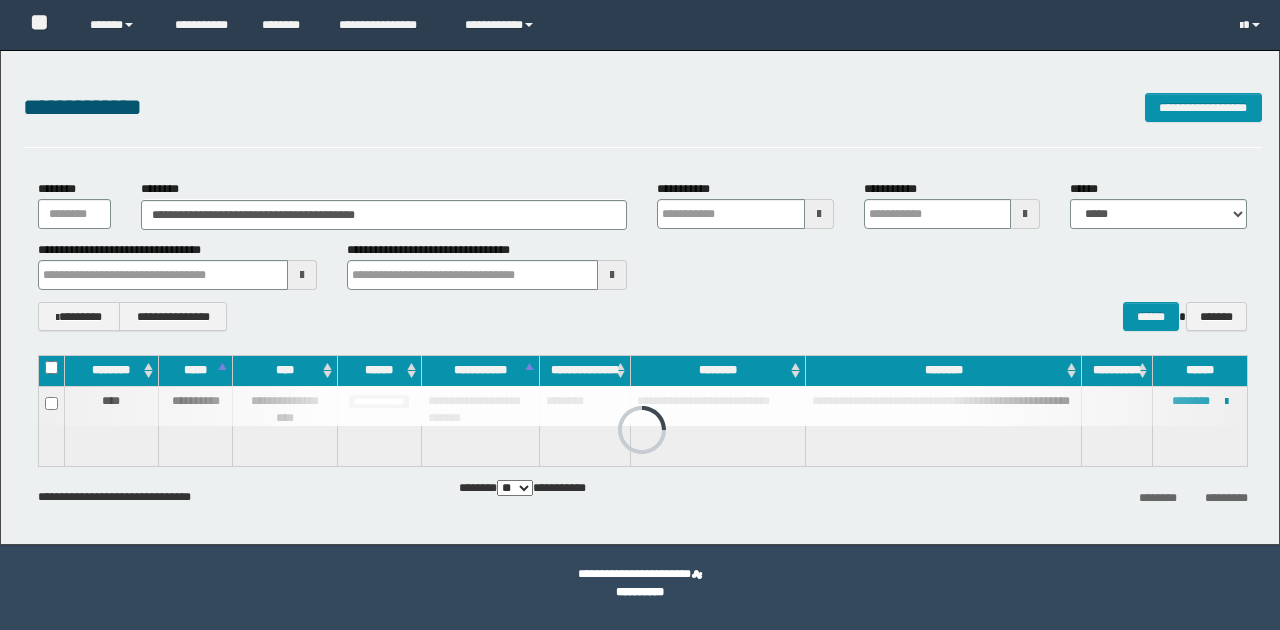 scroll, scrollTop: 0, scrollLeft: 0, axis: both 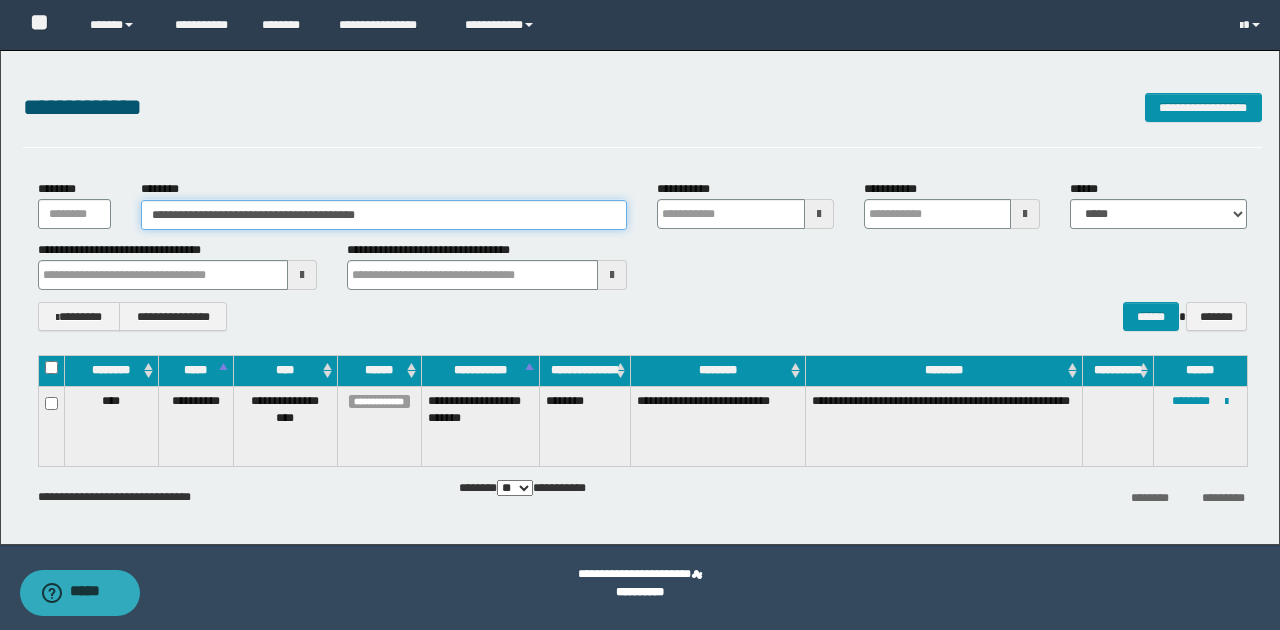 drag, startPoint x: 470, startPoint y: 224, endPoint x: -314, endPoint y: 143, distance: 788.1732 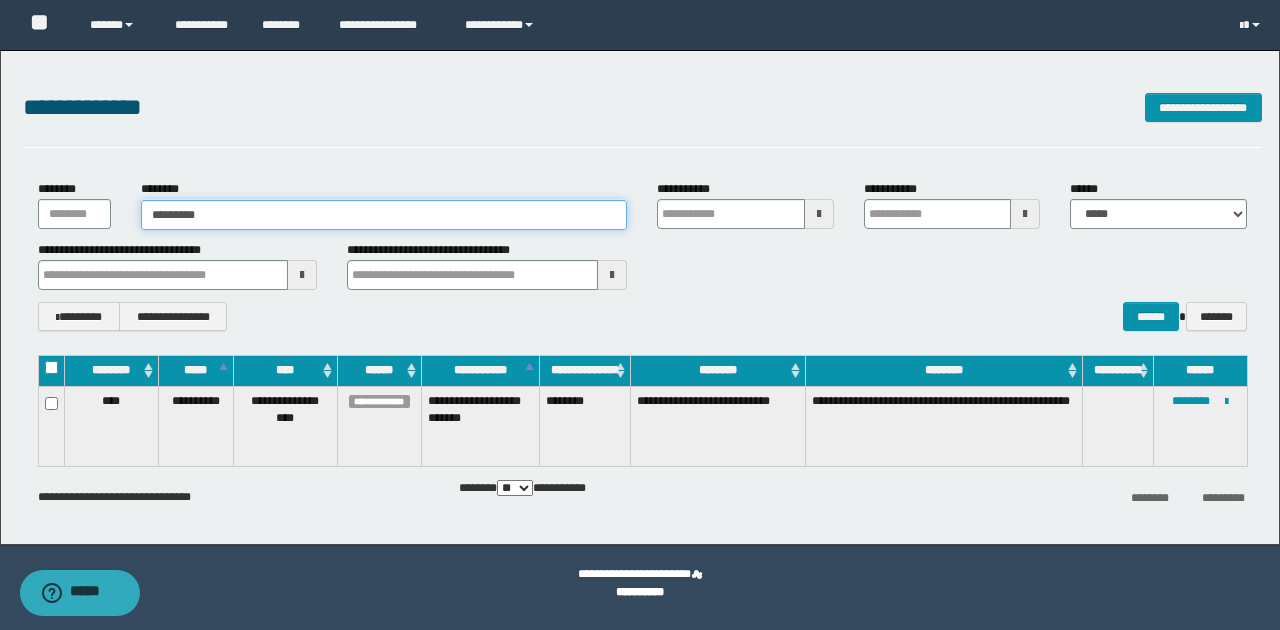 type on "**********" 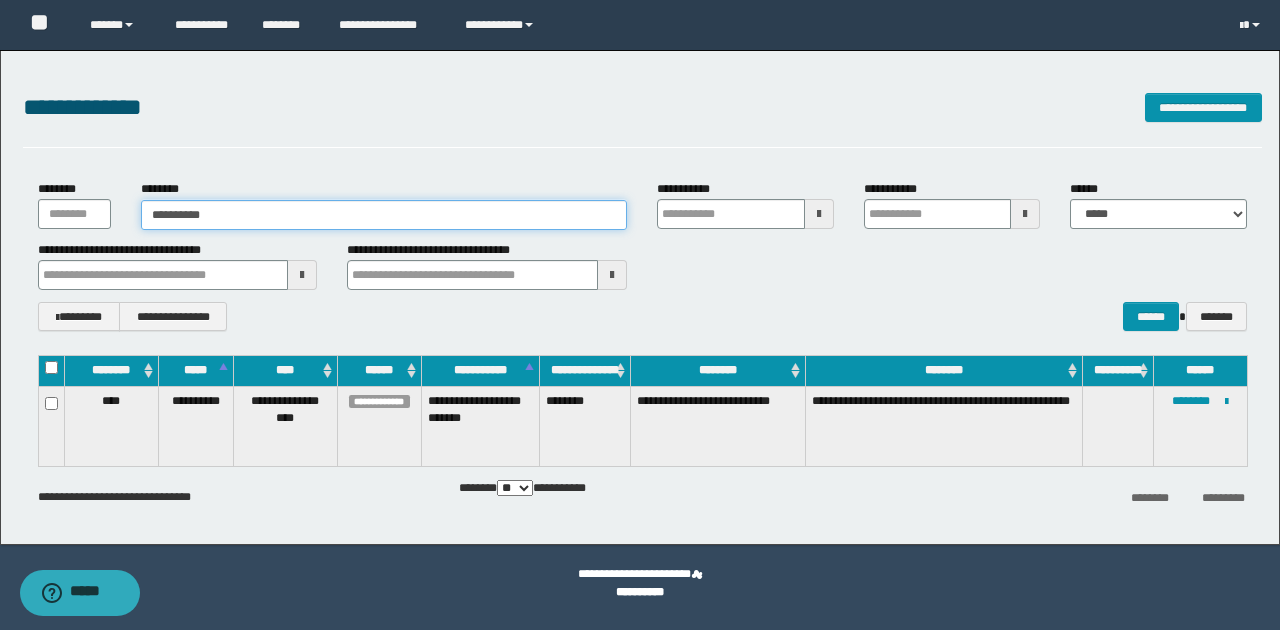 type on "**********" 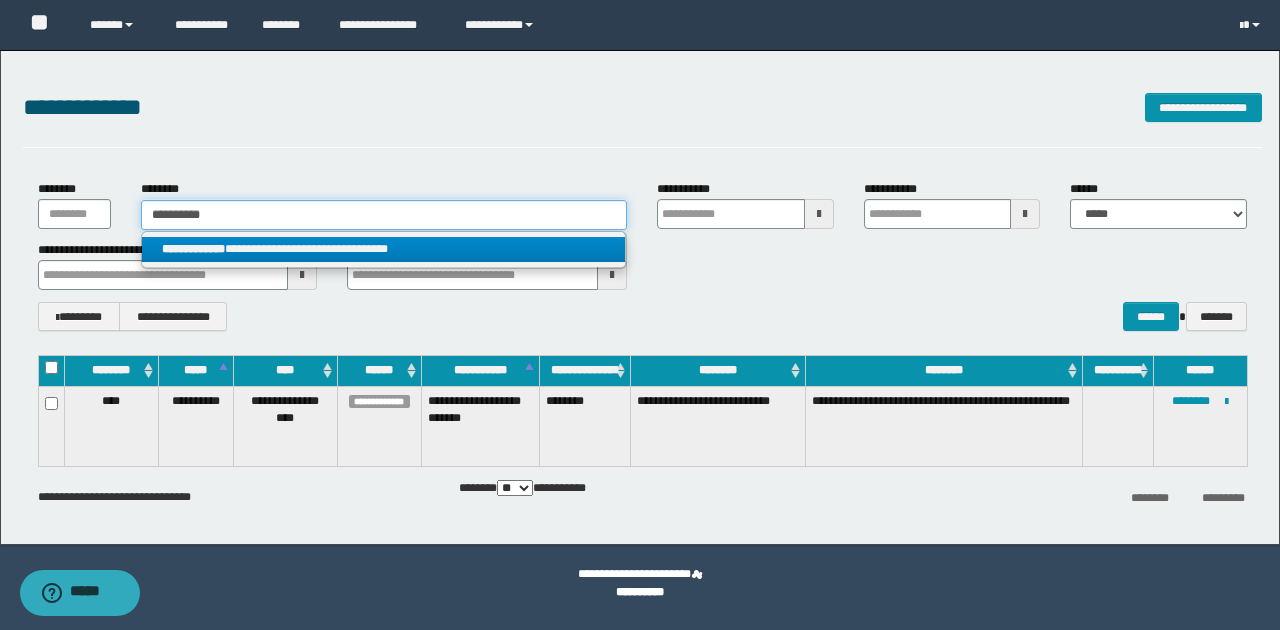 type on "**********" 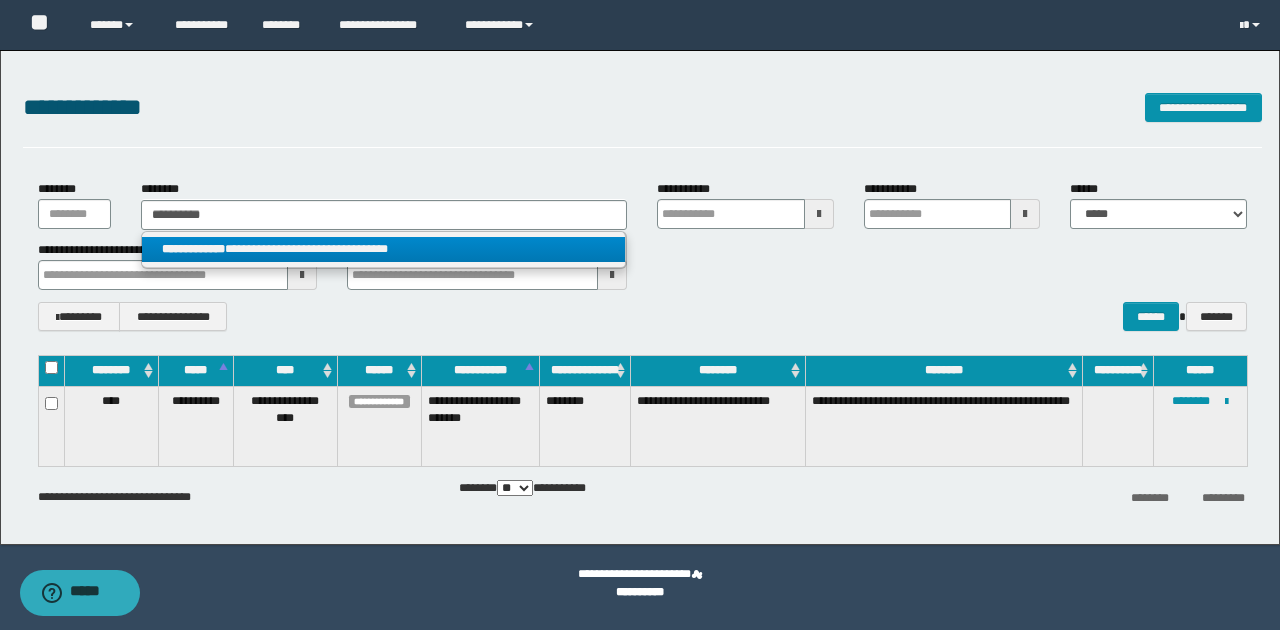 click on "**********" at bounding box center [384, 249] 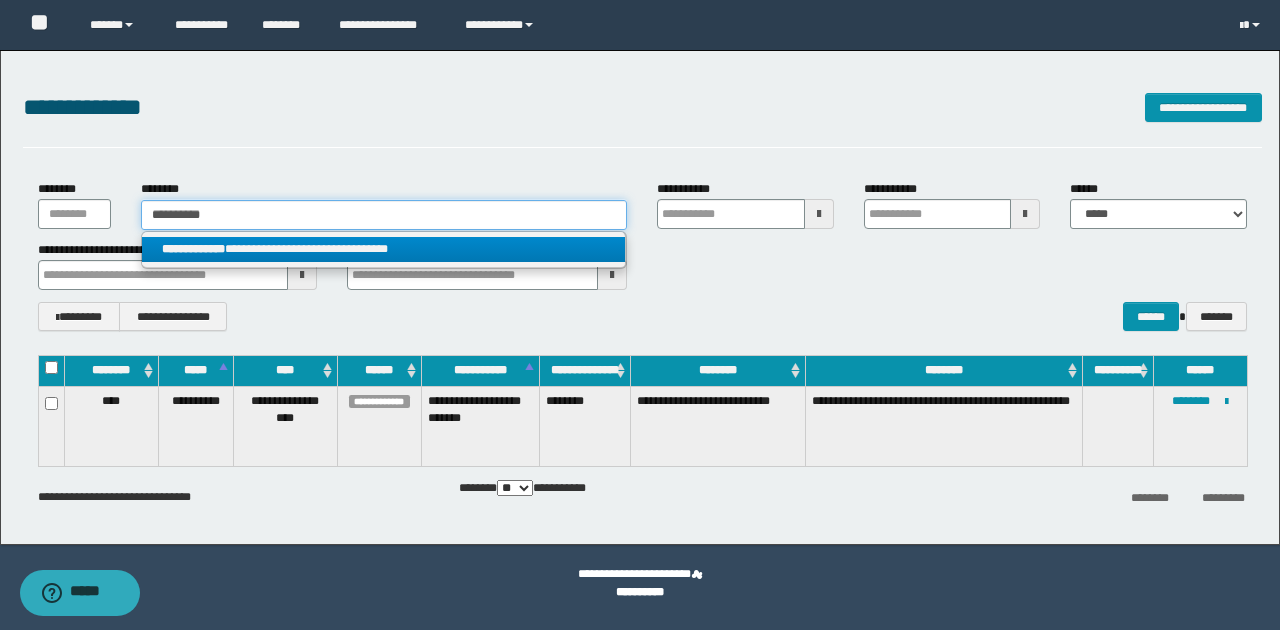 type 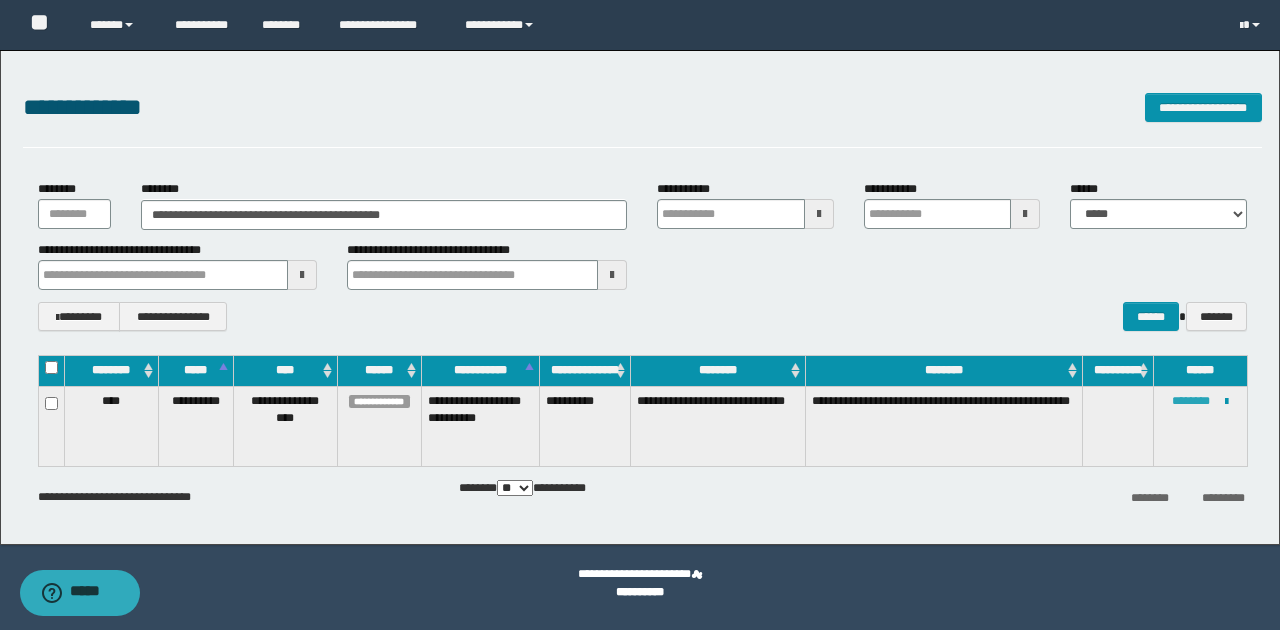 click on "********" at bounding box center [1191, 401] 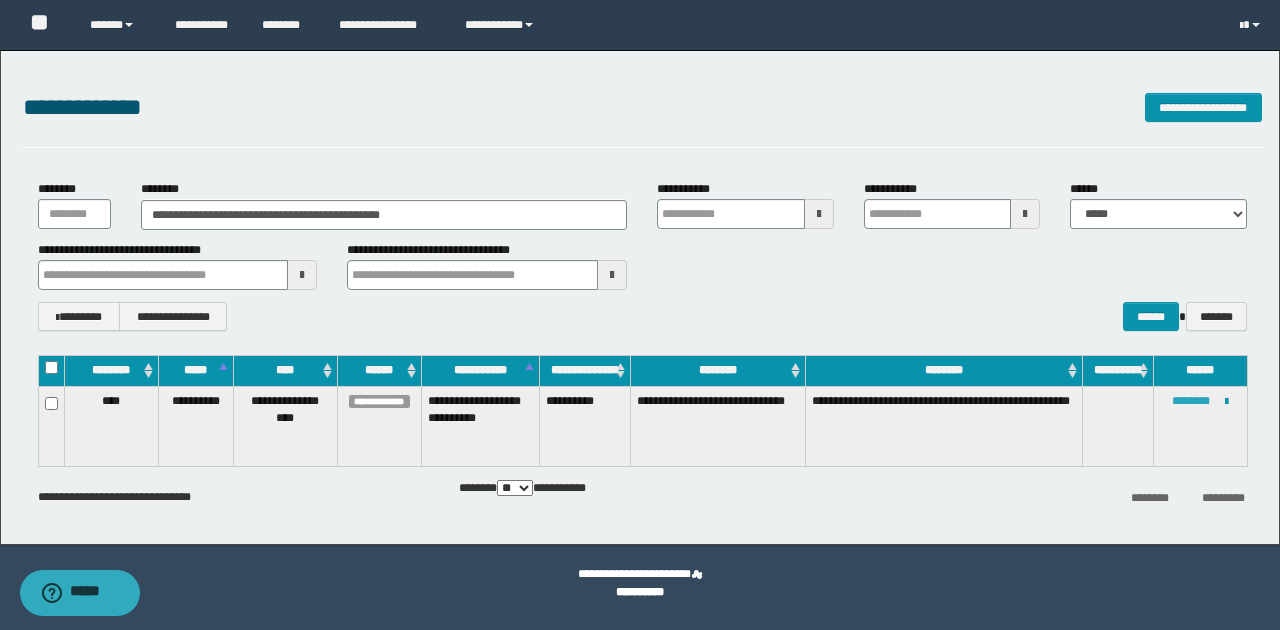 click on "********" at bounding box center (1191, 401) 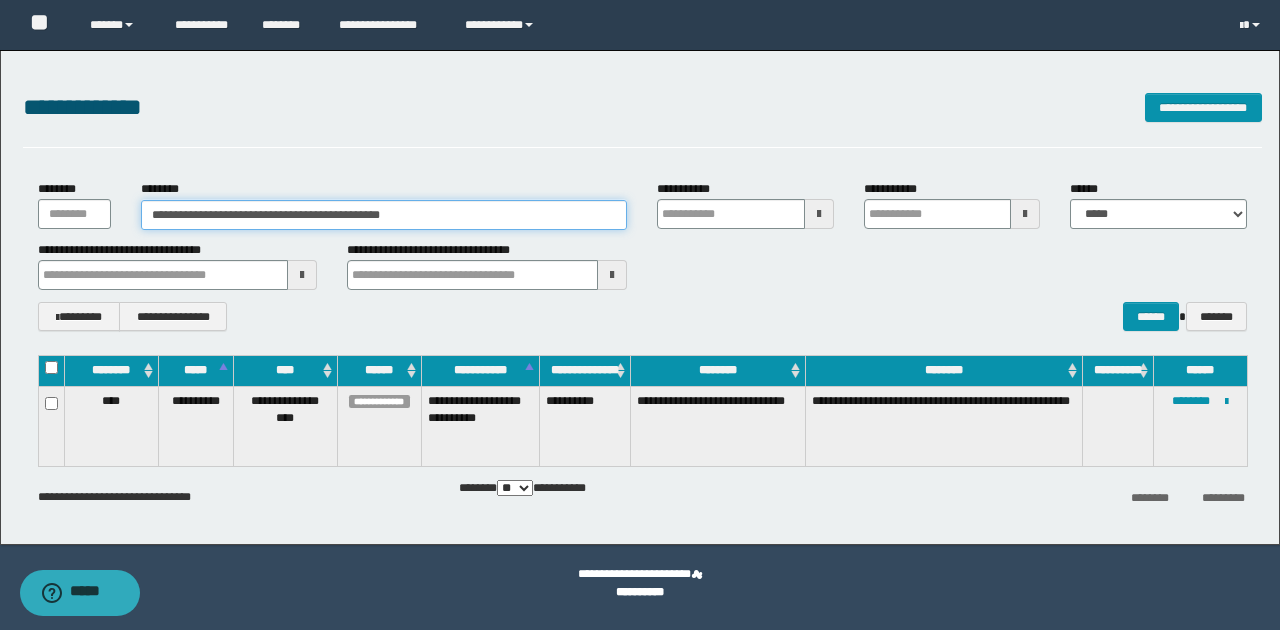 drag, startPoint x: 466, startPoint y: 216, endPoint x: 100, endPoint y: 211, distance: 366.03415 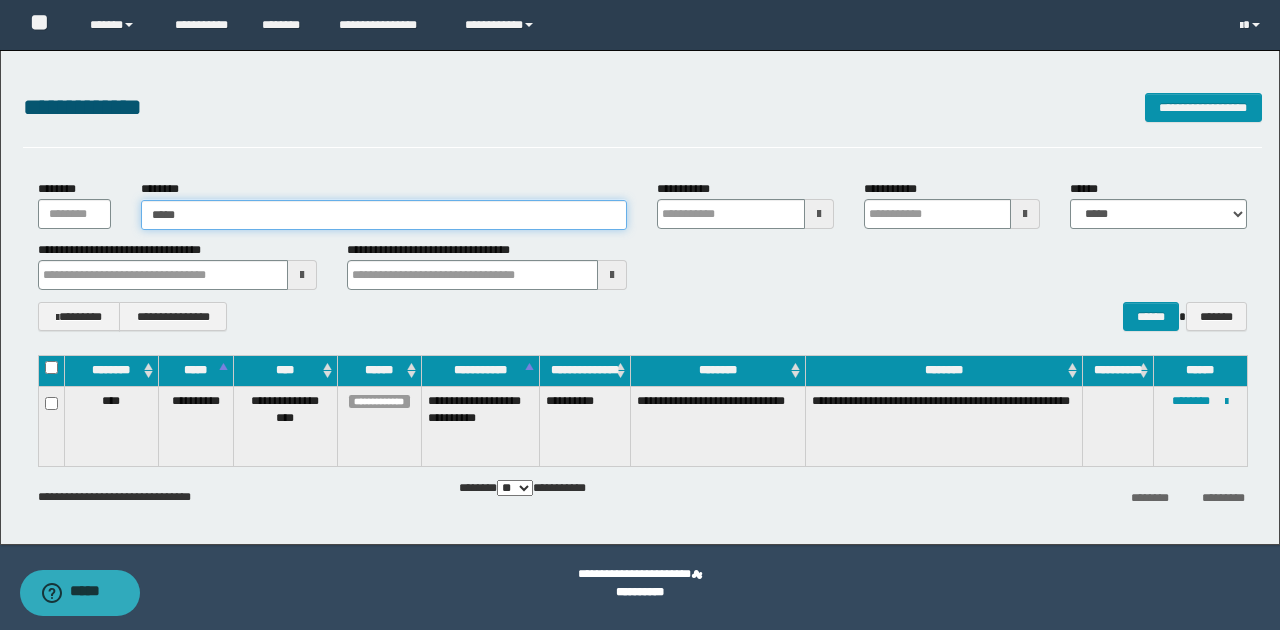 type on "******" 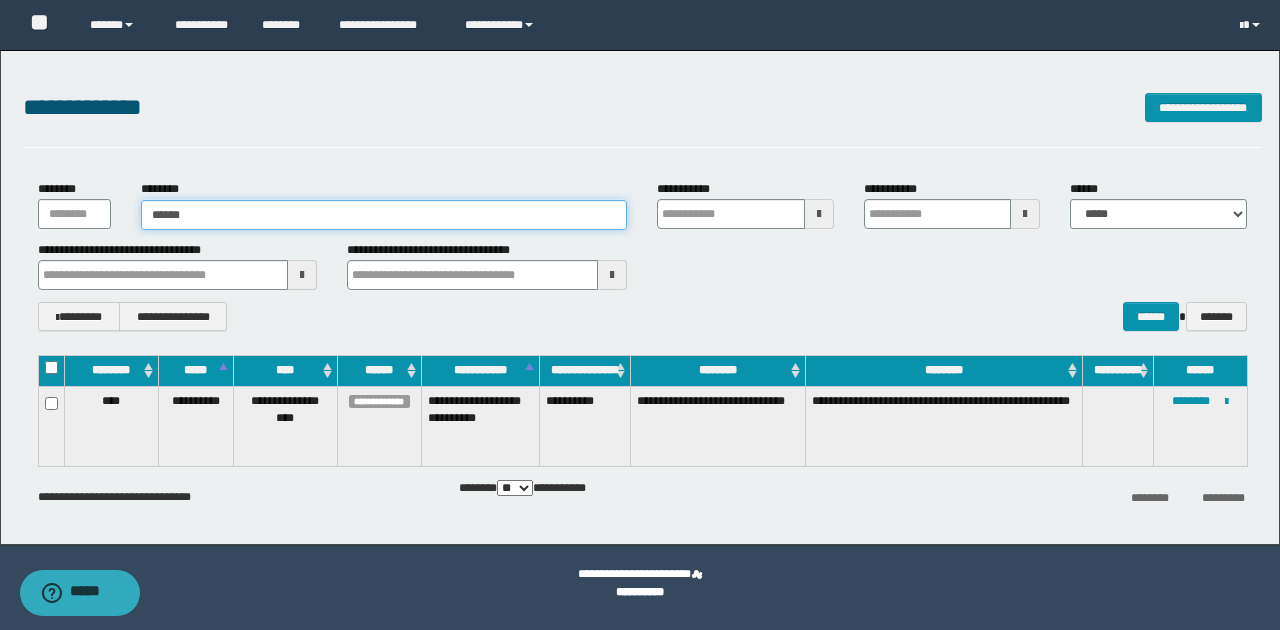 type on "******" 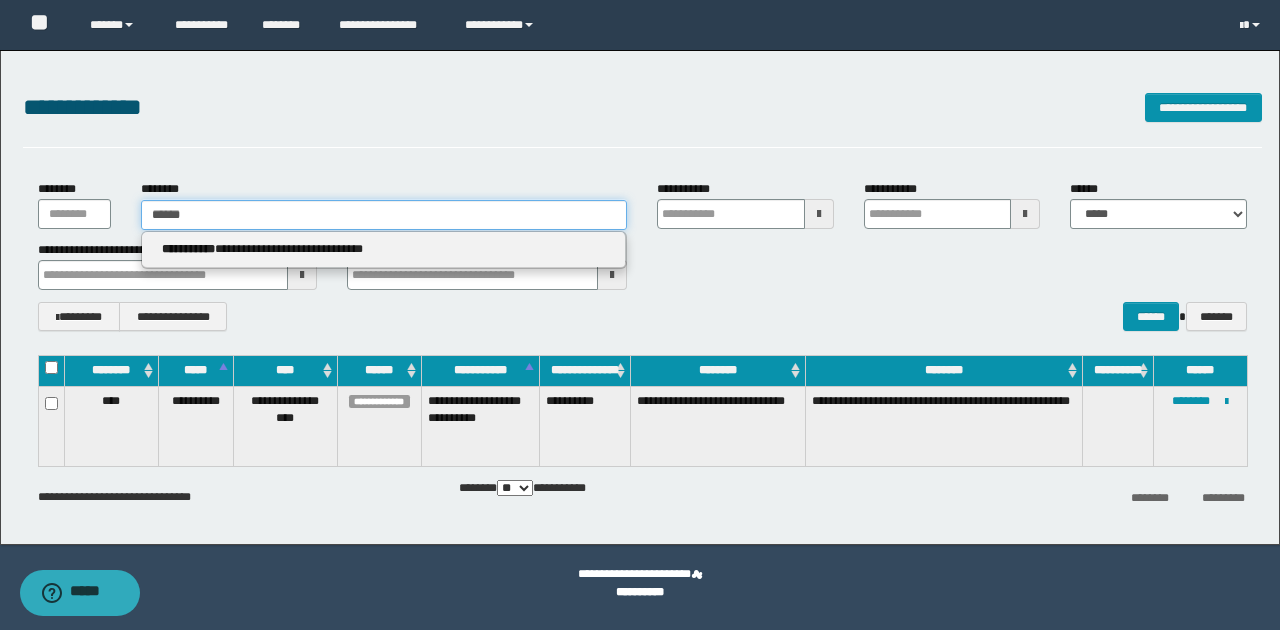 type 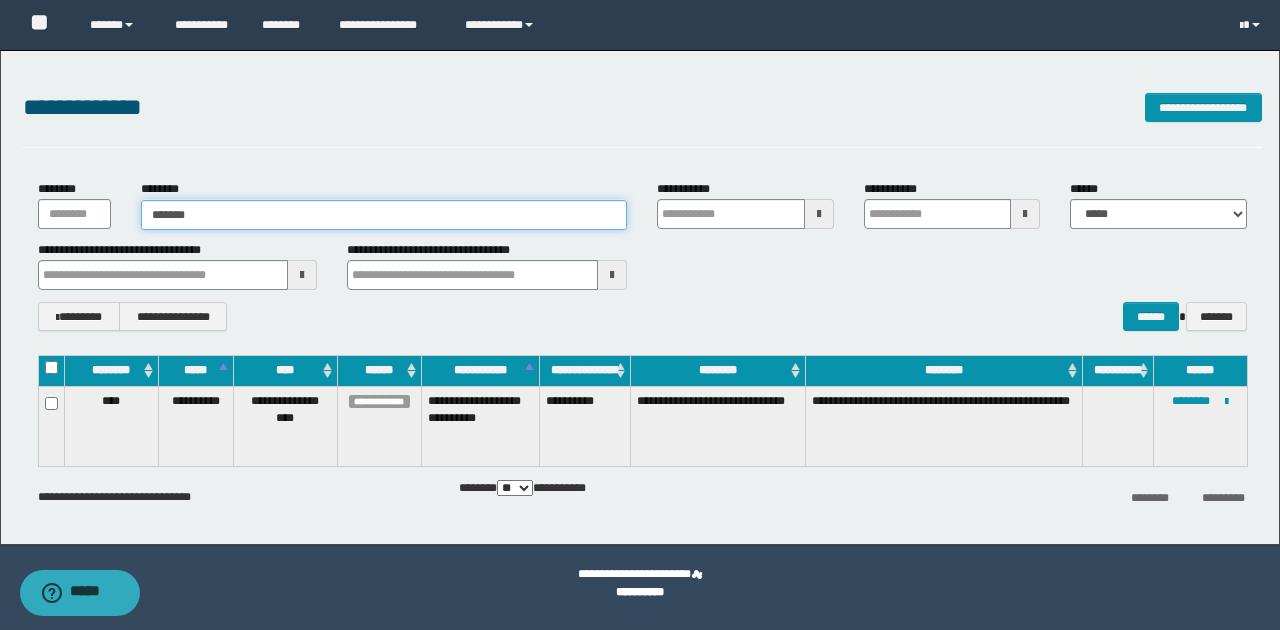 type 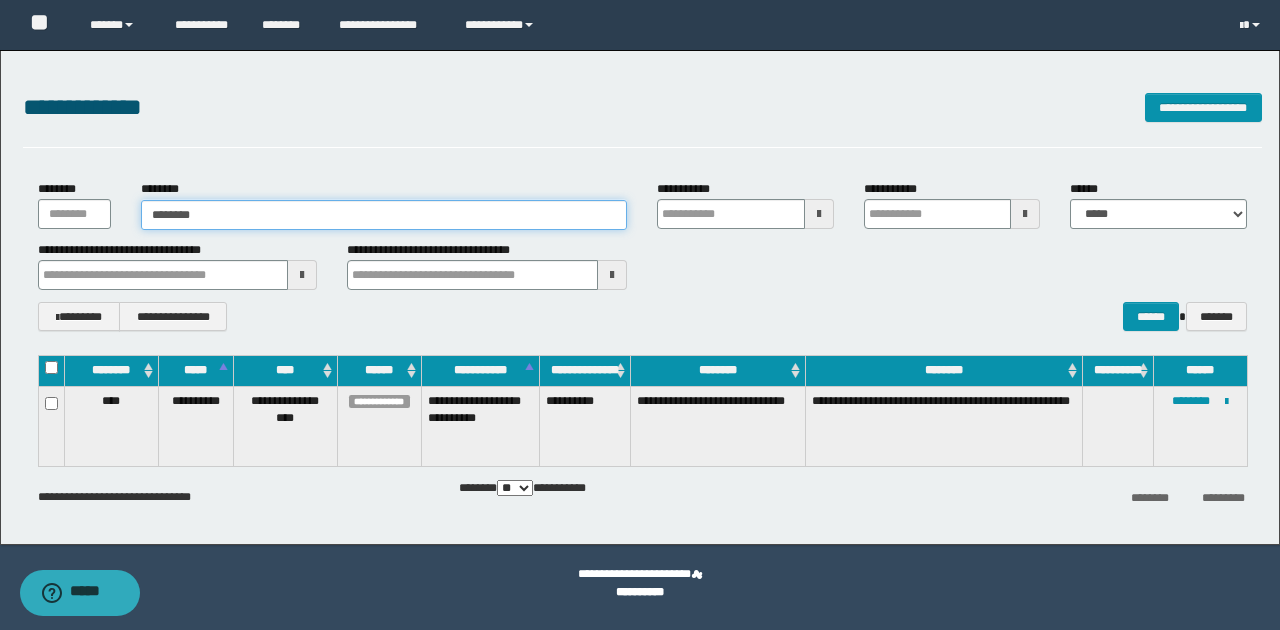 type on "********" 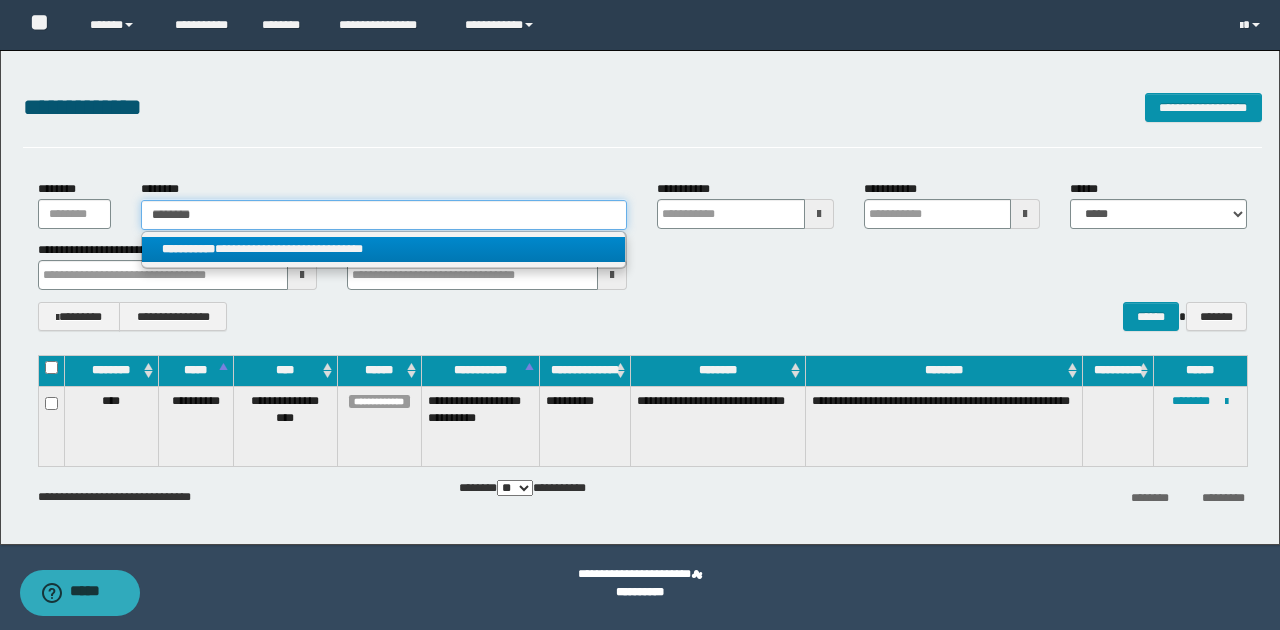 type on "********" 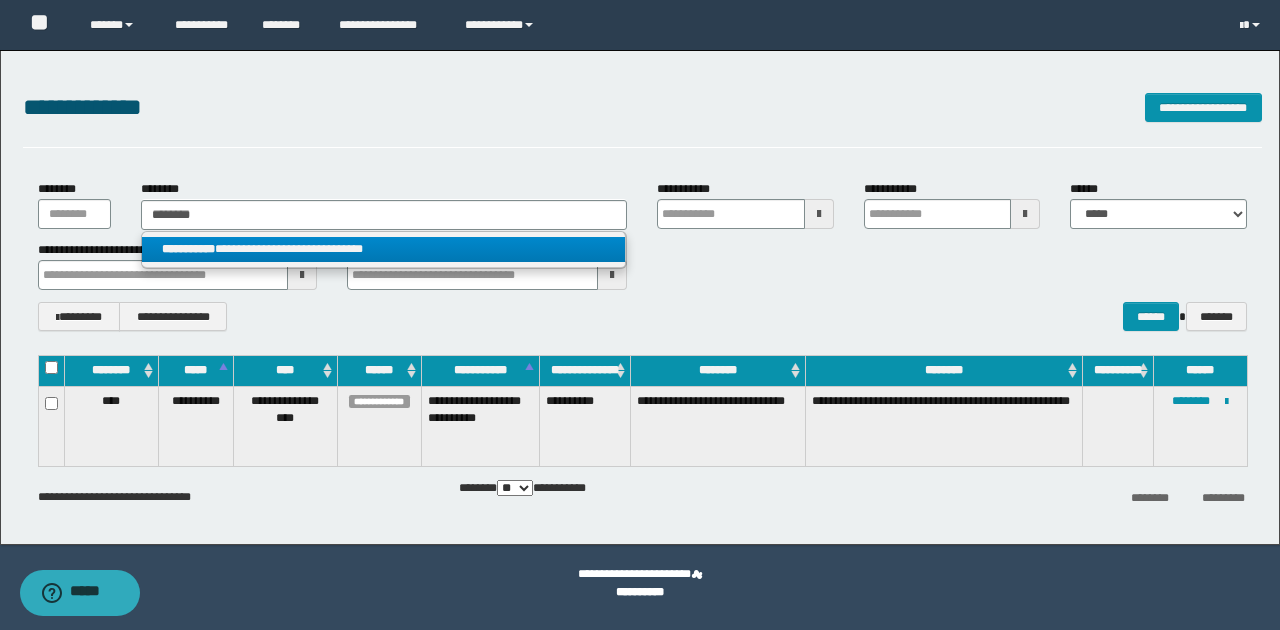 click on "**********" at bounding box center [384, 249] 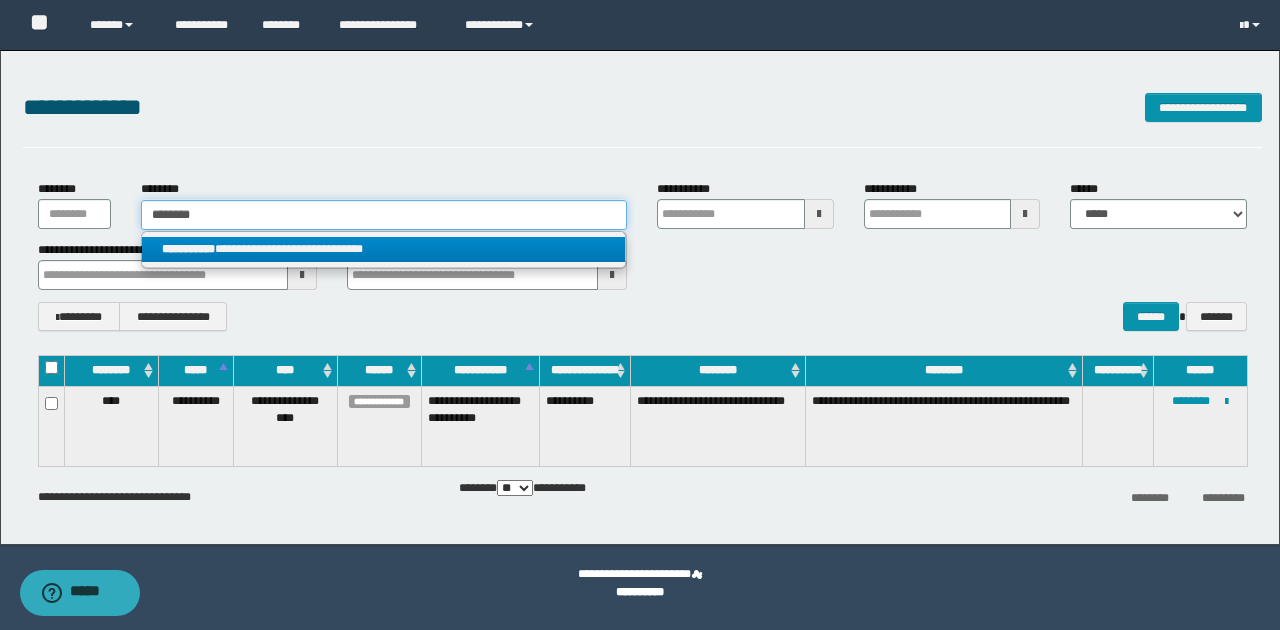 type 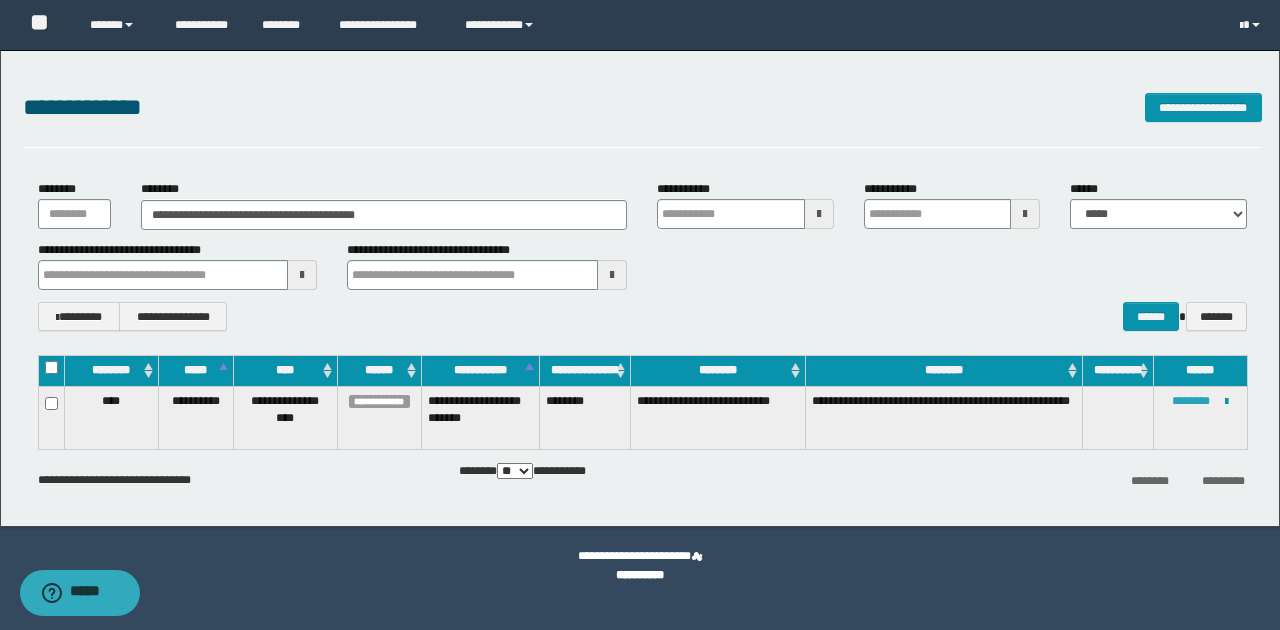 click on "********" at bounding box center [1191, 401] 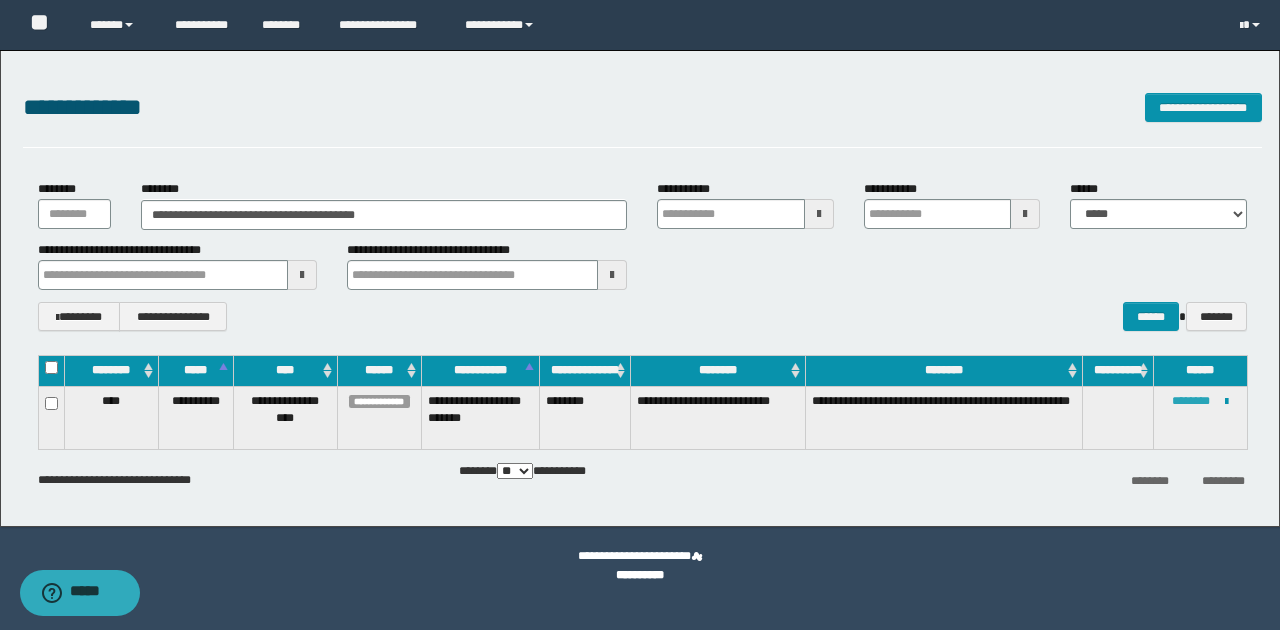 click on "********" at bounding box center [1191, 401] 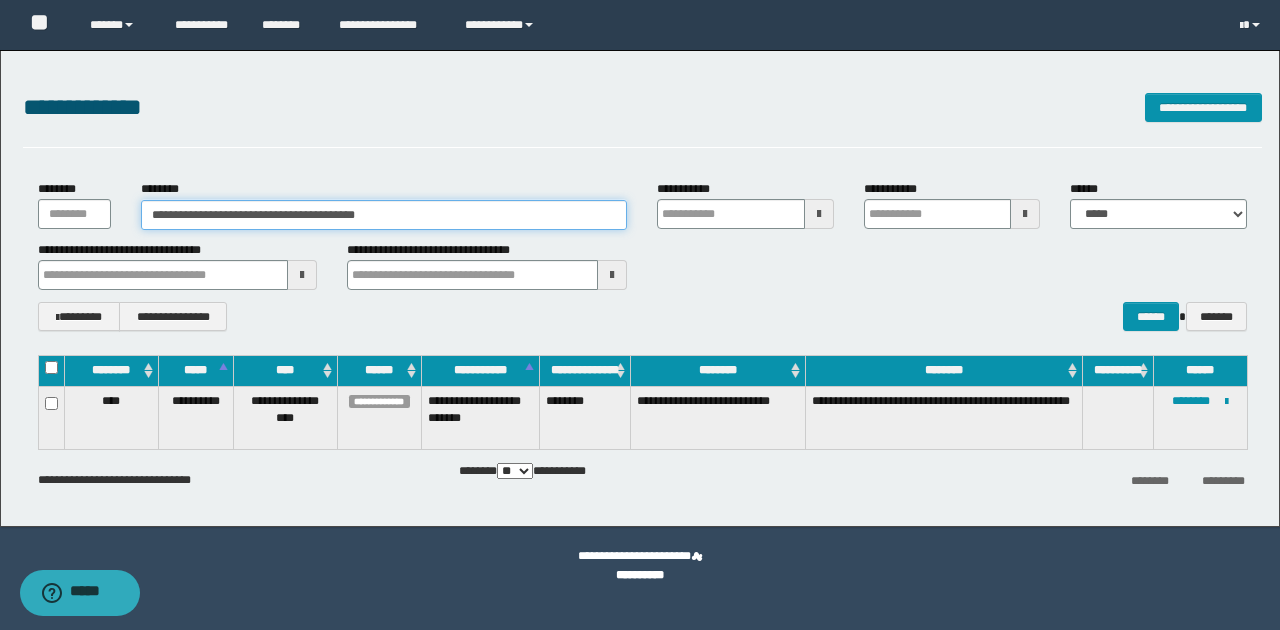 drag, startPoint x: 420, startPoint y: 216, endPoint x: 34, endPoint y: 108, distance: 400.82416 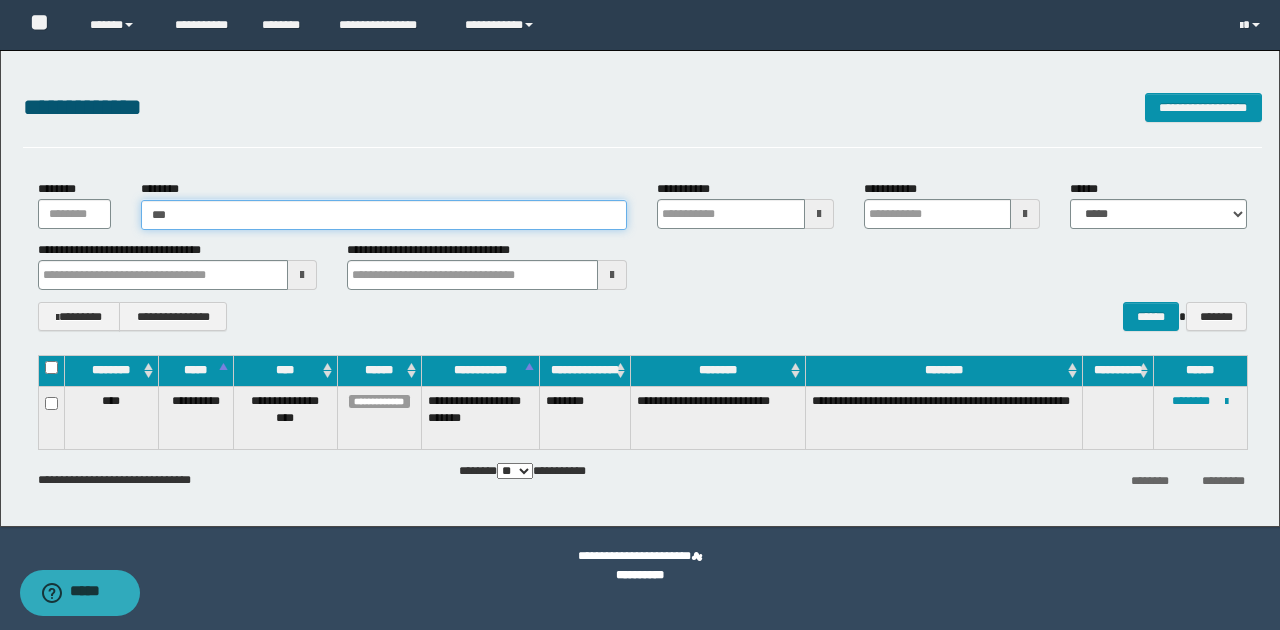 type on "****" 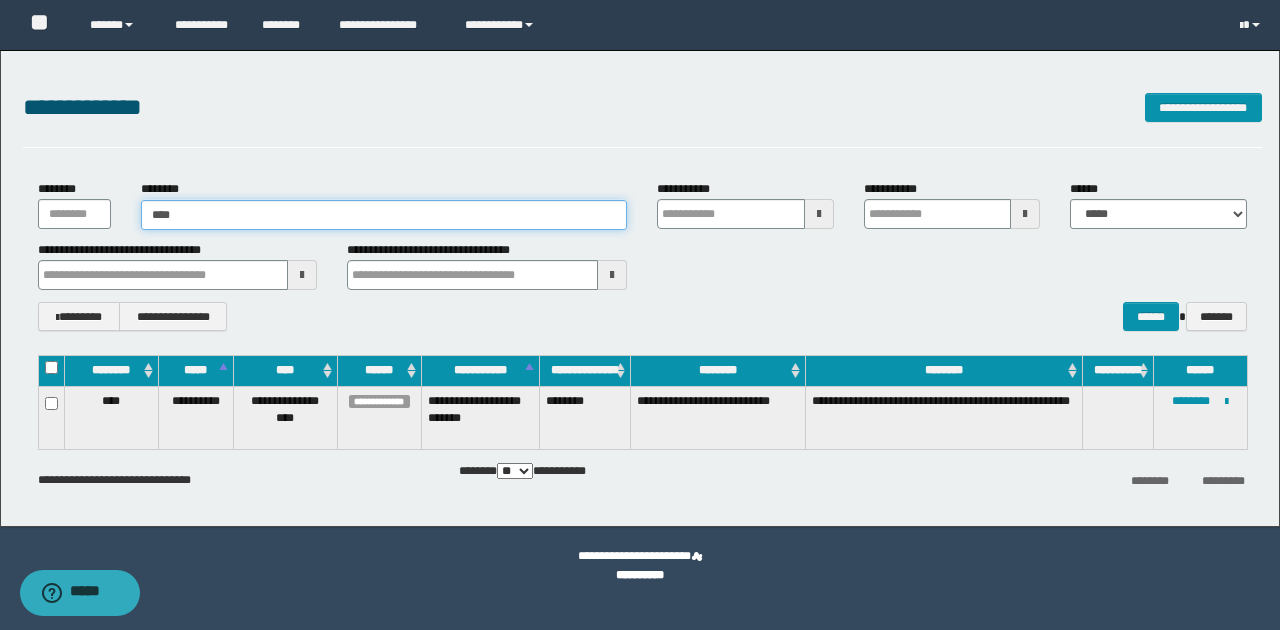 type on "****" 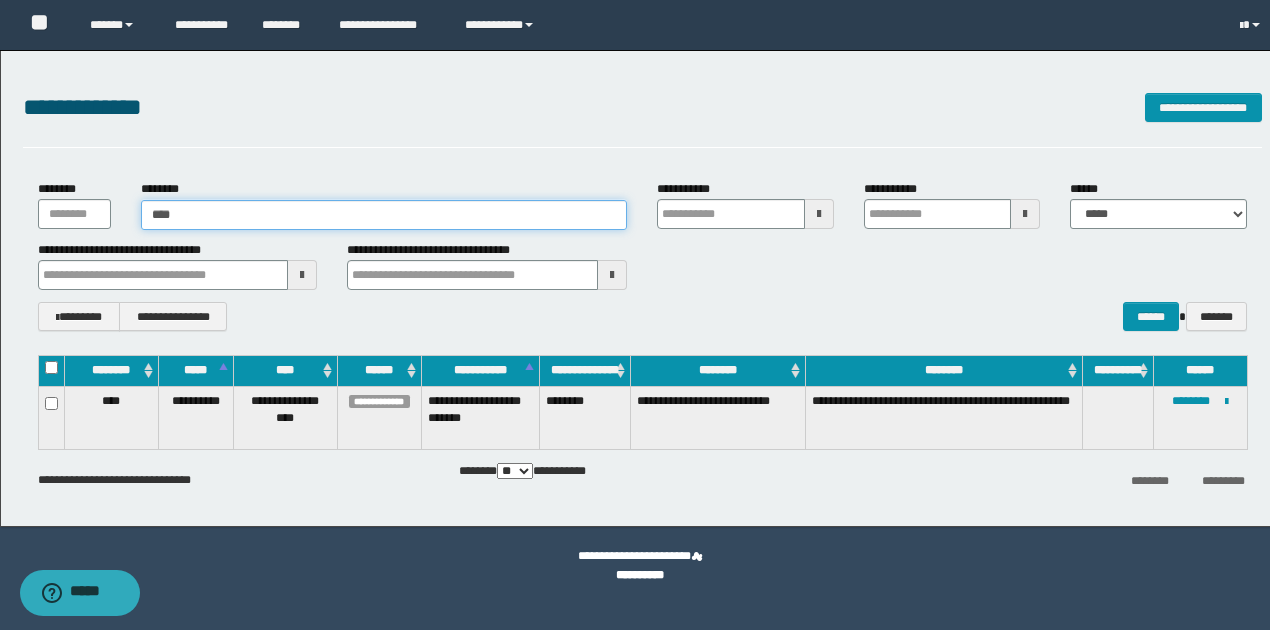 type 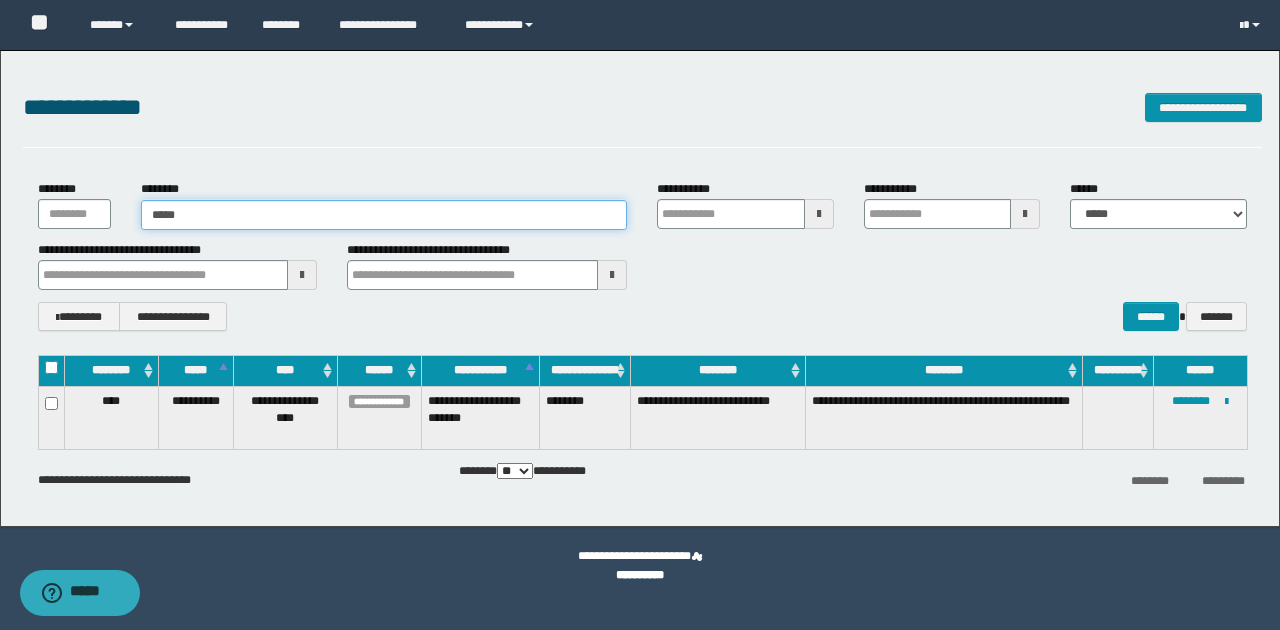 type on "*****" 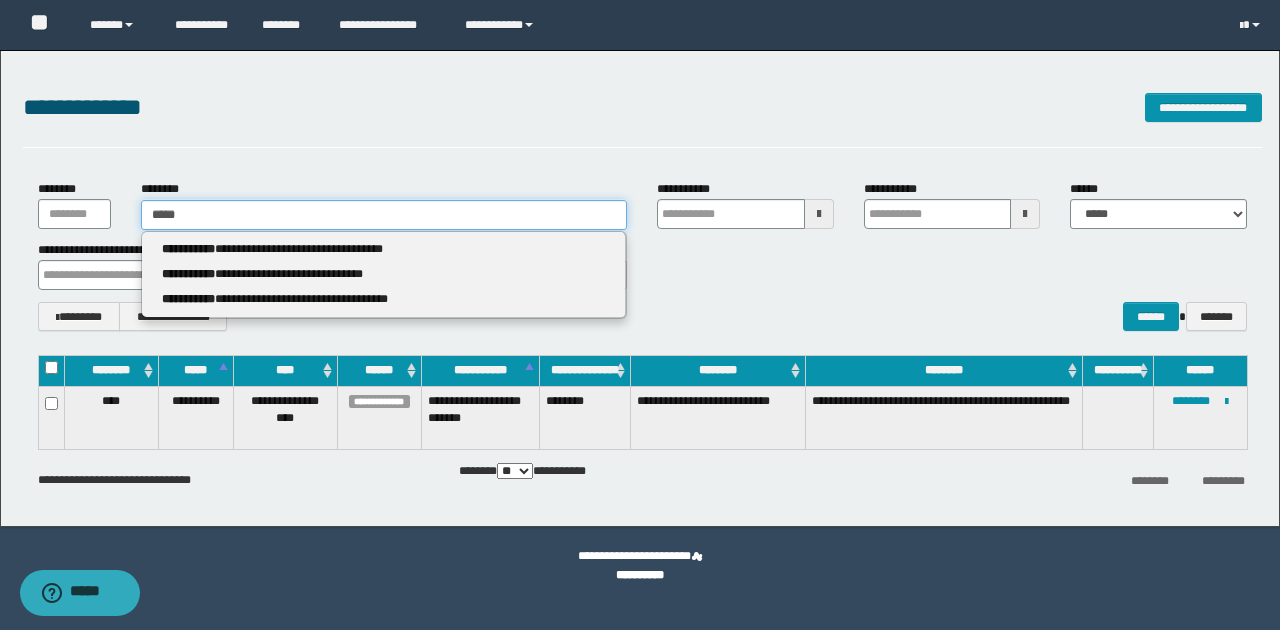 type 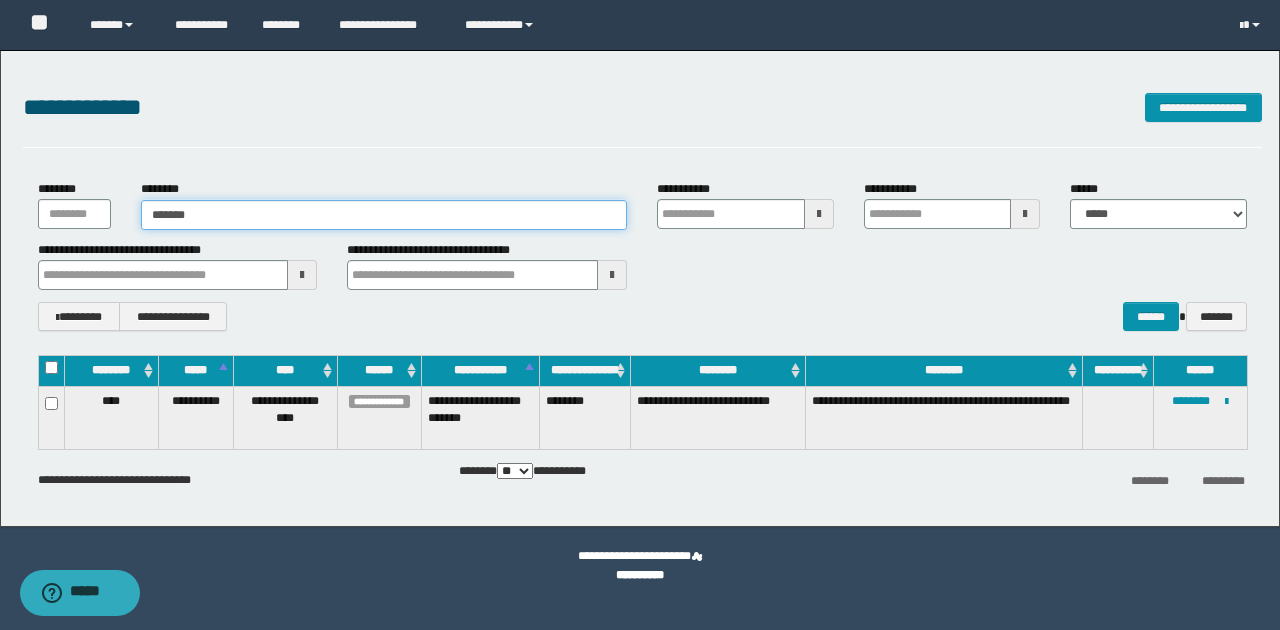 type on "********" 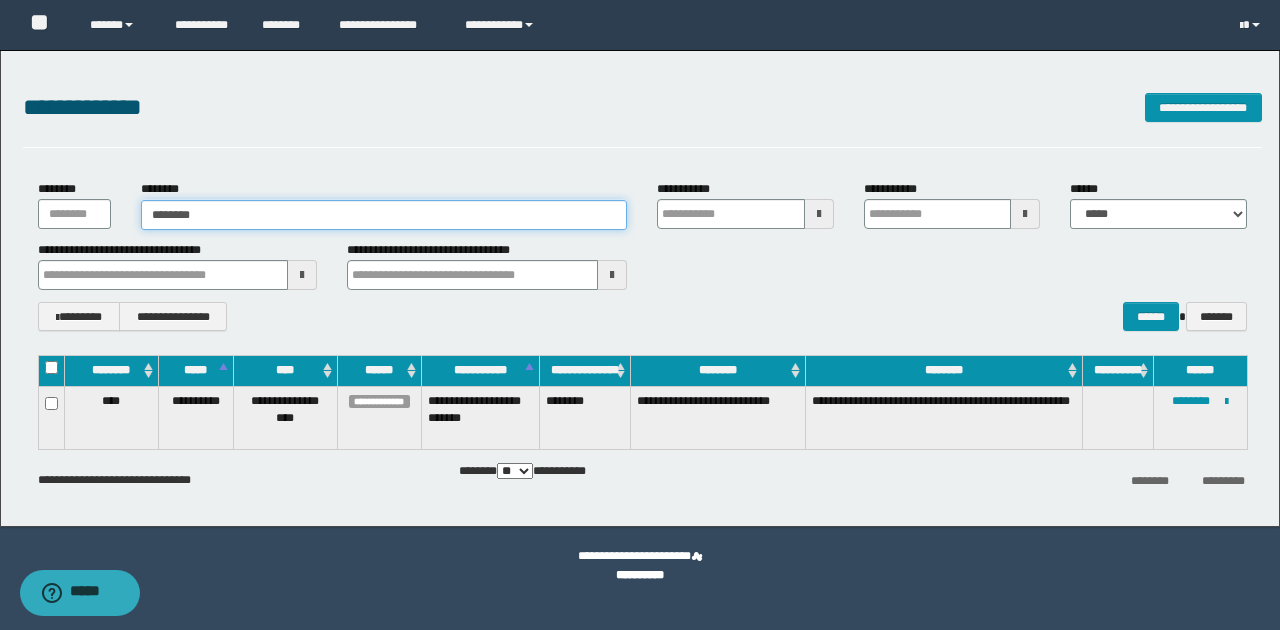 type on "********" 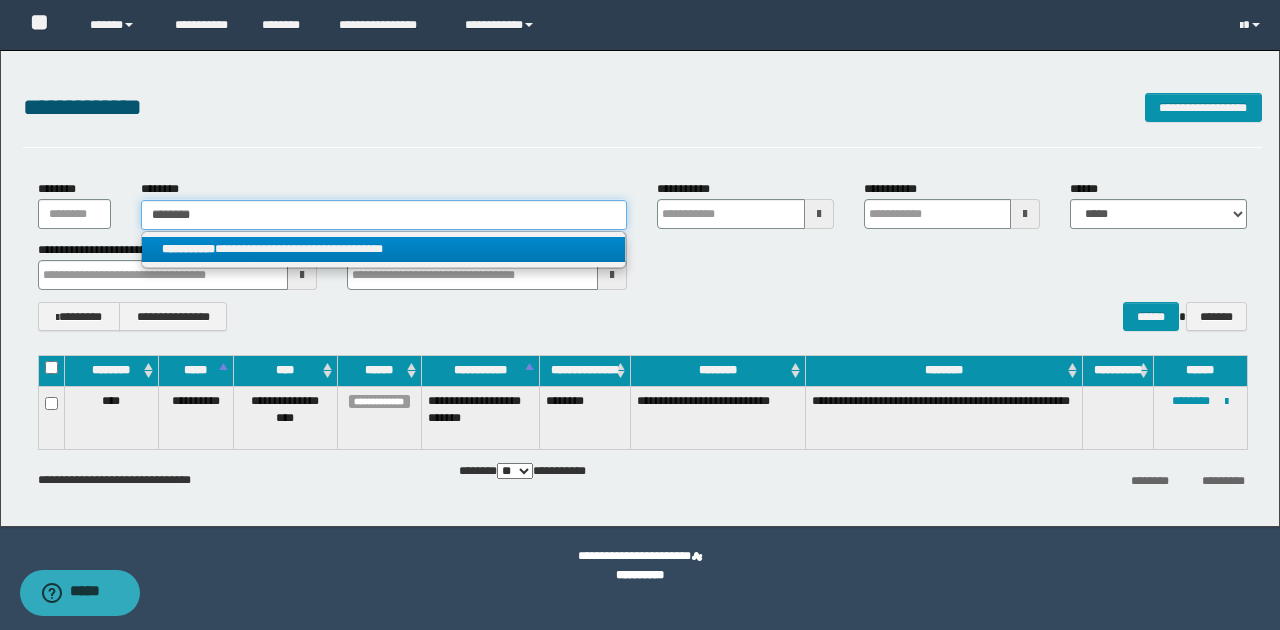 type on "********" 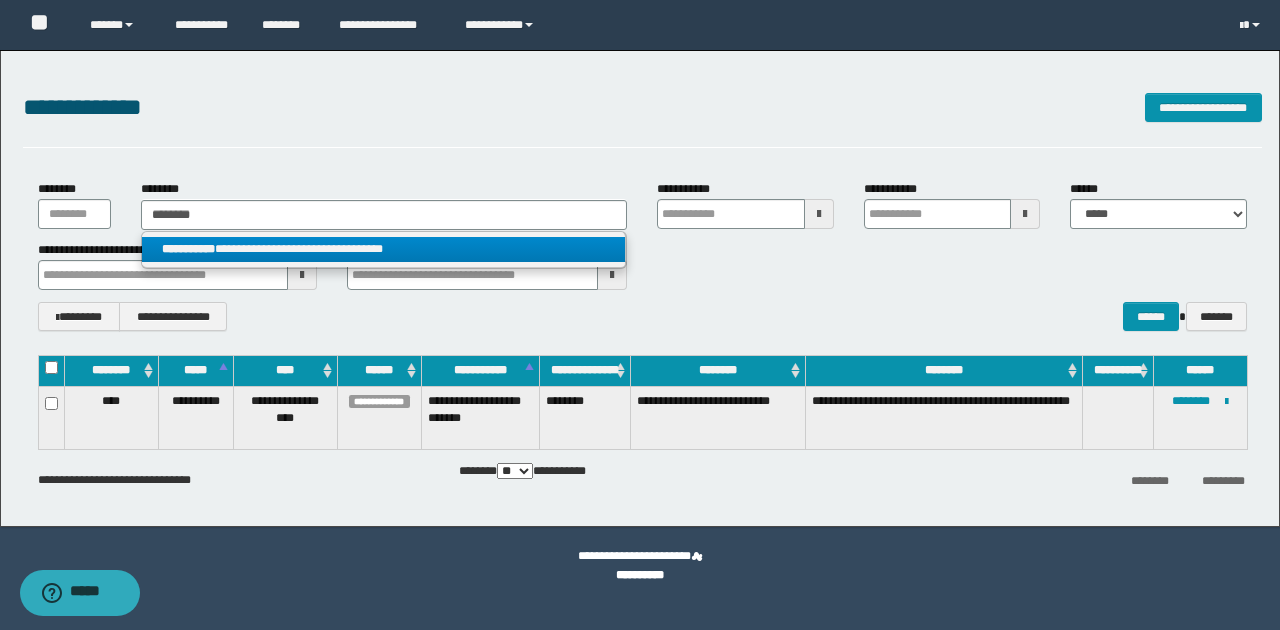 click on "**********" at bounding box center (384, 249) 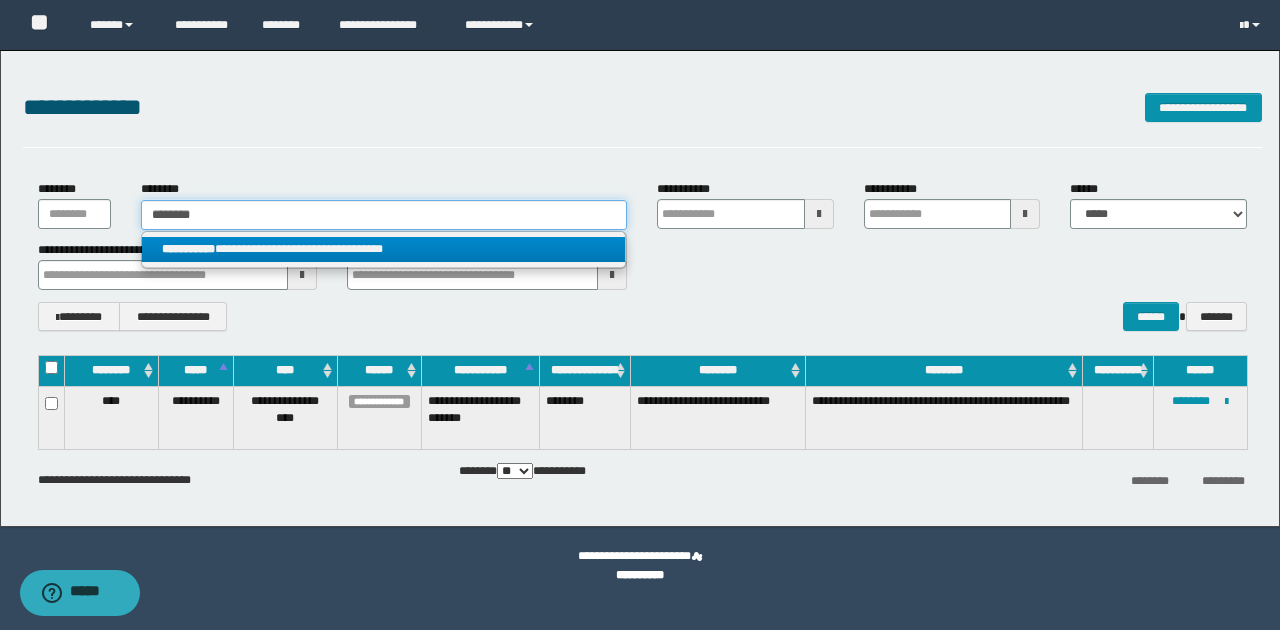type 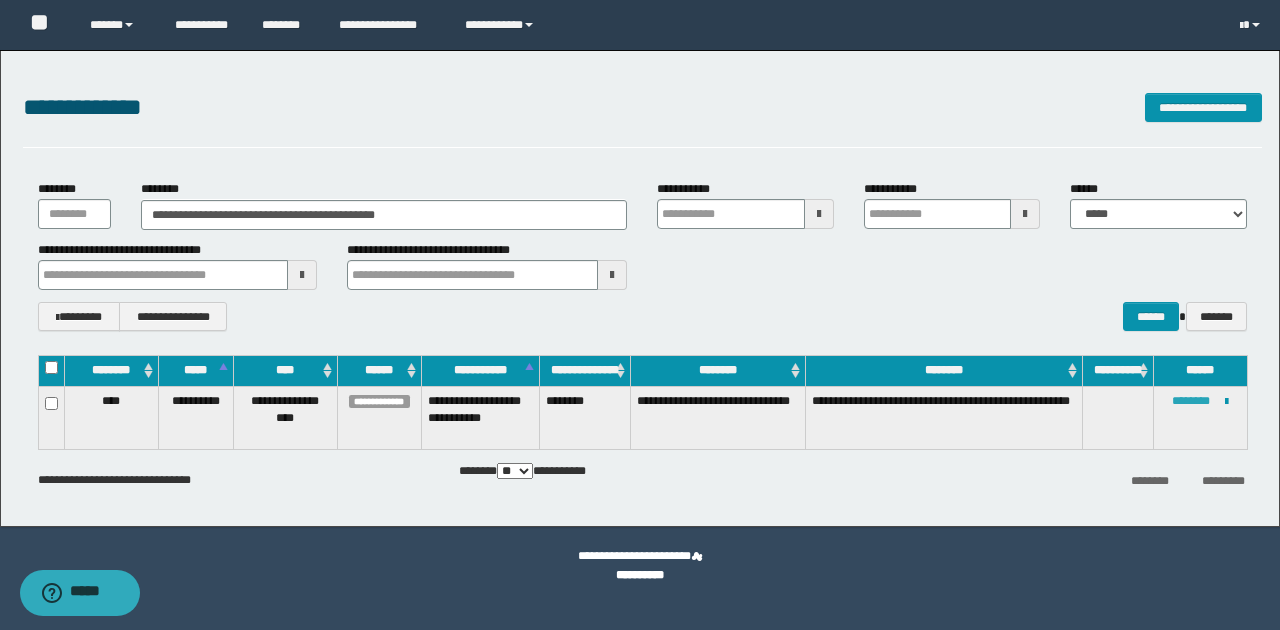 click on "********" at bounding box center (1191, 401) 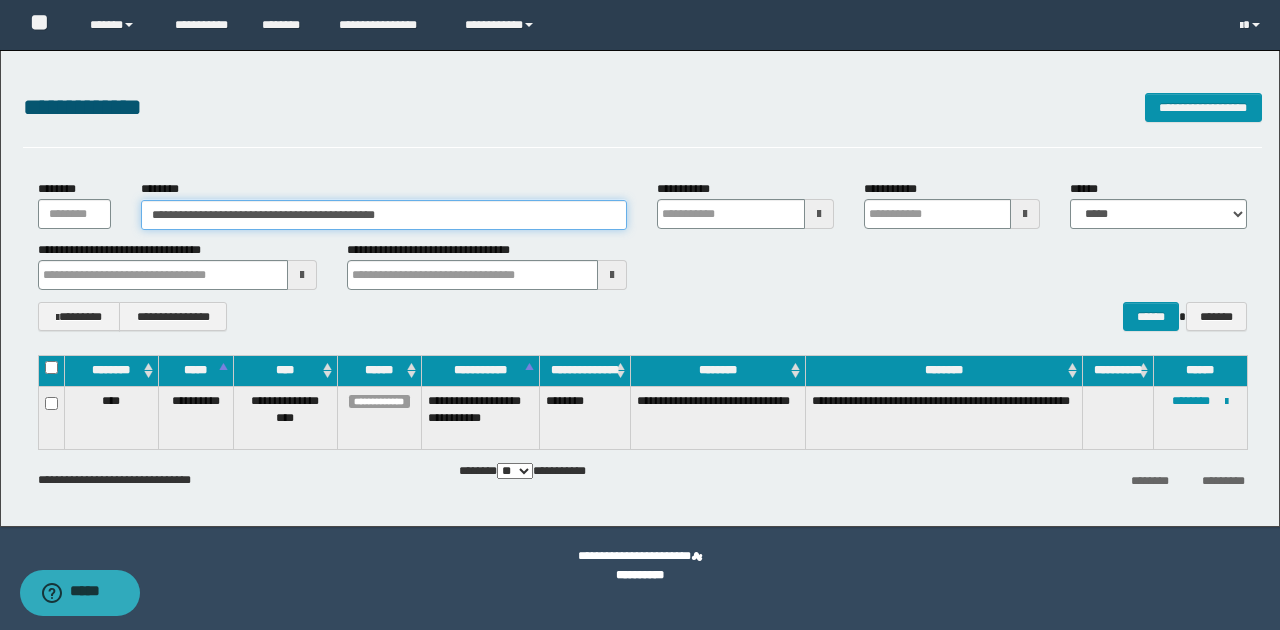drag, startPoint x: 150, startPoint y: 212, endPoint x: 467, endPoint y: 214, distance: 317.00632 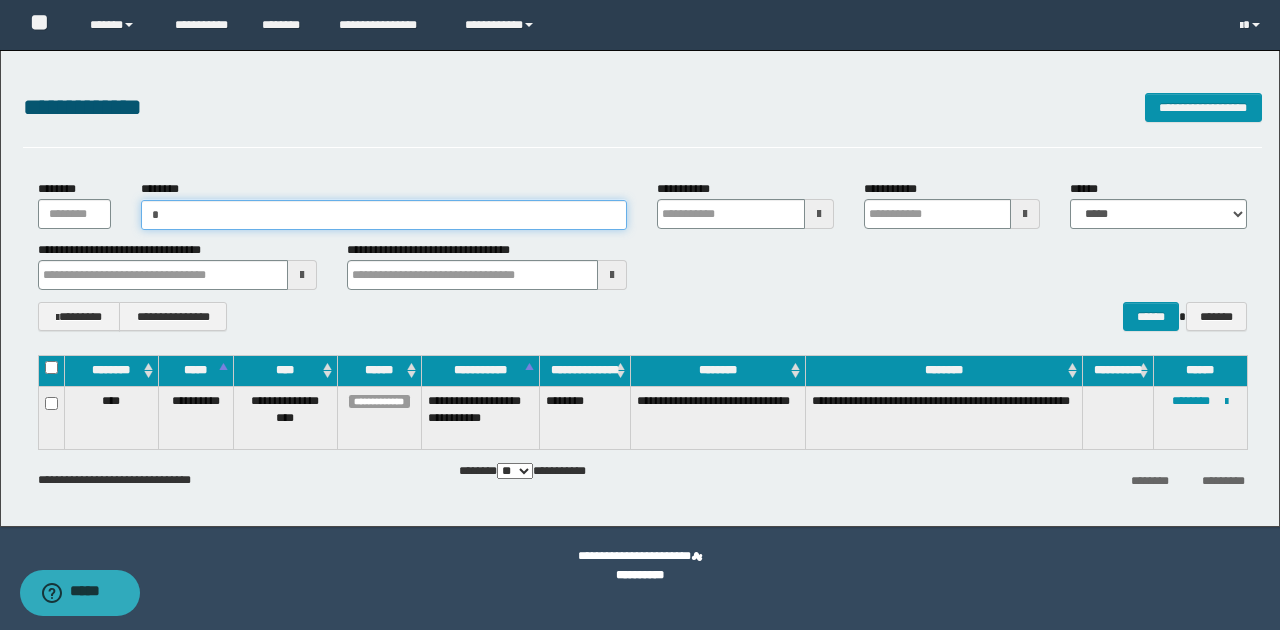 type on "**" 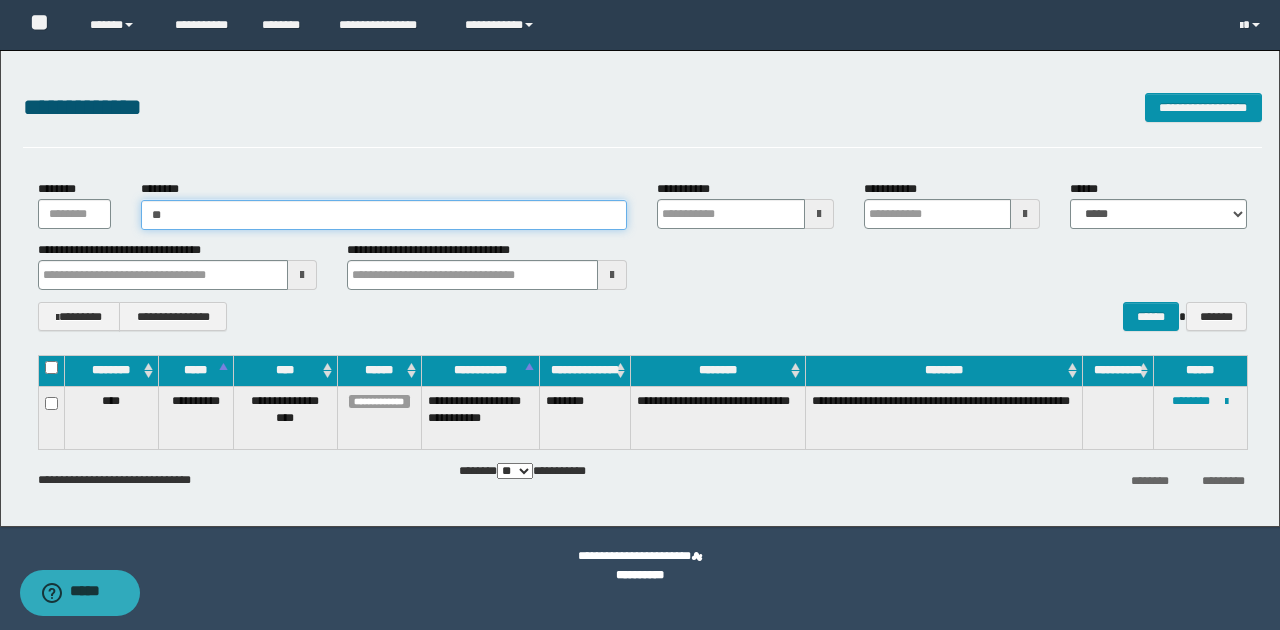 type on "**" 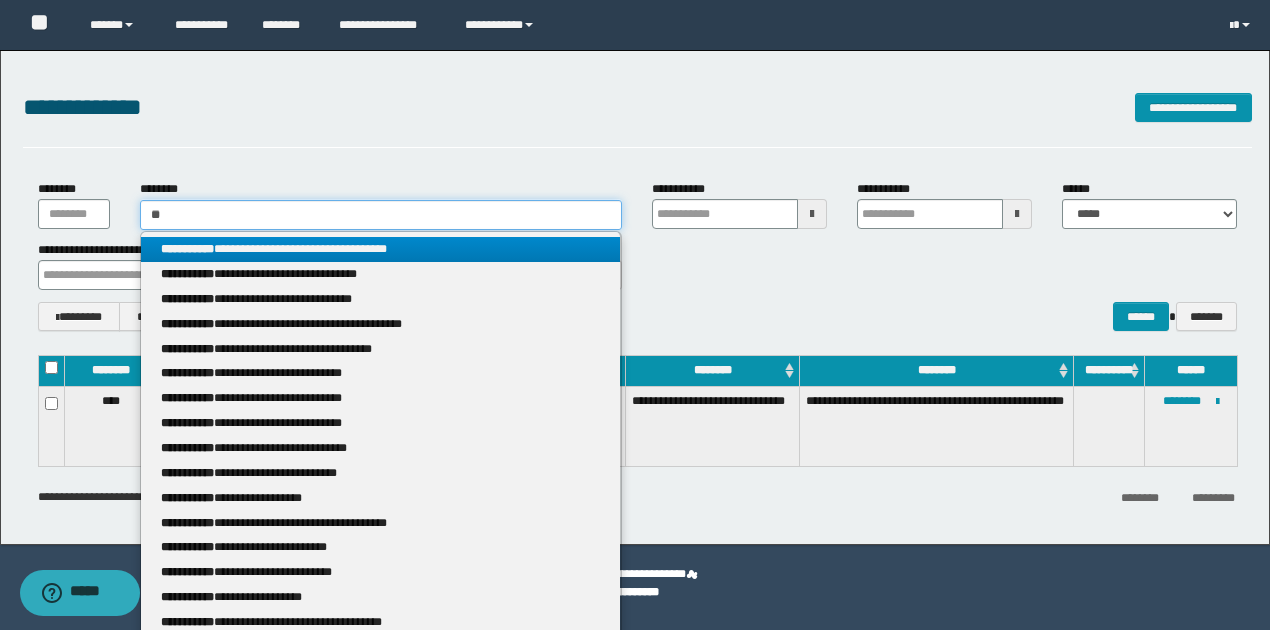 type 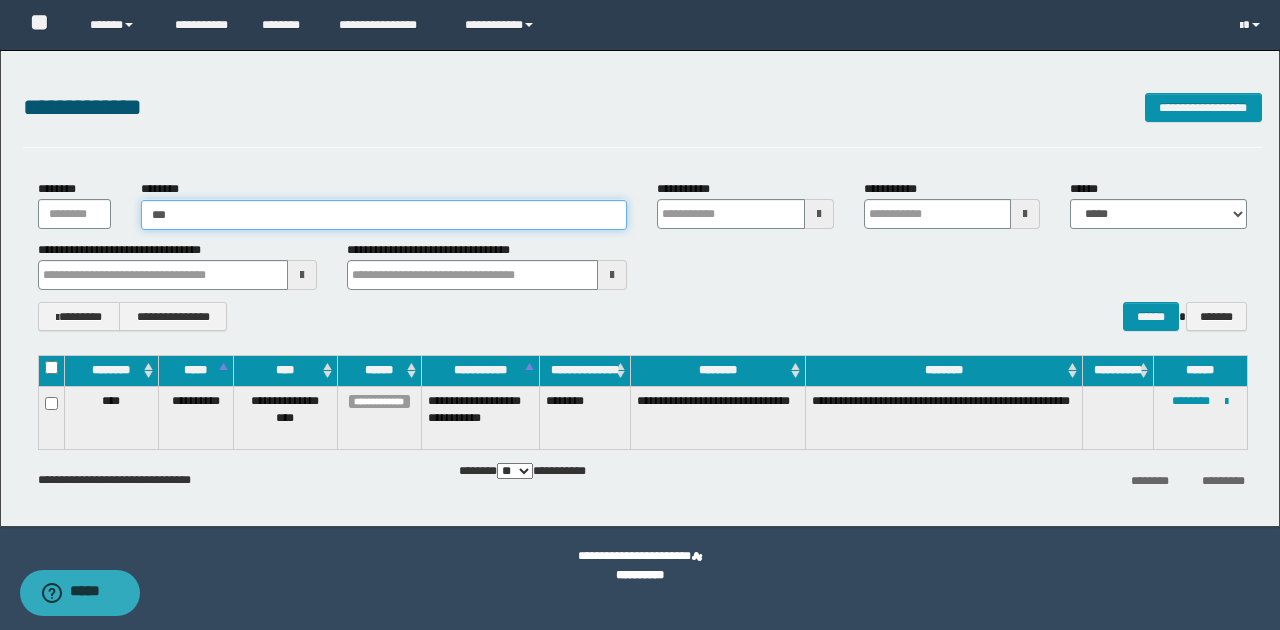 type on "****" 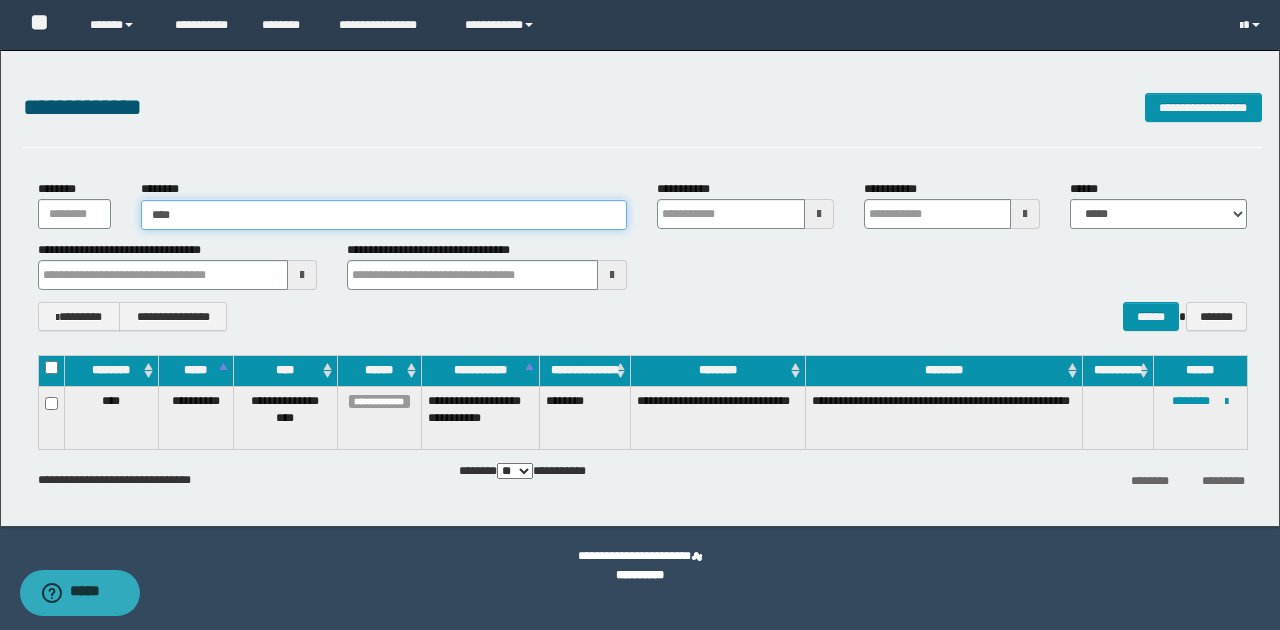 type on "****" 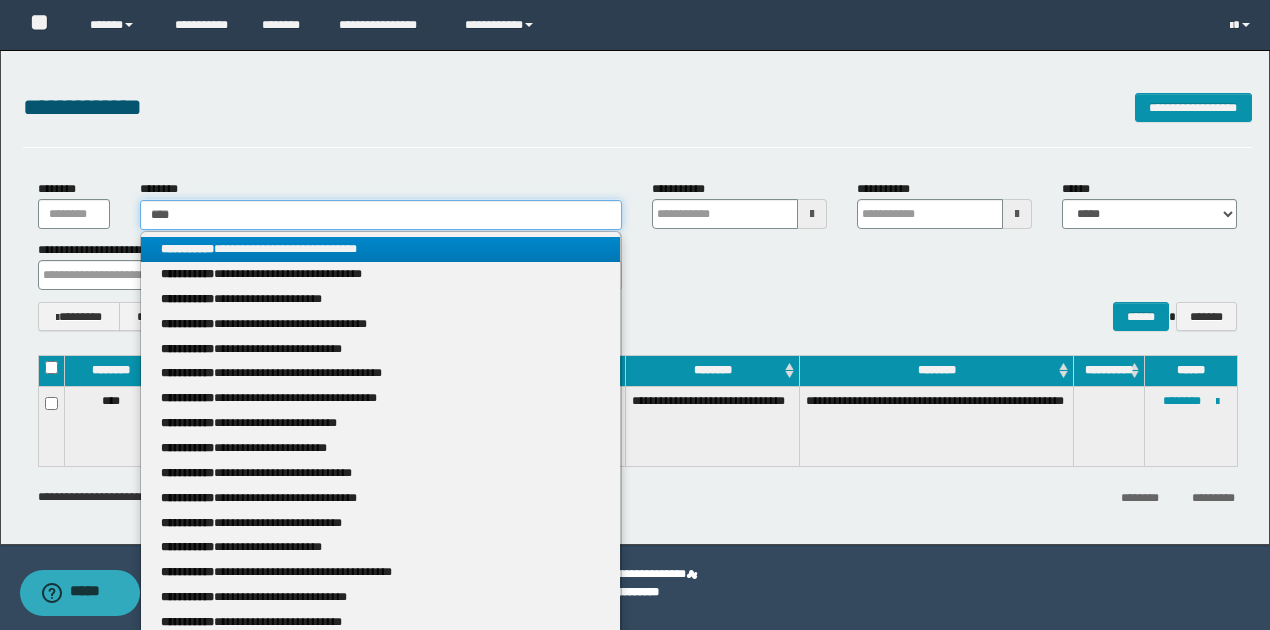 type 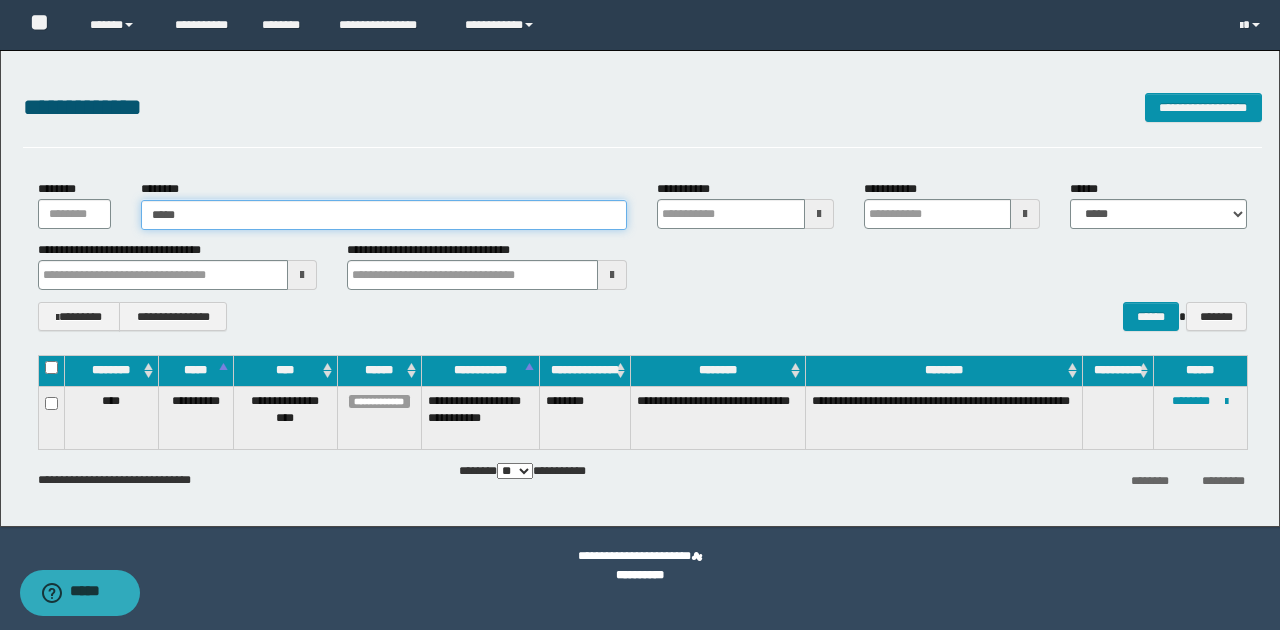 type on "*****" 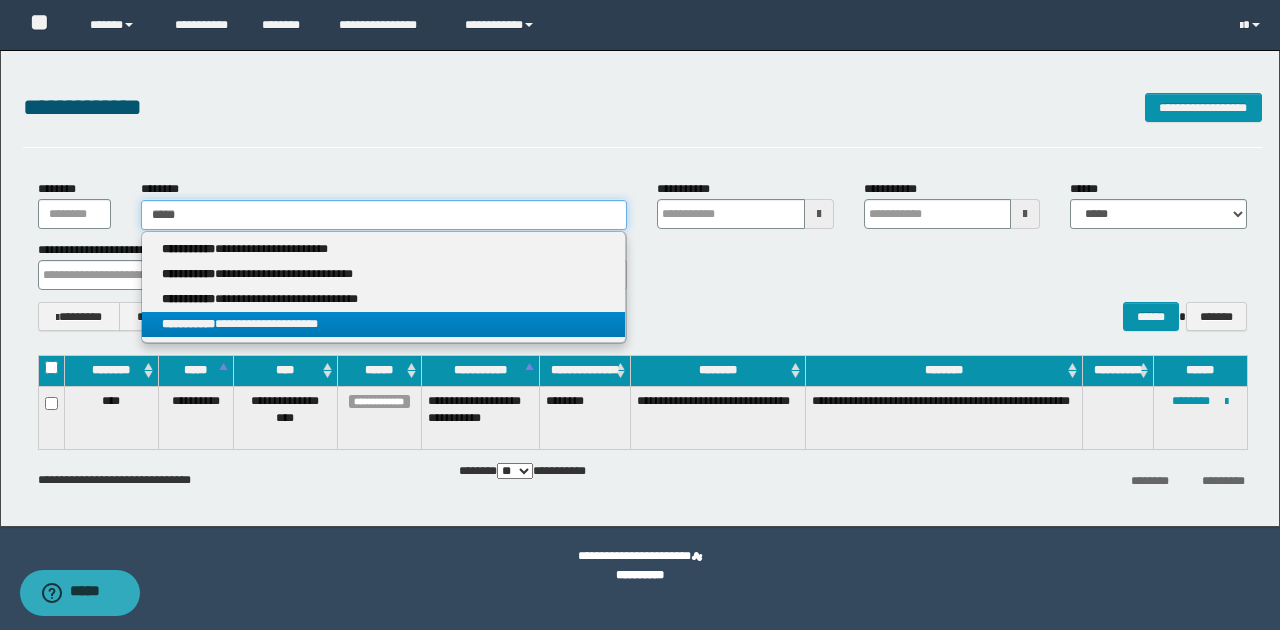 type on "*****" 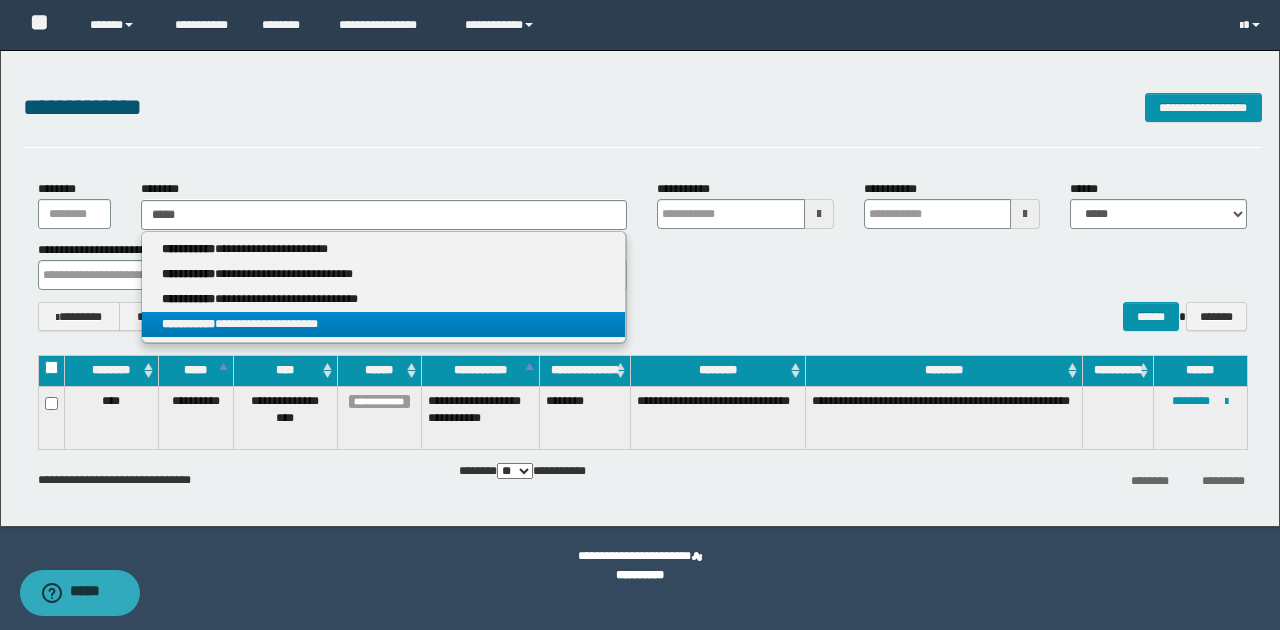 click on "**********" at bounding box center (384, 324) 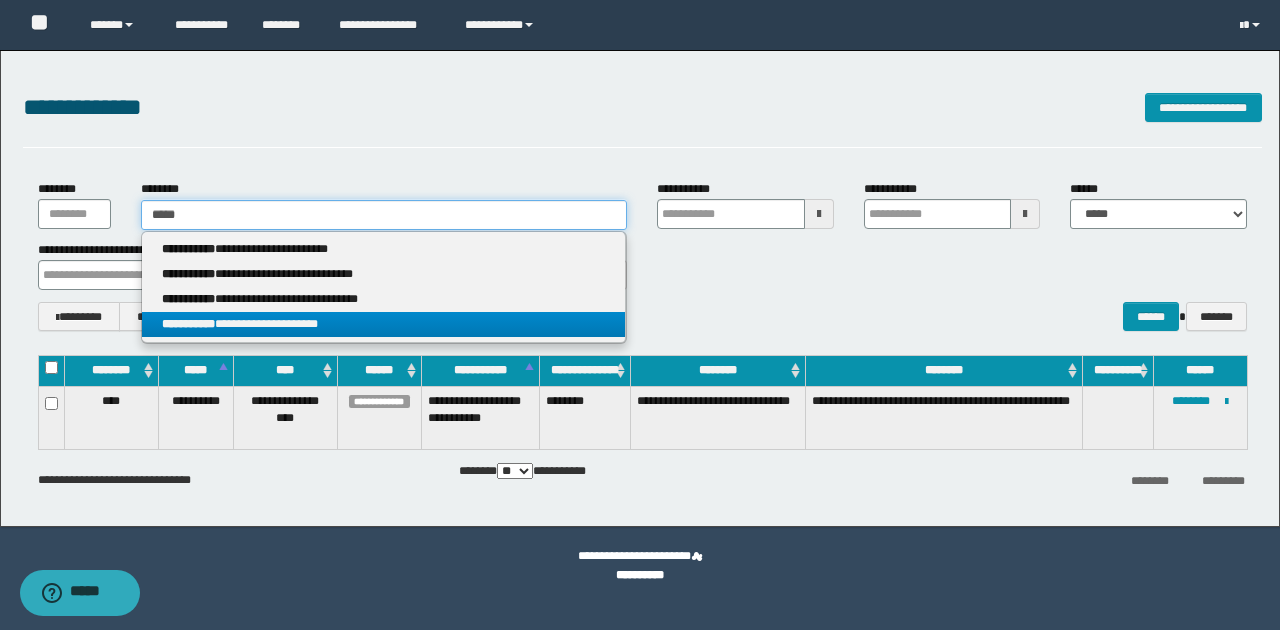 type 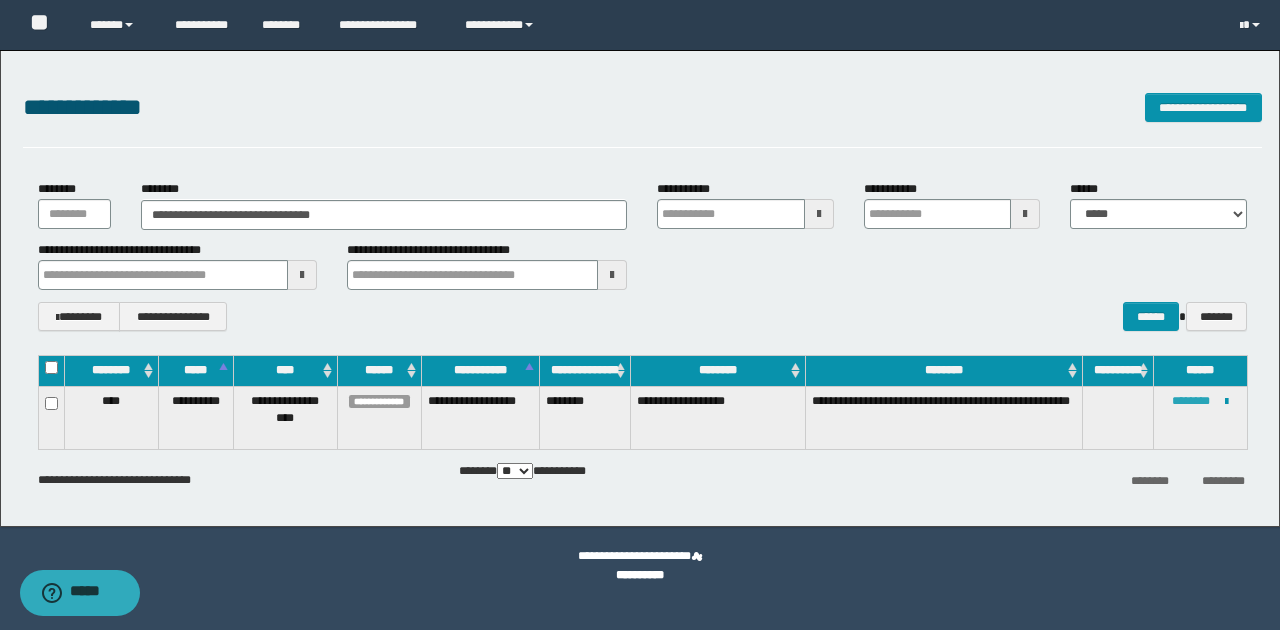click on "********" at bounding box center [1191, 401] 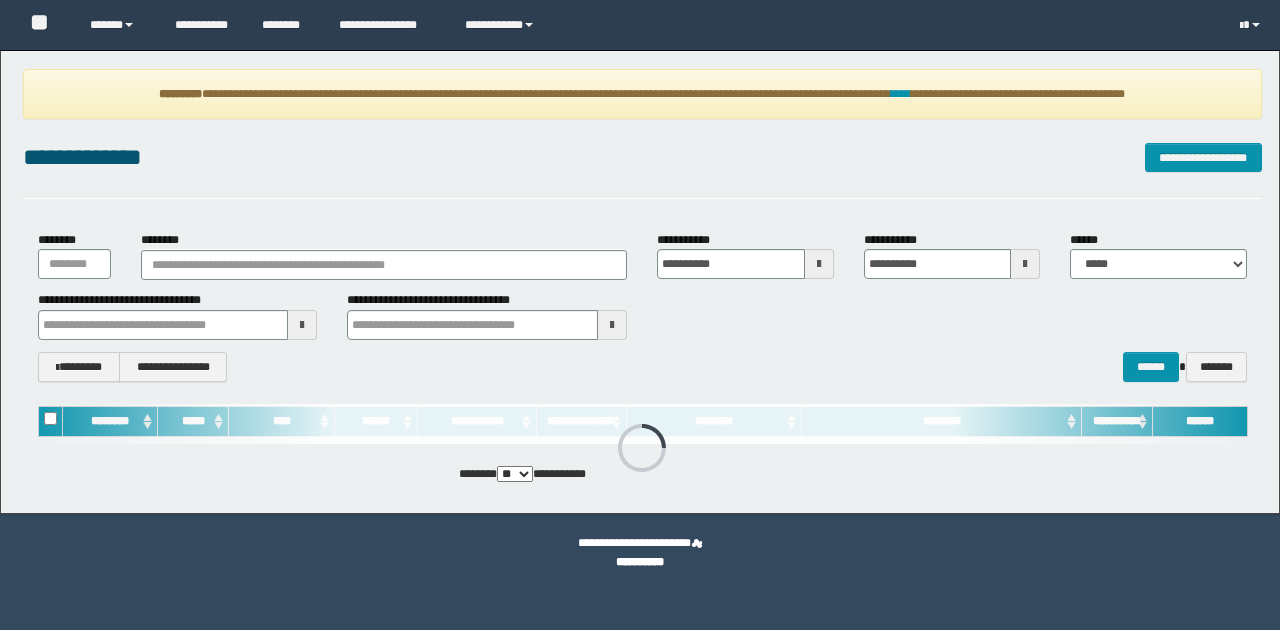 scroll, scrollTop: 0, scrollLeft: 0, axis: both 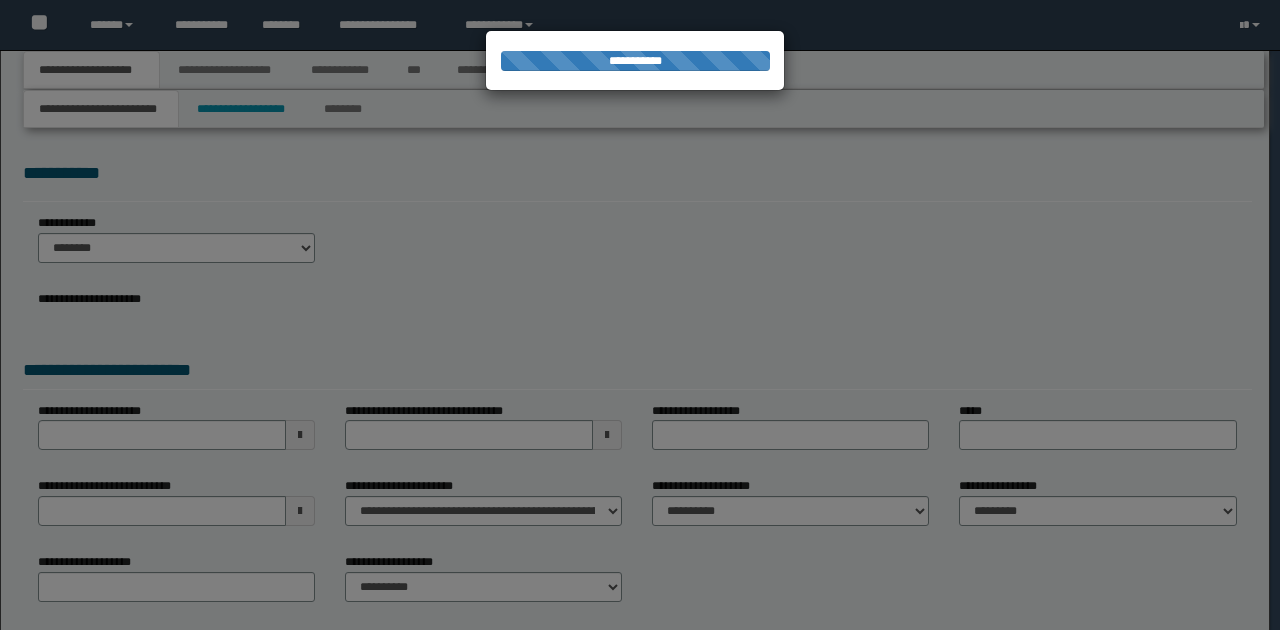 type on "**********" 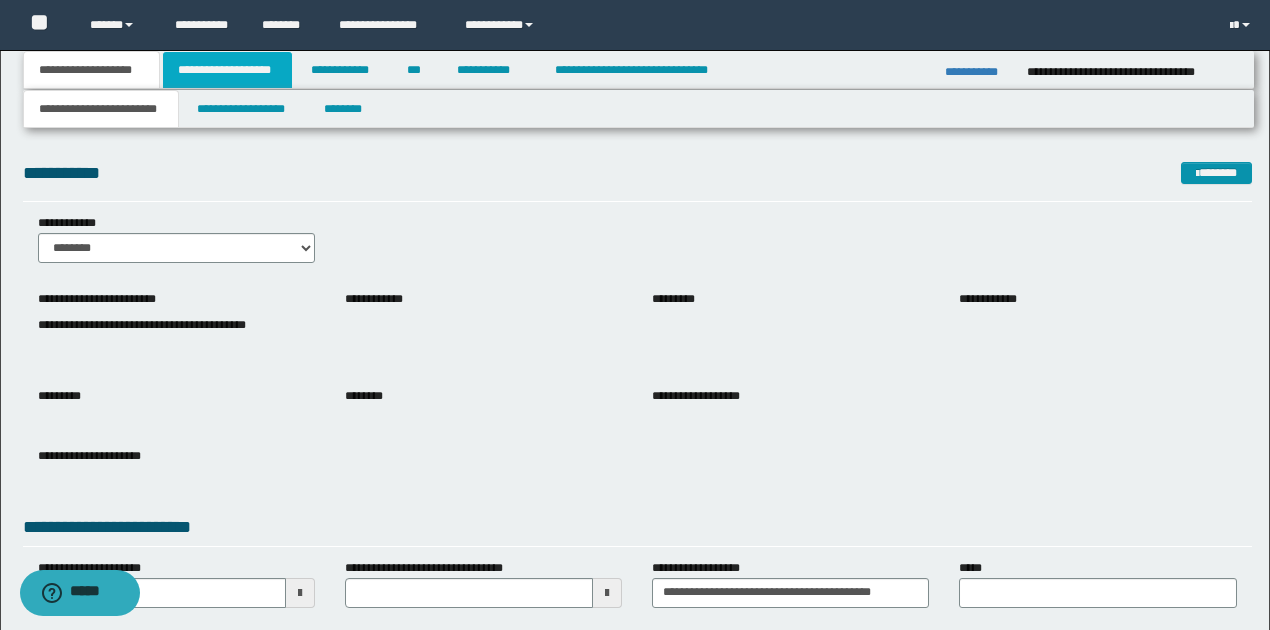 click on "**********" at bounding box center (227, 70) 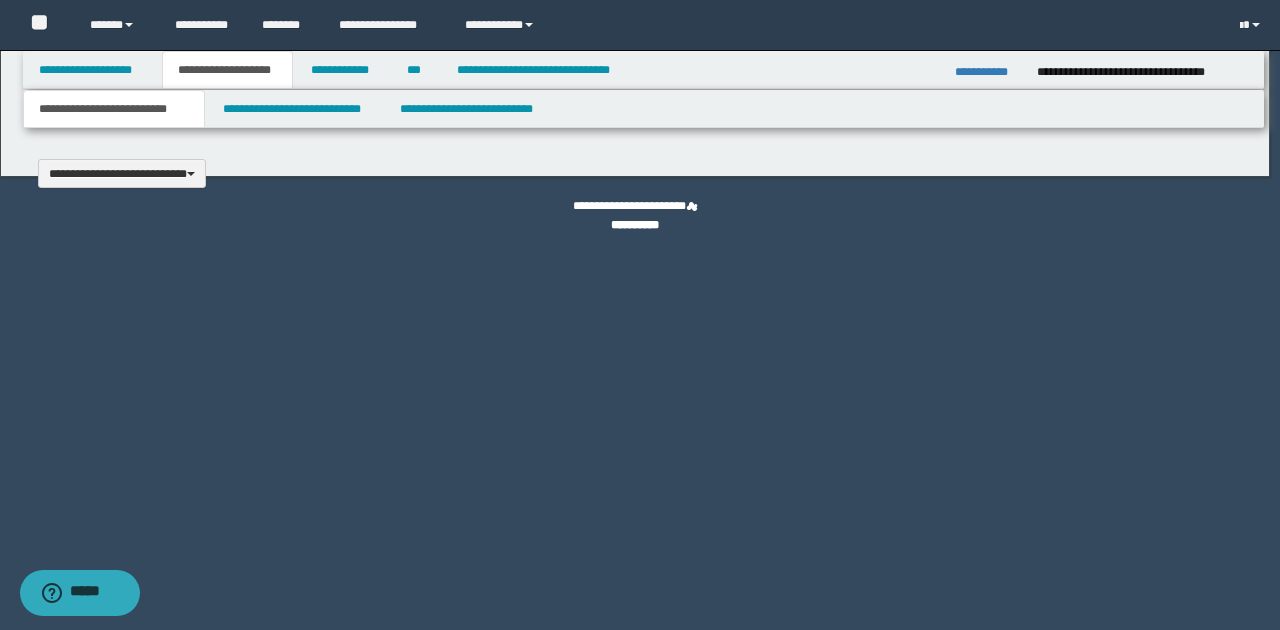 type 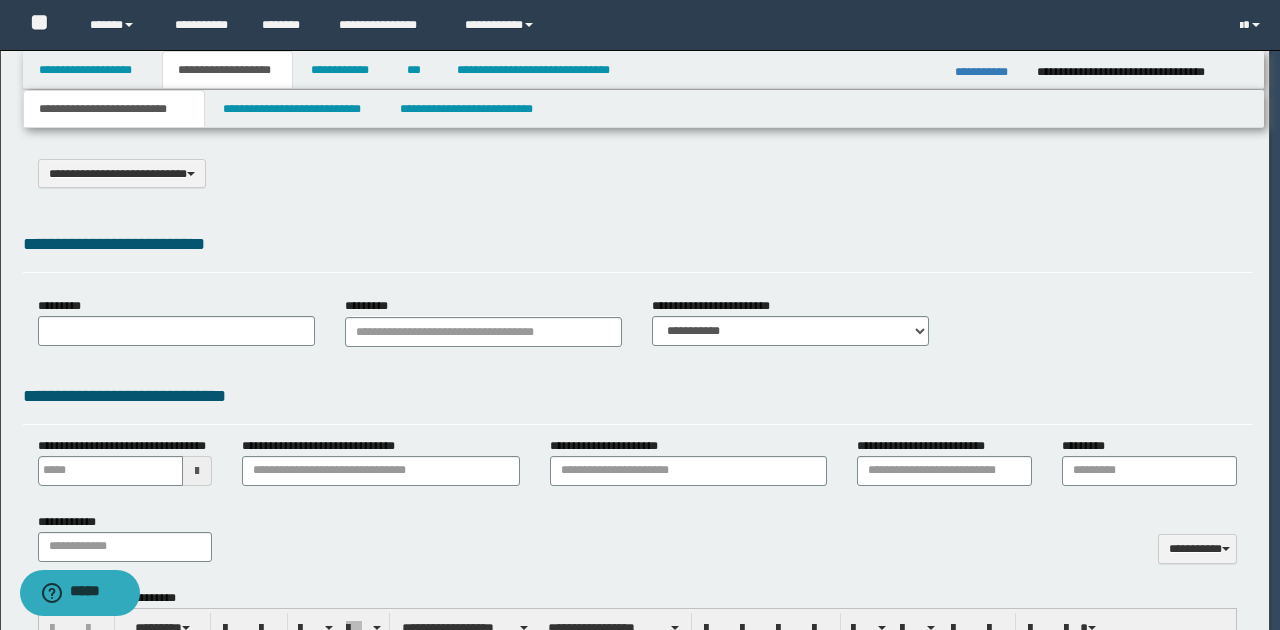 select on "*" 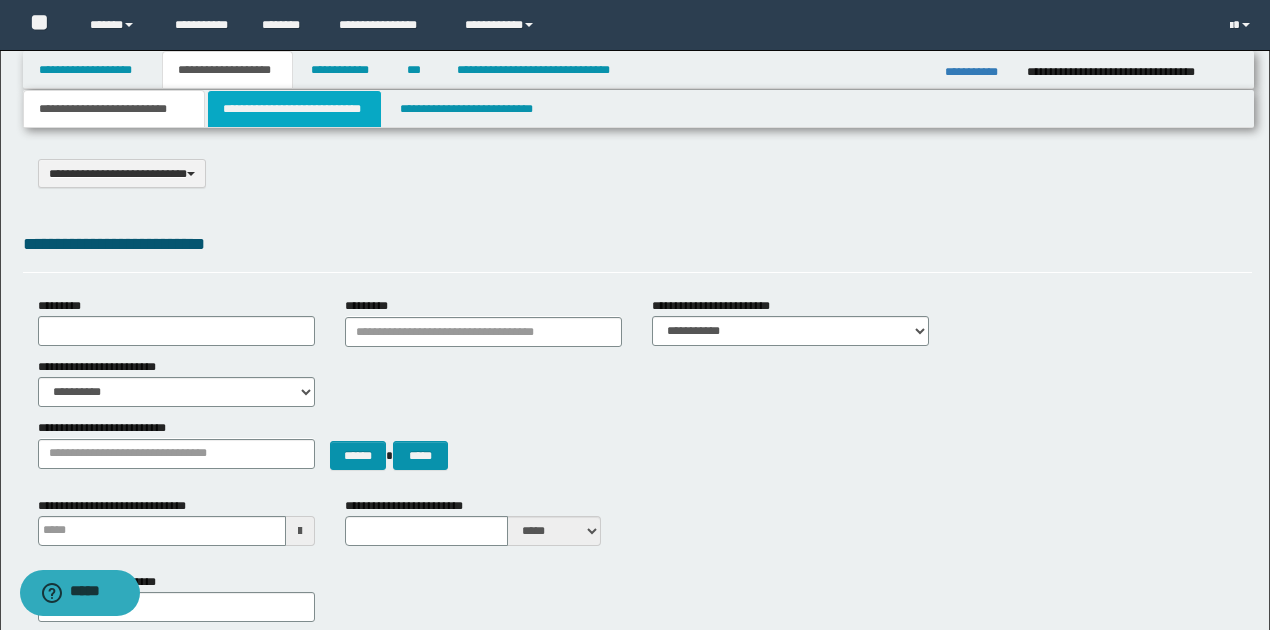 click on "**********" at bounding box center (294, 109) 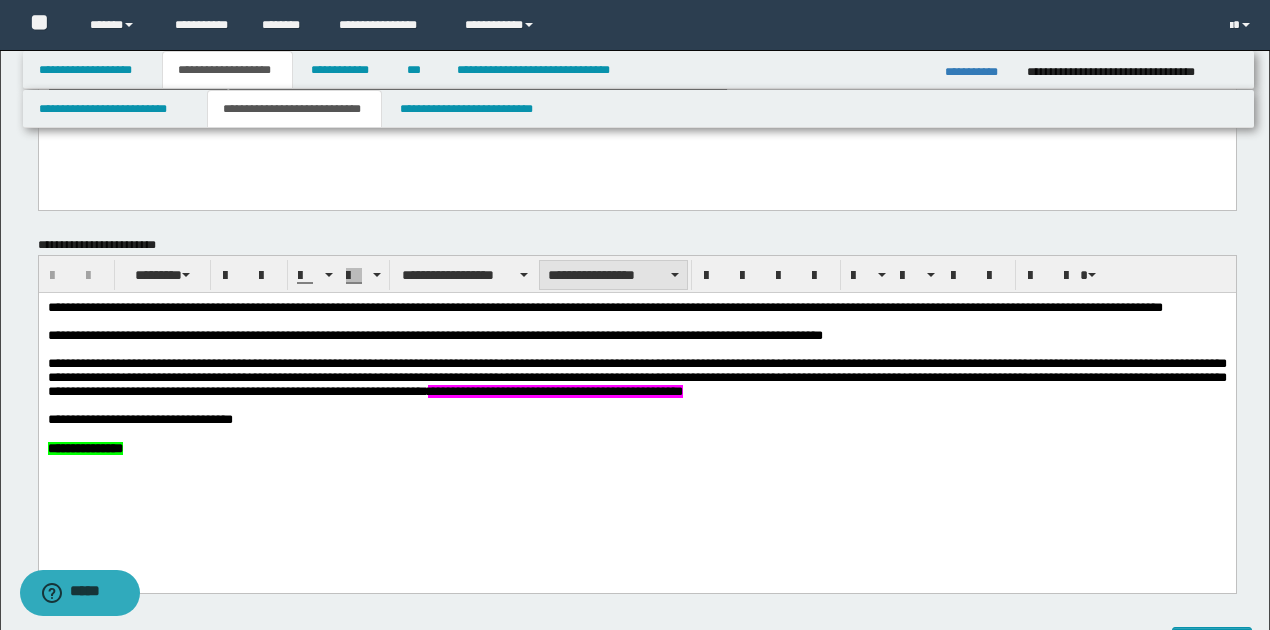 scroll, scrollTop: 200, scrollLeft: 0, axis: vertical 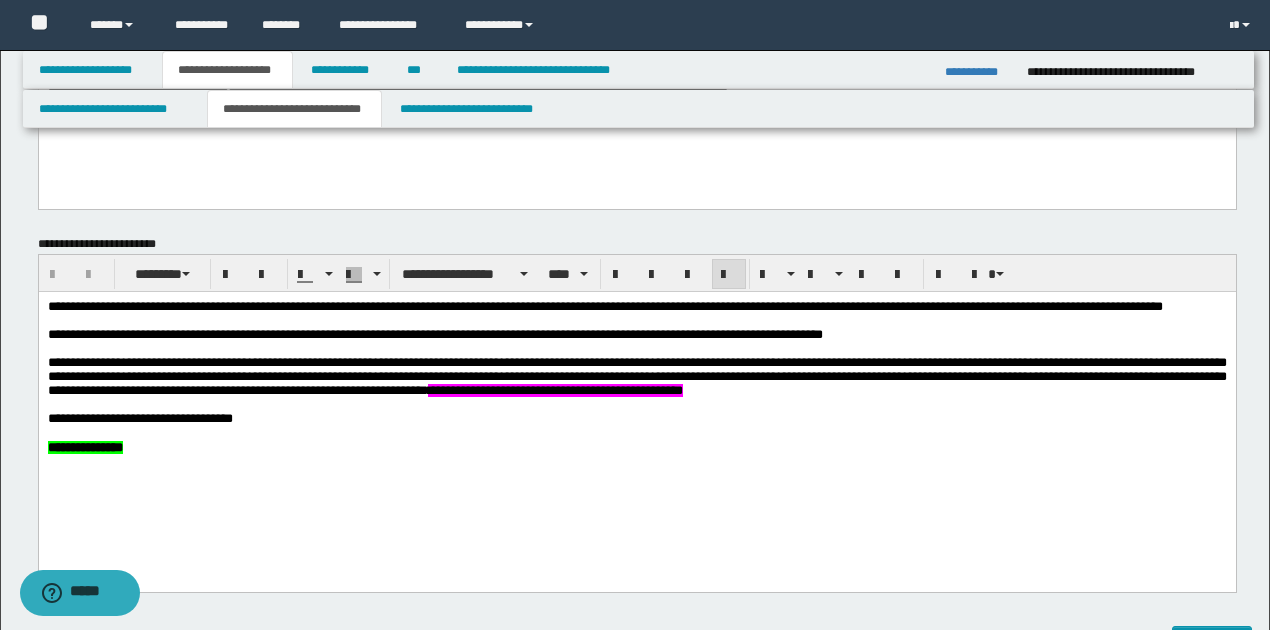 click on "**********" at bounding box center (434, 334) 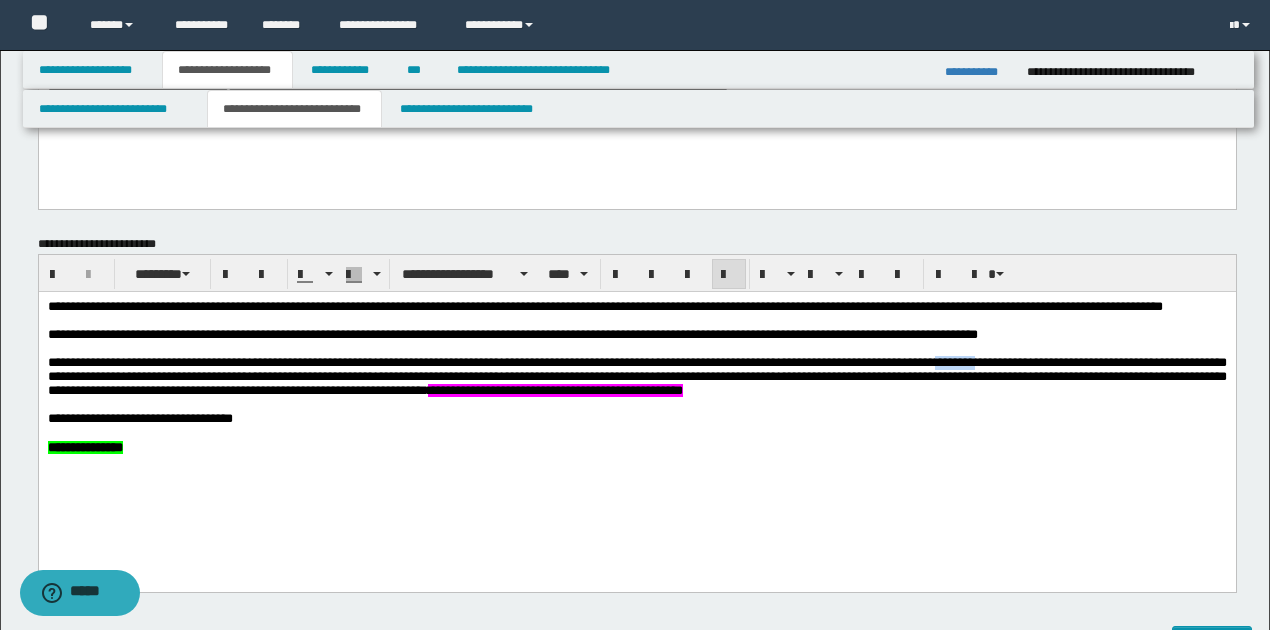 drag, startPoint x: 996, startPoint y: 384, endPoint x: 1037, endPoint y: 382, distance: 41.04875 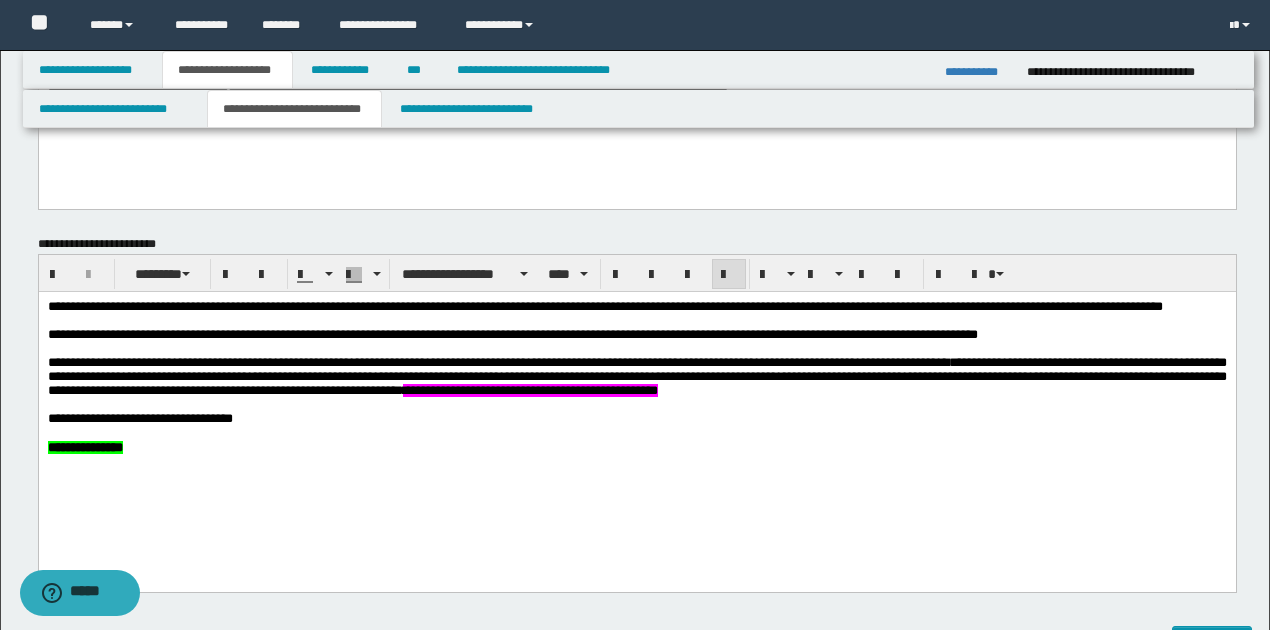 scroll, scrollTop: 266, scrollLeft: 0, axis: vertical 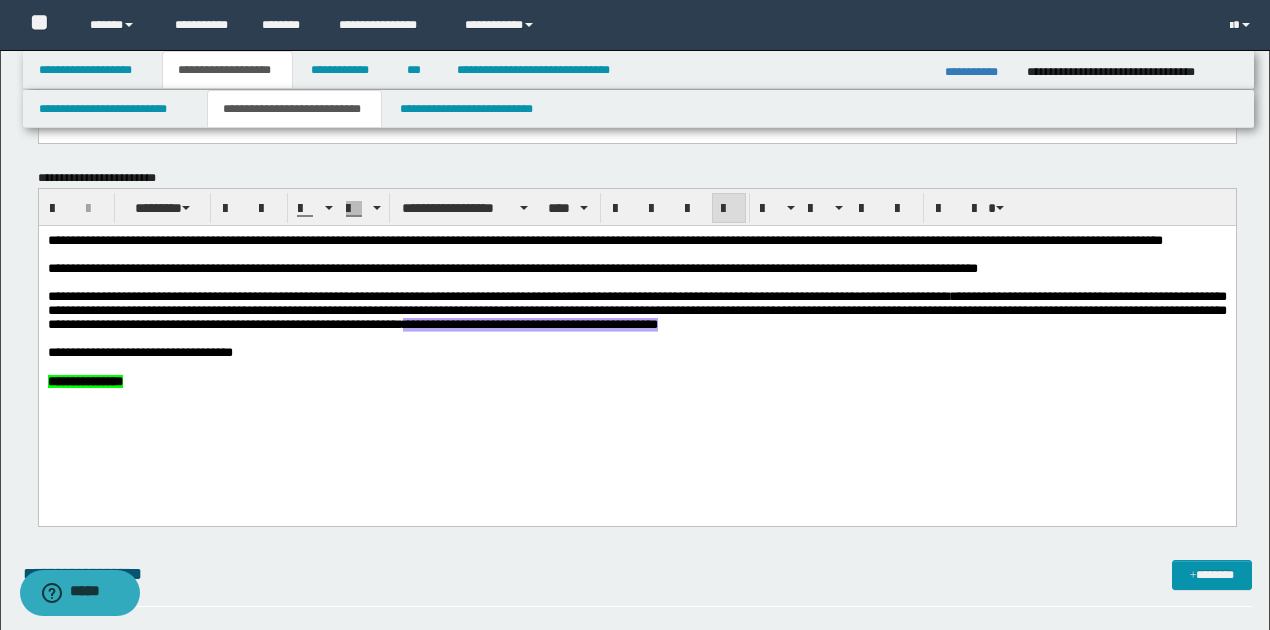 drag, startPoint x: 634, startPoint y: 348, endPoint x: 916, endPoint y: 349, distance: 282.00177 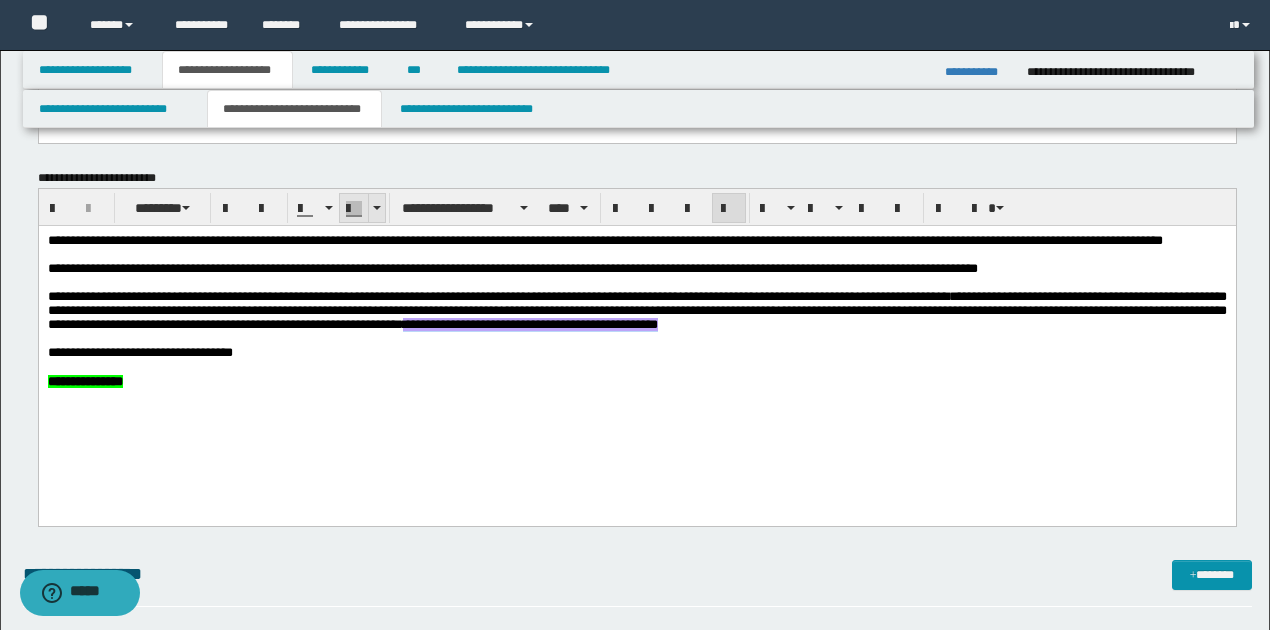 click at bounding box center [376, 208] 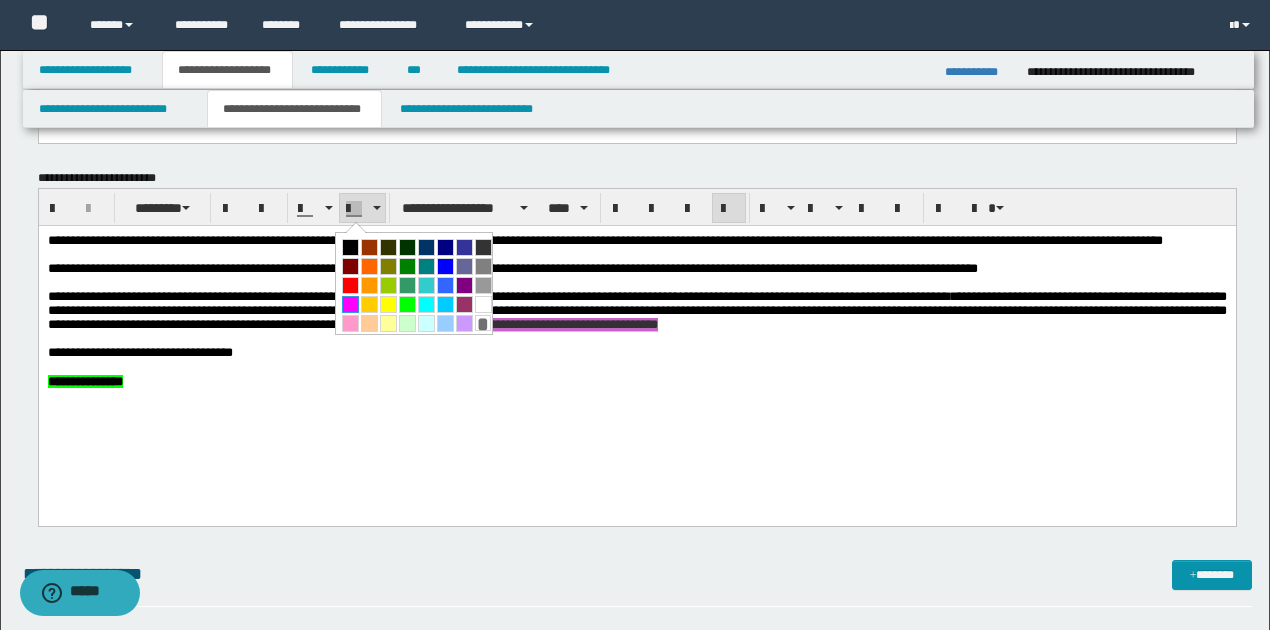 drag, startPoint x: 355, startPoint y: 305, endPoint x: 317, endPoint y: 80, distance: 228.18633 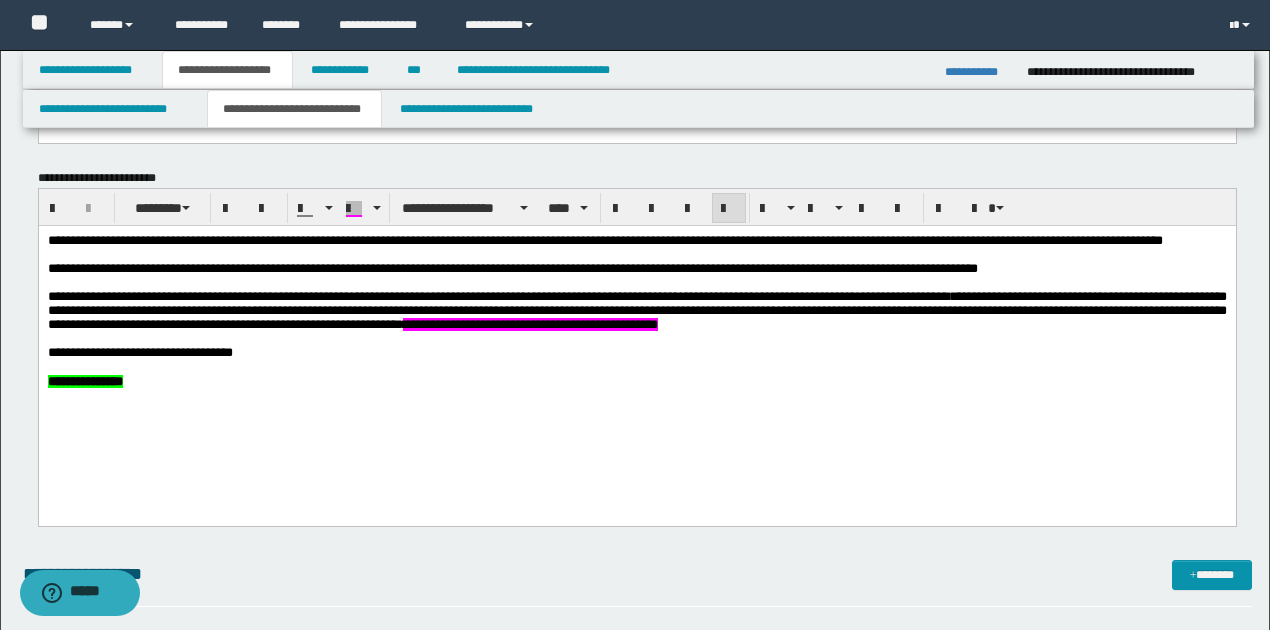 click on "**********" at bounding box center [636, 336] 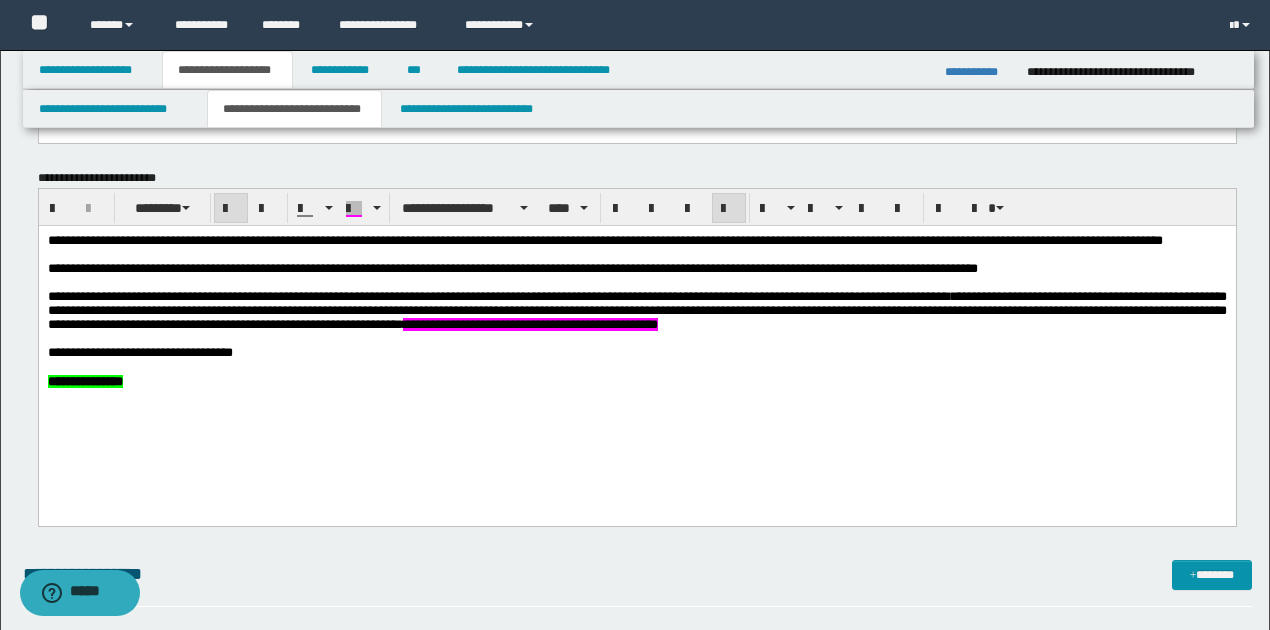click on "**********" at bounding box center [636, 336] 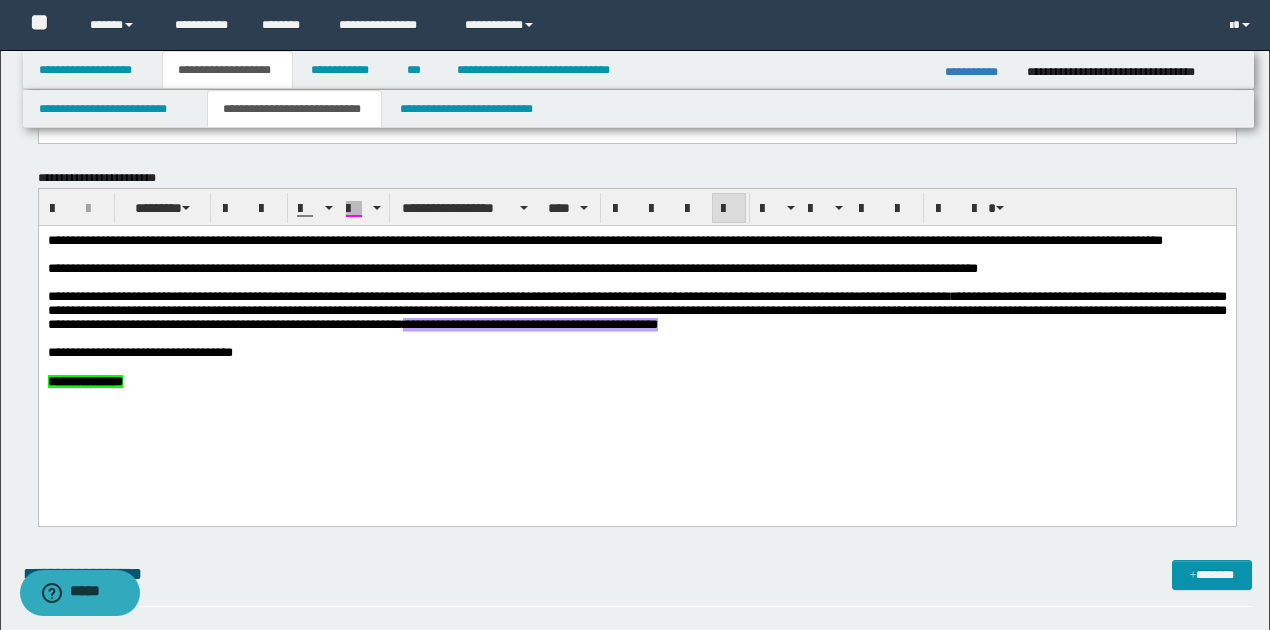 drag, startPoint x: 634, startPoint y: 350, endPoint x: 927, endPoint y: 348, distance: 293.00684 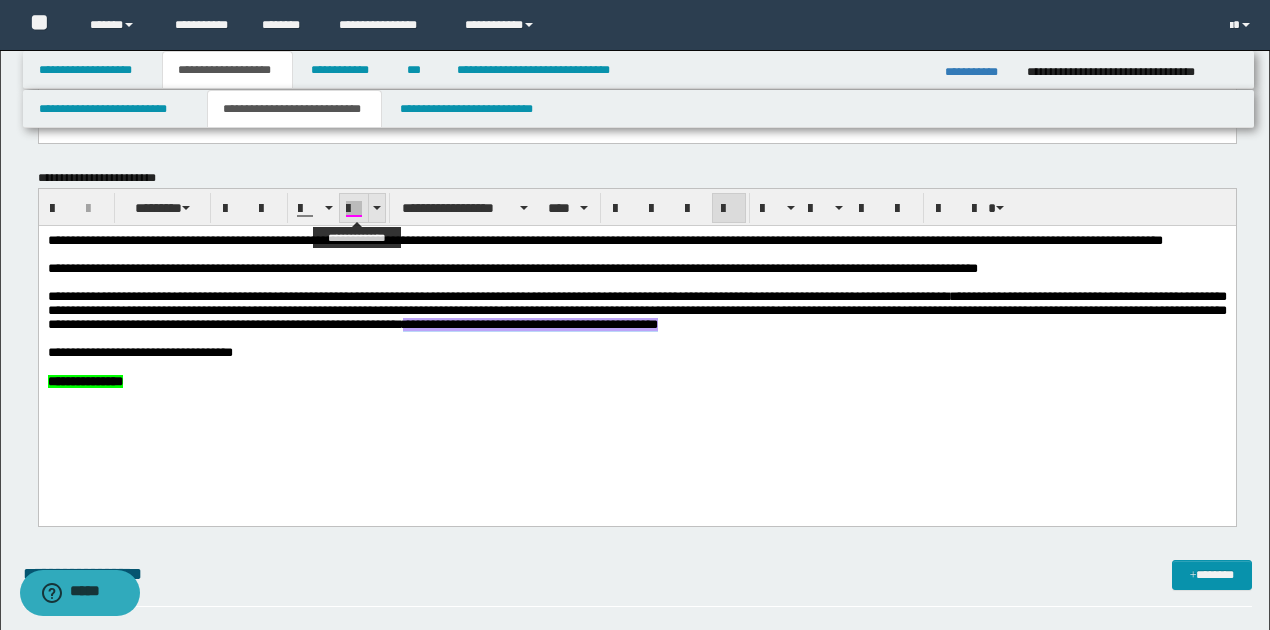 click at bounding box center [376, 208] 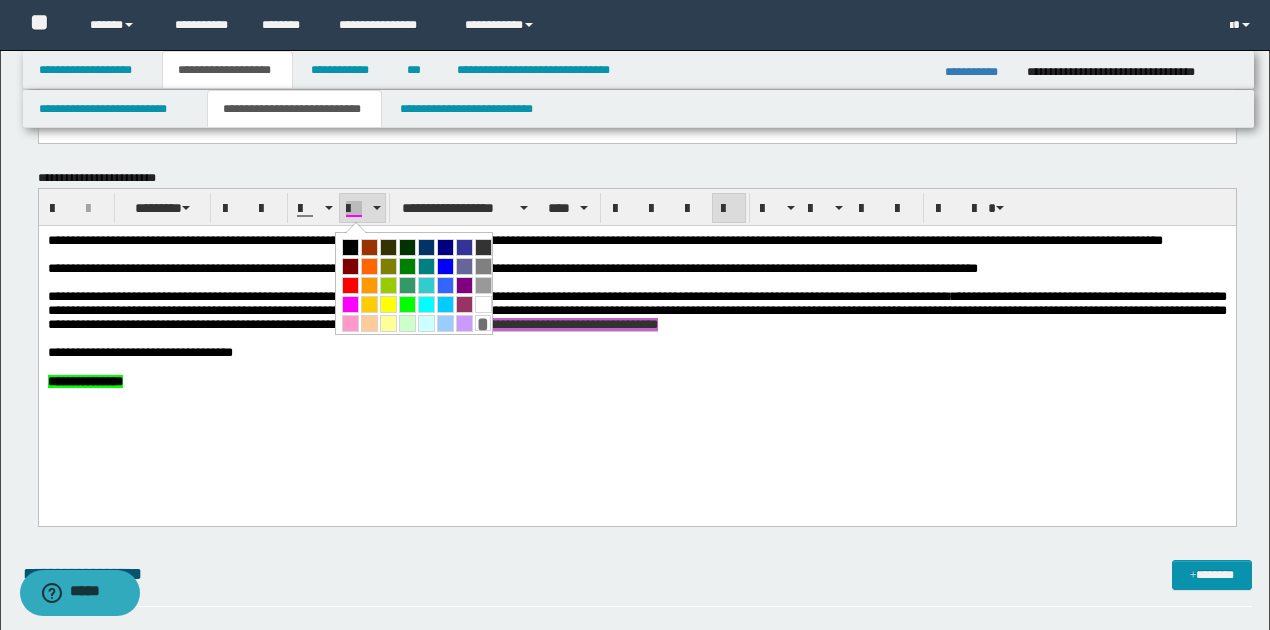 drag, startPoint x: 476, startPoint y: 318, endPoint x: 629, endPoint y: 122, distance: 248.64633 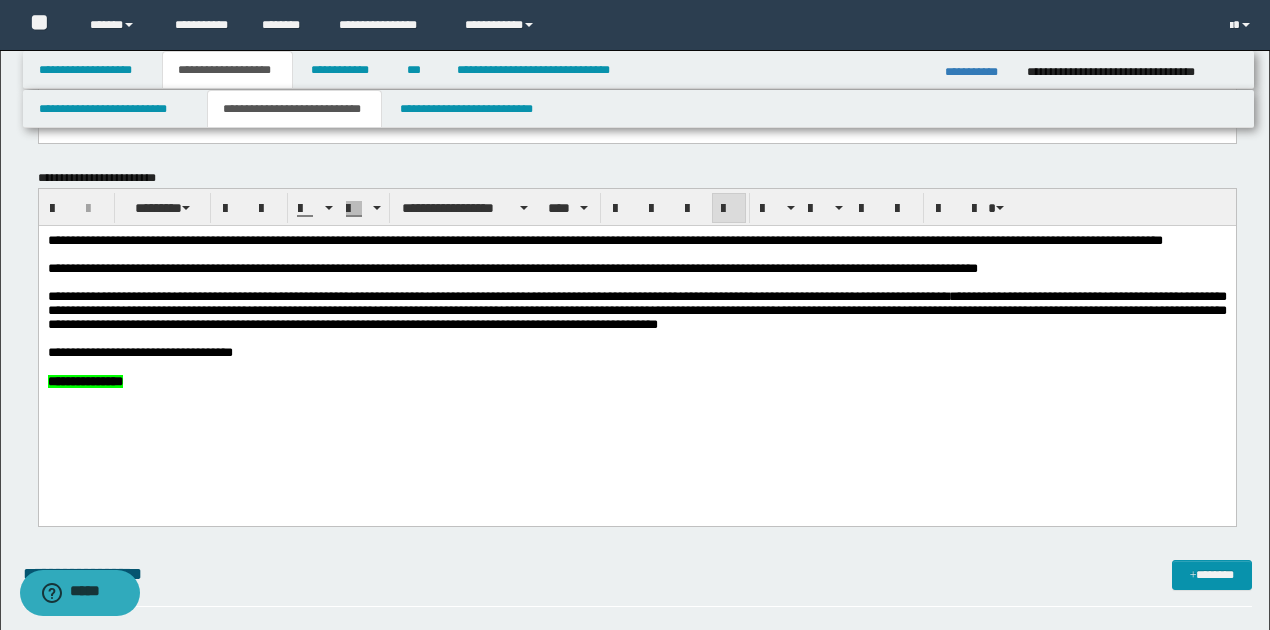 click on "**********" at bounding box center [636, 382] 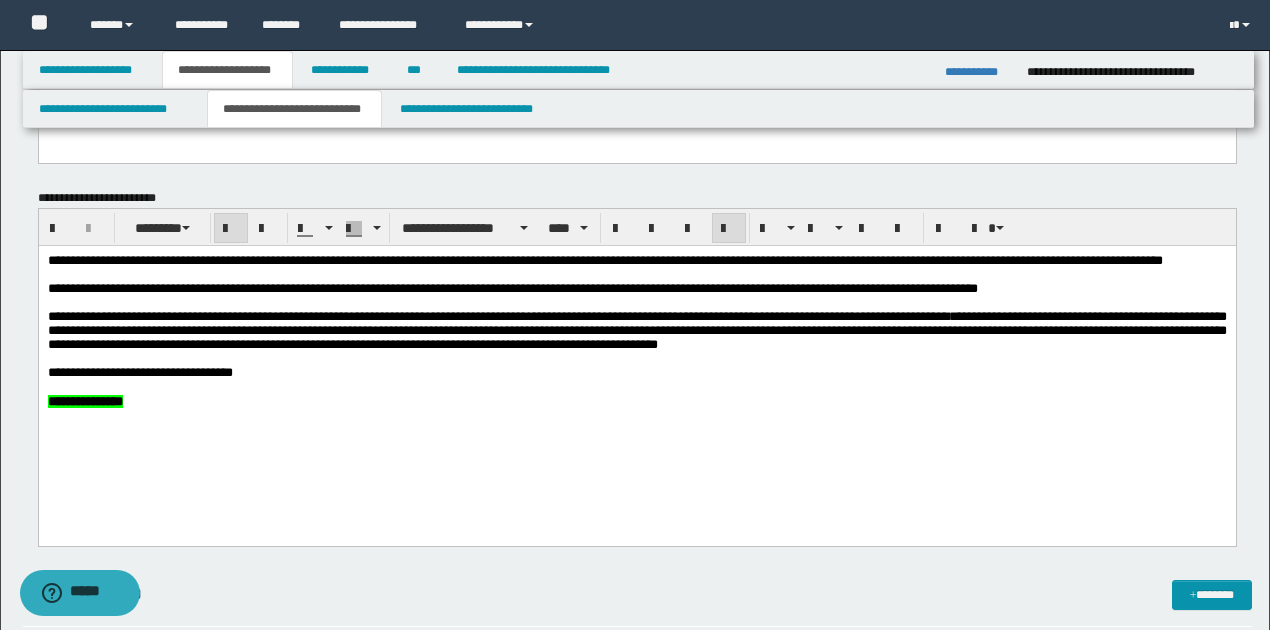 scroll, scrollTop: 214, scrollLeft: 0, axis: vertical 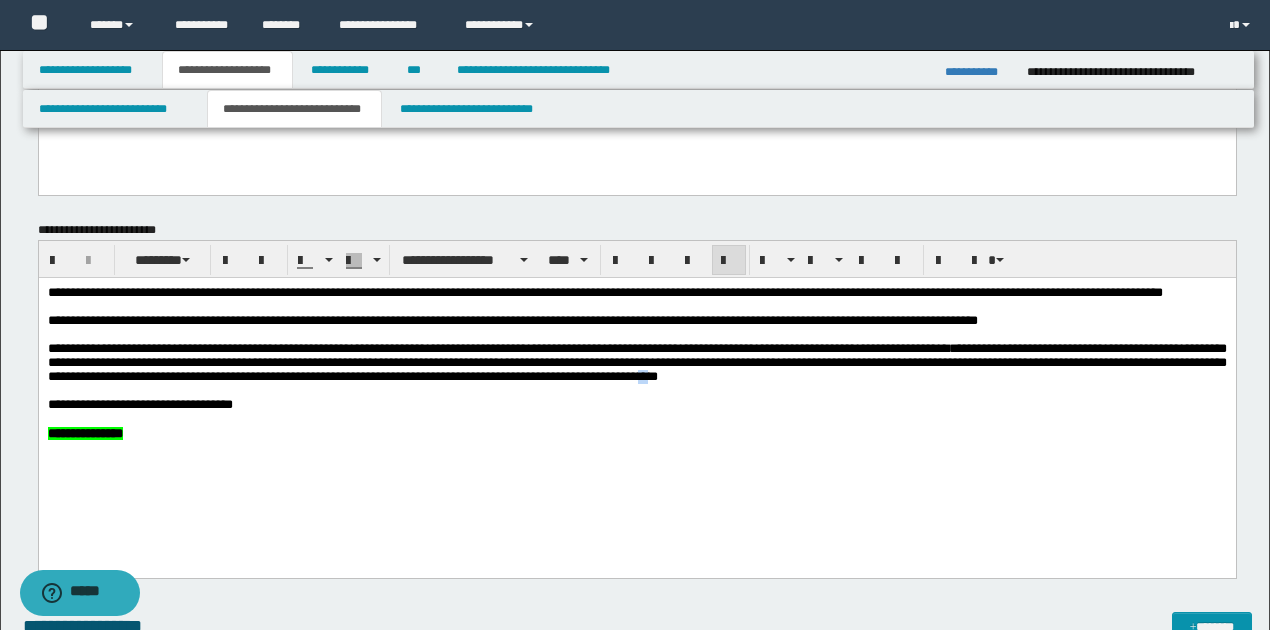 click on "**********" at bounding box center (636, 362) 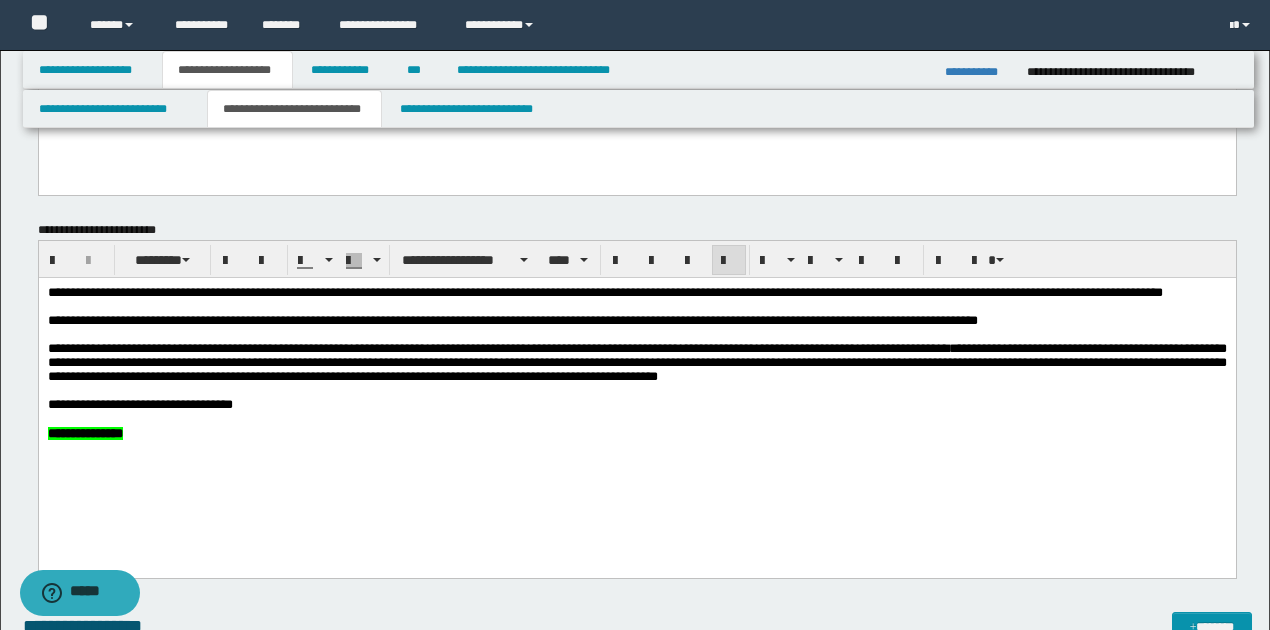 click at bounding box center (636, 391) 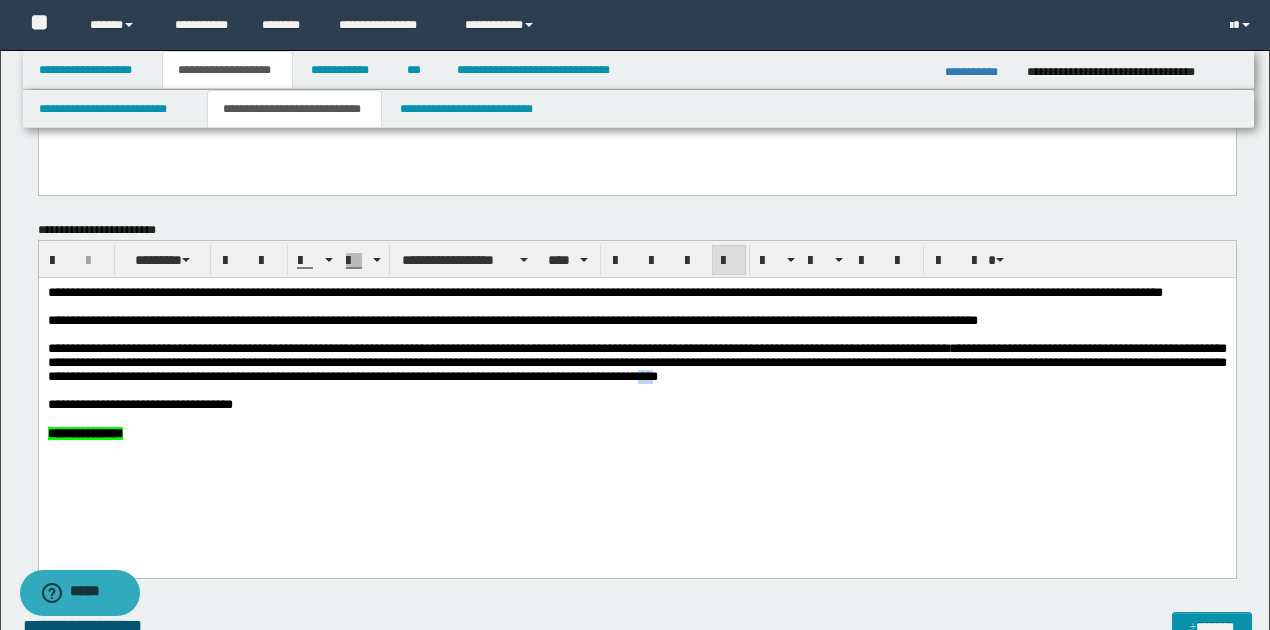 drag, startPoint x: 886, startPoint y: 403, endPoint x: 899, endPoint y: 402, distance: 13.038404 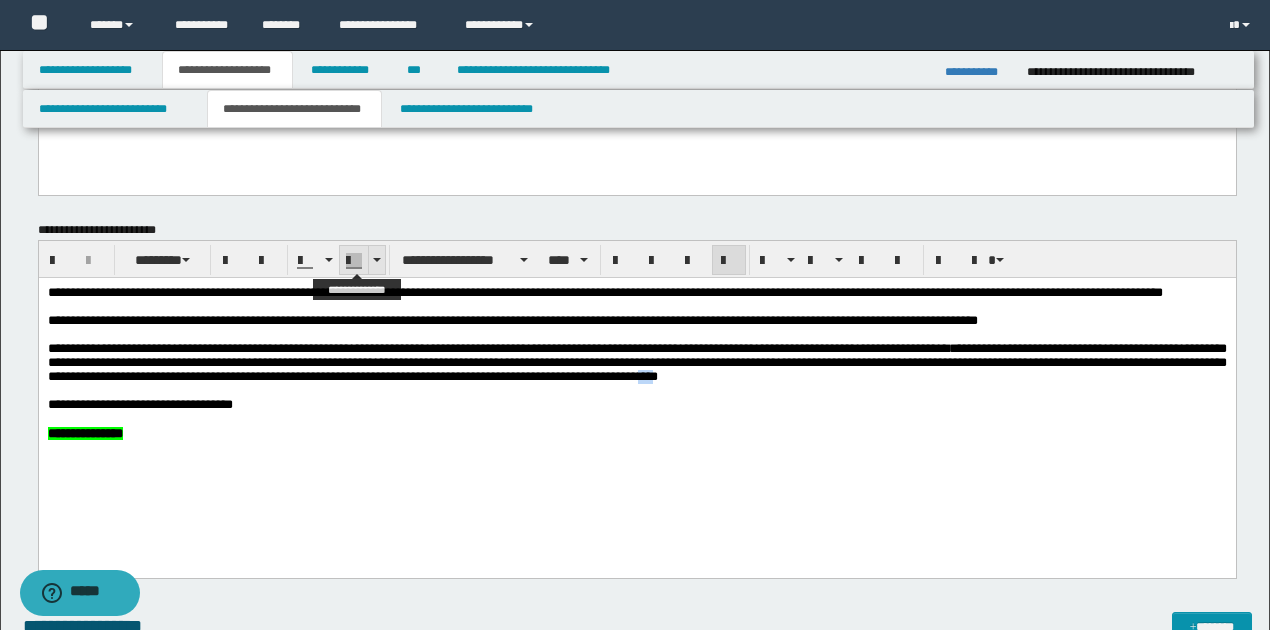 click at bounding box center (376, 260) 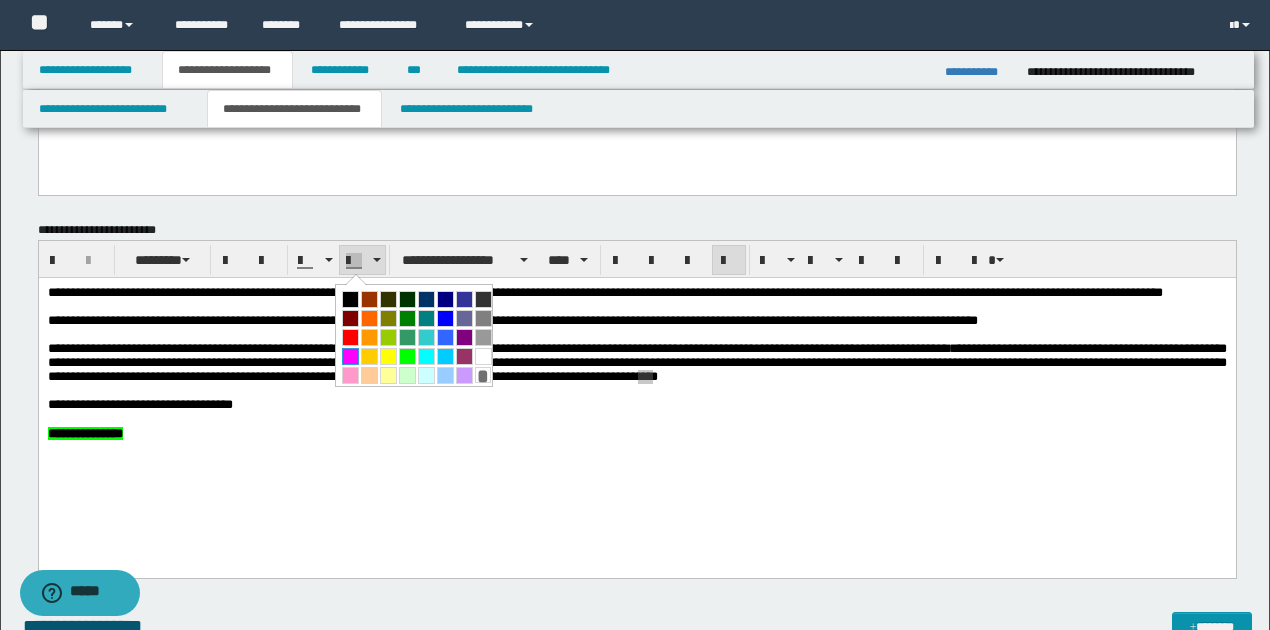 click at bounding box center (350, 356) 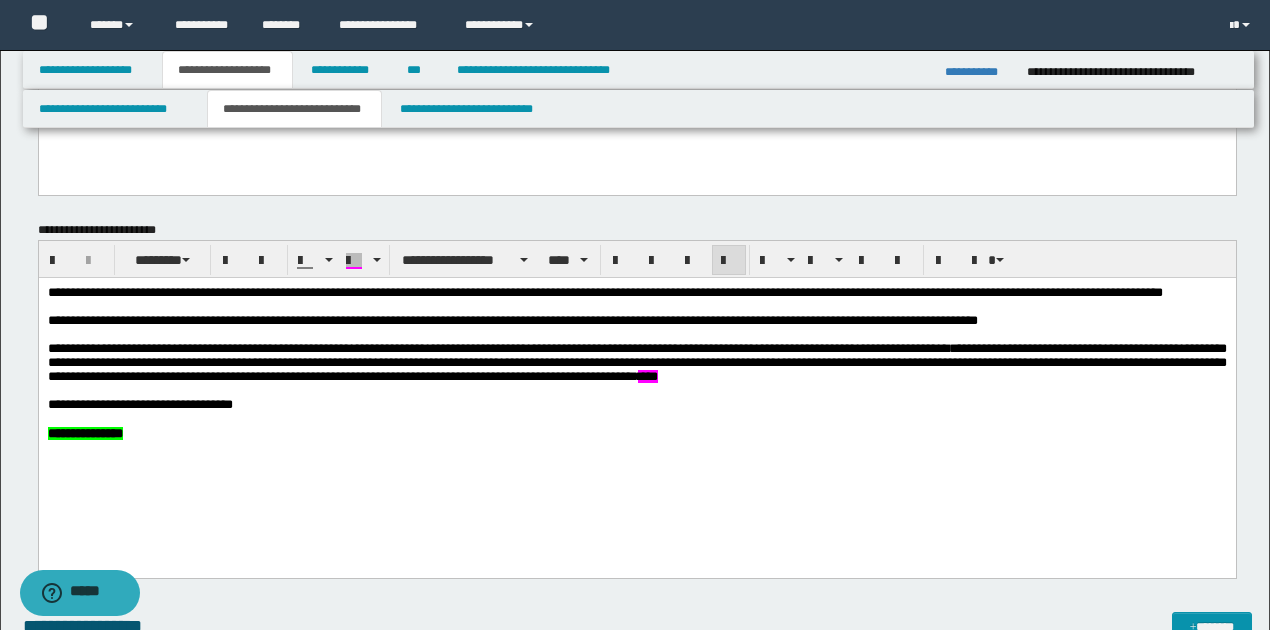 click on "**********" at bounding box center [636, 362] 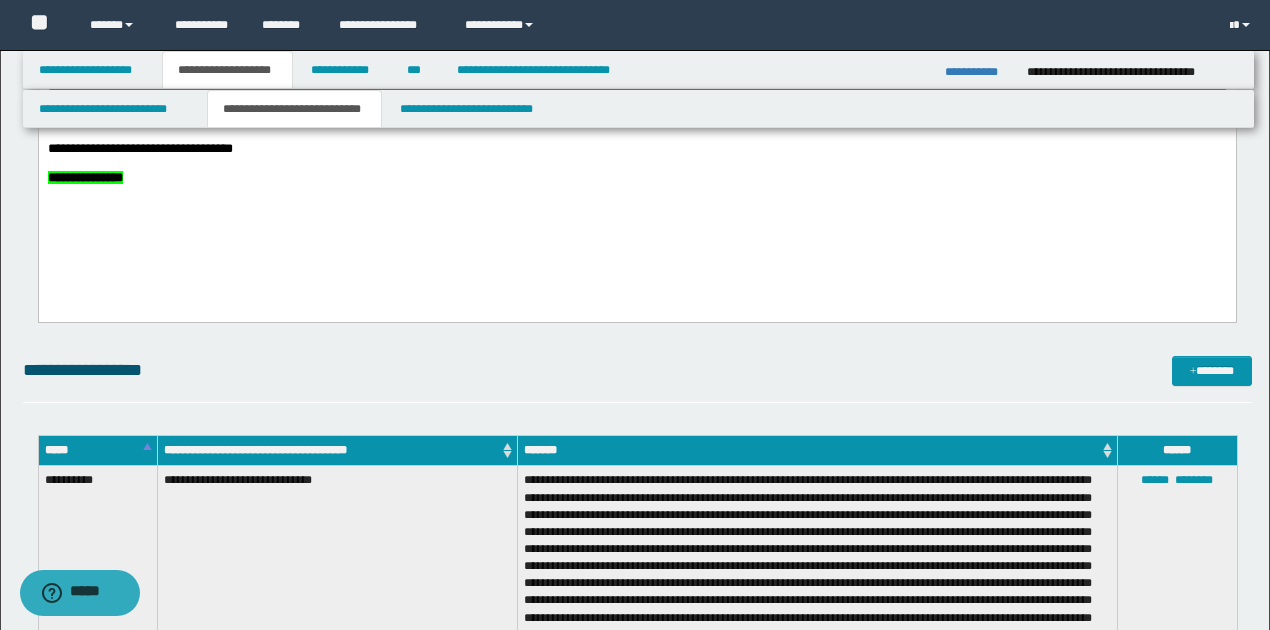 scroll, scrollTop: 80, scrollLeft: 0, axis: vertical 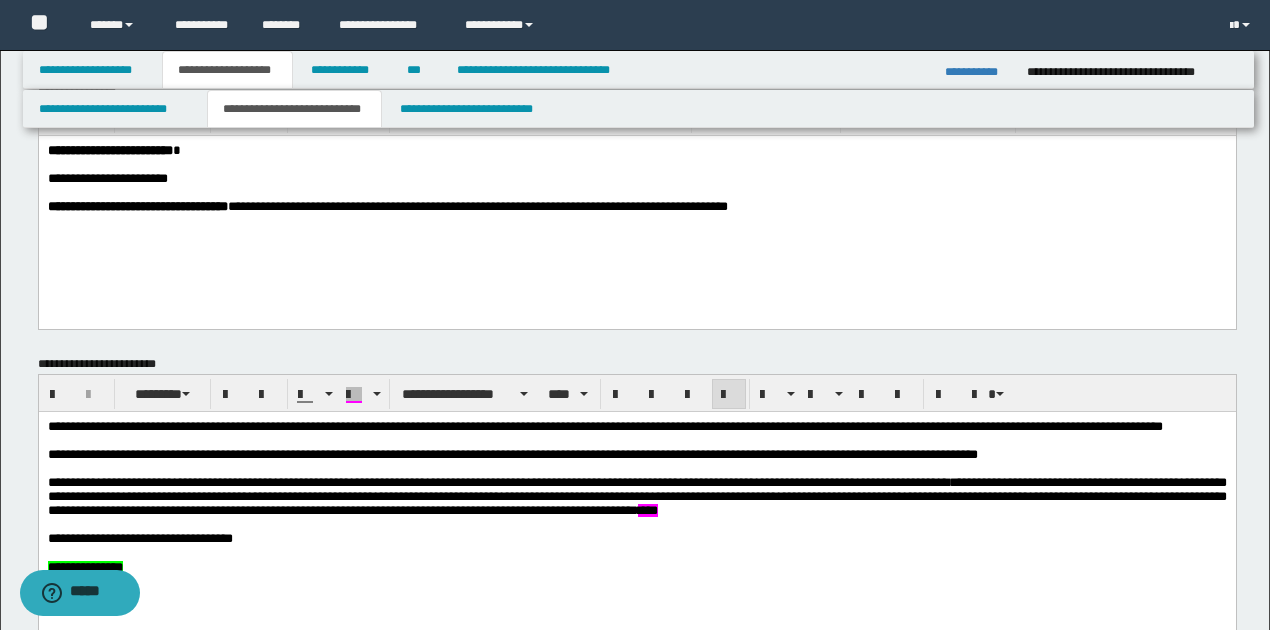 click on "**********" at bounding box center (636, 497) 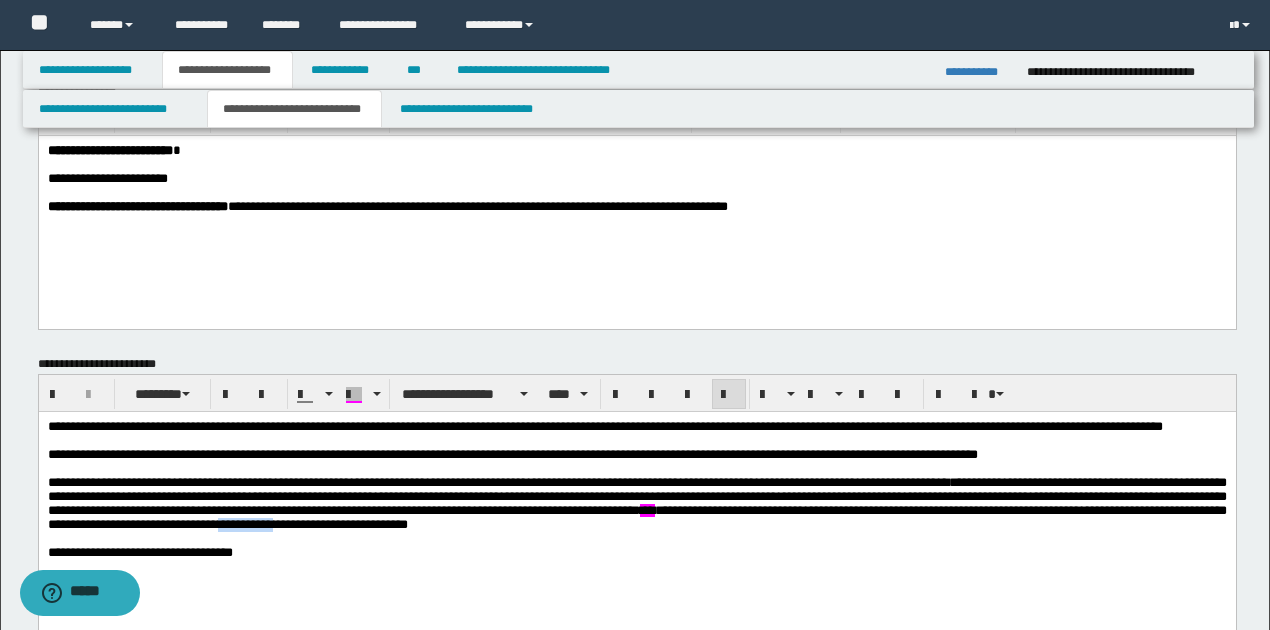 drag, startPoint x: 567, startPoint y: 547, endPoint x: 627, endPoint y: 555, distance: 60.530983 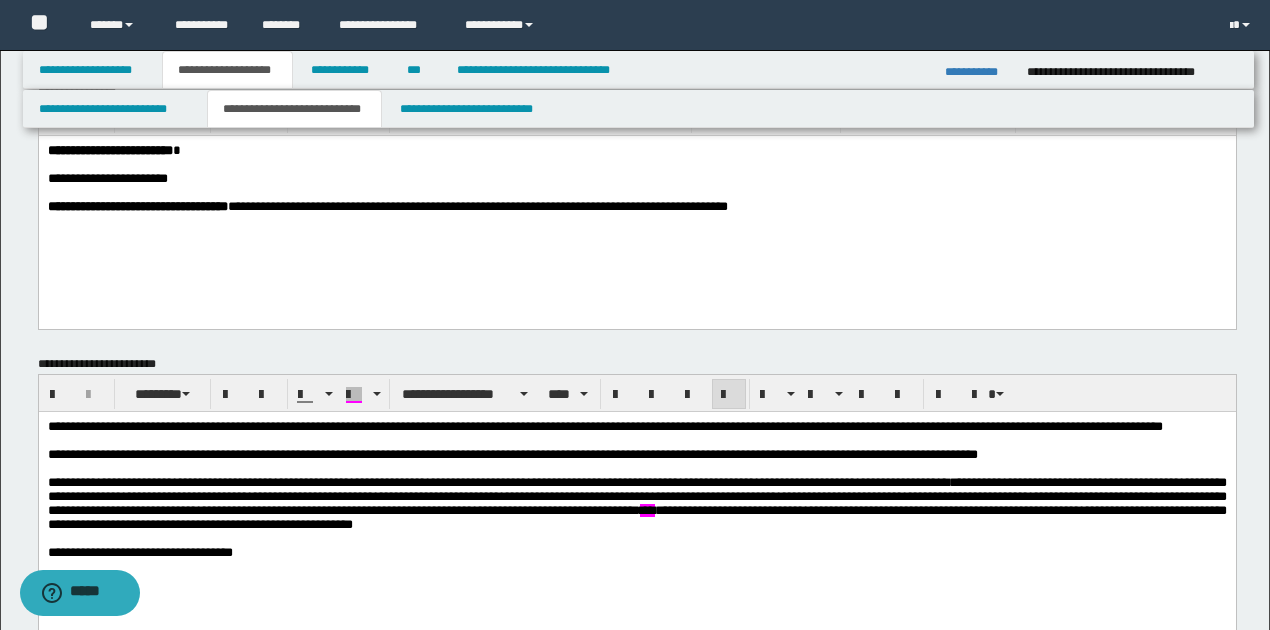 click on "**********" at bounding box center [636, 504] 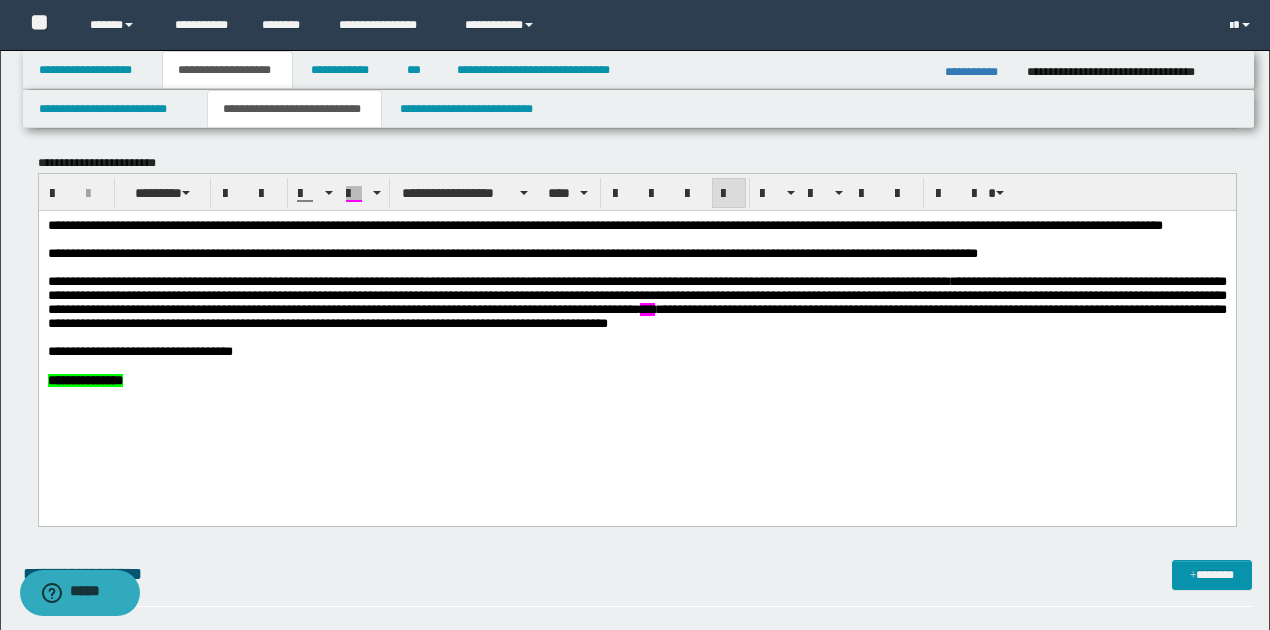 scroll, scrollTop: 280, scrollLeft: 0, axis: vertical 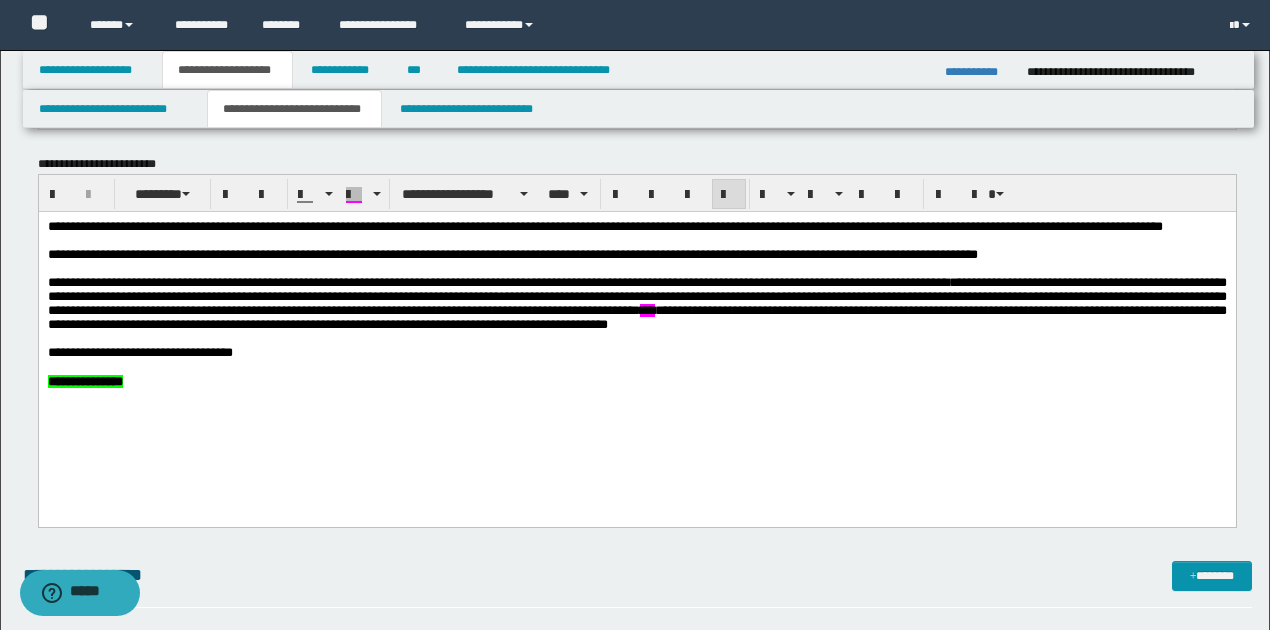 click on "**********" at bounding box center [636, 353] 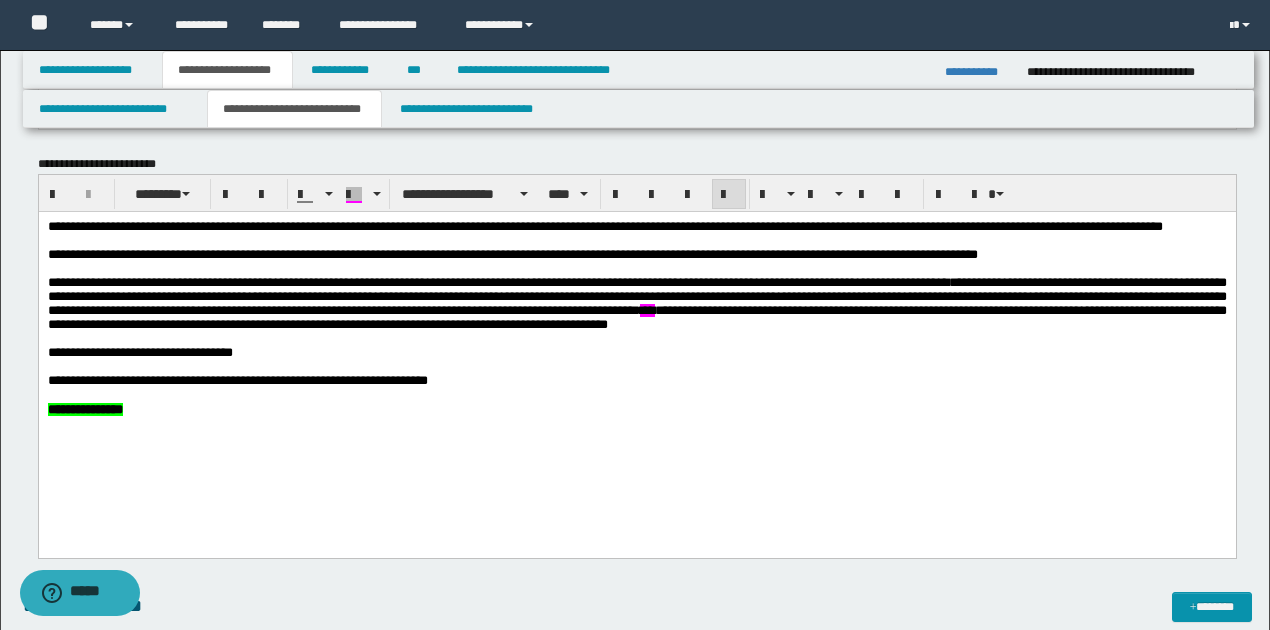 click on "**********" at bounding box center (237, 380) 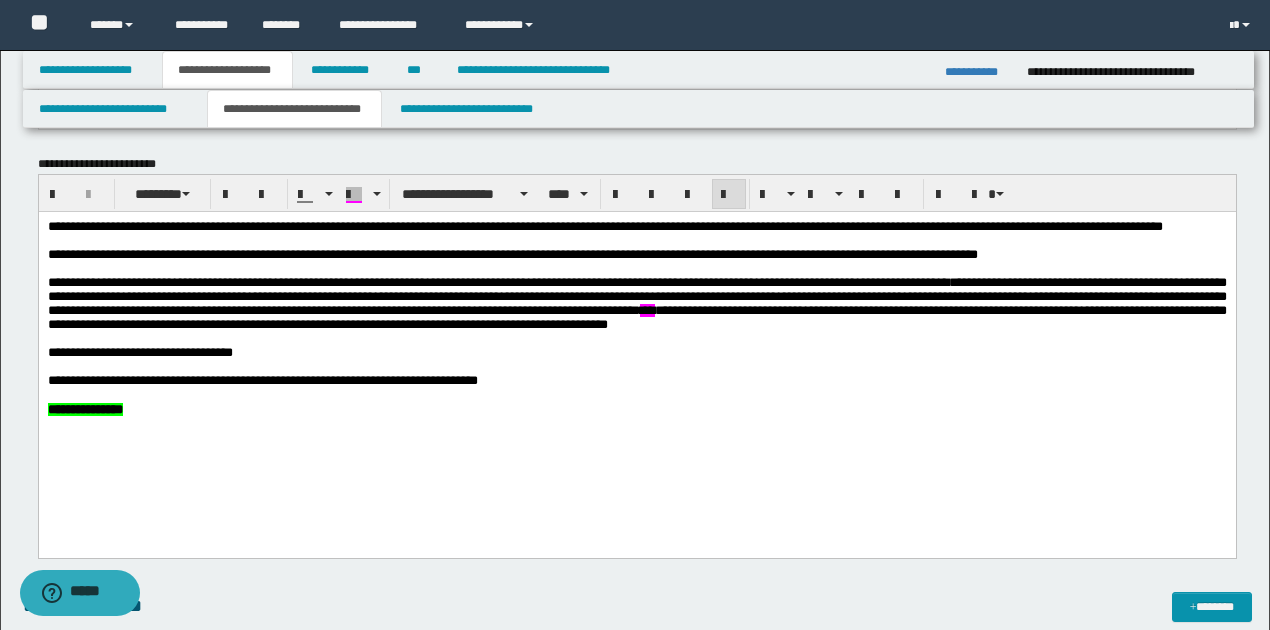 click on "**********" at bounding box center (636, 381) 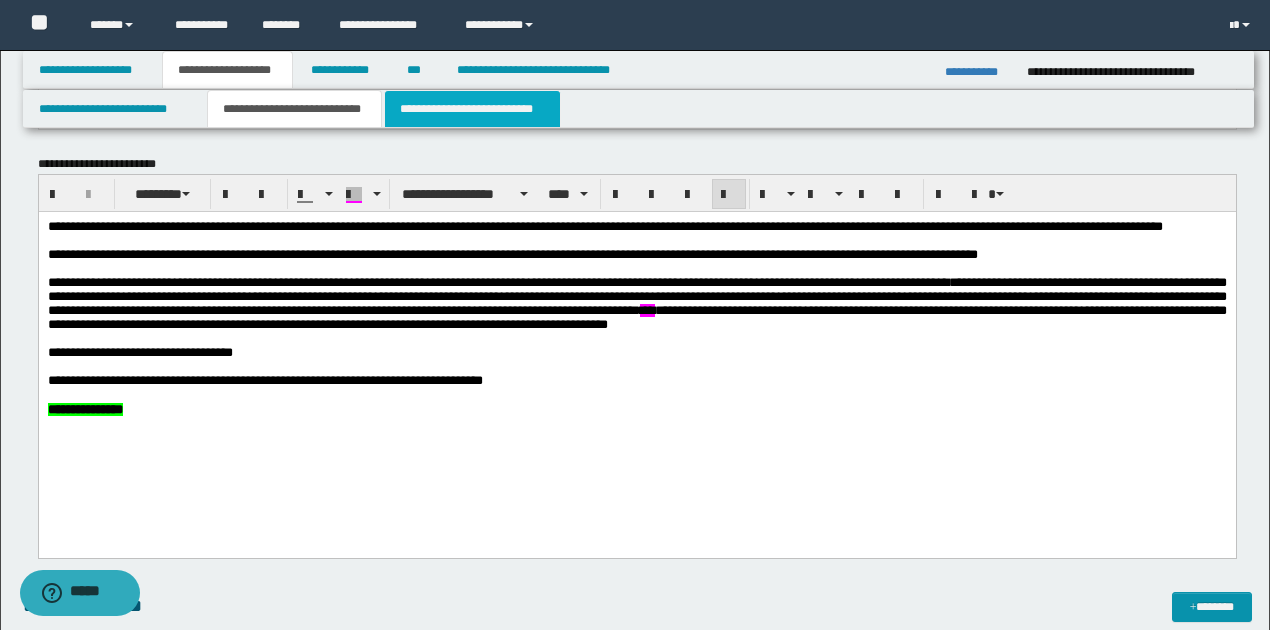 click on "**********" at bounding box center (472, 109) 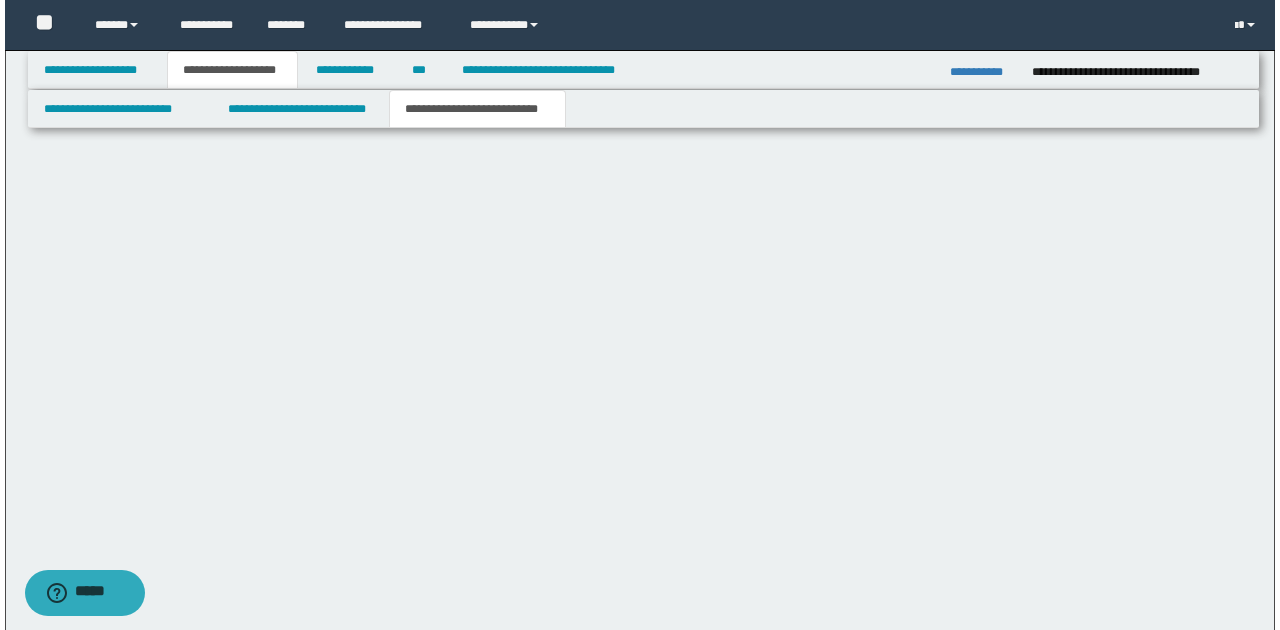 scroll, scrollTop: 0, scrollLeft: 0, axis: both 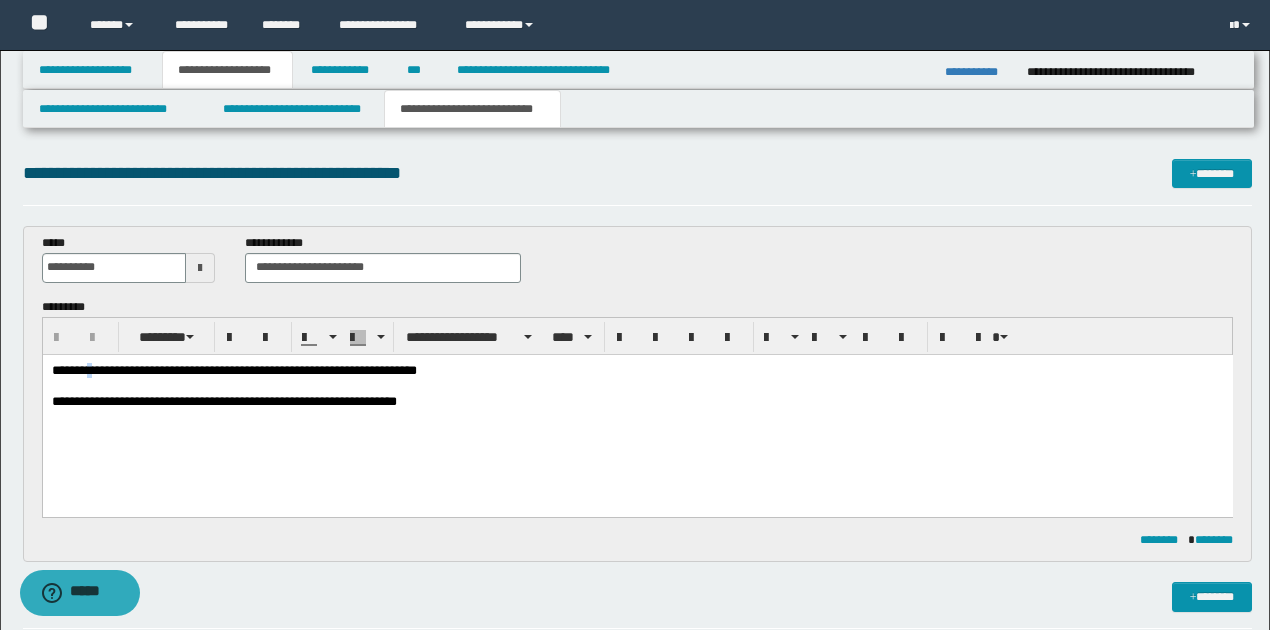 click on "**********" at bounding box center (233, 369) 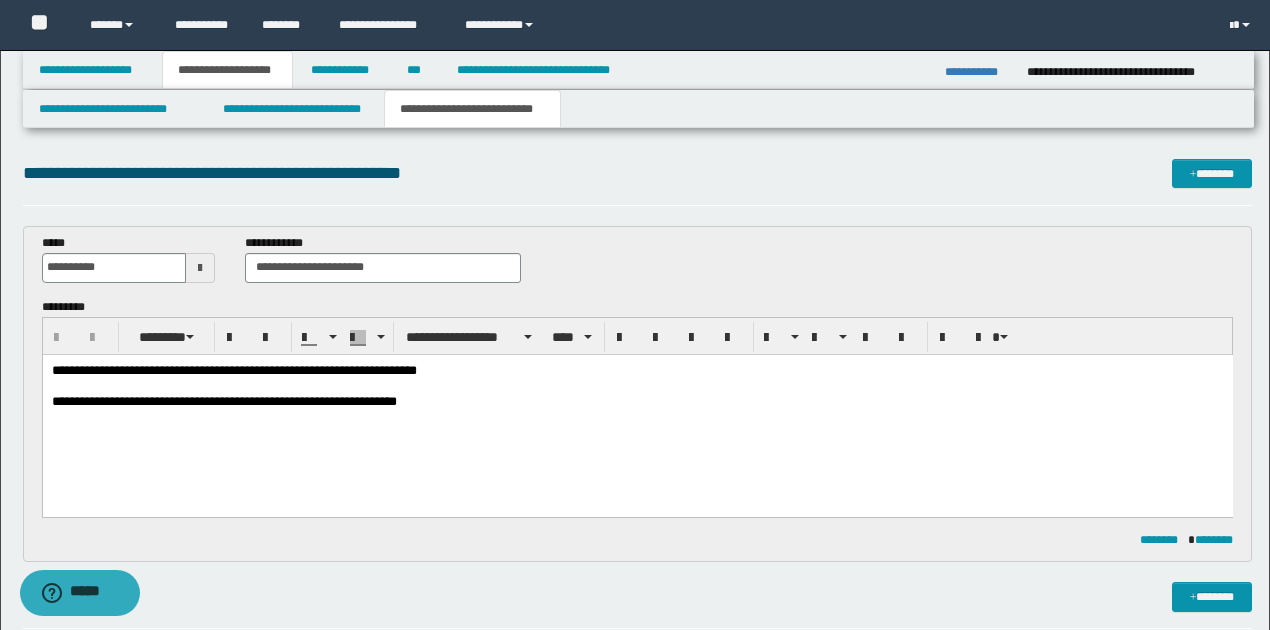 click on "**********" at bounding box center [637, 410] 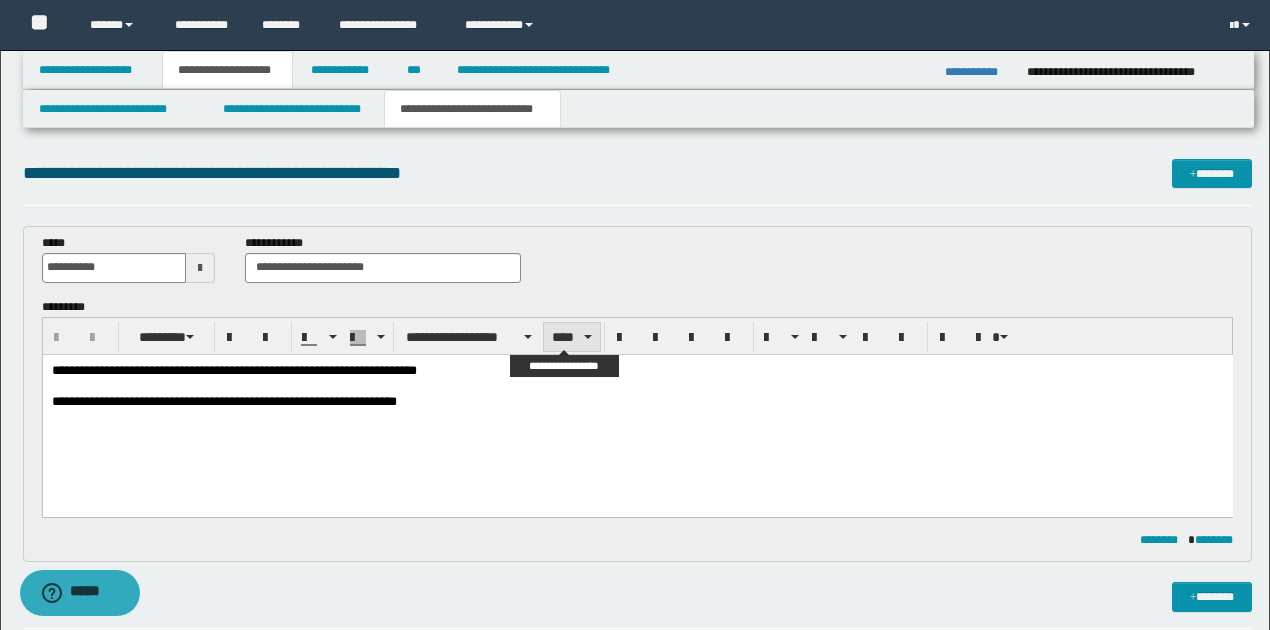 type 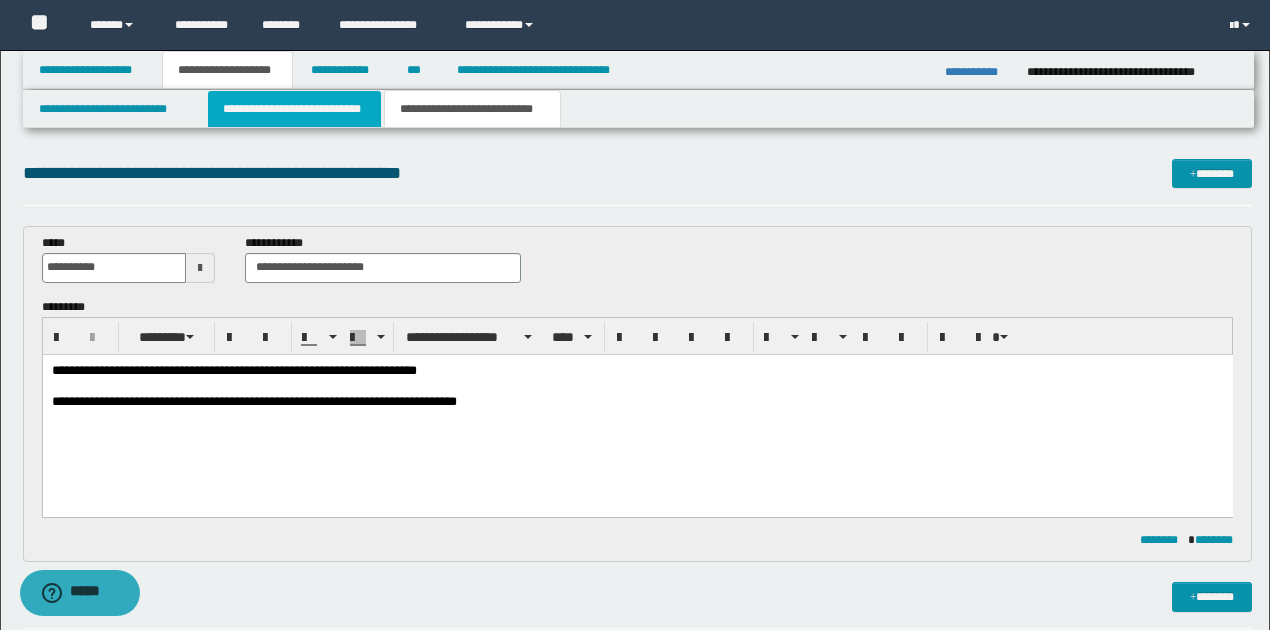 click on "**********" at bounding box center (294, 109) 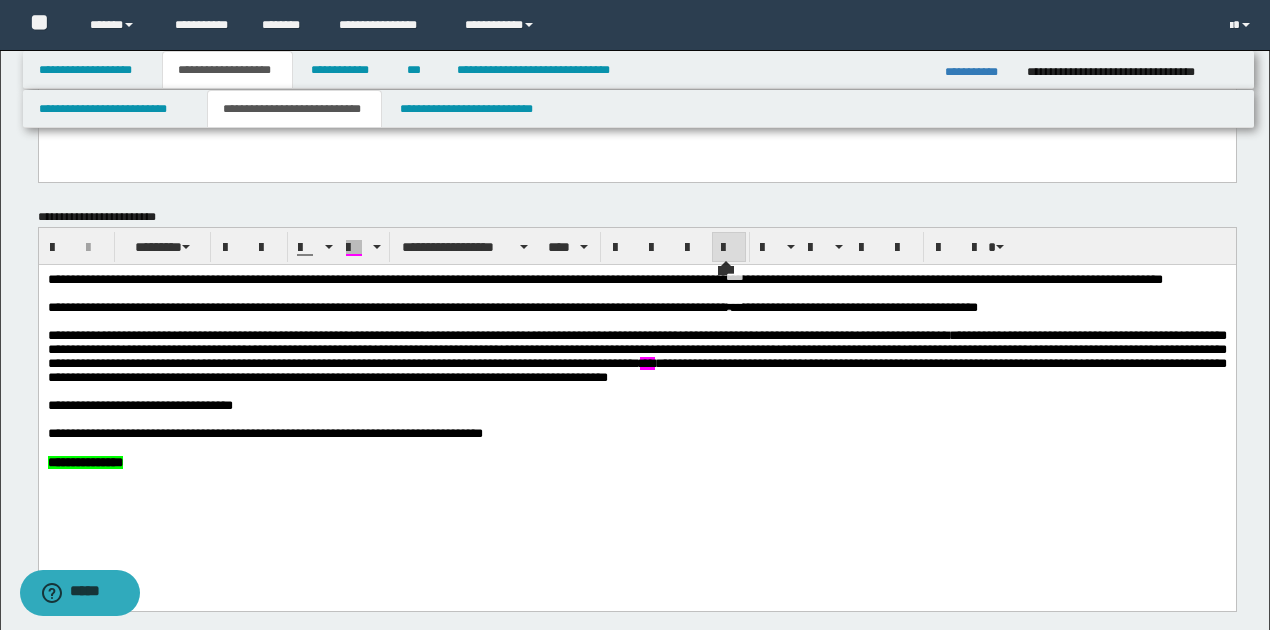 scroll, scrollTop: 333, scrollLeft: 0, axis: vertical 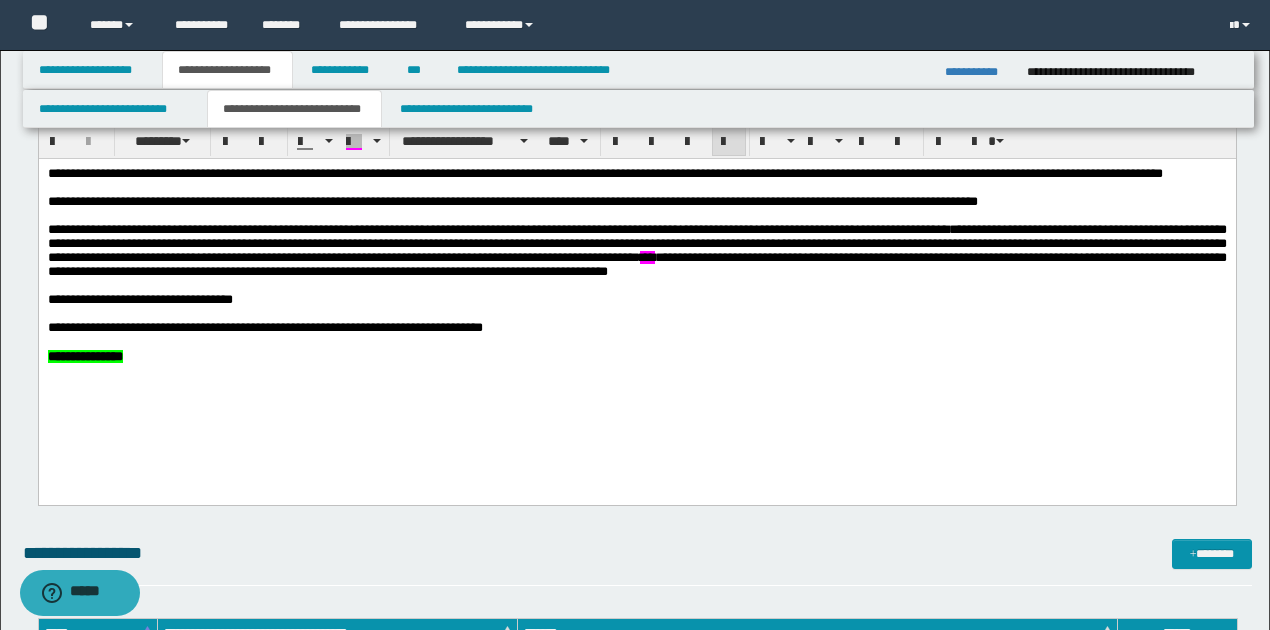 click on "**********" at bounding box center (636, 251) 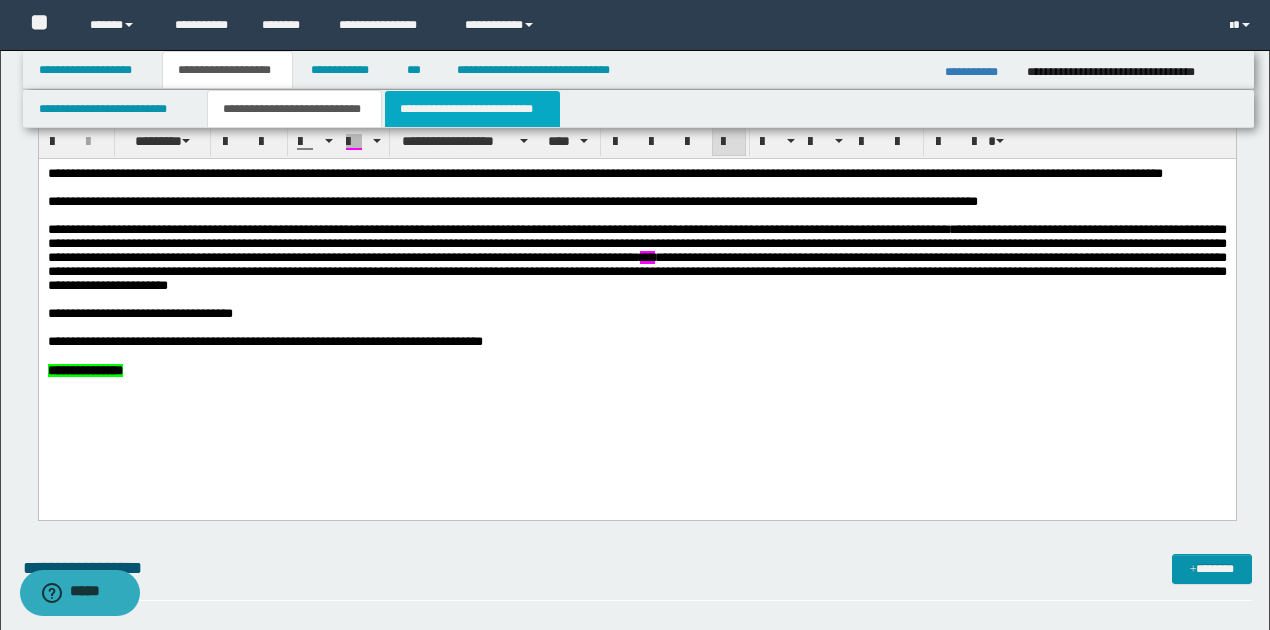 click on "**********" at bounding box center (472, 109) 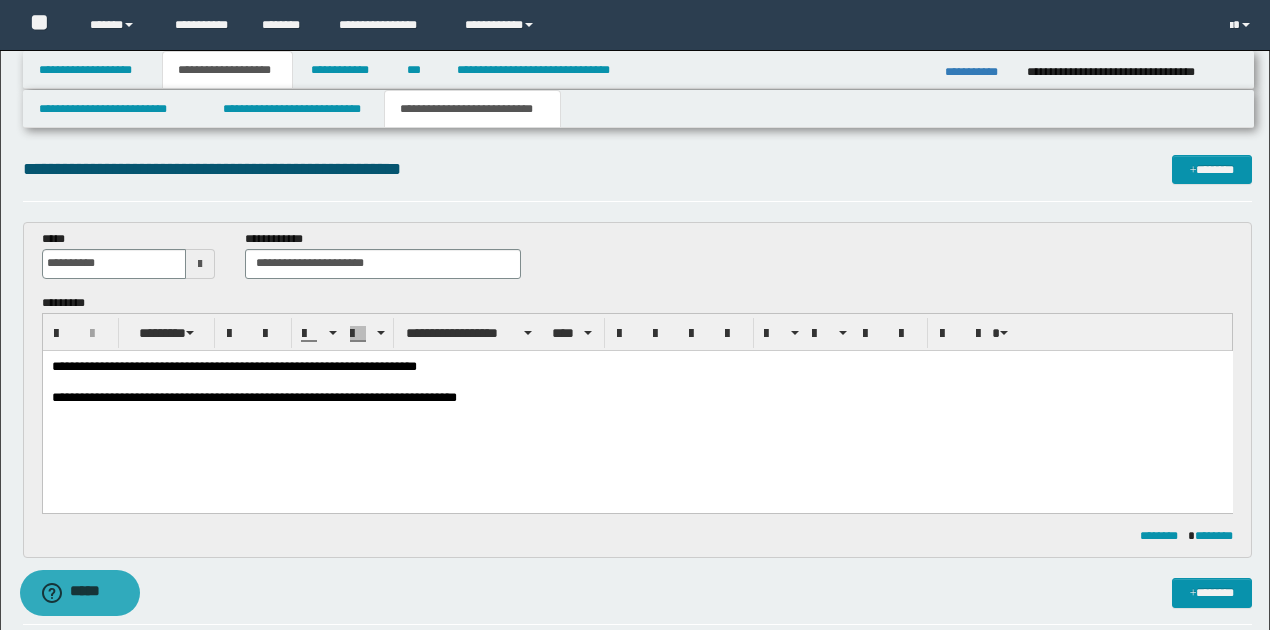scroll, scrollTop: 0, scrollLeft: 0, axis: both 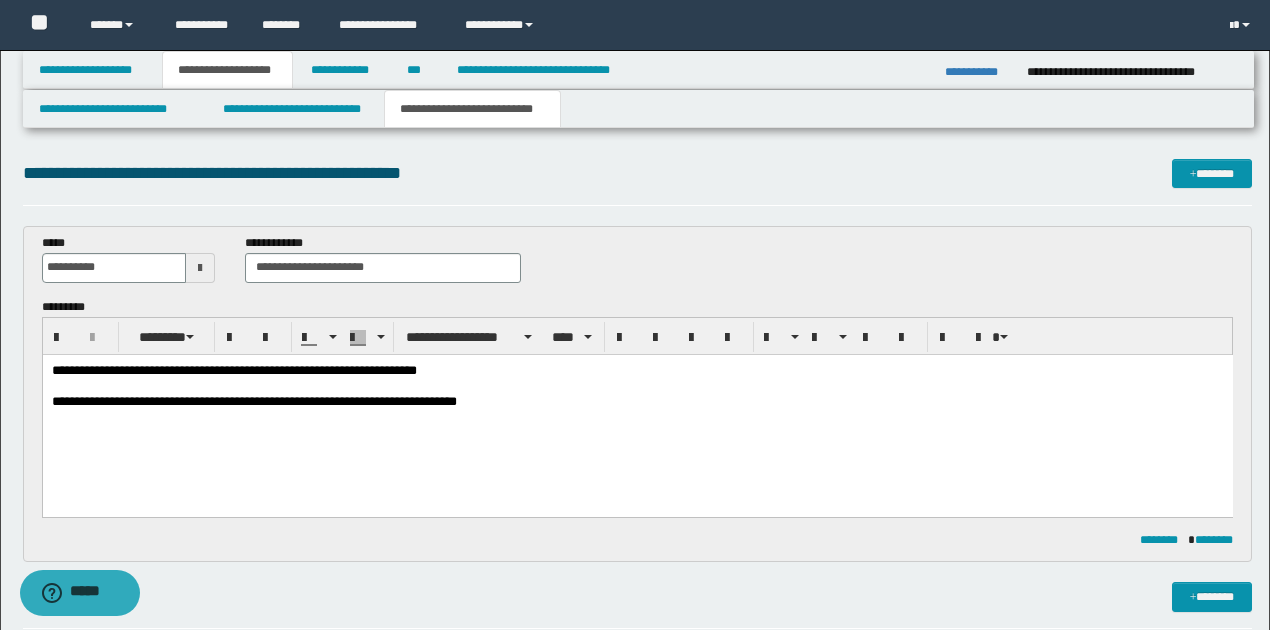 click on "**********" at bounding box center [637, 400] 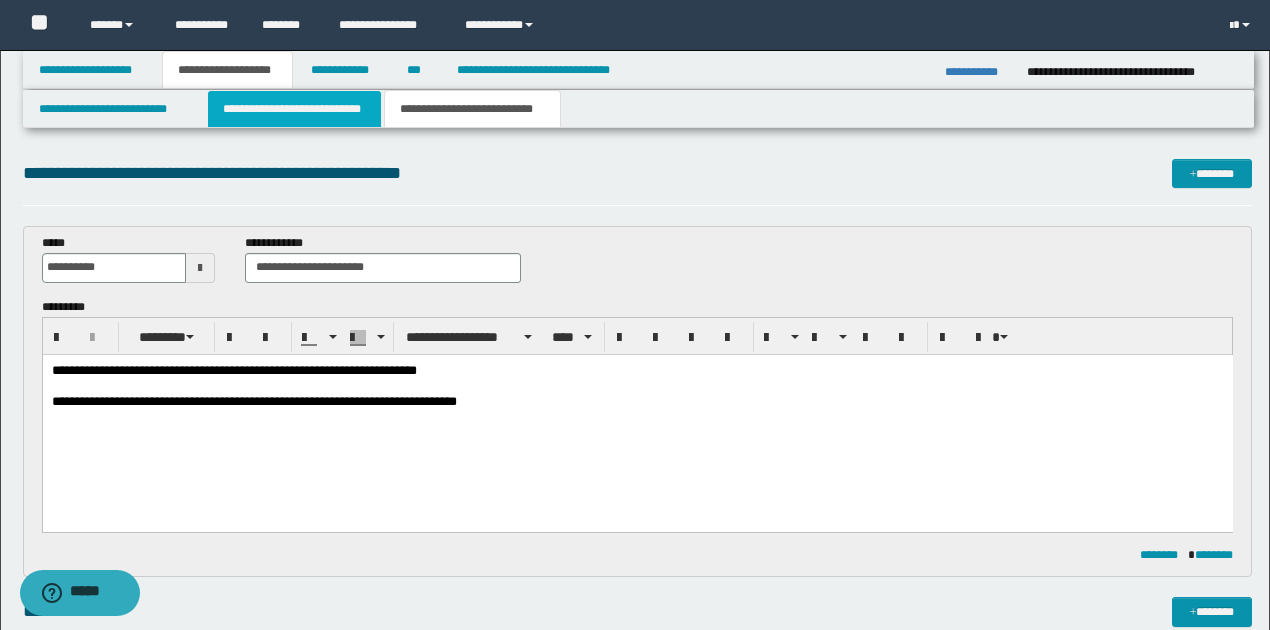 click on "**********" at bounding box center (294, 109) 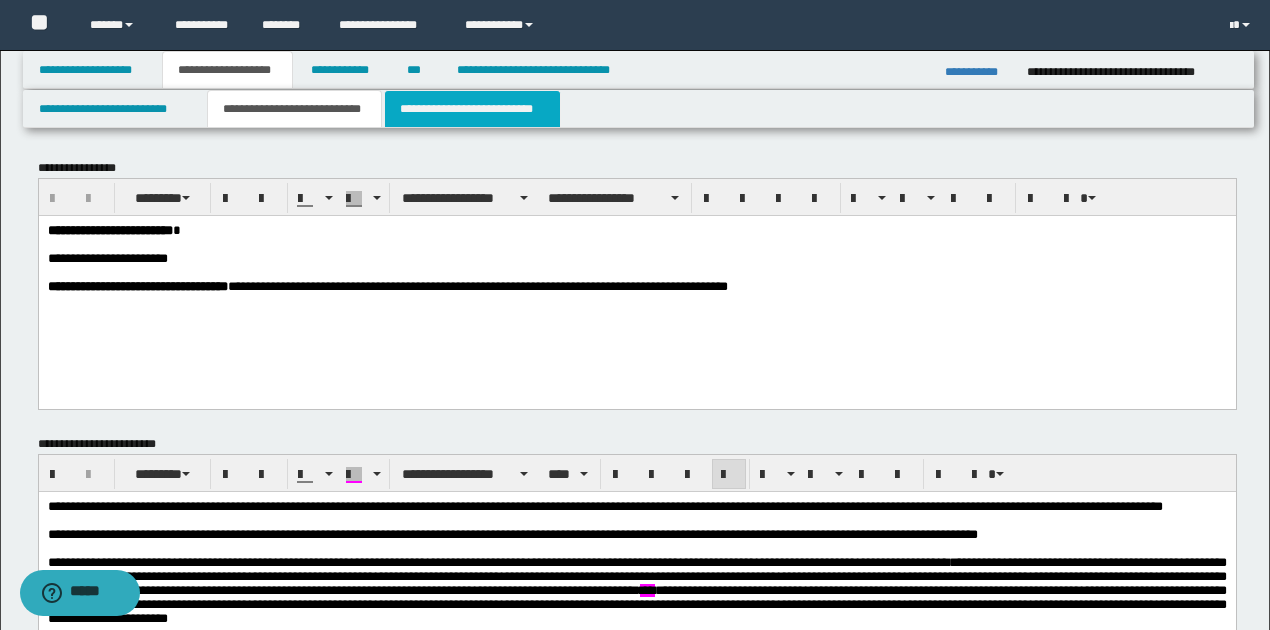 click on "**********" at bounding box center [472, 109] 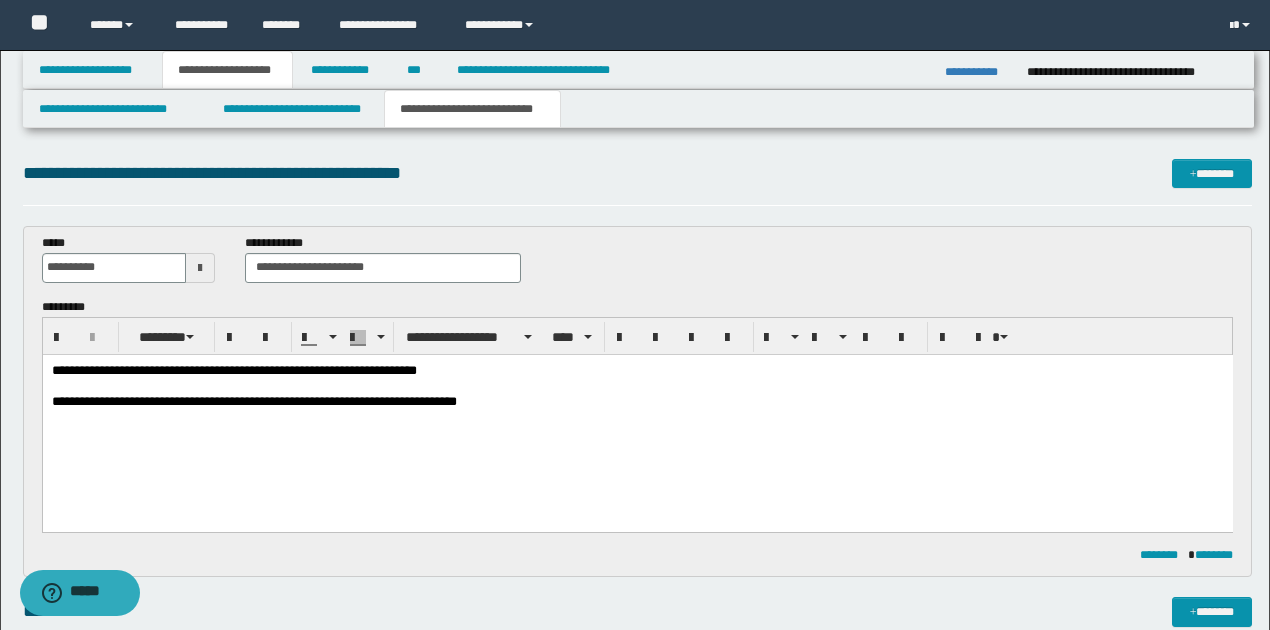 click on "**********" at bounding box center (637, 400) 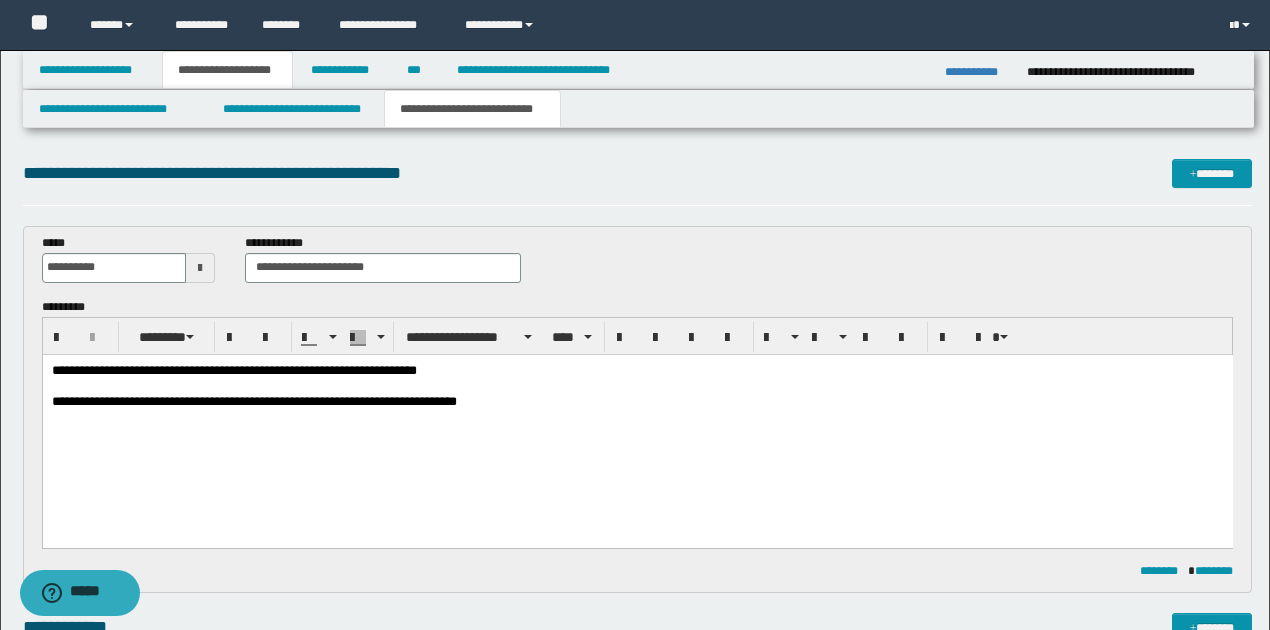 click on "**********" at bounding box center [637, 400] 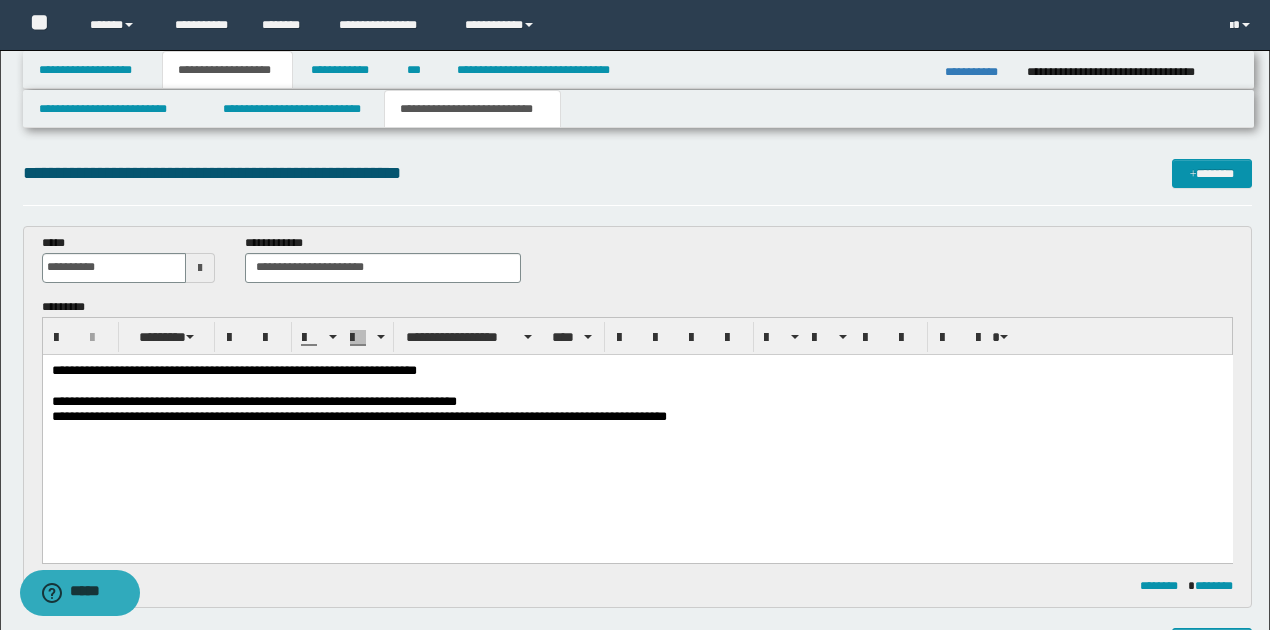 click on "**********" at bounding box center (637, 415) 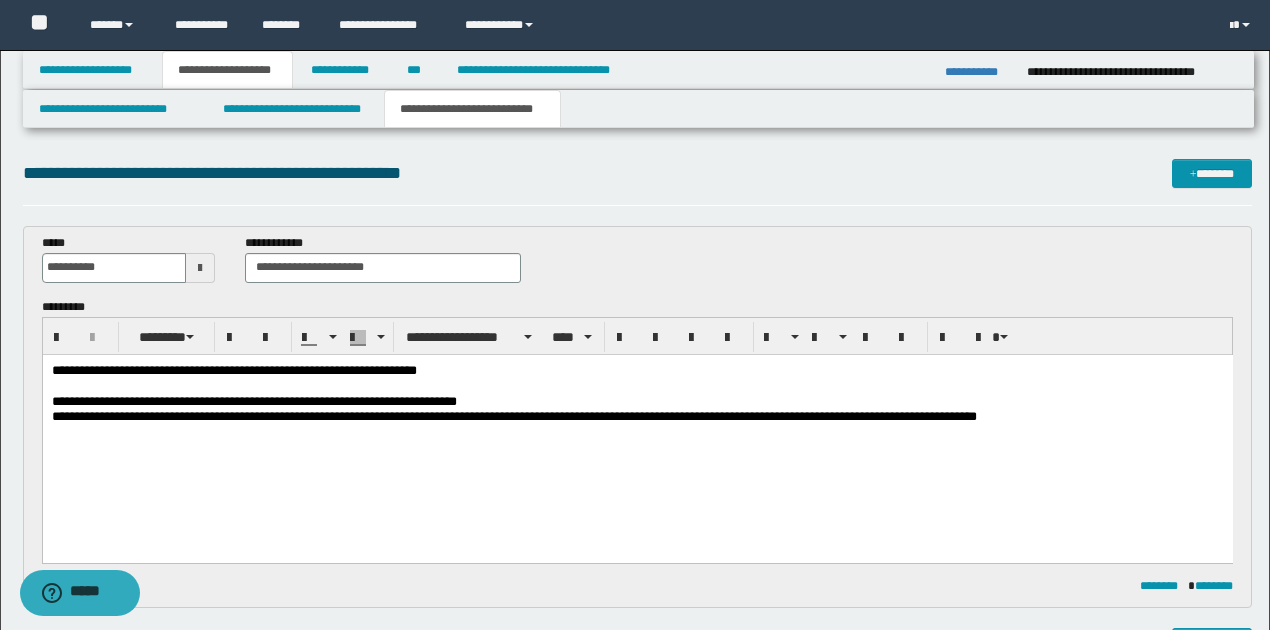 click on "**********" at bounding box center (637, 433) 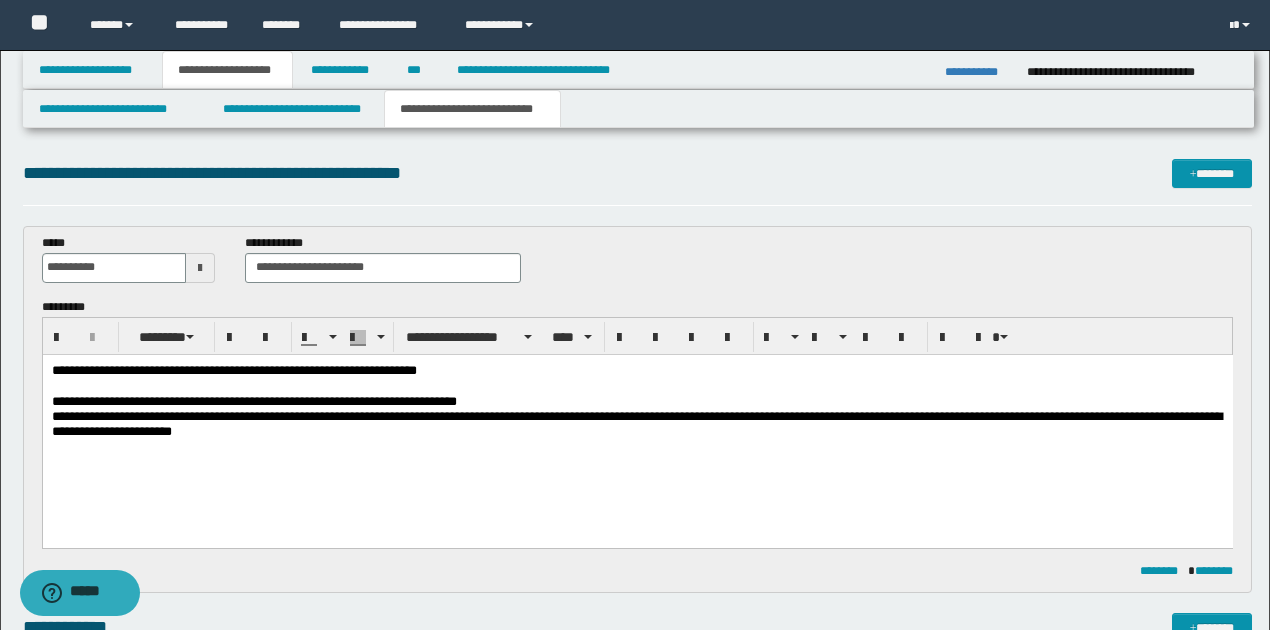 click on "**********" at bounding box center (637, 423) 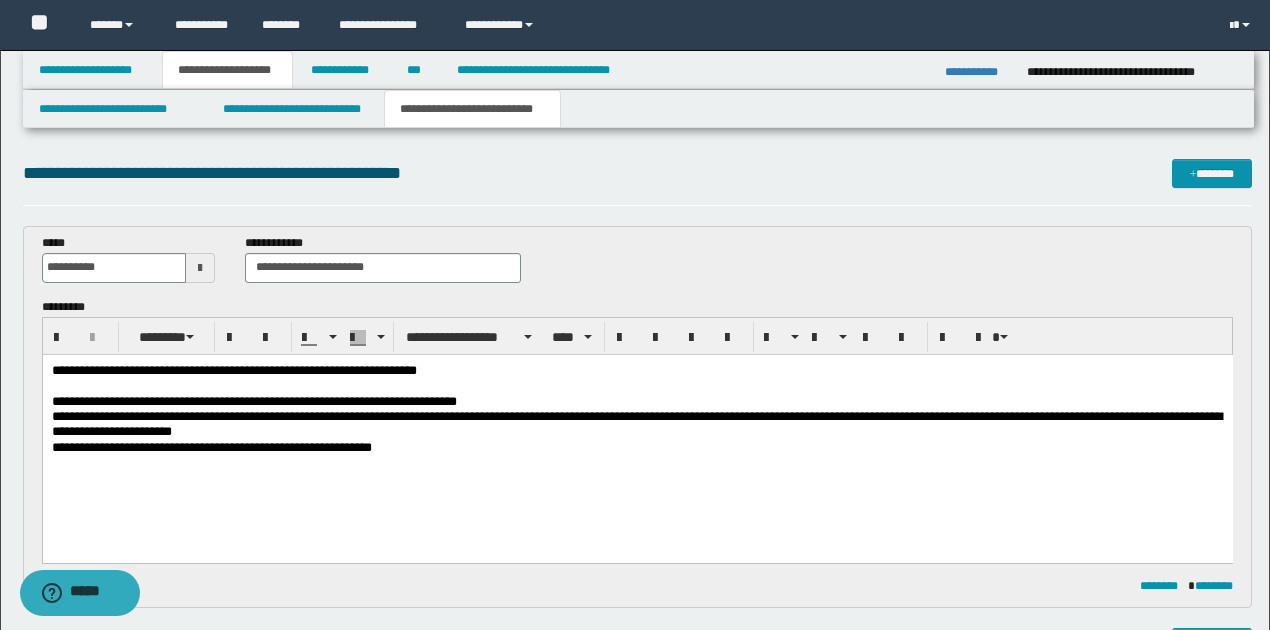 click on "**********" at bounding box center [211, 446] 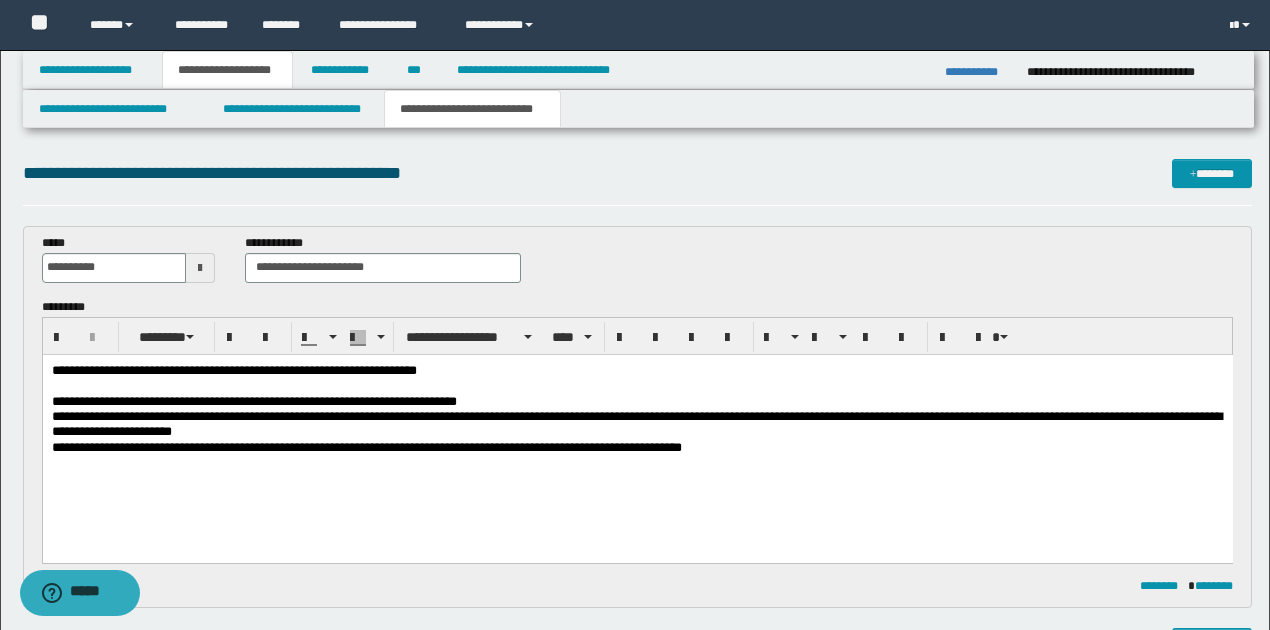 click on "**********" at bounding box center (366, 446) 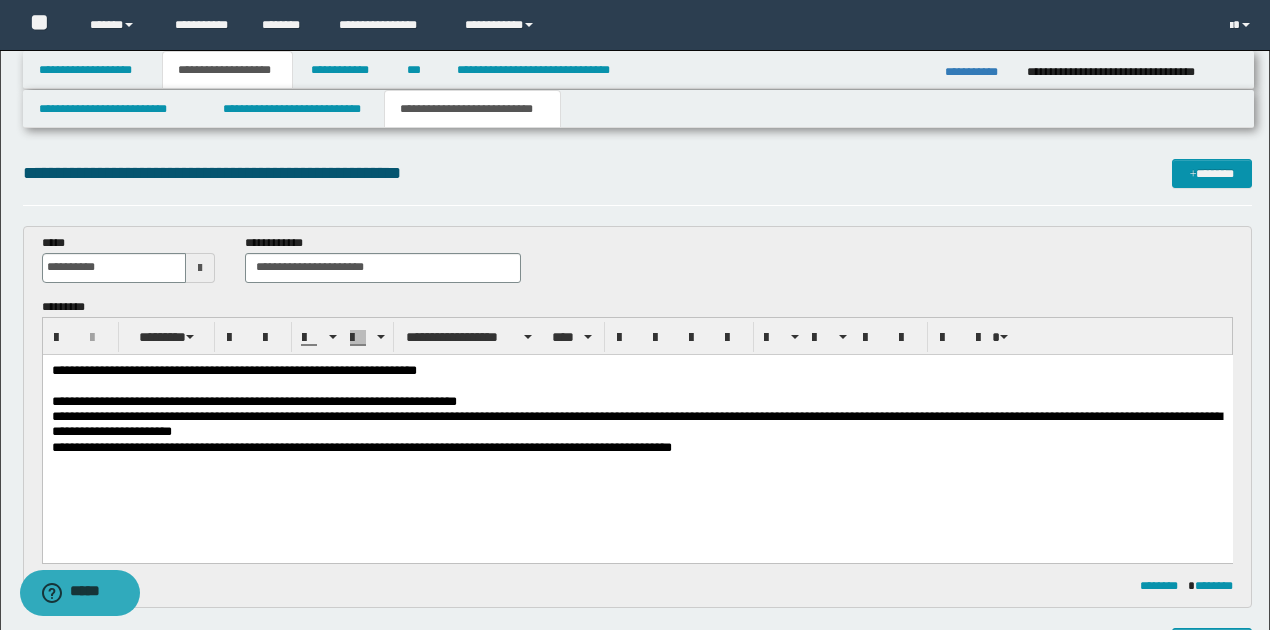 click on "**********" at bounding box center (637, 433) 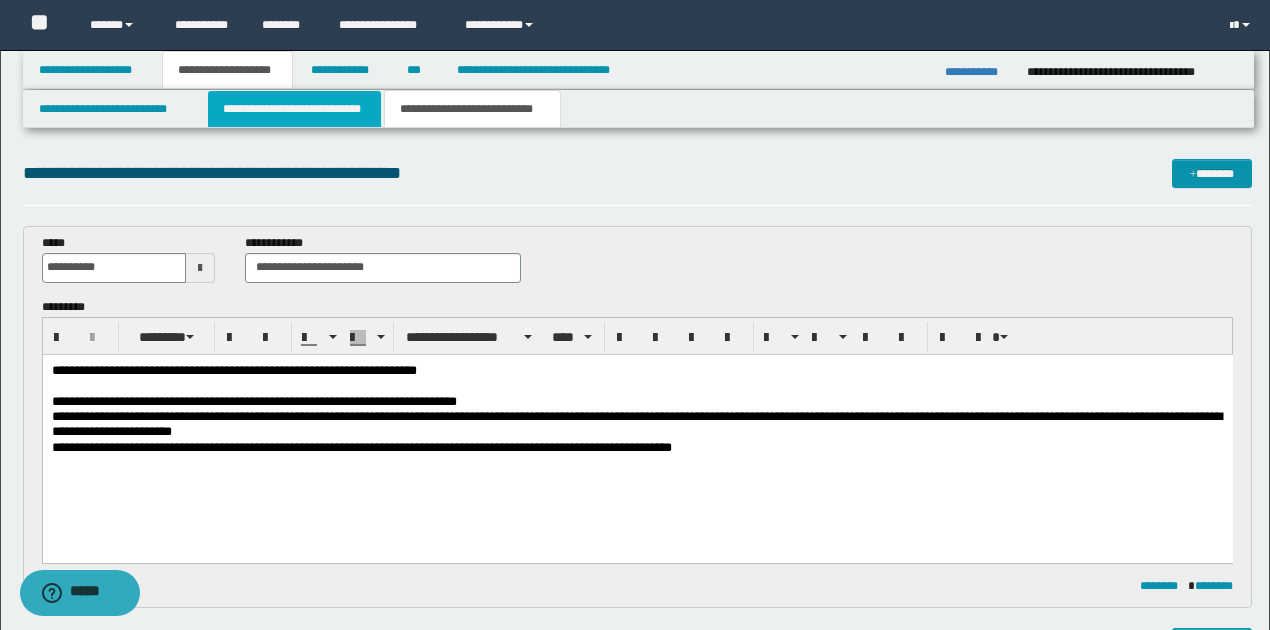 click on "**********" at bounding box center (294, 109) 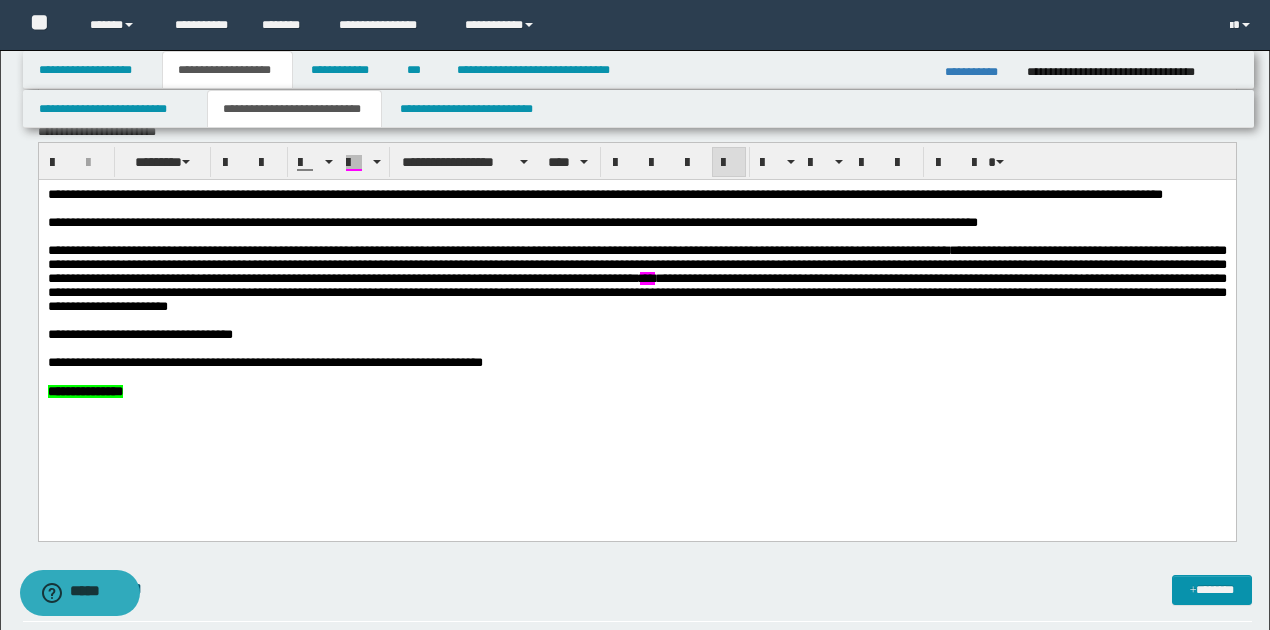 scroll, scrollTop: 333, scrollLeft: 0, axis: vertical 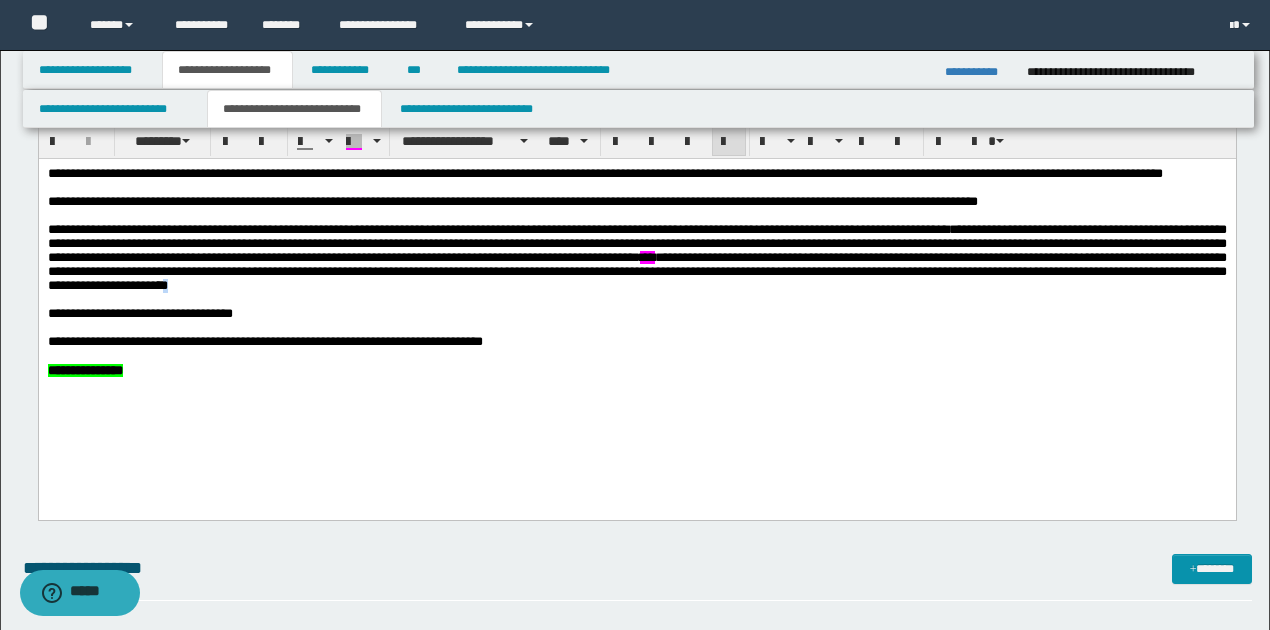 click on "**********" at bounding box center (636, 258) 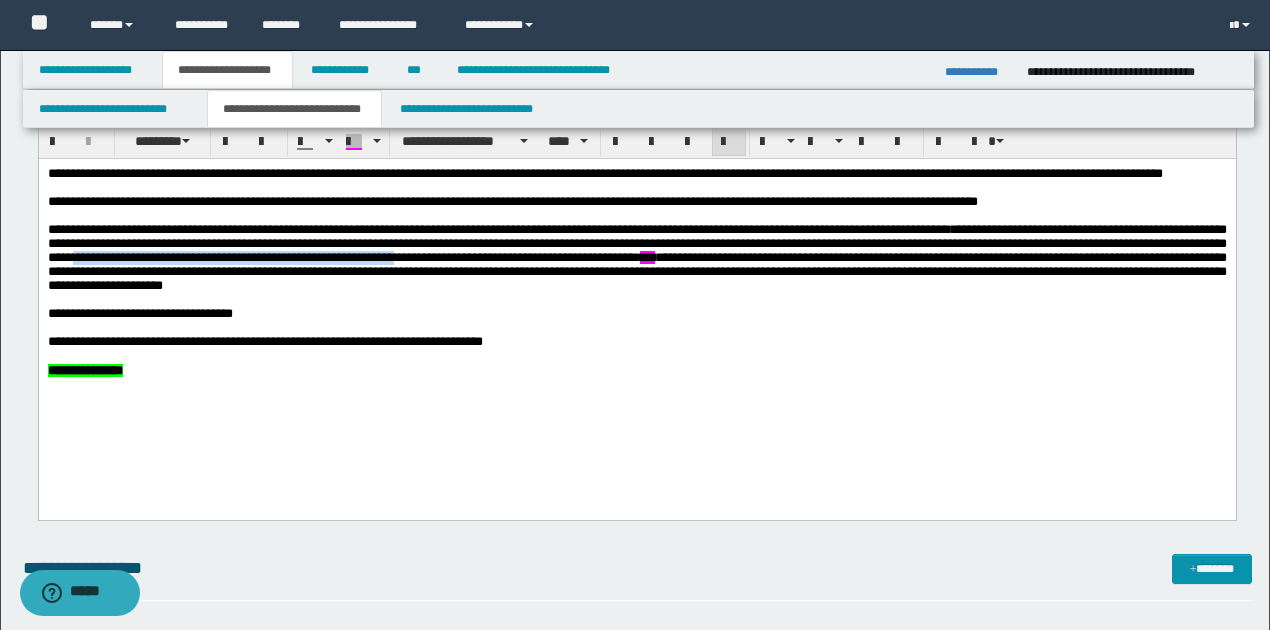 drag, startPoint x: 276, startPoint y: 287, endPoint x: 618, endPoint y: 292, distance: 342.03656 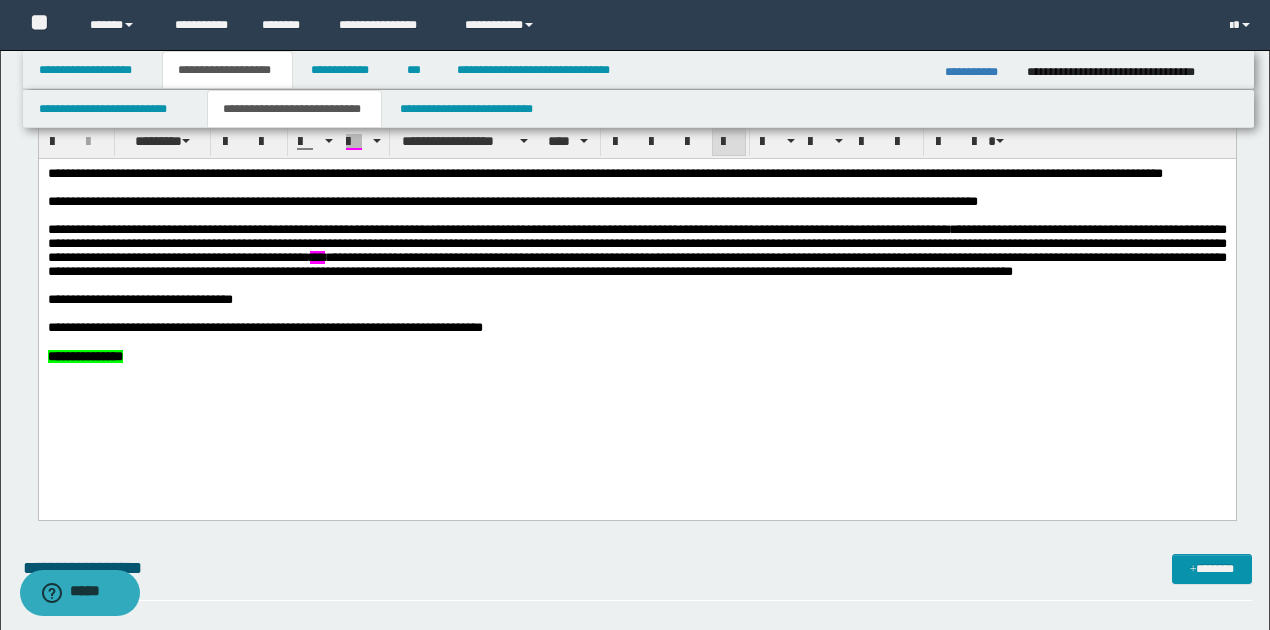 click on "**********" at bounding box center [636, 251] 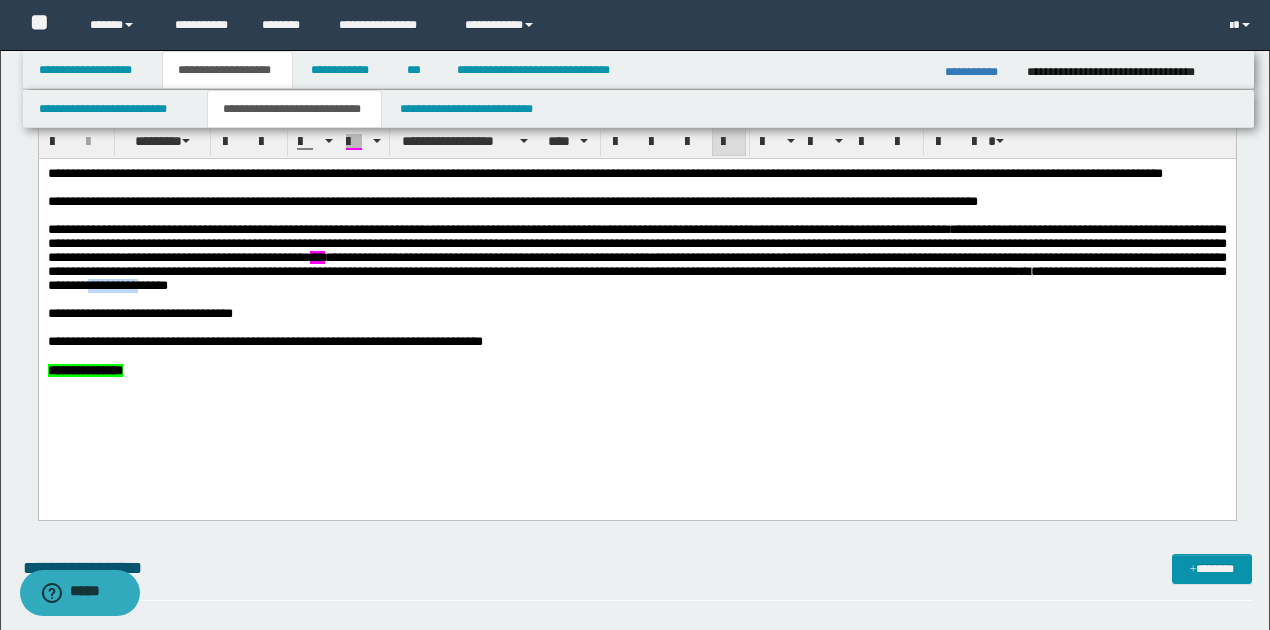 drag, startPoint x: 518, startPoint y: 315, endPoint x: 572, endPoint y: 315, distance: 54 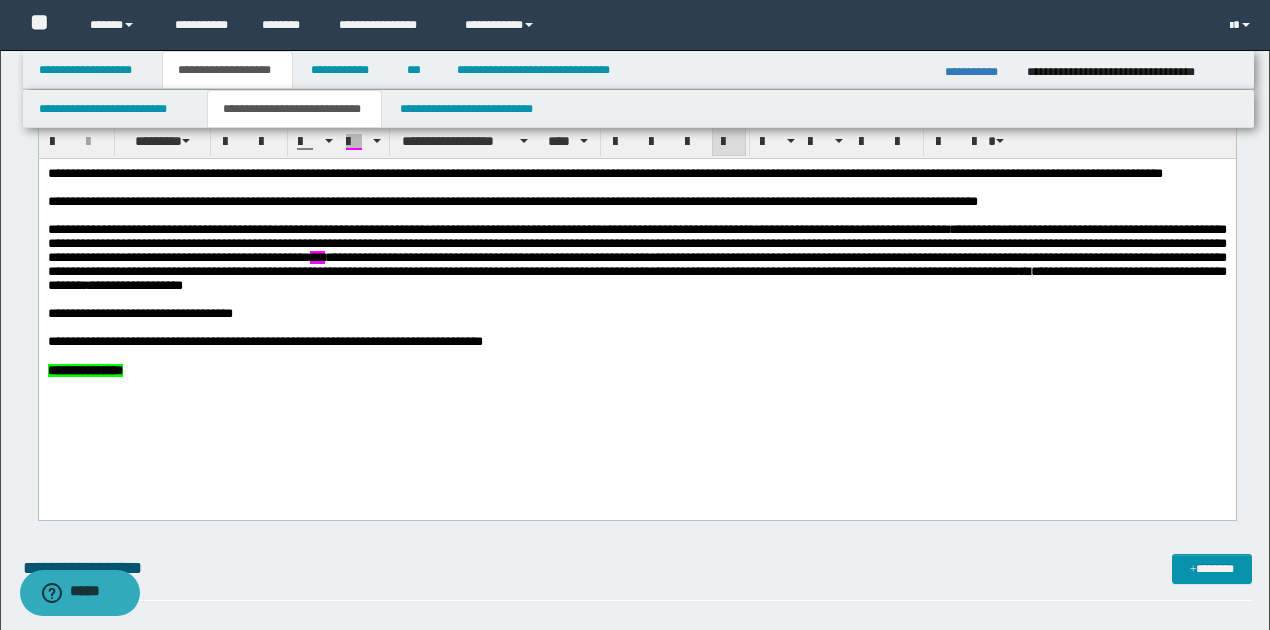 click on "**********" at bounding box center [636, 258] 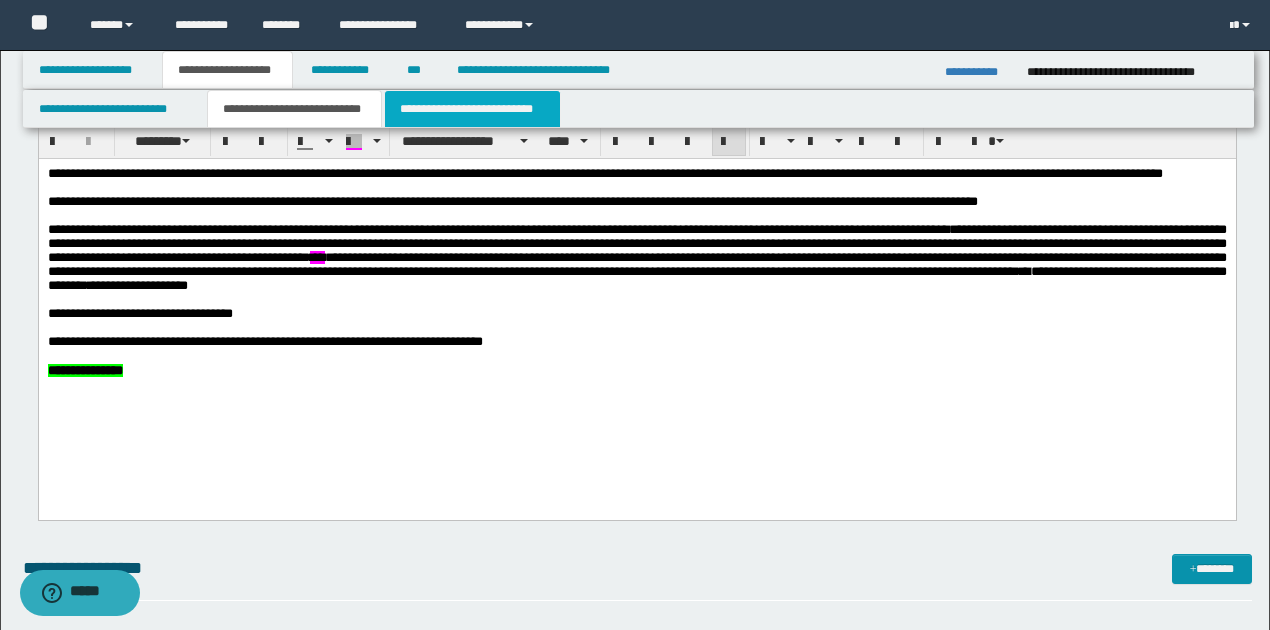 click on "**********" at bounding box center (472, 109) 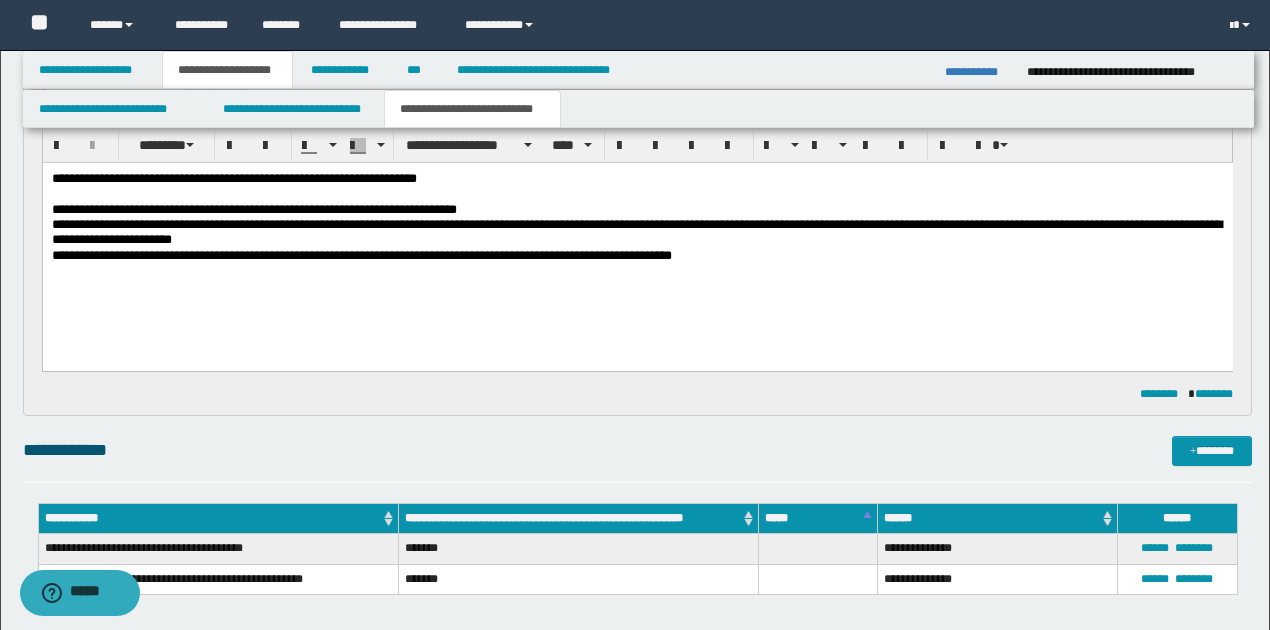 scroll, scrollTop: 0, scrollLeft: 0, axis: both 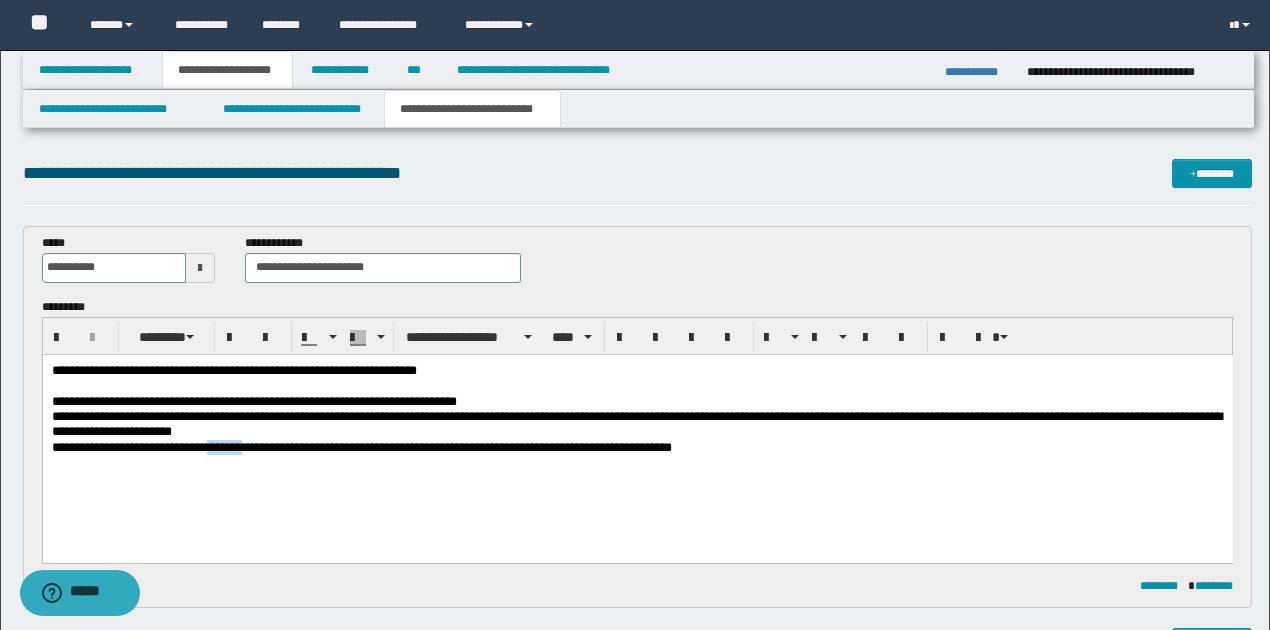 drag, startPoint x: 209, startPoint y: 447, endPoint x: 242, endPoint y: 445, distance: 33.06055 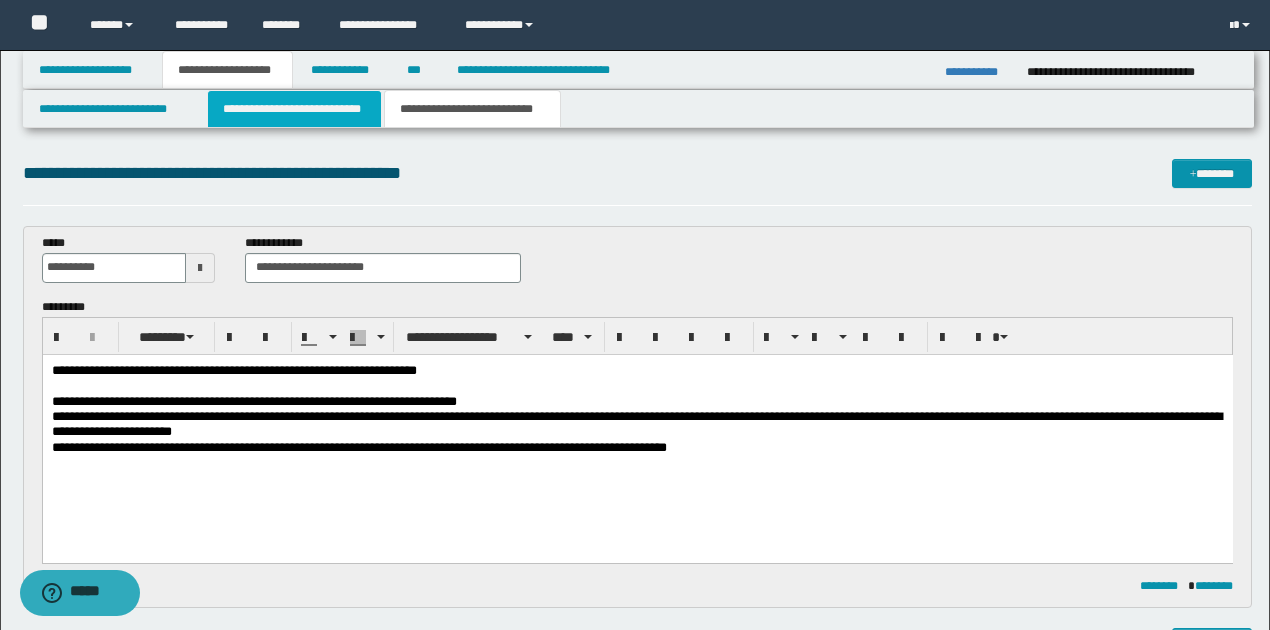 click on "**********" at bounding box center [294, 109] 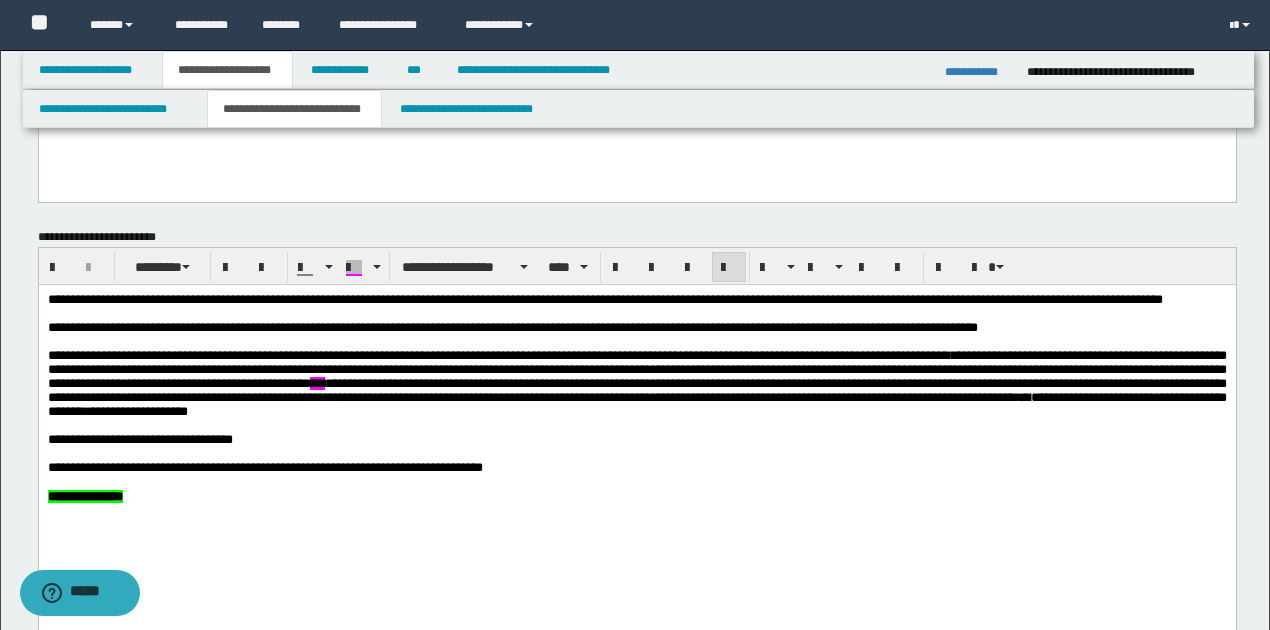 scroll, scrollTop: 200, scrollLeft: 0, axis: vertical 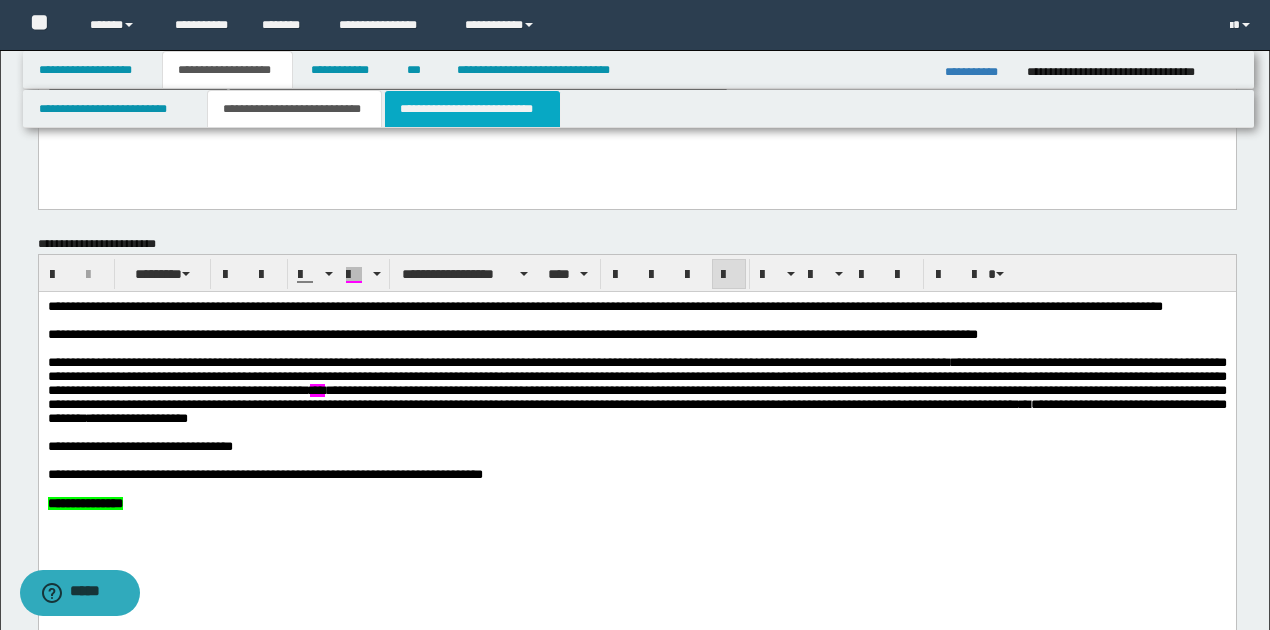 click on "**********" at bounding box center [472, 109] 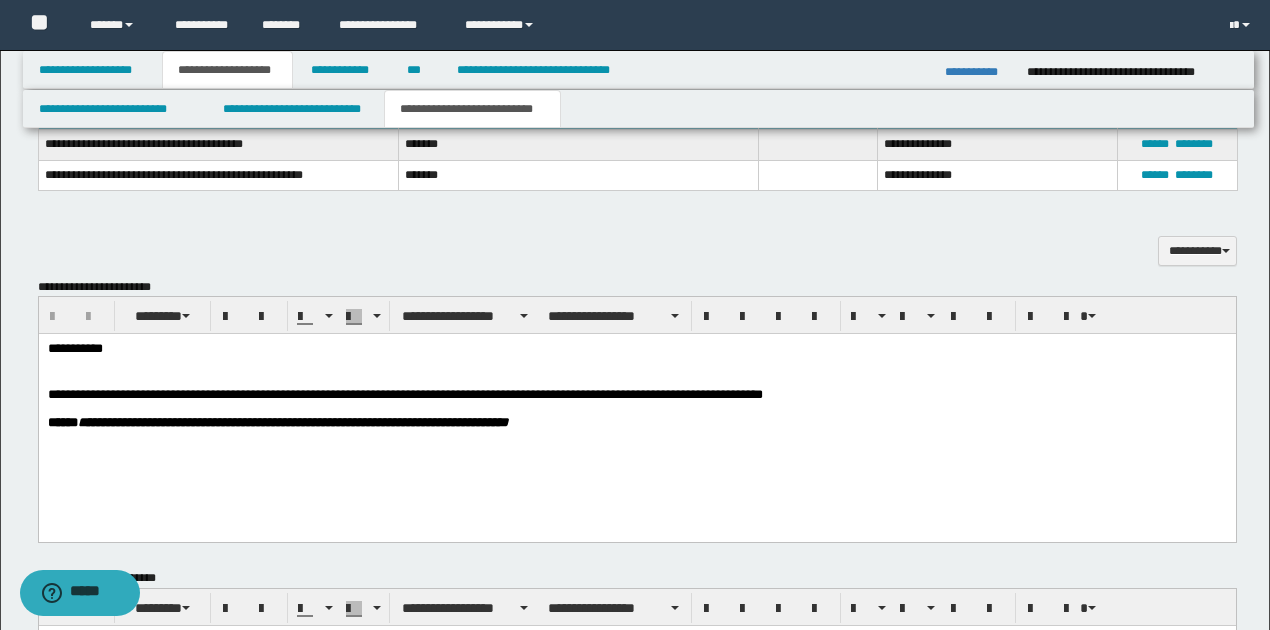 scroll, scrollTop: 600, scrollLeft: 0, axis: vertical 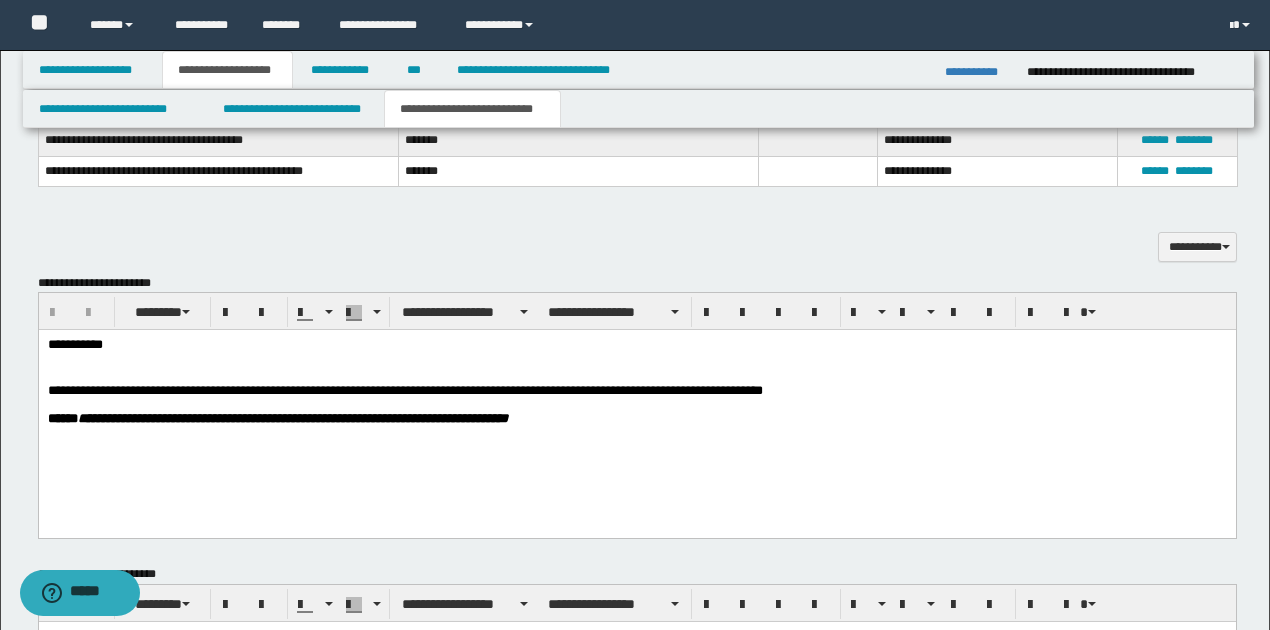 click on "**********" at bounding box center (637, 345) 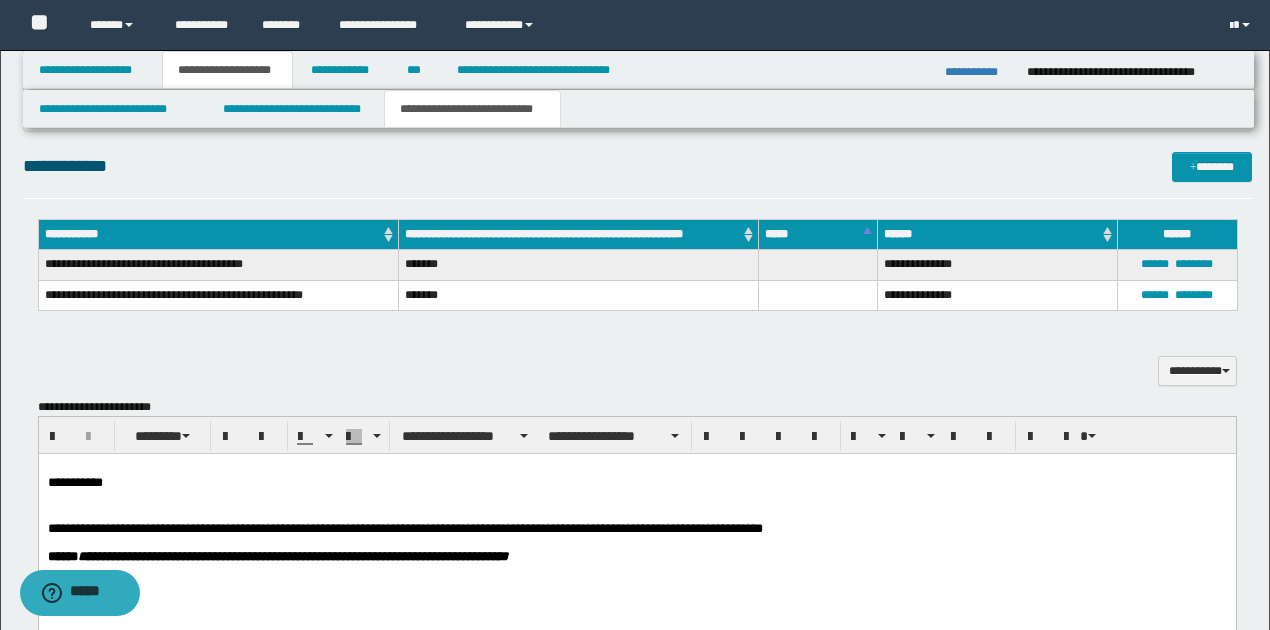 scroll, scrollTop: 466, scrollLeft: 0, axis: vertical 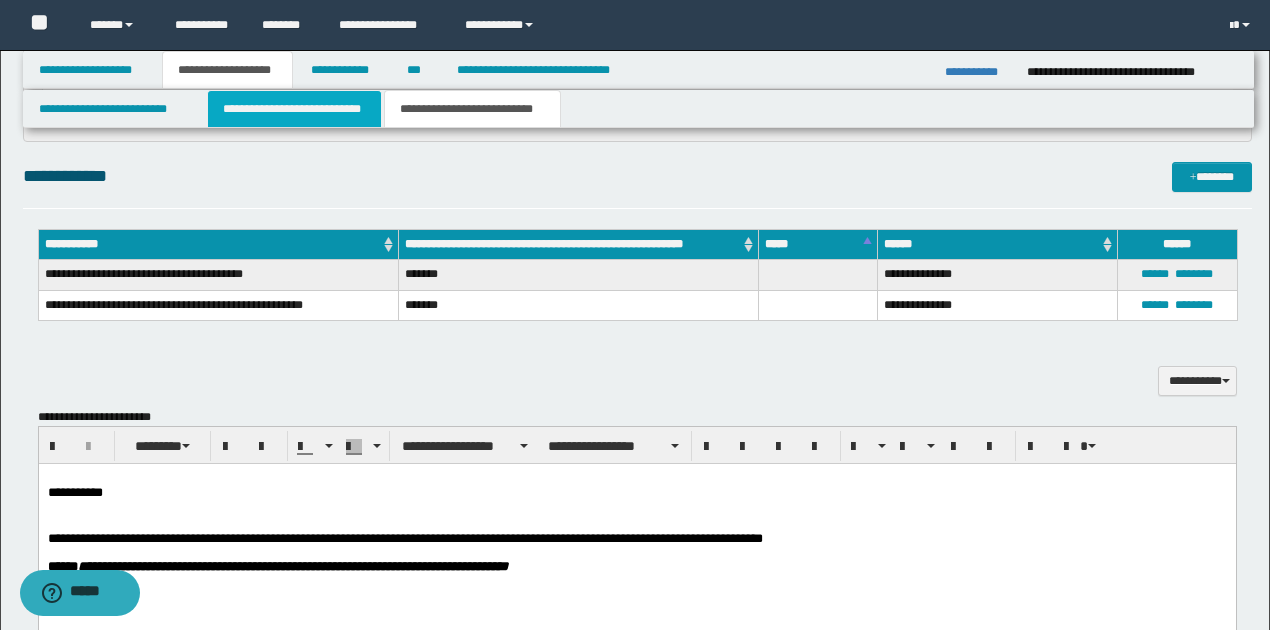 click on "**********" at bounding box center [294, 109] 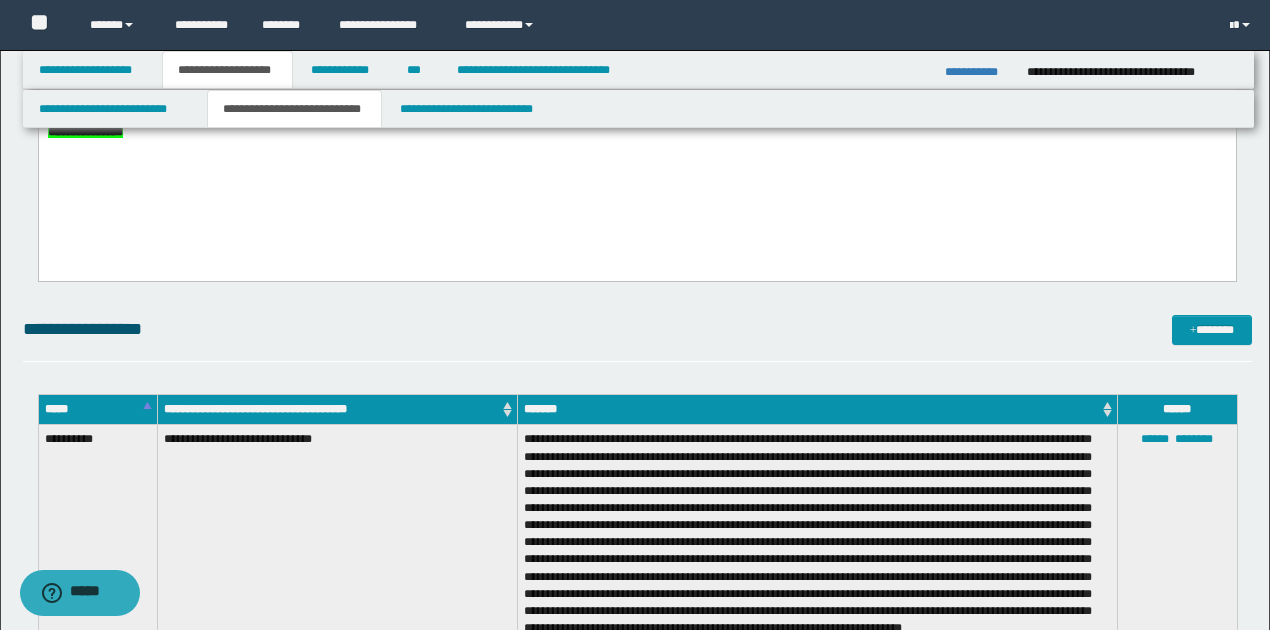 scroll, scrollTop: 533, scrollLeft: 0, axis: vertical 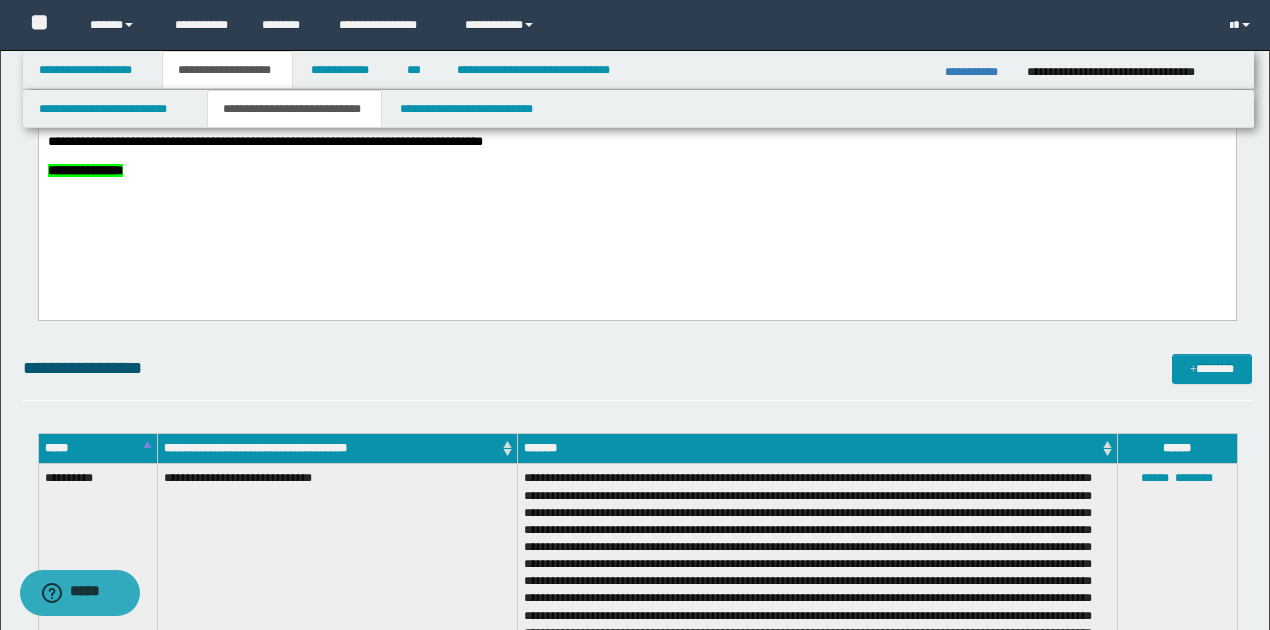 click on "**********" at bounding box center [636, 143] 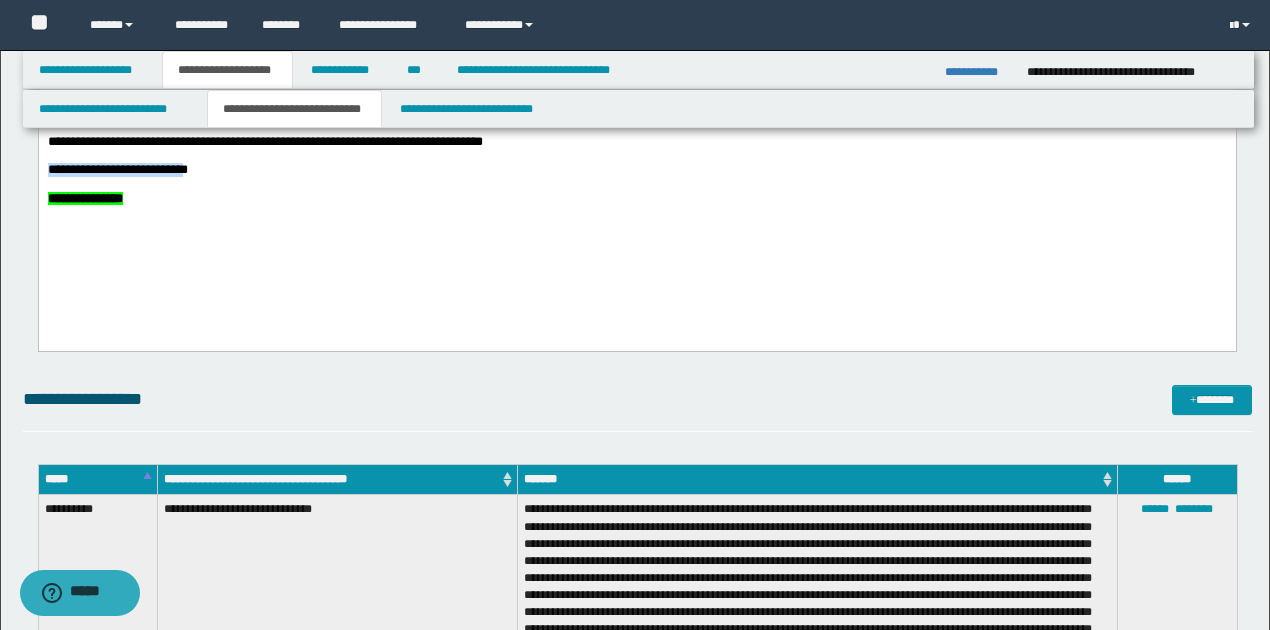 drag, startPoint x: 48, startPoint y: 208, endPoint x: 265, endPoint y: 202, distance: 217.08293 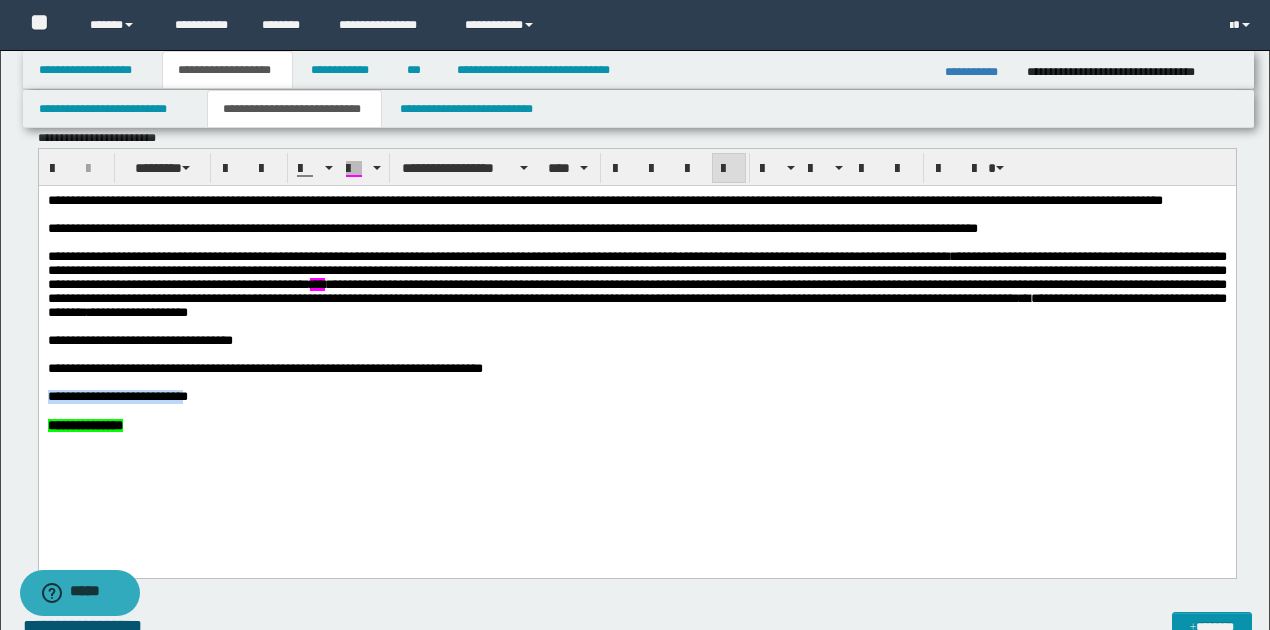 scroll, scrollTop: 266, scrollLeft: 0, axis: vertical 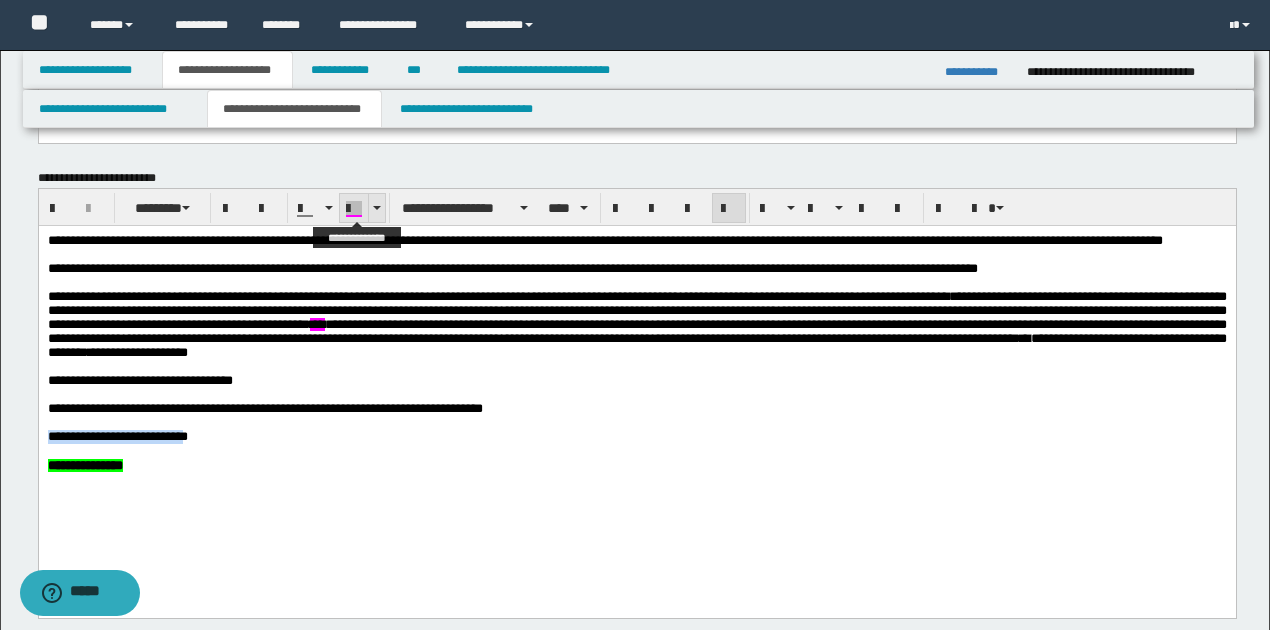 click at bounding box center (354, 209) 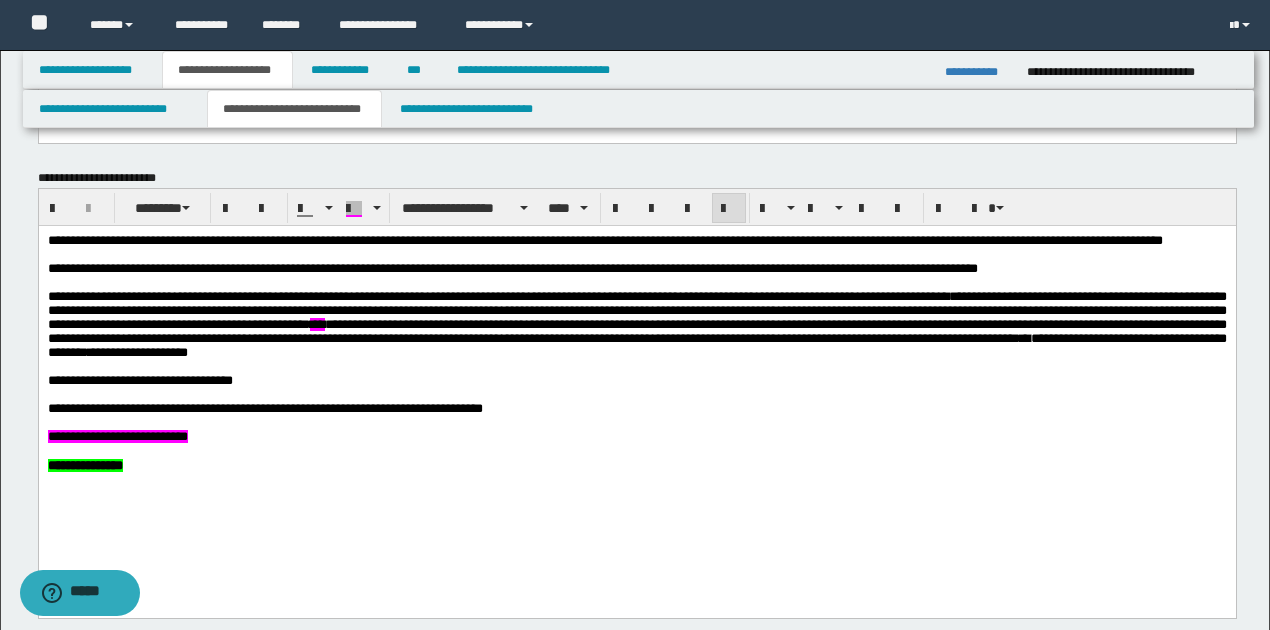 click on "**********" at bounding box center [636, 324] 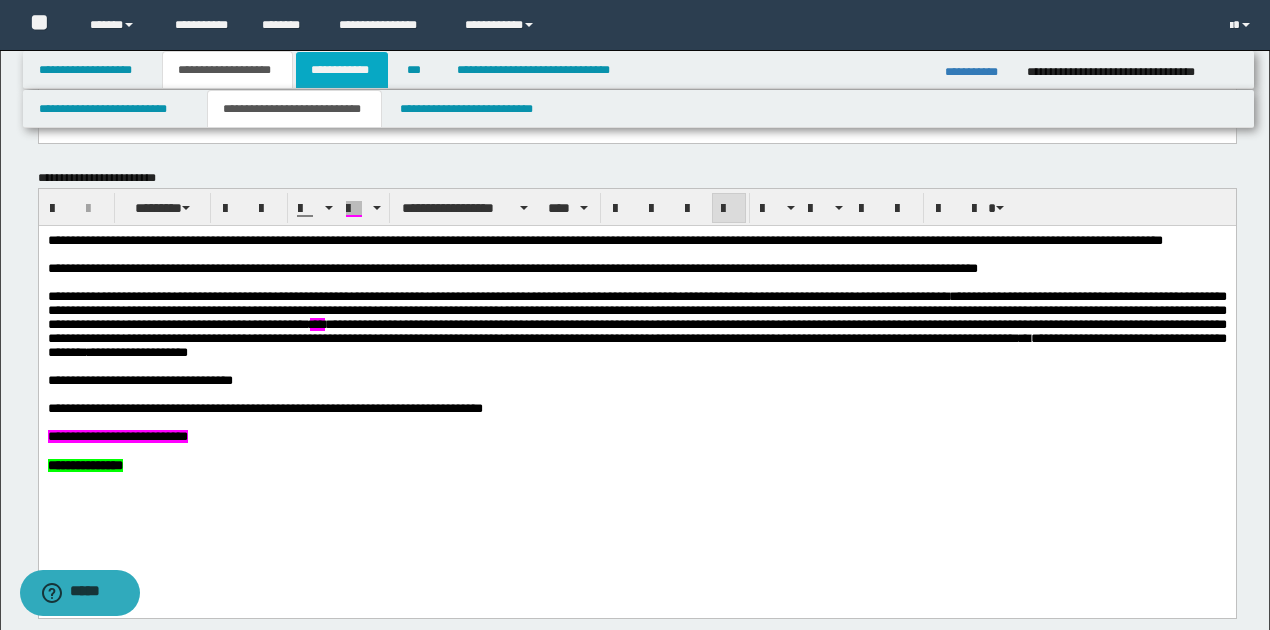 click on "**********" at bounding box center [342, 70] 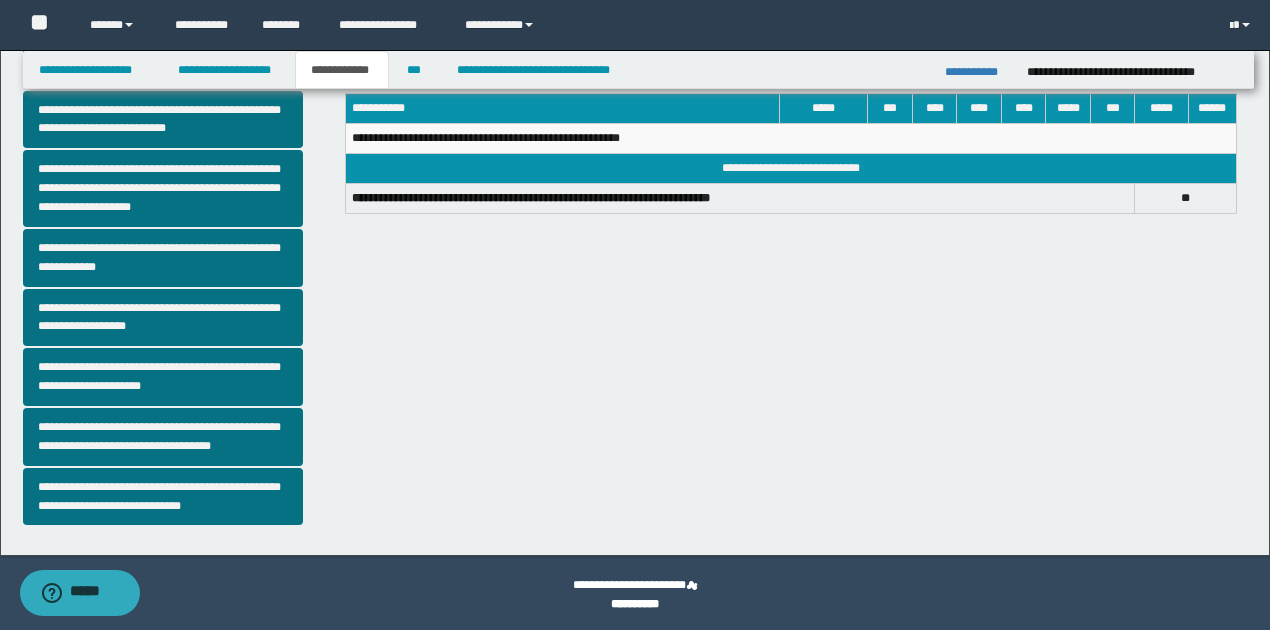 scroll, scrollTop: 518, scrollLeft: 0, axis: vertical 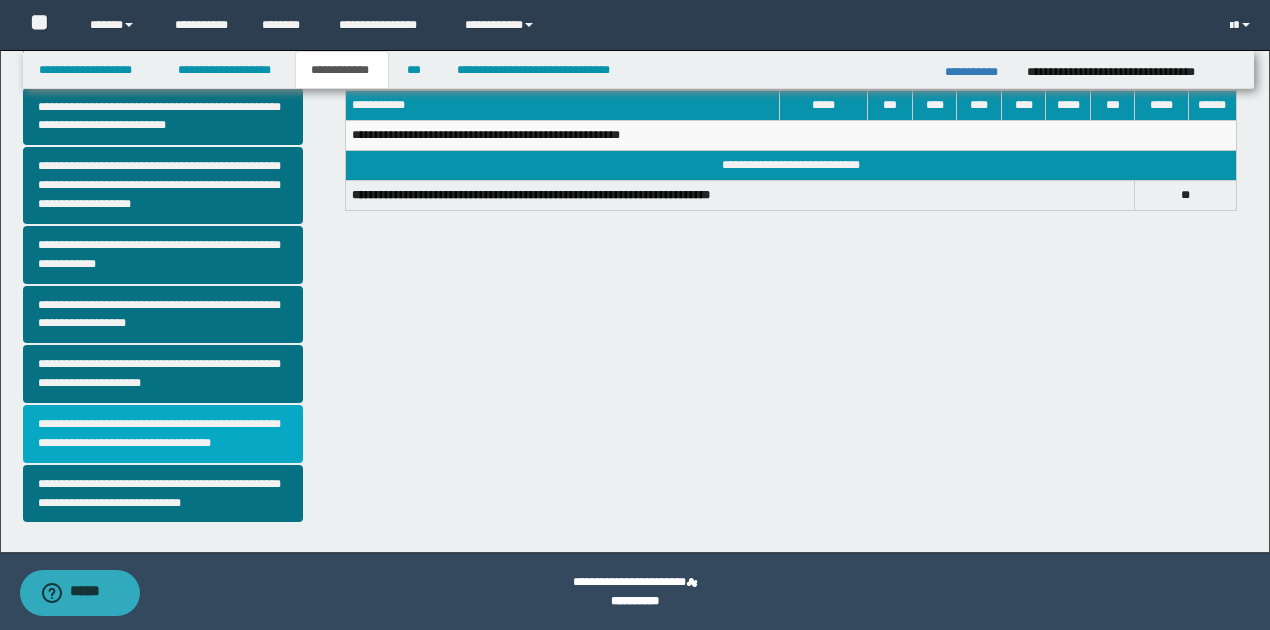 click on "**********" at bounding box center (163, 434) 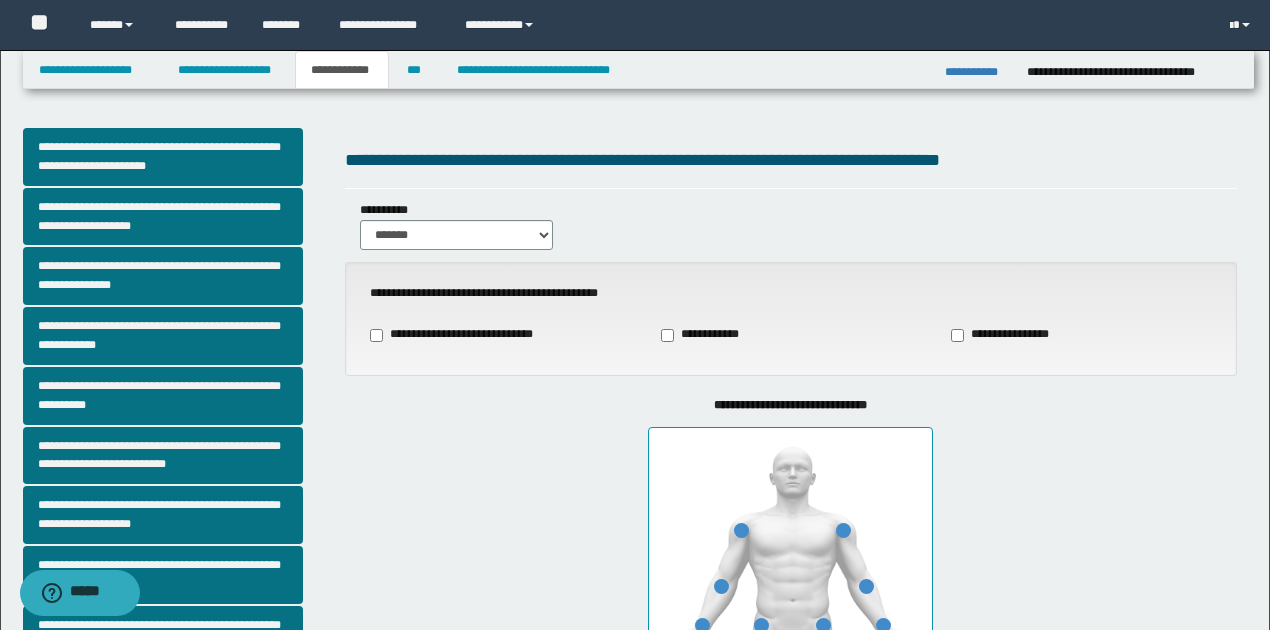 click on "**********" at bounding box center [342, 70] 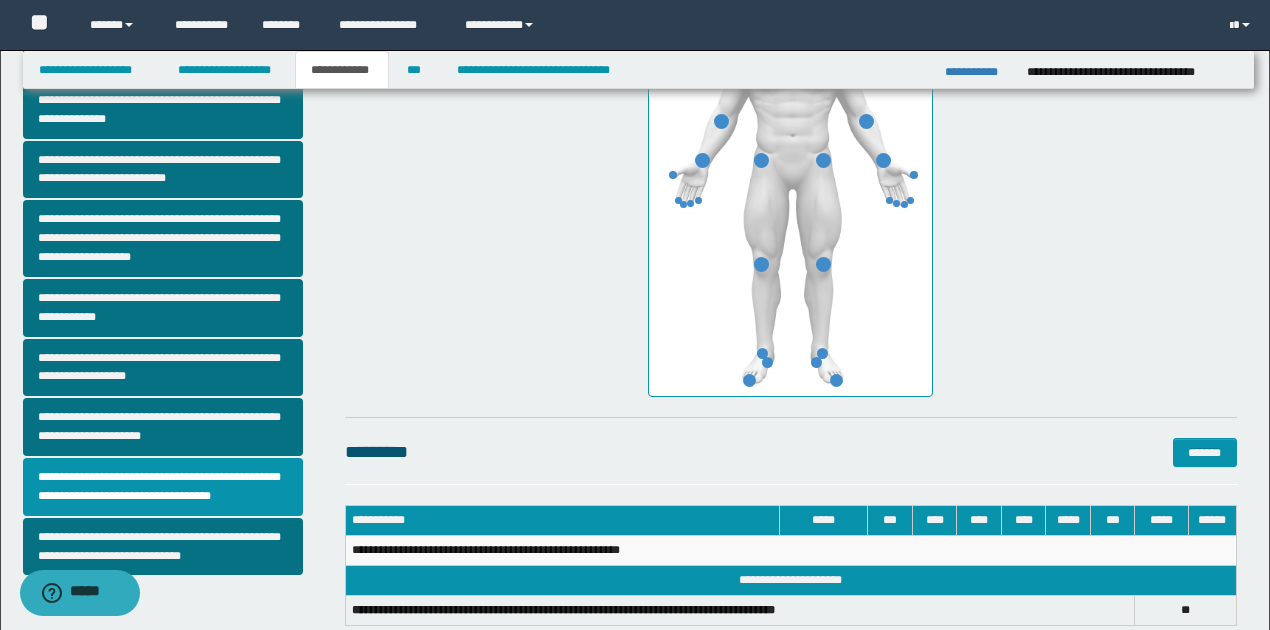 scroll, scrollTop: 466, scrollLeft: 0, axis: vertical 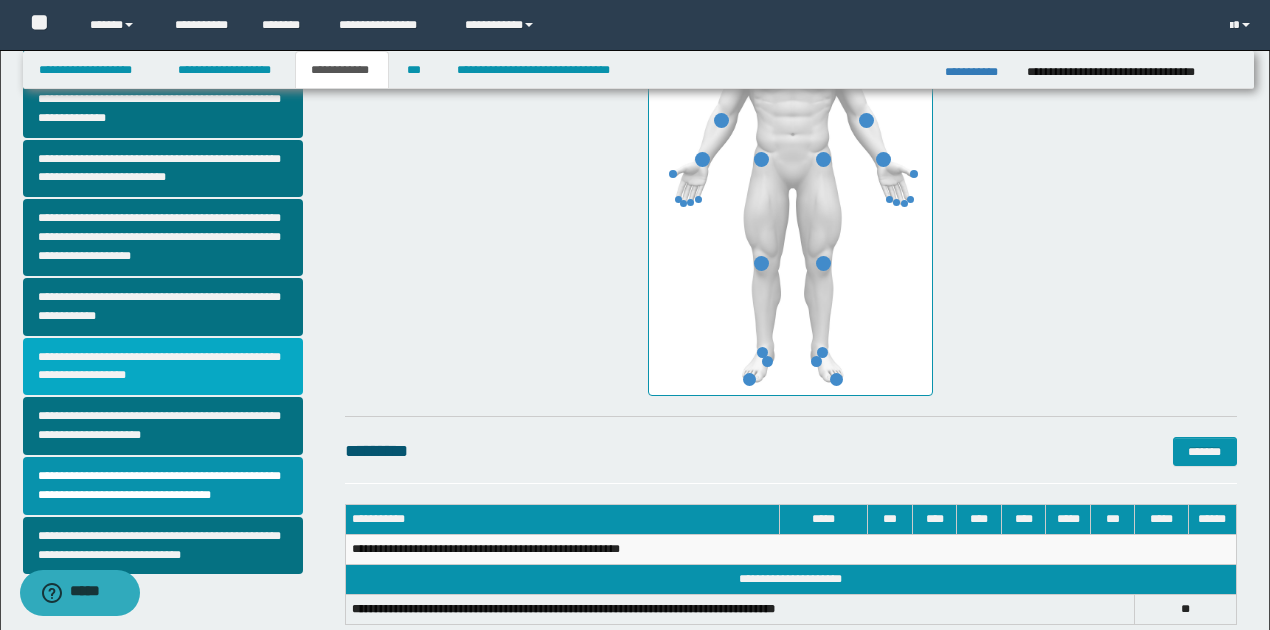 click on "**********" at bounding box center [163, 367] 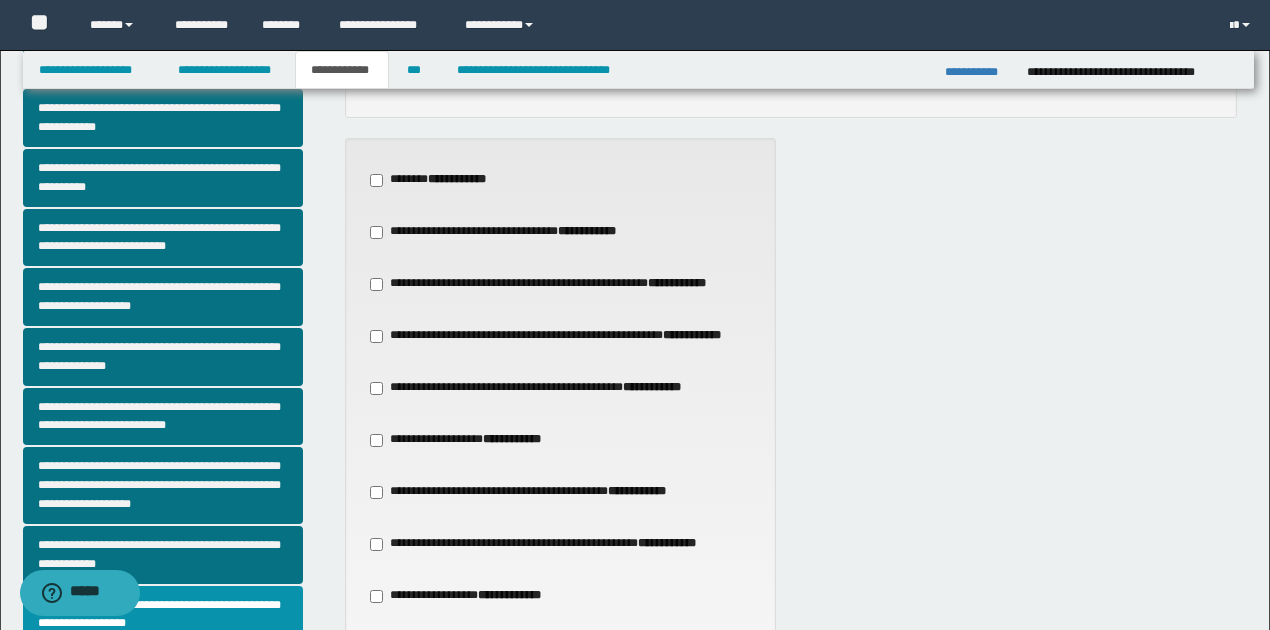 scroll, scrollTop: 266, scrollLeft: 0, axis: vertical 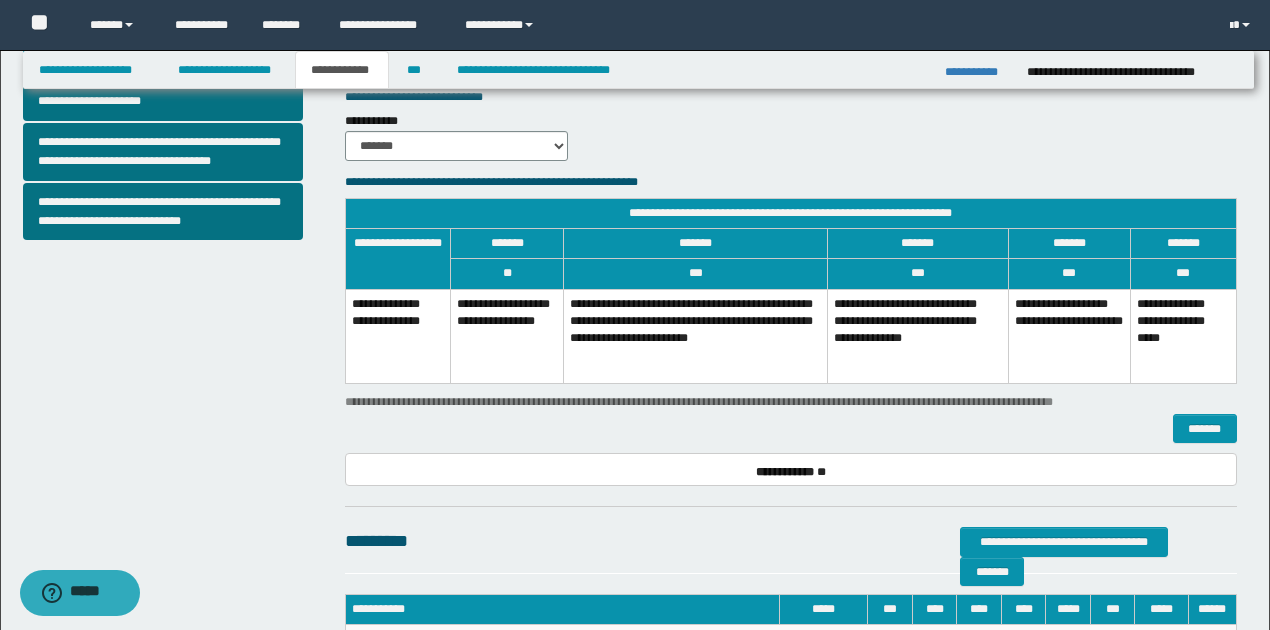 click on "**********" at bounding box center (696, 336) 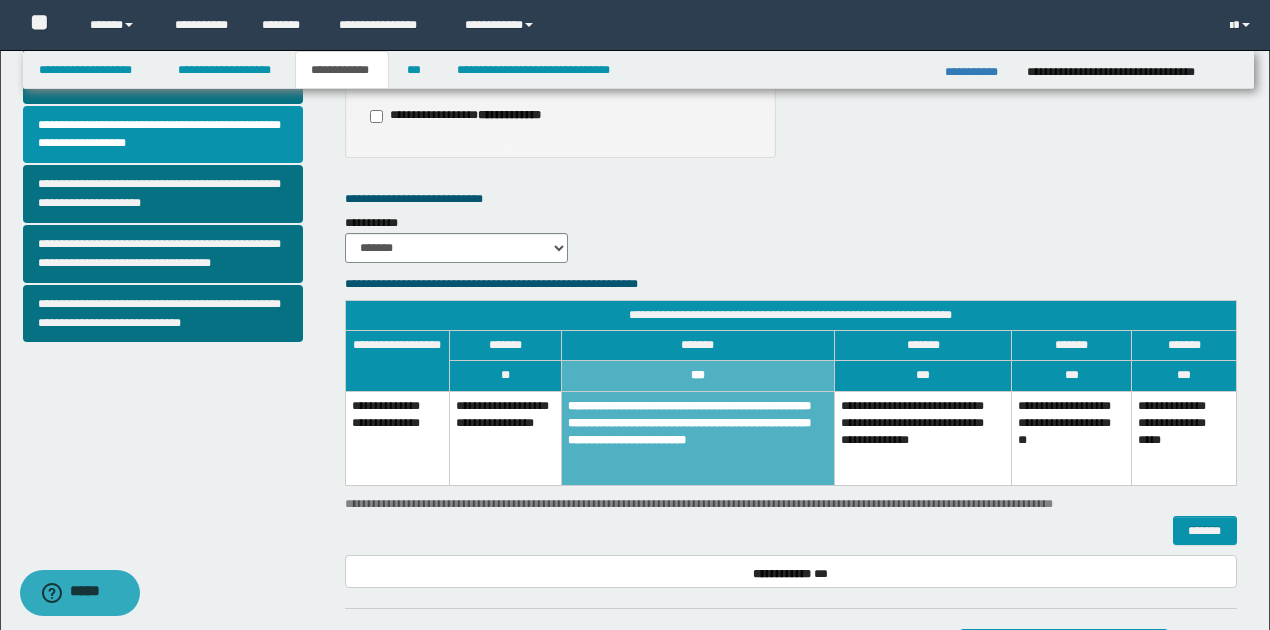 scroll, scrollTop: 666, scrollLeft: 0, axis: vertical 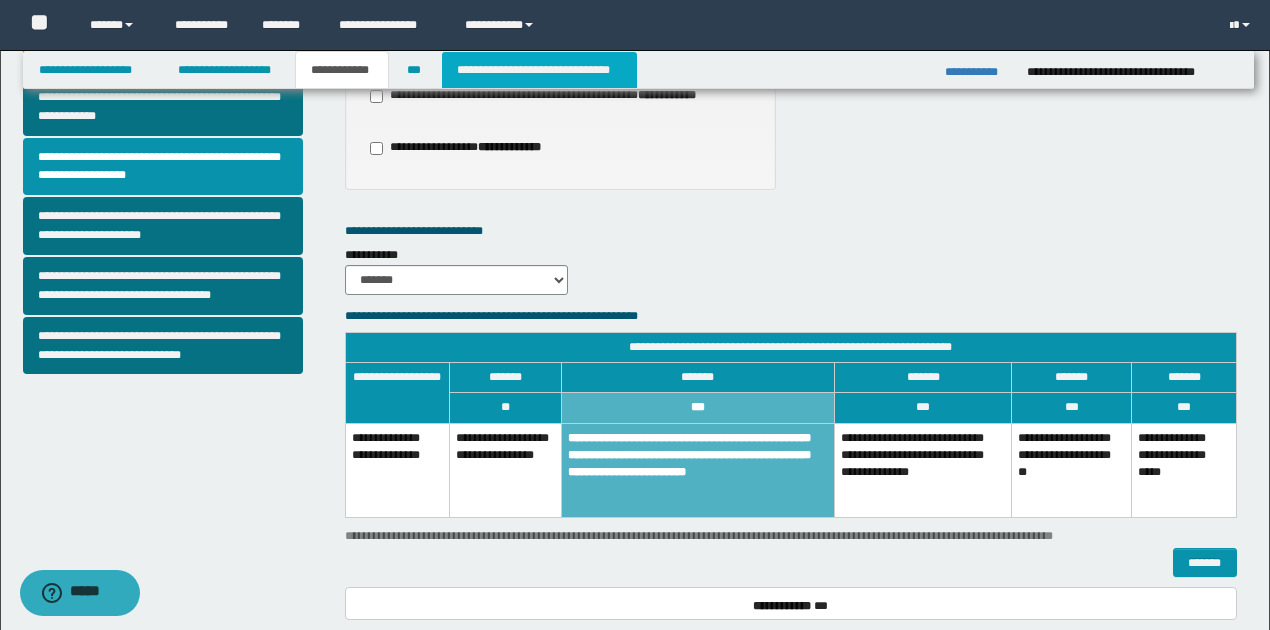 click on "**********" at bounding box center (539, 70) 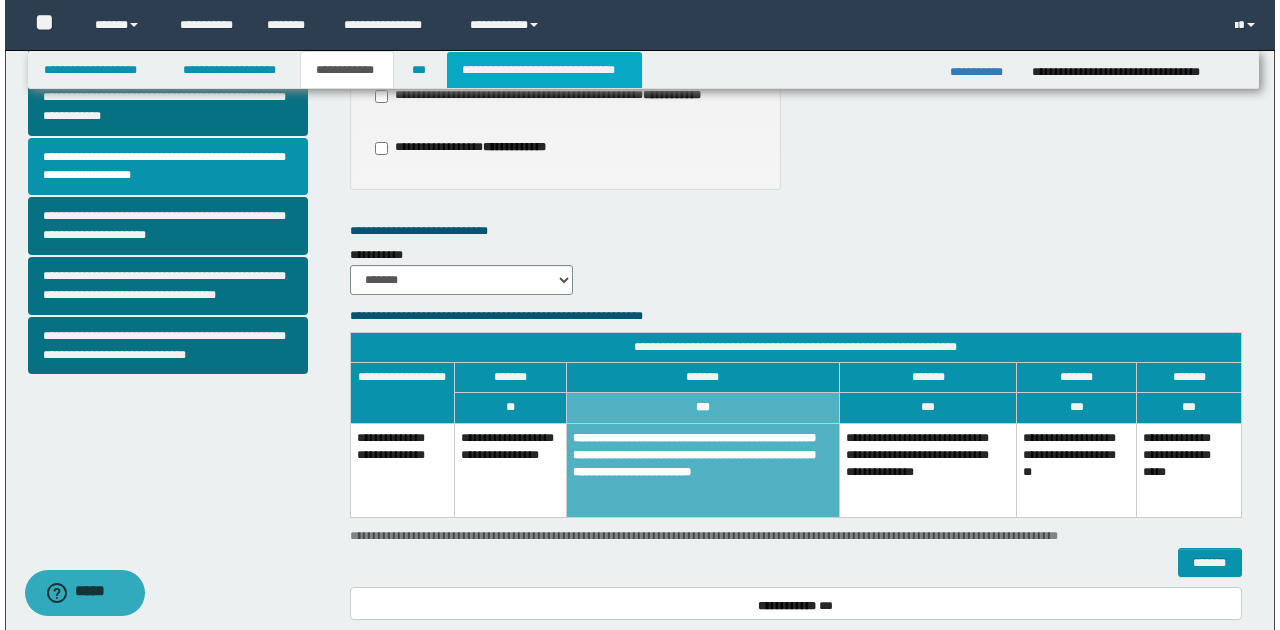 scroll, scrollTop: 0, scrollLeft: 0, axis: both 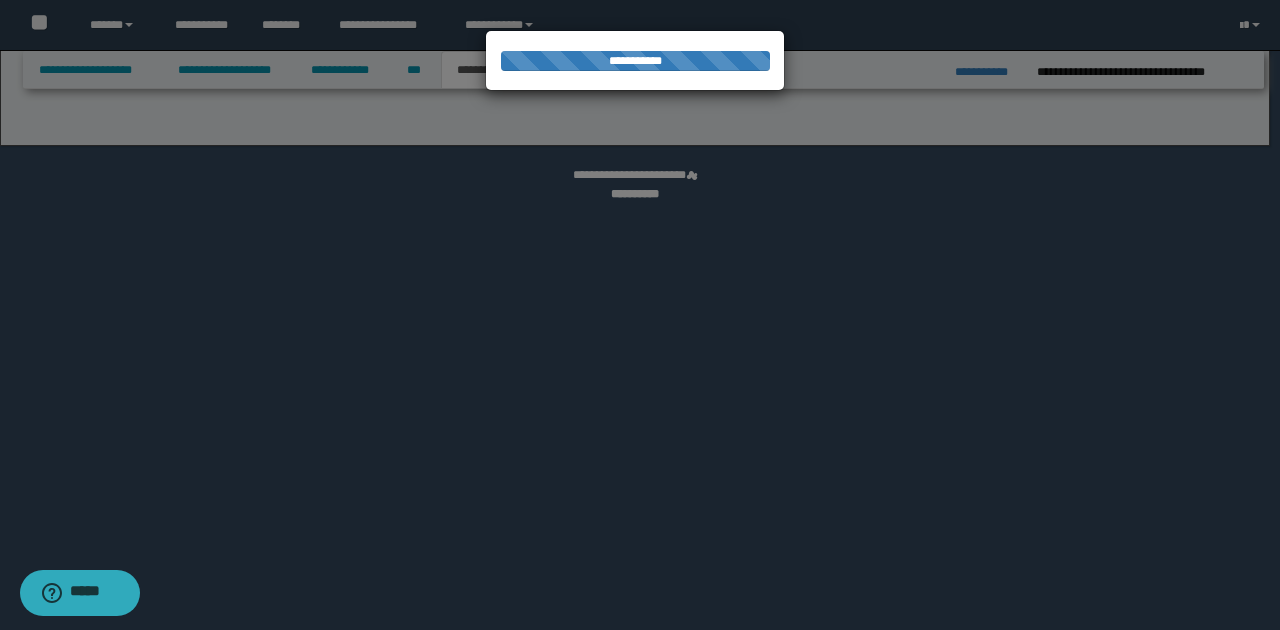 select on "*" 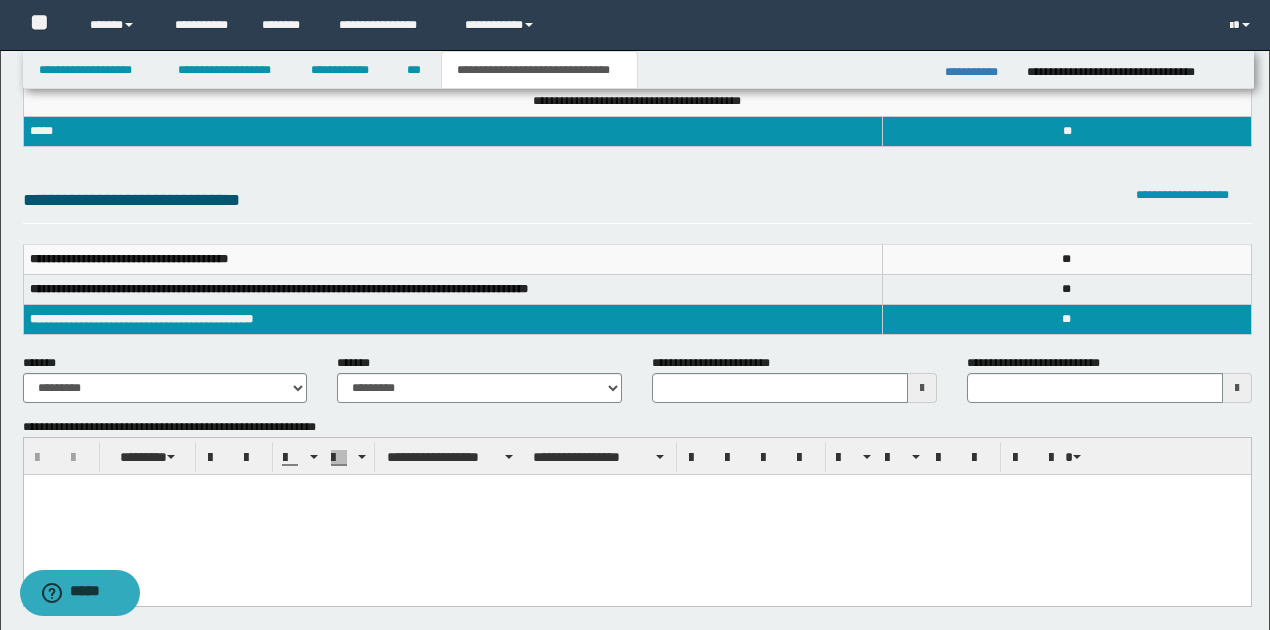 scroll, scrollTop: 133, scrollLeft: 0, axis: vertical 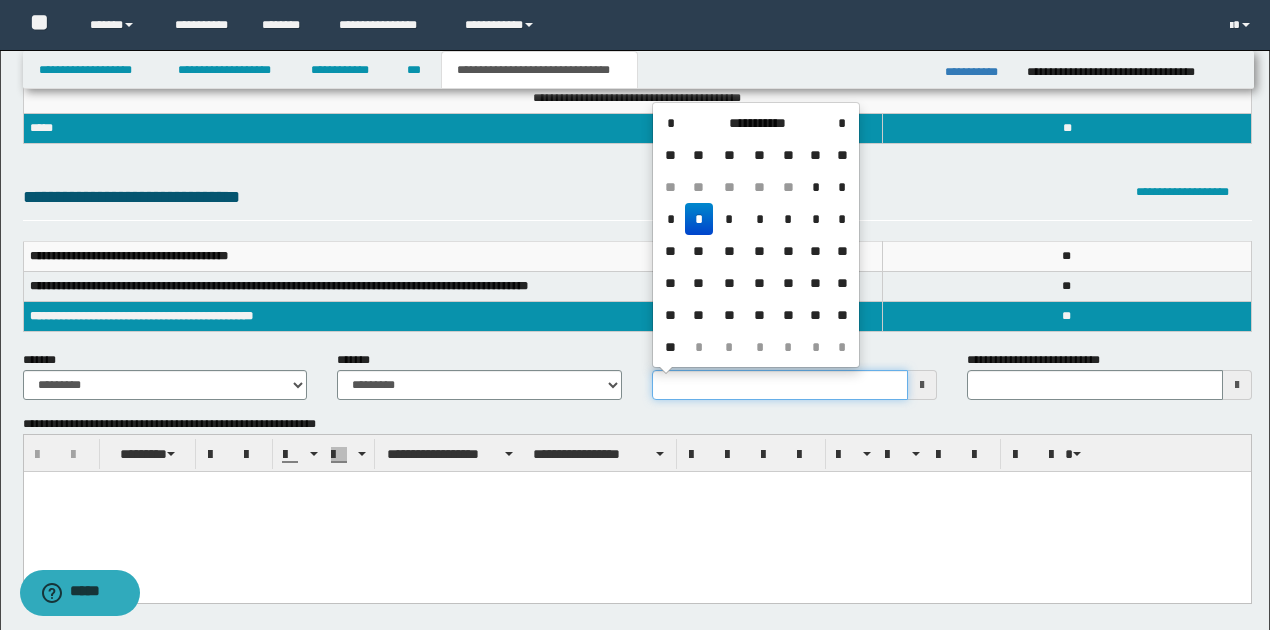 click on "**********" at bounding box center [780, 385] 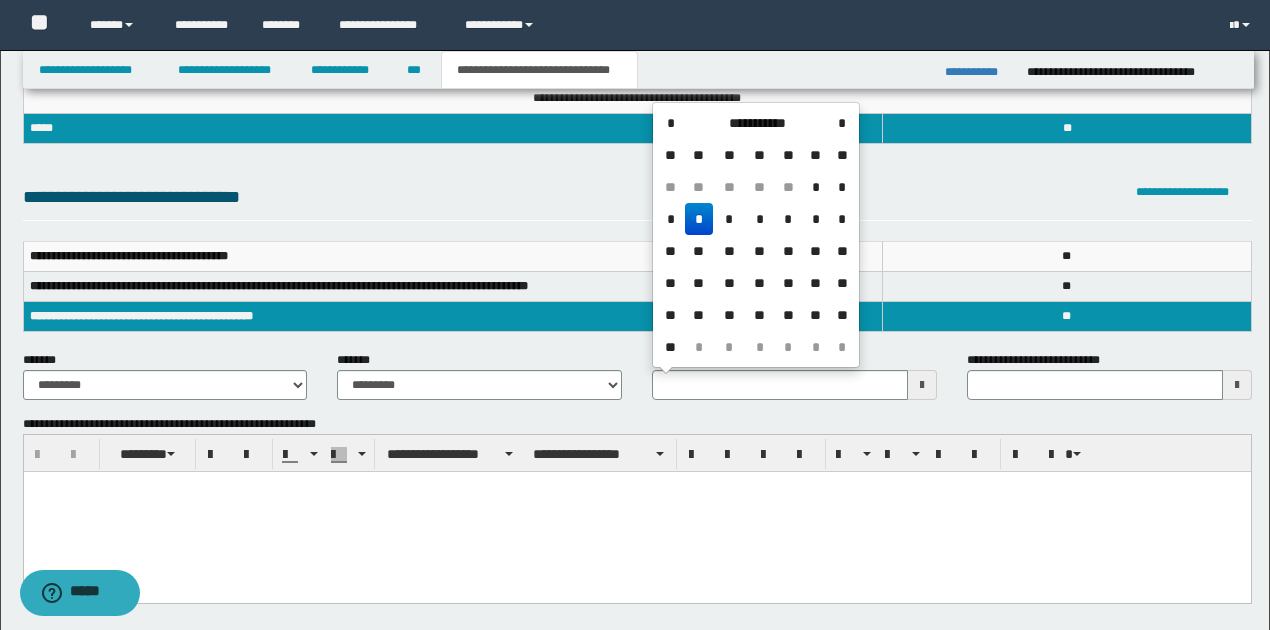 click on "*" at bounding box center [699, 219] 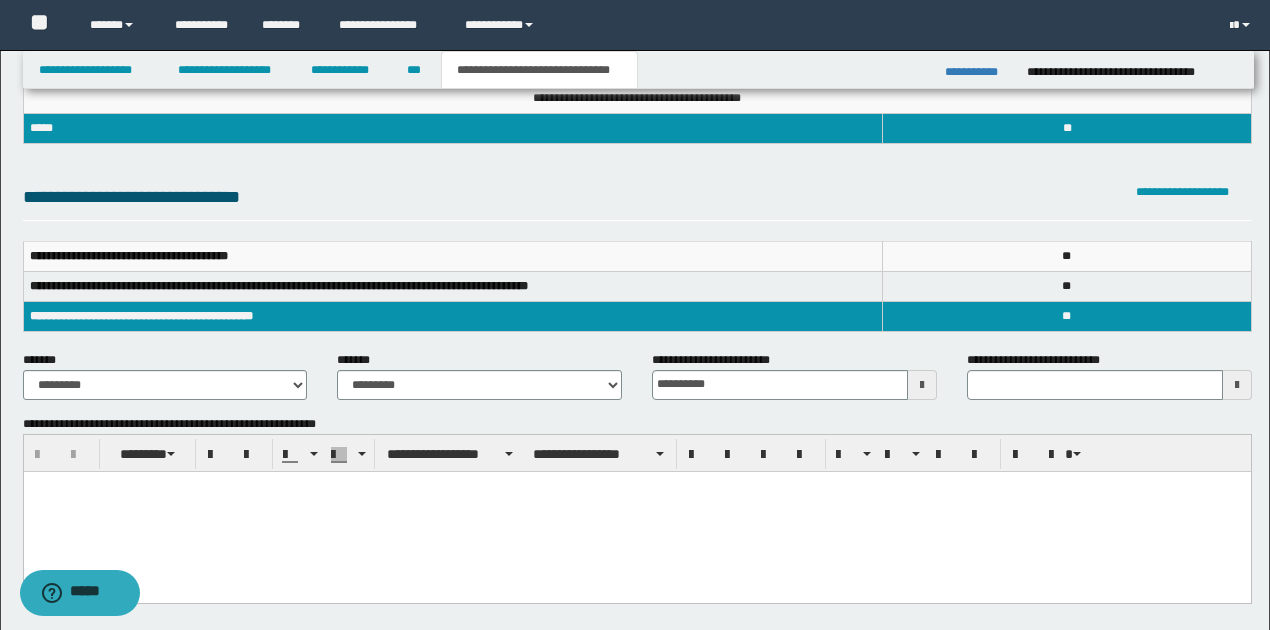 click at bounding box center [636, 486] 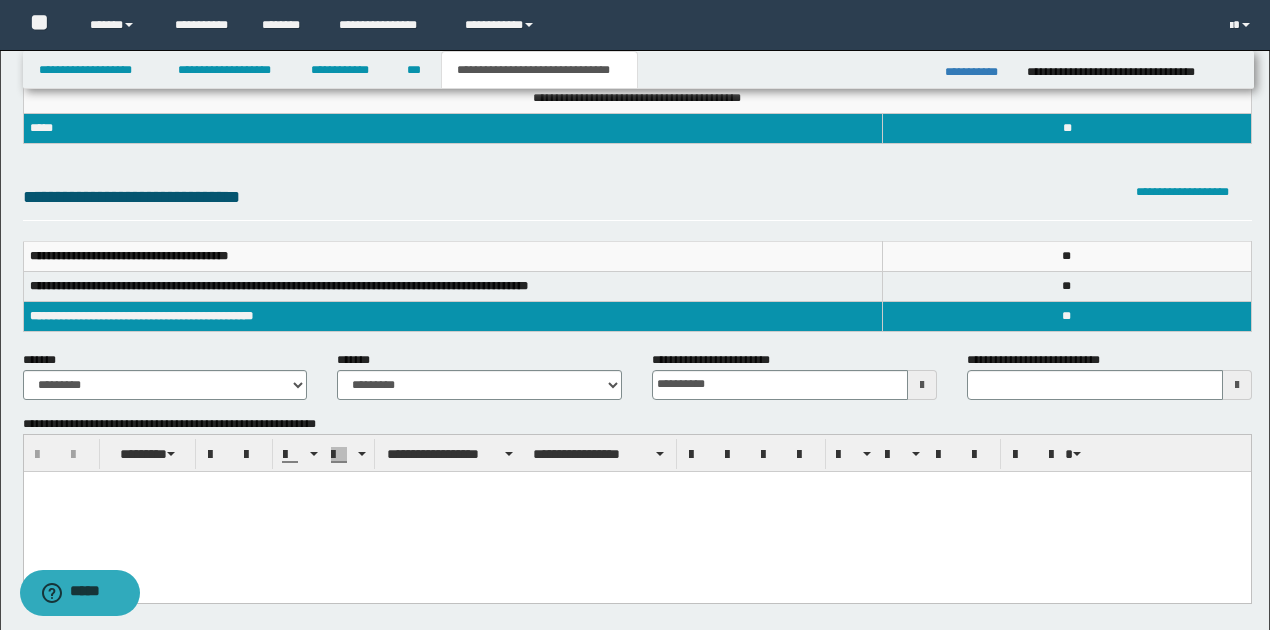 type 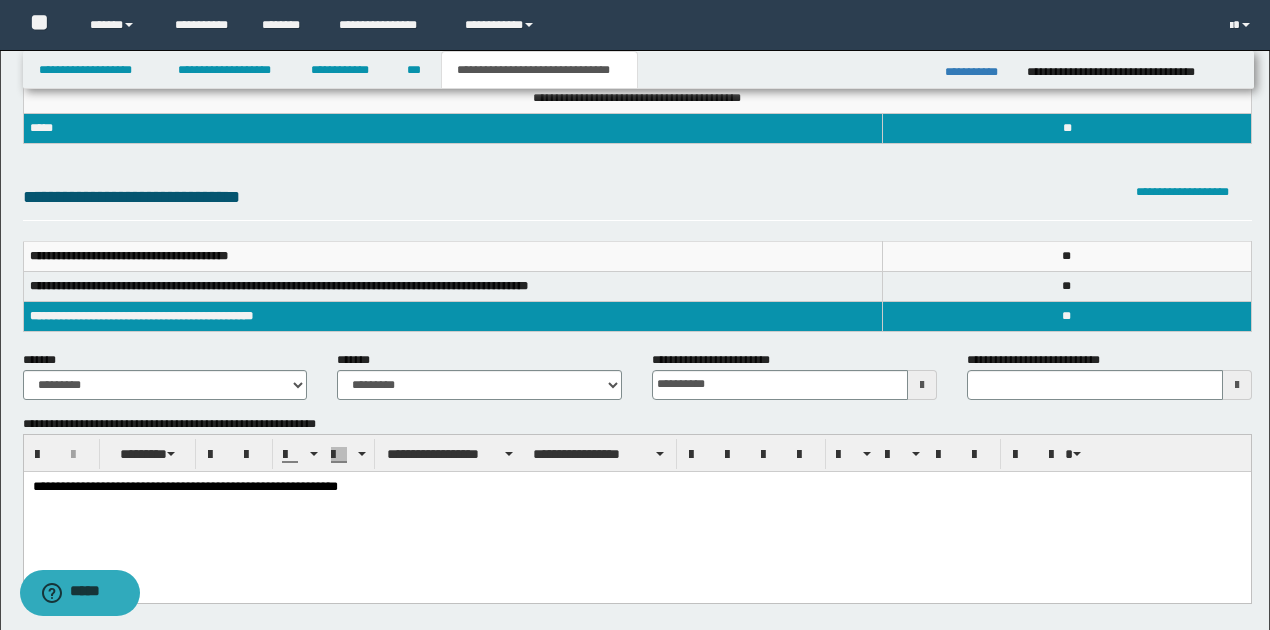 type 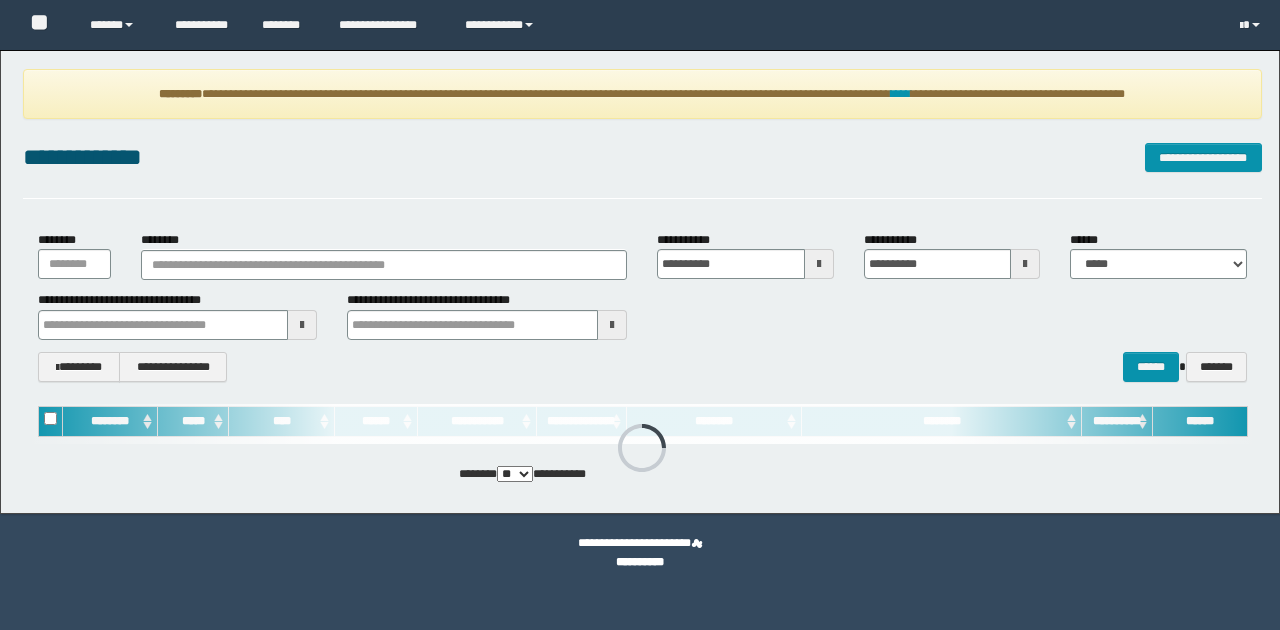 scroll, scrollTop: 0, scrollLeft: 0, axis: both 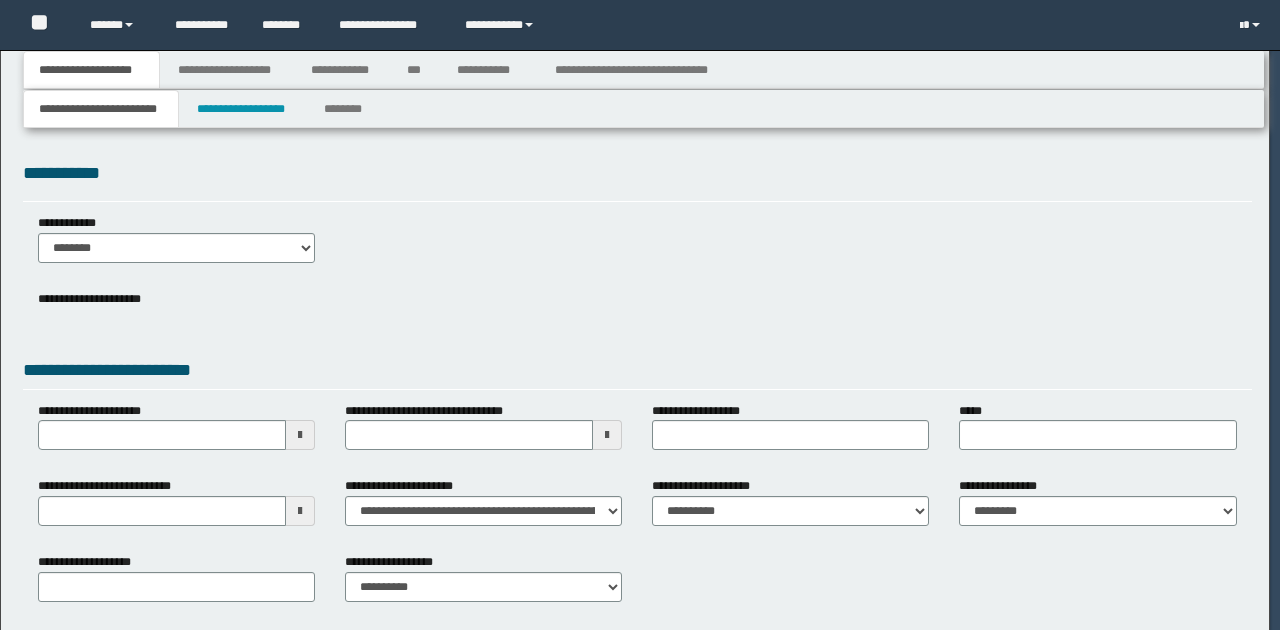 type on "**********" 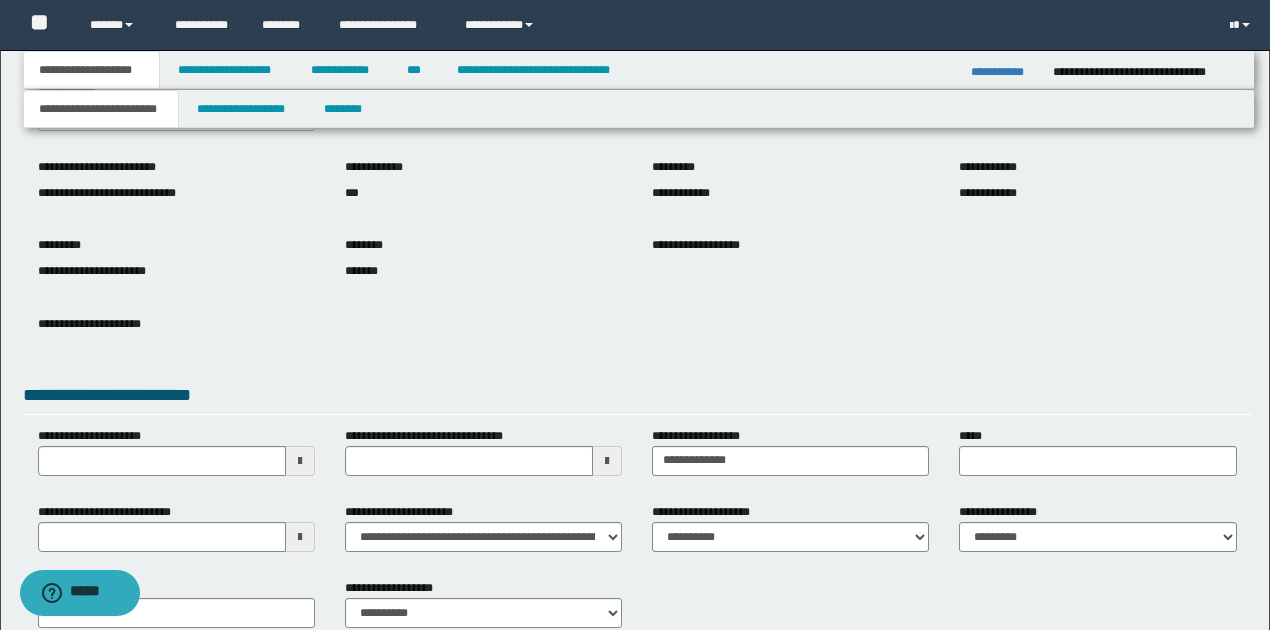 scroll, scrollTop: 133, scrollLeft: 0, axis: vertical 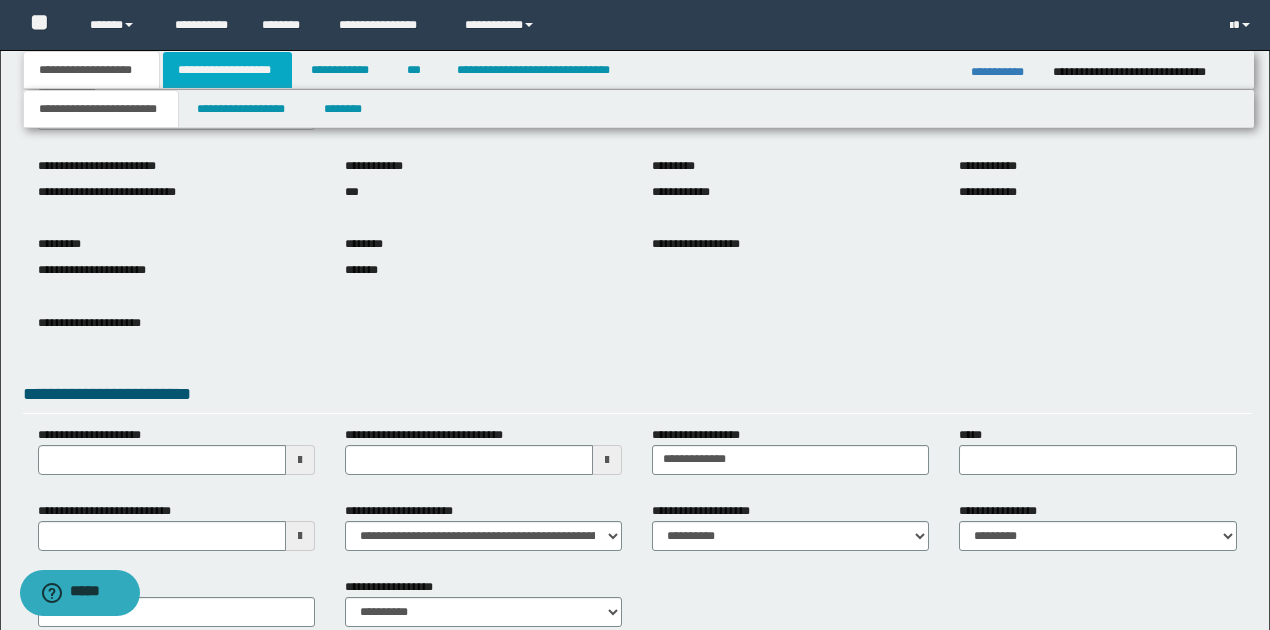 click on "**********" at bounding box center [227, 70] 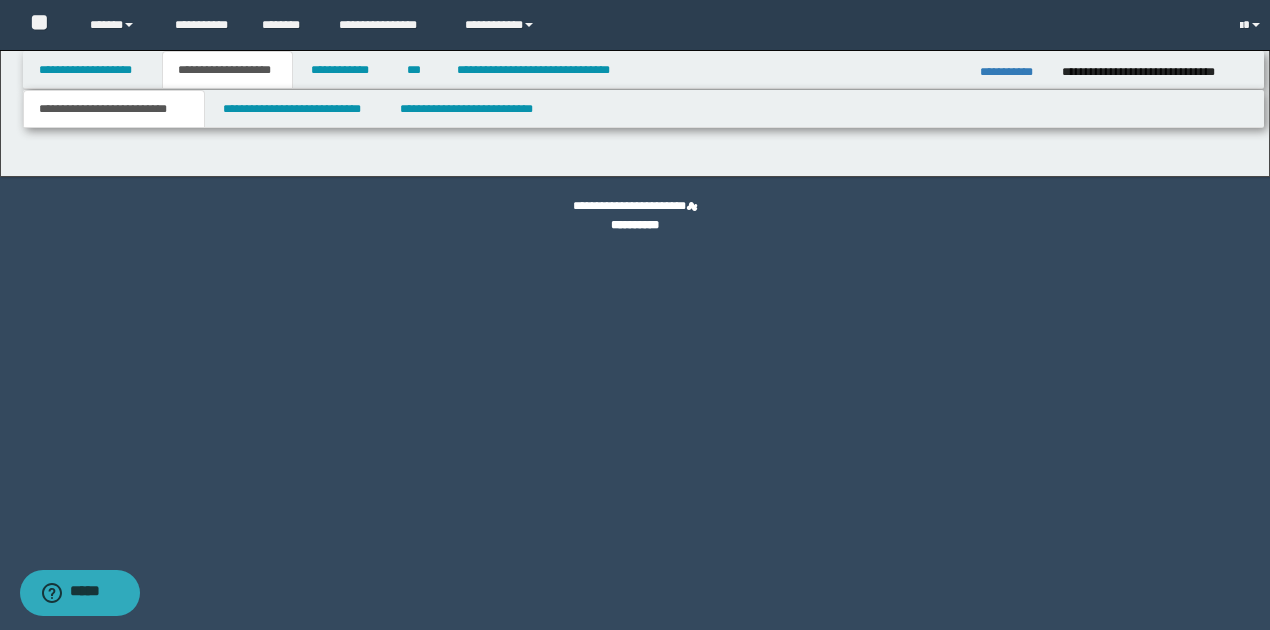 scroll, scrollTop: 0, scrollLeft: 0, axis: both 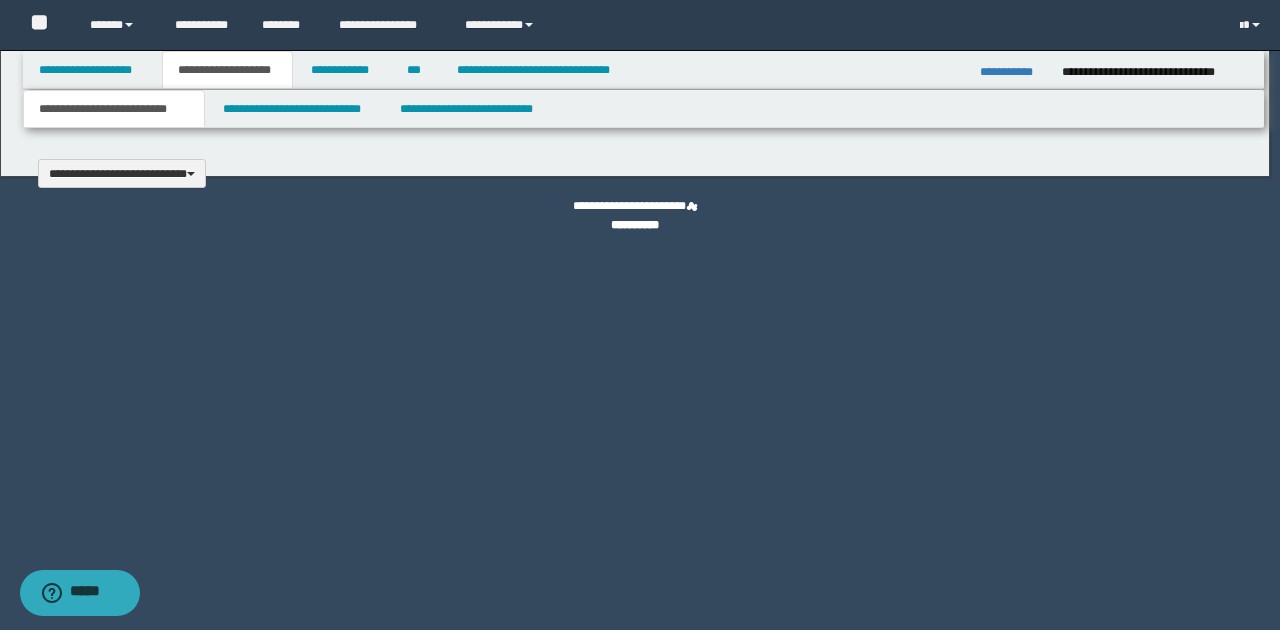 type 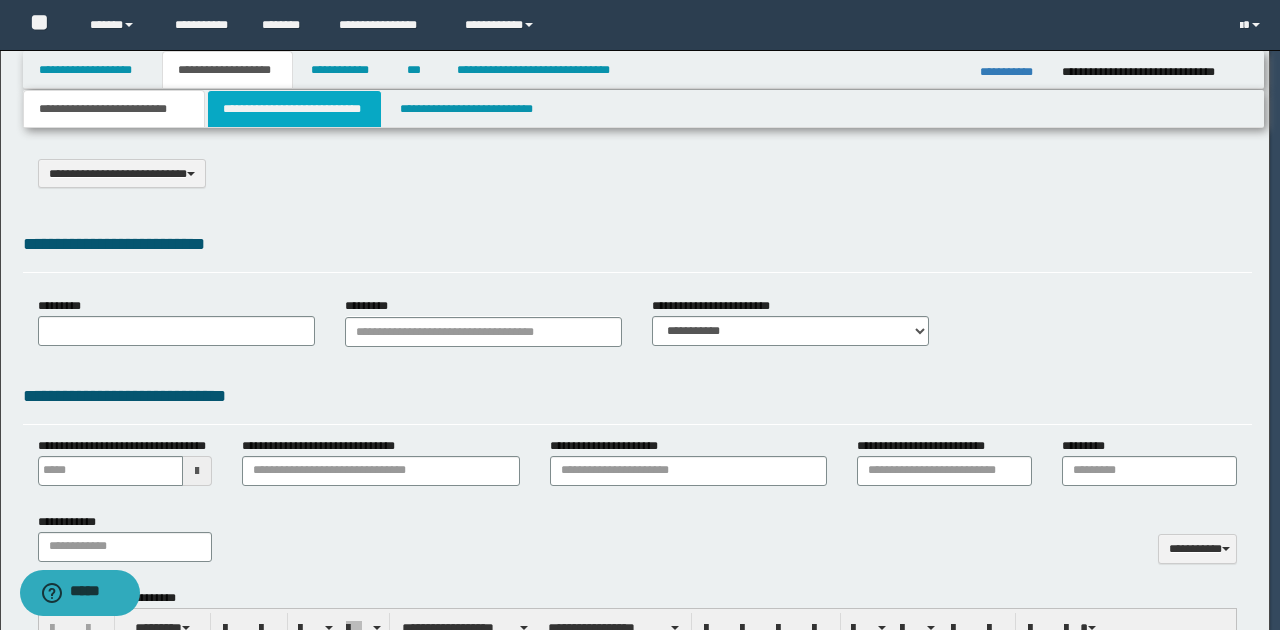 select on "*" 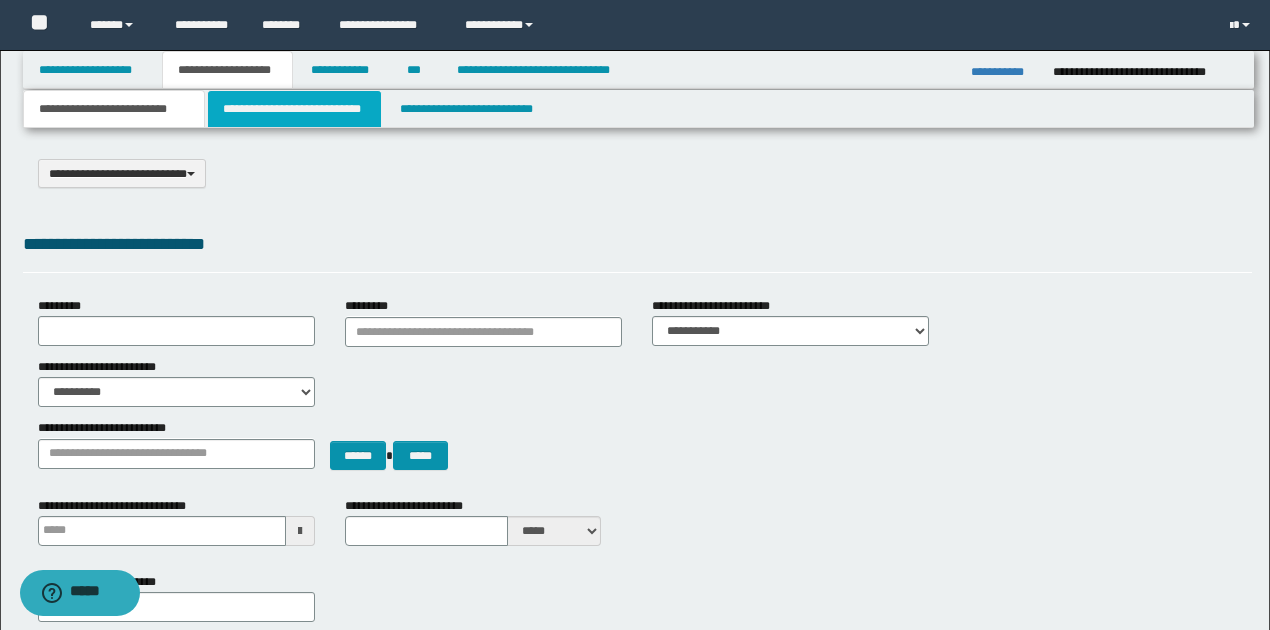 click on "**********" at bounding box center (294, 109) 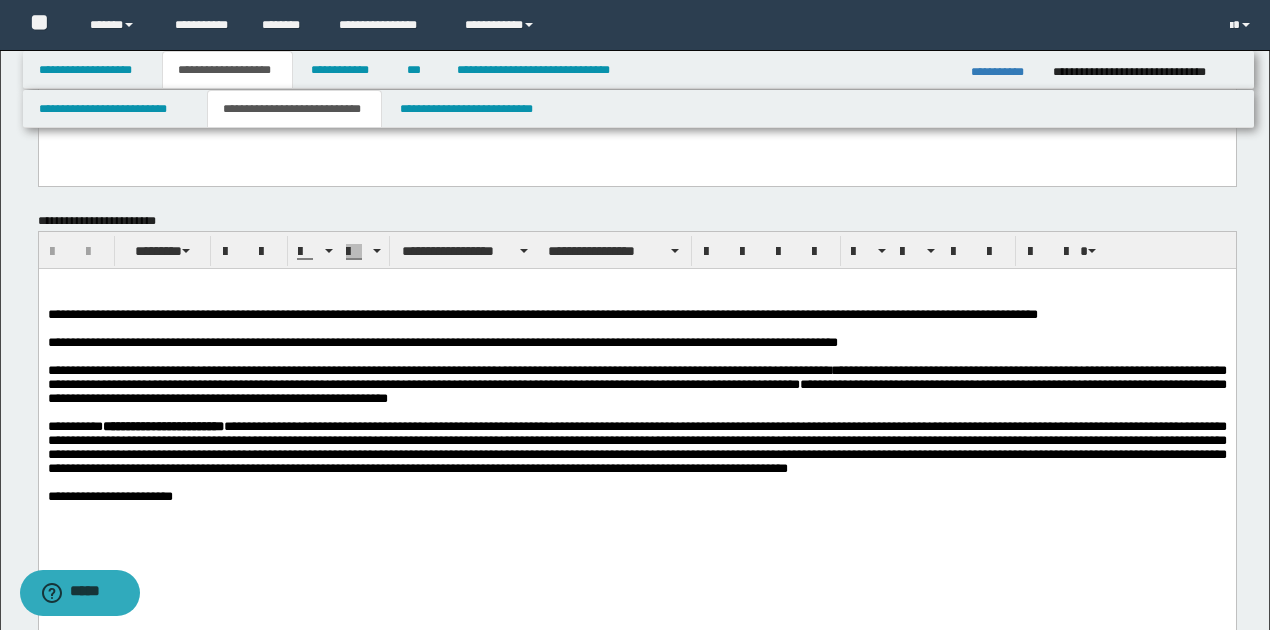 scroll, scrollTop: 1200, scrollLeft: 0, axis: vertical 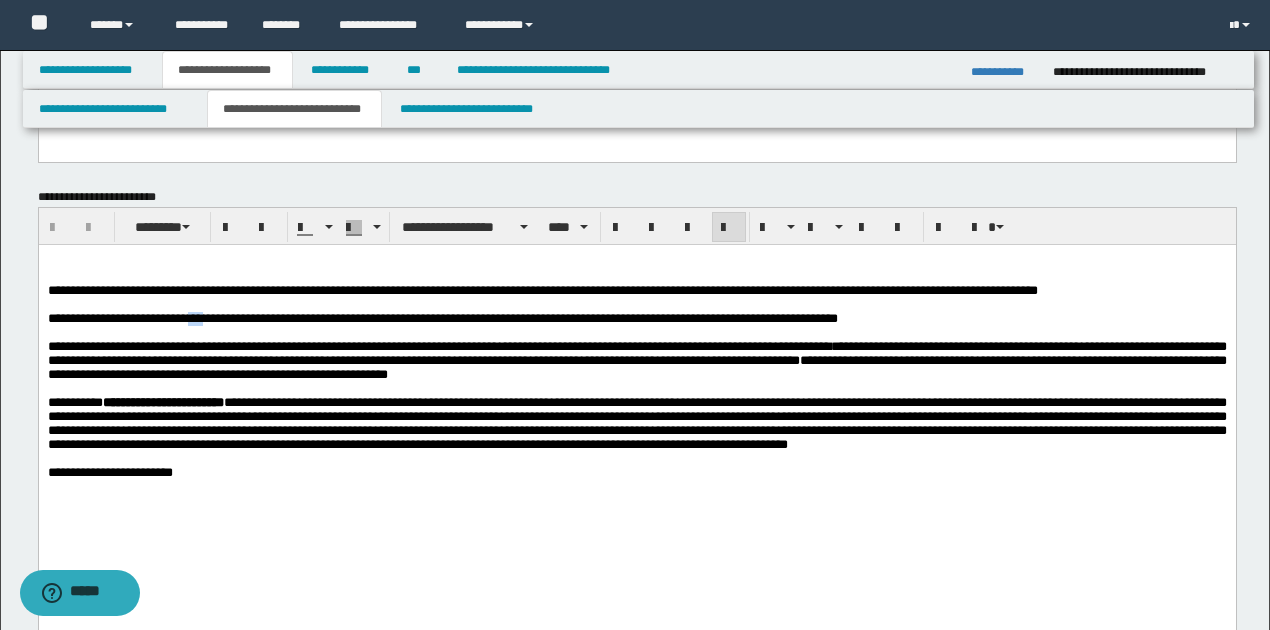 drag, startPoint x: 199, startPoint y: 320, endPoint x: 214, endPoint y: 318, distance: 15.132746 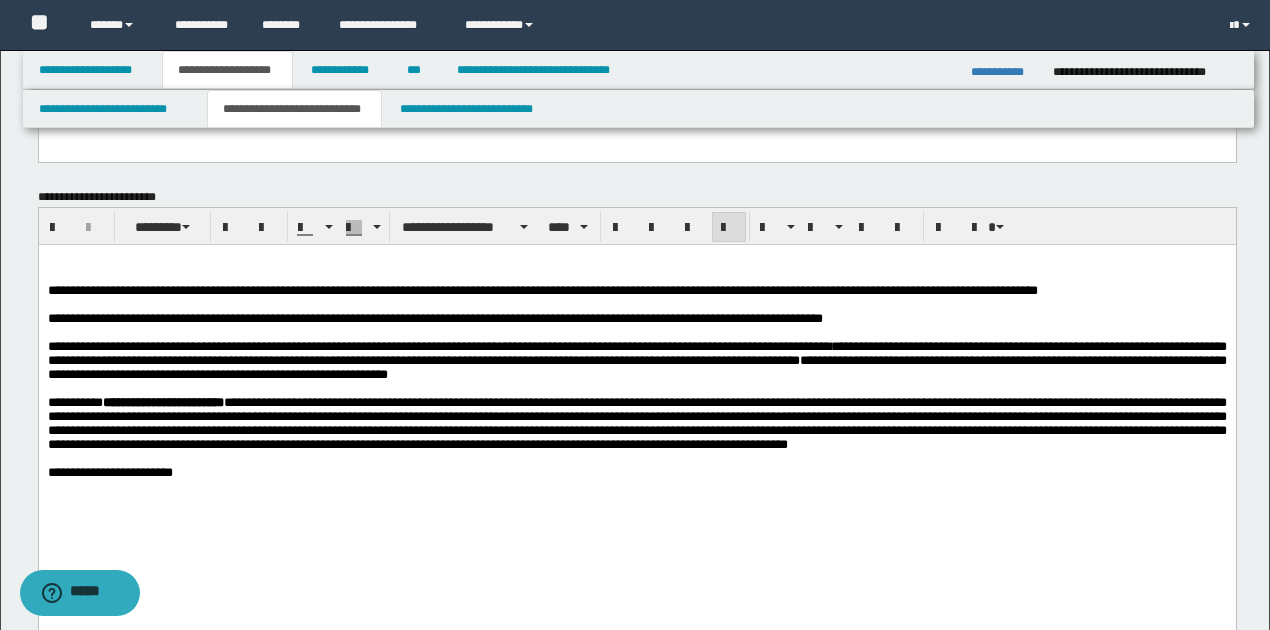 click on "**********" at bounding box center [438, 346] 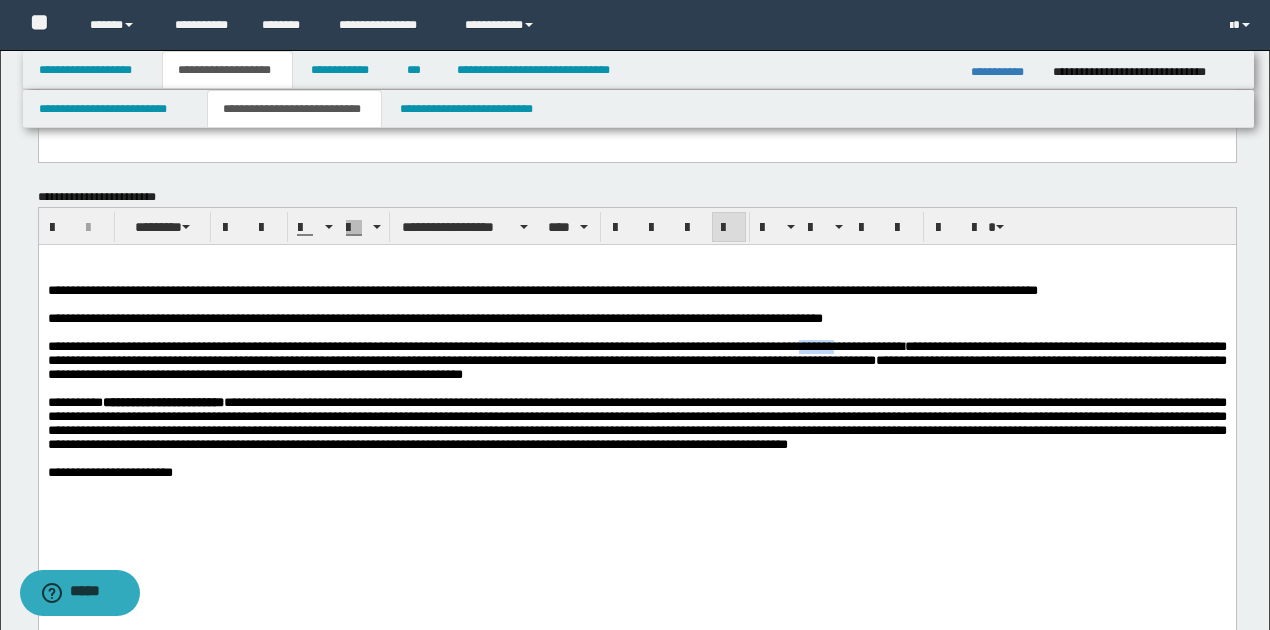 drag, startPoint x: 853, startPoint y: 355, endPoint x: 894, endPoint y: 352, distance: 41.109608 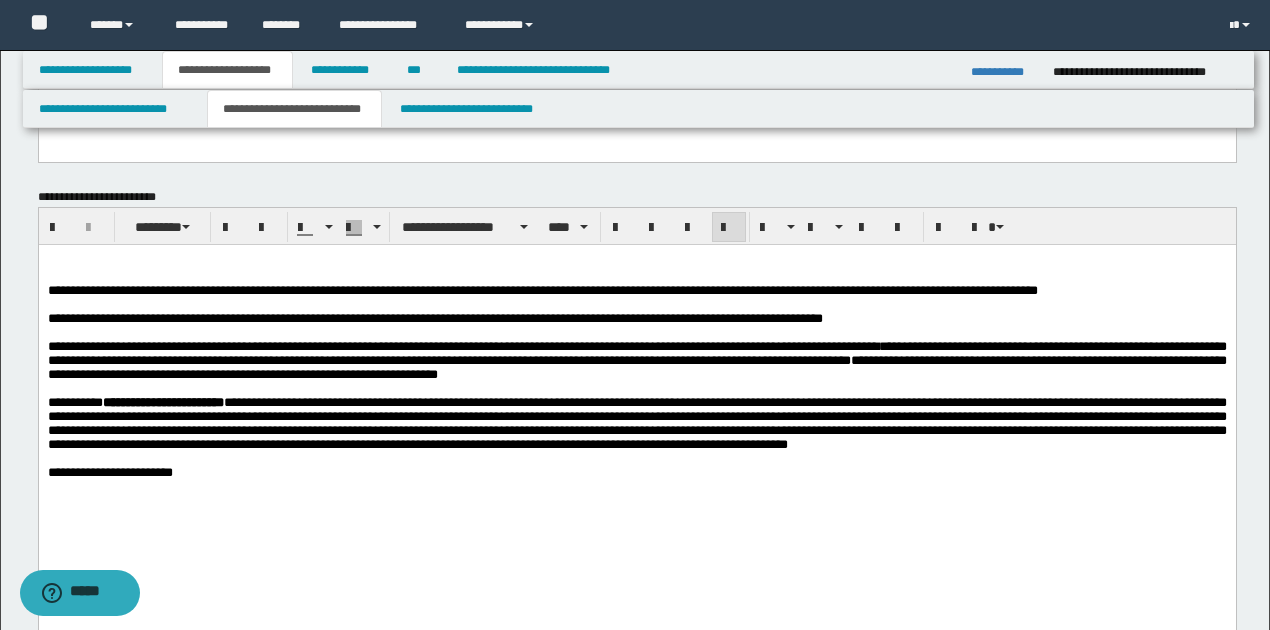 click on "**********" at bounding box center (636, 353) 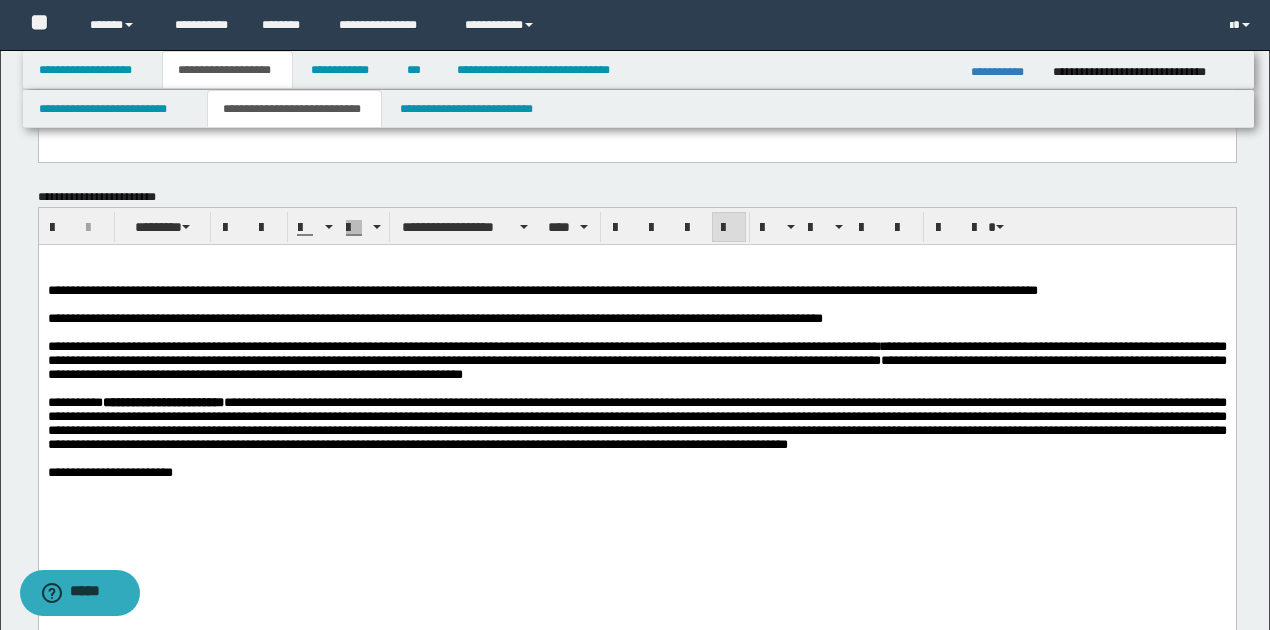 click on "**********" at bounding box center (636, 367) 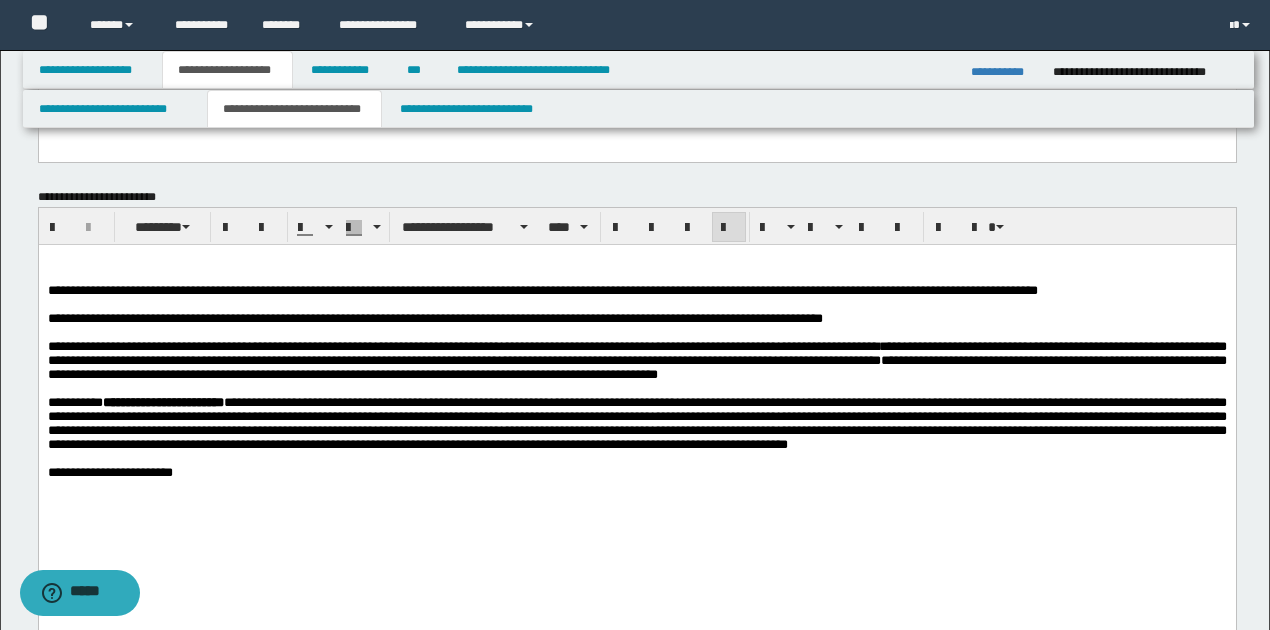 click on "**********" at bounding box center (636, 367) 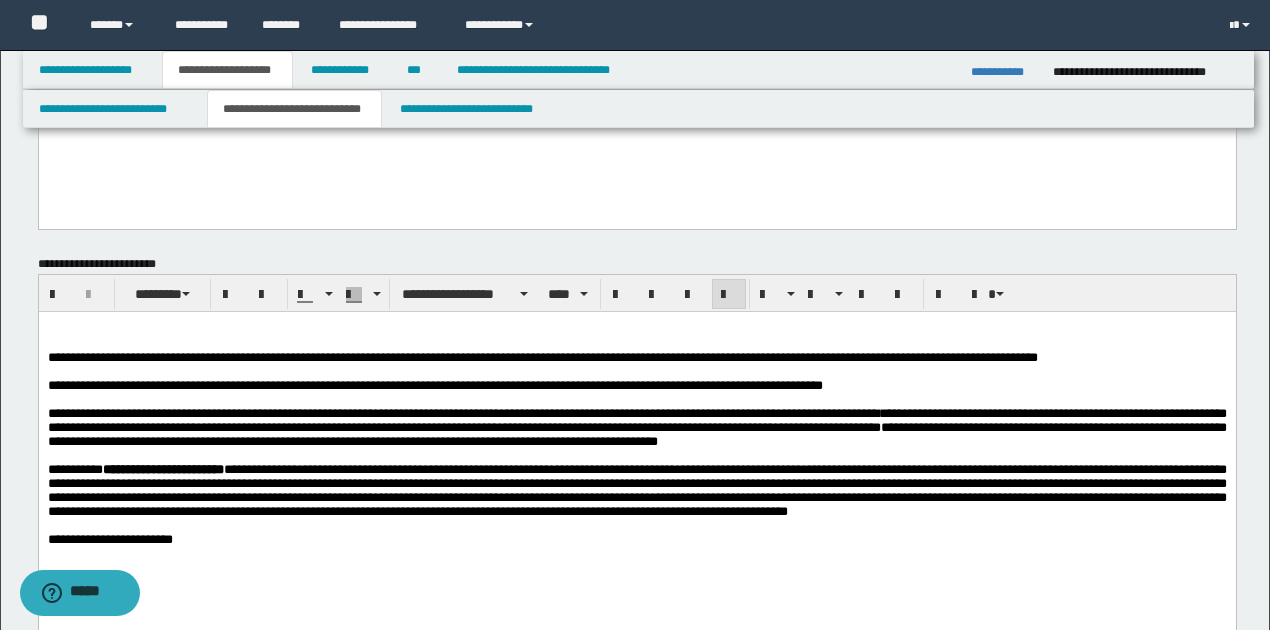 scroll, scrollTop: 1200, scrollLeft: 0, axis: vertical 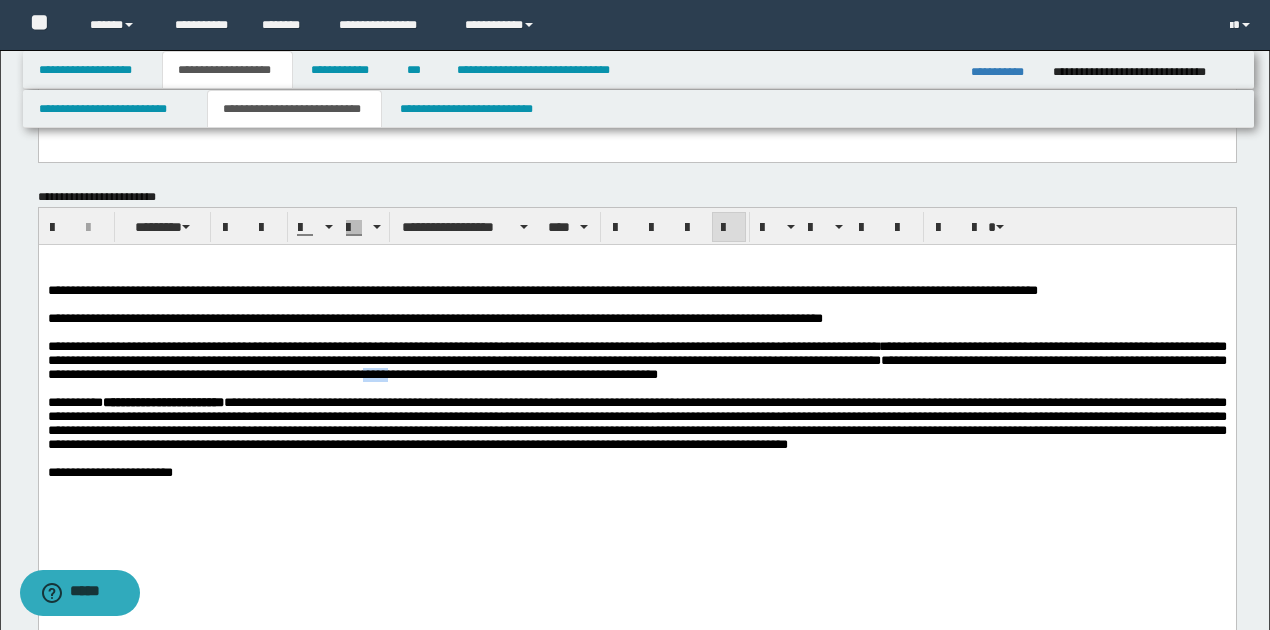 drag, startPoint x: 630, startPoint y: 381, endPoint x: 662, endPoint y: 382, distance: 32.01562 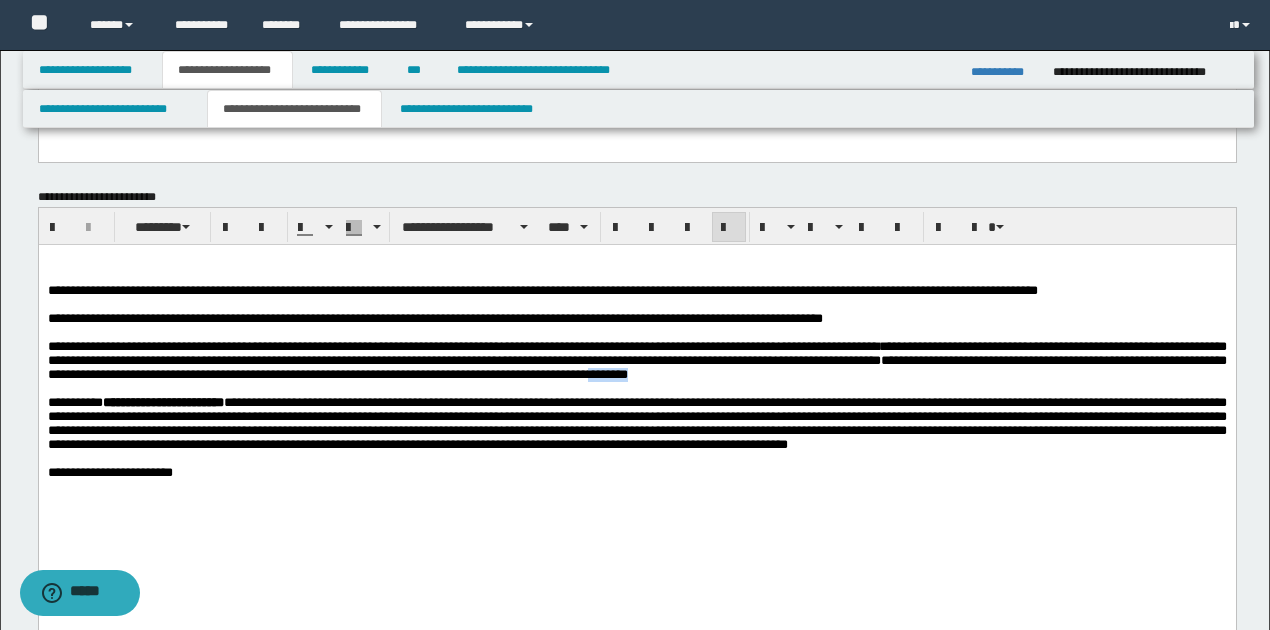 drag, startPoint x: 878, startPoint y: 385, endPoint x: 930, endPoint y: 388, distance: 52.086468 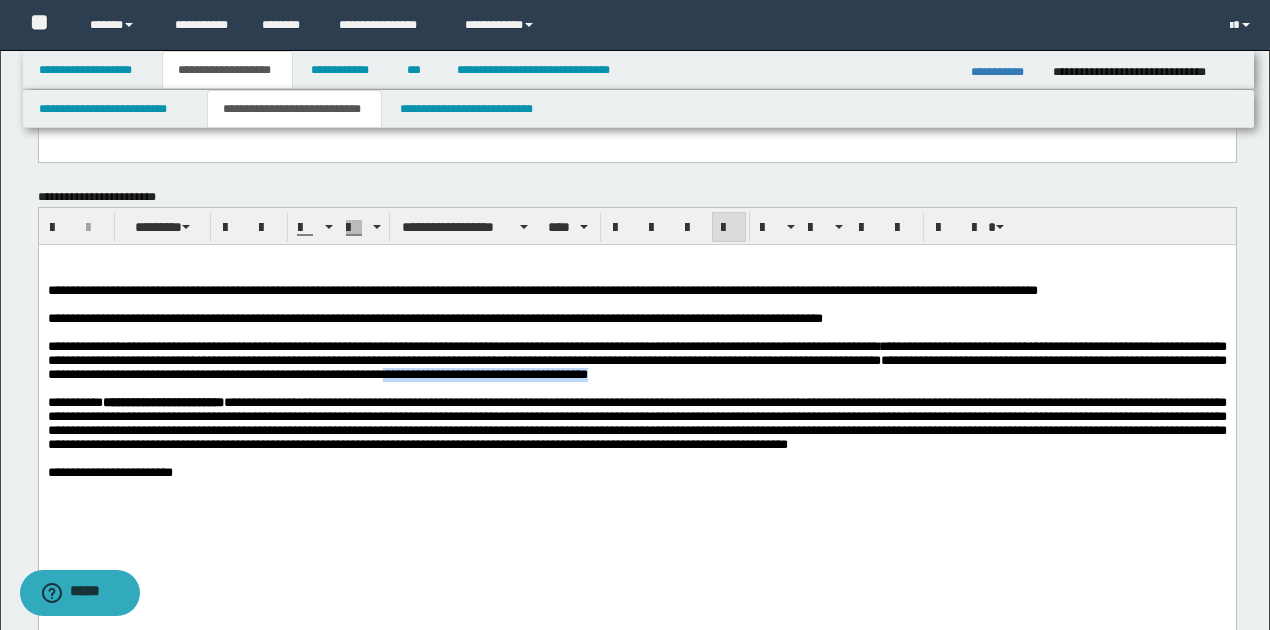 drag, startPoint x: 652, startPoint y: 384, endPoint x: 947, endPoint y: 377, distance: 295.08304 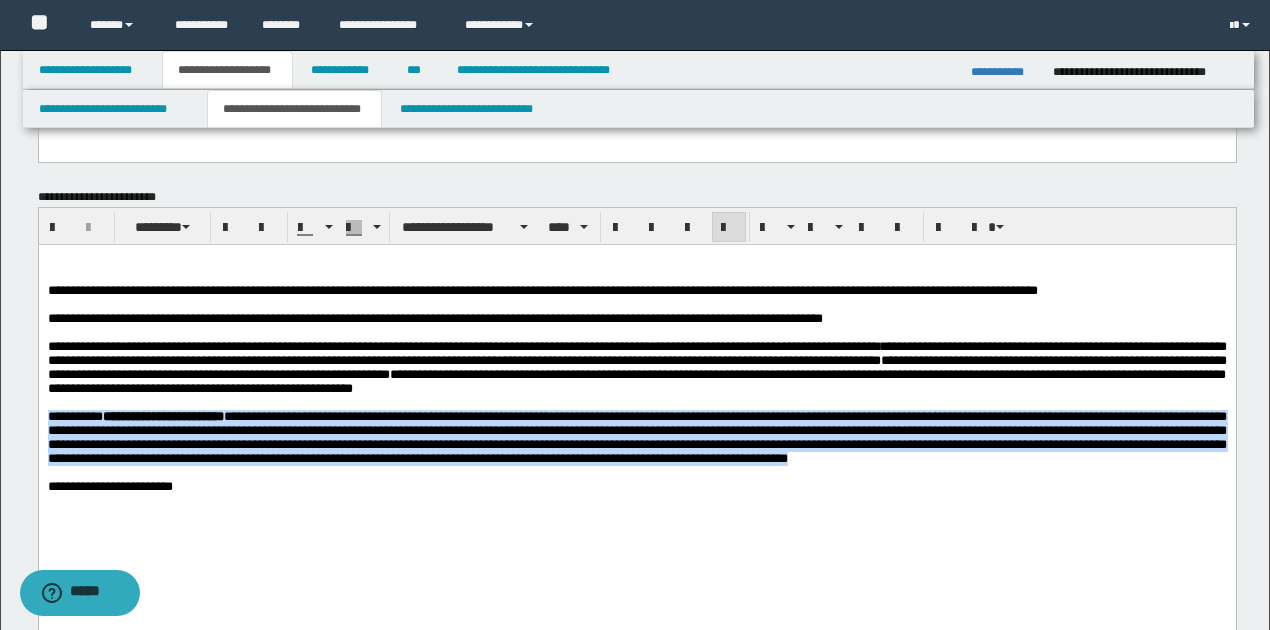 drag, startPoint x: 46, startPoint y: 430, endPoint x: 1148, endPoint y: 493, distance: 1103.7993 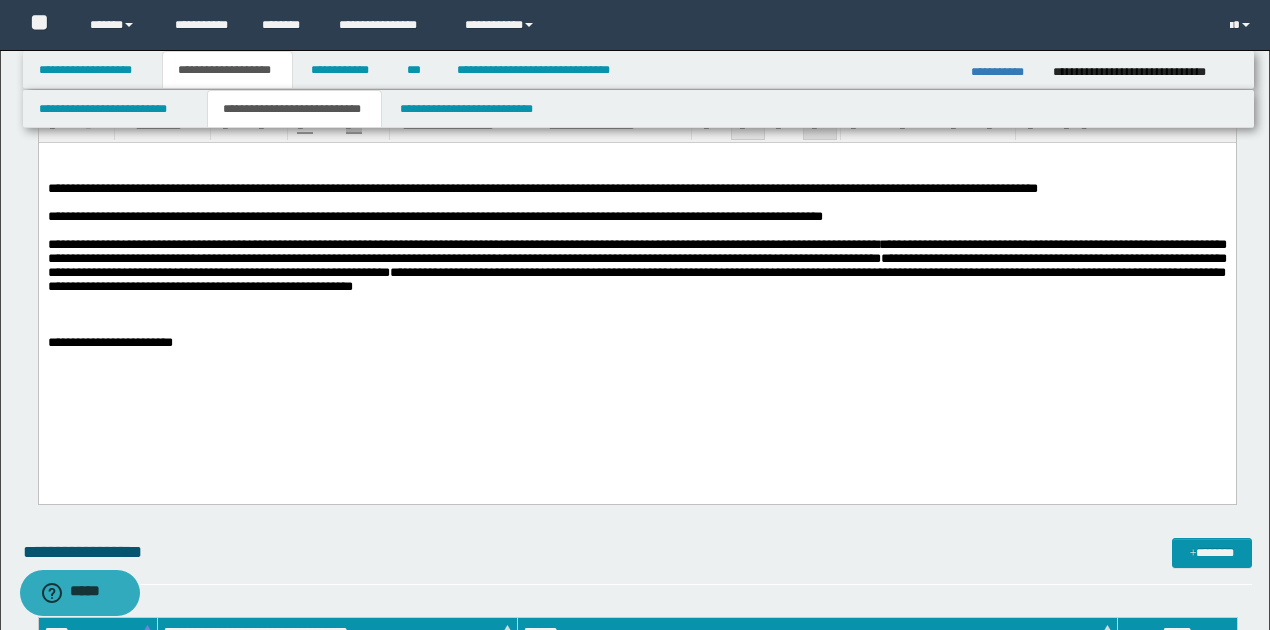 scroll, scrollTop: 1333, scrollLeft: 0, axis: vertical 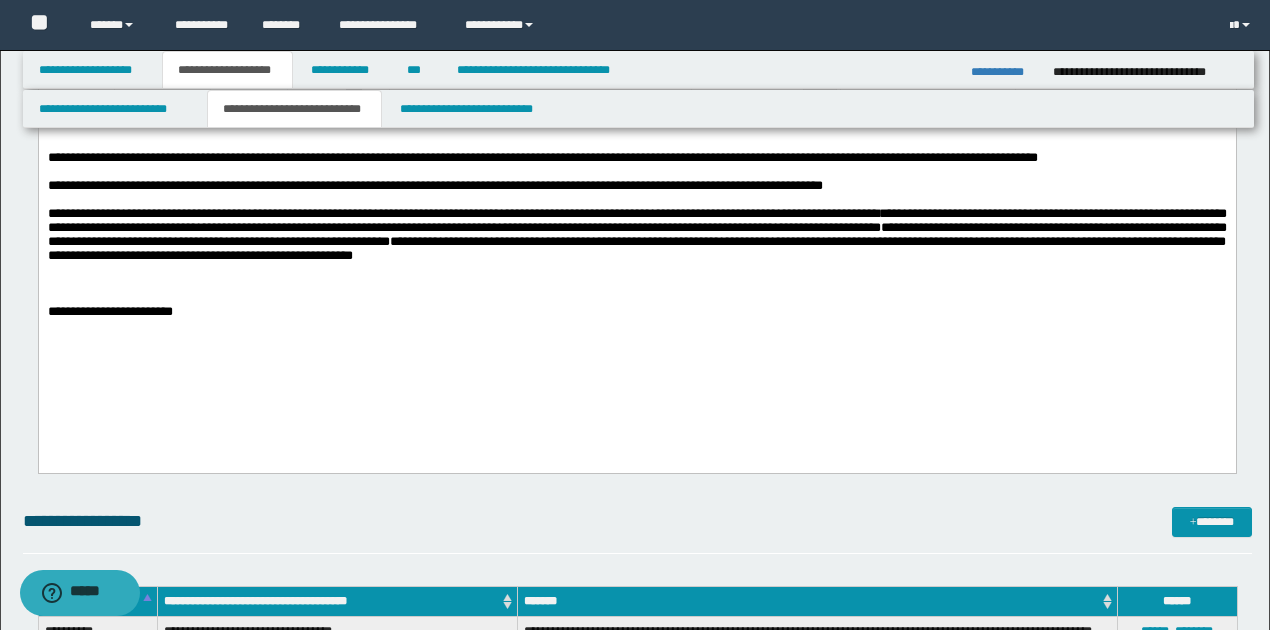 click on "**********" at bounding box center [636, 241] 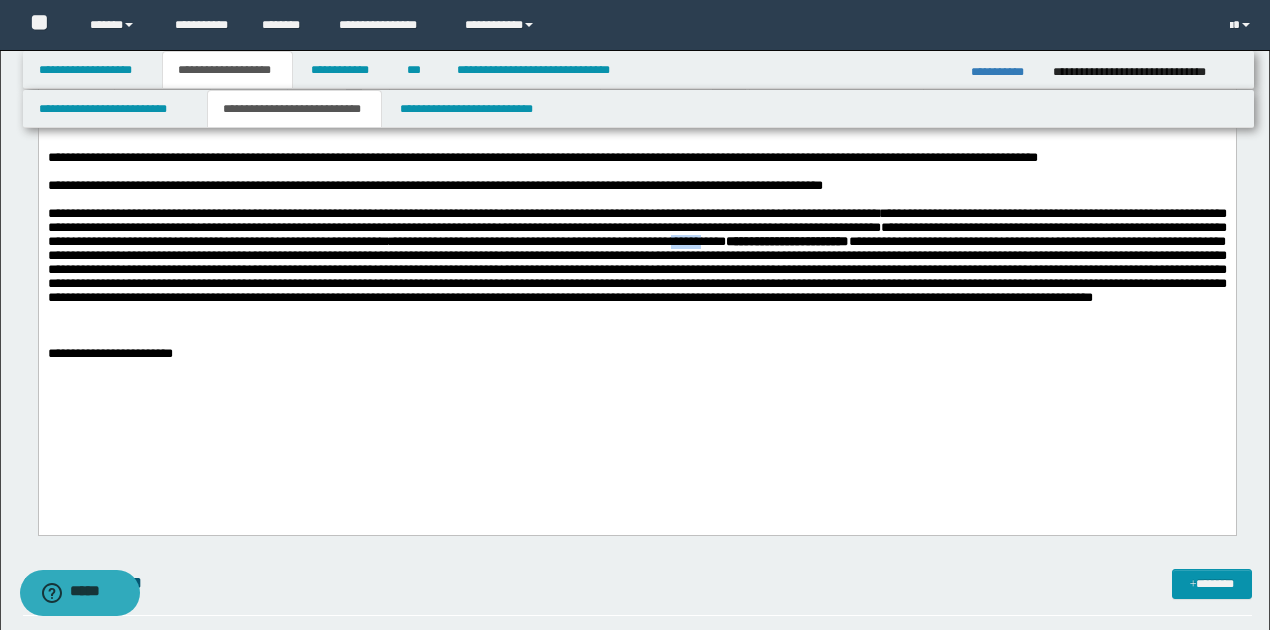 drag, startPoint x: 973, startPoint y: 254, endPoint x: 1008, endPoint y: 247, distance: 35.69314 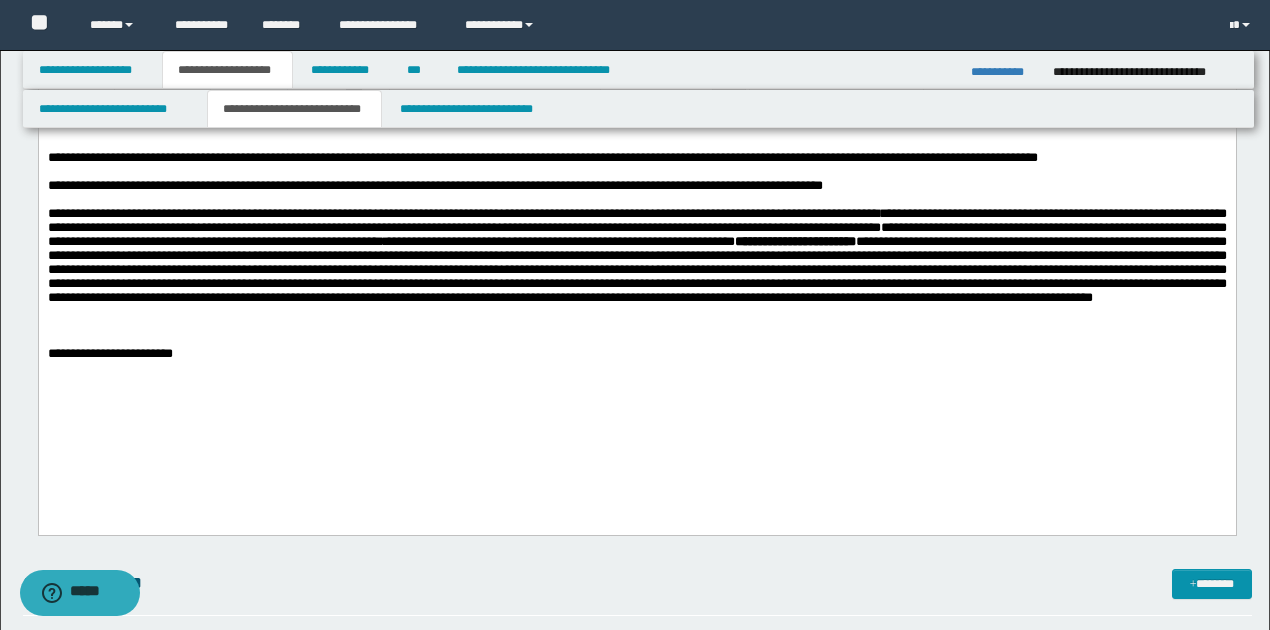 click on "**********" at bounding box center (636, 262) 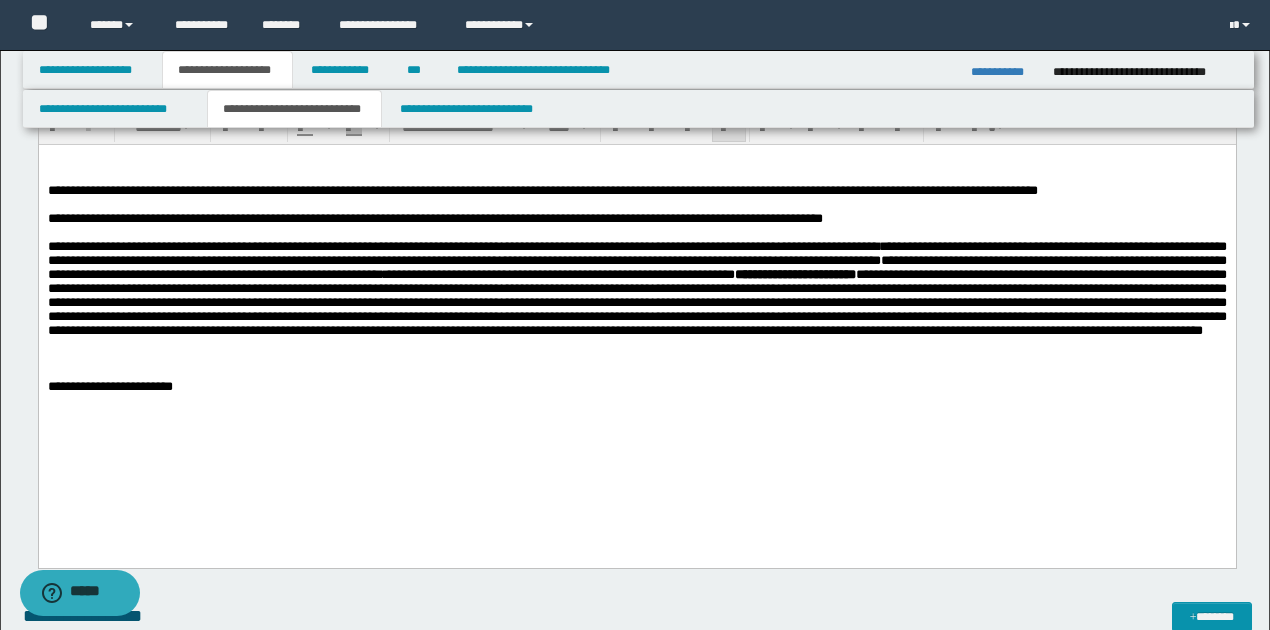 scroll, scrollTop: 1302, scrollLeft: 0, axis: vertical 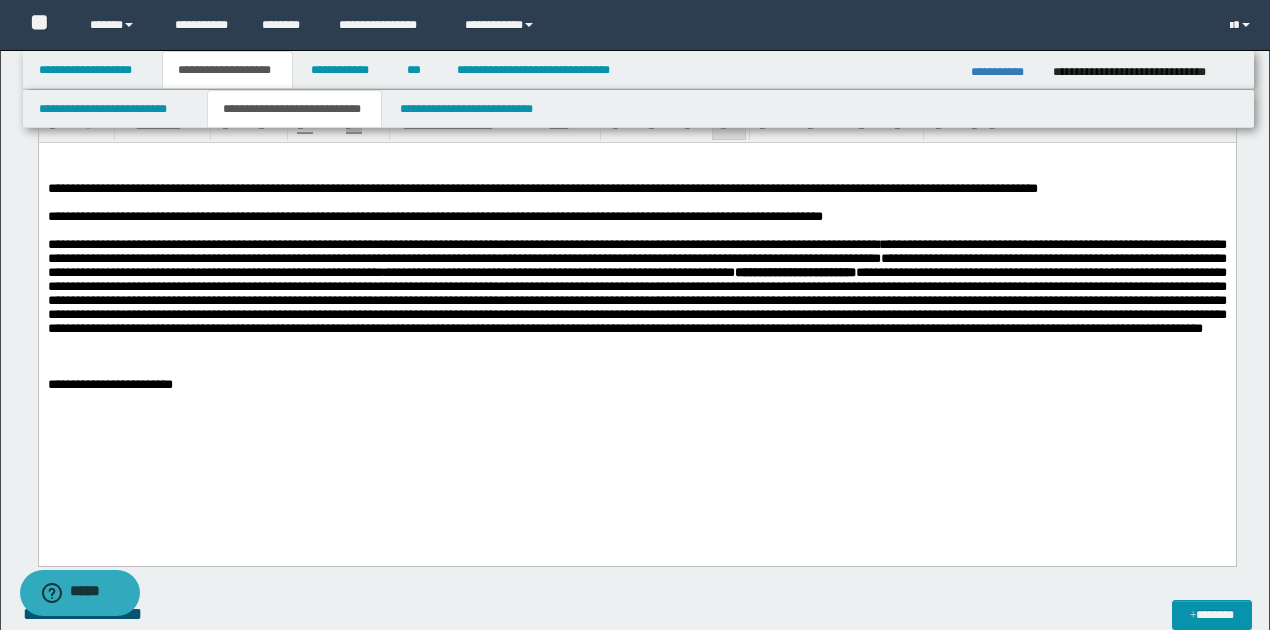 click at bounding box center [636, 343] 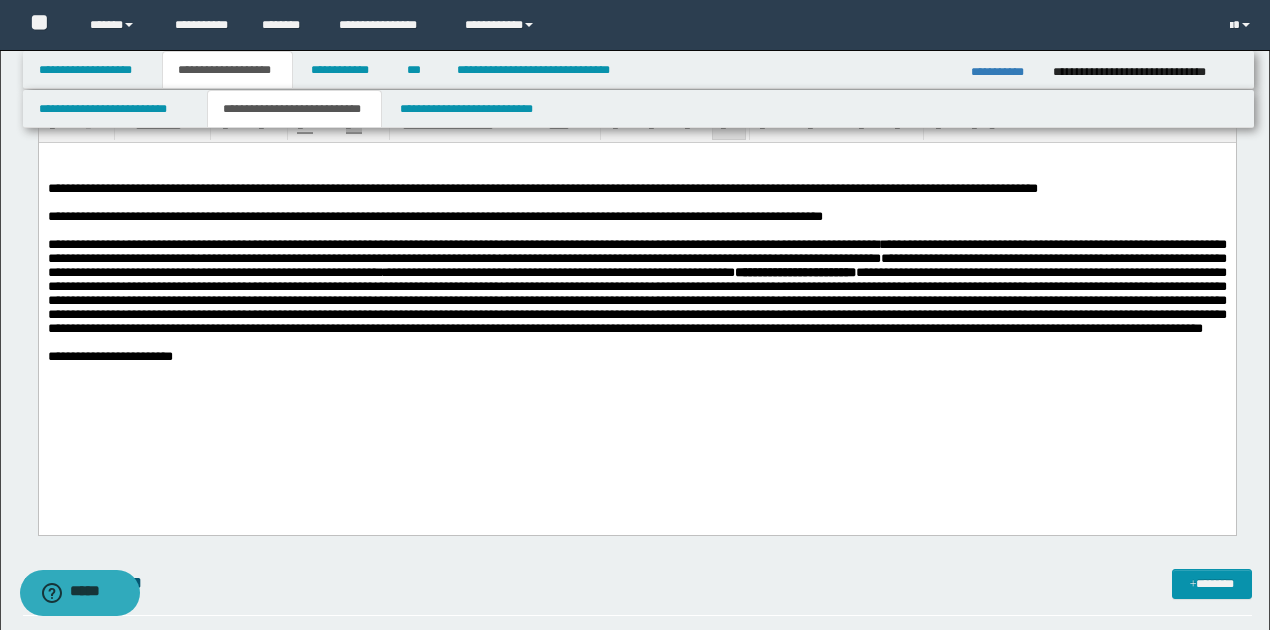 click on "**********" at bounding box center [636, 357] 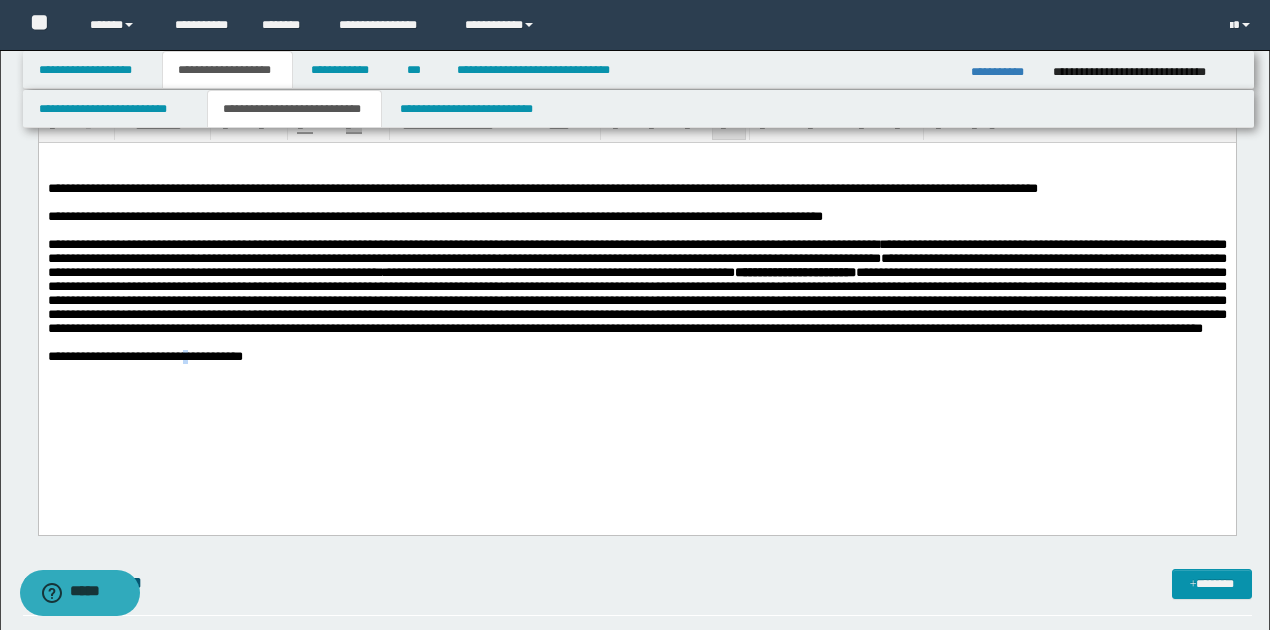 click on "**********" at bounding box center [144, 356] 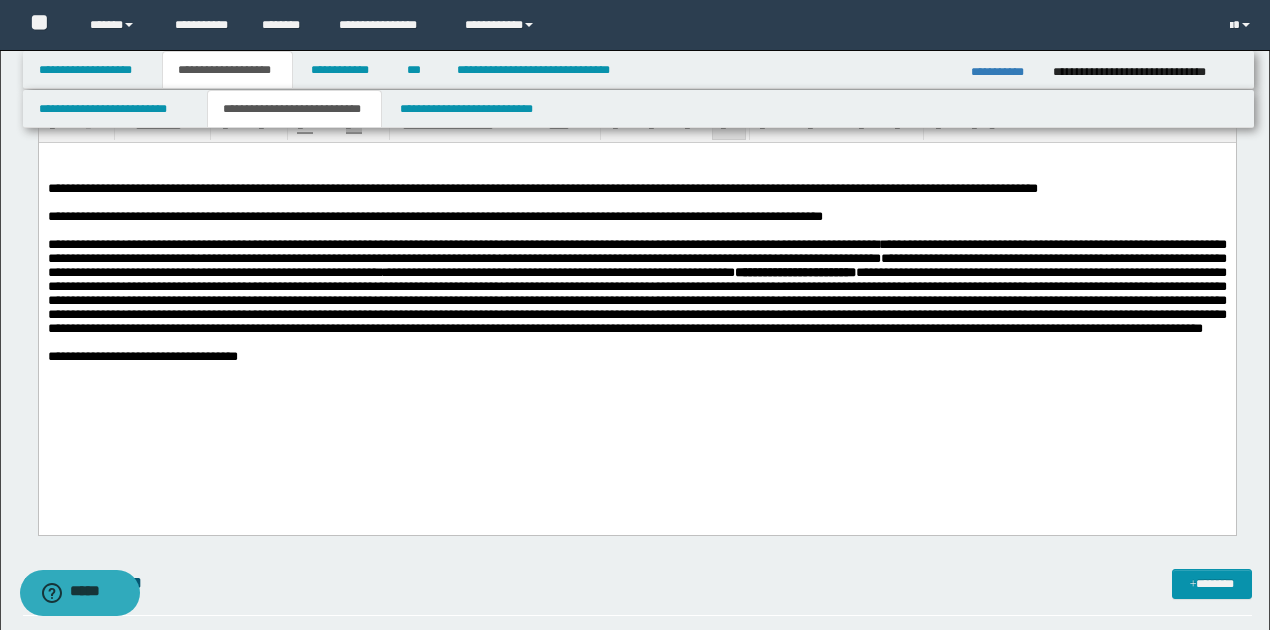 click on "**********" at bounding box center [636, 357] 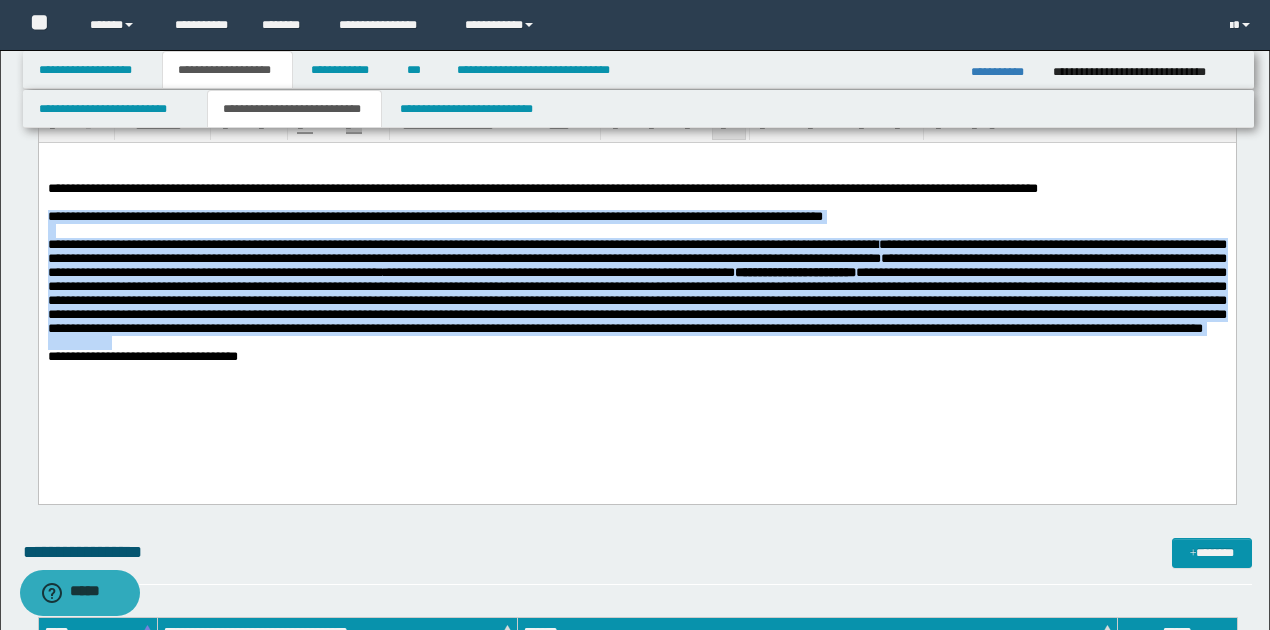drag, startPoint x: 46, startPoint y: 222, endPoint x: 925, endPoint y: 371, distance: 891.5391 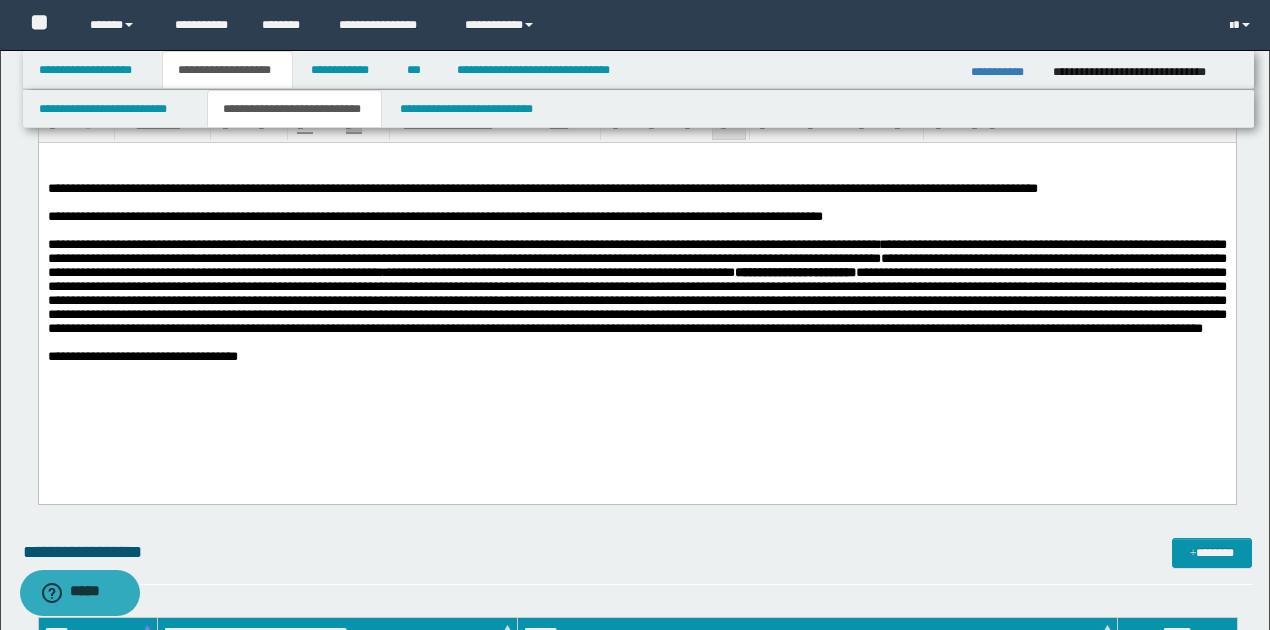 click on "**********" at bounding box center [636, 282] 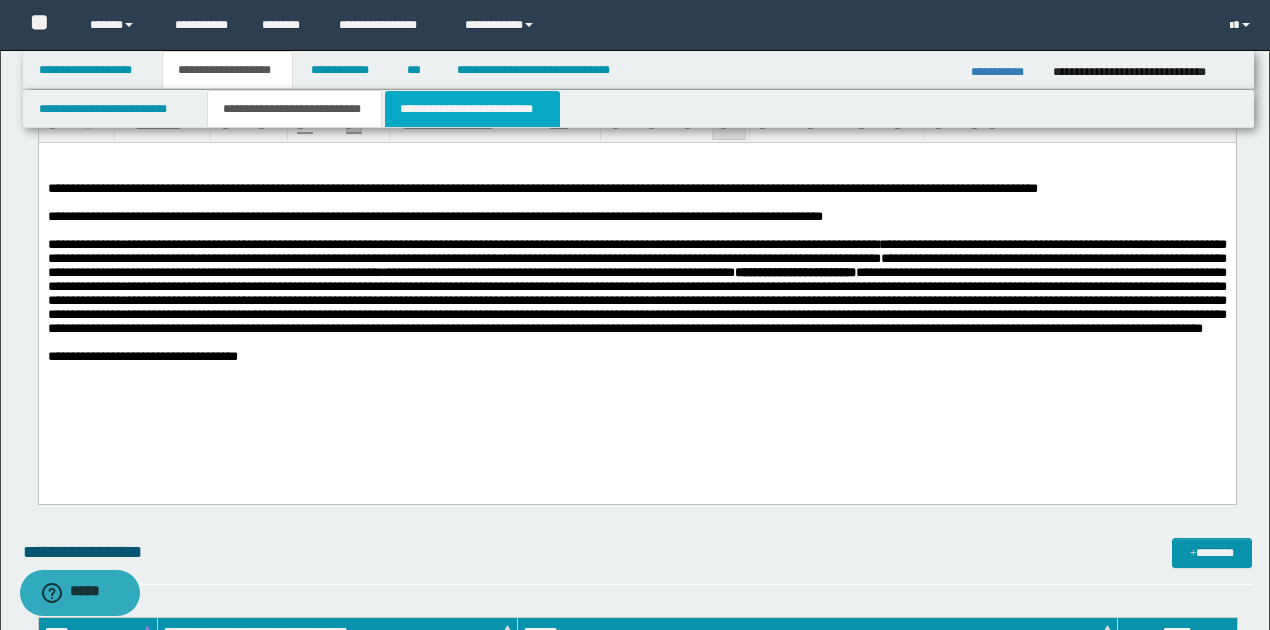click on "**********" at bounding box center (472, 109) 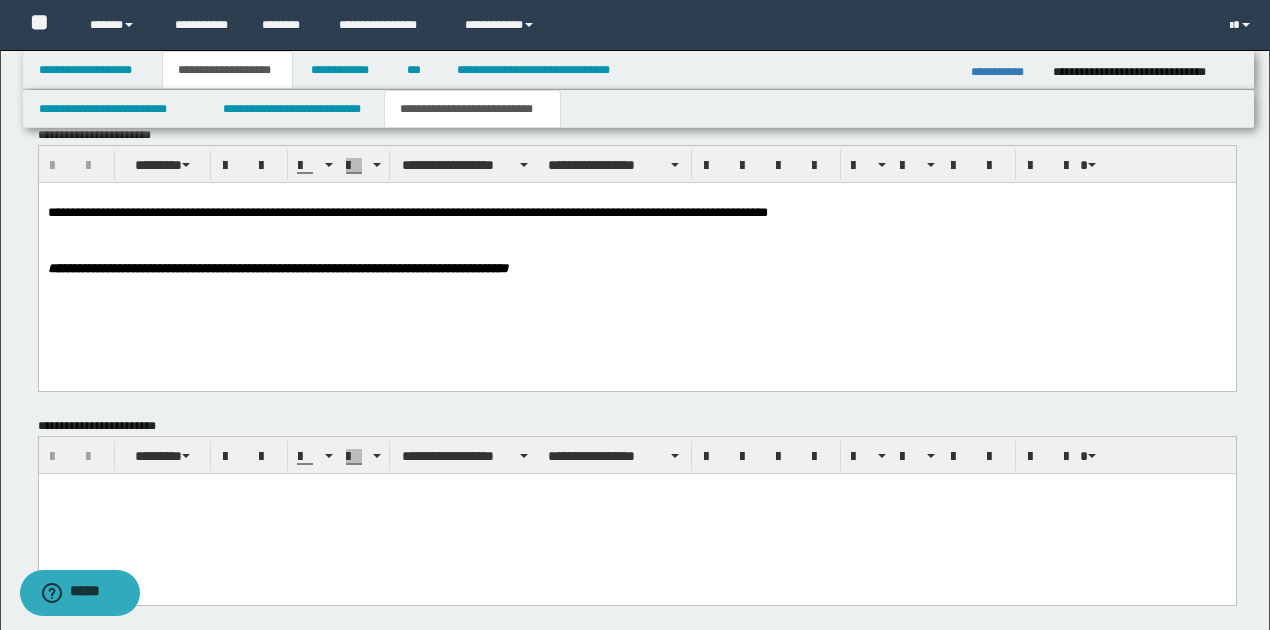 scroll, scrollTop: 733, scrollLeft: 0, axis: vertical 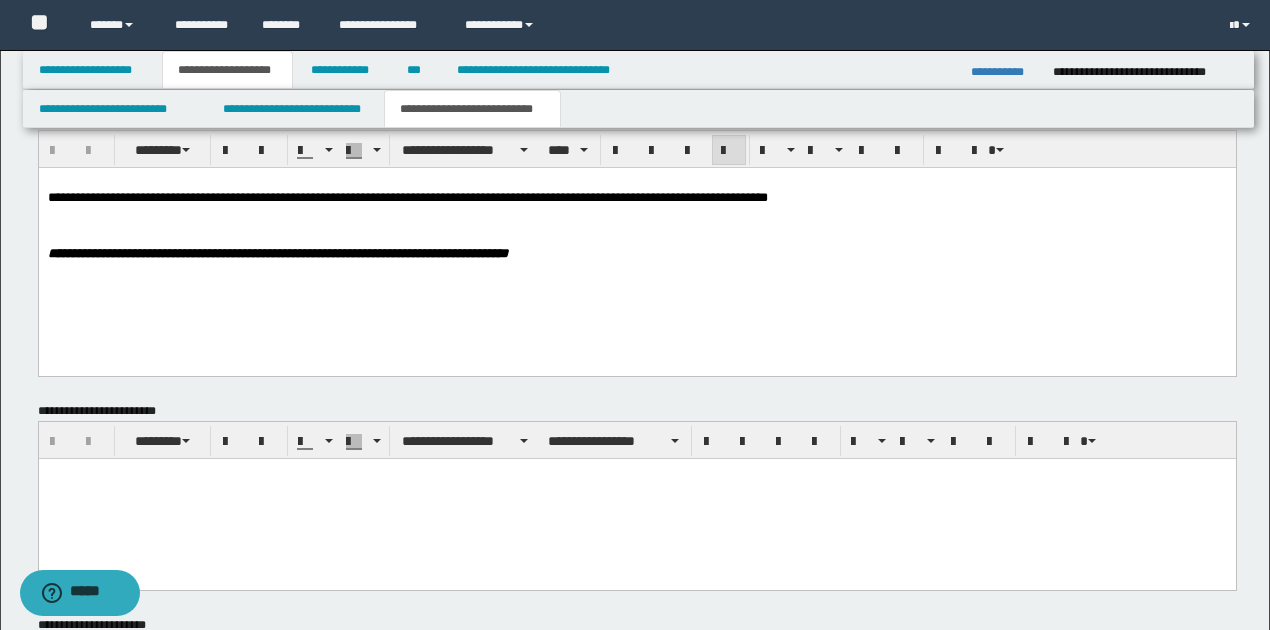 click on "**********" at bounding box center (407, 196) 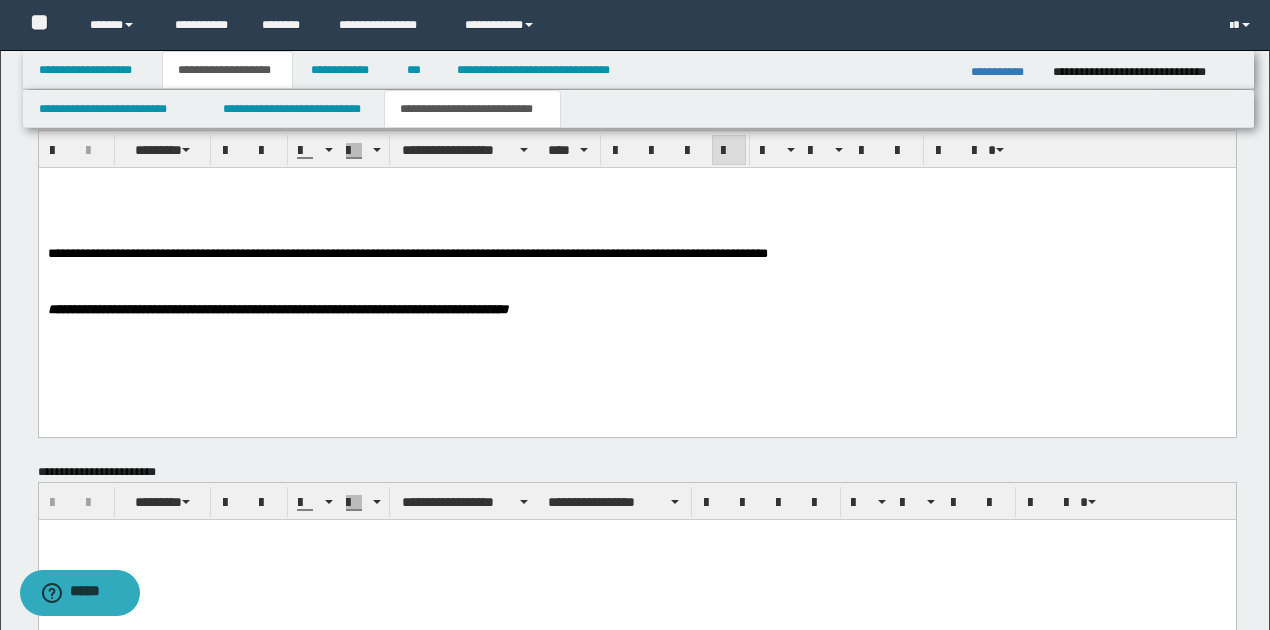 click at bounding box center (636, 197) 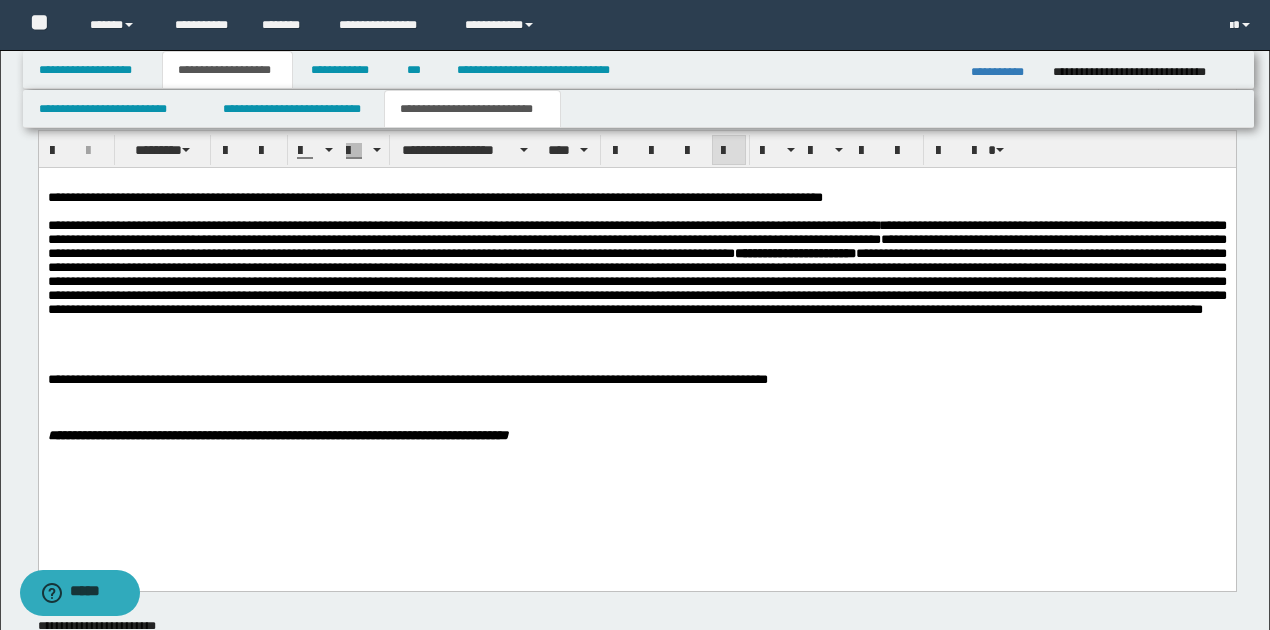 click on "**********" at bounding box center (302, 196) 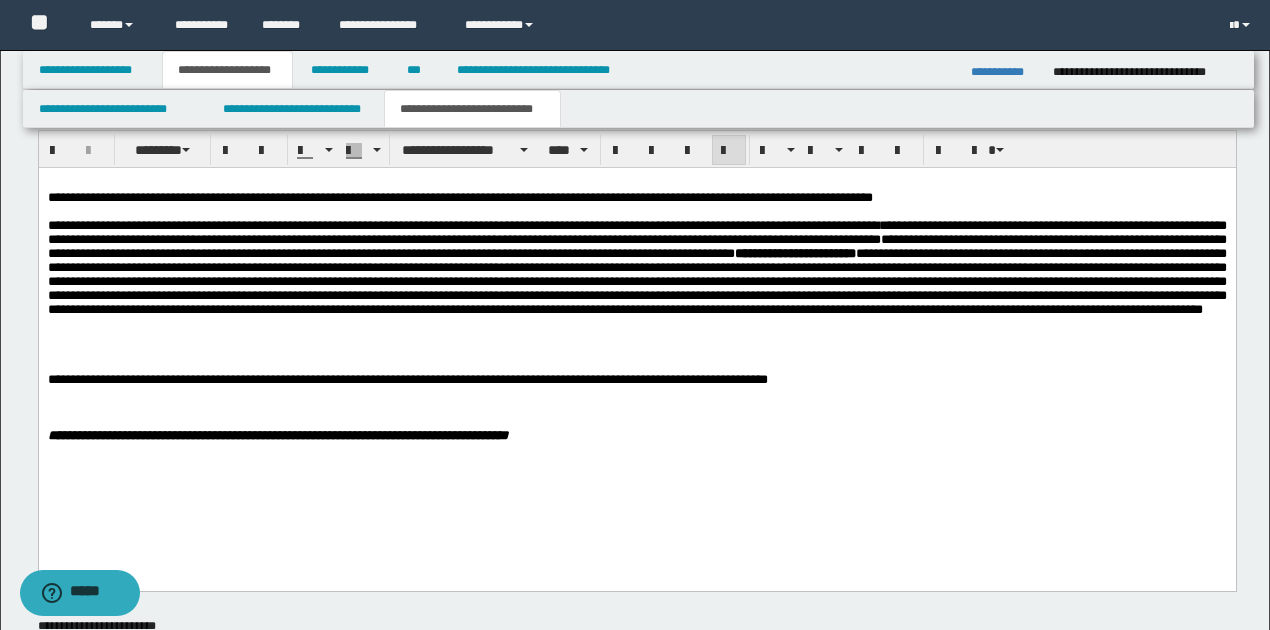 click on "**********" at bounding box center [660, 197] 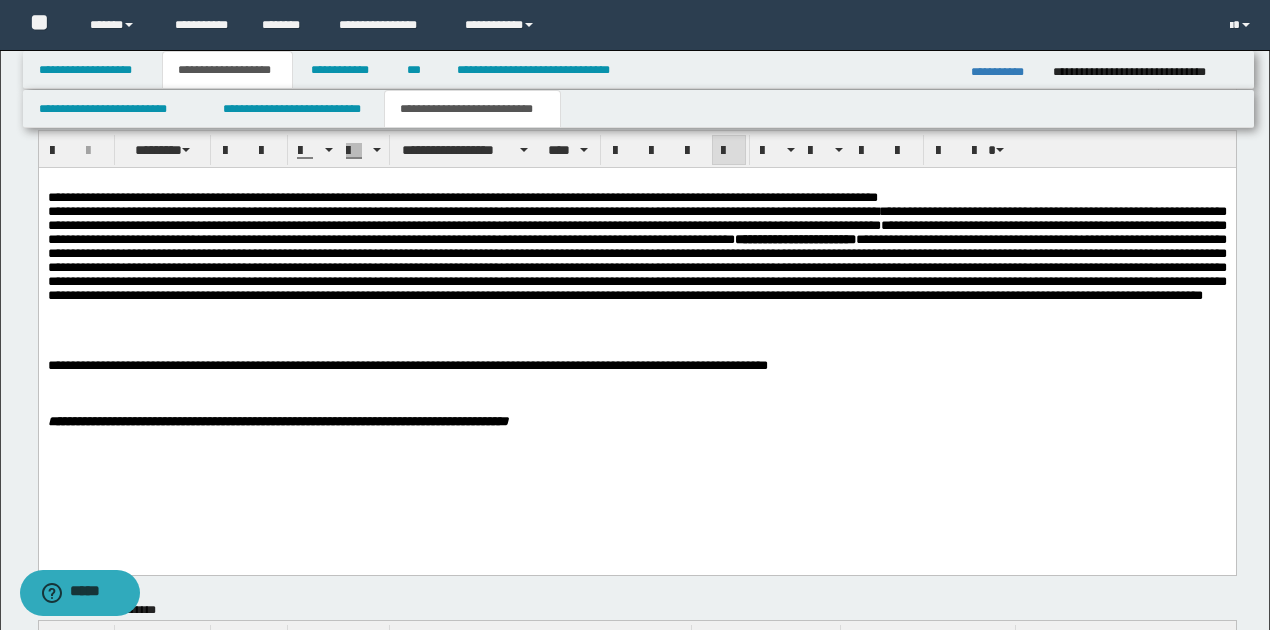 click on "**********" at bounding box center (636, 253) 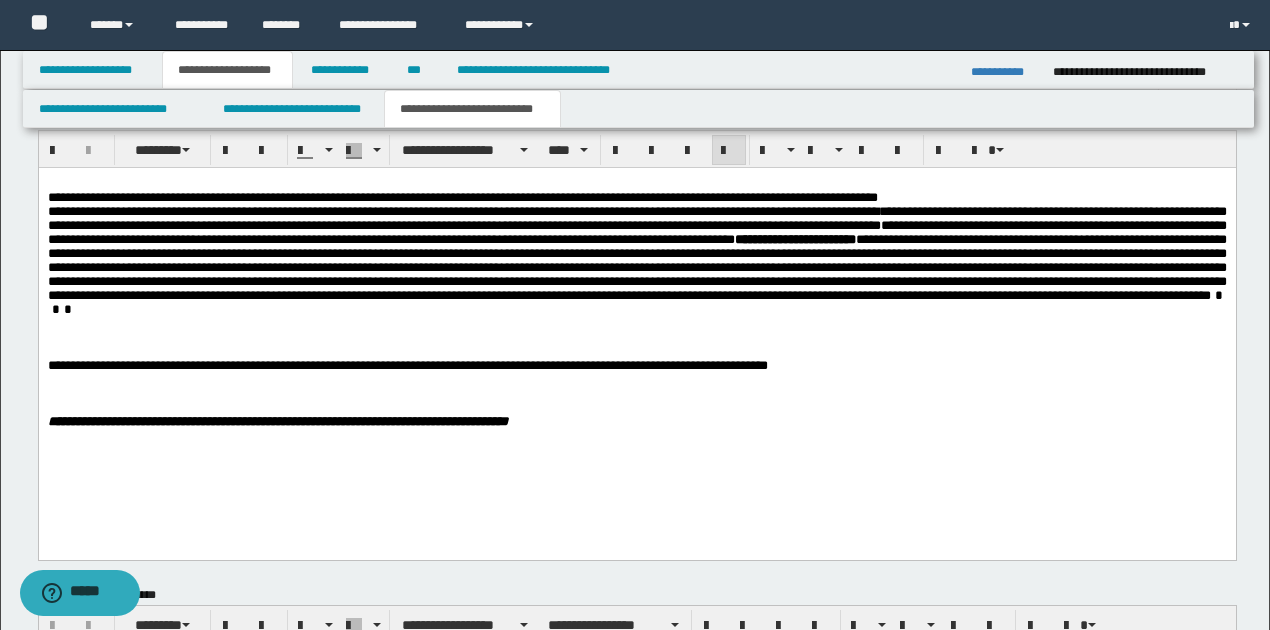 click at bounding box center (636, 337) 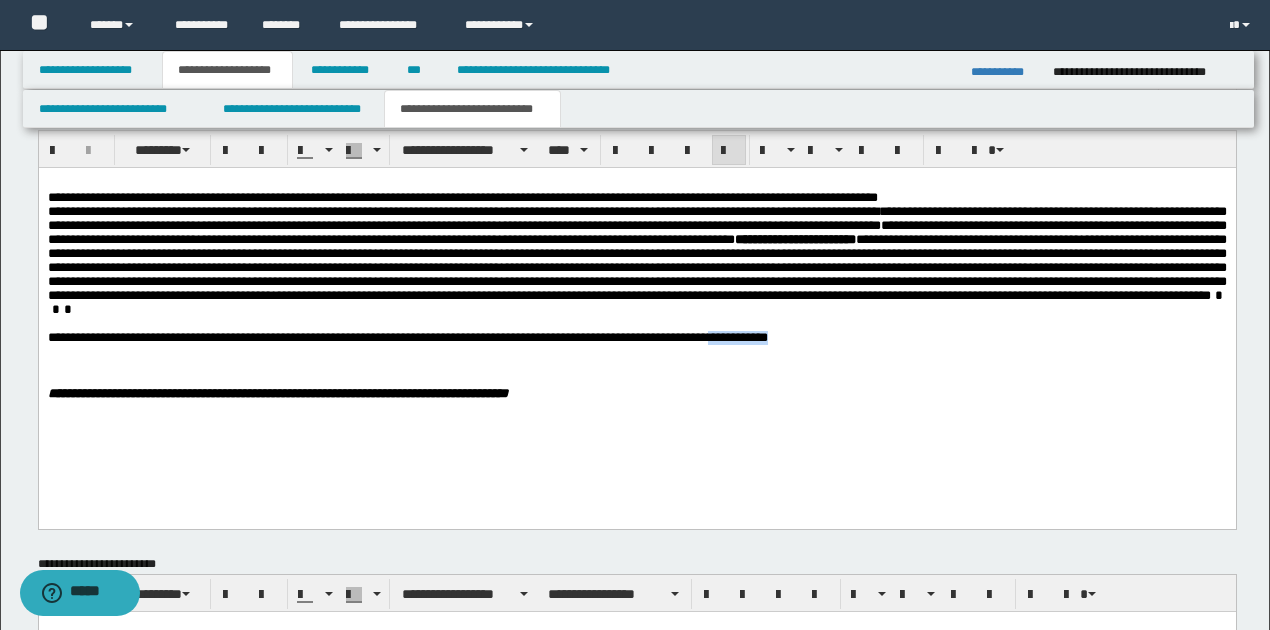 drag, startPoint x: 744, startPoint y: 352, endPoint x: 812, endPoint y: 350, distance: 68.0294 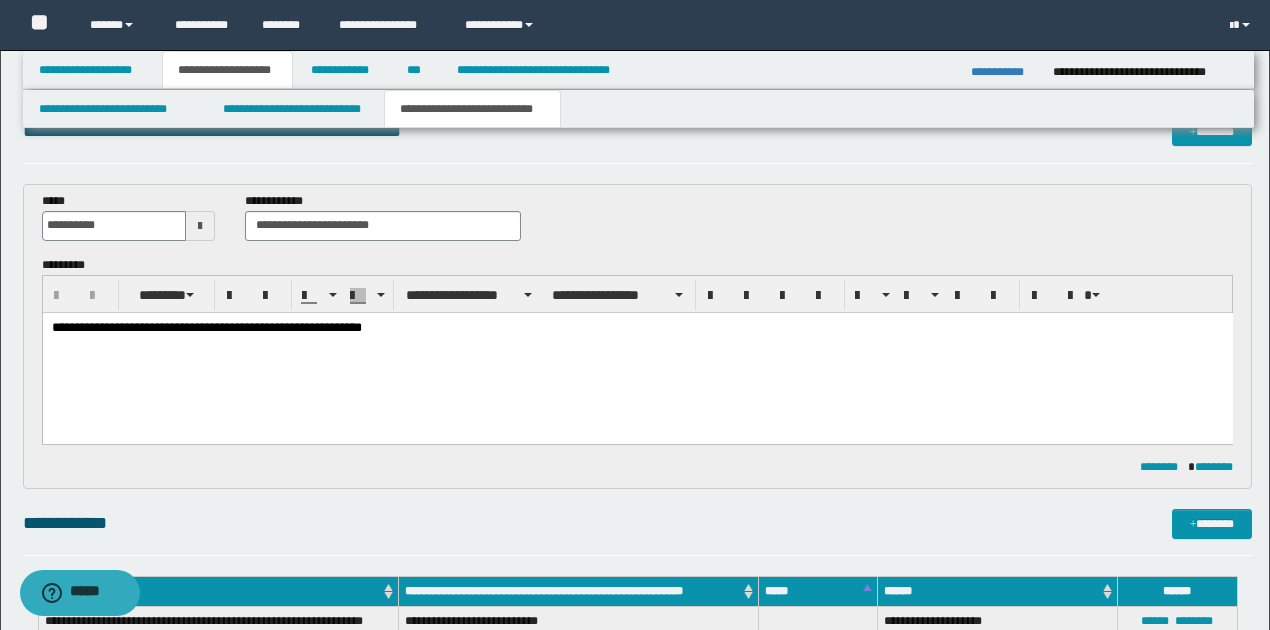 scroll, scrollTop: 0, scrollLeft: 0, axis: both 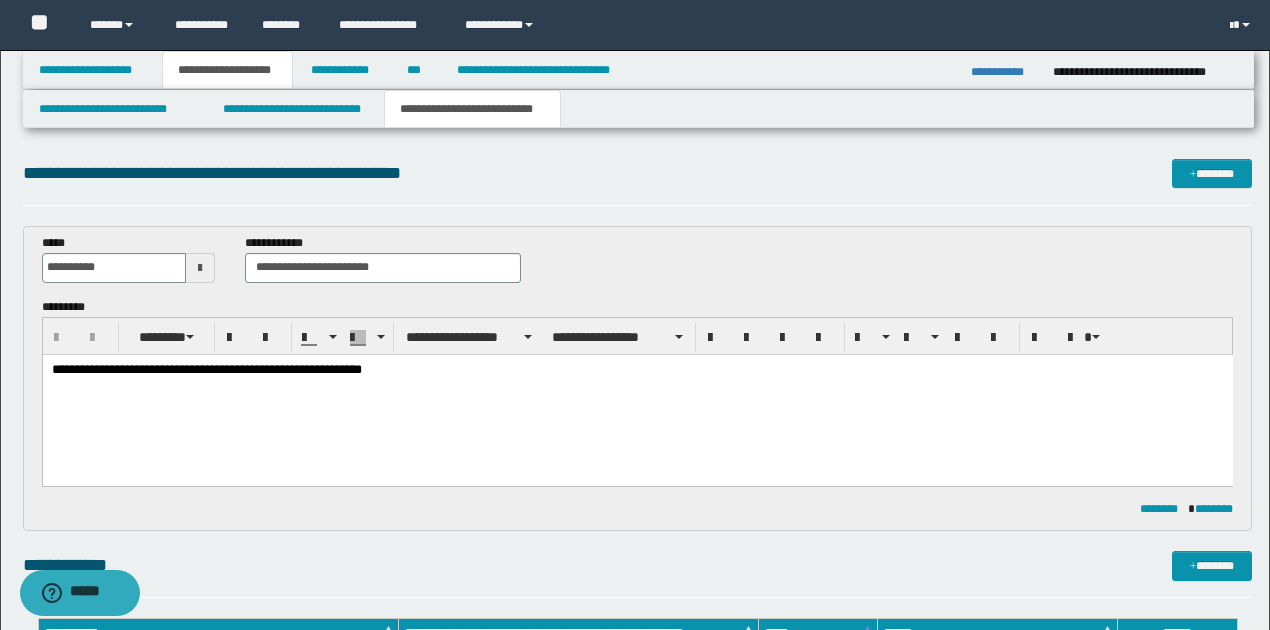 click on "**********" at bounding box center [637, 369] 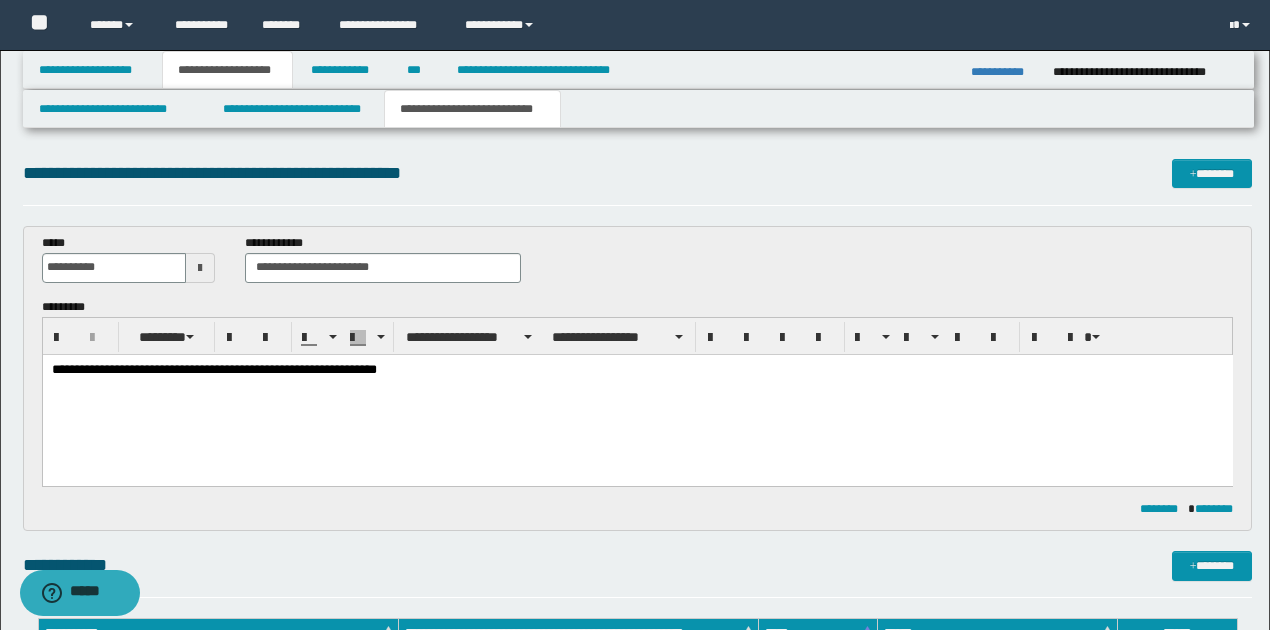 click on "**********" at bounding box center [637, 369] 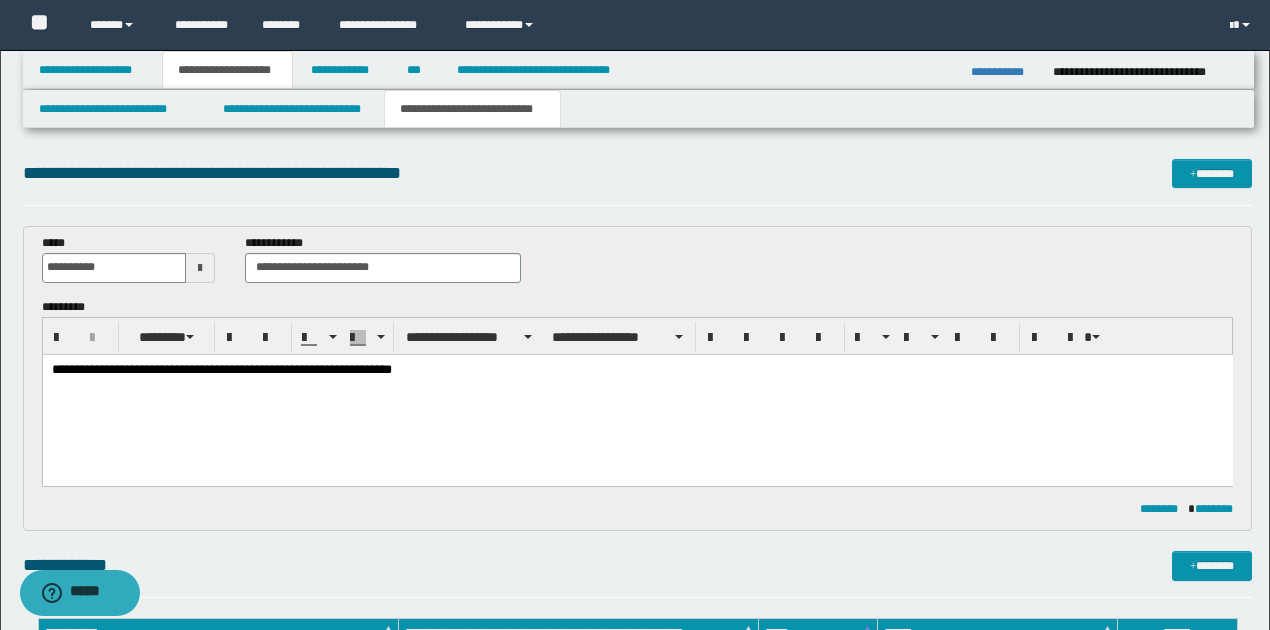 click on "**********" at bounding box center [637, 369] 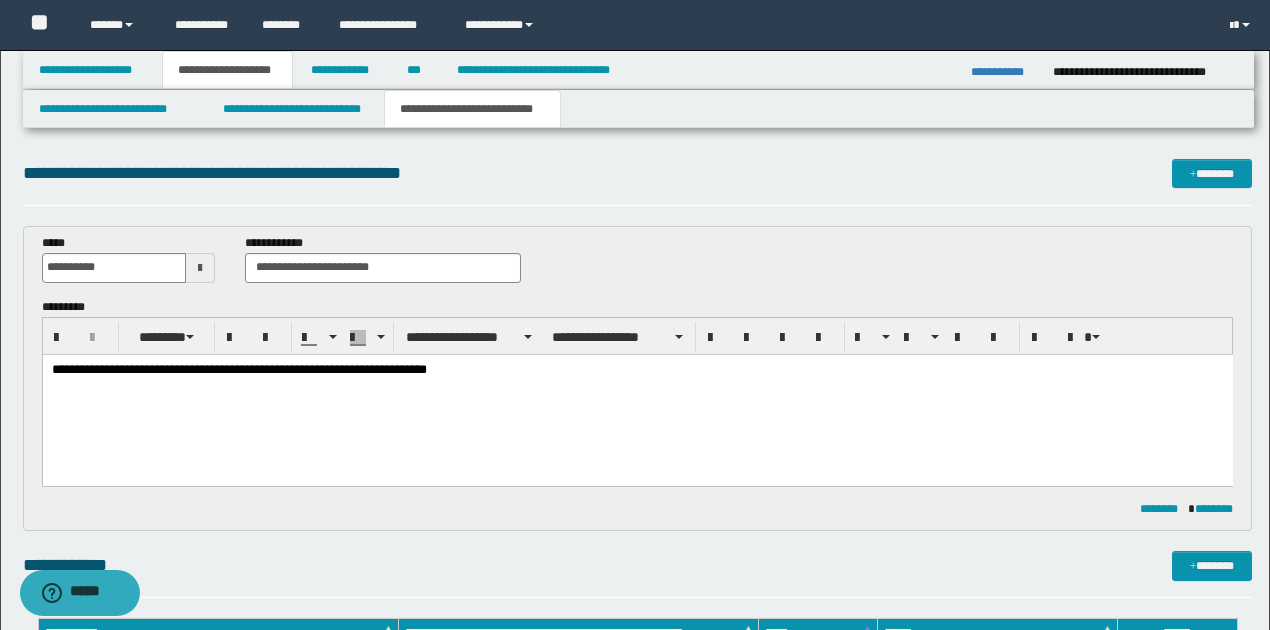 click on "**********" at bounding box center (637, 369) 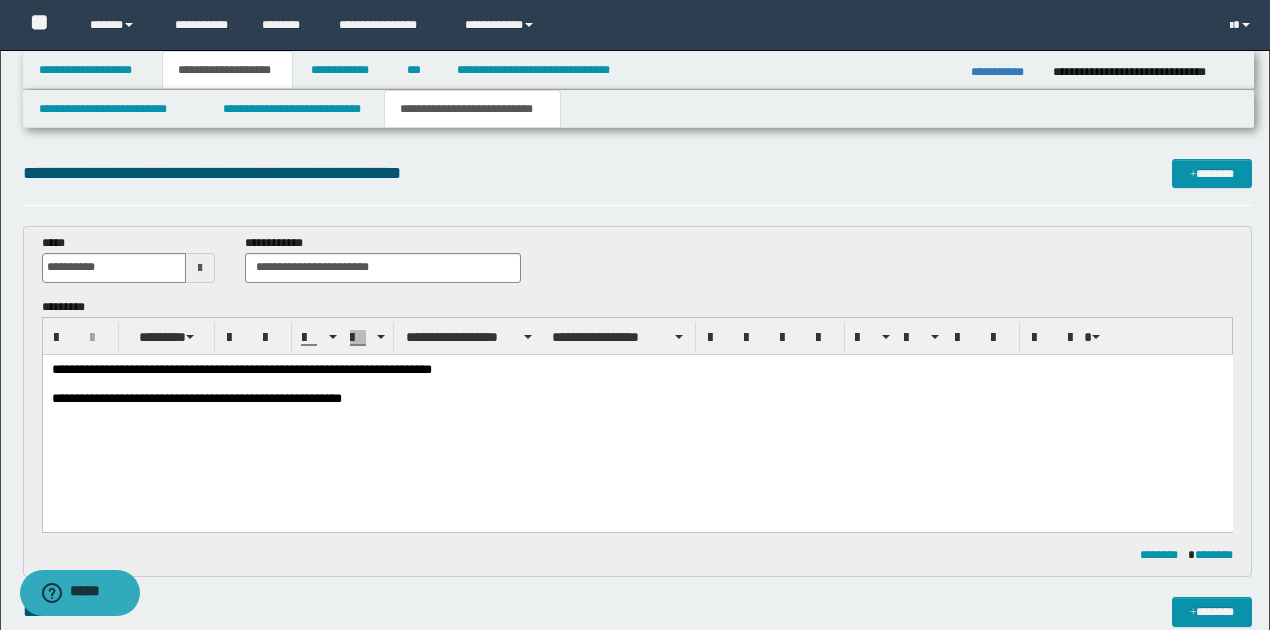 click on "**********" at bounding box center [637, 398] 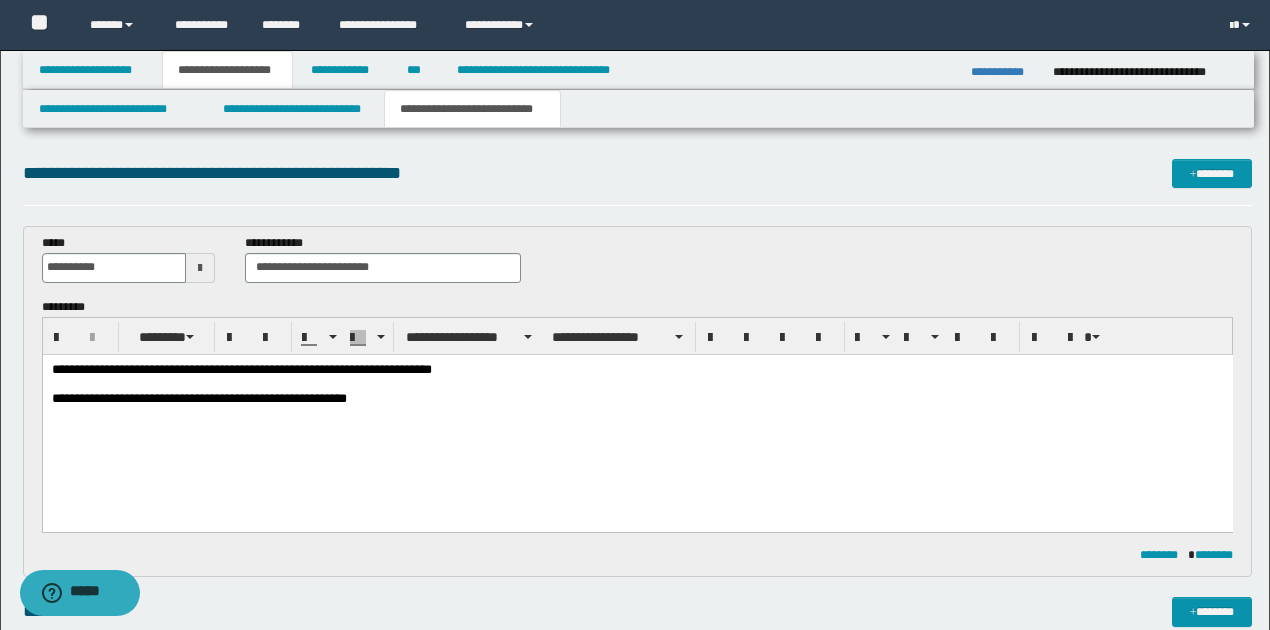 click on "**********" at bounding box center (637, 398) 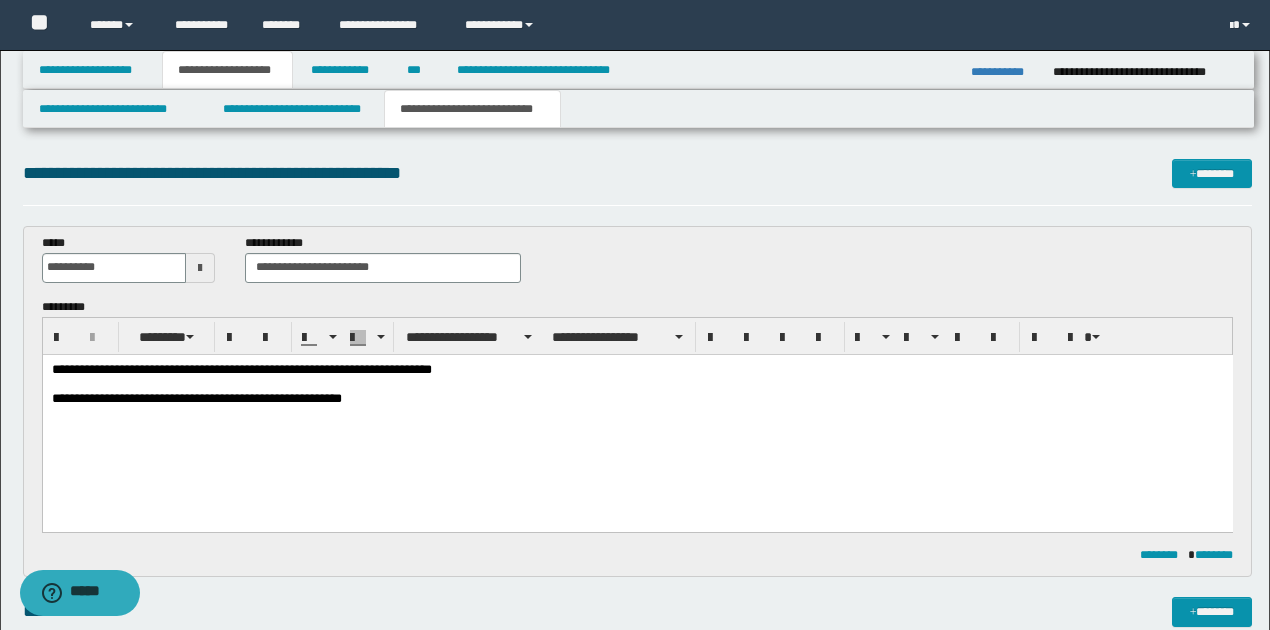 click on "**********" at bounding box center [637, 398] 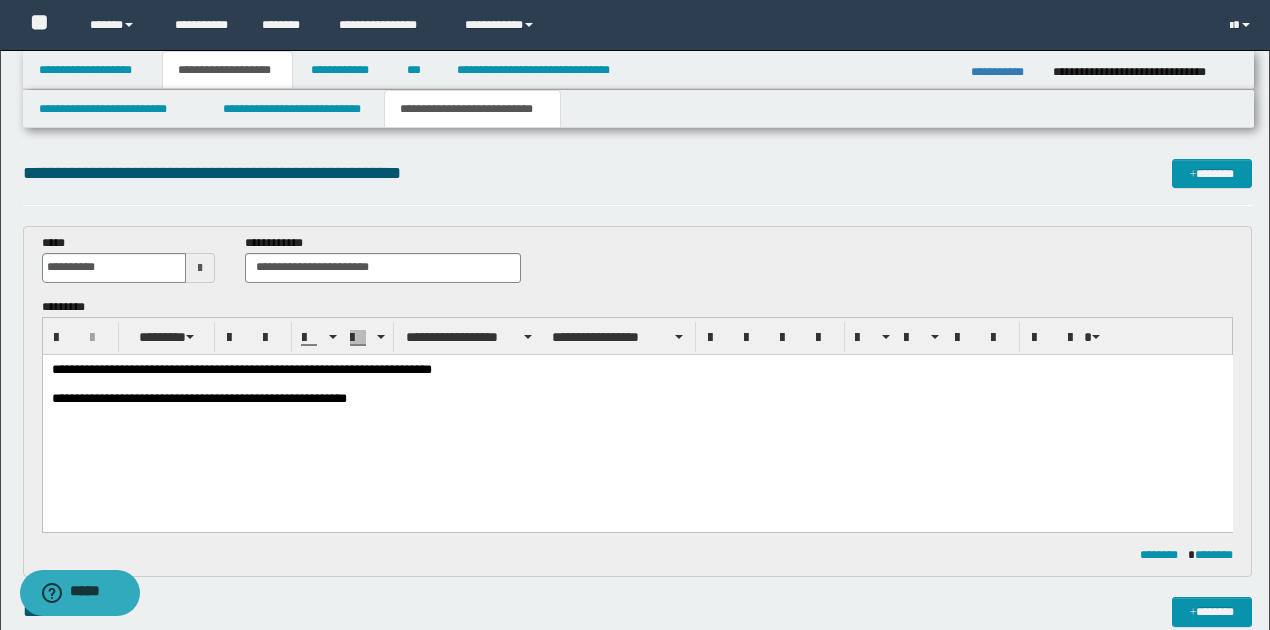 click on "**********" at bounding box center [637, 398] 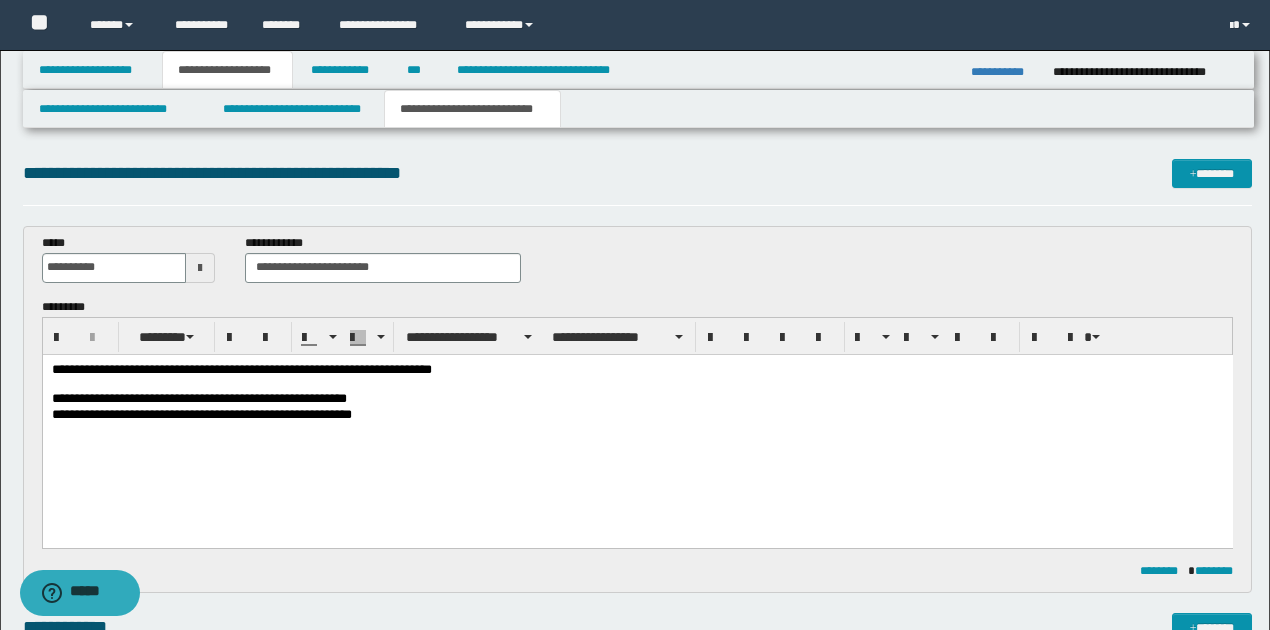 click on "**********" at bounding box center (637, 414) 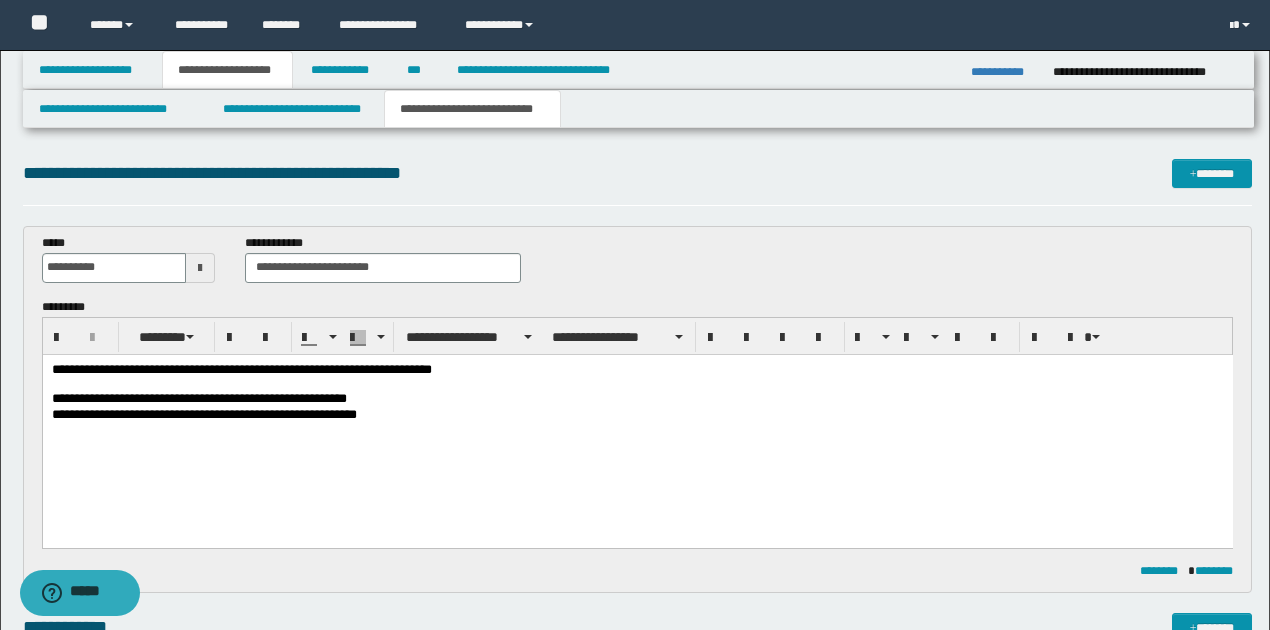 drag, startPoint x: 275, startPoint y: 417, endPoint x: 378, endPoint y: 444, distance: 106.48004 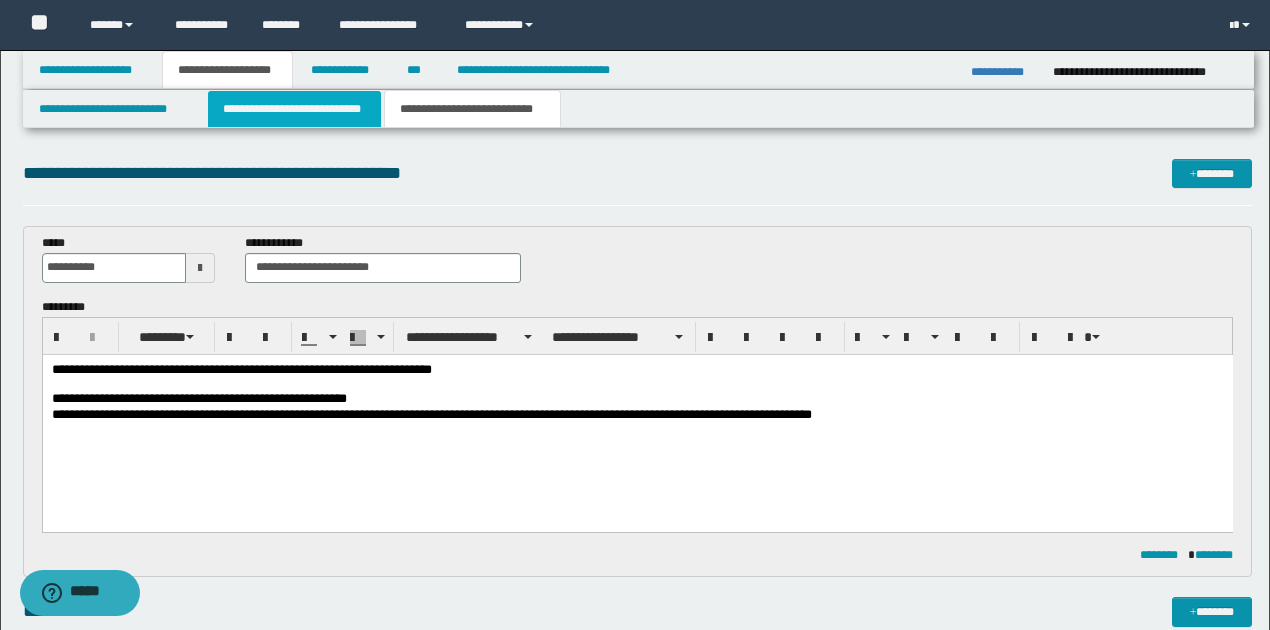 click on "**********" at bounding box center [294, 109] 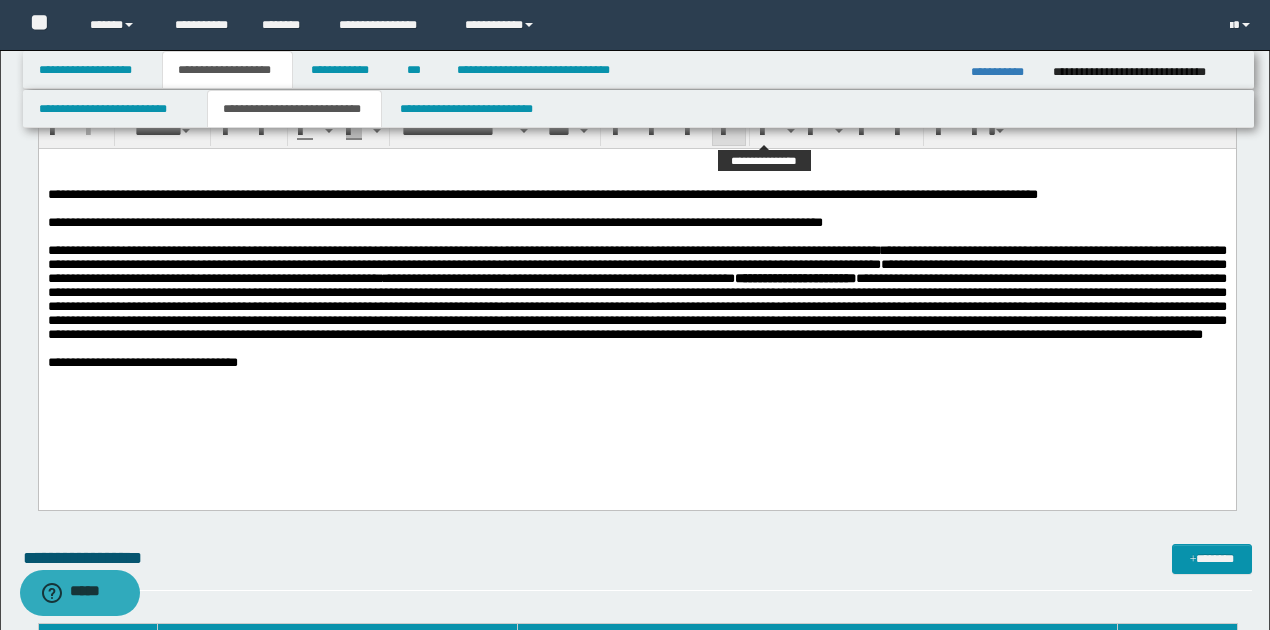 scroll, scrollTop: 1333, scrollLeft: 0, axis: vertical 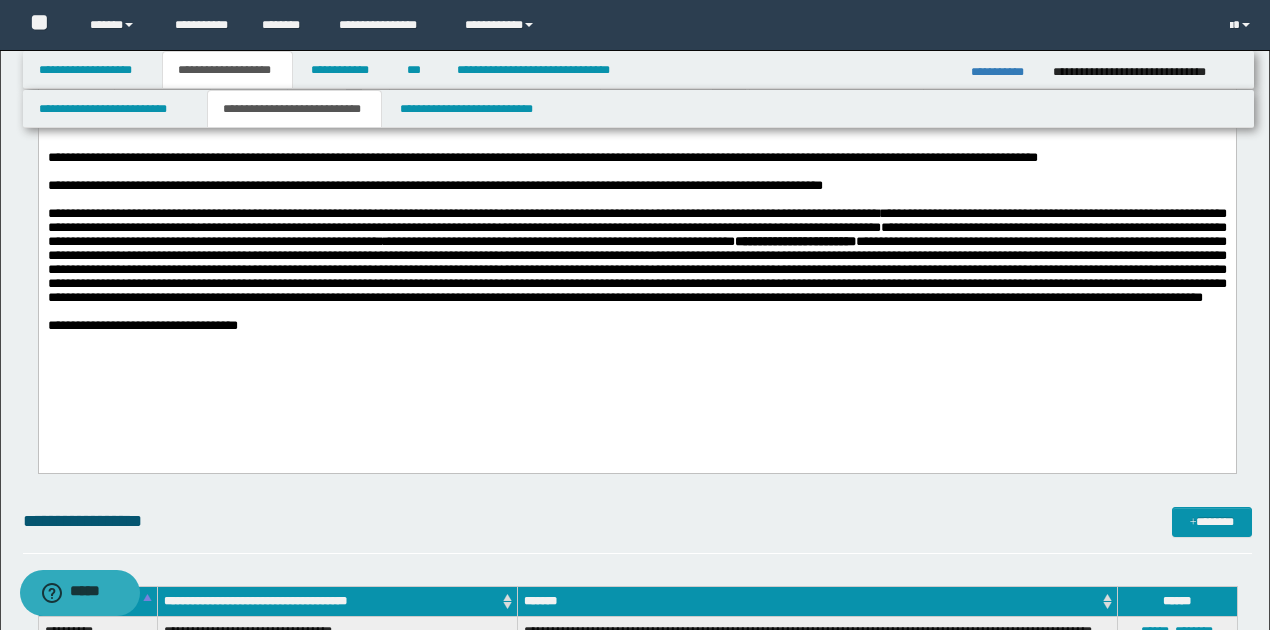 click on "**********" at bounding box center (636, 251) 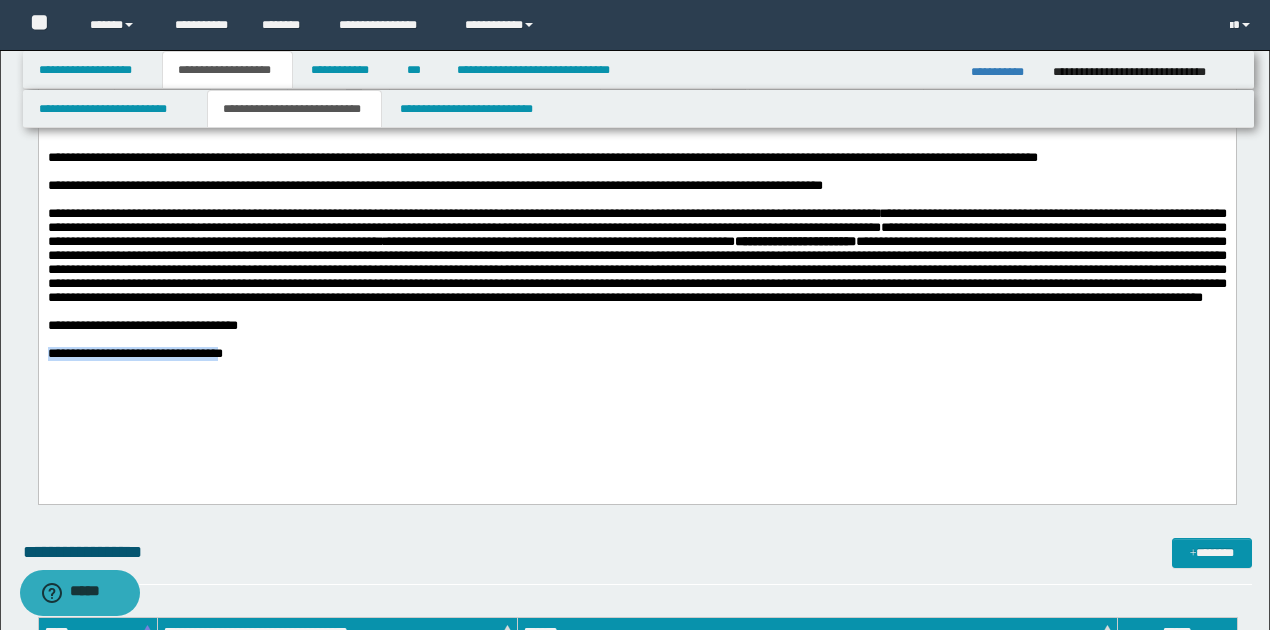 drag, startPoint x: 48, startPoint y: 387, endPoint x: 320, endPoint y: 348, distance: 274.78174 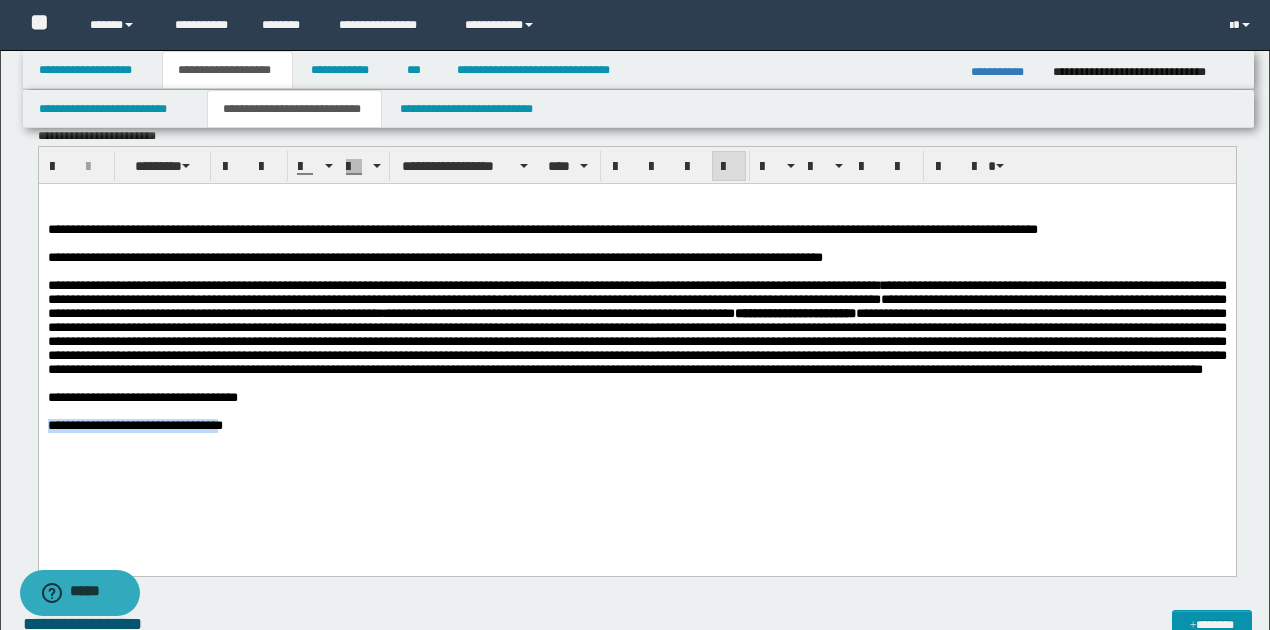 scroll, scrollTop: 1200, scrollLeft: 0, axis: vertical 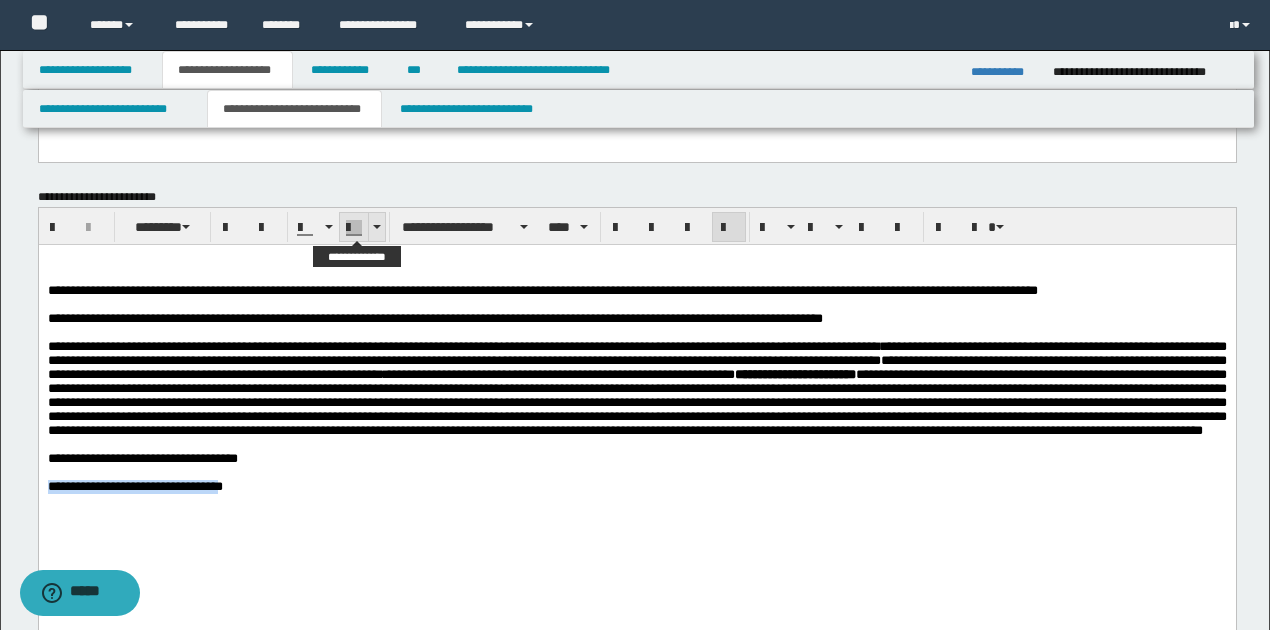 click at bounding box center (376, 227) 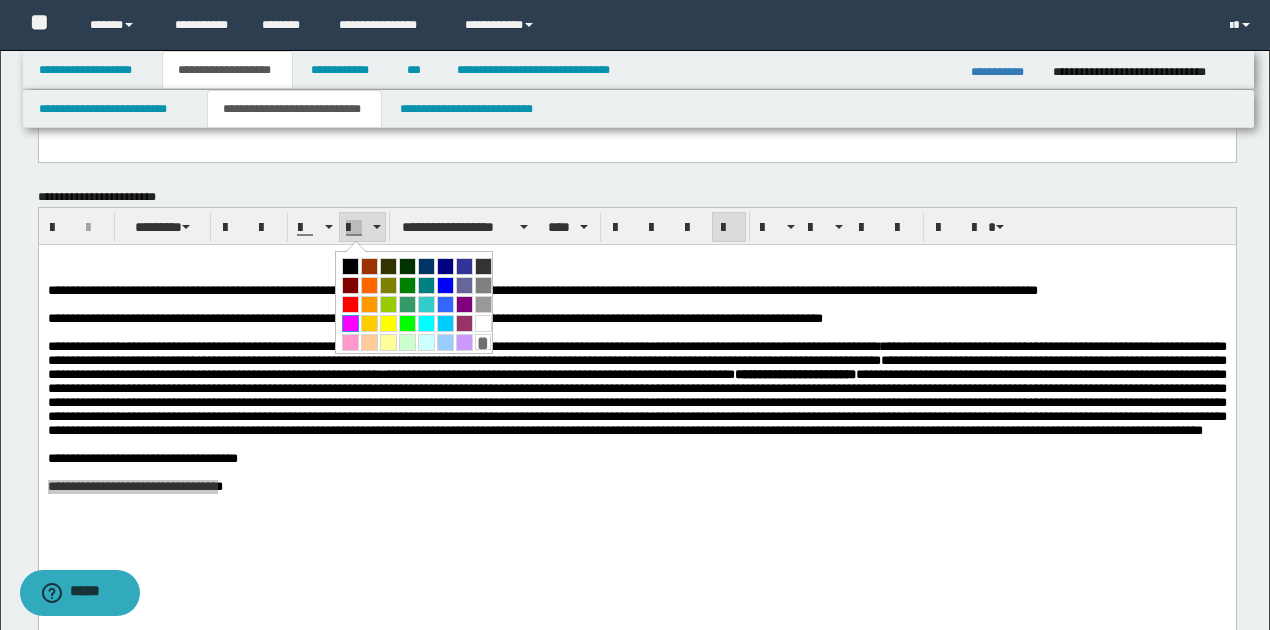 drag, startPoint x: 347, startPoint y: 320, endPoint x: 310, endPoint y: 77, distance: 245.80074 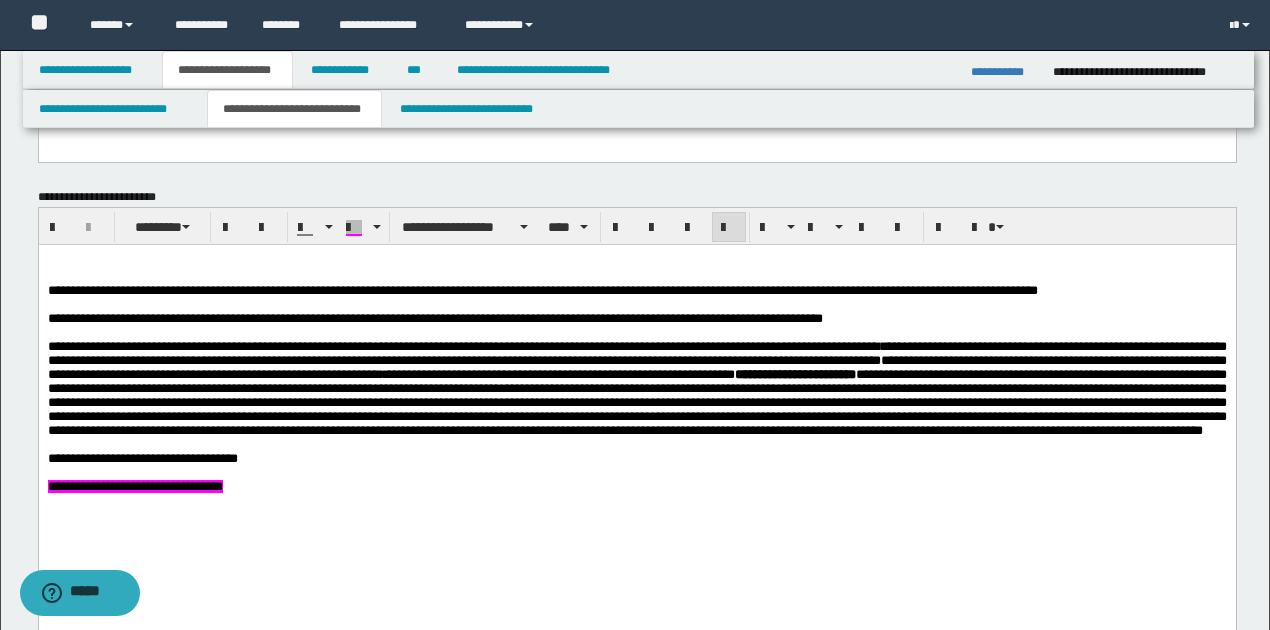click on "**********" at bounding box center (636, 395) 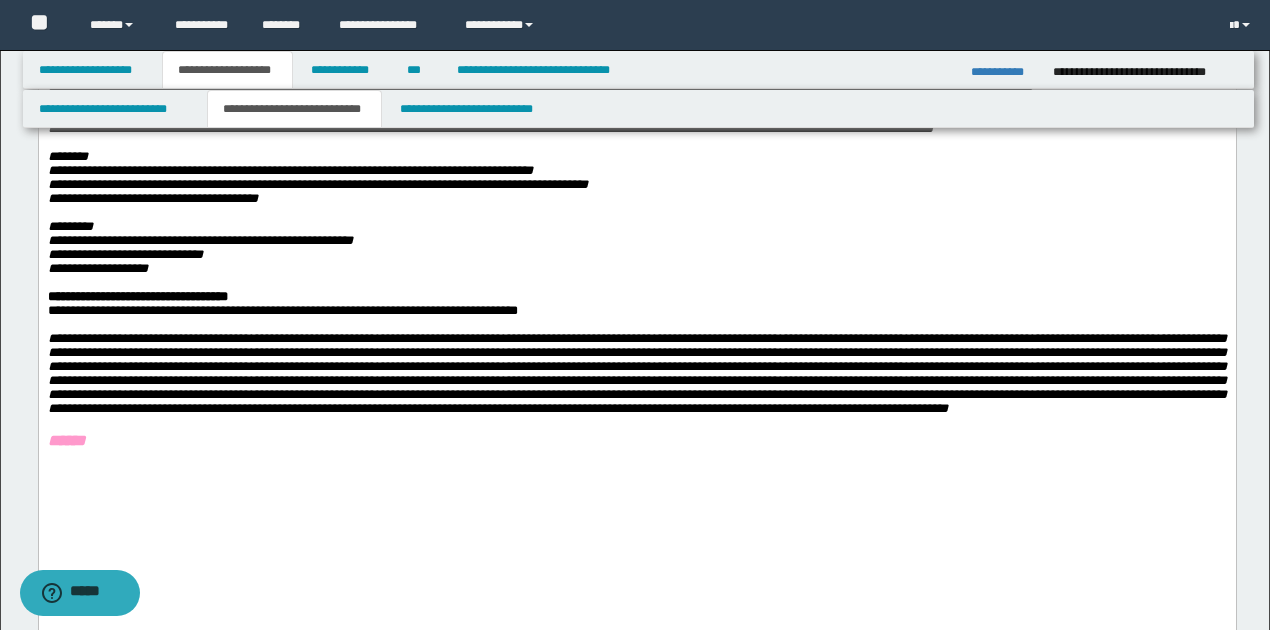 scroll, scrollTop: 666, scrollLeft: 0, axis: vertical 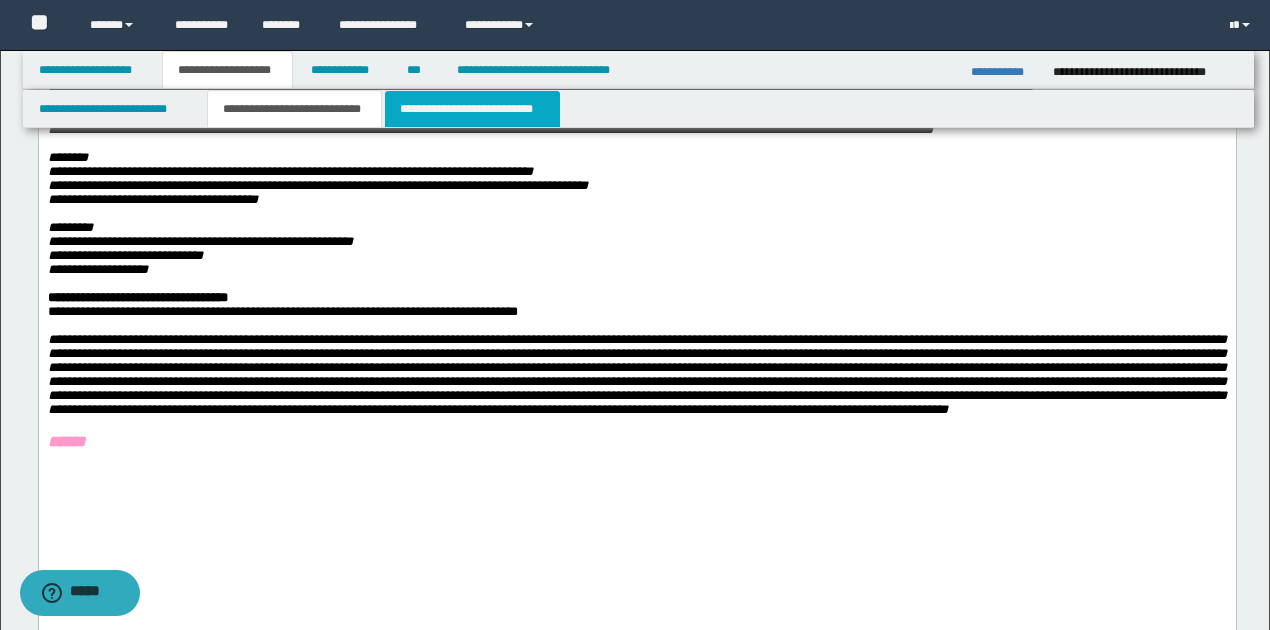 click on "**********" at bounding box center (472, 109) 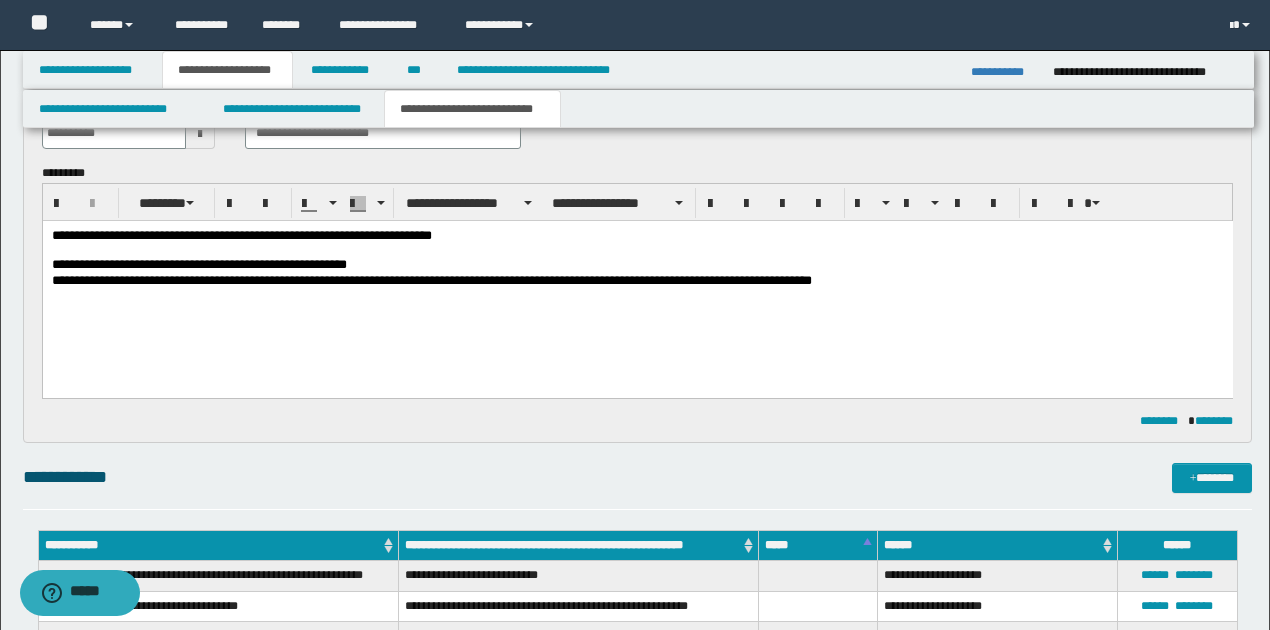 scroll, scrollTop: 133, scrollLeft: 0, axis: vertical 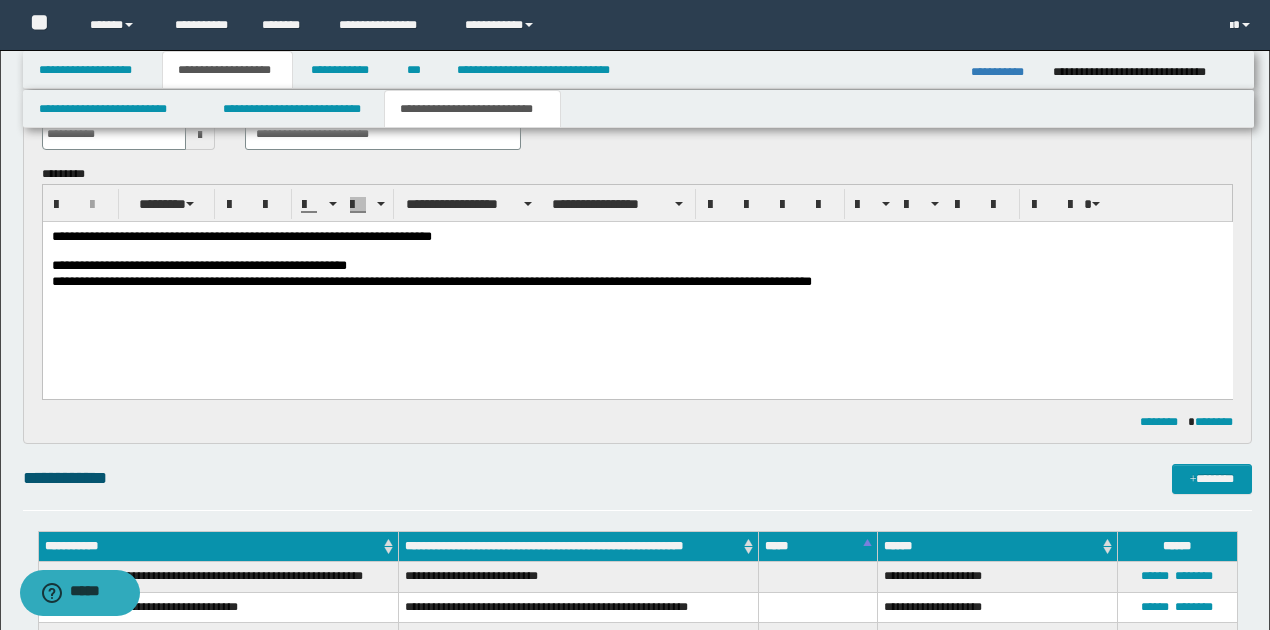 click on "**********" at bounding box center (637, 281) 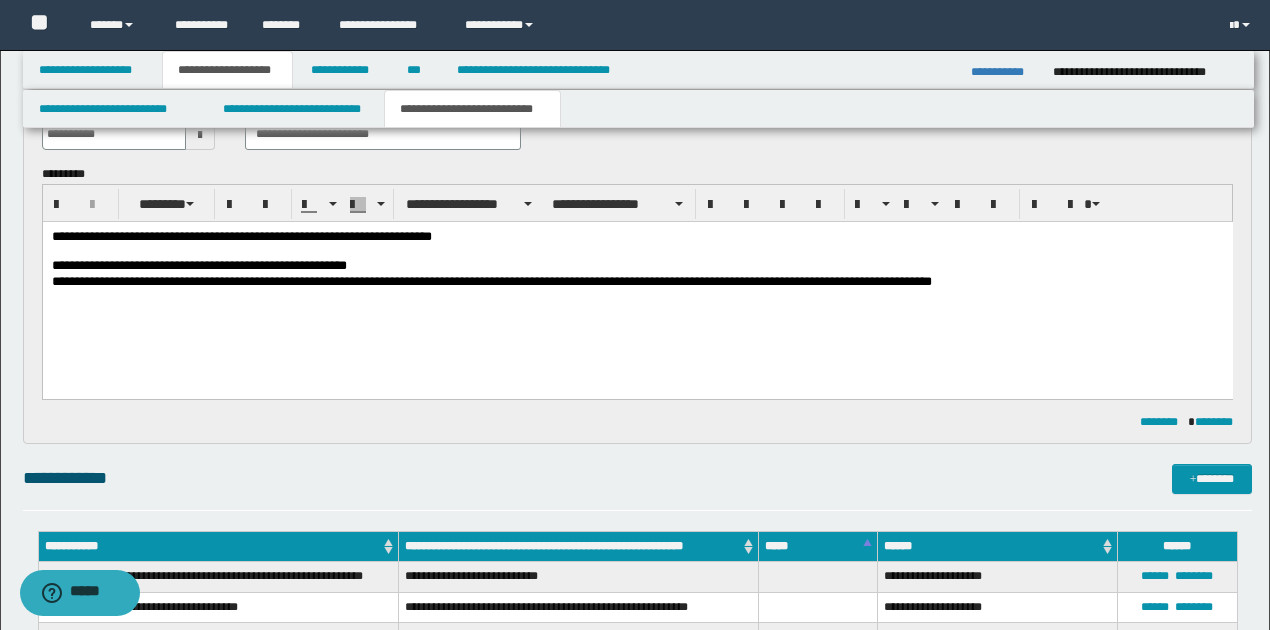 click on "**********" at bounding box center (637, 281) 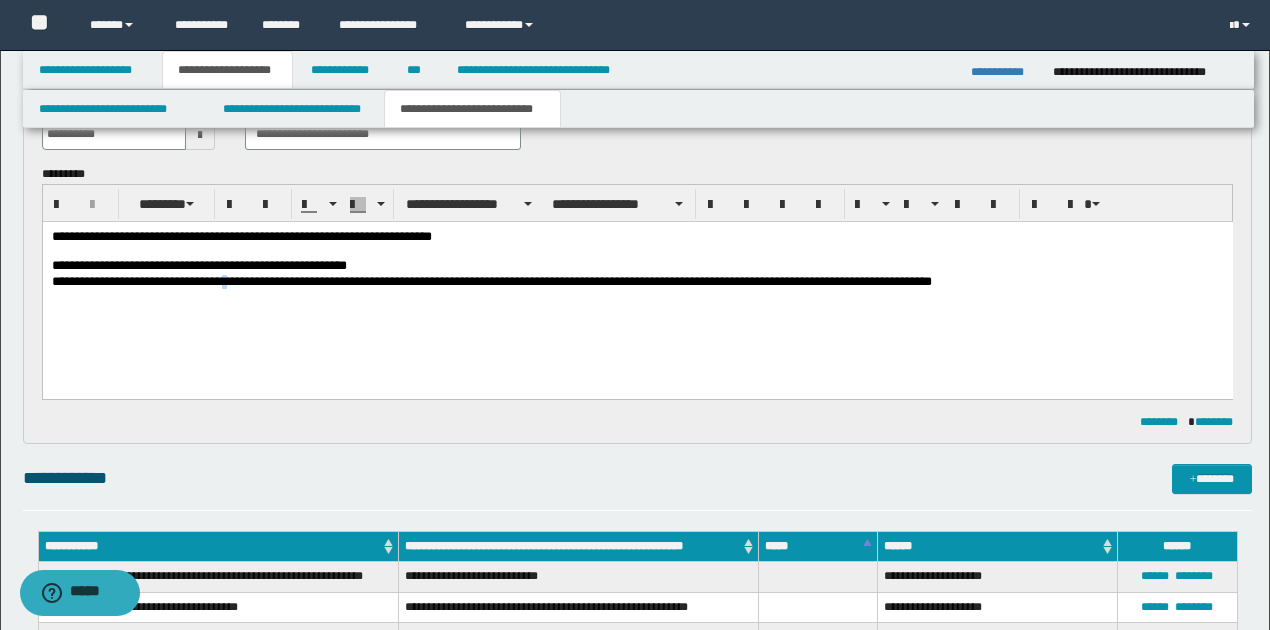 click on "**********" at bounding box center [637, 281] 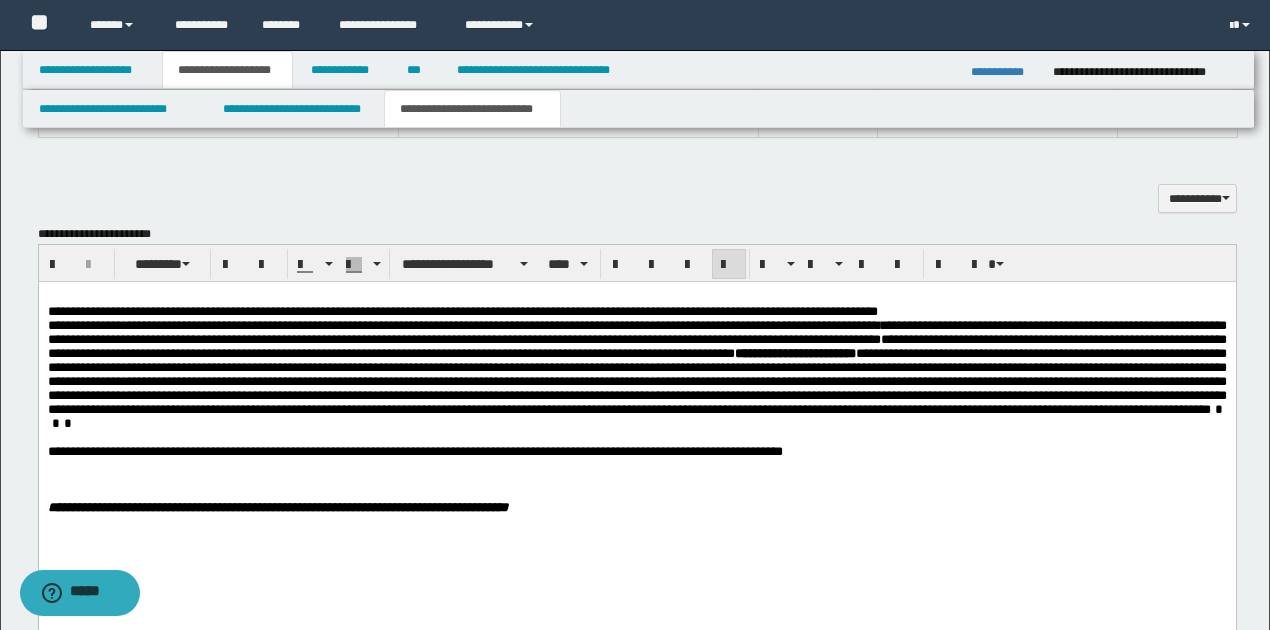 scroll, scrollTop: 666, scrollLeft: 0, axis: vertical 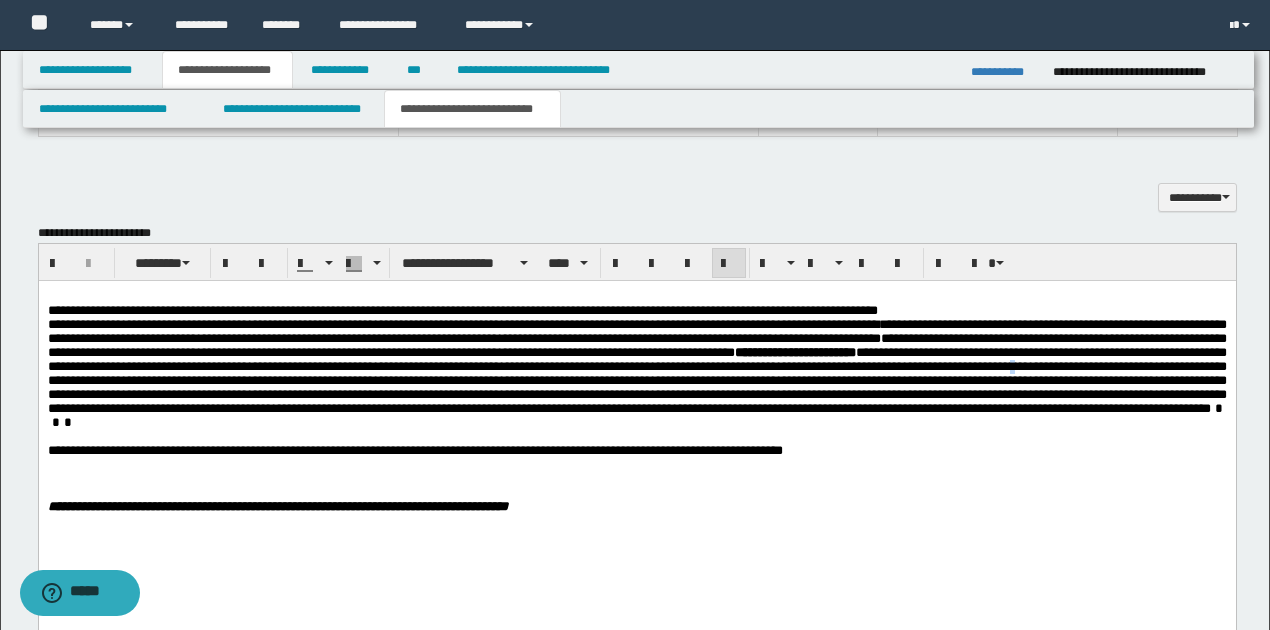 click on "**********" at bounding box center (636, 372) 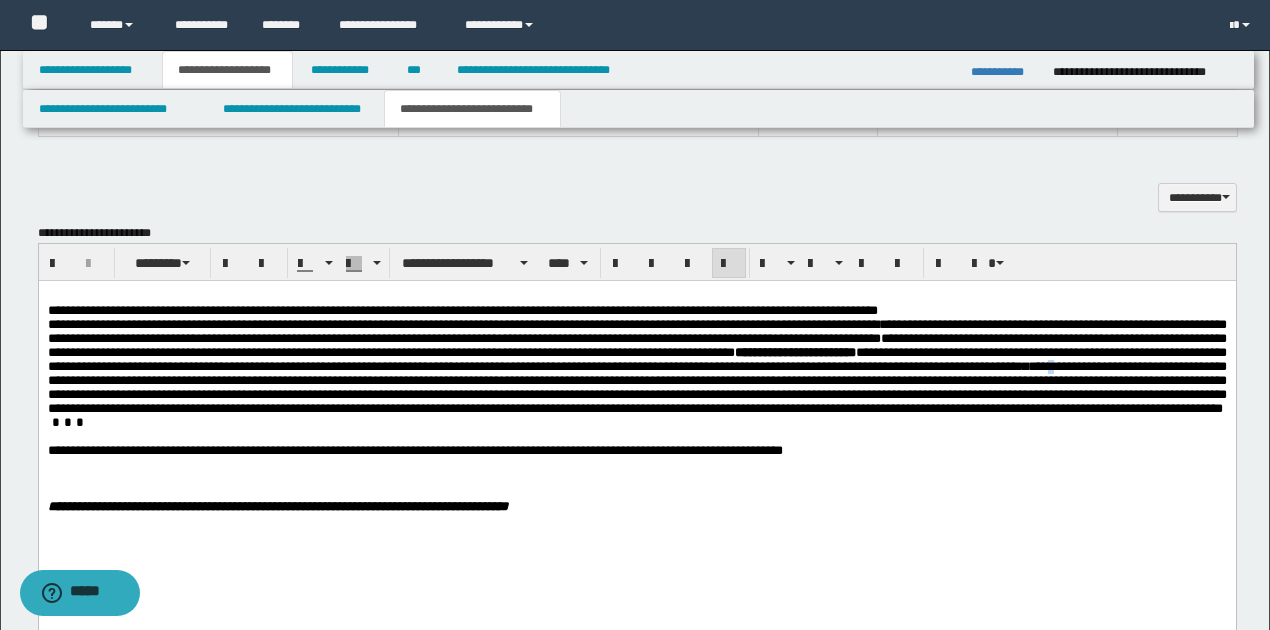 click on "**********" at bounding box center (636, 372) 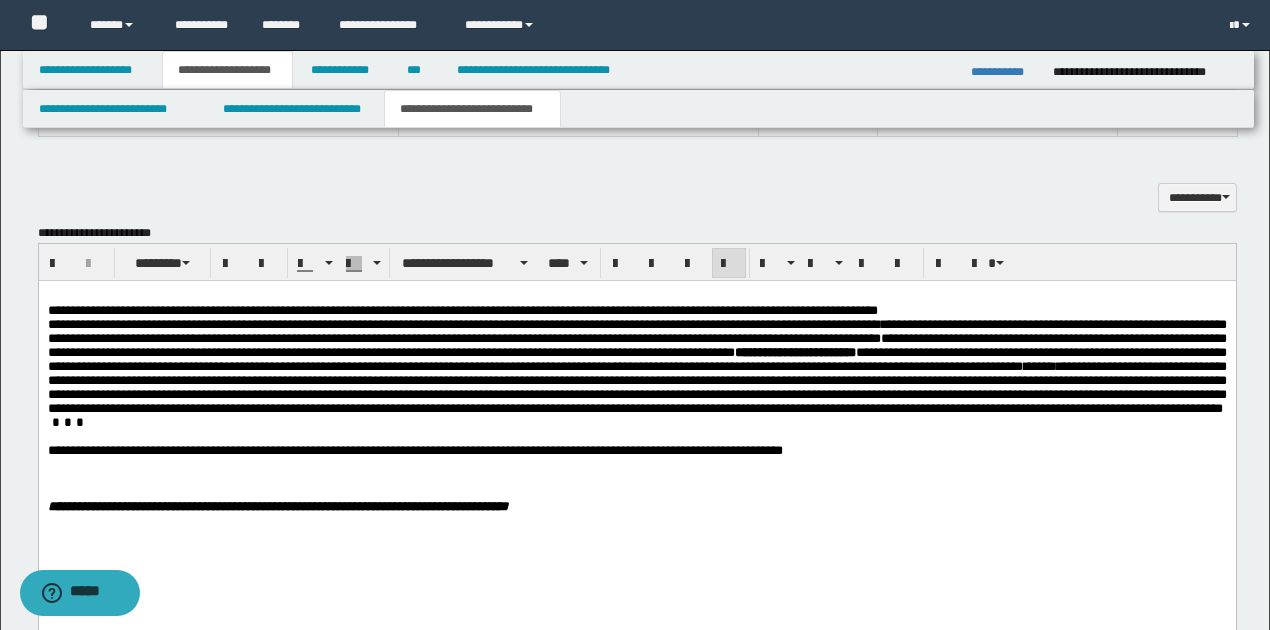click on "**********" at bounding box center [636, 372] 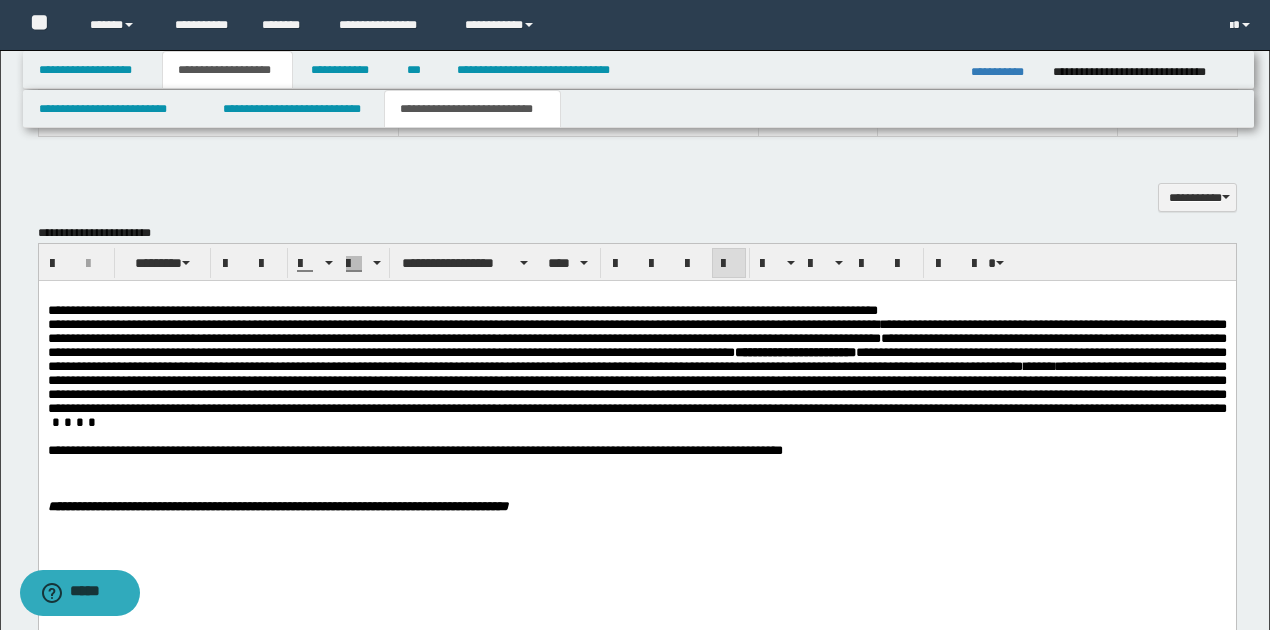click on "**********" at bounding box center [636, 372] 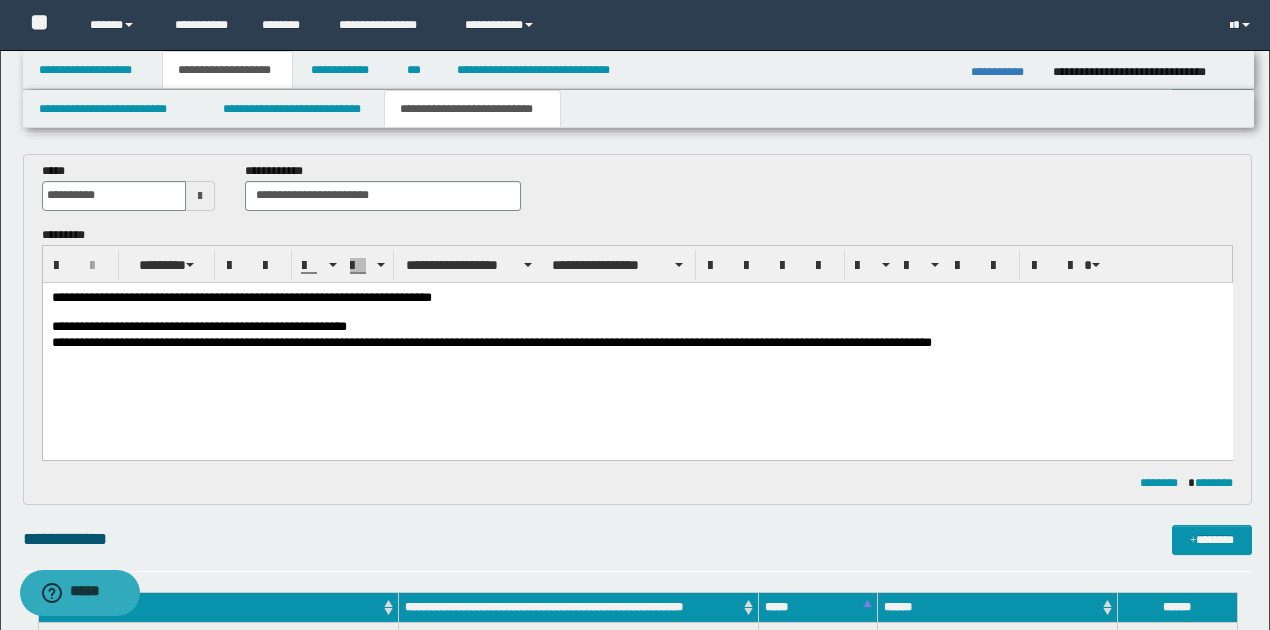 scroll, scrollTop: 66, scrollLeft: 0, axis: vertical 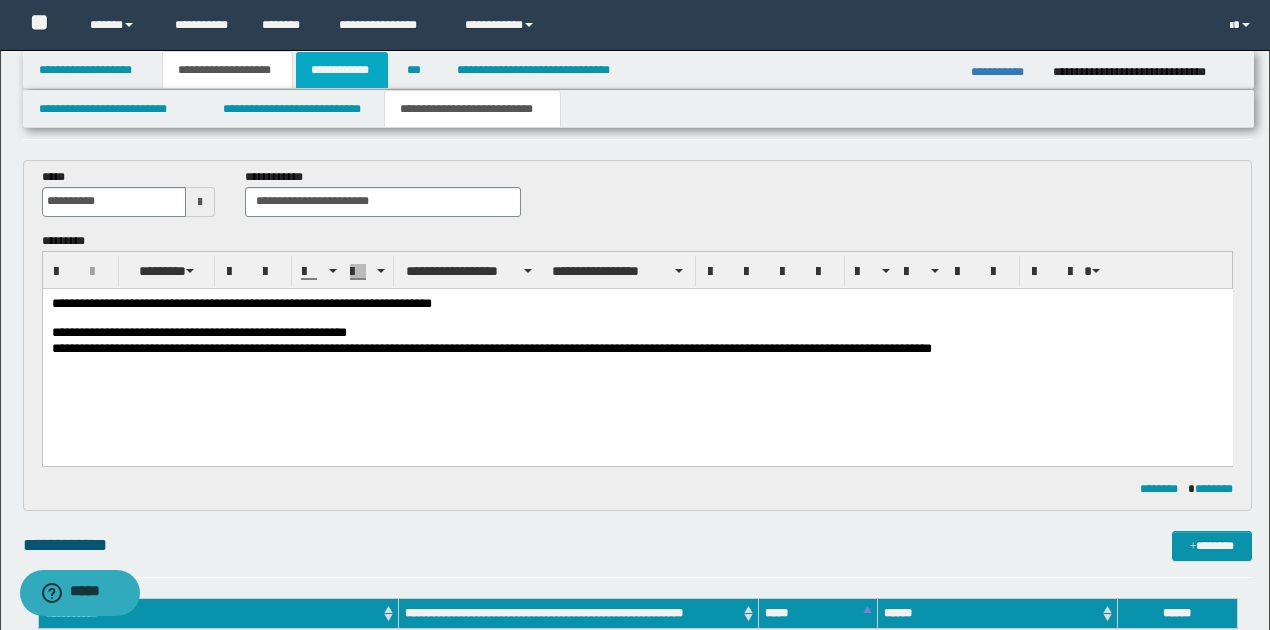 click on "**********" at bounding box center (342, 70) 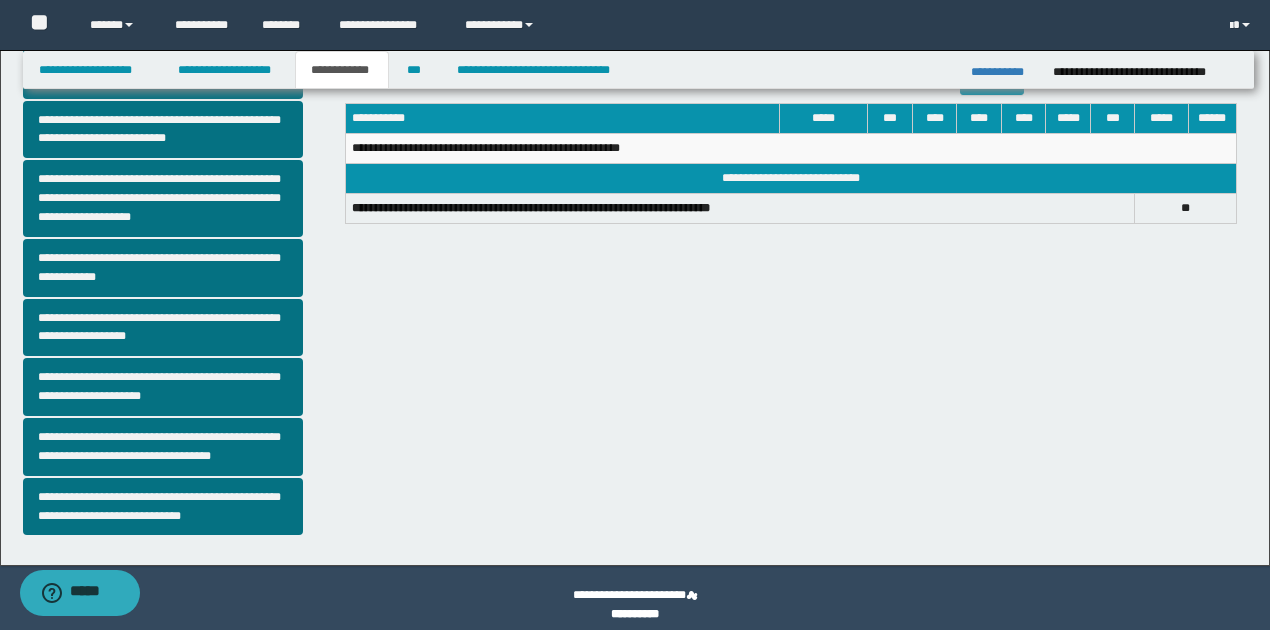 scroll, scrollTop: 518, scrollLeft: 0, axis: vertical 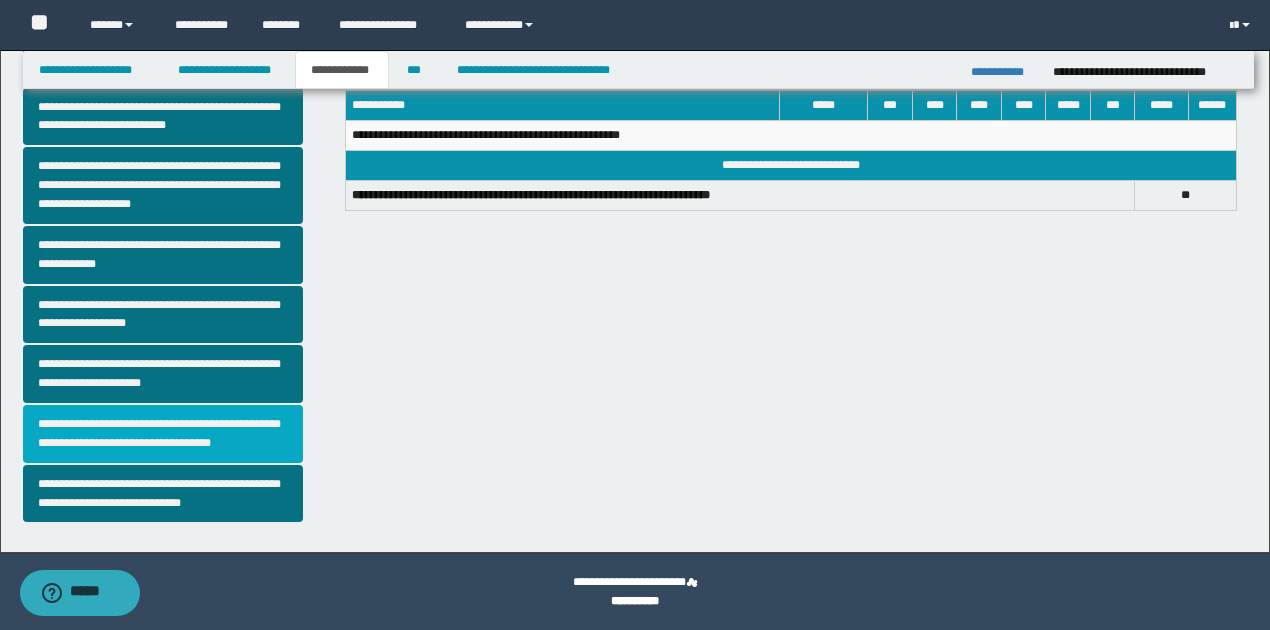 click on "**********" at bounding box center [163, 434] 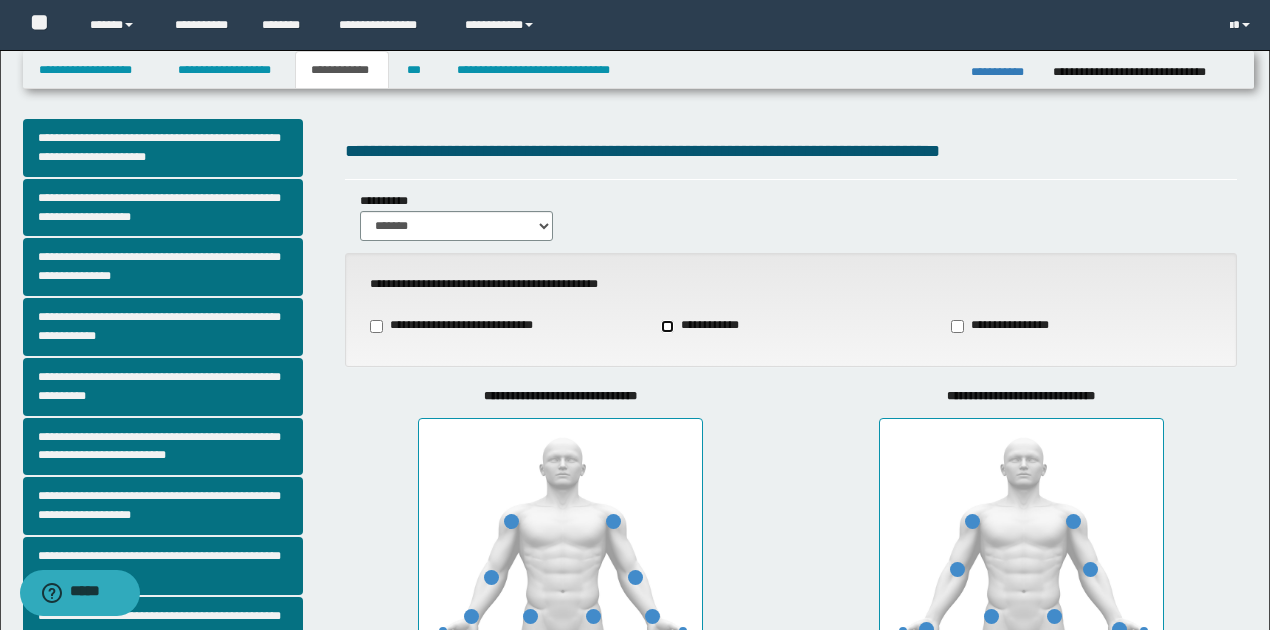 scroll, scrollTop: 333, scrollLeft: 0, axis: vertical 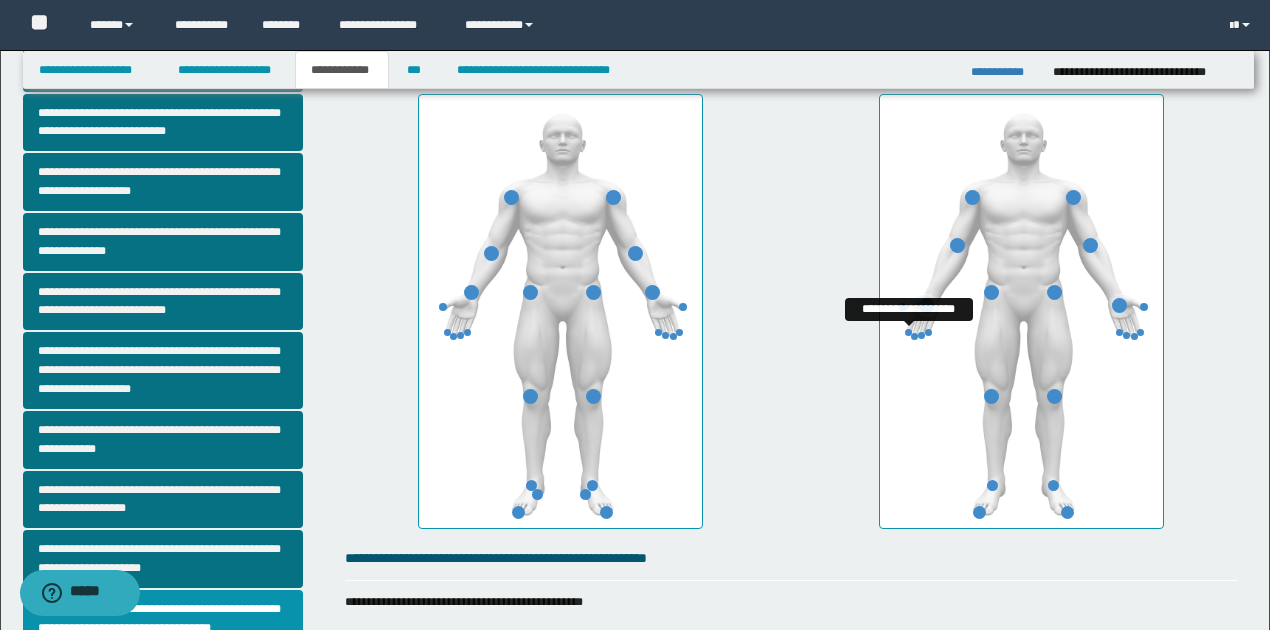 click at bounding box center (908, 332) 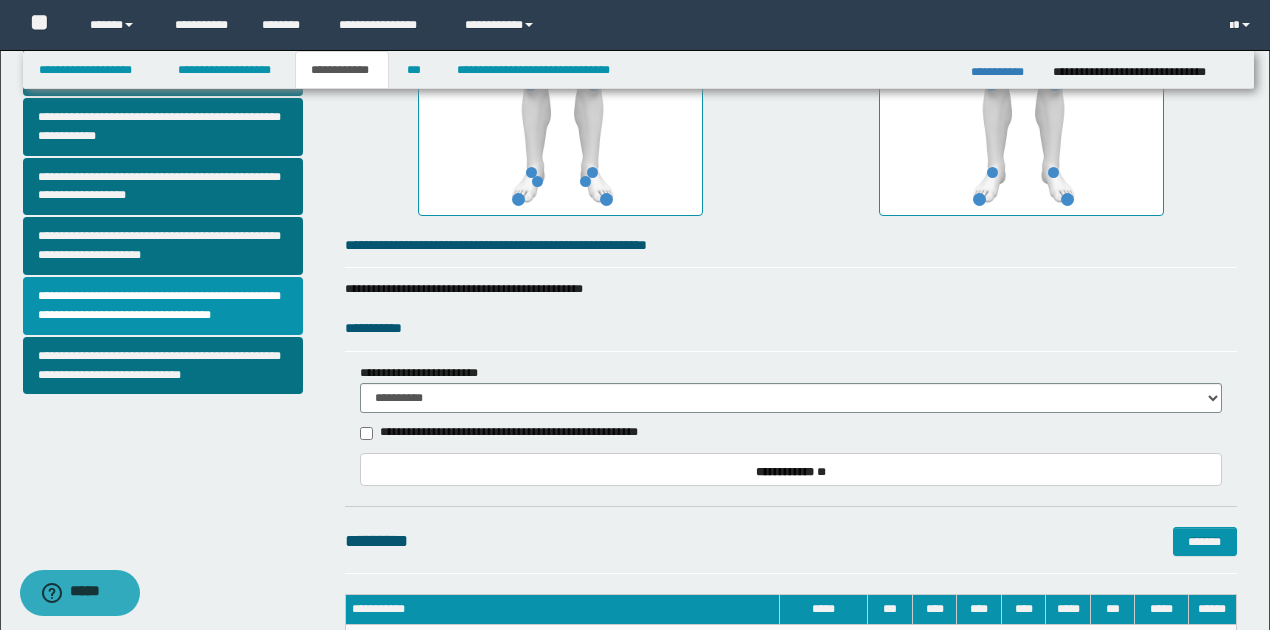 scroll, scrollTop: 666, scrollLeft: 0, axis: vertical 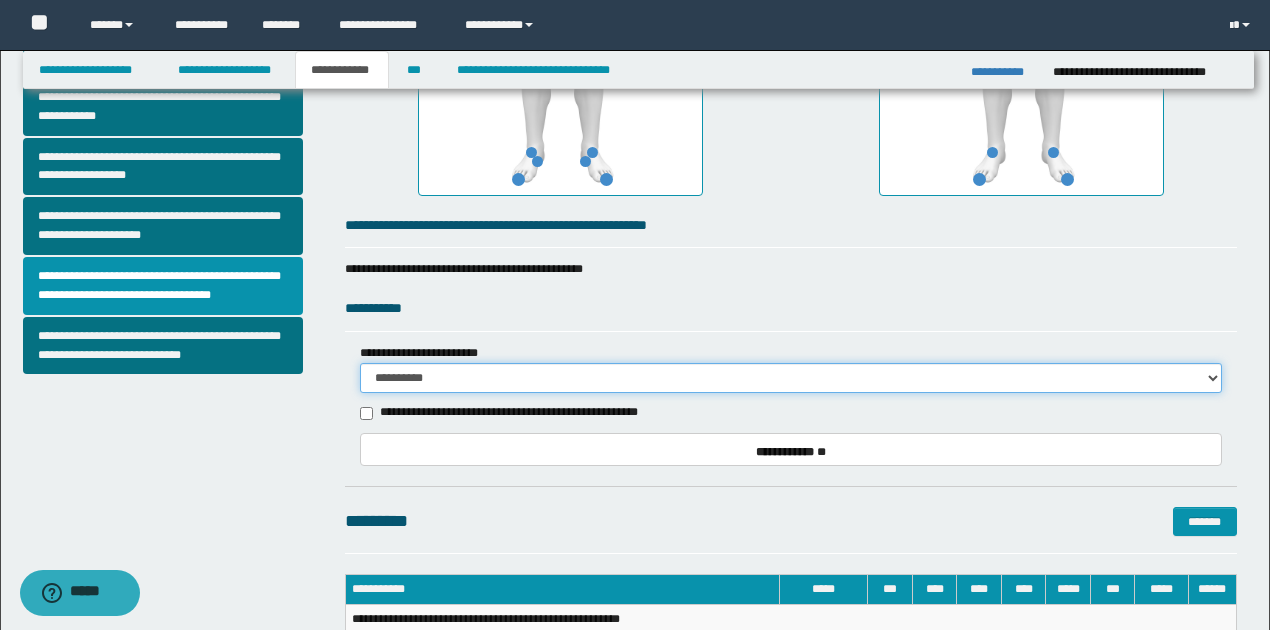 click on "**********" at bounding box center (791, 378) 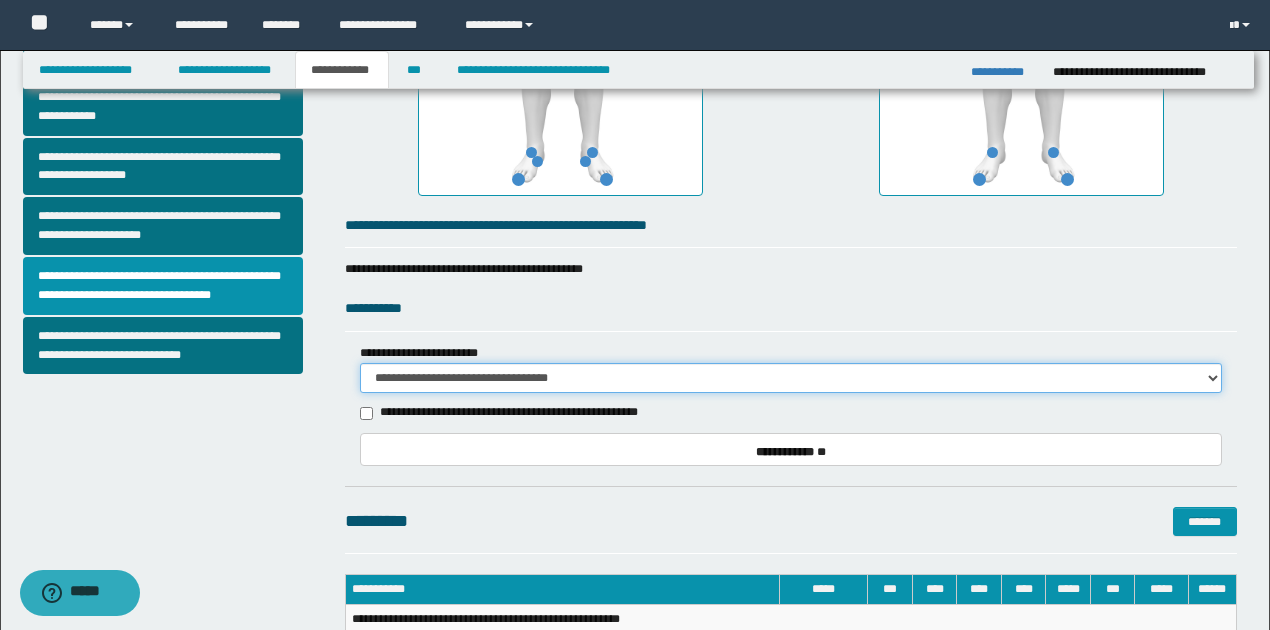 click on "**********" at bounding box center [791, 378] 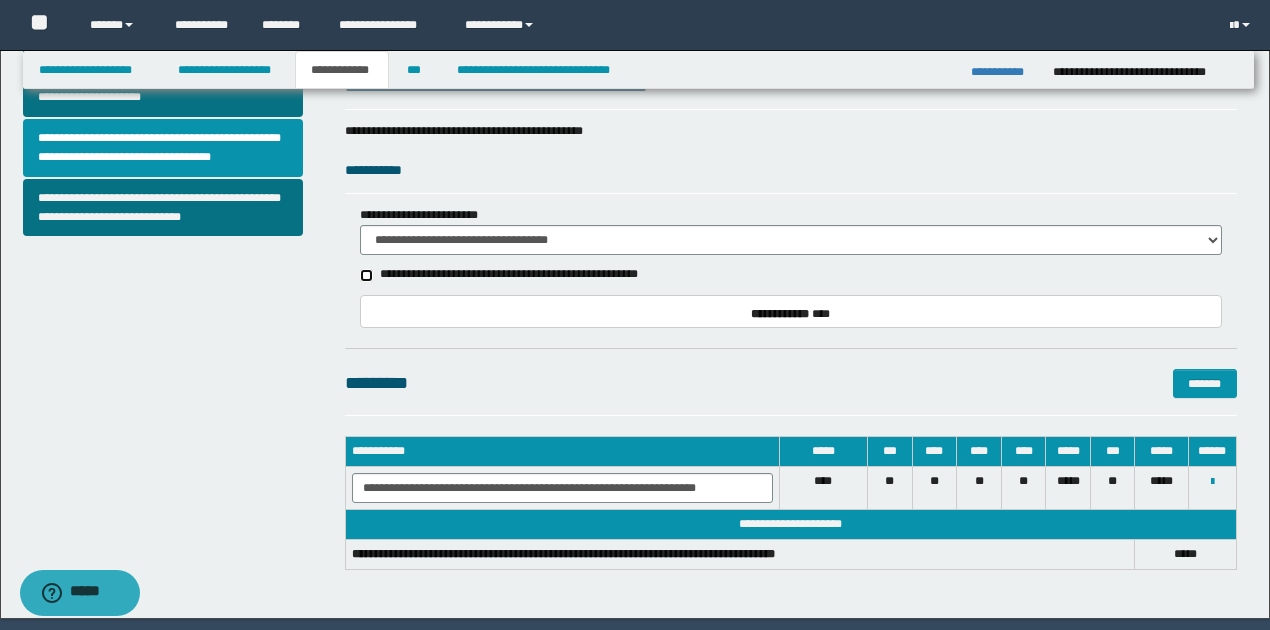 scroll, scrollTop: 737, scrollLeft: 0, axis: vertical 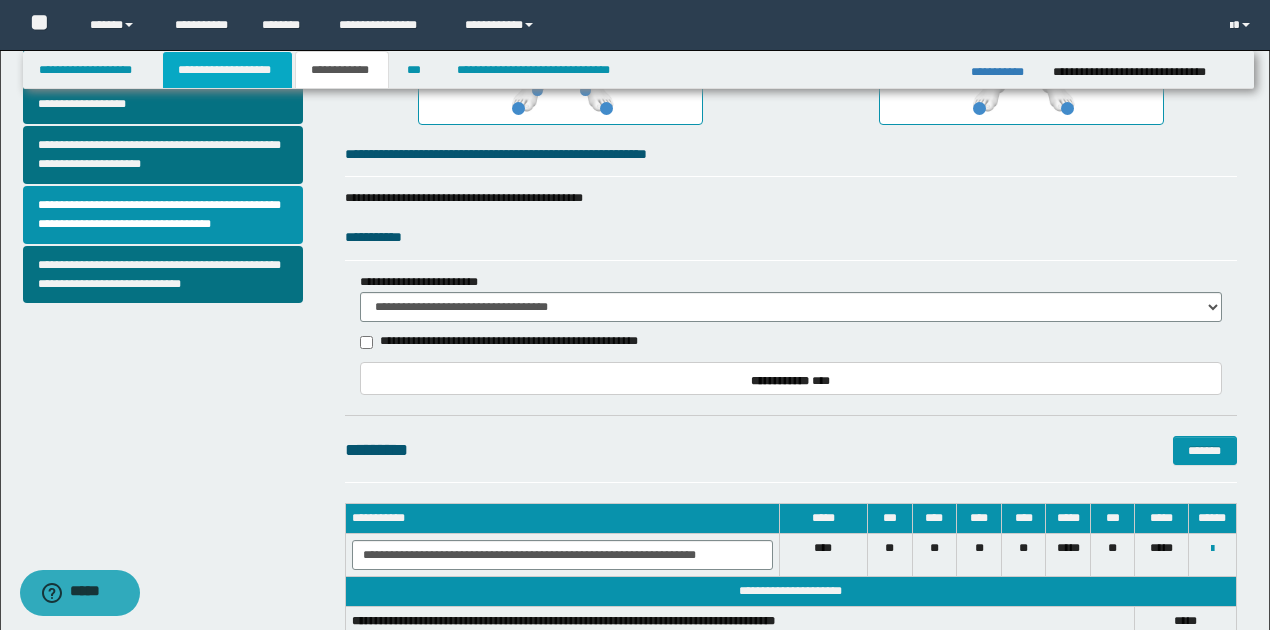 click on "**********" at bounding box center (227, 70) 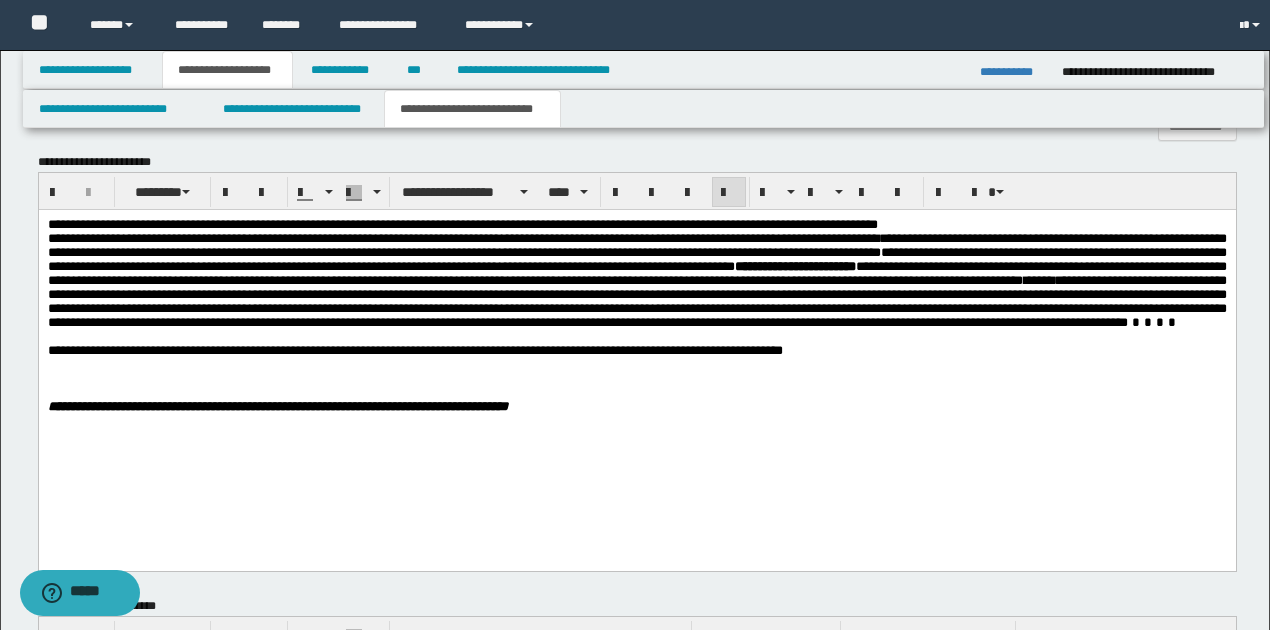 scroll, scrollTop: 768, scrollLeft: 0, axis: vertical 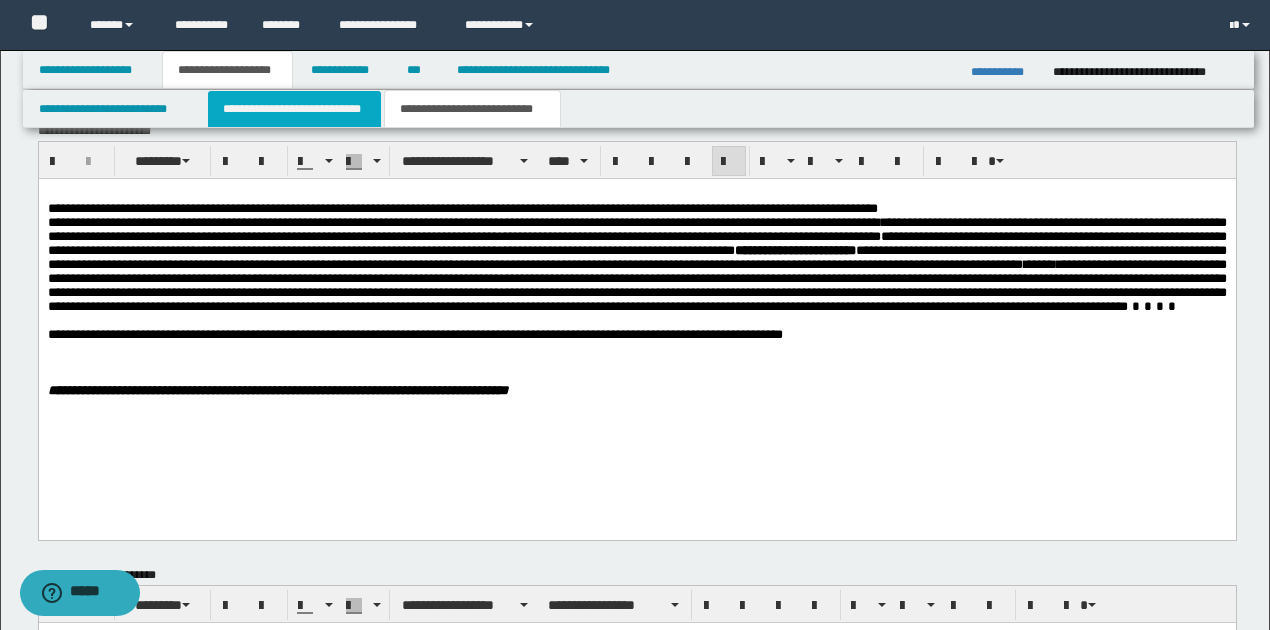 click on "**********" at bounding box center (294, 109) 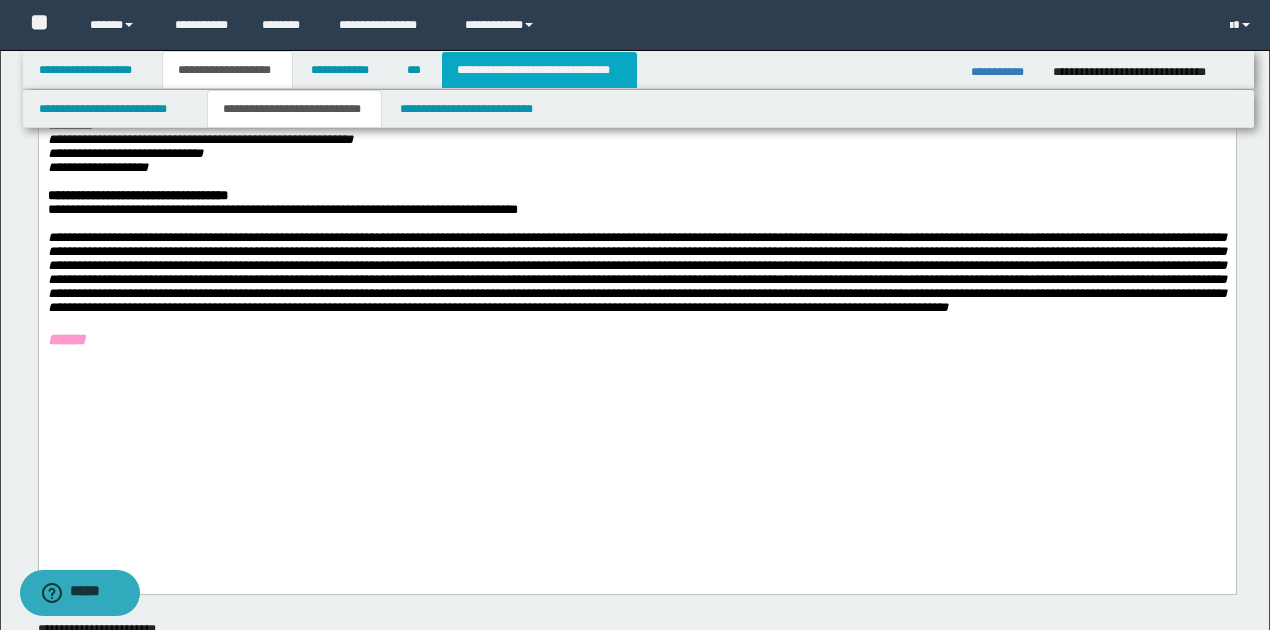 click on "**********" at bounding box center [539, 70] 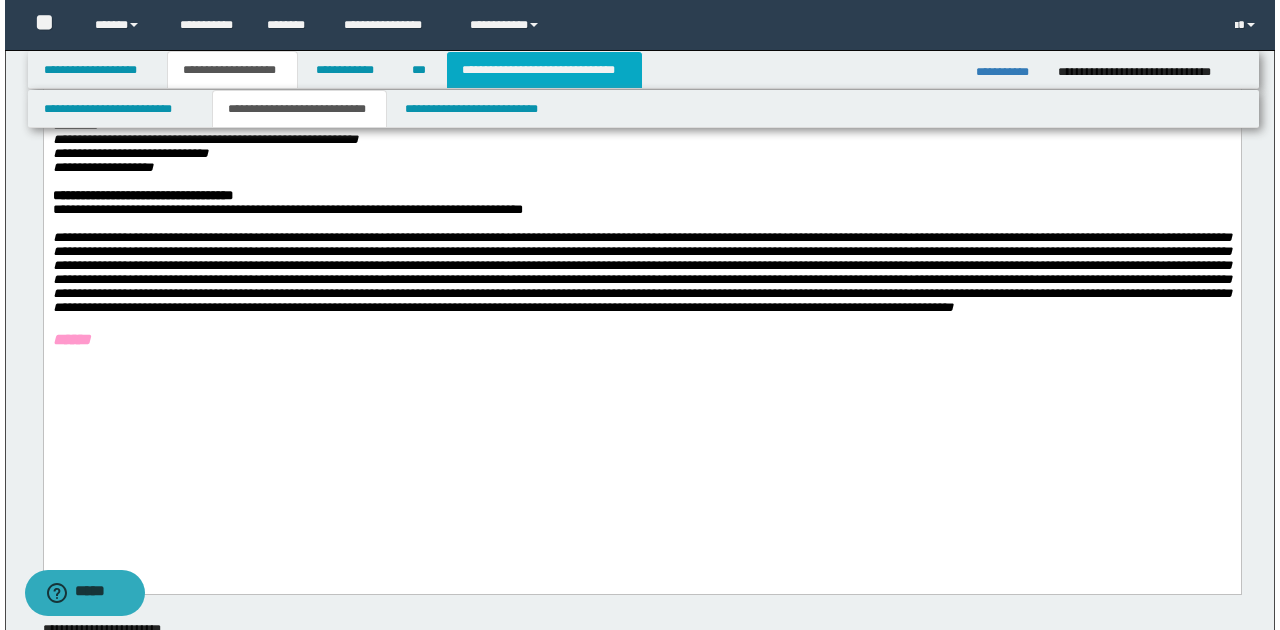 scroll, scrollTop: 0, scrollLeft: 0, axis: both 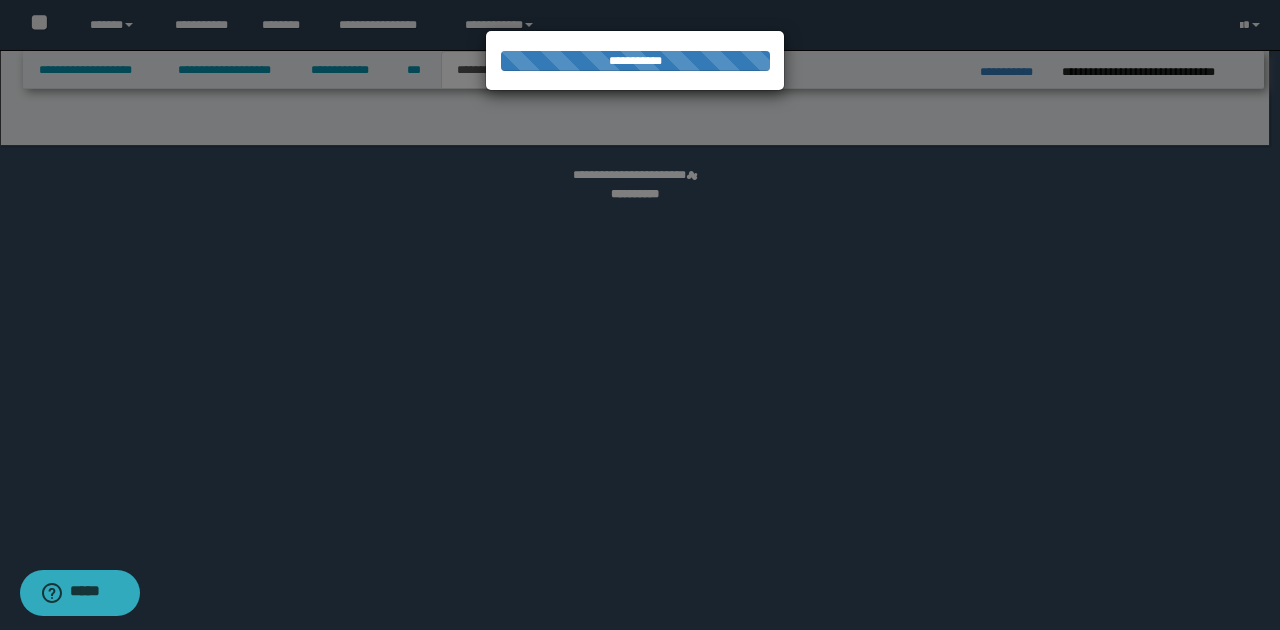 select on "*" 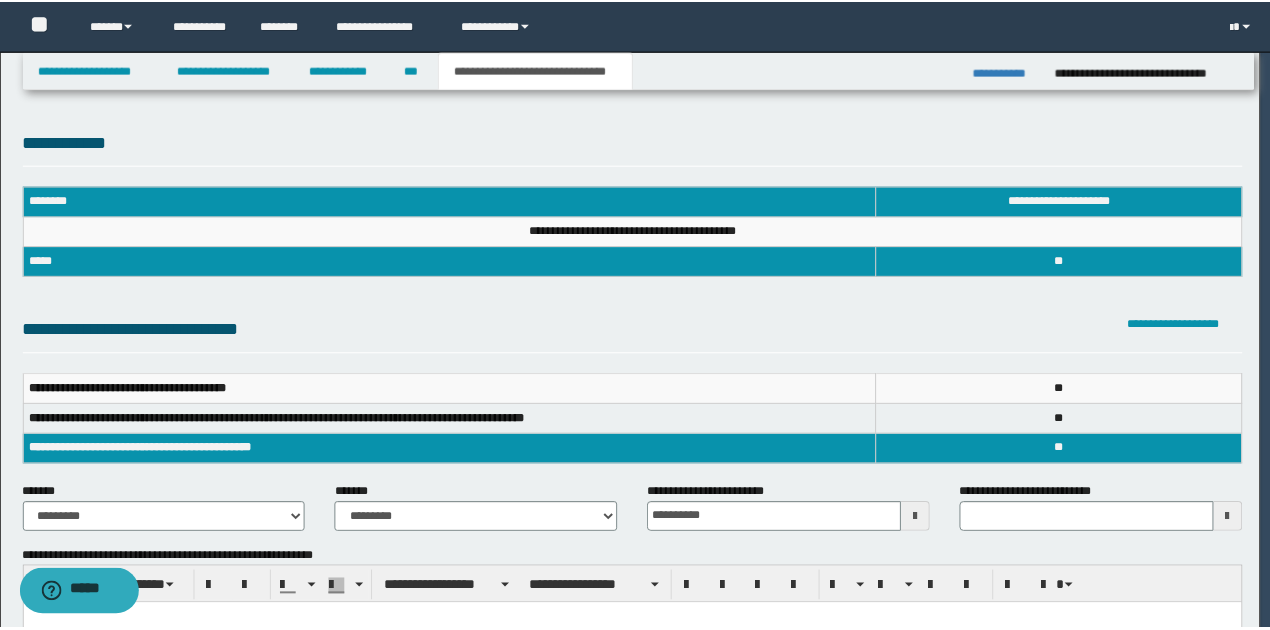 scroll, scrollTop: 0, scrollLeft: 0, axis: both 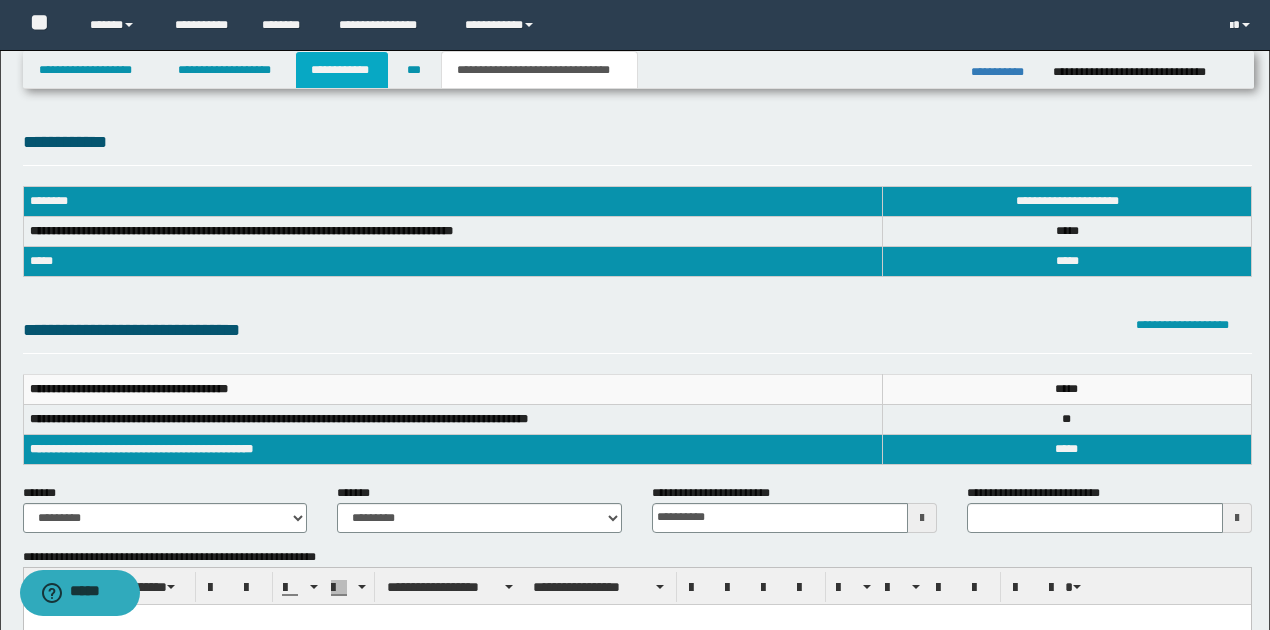 click on "**********" at bounding box center [342, 70] 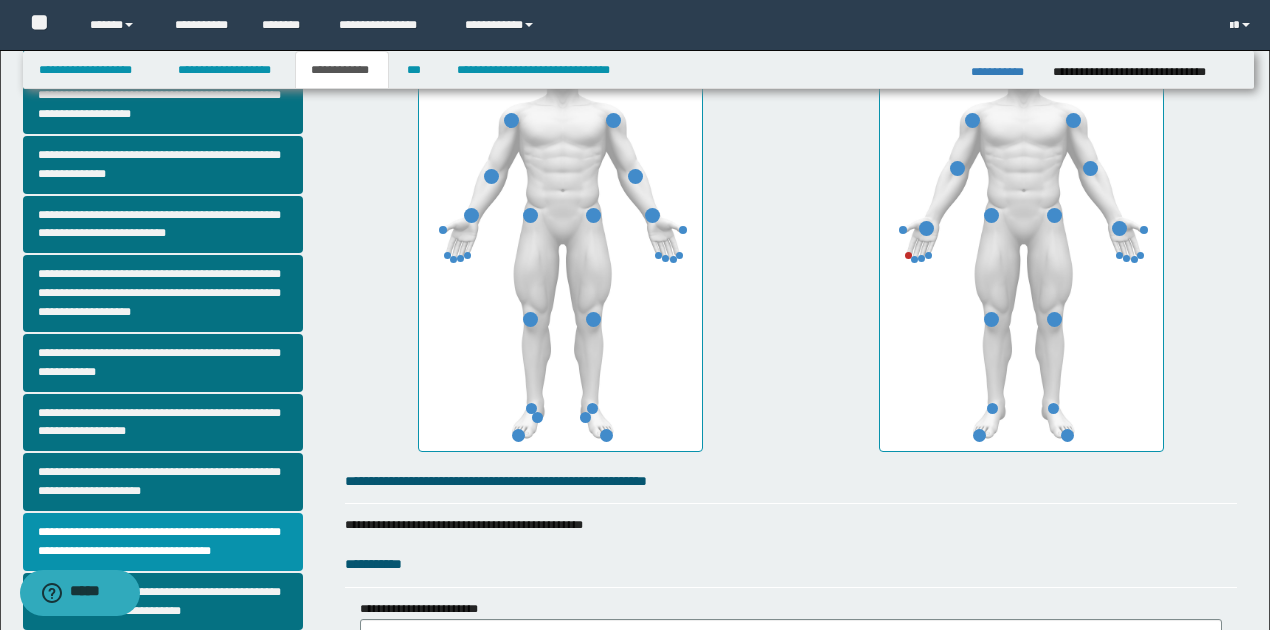scroll, scrollTop: 400, scrollLeft: 0, axis: vertical 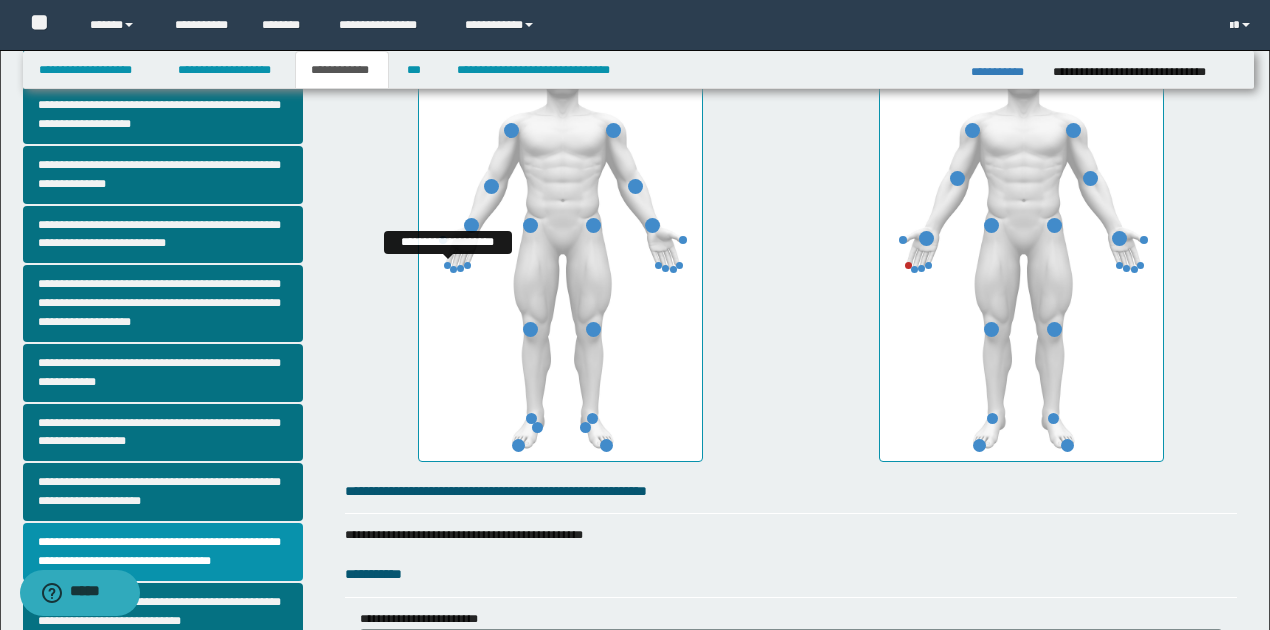 click at bounding box center [447, 265] 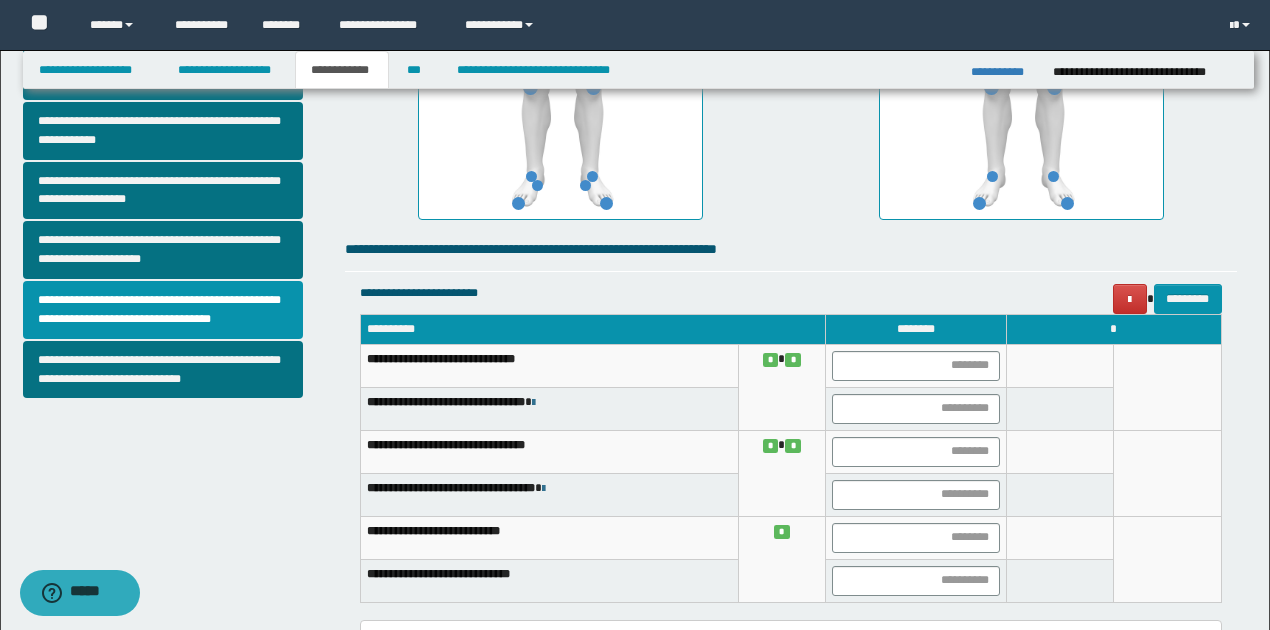 scroll, scrollTop: 666, scrollLeft: 0, axis: vertical 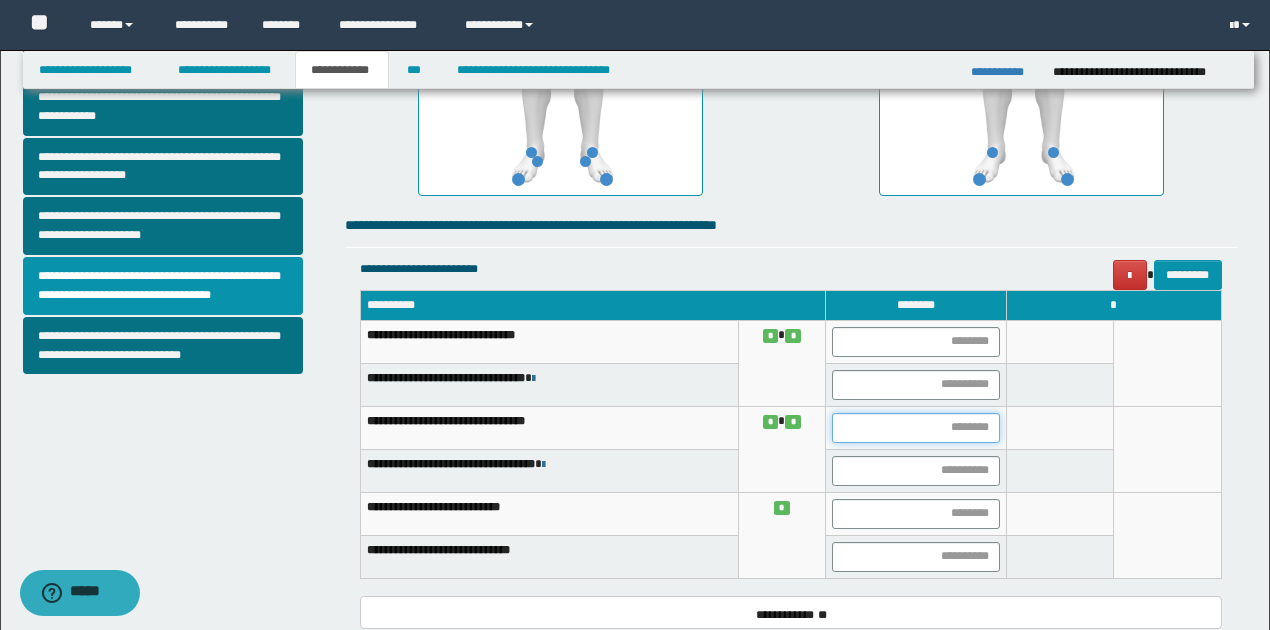 click at bounding box center [916, 428] 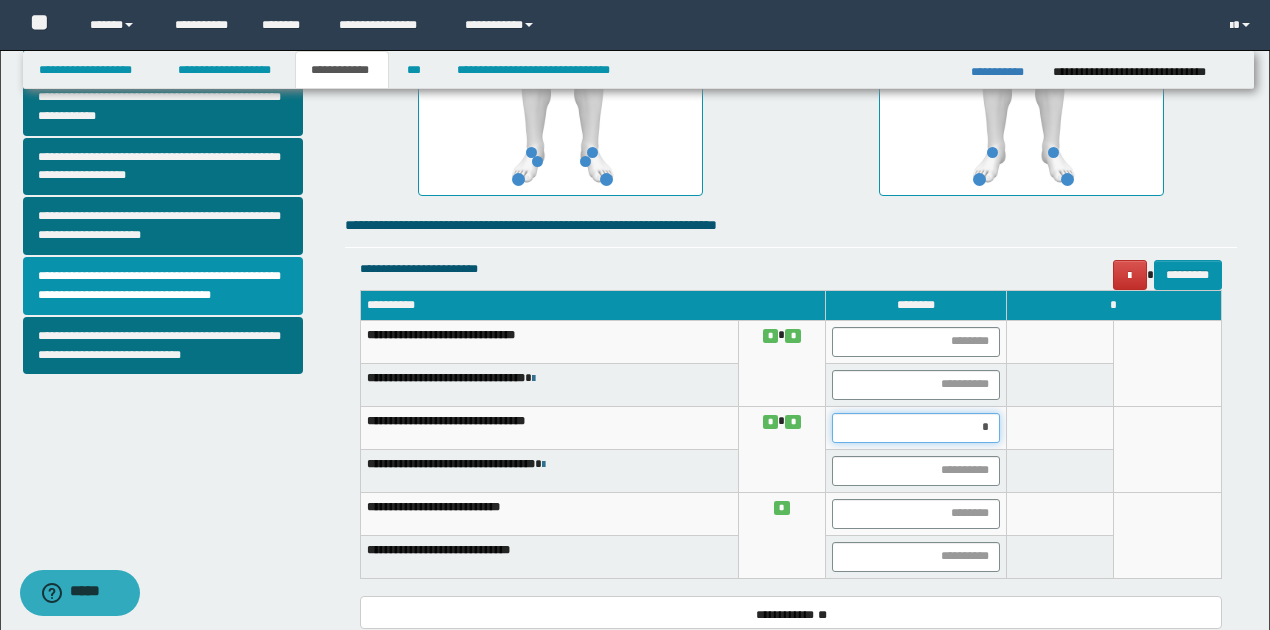 type on "**" 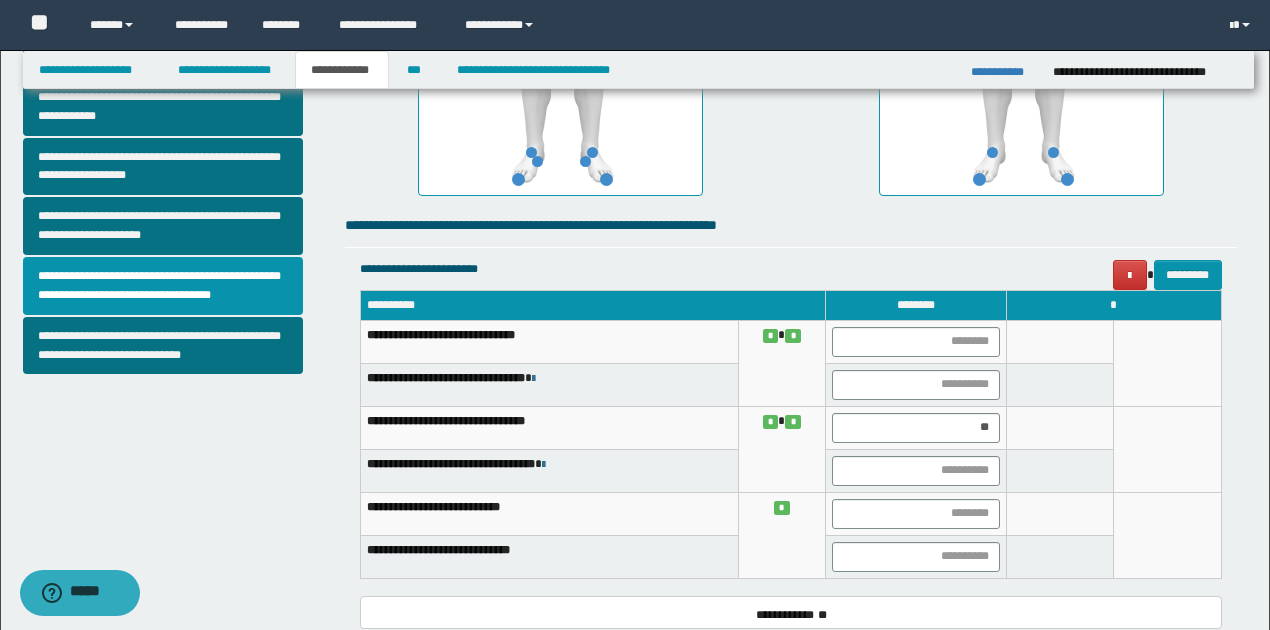 click at bounding box center [1060, 427] 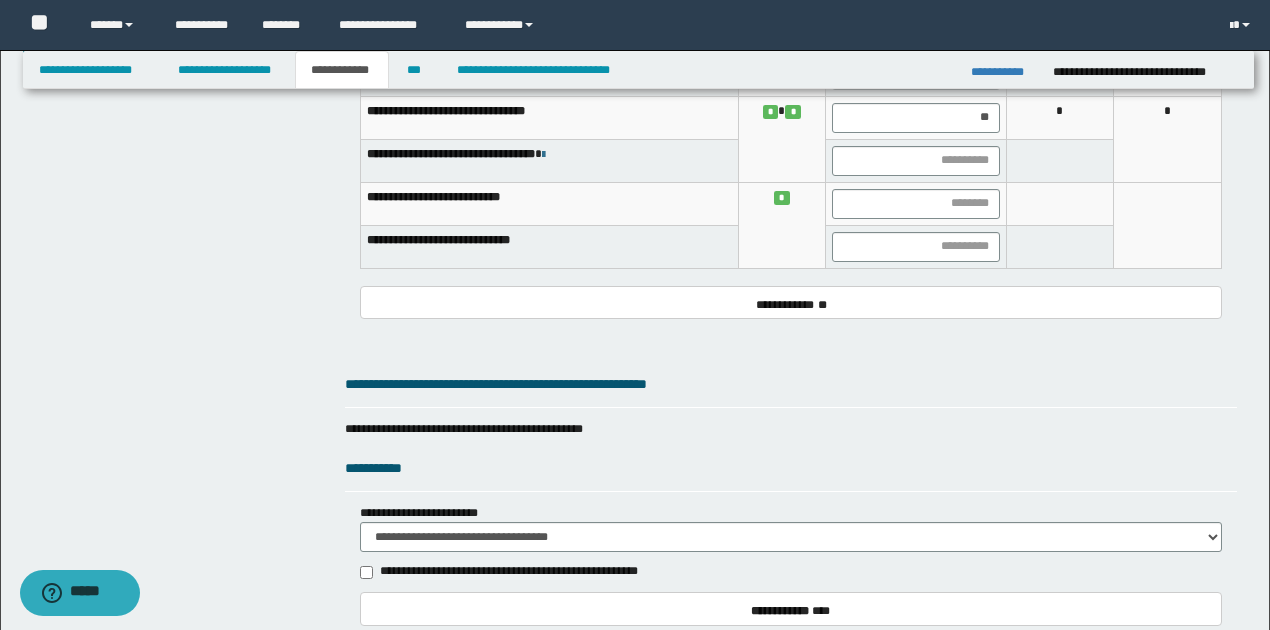 scroll, scrollTop: 1200, scrollLeft: 0, axis: vertical 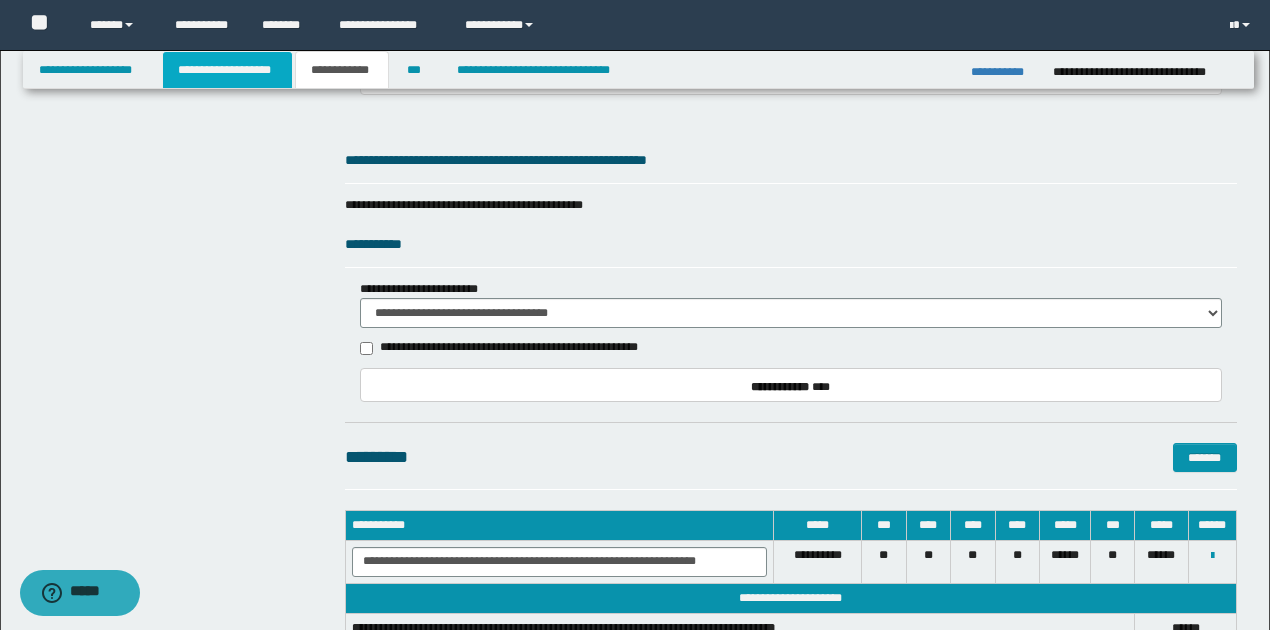 click on "**********" at bounding box center (227, 70) 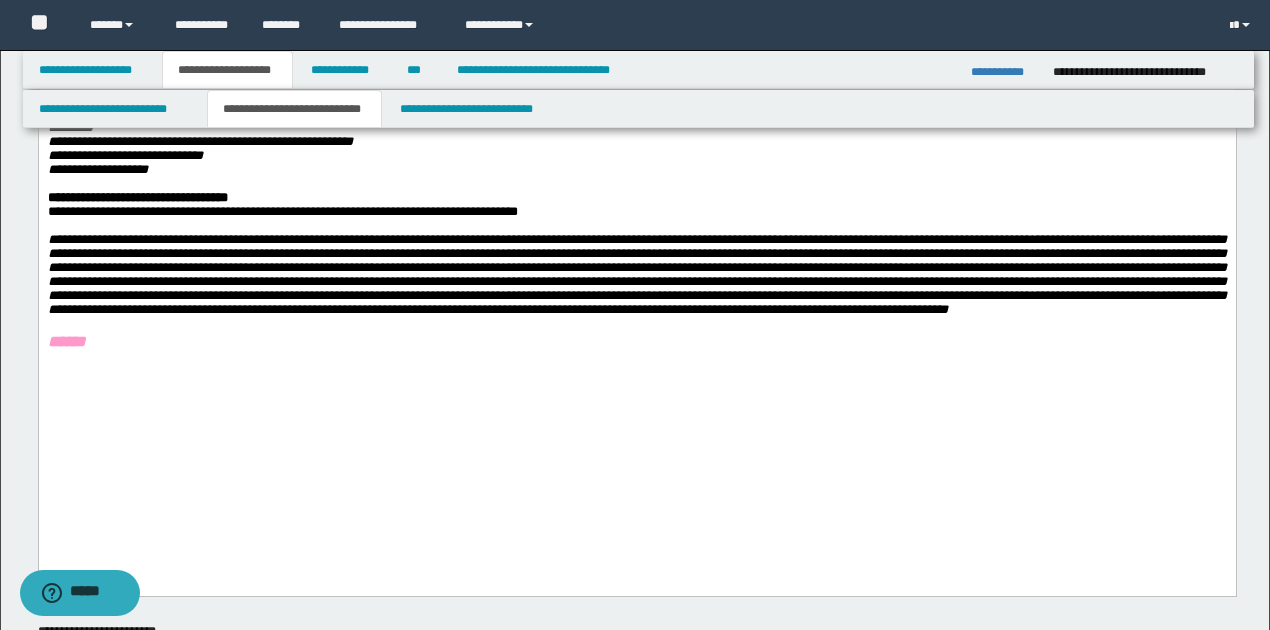 scroll, scrollTop: 764, scrollLeft: 0, axis: vertical 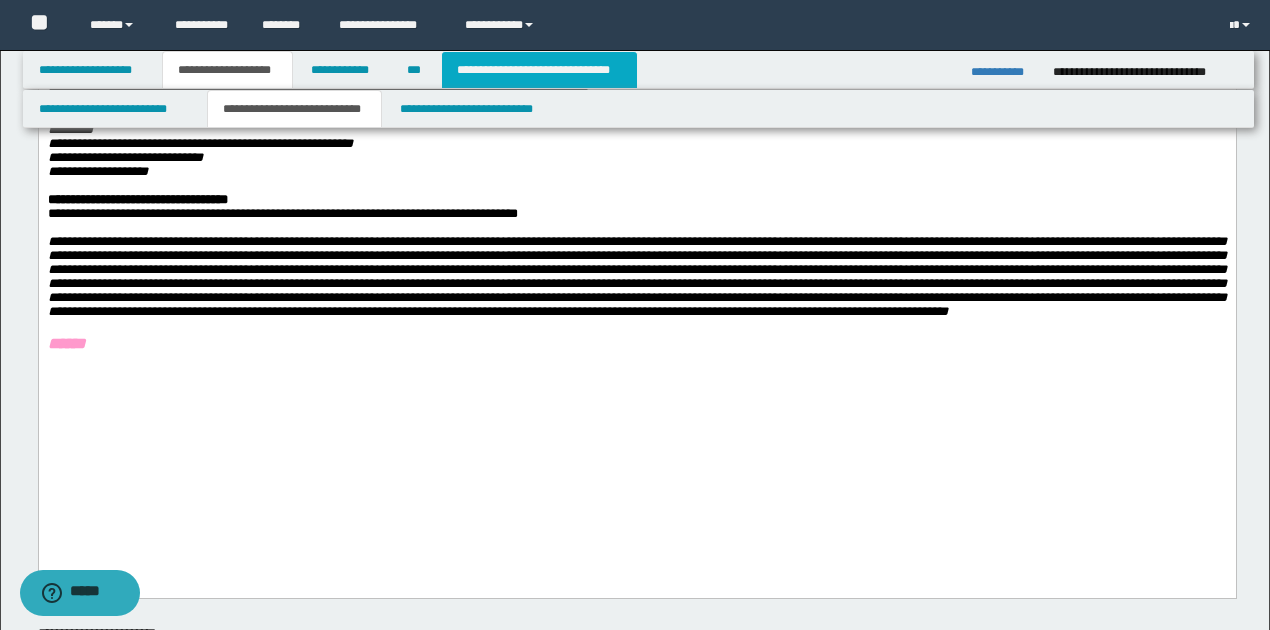 click on "**********" at bounding box center [539, 70] 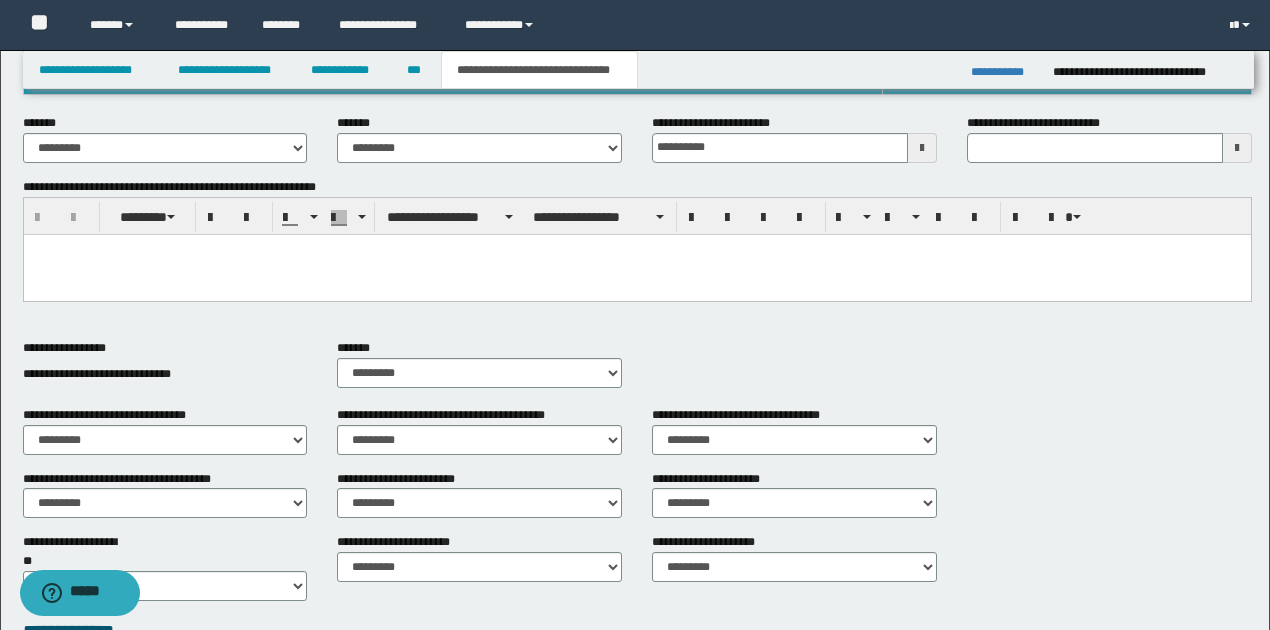 scroll, scrollTop: 196, scrollLeft: 0, axis: vertical 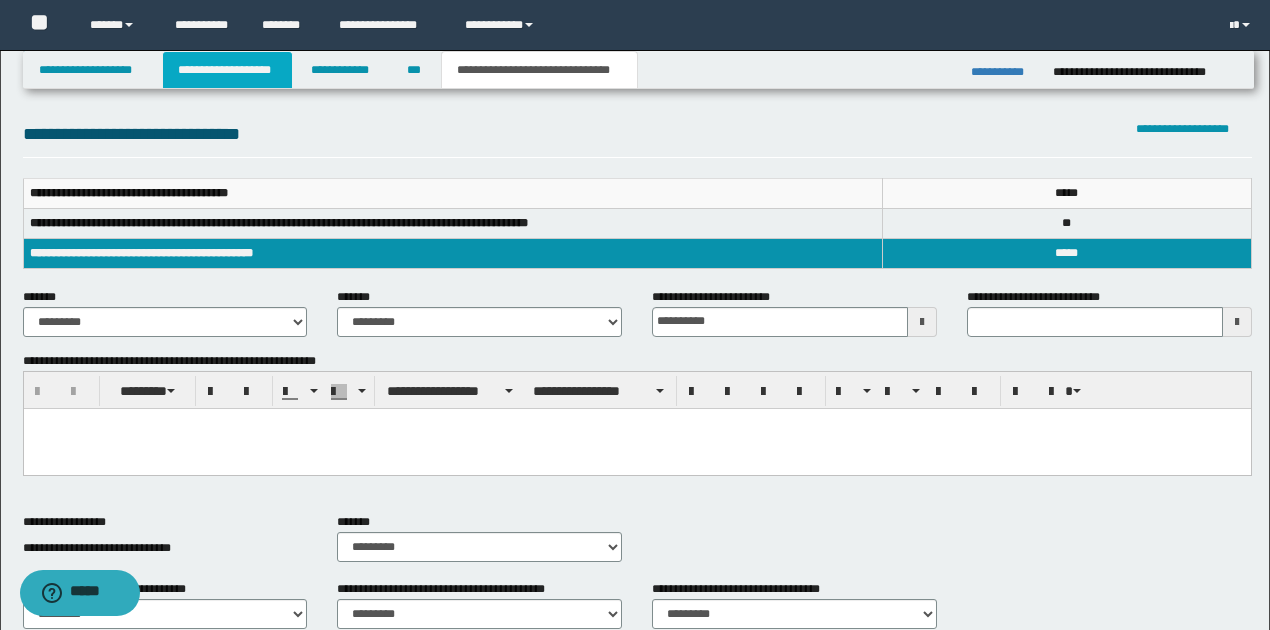 click on "**********" at bounding box center [227, 70] 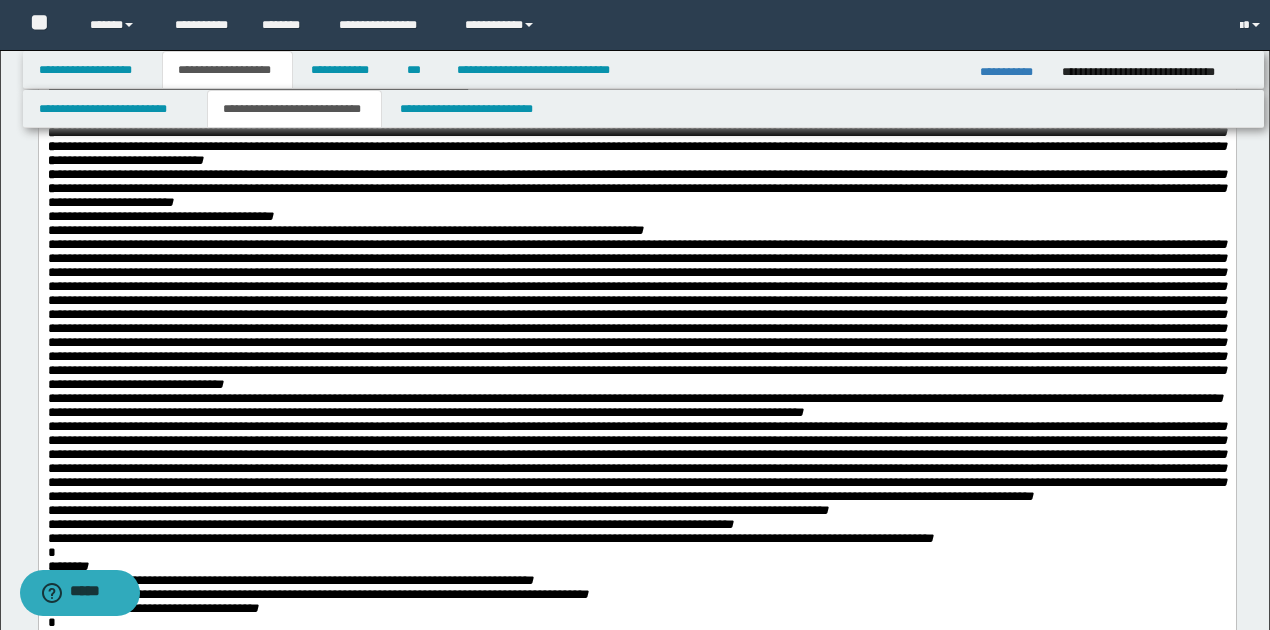 scroll, scrollTop: 226, scrollLeft: 0, axis: vertical 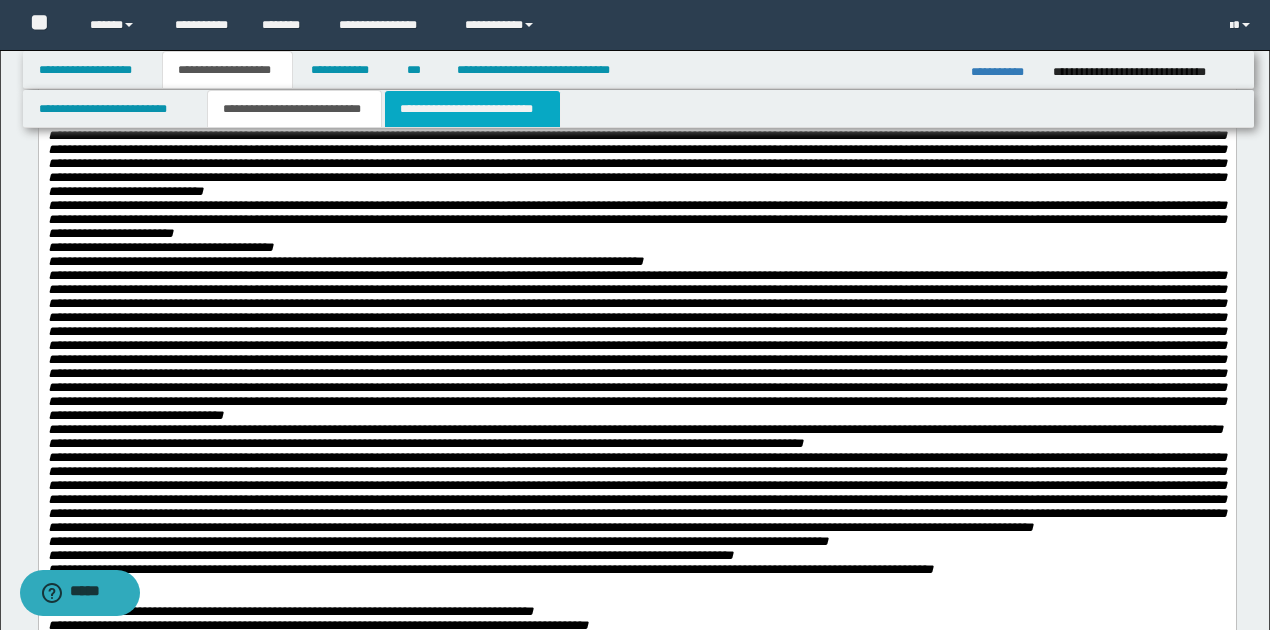 click on "**********" at bounding box center [472, 109] 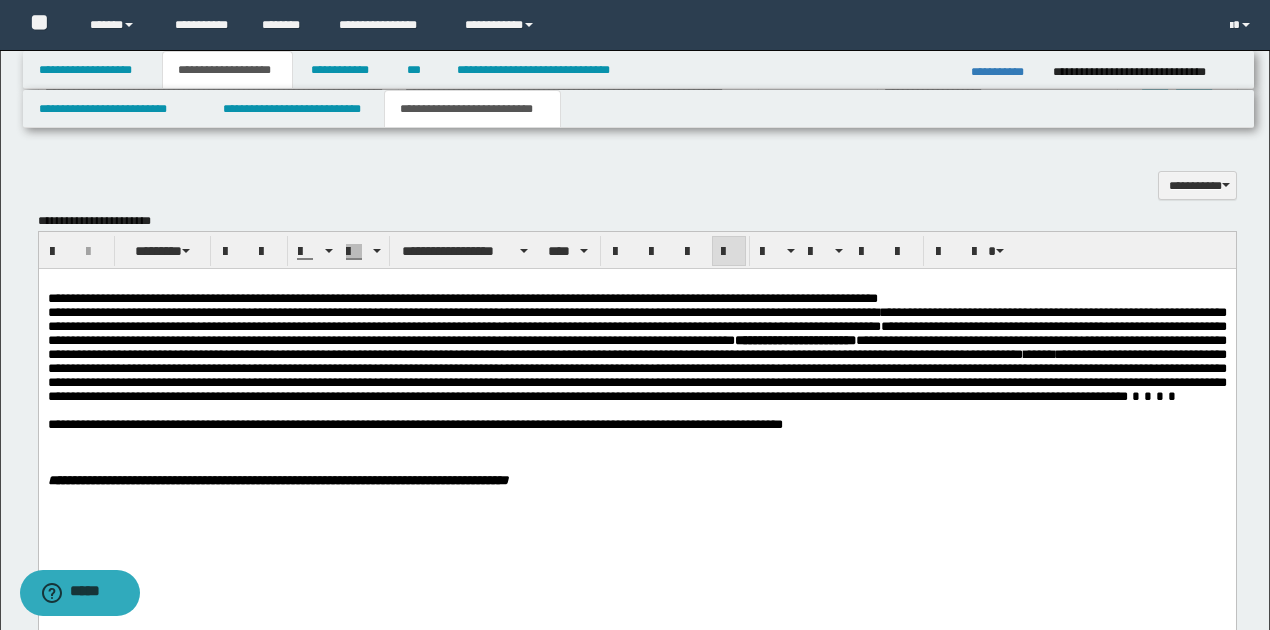 scroll, scrollTop: 693, scrollLeft: 0, axis: vertical 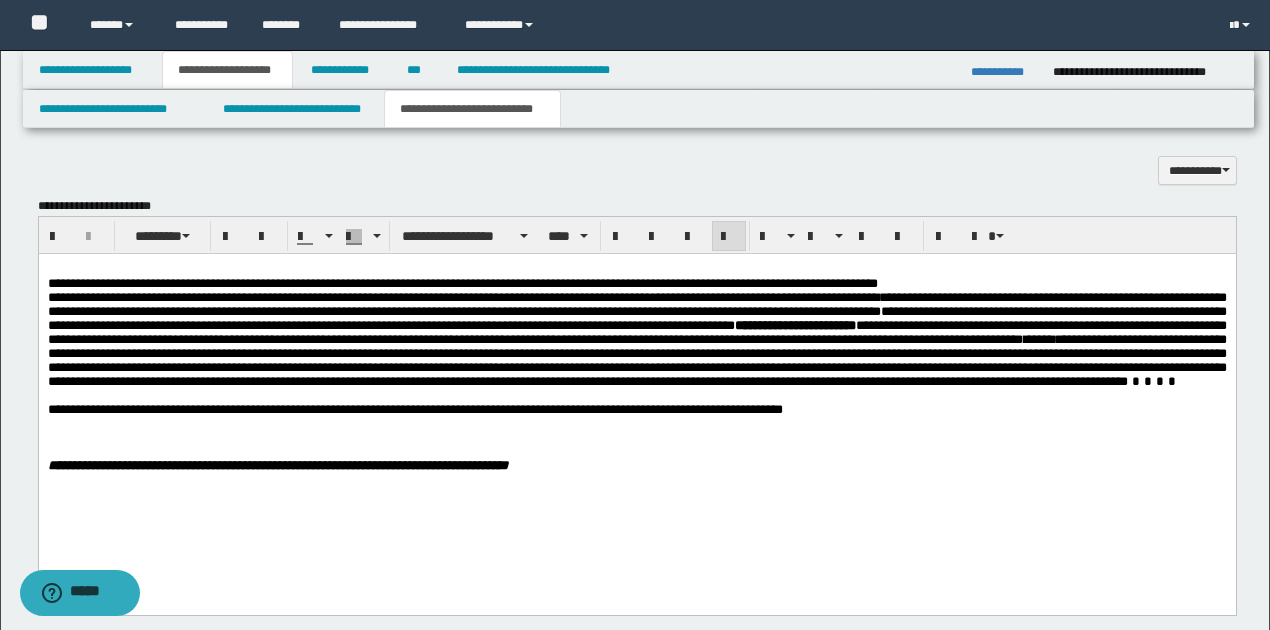 click on "**********" at bounding box center (636, 409) 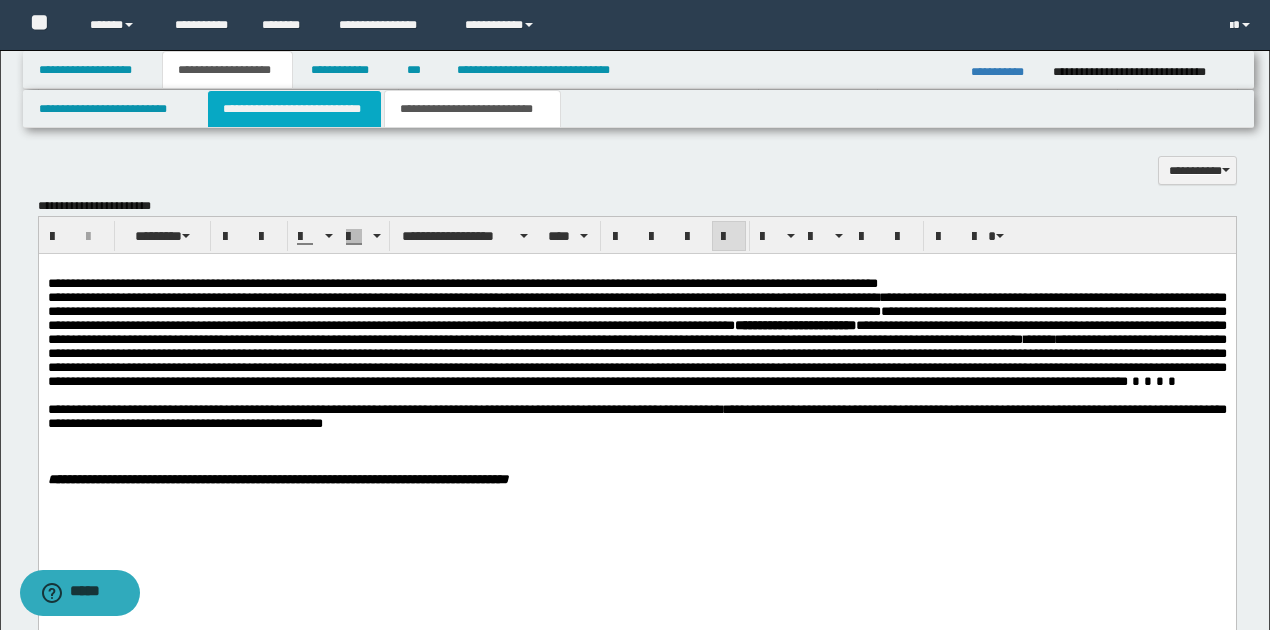 click on "**********" at bounding box center [294, 109] 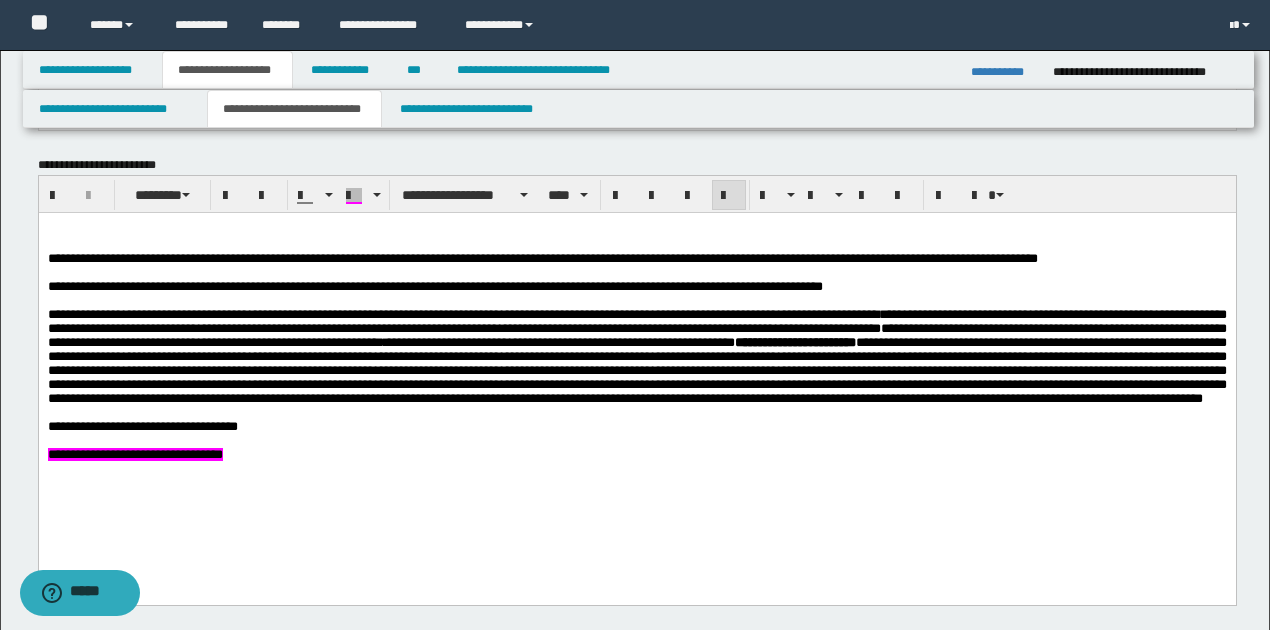 scroll, scrollTop: 1226, scrollLeft: 0, axis: vertical 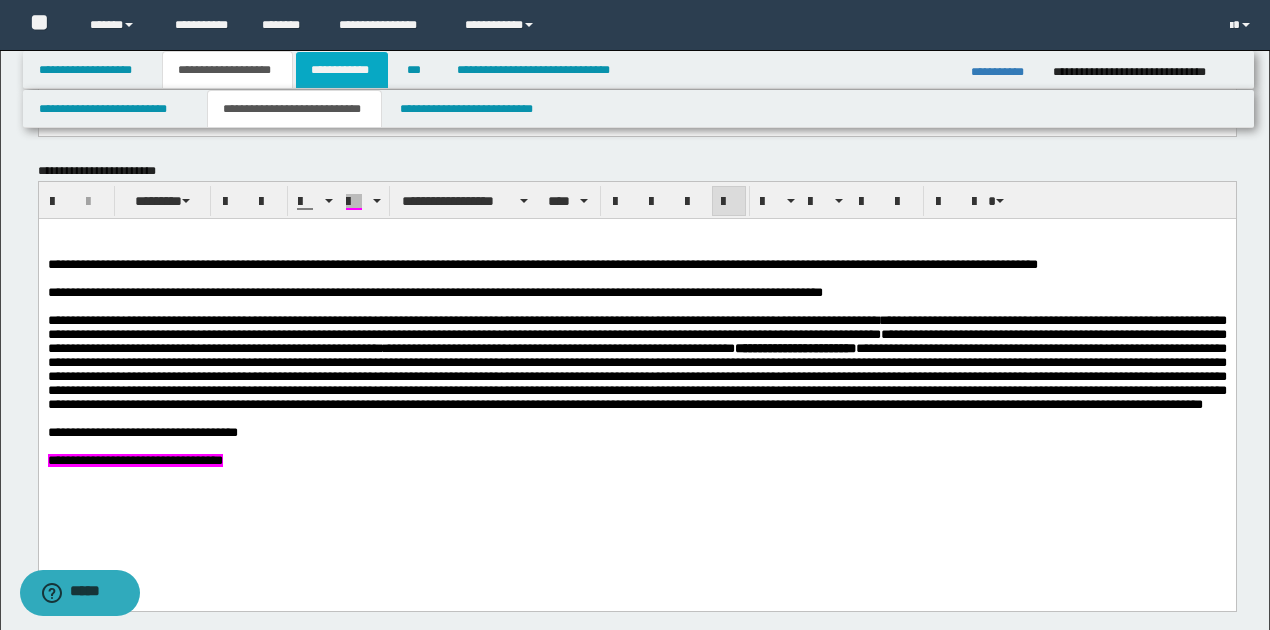 click on "**********" at bounding box center [342, 70] 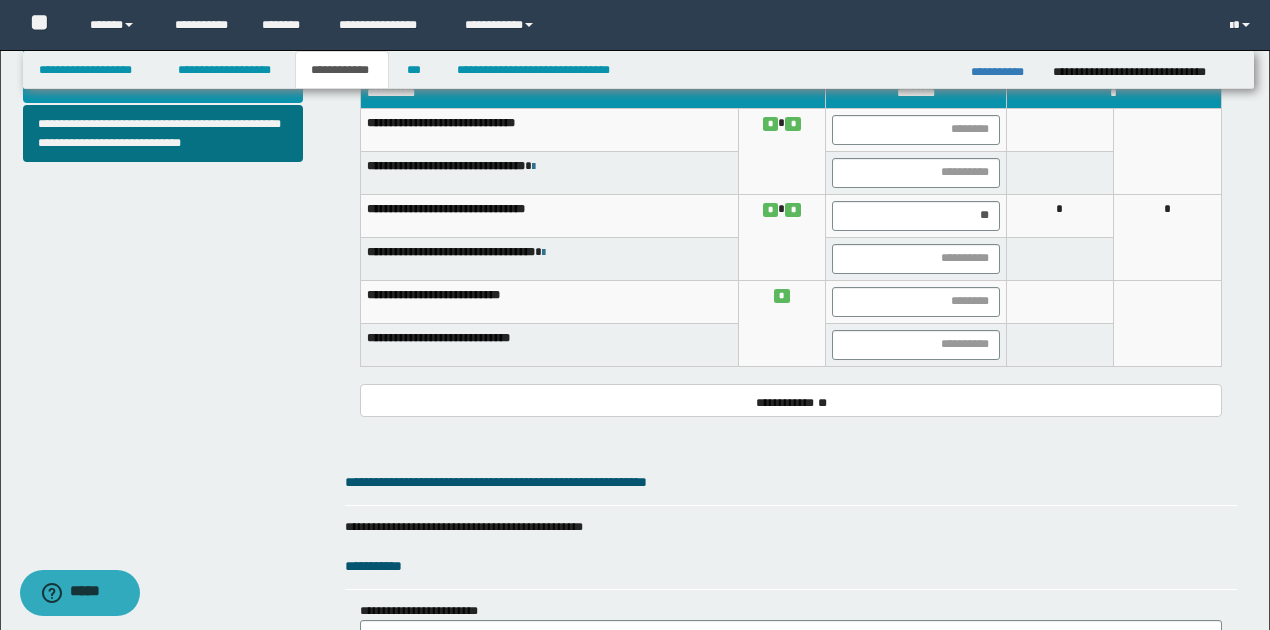 scroll, scrollTop: 862, scrollLeft: 0, axis: vertical 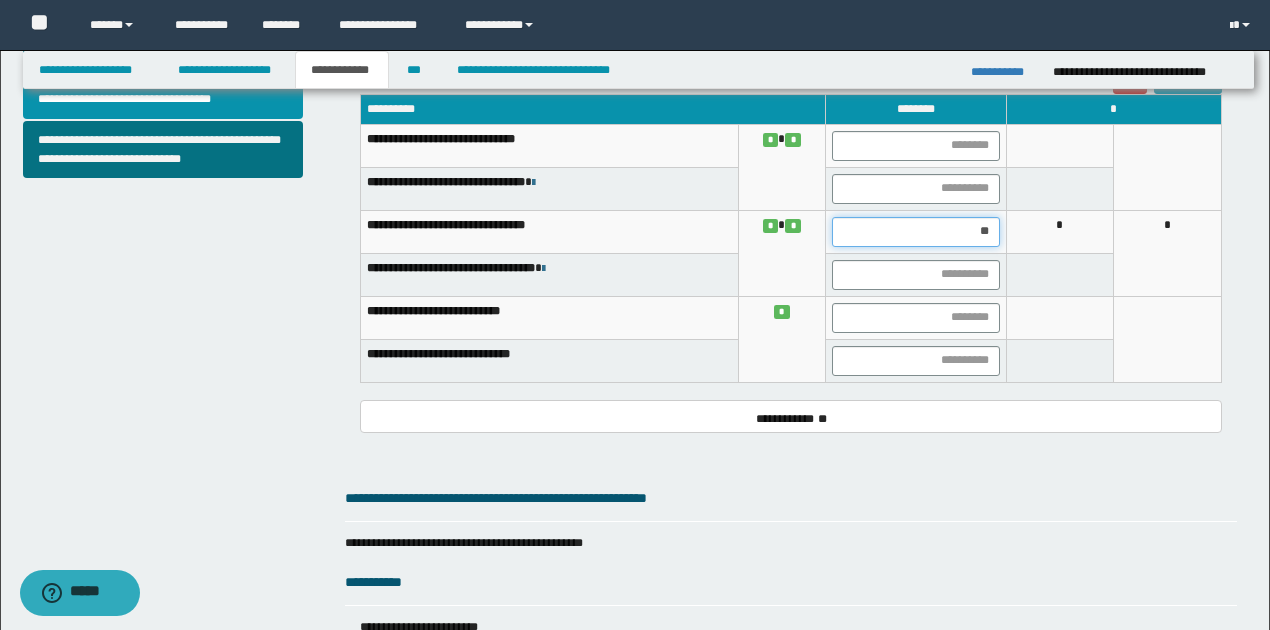 click on "**" at bounding box center [916, 232] 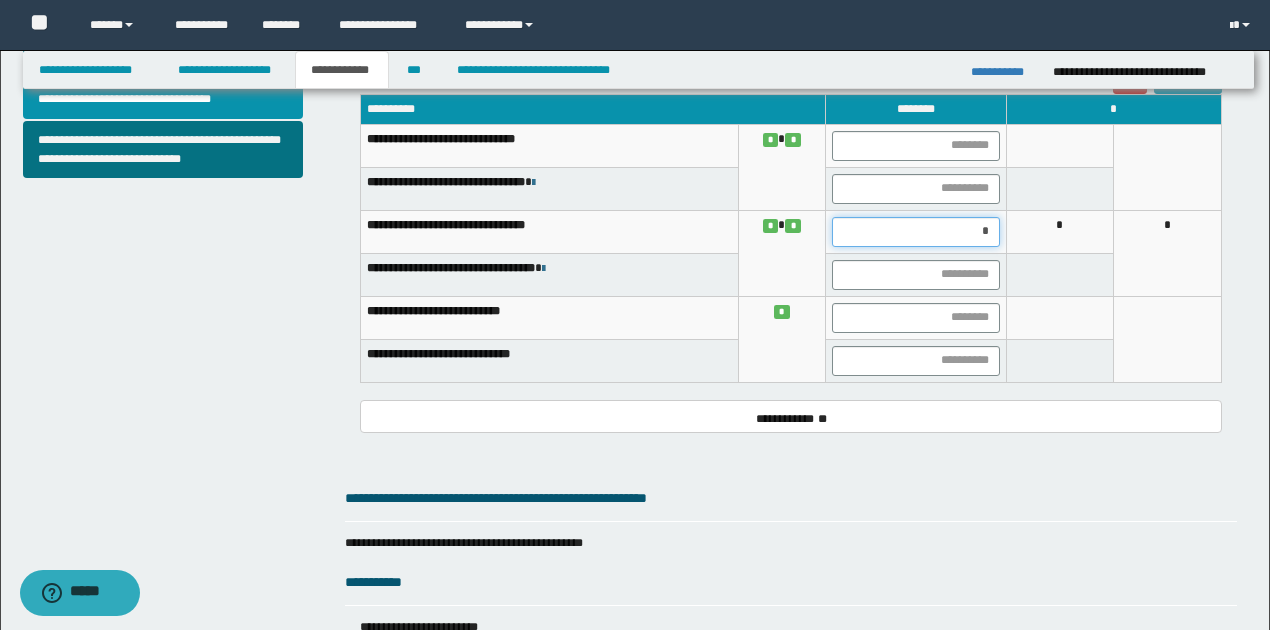 type on "**" 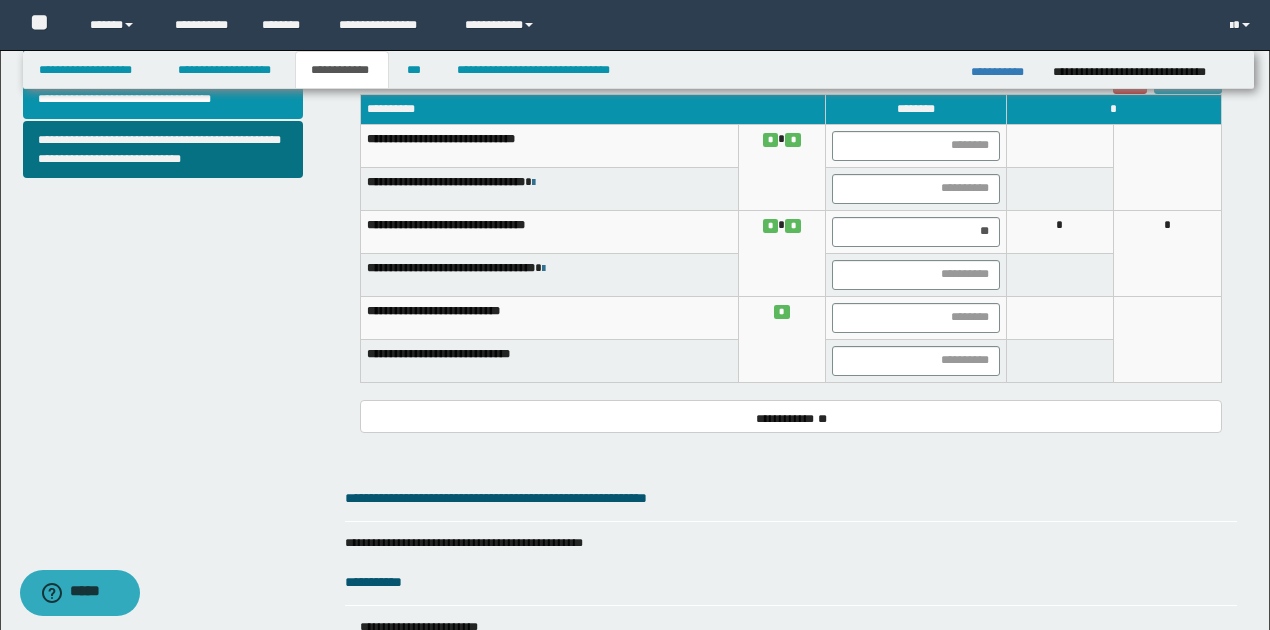 click on "*" at bounding box center (1060, 231) 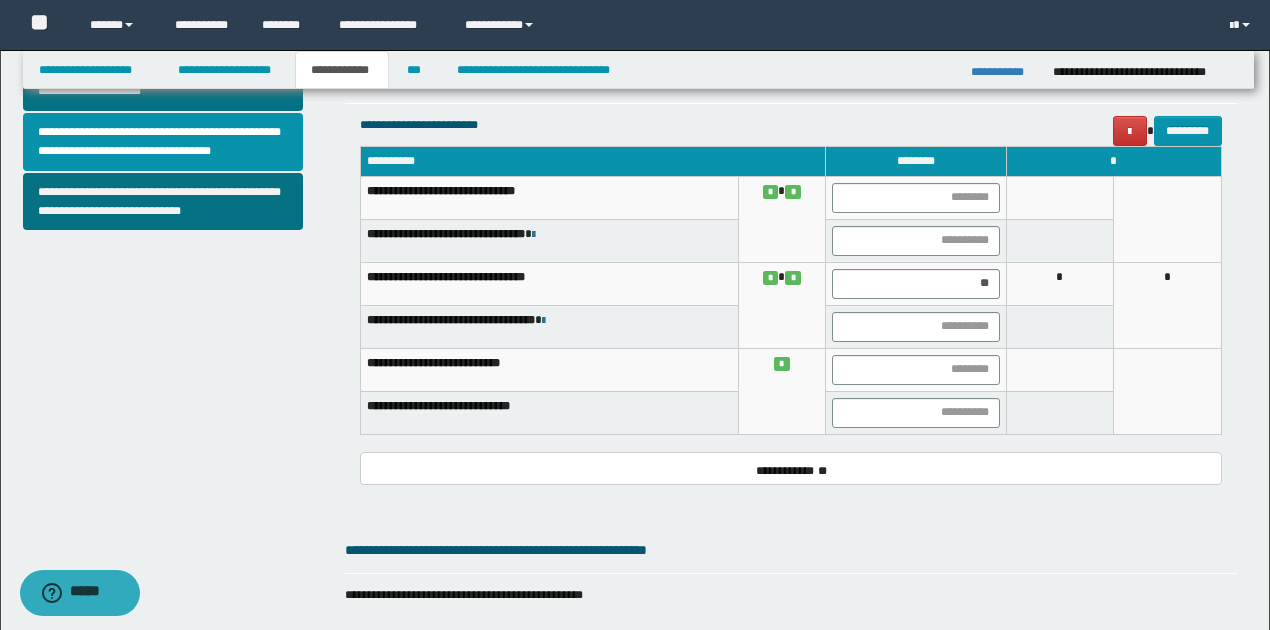 scroll, scrollTop: 796, scrollLeft: 0, axis: vertical 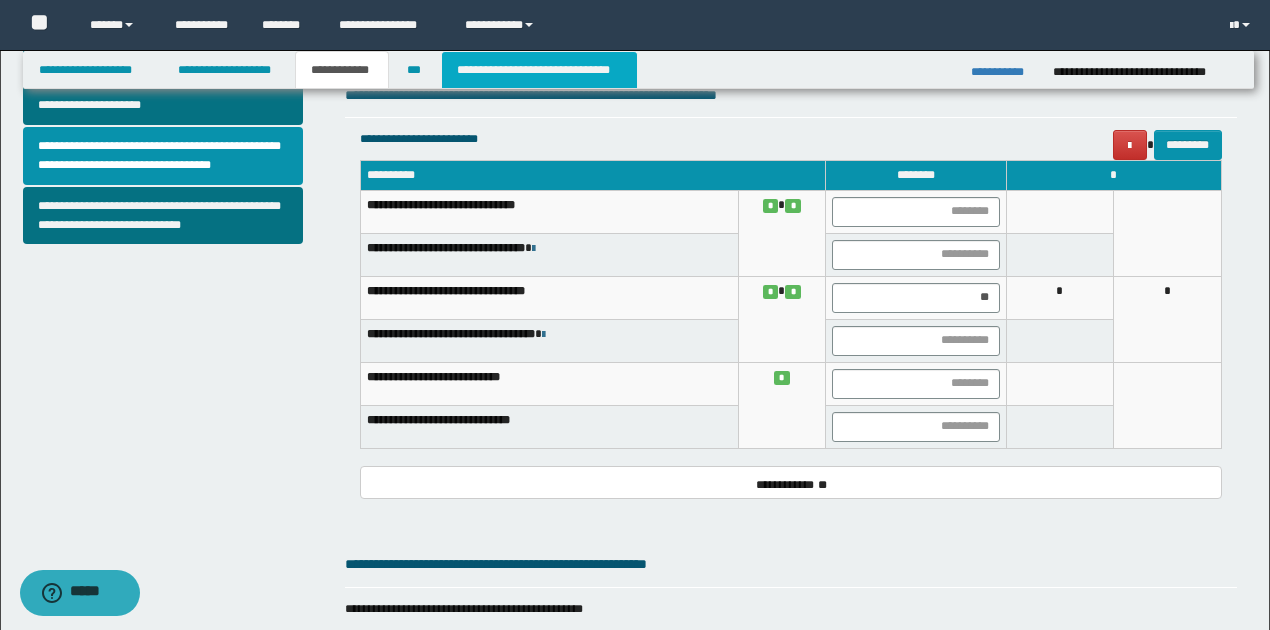 click on "**********" at bounding box center [539, 70] 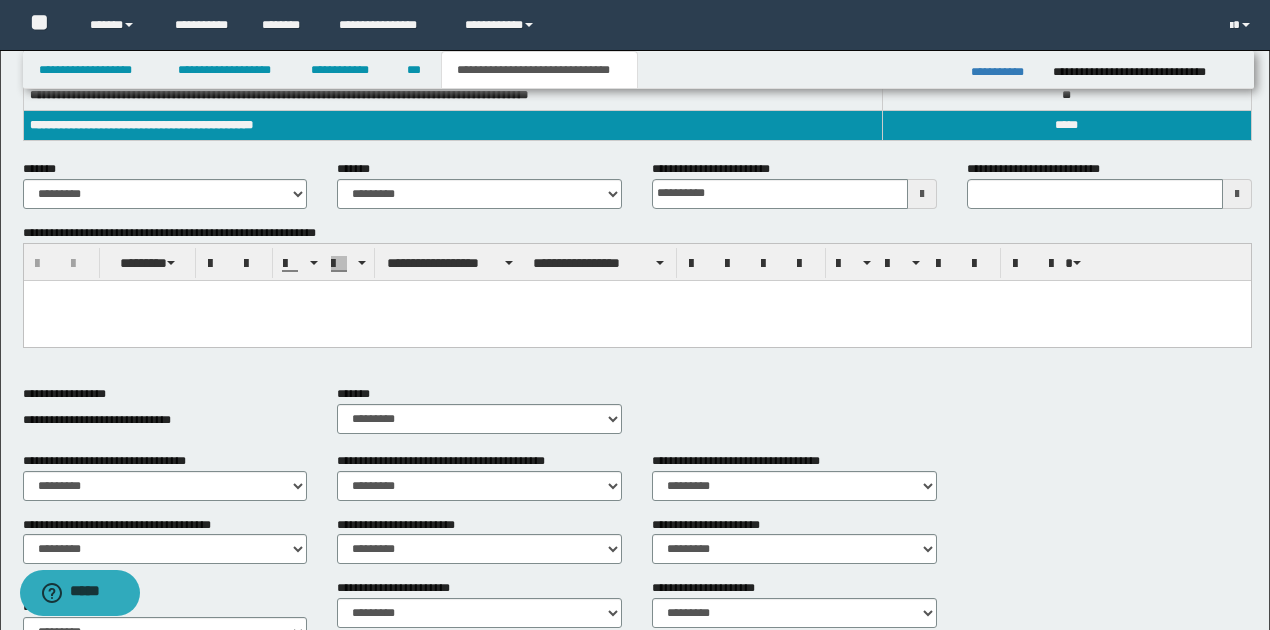 scroll, scrollTop: 196, scrollLeft: 0, axis: vertical 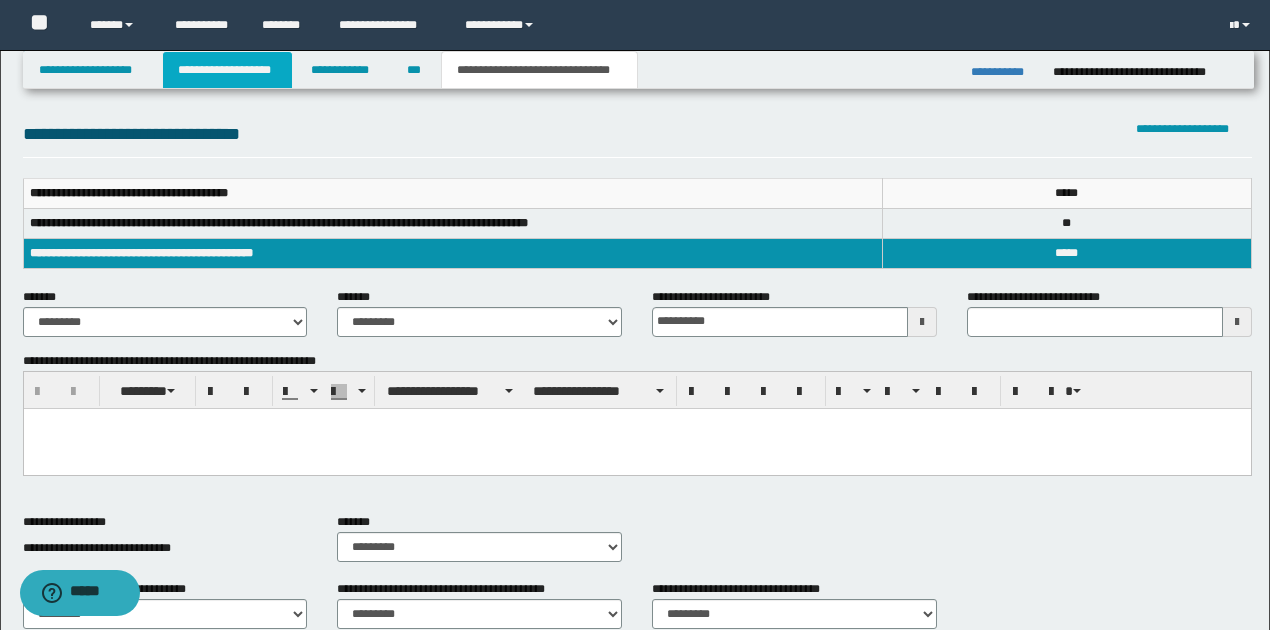 click on "**********" at bounding box center (227, 70) 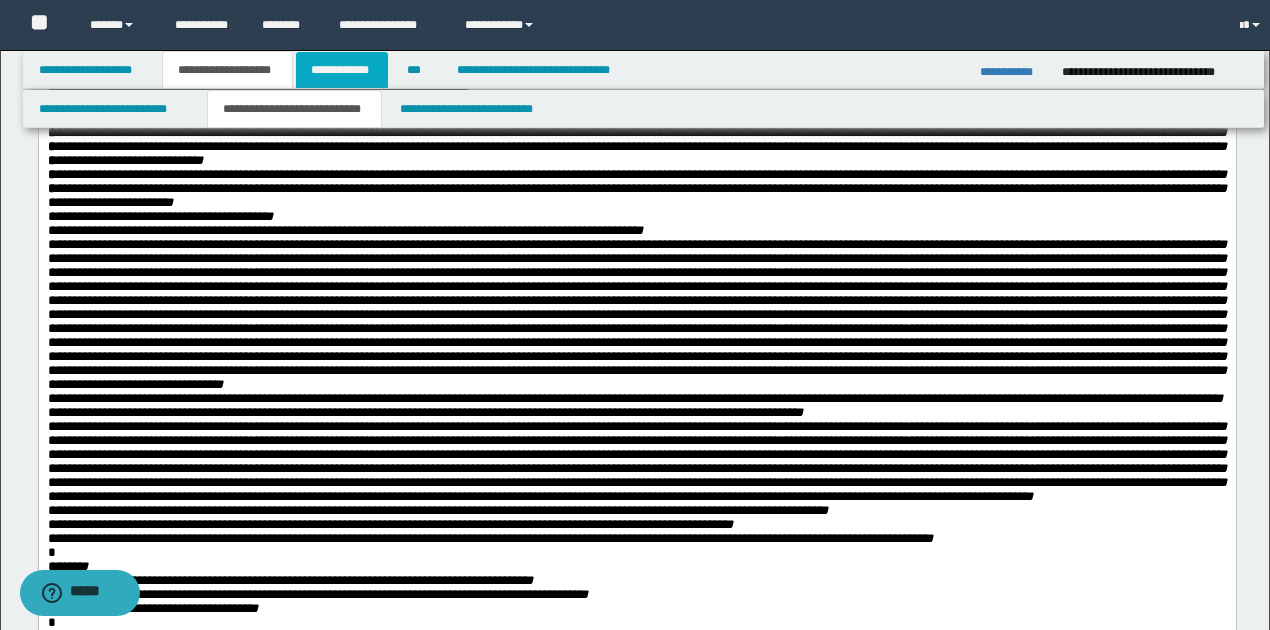 scroll, scrollTop: 226, scrollLeft: 0, axis: vertical 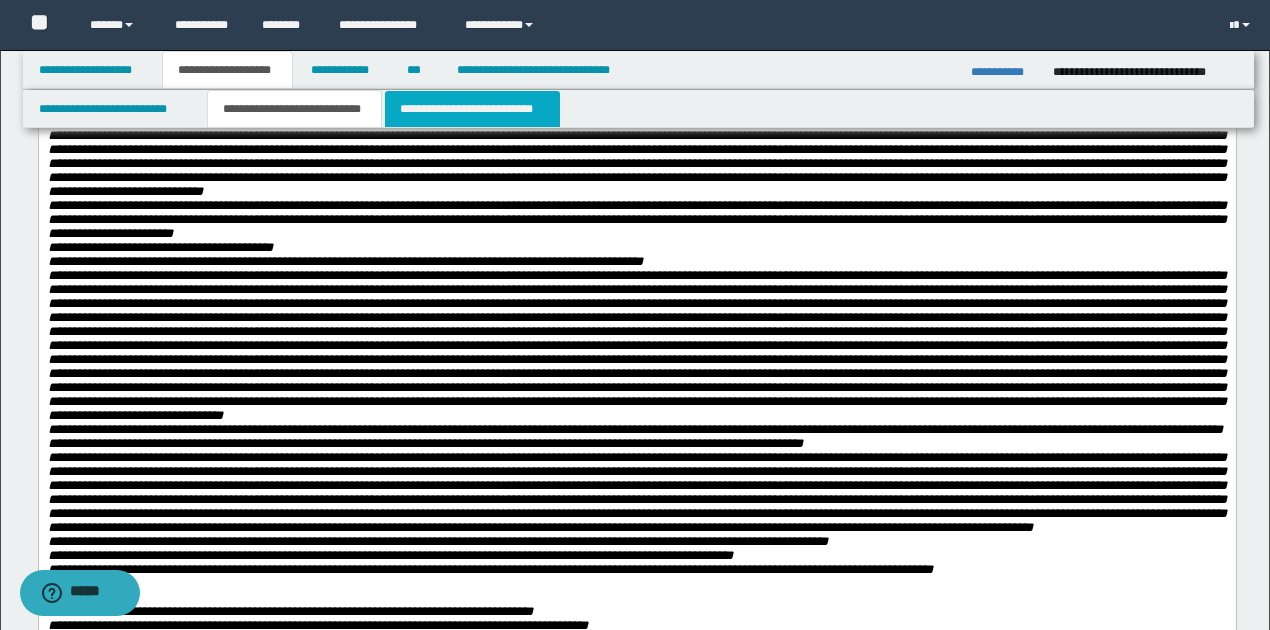 click on "**********" at bounding box center (472, 109) 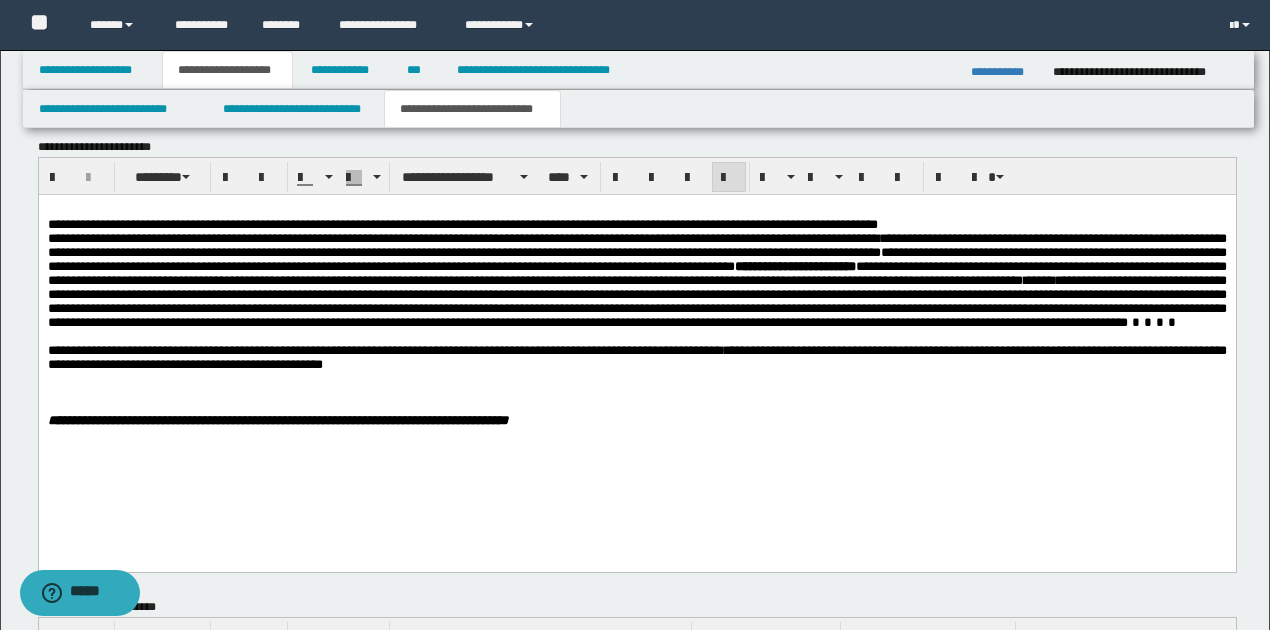 scroll, scrollTop: 760, scrollLeft: 0, axis: vertical 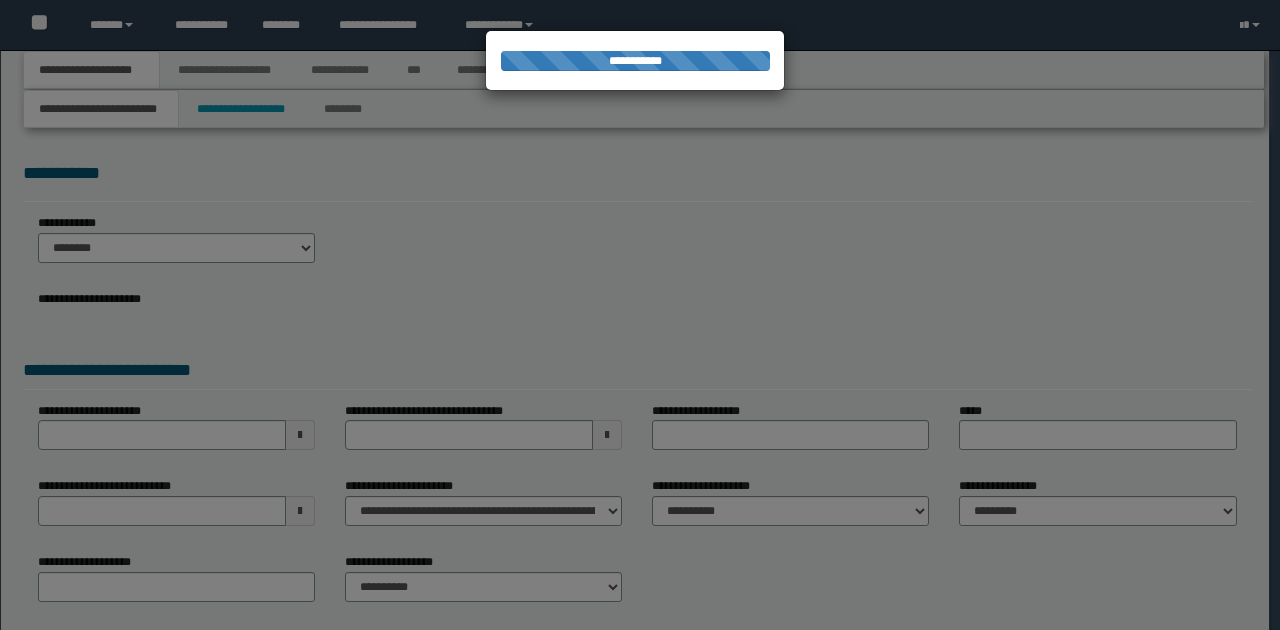 type on "**********" 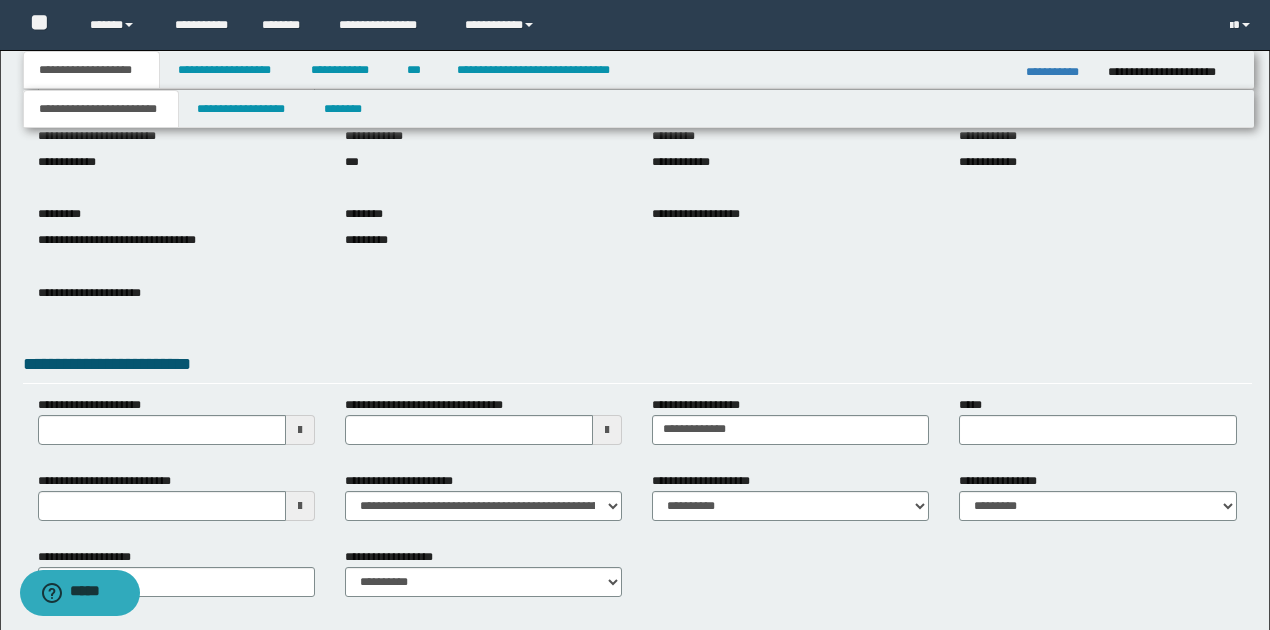 scroll, scrollTop: 200, scrollLeft: 0, axis: vertical 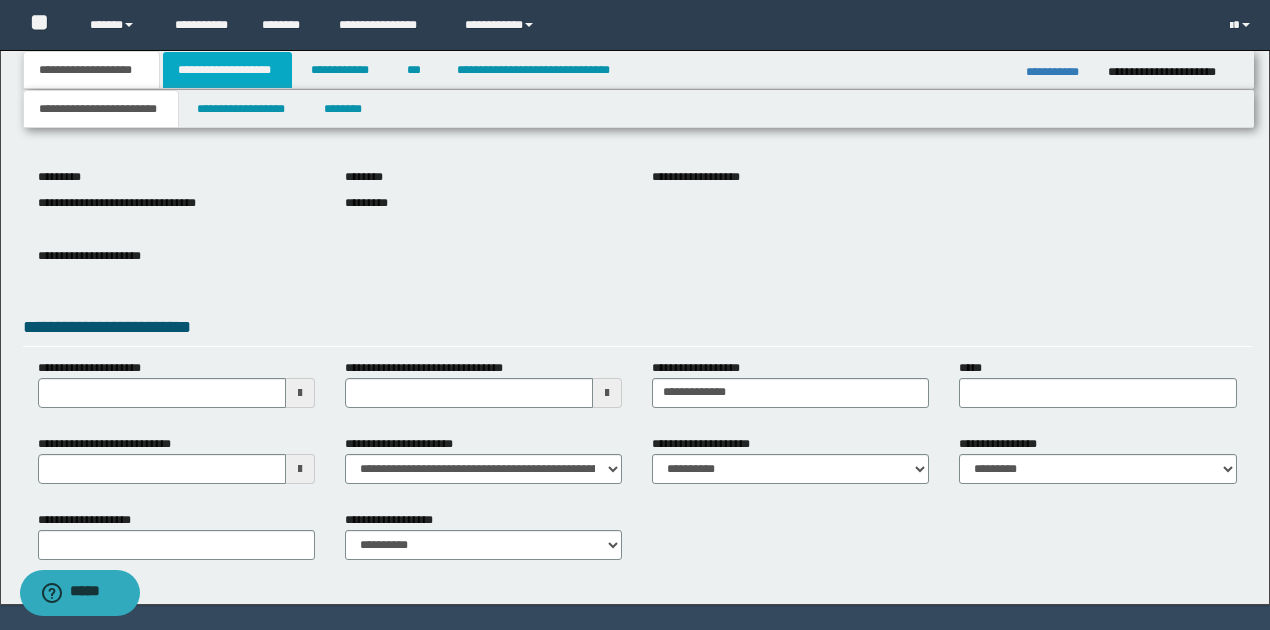 drag, startPoint x: 254, startPoint y: 64, endPoint x: 280, endPoint y: 81, distance: 31.06445 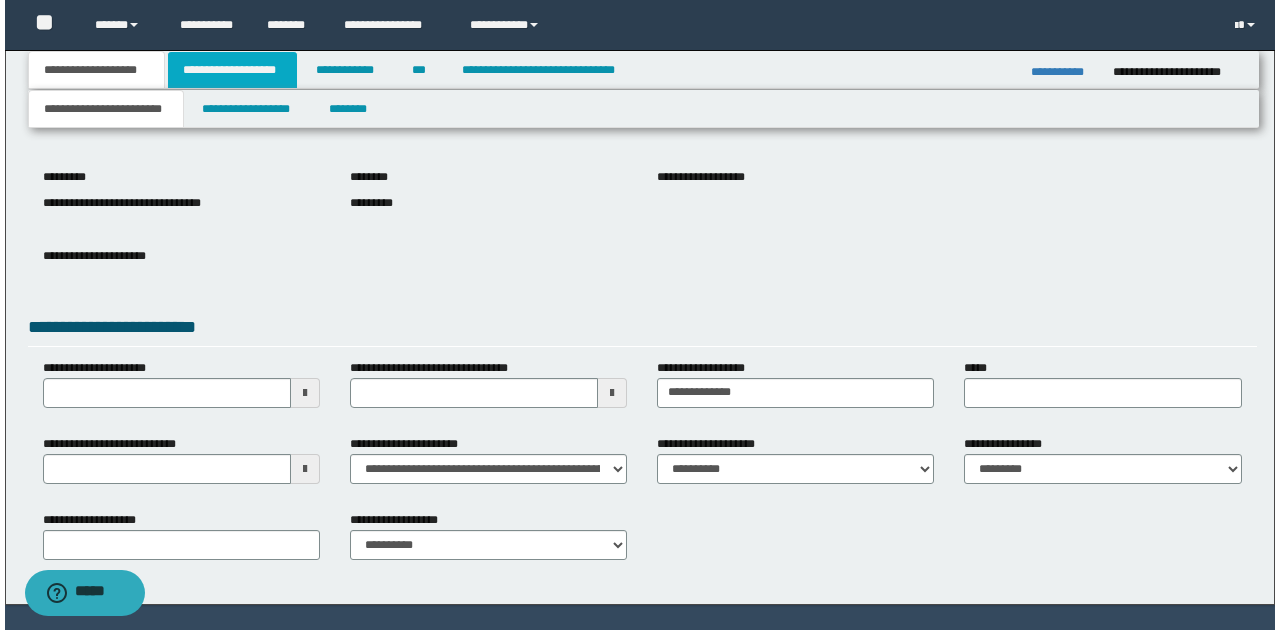 scroll, scrollTop: 0, scrollLeft: 0, axis: both 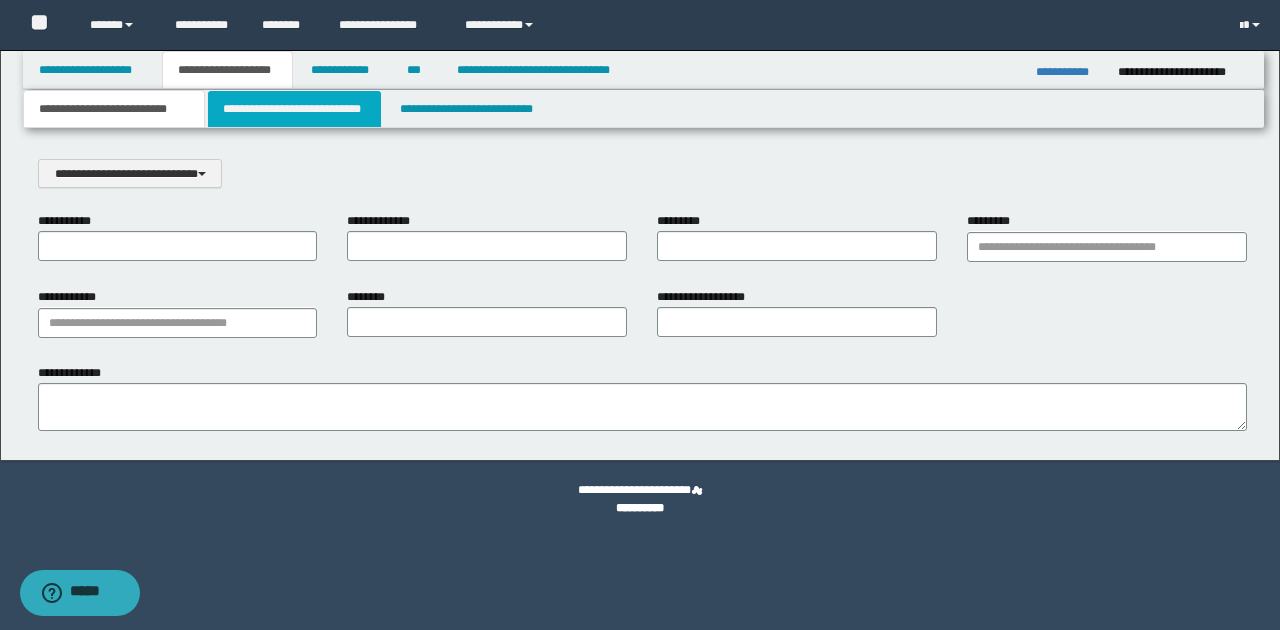 click on "**********" at bounding box center (294, 109) 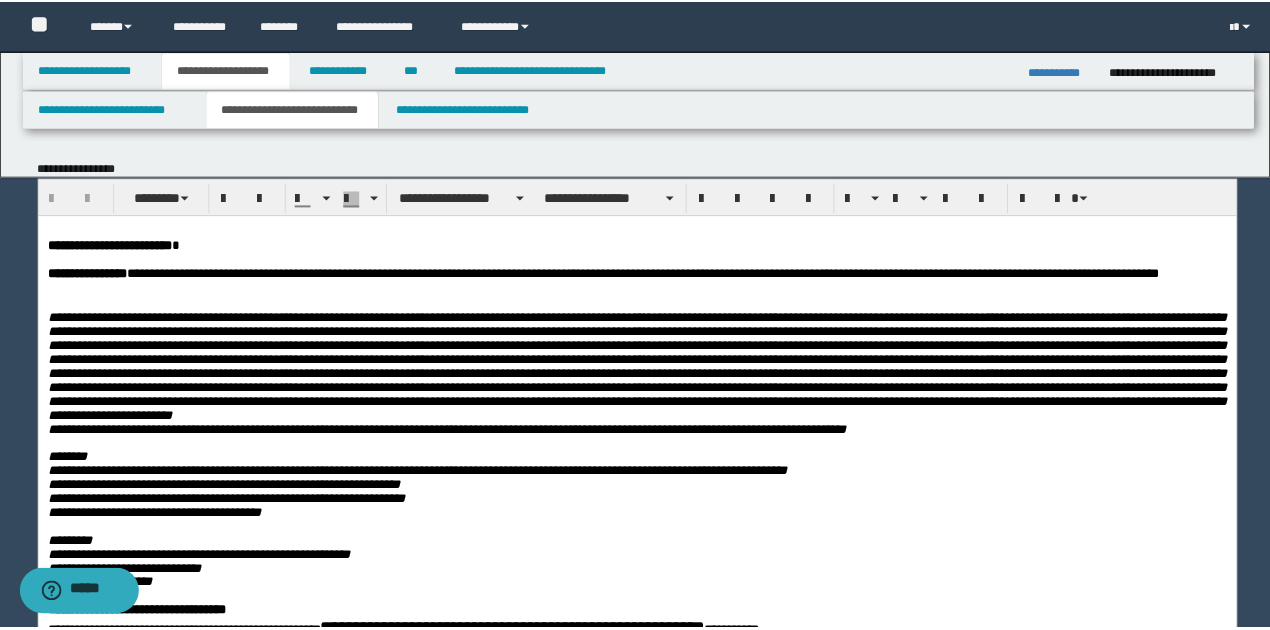 scroll, scrollTop: 0, scrollLeft: 0, axis: both 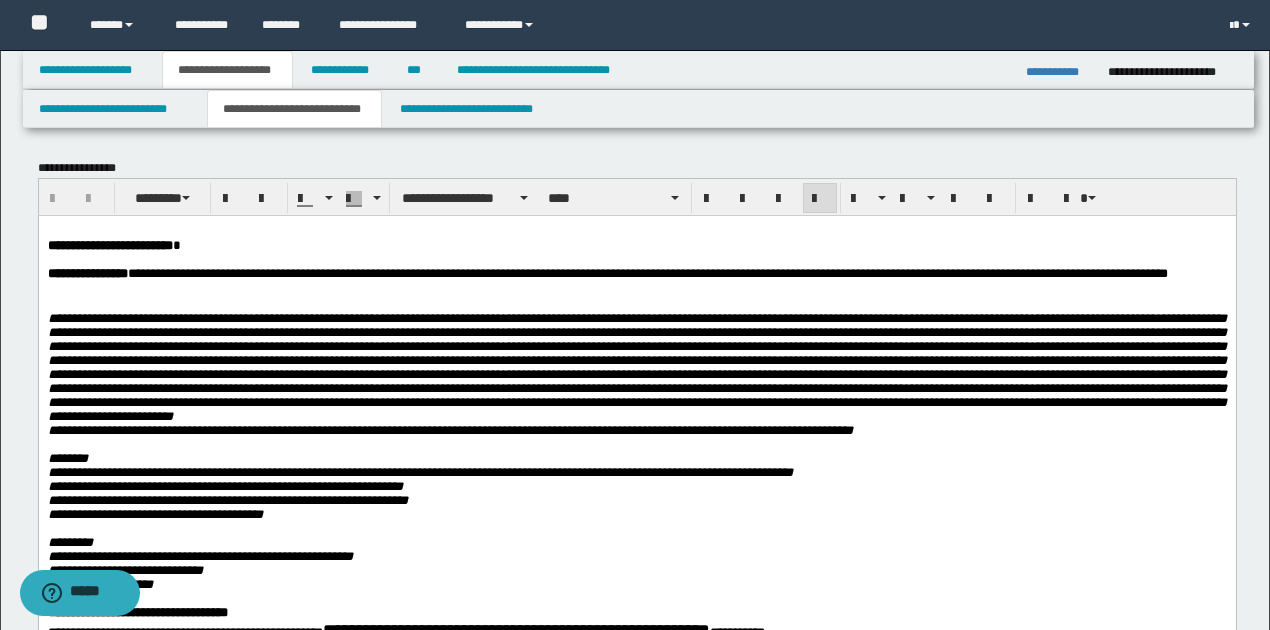 click on "**********" at bounding box center (637, 281) 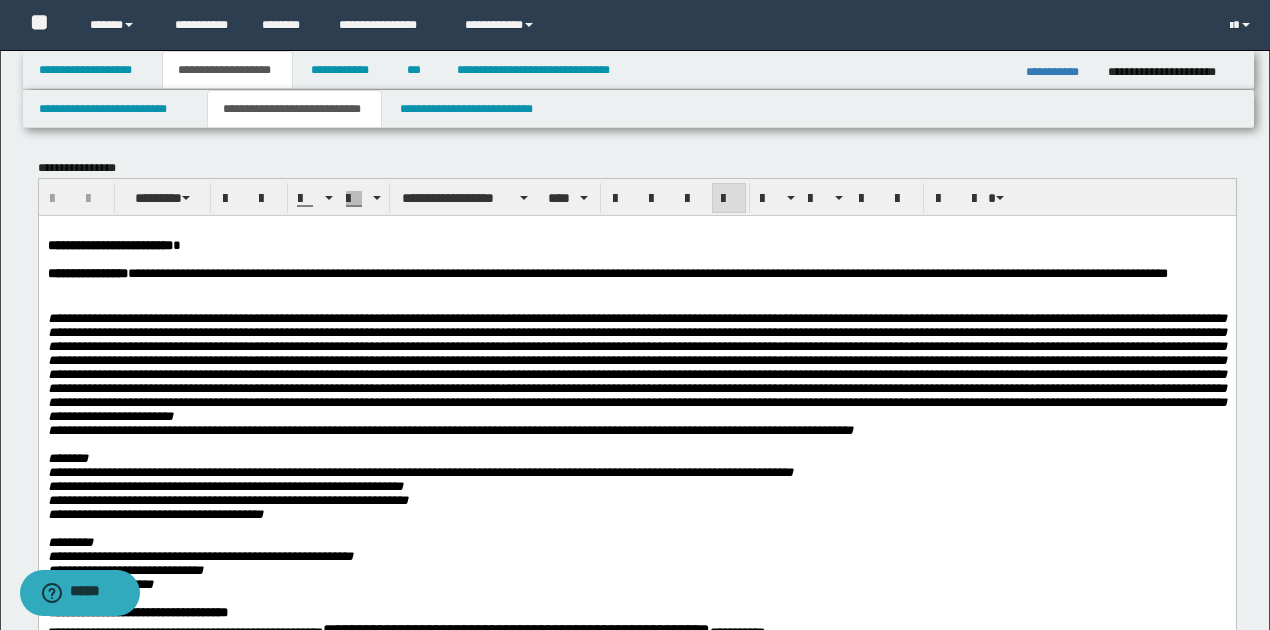 type 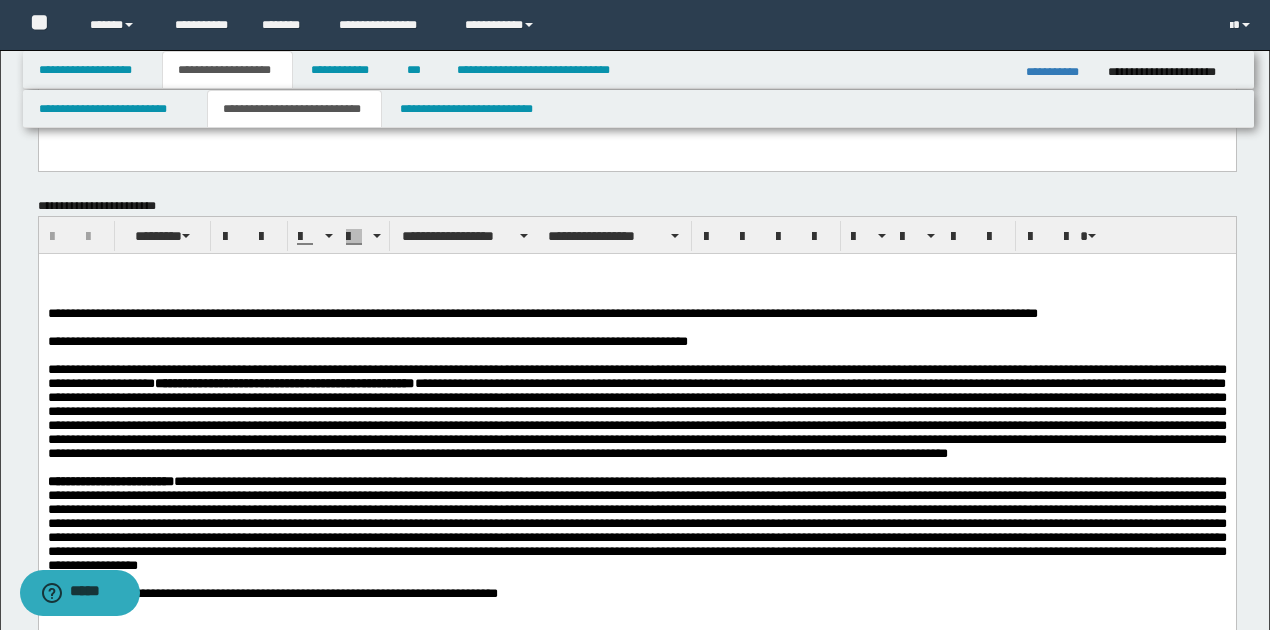 scroll, scrollTop: 800, scrollLeft: 0, axis: vertical 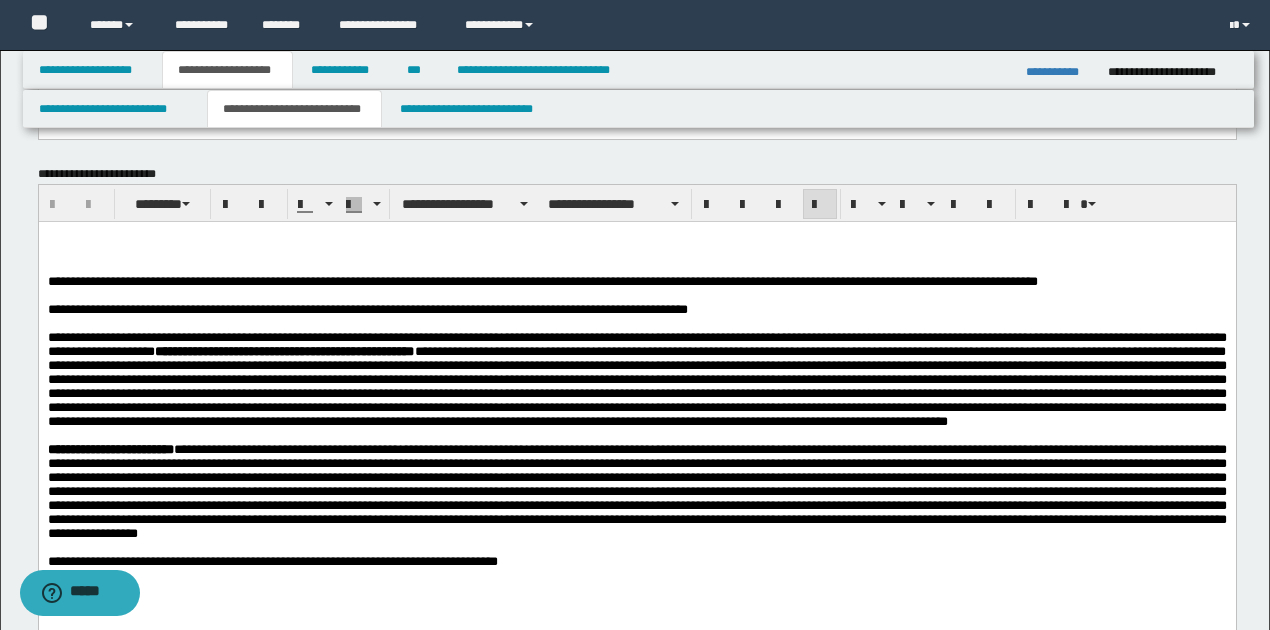 click at bounding box center (637, 252) 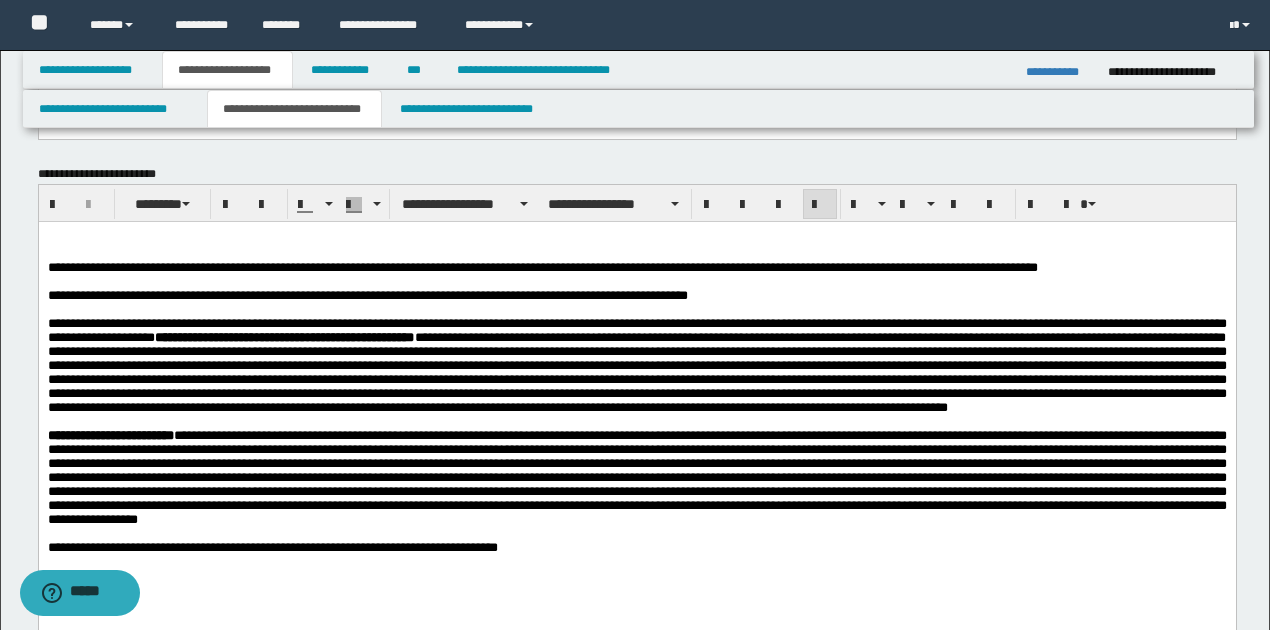 type 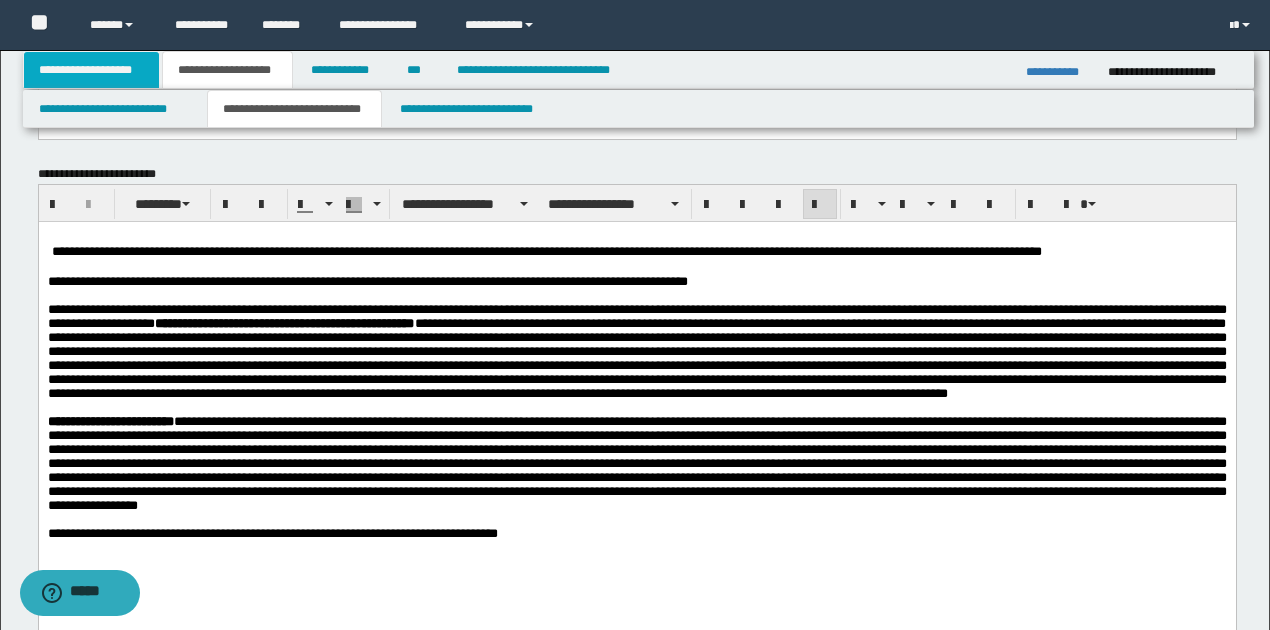 click on "**********" at bounding box center (92, 70) 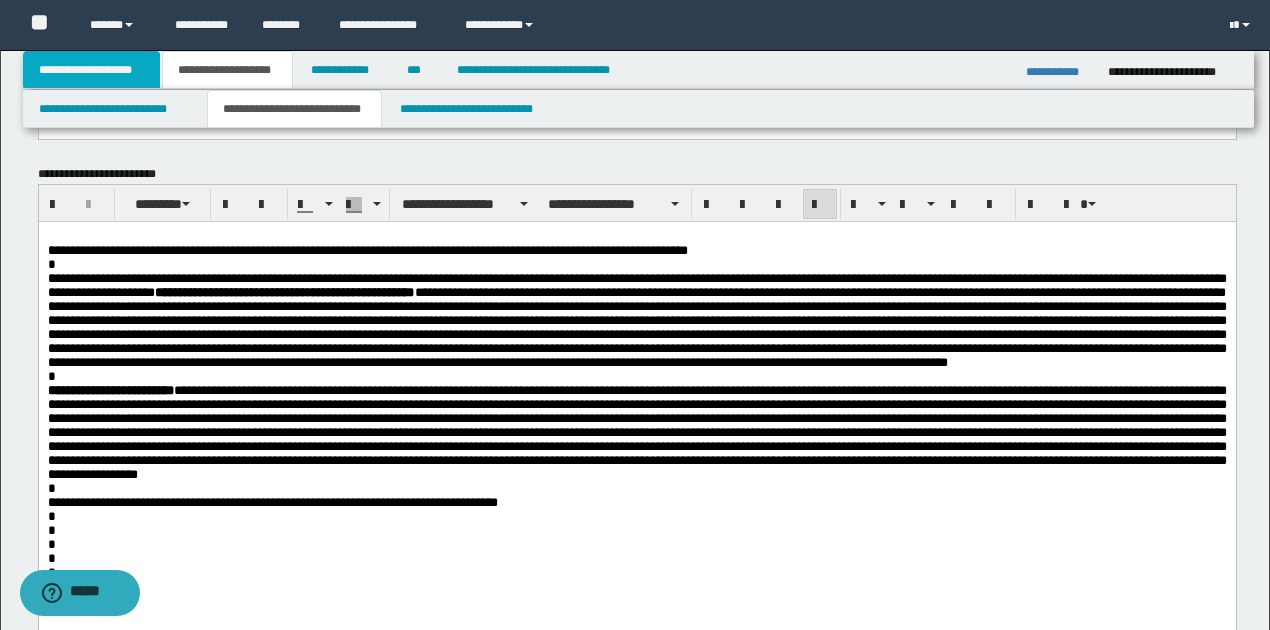 scroll, scrollTop: 252, scrollLeft: 0, axis: vertical 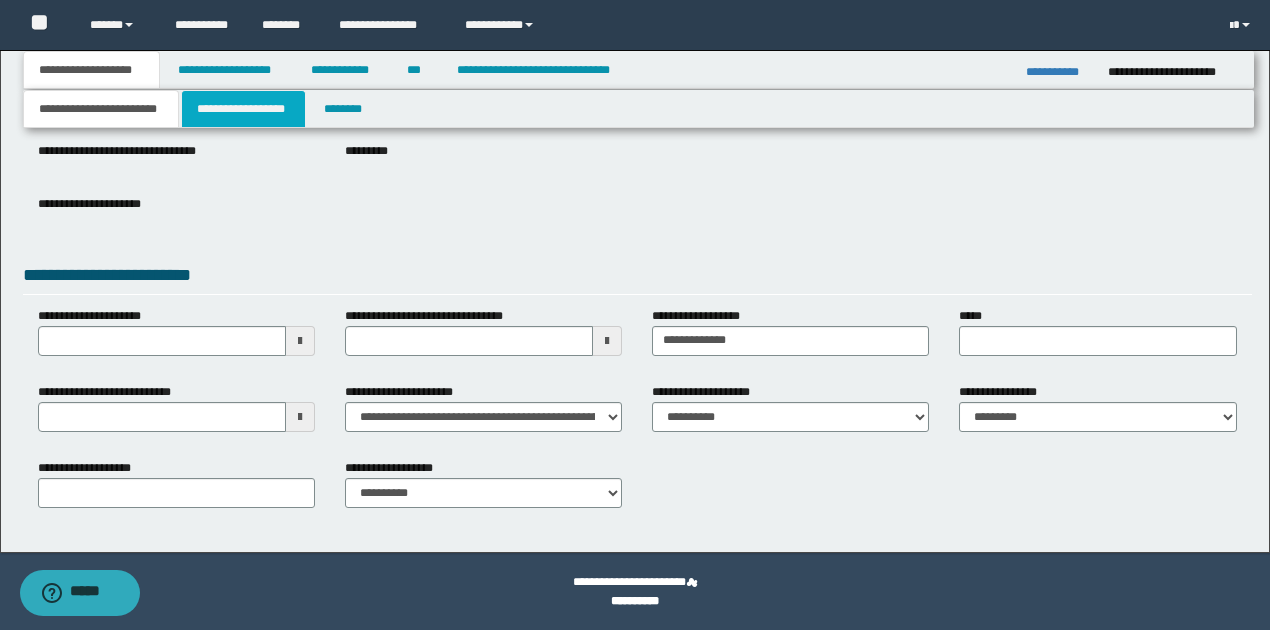 click on "**********" at bounding box center (243, 109) 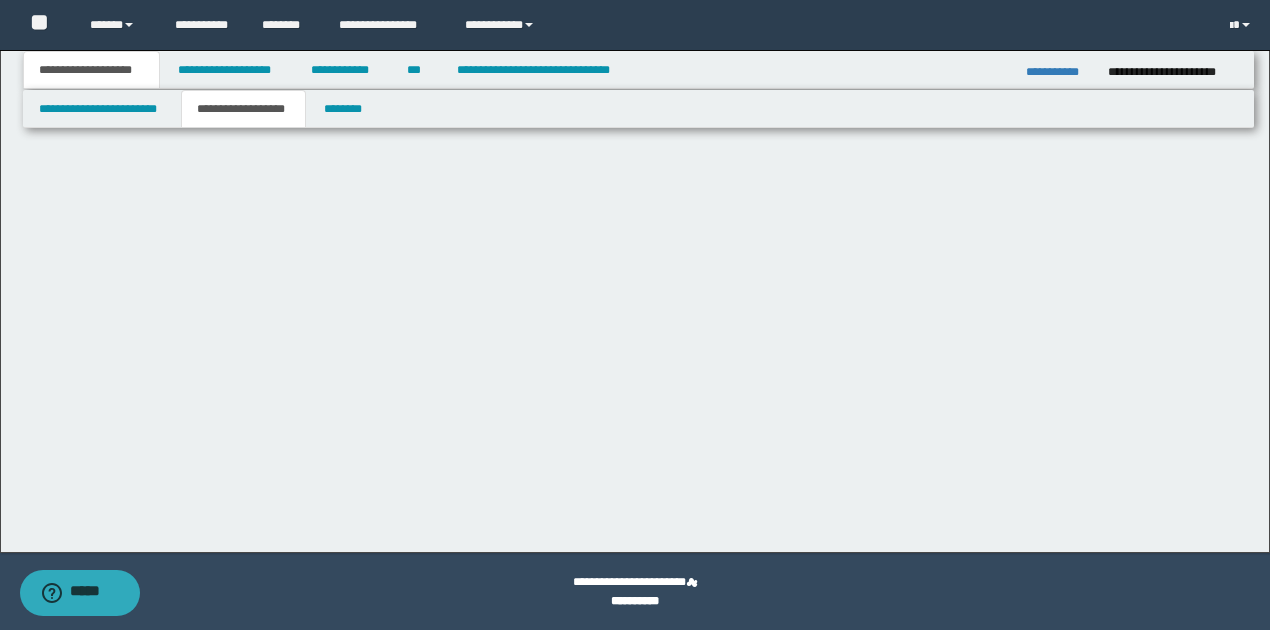 scroll, scrollTop: 0, scrollLeft: 0, axis: both 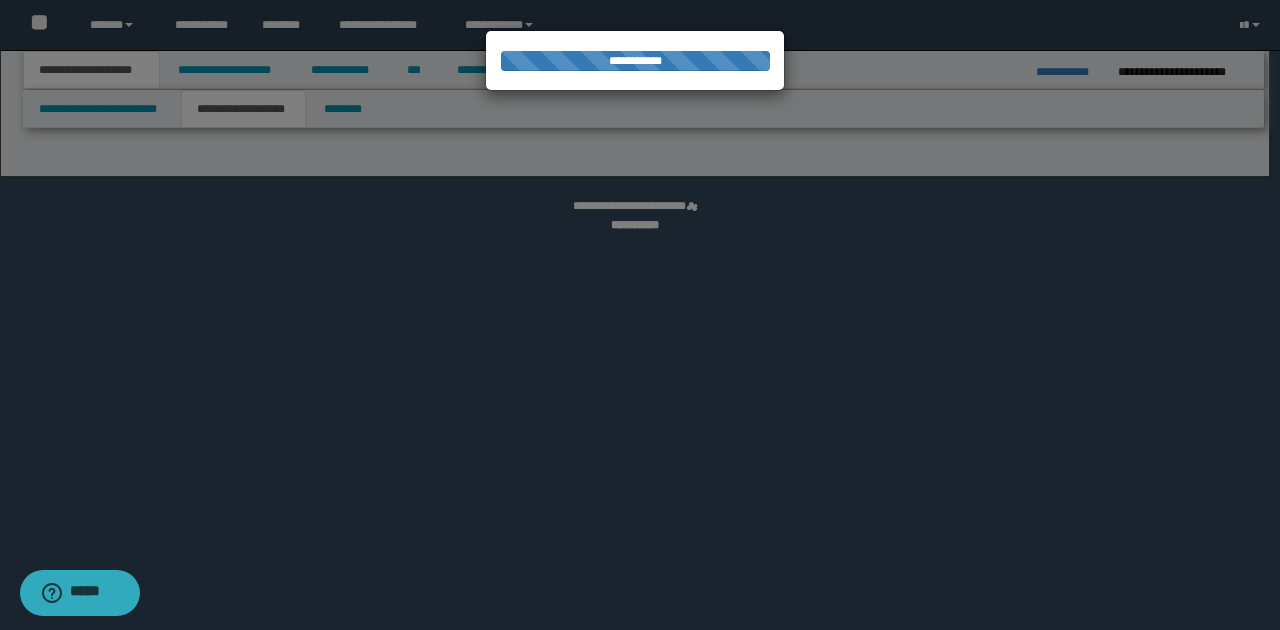 select on "*" 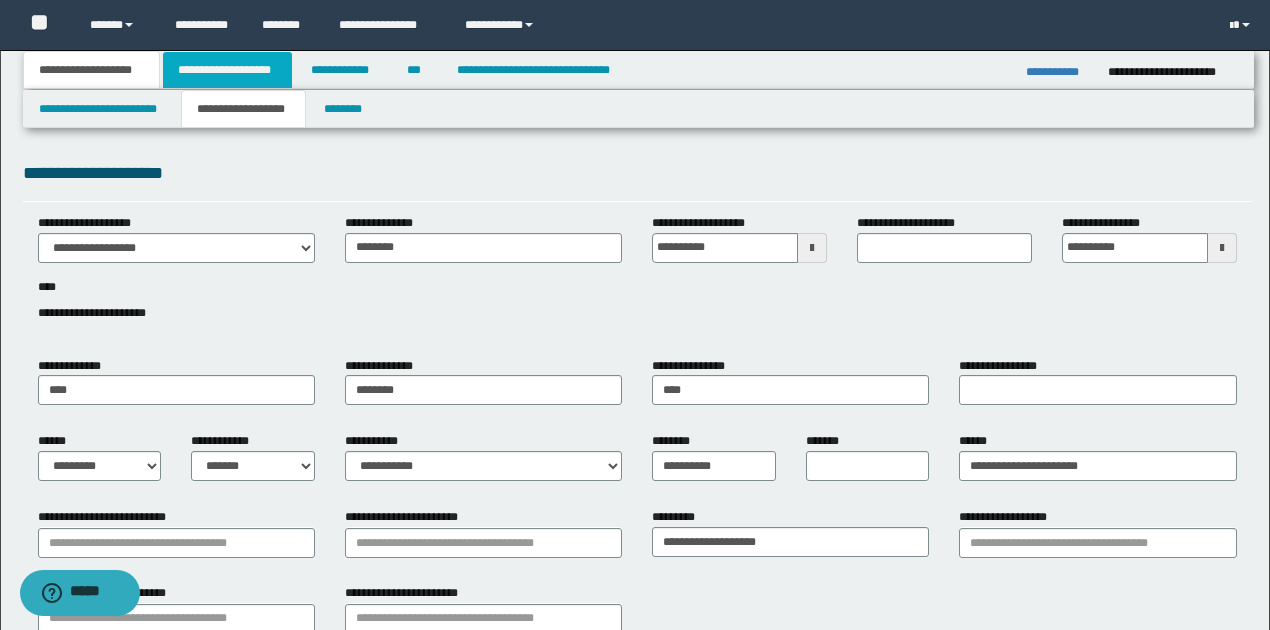 click on "**********" at bounding box center [227, 70] 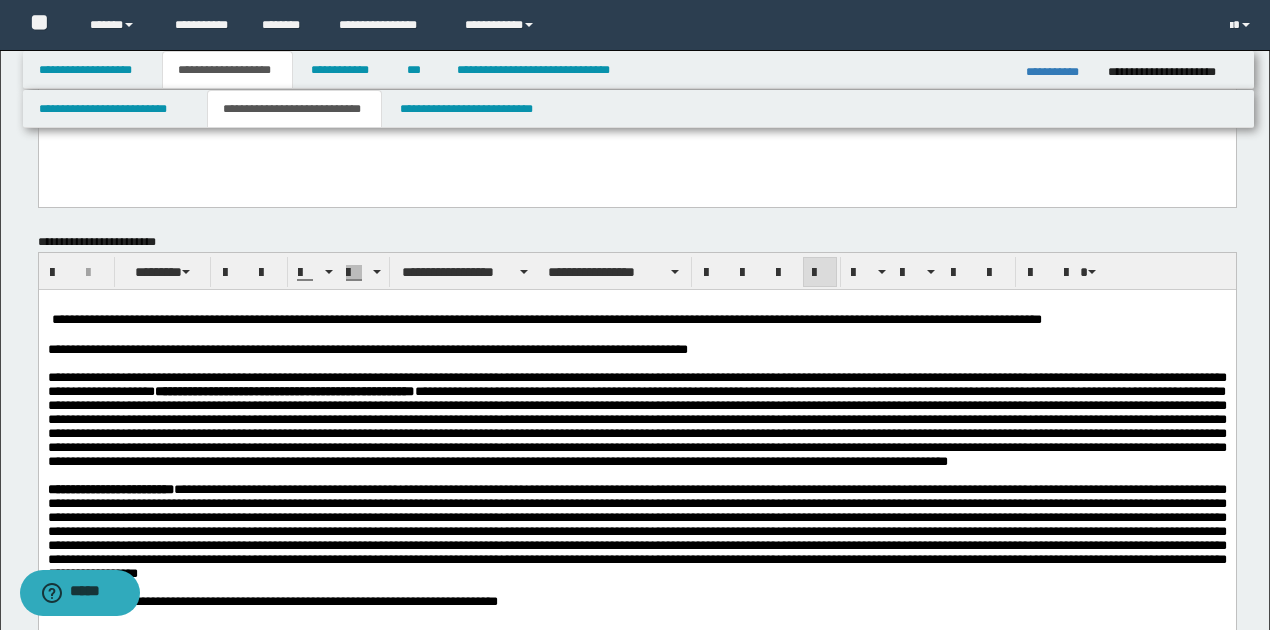 scroll, scrollTop: 733, scrollLeft: 0, axis: vertical 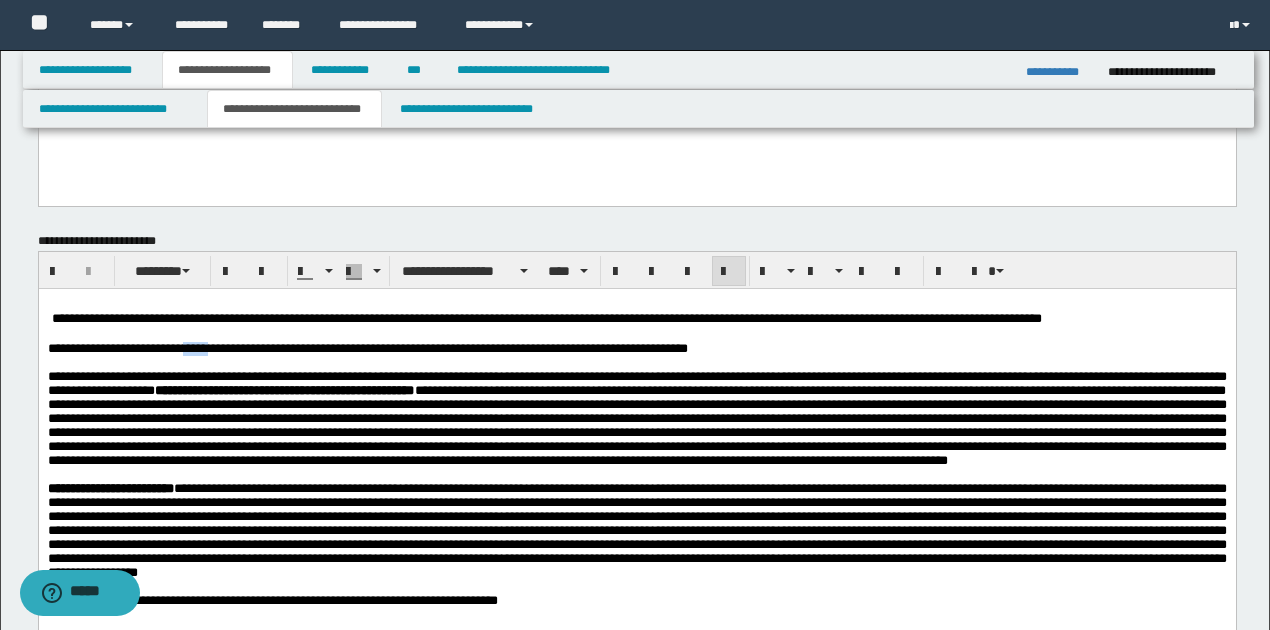 drag, startPoint x: 197, startPoint y: 349, endPoint x: 219, endPoint y: 354, distance: 22.561028 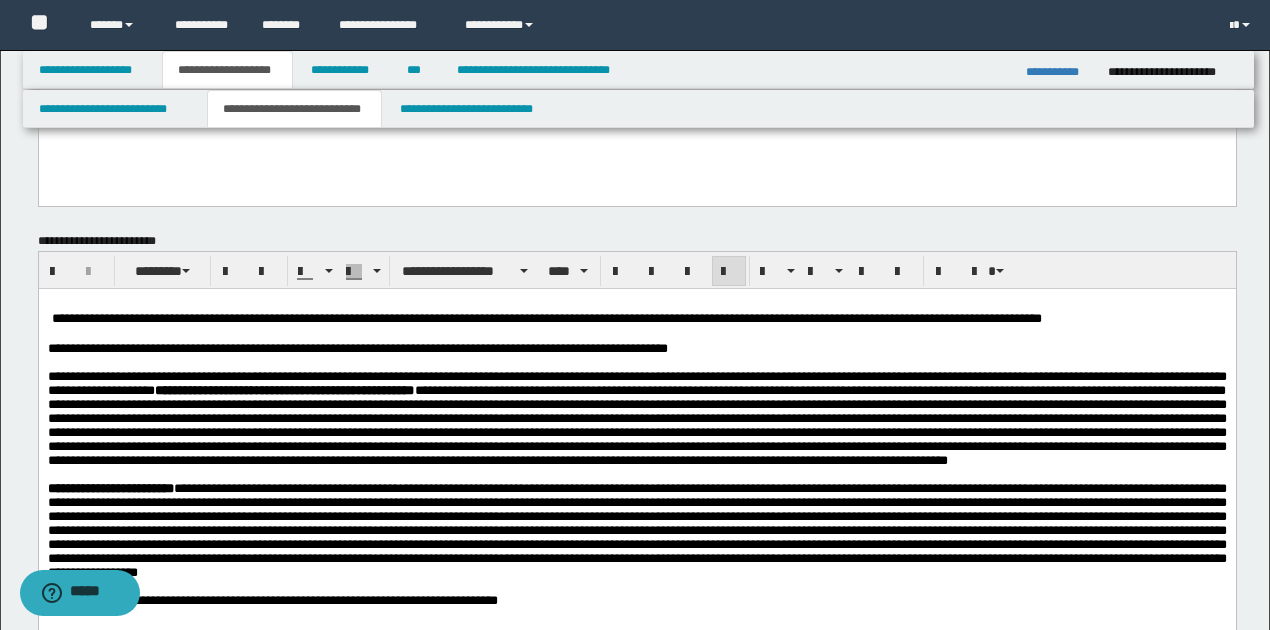 click on "**********" at bounding box center (322, 348) 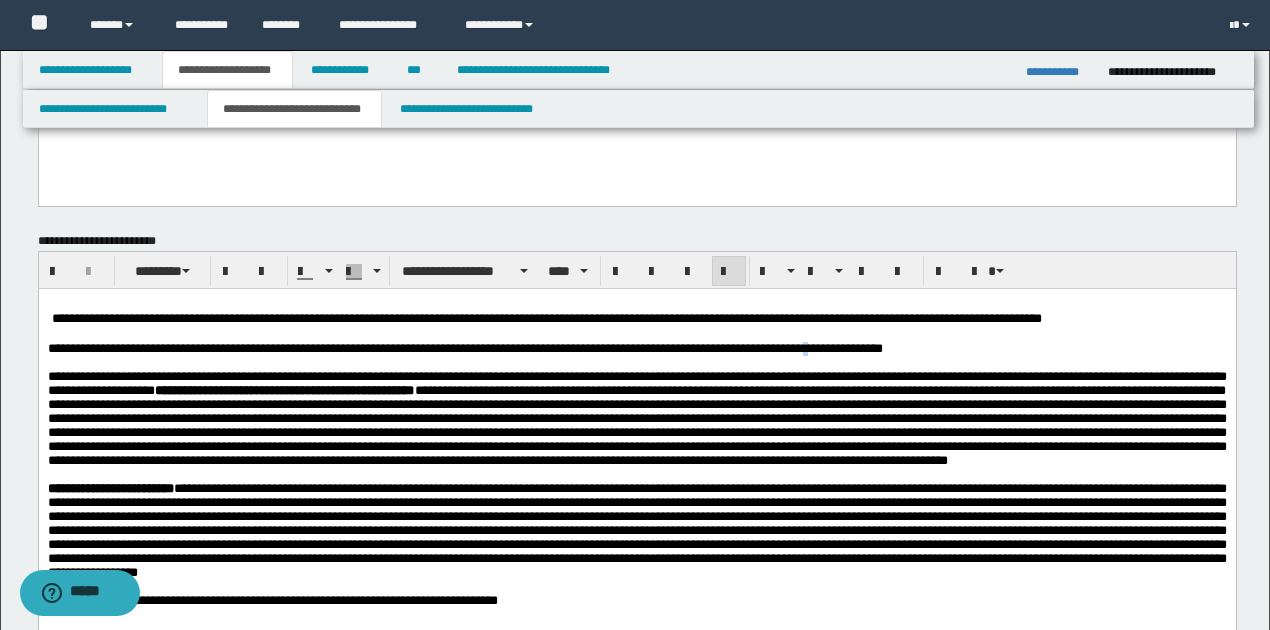 click on "**********" at bounding box center (429, 348) 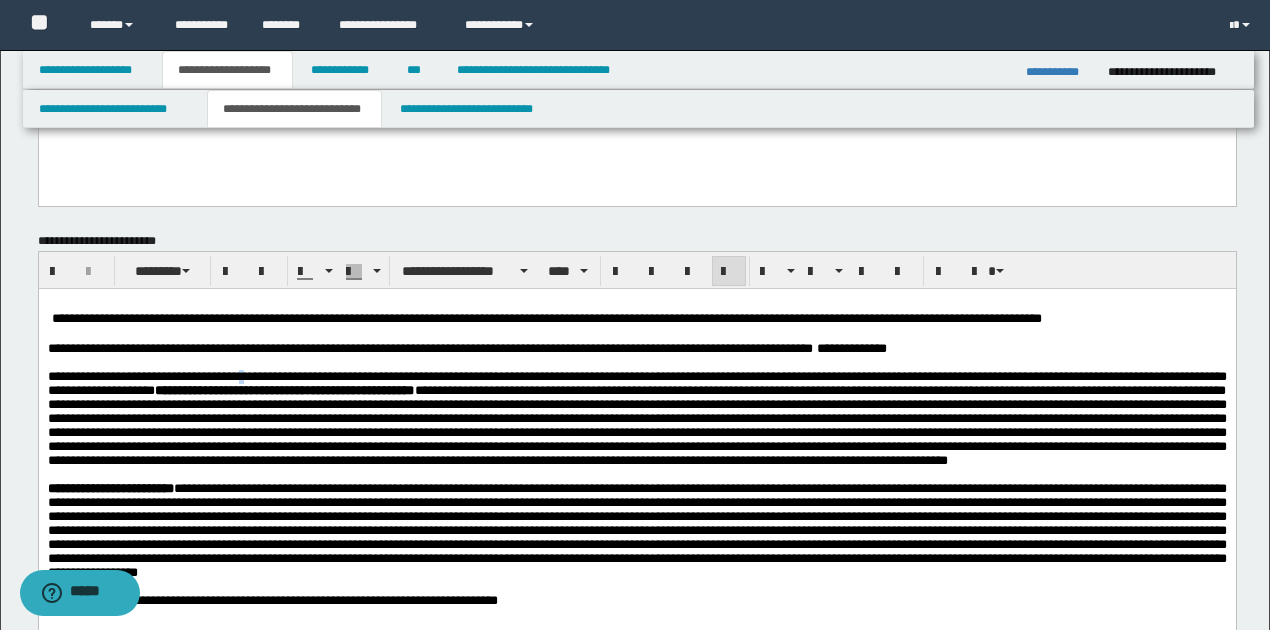 click on "**********" at bounding box center (636, 418) 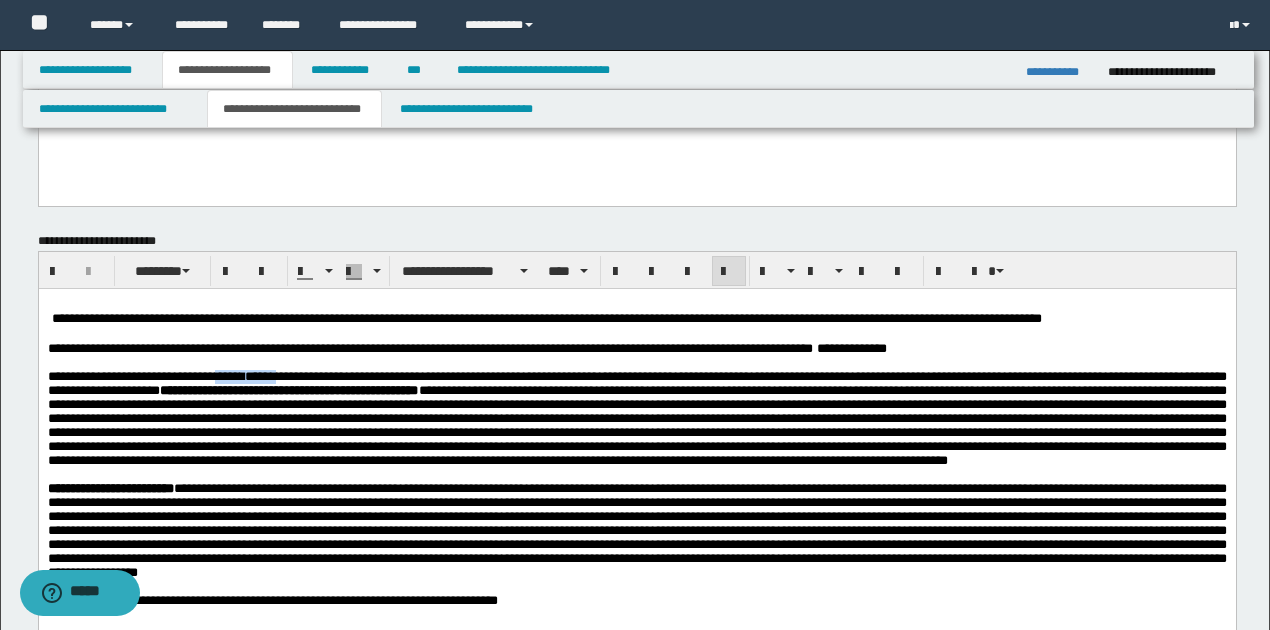 drag, startPoint x: 232, startPoint y: 385, endPoint x: 297, endPoint y: 383, distance: 65.03076 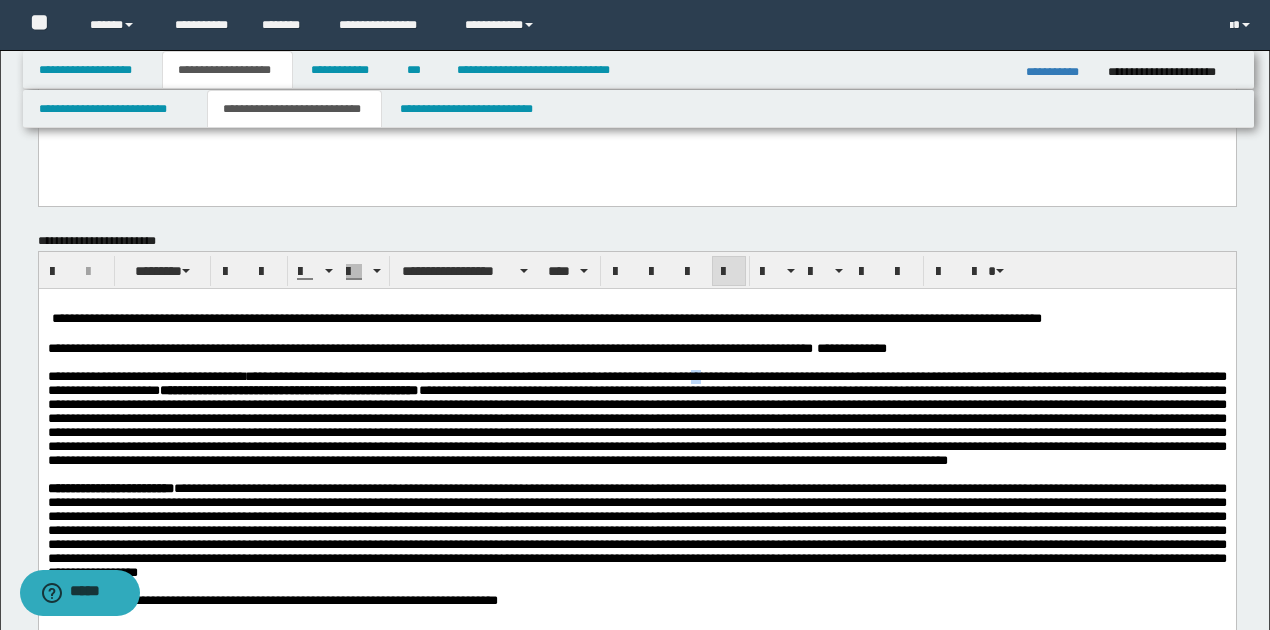 drag, startPoint x: 735, startPoint y: 383, endPoint x: 746, endPoint y: 383, distance: 11 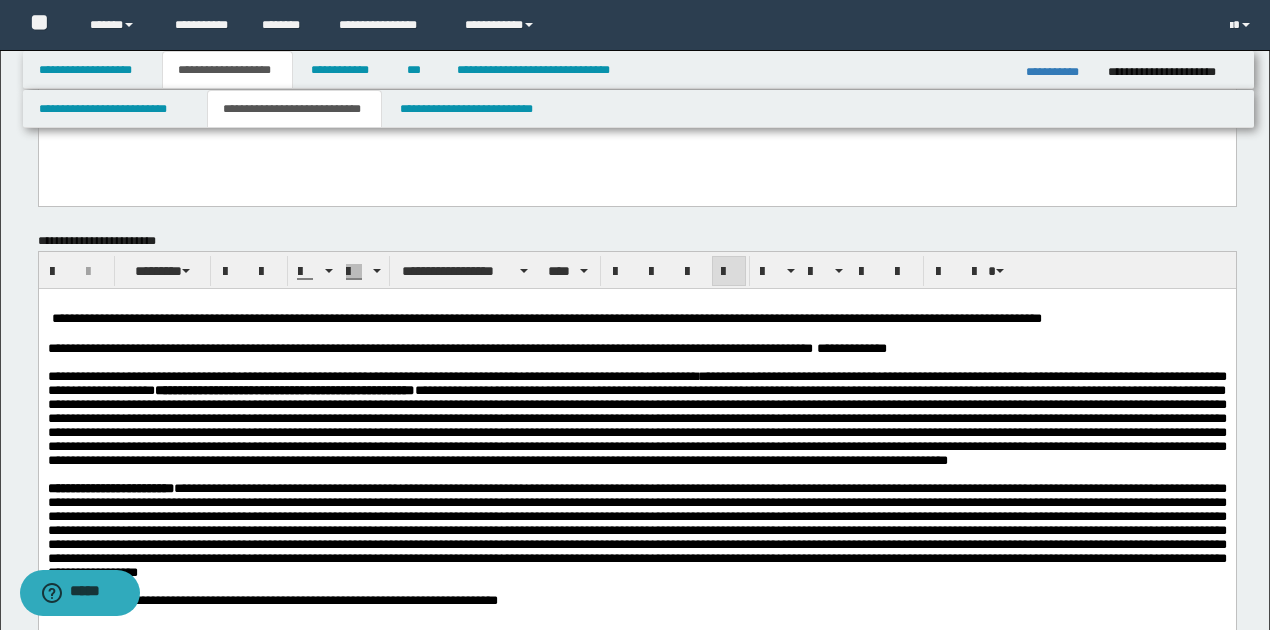 click on "**********" at bounding box center [636, 418] 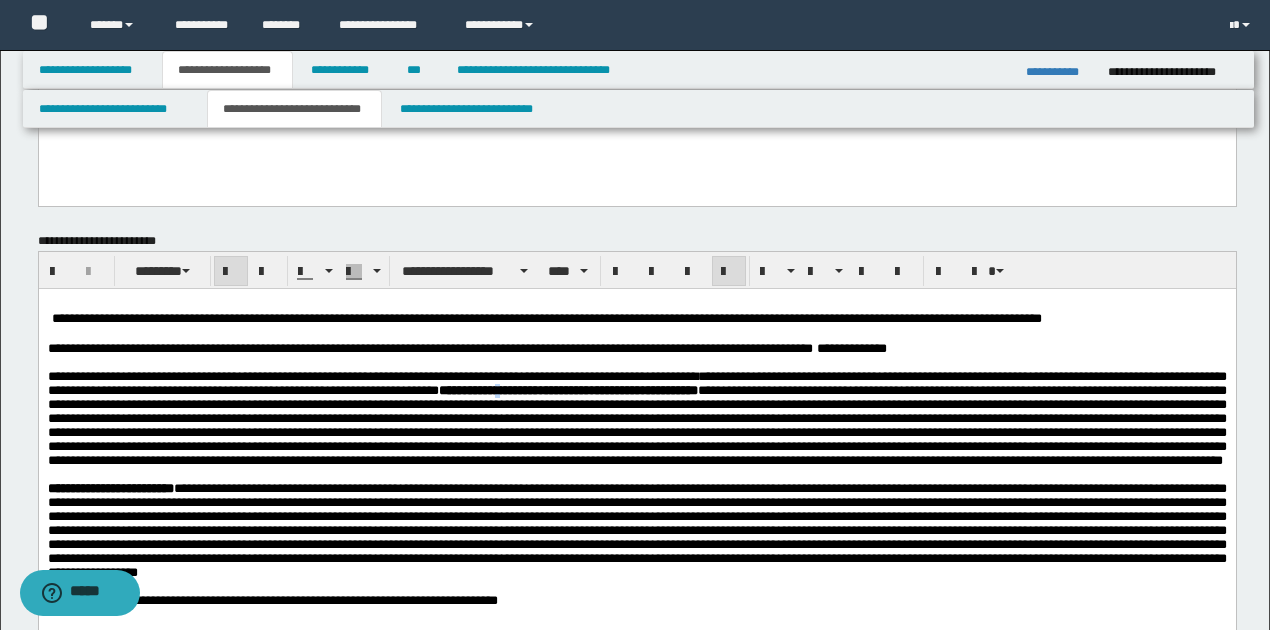 click on "**********" at bounding box center [567, 390] 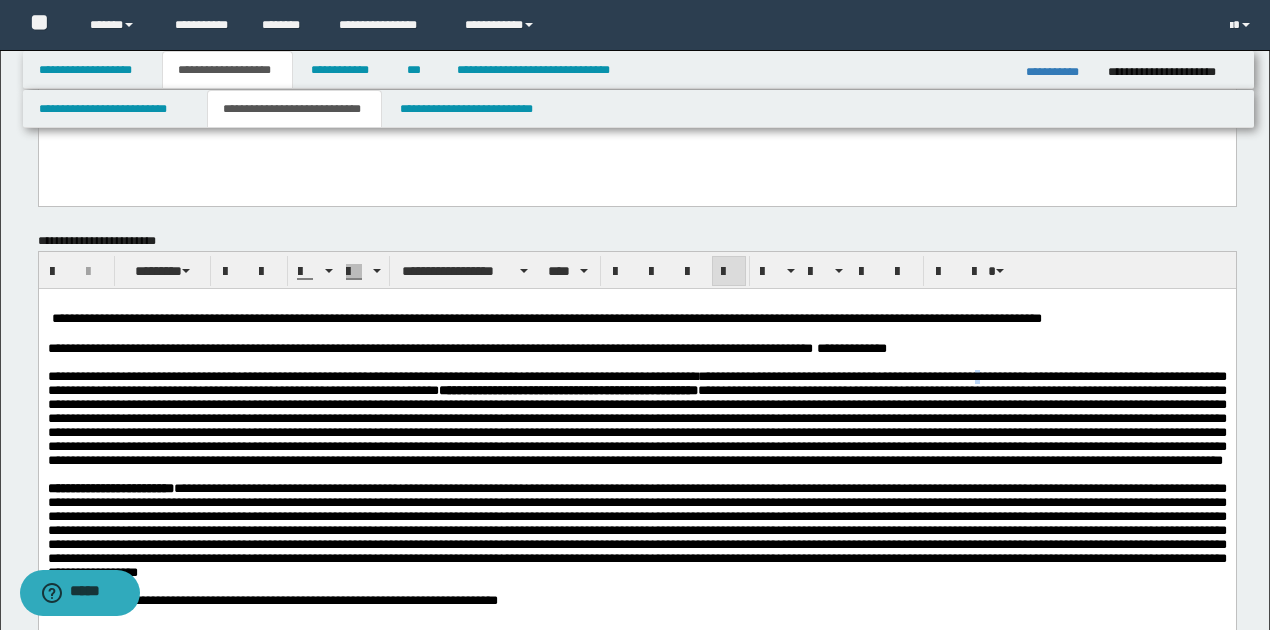 click on "**********" at bounding box center (636, 418) 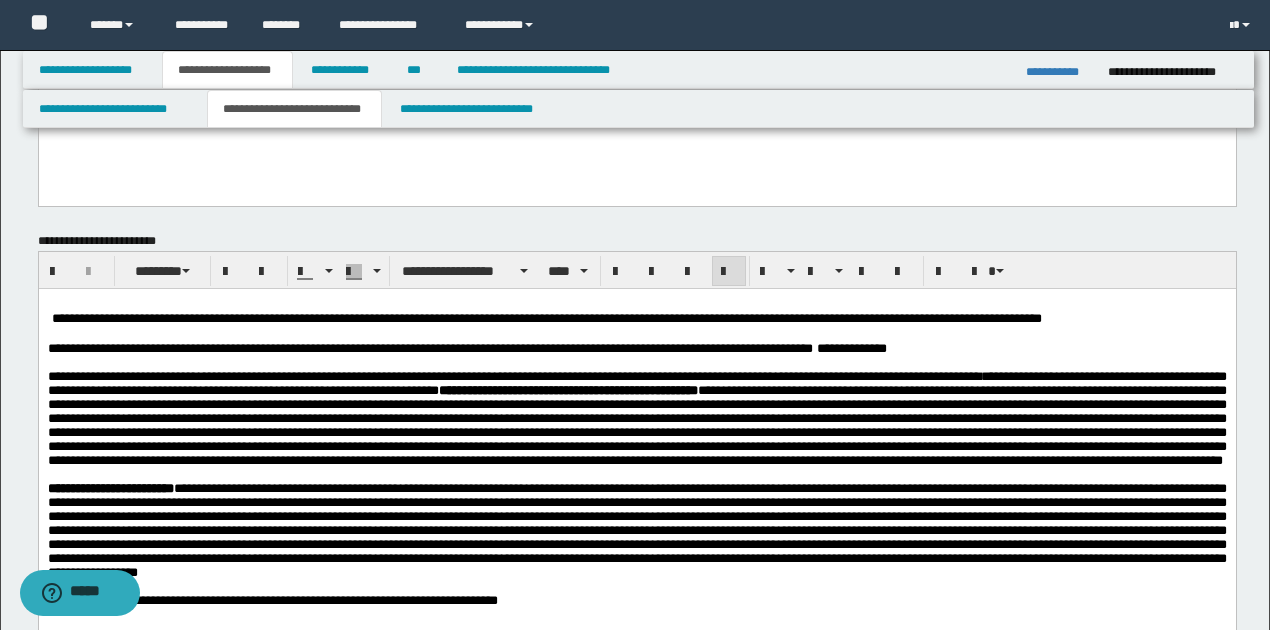 drag, startPoint x: 1077, startPoint y: 382, endPoint x: 1088, endPoint y: 379, distance: 11.401754 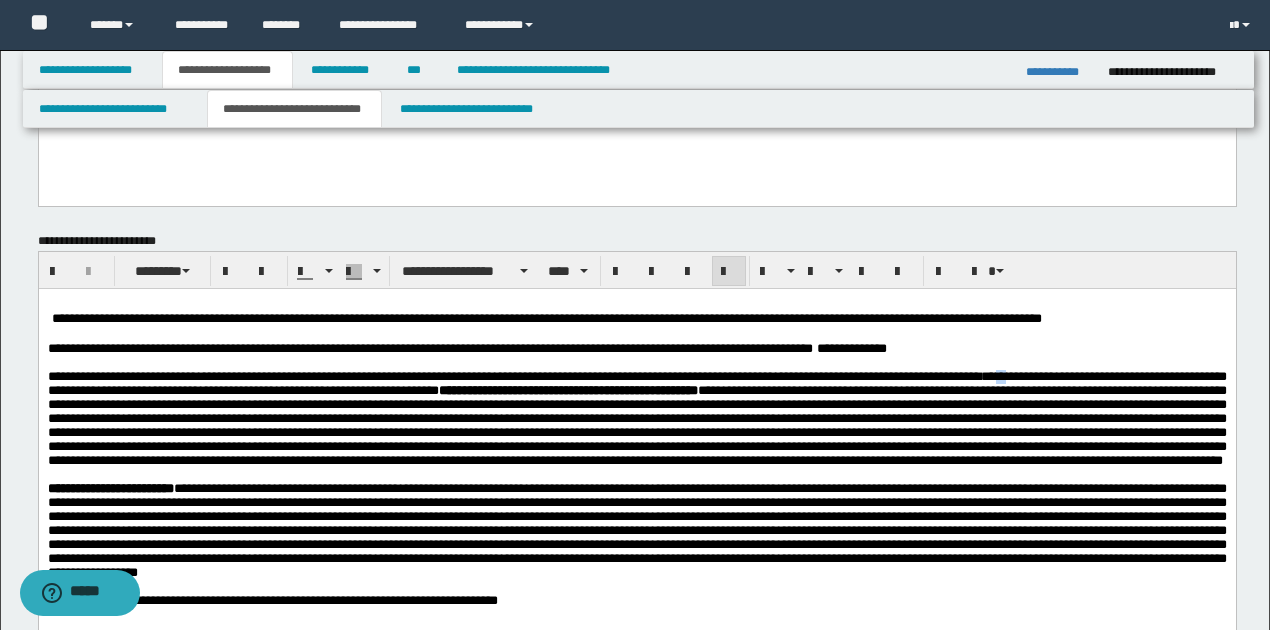 drag, startPoint x: 1080, startPoint y: 381, endPoint x: 1092, endPoint y: 377, distance: 12.649111 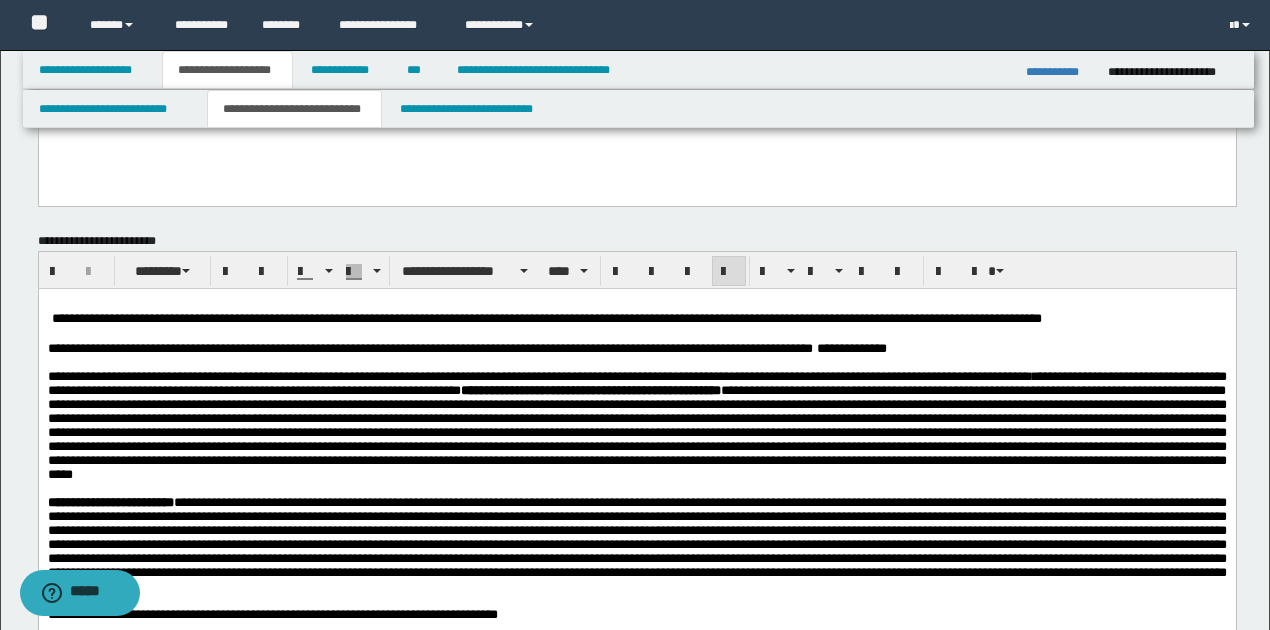 click on "**********" at bounding box center [636, 425] 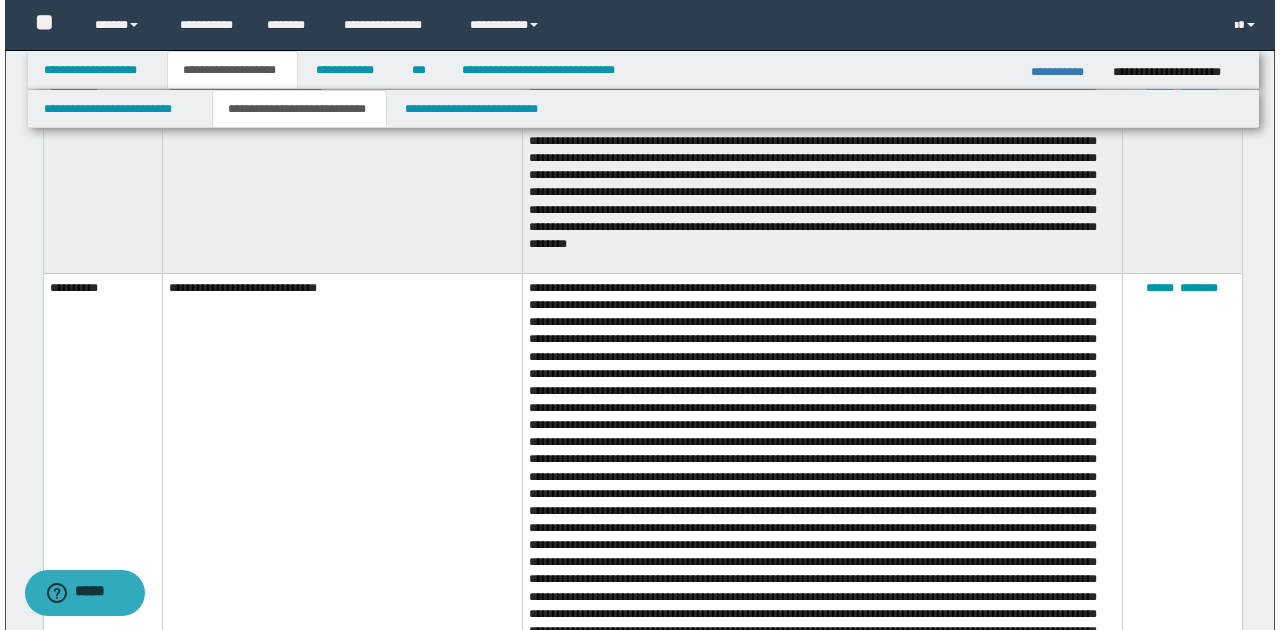 scroll, scrollTop: 3266, scrollLeft: 0, axis: vertical 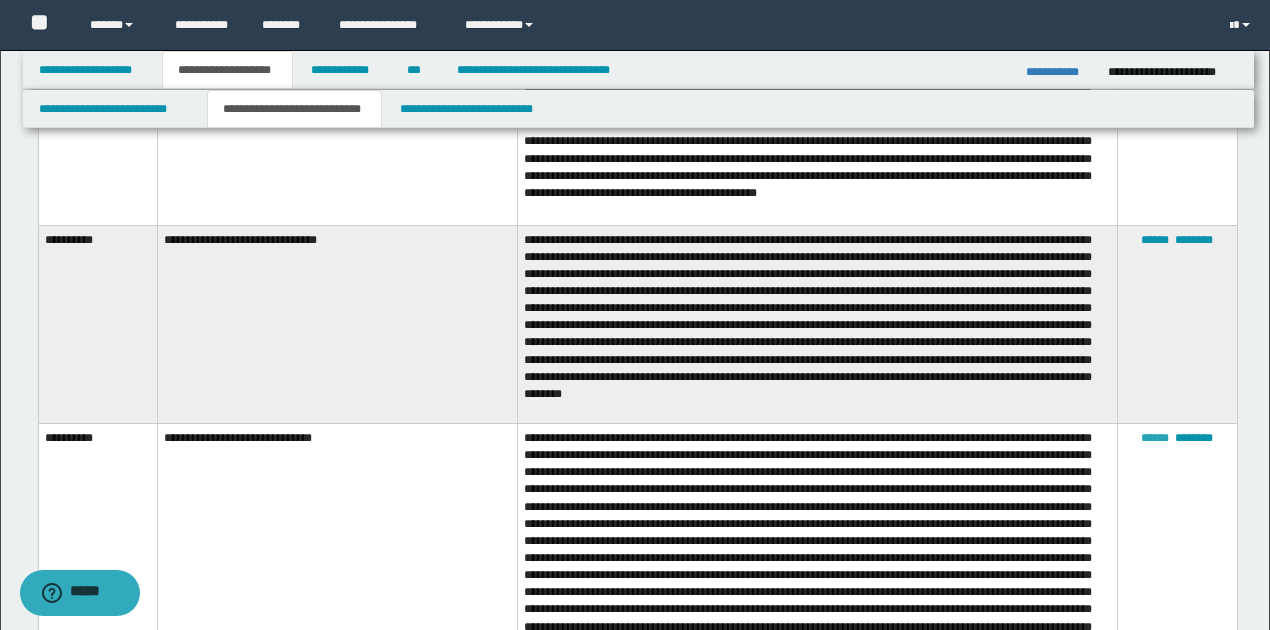 click on "******" at bounding box center (1155, 438) 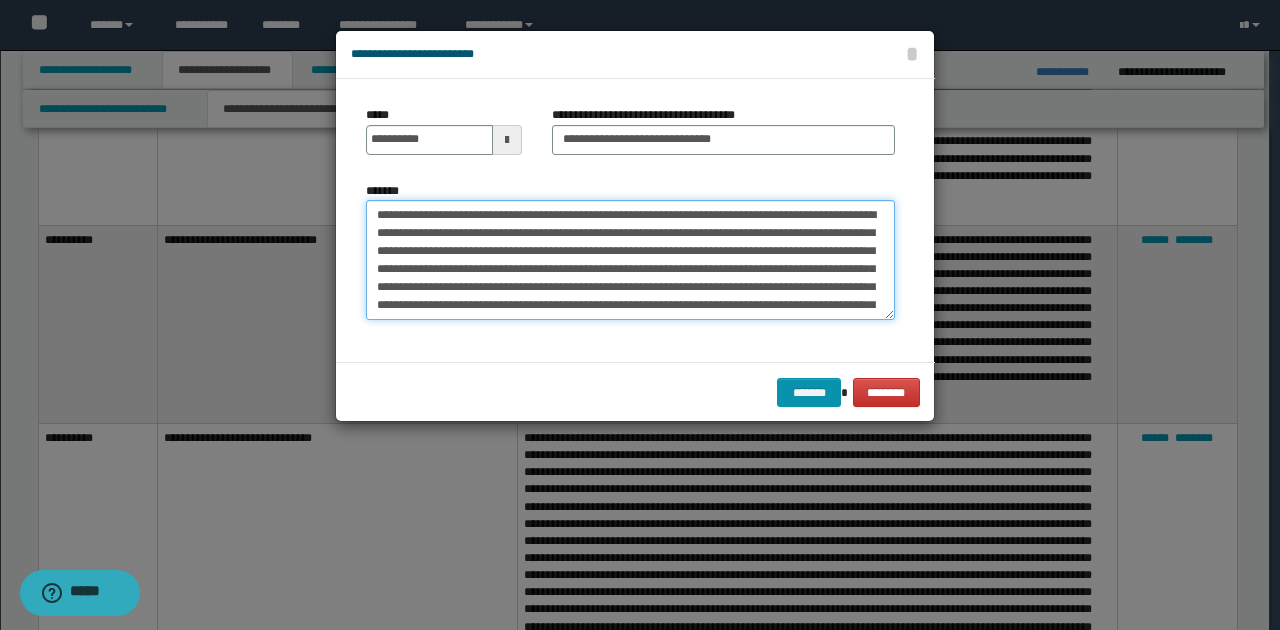 click on "*******" at bounding box center (630, 260) 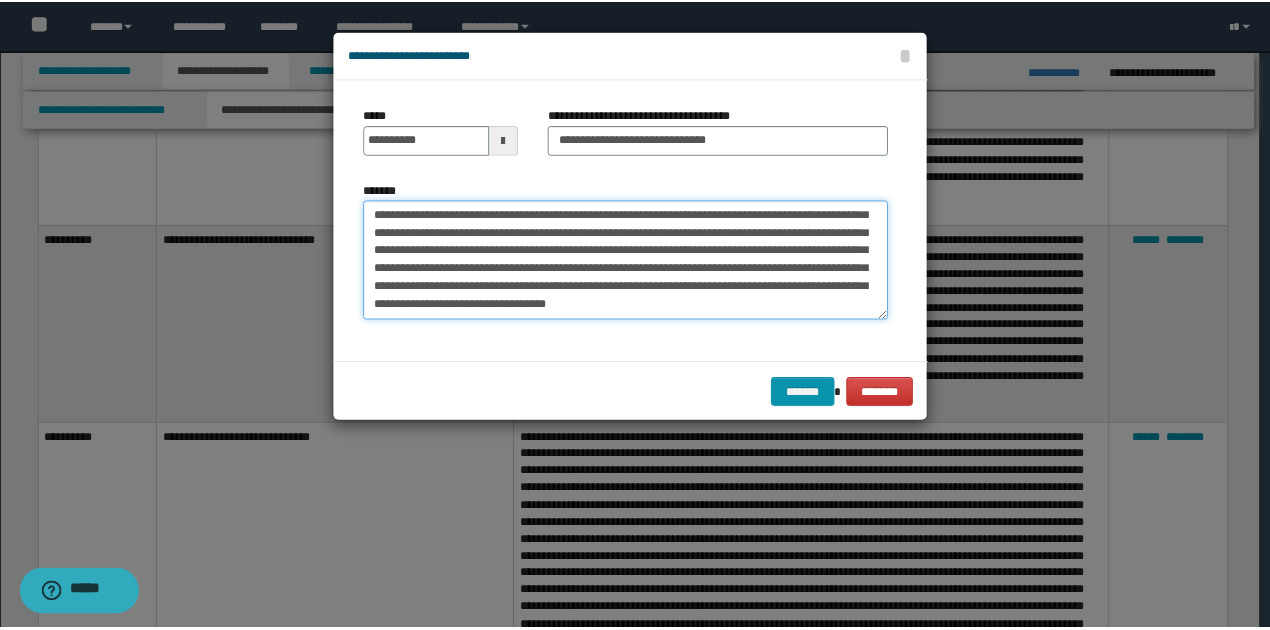 scroll, scrollTop: 612, scrollLeft: 0, axis: vertical 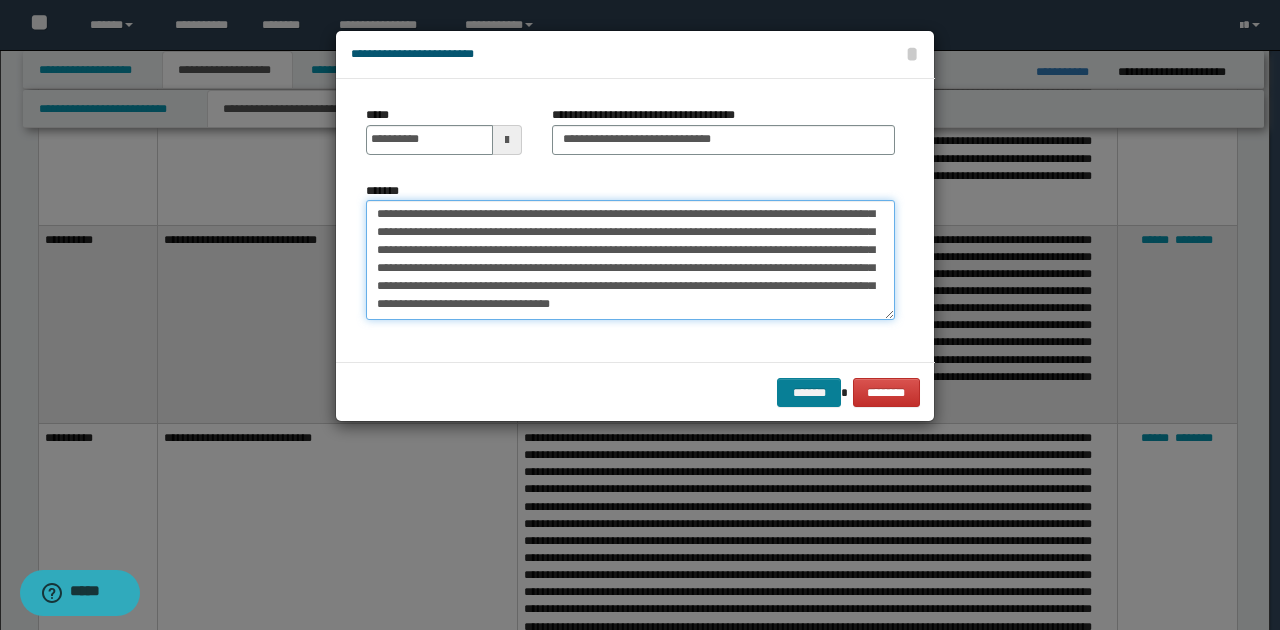 type on "**********" 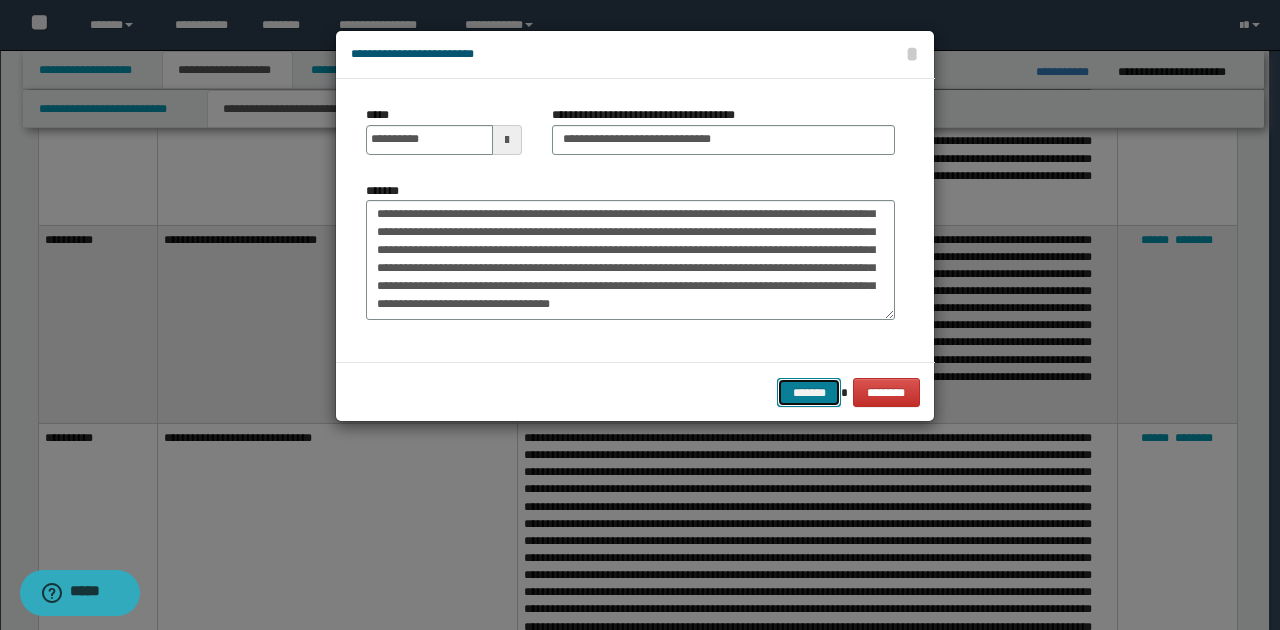 click on "*******" at bounding box center [809, 392] 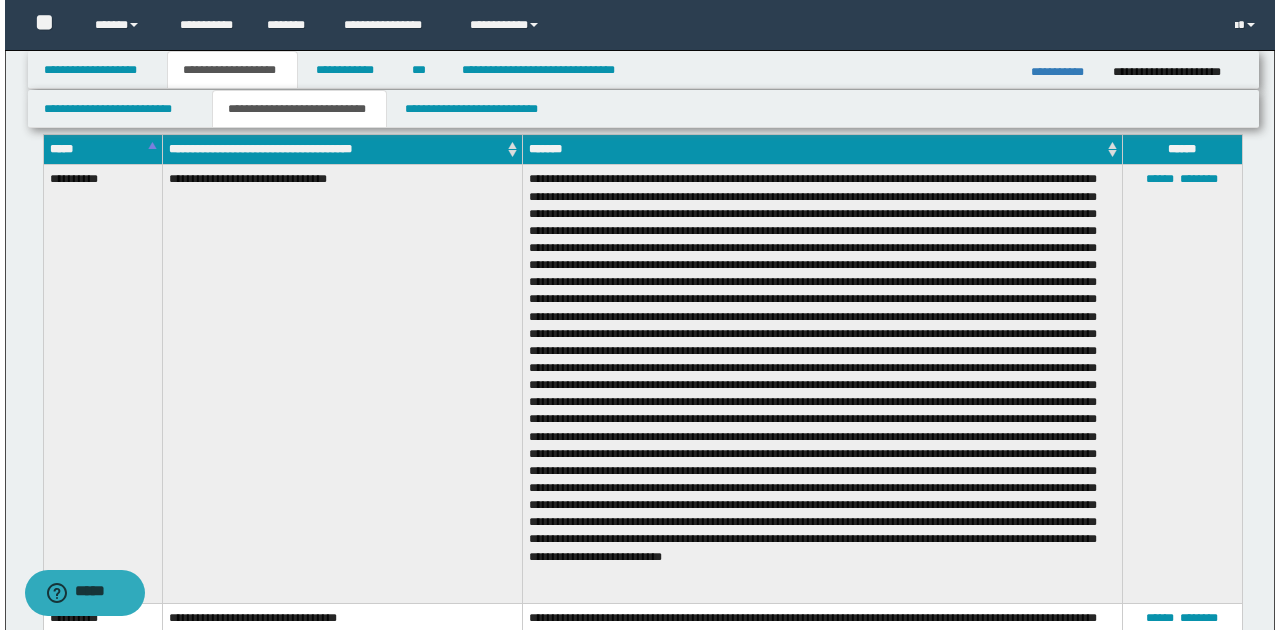 scroll, scrollTop: 1466, scrollLeft: 0, axis: vertical 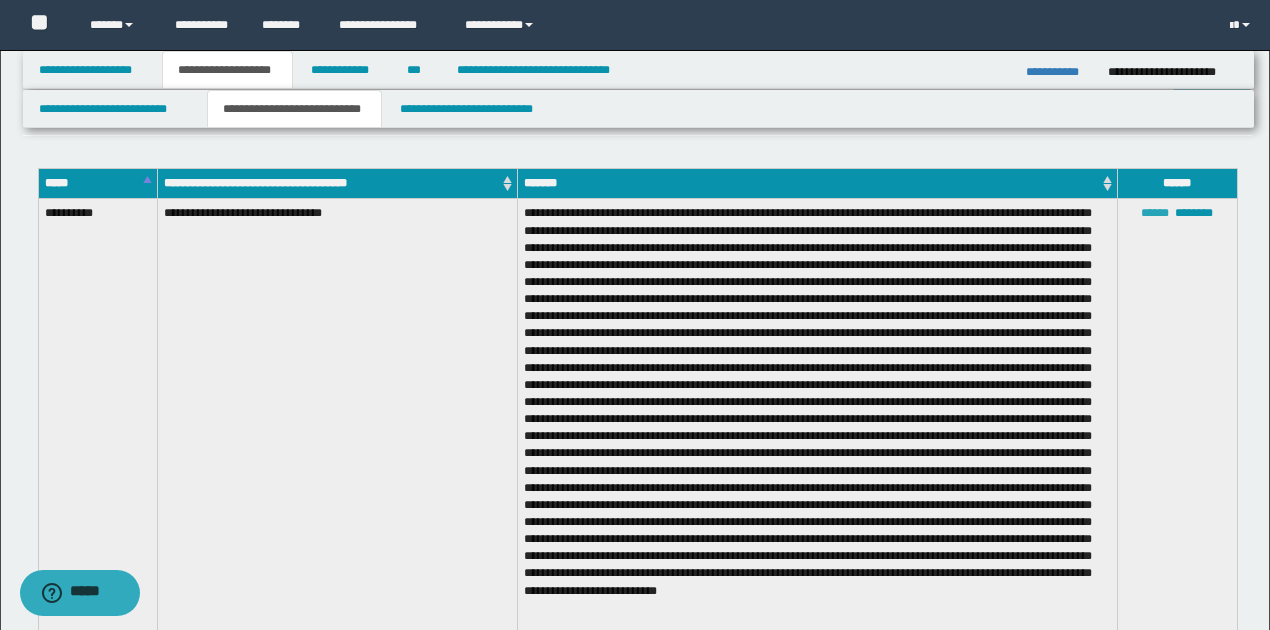 click on "******" at bounding box center [1155, 213] 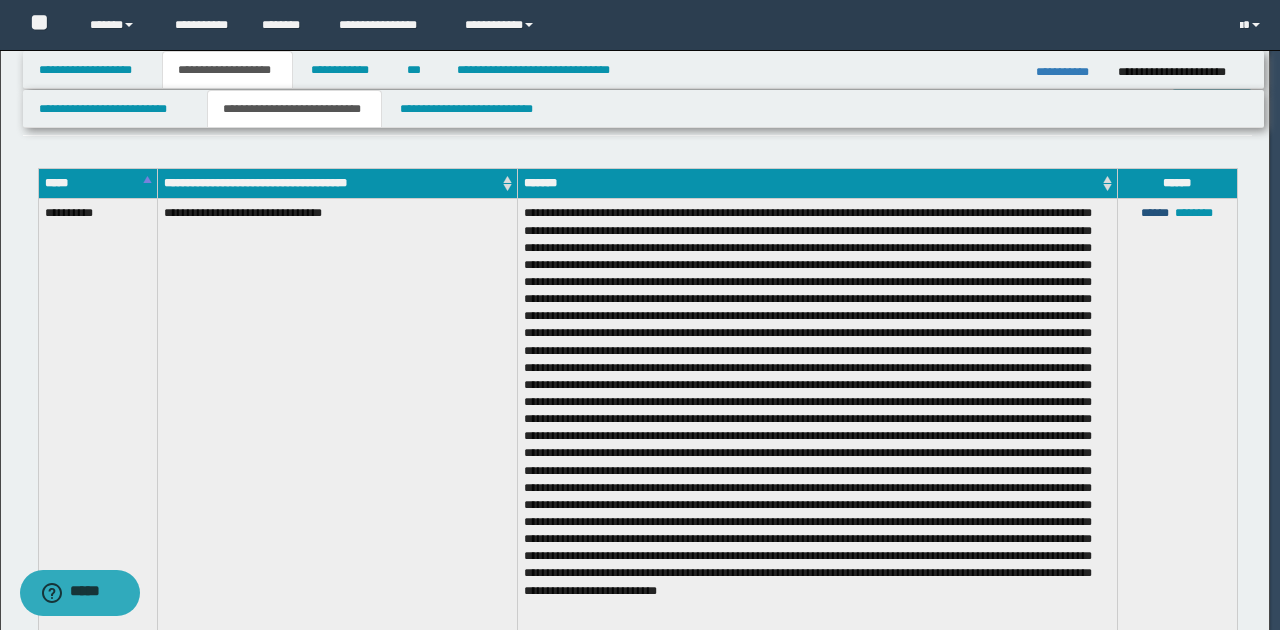 scroll, scrollTop: 414, scrollLeft: 0, axis: vertical 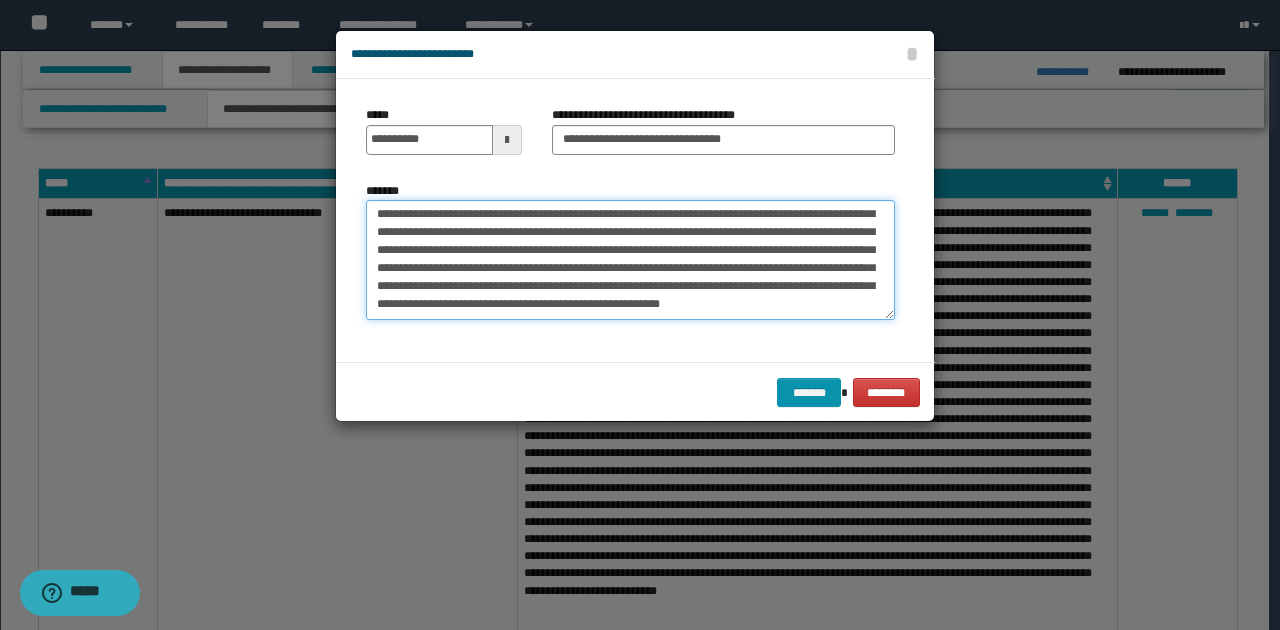 drag, startPoint x: 486, startPoint y: 216, endPoint x: 736, endPoint y: 346, distance: 281.78006 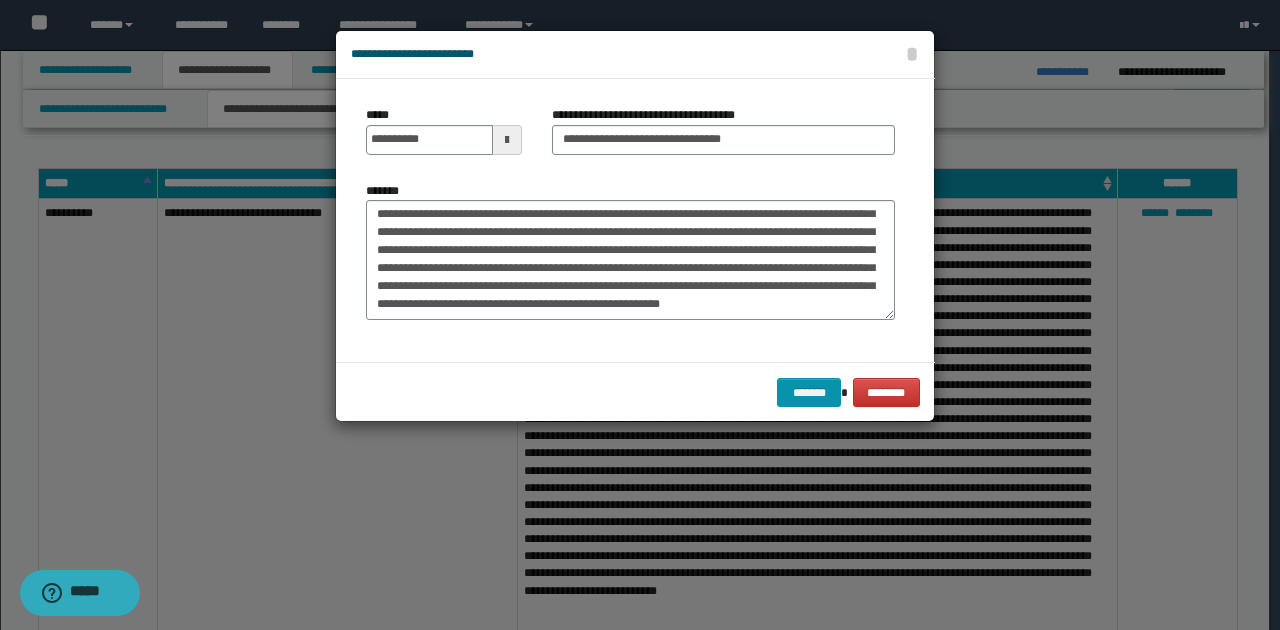 click on "**********" at bounding box center [635, 220] 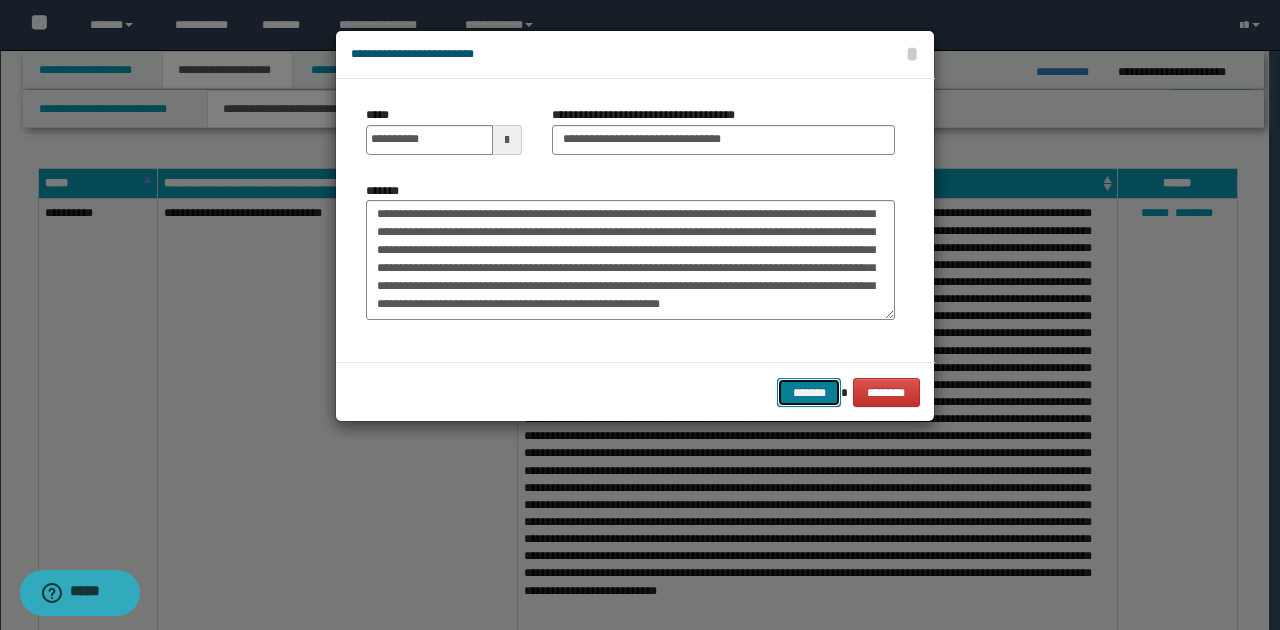 click on "*******" at bounding box center [809, 392] 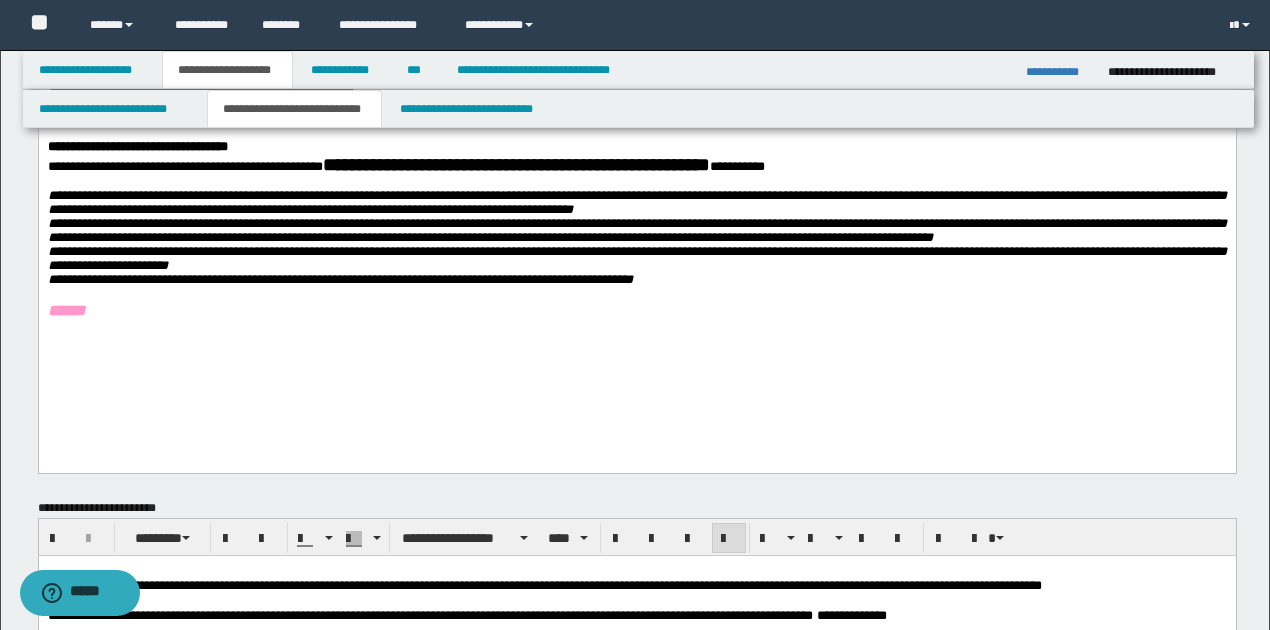 scroll, scrollTop: 866, scrollLeft: 0, axis: vertical 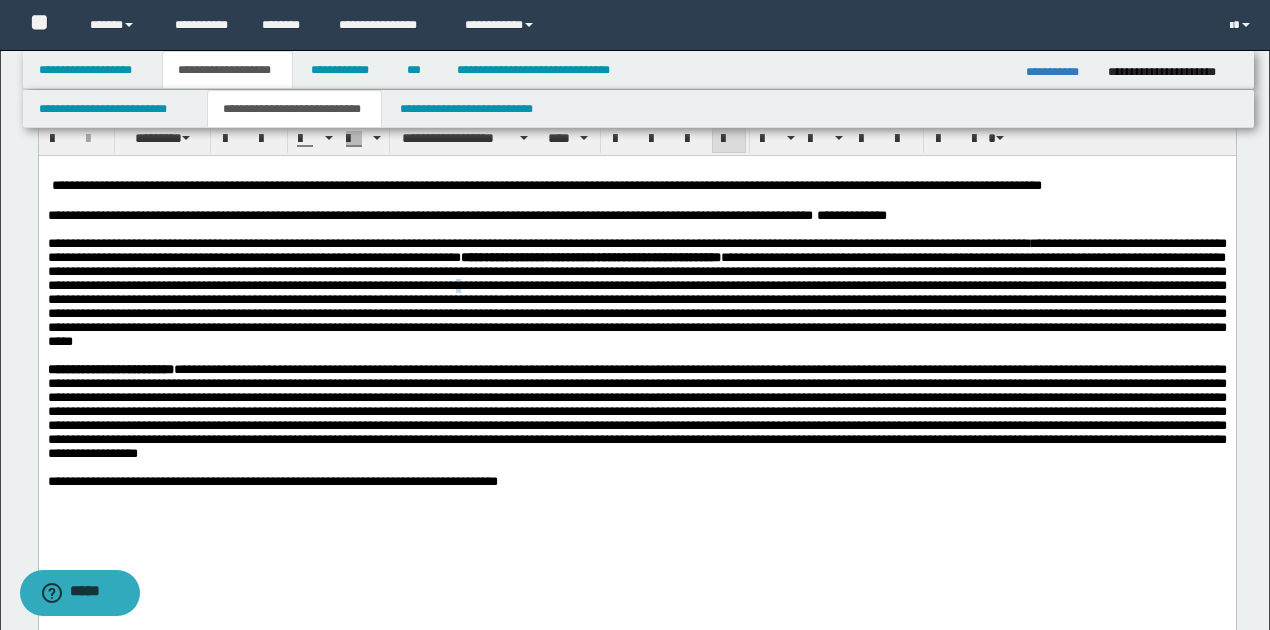 click on "**********" at bounding box center (636, 292) 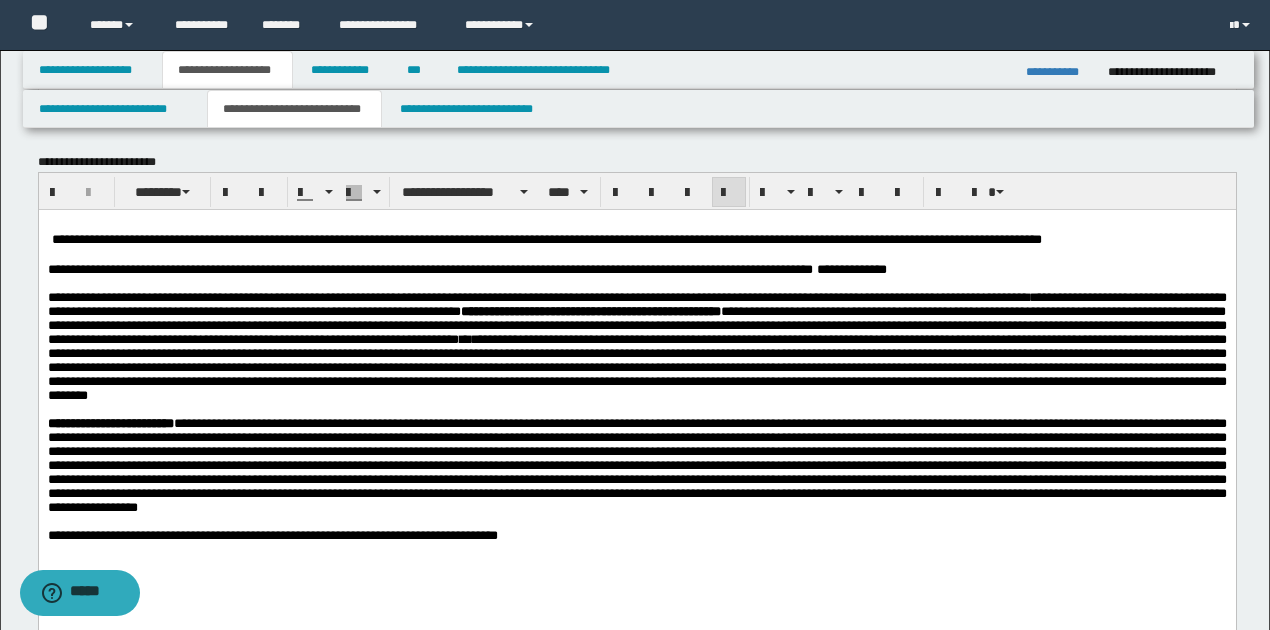 scroll, scrollTop: 800, scrollLeft: 0, axis: vertical 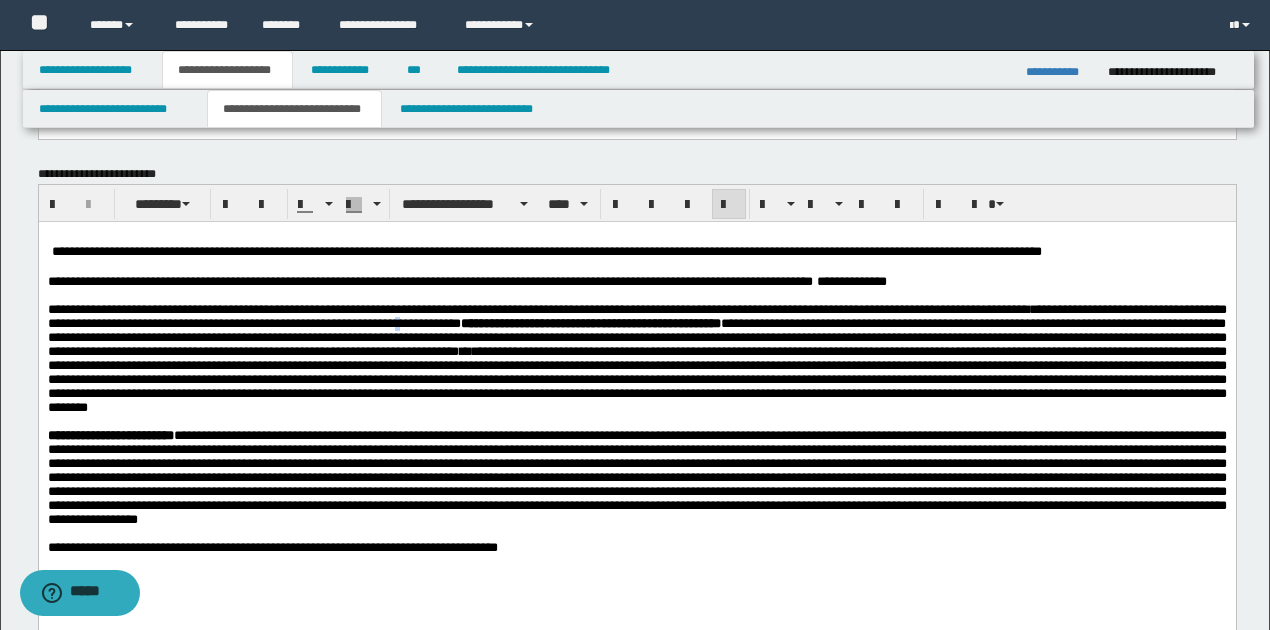 drag, startPoint x: 515, startPoint y: 330, endPoint x: 528, endPoint y: 325, distance: 13.928389 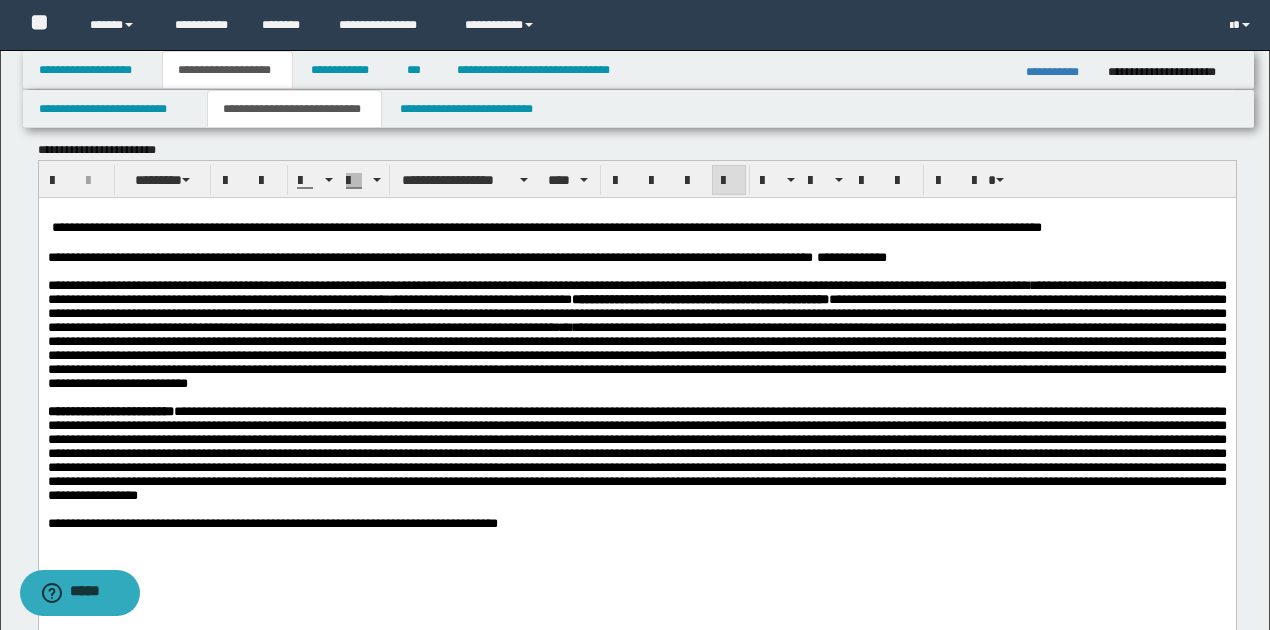 scroll, scrollTop: 800, scrollLeft: 0, axis: vertical 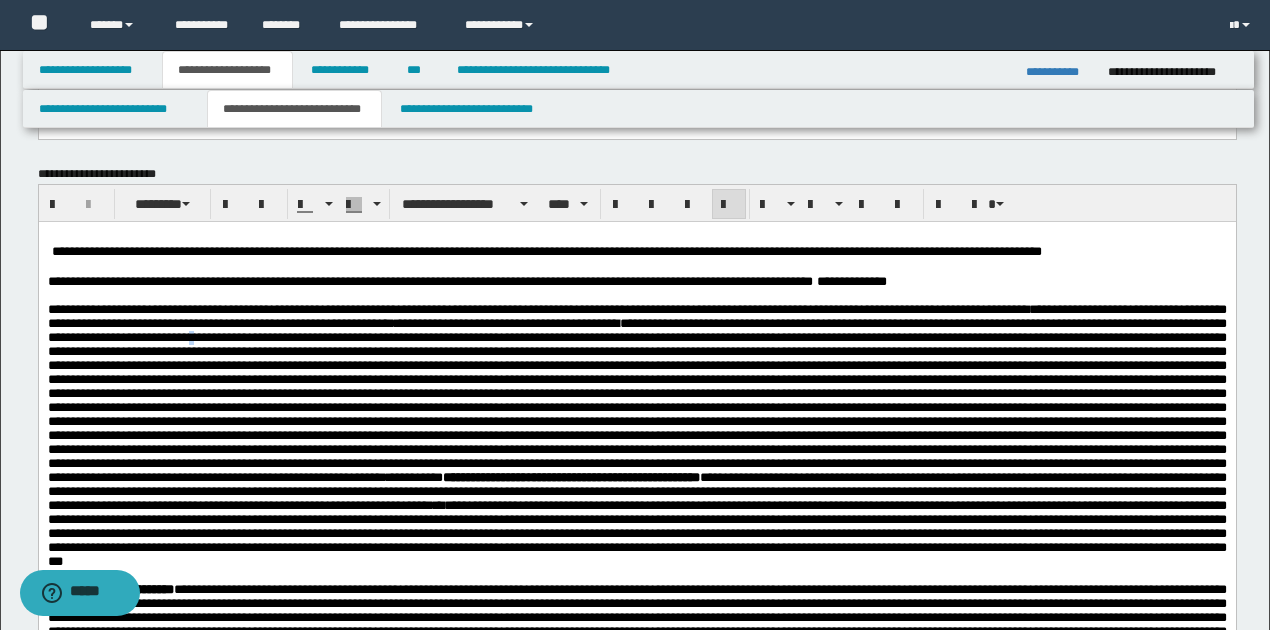 click on "**********" at bounding box center [636, 435] 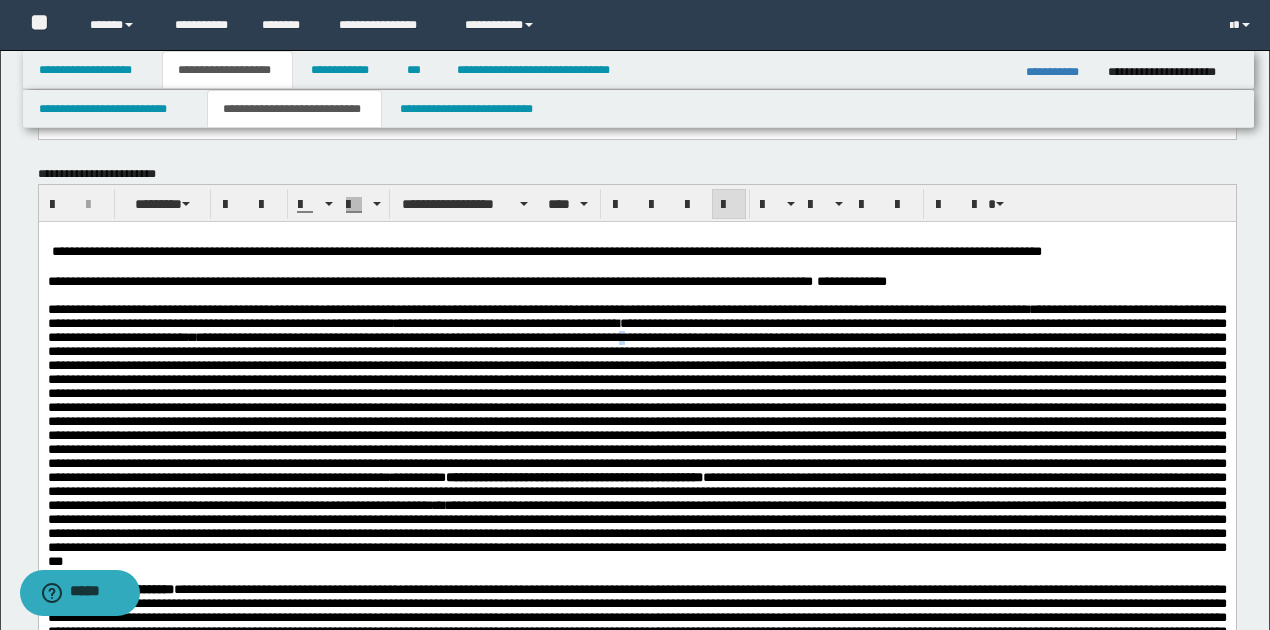 click on "**********" at bounding box center [636, 435] 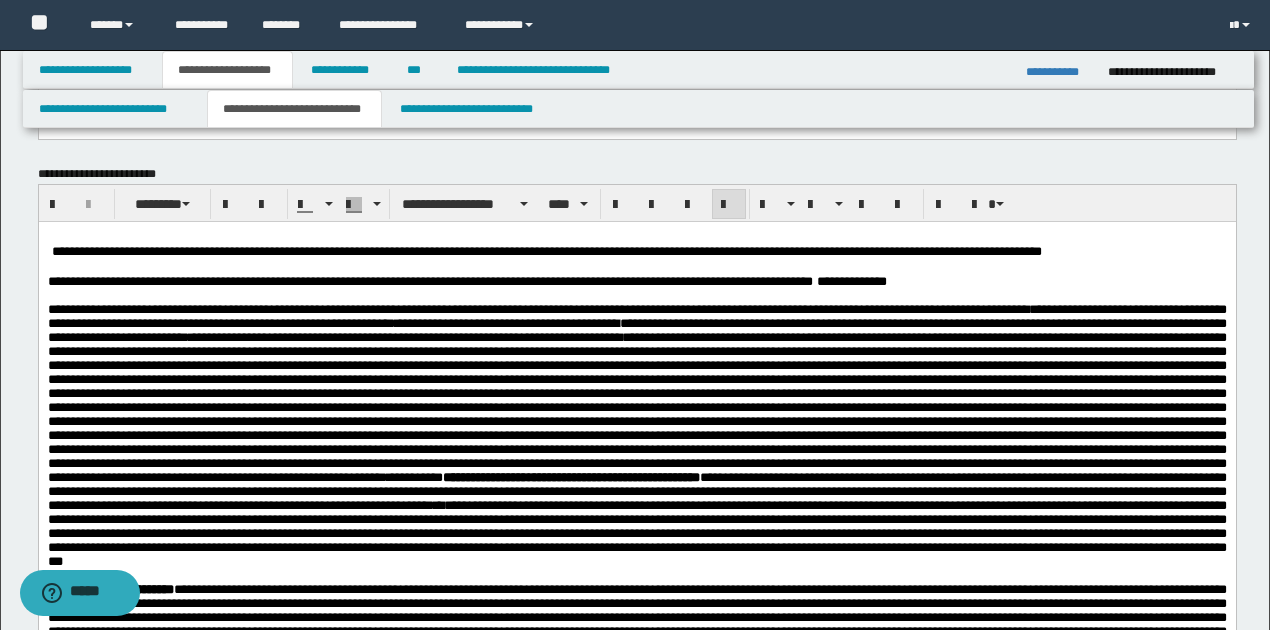 click on "**********" at bounding box center [636, 435] 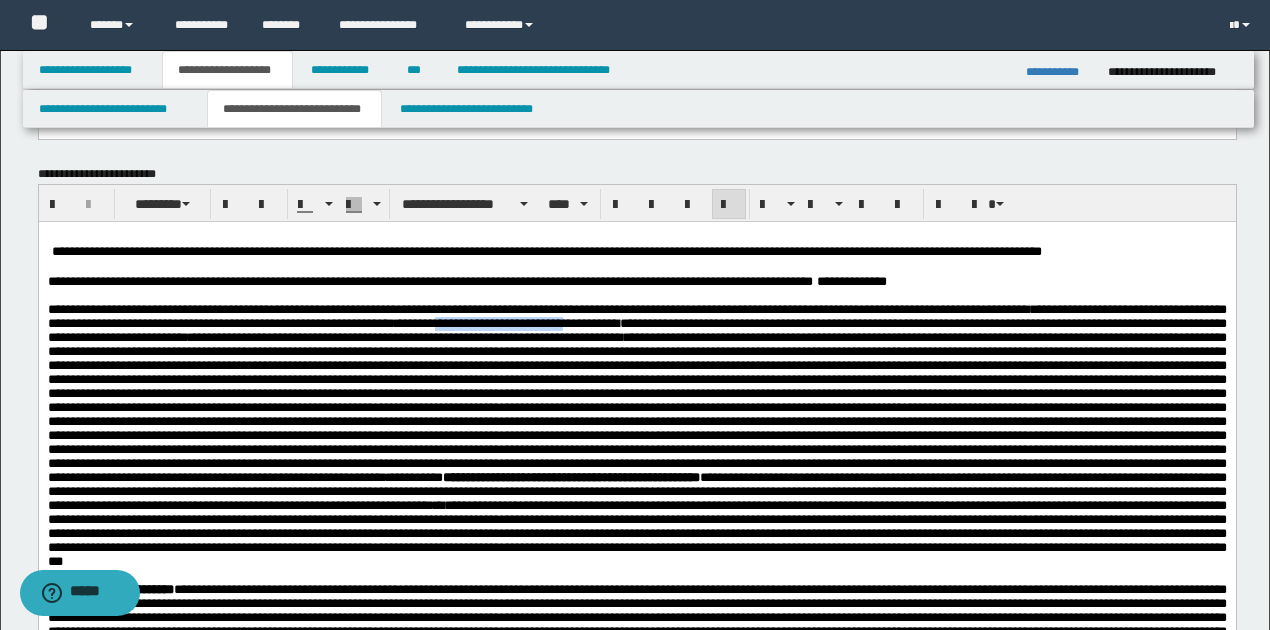 drag, startPoint x: 553, startPoint y: 329, endPoint x: 686, endPoint y: 322, distance: 133.18408 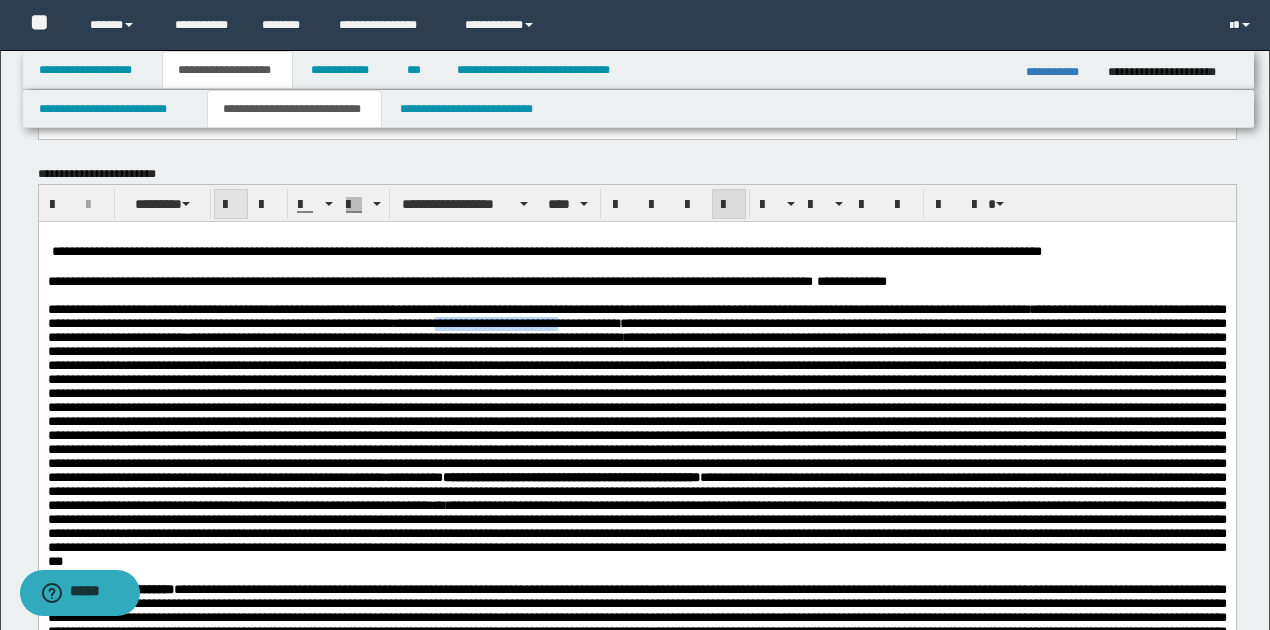 click at bounding box center [231, 205] 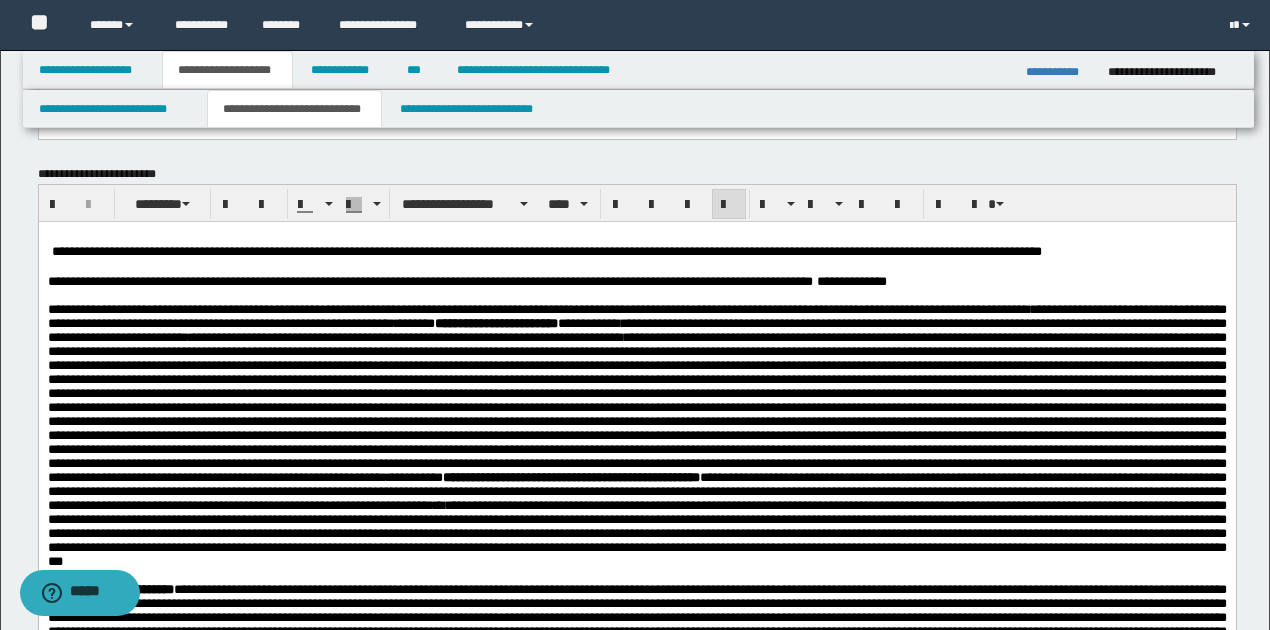 click at bounding box center (636, 296) 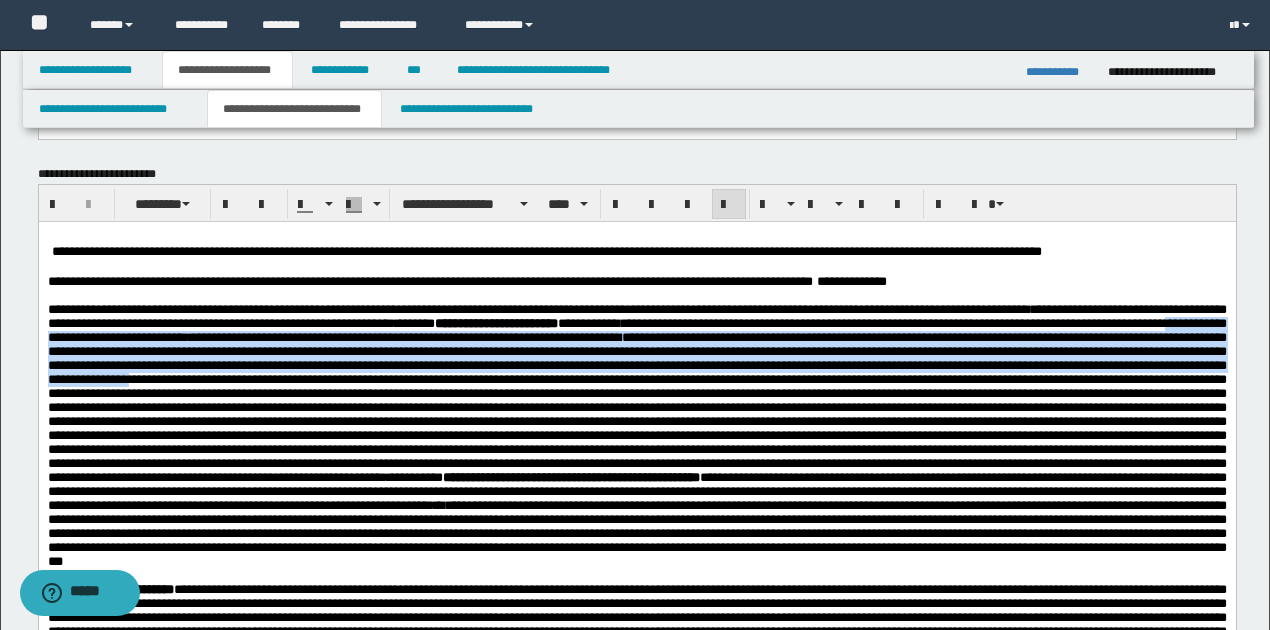 drag, startPoint x: 148, startPoint y: 346, endPoint x: 521, endPoint y: 385, distance: 375.03333 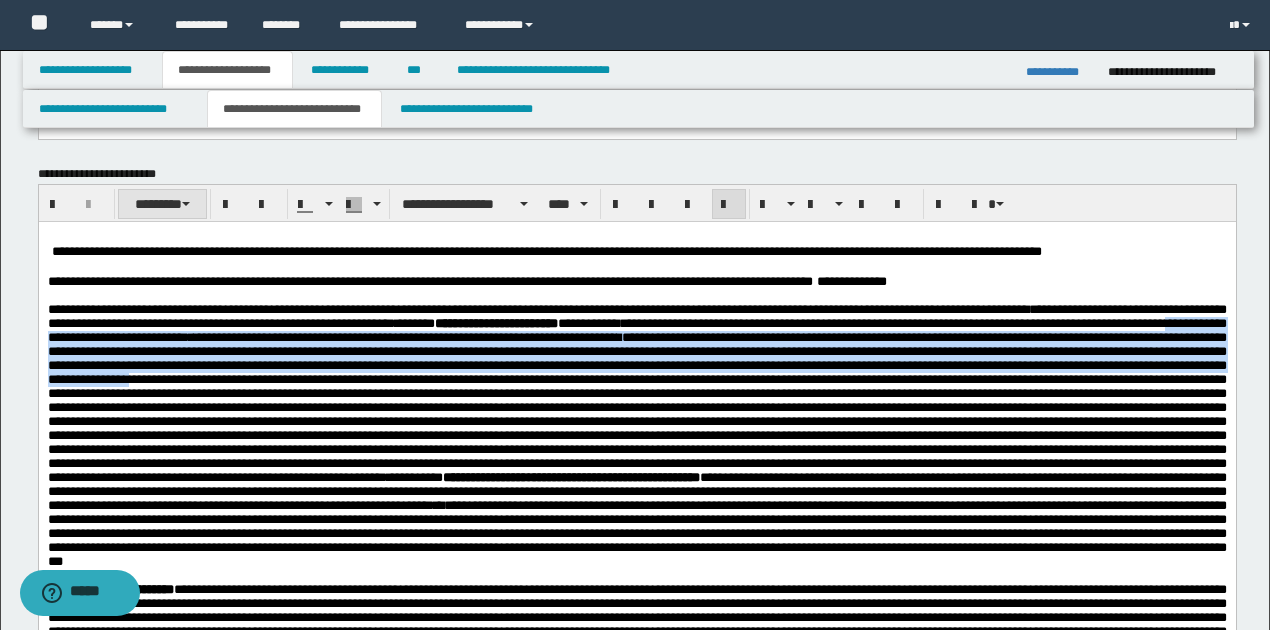 click on "********" at bounding box center [162, 204] 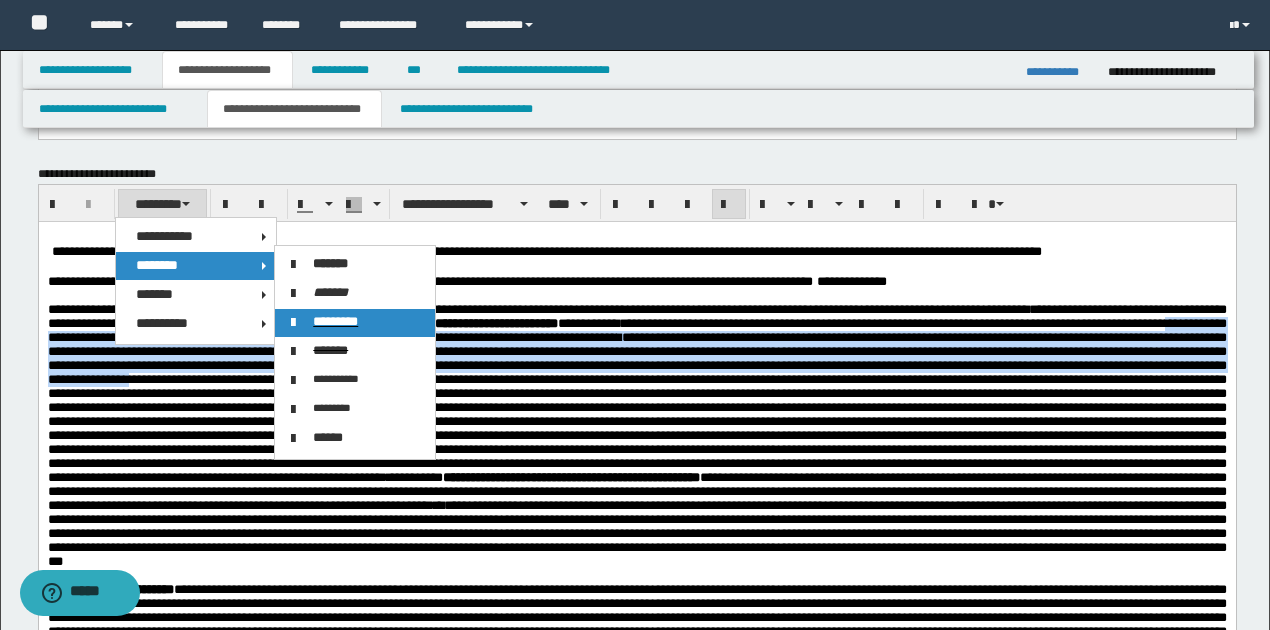 click on "*********" at bounding box center [335, 321] 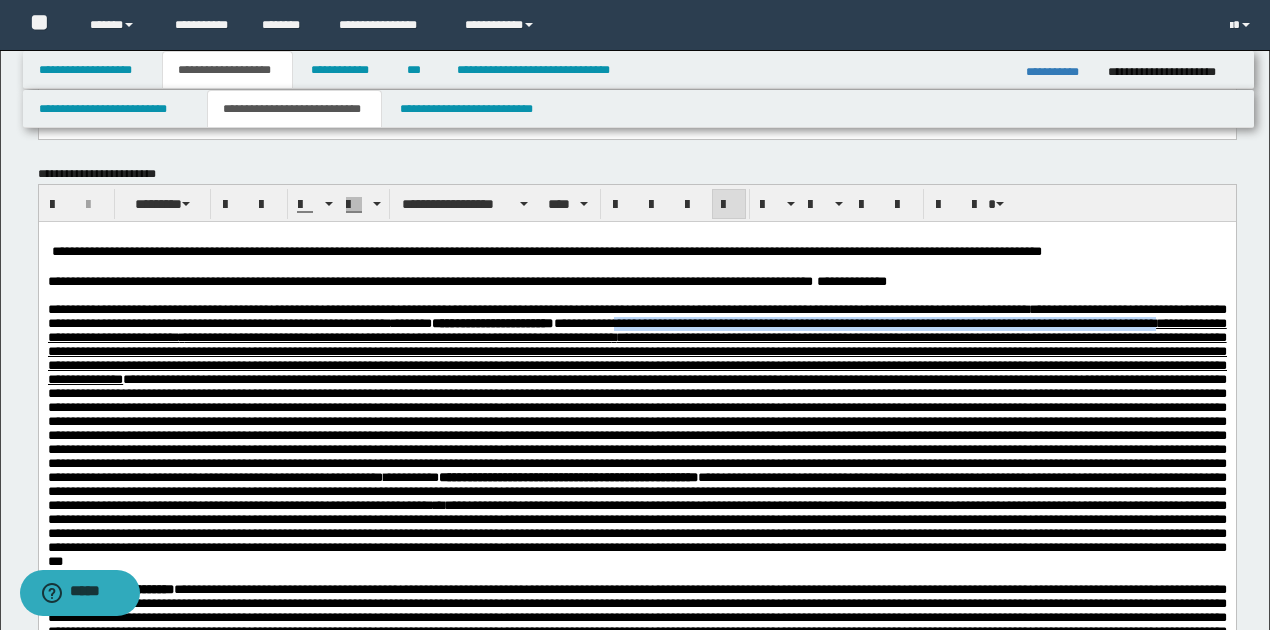 click on "**********" at bounding box center [636, 351] 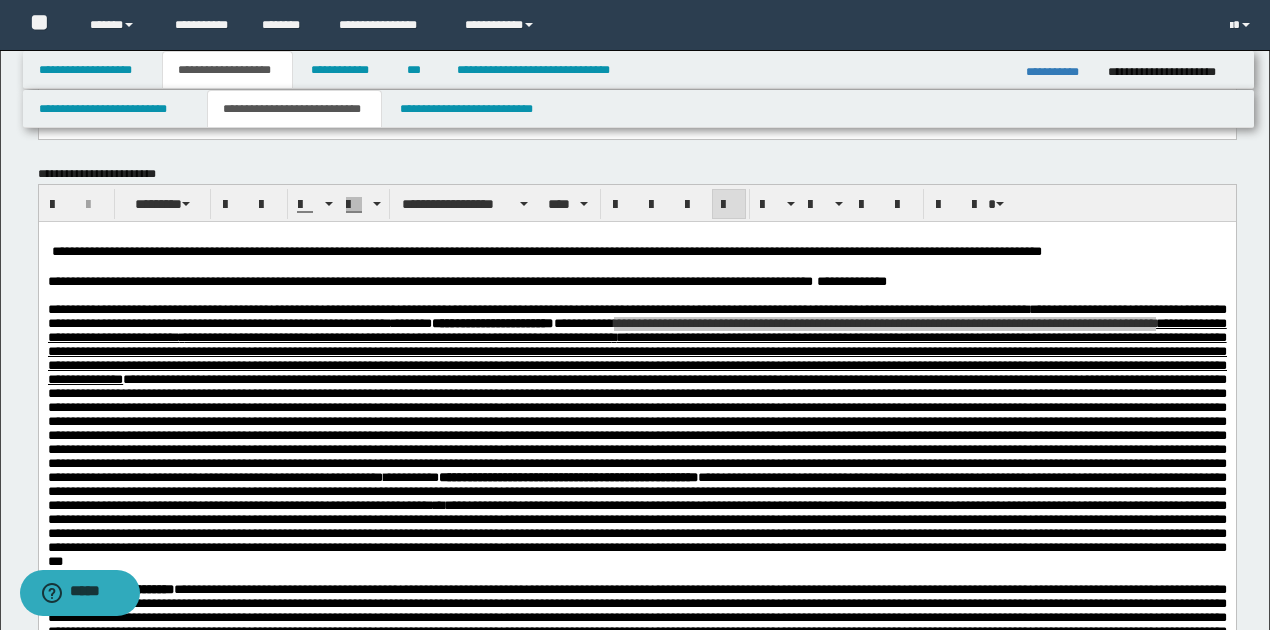 click on "**********" at bounding box center (637, 542) 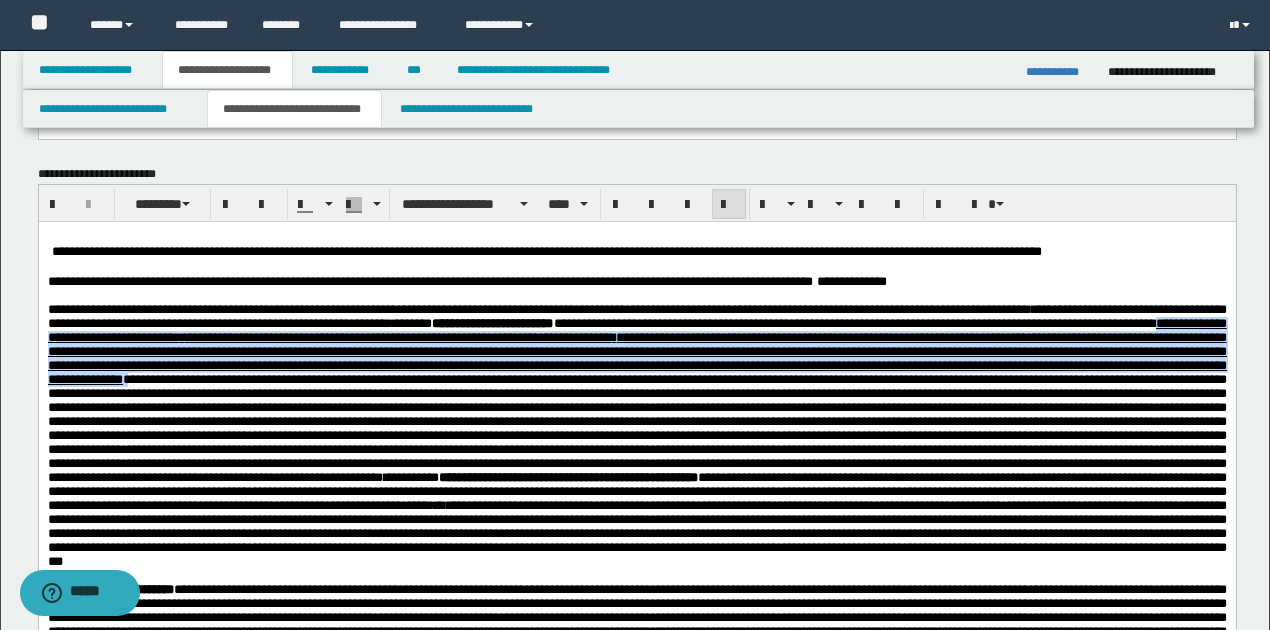 click on "**********" at bounding box center [636, 435] 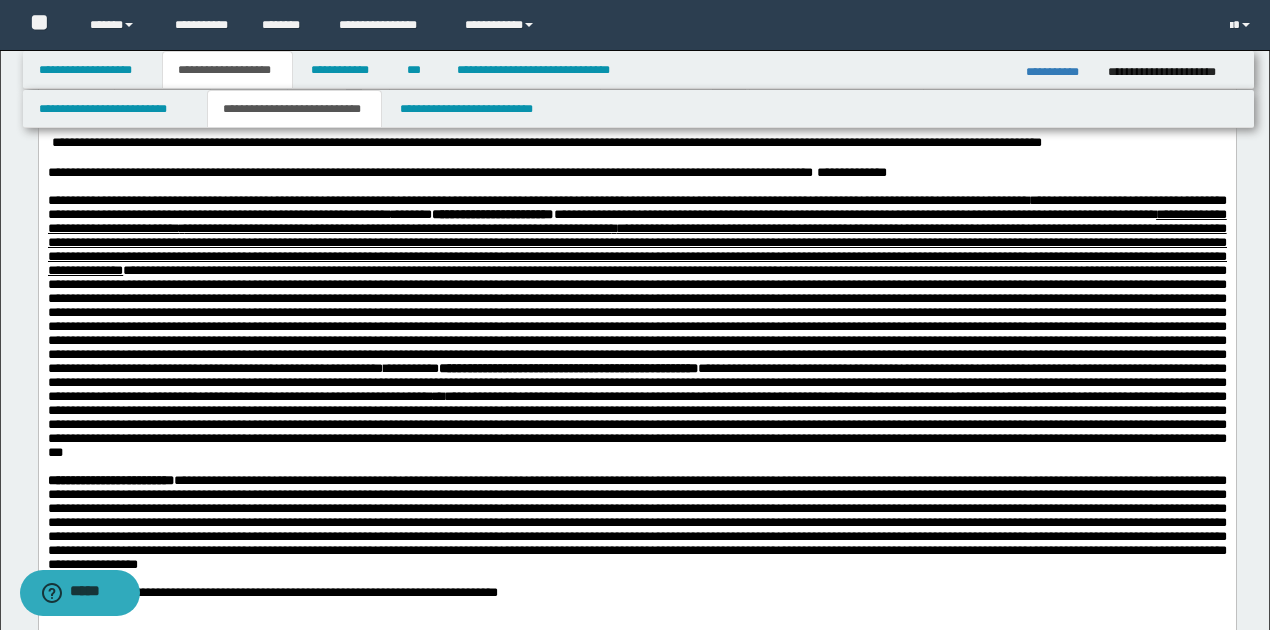 scroll, scrollTop: 933, scrollLeft: 0, axis: vertical 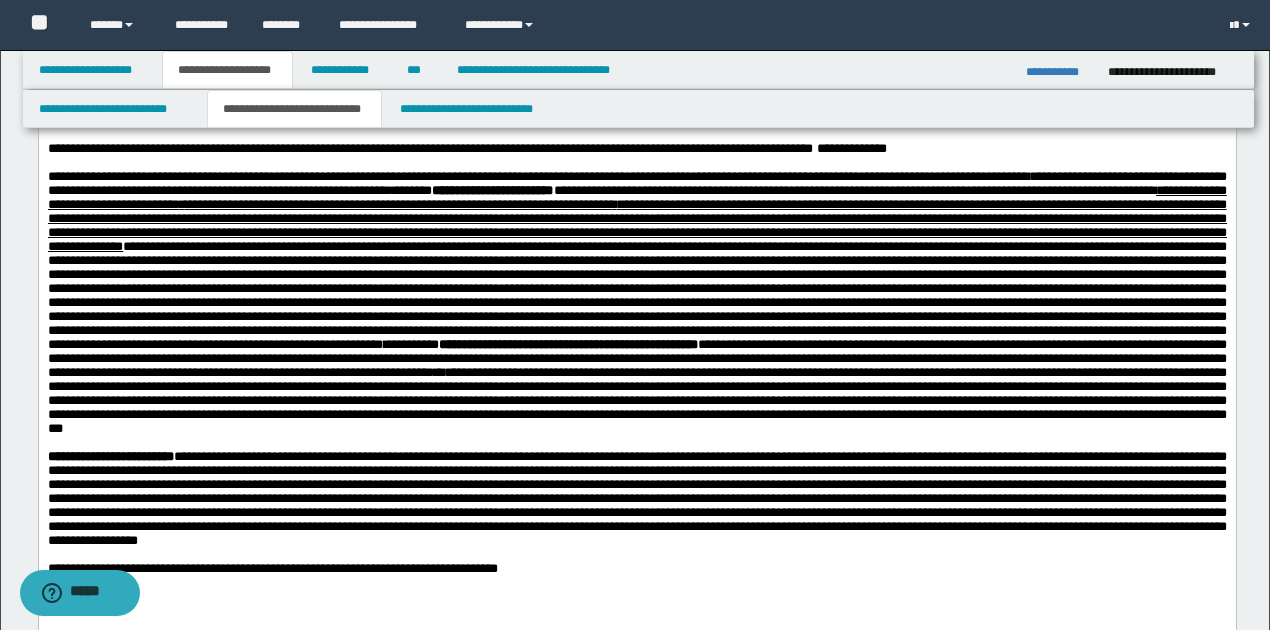 click on "**********" at bounding box center [636, 303] 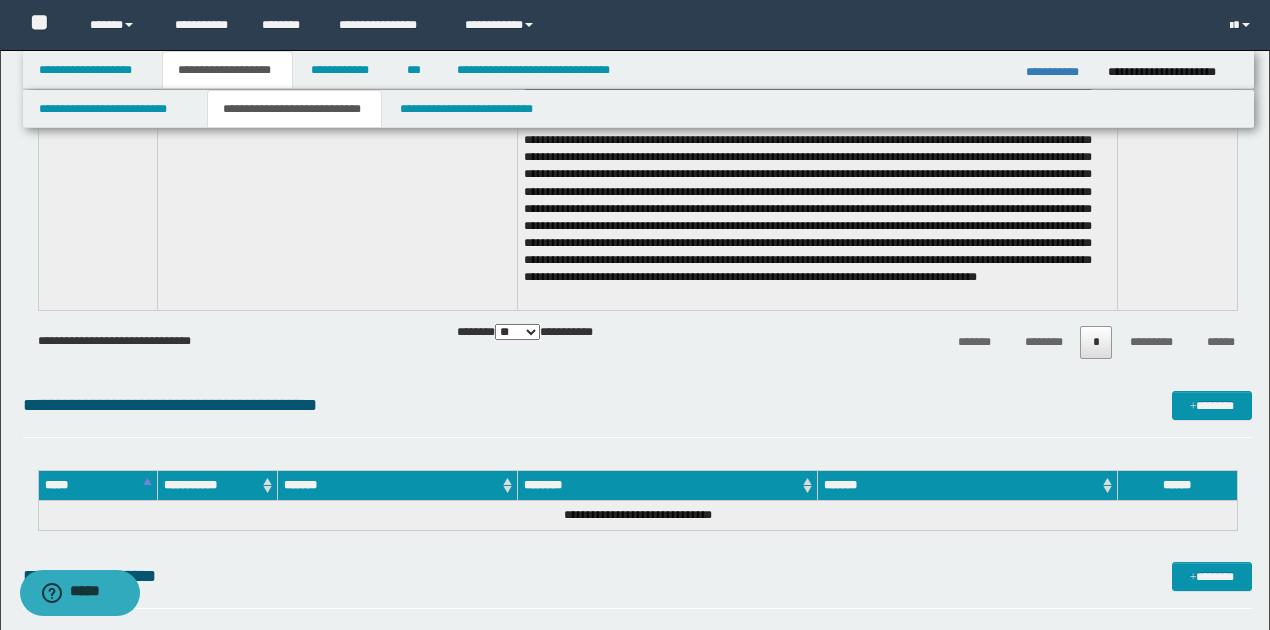 scroll, scrollTop: 4266, scrollLeft: 0, axis: vertical 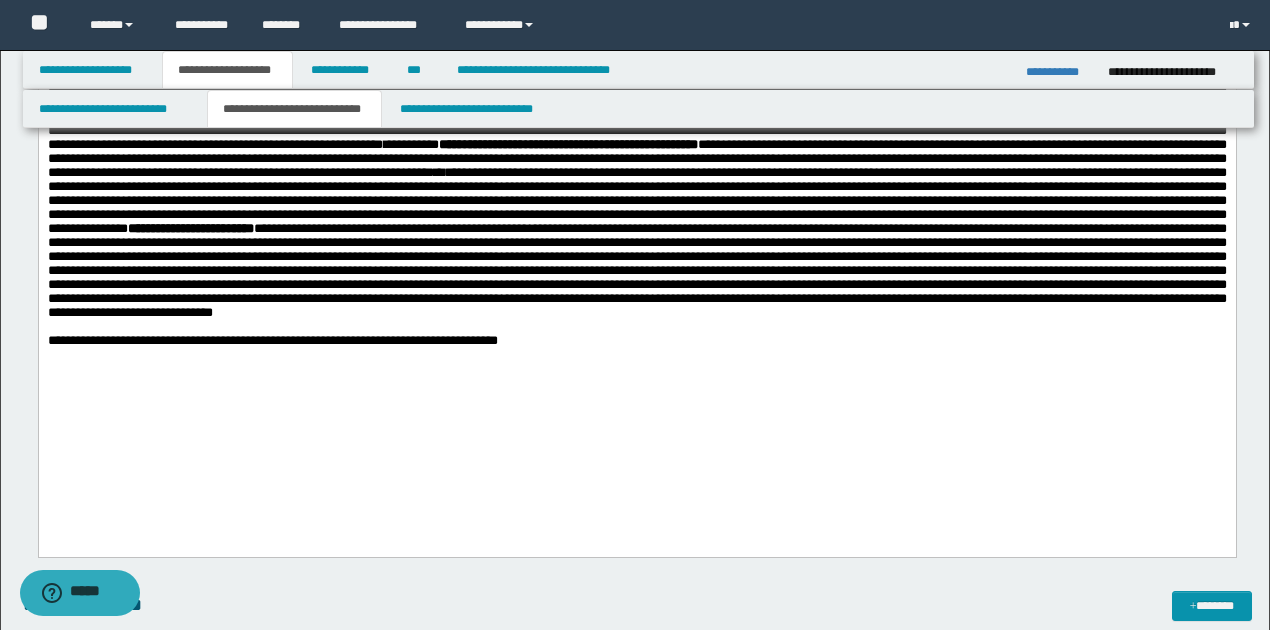 click on "**********" at bounding box center [636, 146] 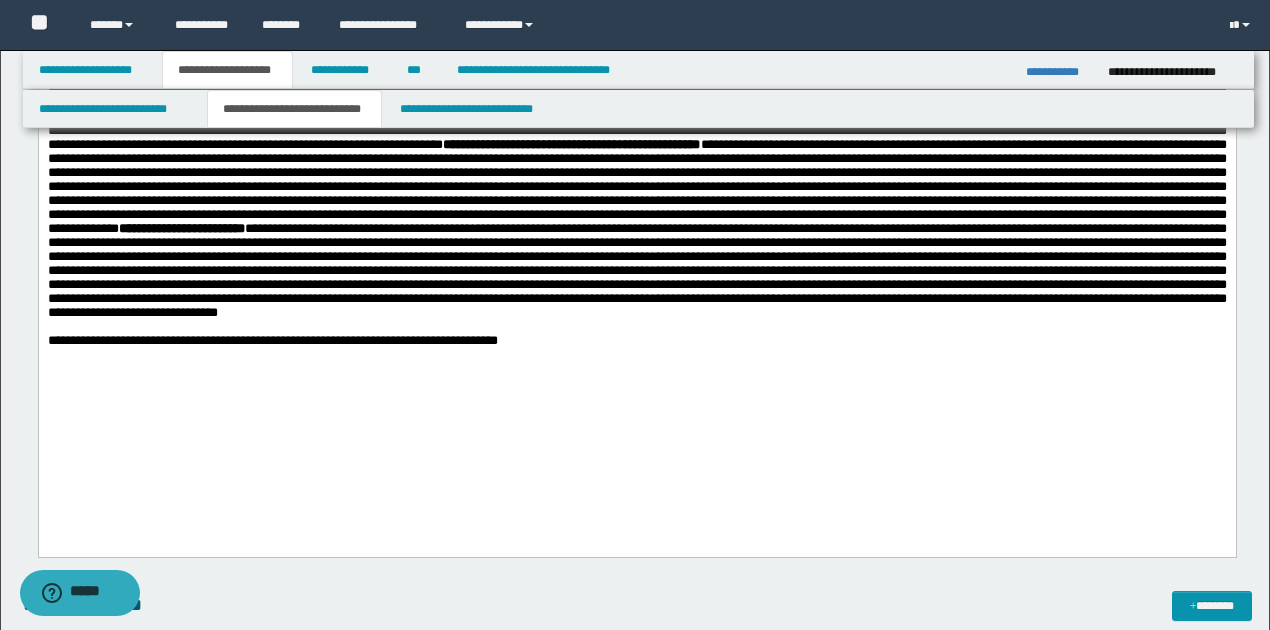 click on "**********" at bounding box center (636, 146) 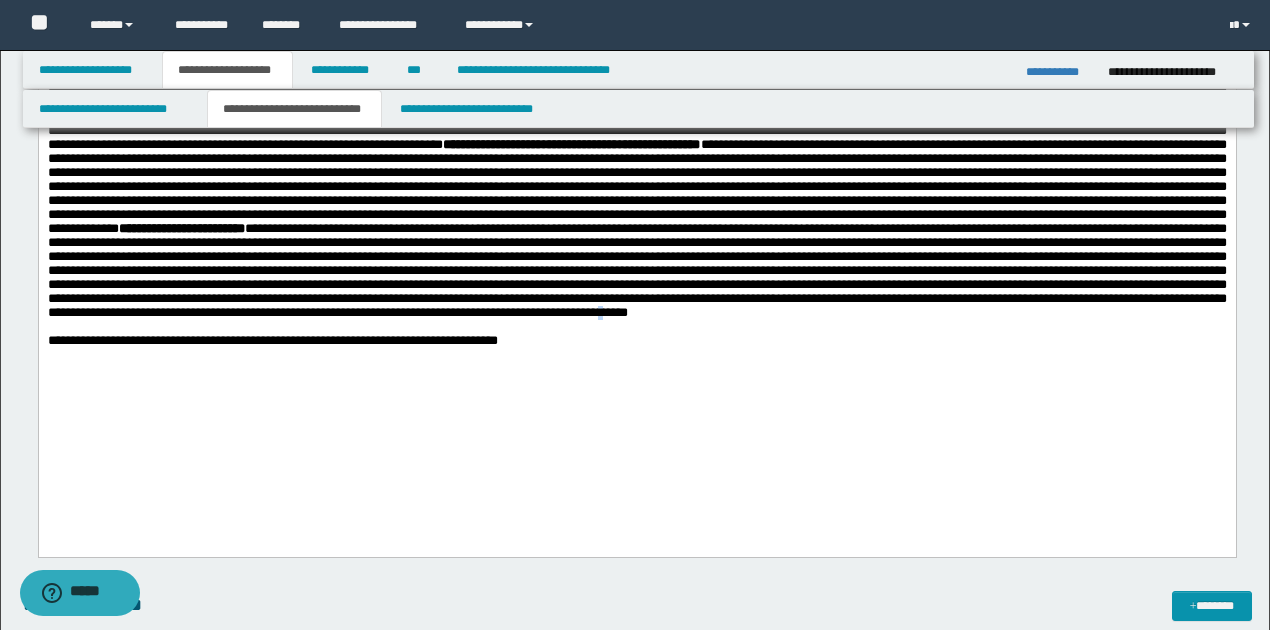 click at bounding box center [636, 271] 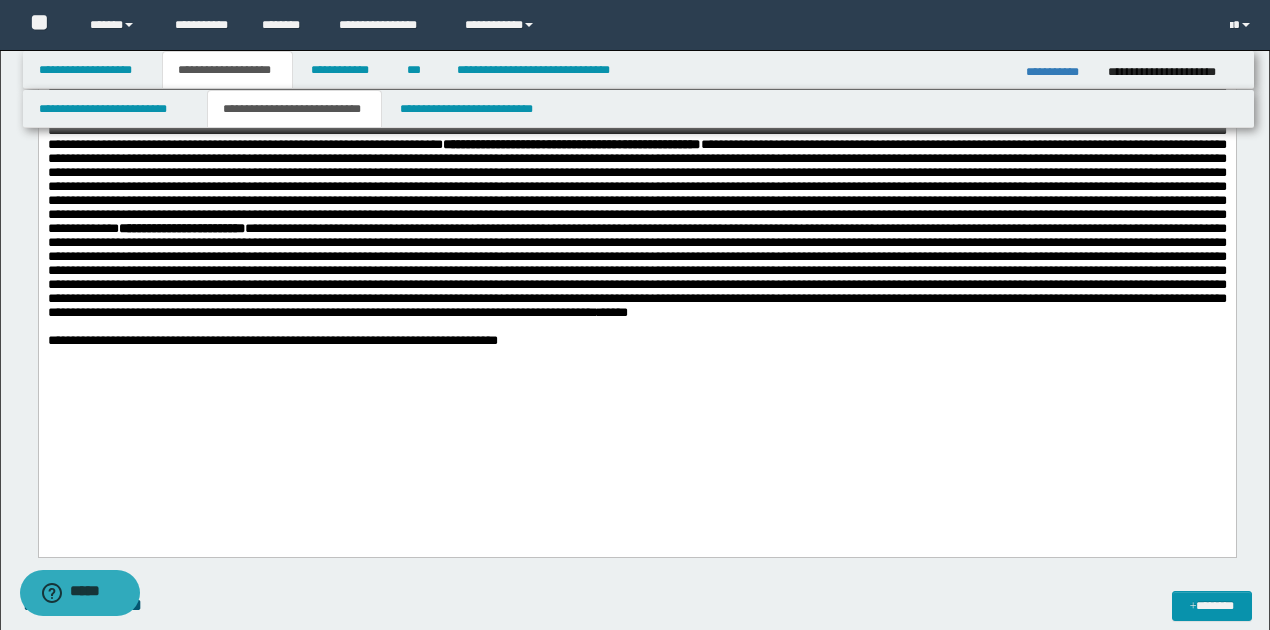 click on "**********" at bounding box center (636, 146) 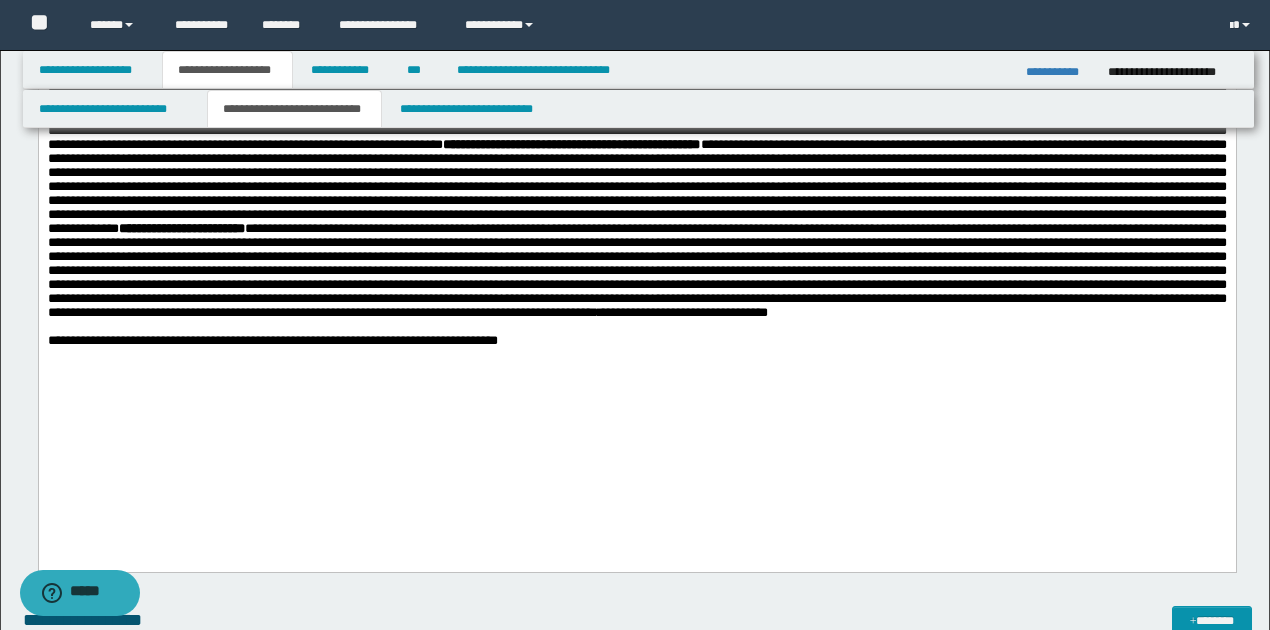 click on "**********" at bounding box center [636, 271] 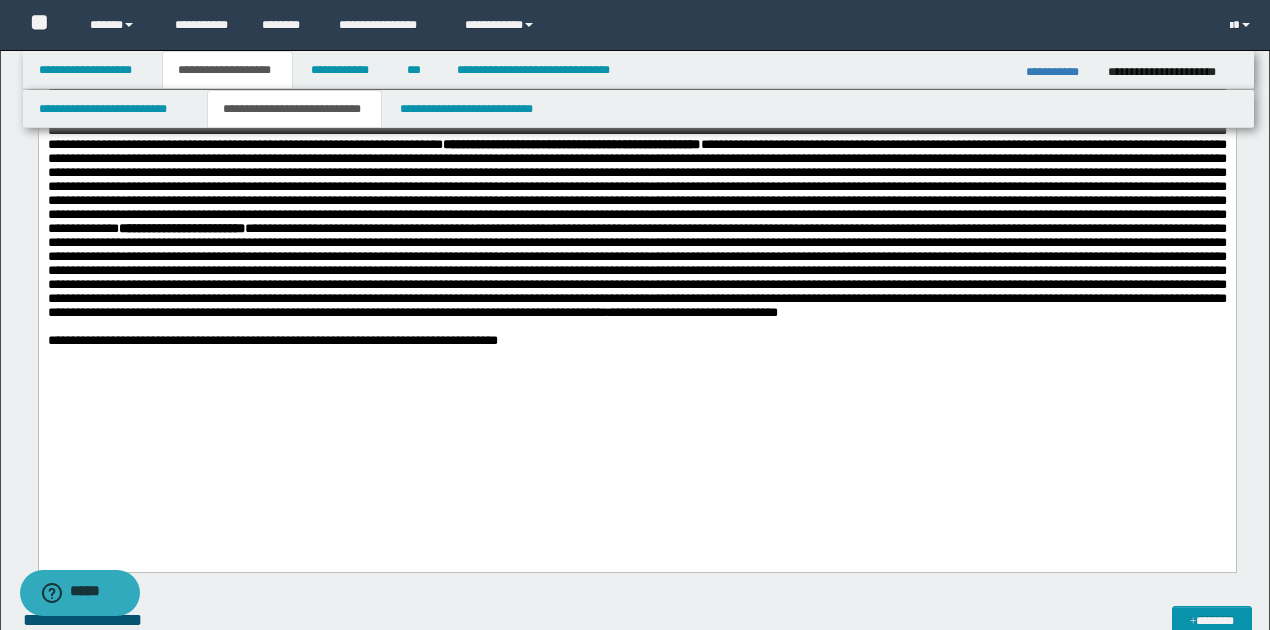 click on "**********" at bounding box center (636, 271) 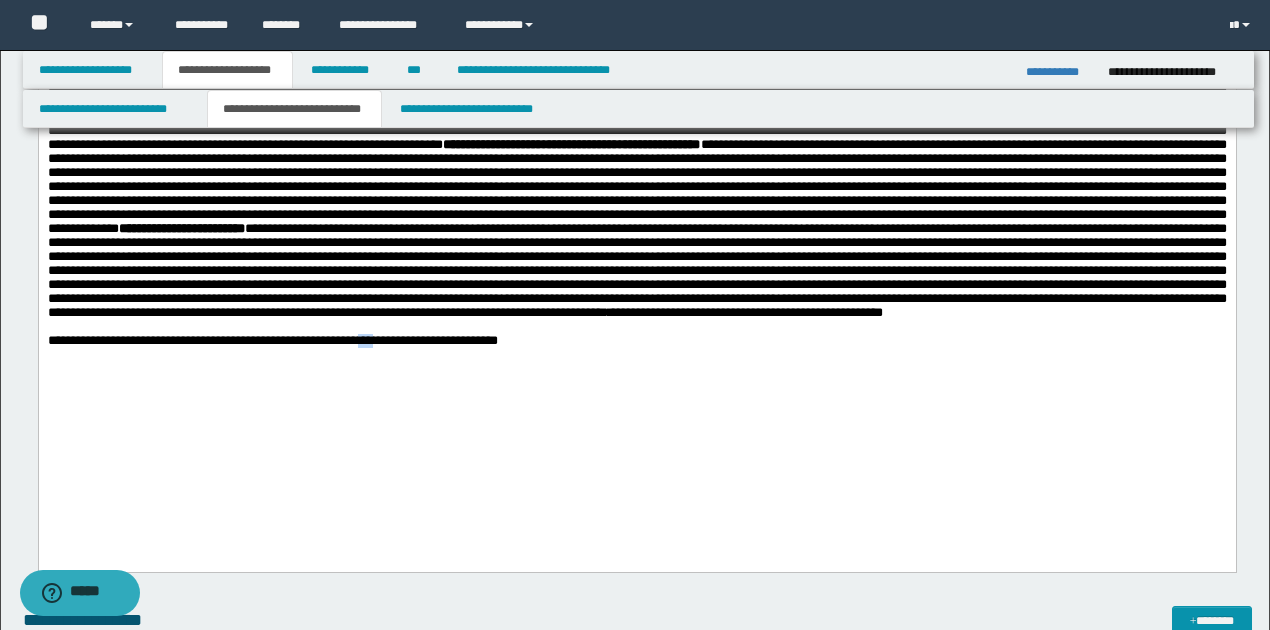 drag, startPoint x: 390, startPoint y: 426, endPoint x: 406, endPoint y: 430, distance: 16.492422 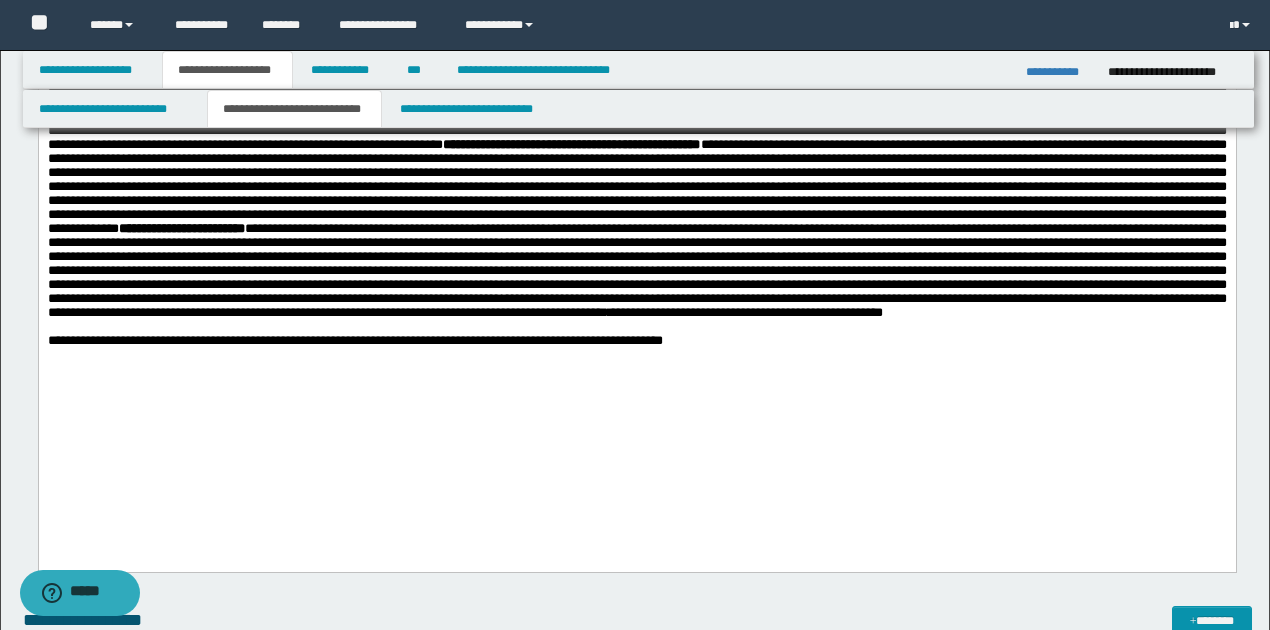 click on "**********" at bounding box center (354, 341) 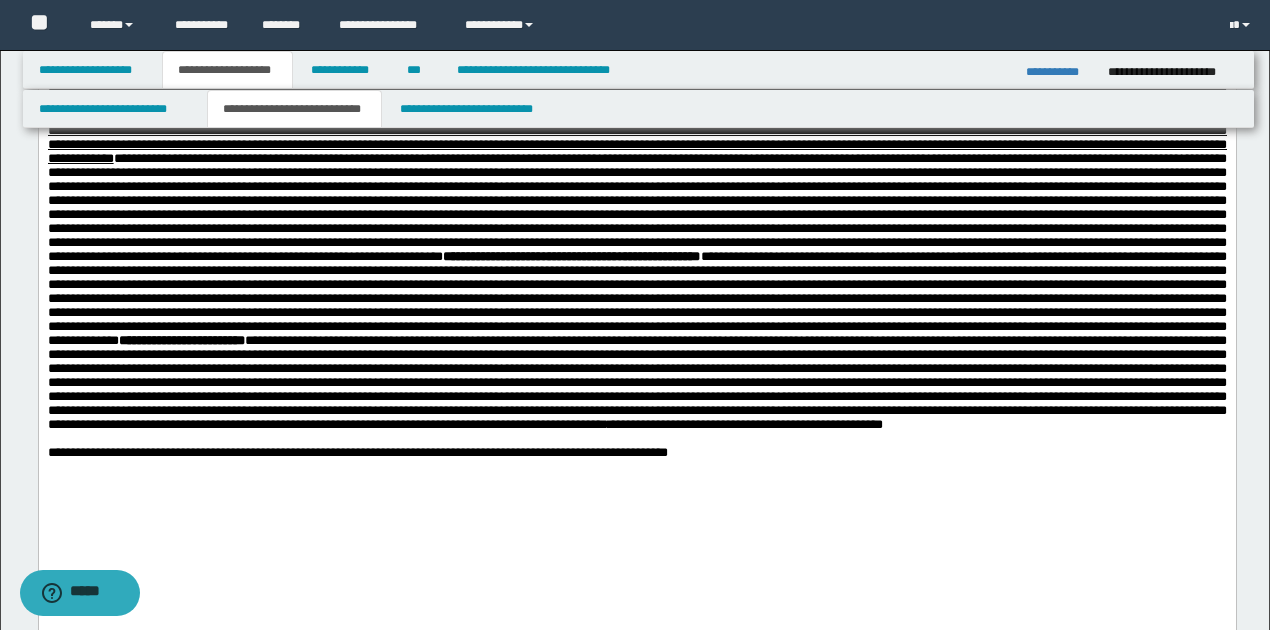 scroll, scrollTop: 1200, scrollLeft: 0, axis: vertical 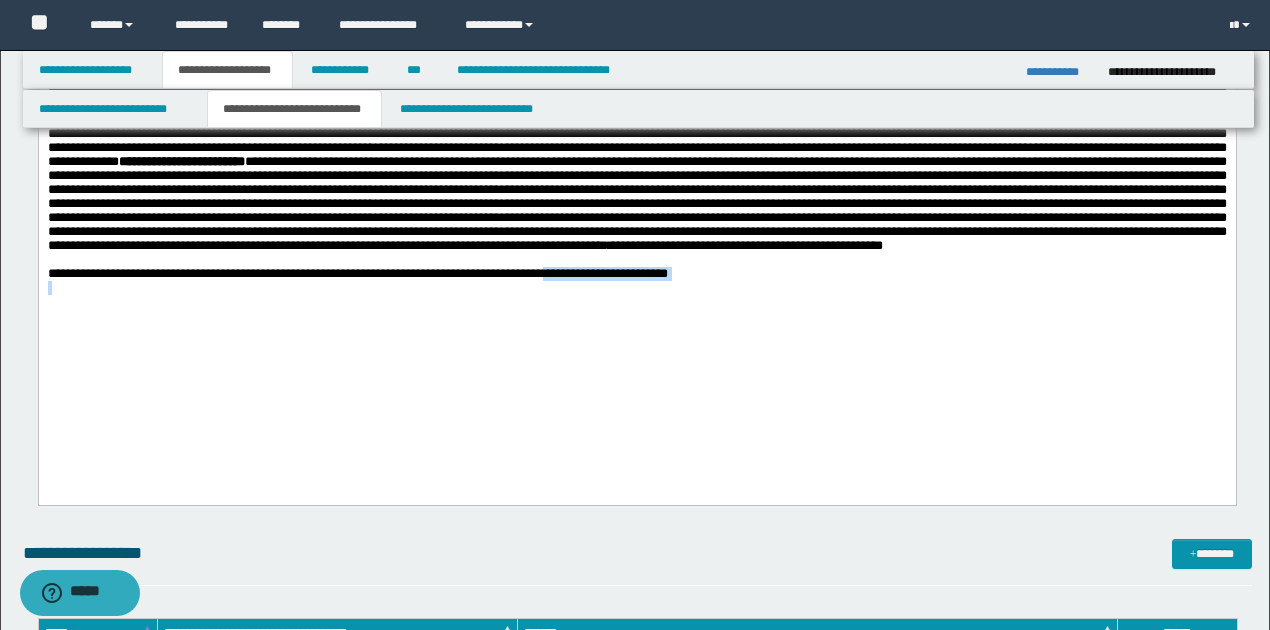 drag, startPoint x: 596, startPoint y: 361, endPoint x: 949, endPoint y: 368, distance: 353.0694 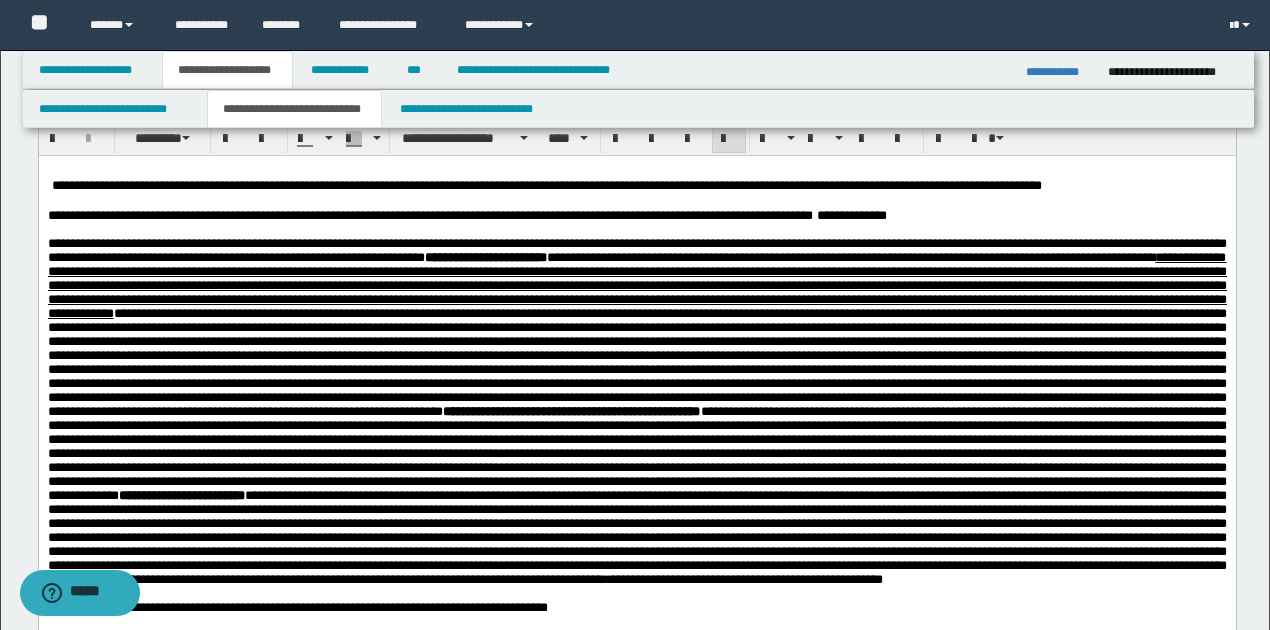 scroll, scrollTop: 800, scrollLeft: 0, axis: vertical 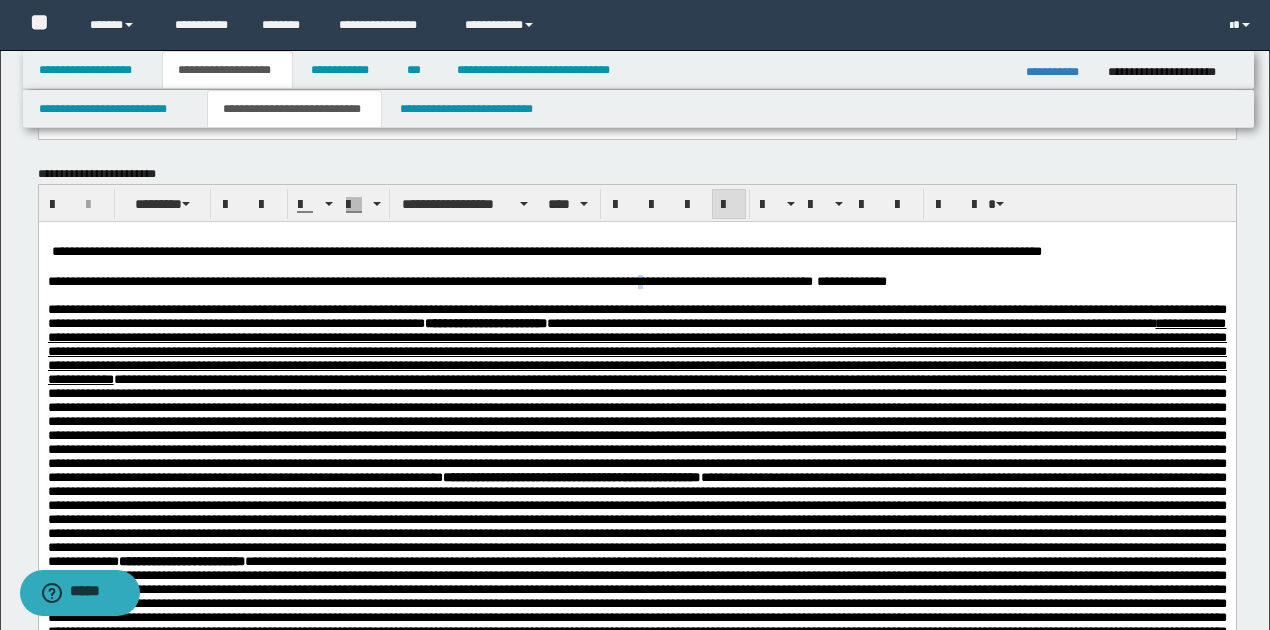 click on "**********" at bounding box center [431, 281] 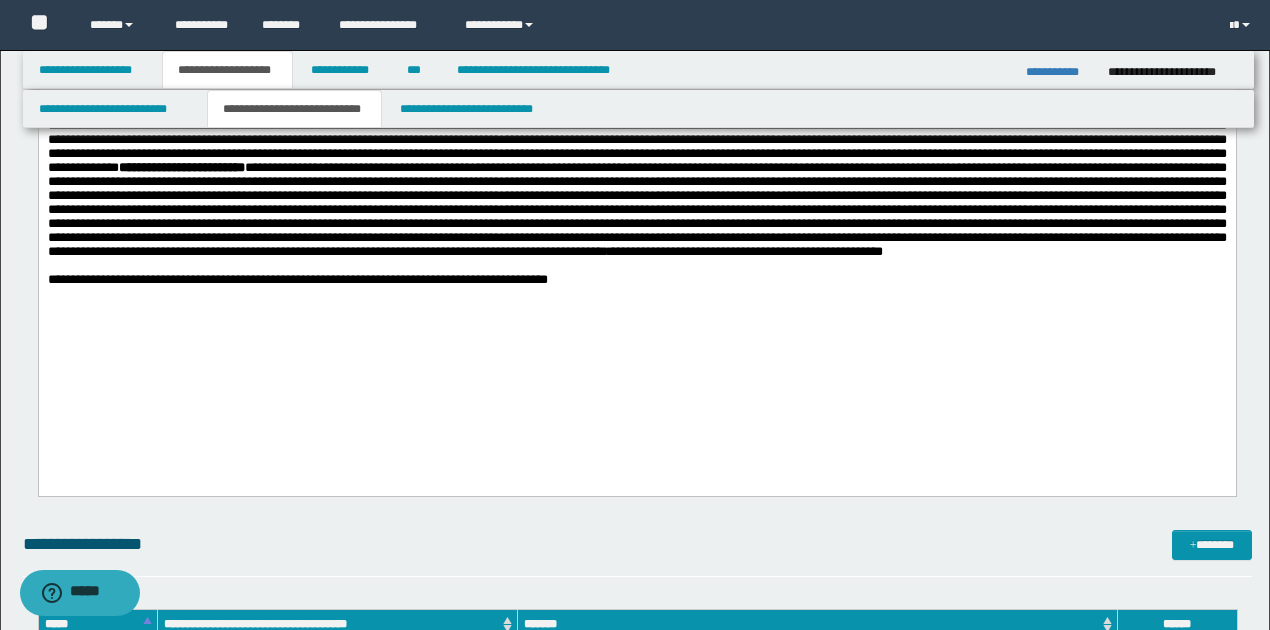 scroll, scrollTop: 1266, scrollLeft: 0, axis: vertical 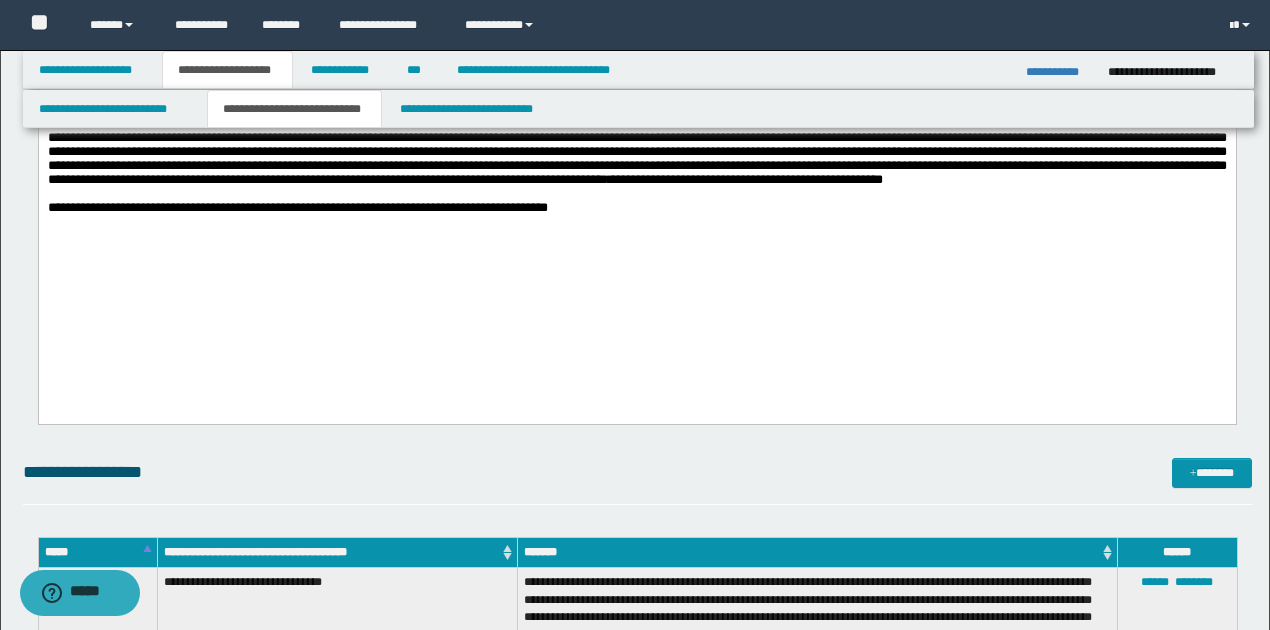 click on "**********" at bounding box center [636, 209] 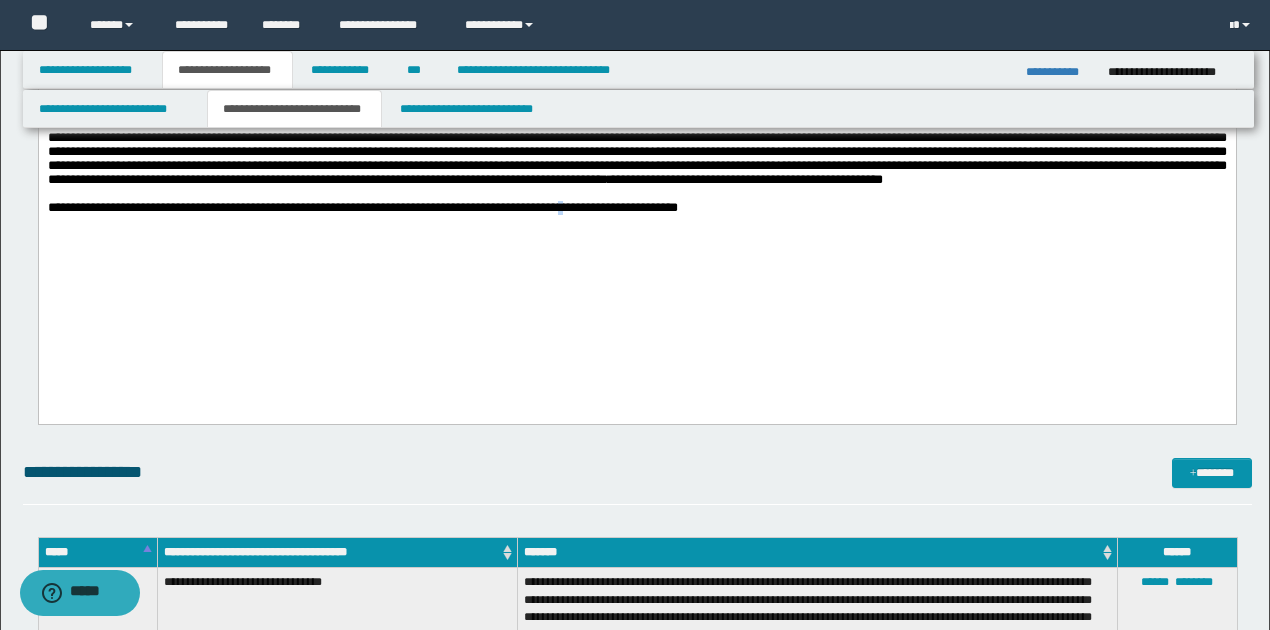 click on "**********" at bounding box center [362, 208] 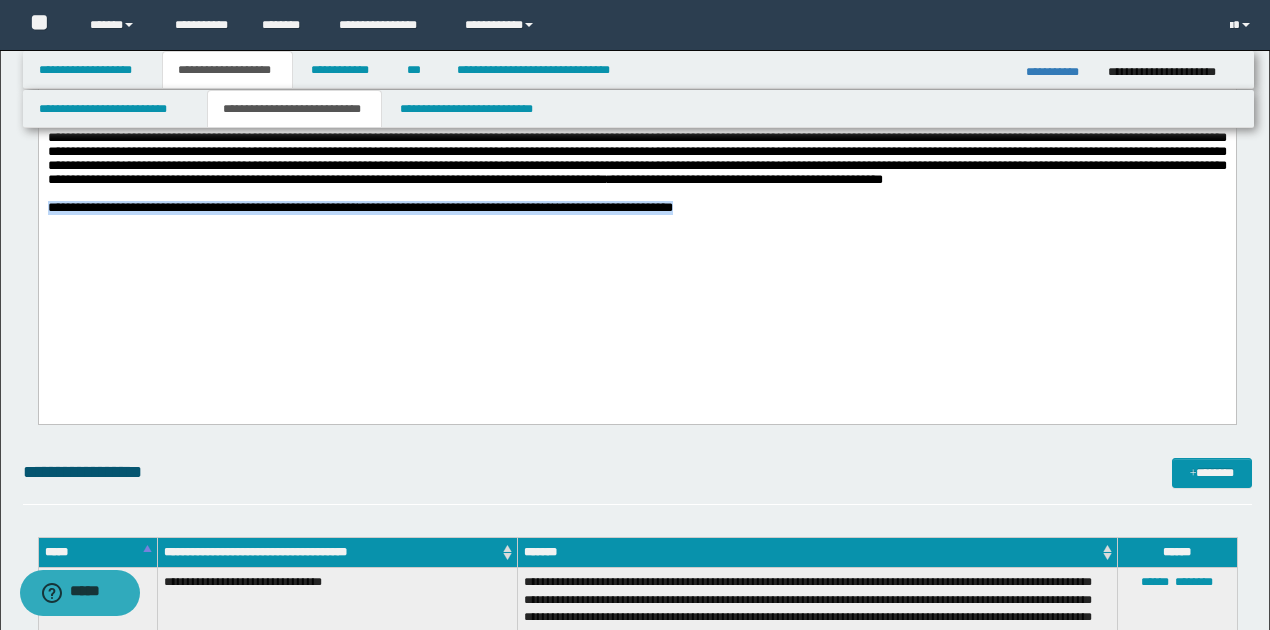 click on "**********" at bounding box center (636, 23) 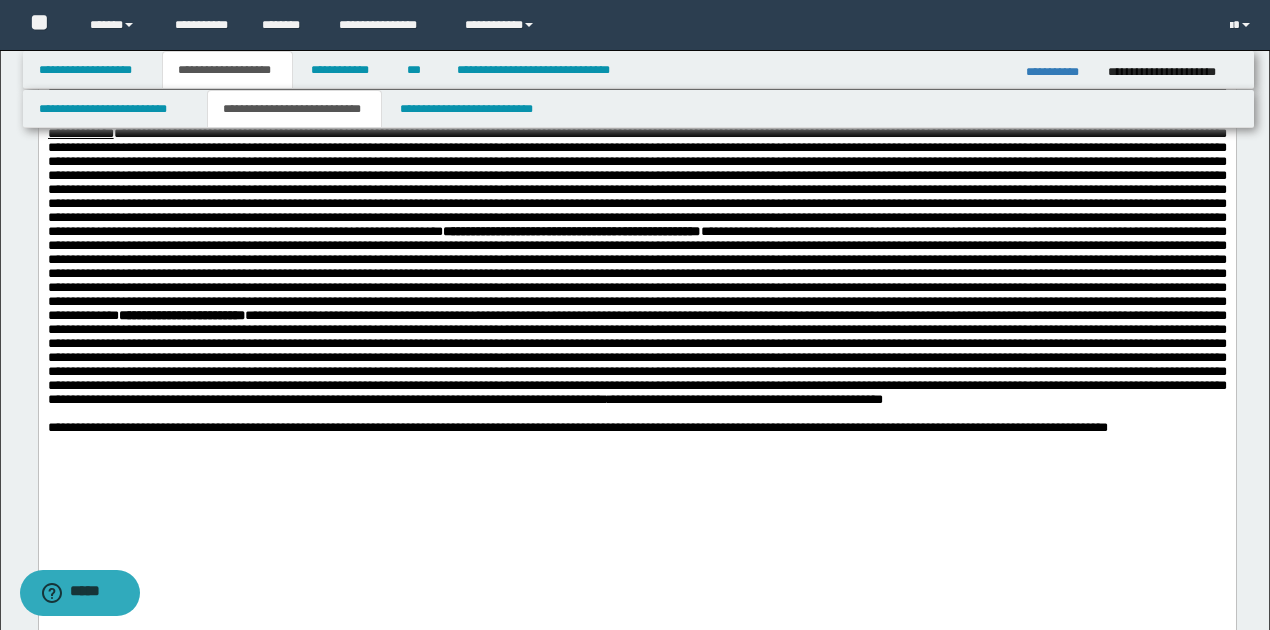 scroll, scrollTop: 1000, scrollLeft: 0, axis: vertical 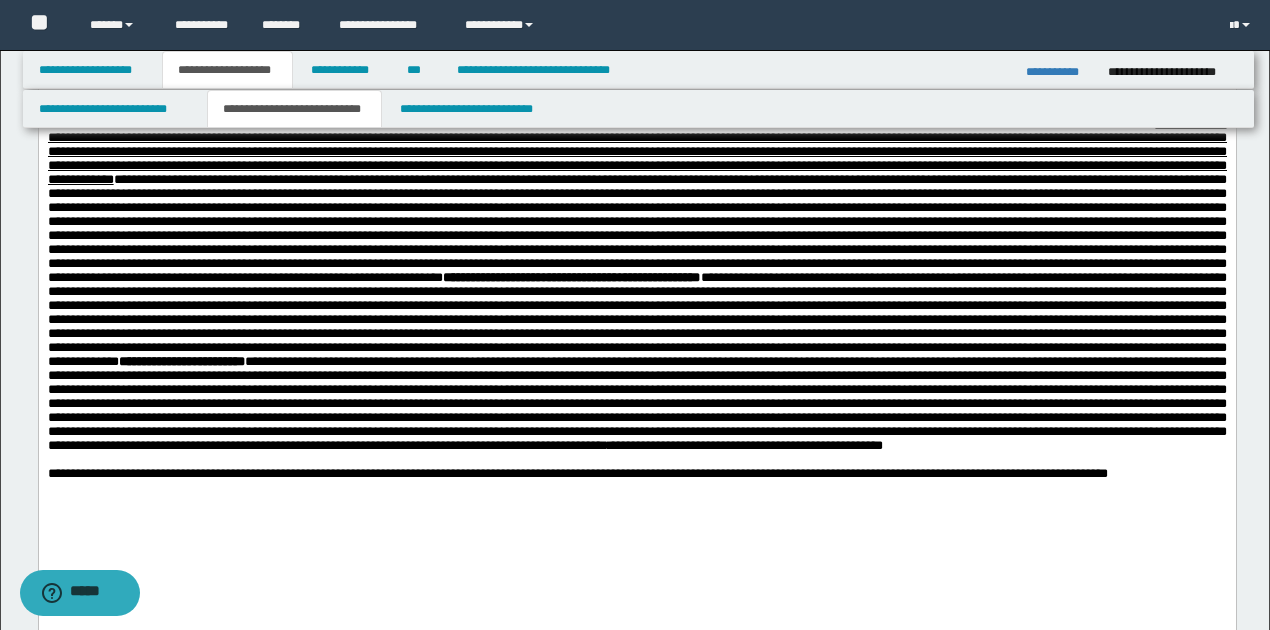 click on "**********" at bounding box center (636, 403) 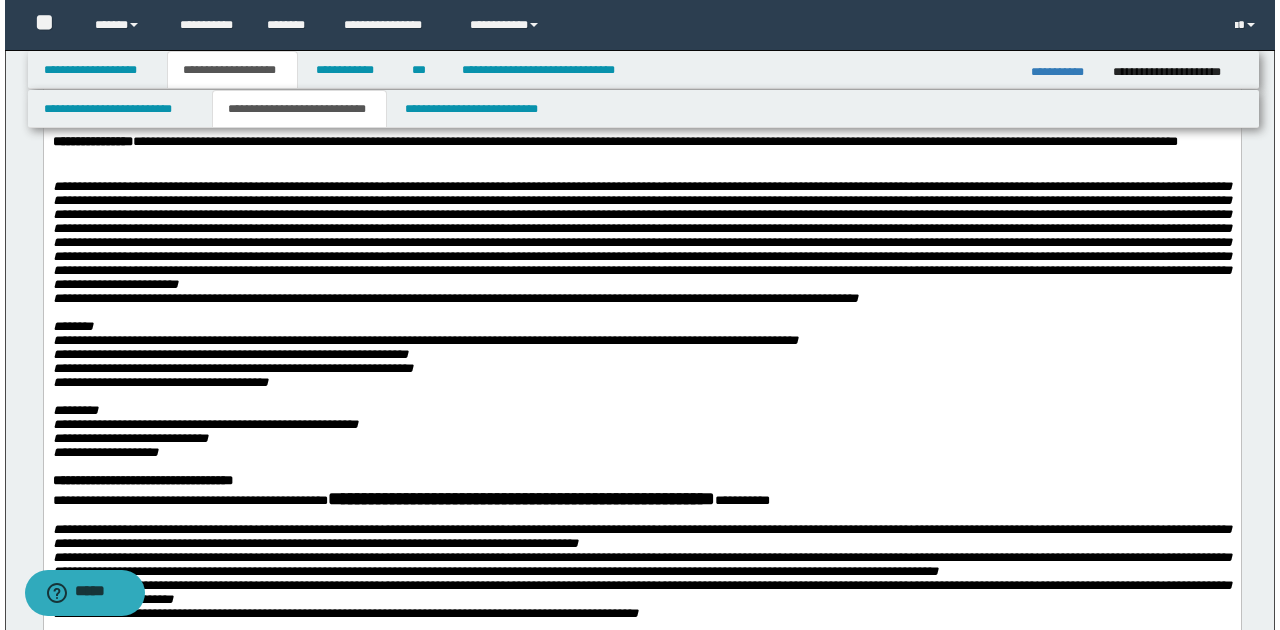 scroll, scrollTop: 0, scrollLeft: 0, axis: both 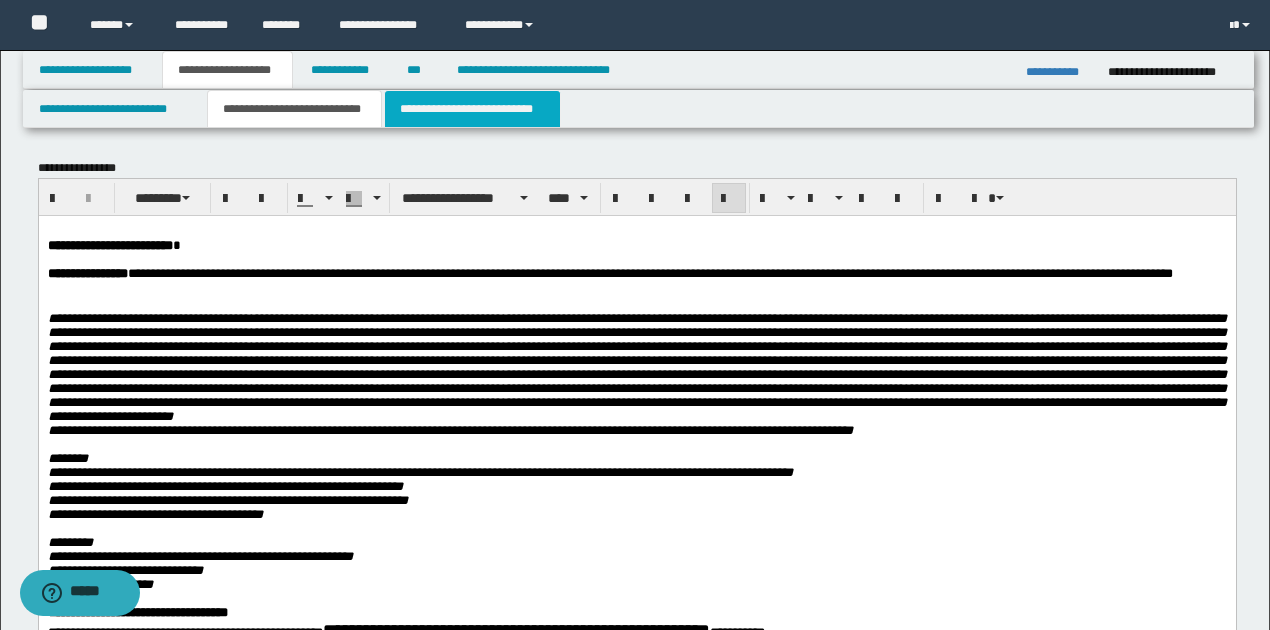 click on "**********" at bounding box center (472, 109) 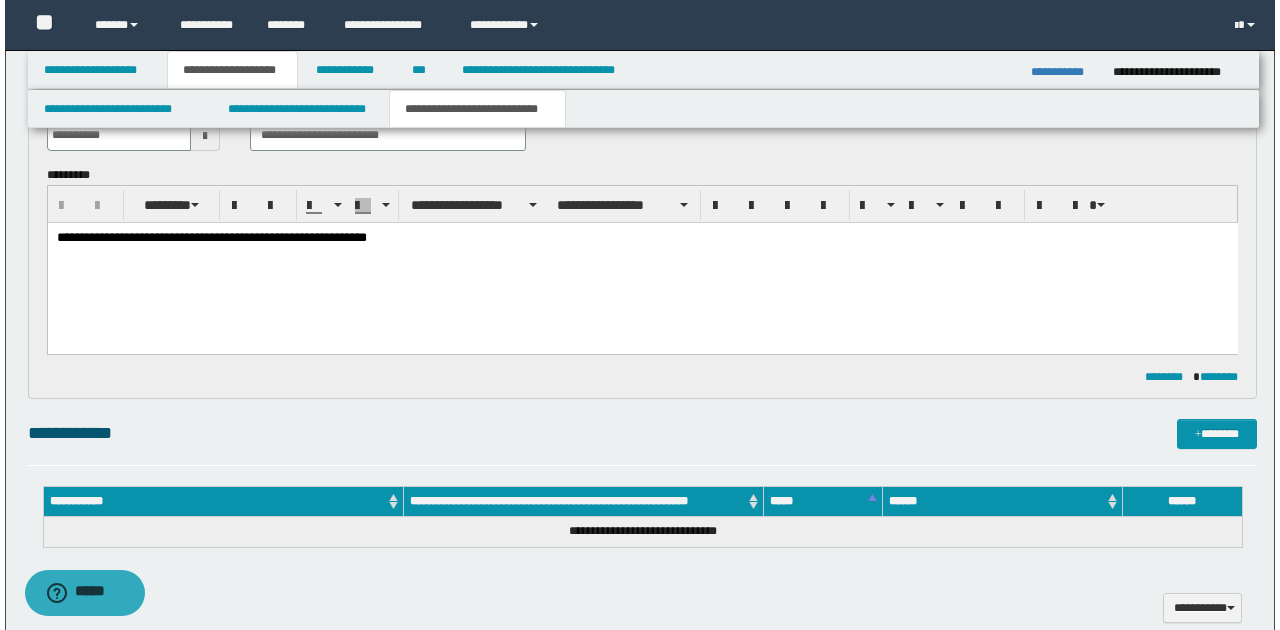 scroll, scrollTop: 133, scrollLeft: 0, axis: vertical 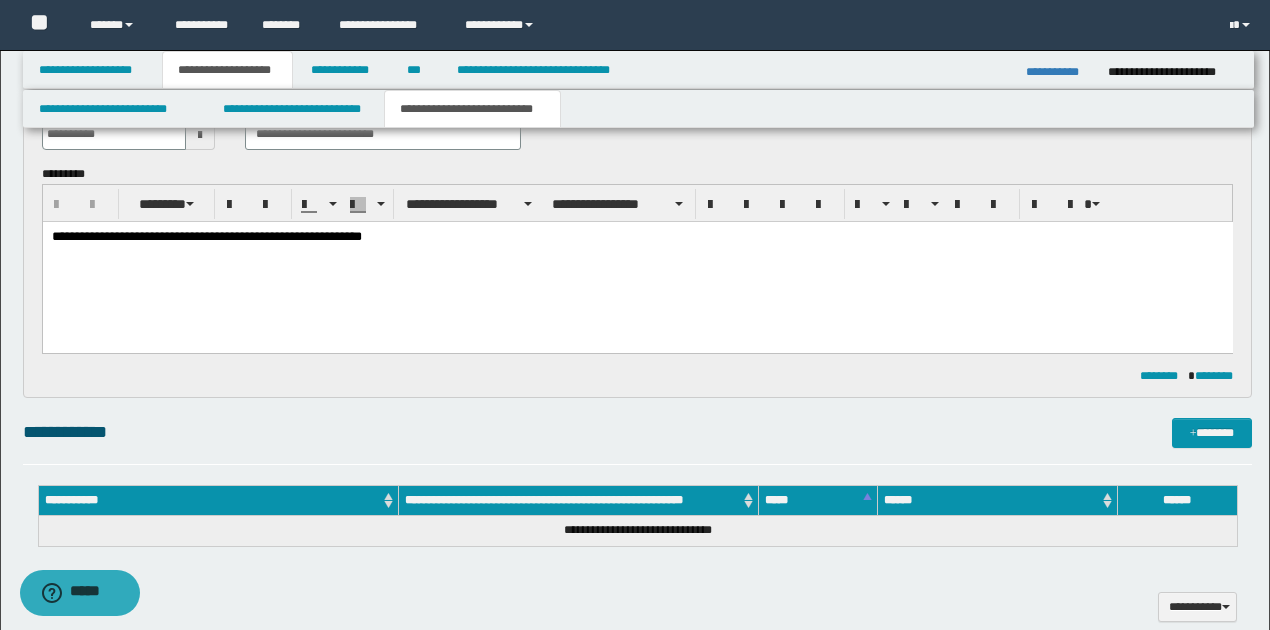 click on "**********" at bounding box center [637, 236] 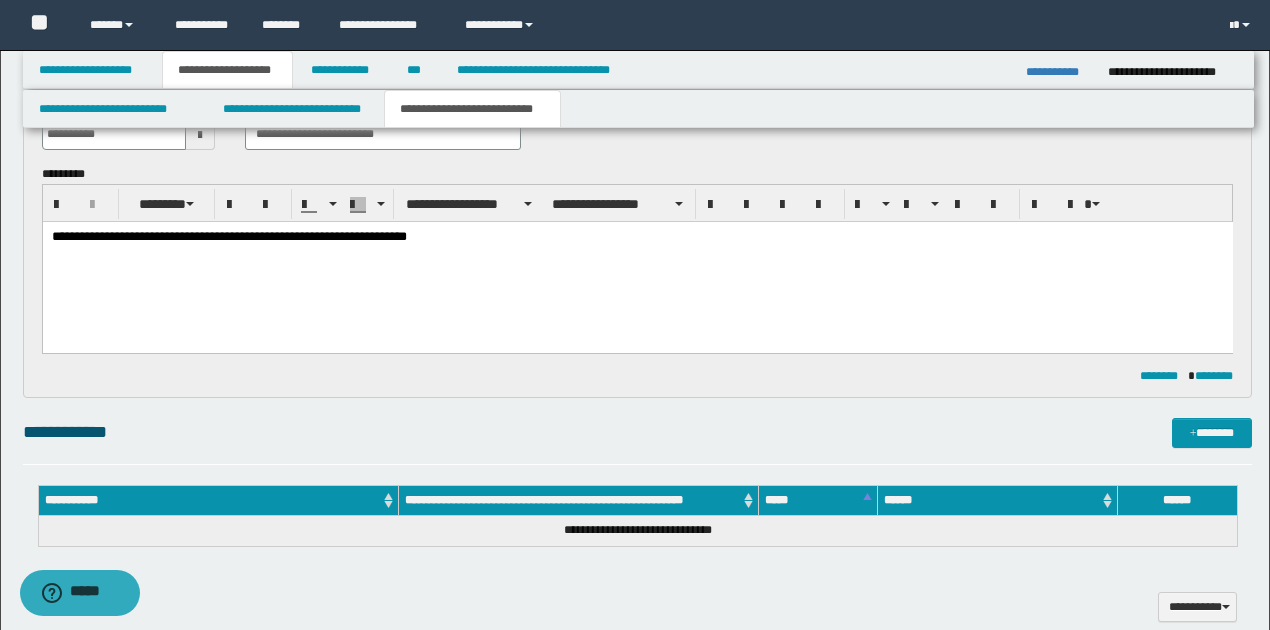 click on "**********" at bounding box center [637, 236] 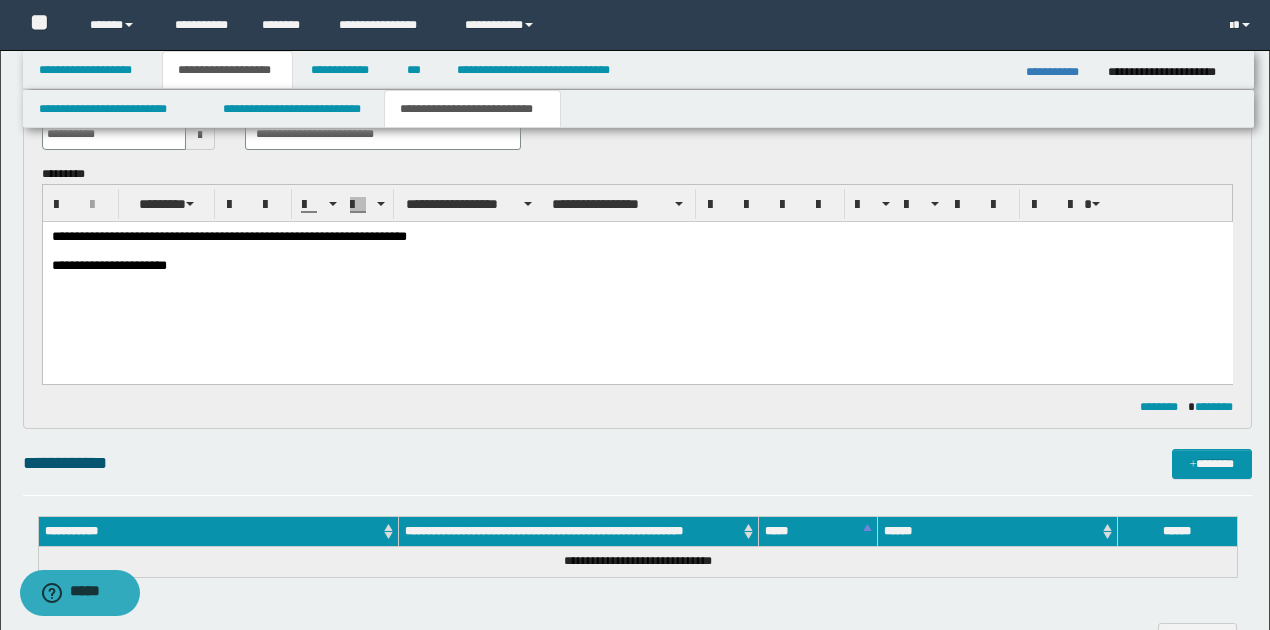 click on "**********" at bounding box center (637, 265) 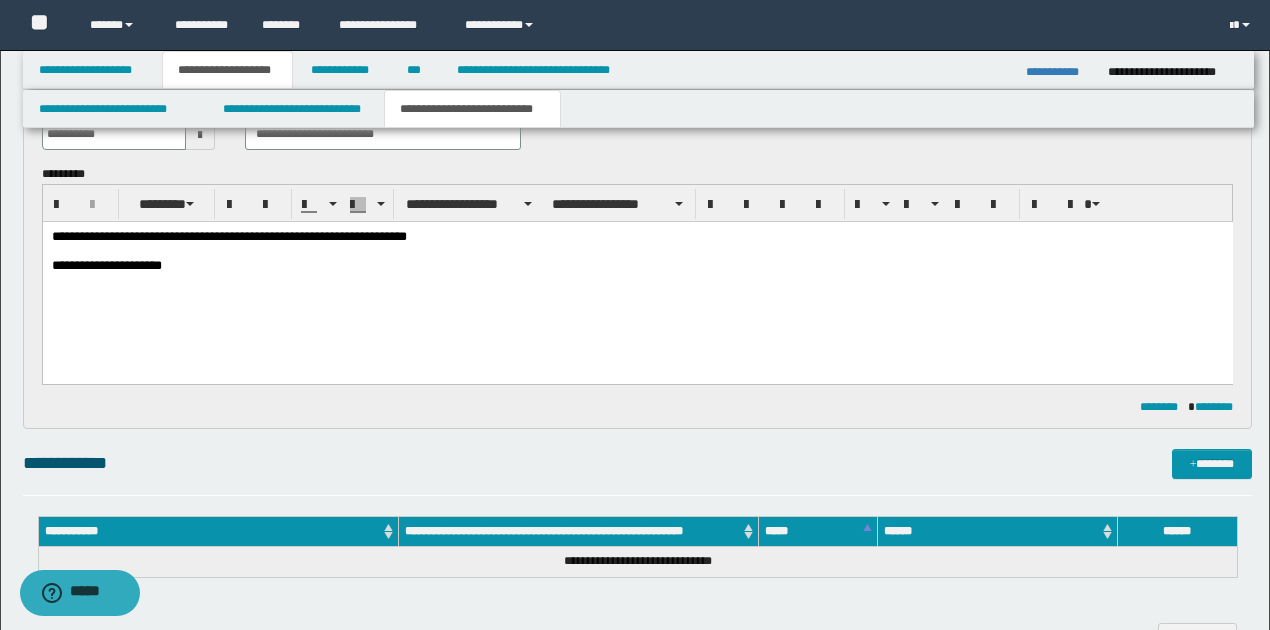 click on "**********" at bounding box center [637, 265] 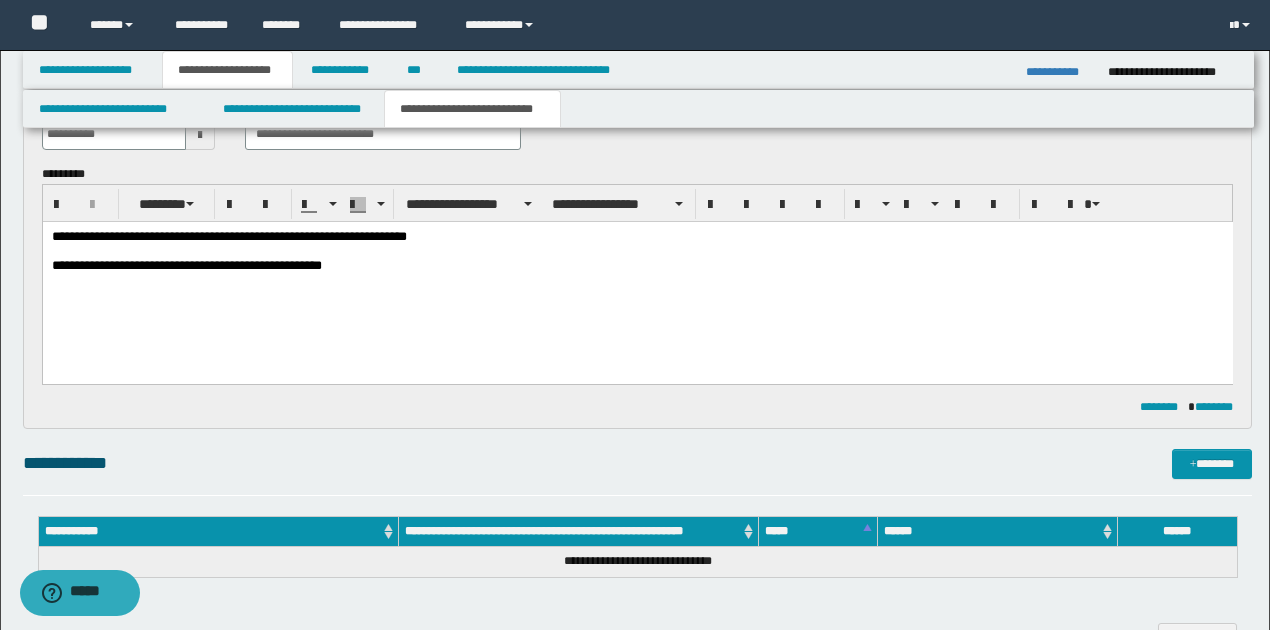 click on "**********" at bounding box center (637, 265) 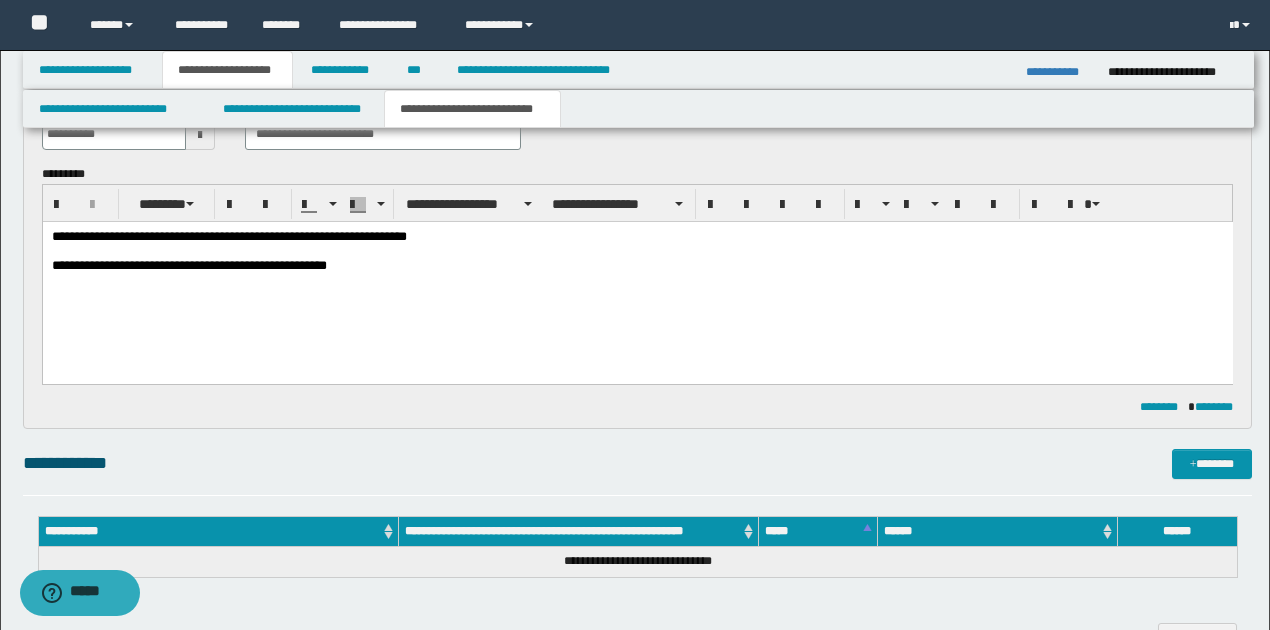 click on "**********" at bounding box center (637, 236) 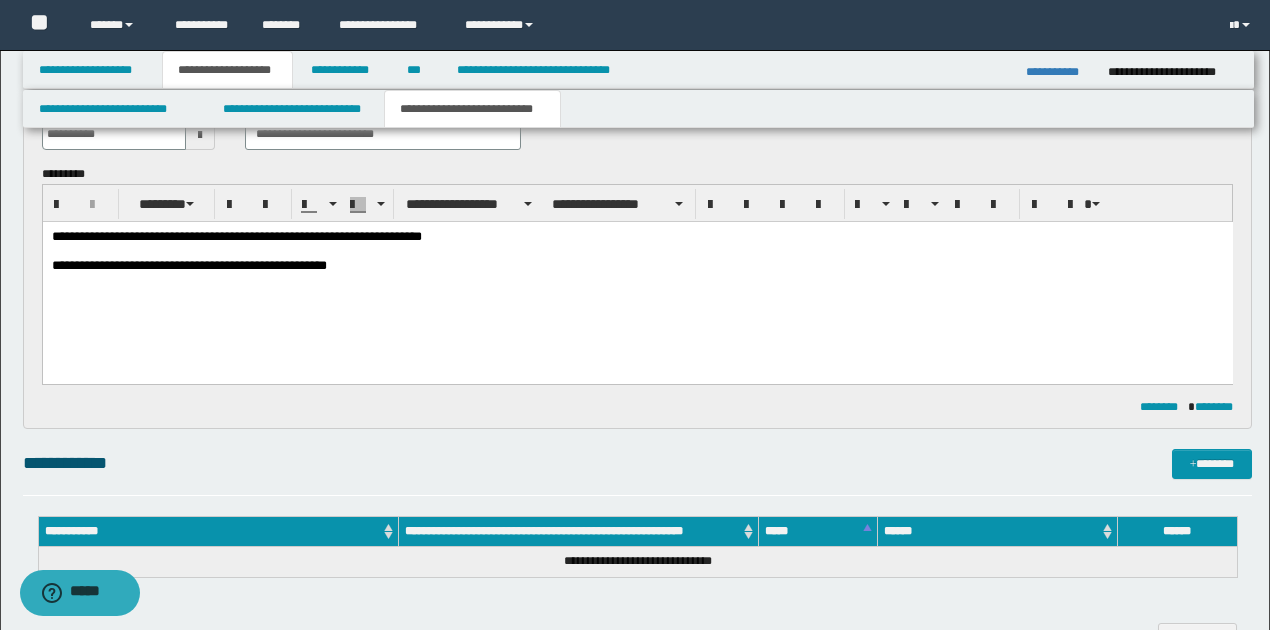 click on "**********" at bounding box center (637, 265) 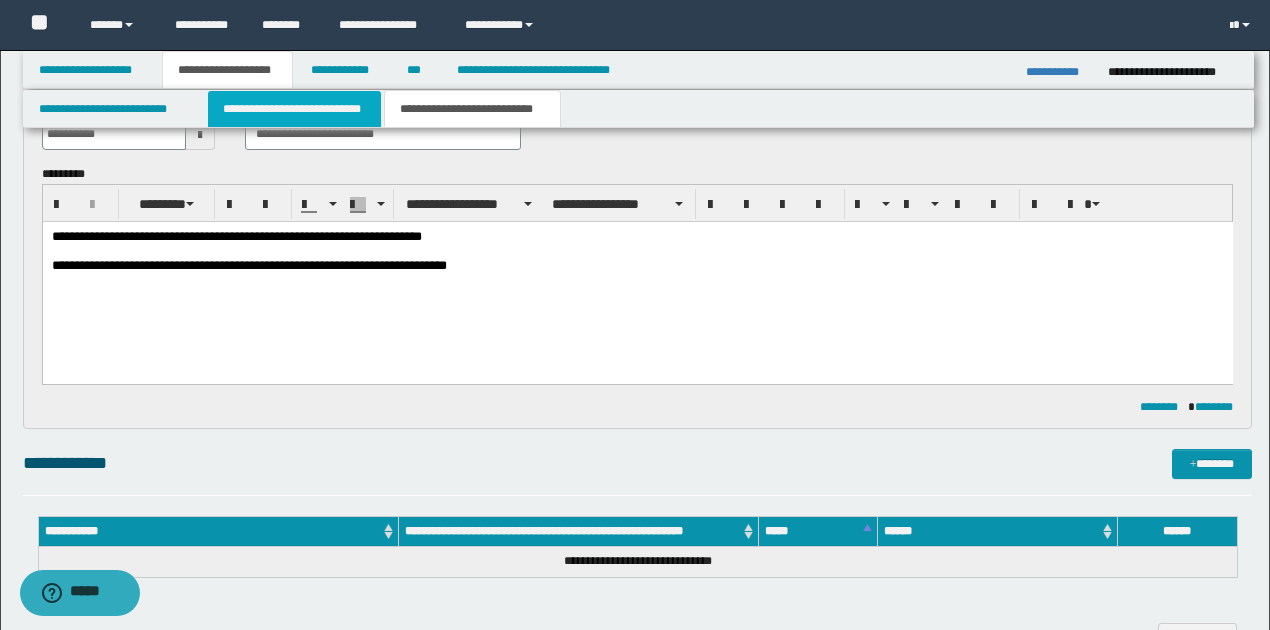 click on "**********" at bounding box center [294, 109] 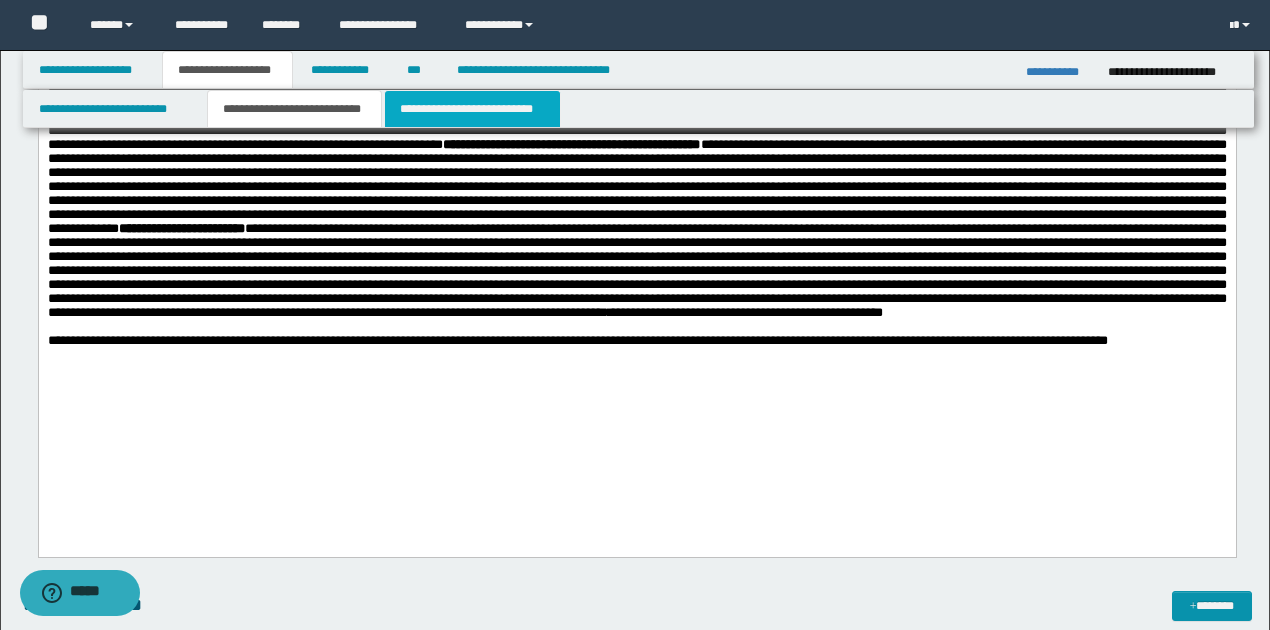 click on "**********" at bounding box center (472, 109) 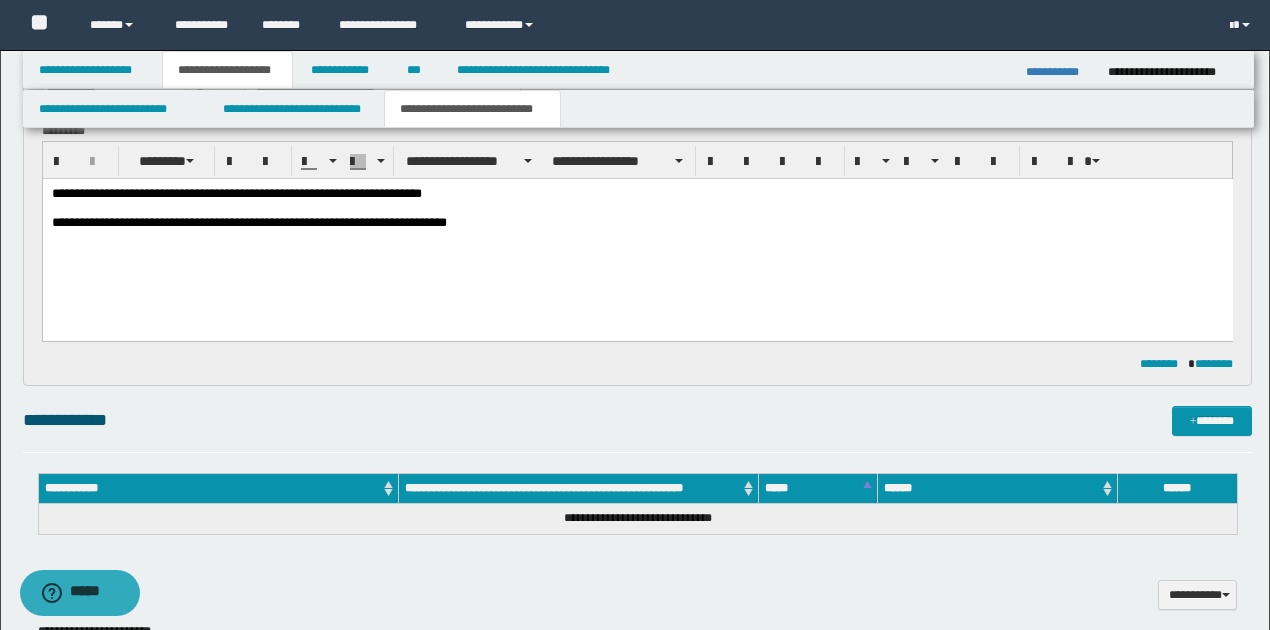 scroll, scrollTop: 0, scrollLeft: 0, axis: both 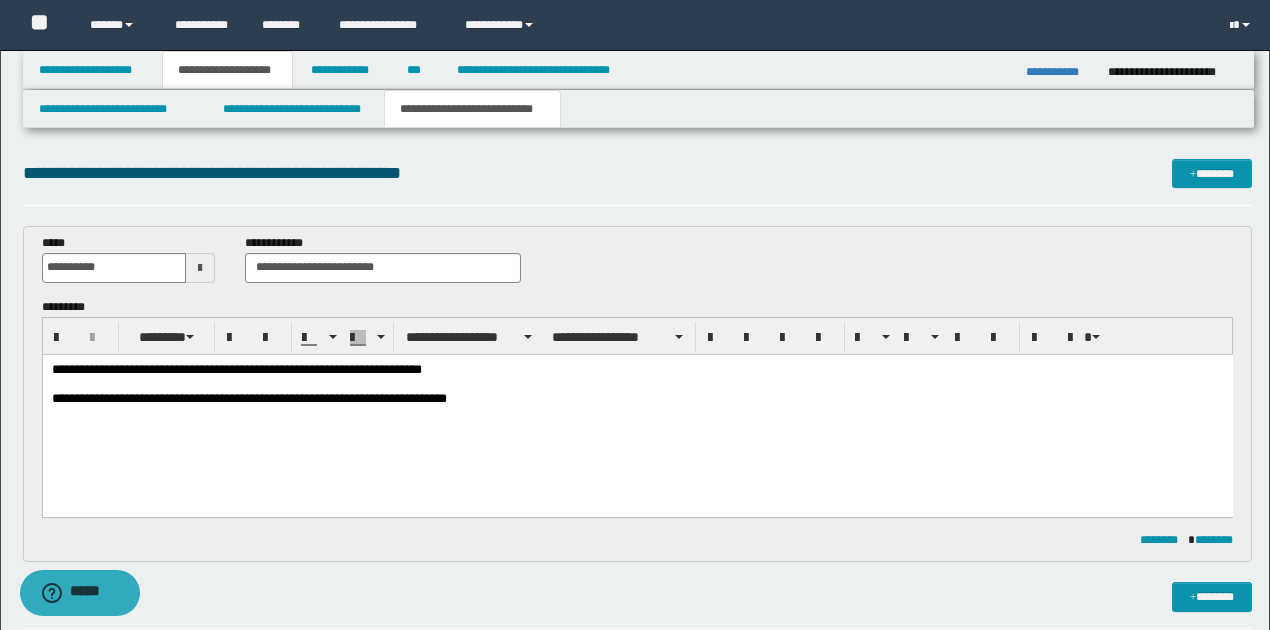 click on "**********" at bounding box center (637, 369) 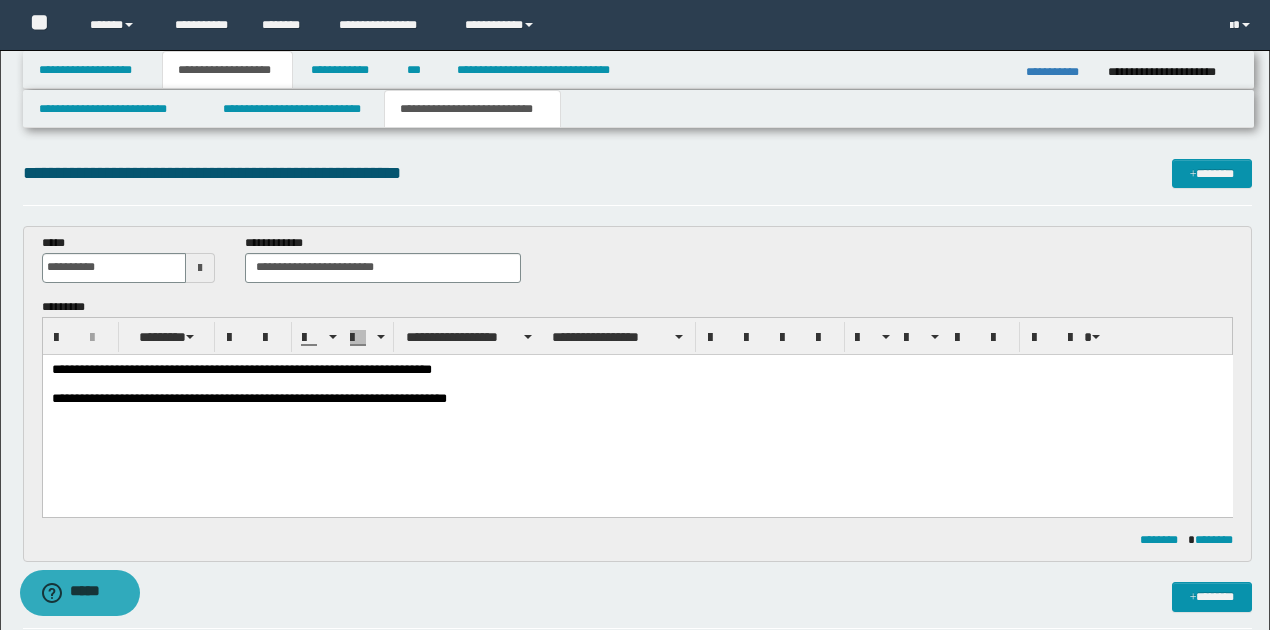 click on "**********" at bounding box center [637, 369] 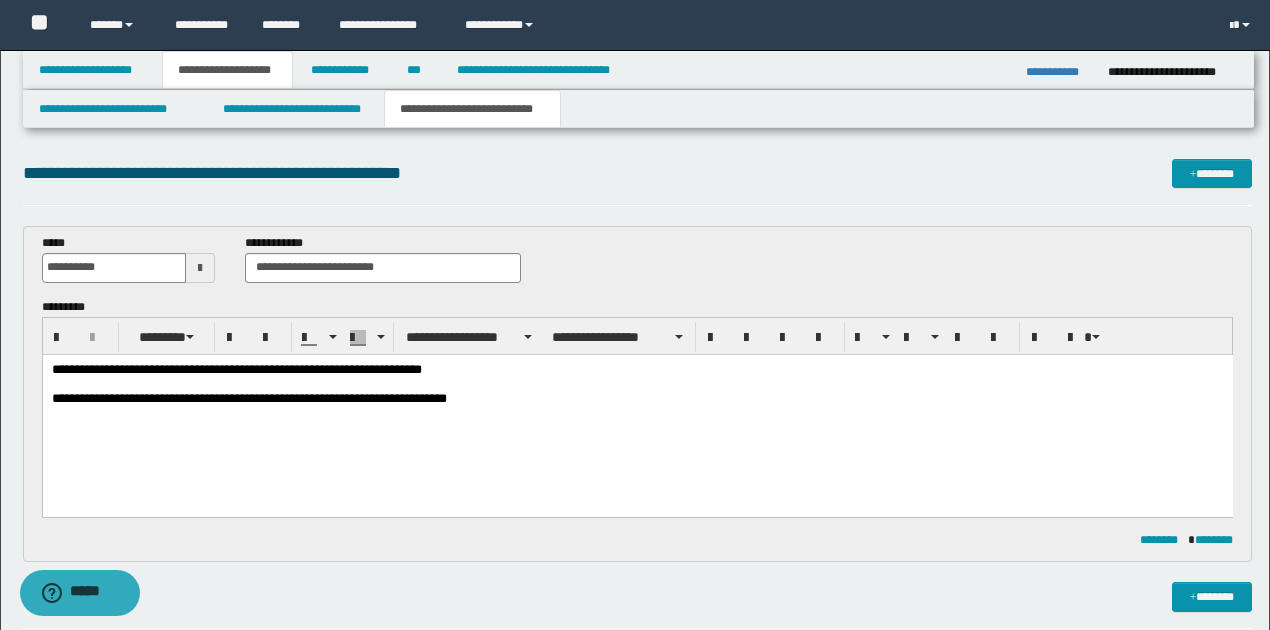 click on "**********" at bounding box center (637, 369) 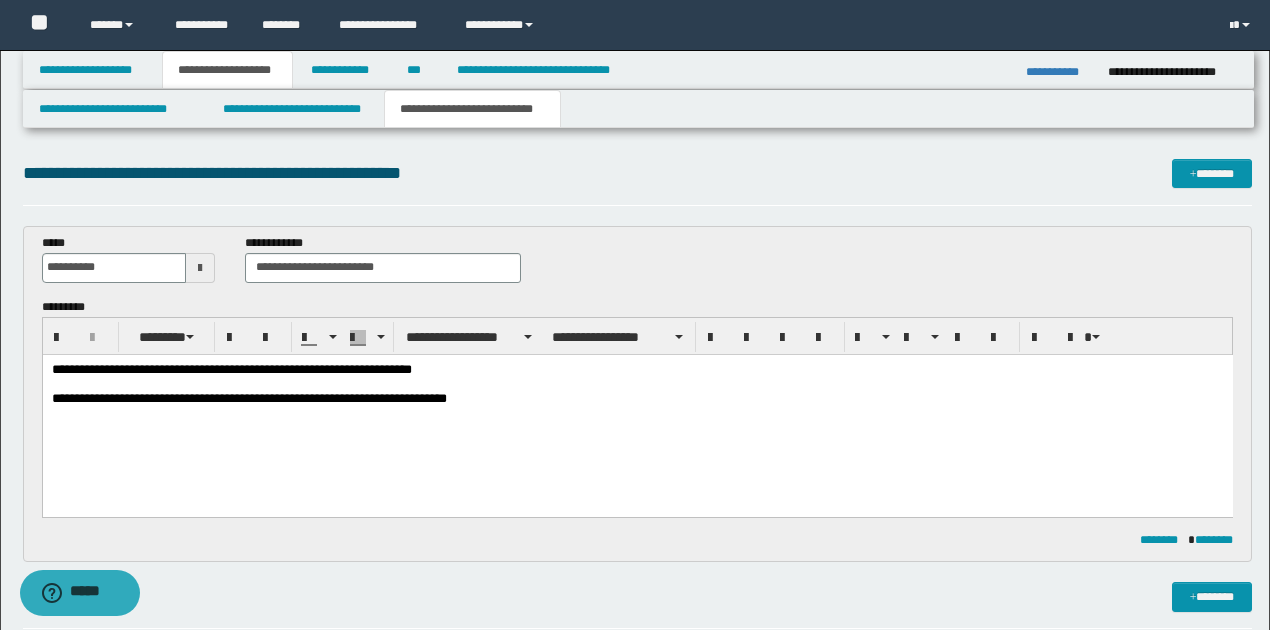 click on "**********" at bounding box center (637, 398) 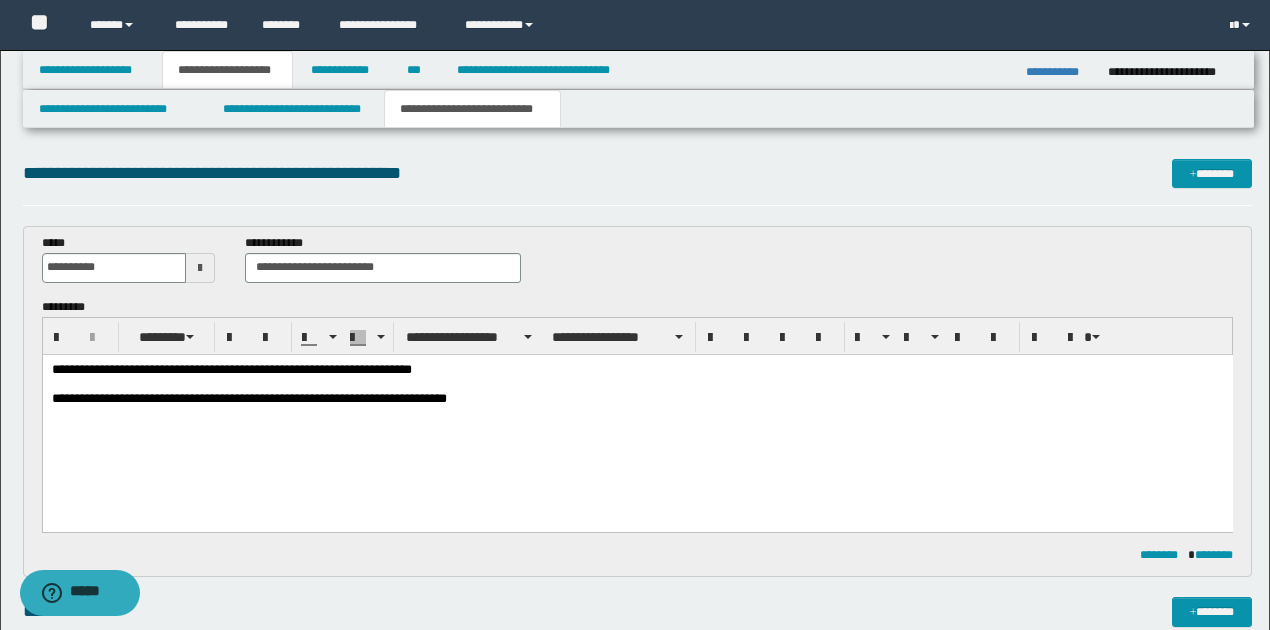 click on "**********" at bounding box center (637, 398) 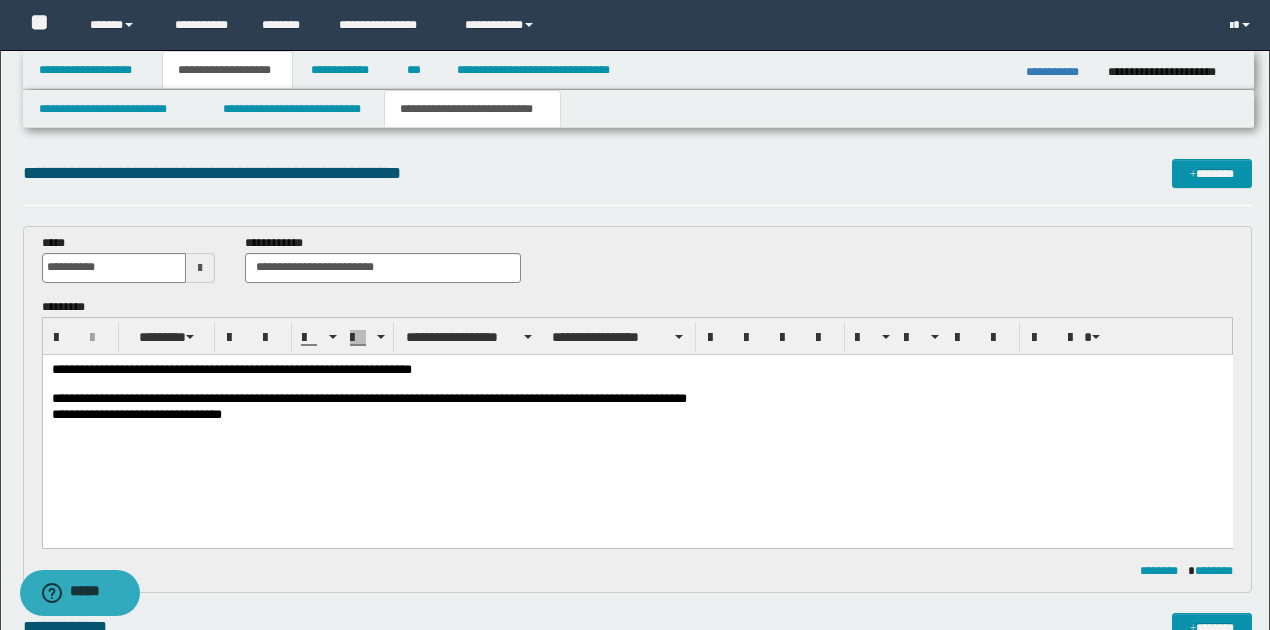 click at bounding box center (637, 384) 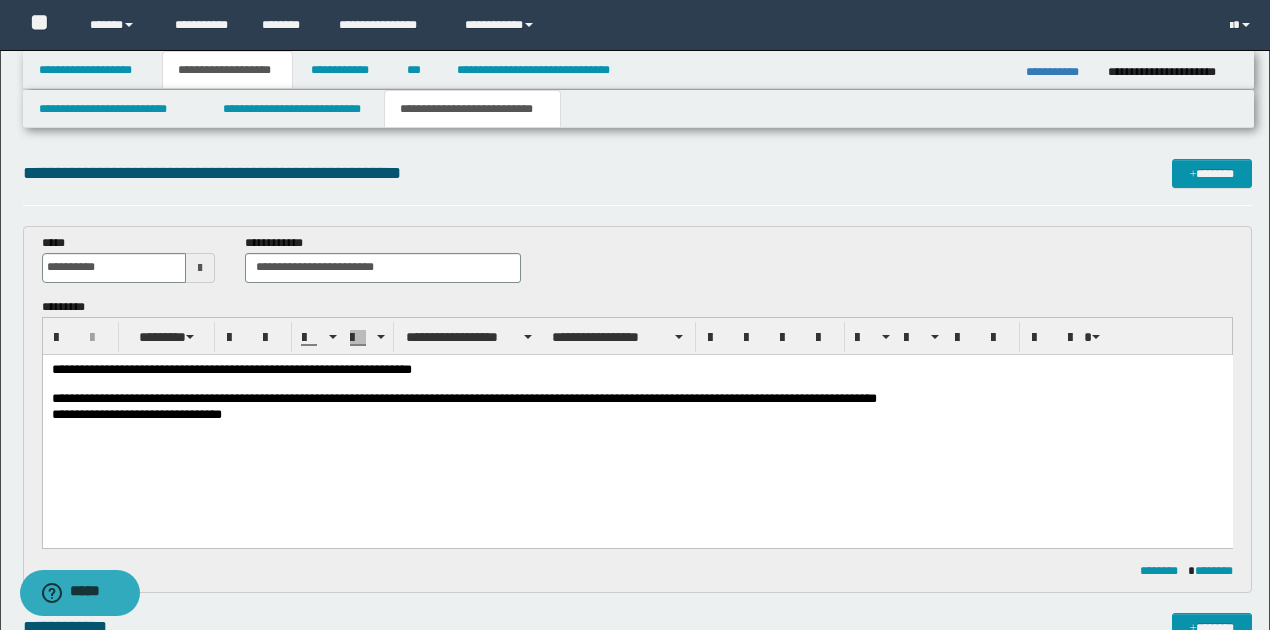 click on "**********" at bounding box center [637, 398] 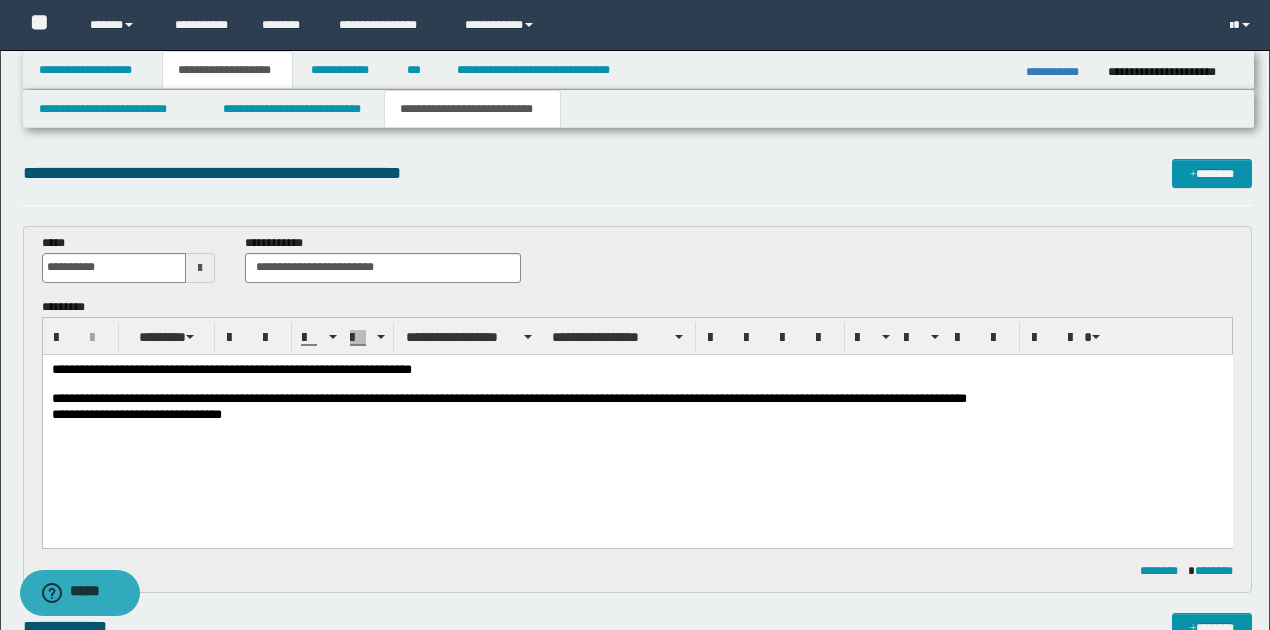 click on "**********" at bounding box center (637, 398) 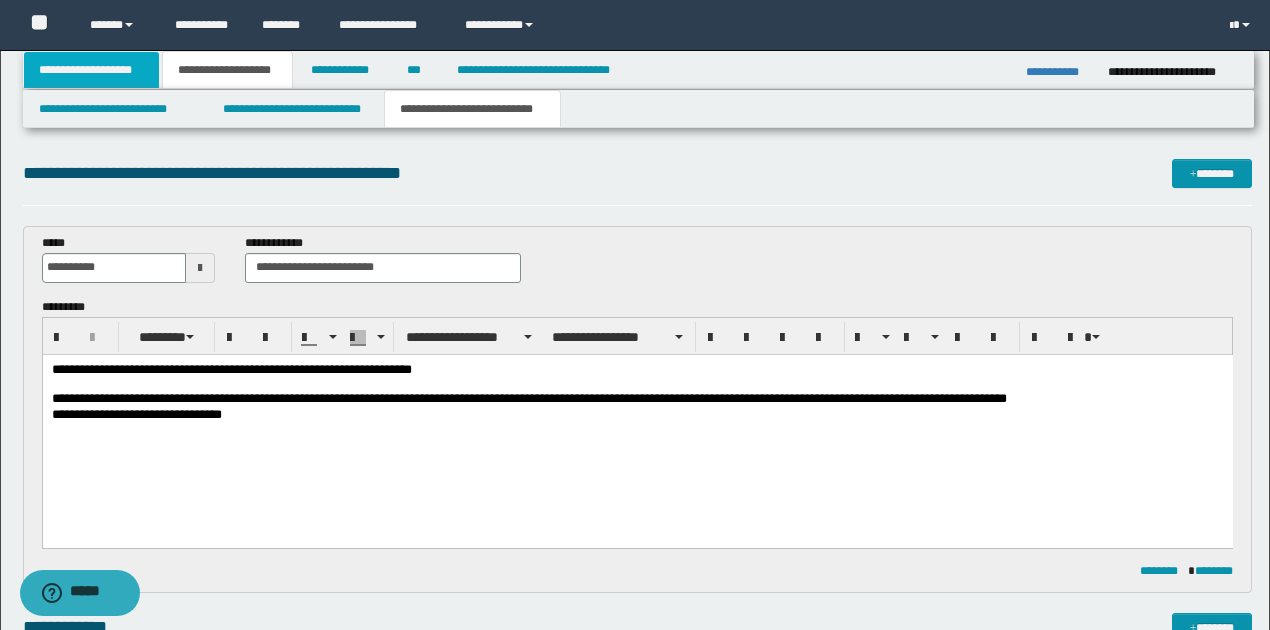 click on "**********" at bounding box center [92, 70] 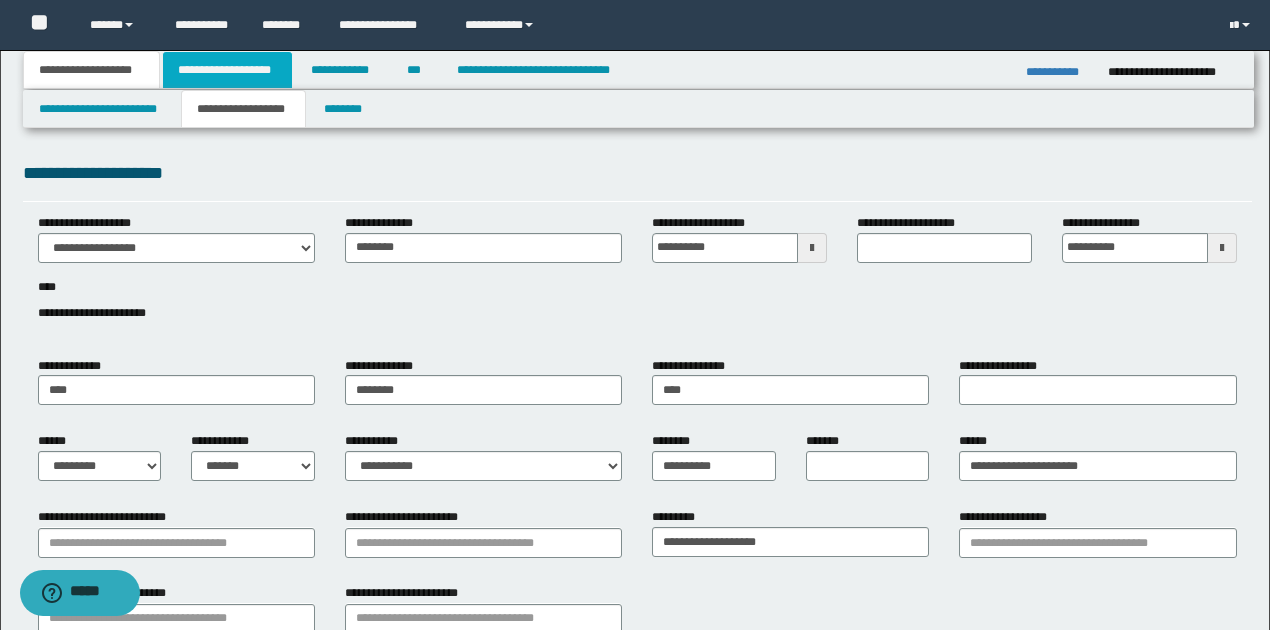 click on "**********" at bounding box center (227, 70) 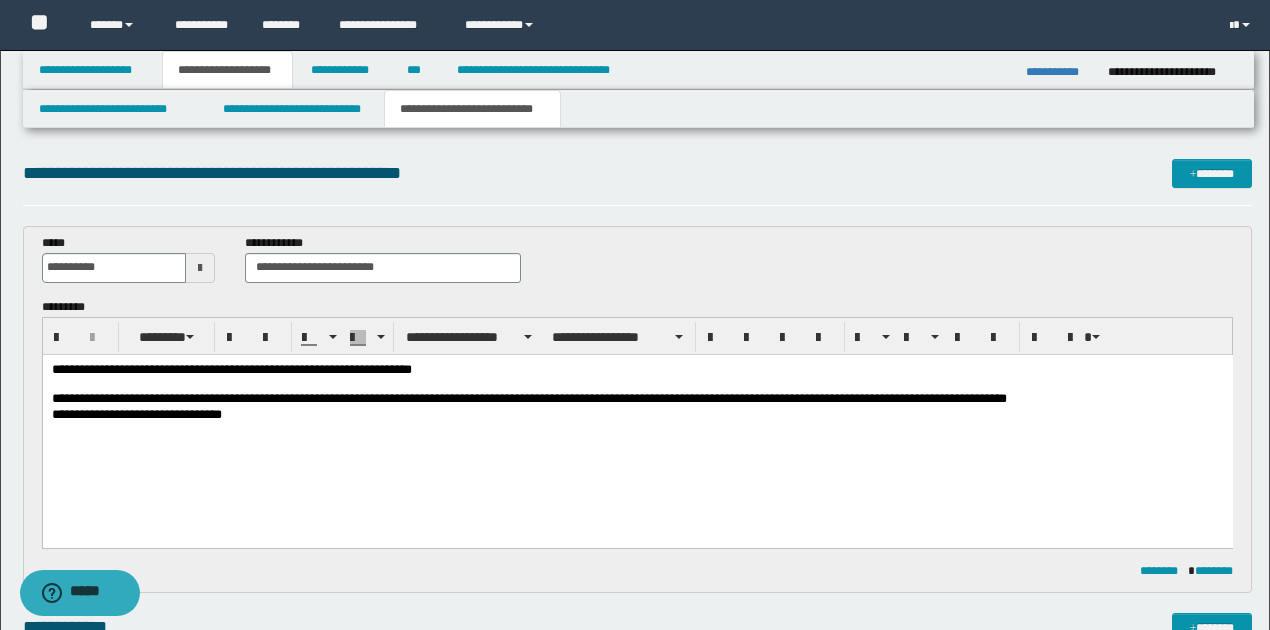 click on "**********" at bounding box center (637, 398) 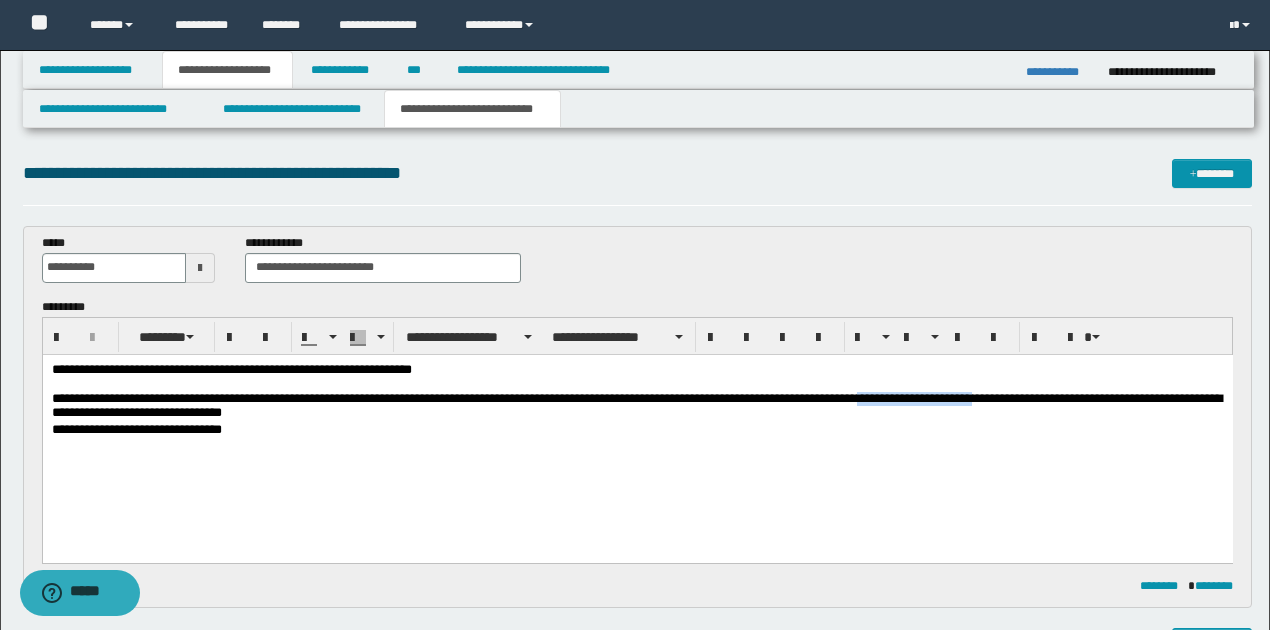 drag, startPoint x: 1037, startPoint y: 398, endPoint x: 914, endPoint y: 400, distance: 123.01626 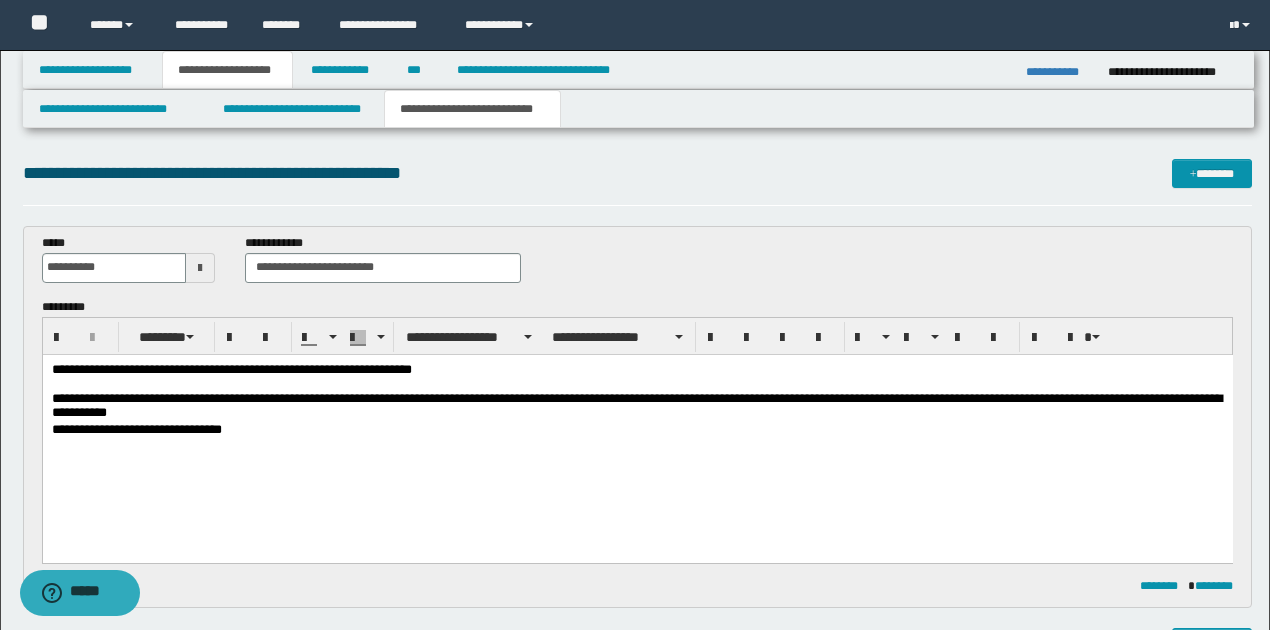 click on "**********" at bounding box center [637, 406] 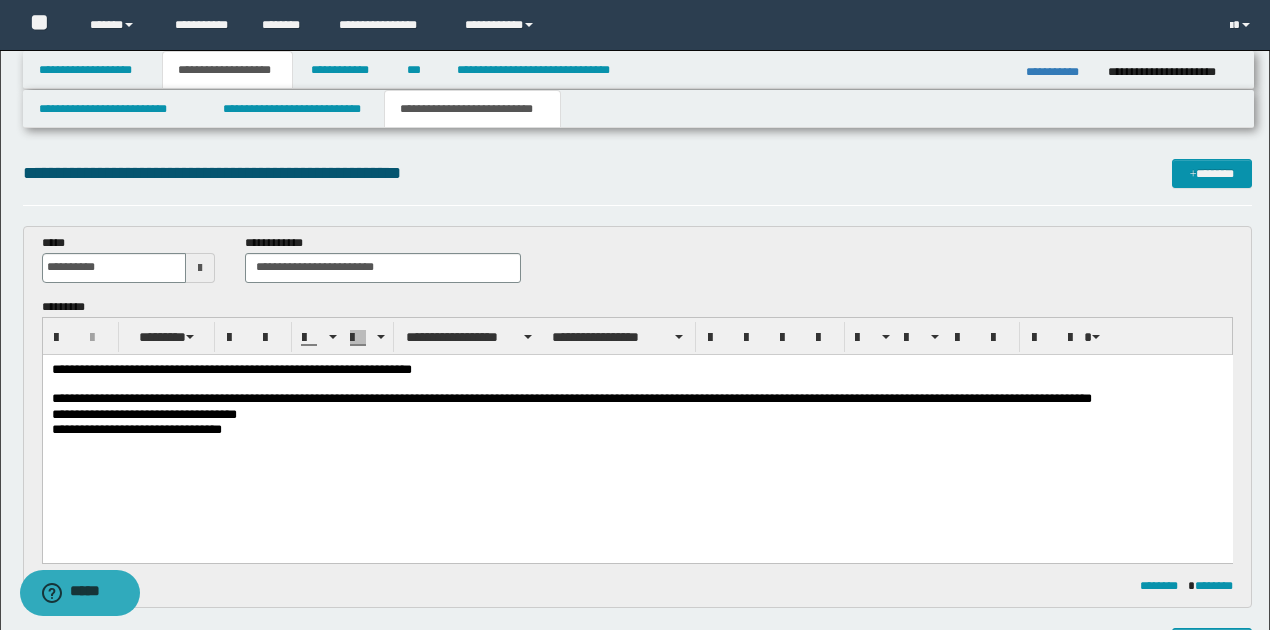 click on "**********" at bounding box center (637, 429) 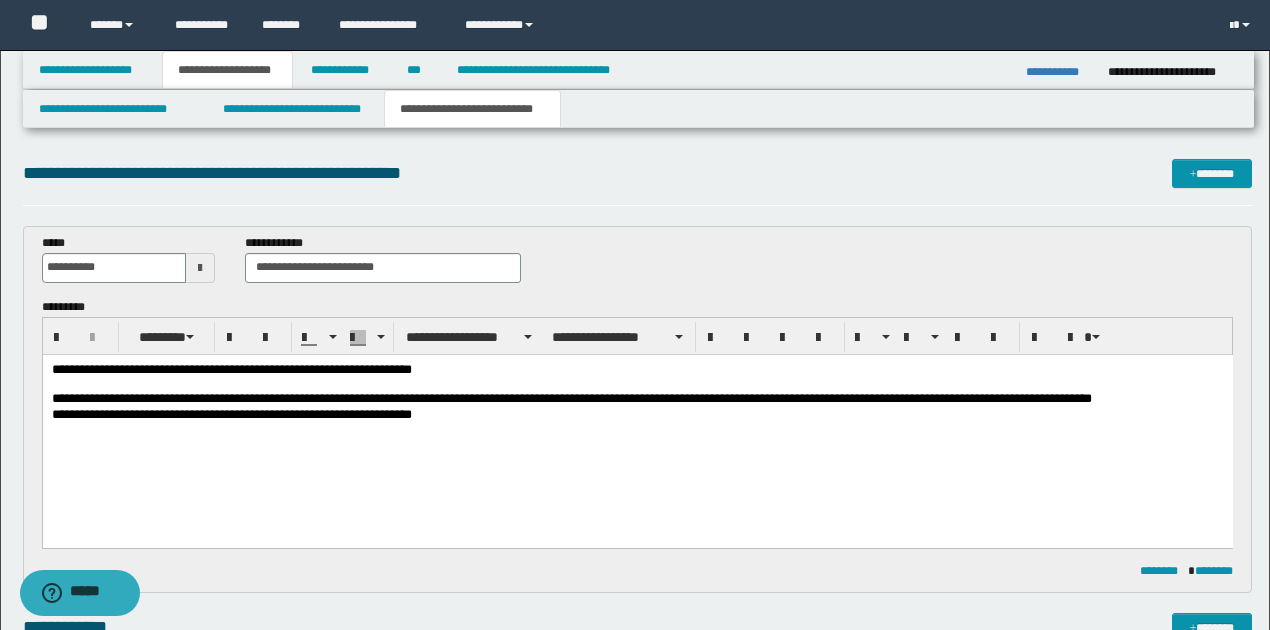click on "**********" at bounding box center [637, 414] 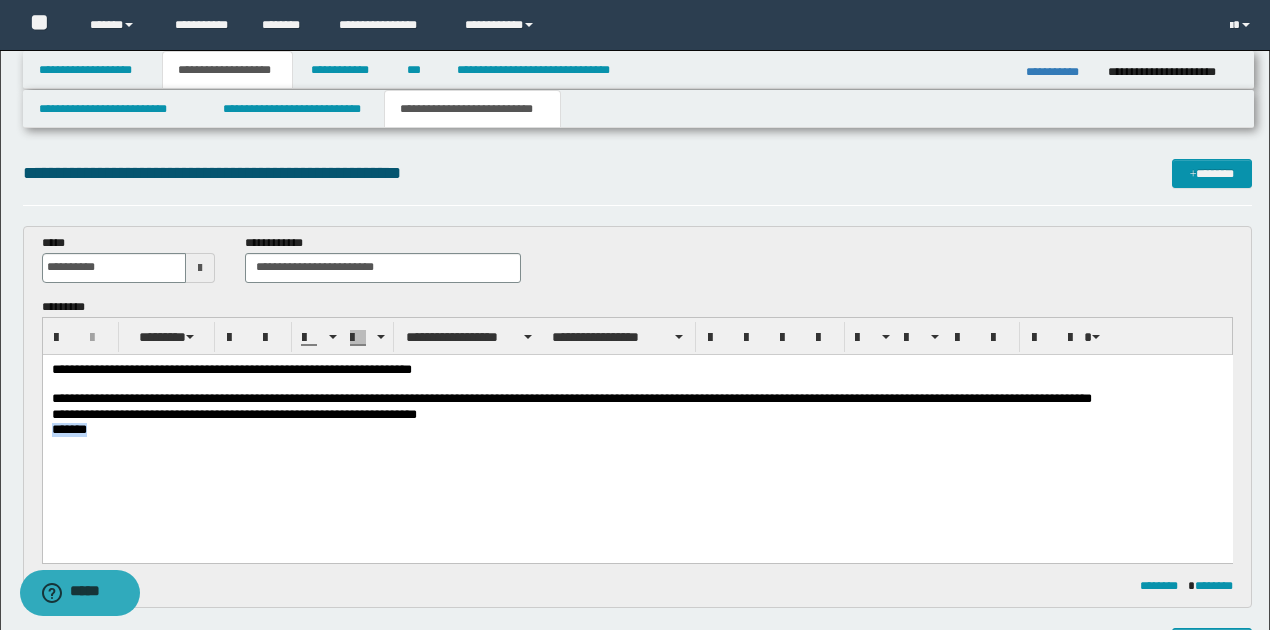 drag, startPoint x: 109, startPoint y: 434, endPoint x: 69, endPoint y: 782, distance: 350.29132 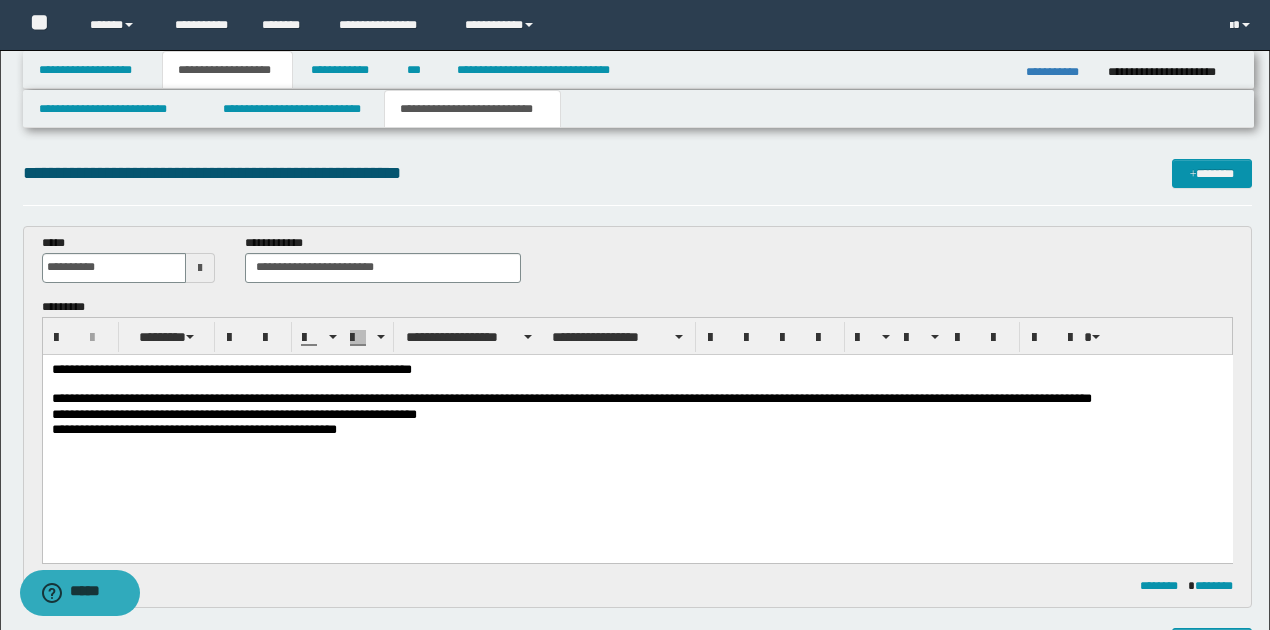 click on "**********" at bounding box center [637, 429] 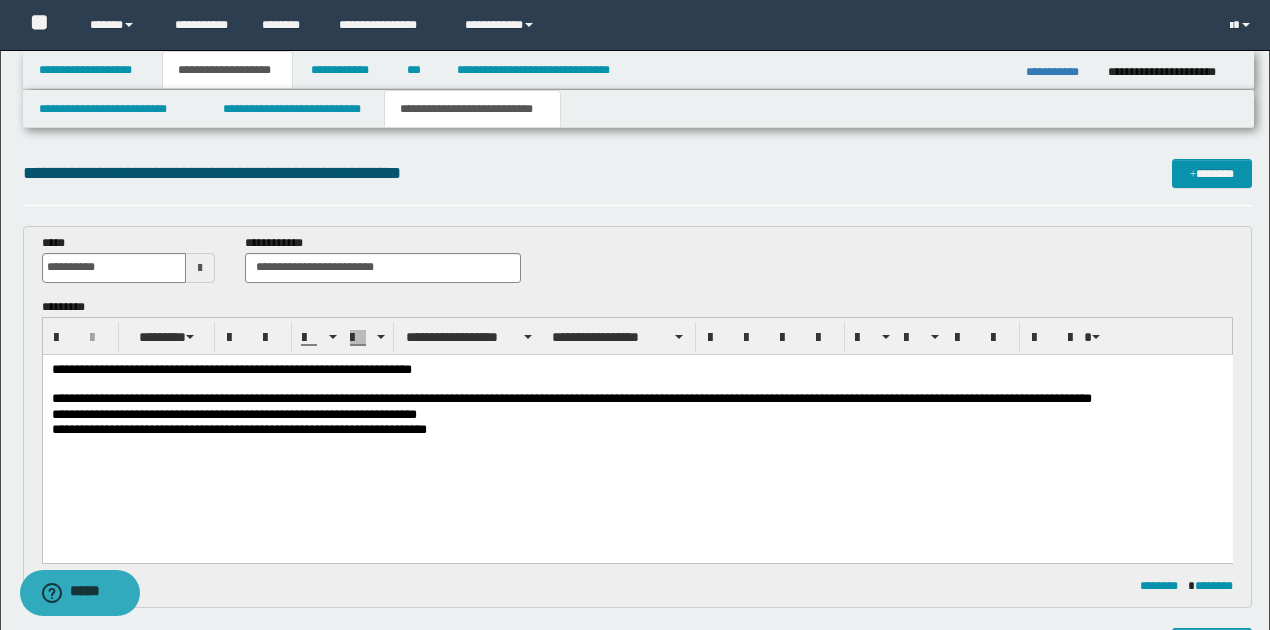 click on "**********" at bounding box center [637, 429] 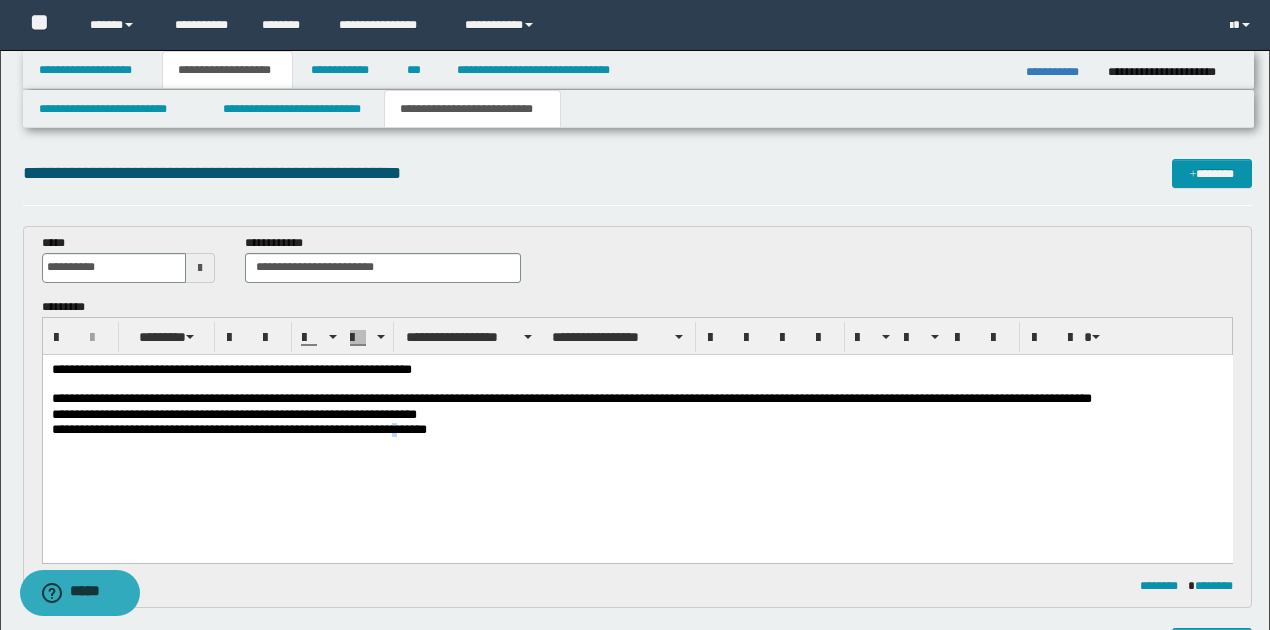 click on "**********" at bounding box center (637, 429) 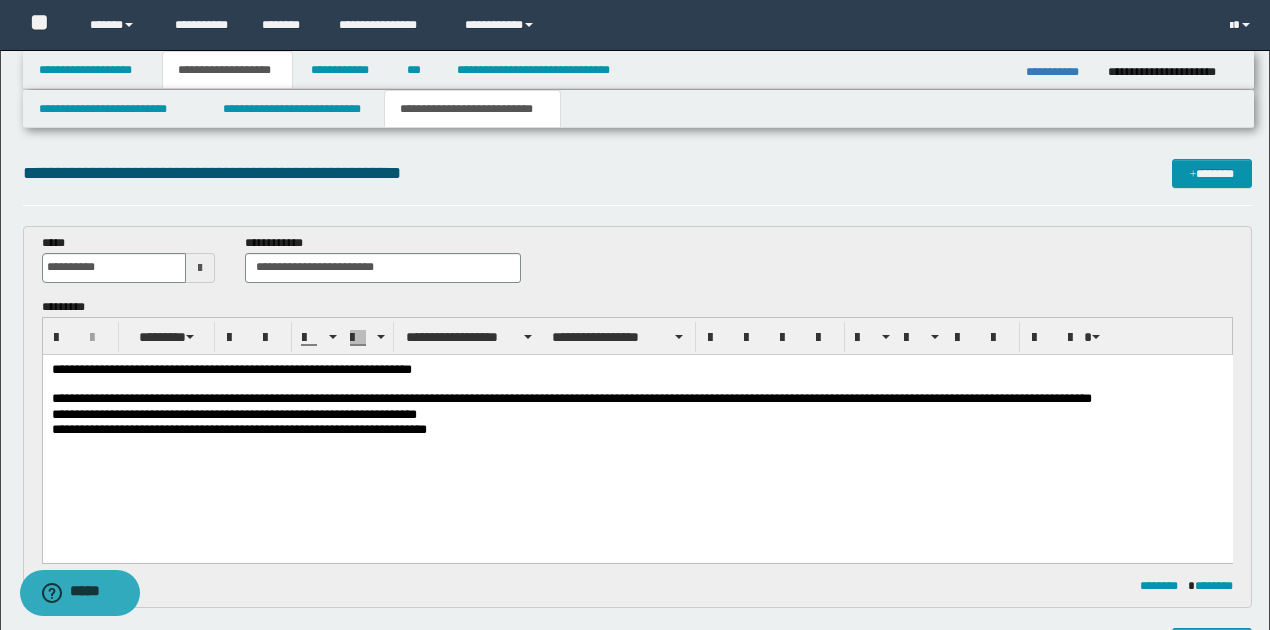 click on "**********" at bounding box center (637, 429) 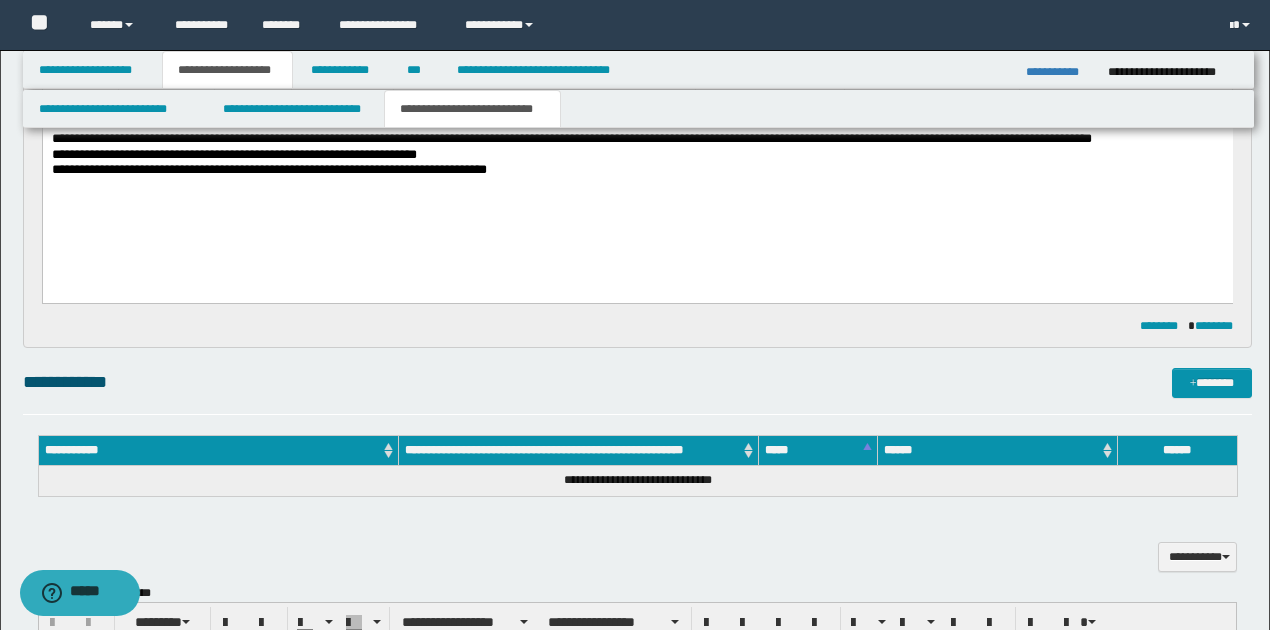 scroll, scrollTop: 266, scrollLeft: 0, axis: vertical 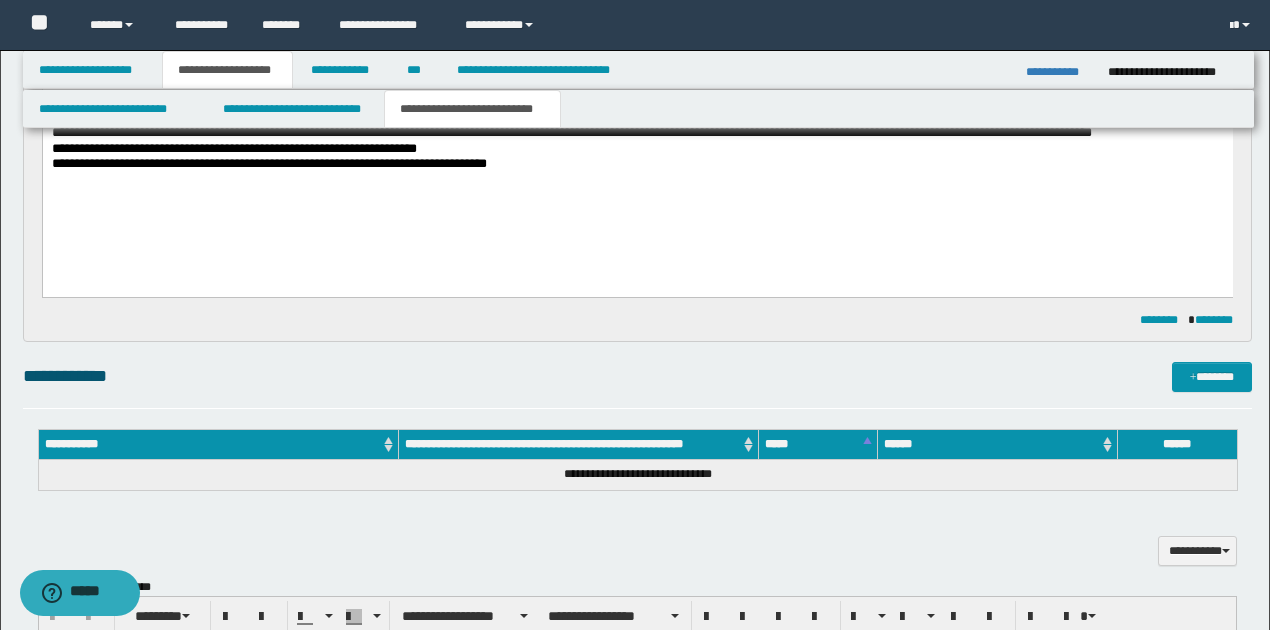 click on "**********" at bounding box center [637, 165] 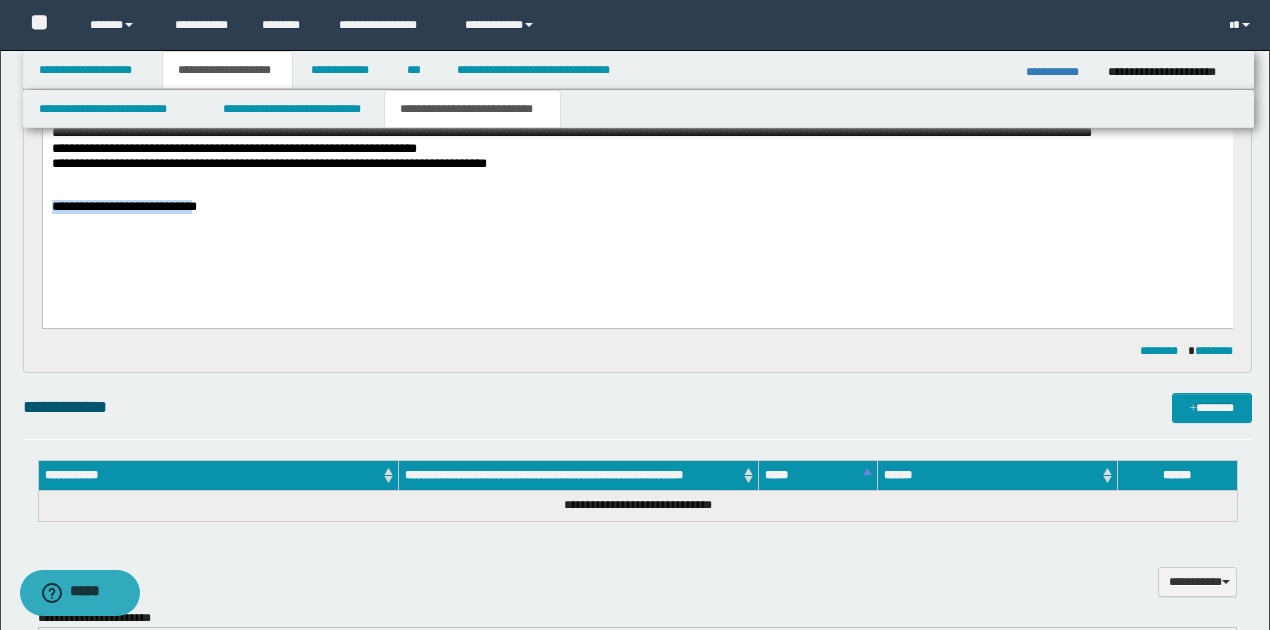 drag, startPoint x: 53, startPoint y: 210, endPoint x: 271, endPoint y: 226, distance: 218.58636 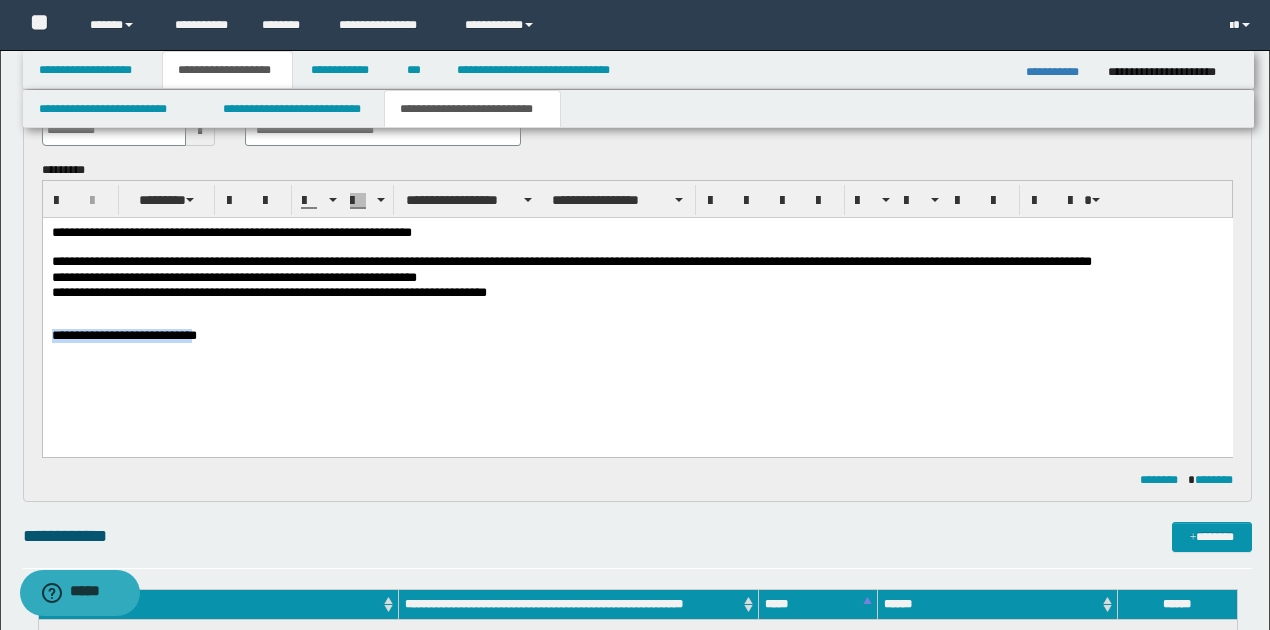 scroll, scrollTop: 133, scrollLeft: 0, axis: vertical 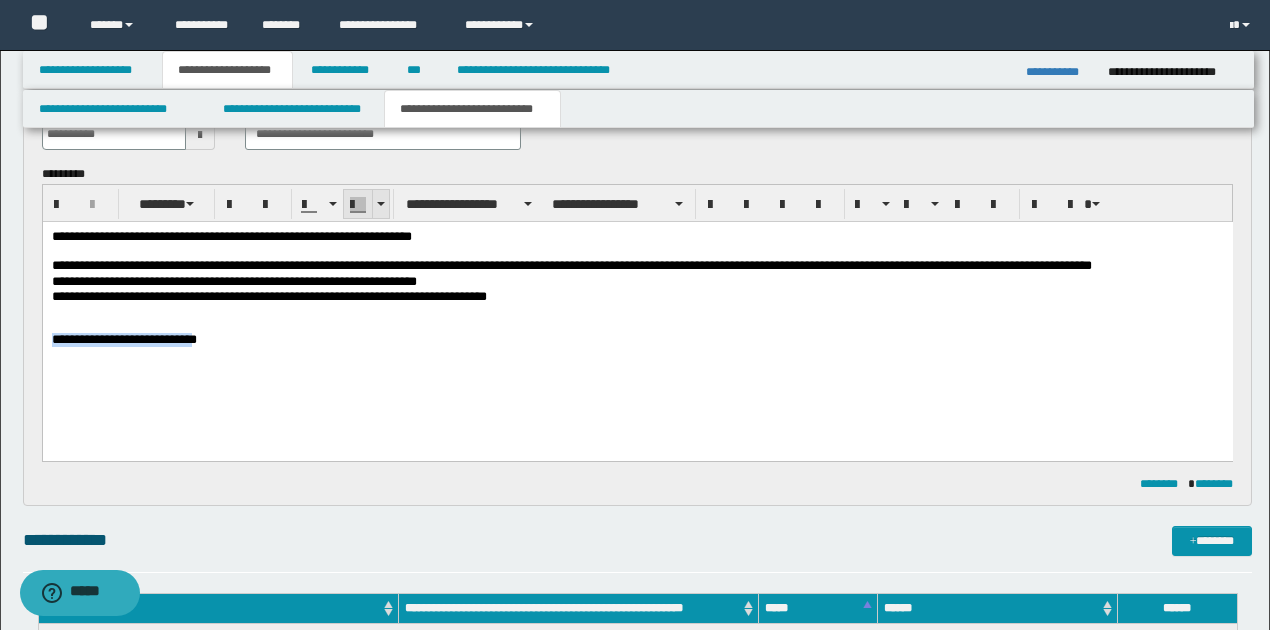 click at bounding box center (380, 204) 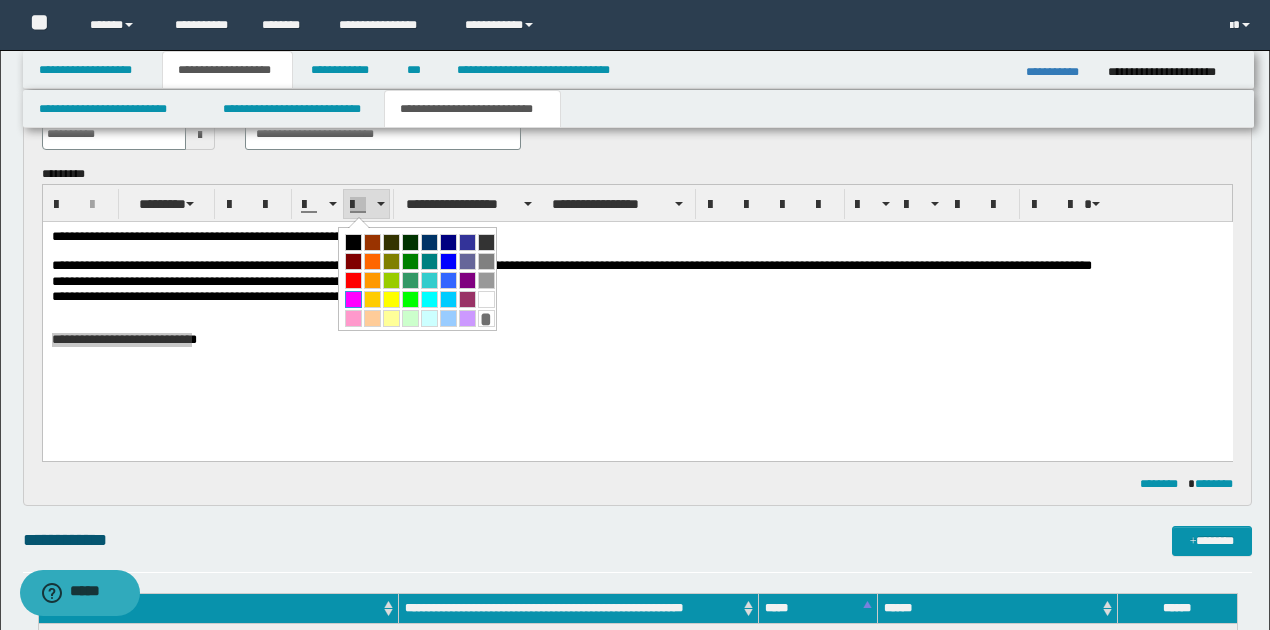 click at bounding box center [353, 299] 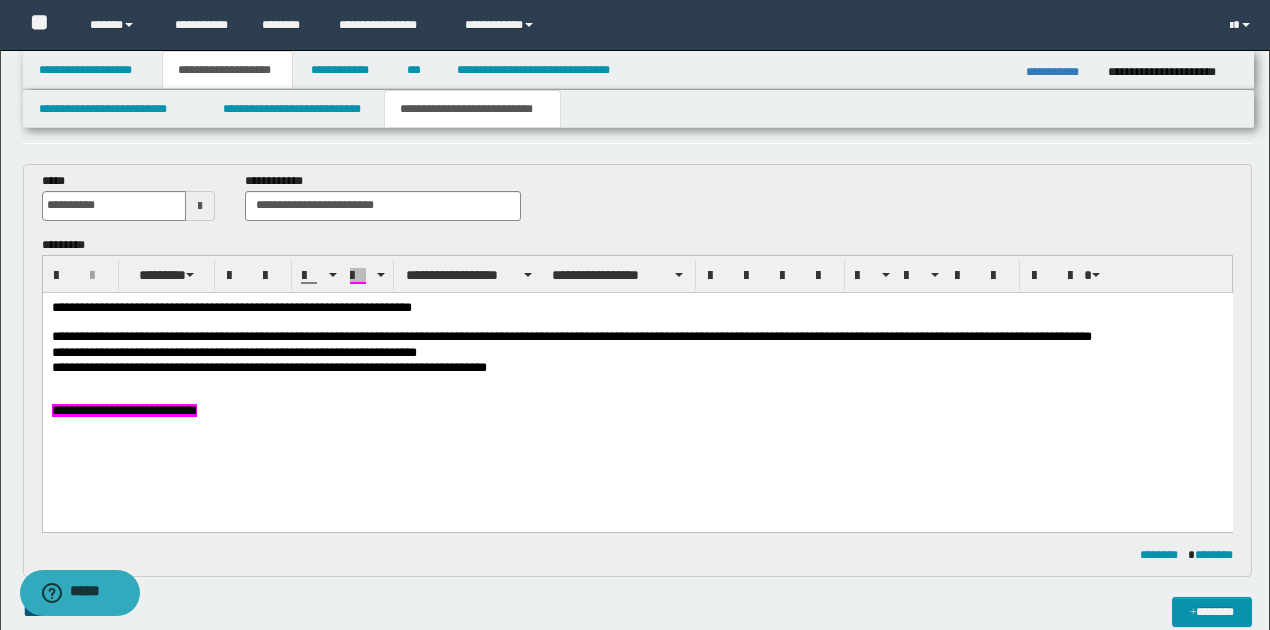 scroll, scrollTop: 0, scrollLeft: 0, axis: both 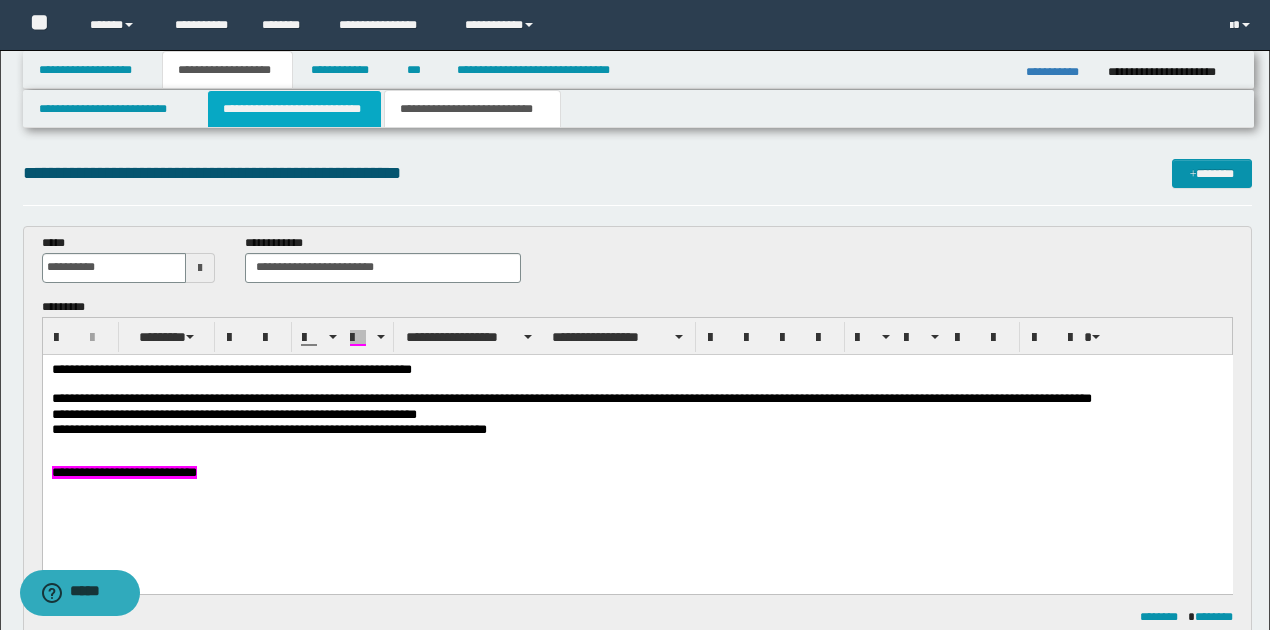 click on "**********" at bounding box center [294, 109] 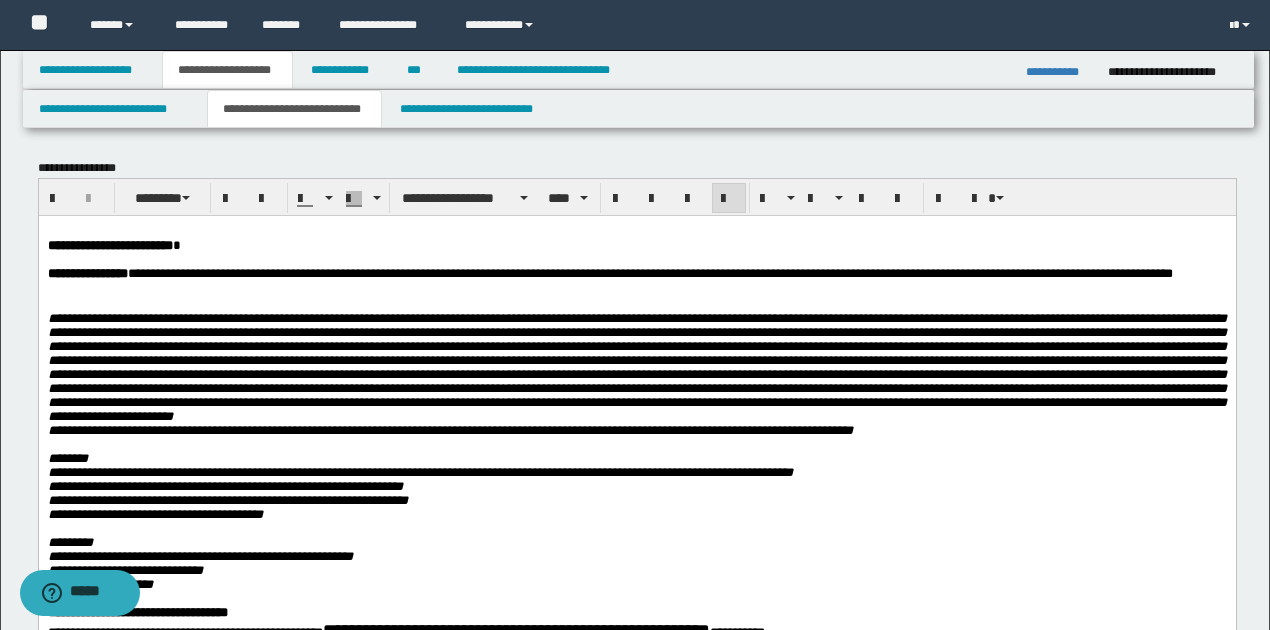 scroll, scrollTop: 66, scrollLeft: 0, axis: vertical 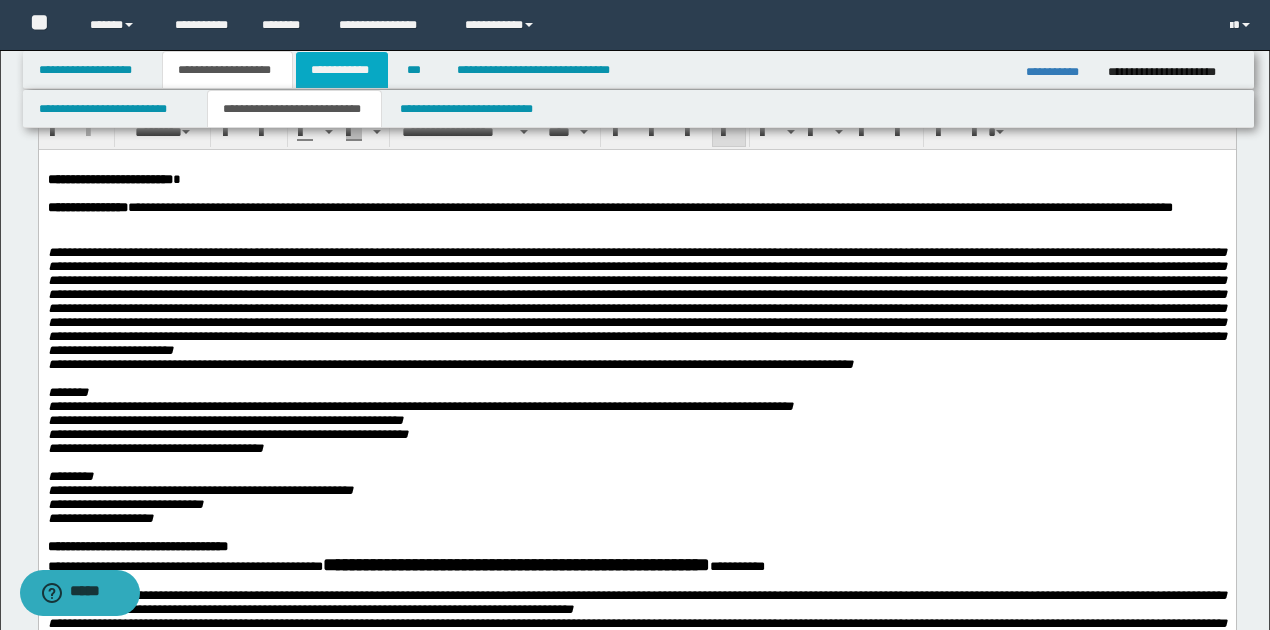 click on "**********" at bounding box center (342, 70) 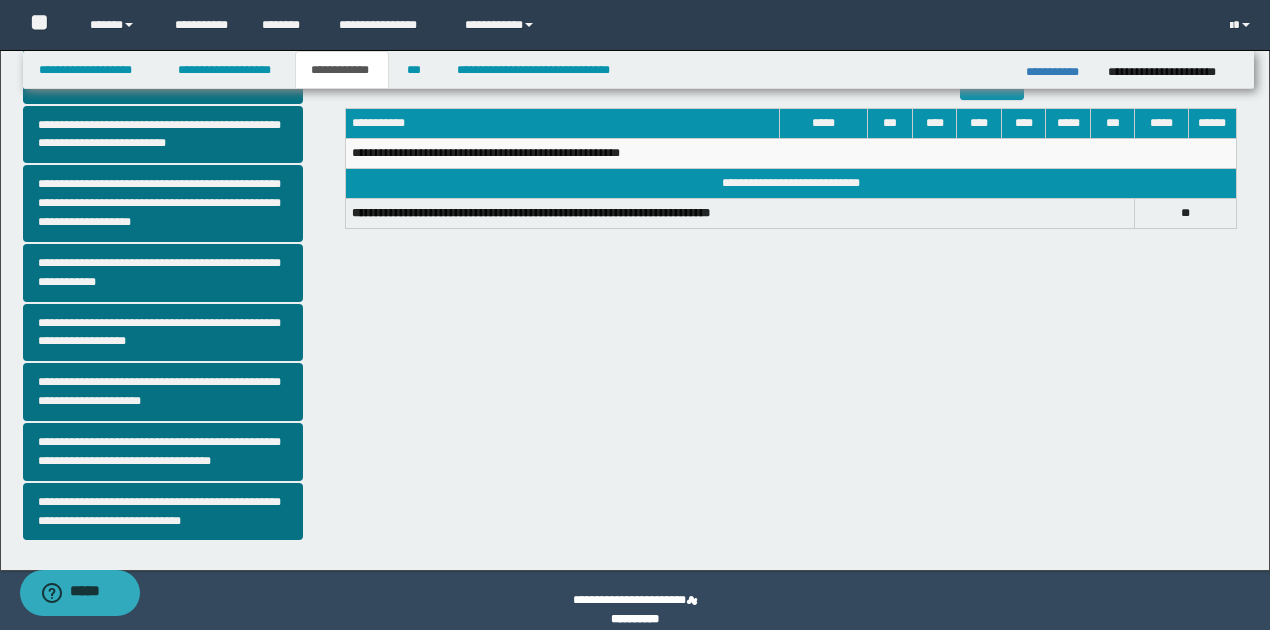 scroll, scrollTop: 518, scrollLeft: 0, axis: vertical 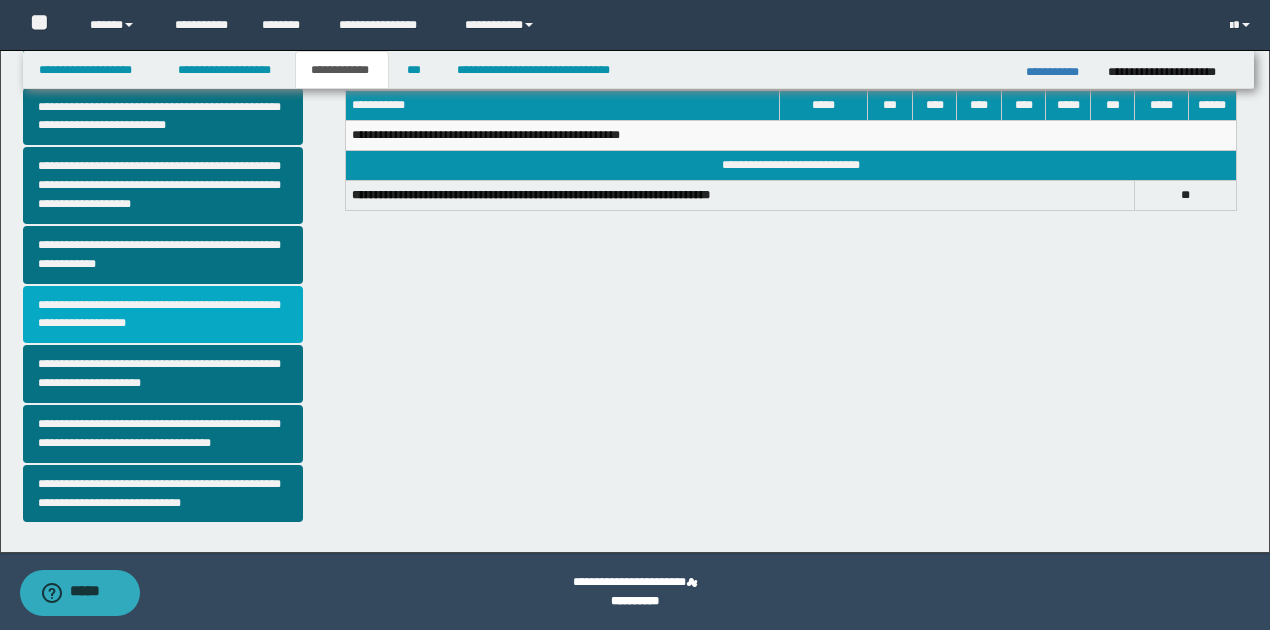 click on "**********" at bounding box center [163, 315] 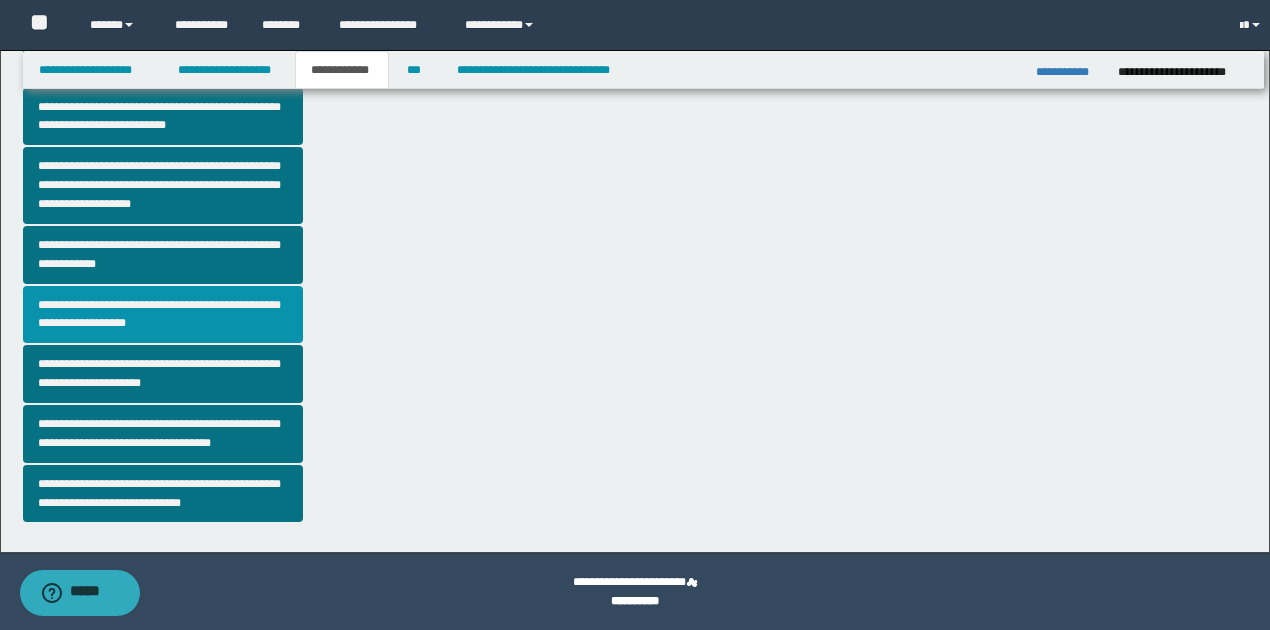 scroll, scrollTop: 0, scrollLeft: 0, axis: both 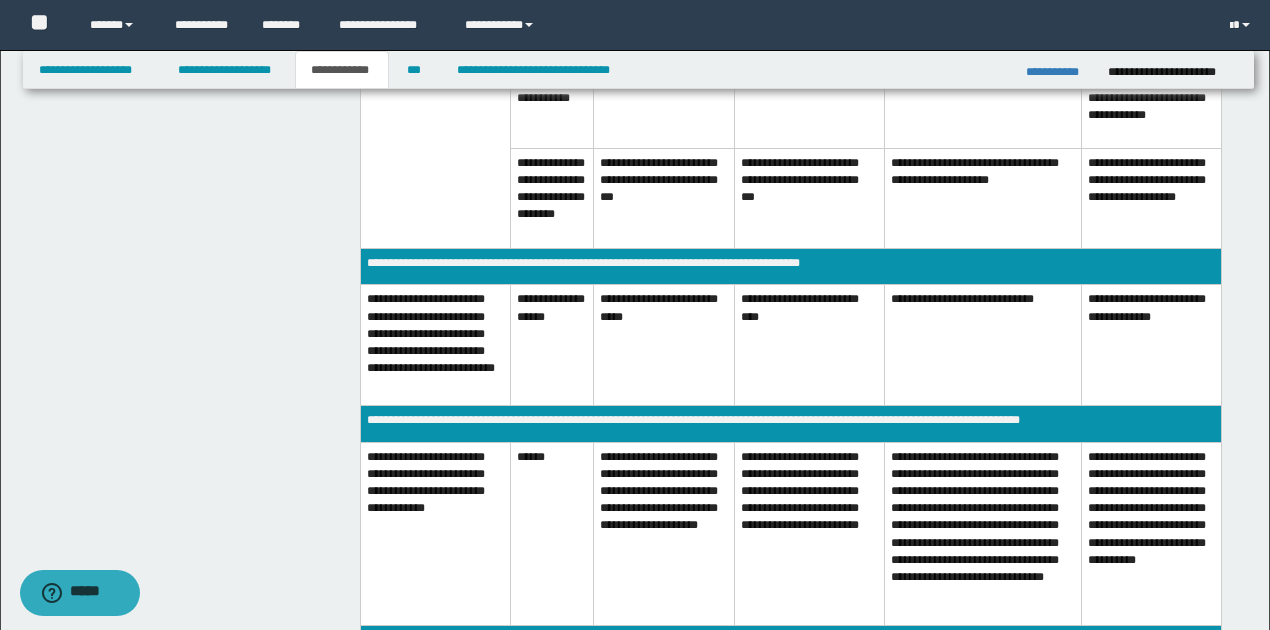 click on "**********" at bounding box center (810, 533) 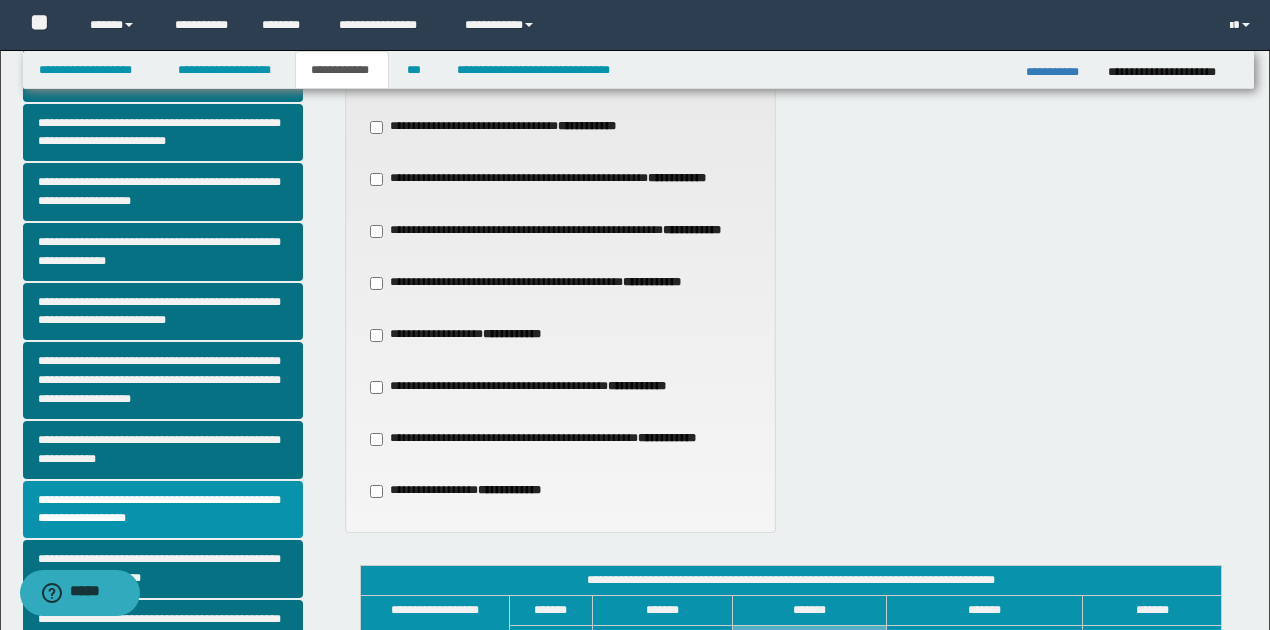scroll, scrollTop: 200, scrollLeft: 0, axis: vertical 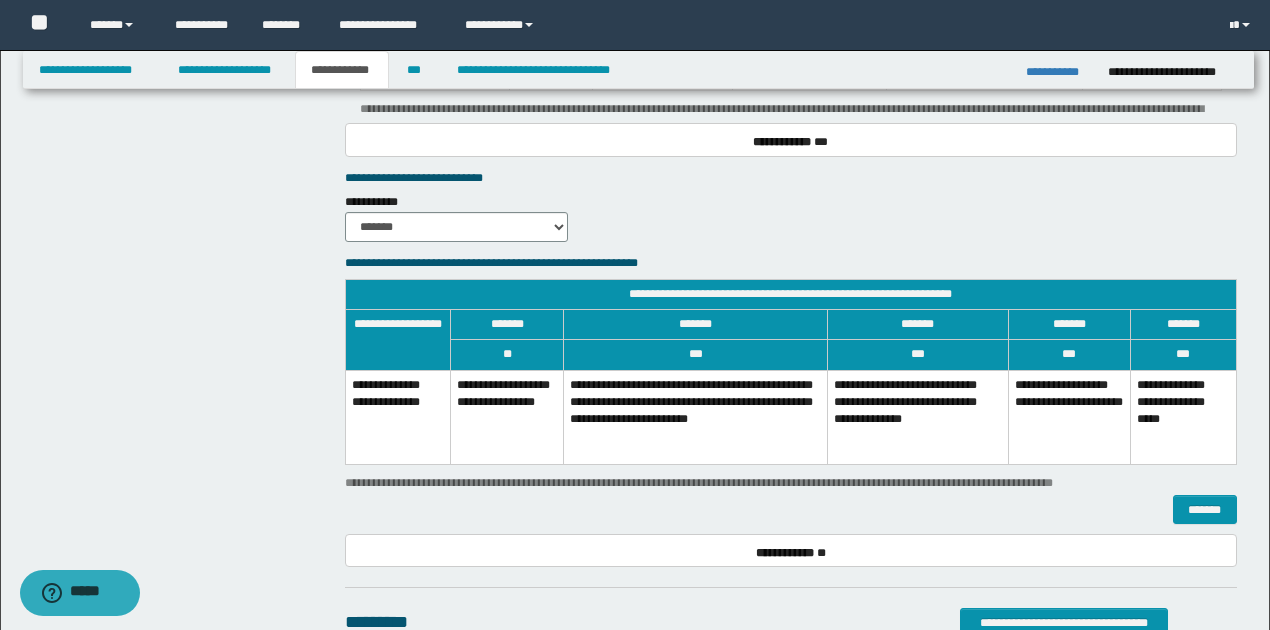 click on "**********" at bounding box center (696, 417) 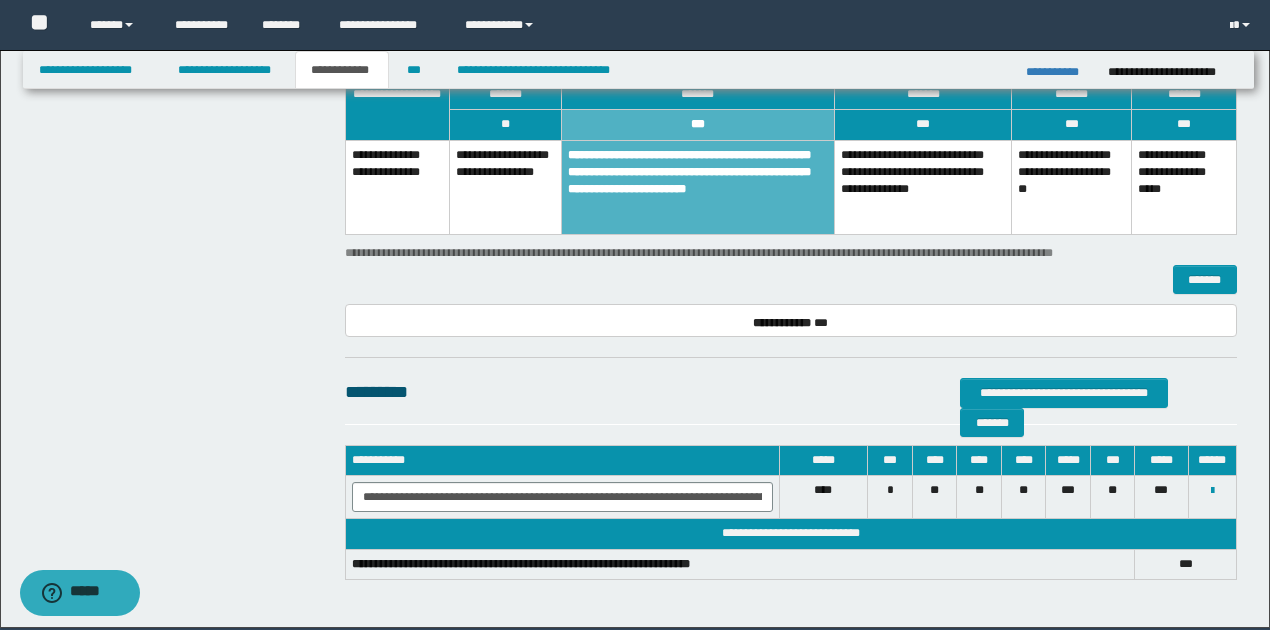 scroll, scrollTop: 2039, scrollLeft: 0, axis: vertical 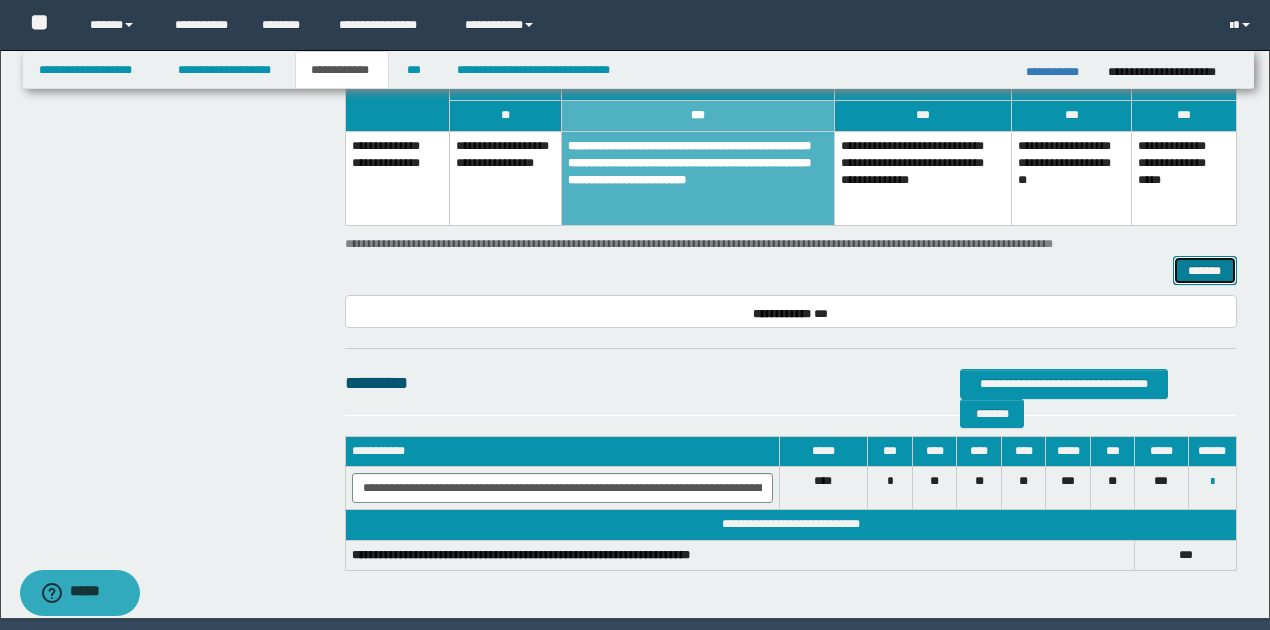 click on "*******" at bounding box center (1205, 270) 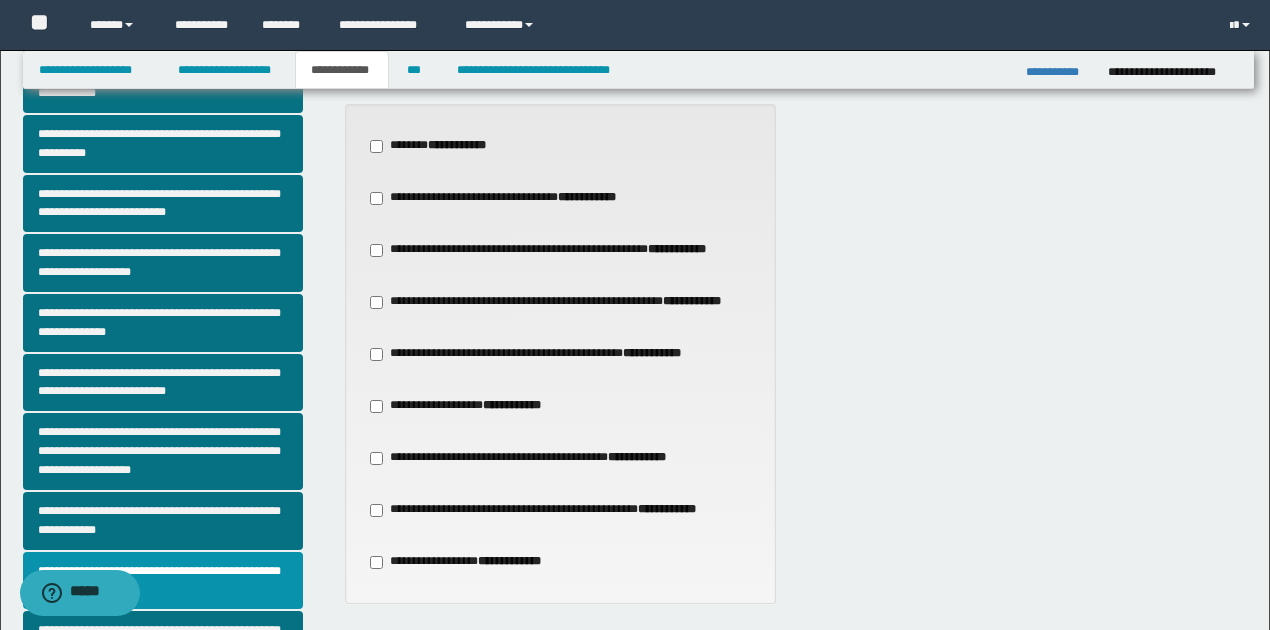 scroll, scrollTop: 333, scrollLeft: 0, axis: vertical 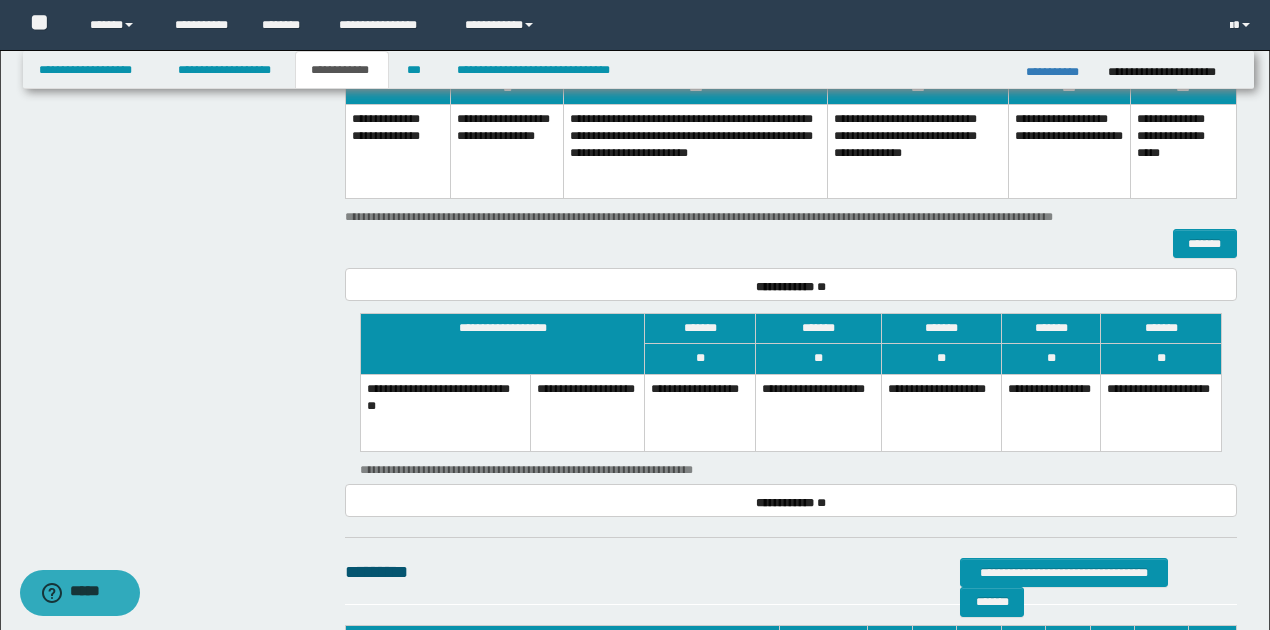 click on "**********" at bounding box center (941, 412) 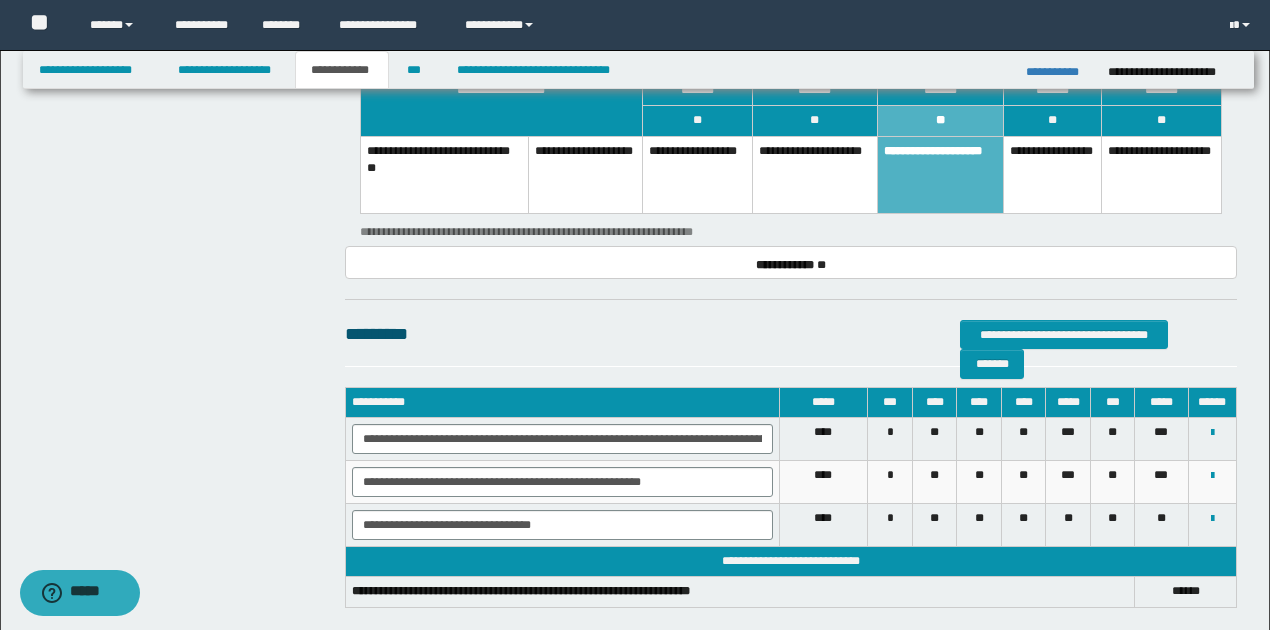 scroll, scrollTop: 2266, scrollLeft: 0, axis: vertical 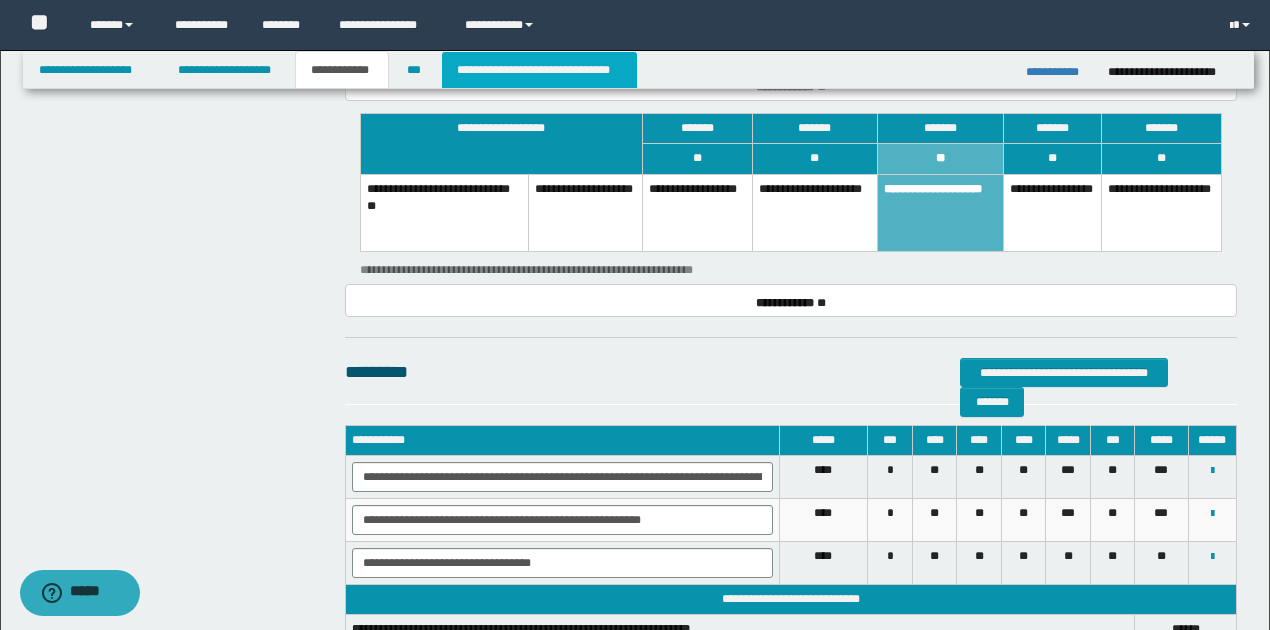 click on "**********" at bounding box center [539, 70] 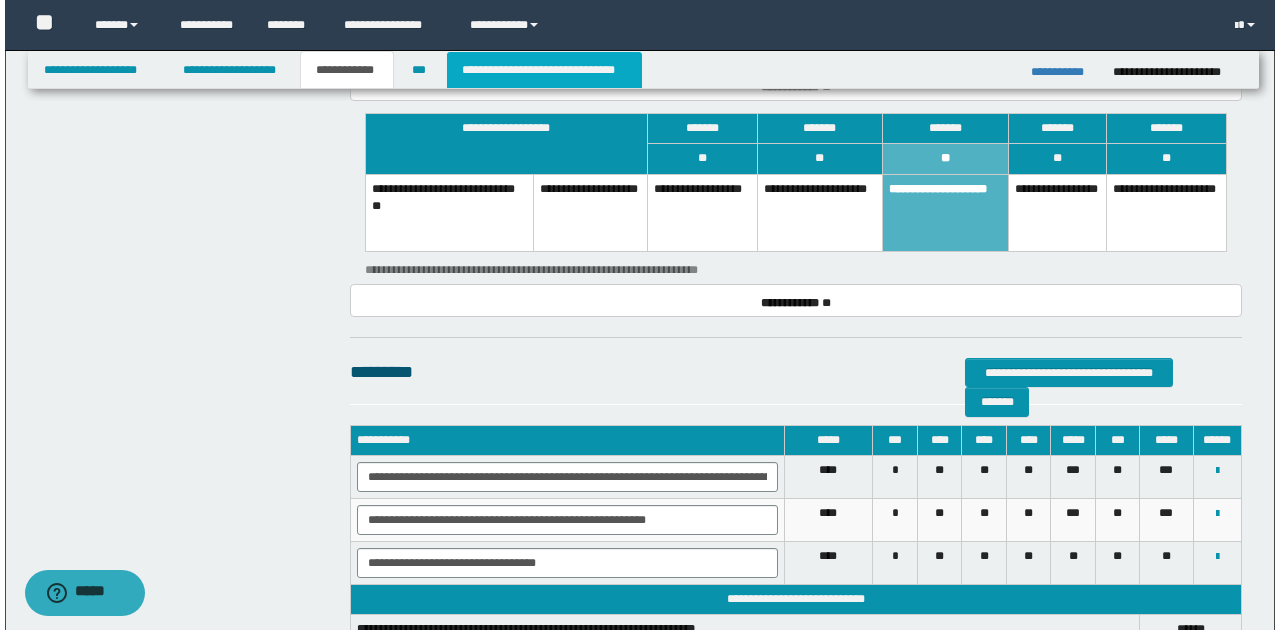 scroll, scrollTop: 0, scrollLeft: 0, axis: both 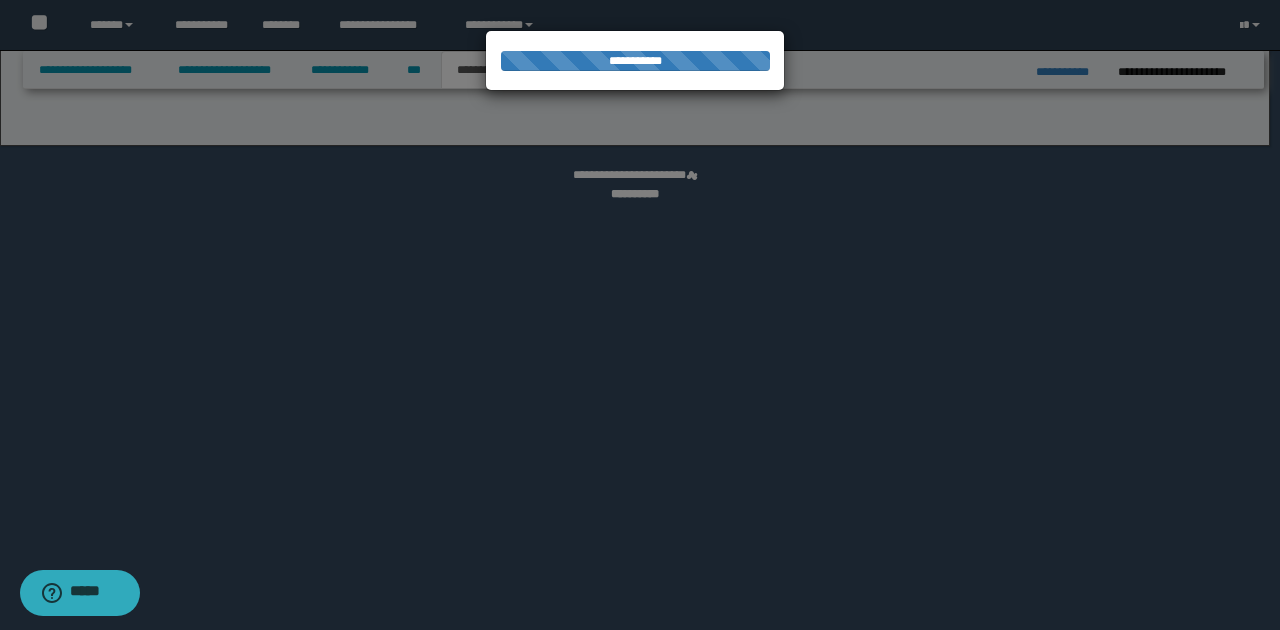select on "*" 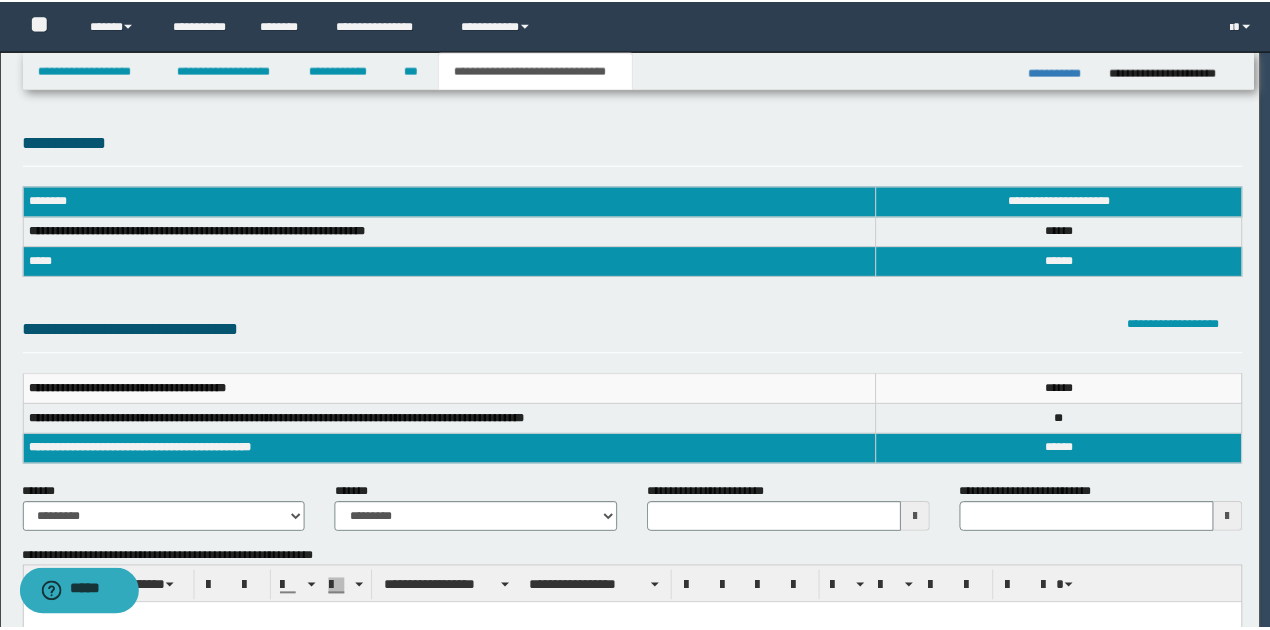 scroll, scrollTop: 0, scrollLeft: 0, axis: both 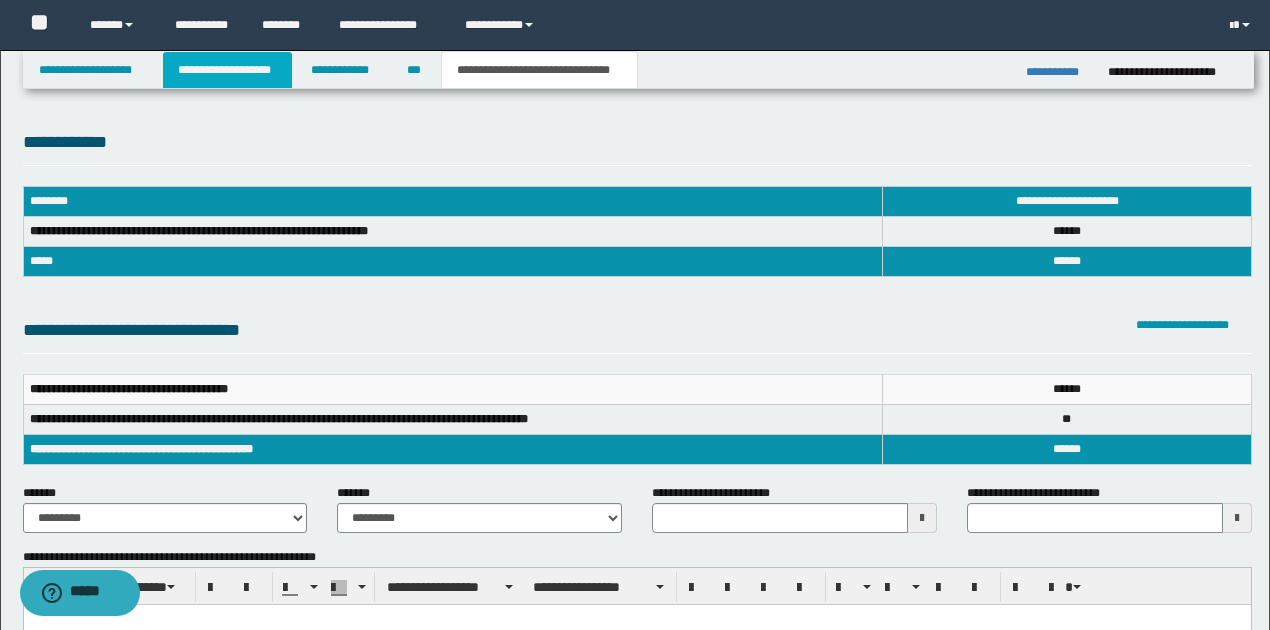 click on "**********" at bounding box center (227, 70) 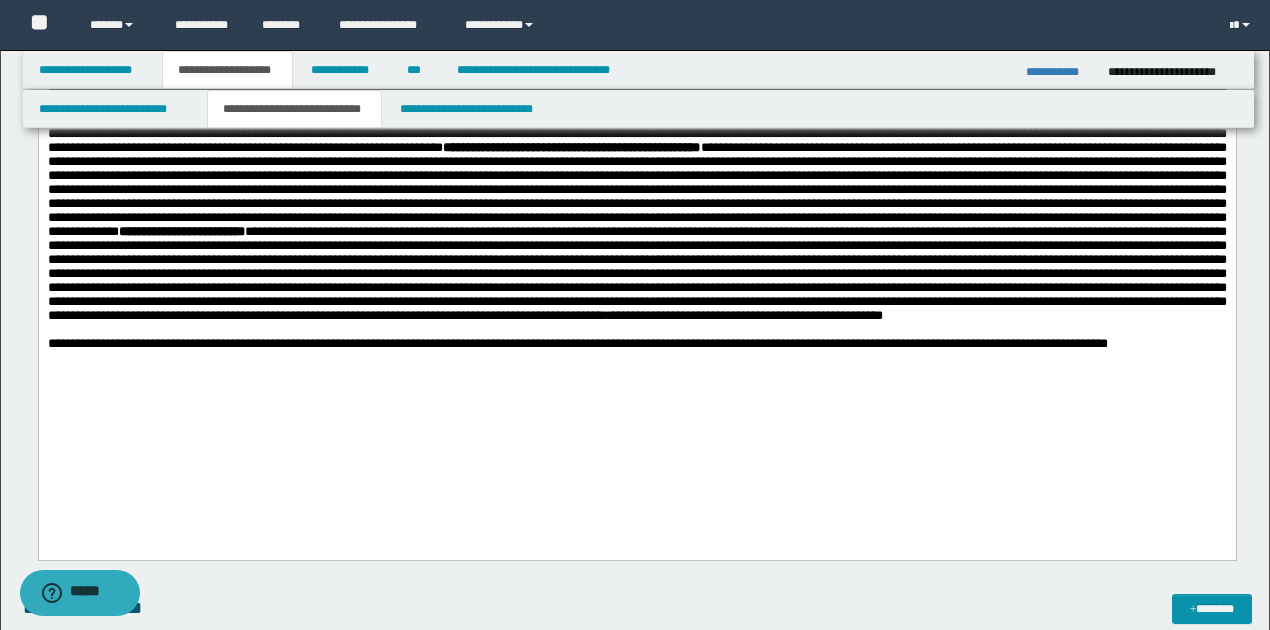 scroll, scrollTop: 1133, scrollLeft: 0, axis: vertical 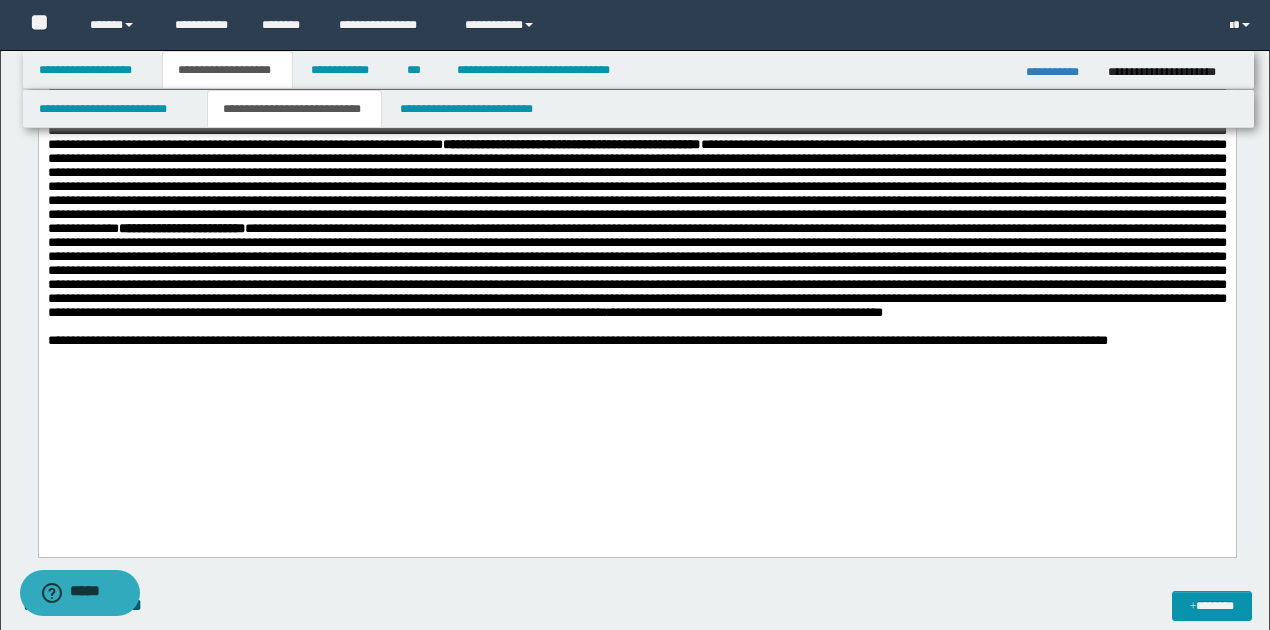 click on "**********" at bounding box center (636, 342) 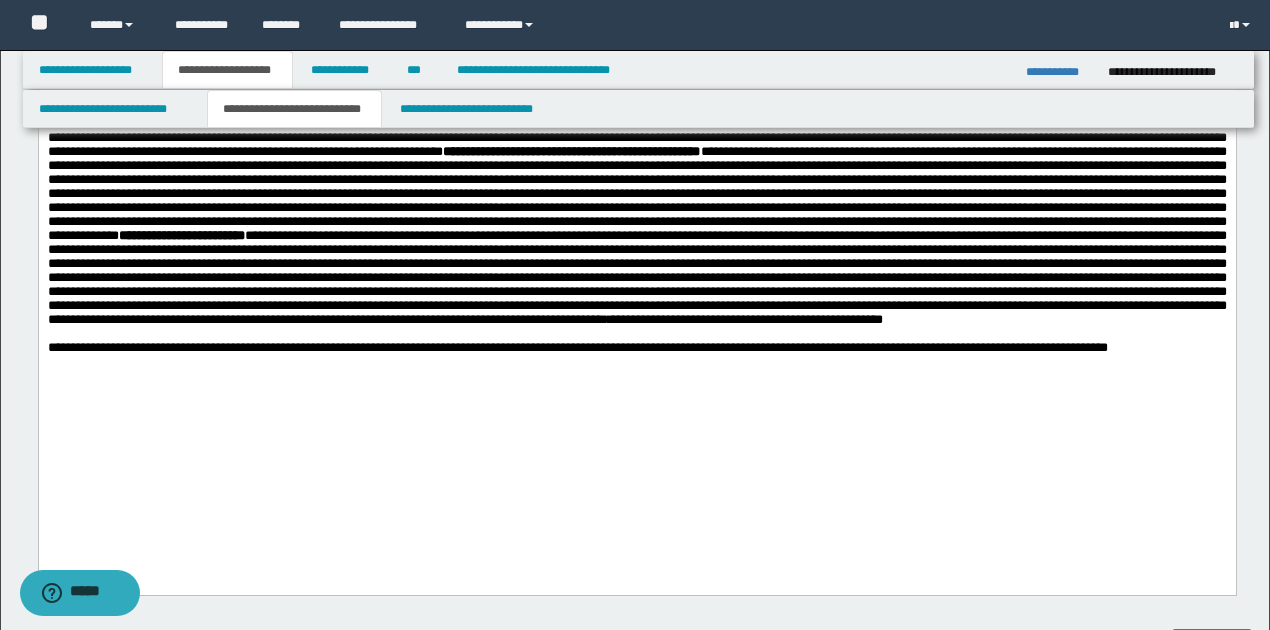 scroll, scrollTop: 1133, scrollLeft: 0, axis: vertical 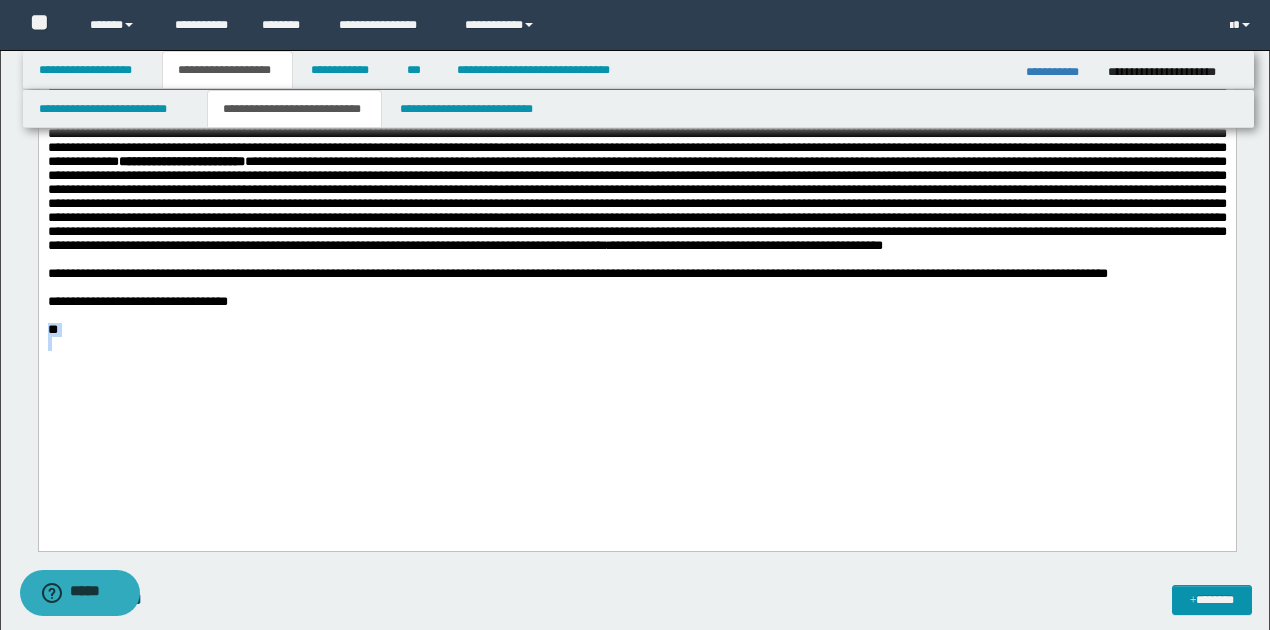 drag, startPoint x: 45, startPoint y: 423, endPoint x: 72, endPoint y: 428, distance: 27.45906 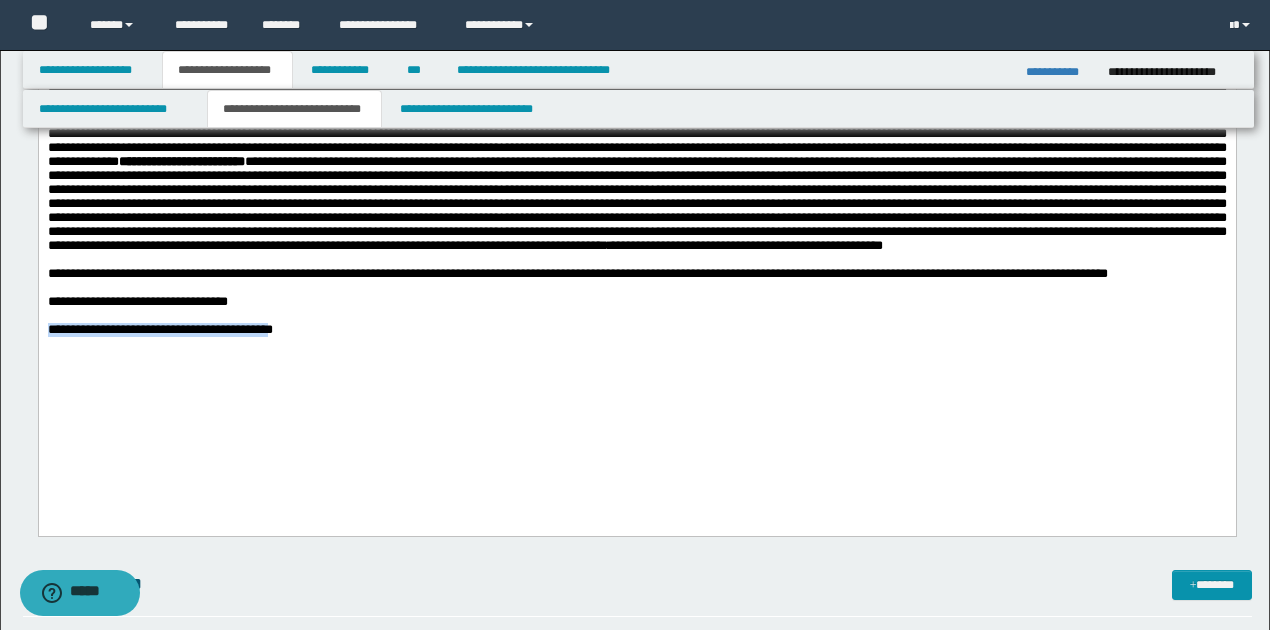 drag, startPoint x: 60, startPoint y: 421, endPoint x: 458, endPoint y: 397, distance: 398.72296 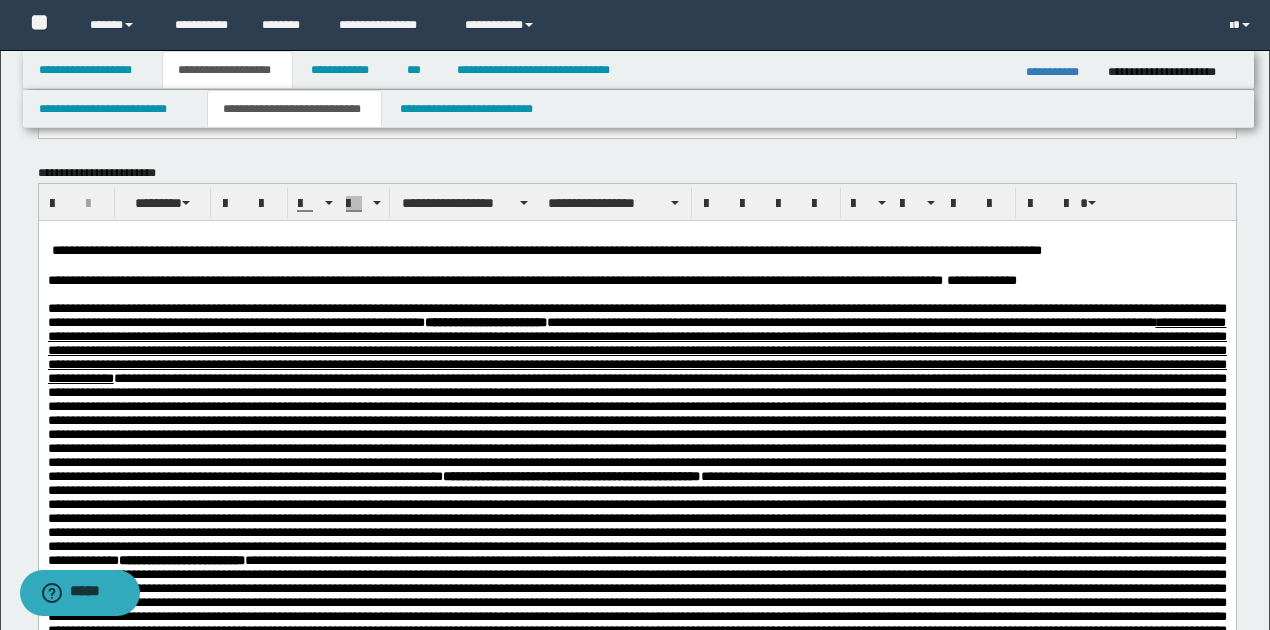 scroll, scrollTop: 800, scrollLeft: 0, axis: vertical 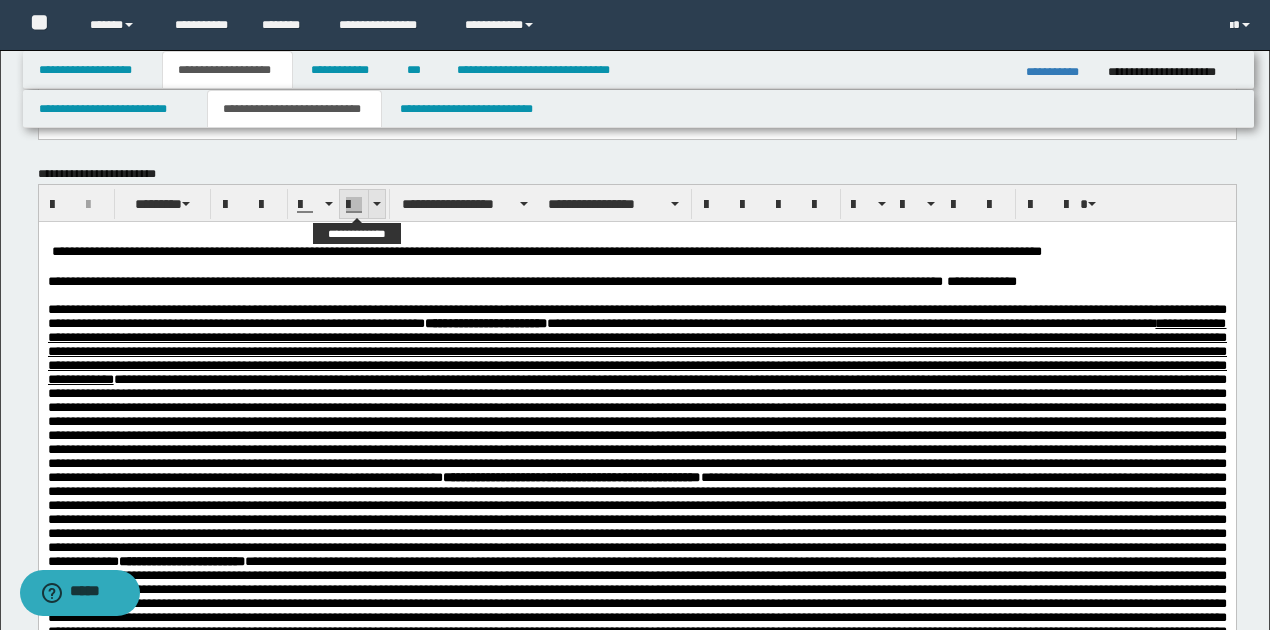 click at bounding box center (376, 204) 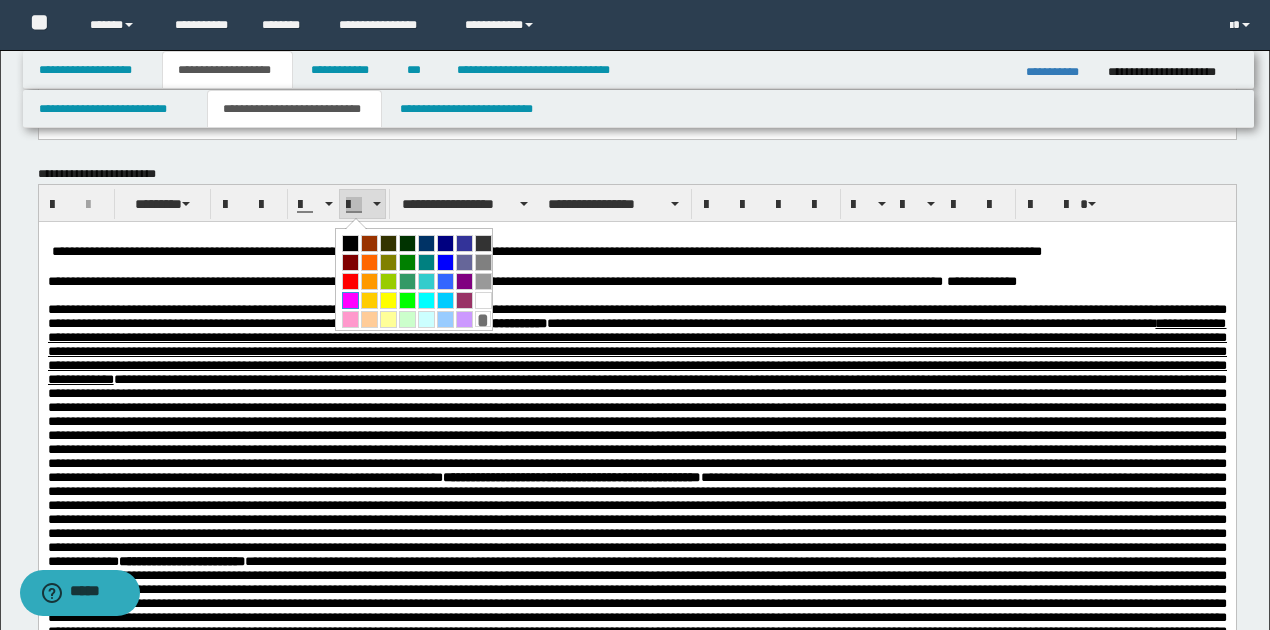 click at bounding box center [350, 300] 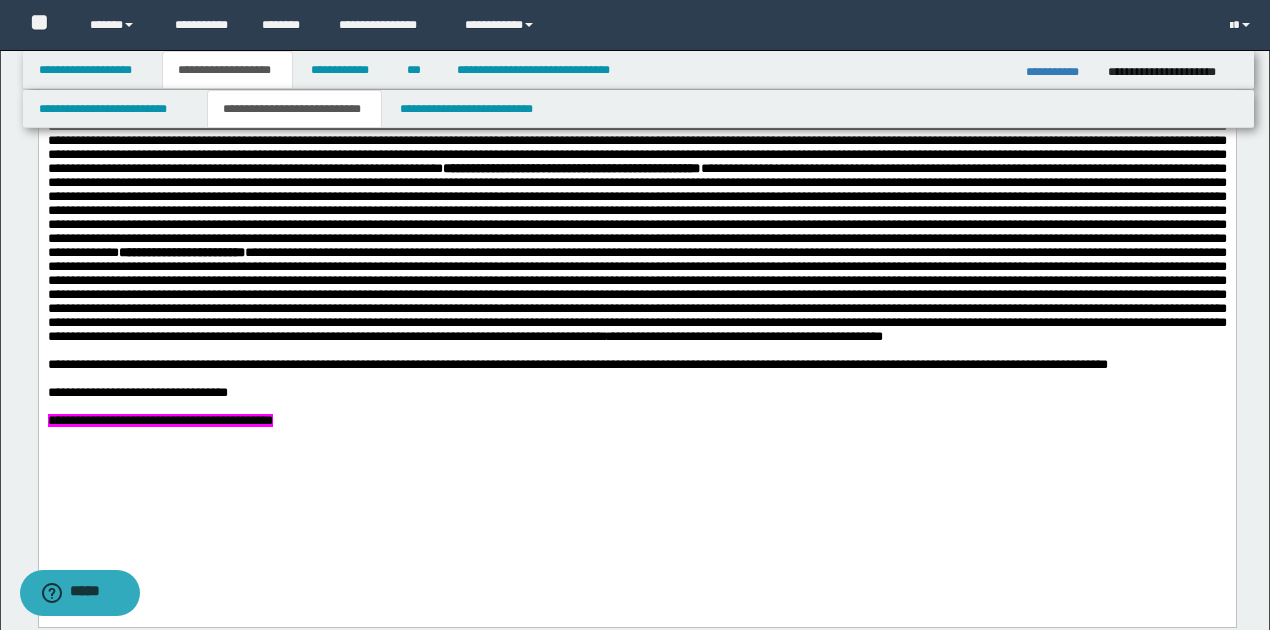 scroll, scrollTop: 1133, scrollLeft: 0, axis: vertical 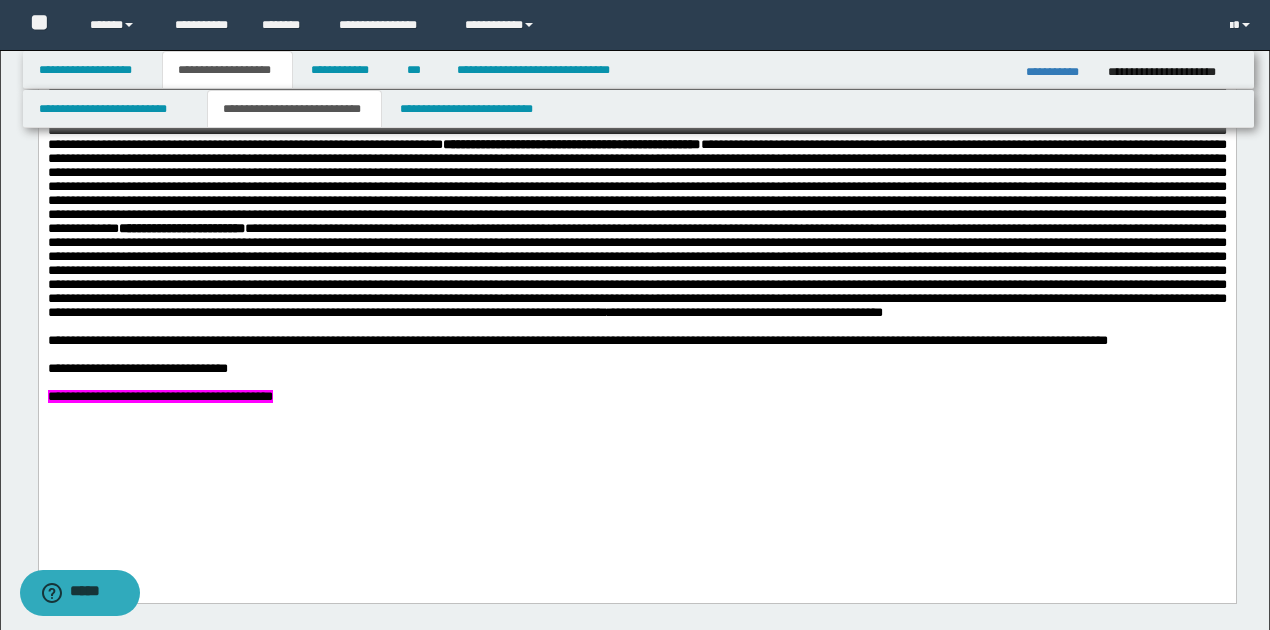 click on "**********" at bounding box center (636, 177) 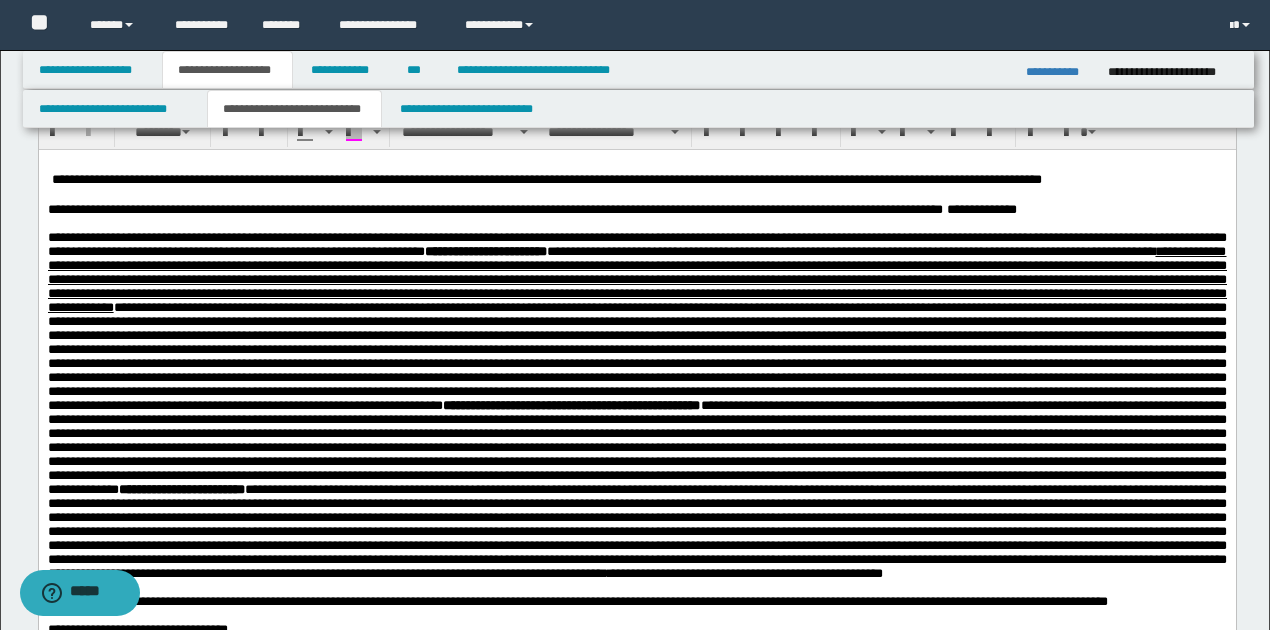 scroll, scrollTop: 866, scrollLeft: 0, axis: vertical 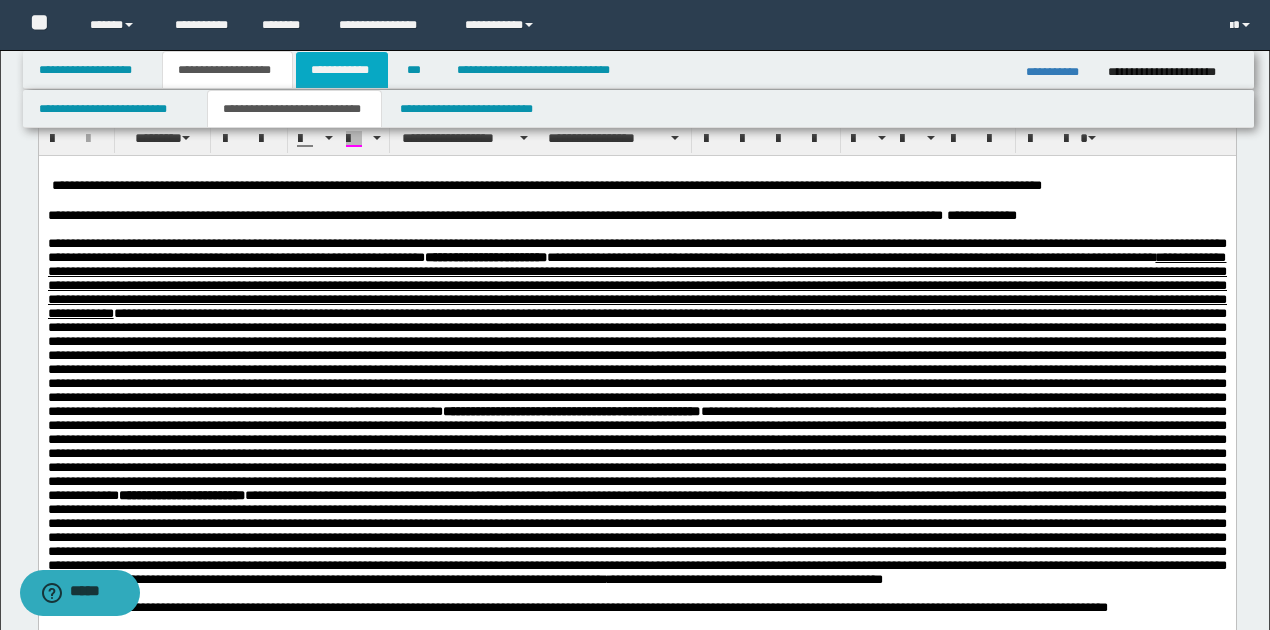 click on "**********" at bounding box center [342, 70] 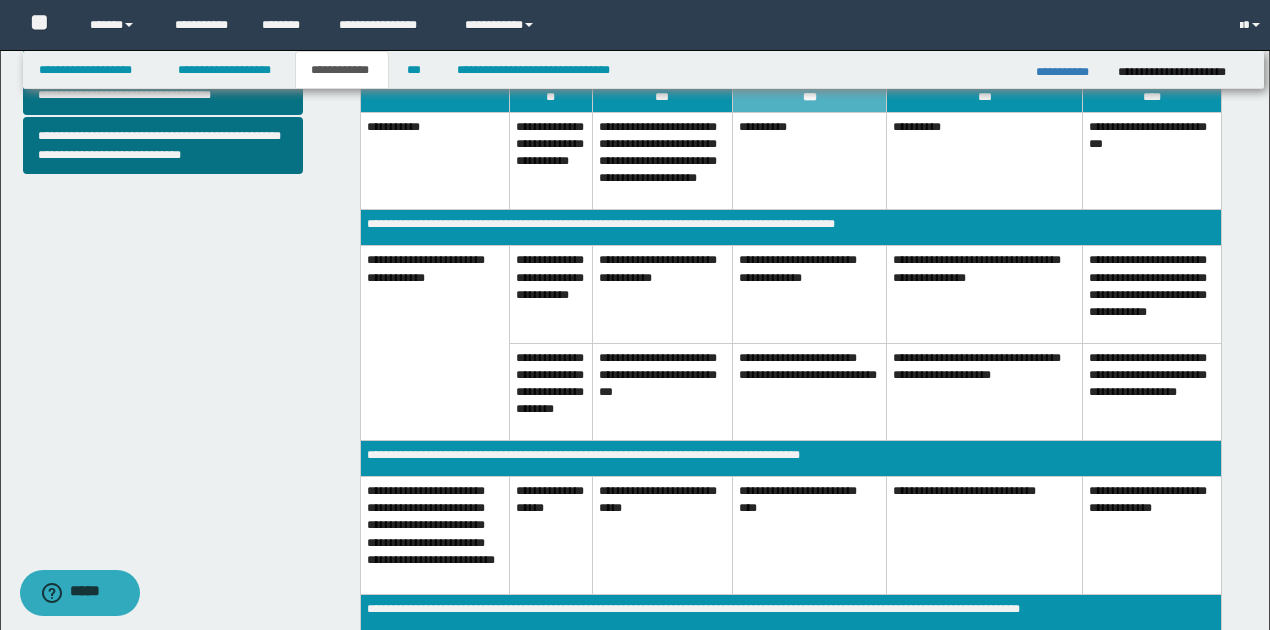 scroll, scrollTop: 836, scrollLeft: 0, axis: vertical 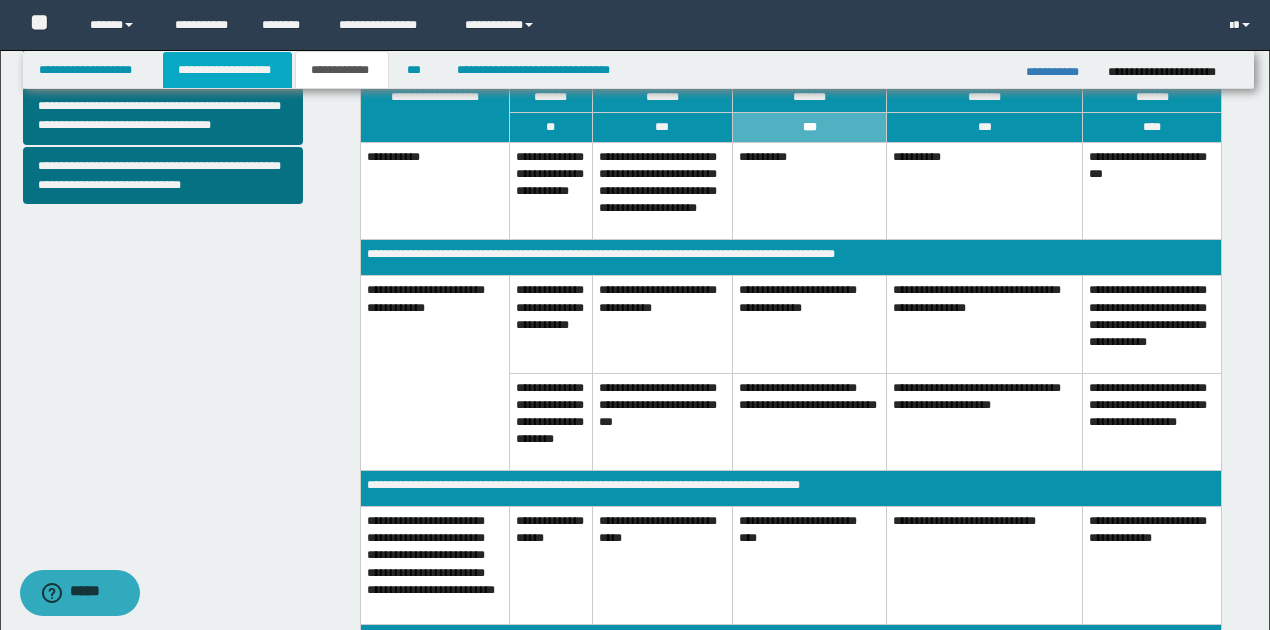 click on "**********" at bounding box center (227, 70) 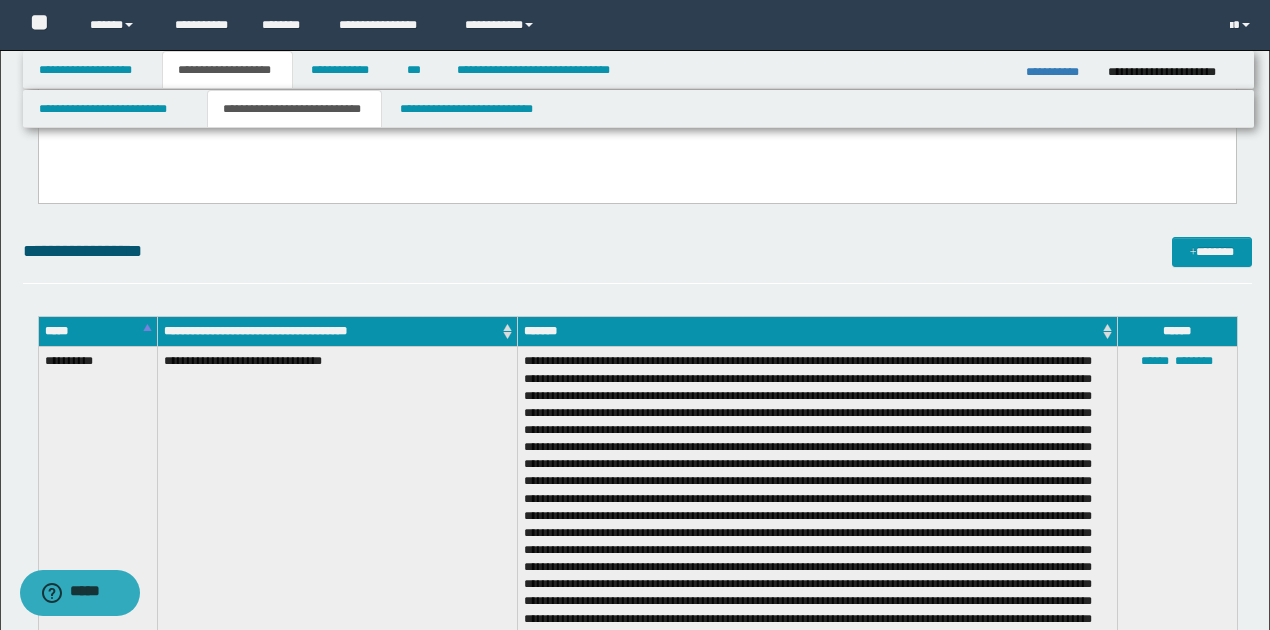 scroll, scrollTop: 1466, scrollLeft: 0, axis: vertical 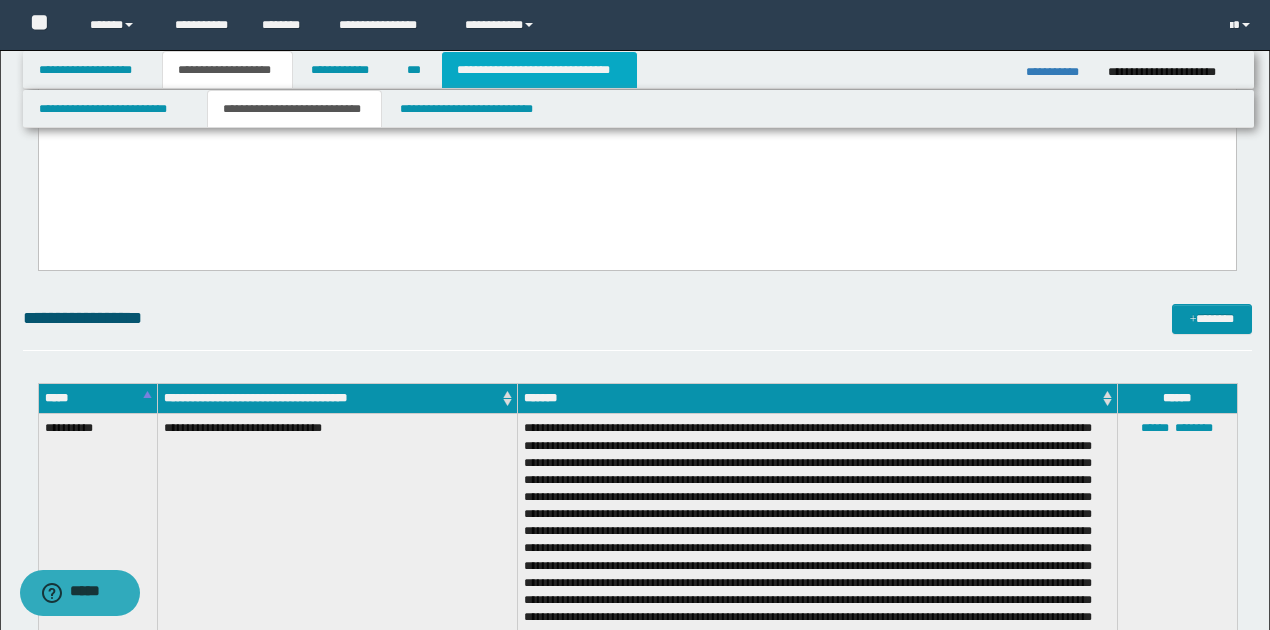 click on "**********" at bounding box center [539, 70] 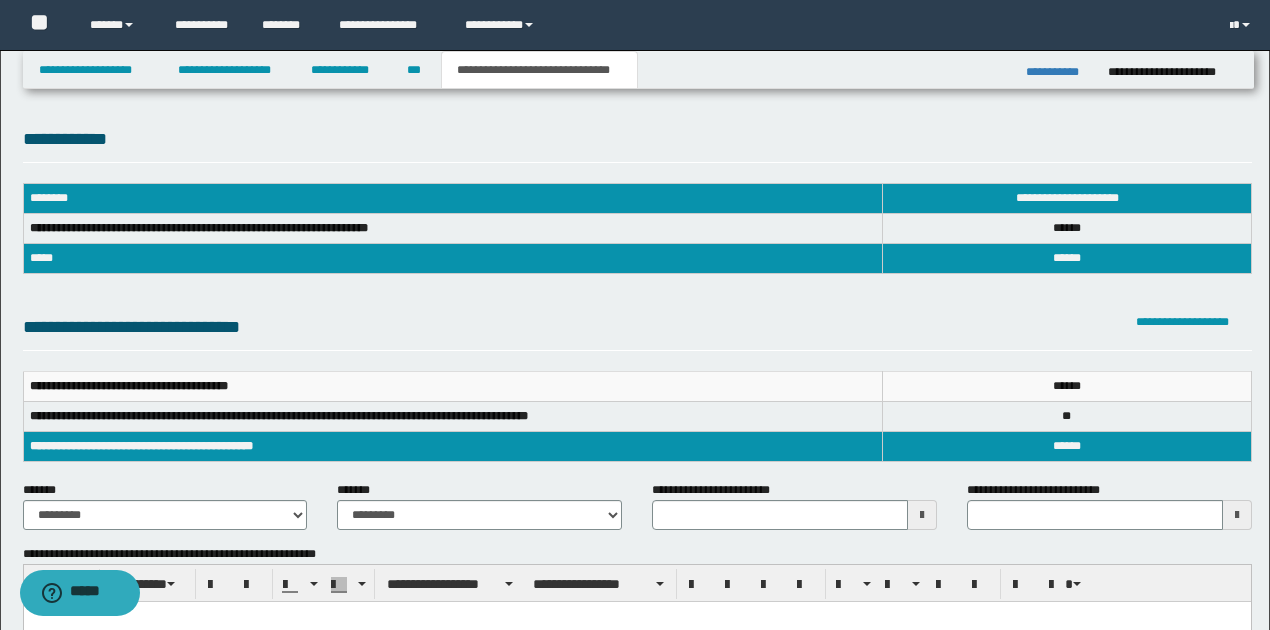 scroll, scrollTop: 0, scrollLeft: 0, axis: both 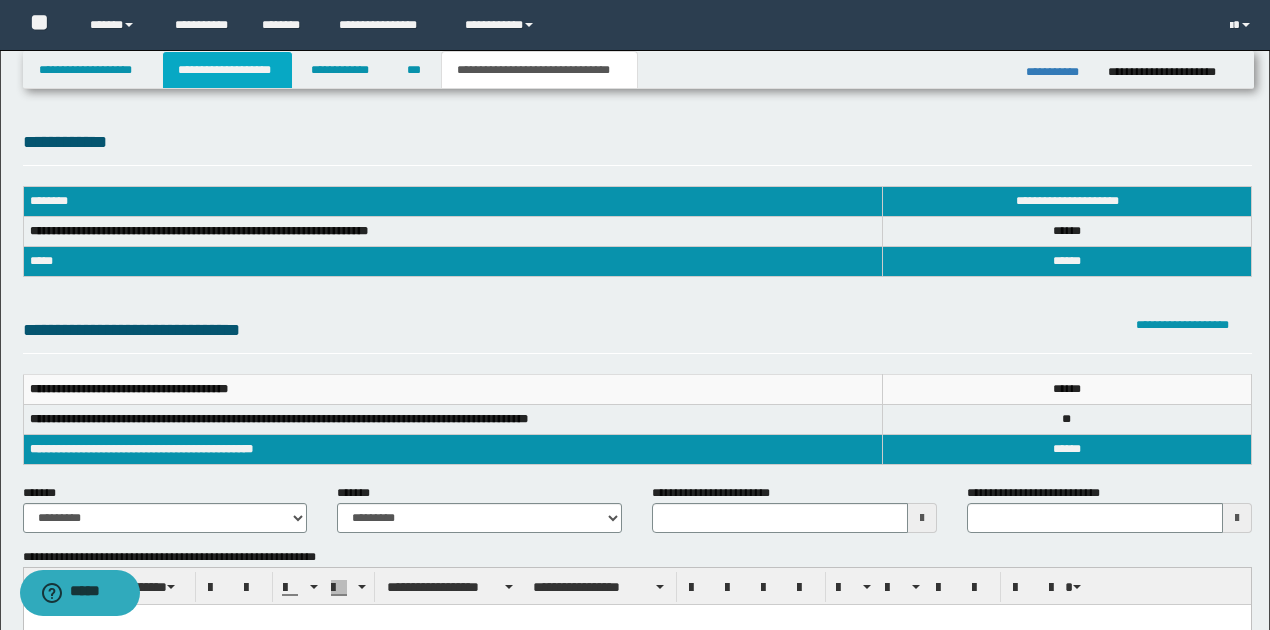 click on "**********" at bounding box center (227, 70) 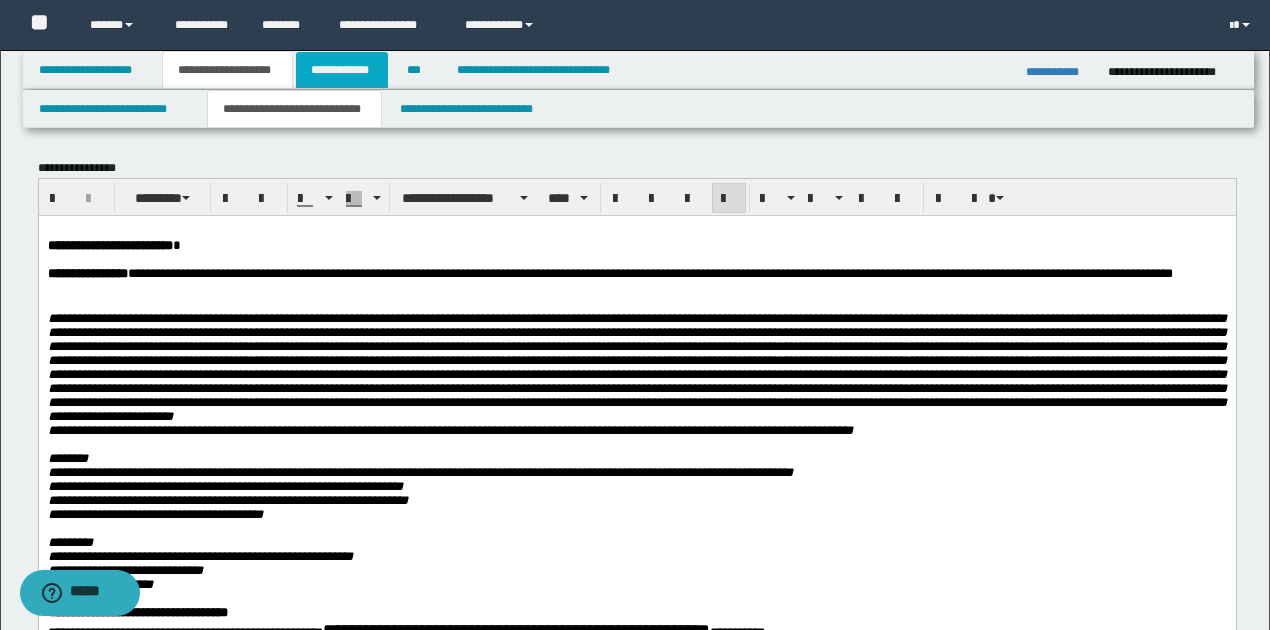 click on "**********" at bounding box center (342, 70) 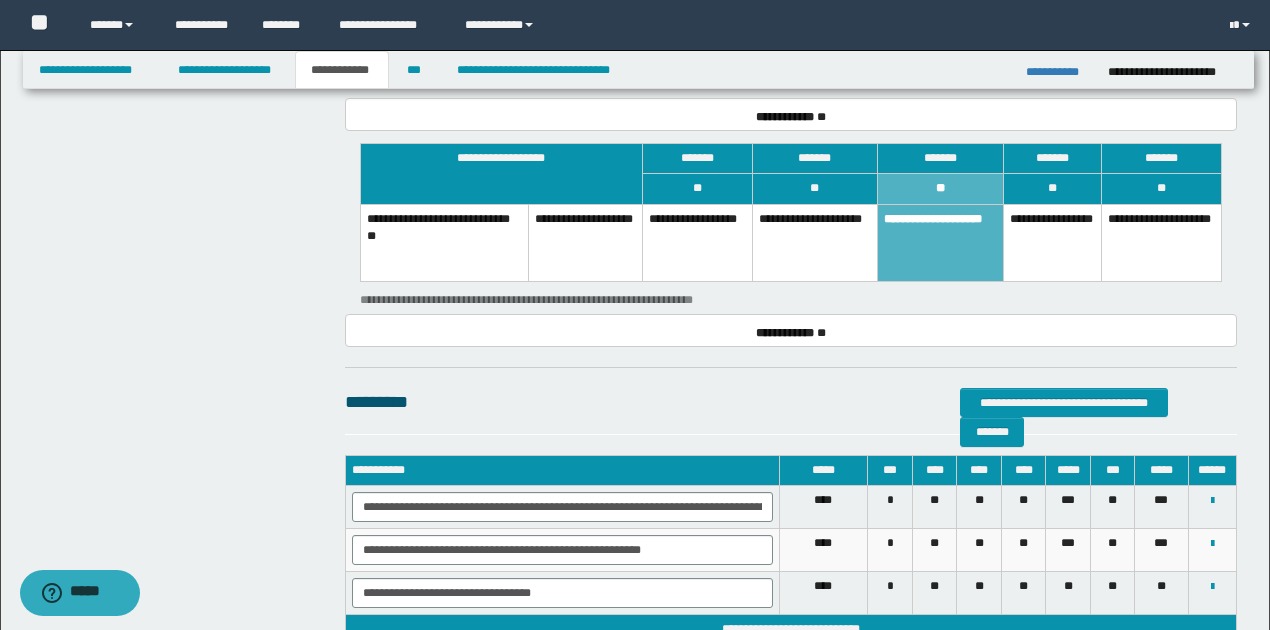 scroll, scrollTop: 2266, scrollLeft: 0, axis: vertical 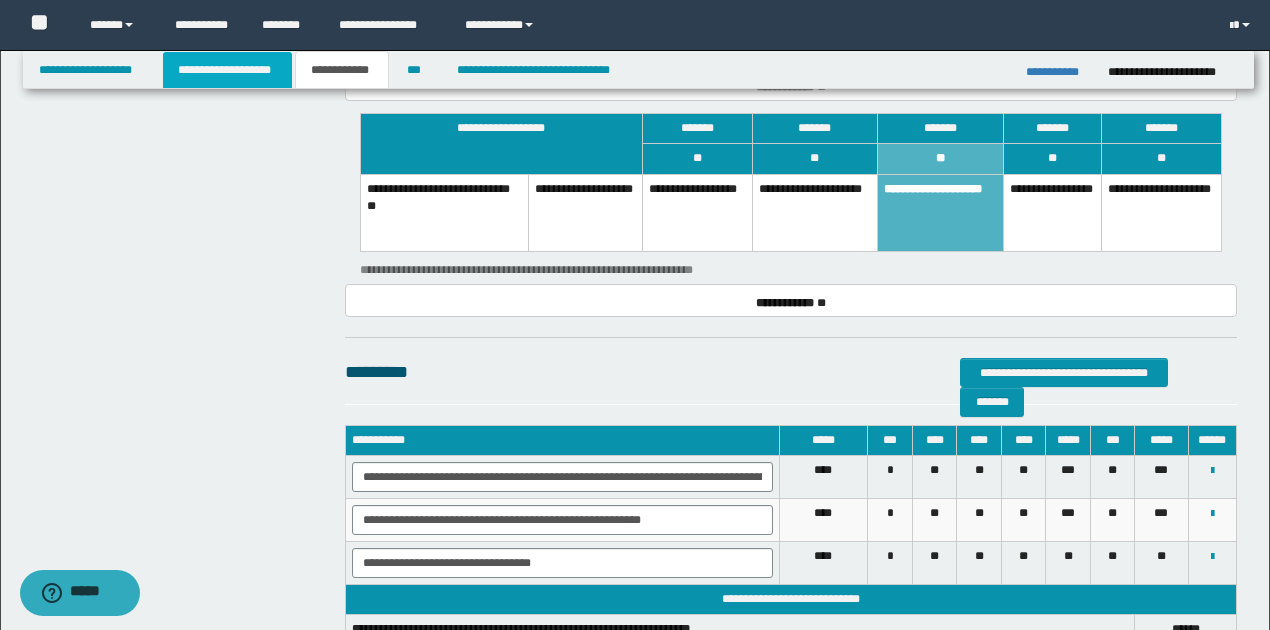 click on "**********" at bounding box center (227, 70) 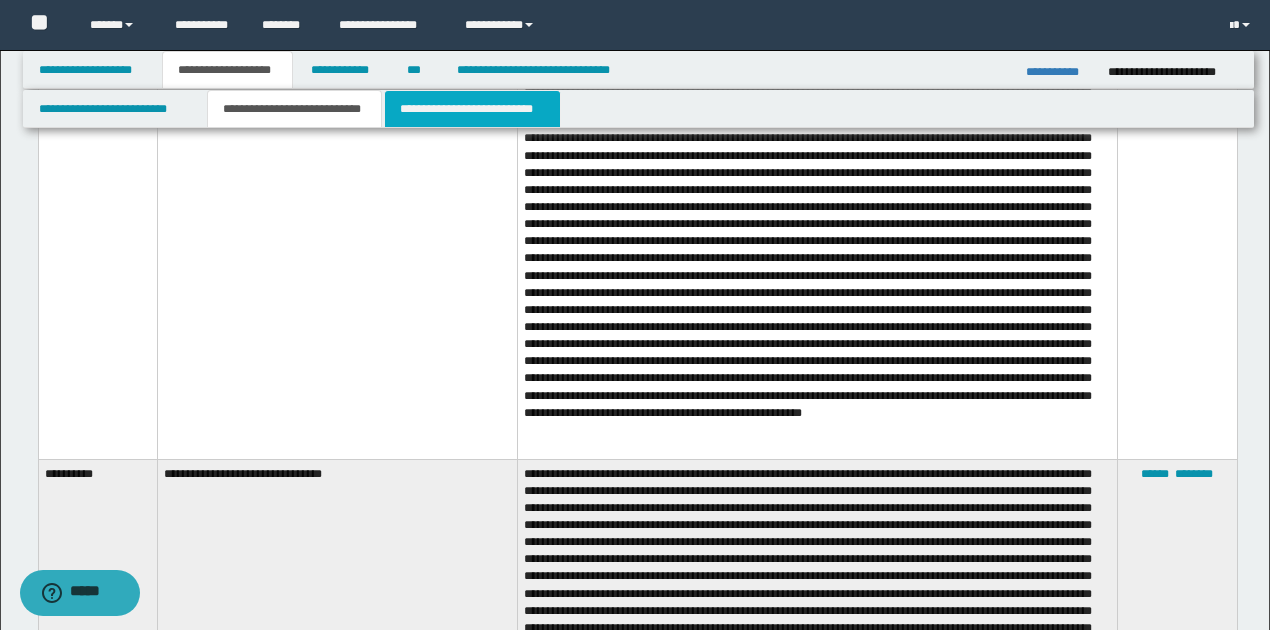 click on "**********" at bounding box center [472, 109] 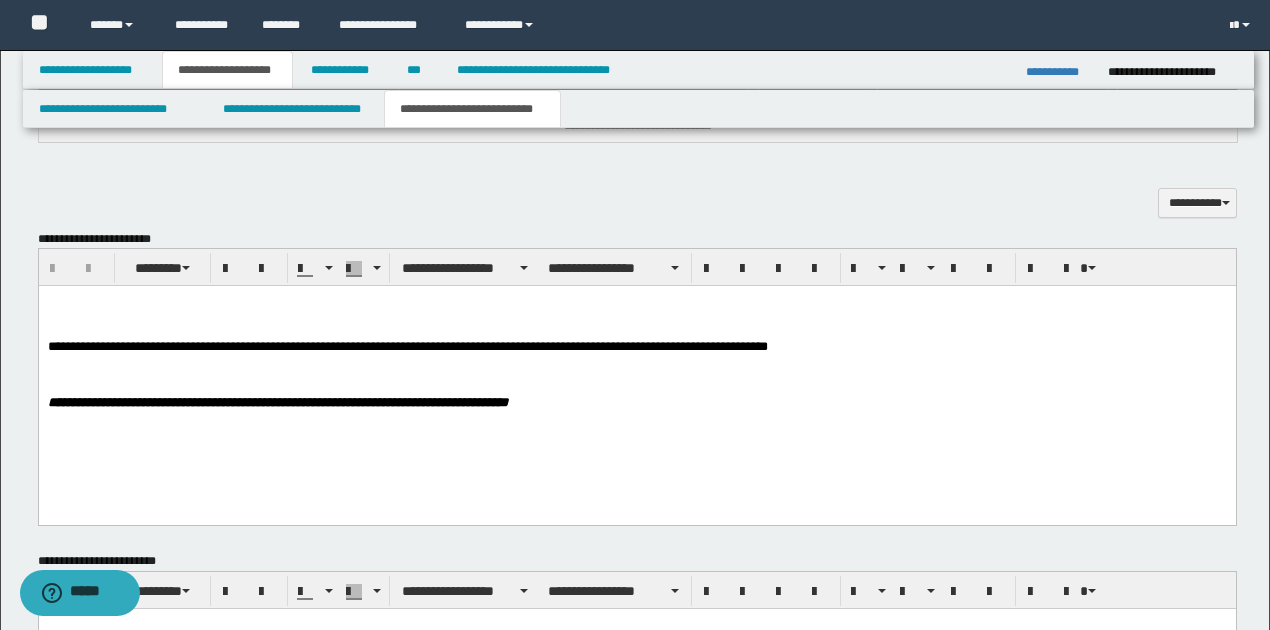 scroll, scrollTop: 642, scrollLeft: 0, axis: vertical 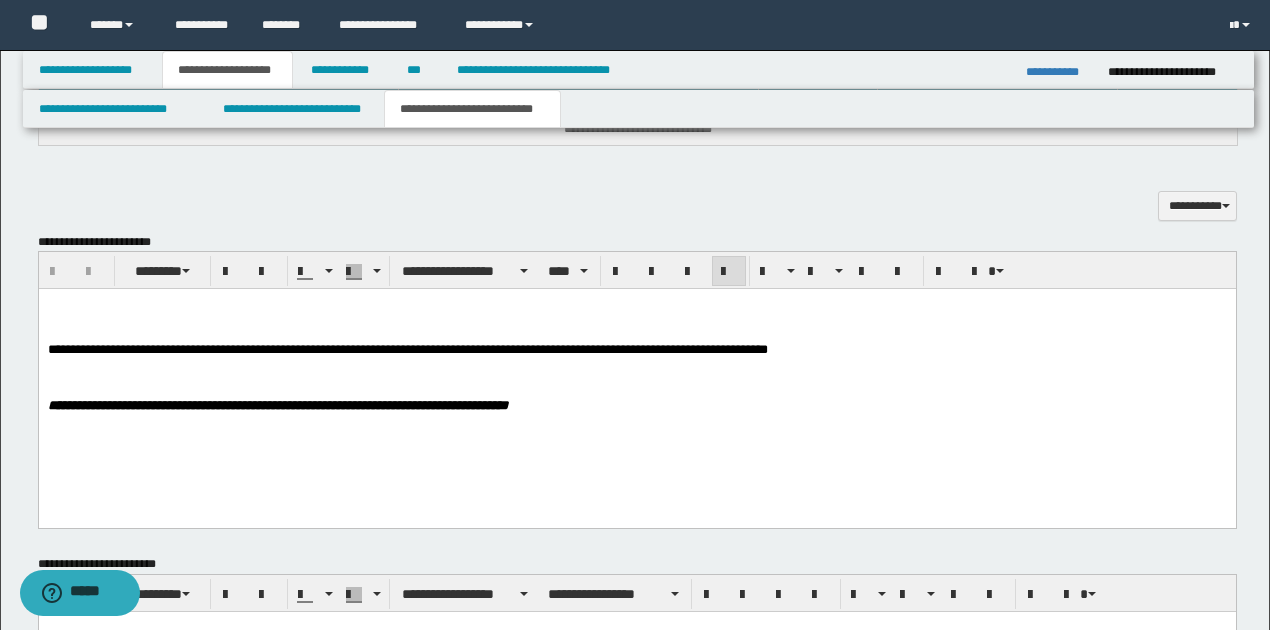 drag, startPoint x: 742, startPoint y: 353, endPoint x: 816, endPoint y: 350, distance: 74.06078 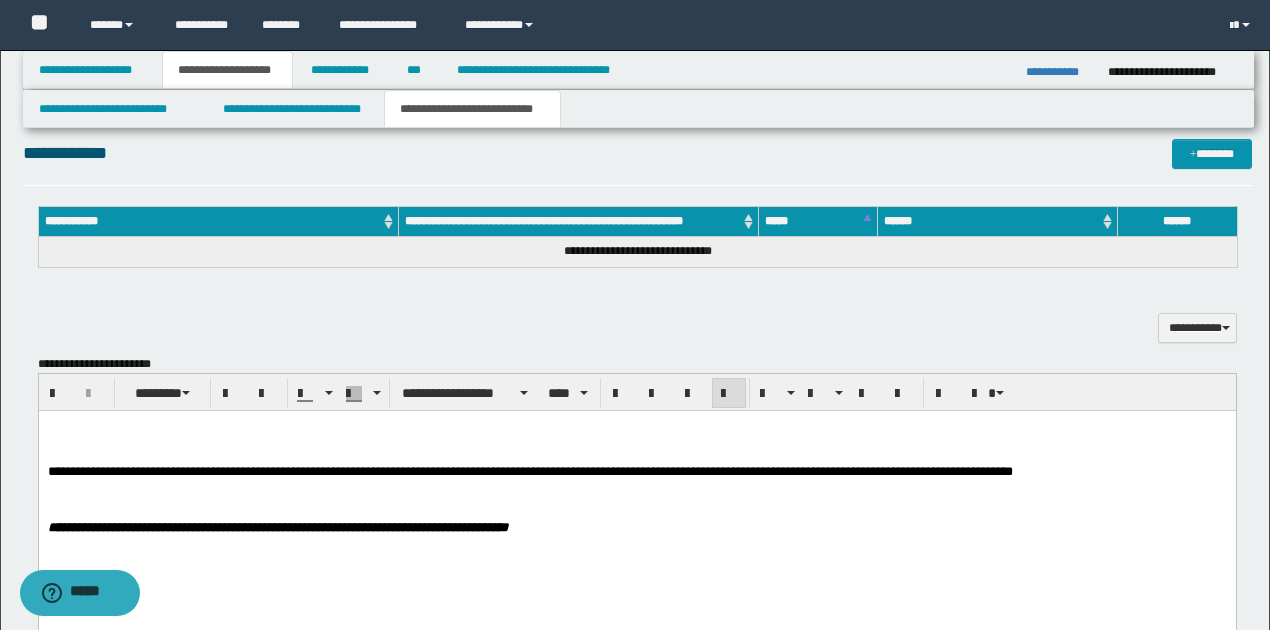 scroll, scrollTop: 508, scrollLeft: 0, axis: vertical 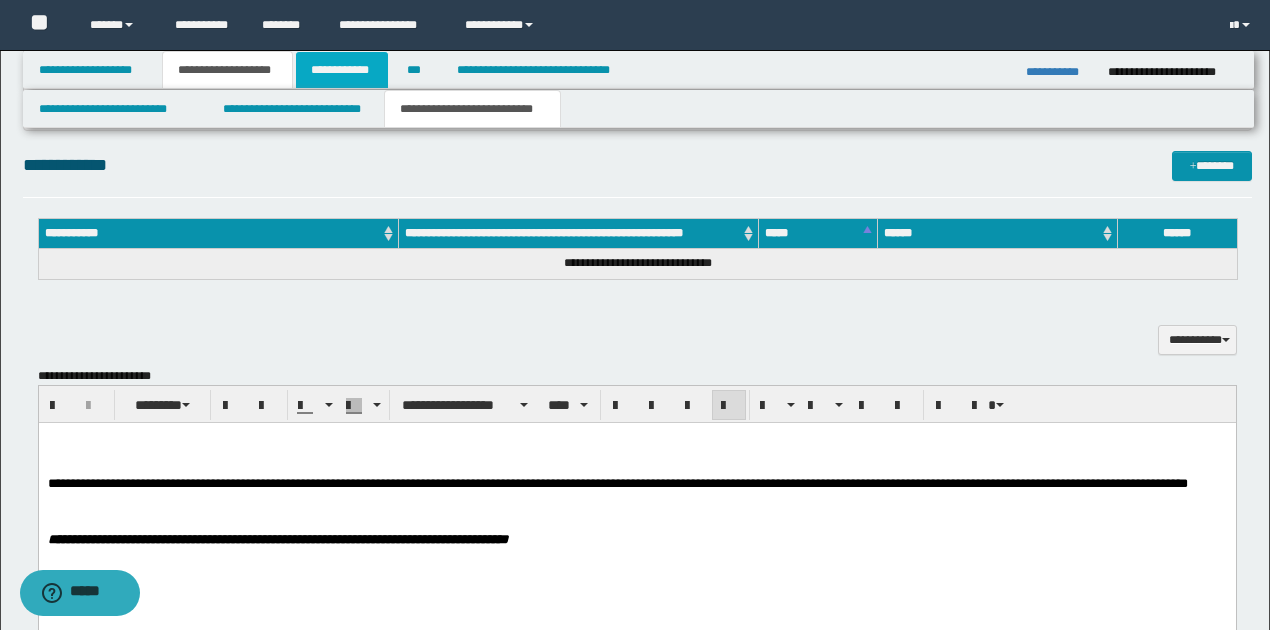 click on "**********" at bounding box center (342, 70) 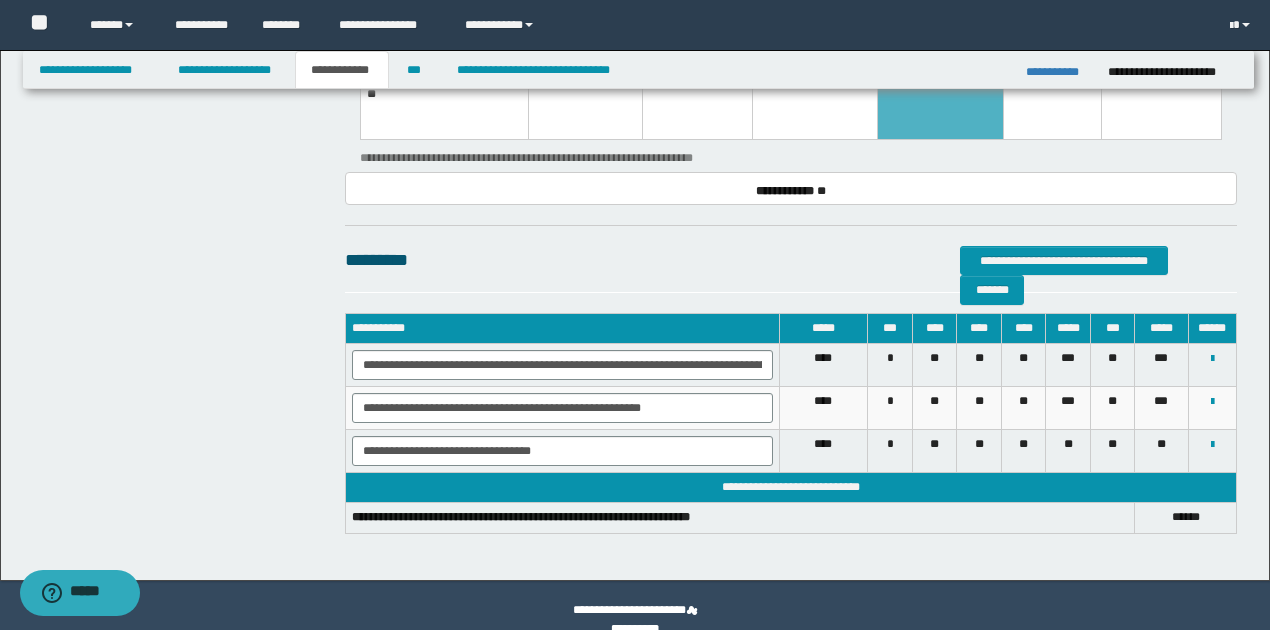 scroll, scrollTop: 2400, scrollLeft: 0, axis: vertical 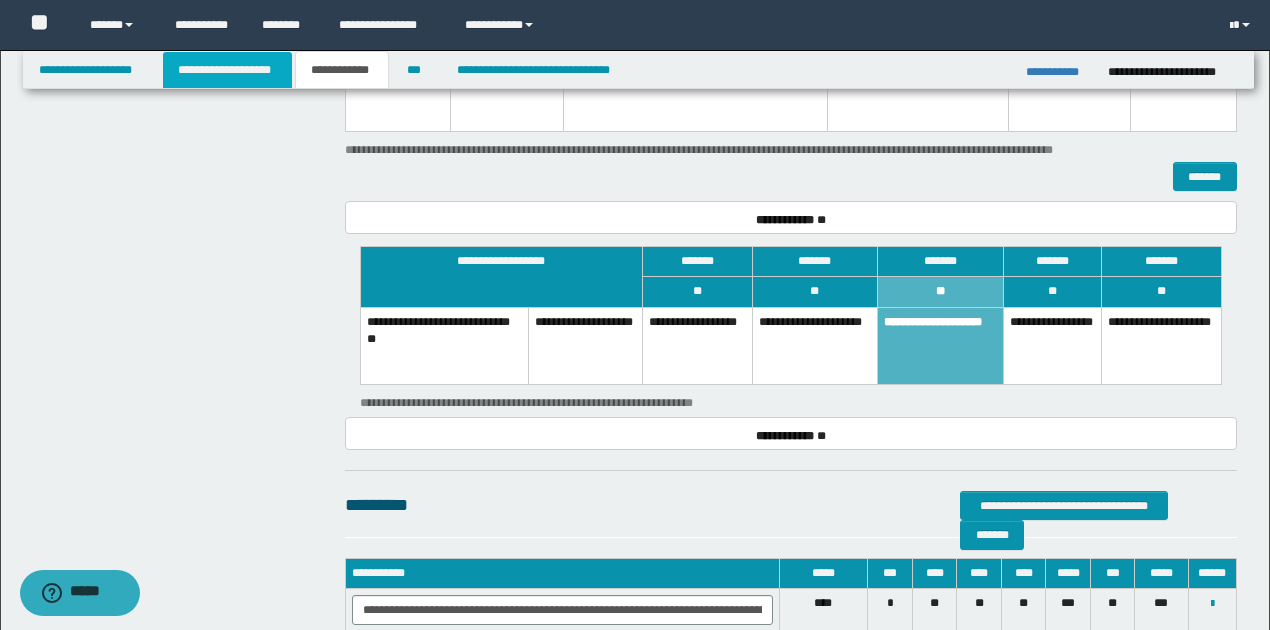 click on "**********" at bounding box center [227, 70] 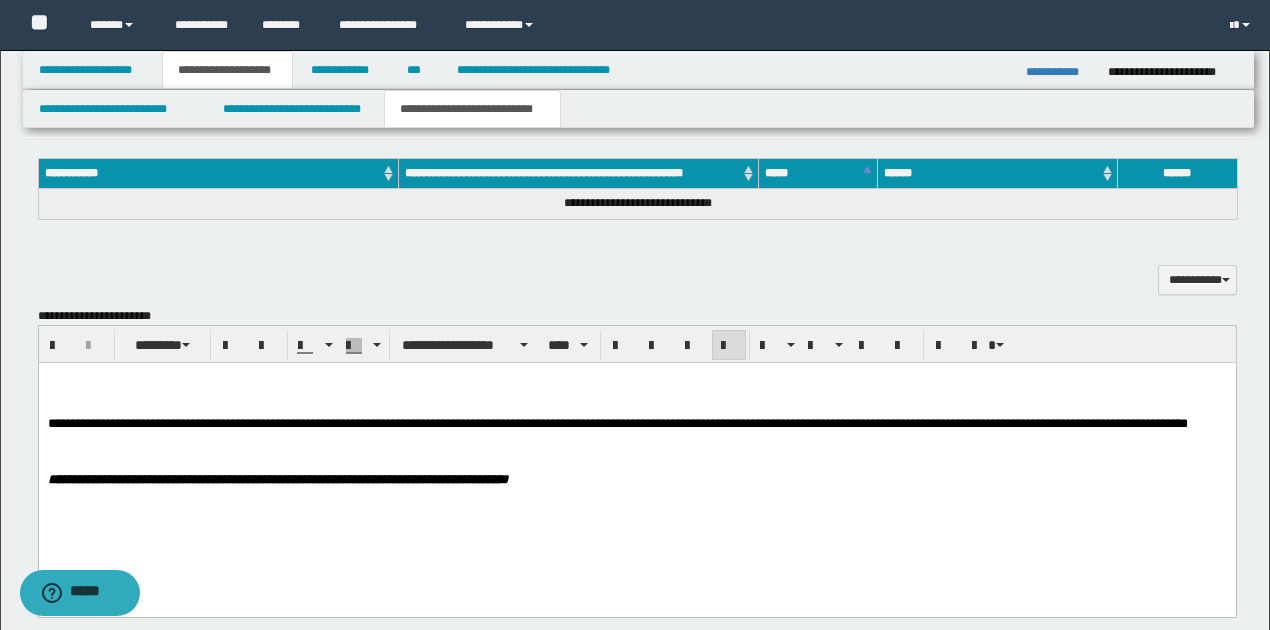 scroll, scrollTop: 524, scrollLeft: 0, axis: vertical 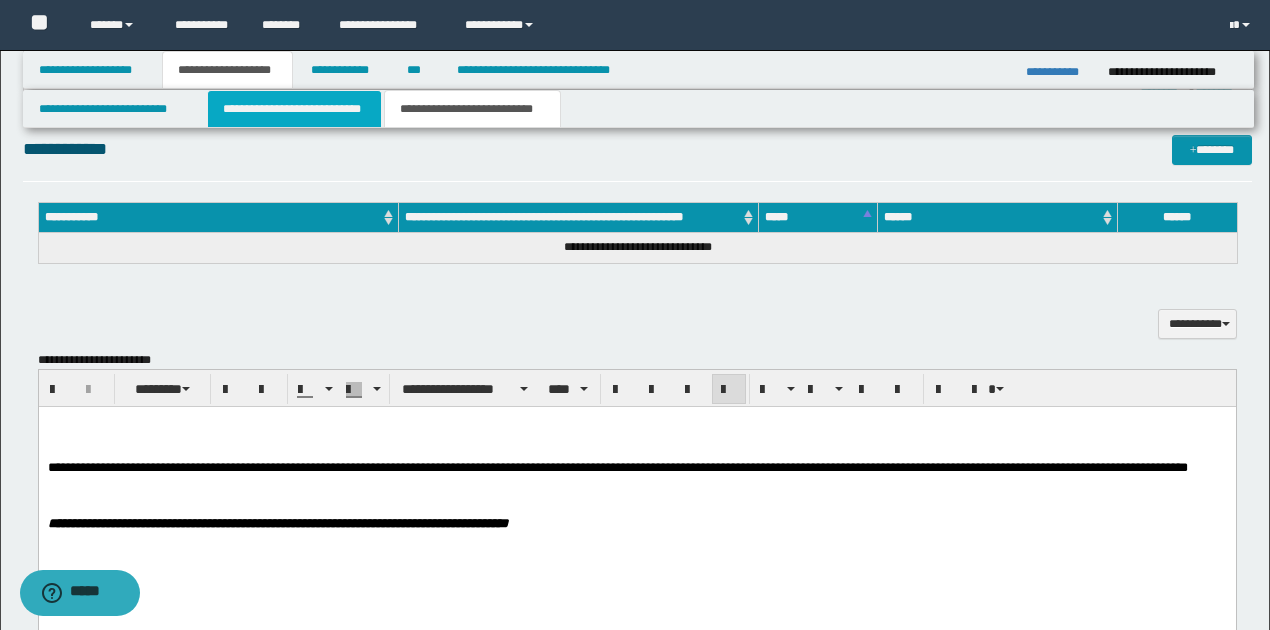 click on "**********" at bounding box center (294, 109) 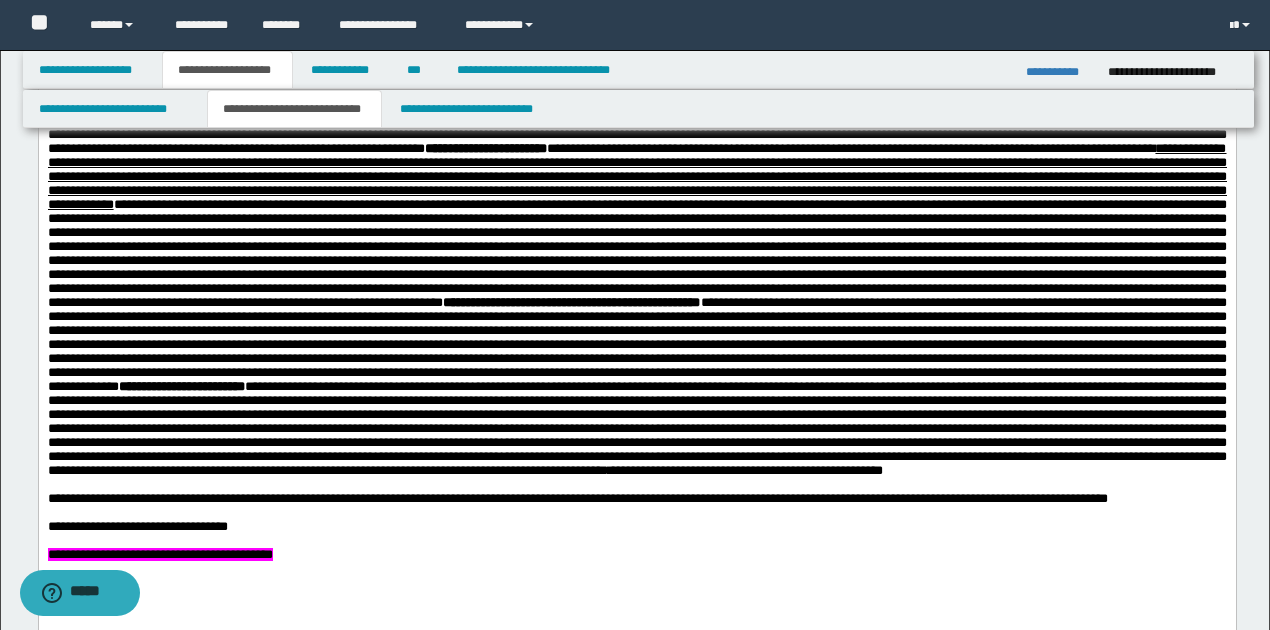 scroll, scrollTop: 990, scrollLeft: 0, axis: vertical 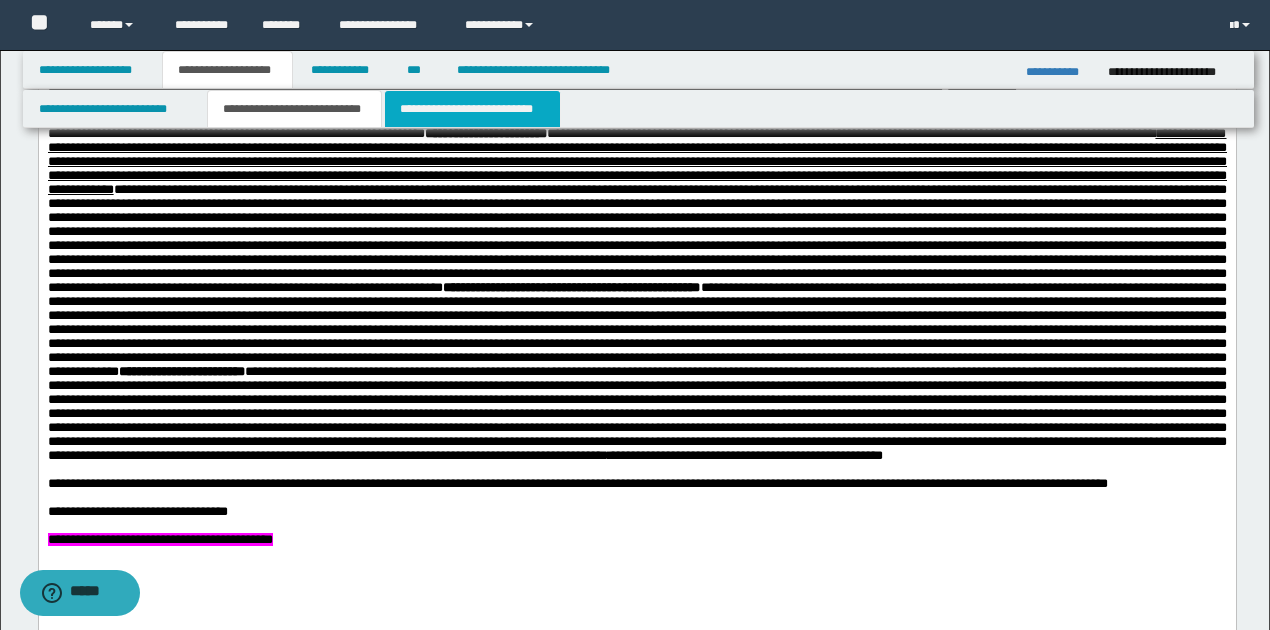 click on "**********" at bounding box center (472, 109) 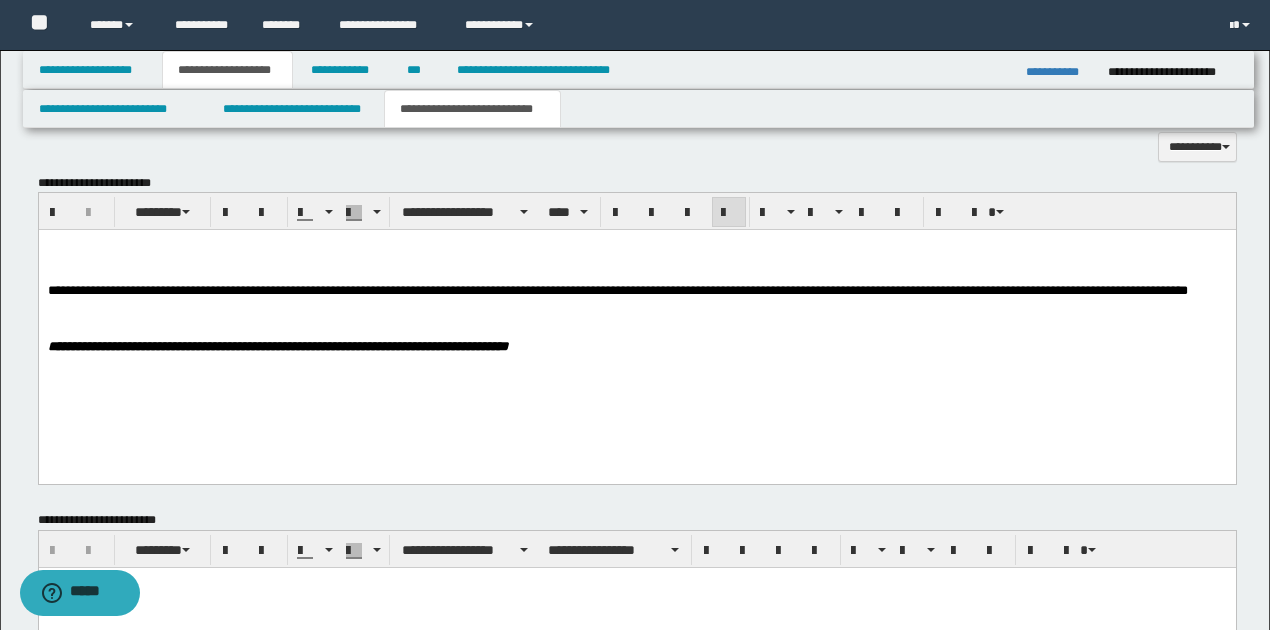 scroll, scrollTop: 657, scrollLeft: 0, axis: vertical 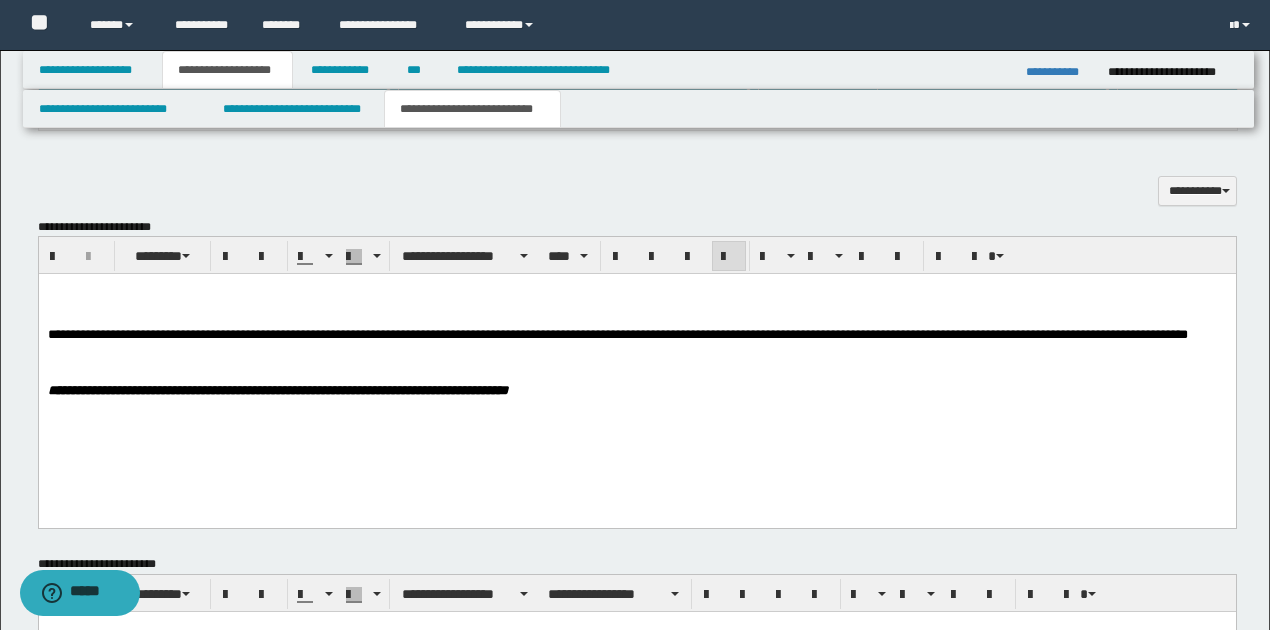 click on "**********" at bounding box center [636, 335] 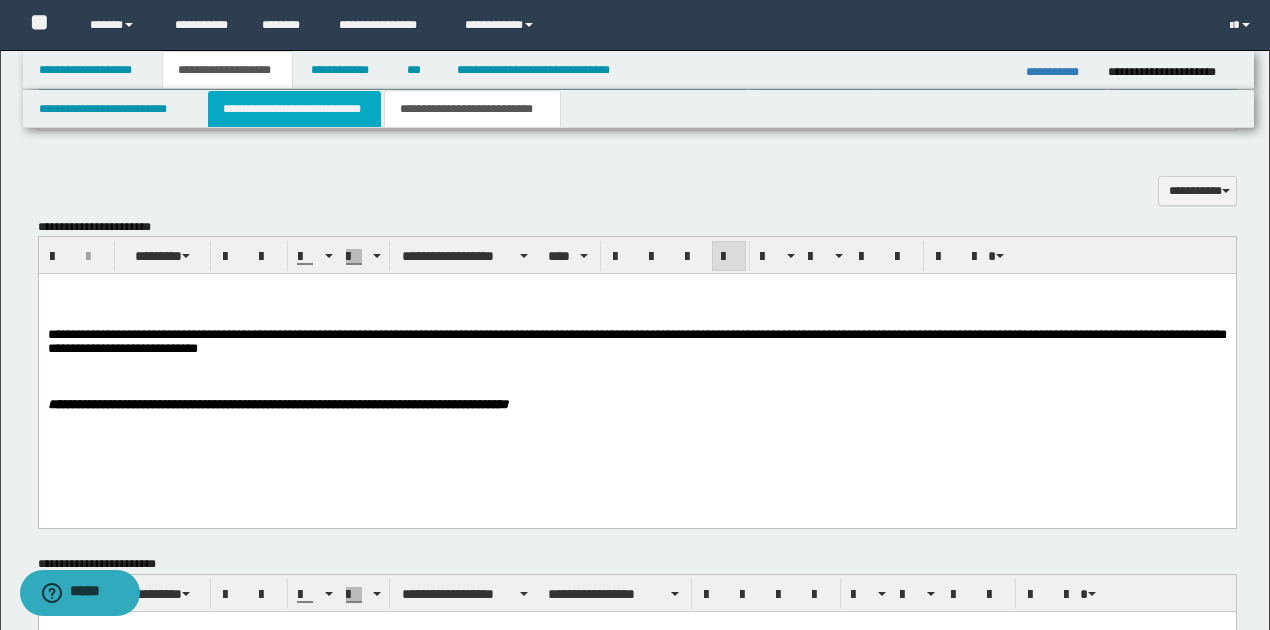 click on "**********" at bounding box center (294, 109) 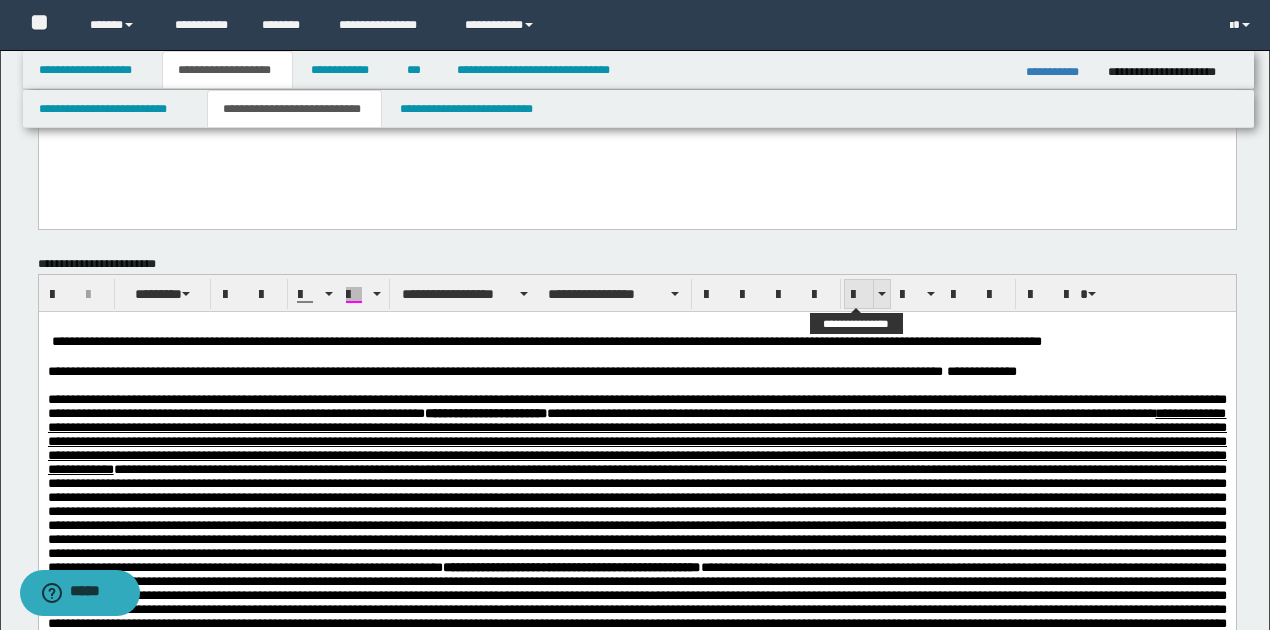 scroll, scrollTop: 733, scrollLeft: 0, axis: vertical 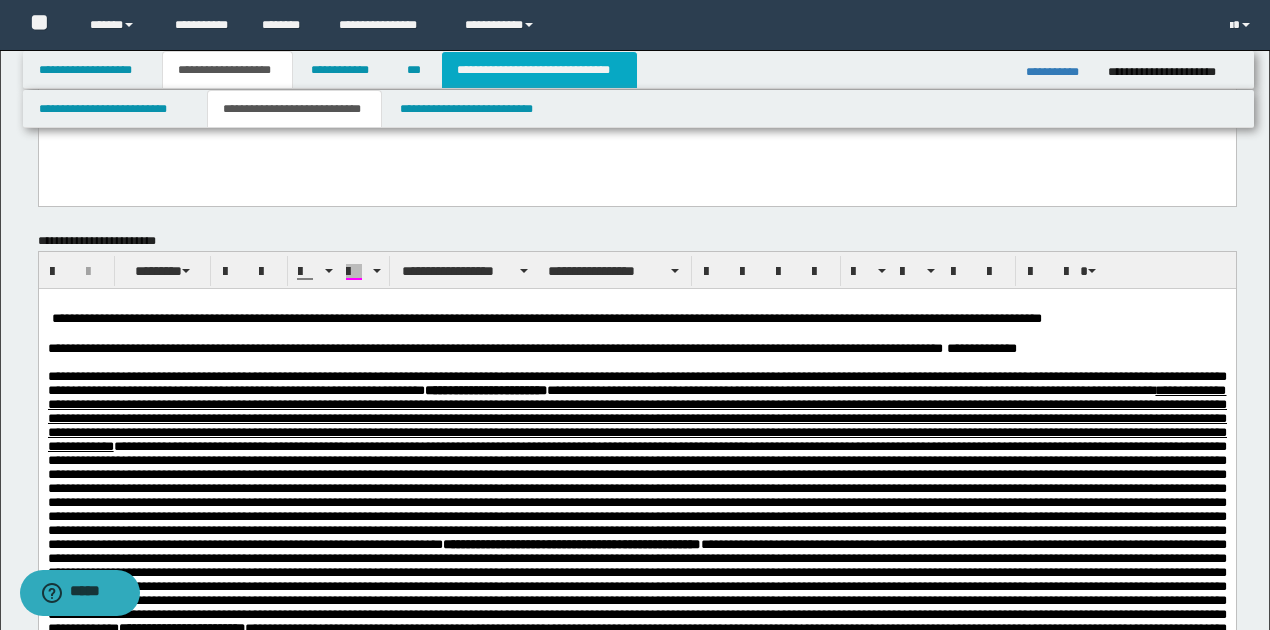 click on "**********" at bounding box center [539, 70] 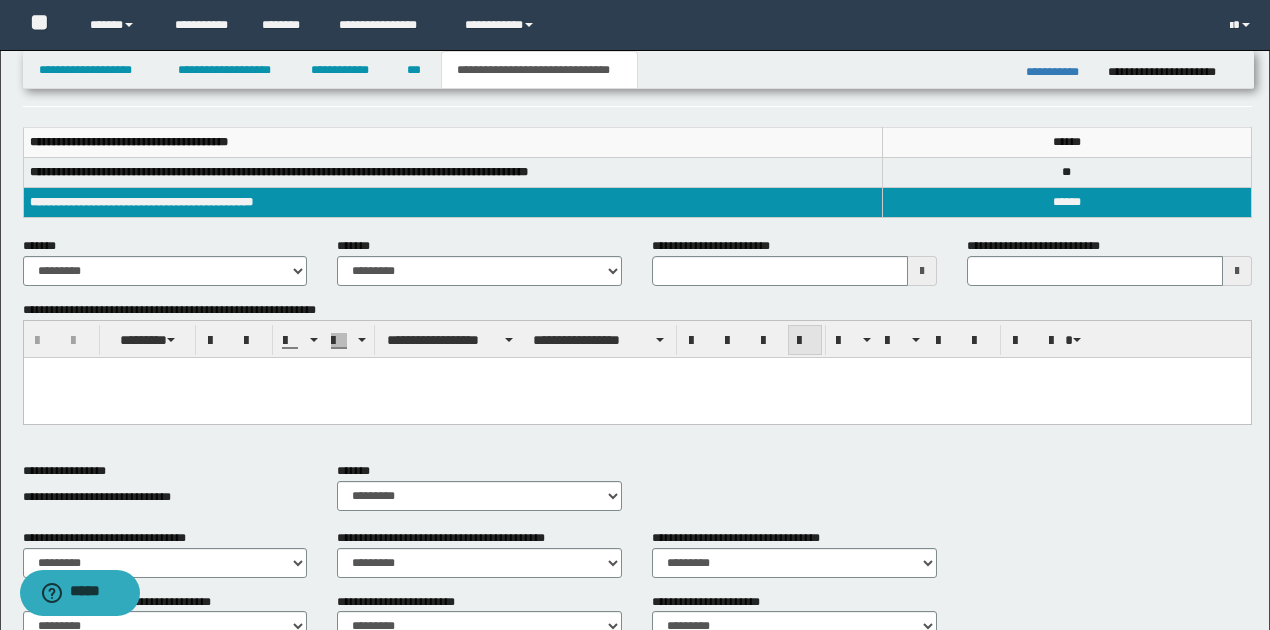 scroll, scrollTop: 266, scrollLeft: 0, axis: vertical 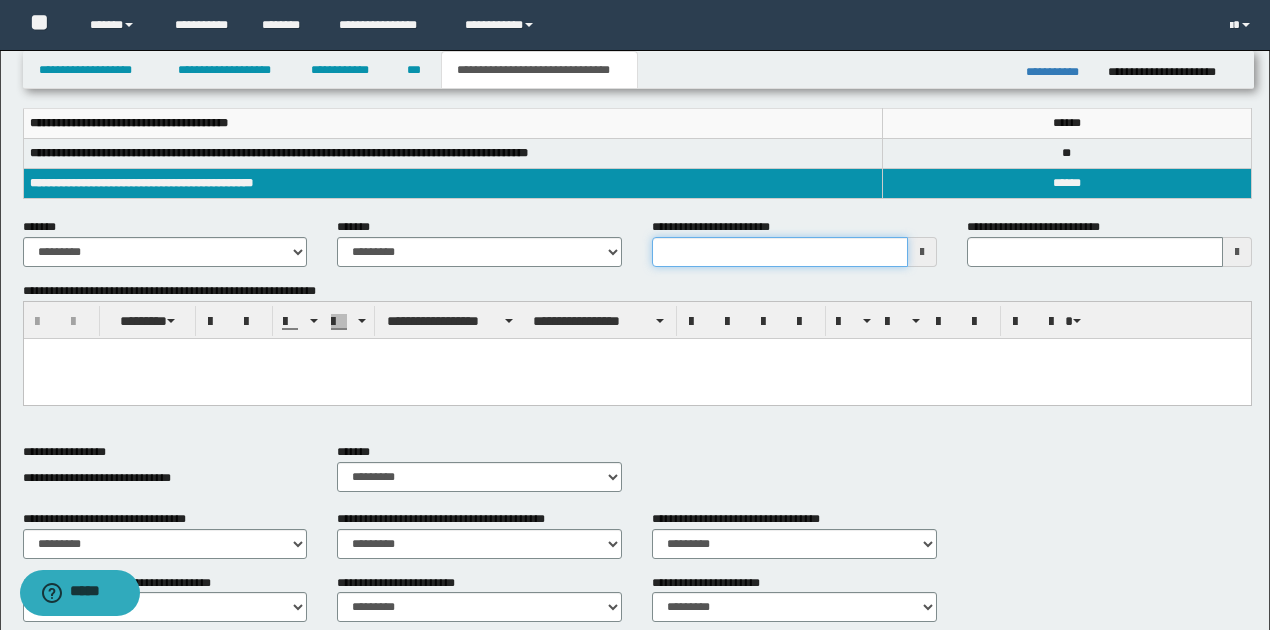 click on "**********" at bounding box center (780, 252) 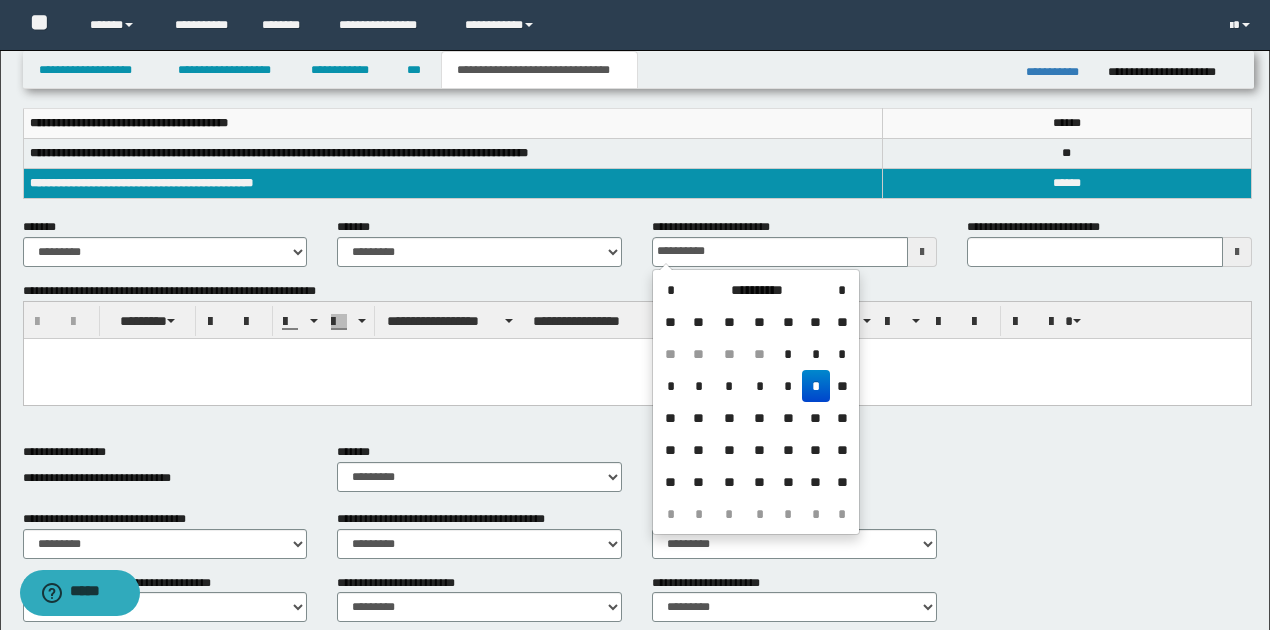 click on "*" at bounding box center (816, 386) 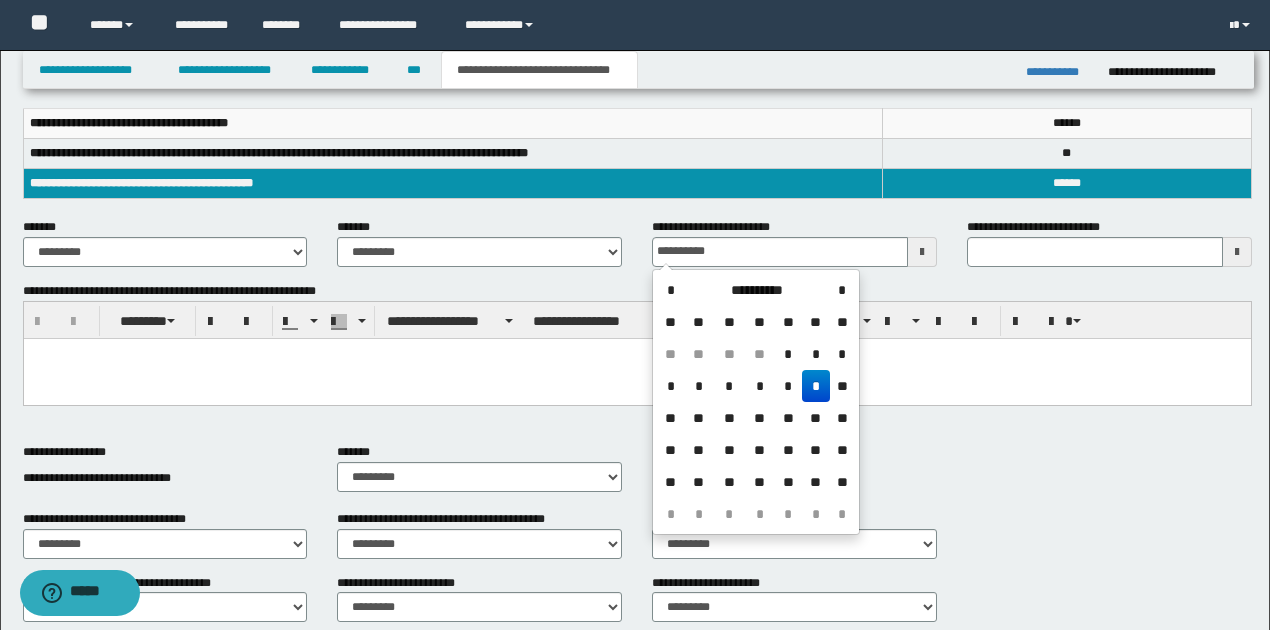 type on "**********" 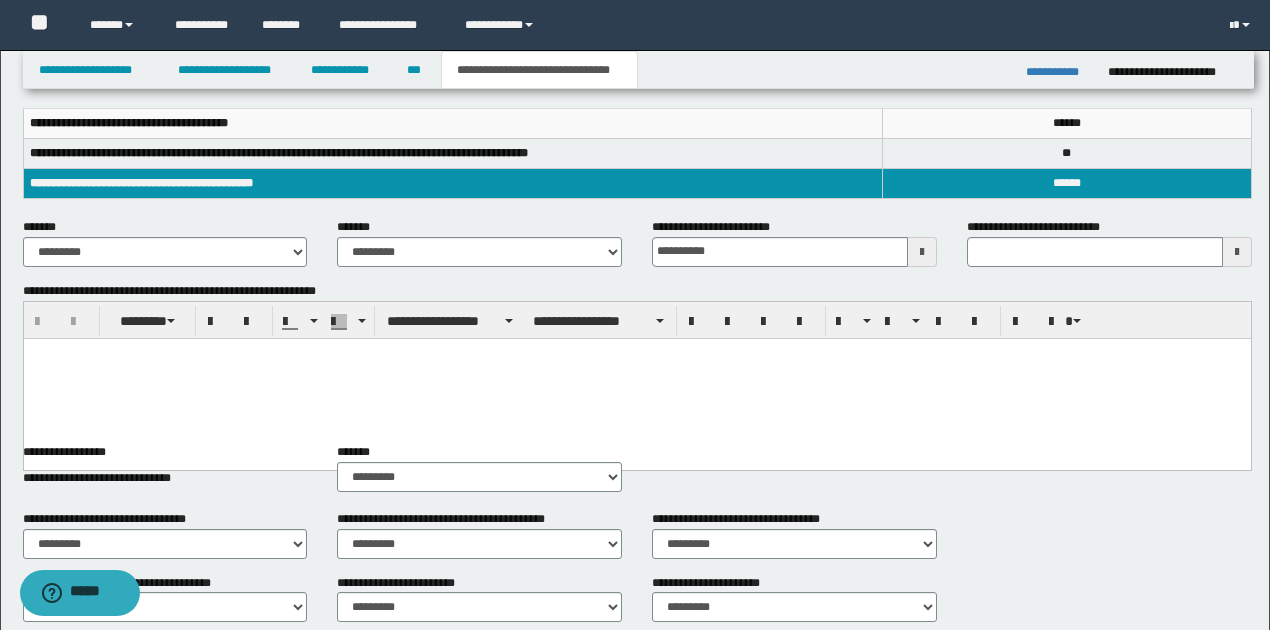 click at bounding box center (636, 378) 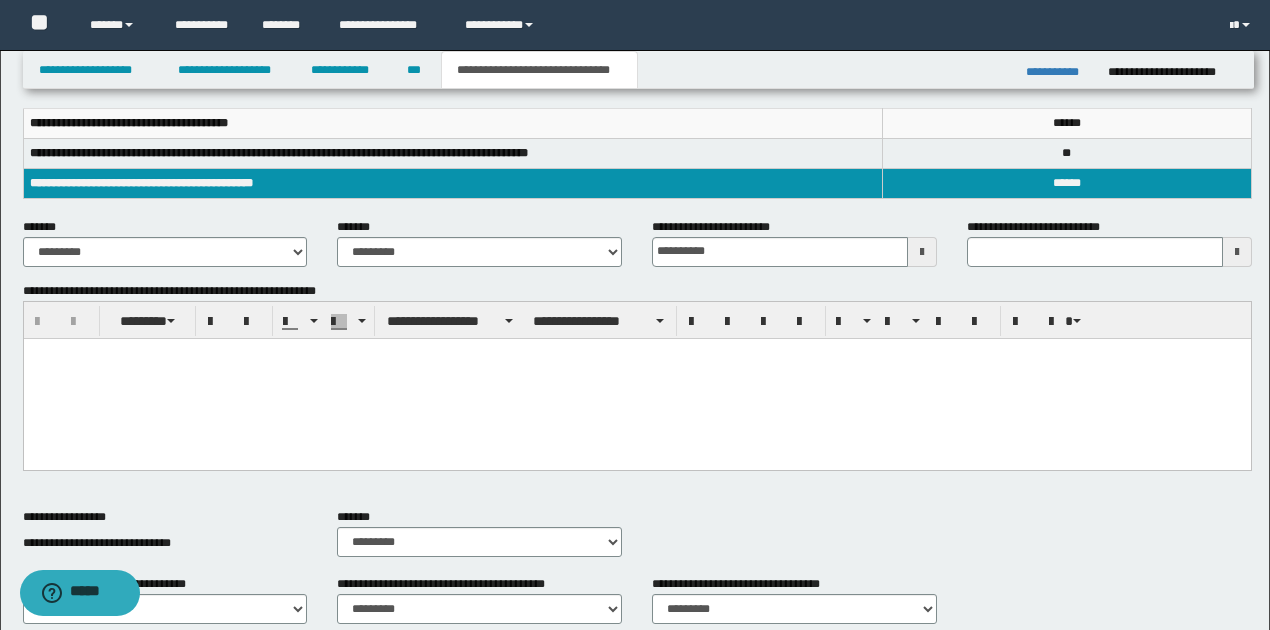 type 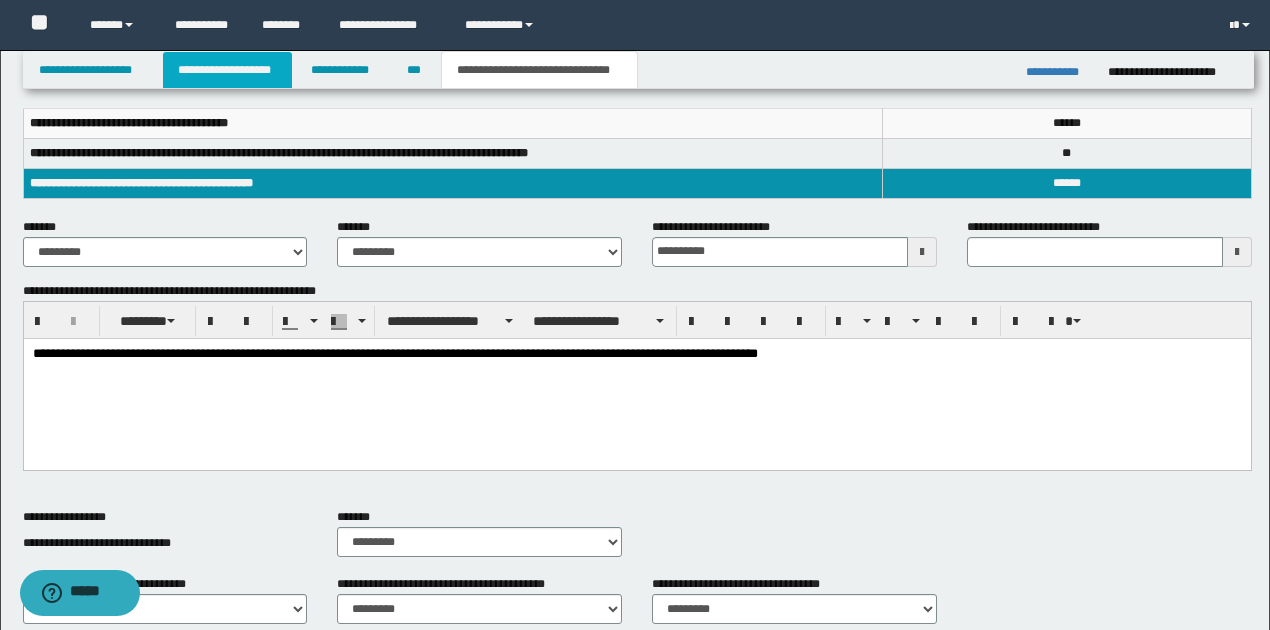 click on "**********" at bounding box center [227, 70] 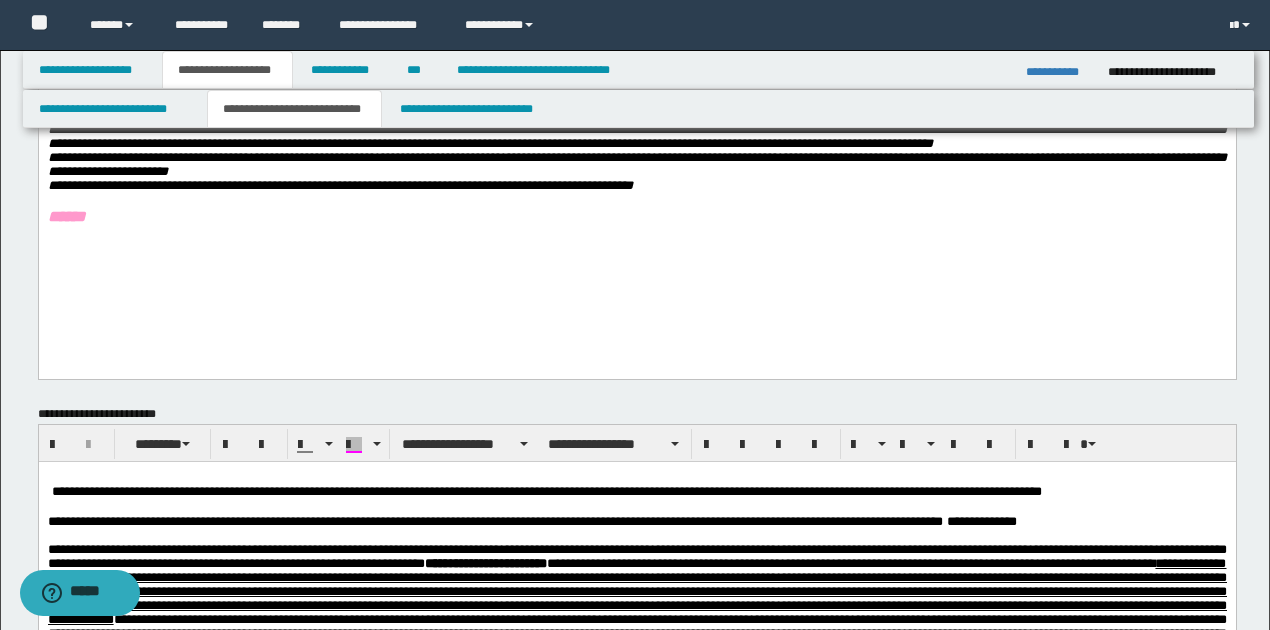 scroll, scrollTop: 697, scrollLeft: 0, axis: vertical 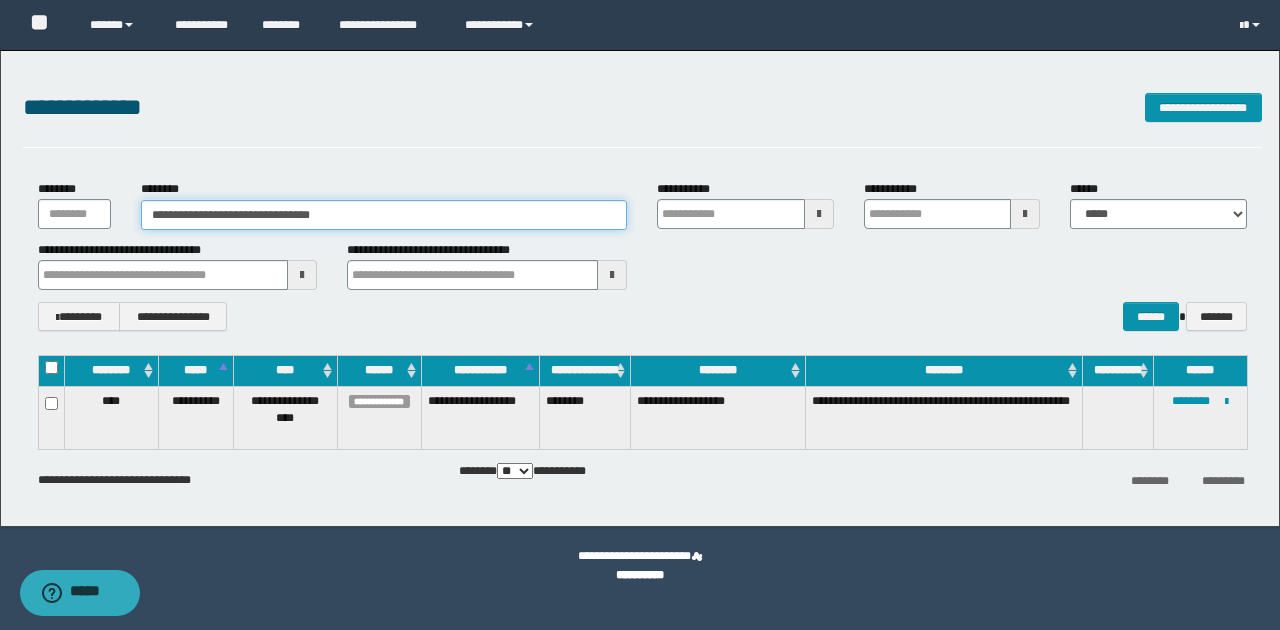 drag, startPoint x: 384, startPoint y: 226, endPoint x: 54, endPoint y: 142, distance: 340.52313 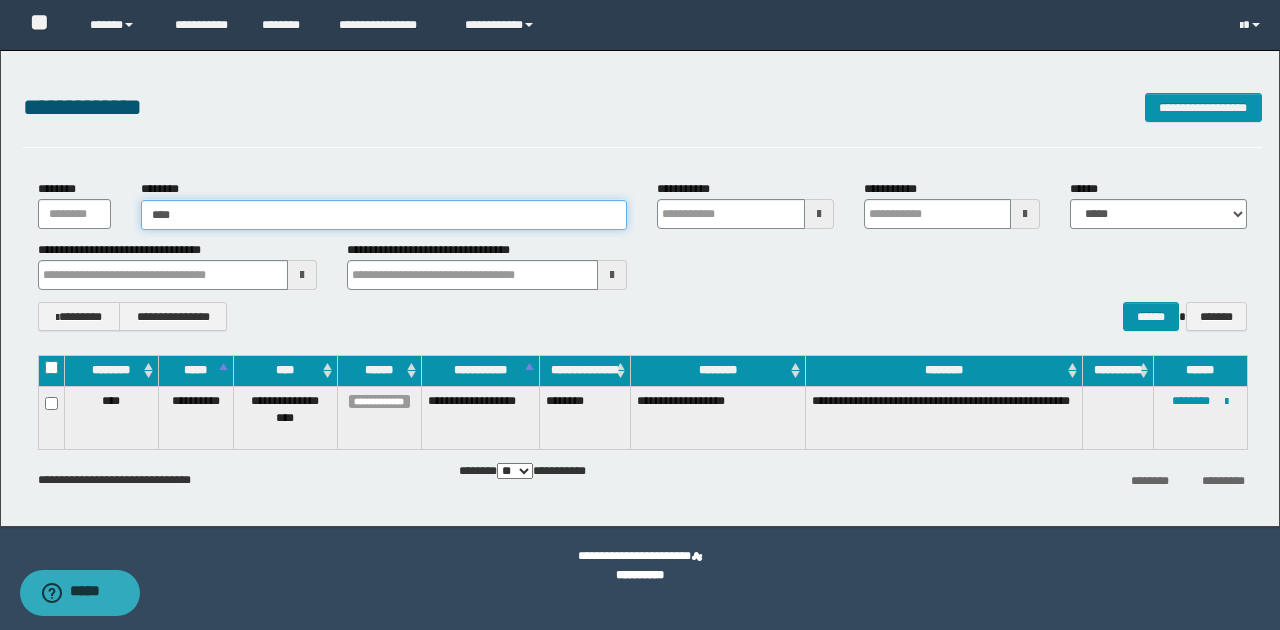 type on "*****" 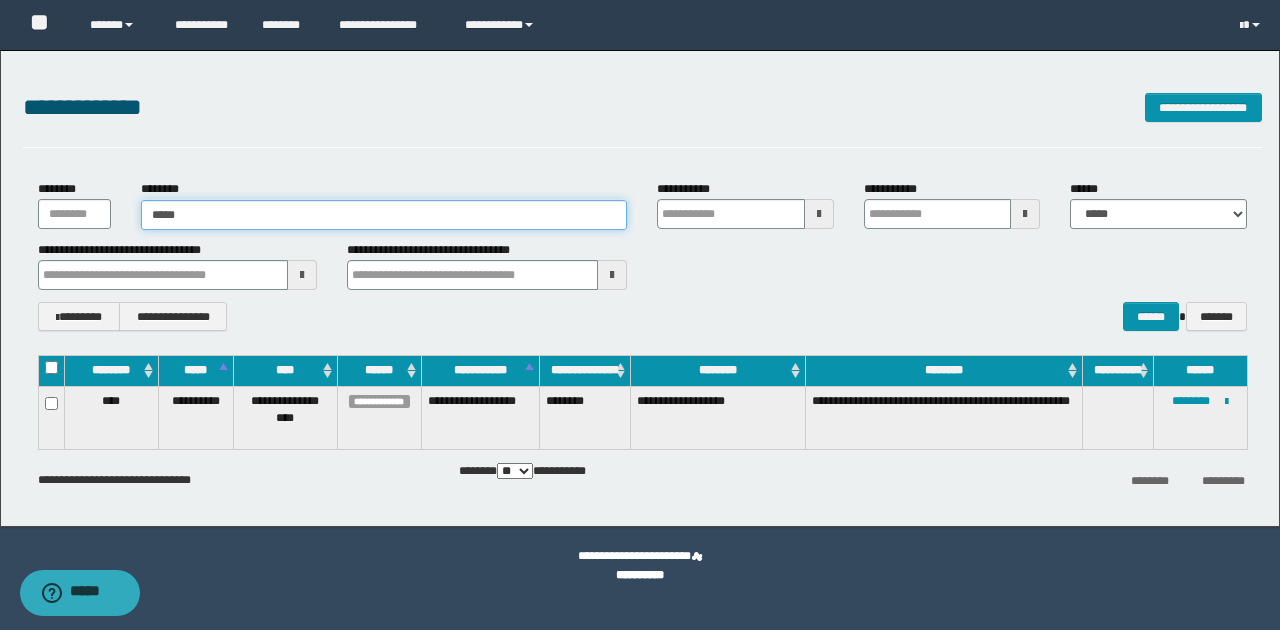 type on "*****" 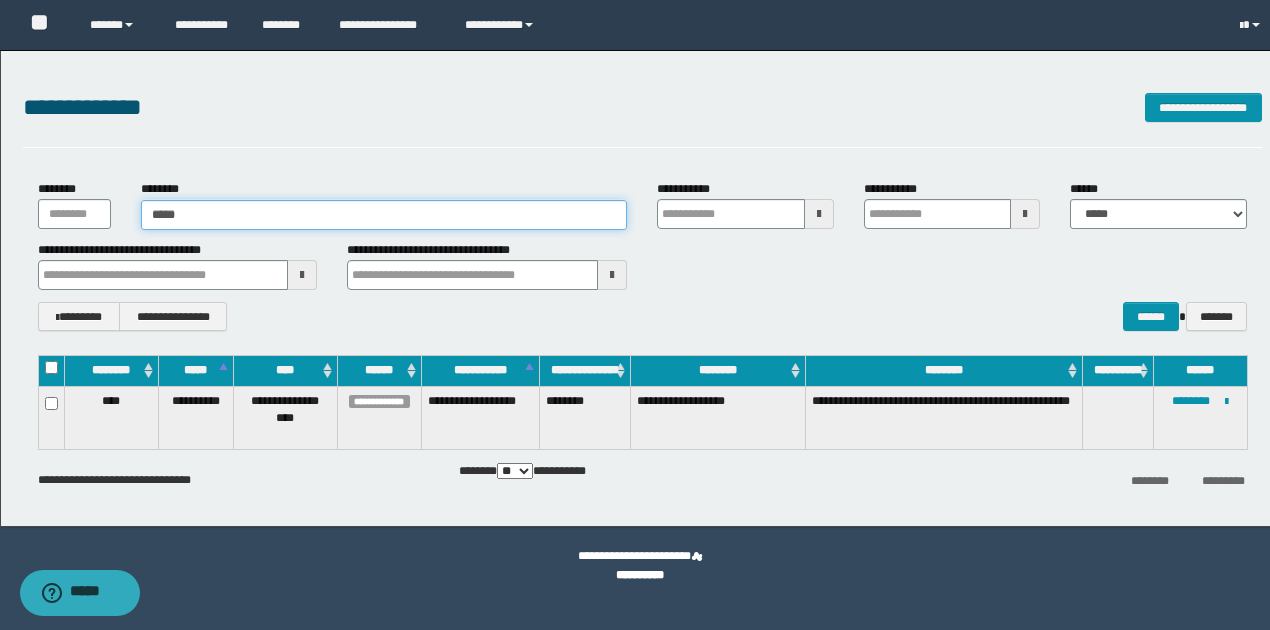 type 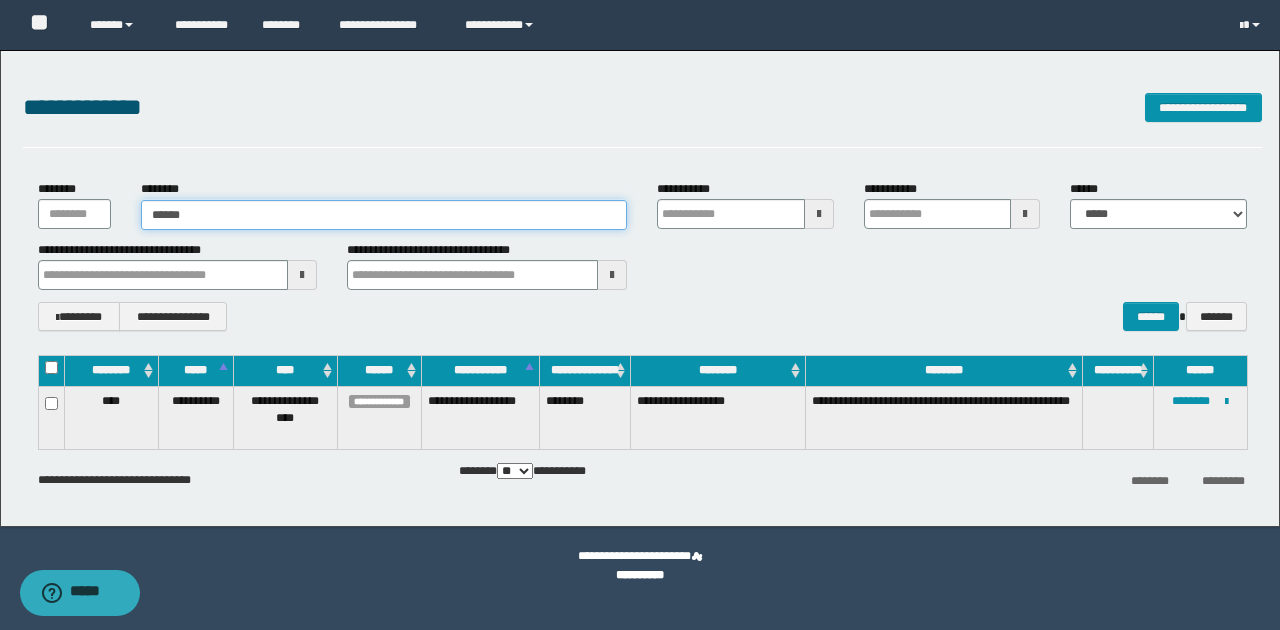 type on "******" 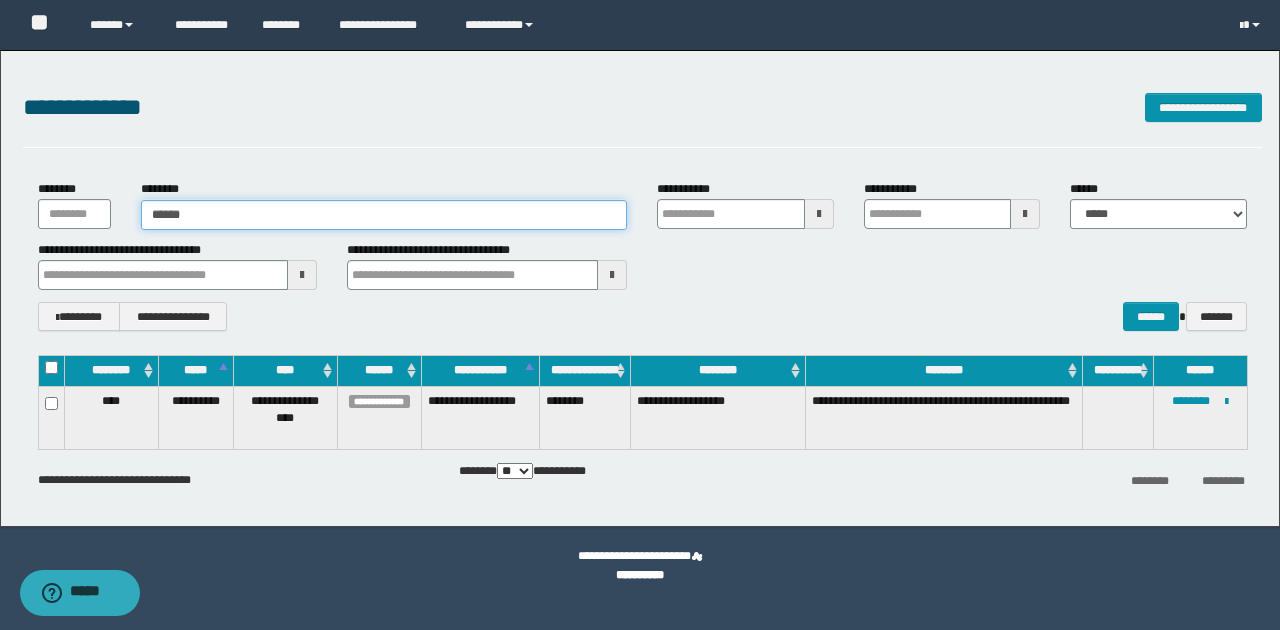 type 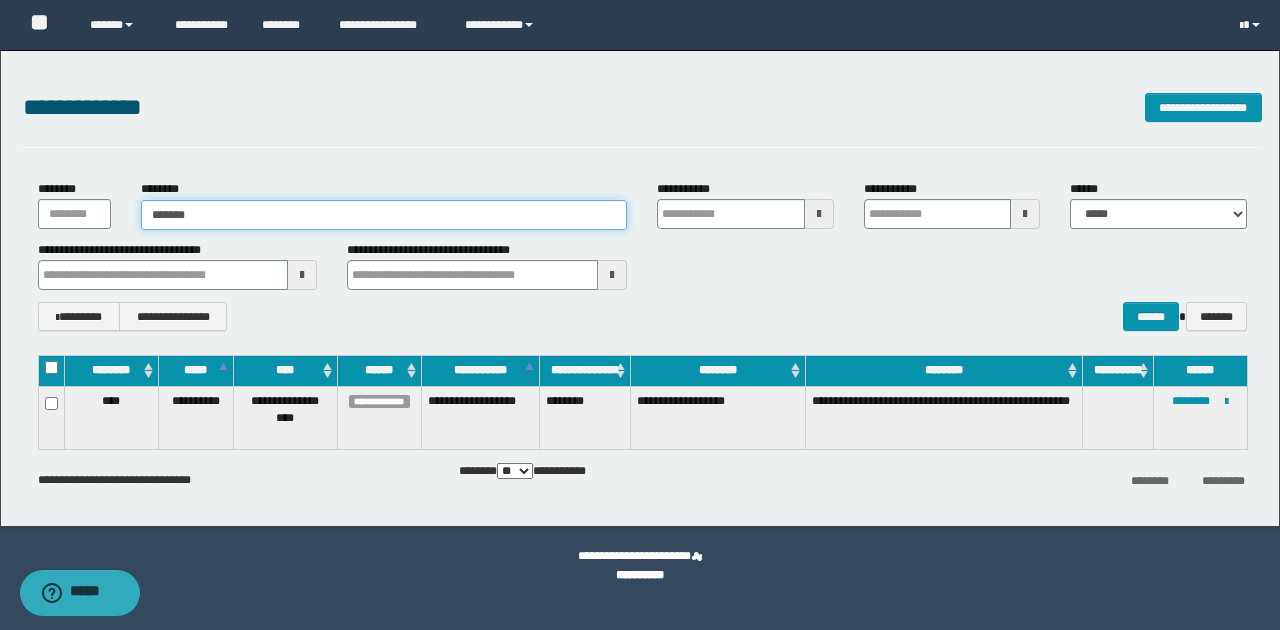 type on "*******" 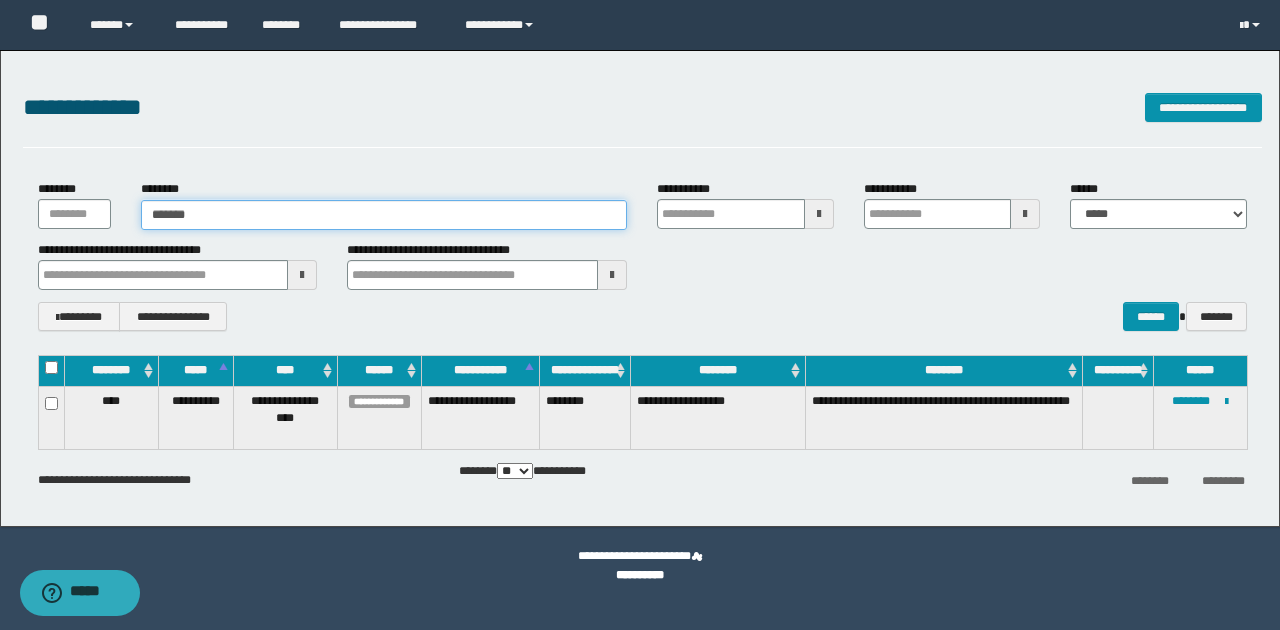type 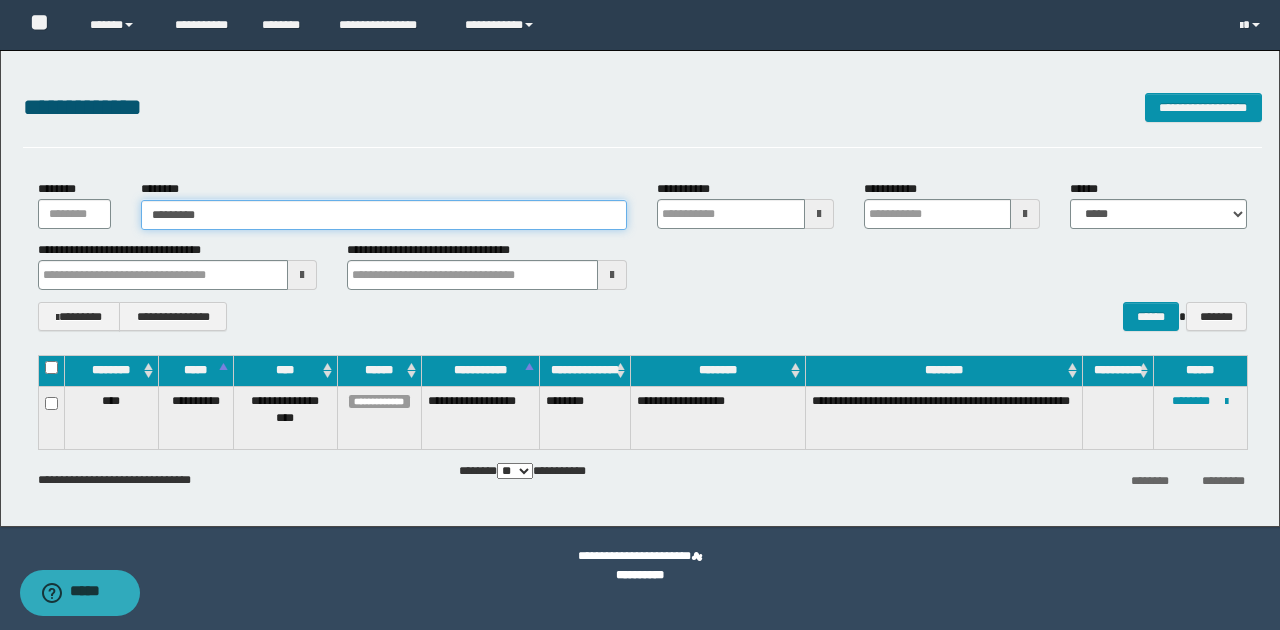 type on "**********" 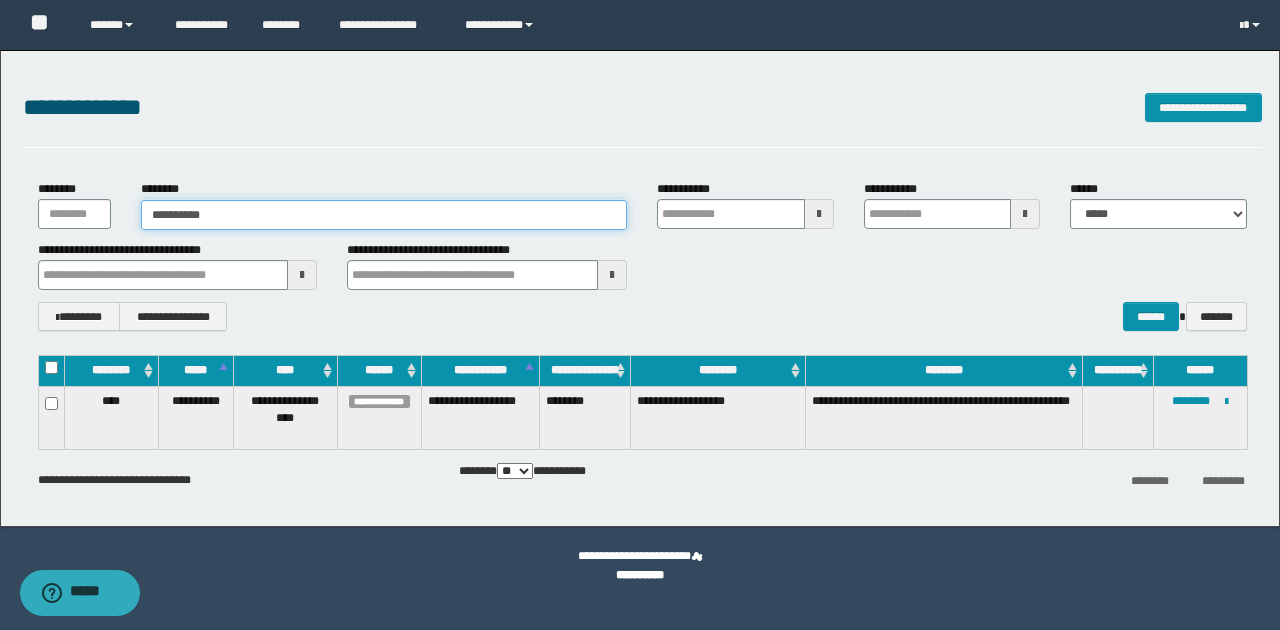 type on "**********" 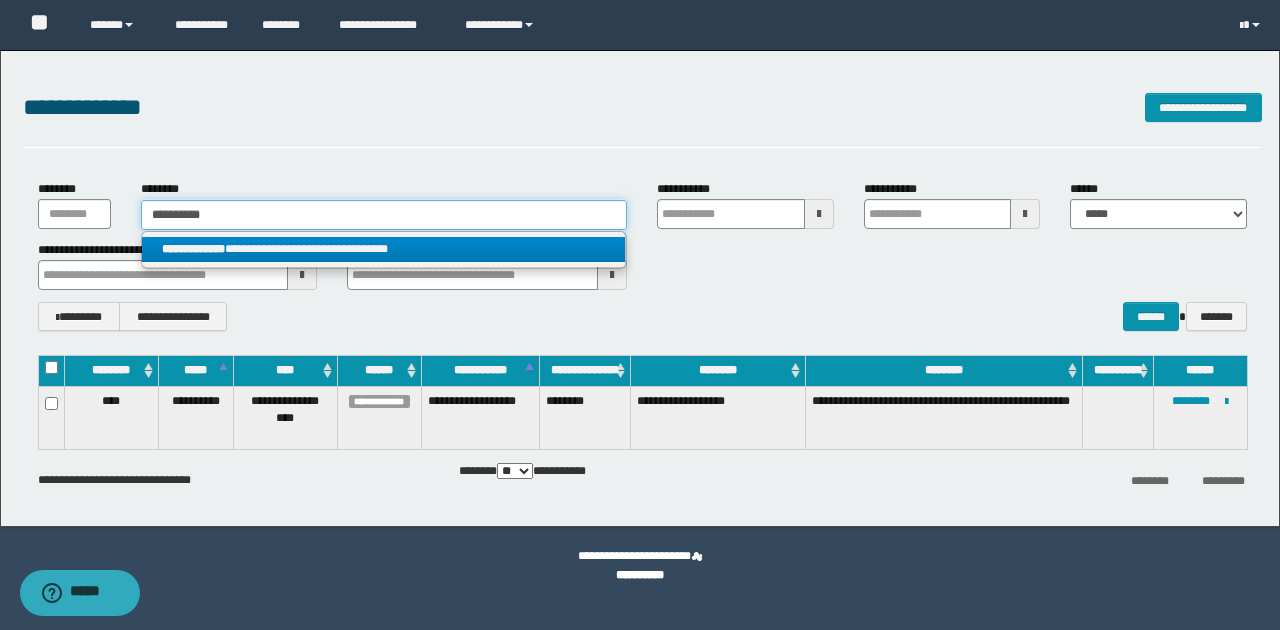 type on "**********" 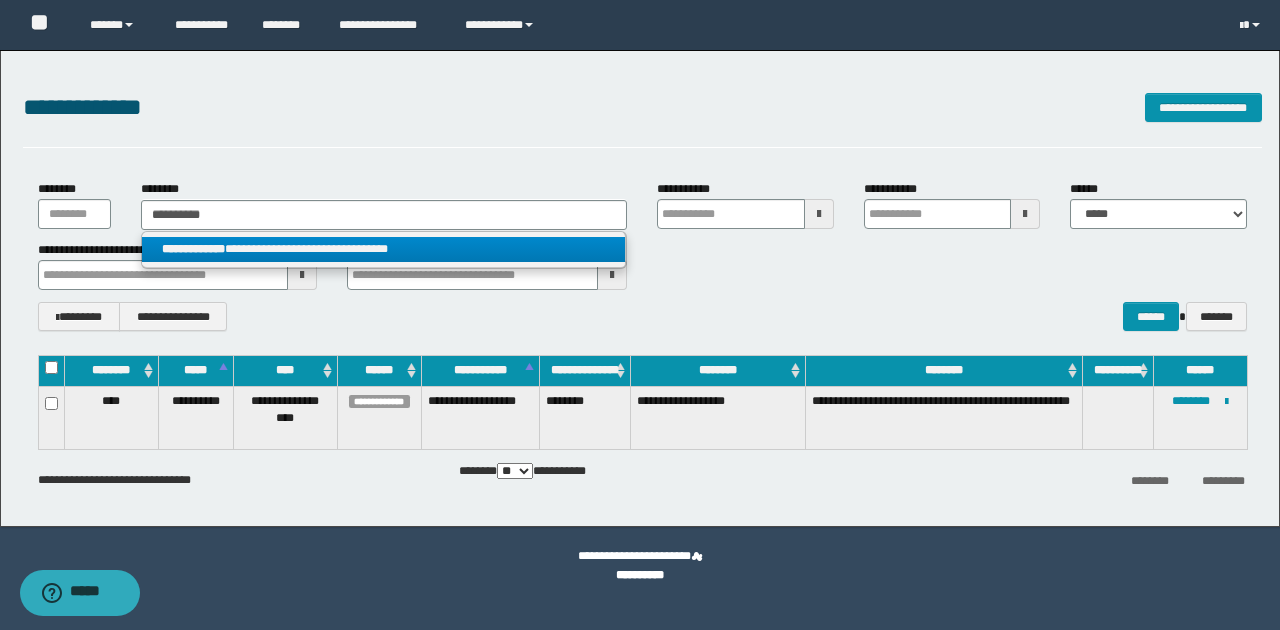 click on "**********" at bounding box center [384, 249] 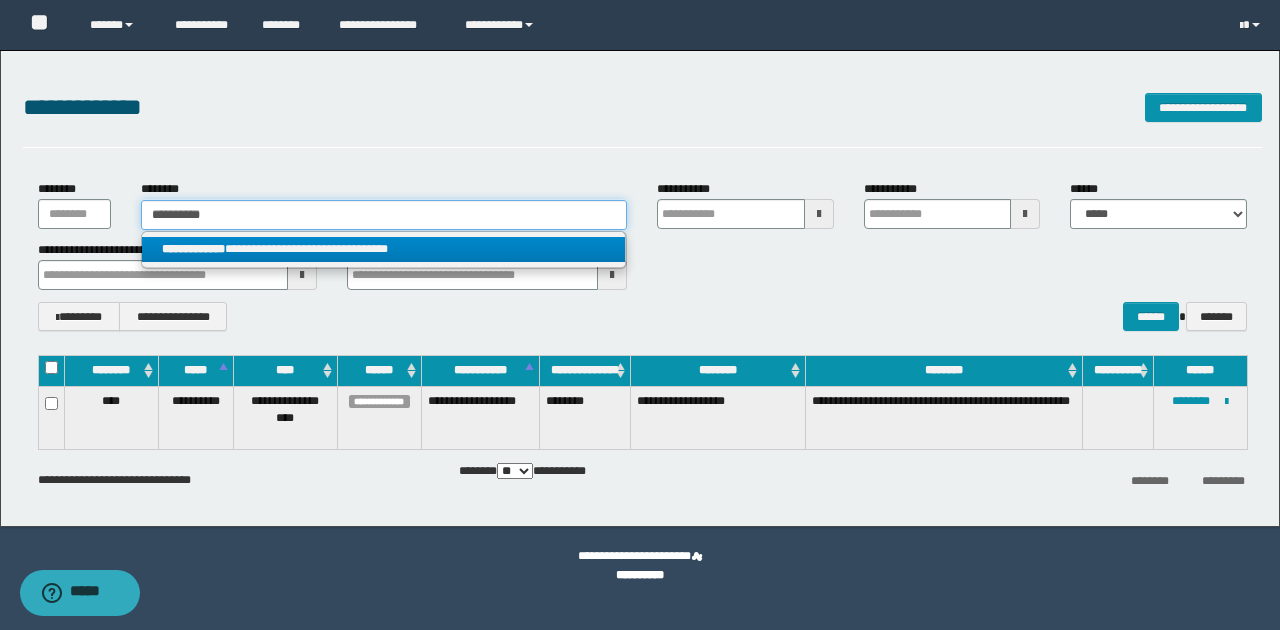 type 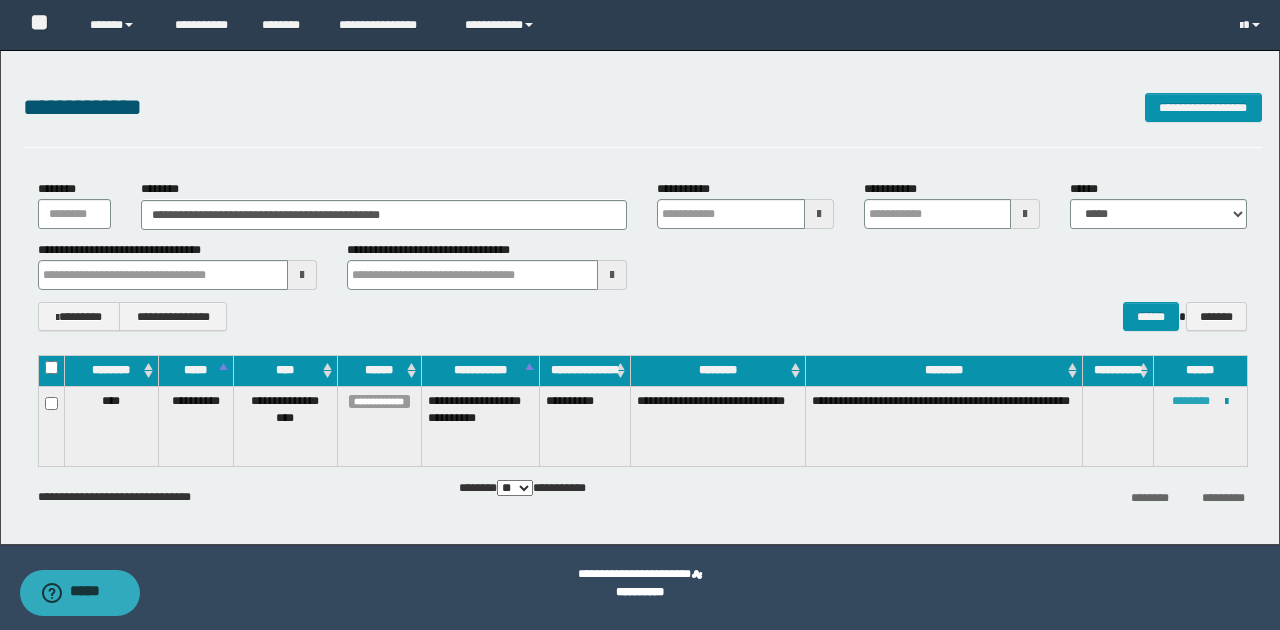 click on "********" at bounding box center (1191, 401) 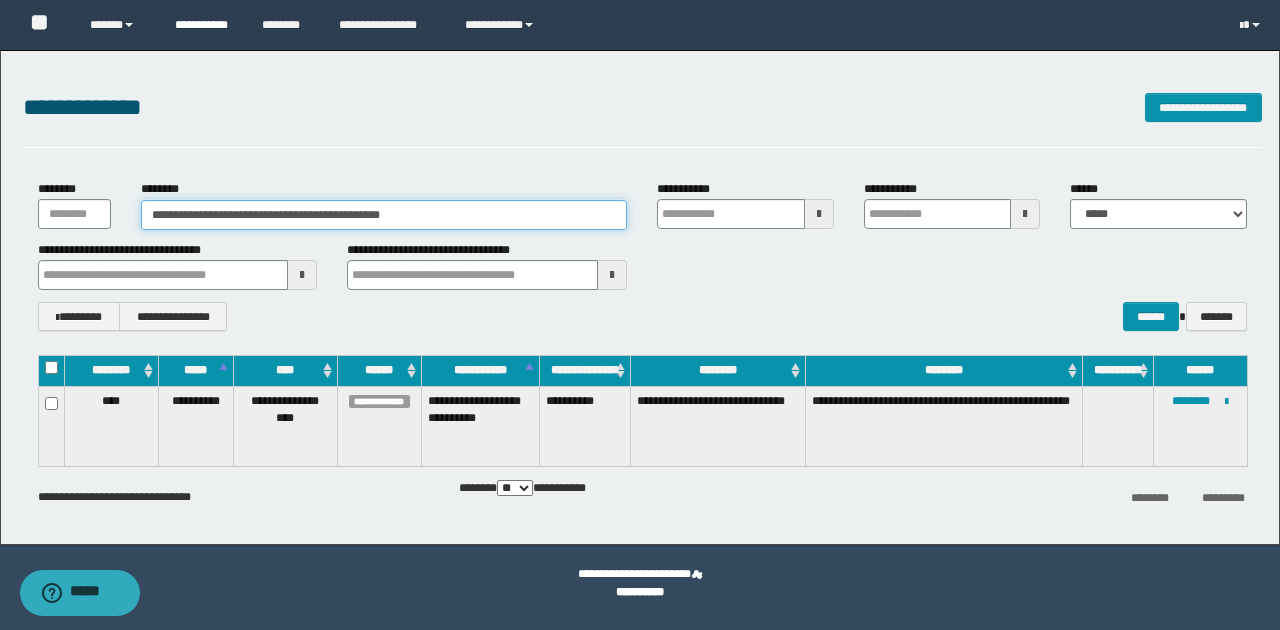 drag, startPoint x: 471, startPoint y: 216, endPoint x: 170, endPoint y: 4, distance: 368.16437 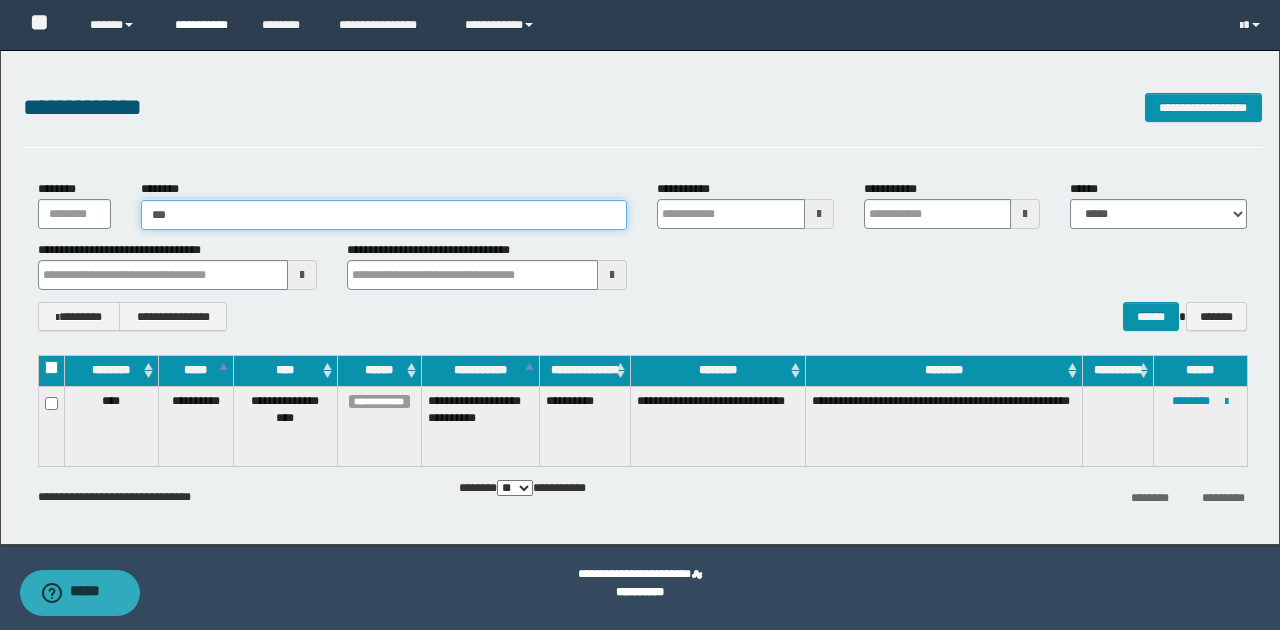 type on "****" 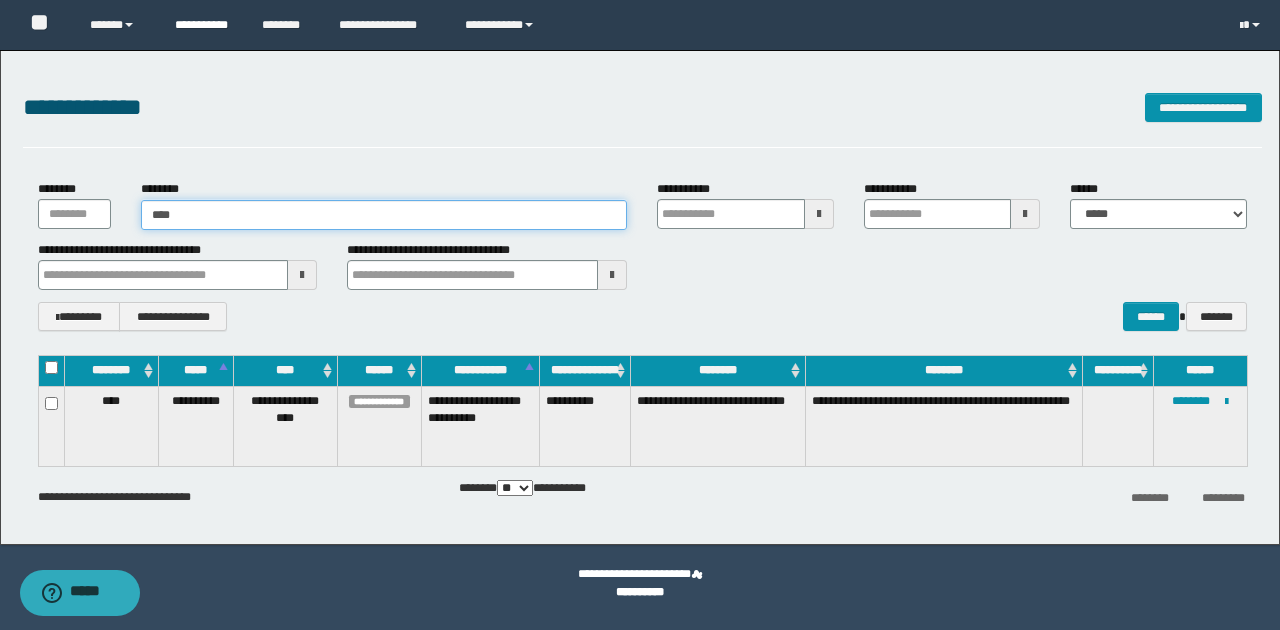 type on "****" 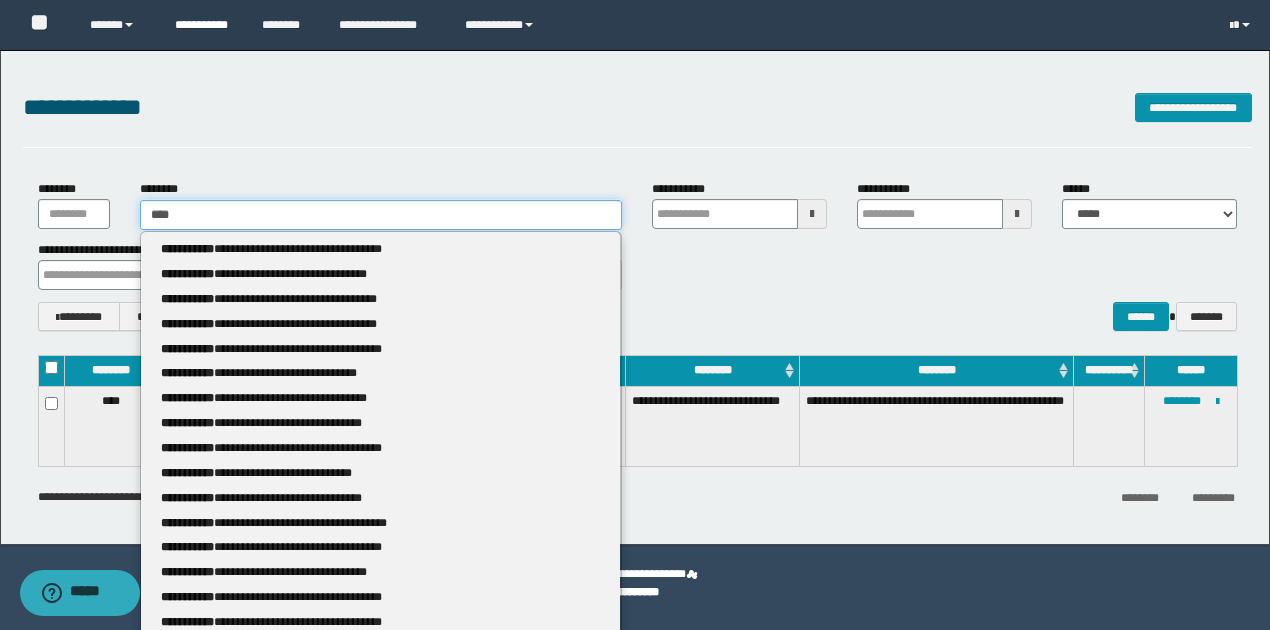 type 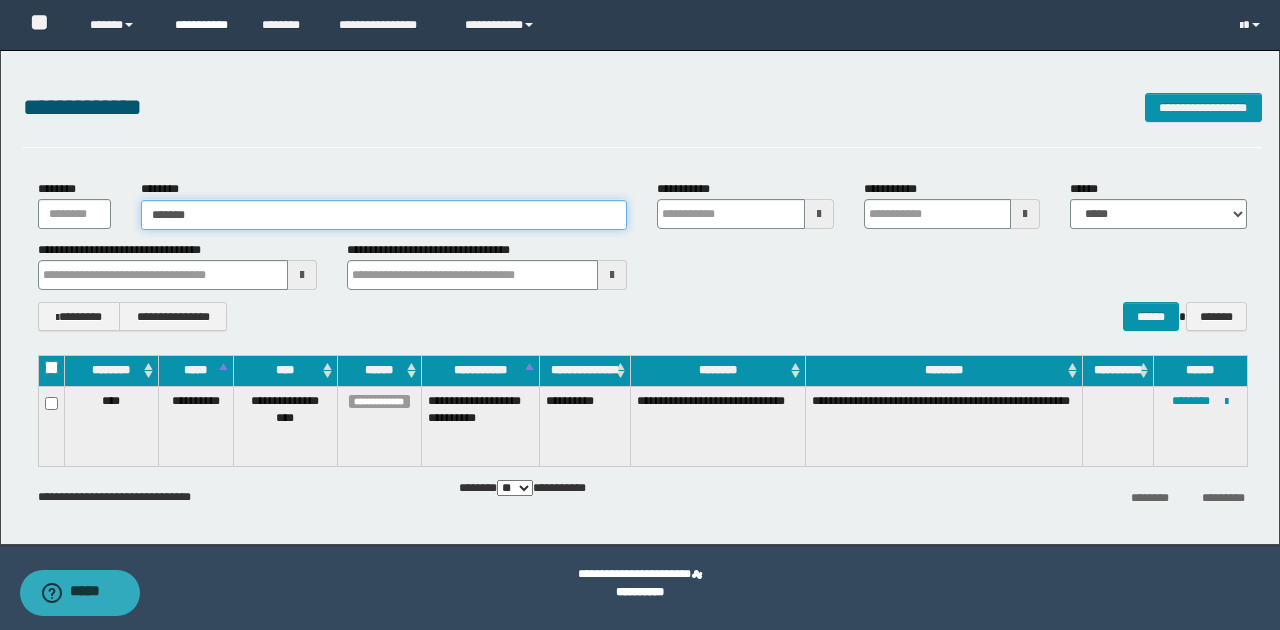 type on "********" 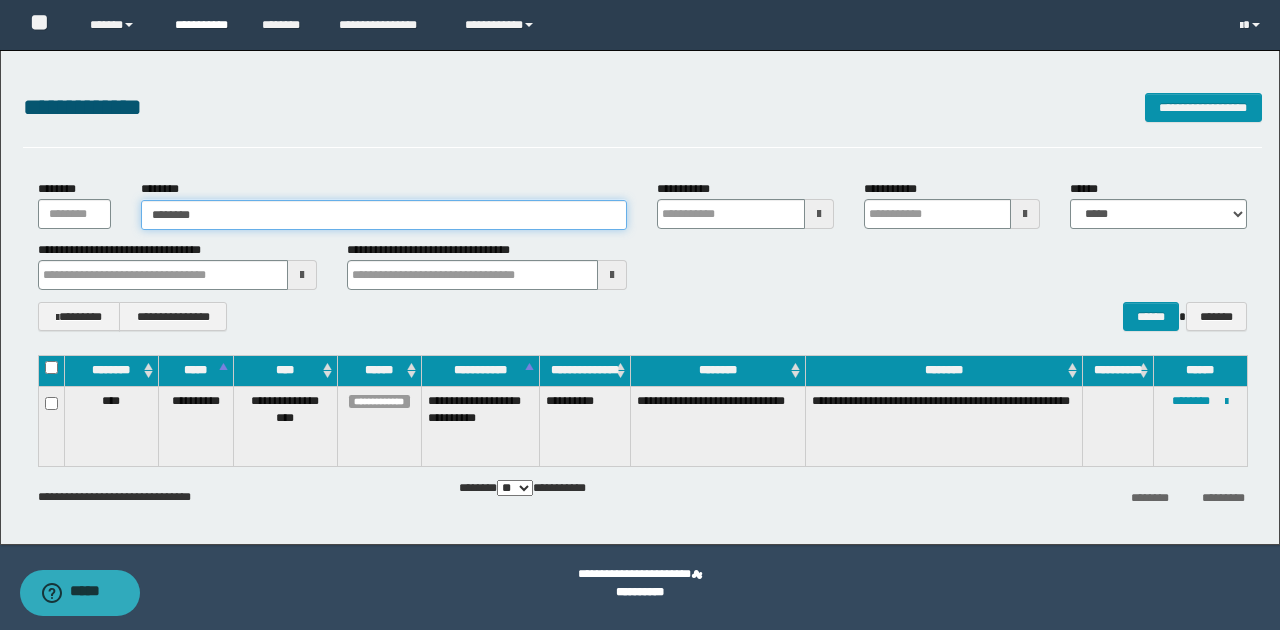 type on "********" 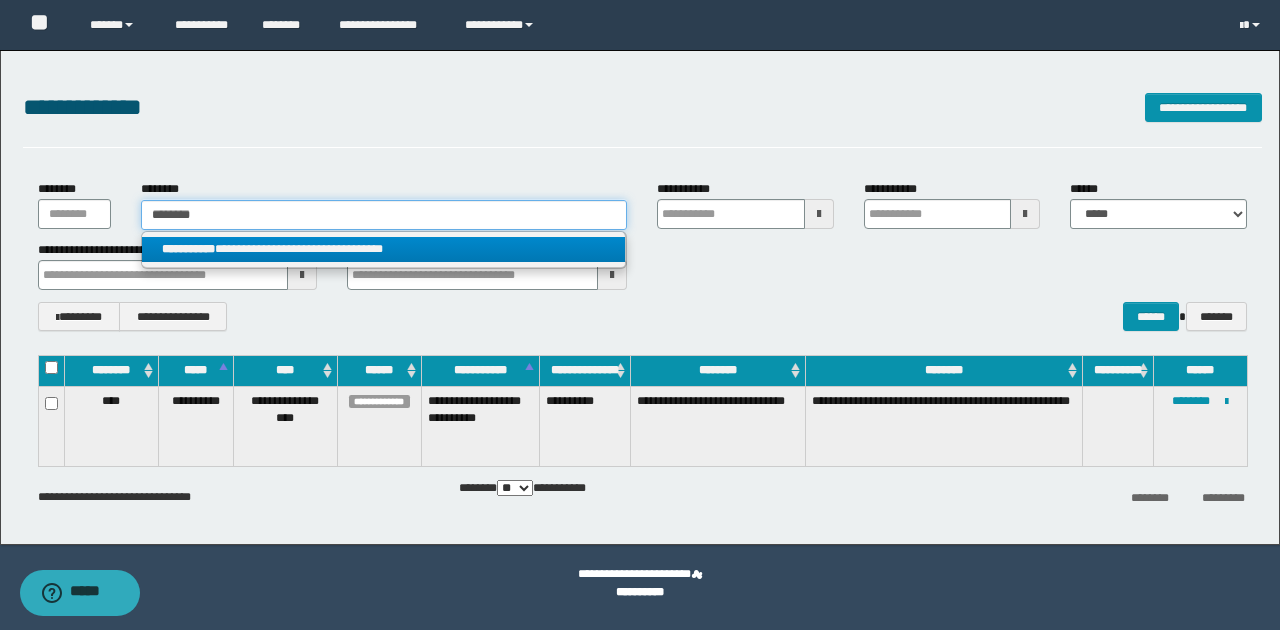 type on "********" 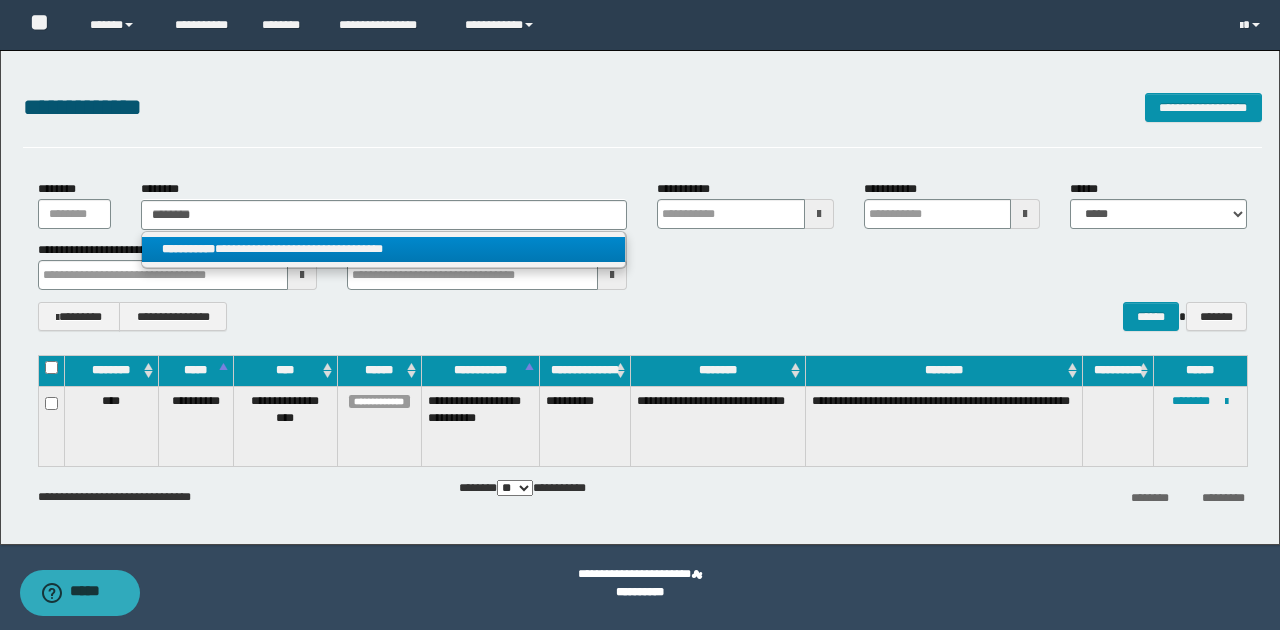 click on "**********" at bounding box center [384, 249] 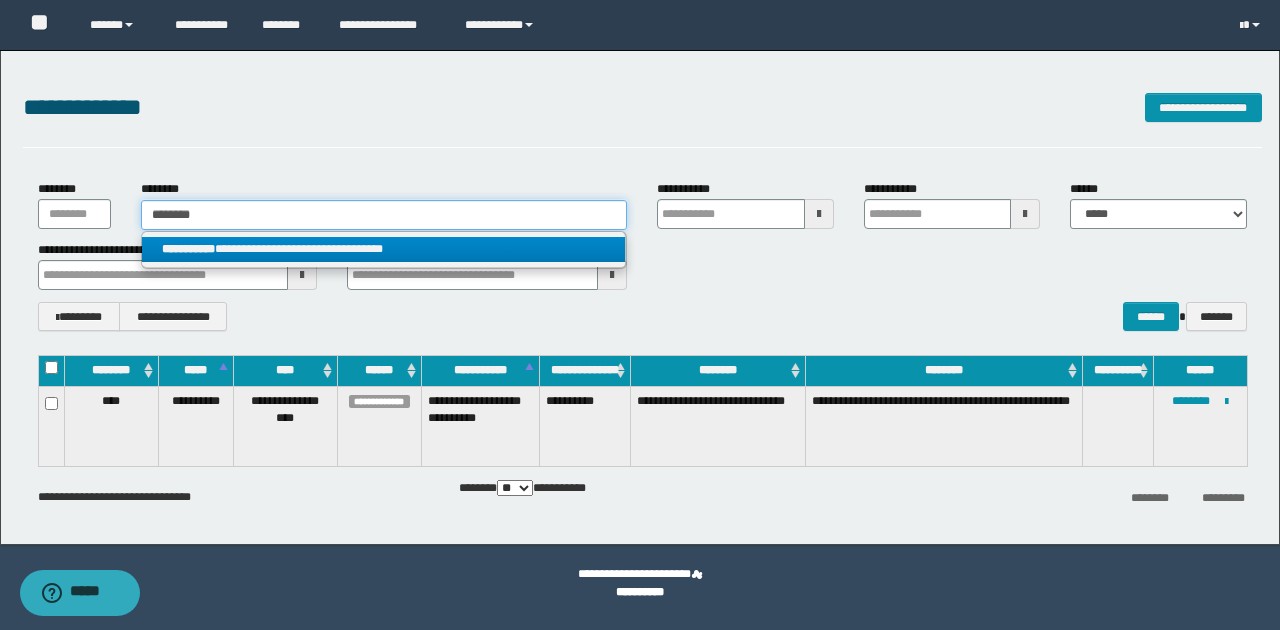 type 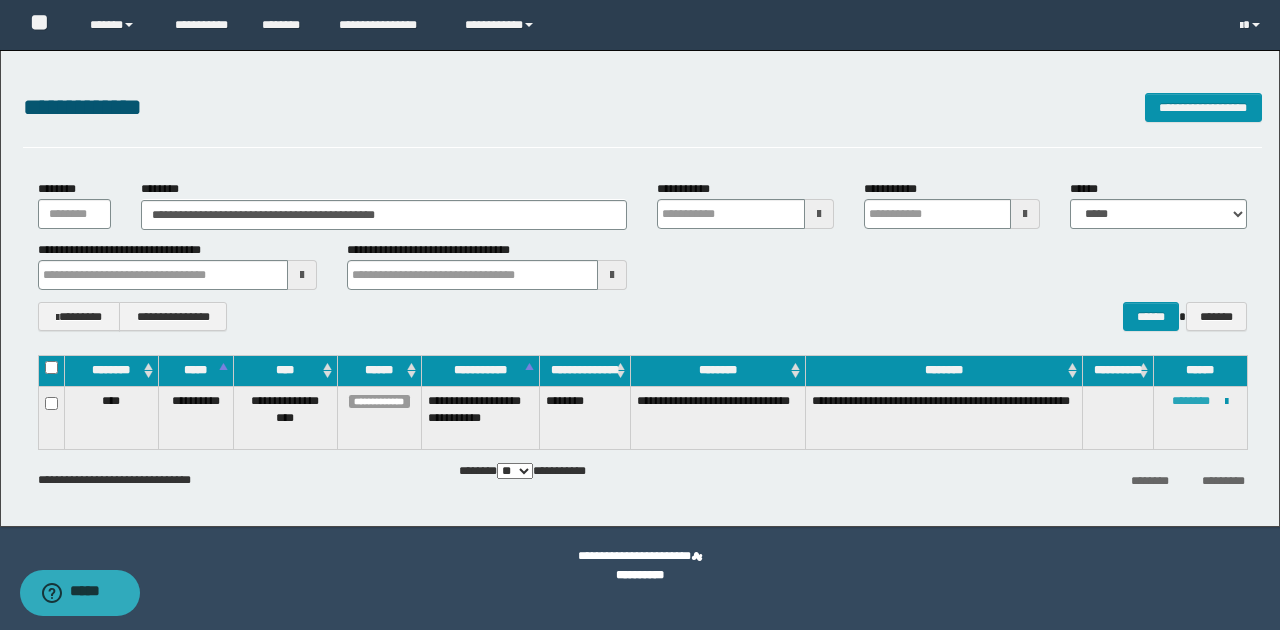 click on "********" at bounding box center [1191, 401] 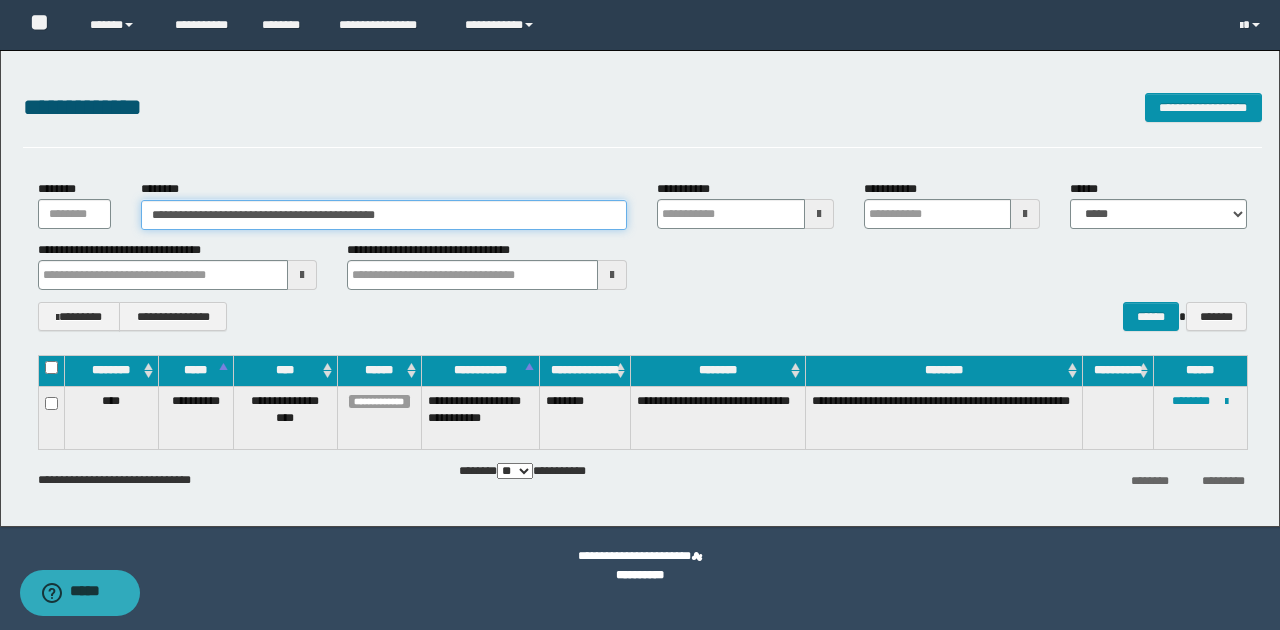 drag, startPoint x: 500, startPoint y: 218, endPoint x: 0, endPoint y: 14, distance: 540.01483 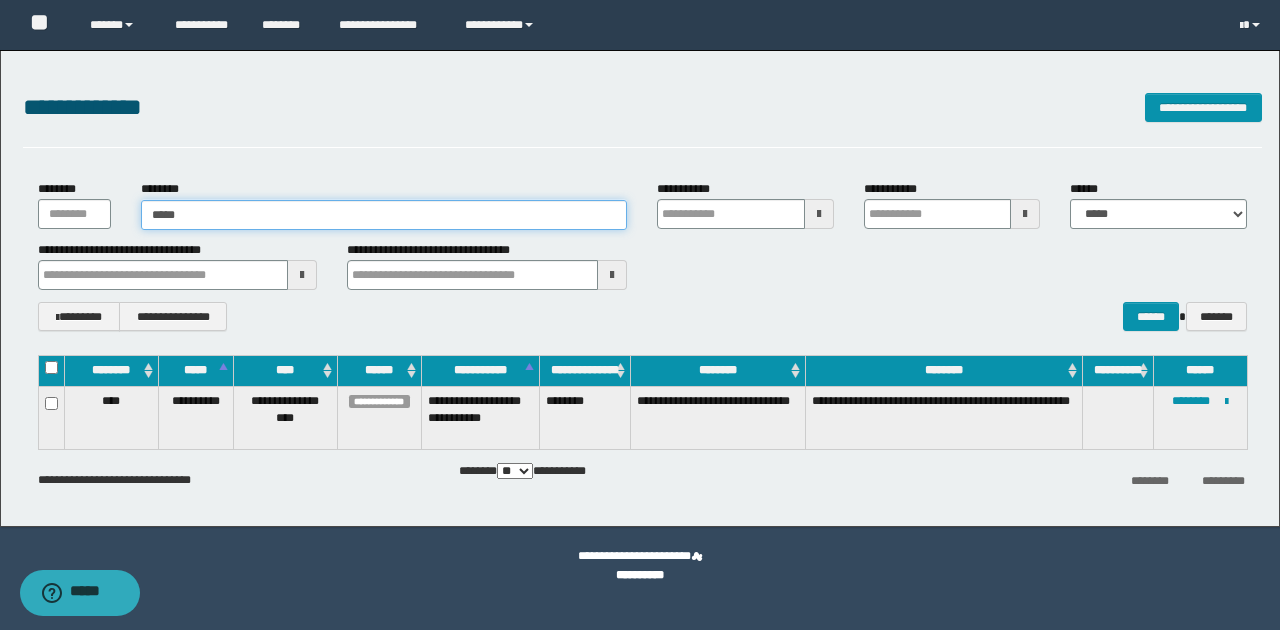 type on "******" 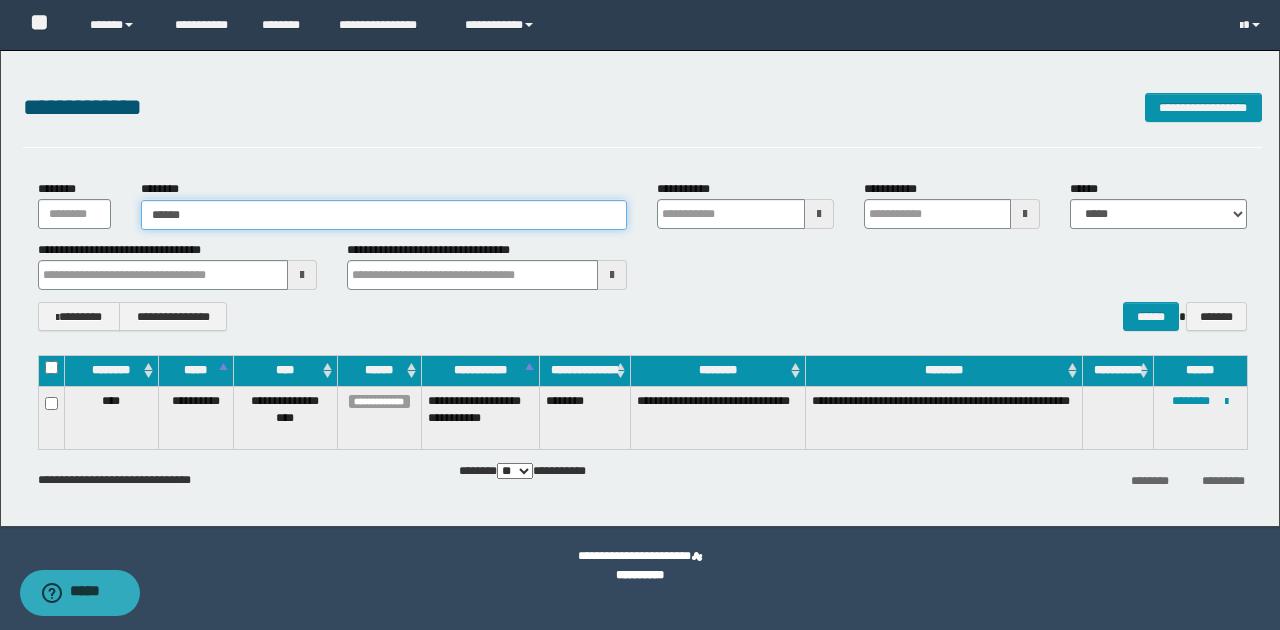 type on "******" 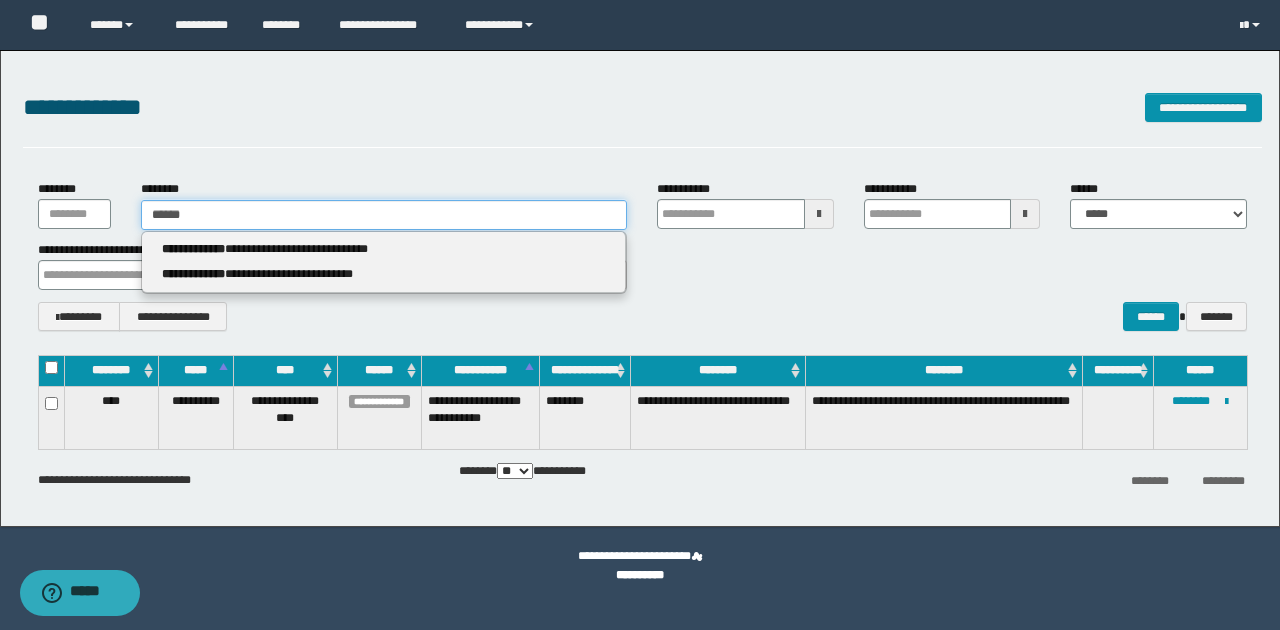 type 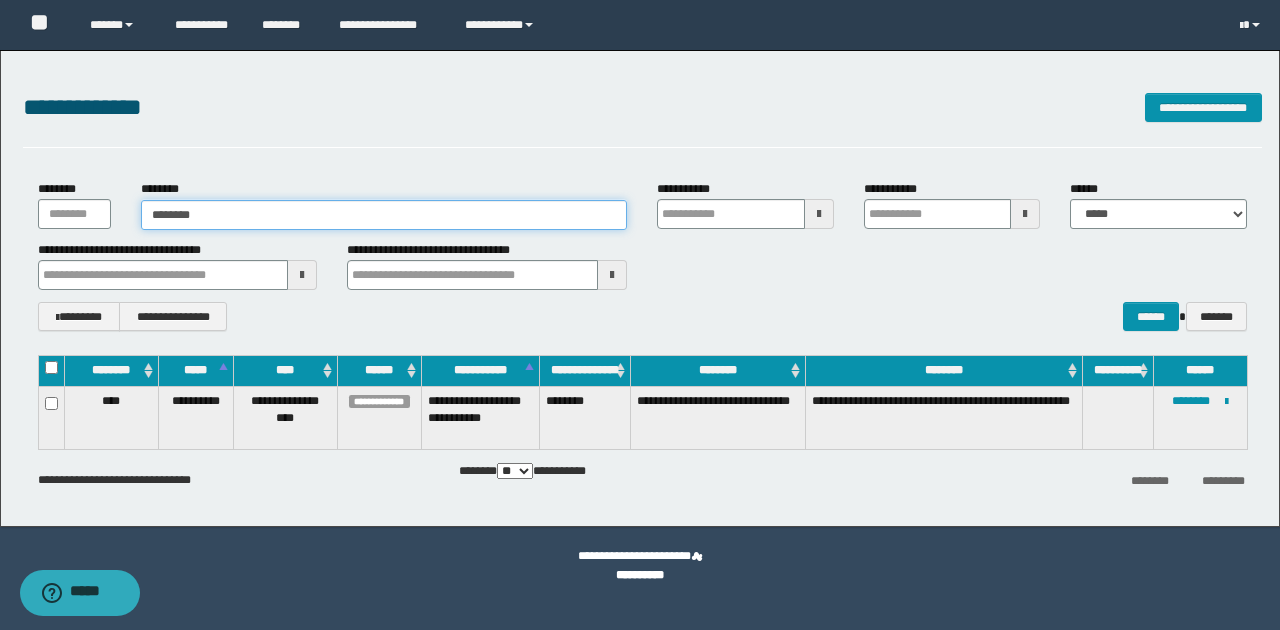 type on "*********" 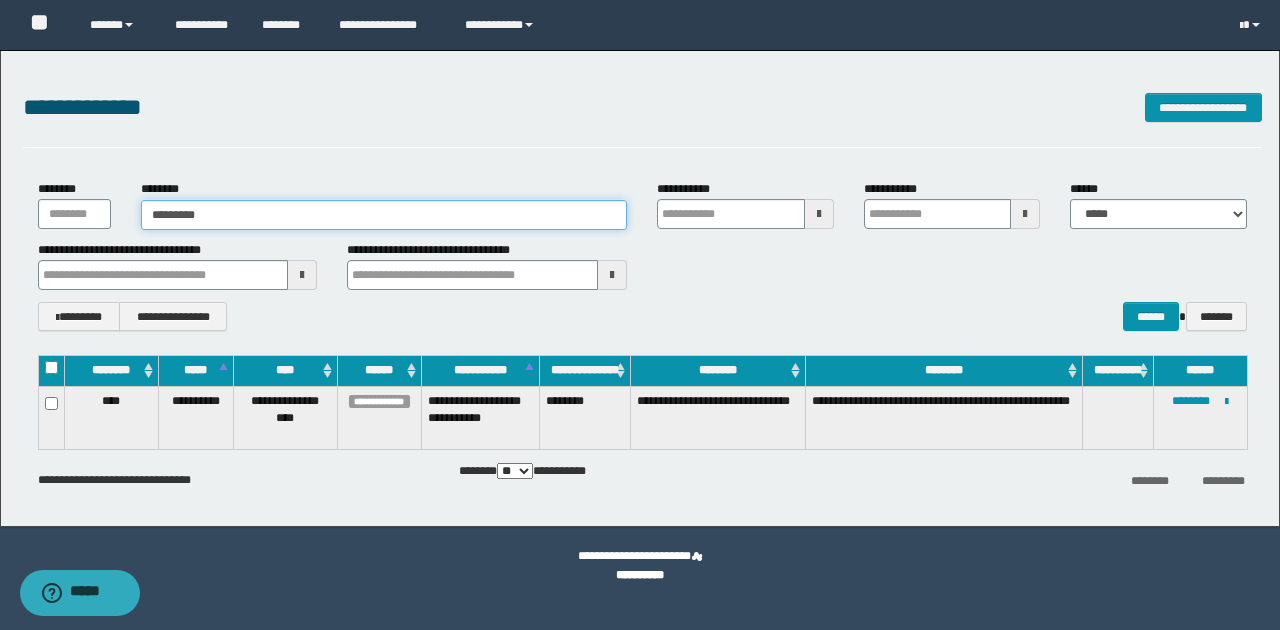 type on "*********" 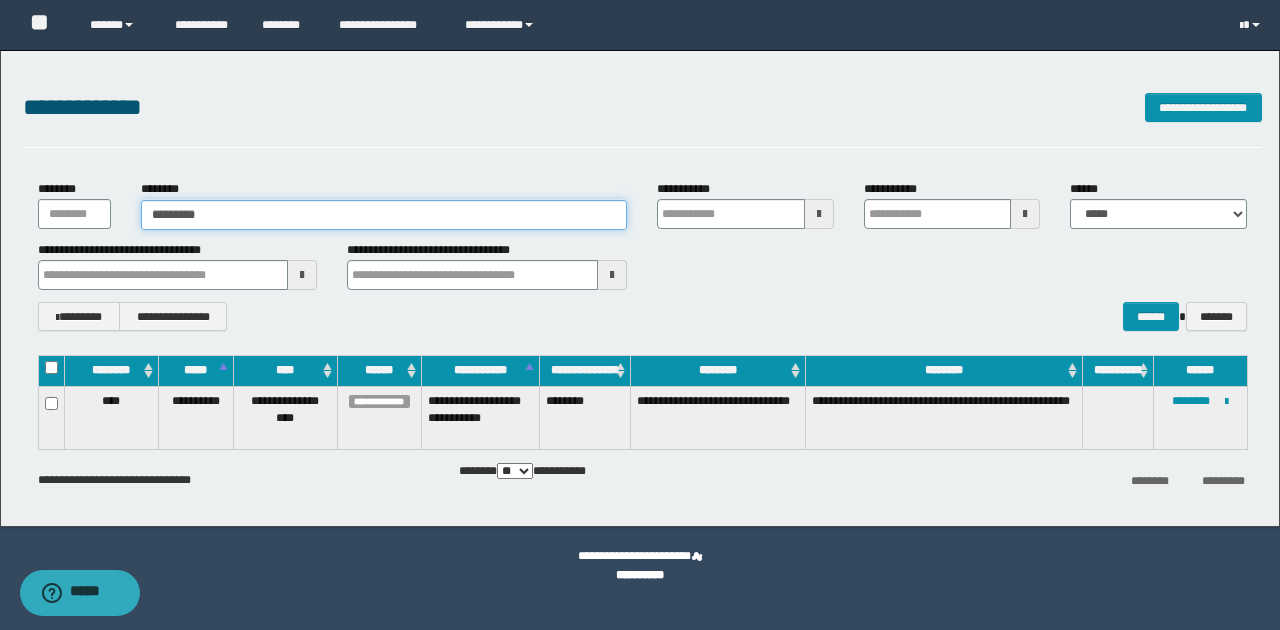 type 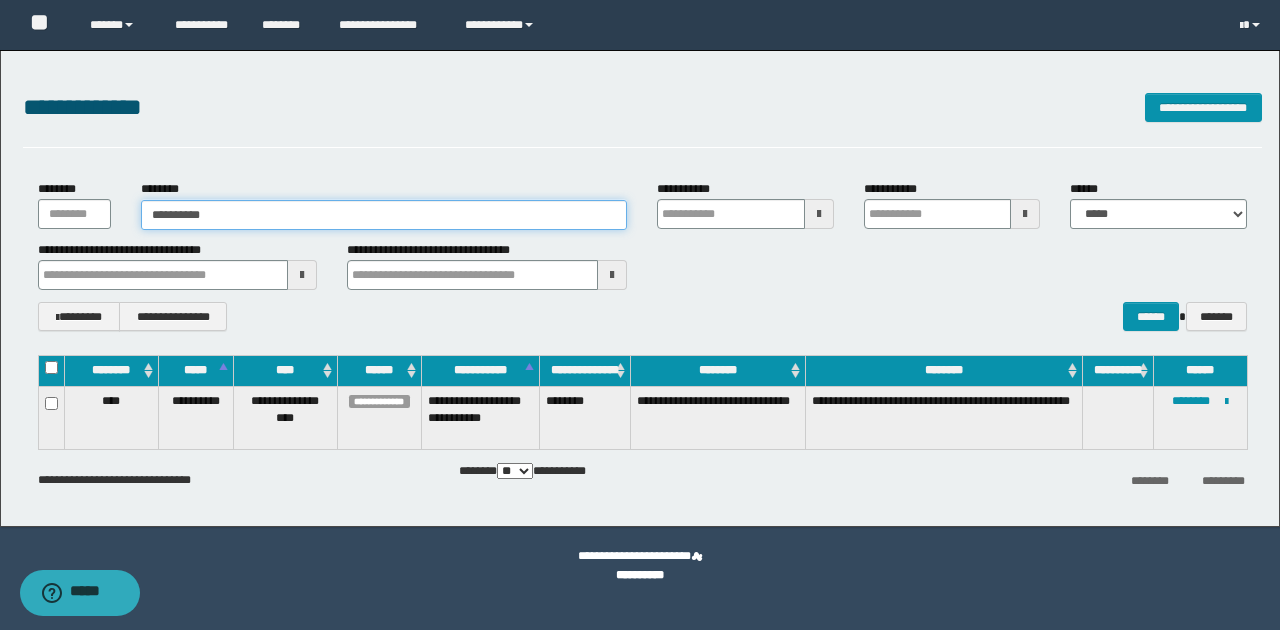 type on "**********" 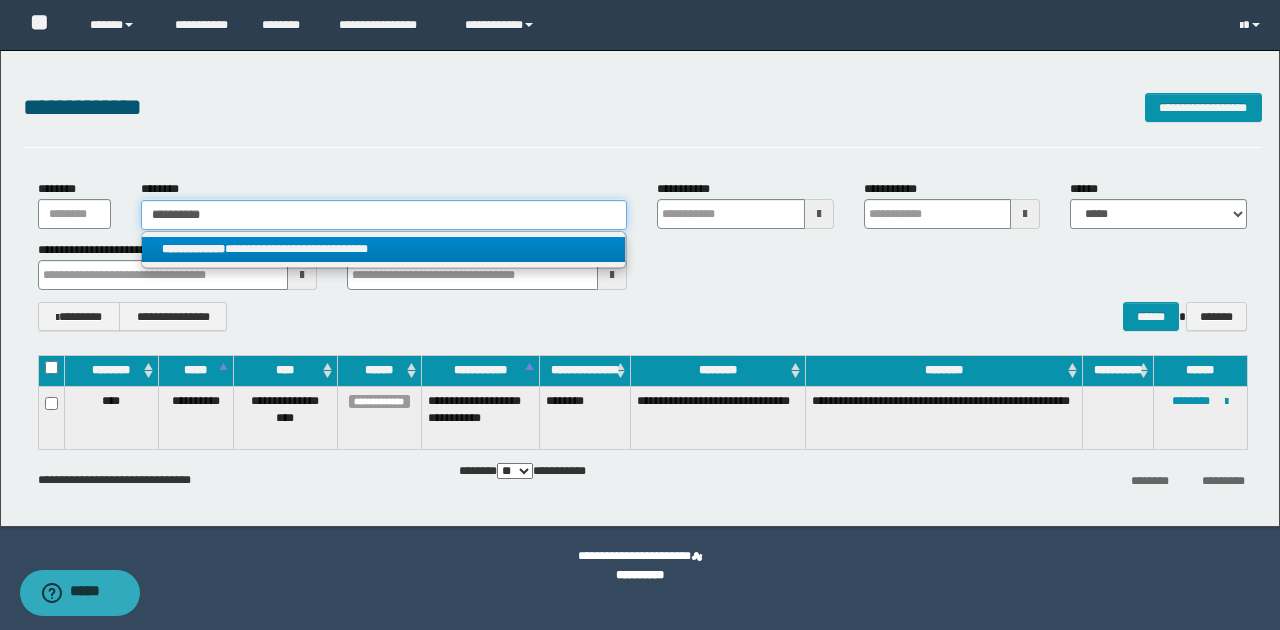 type on "**********" 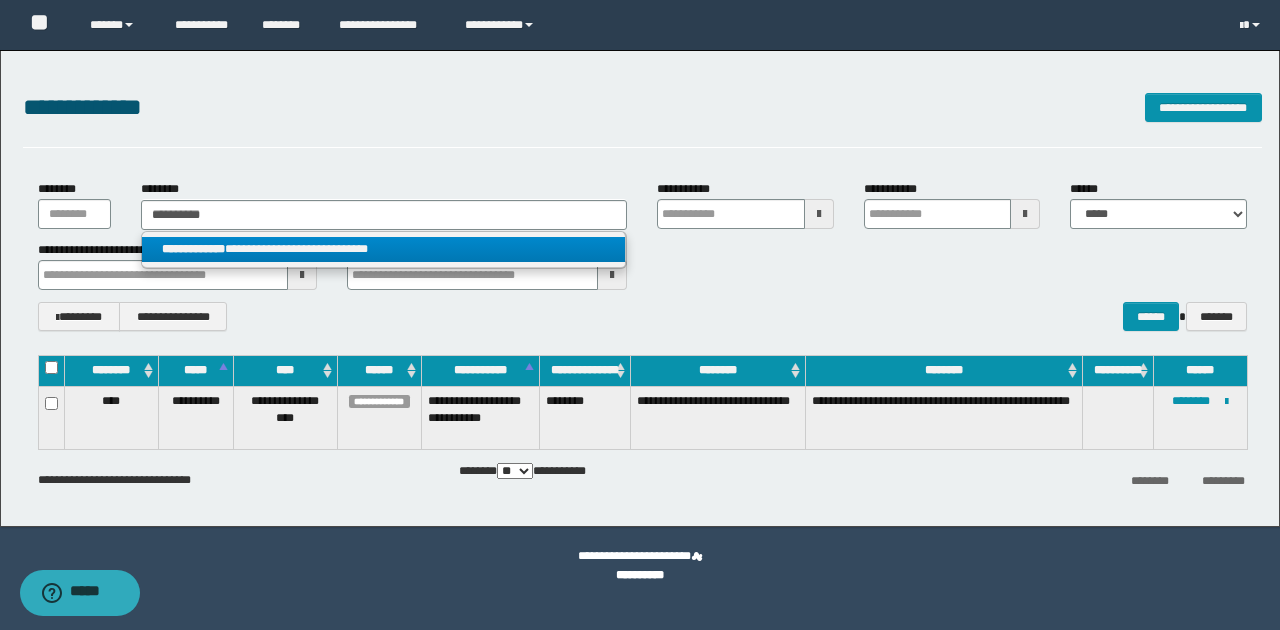 click on "**********" at bounding box center (384, 249) 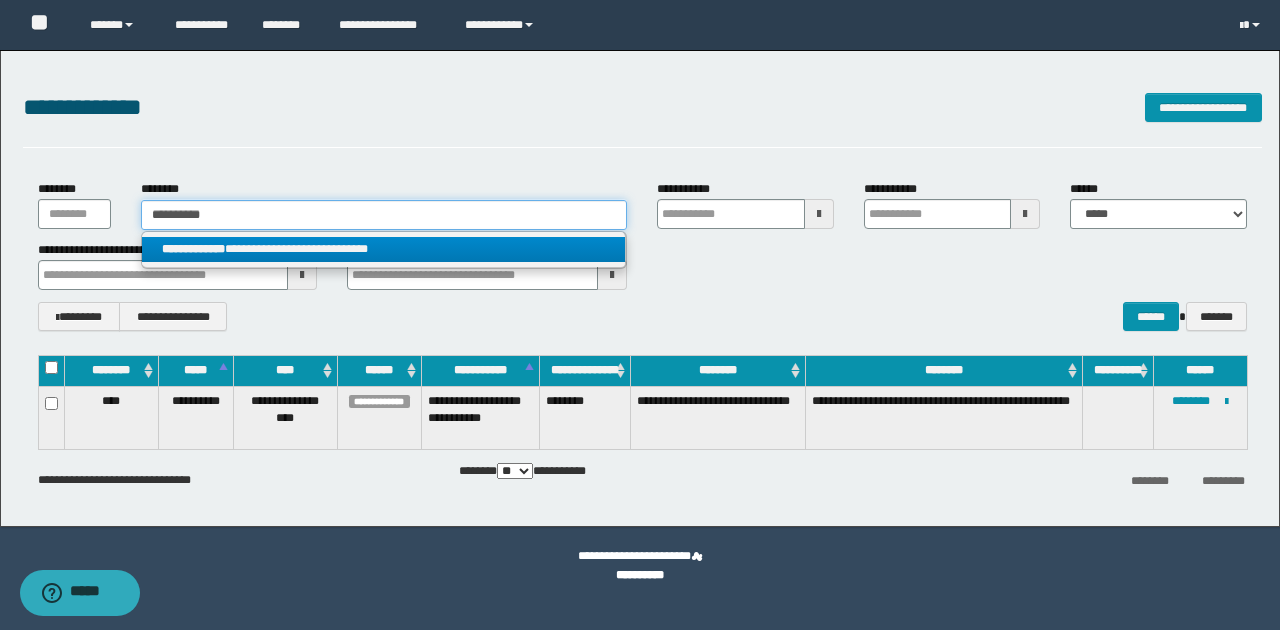 type 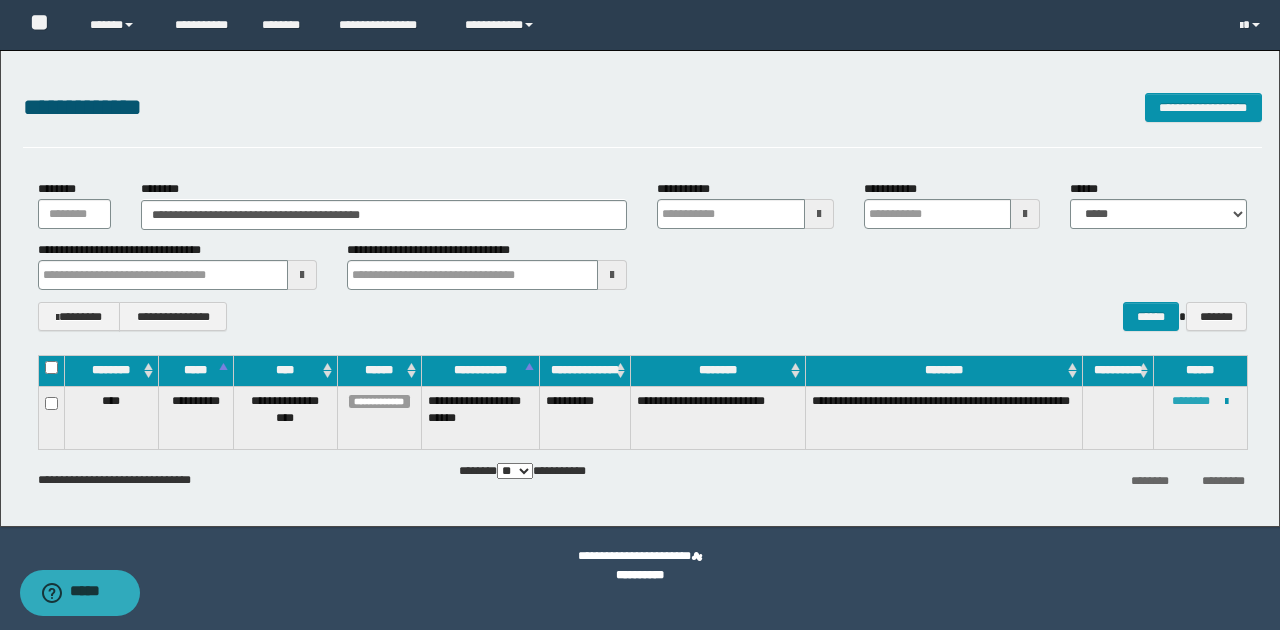 click on "********" at bounding box center [1191, 401] 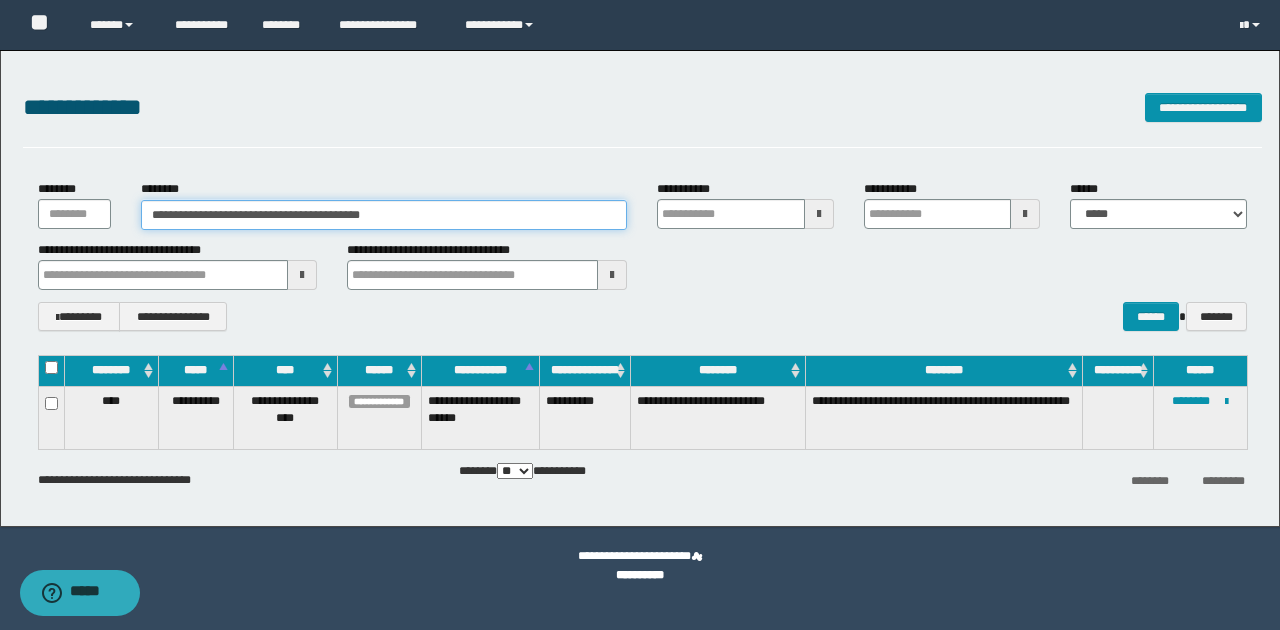drag, startPoint x: 150, startPoint y: 221, endPoint x: 500, endPoint y: 216, distance: 350.0357 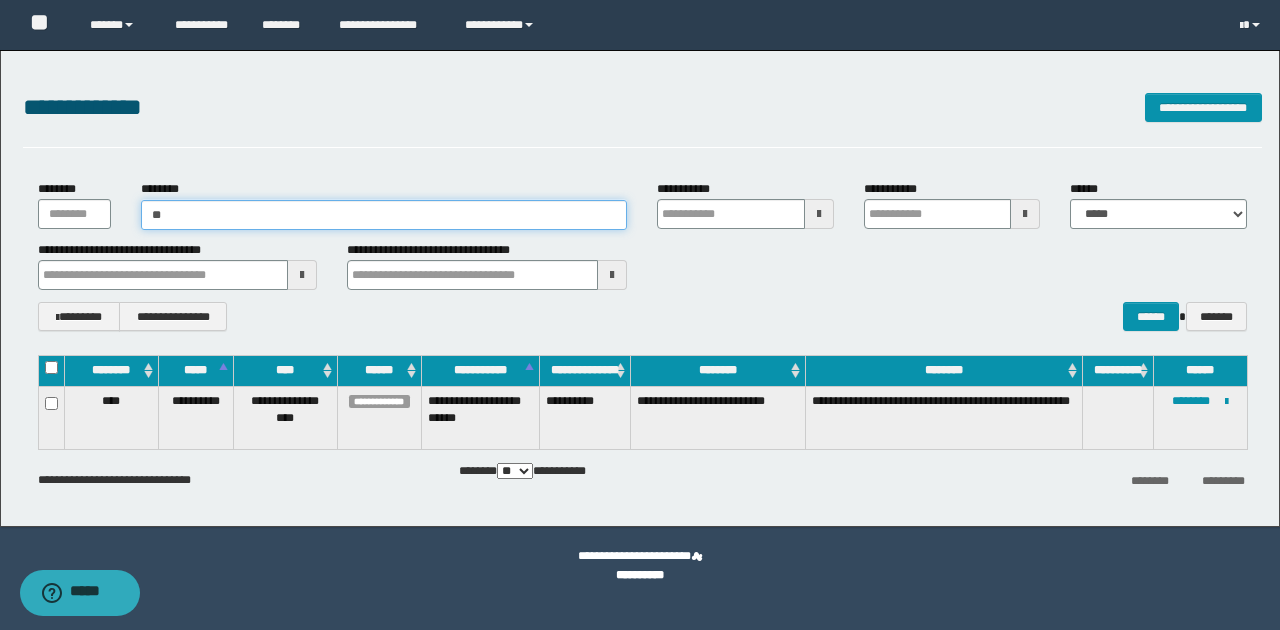 type on "***" 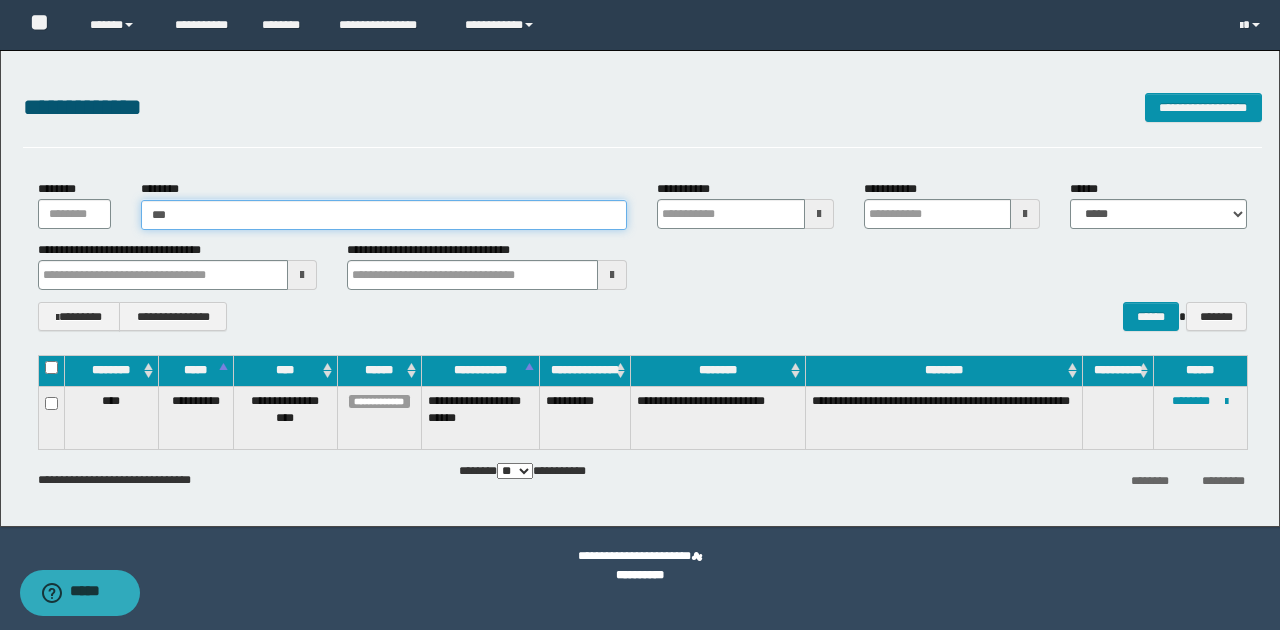 type on "***" 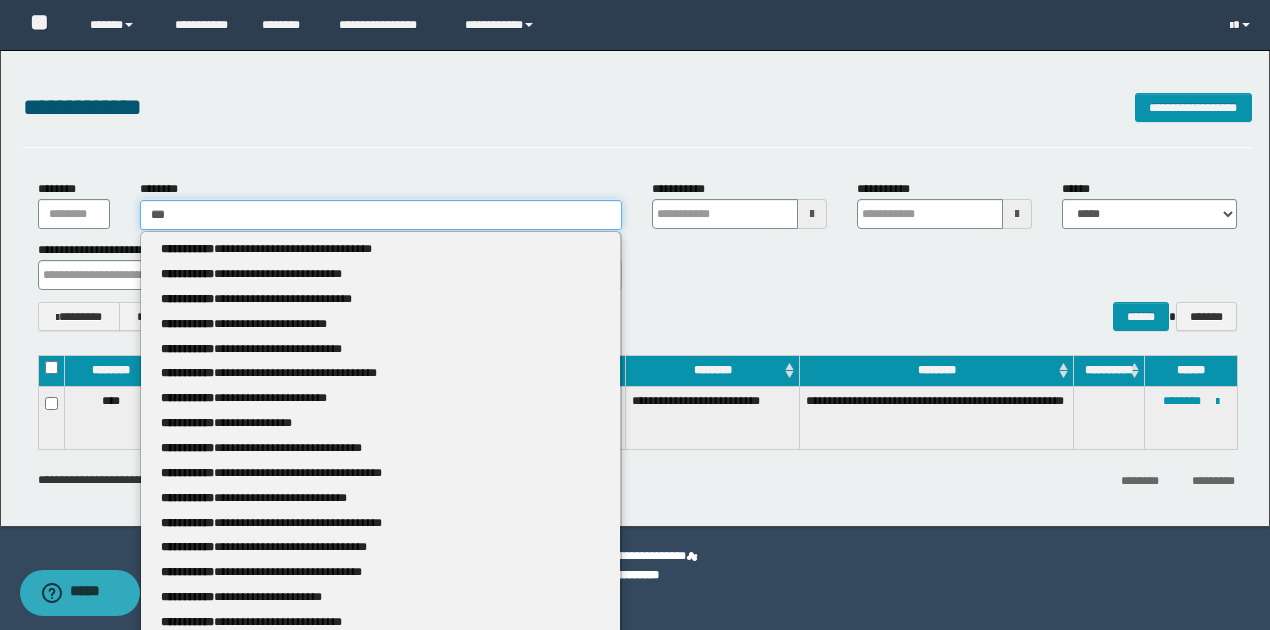 type 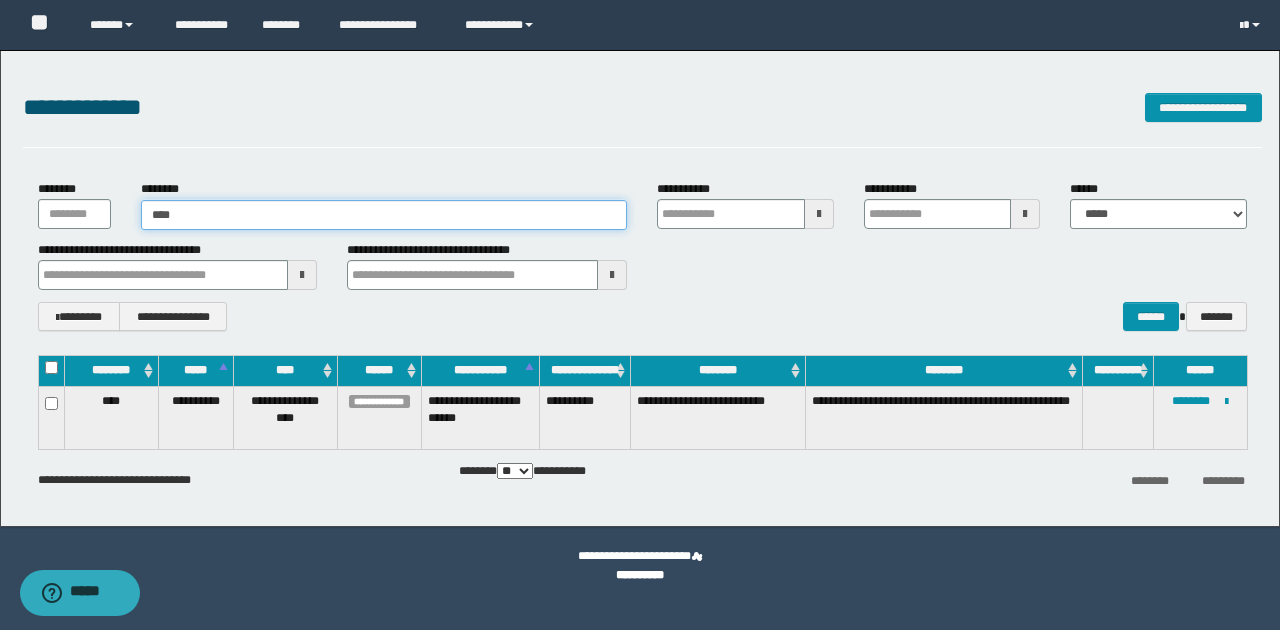 type on "*****" 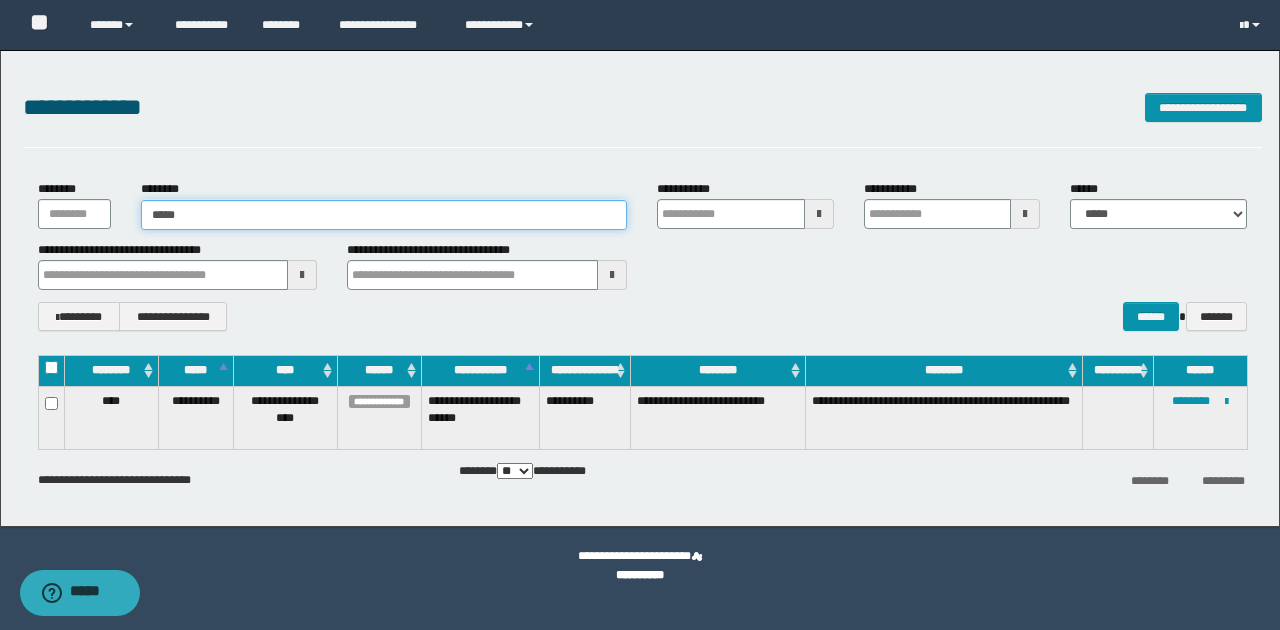 type on "*****" 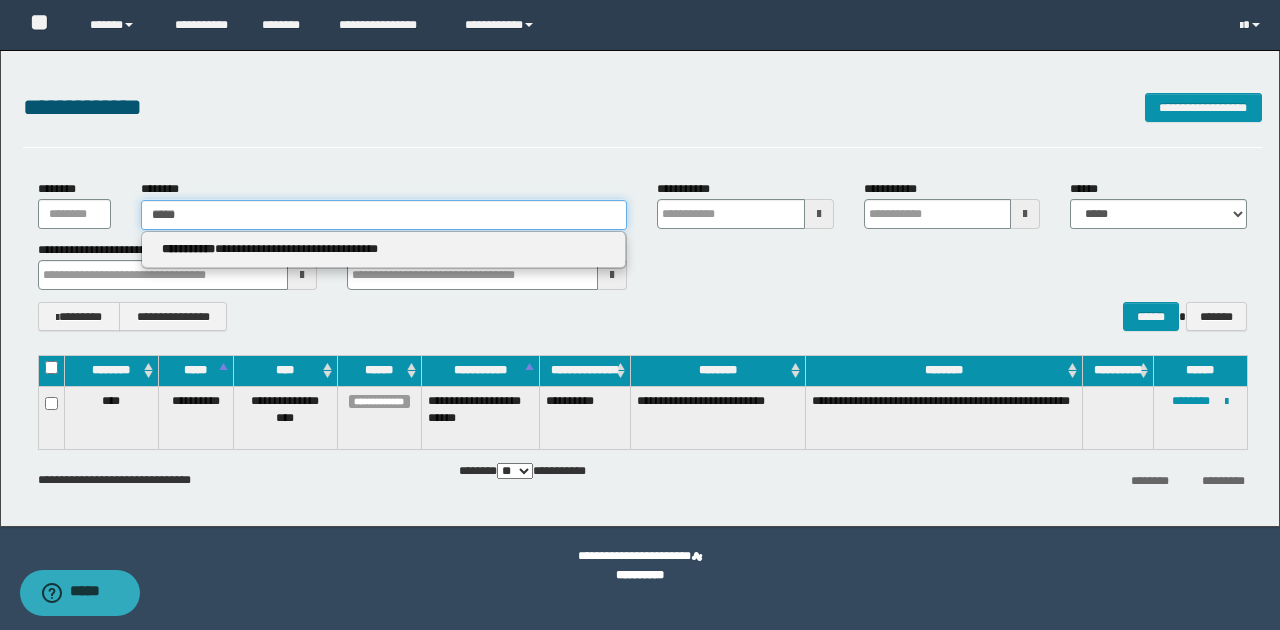 type 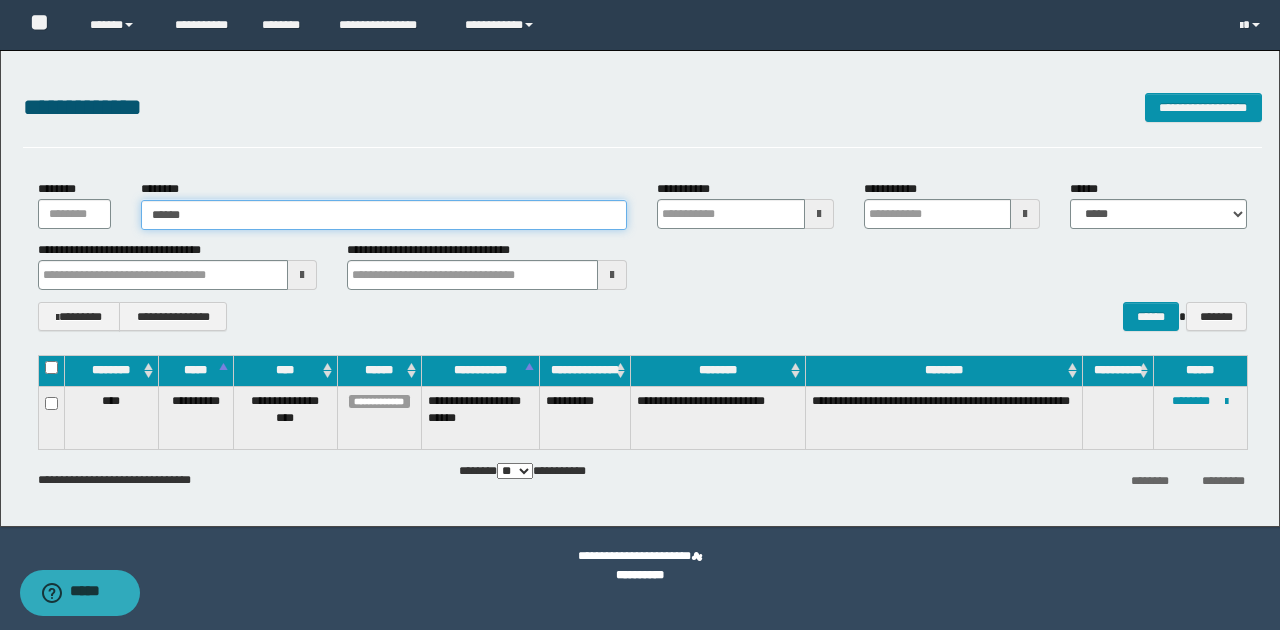 type on "******" 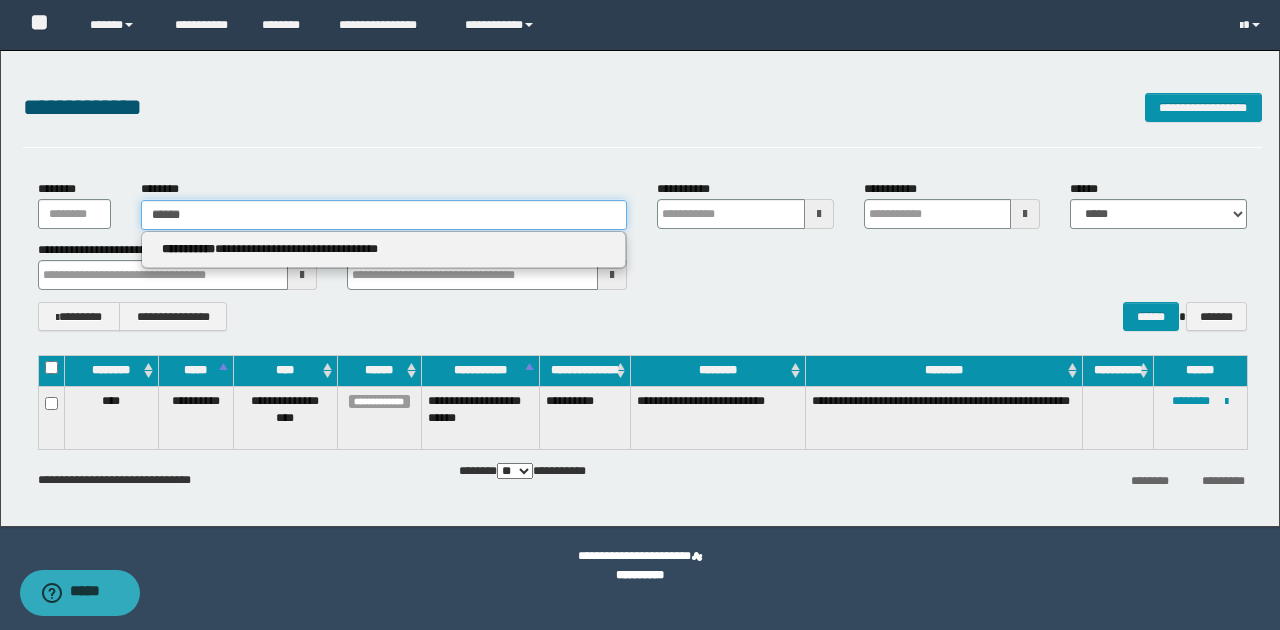 type 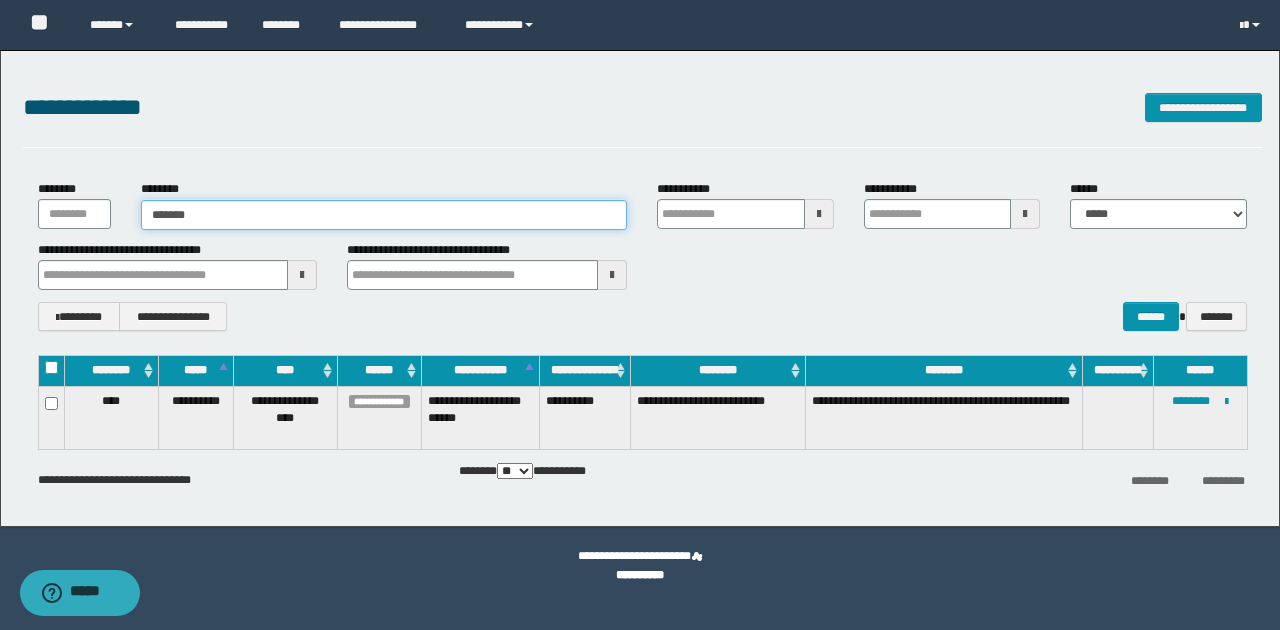 type on "********" 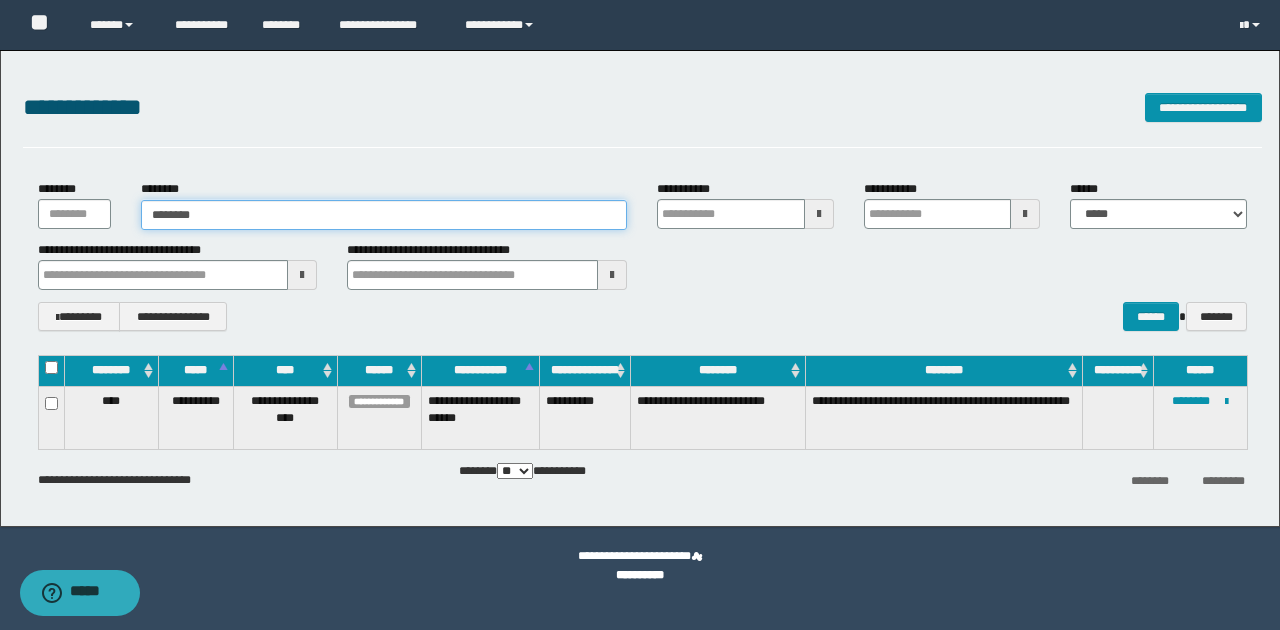 type on "********" 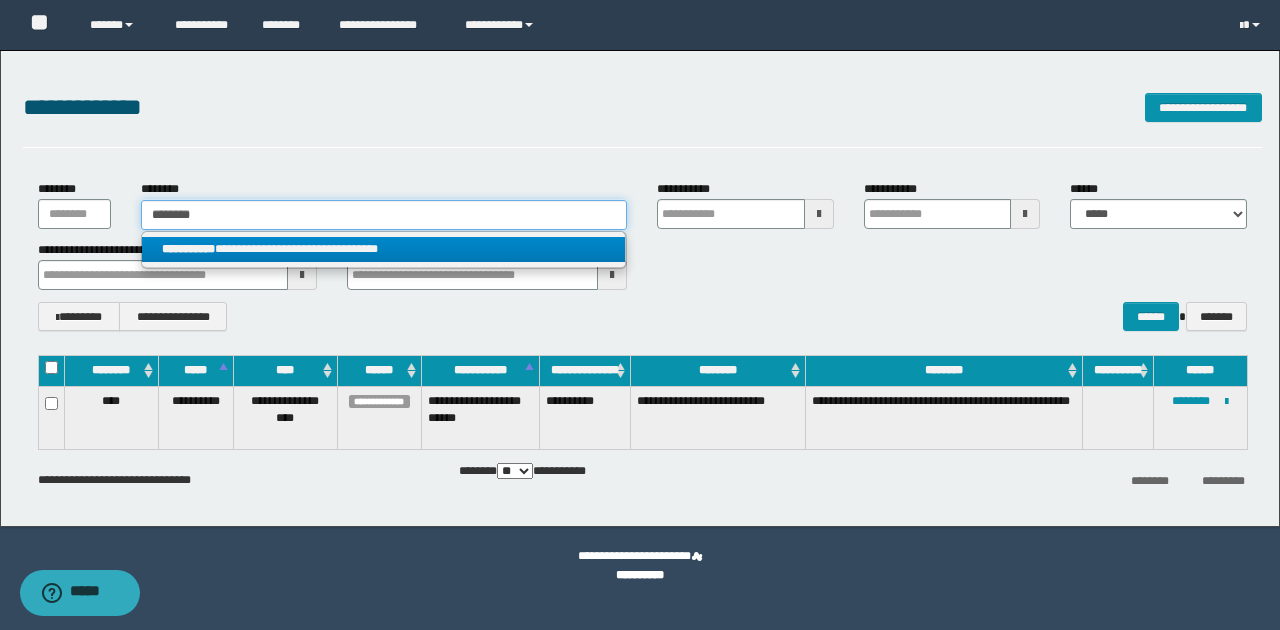 type on "********" 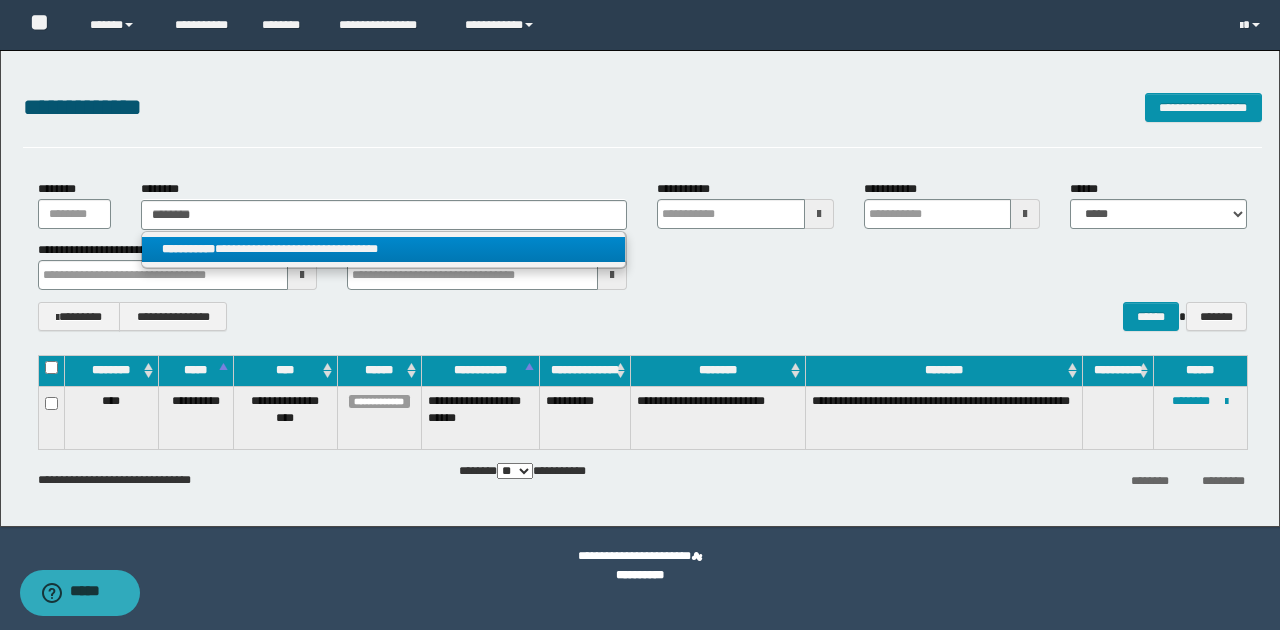 click on "**********" at bounding box center [384, 249] 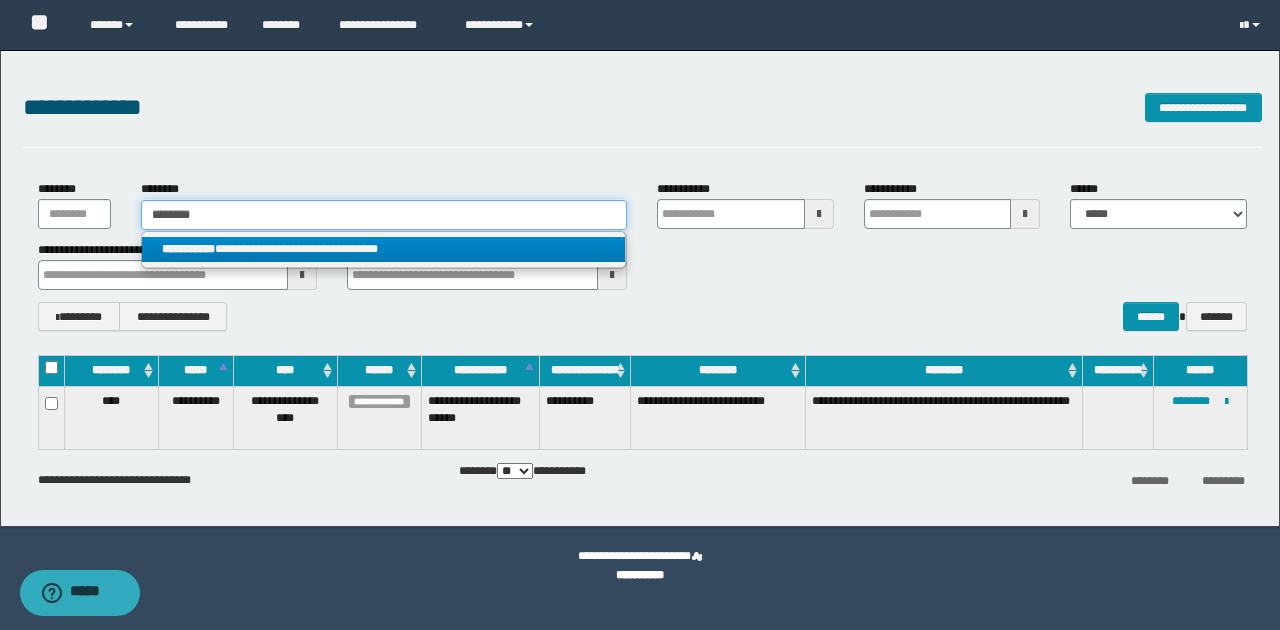 type 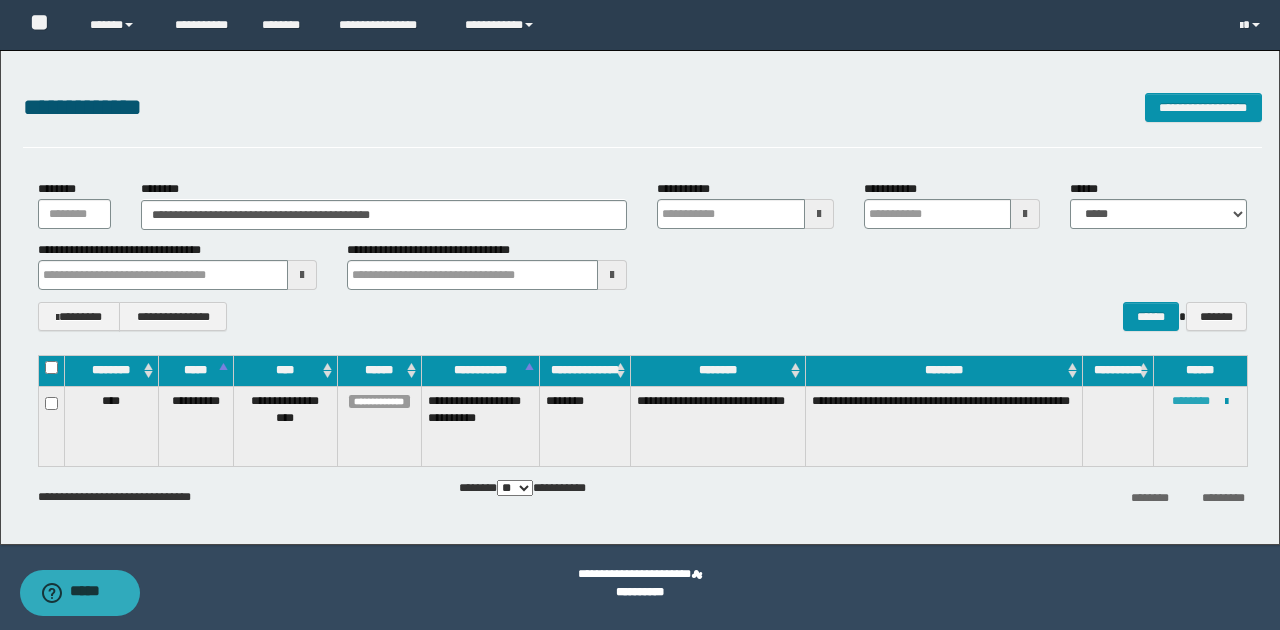 click on "********" at bounding box center [1191, 401] 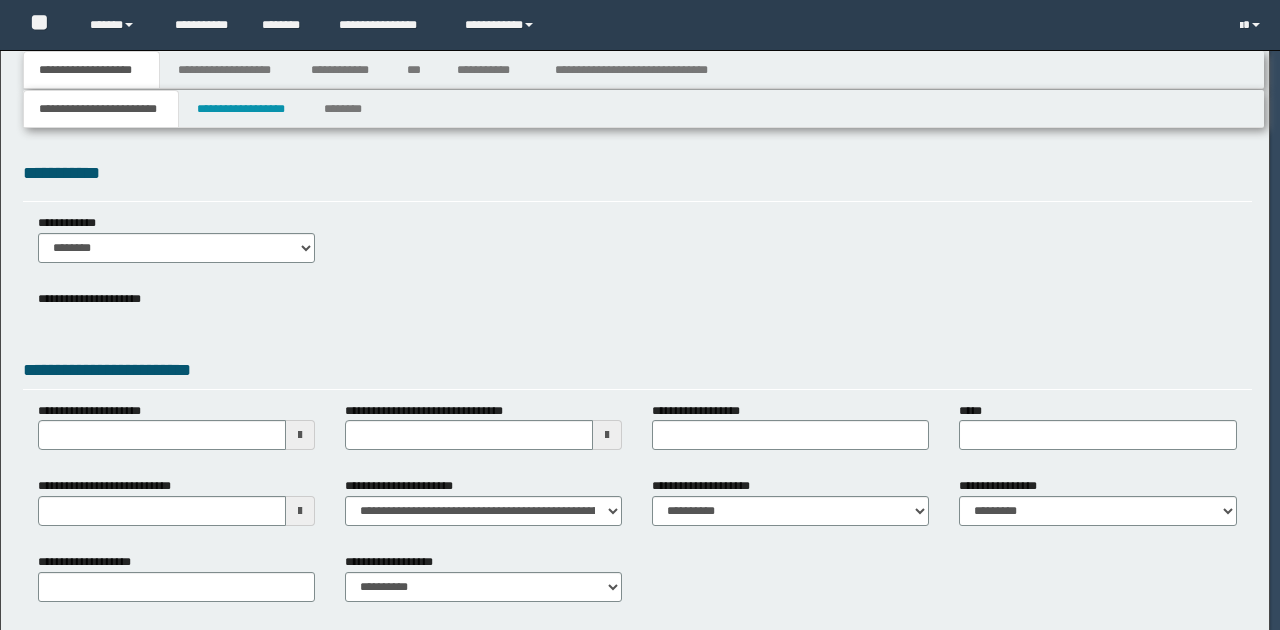 scroll, scrollTop: 0, scrollLeft: 0, axis: both 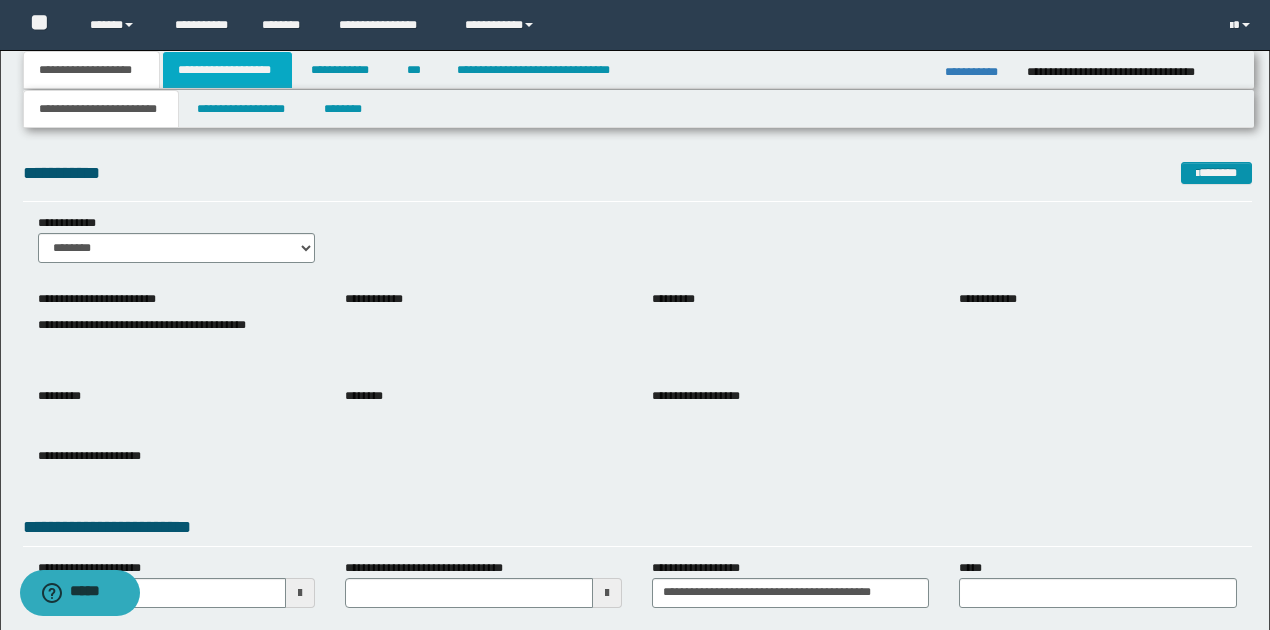 click on "**********" at bounding box center (227, 70) 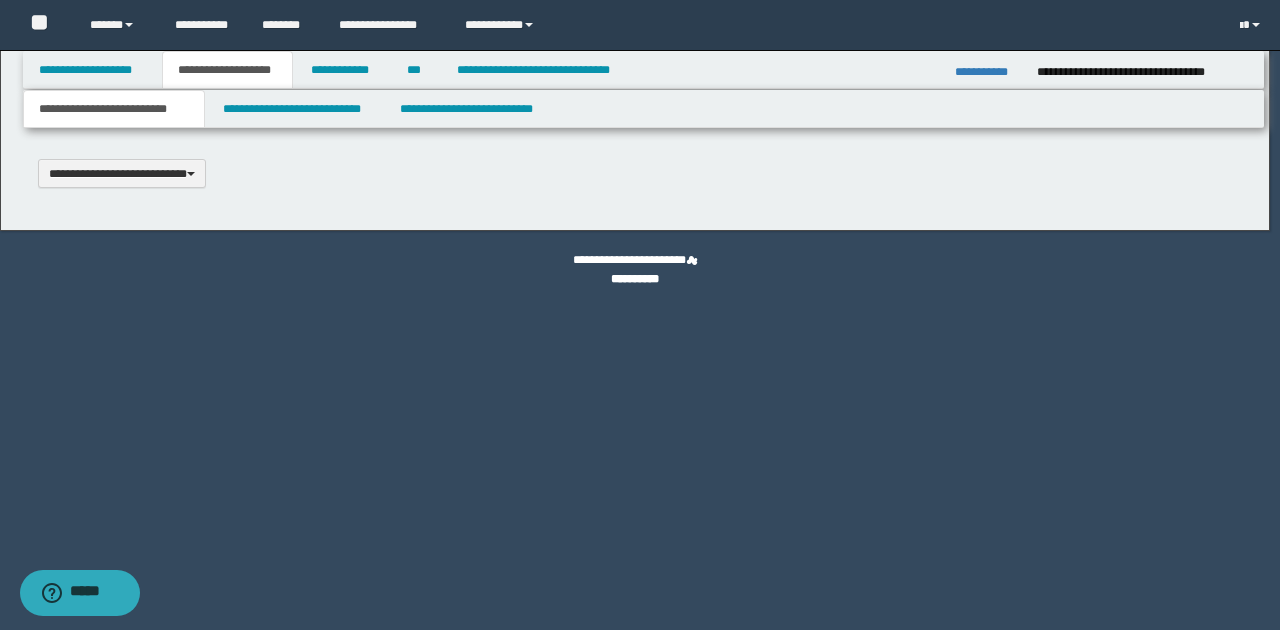 type 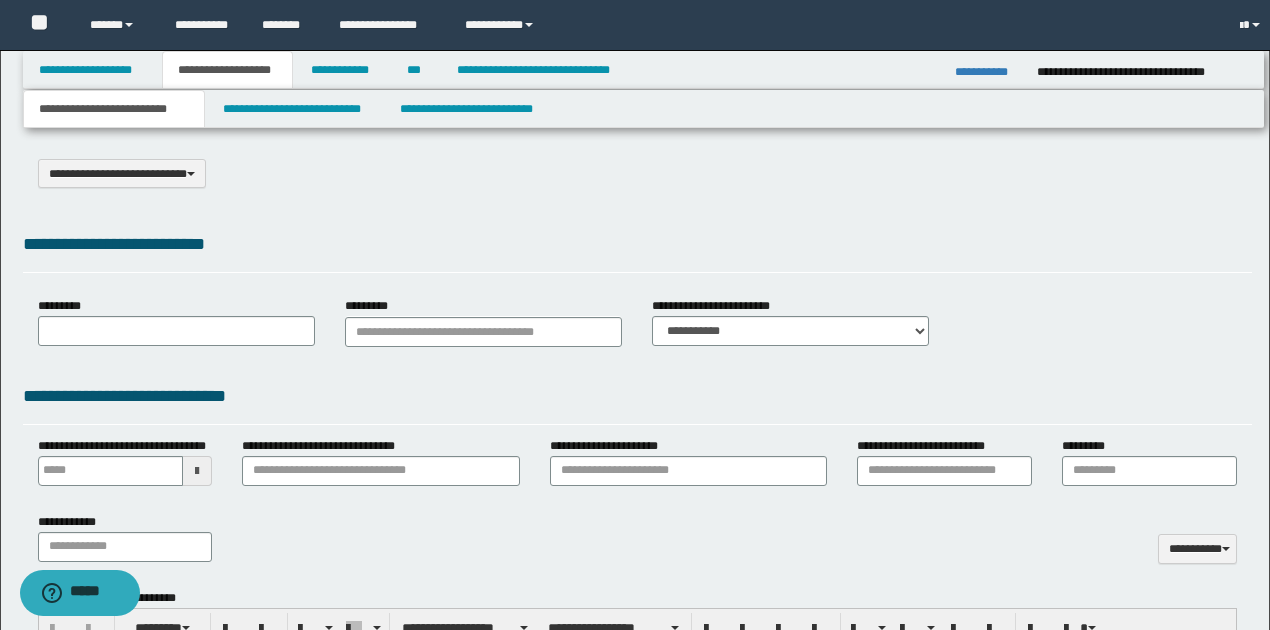 select on "*" 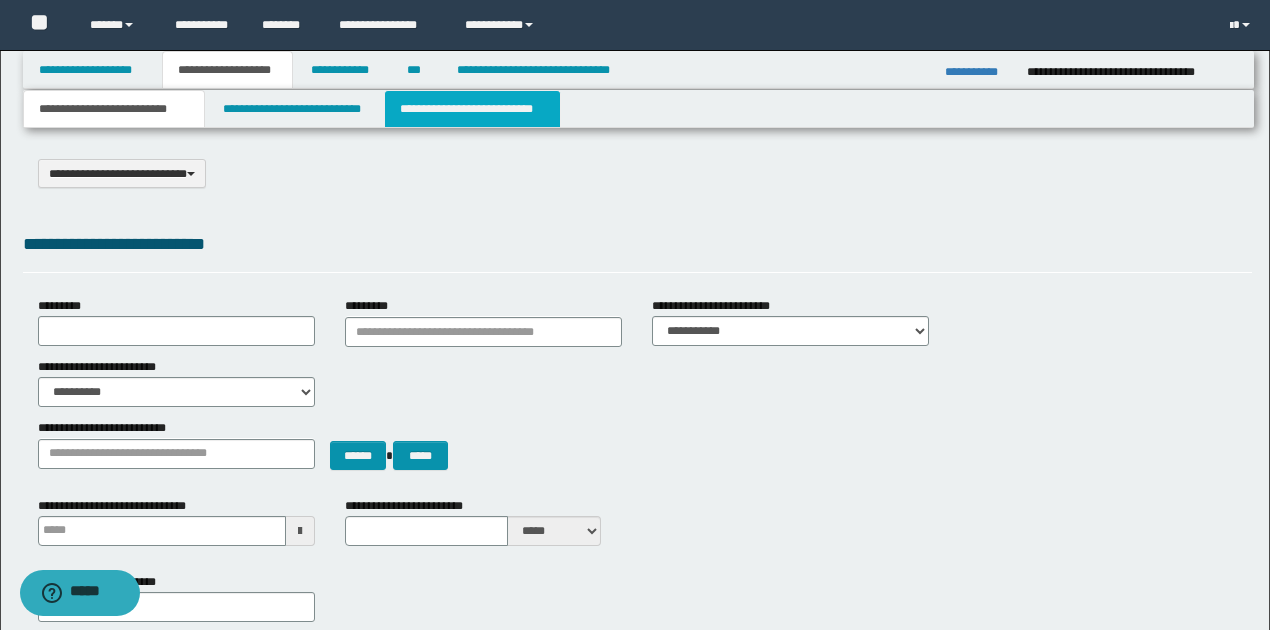 click on "**********" at bounding box center [472, 109] 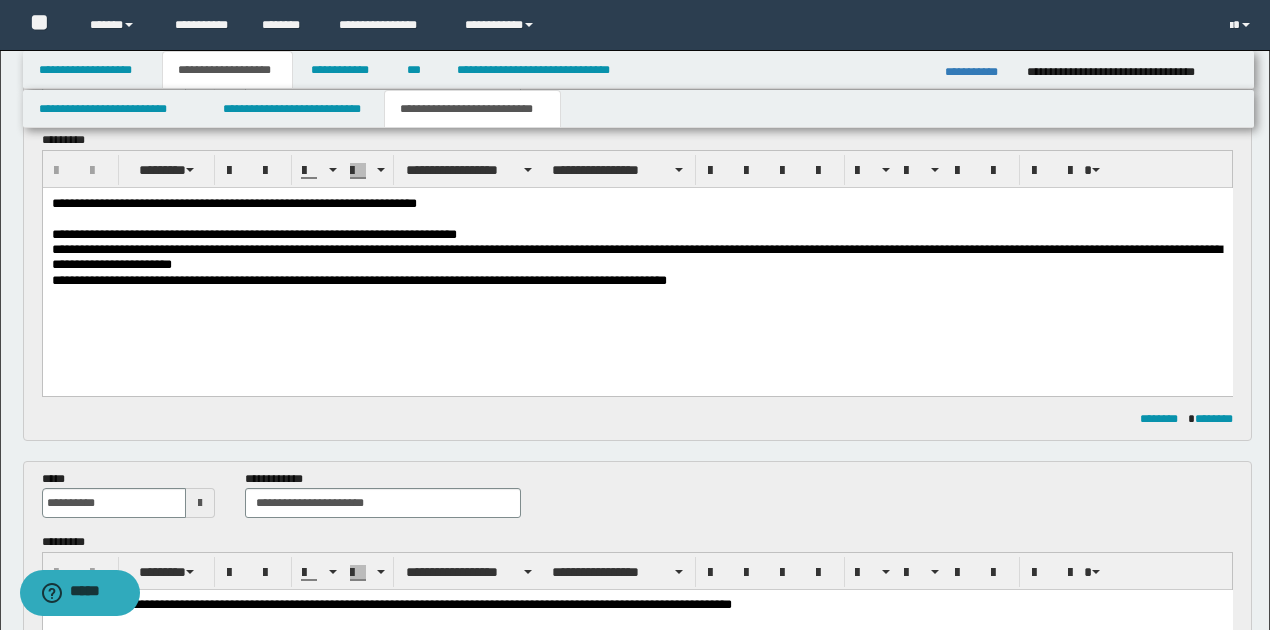 scroll, scrollTop: 200, scrollLeft: 0, axis: vertical 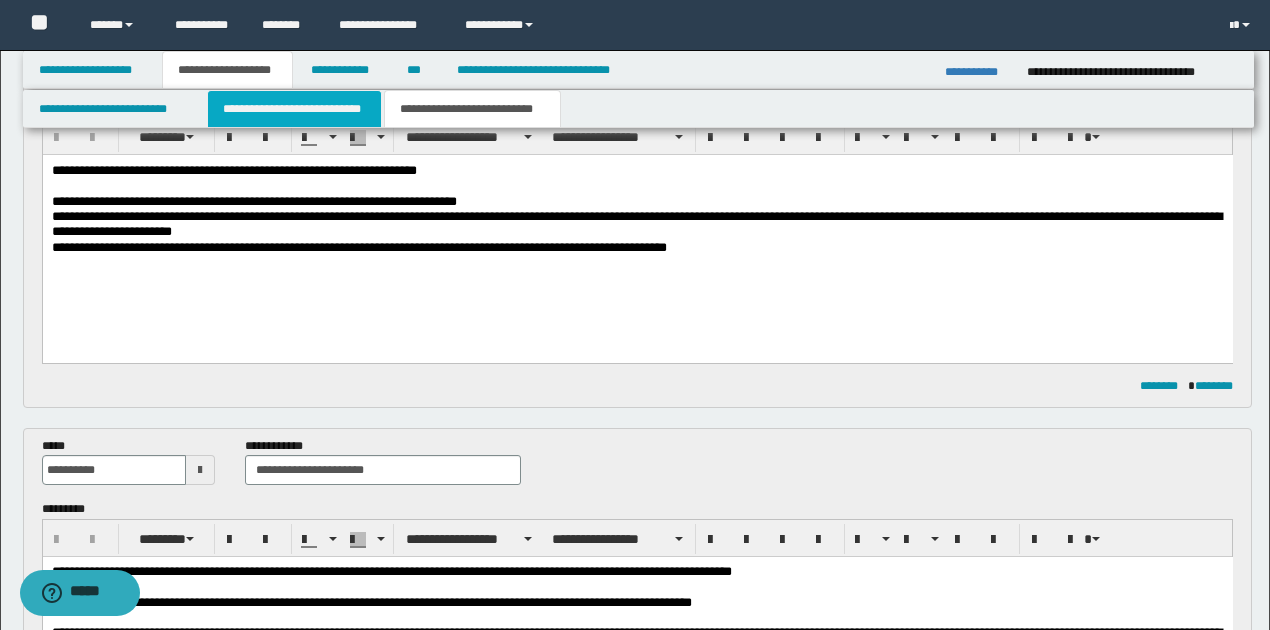 click on "**********" at bounding box center [294, 109] 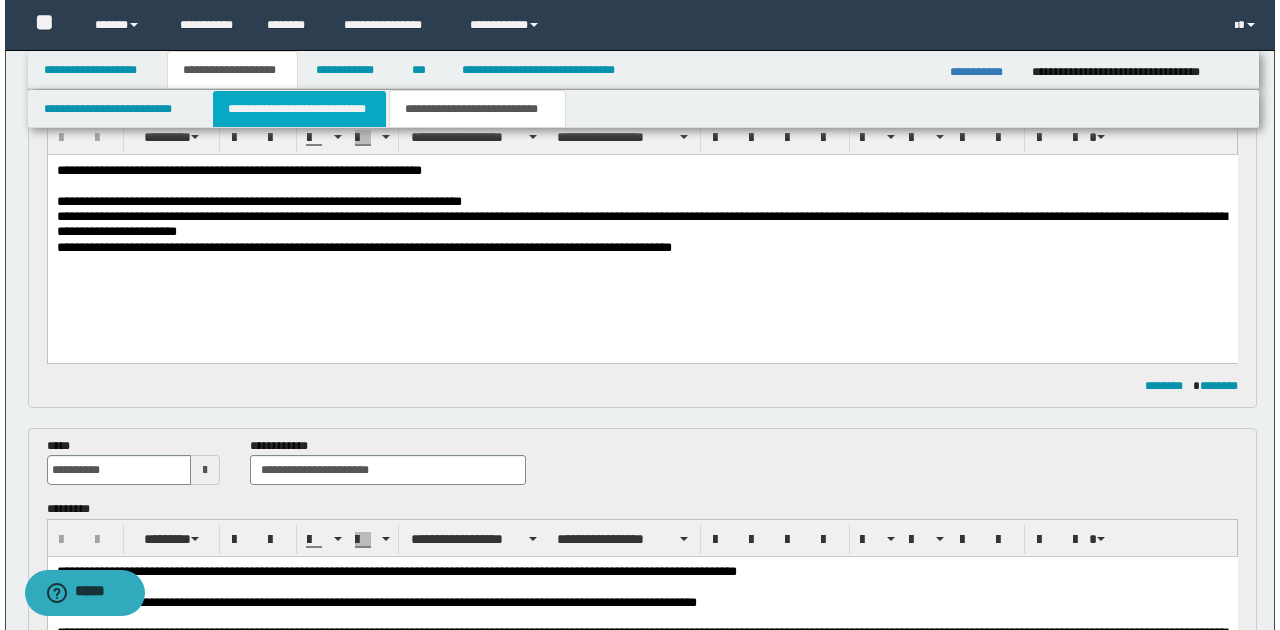 scroll, scrollTop: 0, scrollLeft: 0, axis: both 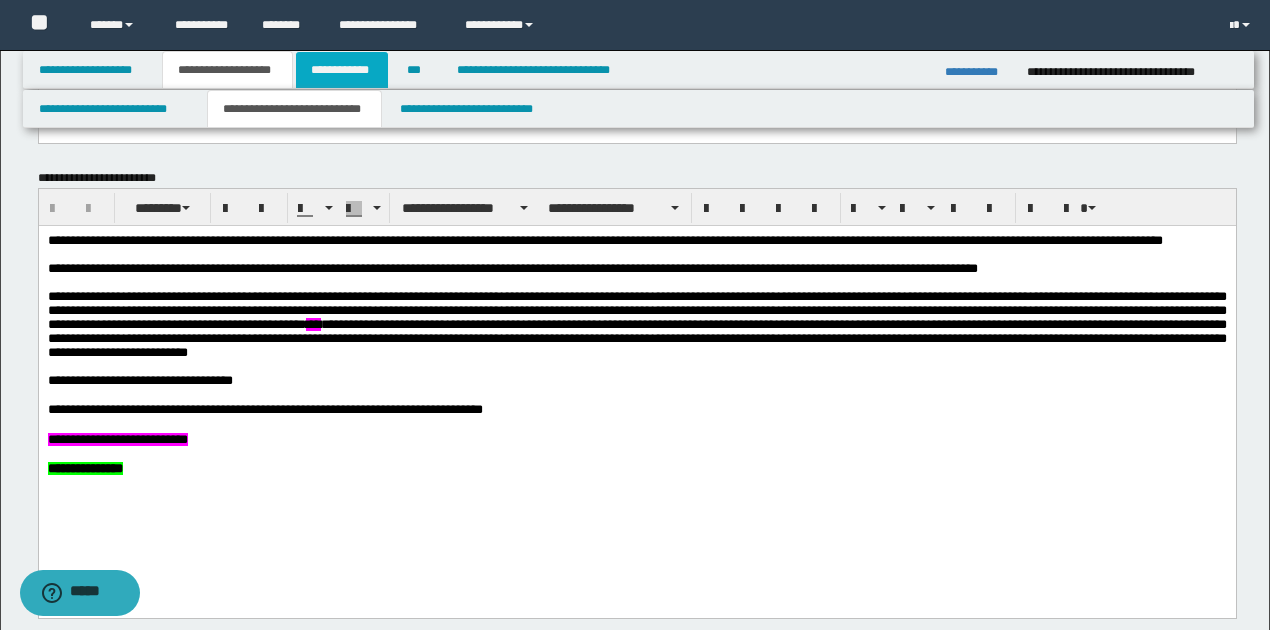 click on "**********" at bounding box center [342, 70] 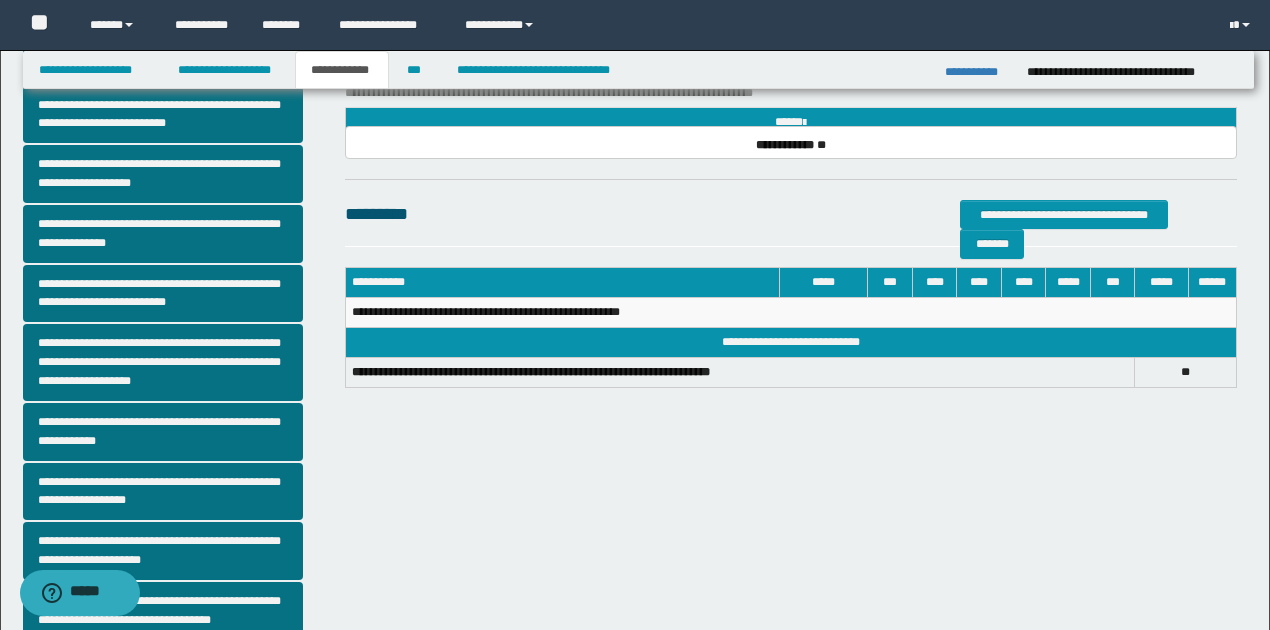 scroll, scrollTop: 502, scrollLeft: 0, axis: vertical 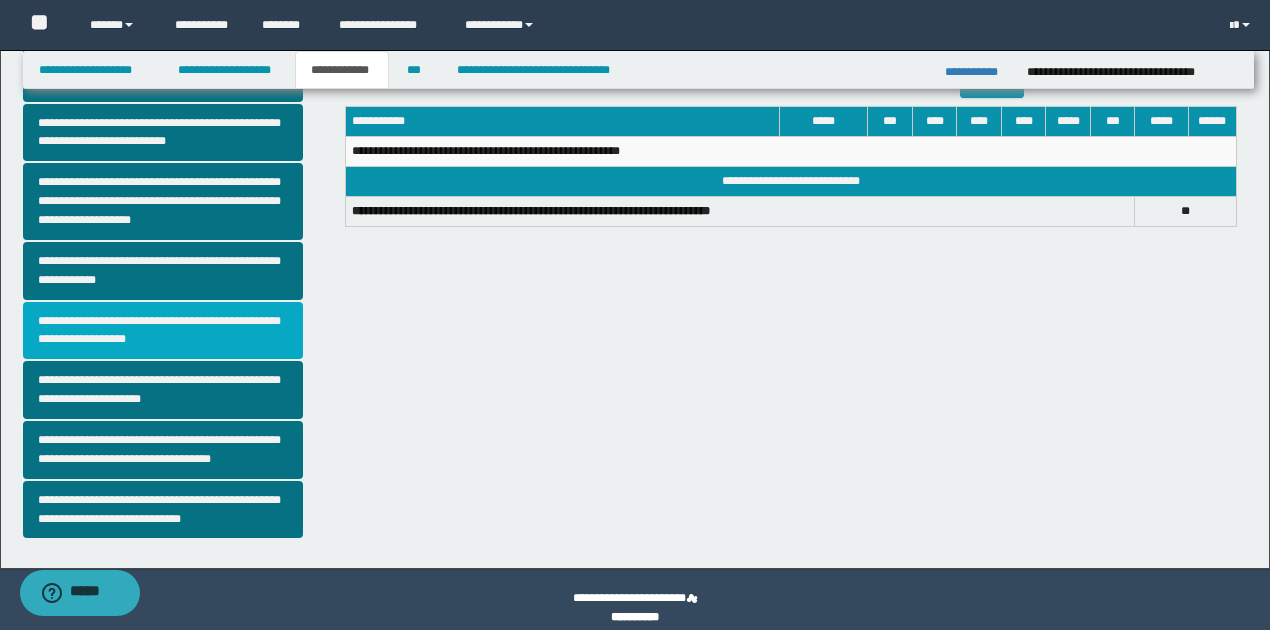 click on "**********" at bounding box center [163, 331] 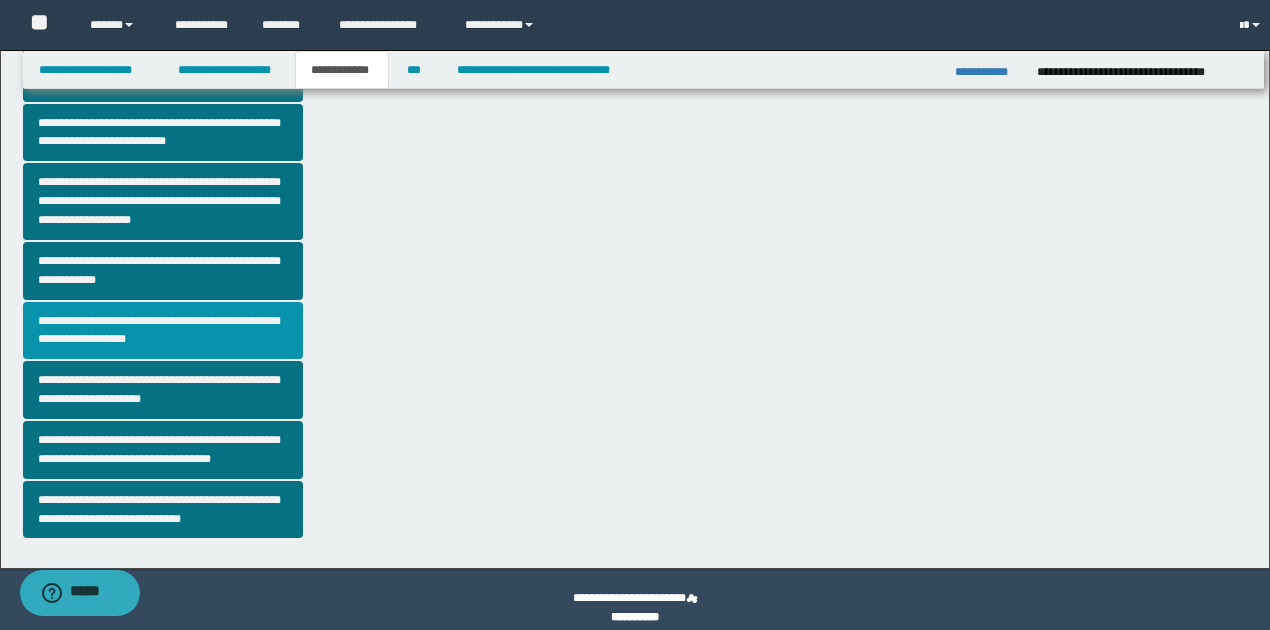 scroll, scrollTop: 0, scrollLeft: 0, axis: both 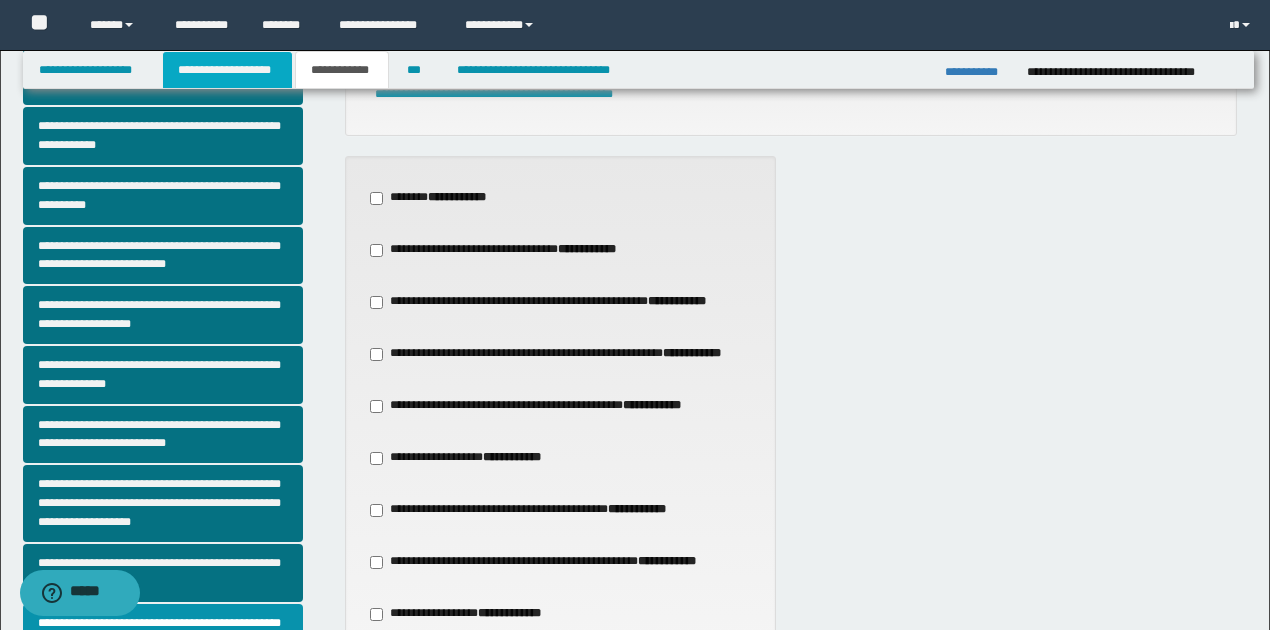click on "**********" at bounding box center [227, 70] 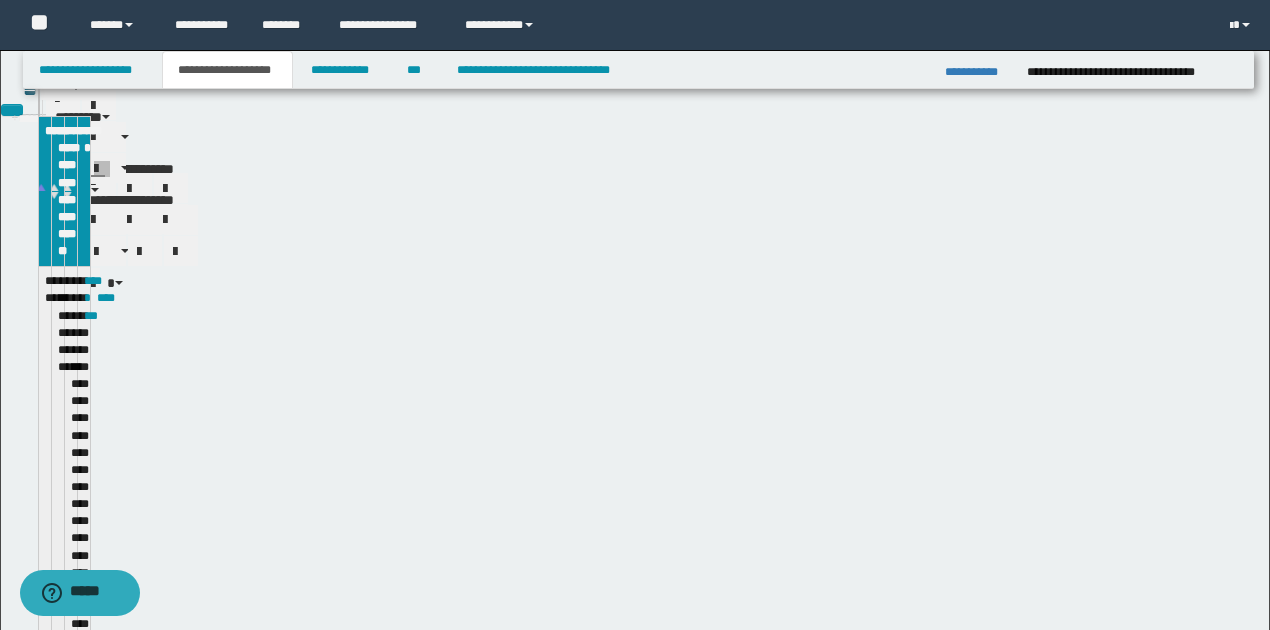 scroll, scrollTop: 230, scrollLeft: 0, axis: vertical 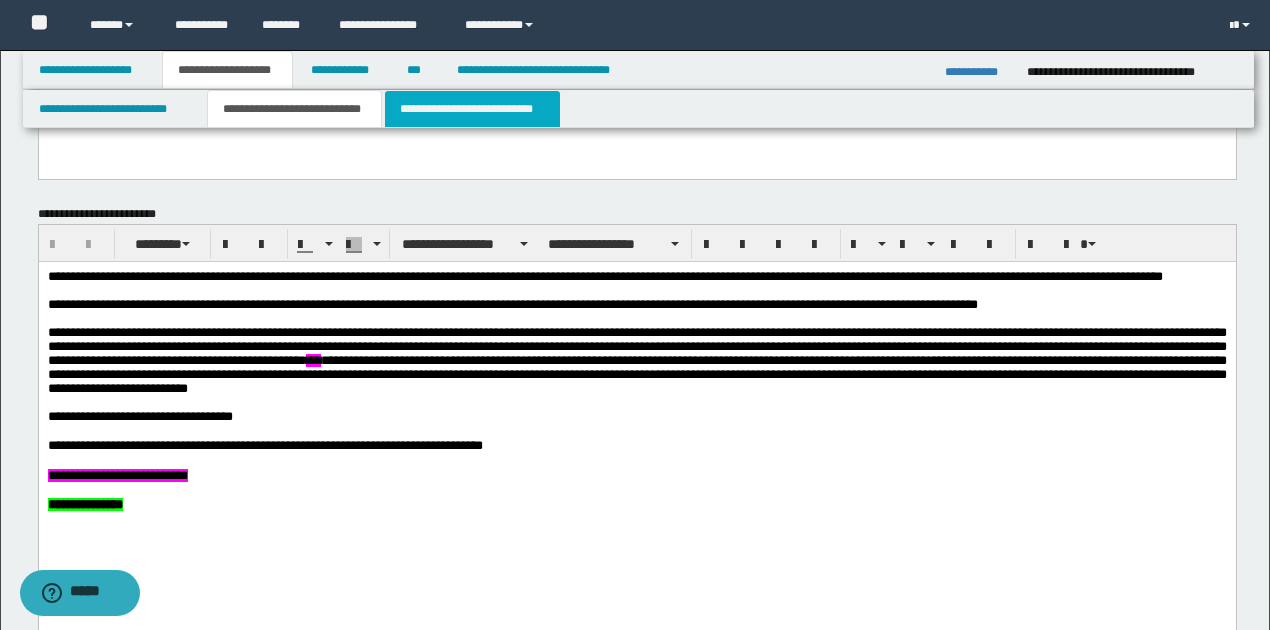 click on "**********" at bounding box center (472, 109) 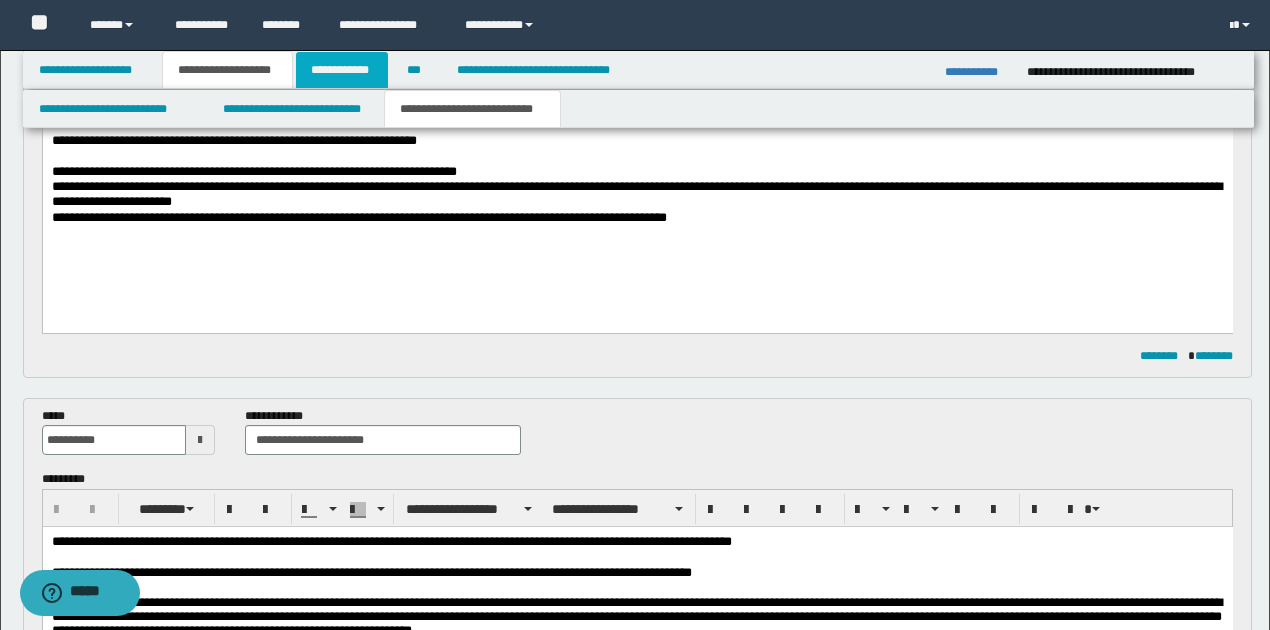 click on "**********" at bounding box center [342, 70] 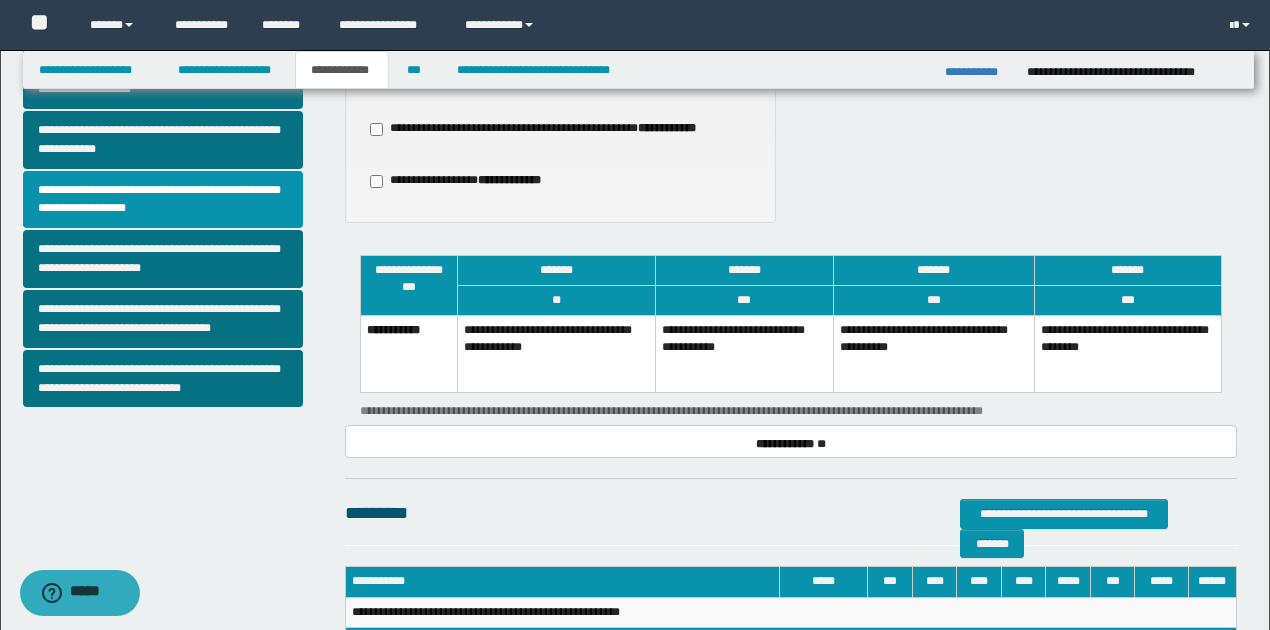 scroll, scrollTop: 616, scrollLeft: 0, axis: vertical 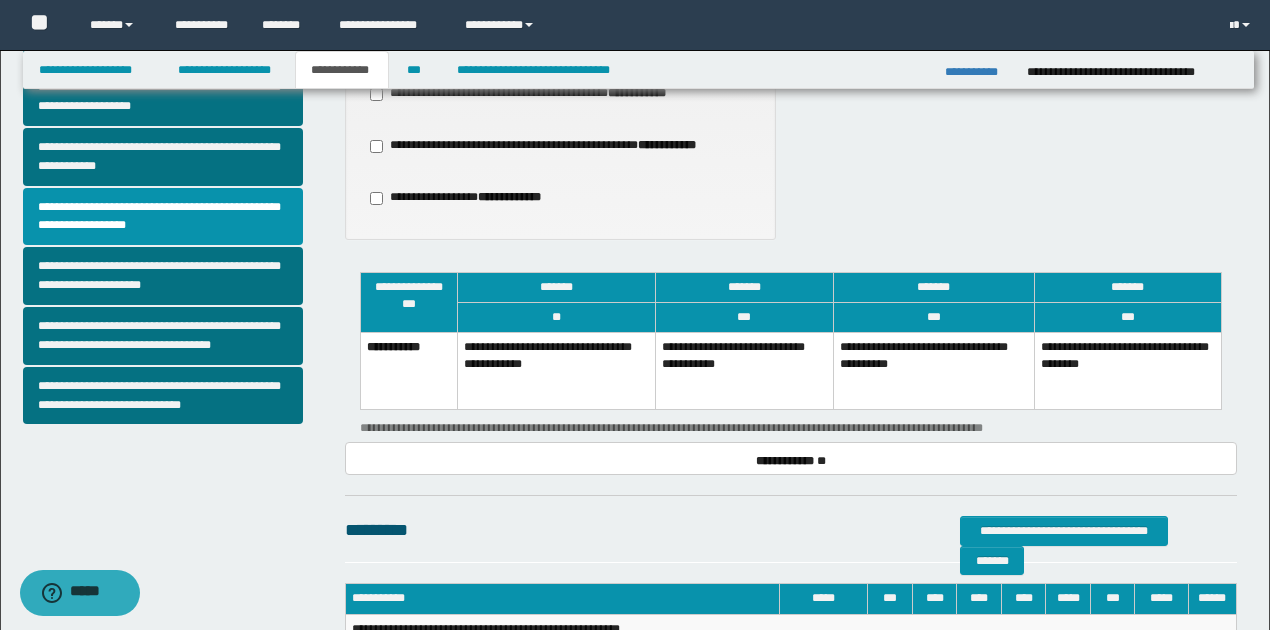 click on "**********" at bounding box center (744, 370) 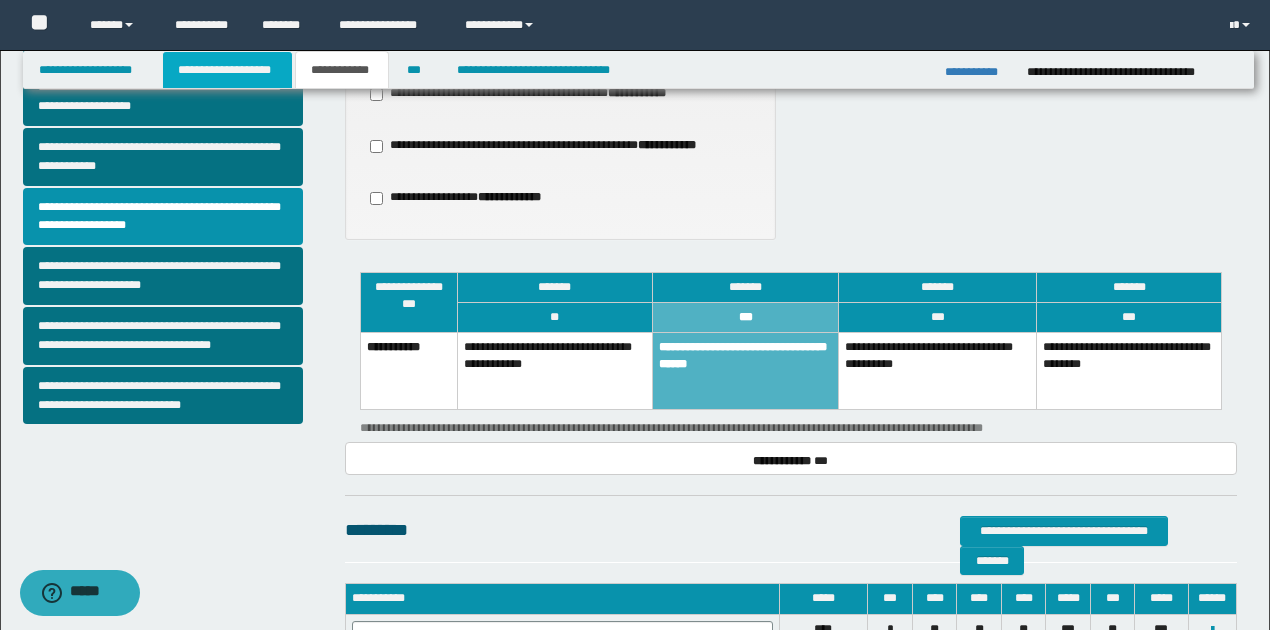 click on "**********" at bounding box center [227, 70] 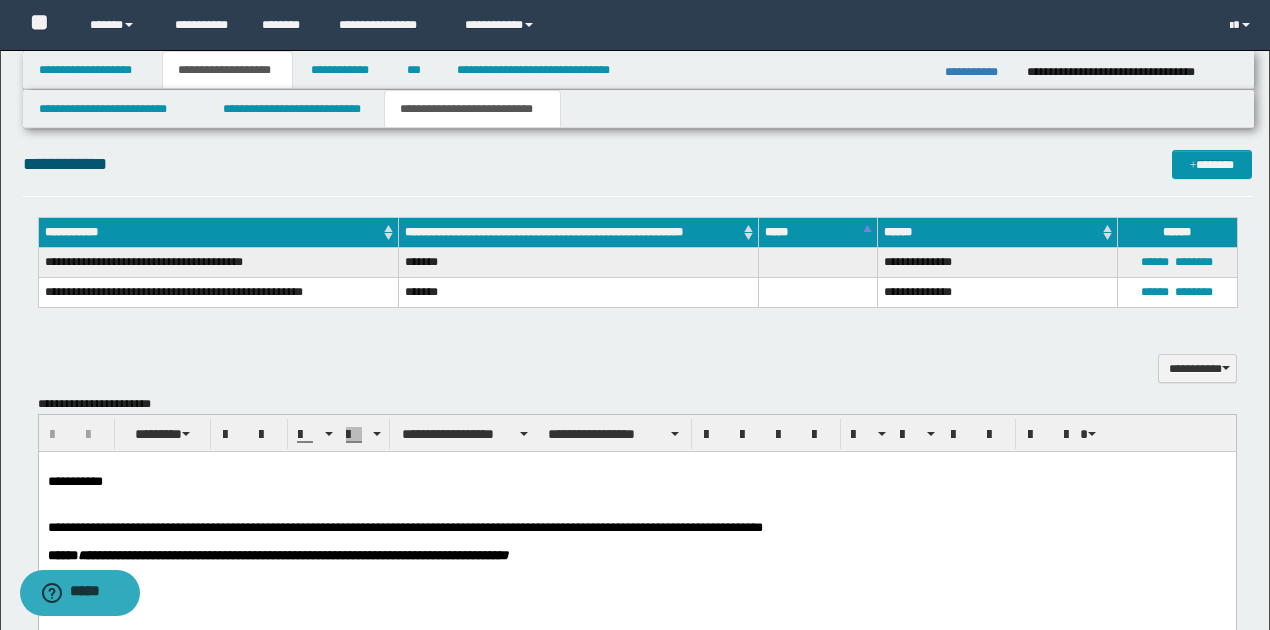 scroll, scrollTop: 1114, scrollLeft: 0, axis: vertical 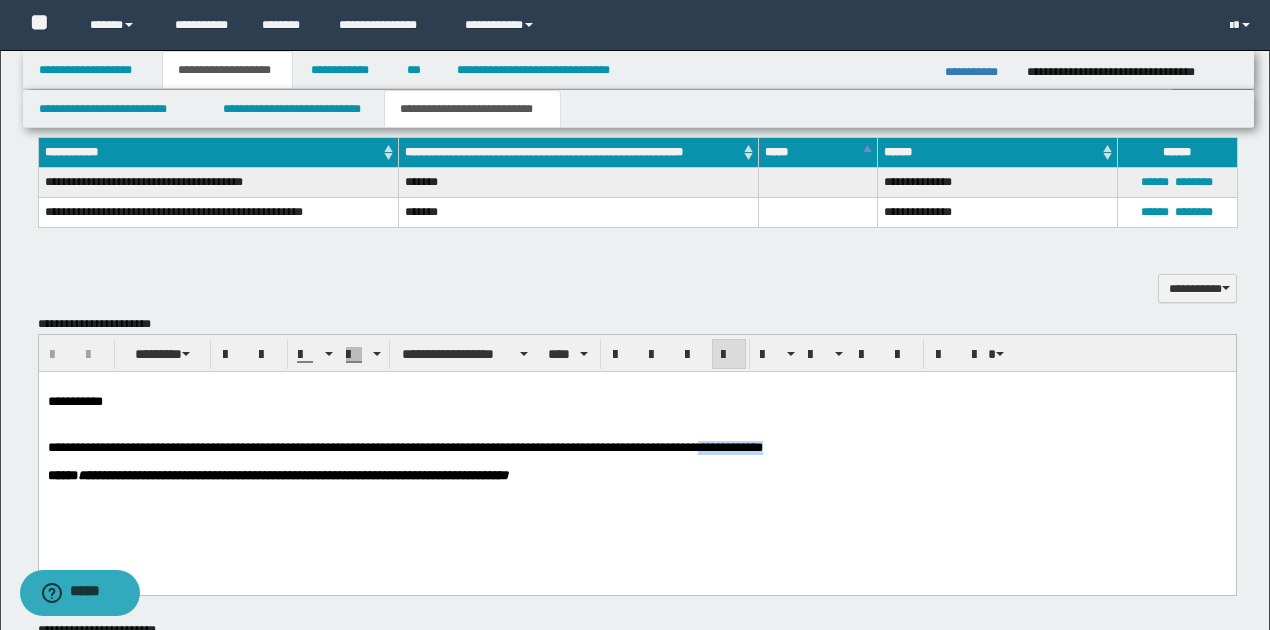 drag, startPoint x: 737, startPoint y: 452, endPoint x: 823, endPoint y: 447, distance: 86.145226 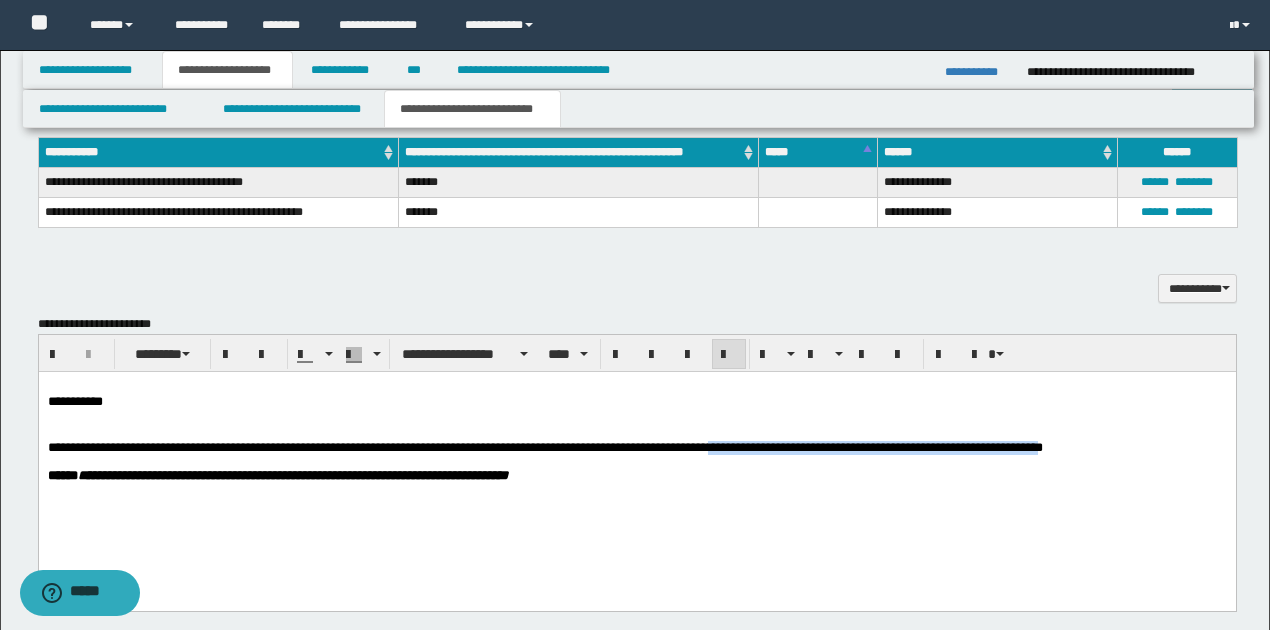 drag, startPoint x: 783, startPoint y: 447, endPoint x: 125, endPoint y: 465, distance: 658.24615 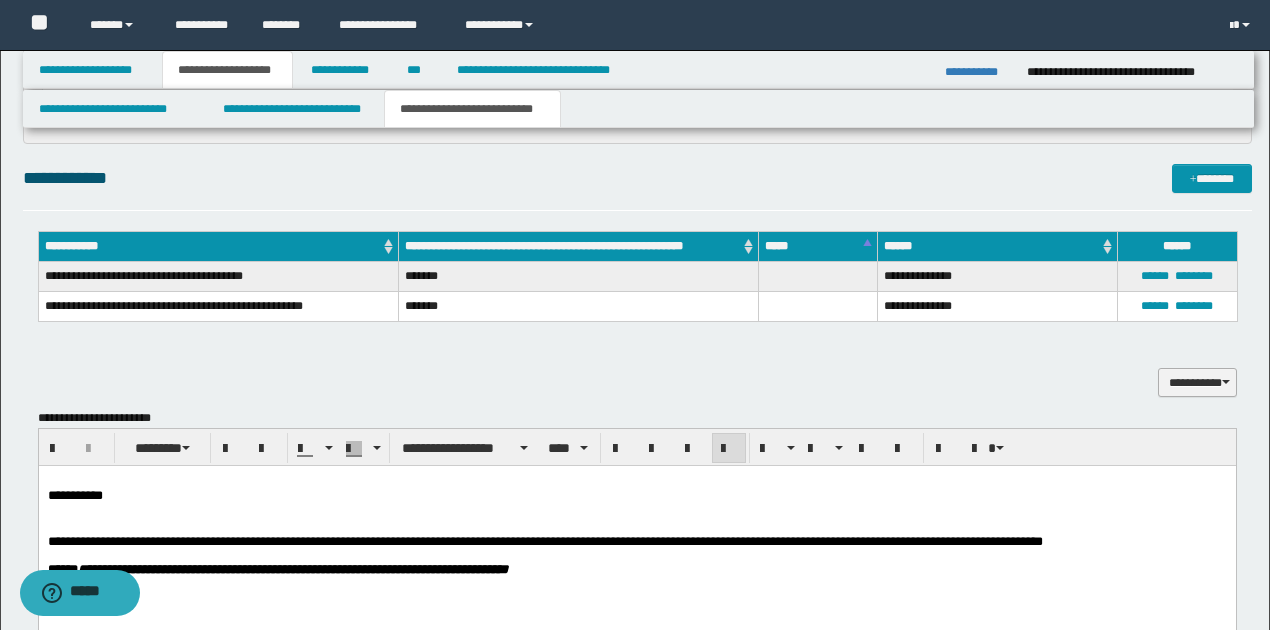 scroll, scrollTop: 980, scrollLeft: 0, axis: vertical 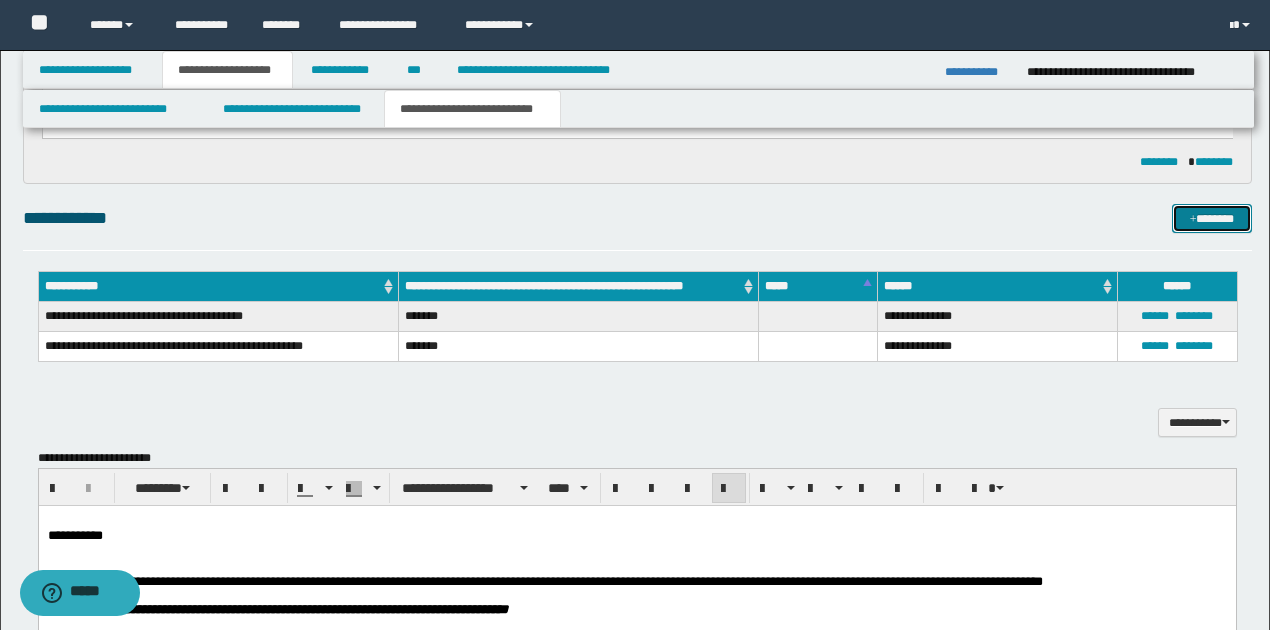click on "*******" at bounding box center [1211, 218] 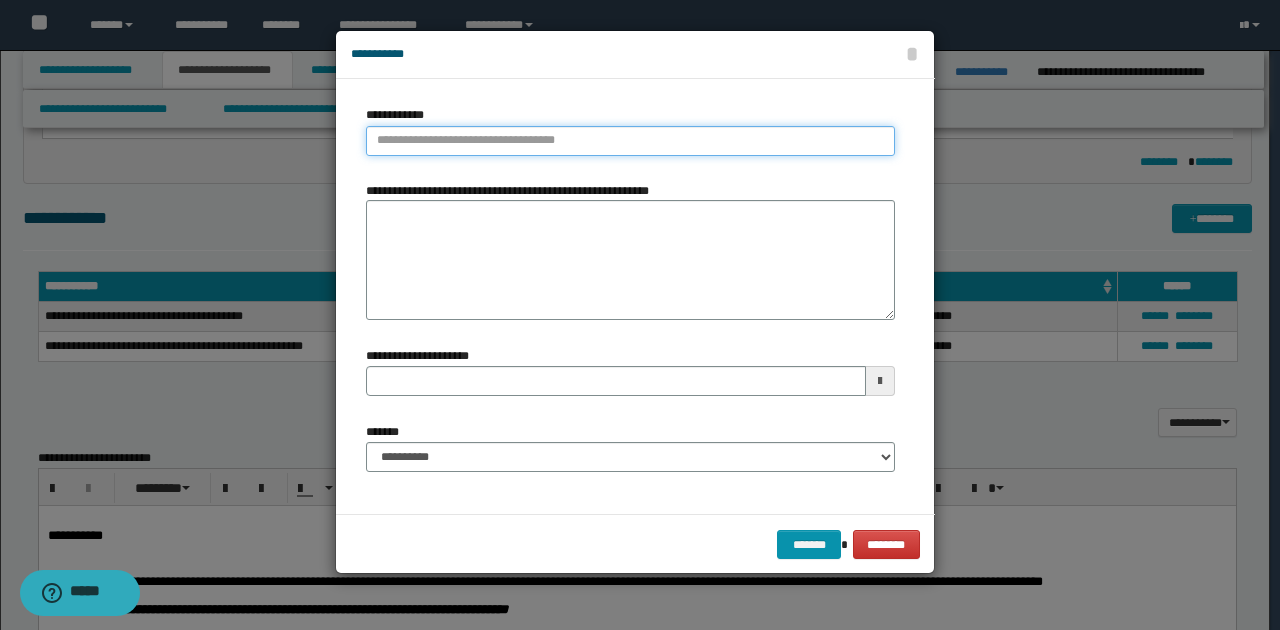 click on "**********" at bounding box center [630, 141] 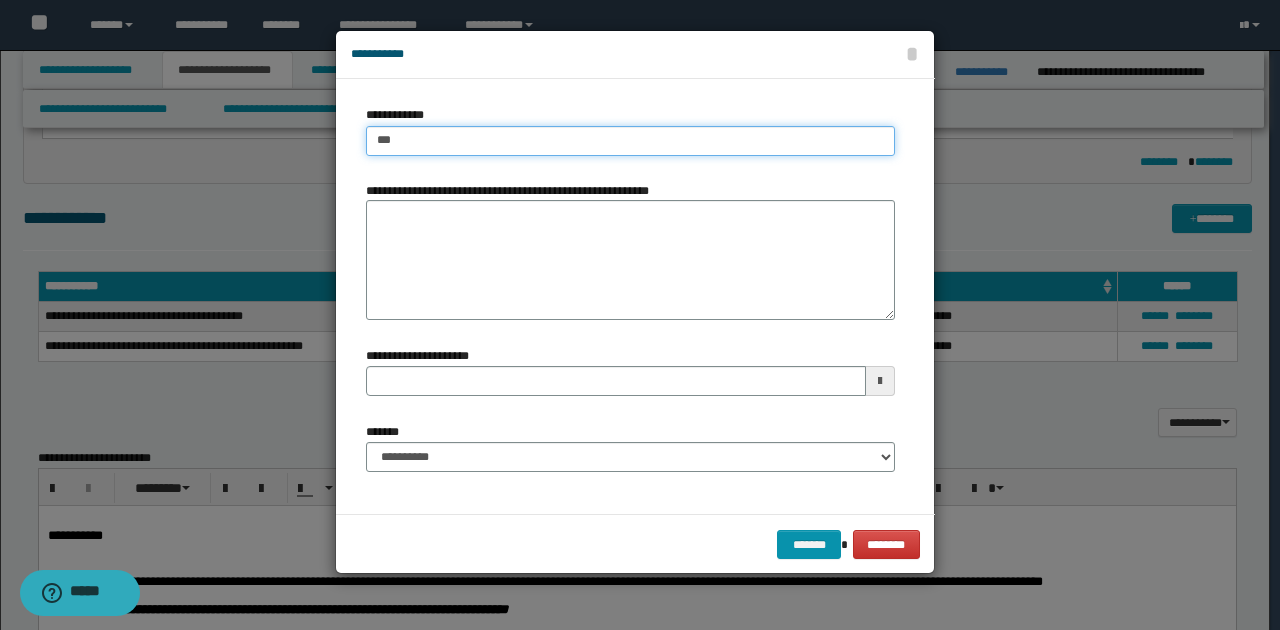 type on "****" 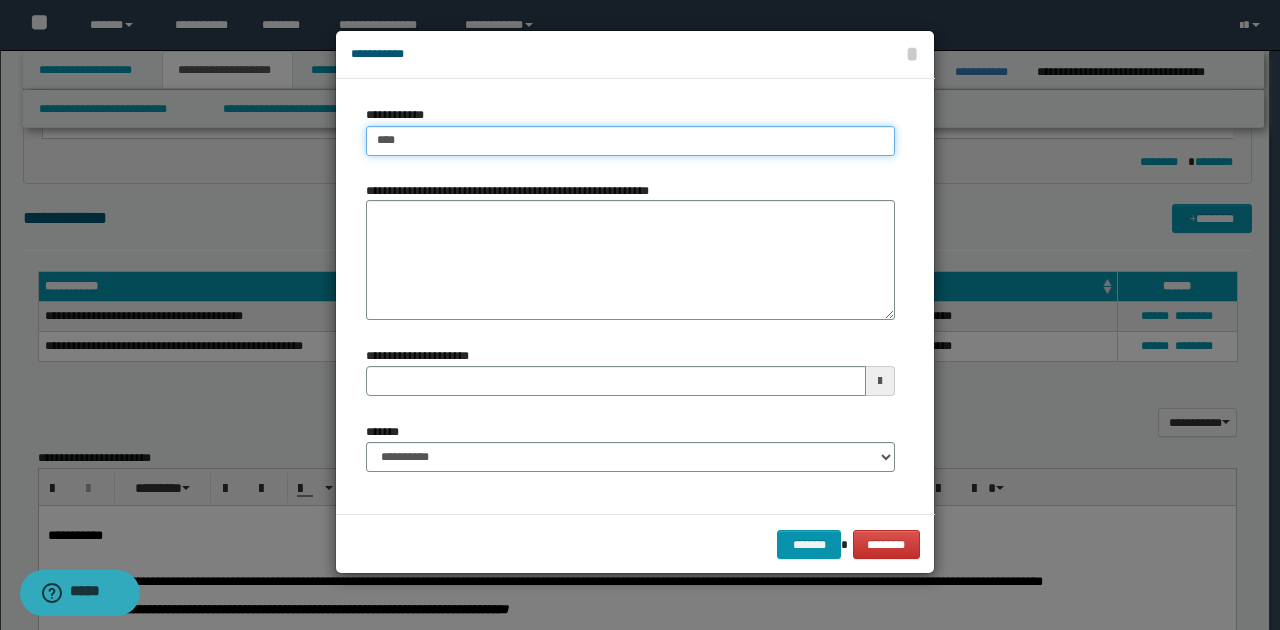 type on "**********" 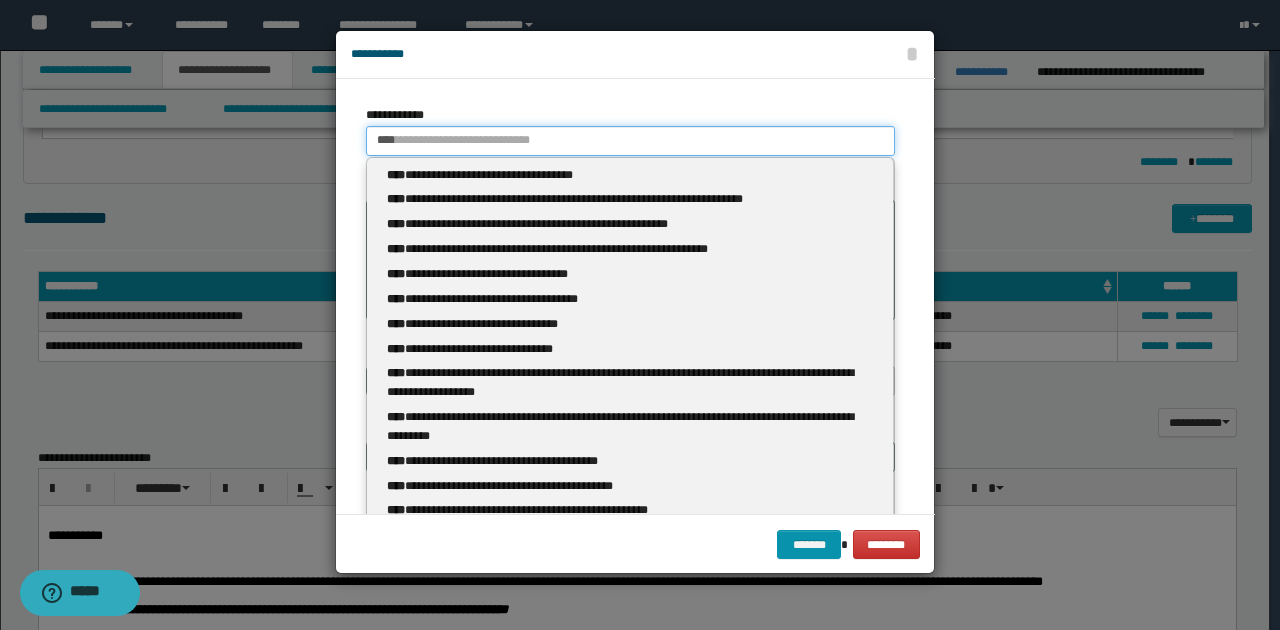 type 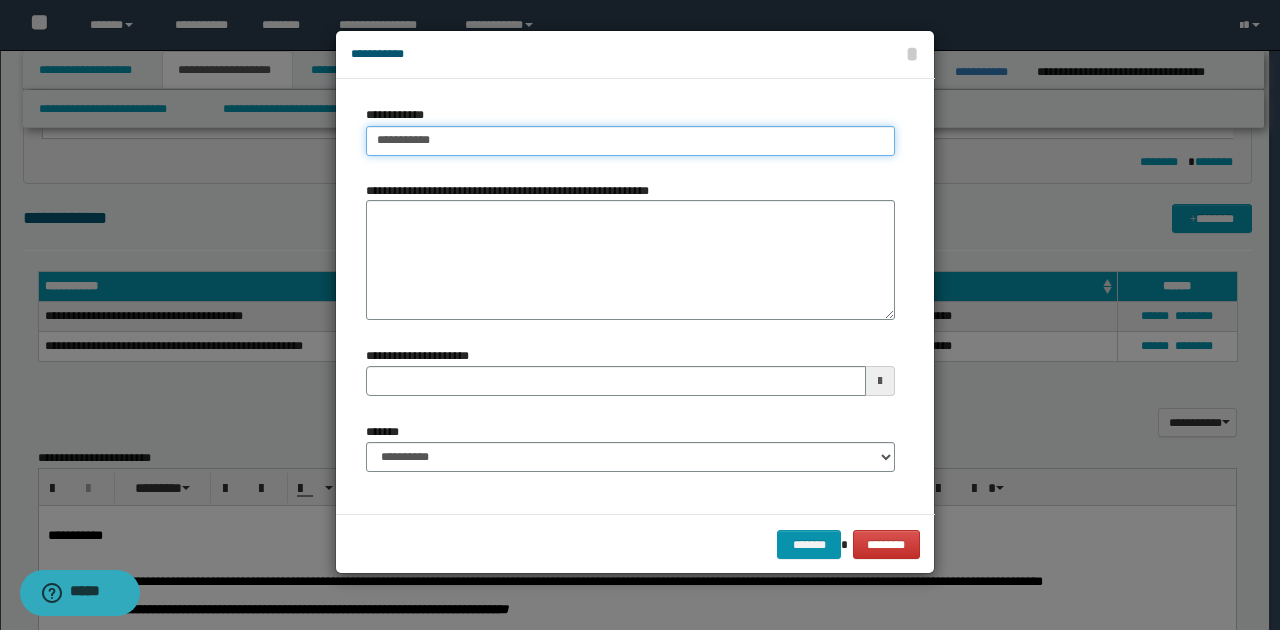 type on "**********" 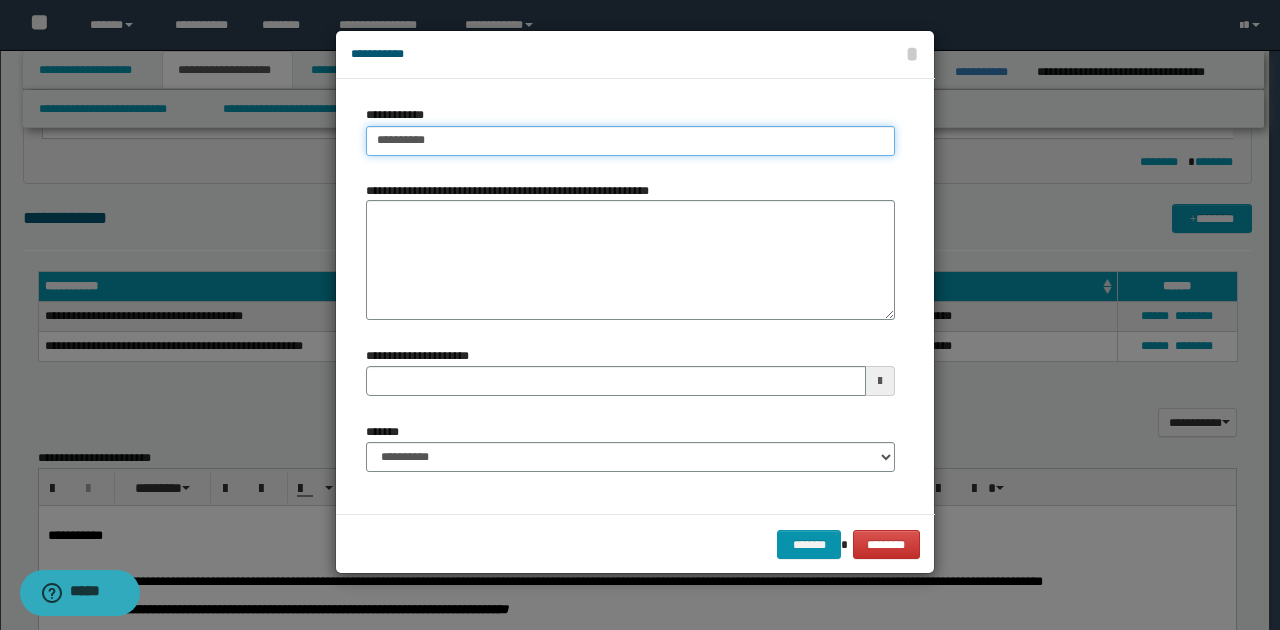 type on "**********" 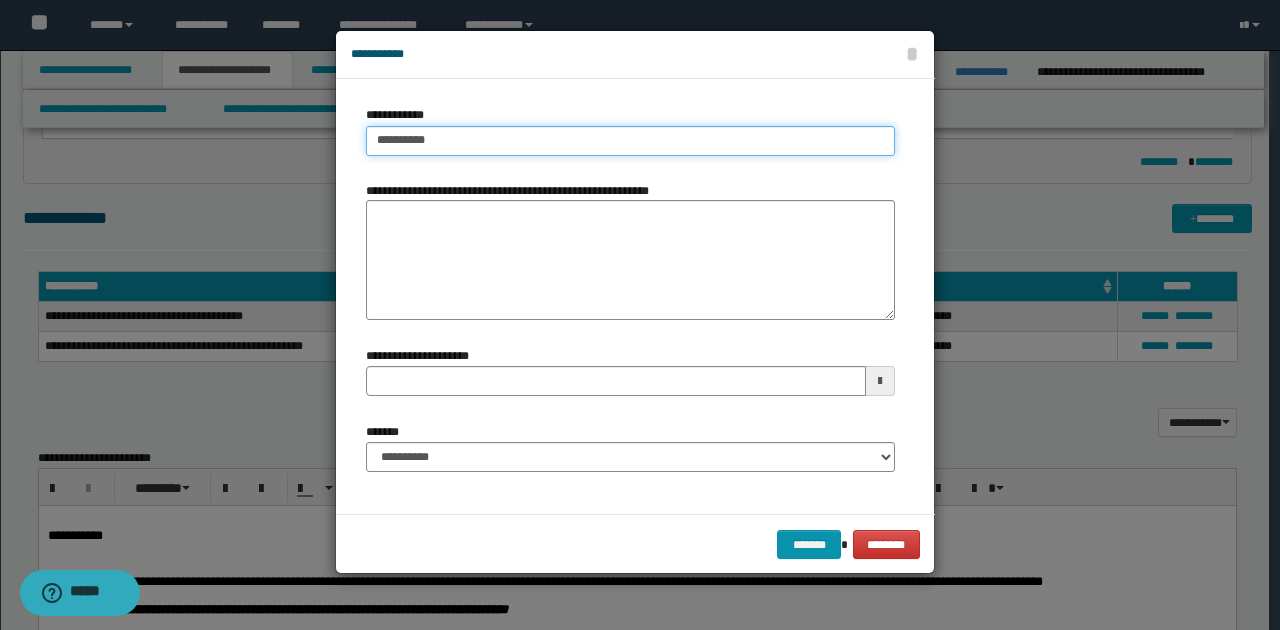 type 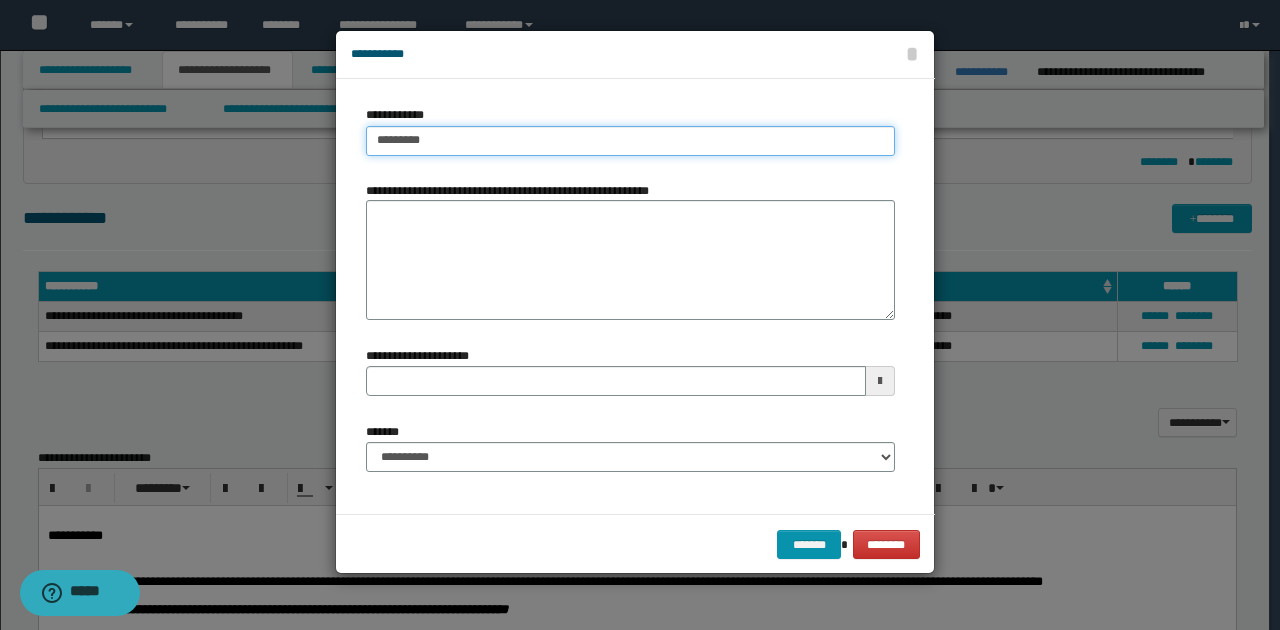 type on "*********" 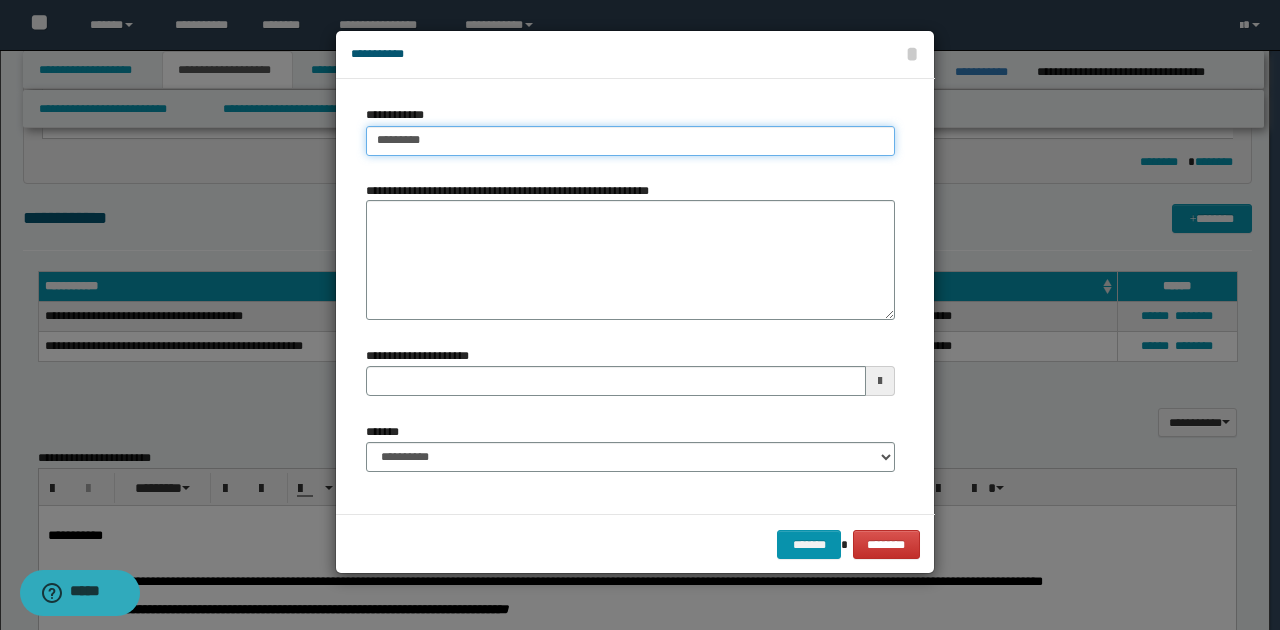 type 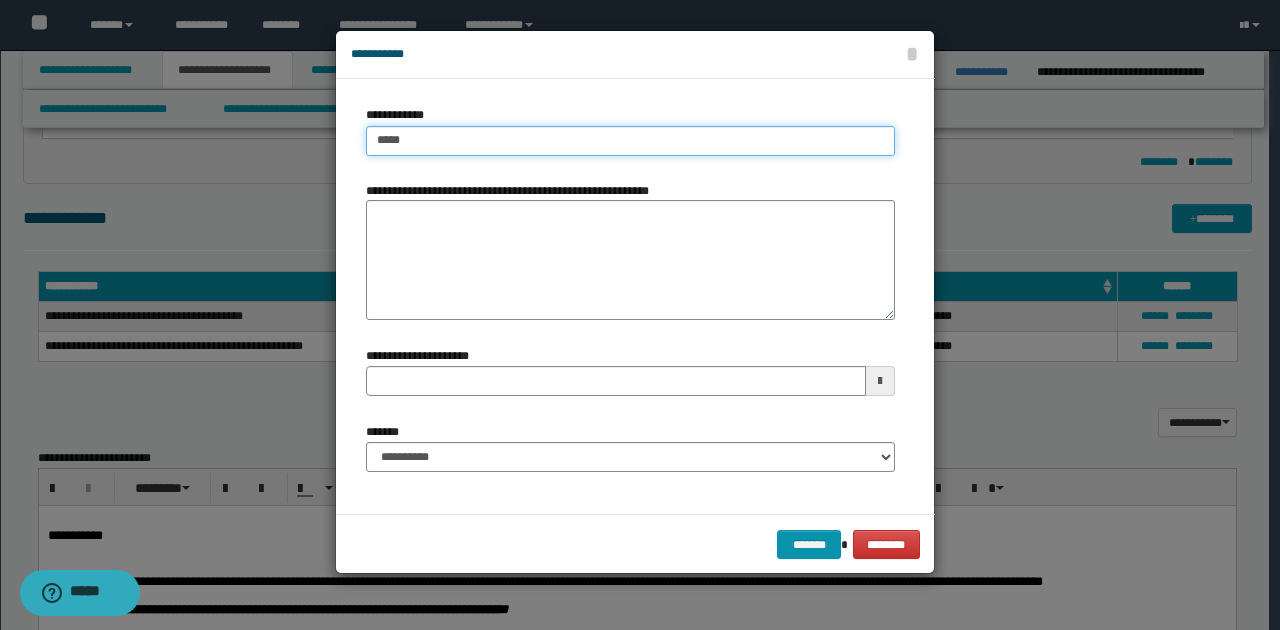 type on "****" 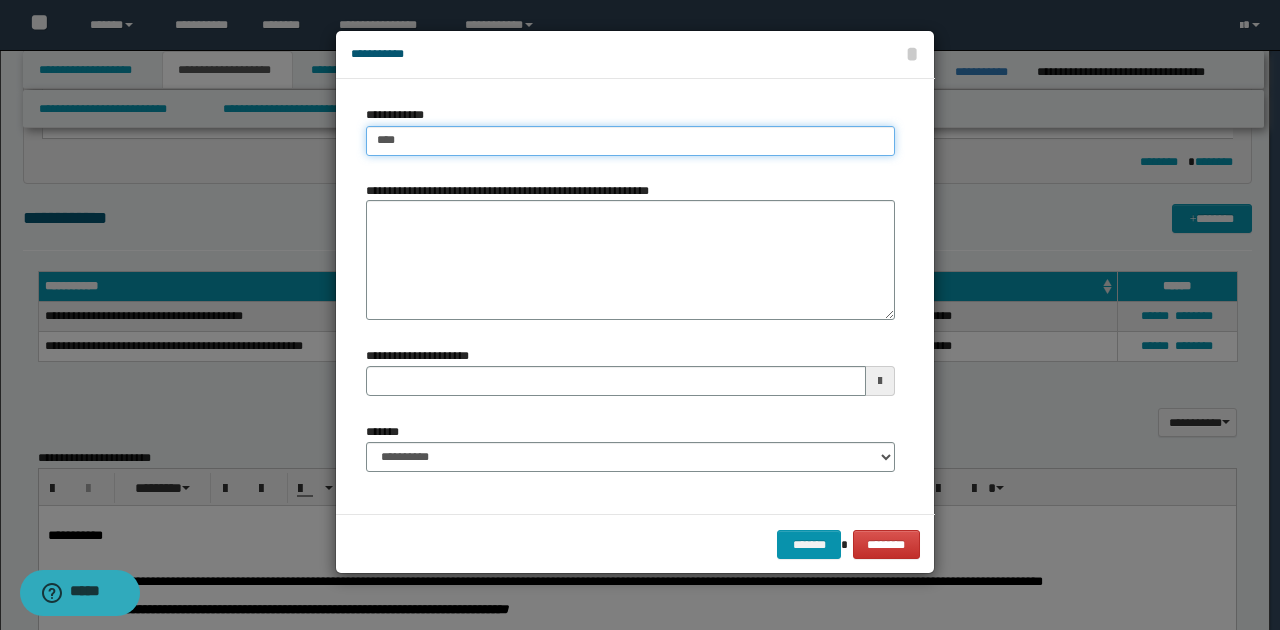 type on "**********" 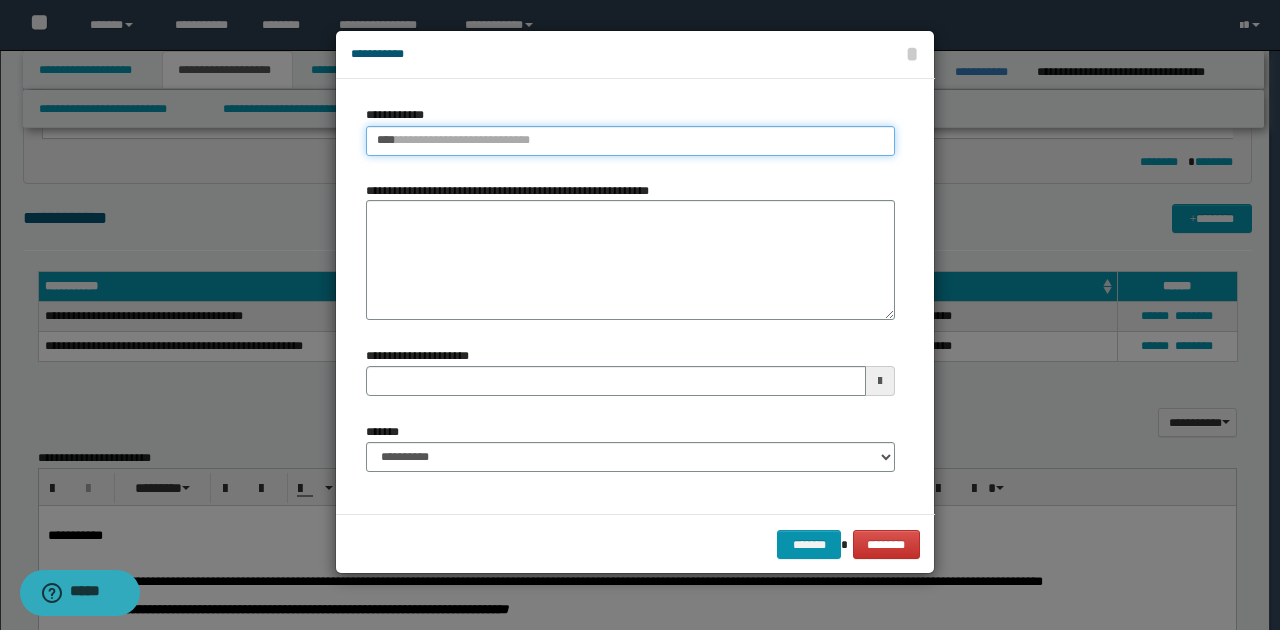 type 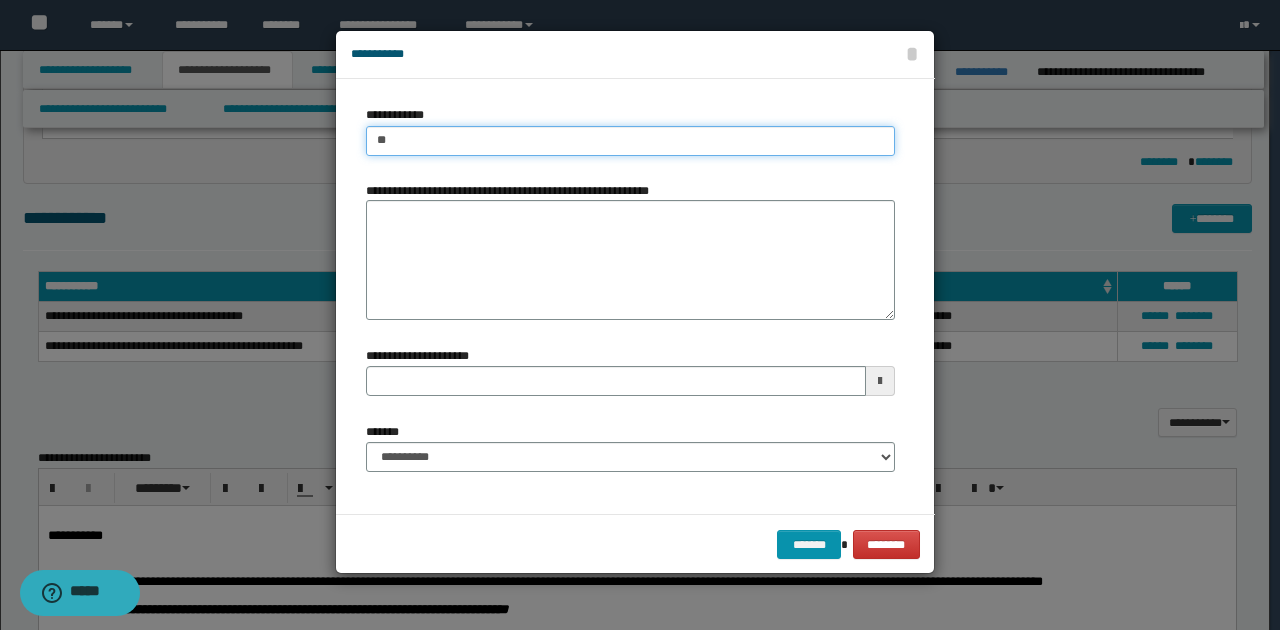 type on "*" 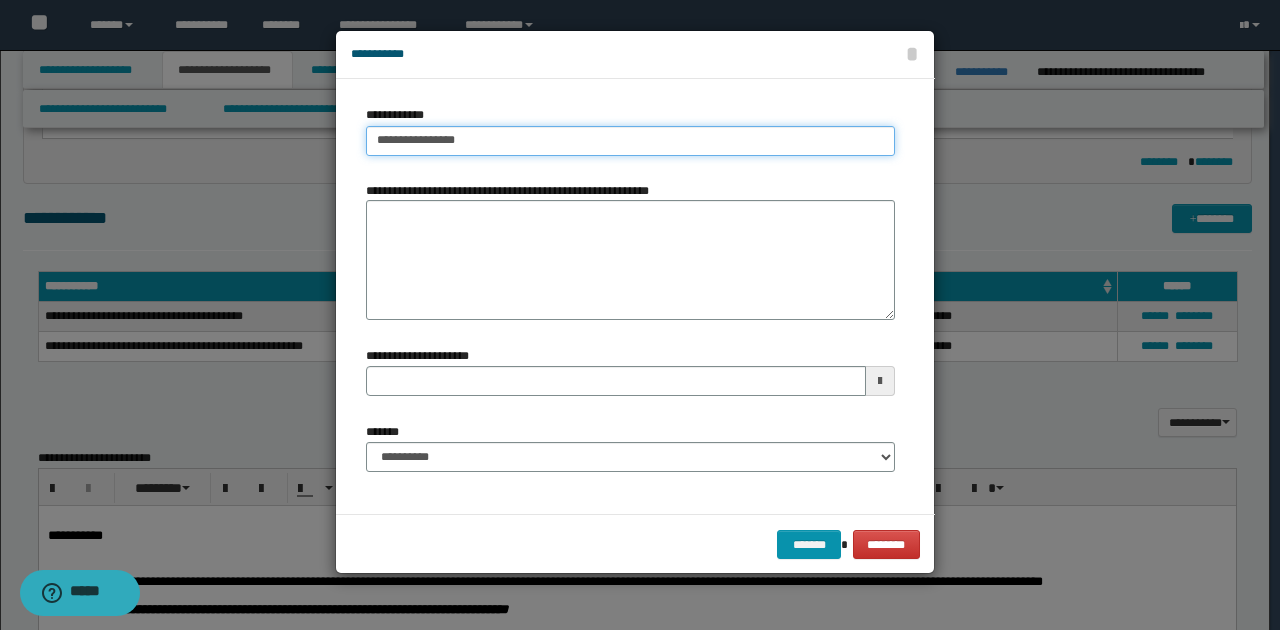 type on "**********" 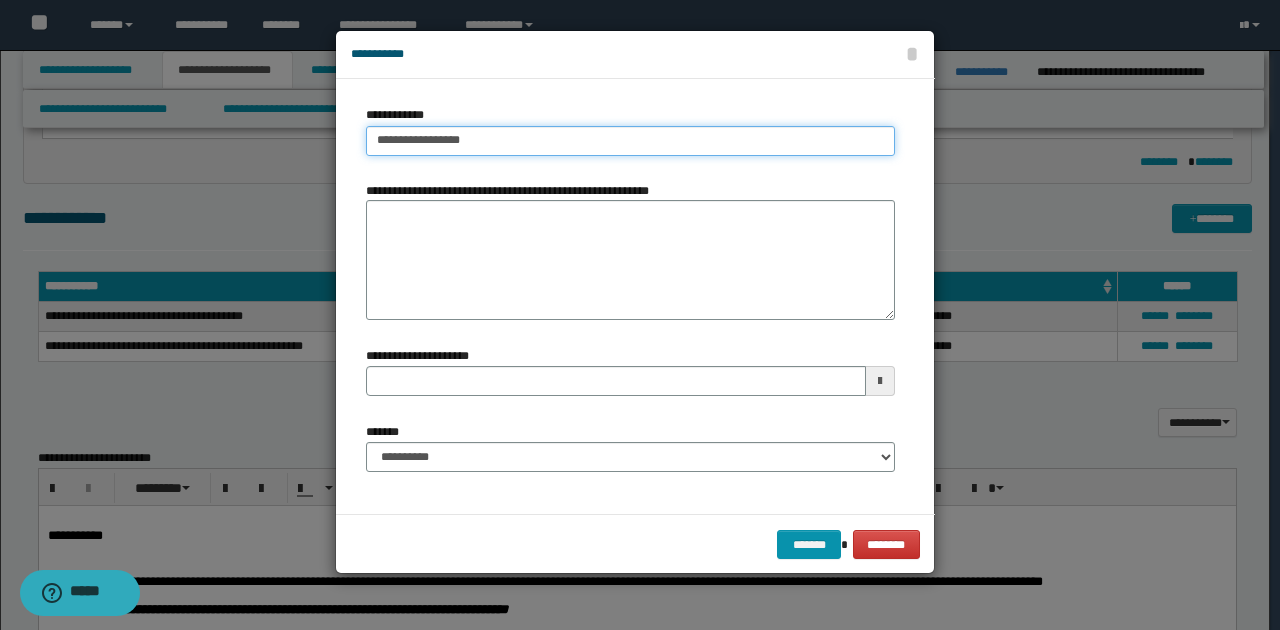 type on "**********" 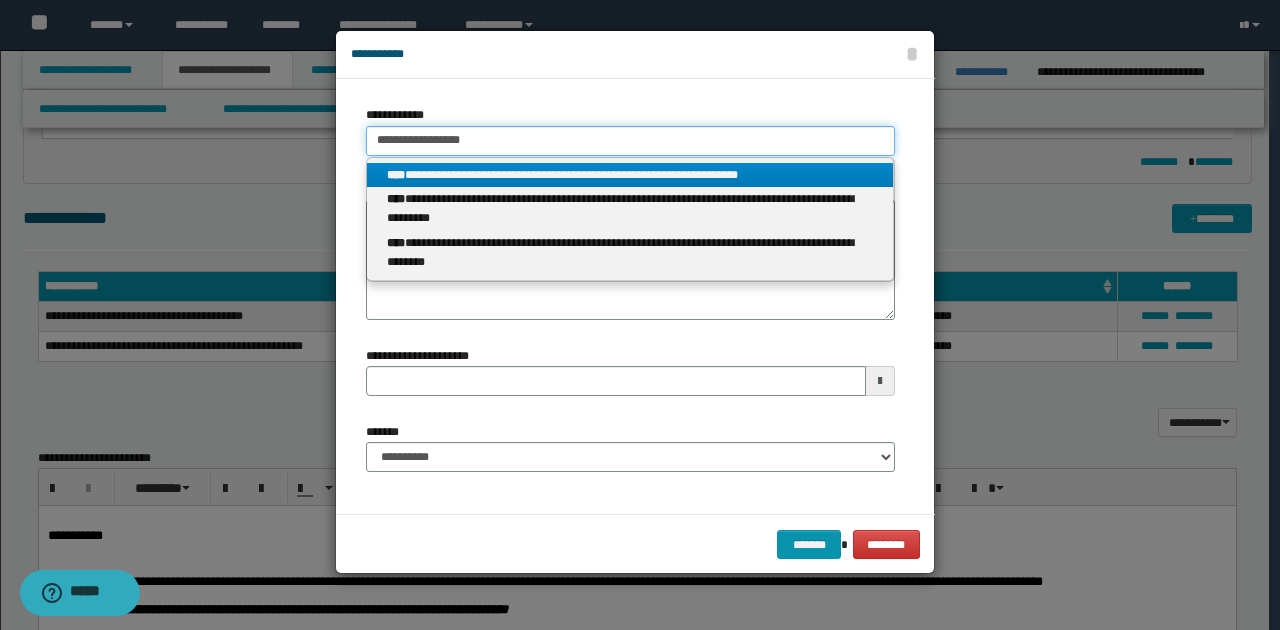 type on "**********" 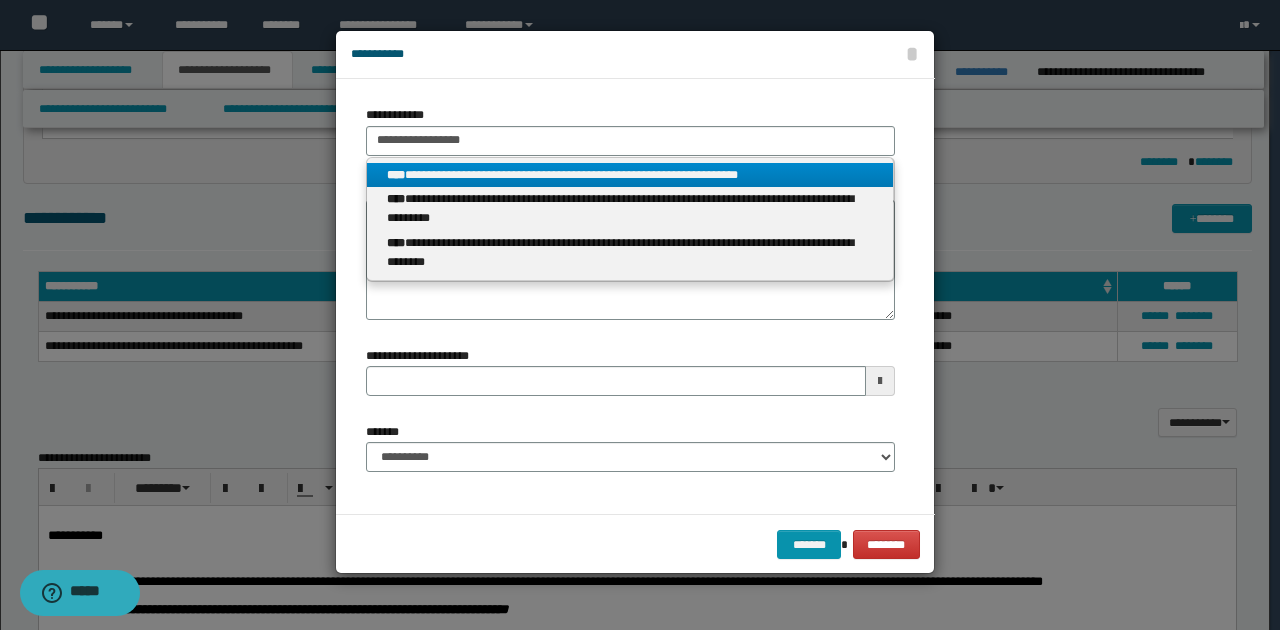 click on "**********" at bounding box center (630, 175) 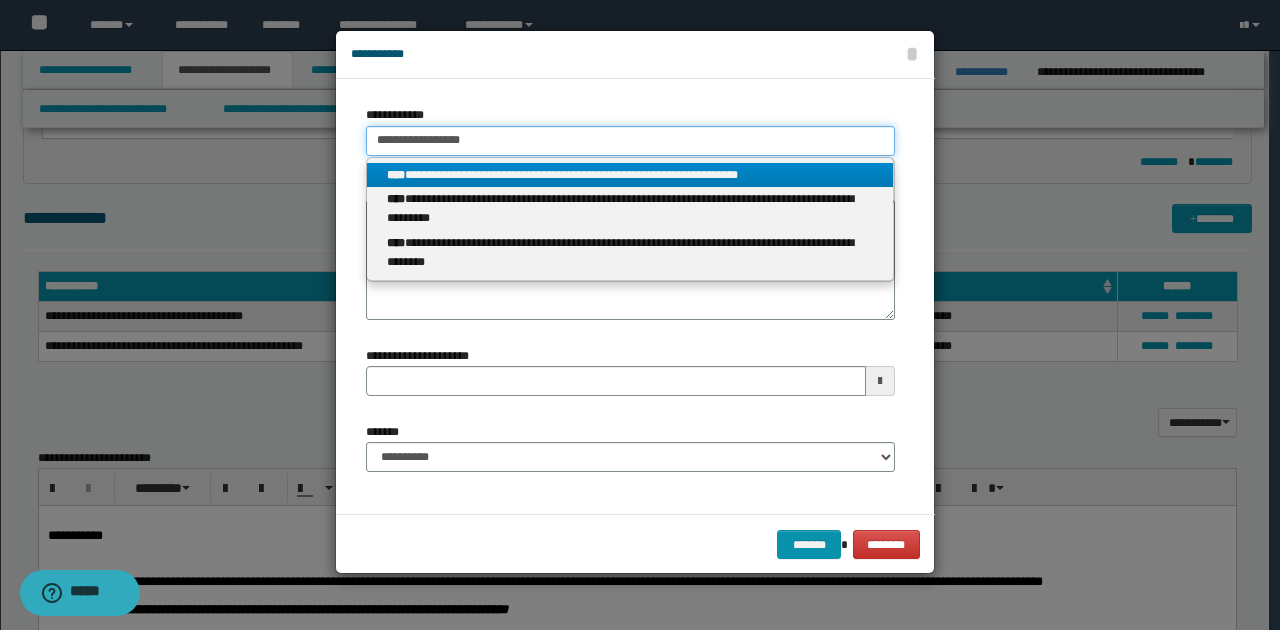 type 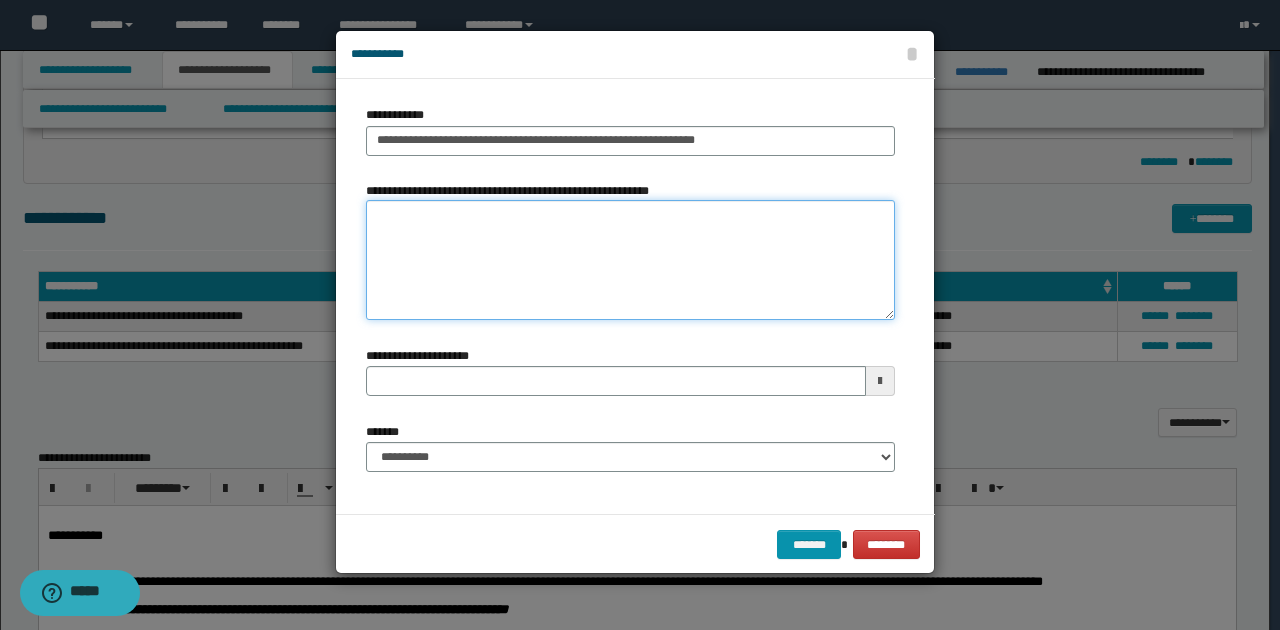 click on "**********" at bounding box center (630, 260) 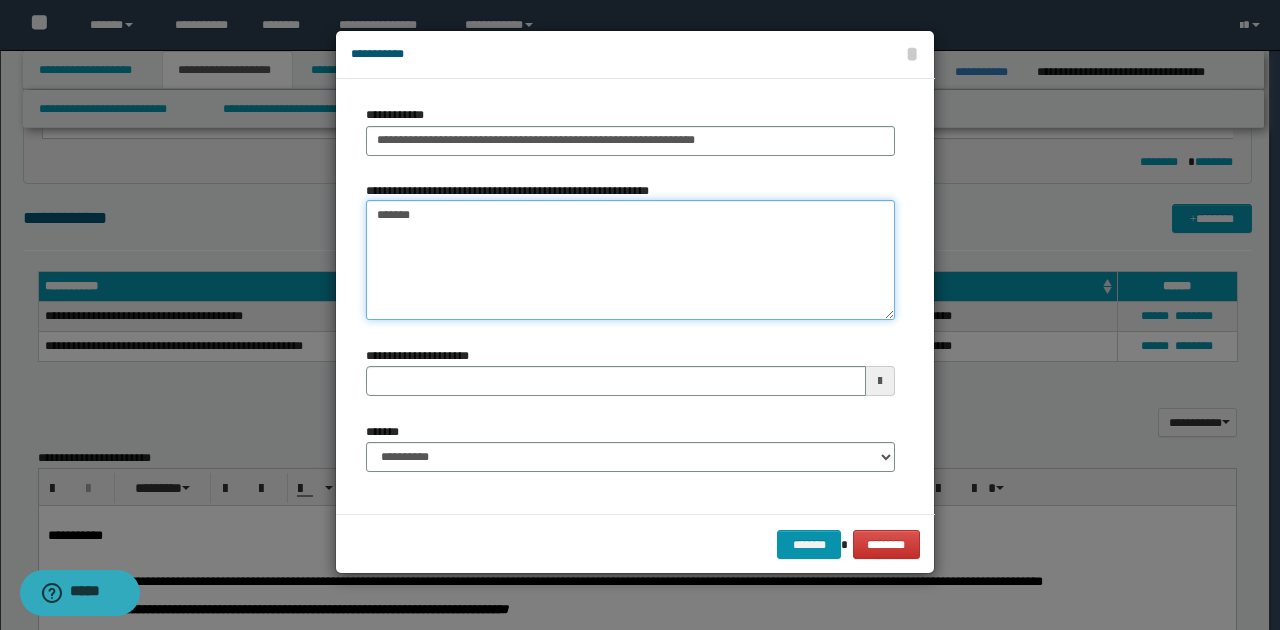 type on "********" 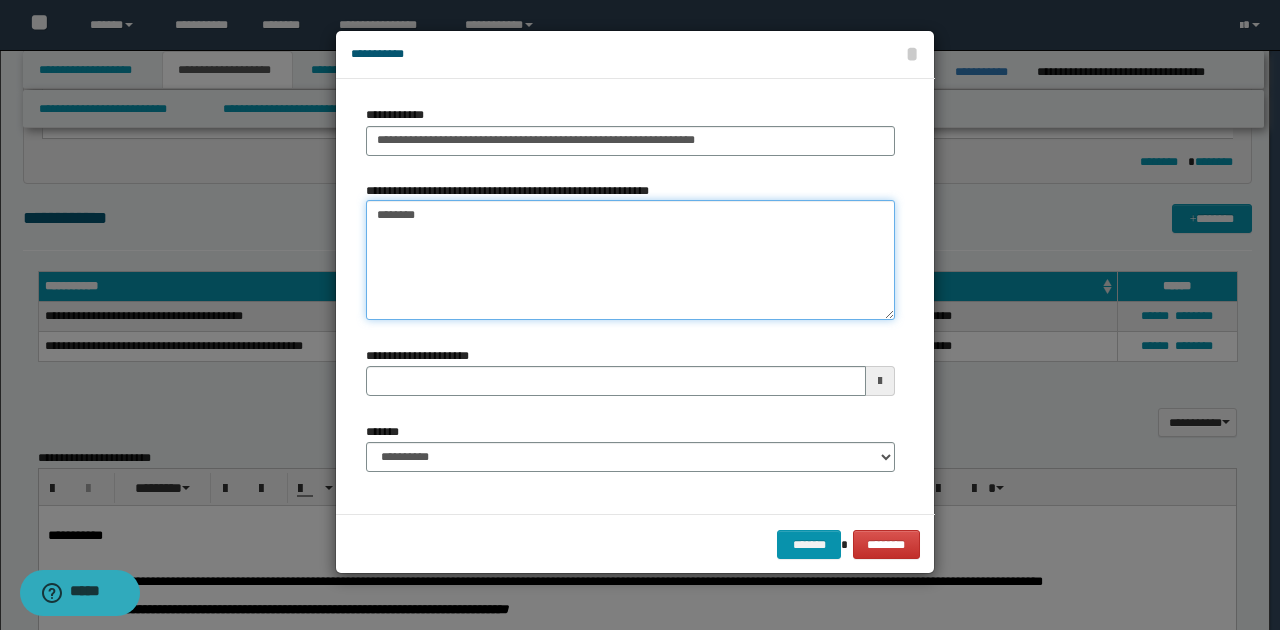 type 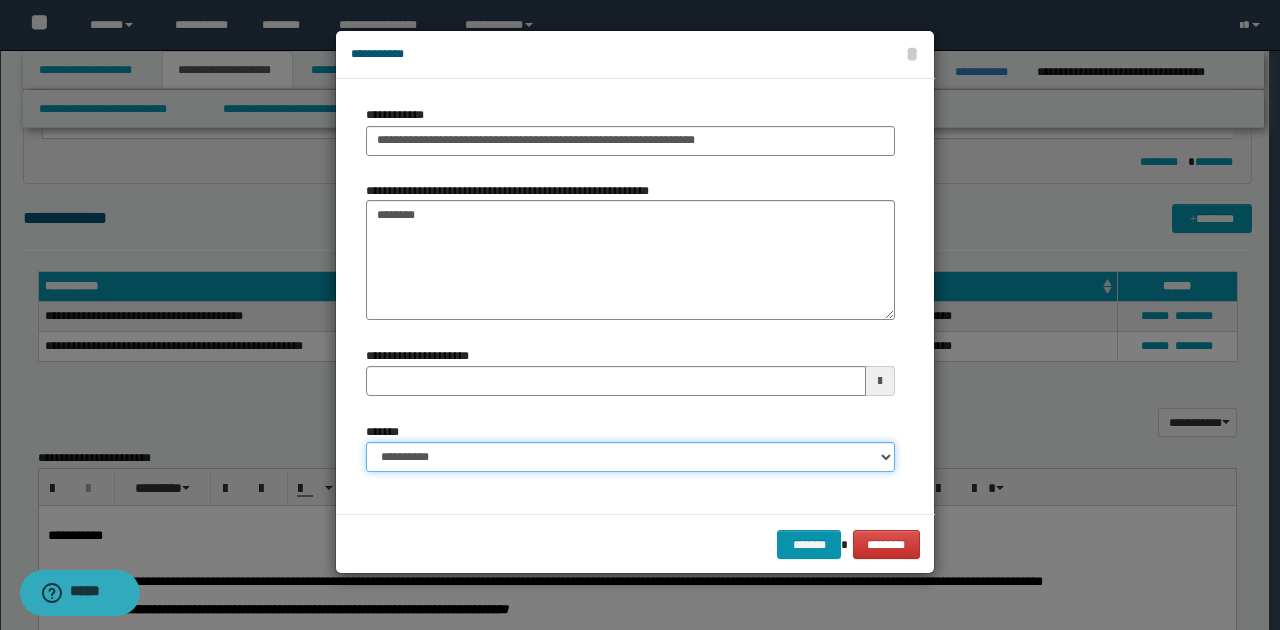 click on "**********" at bounding box center (630, 457) 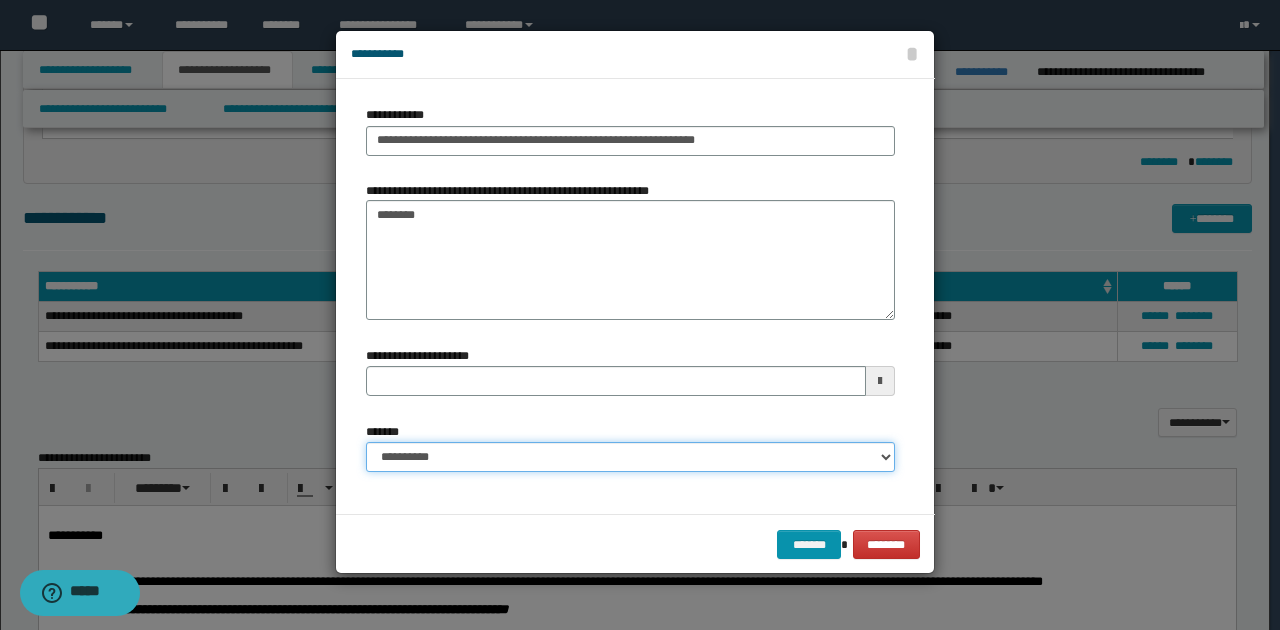 select on "*" 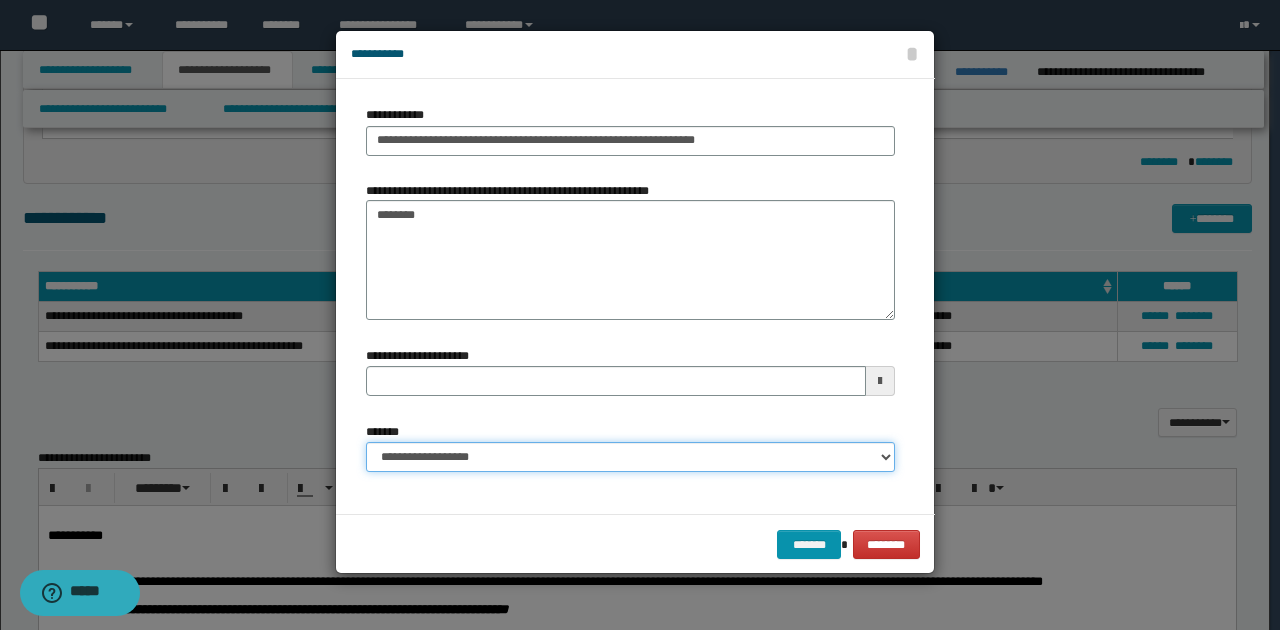 type 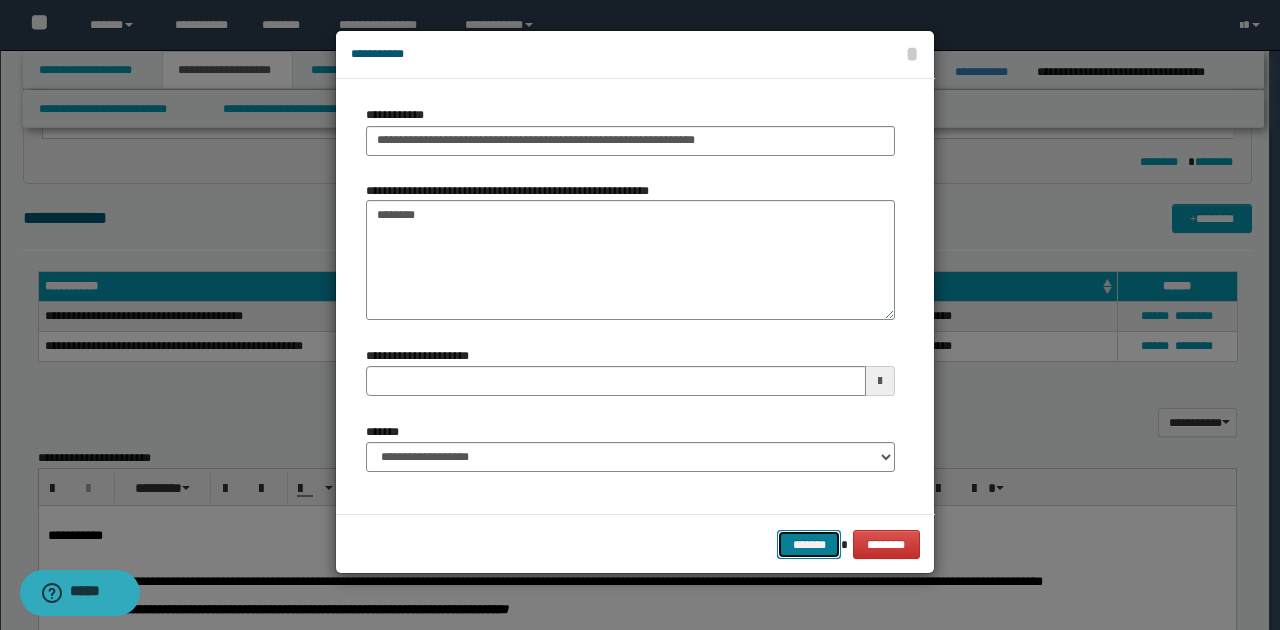 click on "*******" at bounding box center (809, 544) 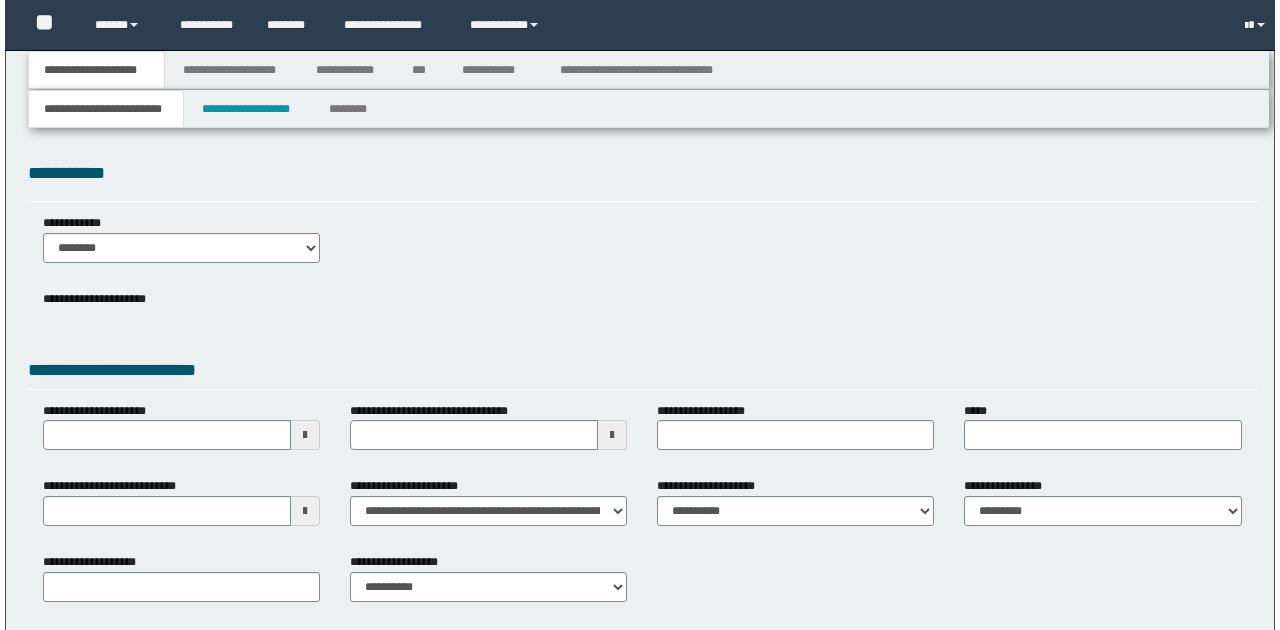 scroll, scrollTop: 0, scrollLeft: 0, axis: both 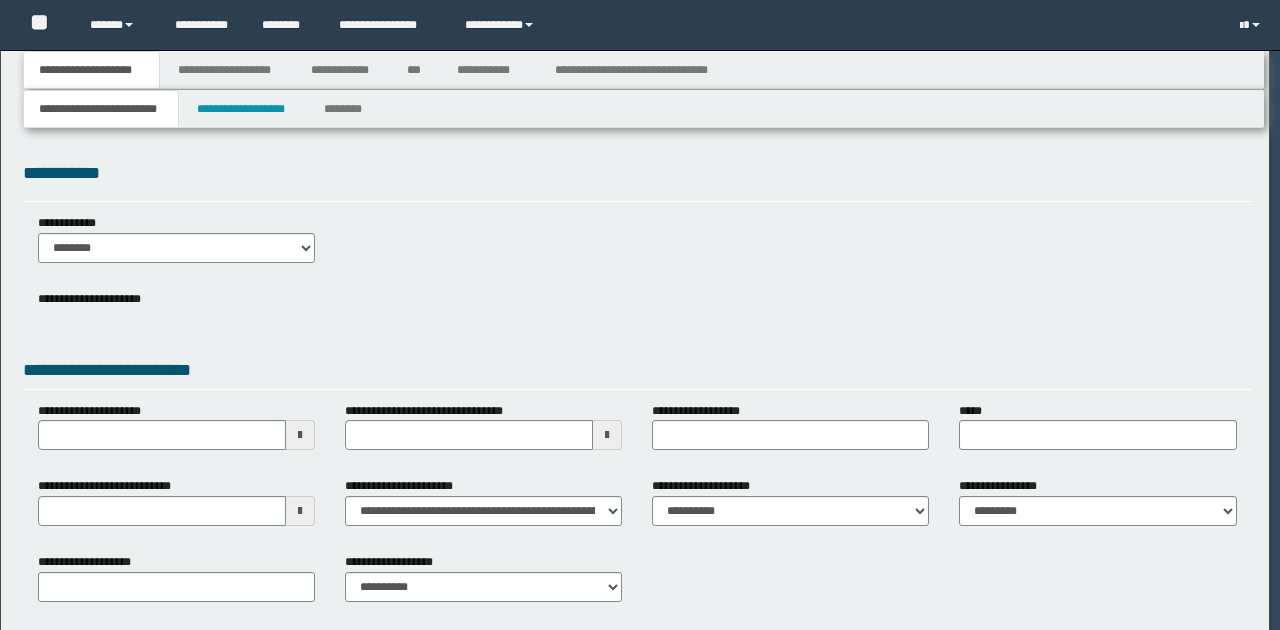 type on "**********" 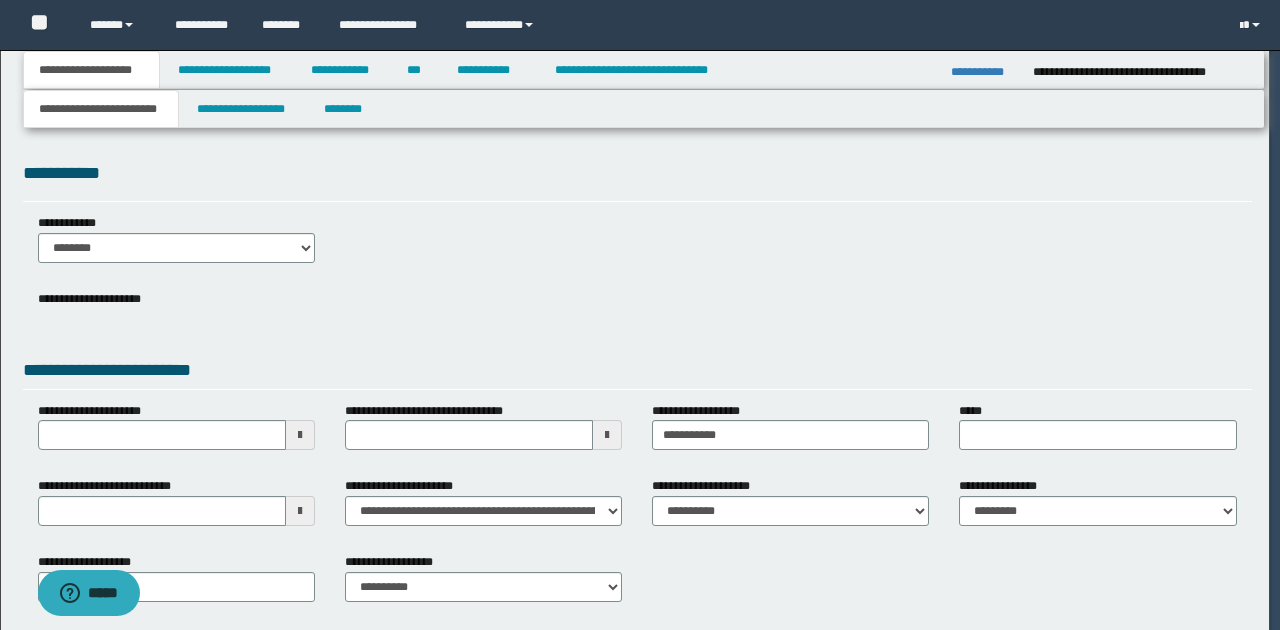 scroll, scrollTop: 0, scrollLeft: 0, axis: both 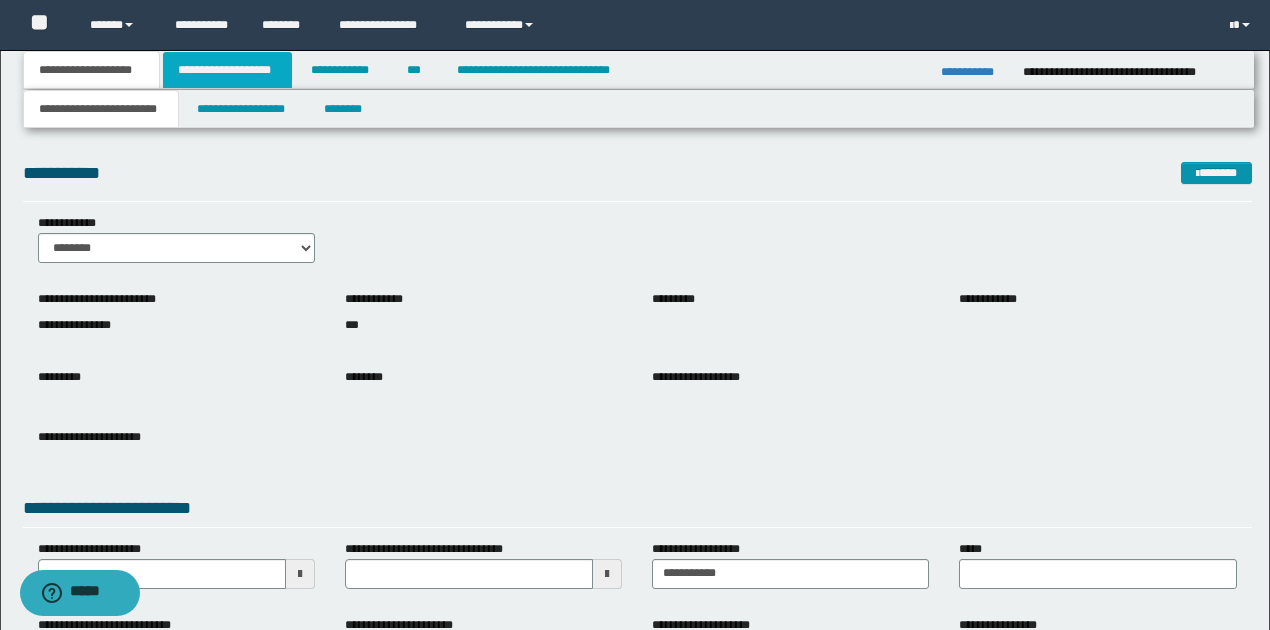 click on "**********" at bounding box center (227, 70) 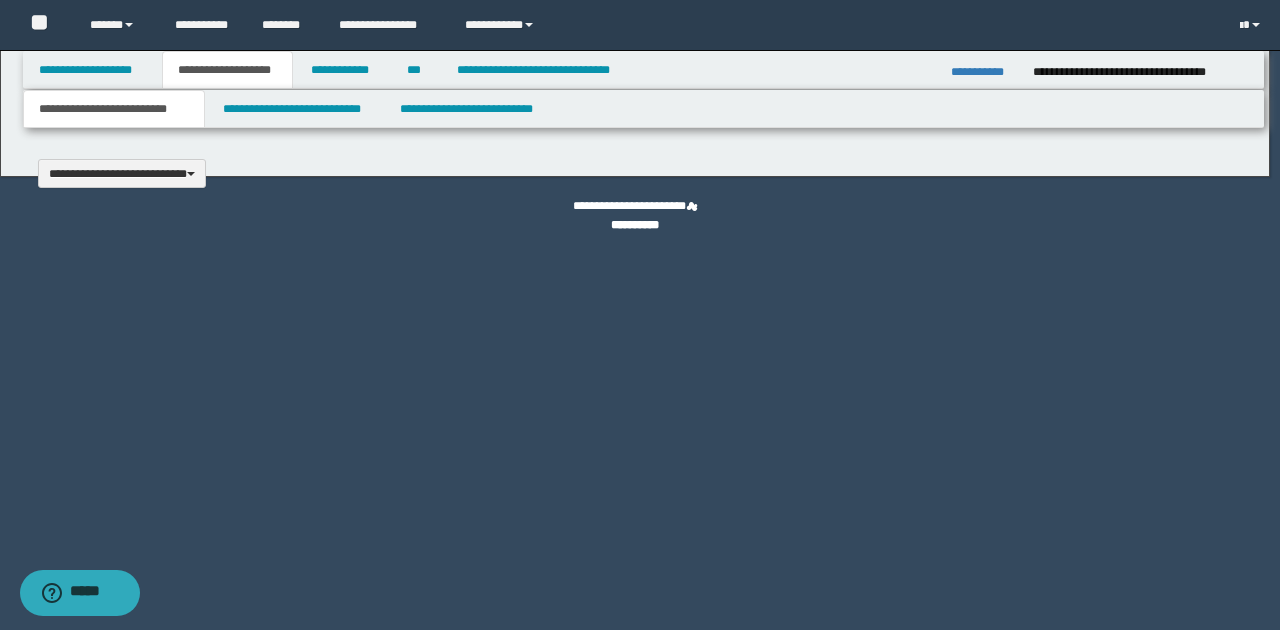 type 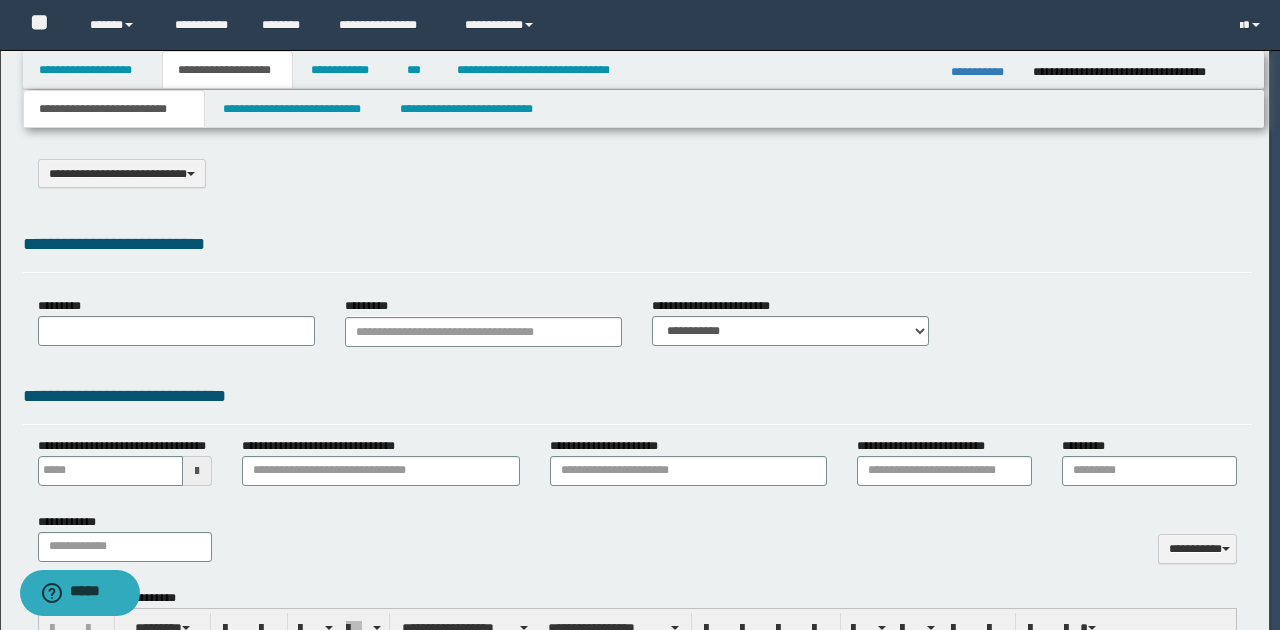 select on "*" 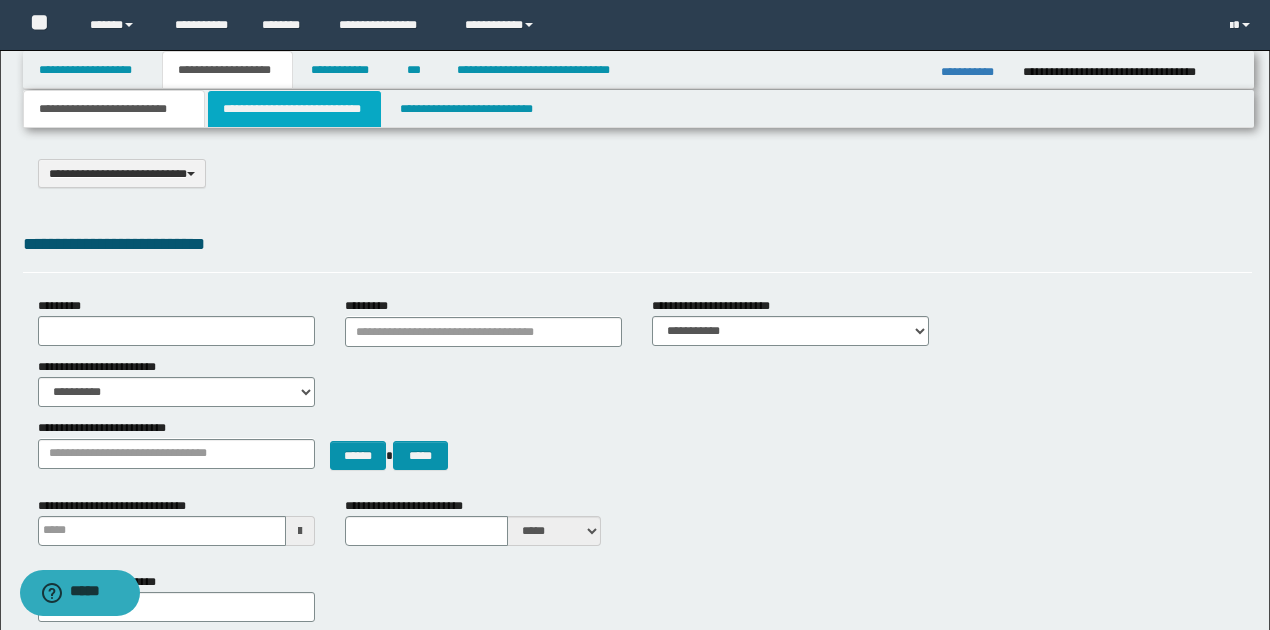 click on "**********" at bounding box center (294, 109) 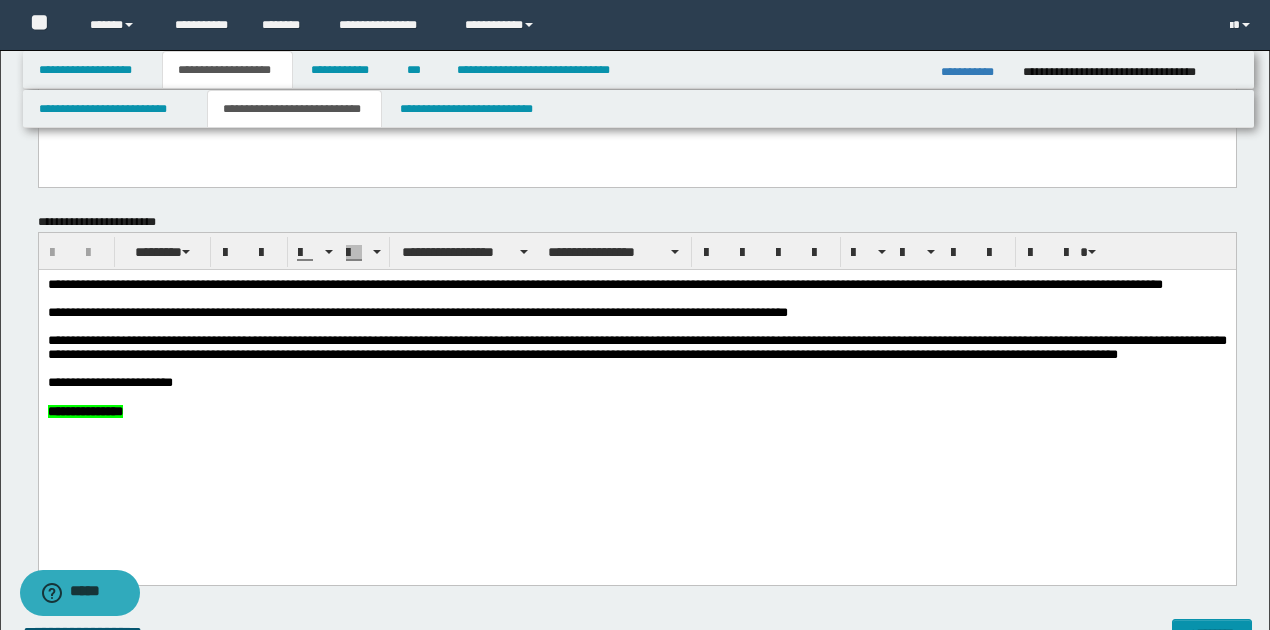 scroll, scrollTop: 933, scrollLeft: 0, axis: vertical 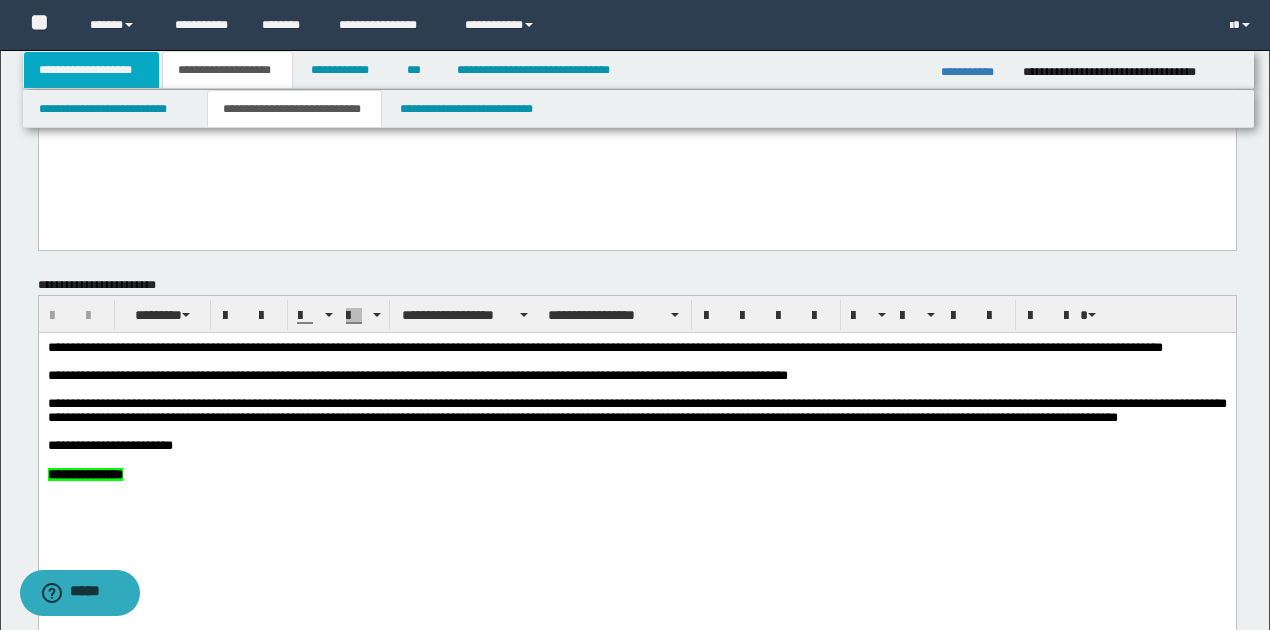 click on "**********" at bounding box center [92, 70] 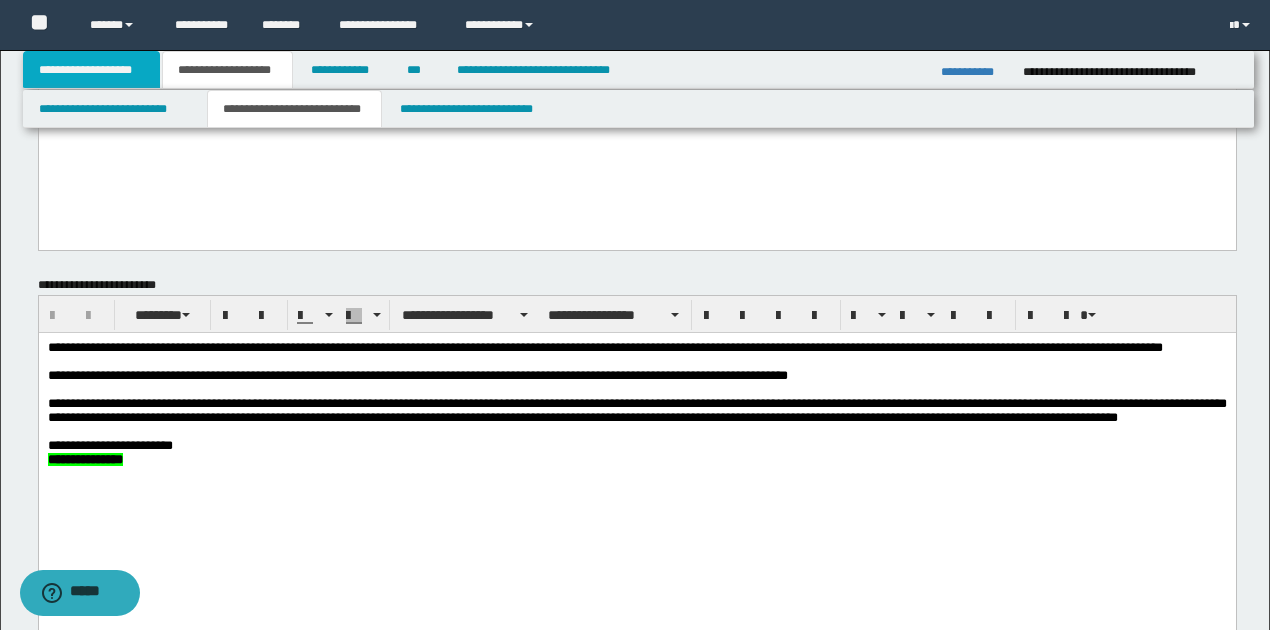scroll, scrollTop: 234, scrollLeft: 0, axis: vertical 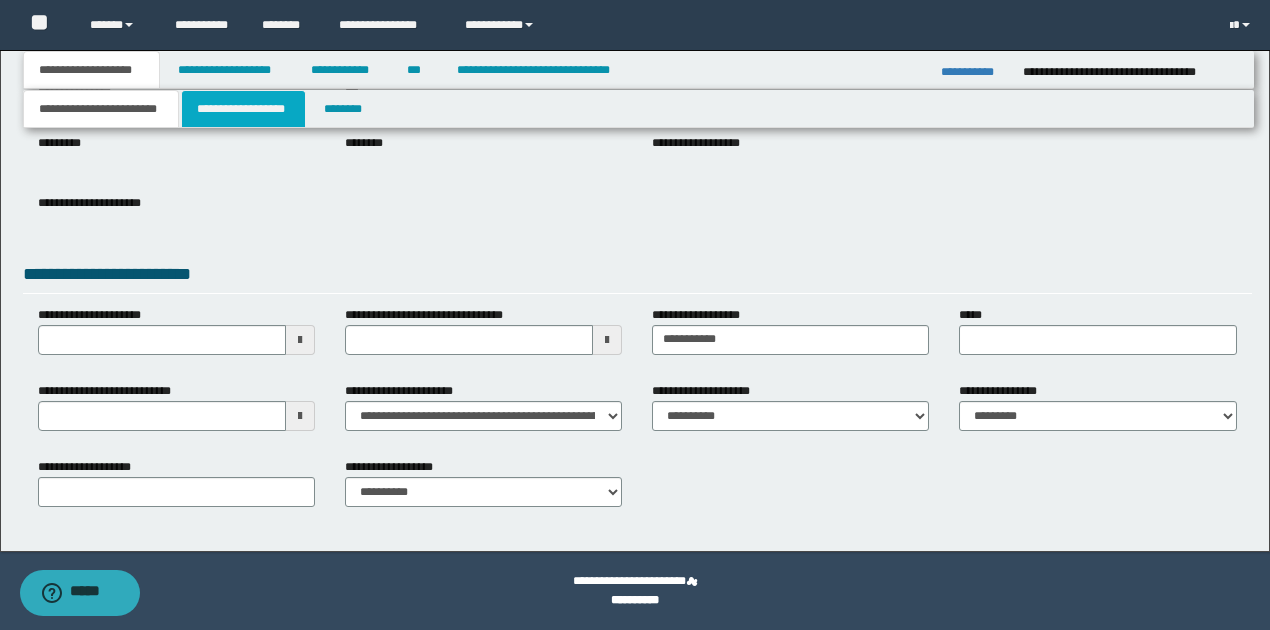 click on "**********" at bounding box center [243, 109] 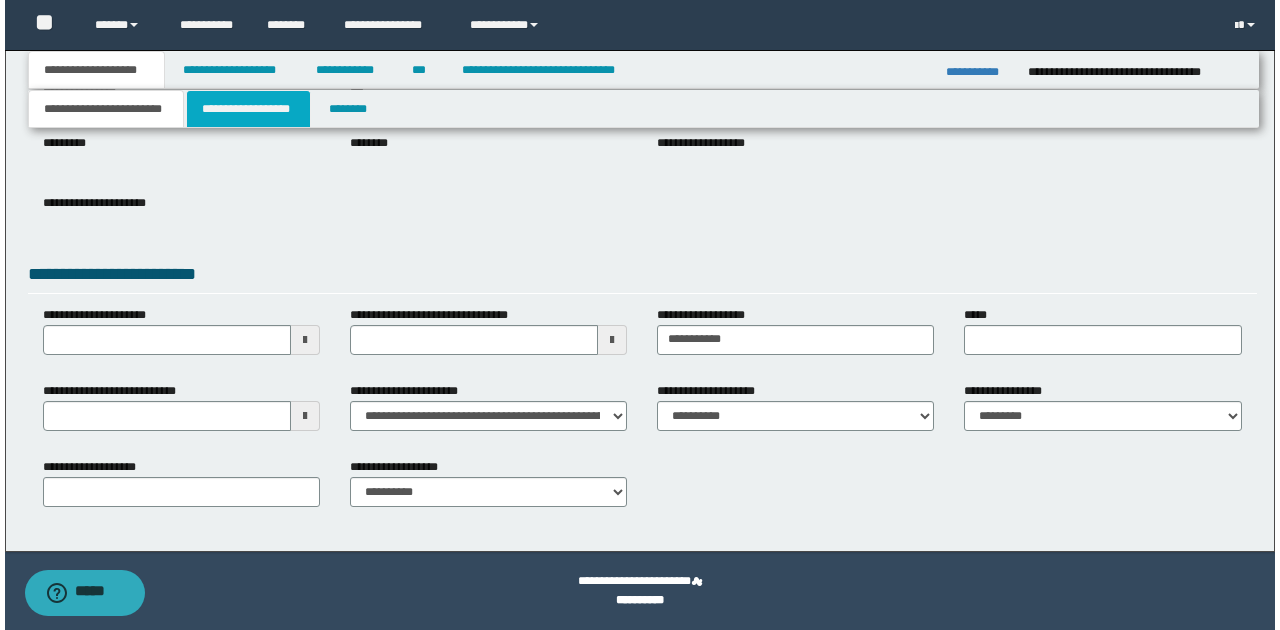 scroll, scrollTop: 0, scrollLeft: 0, axis: both 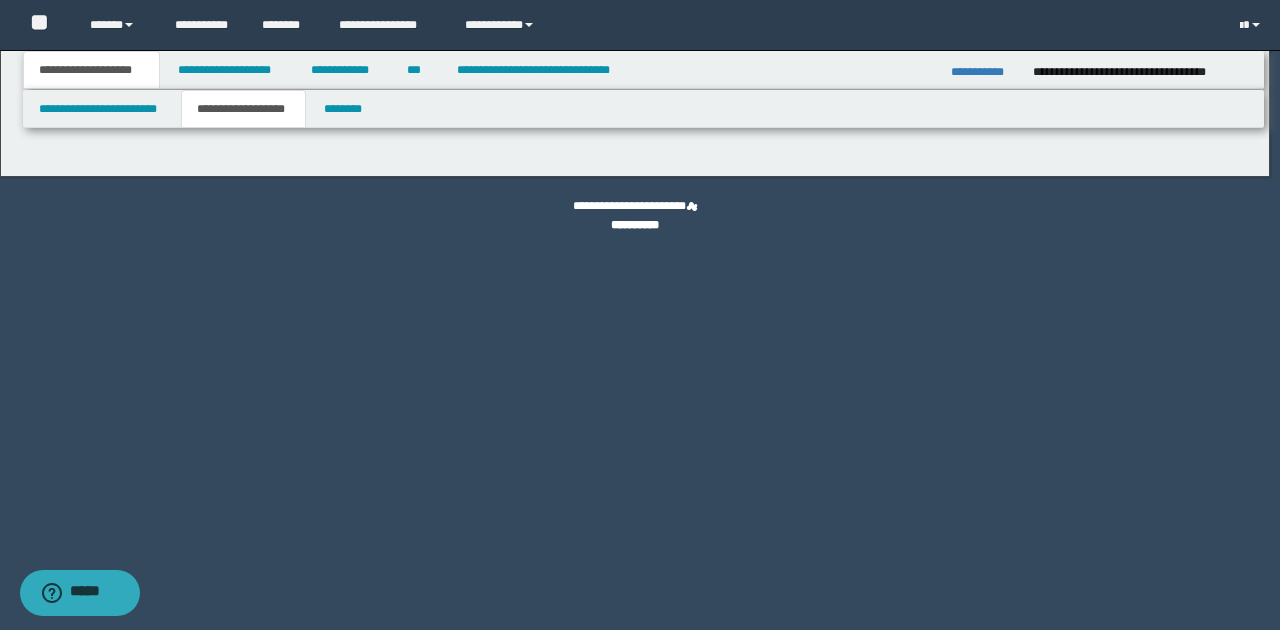 type on "********" 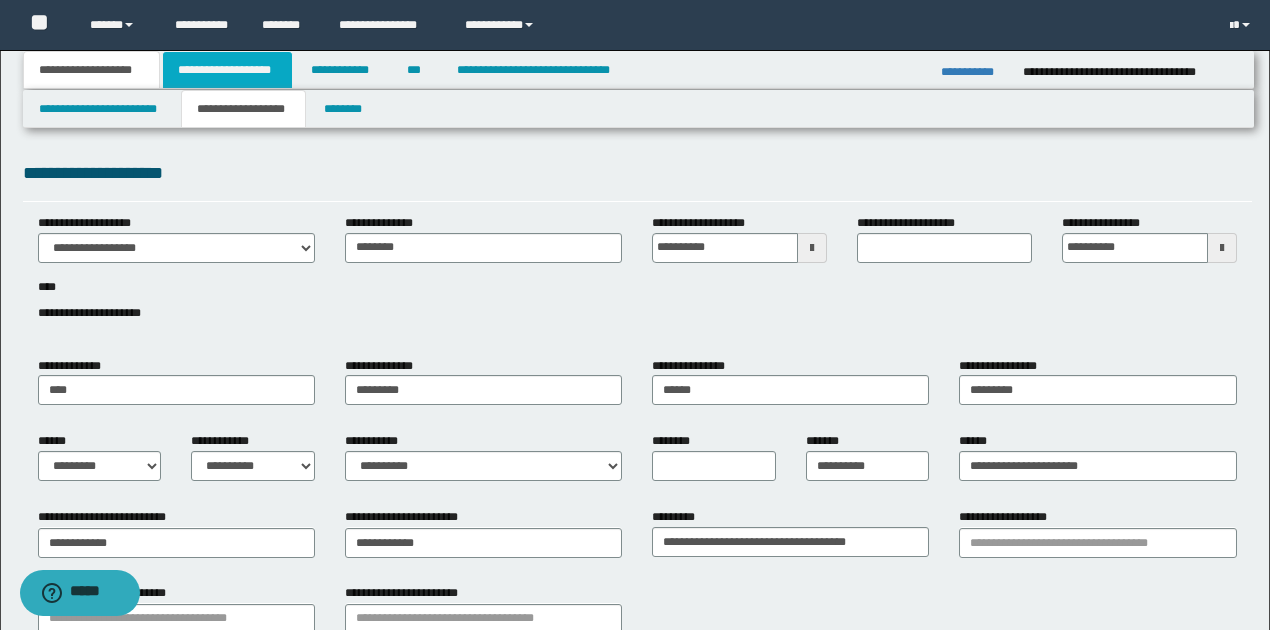 click on "**********" at bounding box center [227, 70] 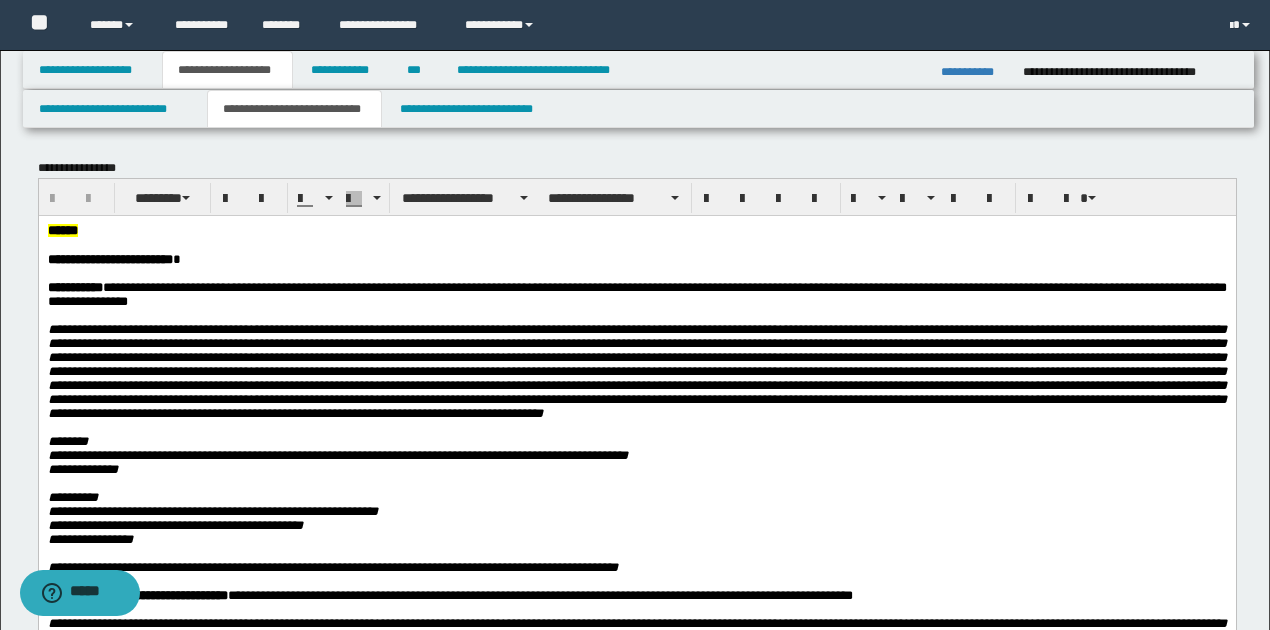 click on "**********" at bounding box center (294, 109) 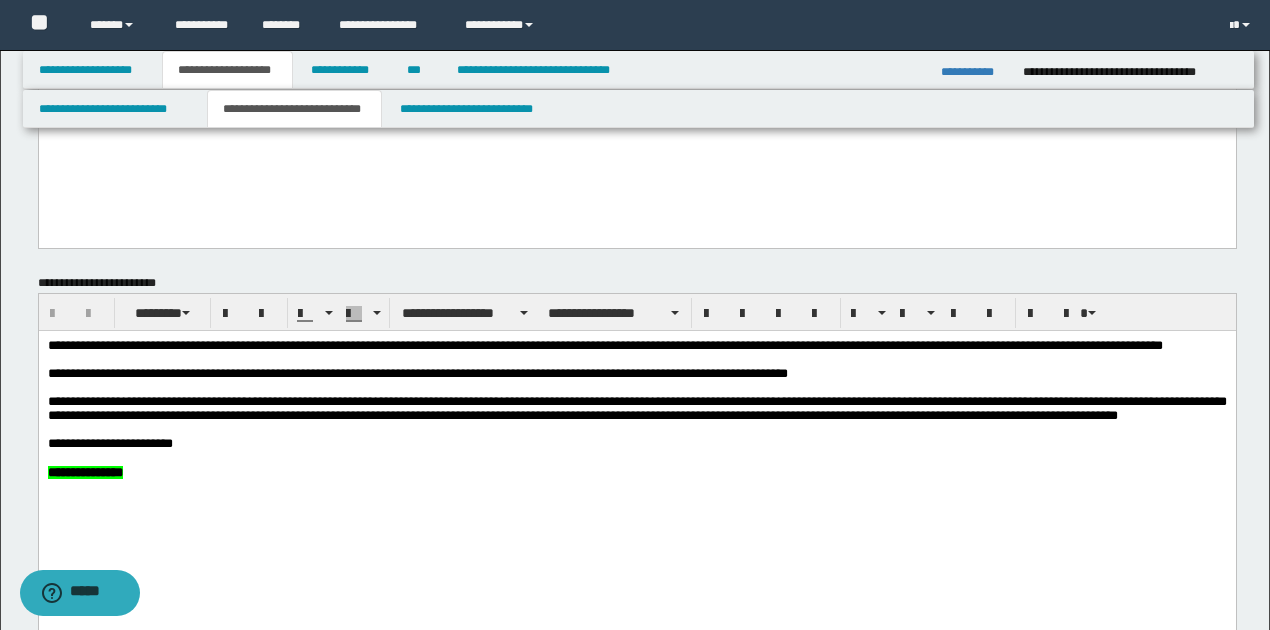 scroll, scrollTop: 933, scrollLeft: 0, axis: vertical 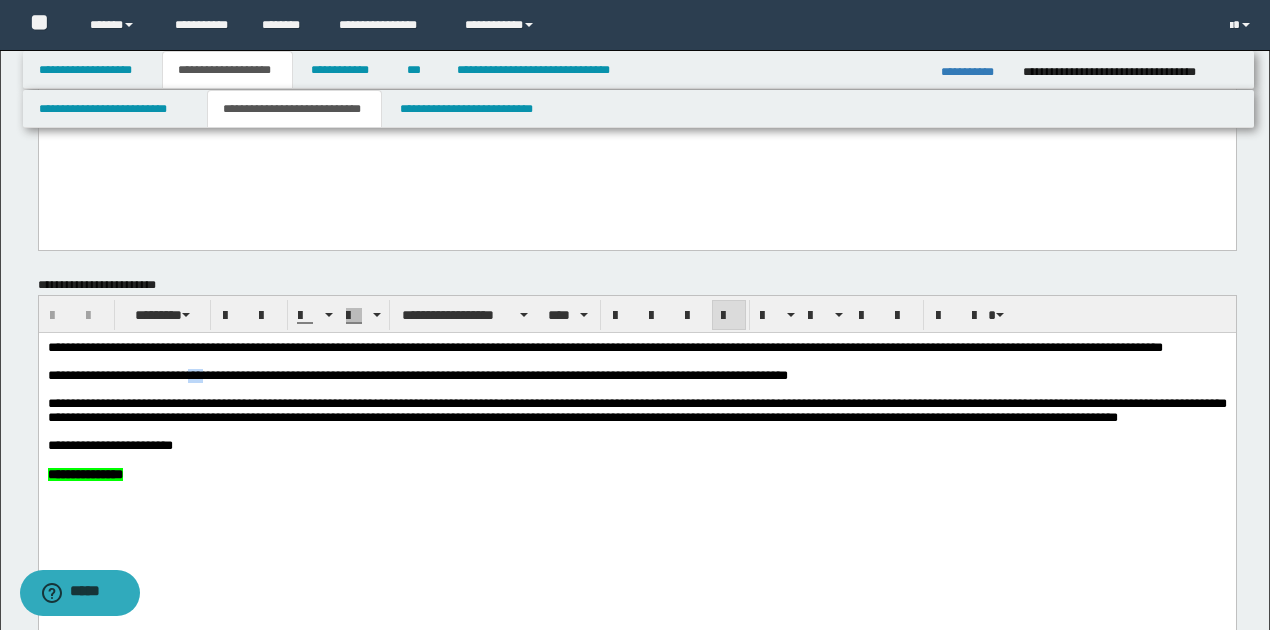 drag, startPoint x: 198, startPoint y: 394, endPoint x: 216, endPoint y: 388, distance: 18.973665 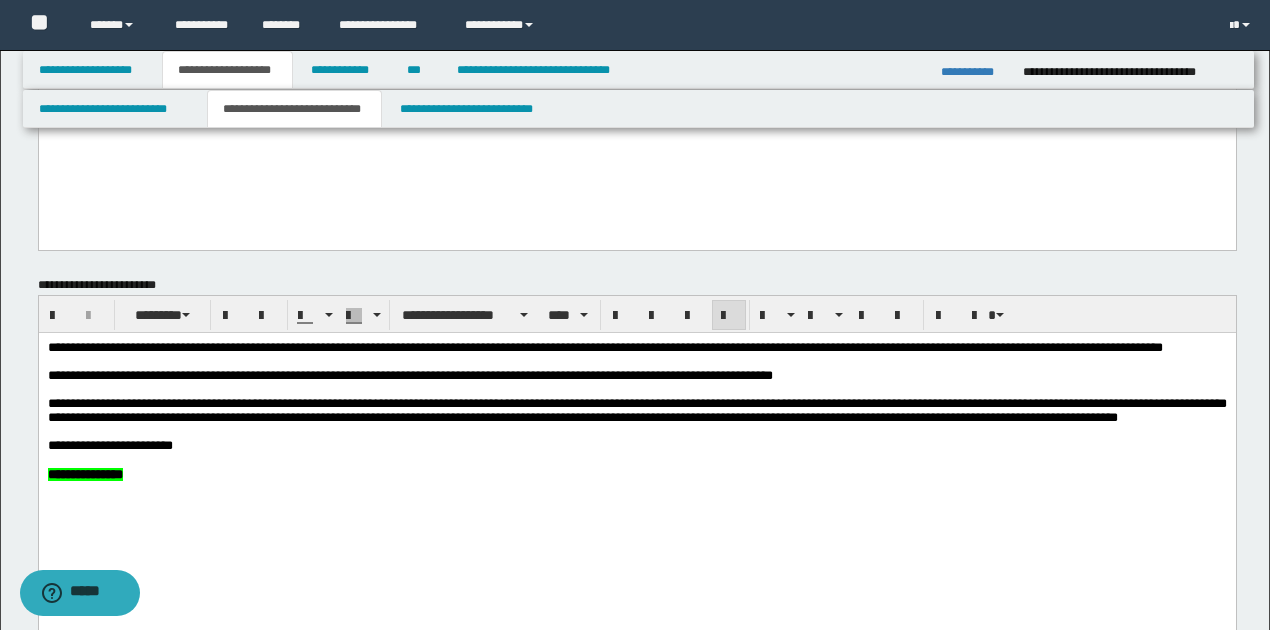 click on "**********" at bounding box center [636, 410] 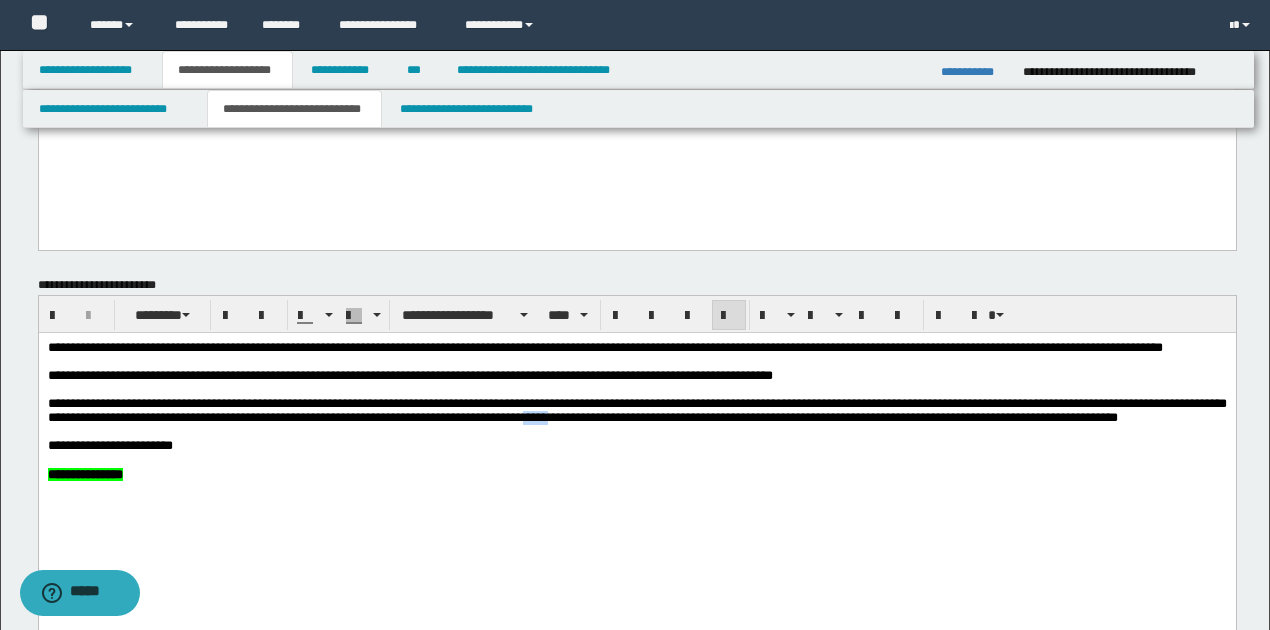 drag, startPoint x: 667, startPoint y: 443, endPoint x: 696, endPoint y: 438, distance: 29.427877 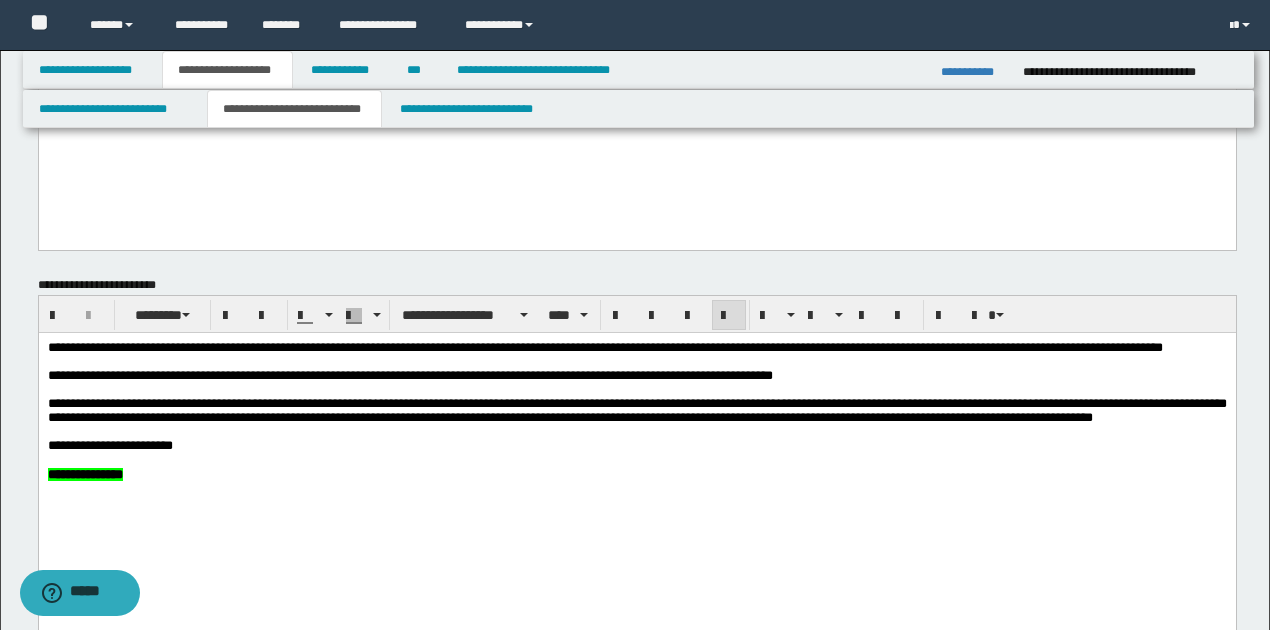 click on "**********" at bounding box center [636, 410] 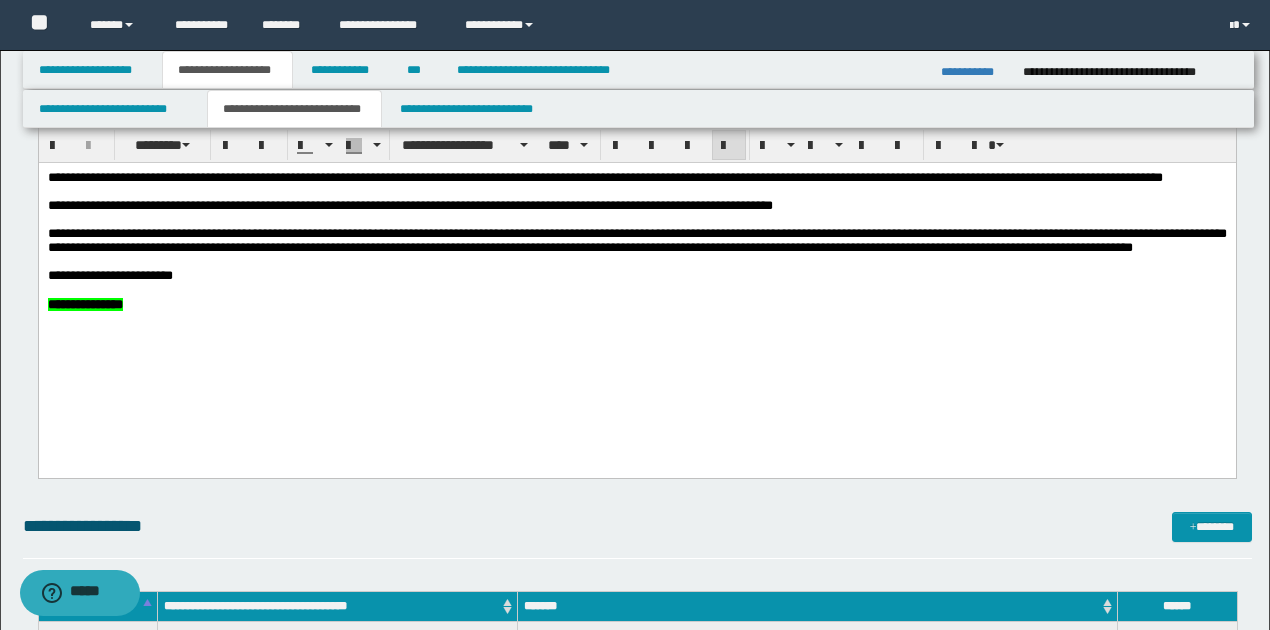 scroll, scrollTop: 1076, scrollLeft: 0, axis: vertical 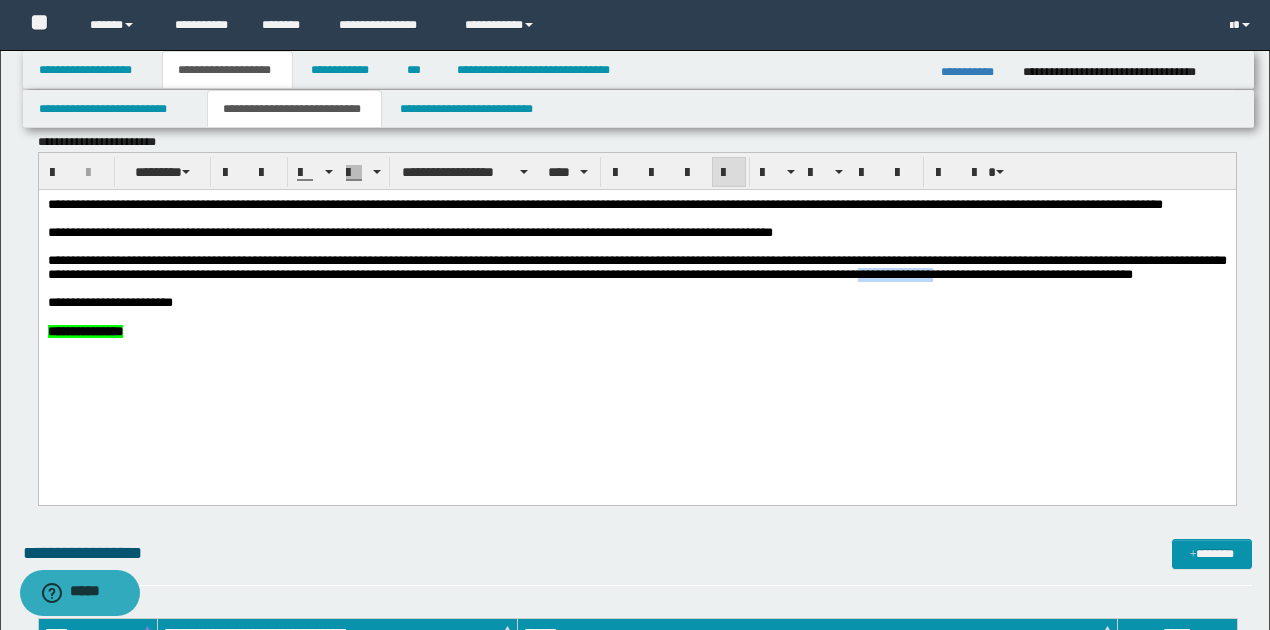 drag, startPoint x: 1036, startPoint y: 299, endPoint x: 1120, endPoint y: 298, distance: 84.00595 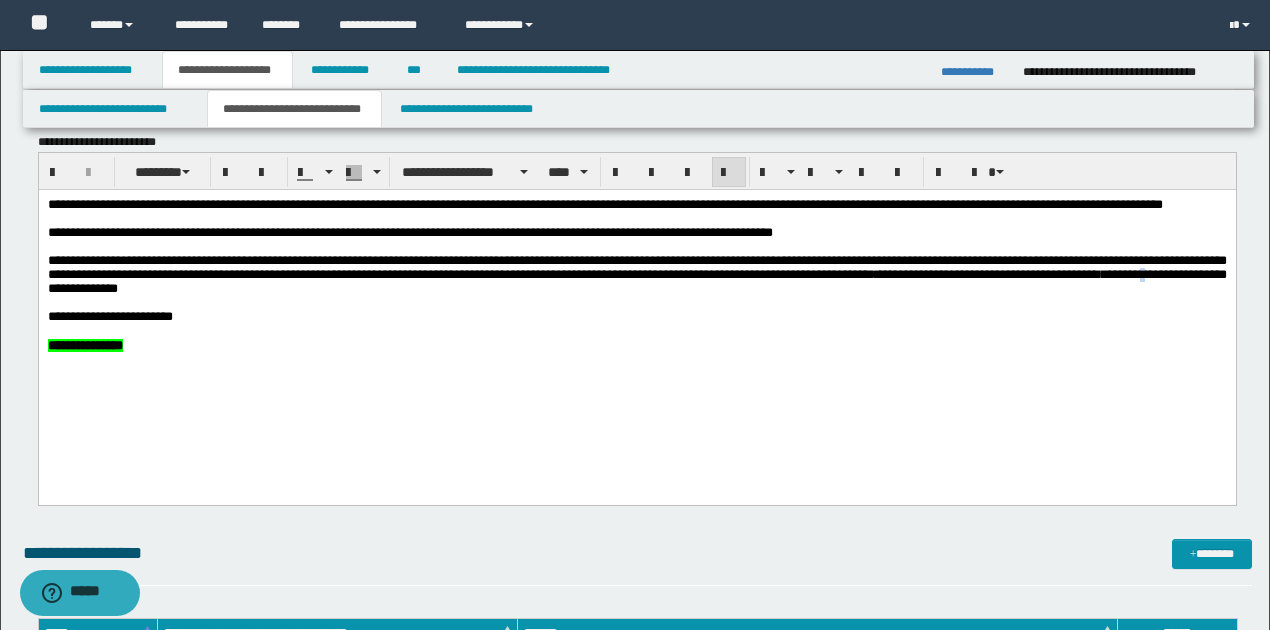 click on "**********" at bounding box center [636, 274] 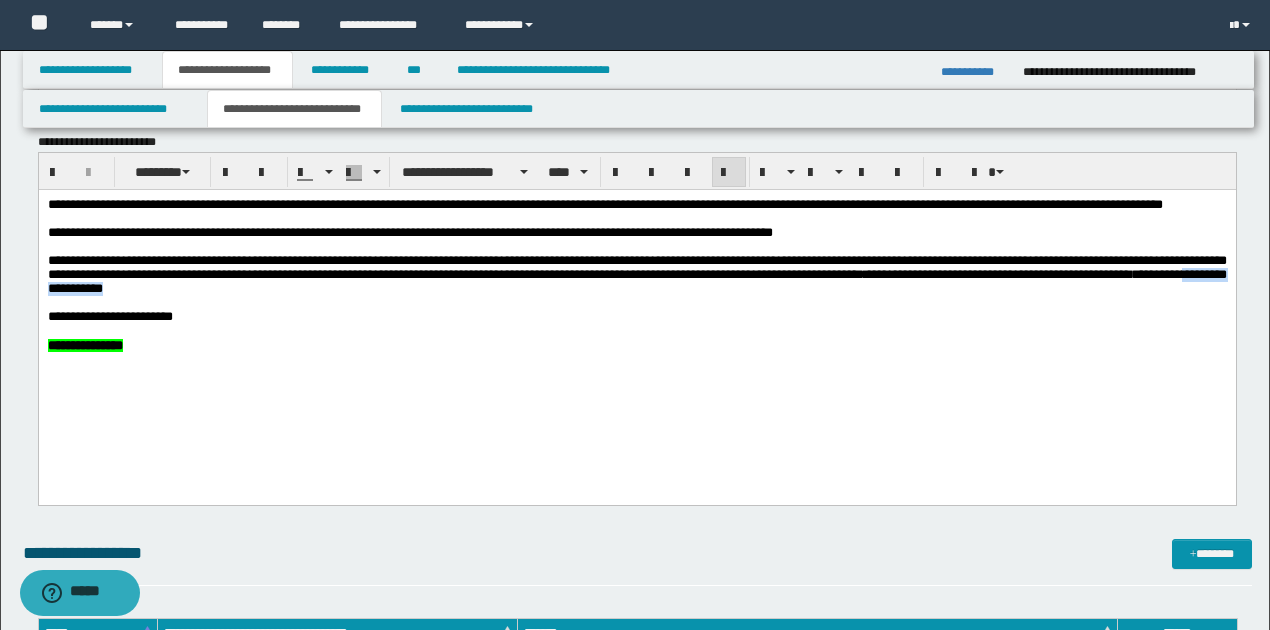 drag, startPoint x: 220, startPoint y: 316, endPoint x: 376, endPoint y: 316, distance: 156 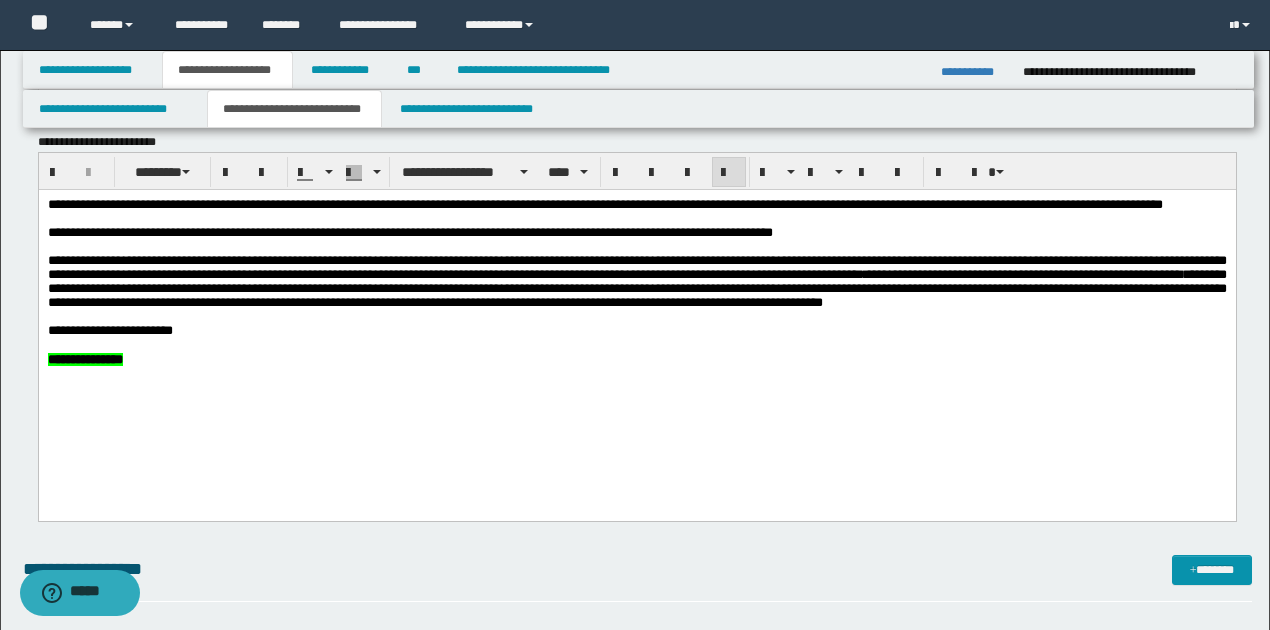click on "**********" at bounding box center [636, 331] 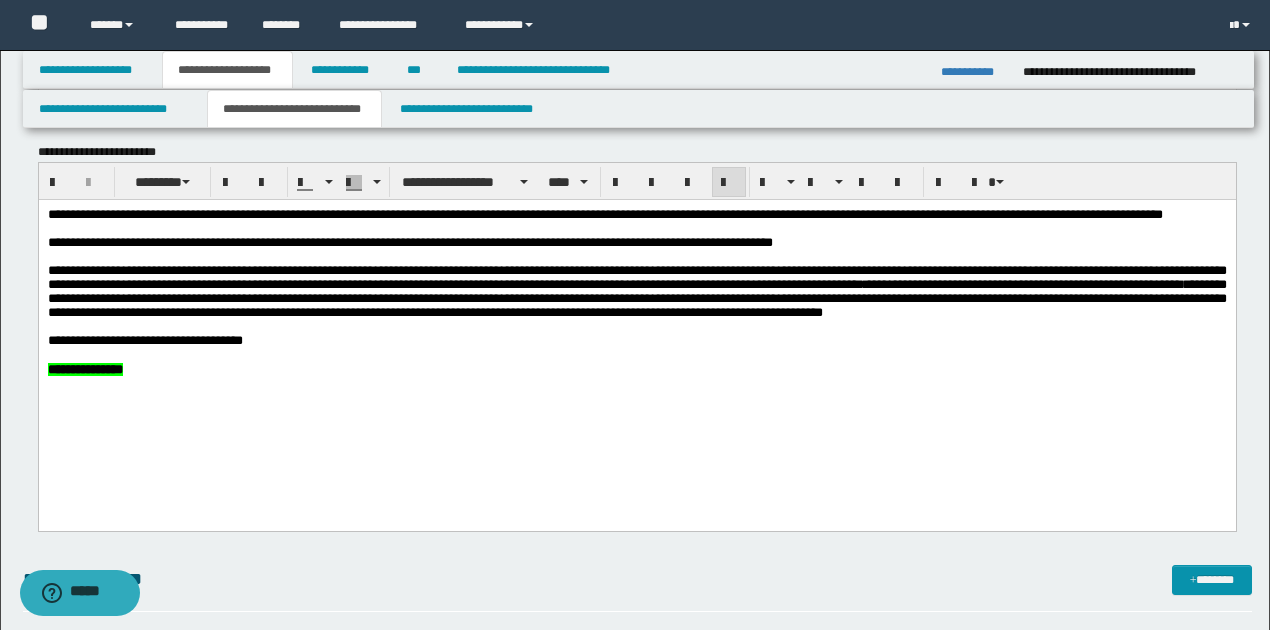 scroll, scrollTop: 1066, scrollLeft: 0, axis: vertical 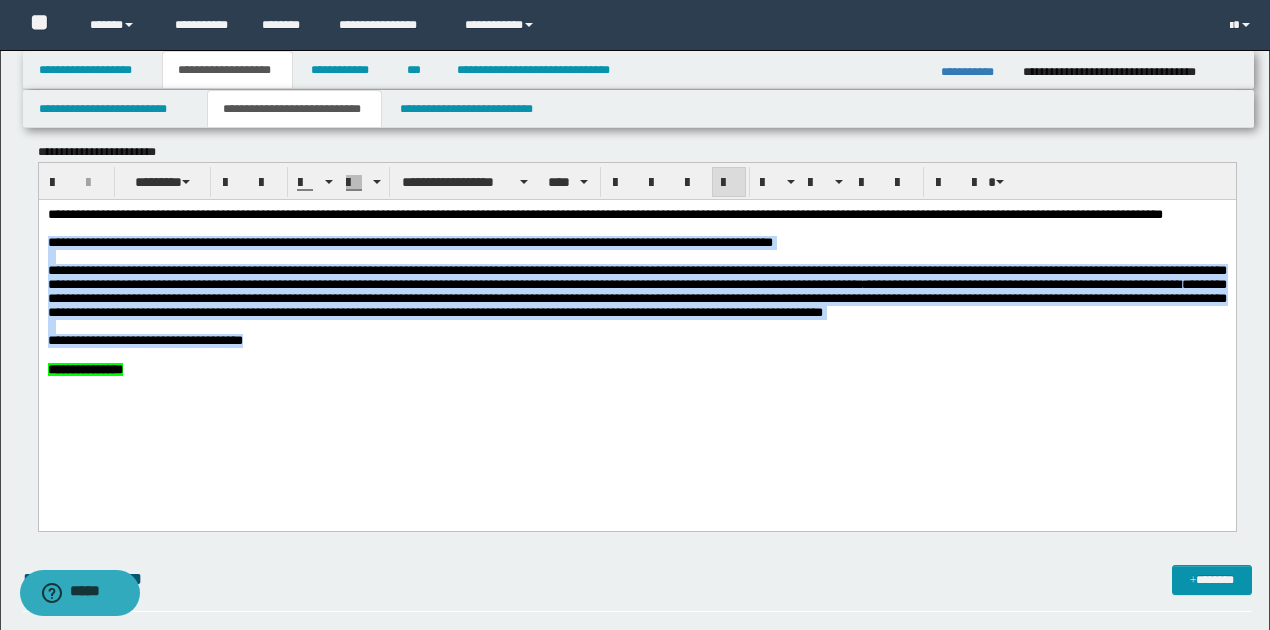 drag, startPoint x: 47, startPoint y: 260, endPoint x: 286, endPoint y: 367, distance: 261.85873 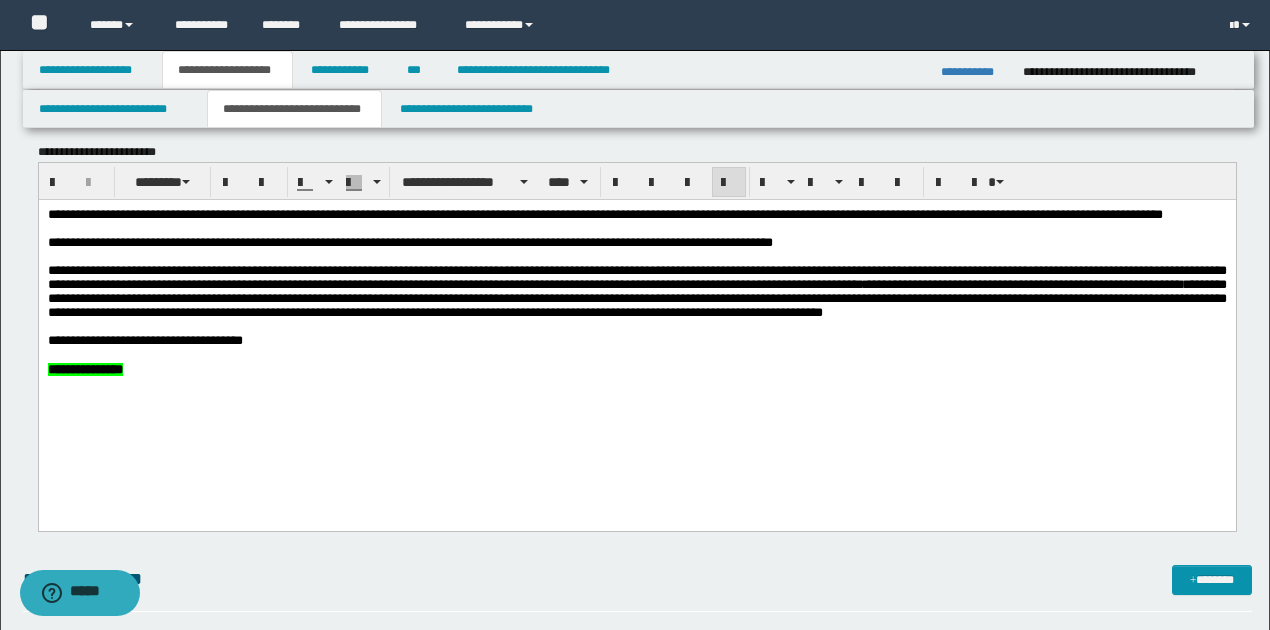 drag, startPoint x: 282, startPoint y: 310, endPoint x: 432, endPoint y: 398, distance: 173.90802 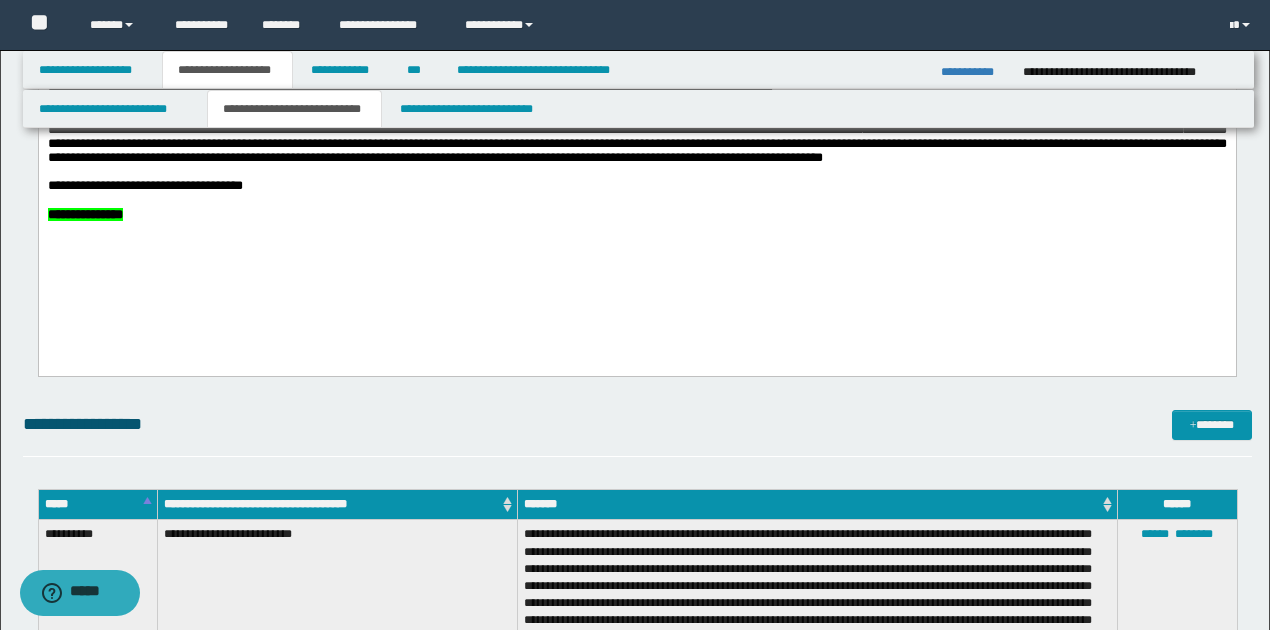 scroll, scrollTop: 1200, scrollLeft: 0, axis: vertical 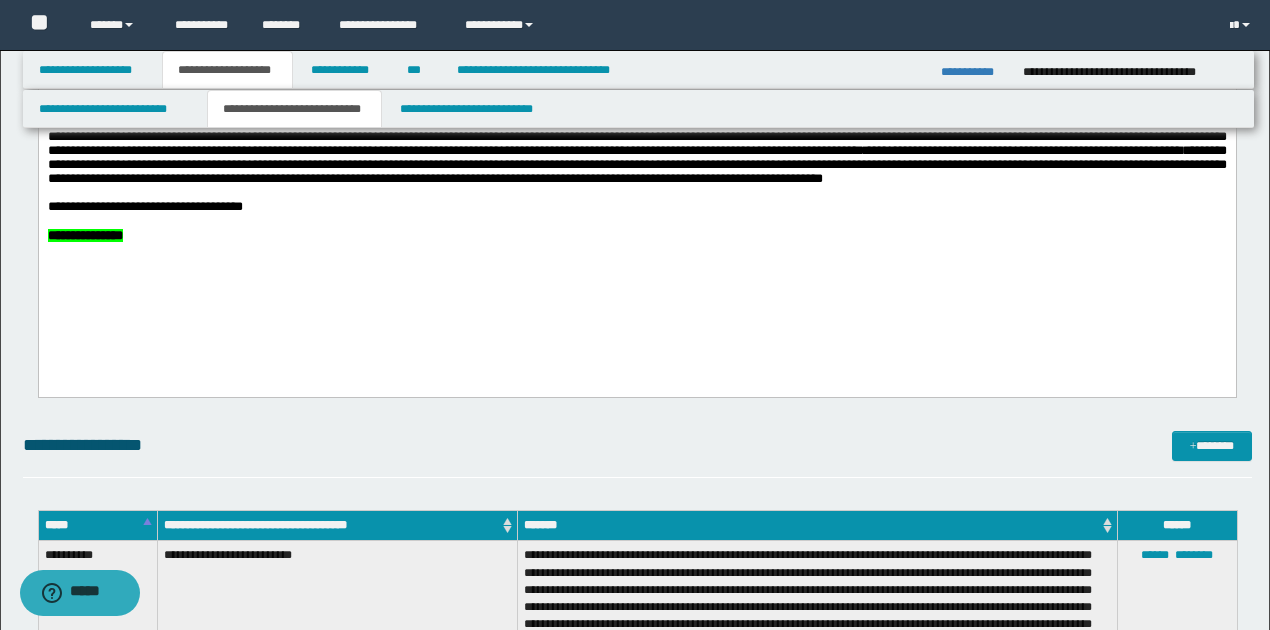 click on "**********" at bounding box center (636, 207) 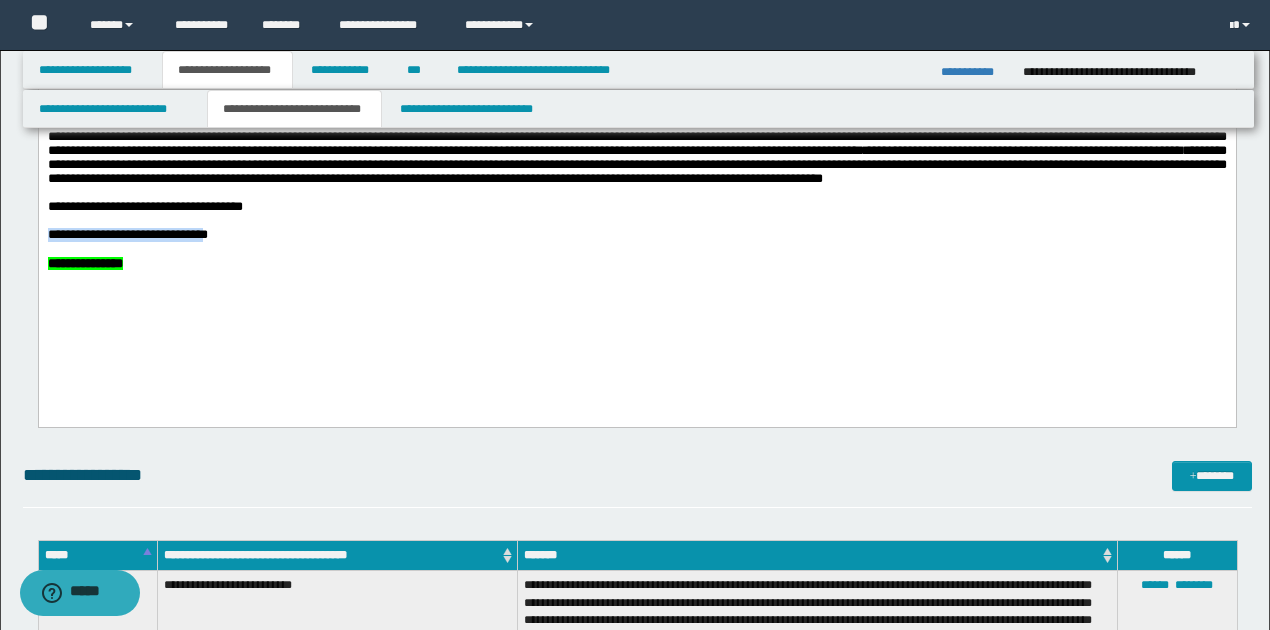 drag, startPoint x: 48, startPoint y: 266, endPoint x: 264, endPoint y: 272, distance: 216.08331 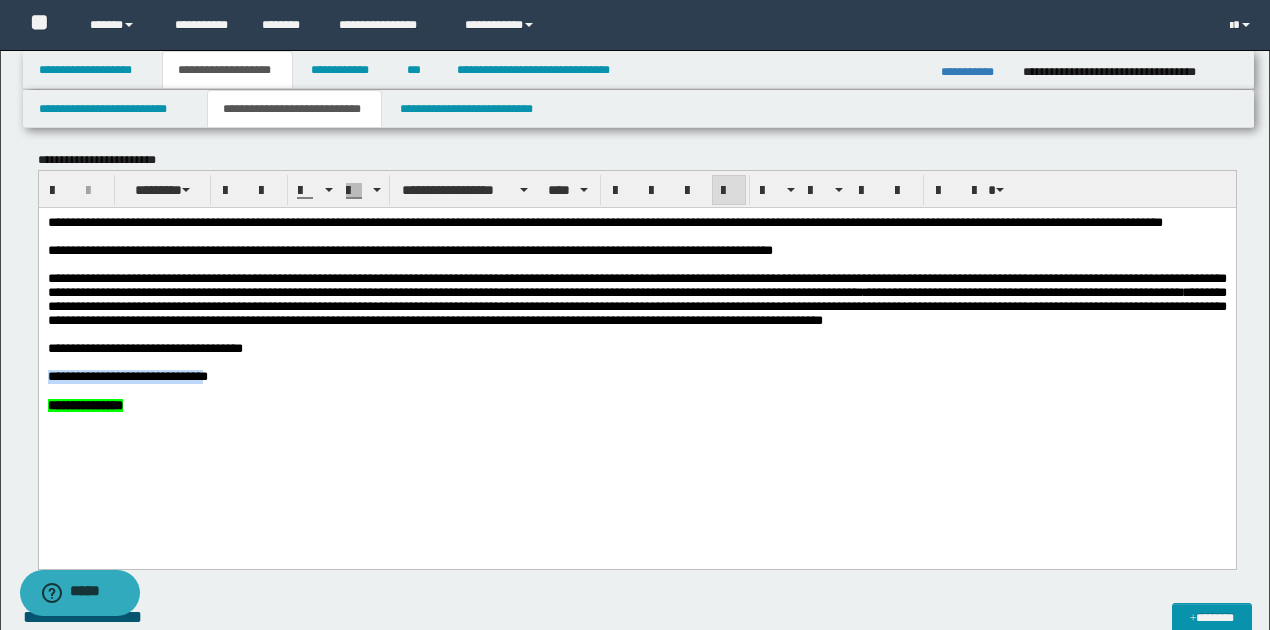 scroll, scrollTop: 1000, scrollLeft: 0, axis: vertical 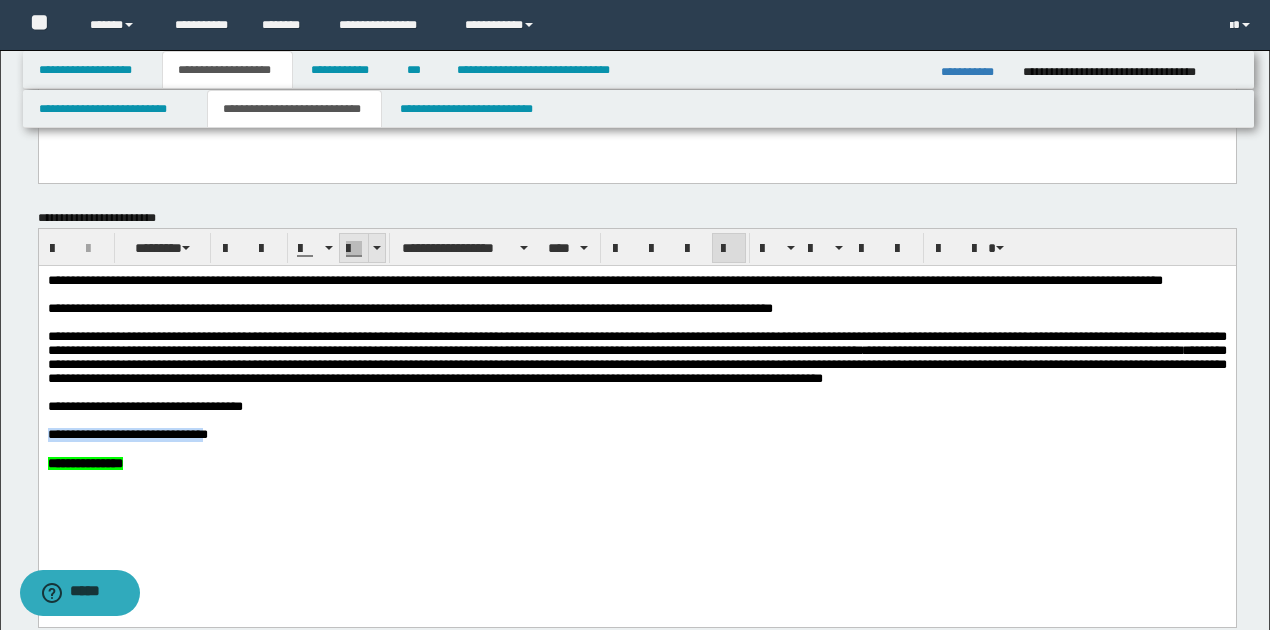 drag, startPoint x: 373, startPoint y: 253, endPoint x: 328, endPoint y: 4, distance: 253.0336 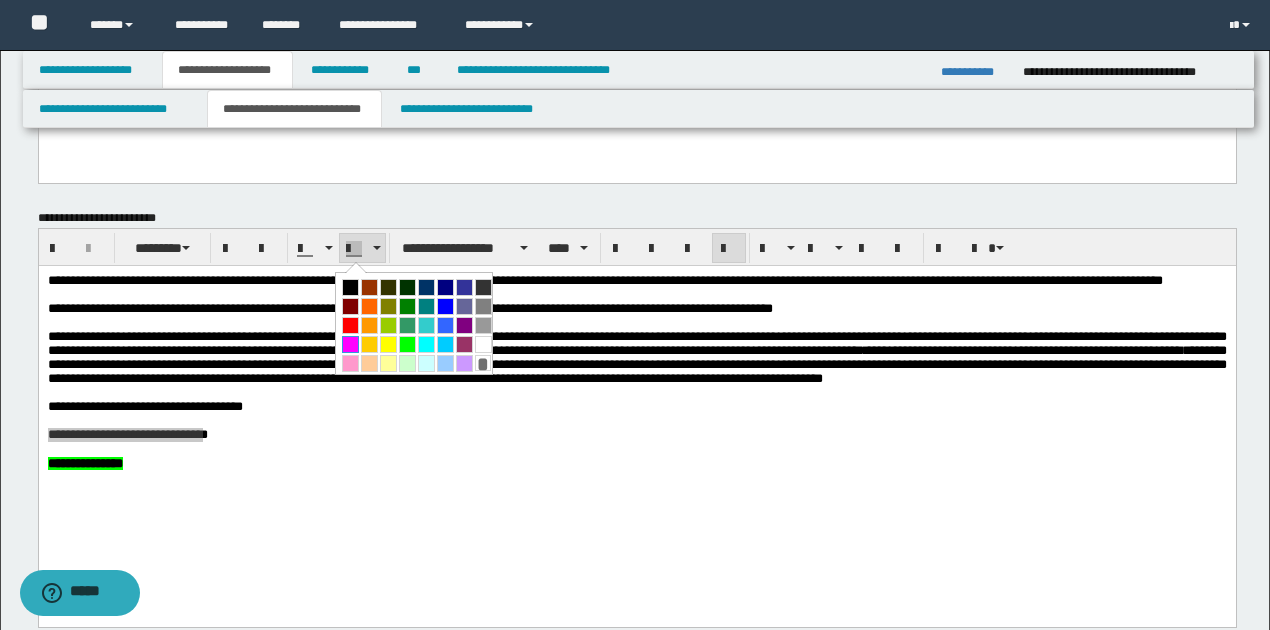 click at bounding box center (350, 344) 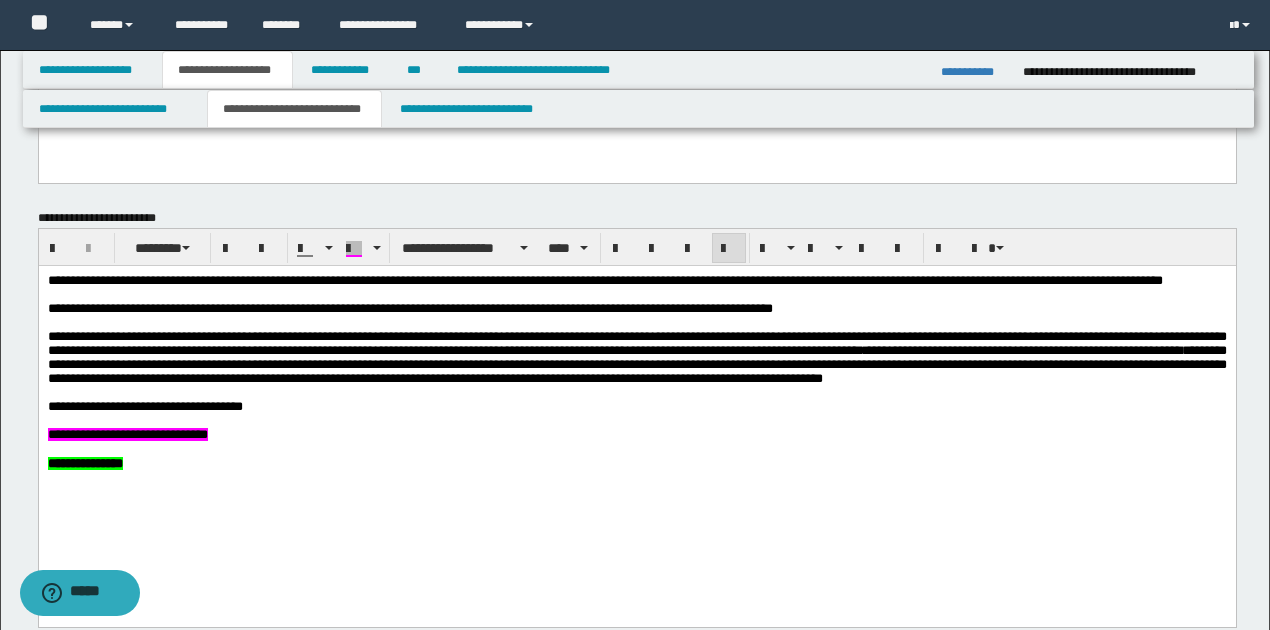 click on "**********" at bounding box center [636, 407] 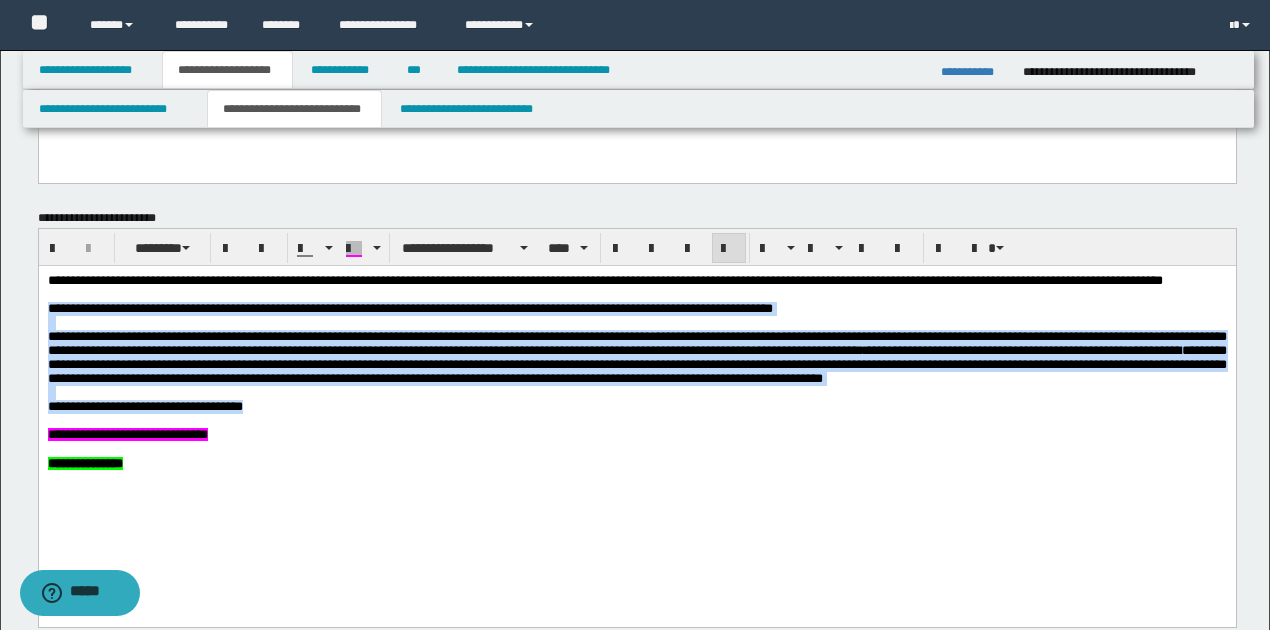 drag, startPoint x: 46, startPoint y: 324, endPoint x: 260, endPoint y: 433, distance: 240.16037 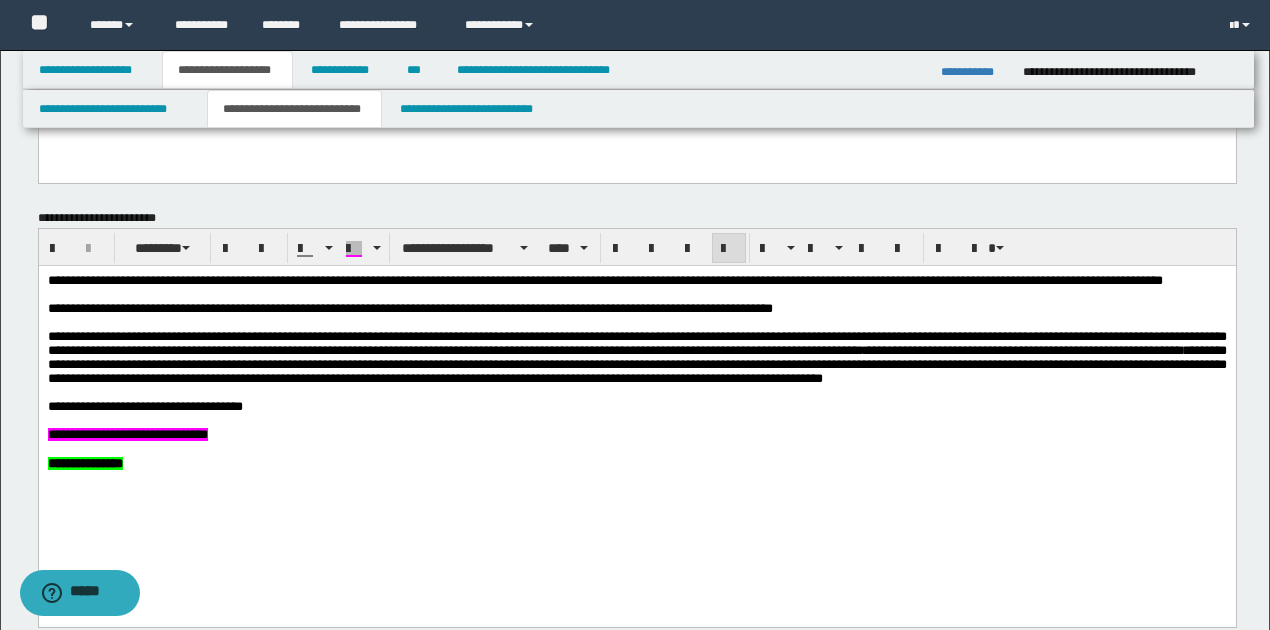 click at bounding box center (637, 449) 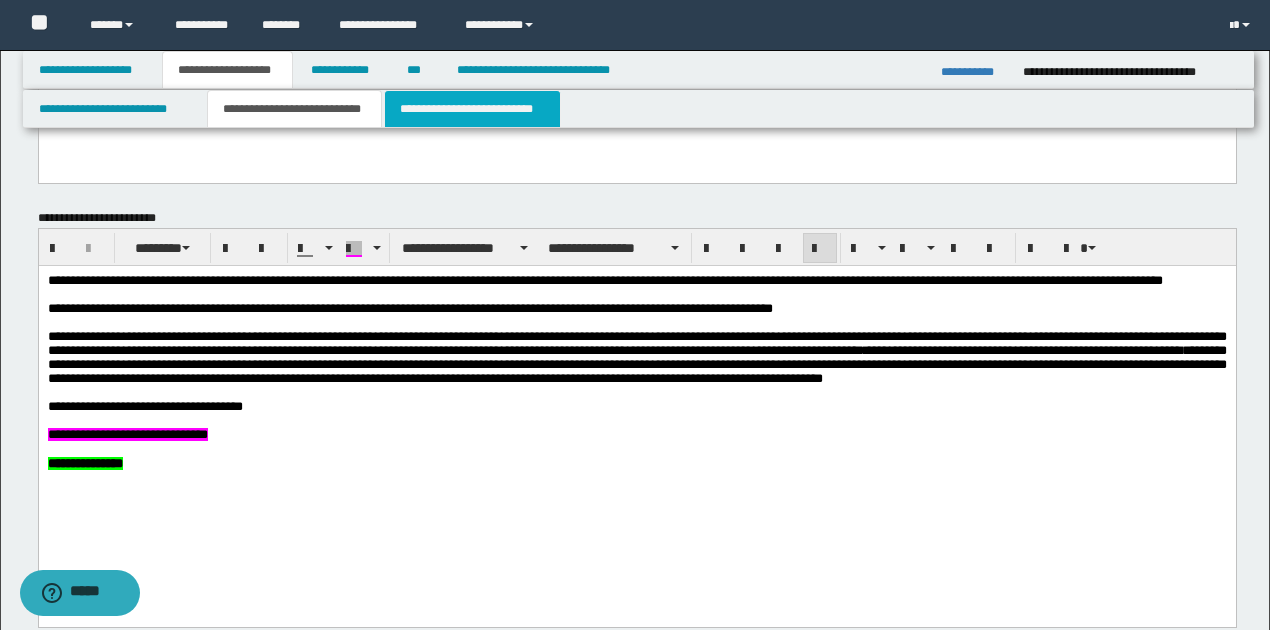click on "**********" at bounding box center (472, 109) 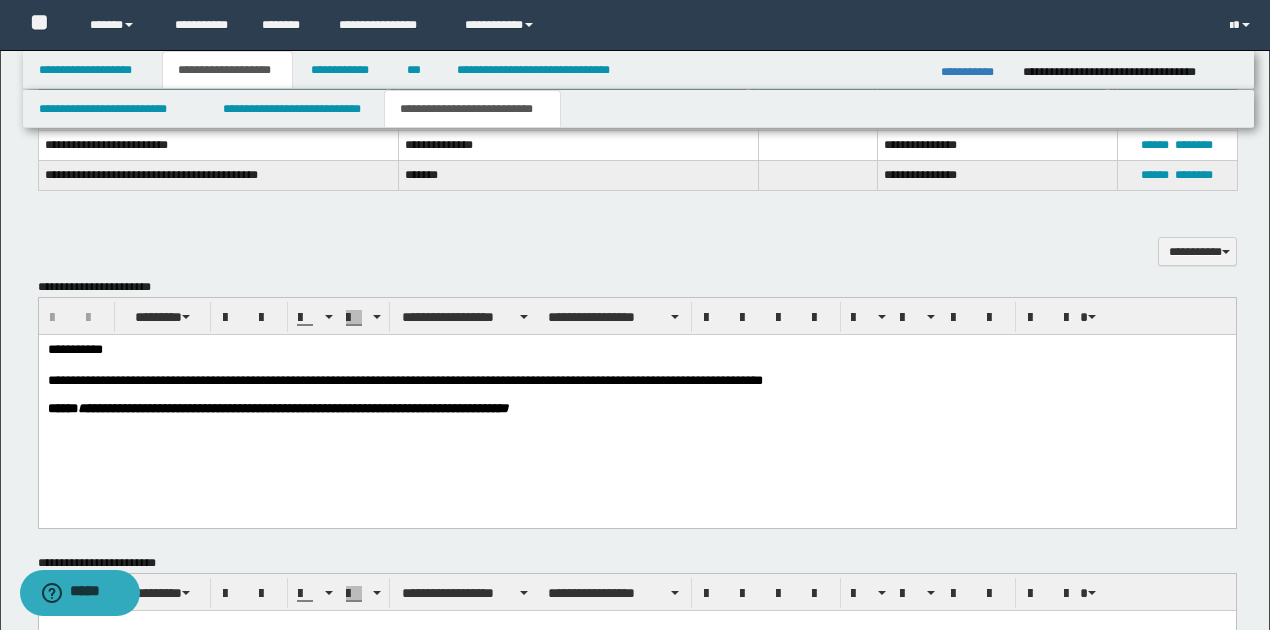 scroll, scrollTop: 1066, scrollLeft: 0, axis: vertical 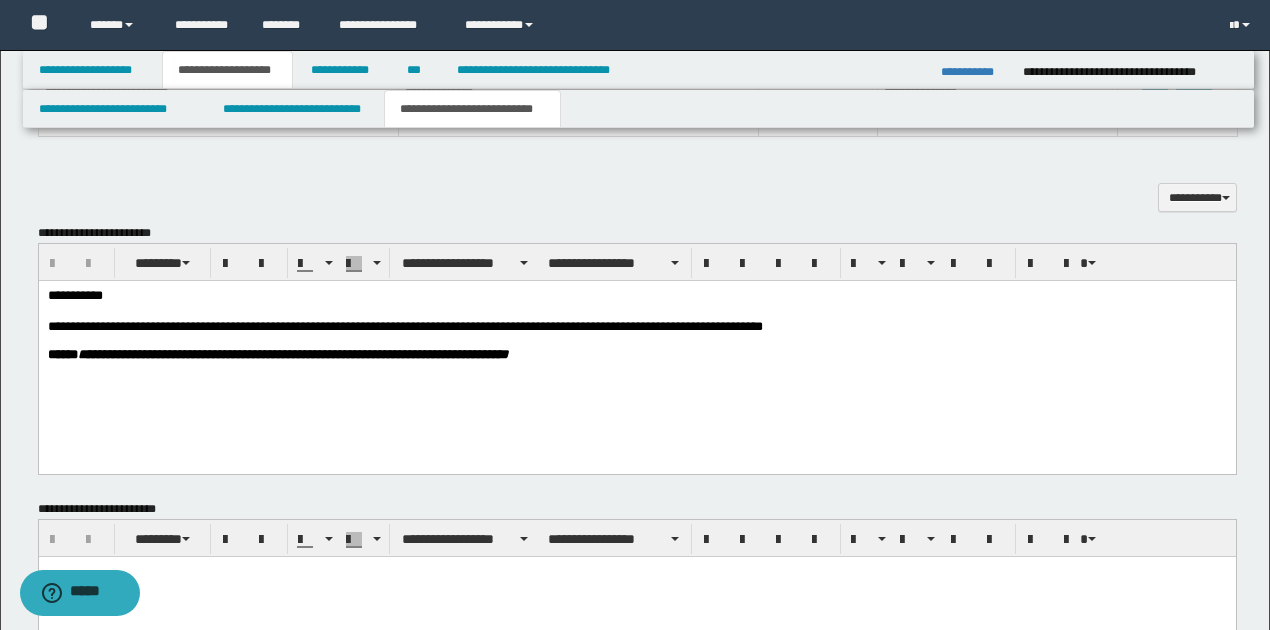 click on "**********" at bounding box center (637, 296) 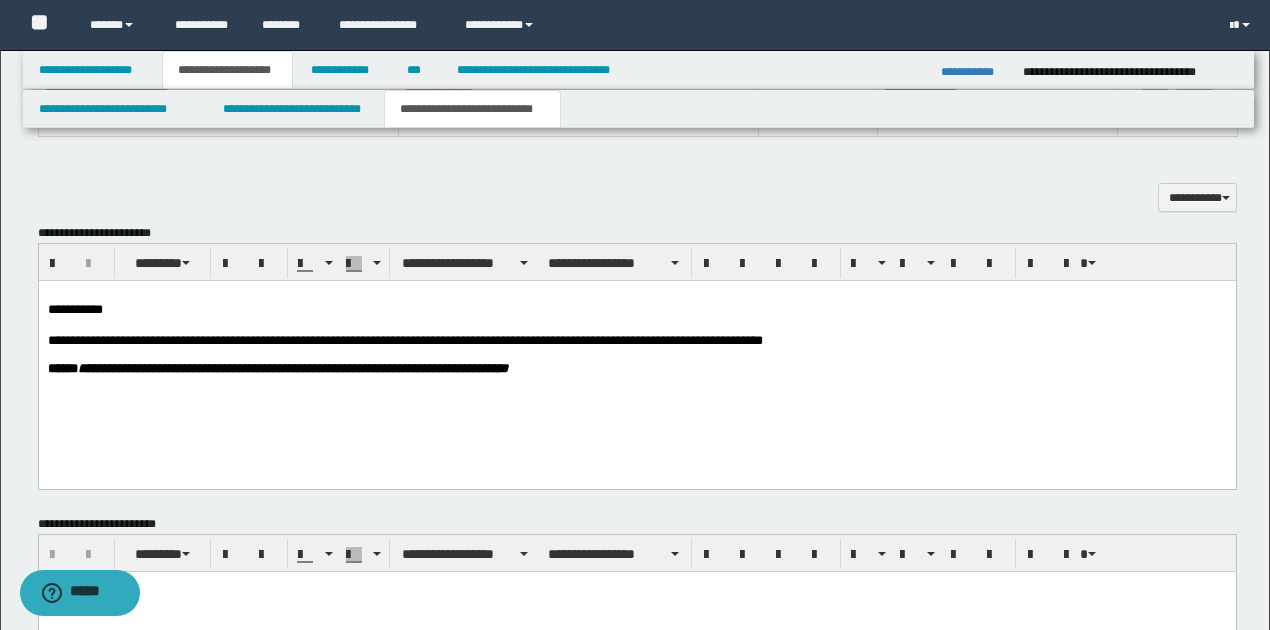 click on "**********" at bounding box center [637, 310] 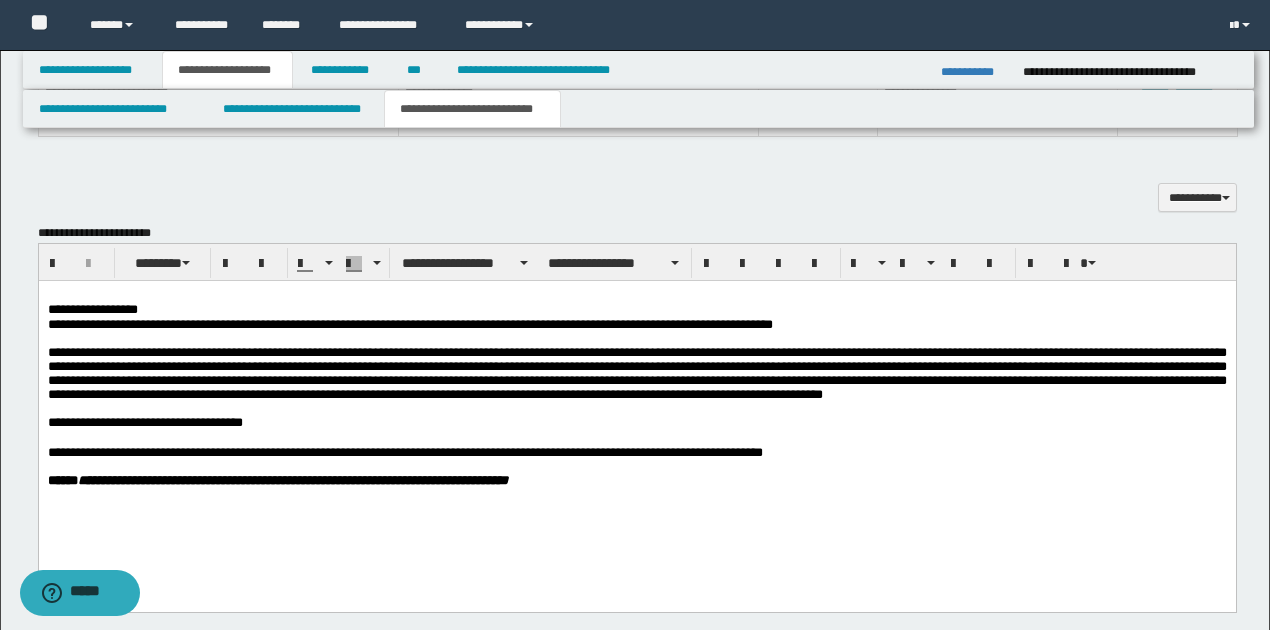 click on "**********" at bounding box center (637, 310) 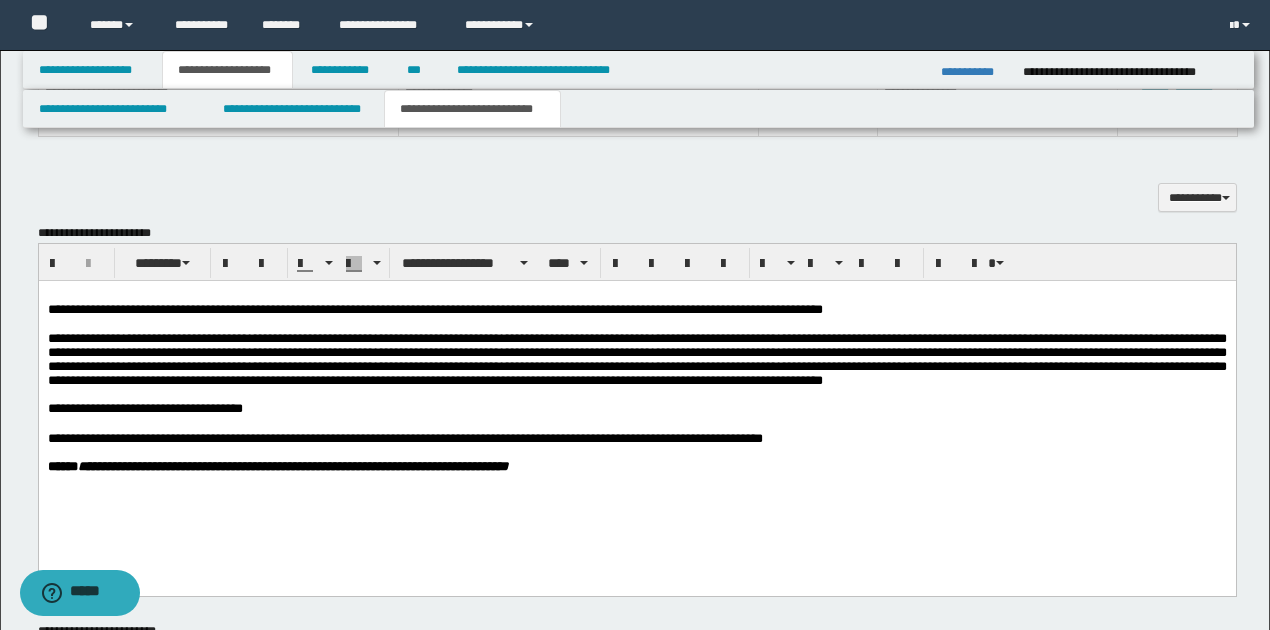 click on "**********" at bounding box center [637, 310] 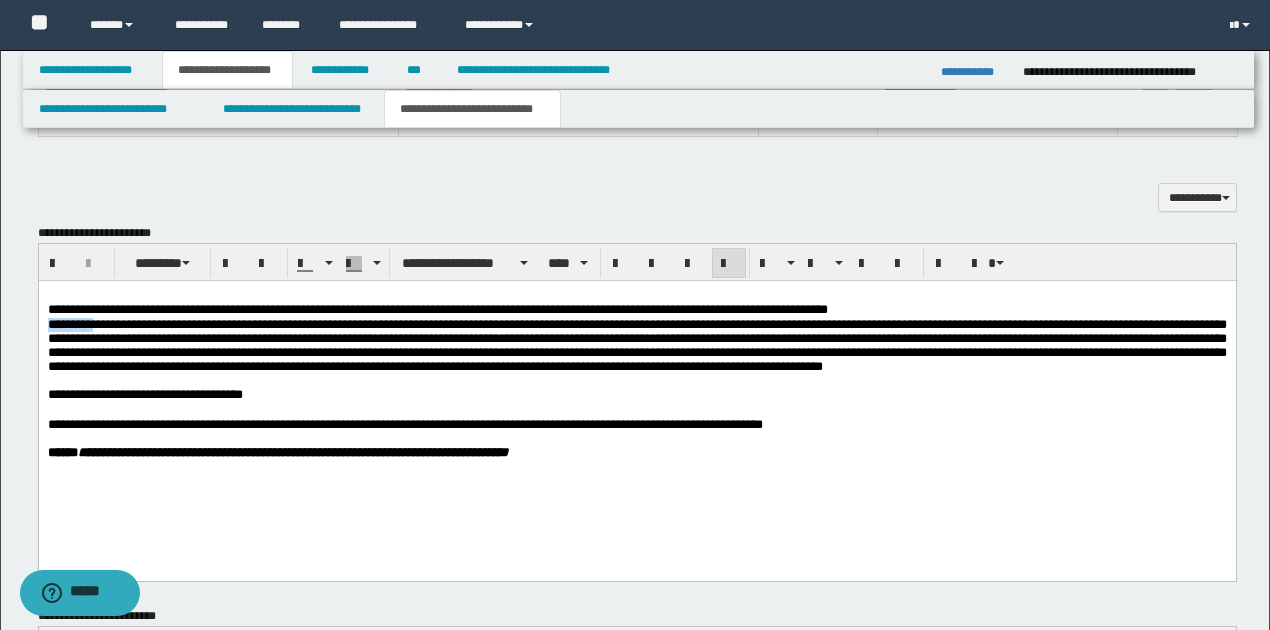drag, startPoint x: 45, startPoint y: 328, endPoint x: 94, endPoint y: 330, distance: 49.0408 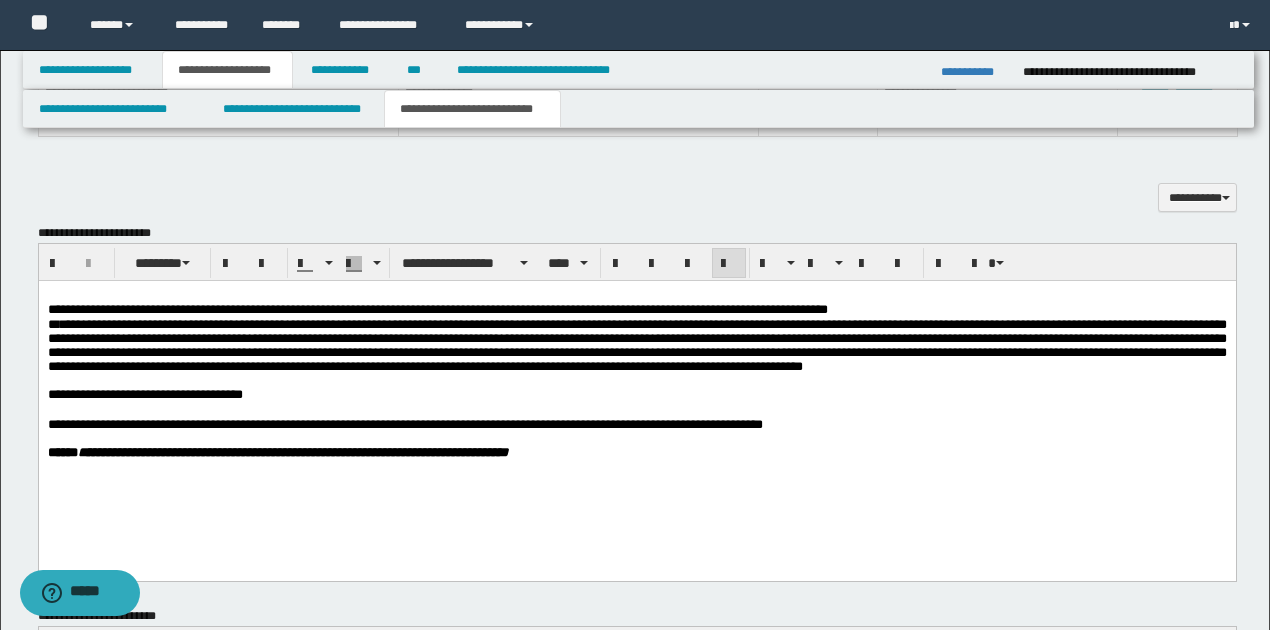 click on "**********" at bounding box center (636, 346) 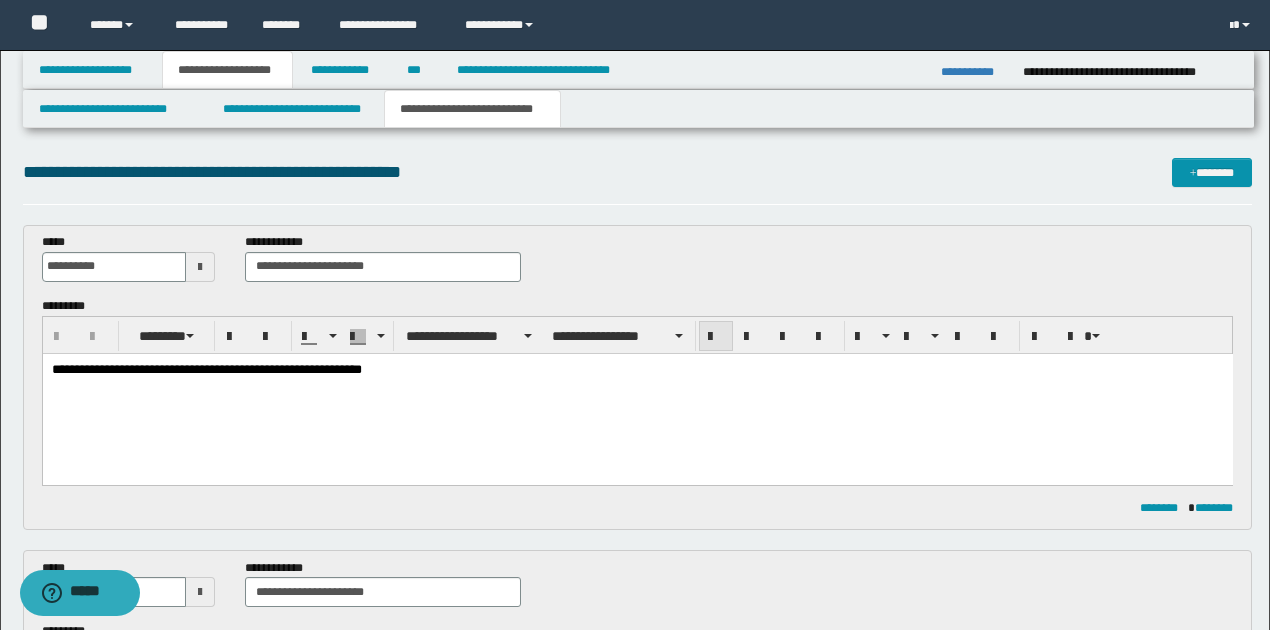 scroll, scrollTop: 0, scrollLeft: 0, axis: both 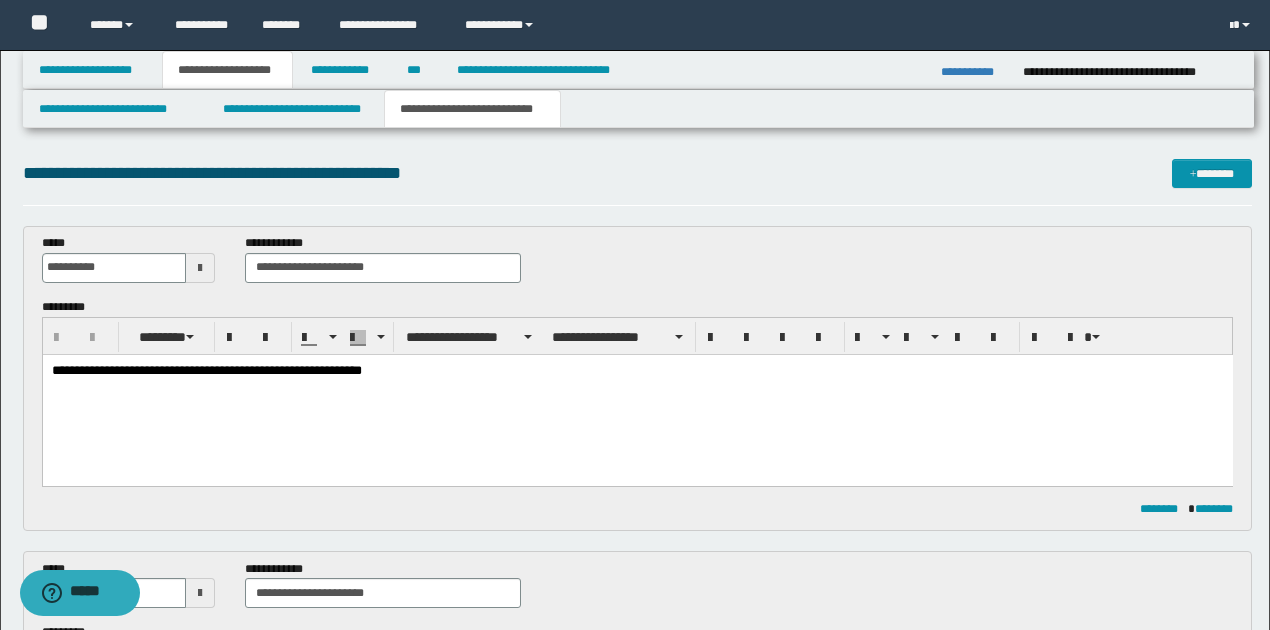 click on "**********" at bounding box center [206, 369] 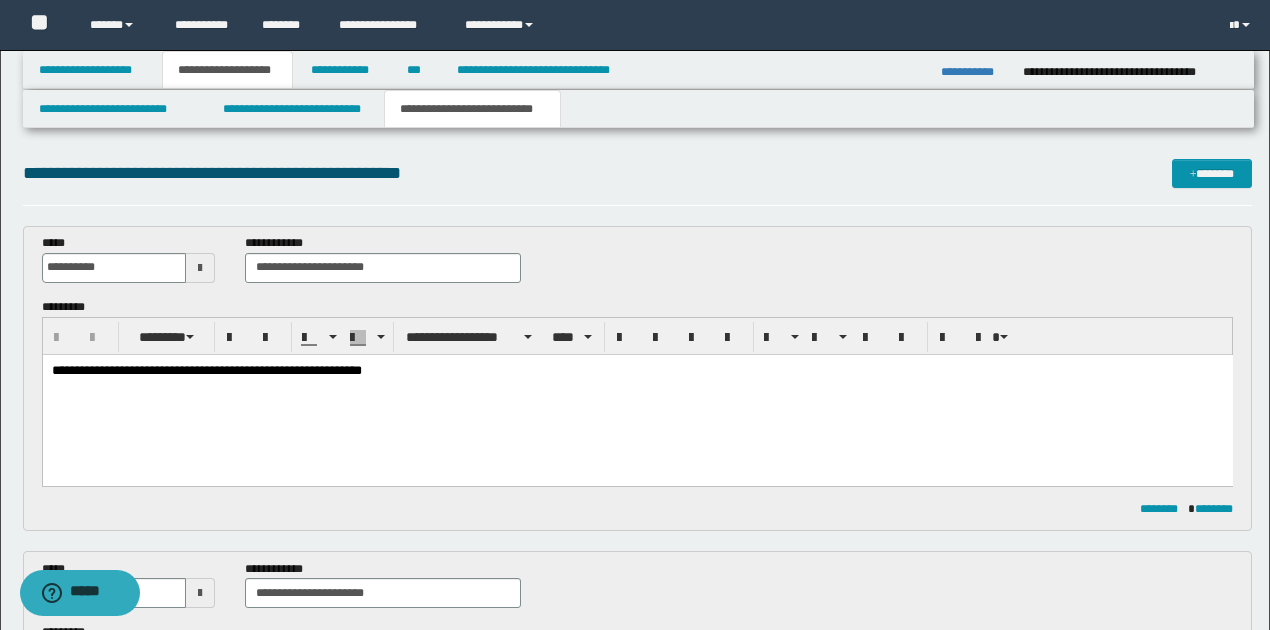 type 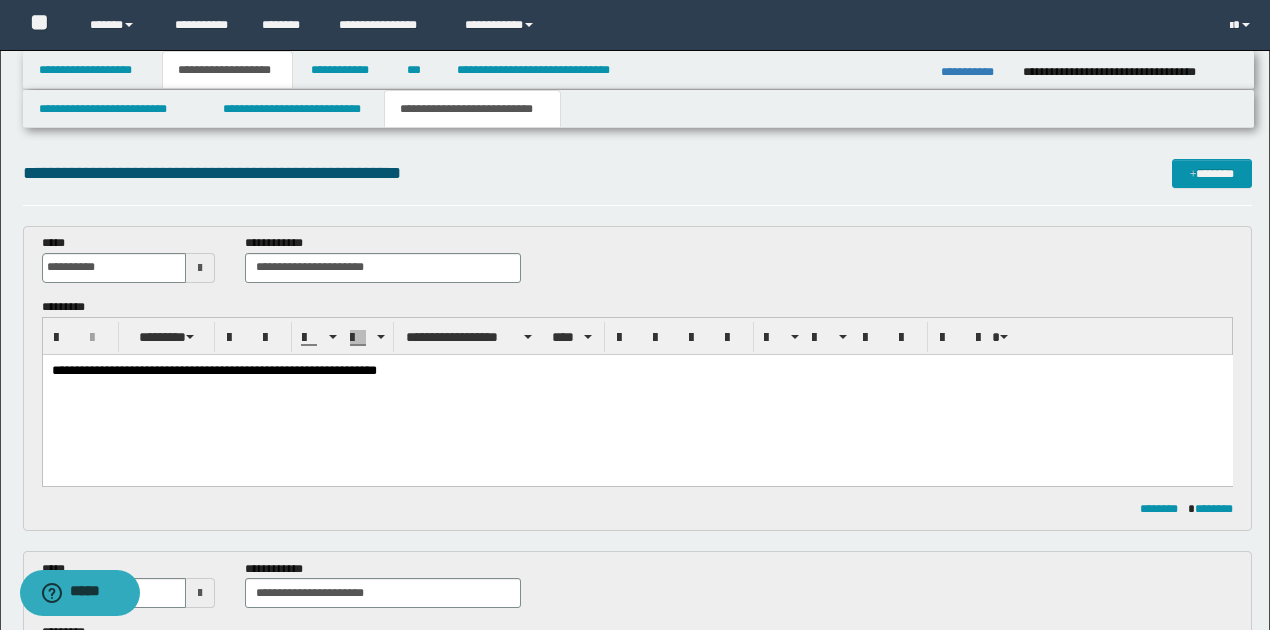 click on "**********" at bounding box center (213, 369) 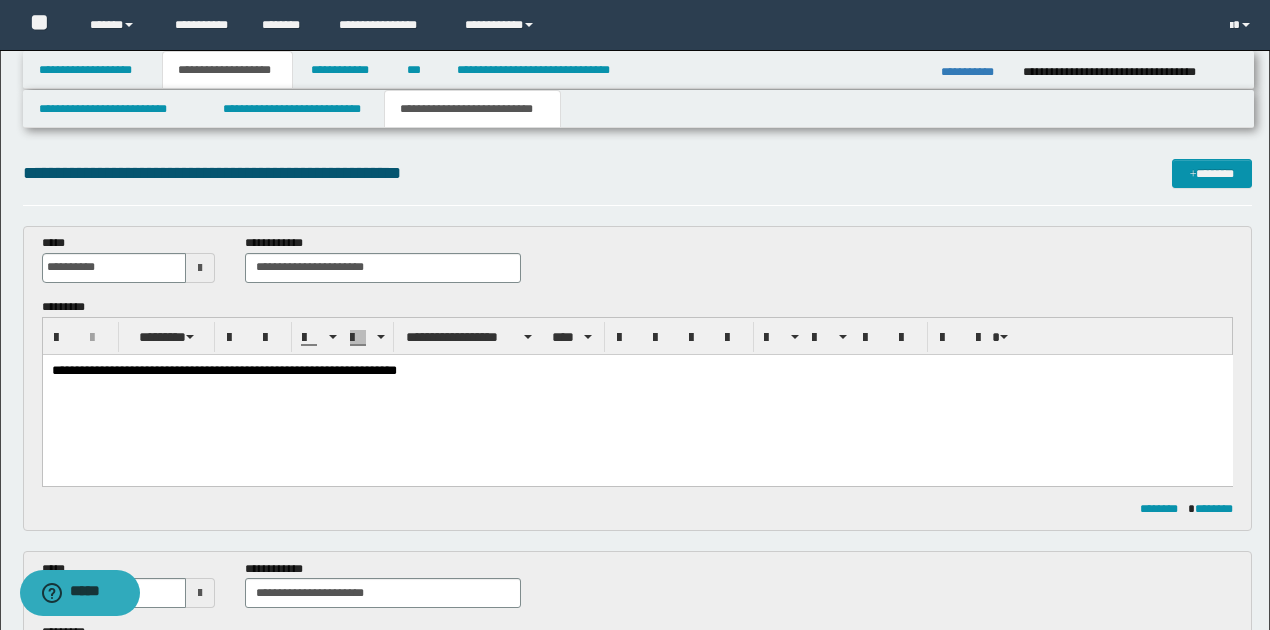 click on "**********" at bounding box center (223, 369) 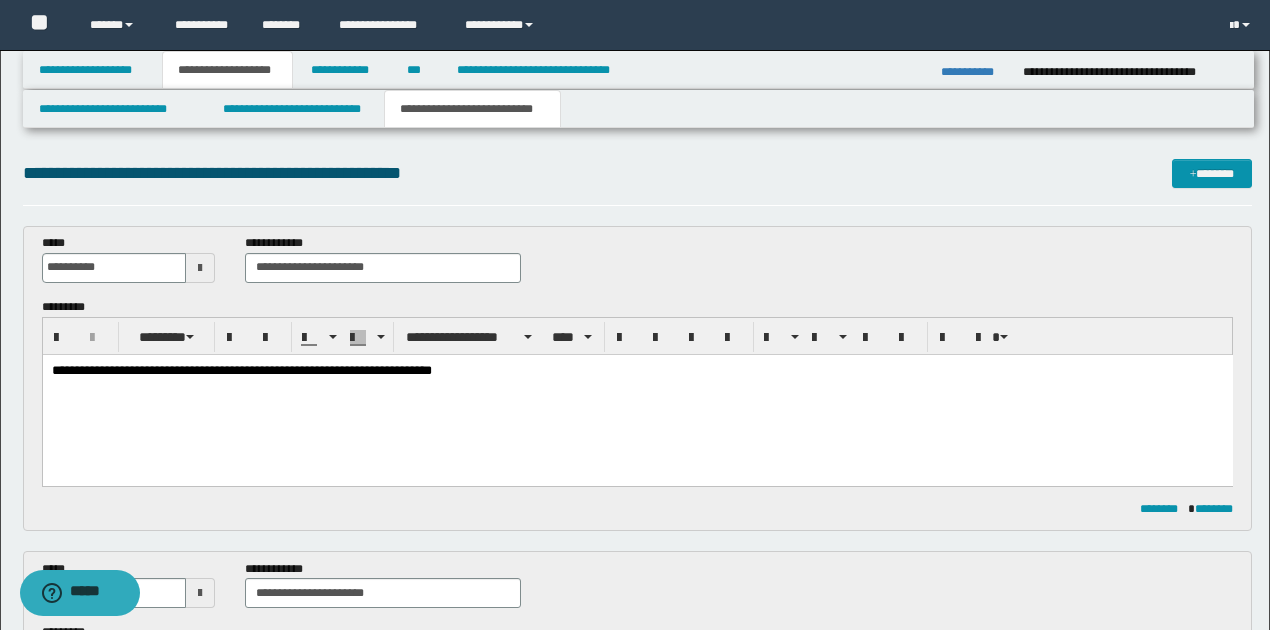 click on "**********" at bounding box center [637, 369] 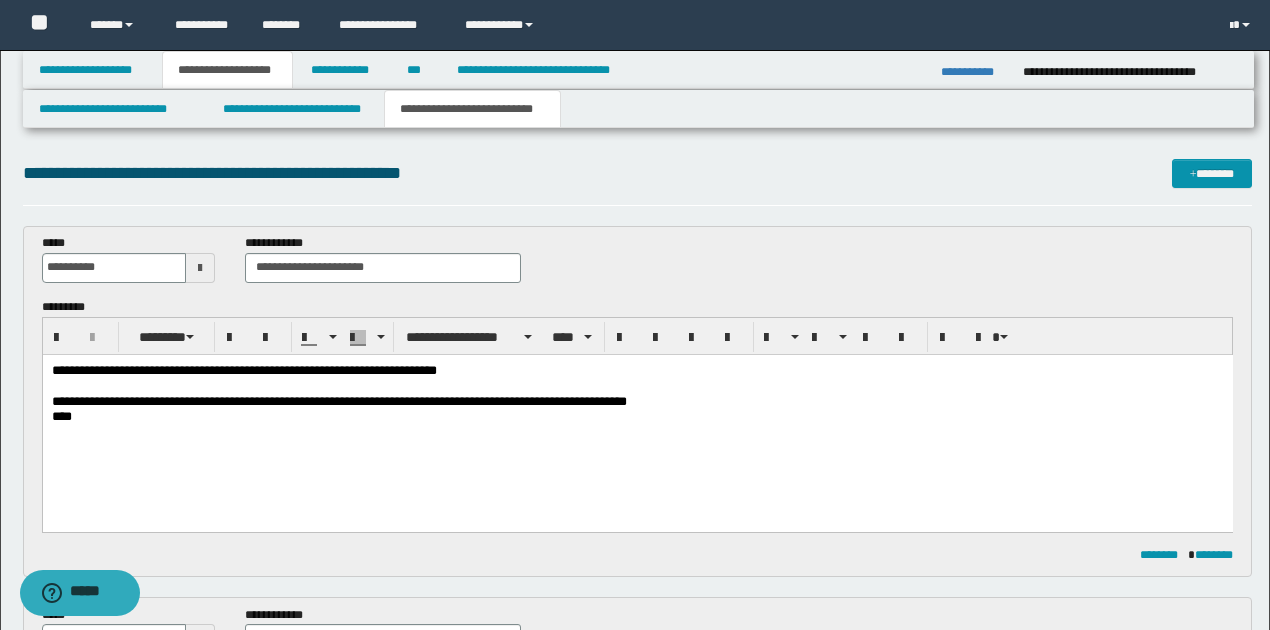 click on "**********" at bounding box center [338, 400] 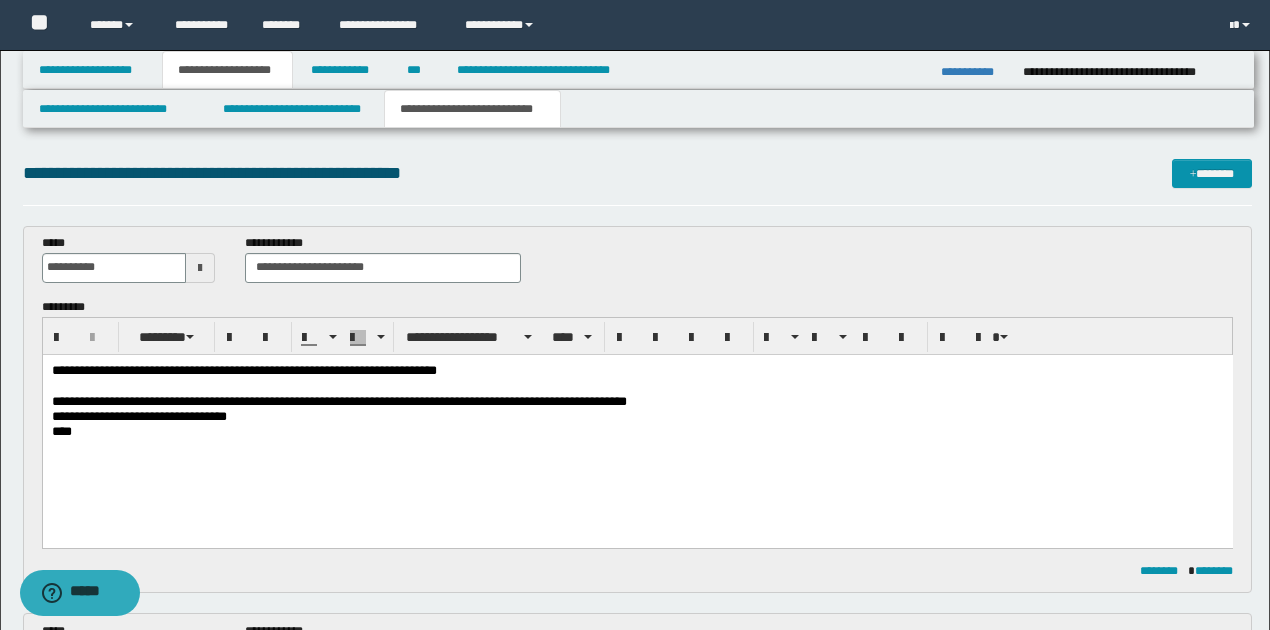 click on "**********" at bounding box center (138, 415) 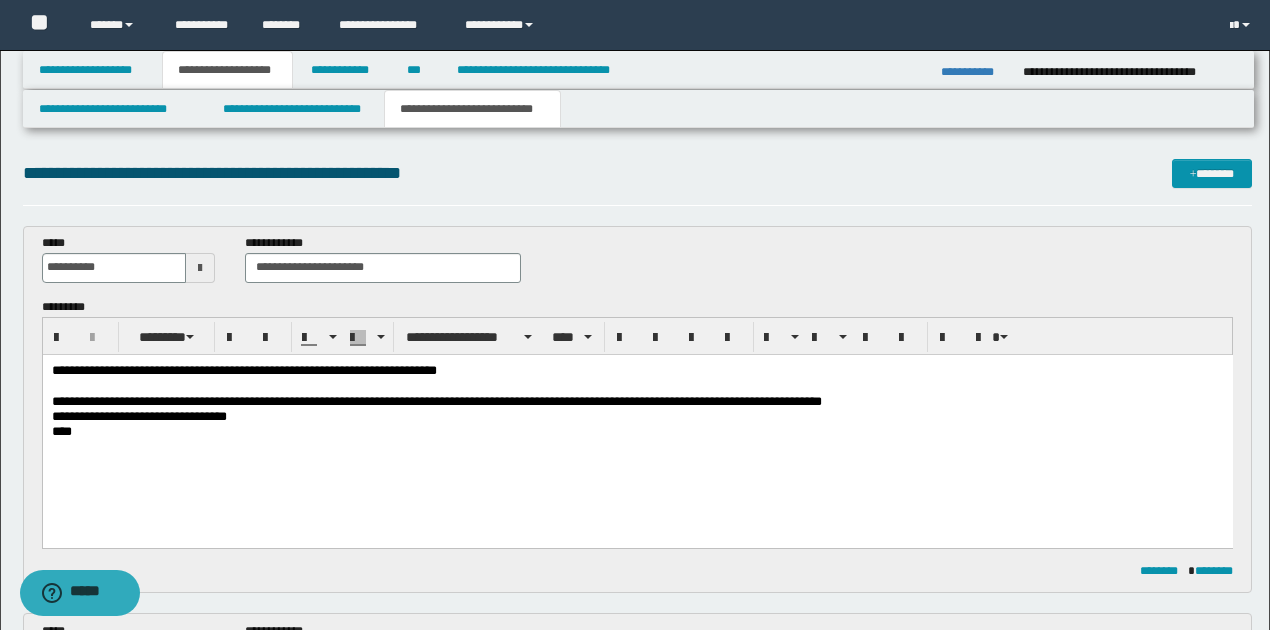 click on "**********" at bounding box center (436, 400) 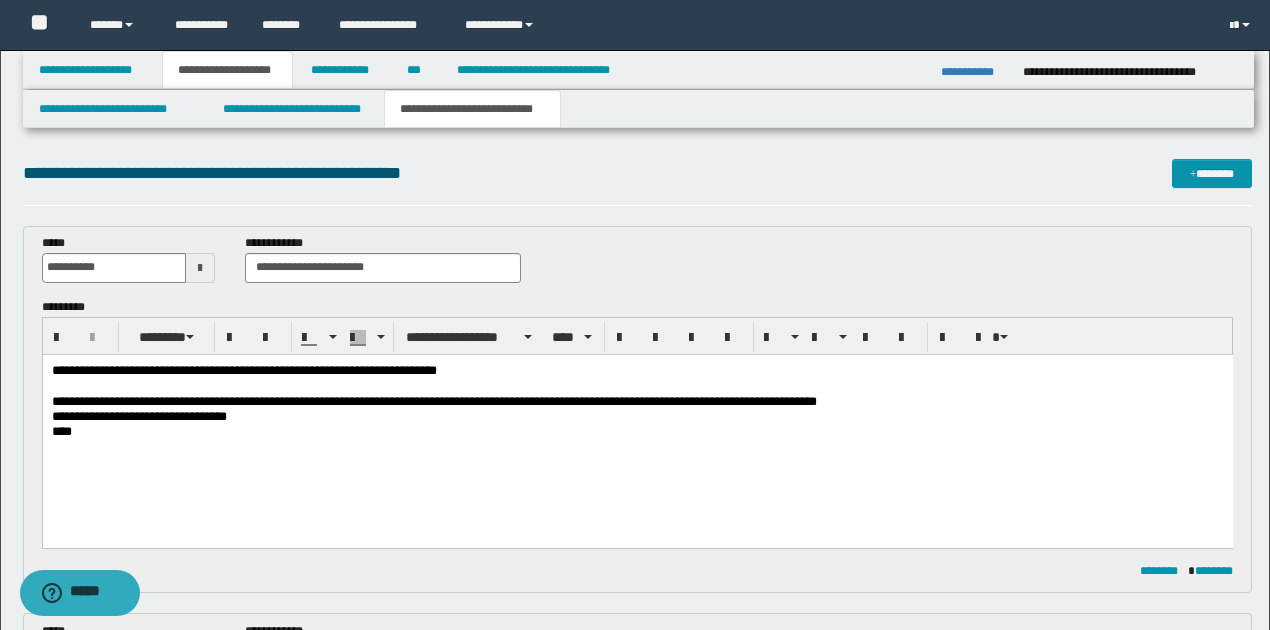 drag, startPoint x: 47, startPoint y: 782, endPoint x: 89, endPoint y: 429, distance: 355.4898 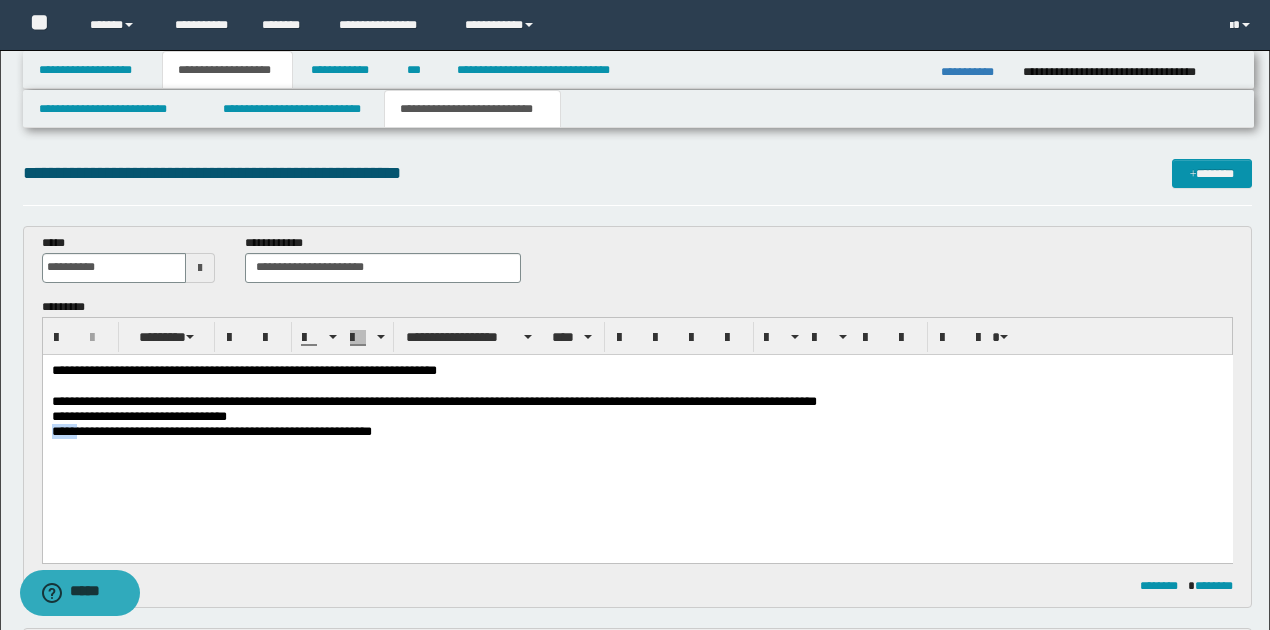 drag, startPoint x: 83, startPoint y: 433, endPoint x: 37, endPoint y: 433, distance: 46 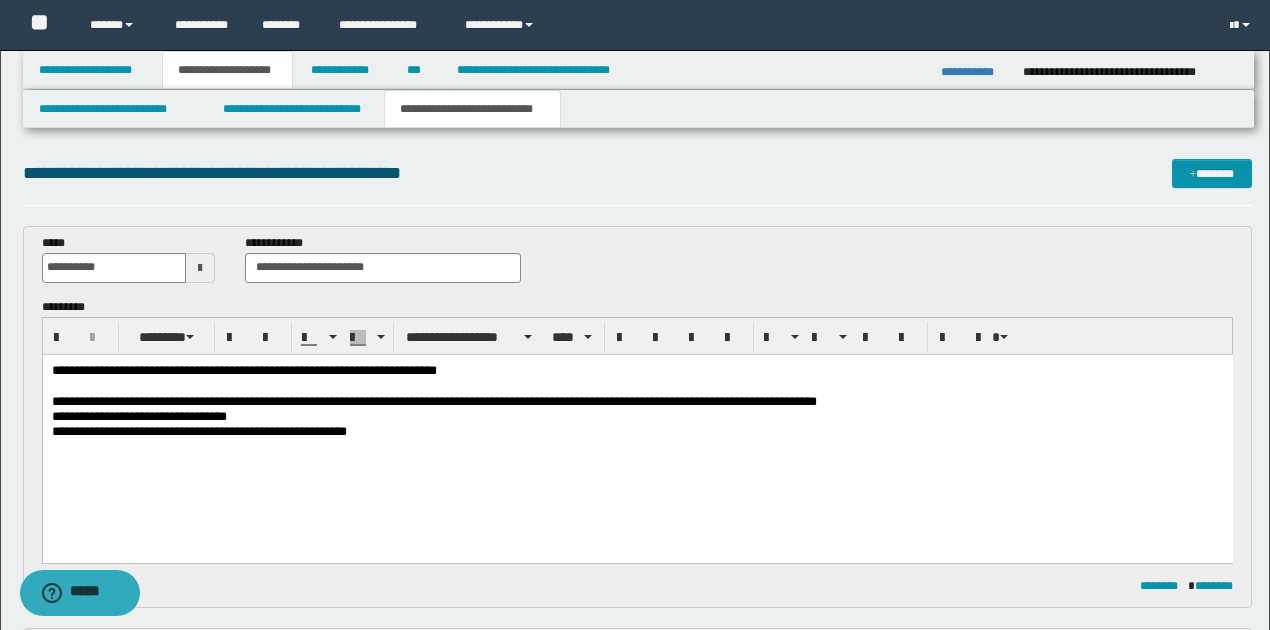 click at bounding box center [637, 446] 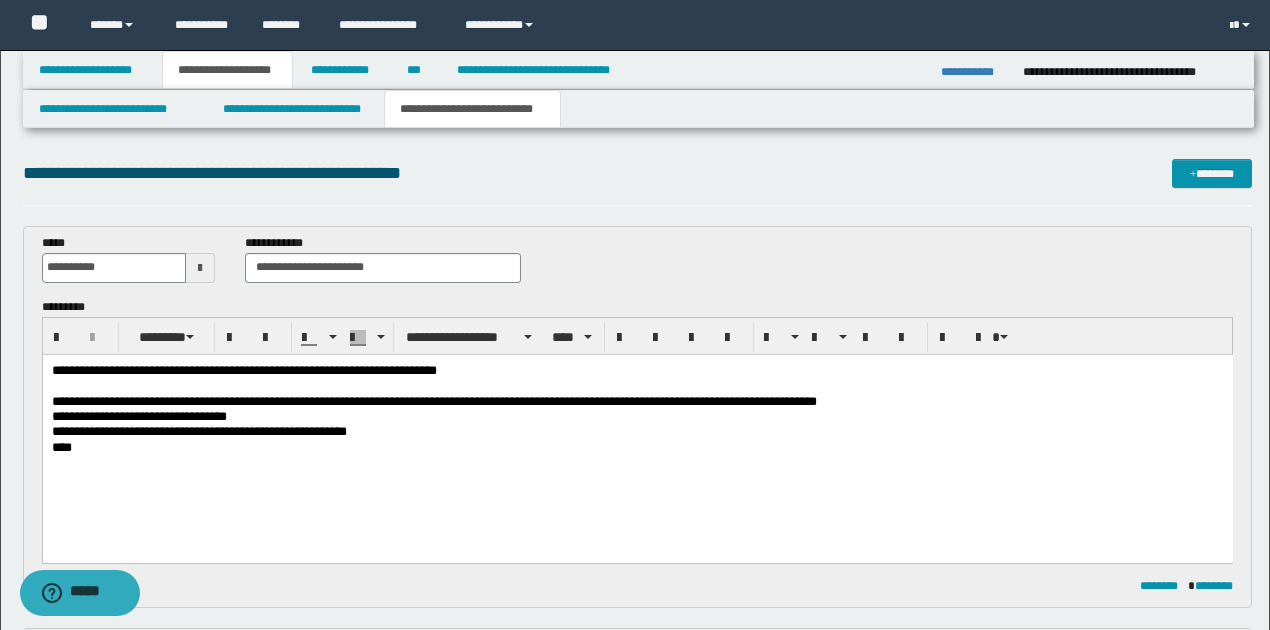 click on "****" at bounding box center (637, 446) 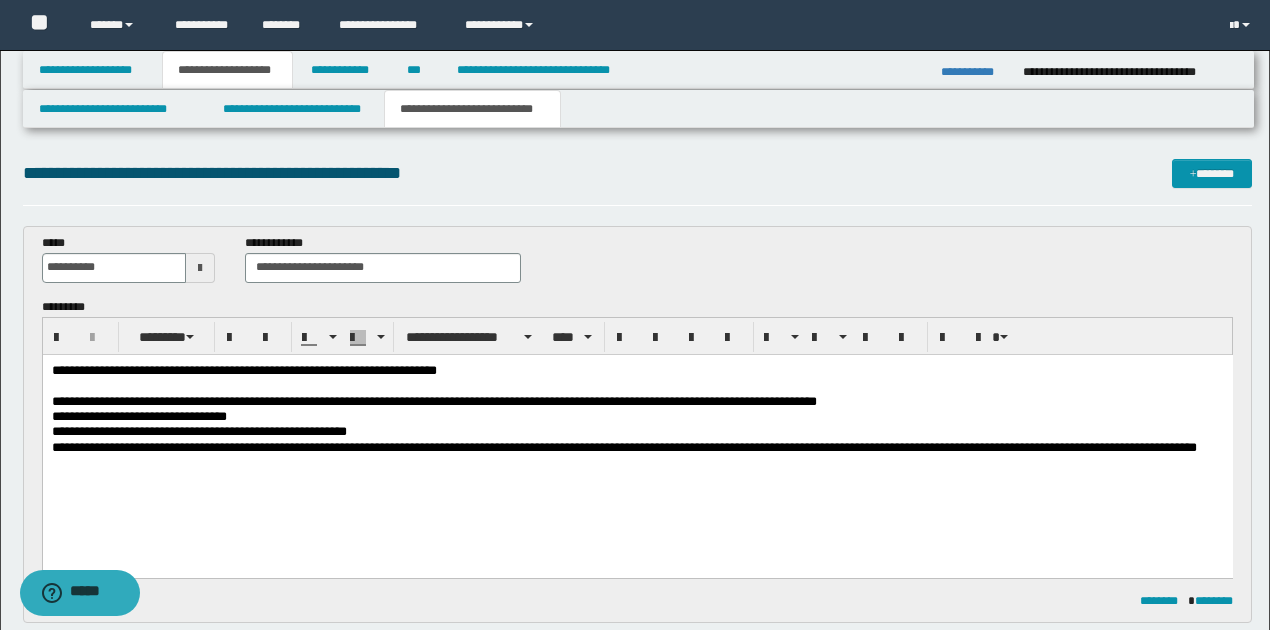 click on "**********" at bounding box center (637, 446) 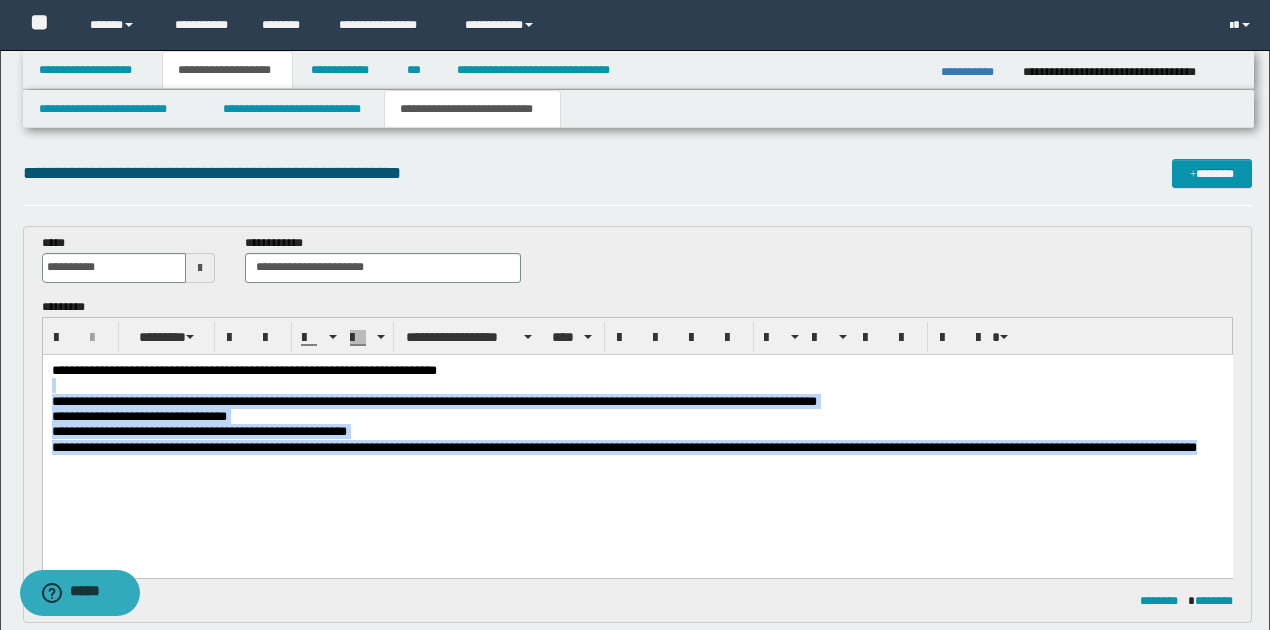 drag, startPoint x: 110, startPoint y: 462, endPoint x: -138, endPoint y: 391, distance: 257.96317 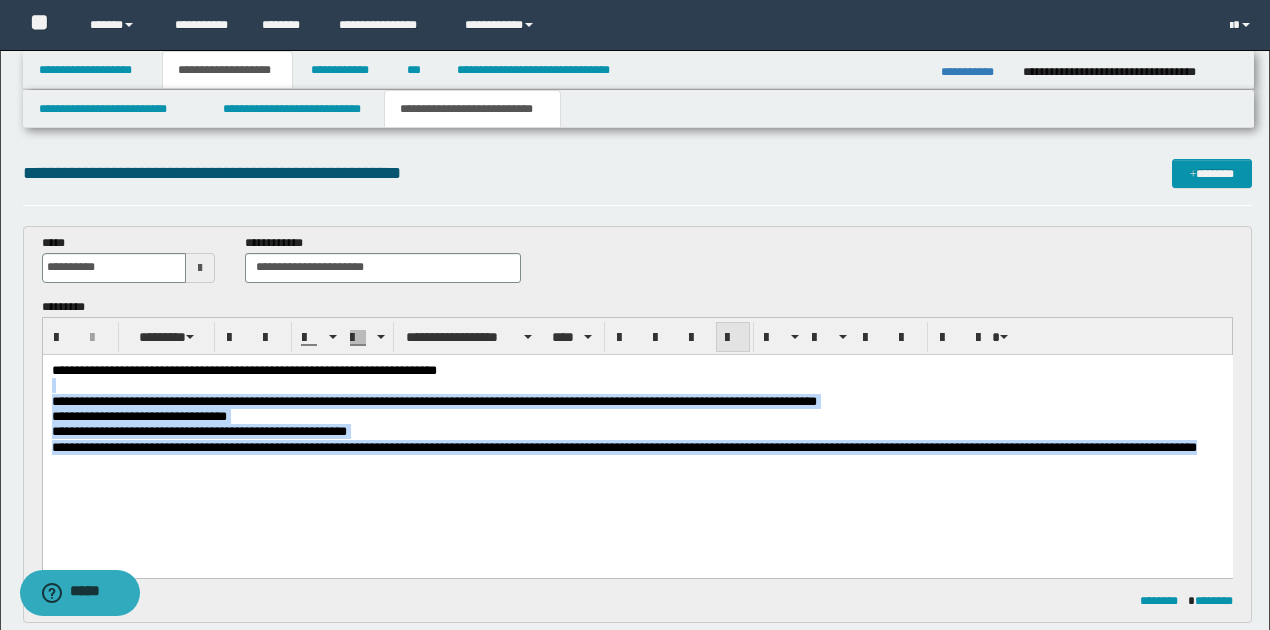 click at bounding box center [733, 338] 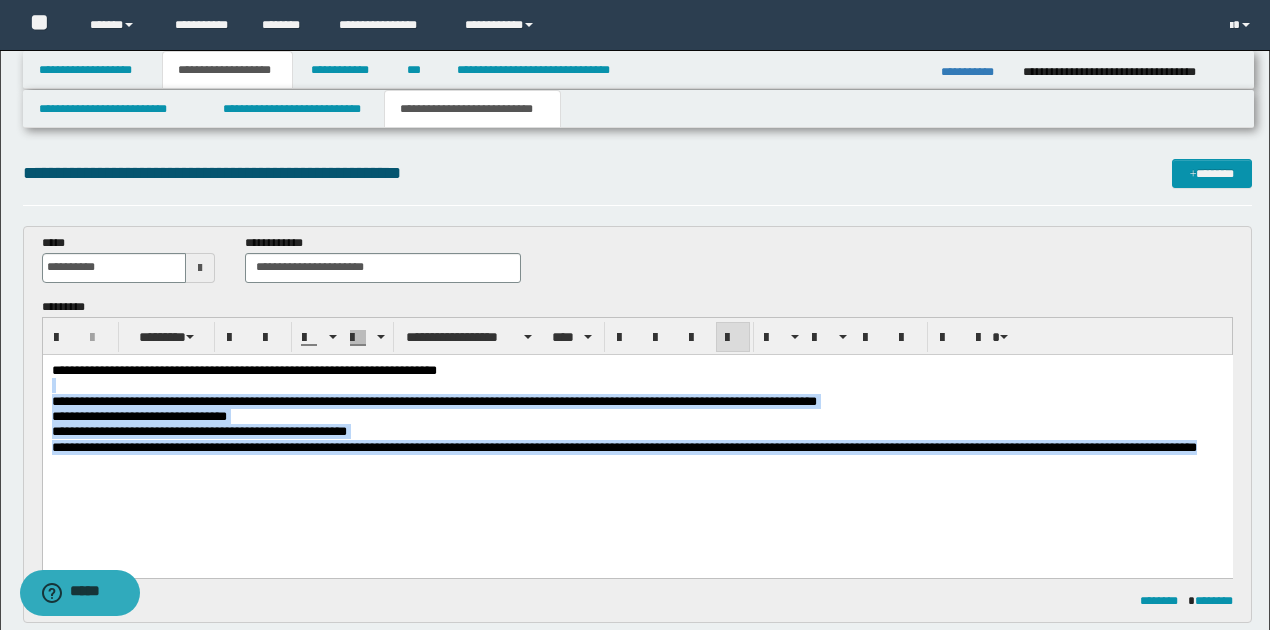 click on "**********" at bounding box center (637, 433) 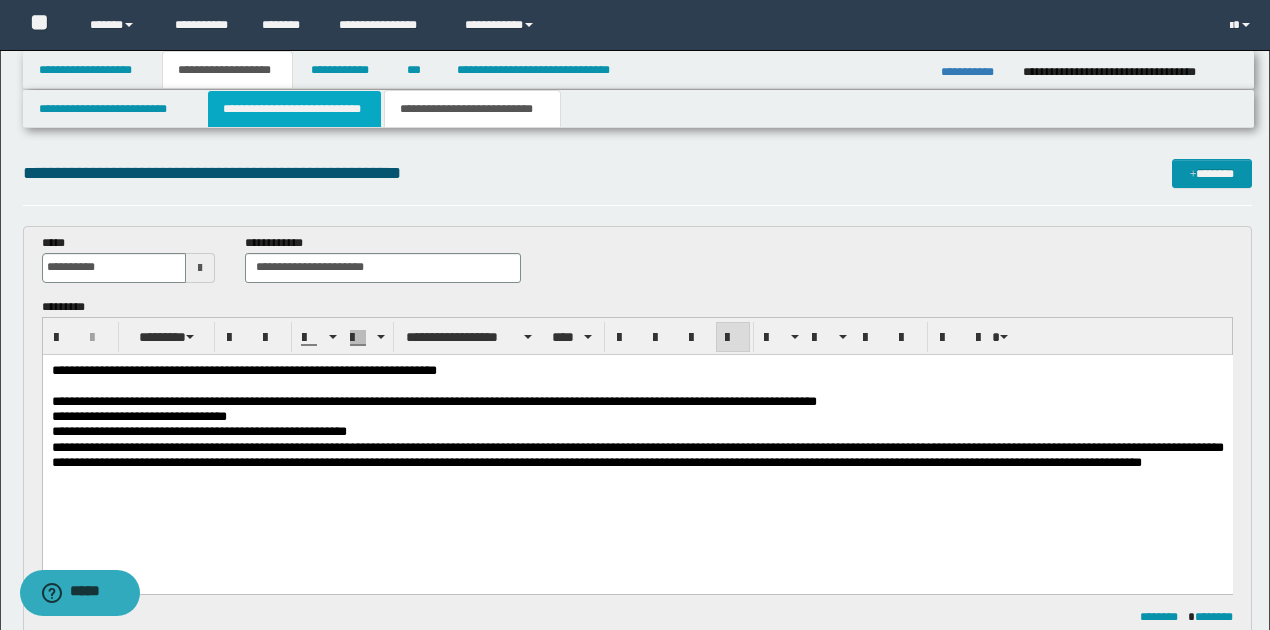 click on "**********" at bounding box center (294, 109) 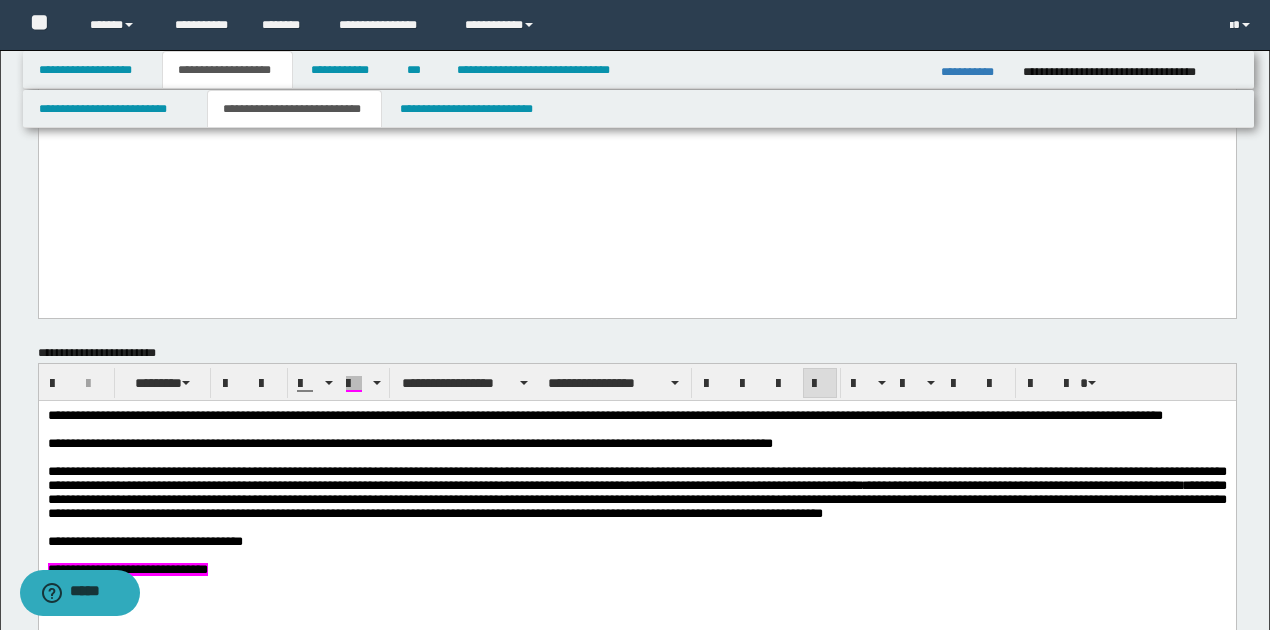 scroll, scrollTop: 866, scrollLeft: 0, axis: vertical 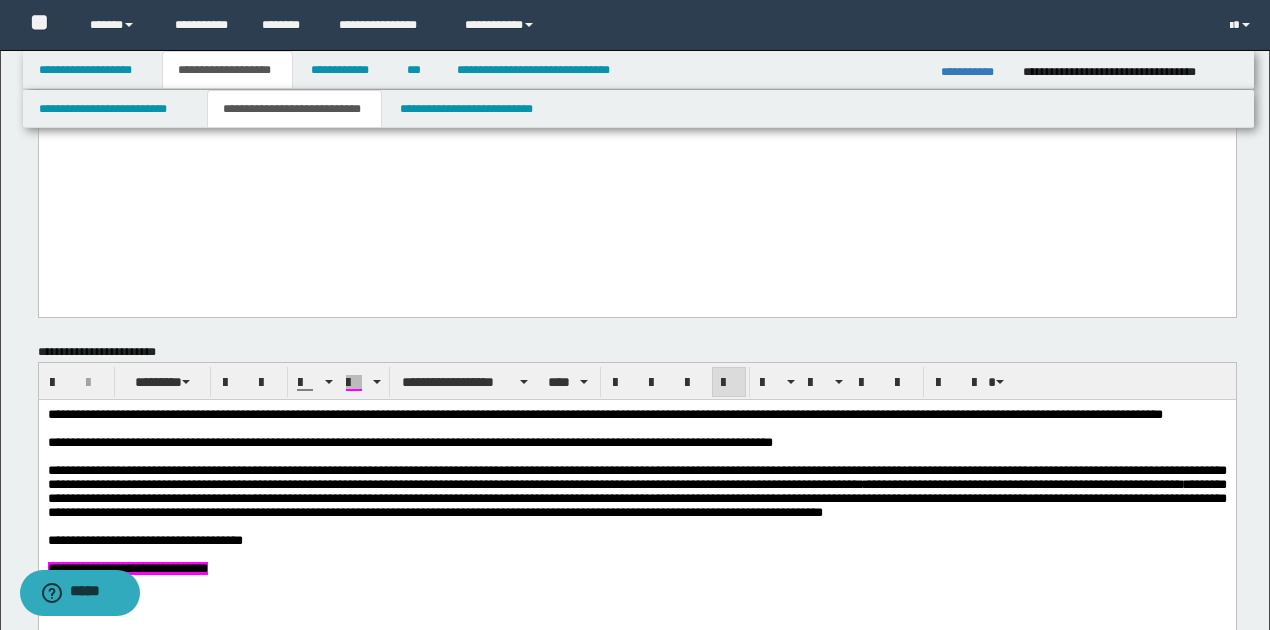 click on "**********" at bounding box center (636, 491) 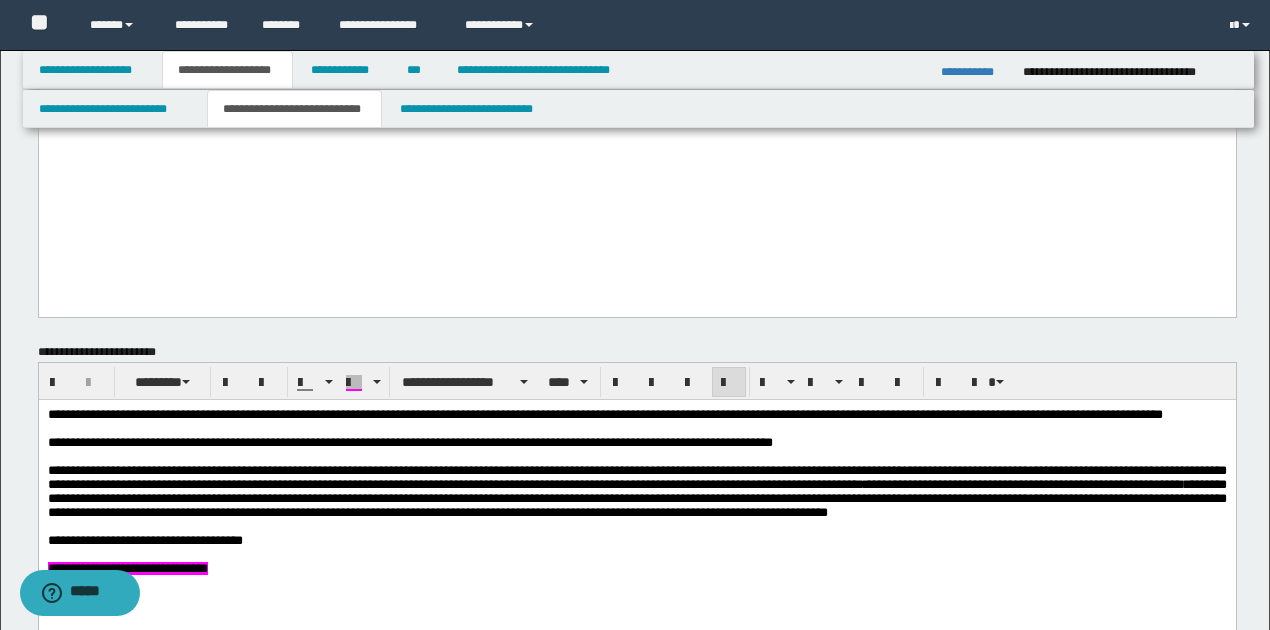 click on "**********" at bounding box center [636, 491] 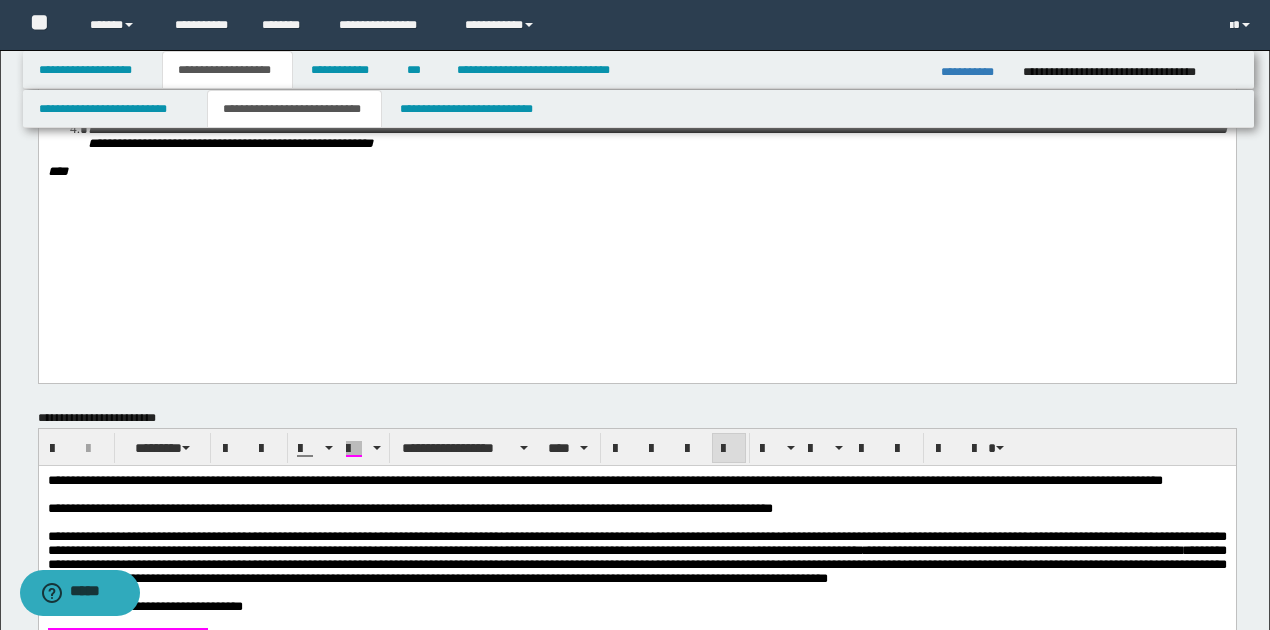 scroll, scrollTop: 800, scrollLeft: 0, axis: vertical 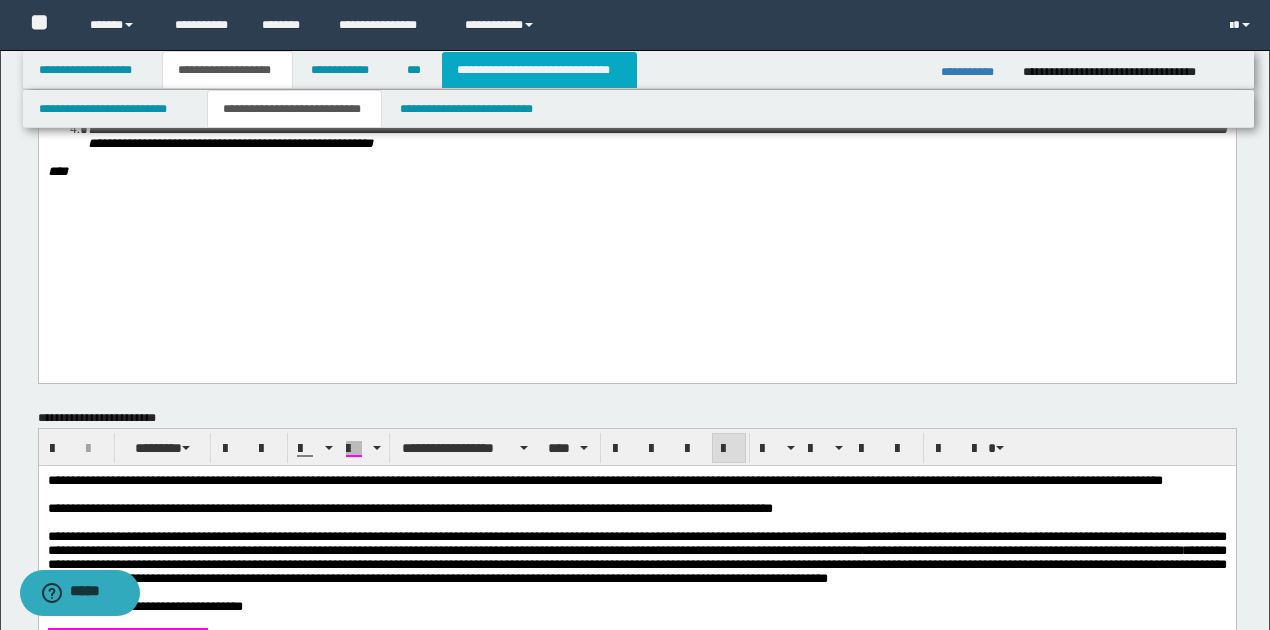 click on "**********" at bounding box center (539, 70) 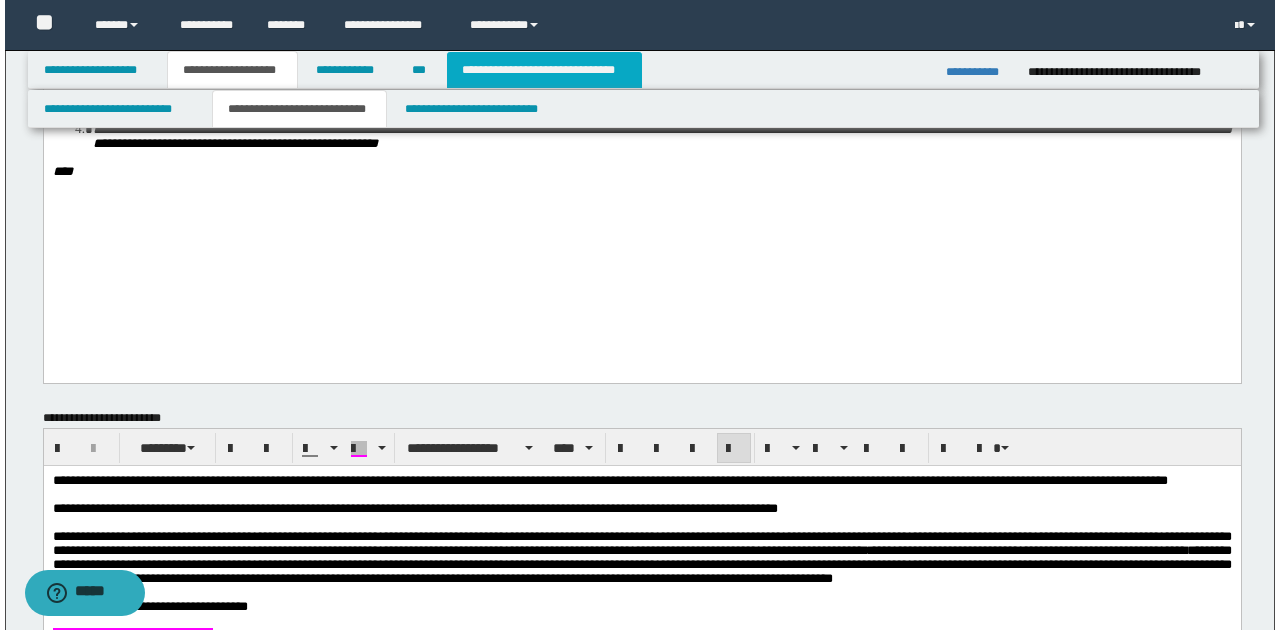 scroll, scrollTop: 0, scrollLeft: 0, axis: both 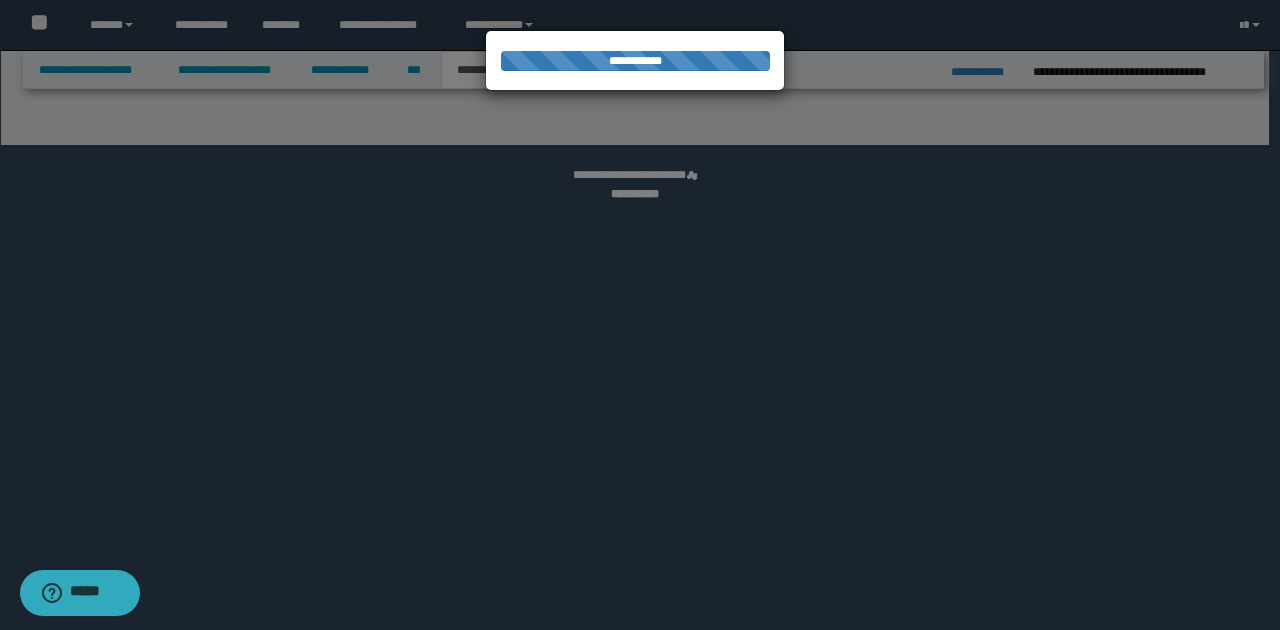 select on "*" 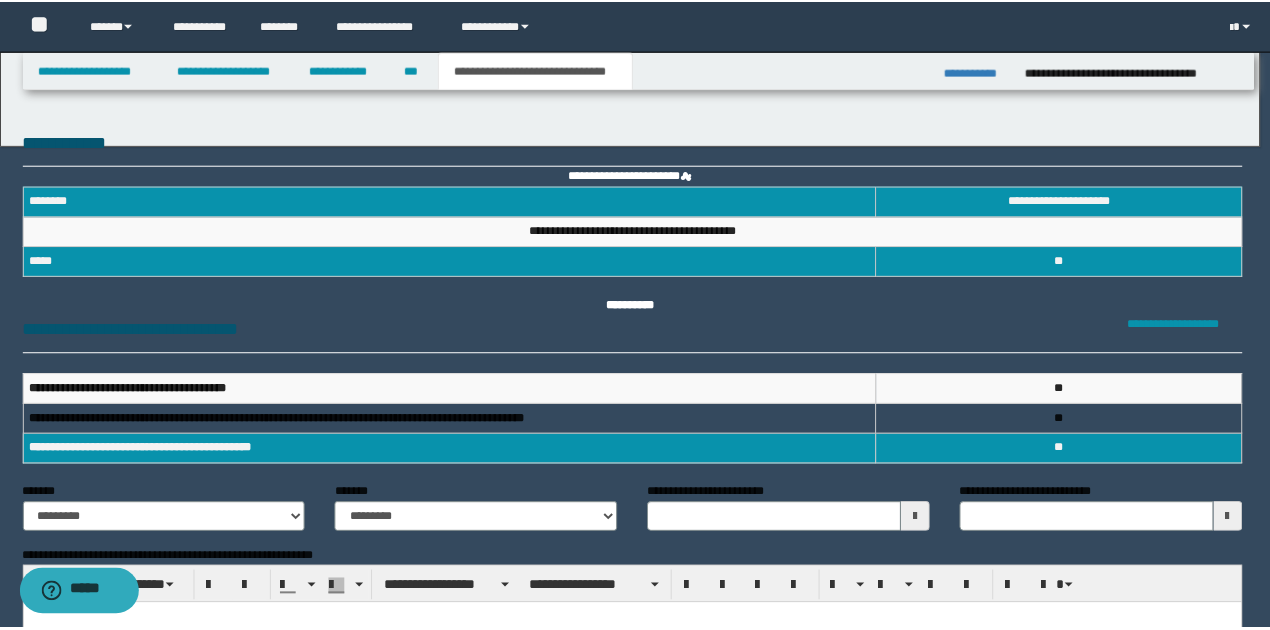 scroll, scrollTop: 0, scrollLeft: 0, axis: both 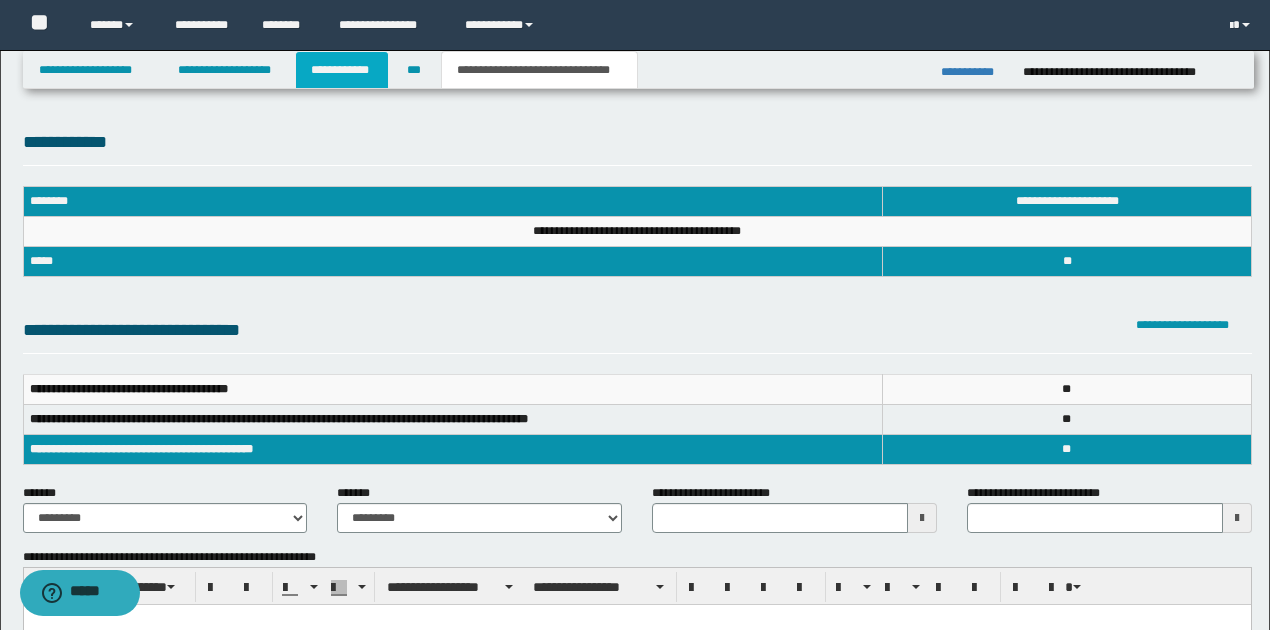 click on "**********" at bounding box center (342, 70) 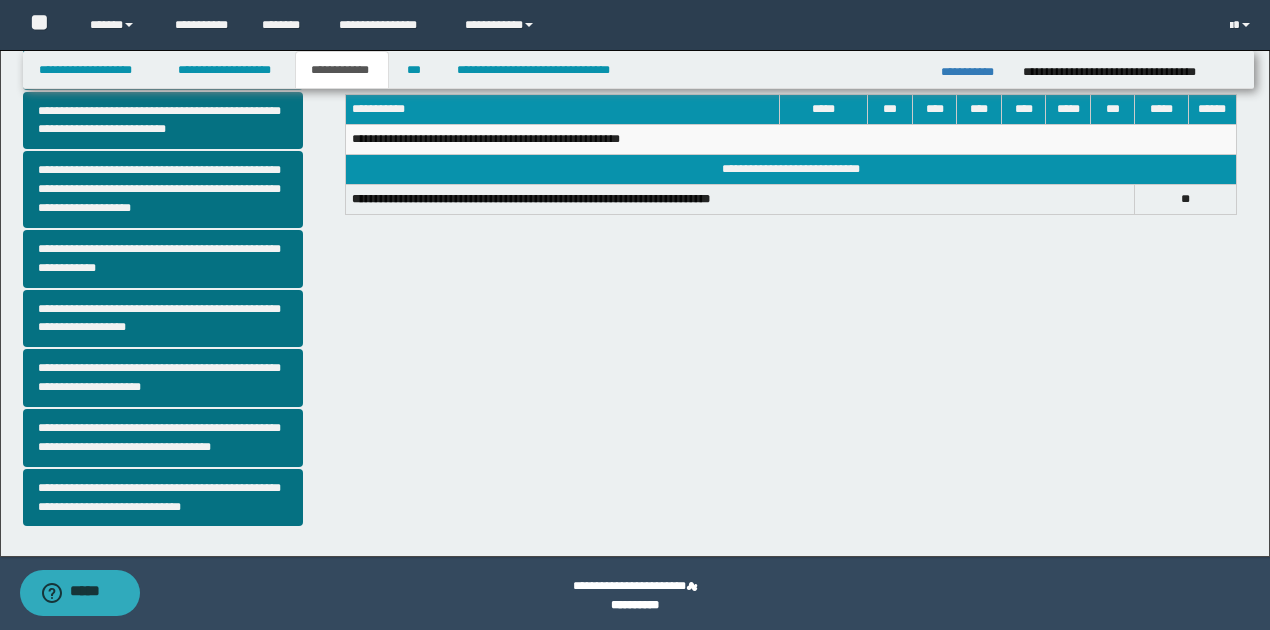 scroll, scrollTop: 518, scrollLeft: 0, axis: vertical 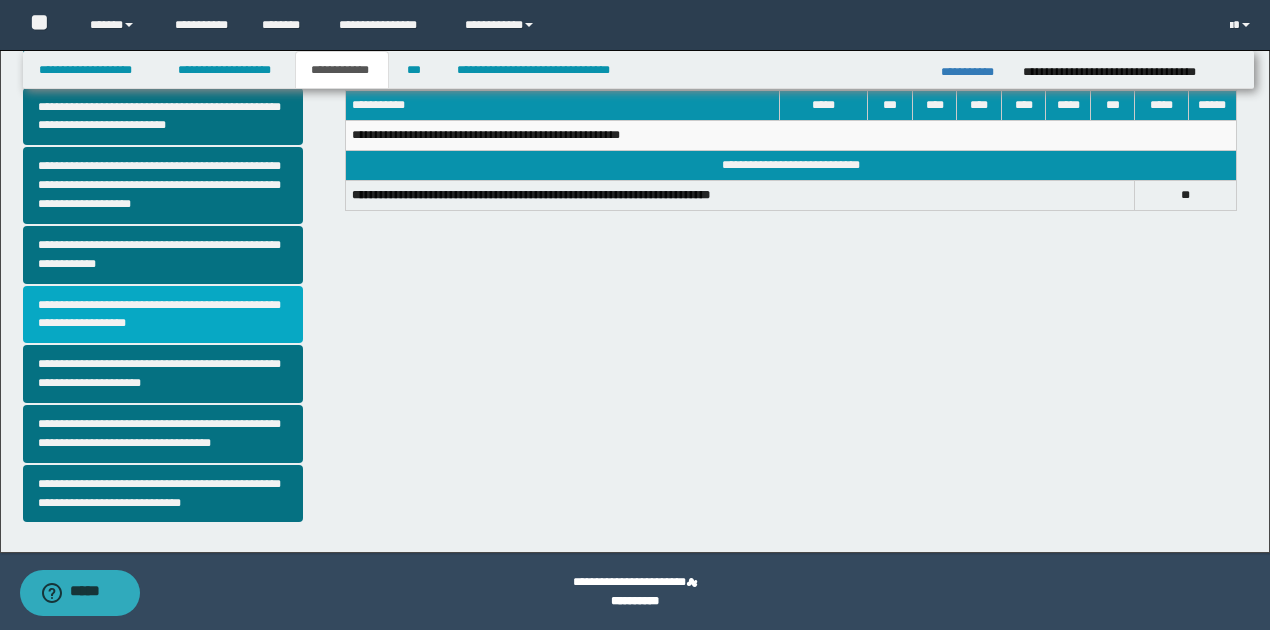 click on "**********" at bounding box center [163, 315] 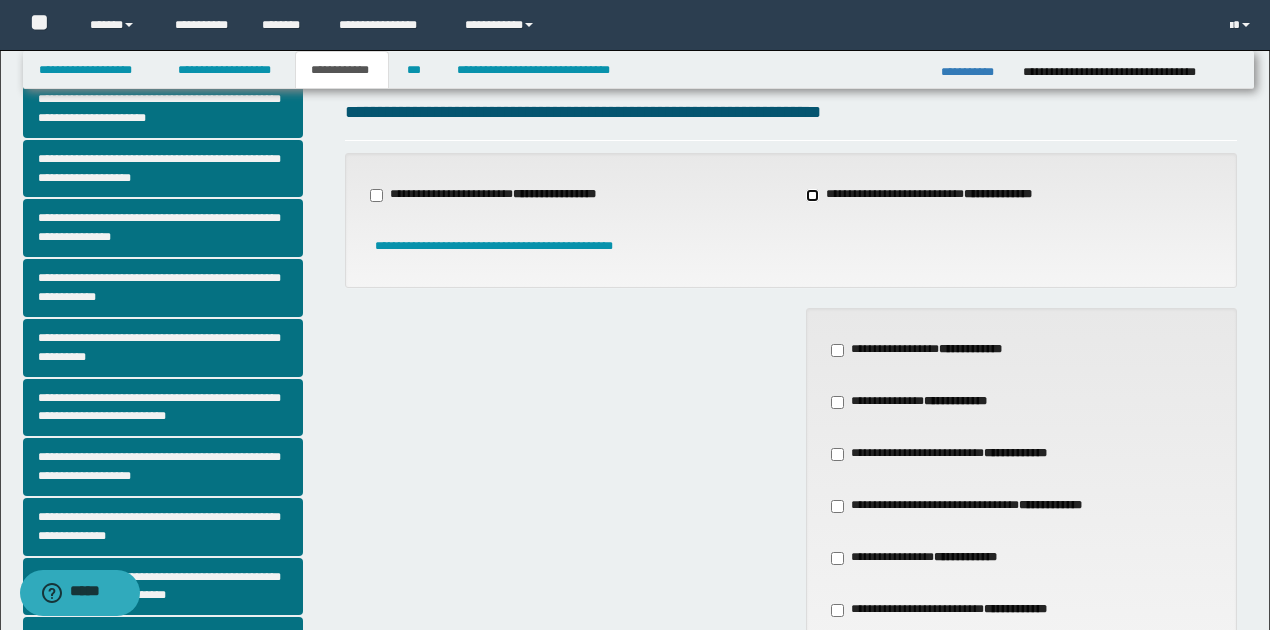 scroll, scrollTop: 0, scrollLeft: 0, axis: both 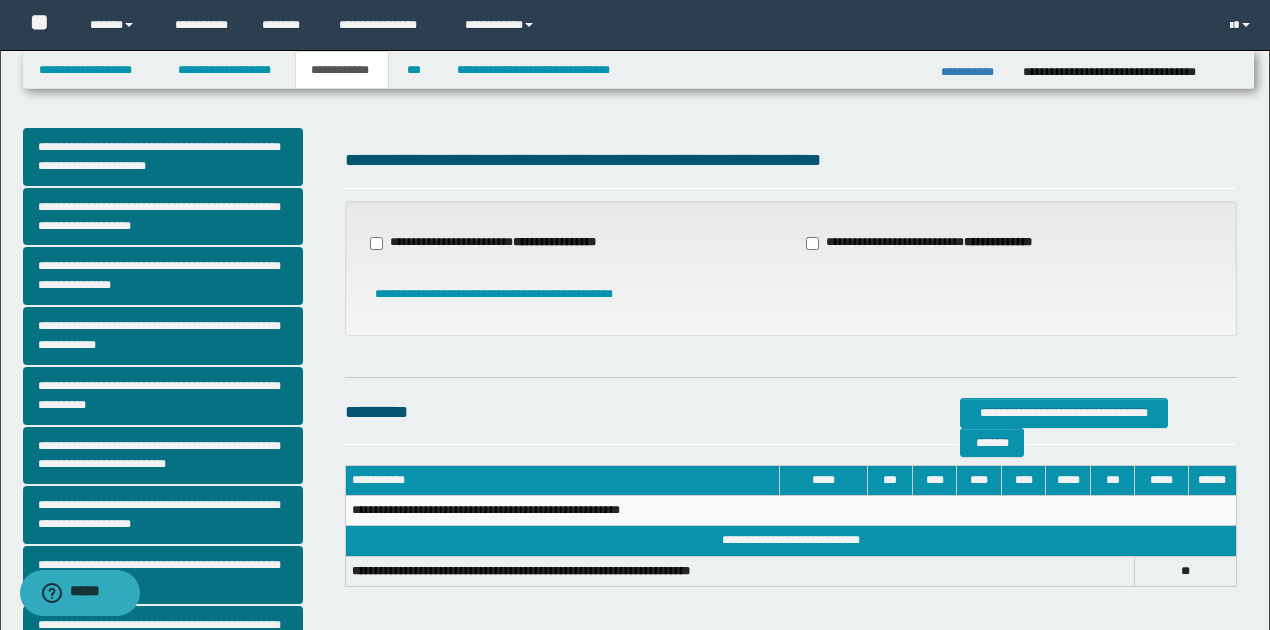 click on "**********" at bounding box center (495, 243) 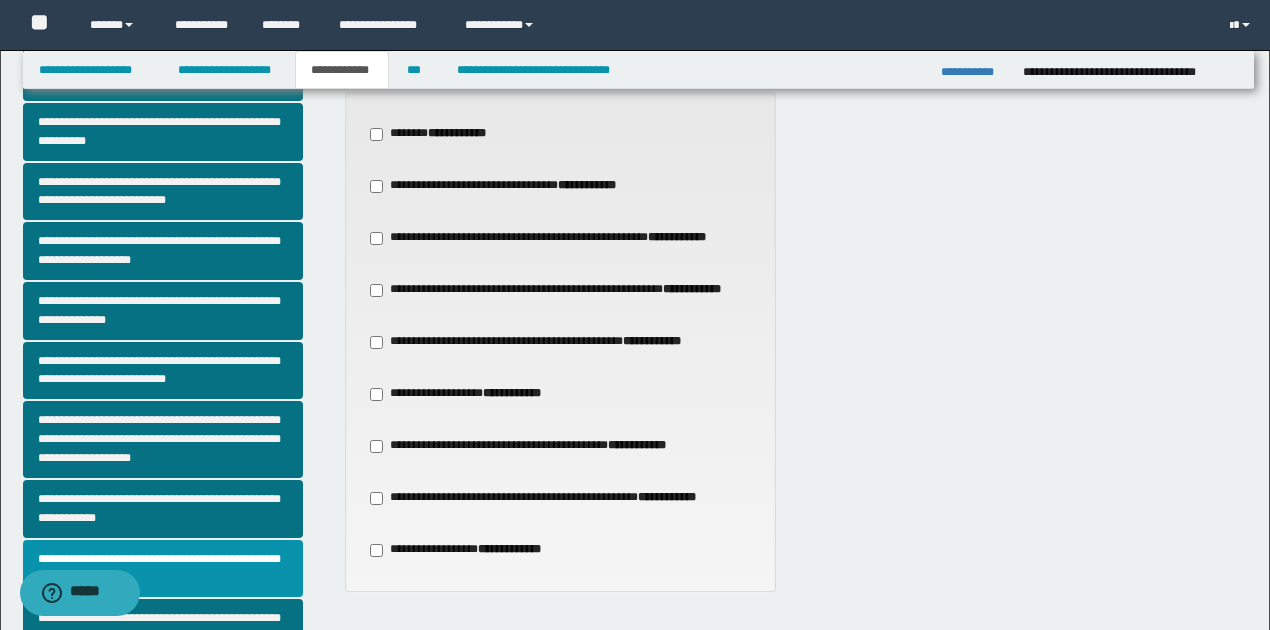 scroll, scrollTop: 266, scrollLeft: 0, axis: vertical 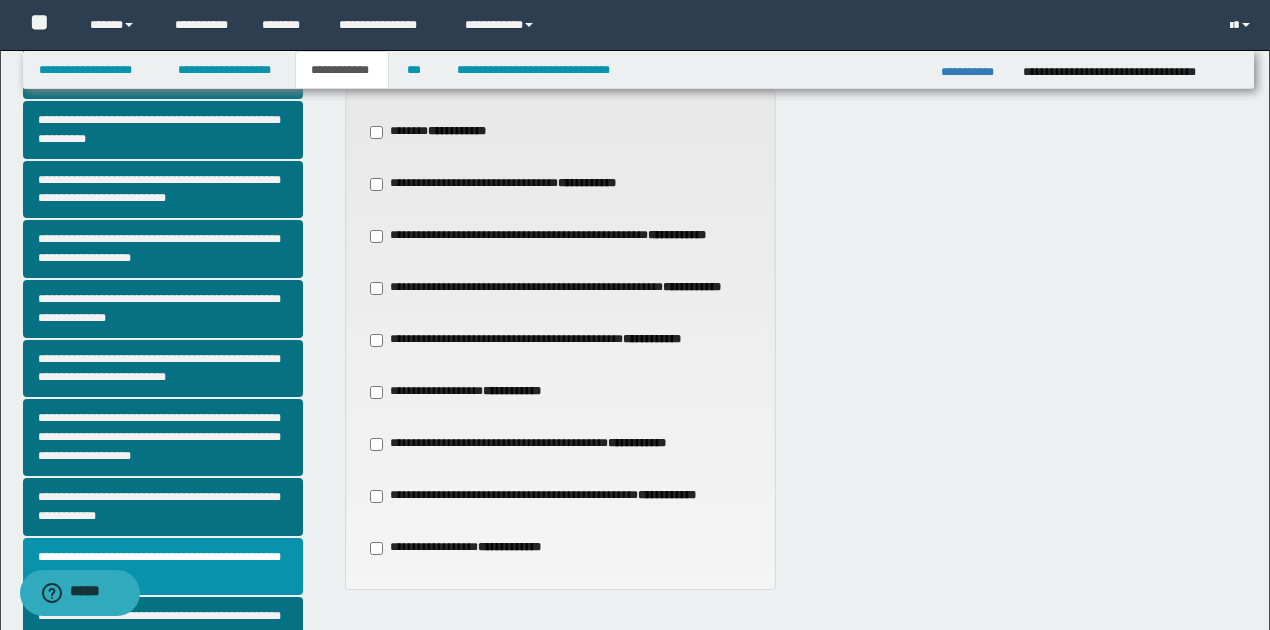 click on "**********" at bounding box center (538, 340) 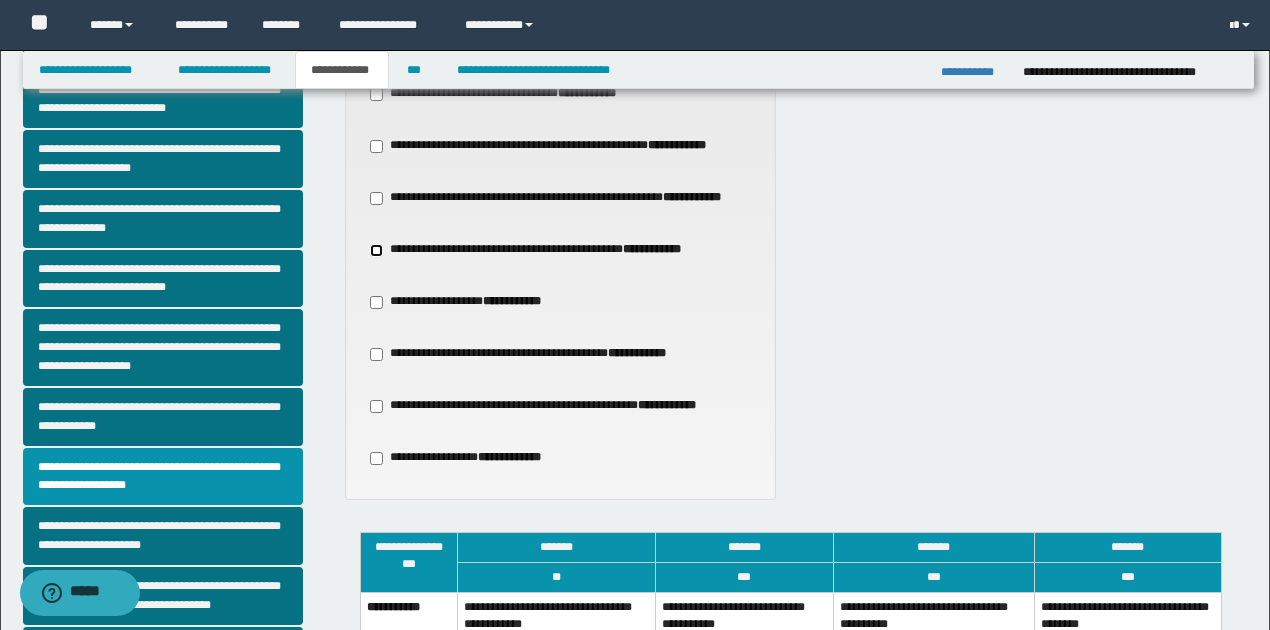 scroll, scrollTop: 533, scrollLeft: 0, axis: vertical 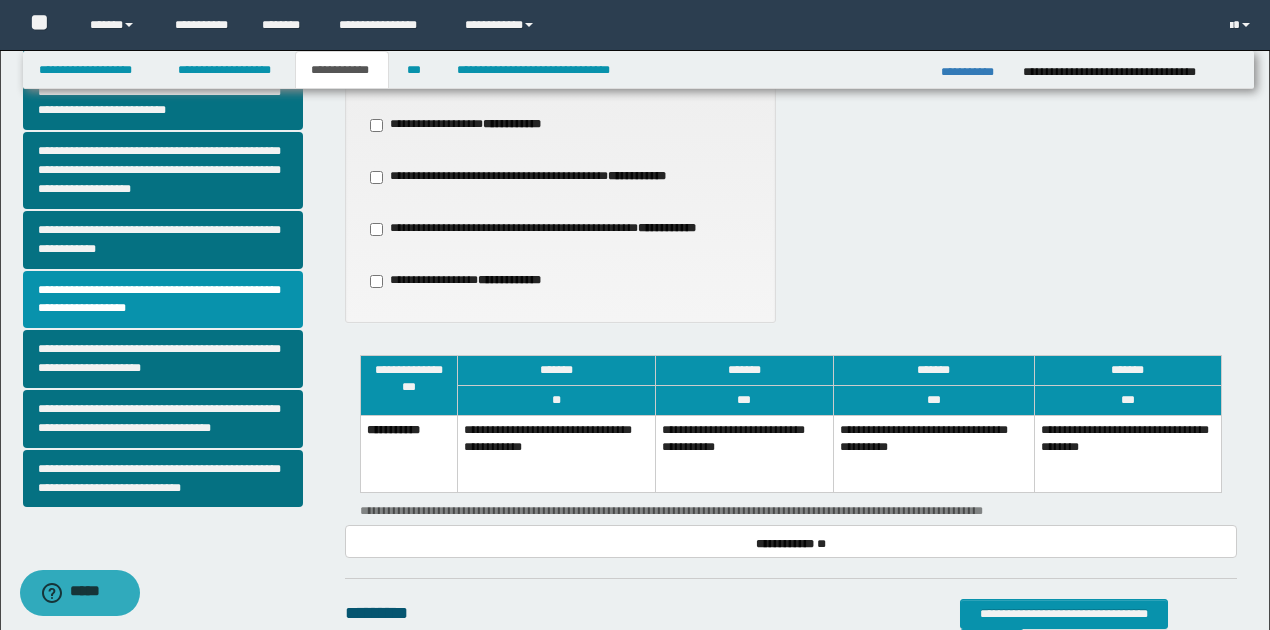 click on "**********" at bounding box center (934, 453) 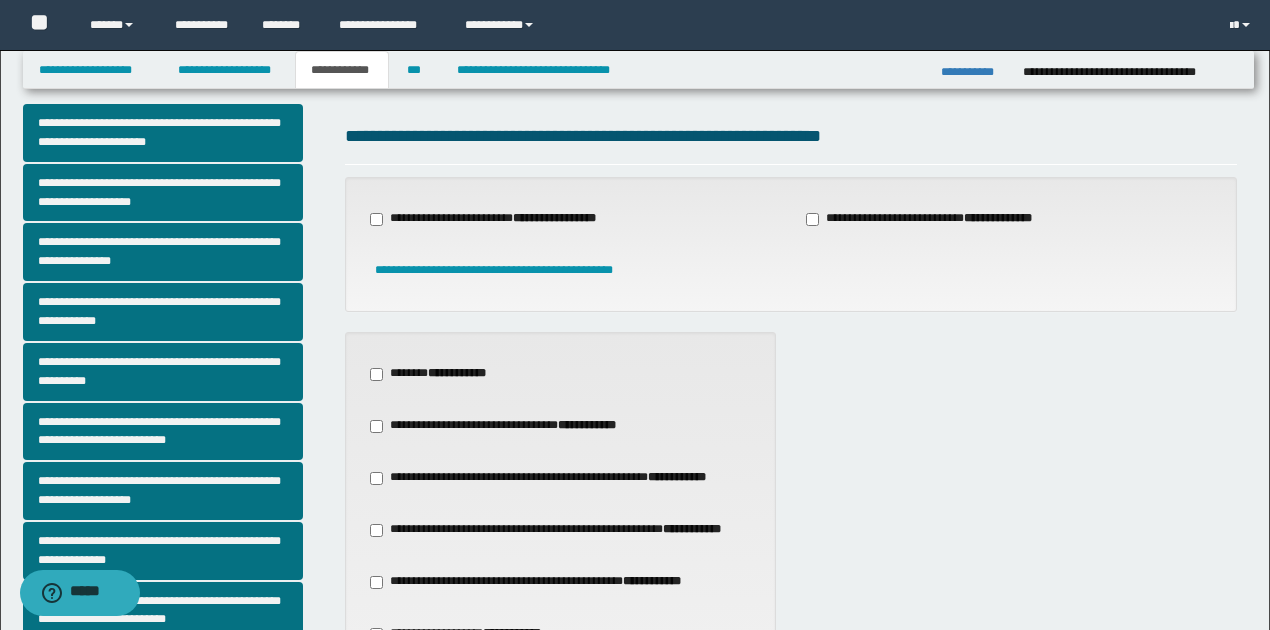 scroll, scrollTop: 0, scrollLeft: 0, axis: both 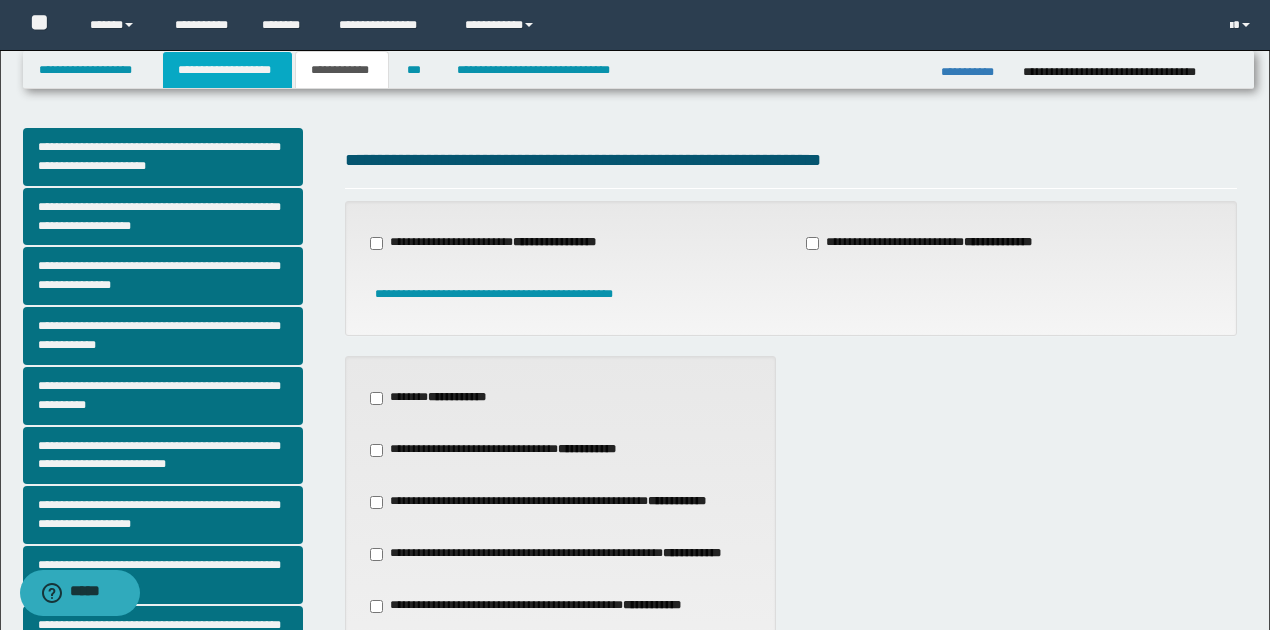 click on "**********" at bounding box center (227, 70) 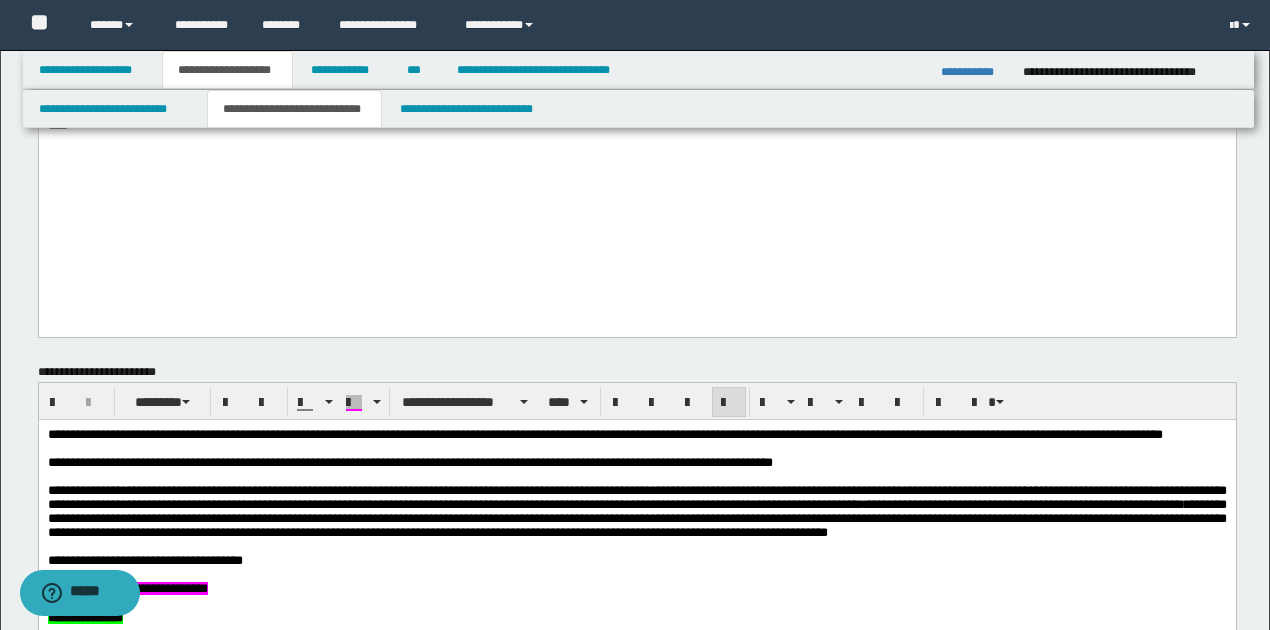 scroll, scrollTop: 866, scrollLeft: 0, axis: vertical 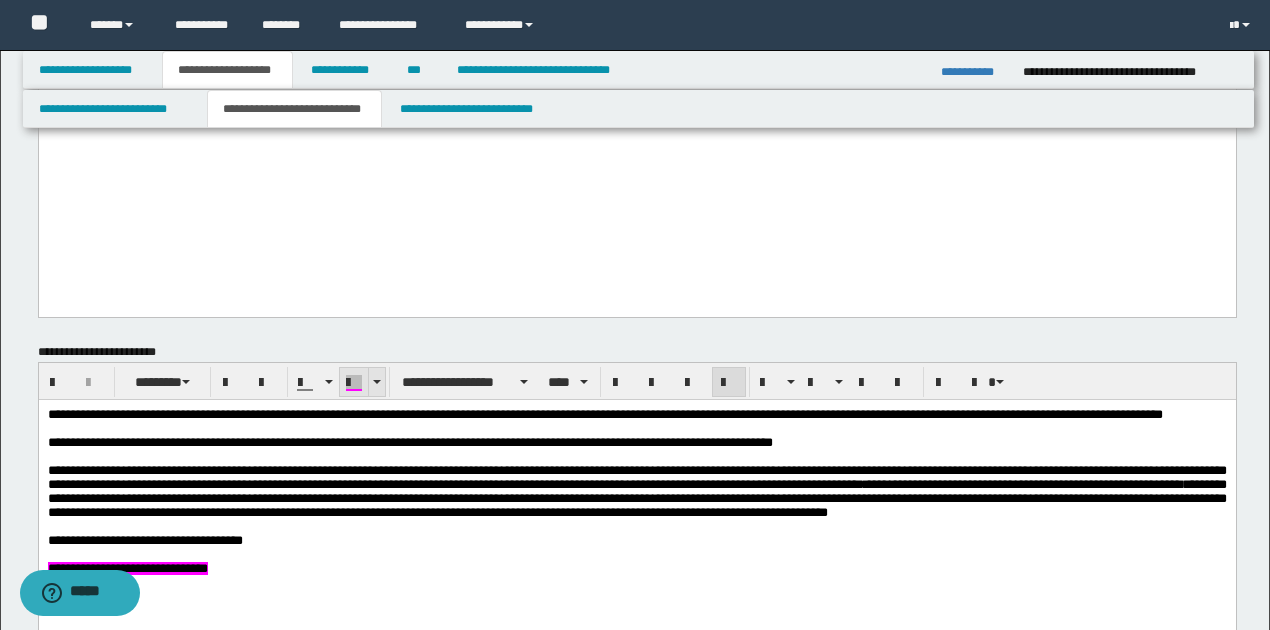 click at bounding box center [376, 382] 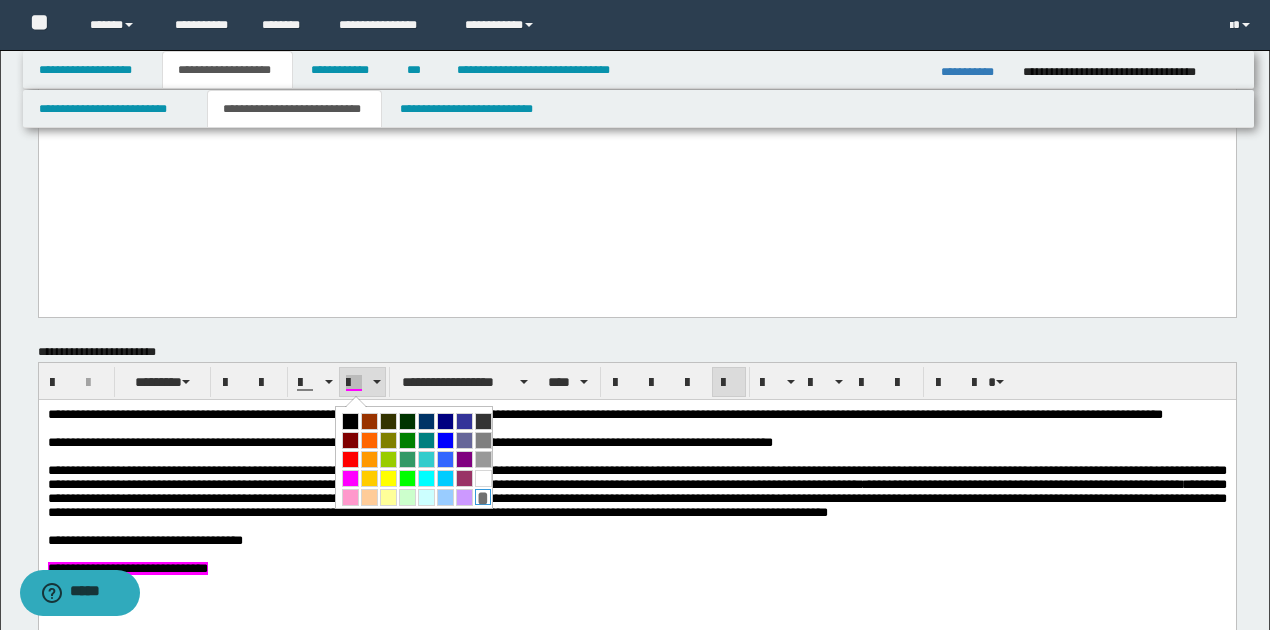 click on "*" at bounding box center [483, 497] 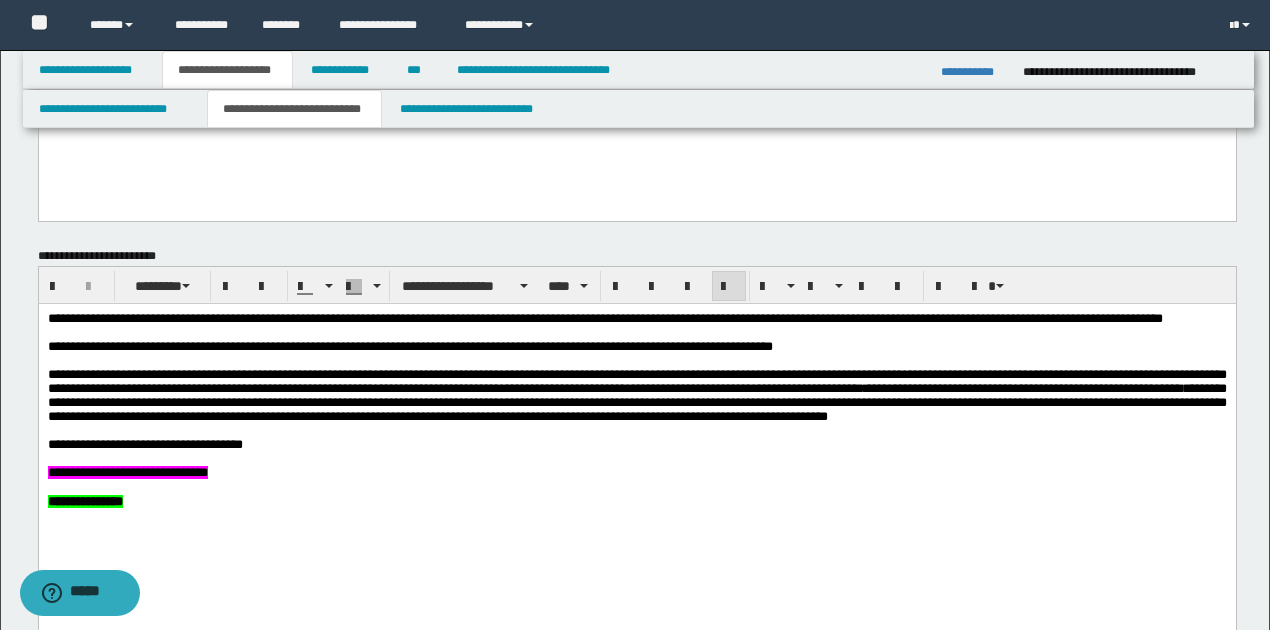 scroll, scrollTop: 1000, scrollLeft: 0, axis: vertical 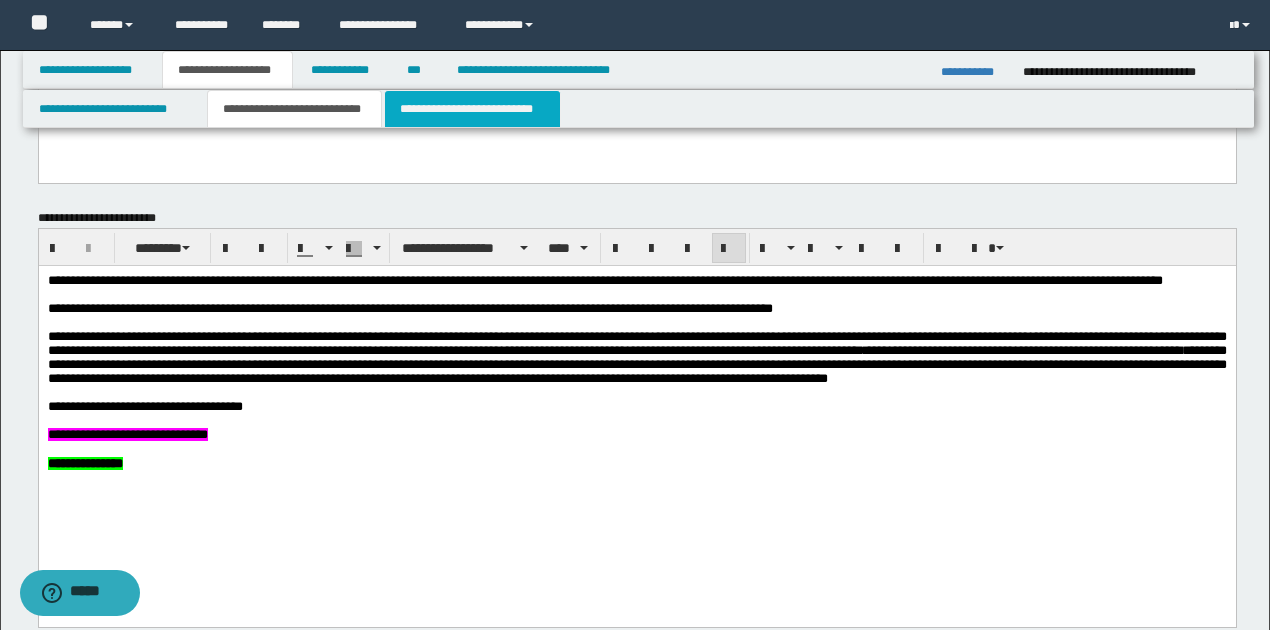 click on "**********" at bounding box center [472, 109] 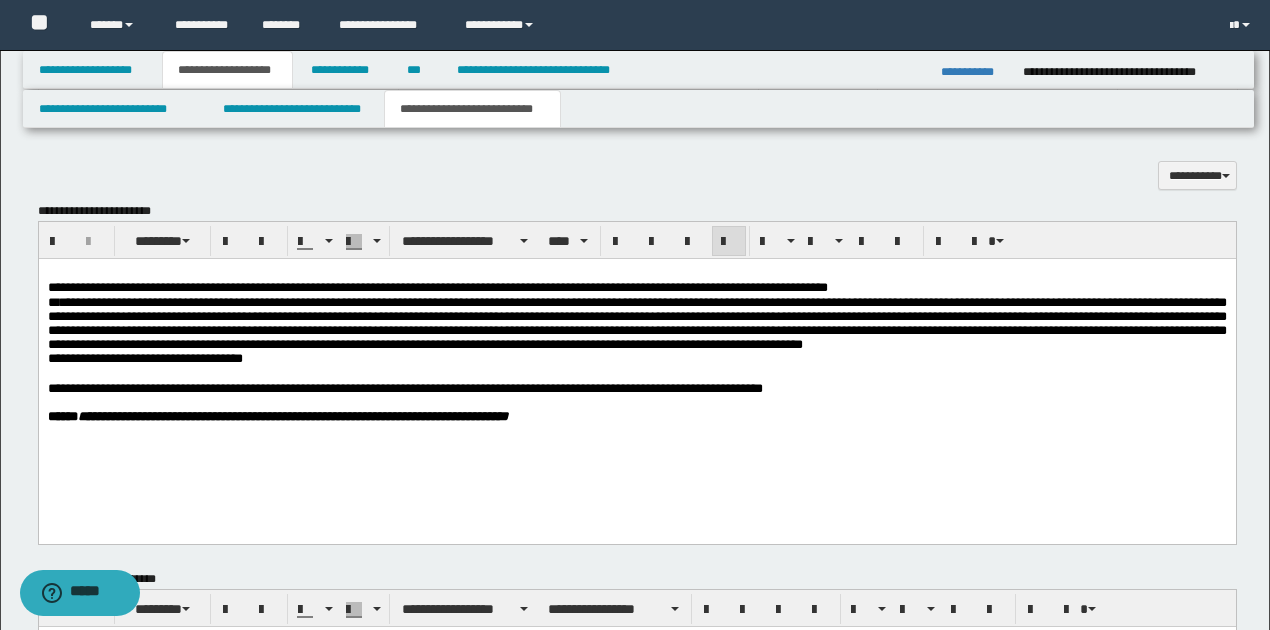 scroll, scrollTop: 1200, scrollLeft: 0, axis: vertical 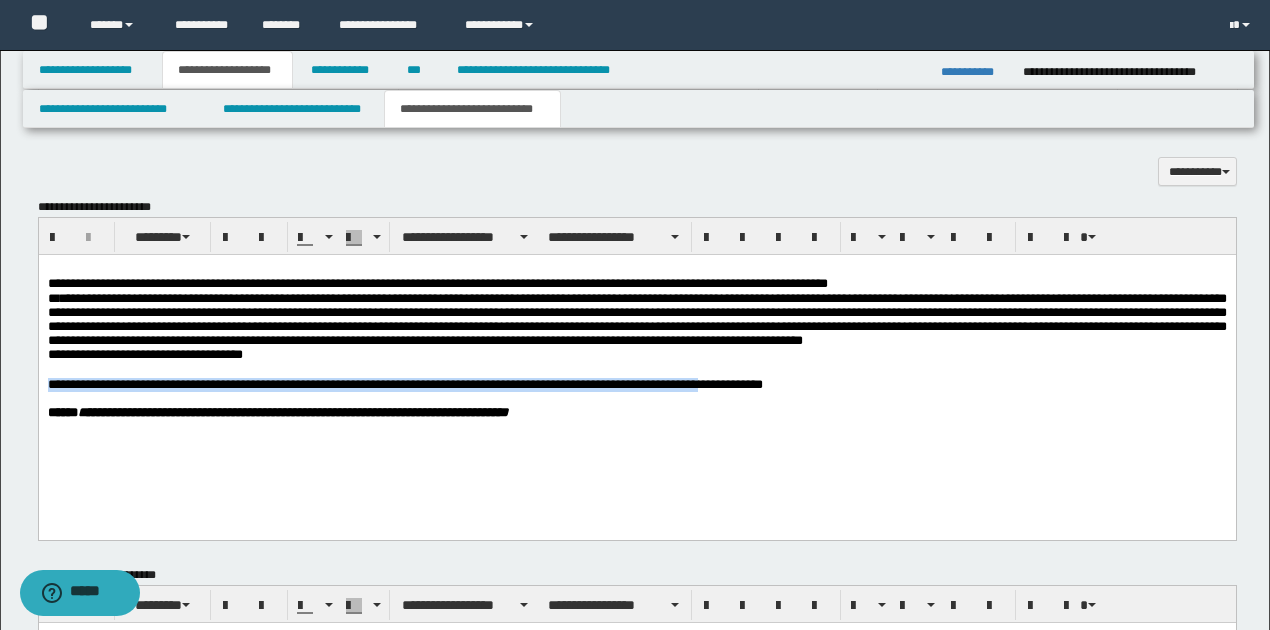 drag, startPoint x: 738, startPoint y: 394, endPoint x: 826, endPoint y: 378, distance: 89.44272 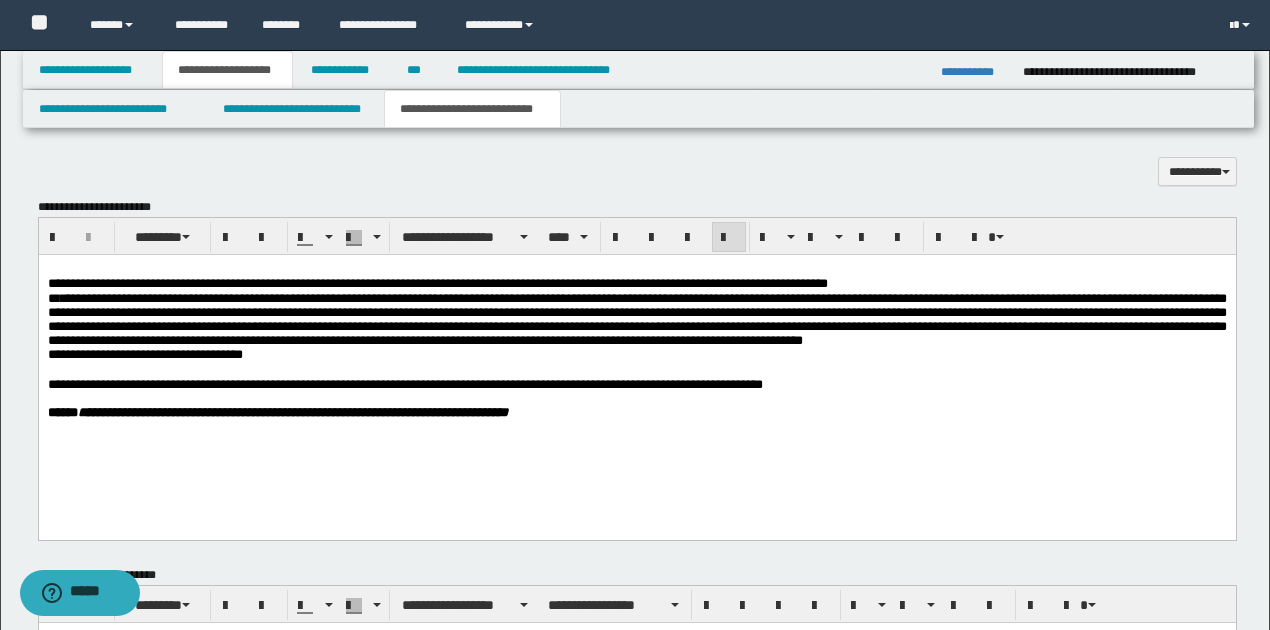 click on "**********" at bounding box center [636, 385] 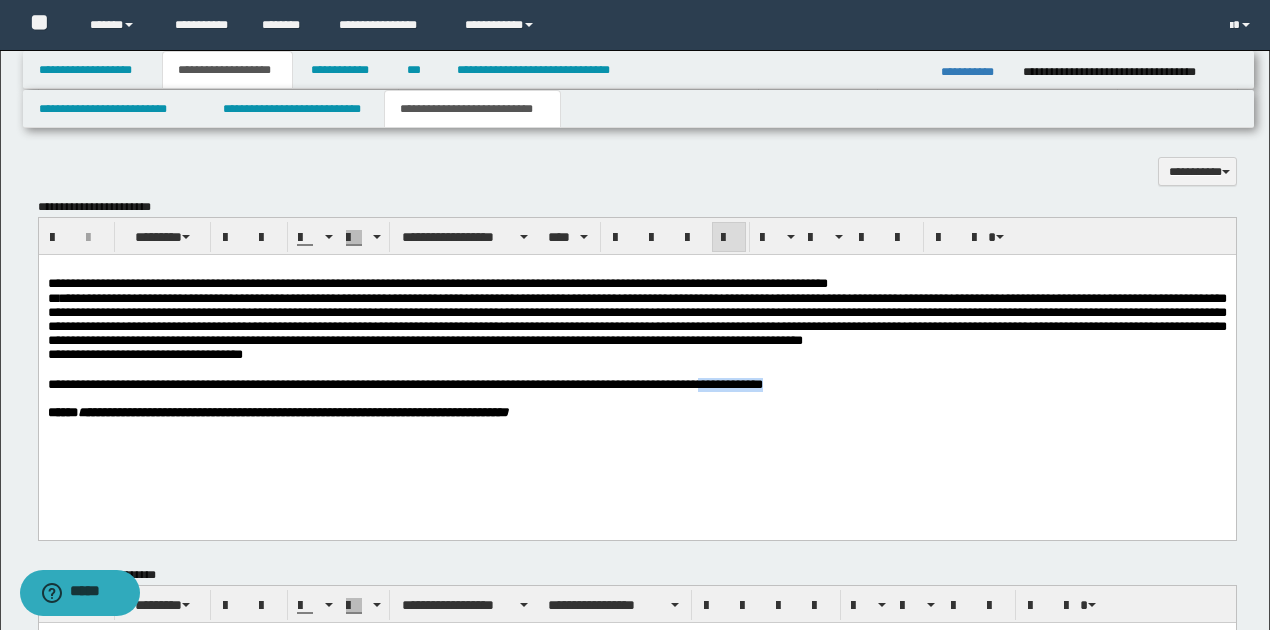 drag, startPoint x: 736, startPoint y: 395, endPoint x: 850, endPoint y: 383, distance: 114.62984 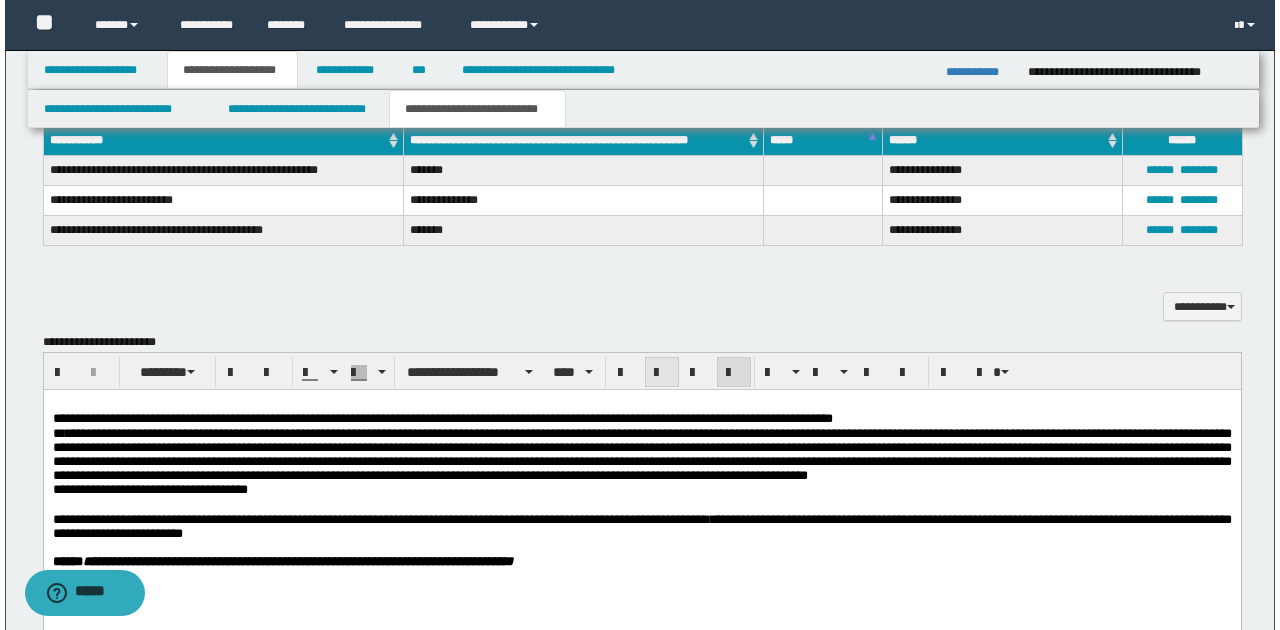 scroll, scrollTop: 1066, scrollLeft: 0, axis: vertical 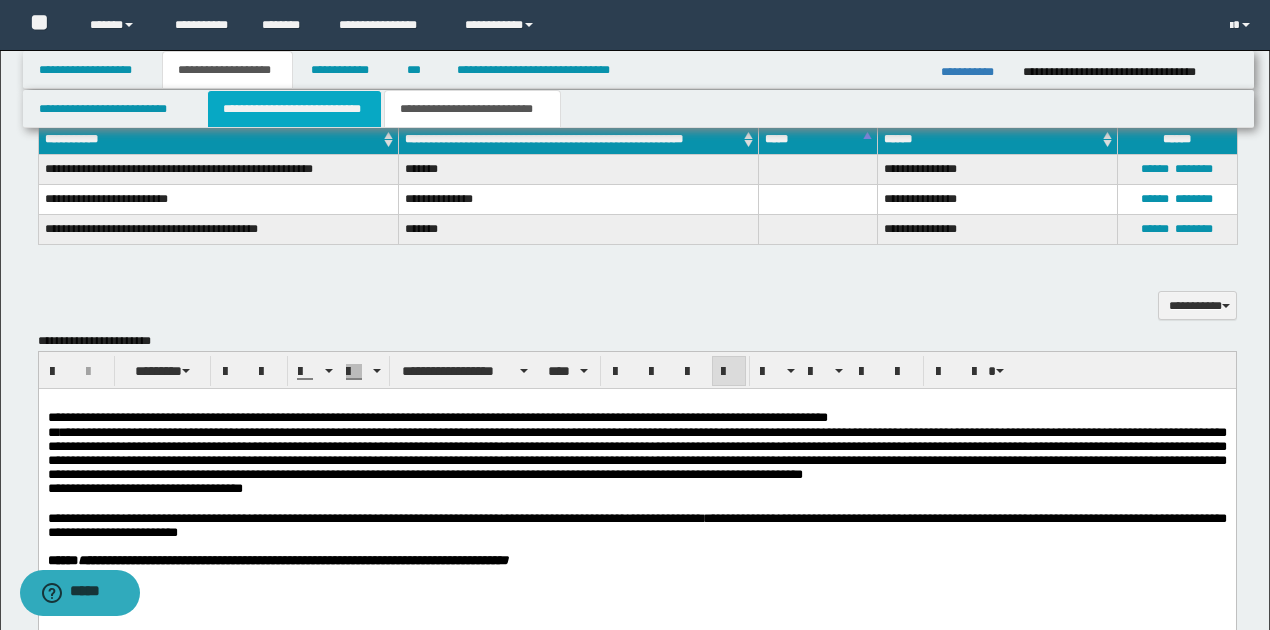 click on "**********" at bounding box center (294, 109) 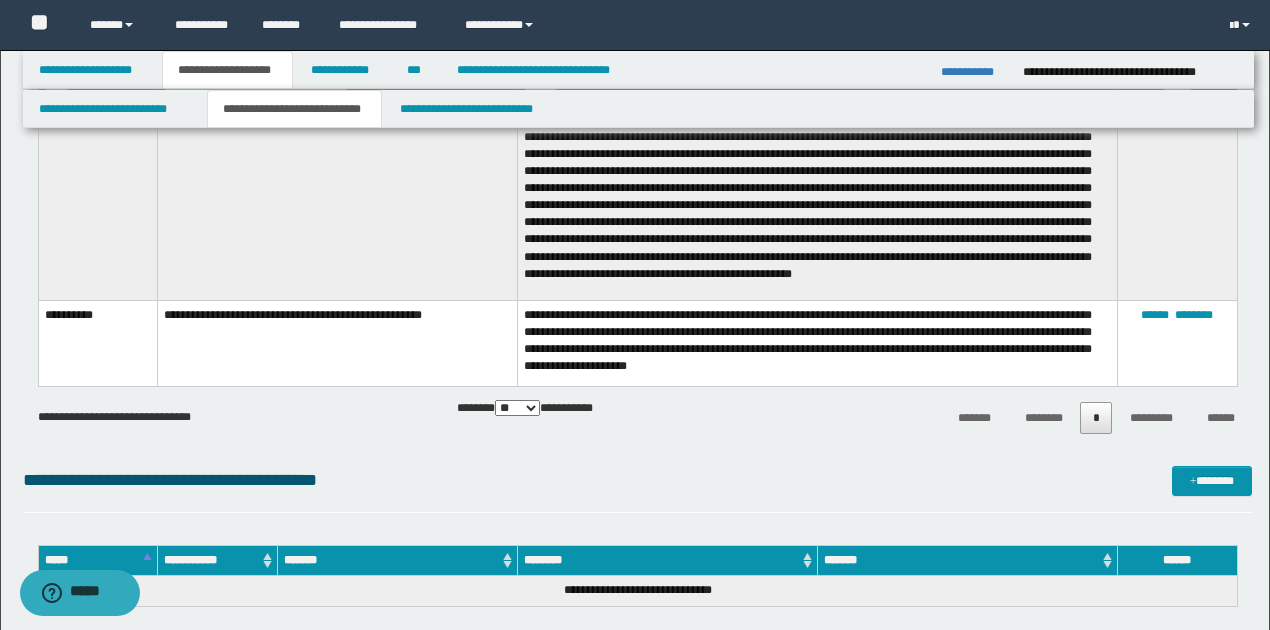 scroll, scrollTop: 1666, scrollLeft: 0, axis: vertical 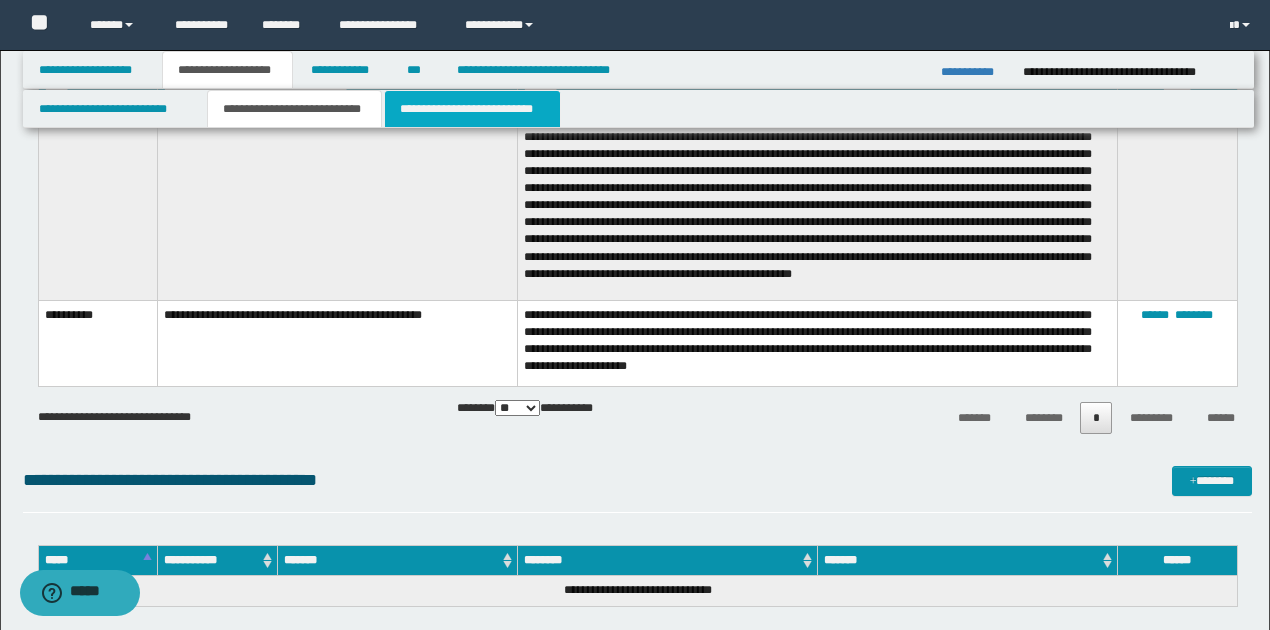 click on "**********" at bounding box center [472, 109] 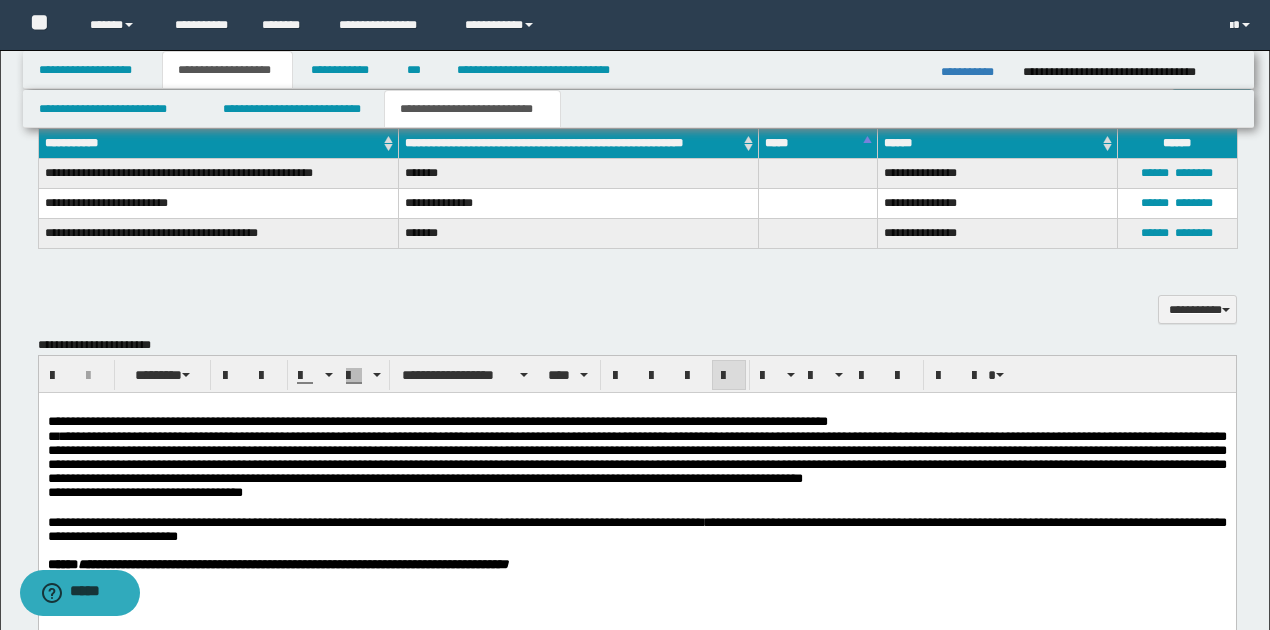 scroll, scrollTop: 1092, scrollLeft: 0, axis: vertical 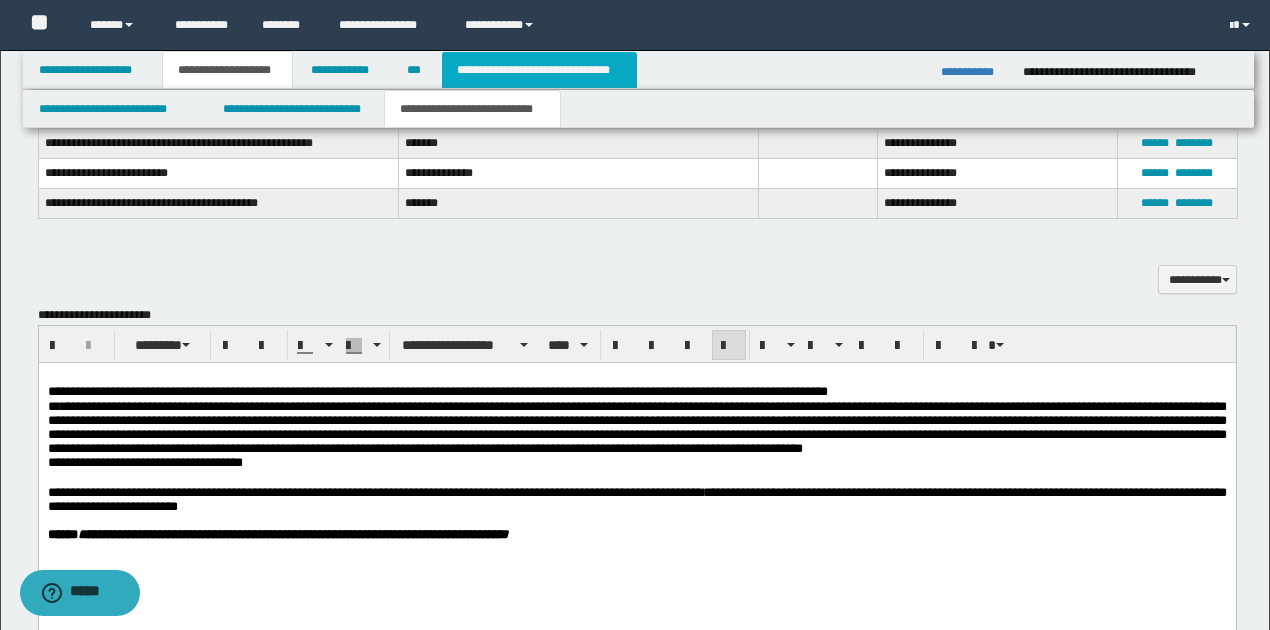 click on "**********" at bounding box center [539, 70] 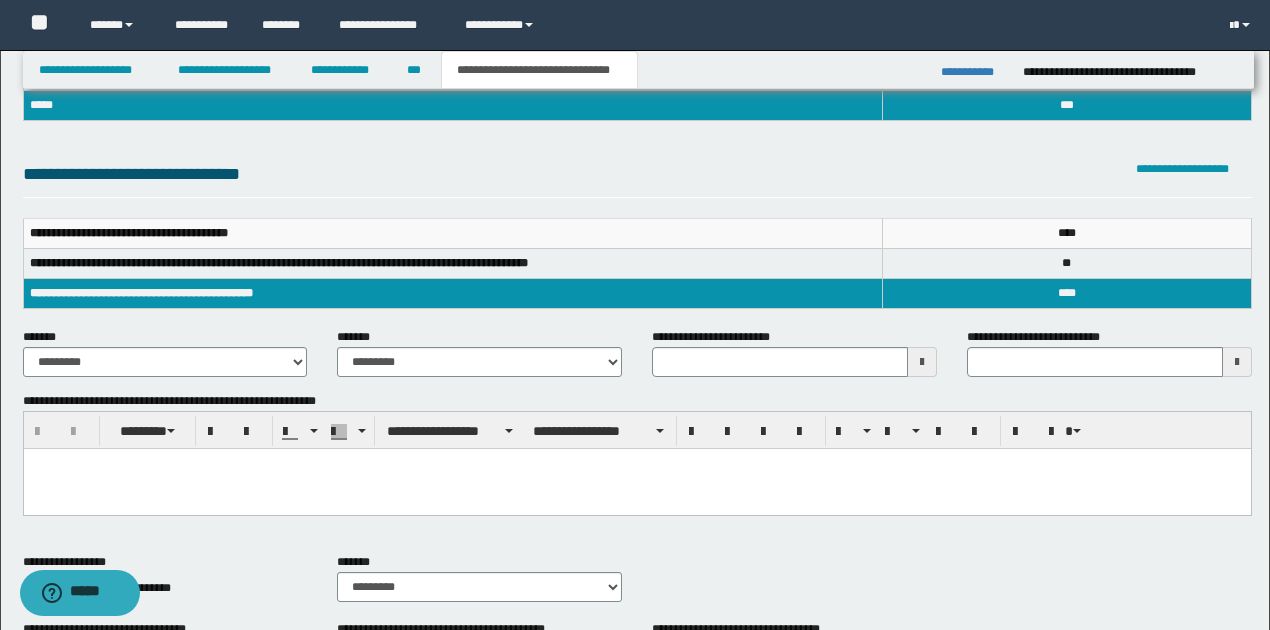 scroll, scrollTop: 129, scrollLeft: 0, axis: vertical 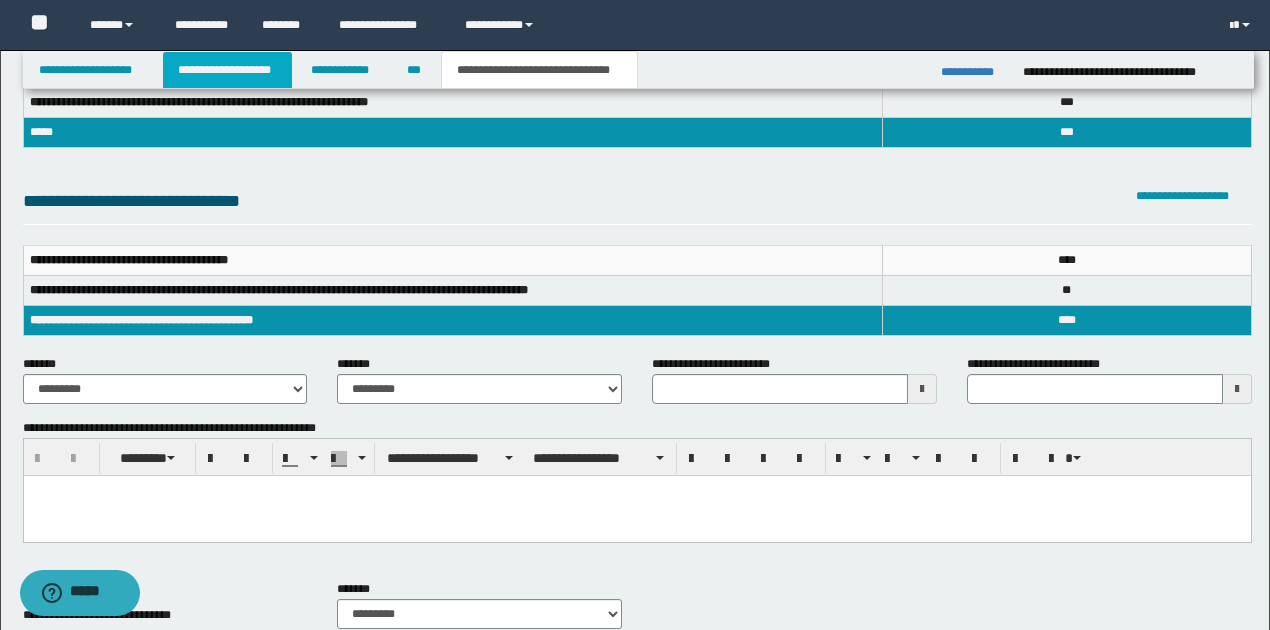 click on "**********" at bounding box center [227, 70] 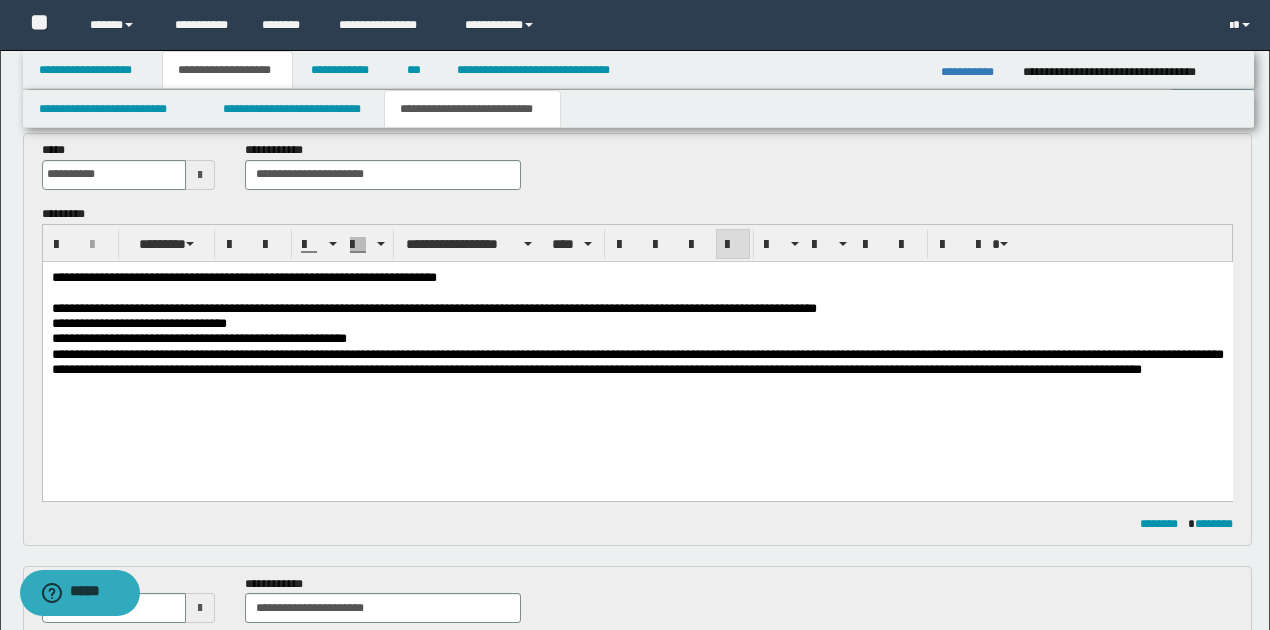 scroll, scrollTop: 0, scrollLeft: 0, axis: both 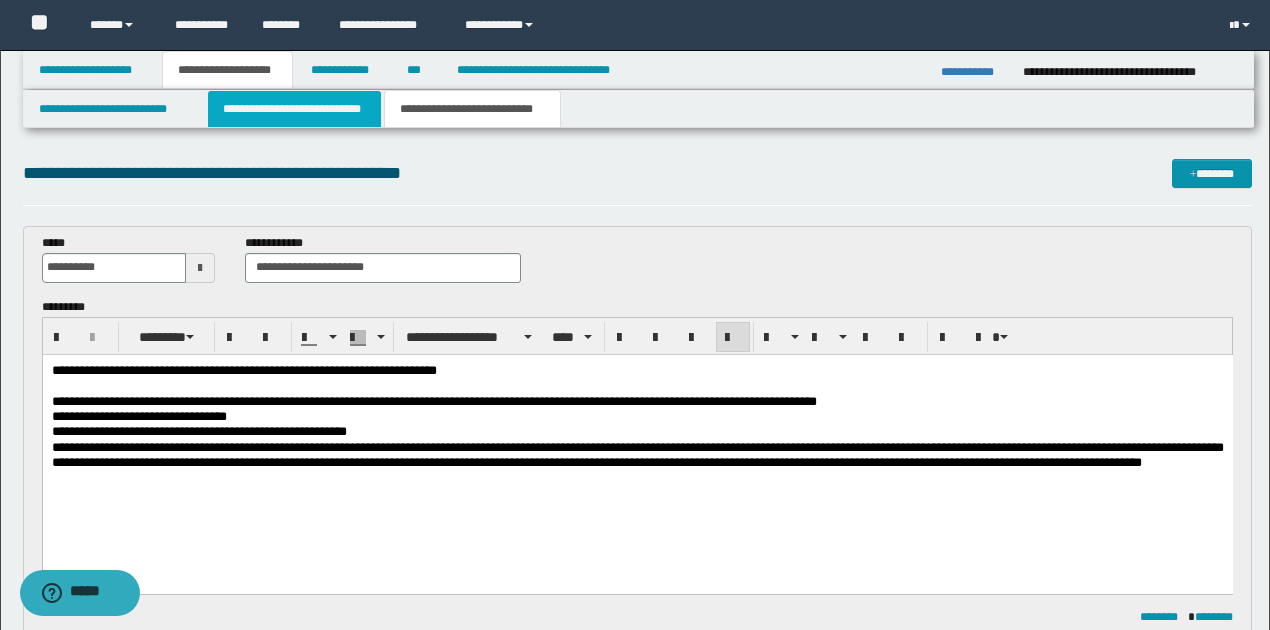 click on "**********" at bounding box center [294, 109] 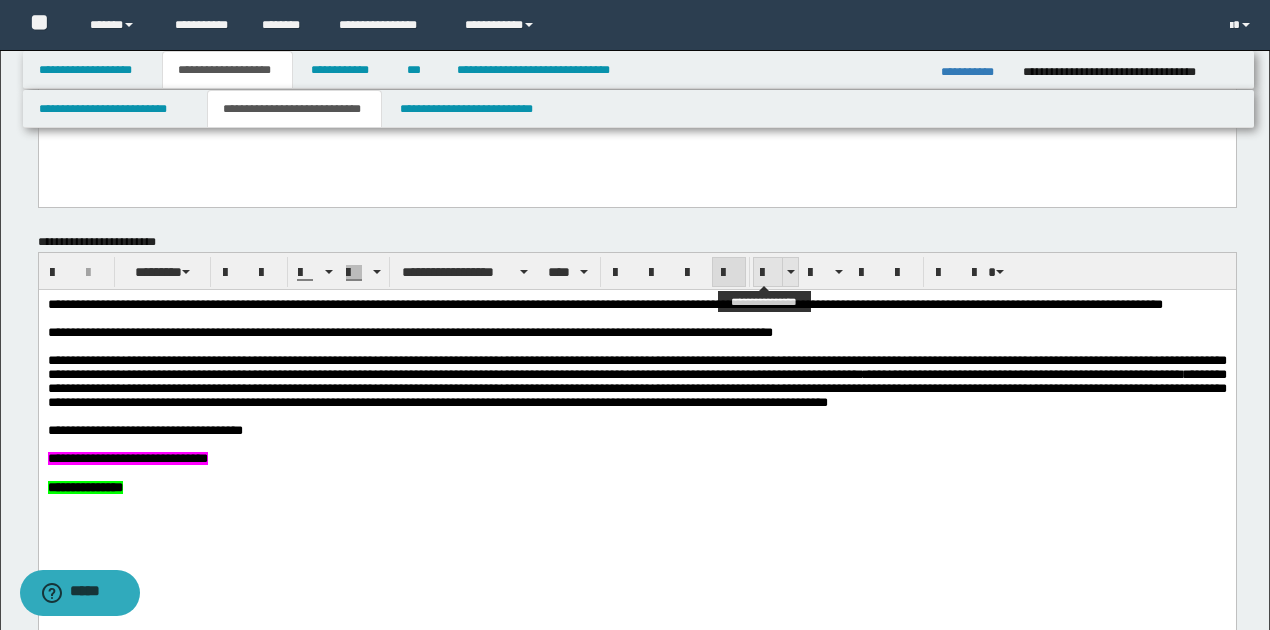 scroll, scrollTop: 1000, scrollLeft: 0, axis: vertical 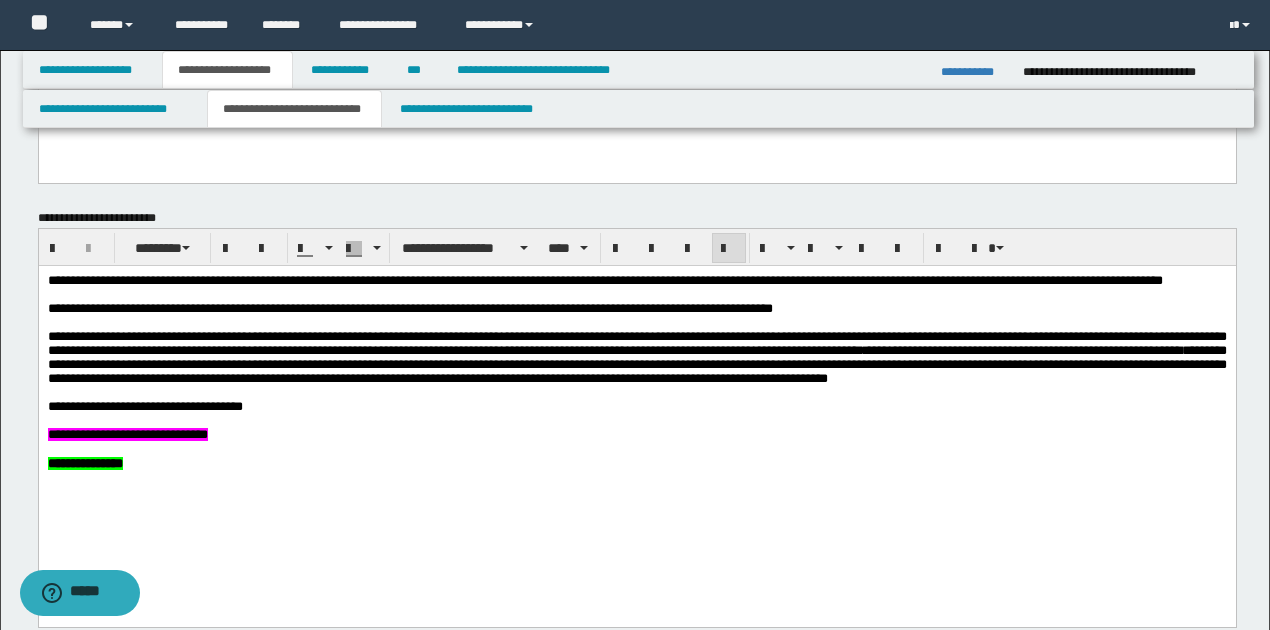 click on "**********" at bounding box center [636, 357] 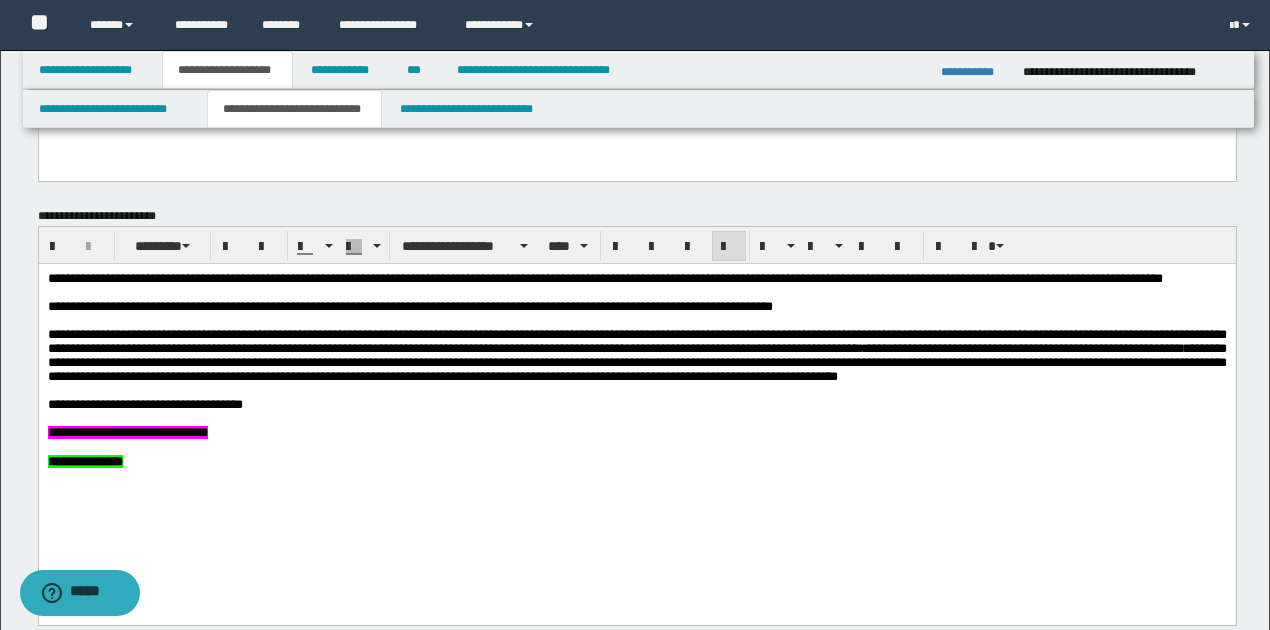 scroll, scrollTop: 1000, scrollLeft: 0, axis: vertical 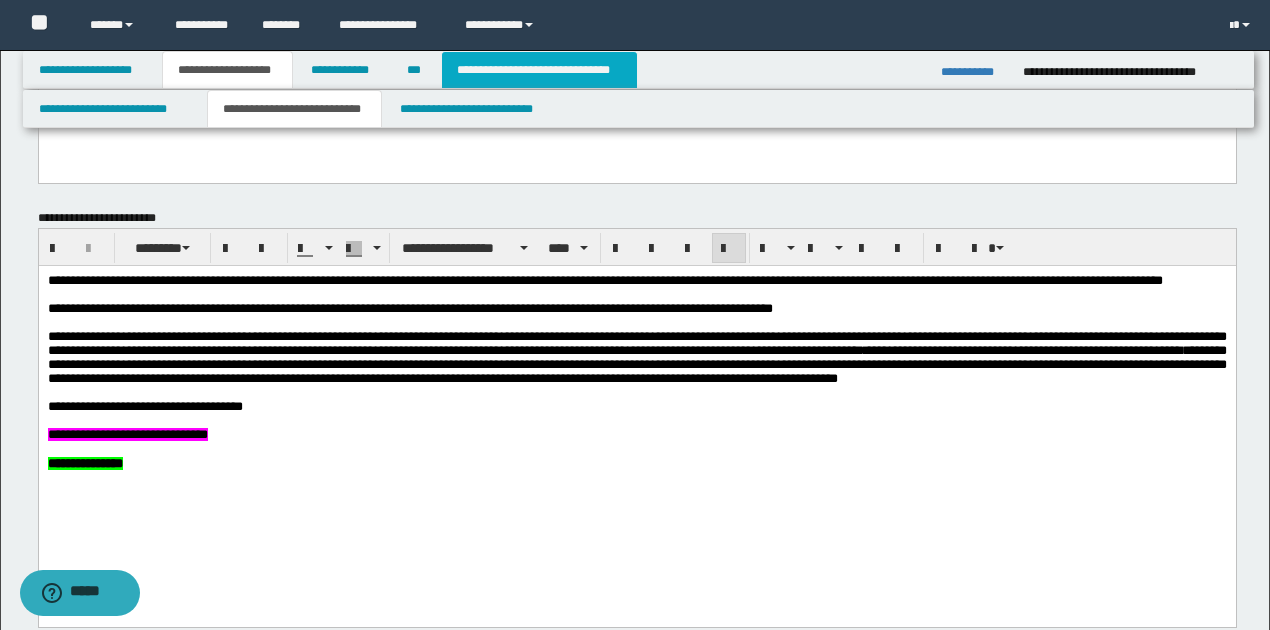 click on "**********" at bounding box center (539, 70) 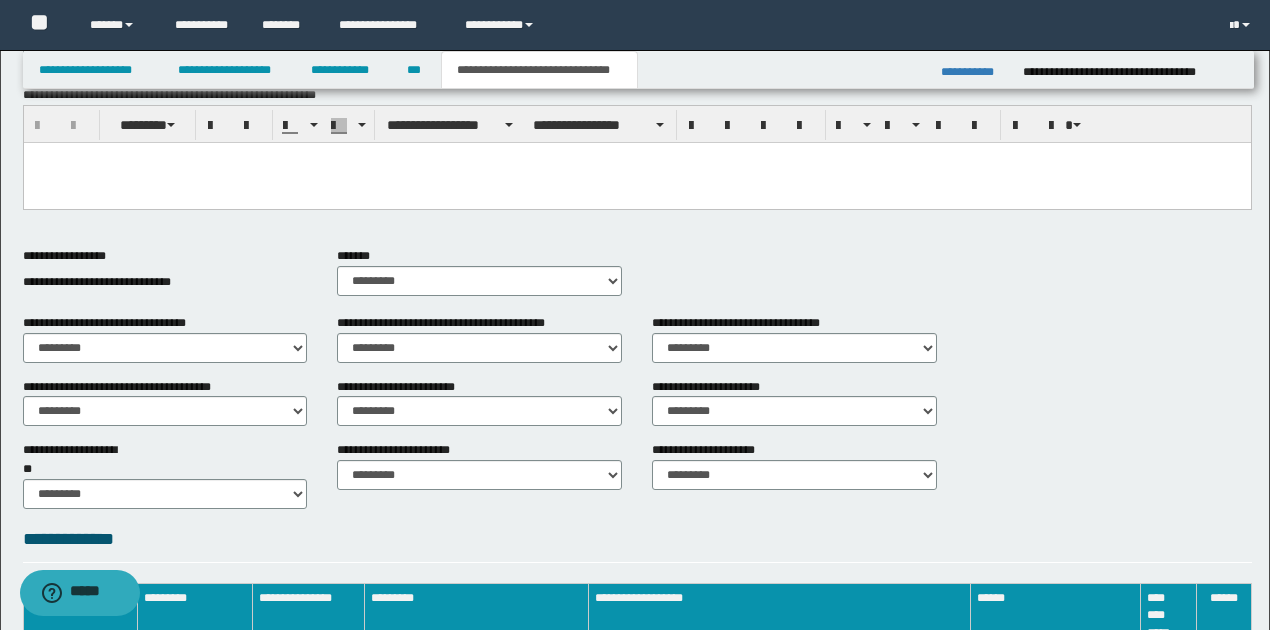 scroll, scrollTop: 262, scrollLeft: 0, axis: vertical 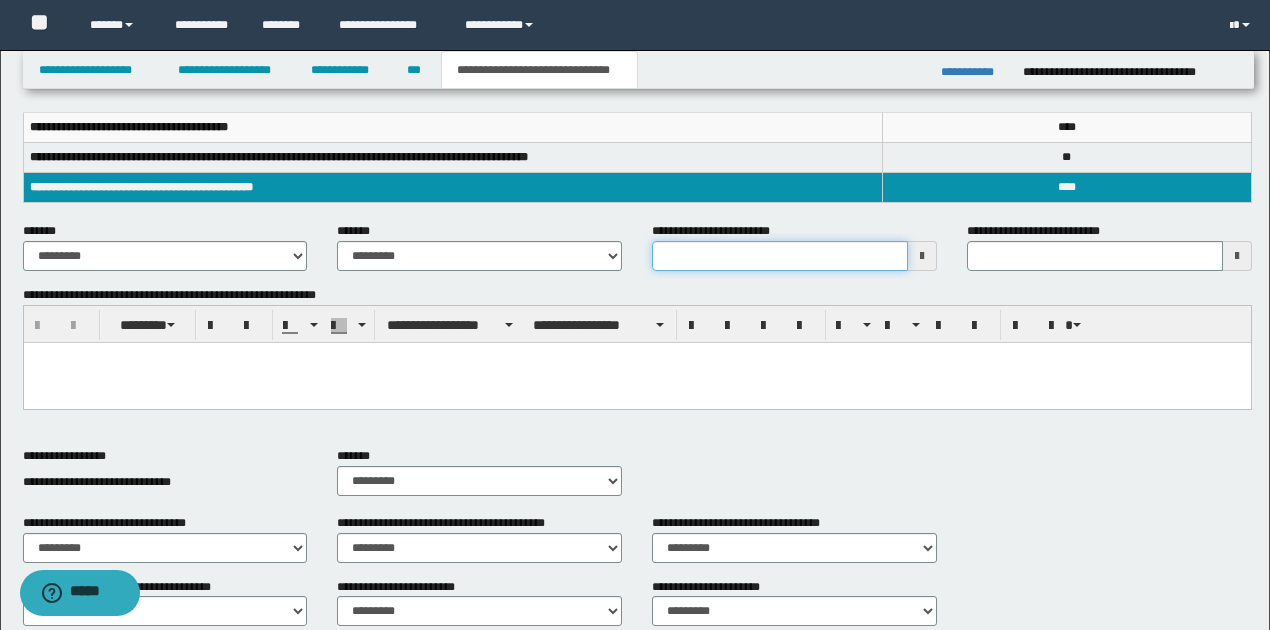 click on "**********" at bounding box center [780, 256] 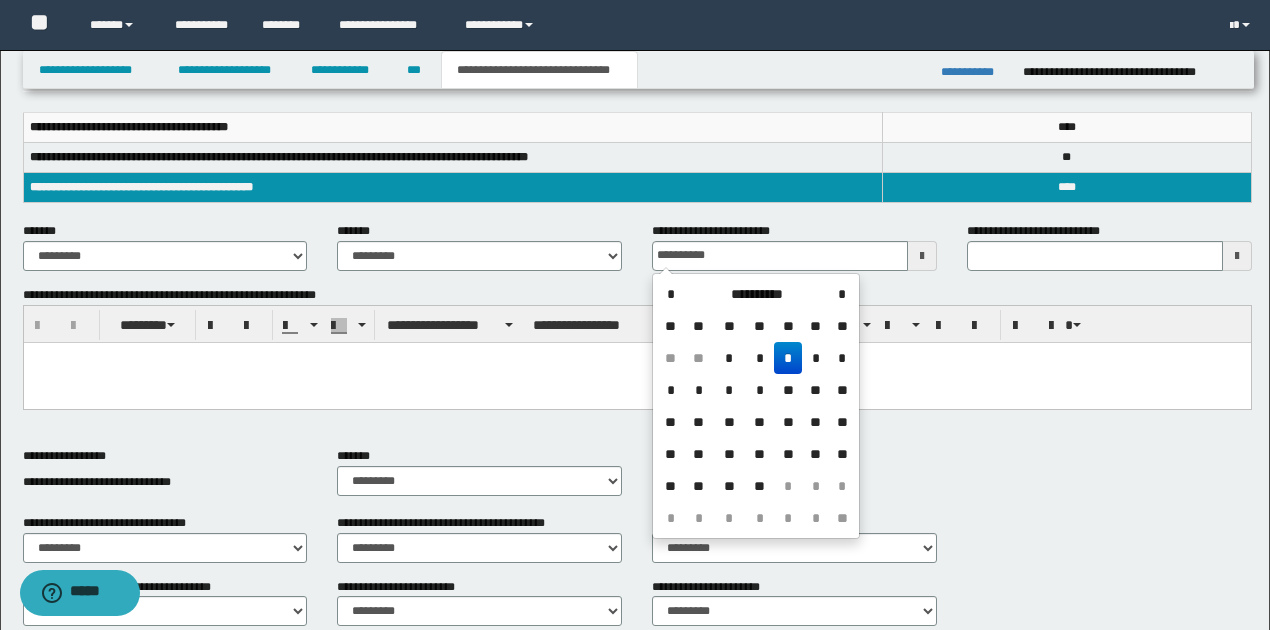 click on "*" at bounding box center [788, 358] 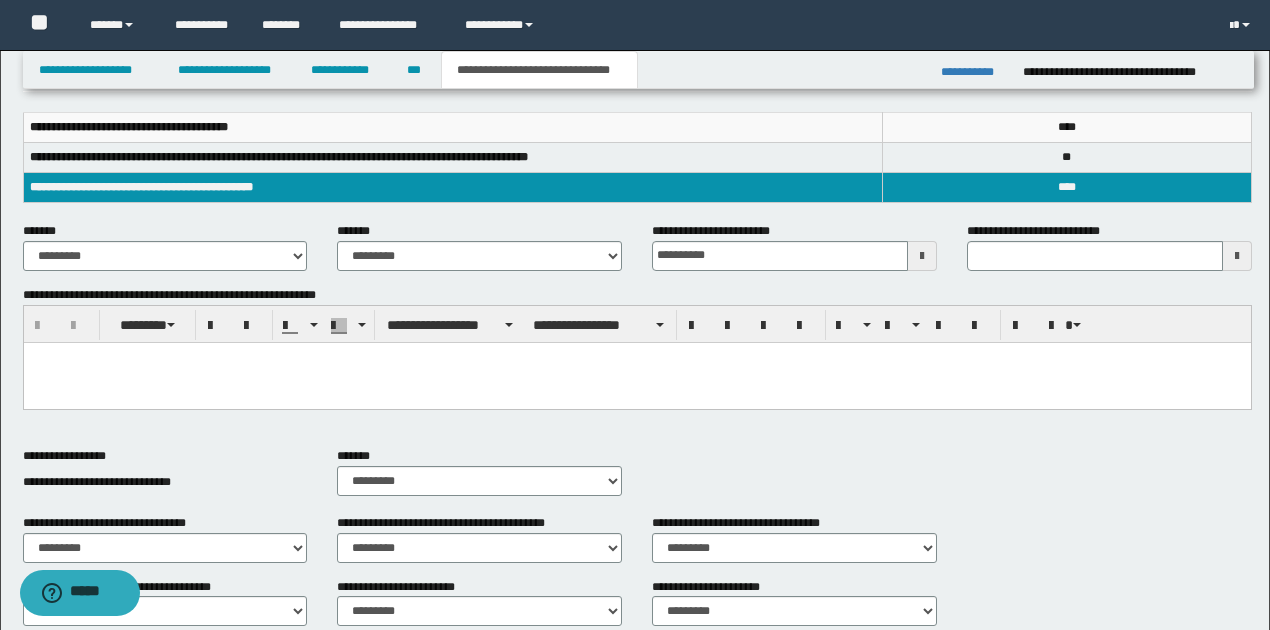 click at bounding box center (636, 357) 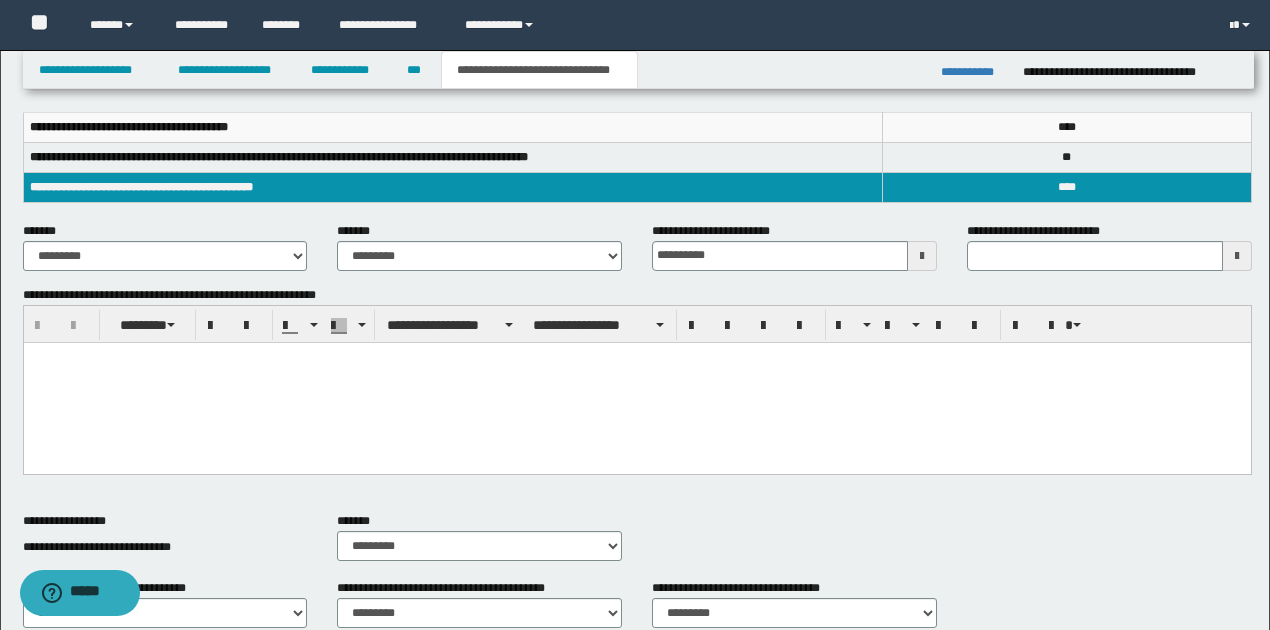 type 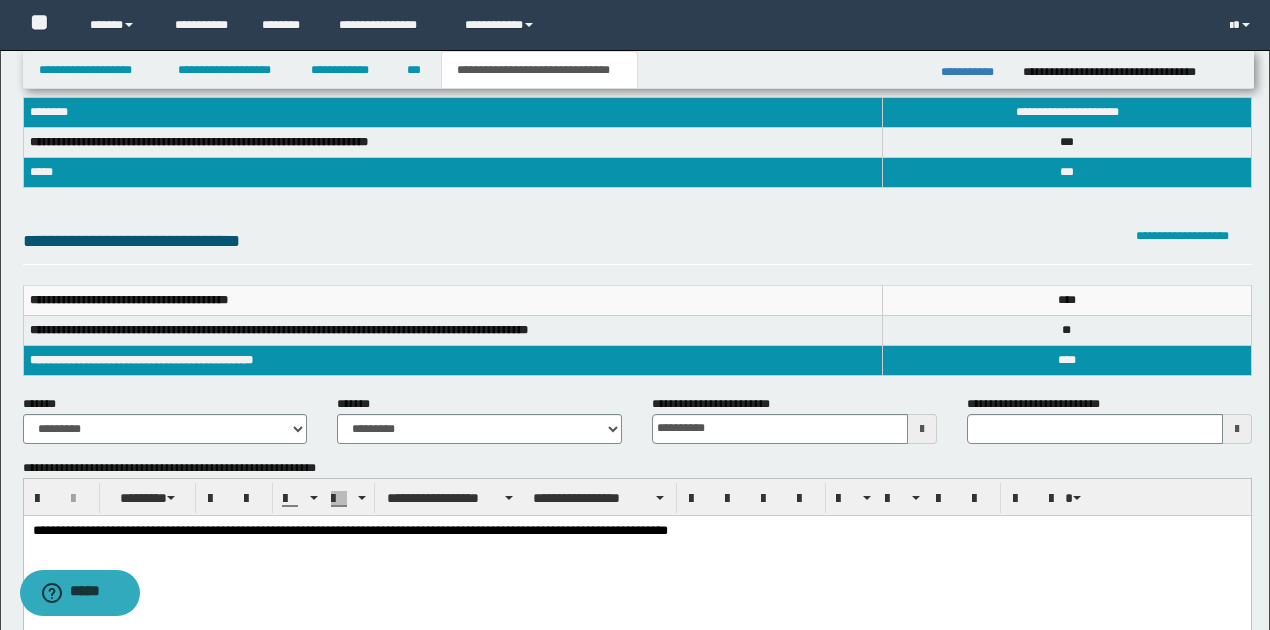 scroll, scrollTop: 62, scrollLeft: 0, axis: vertical 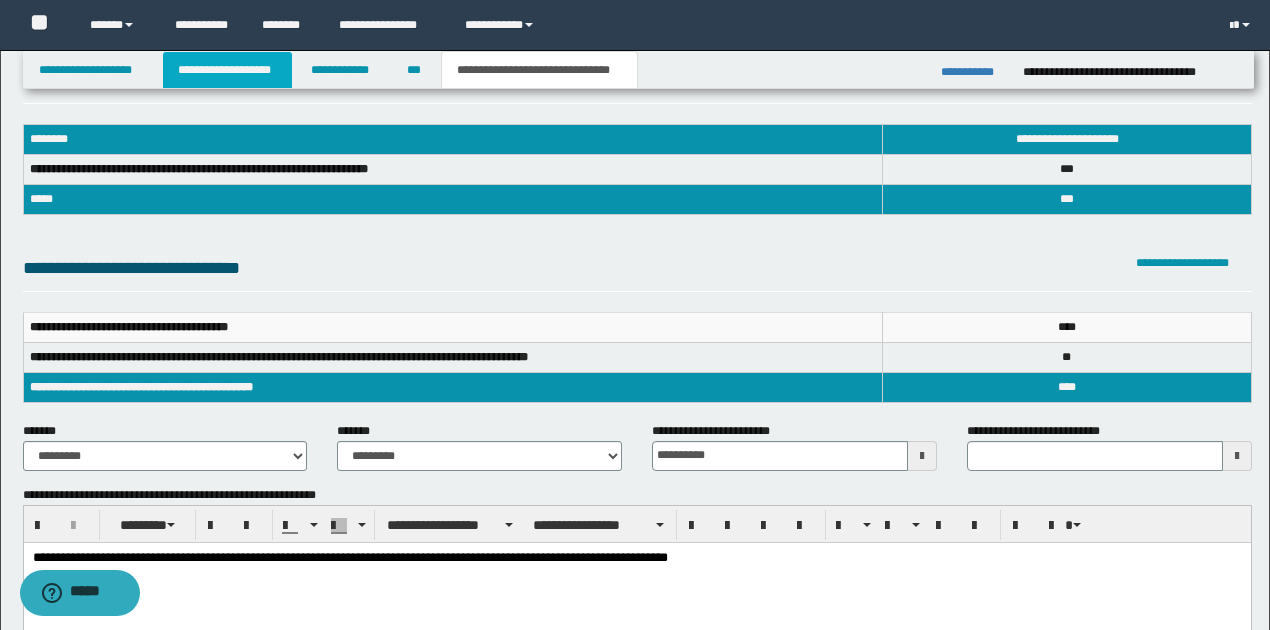 click on "**********" at bounding box center [227, 70] 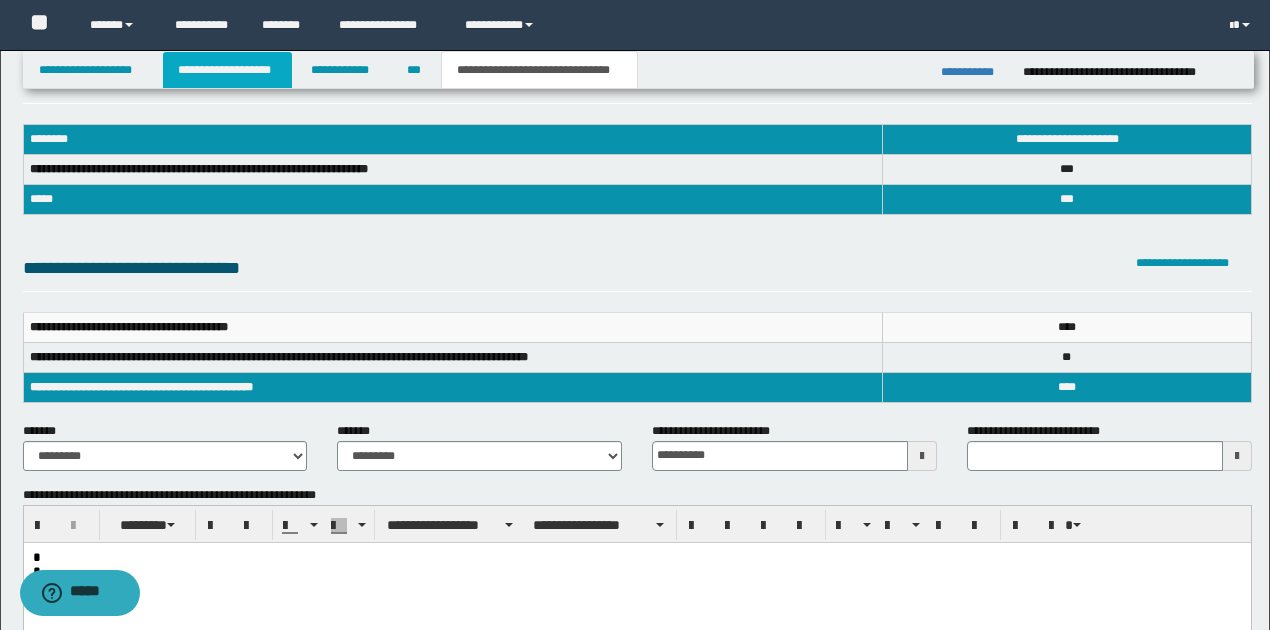 scroll, scrollTop: 93, scrollLeft: 0, axis: vertical 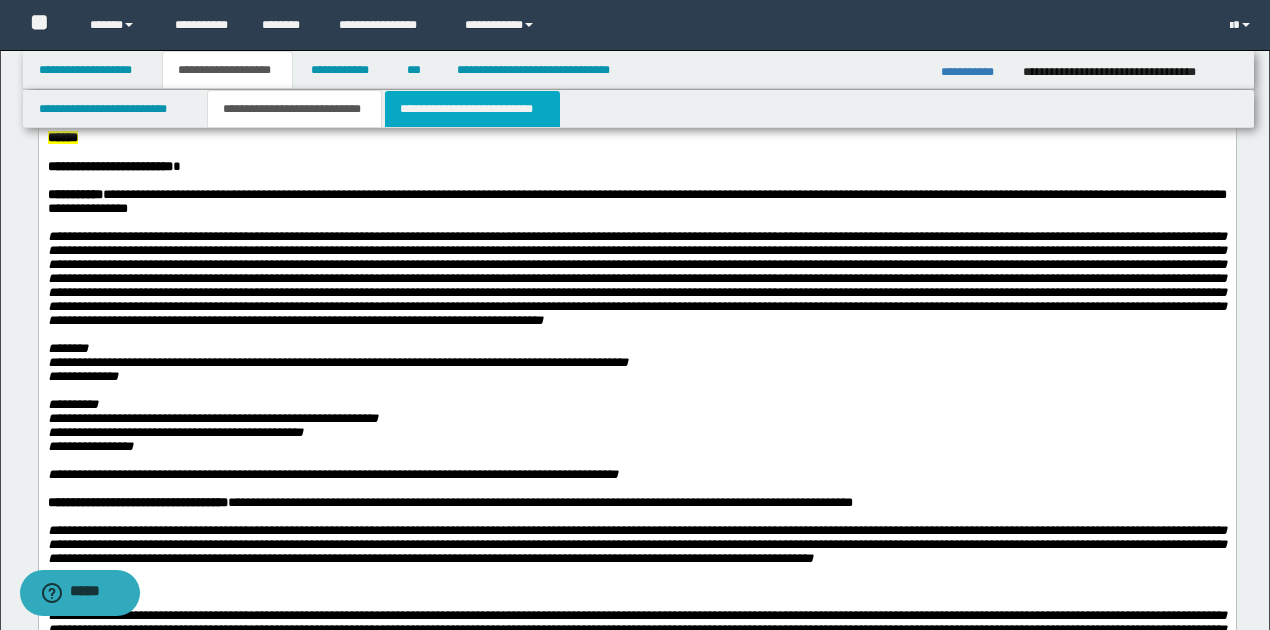 click on "**********" at bounding box center [472, 109] 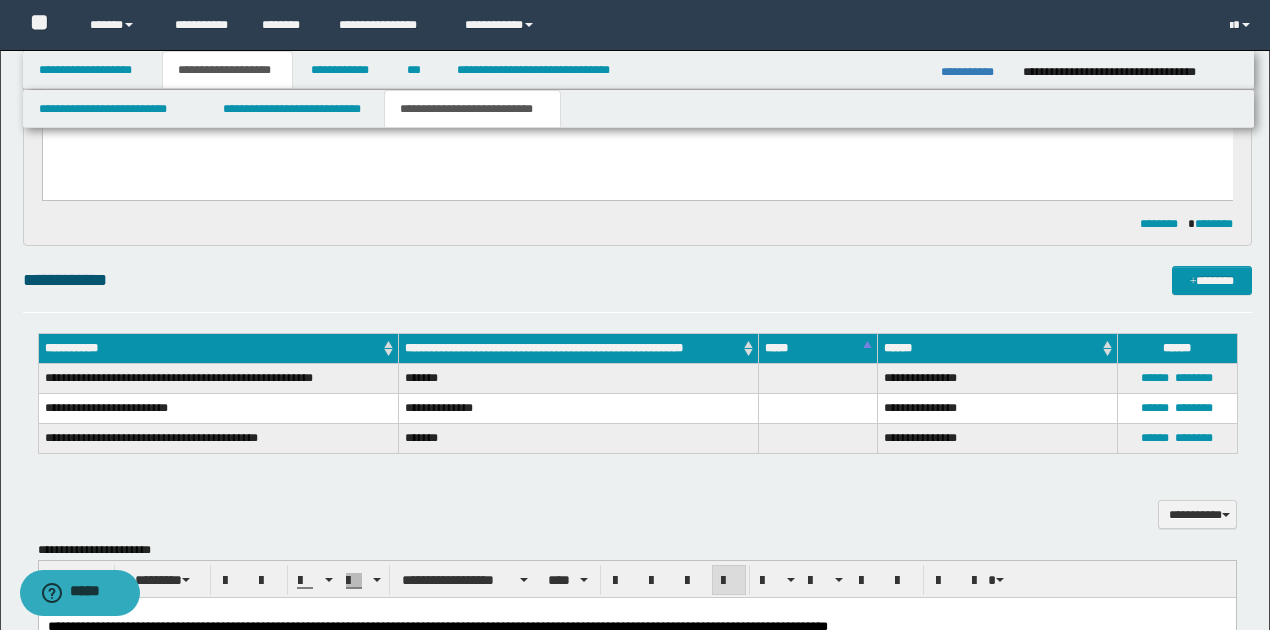 scroll, scrollTop: 866, scrollLeft: 0, axis: vertical 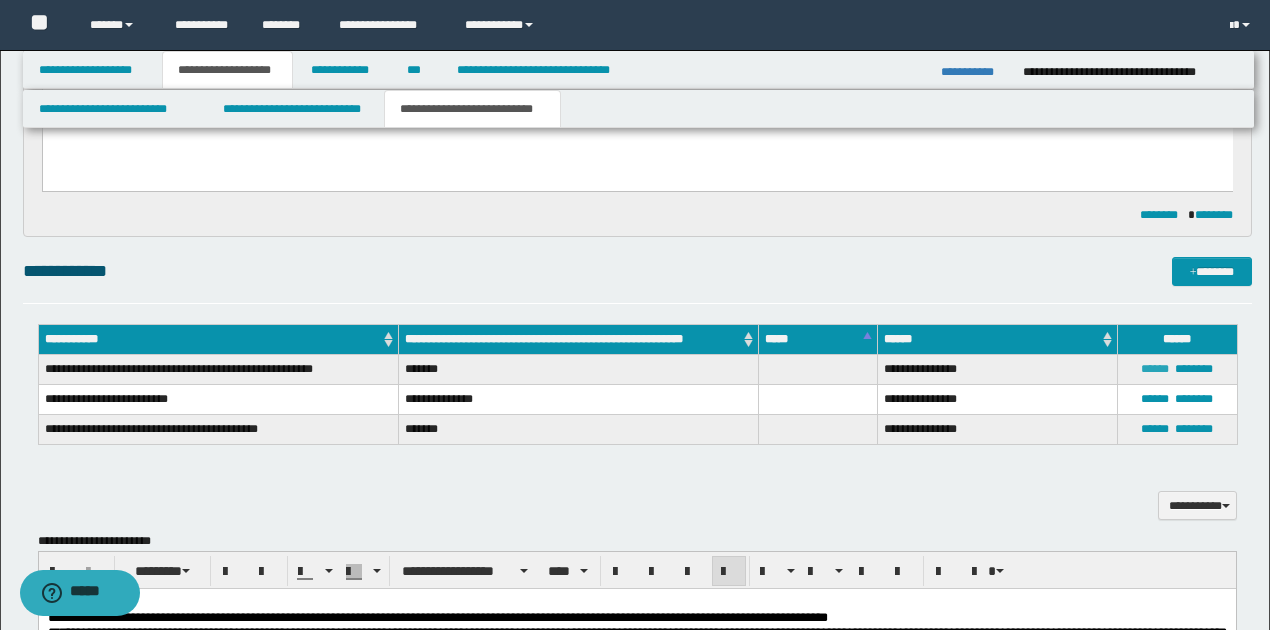 click on "******" at bounding box center (1155, 369) 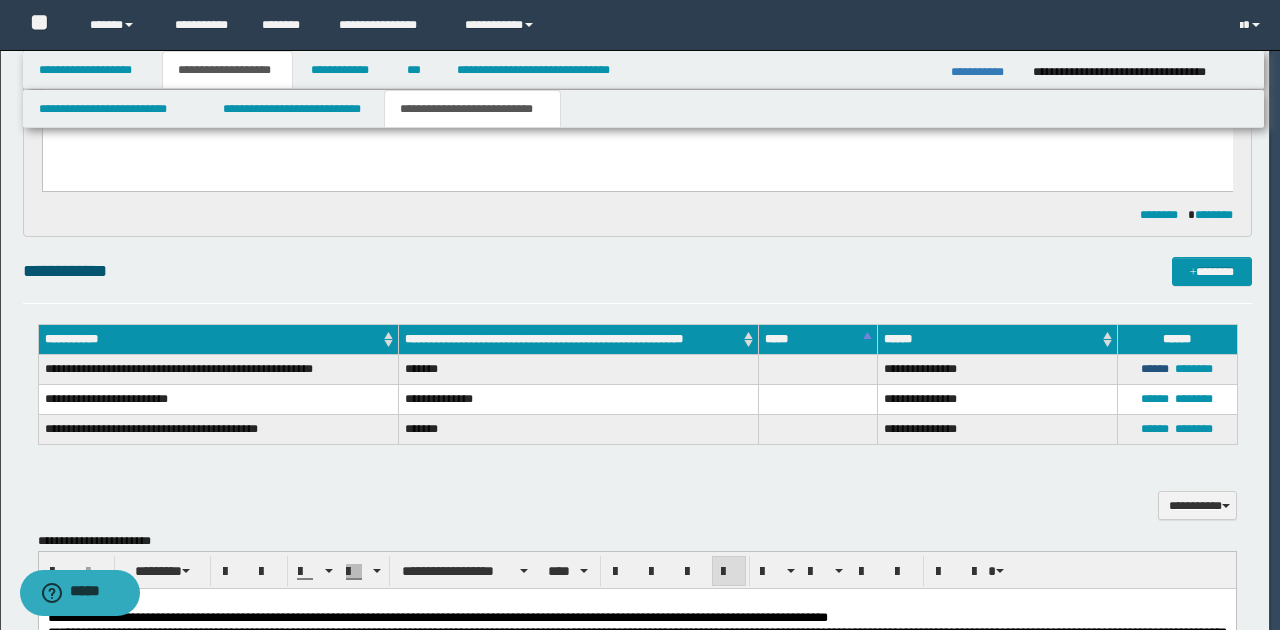type 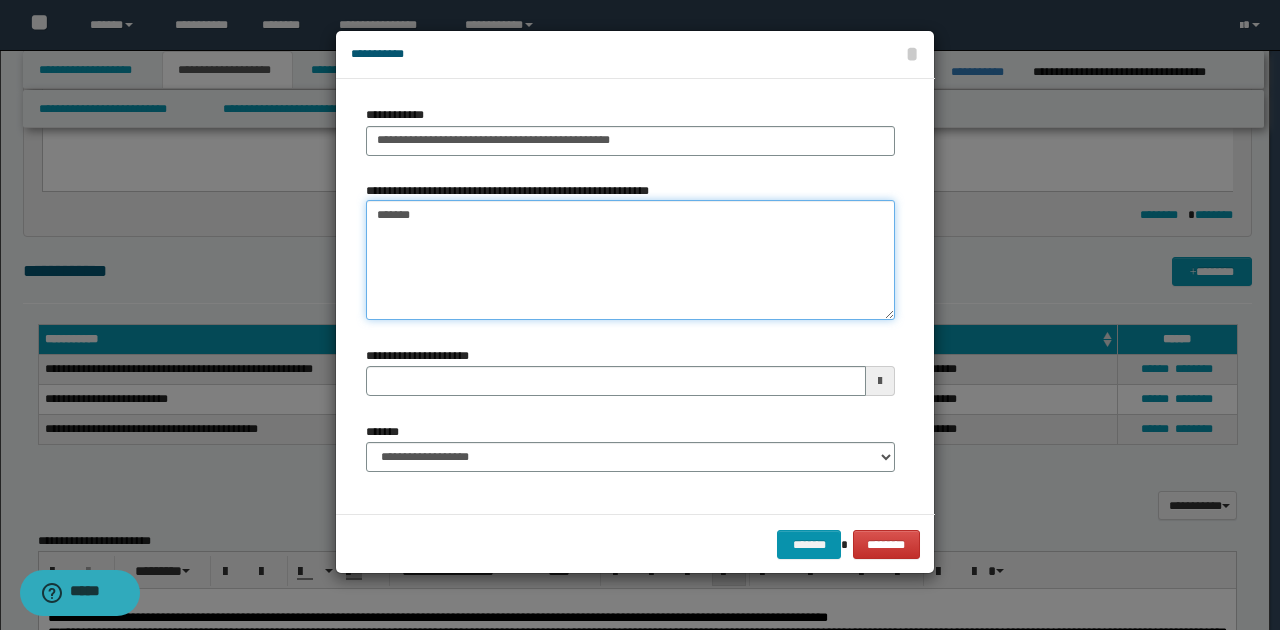 click on "*******" at bounding box center [630, 260] 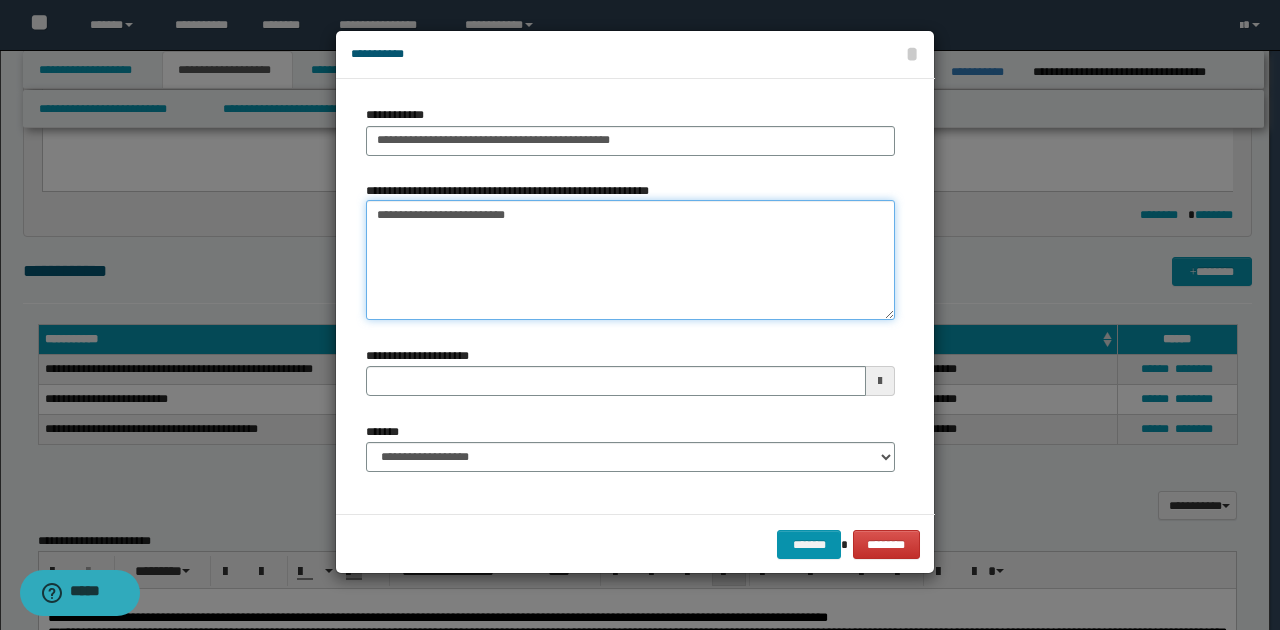 type on "**********" 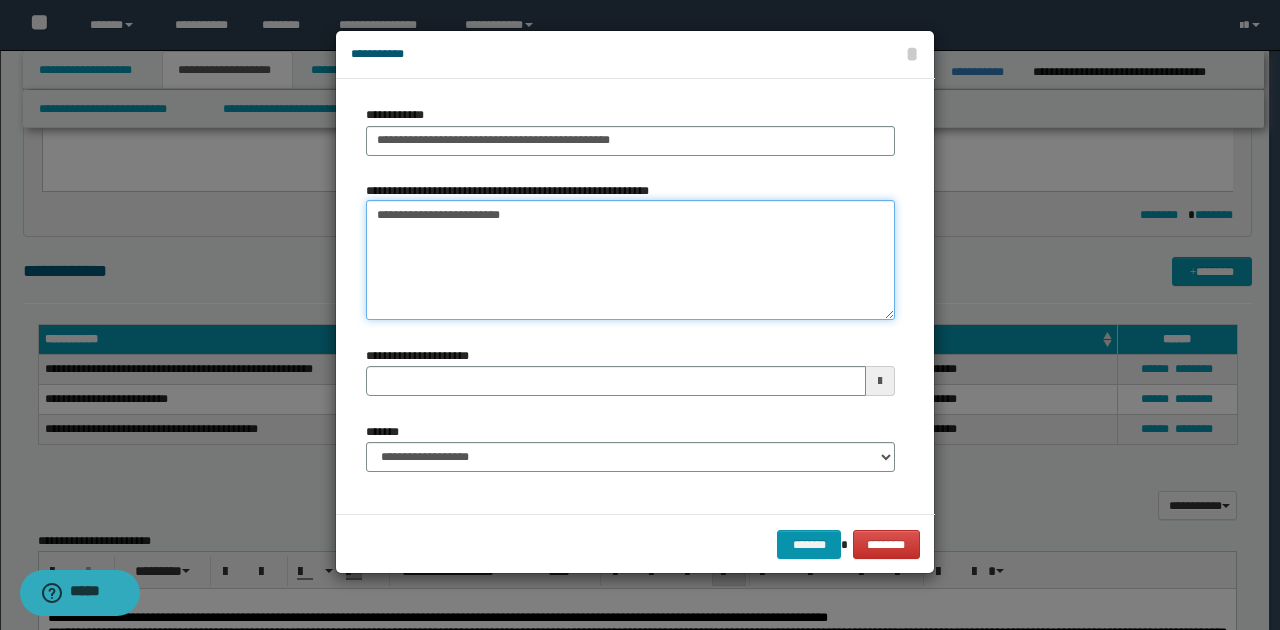 type 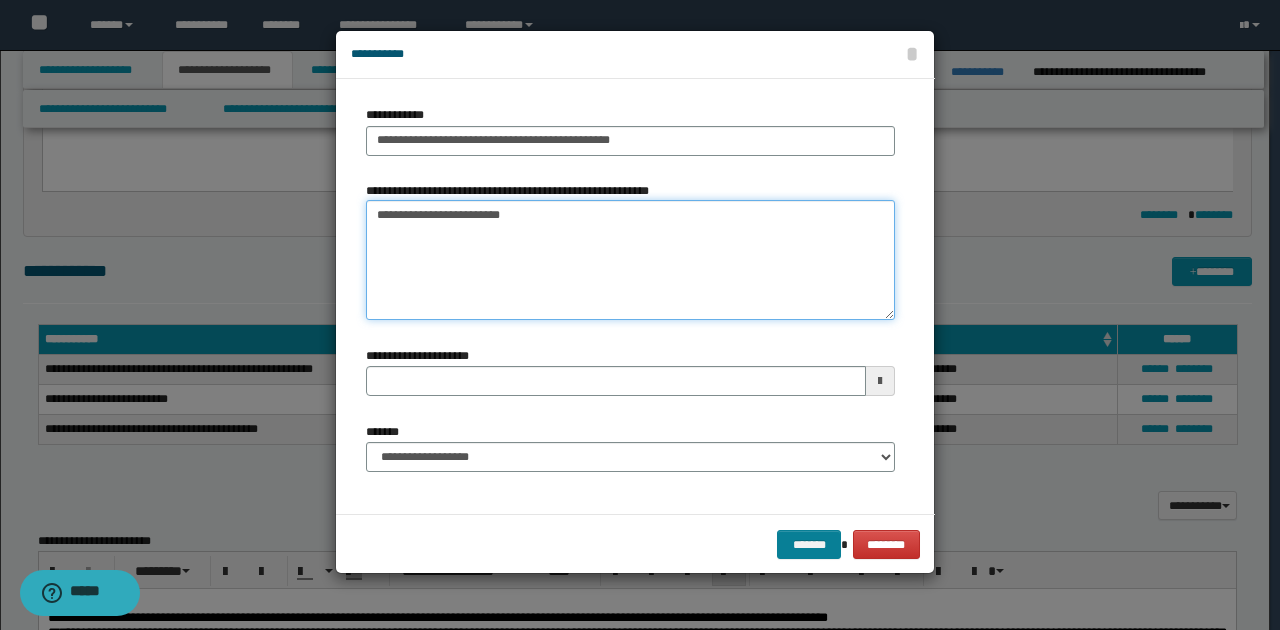 type on "**********" 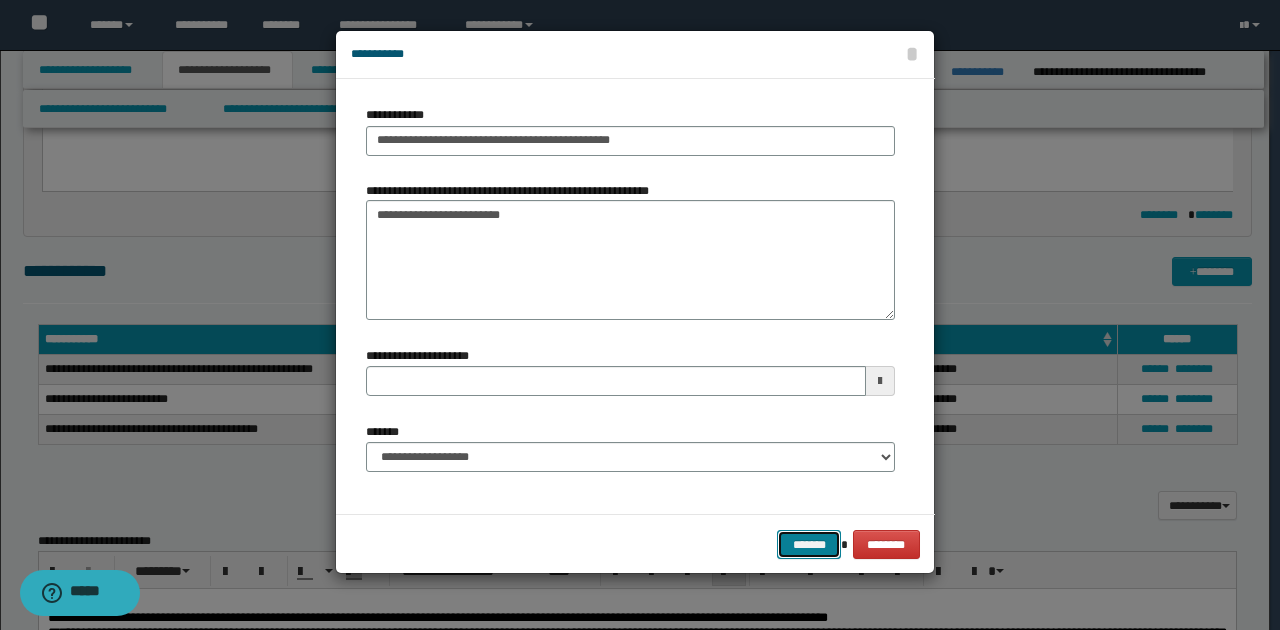 click on "*******" at bounding box center [809, 544] 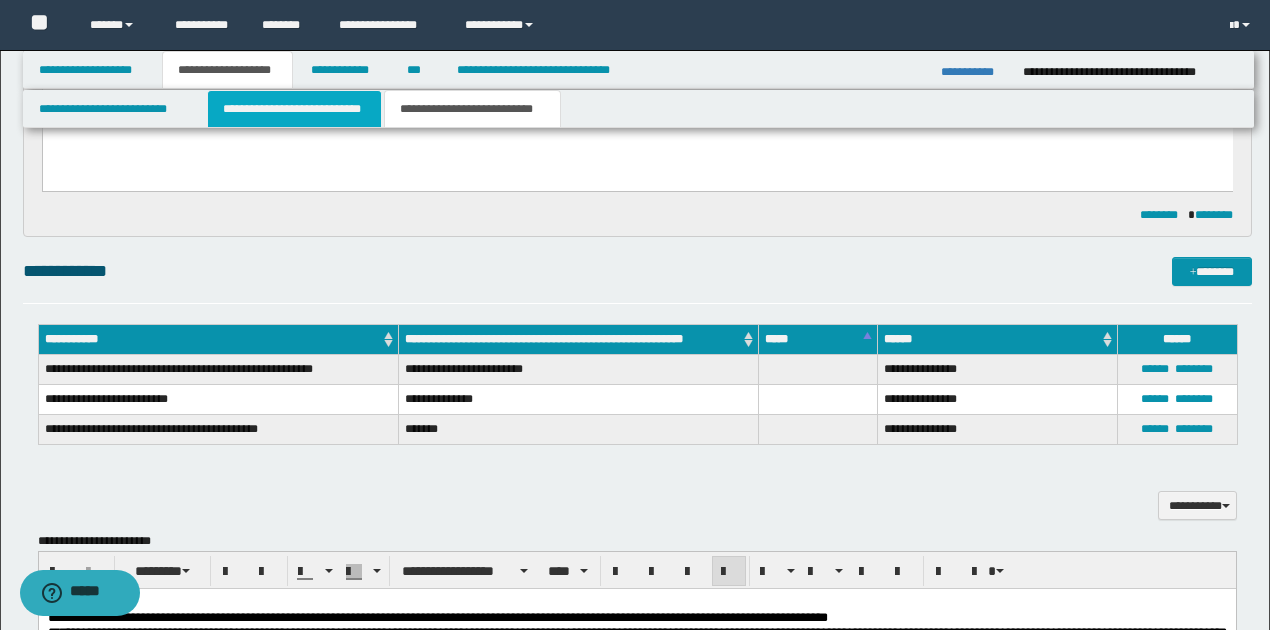click on "**********" at bounding box center (294, 109) 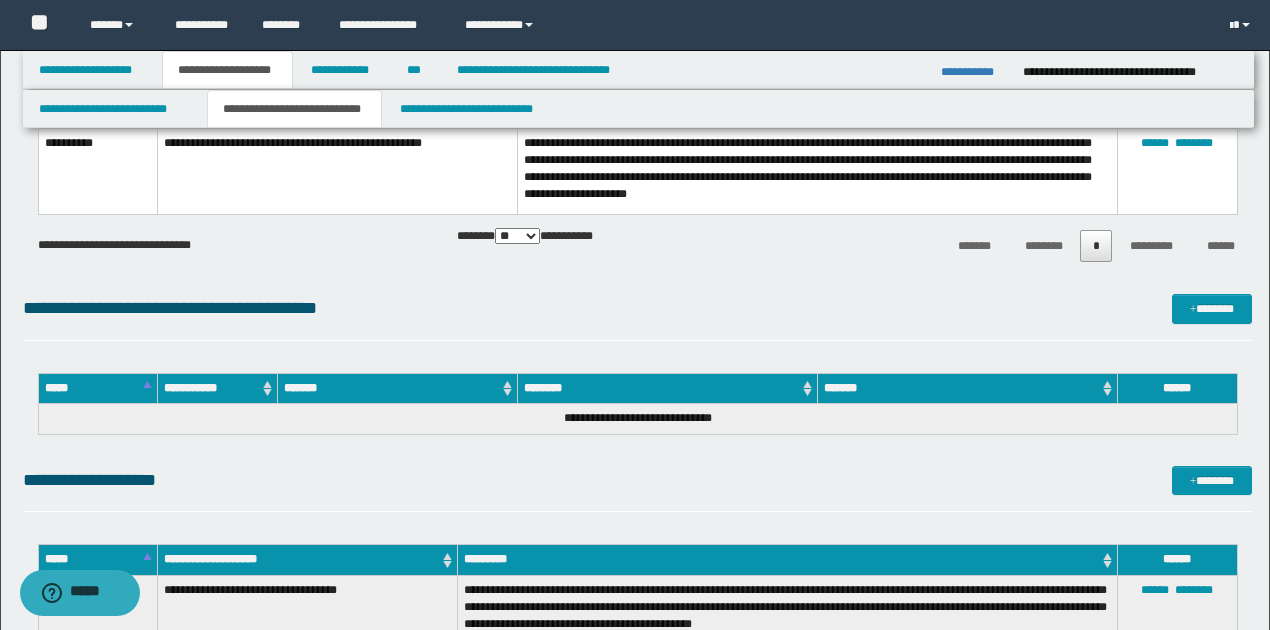 scroll, scrollTop: 1789, scrollLeft: 0, axis: vertical 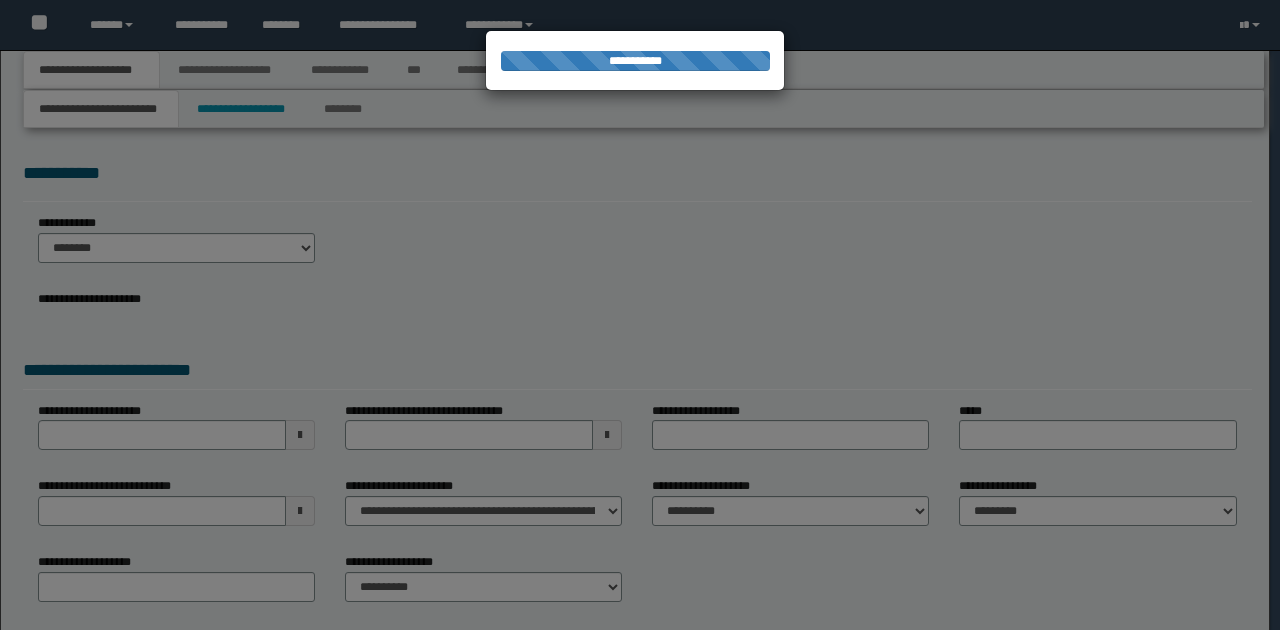 type on "**********" 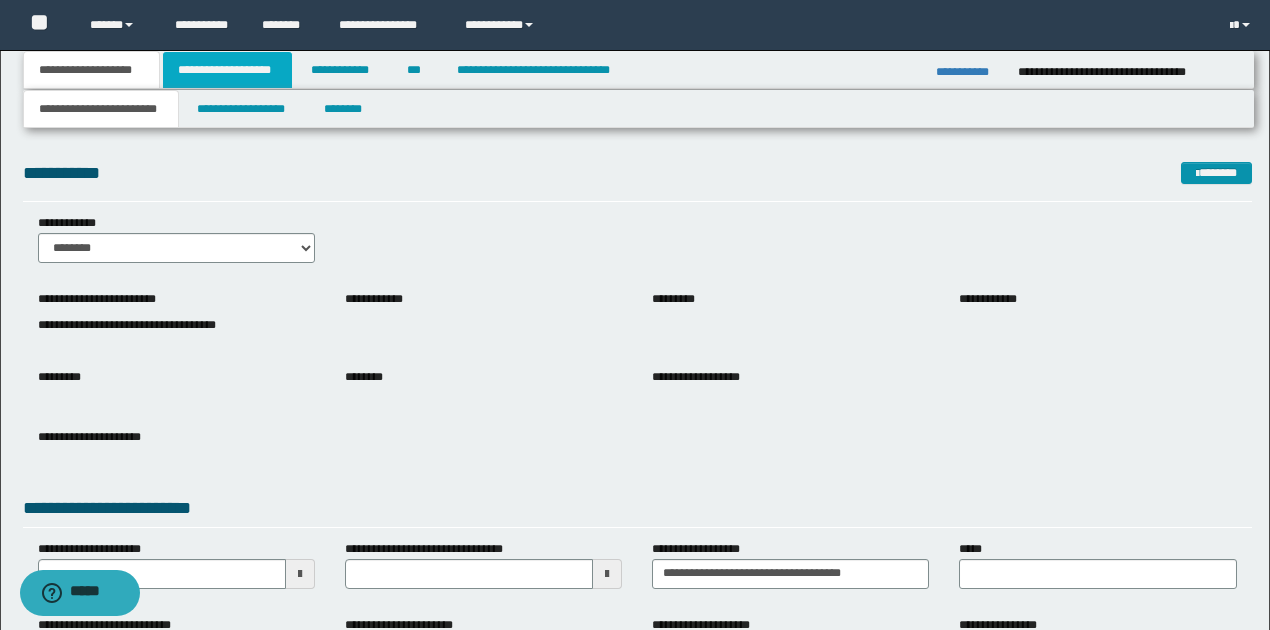click on "**********" at bounding box center [227, 70] 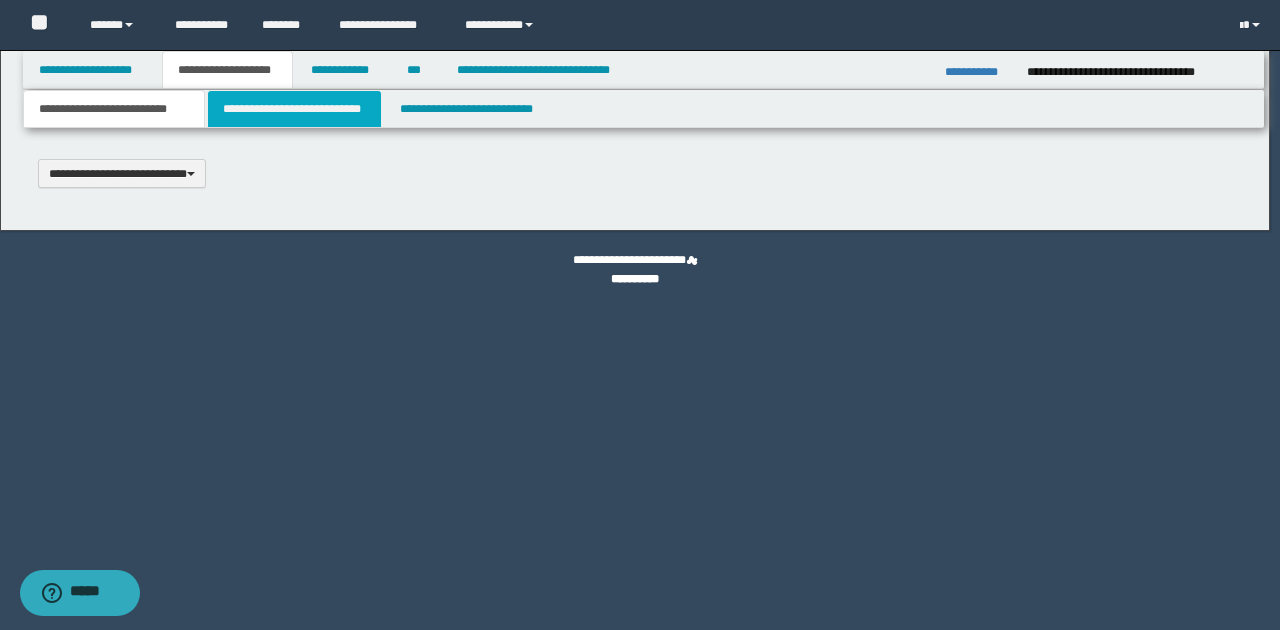 type 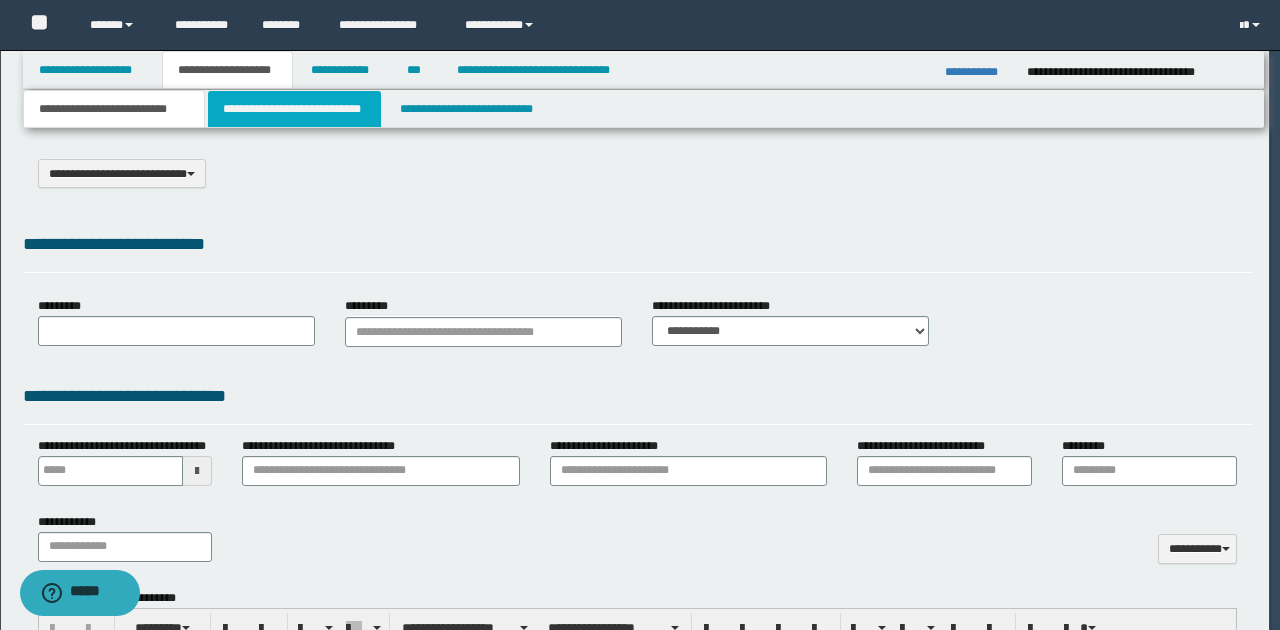 select on "*" 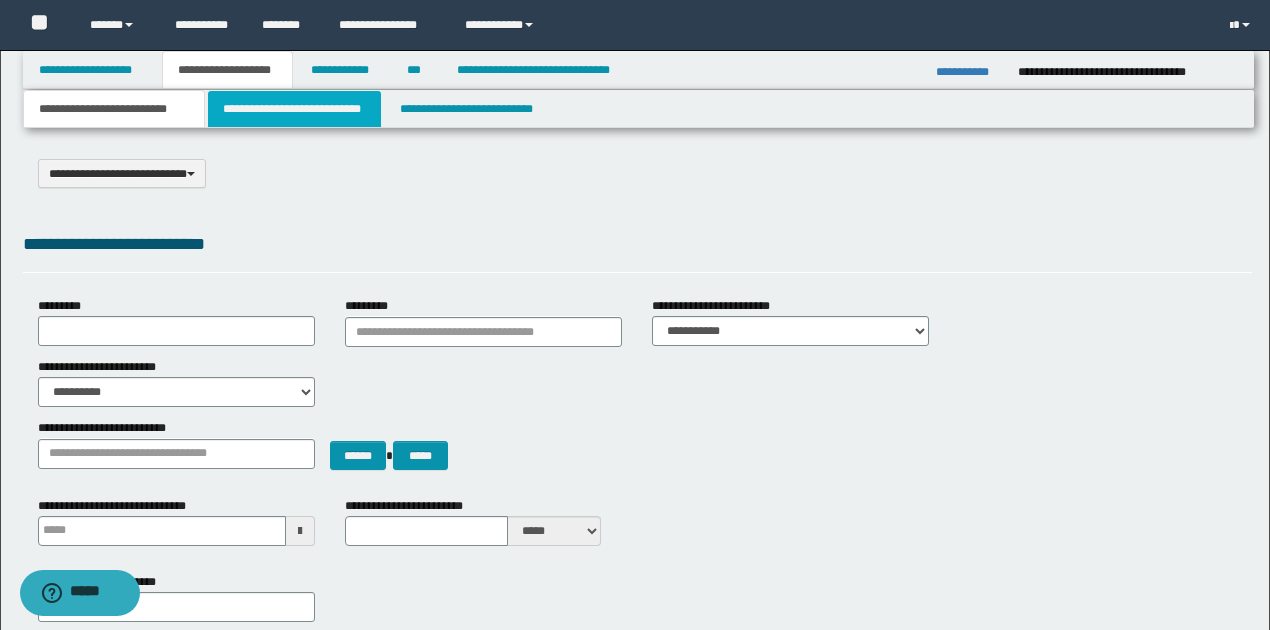 click on "**********" at bounding box center [294, 109] 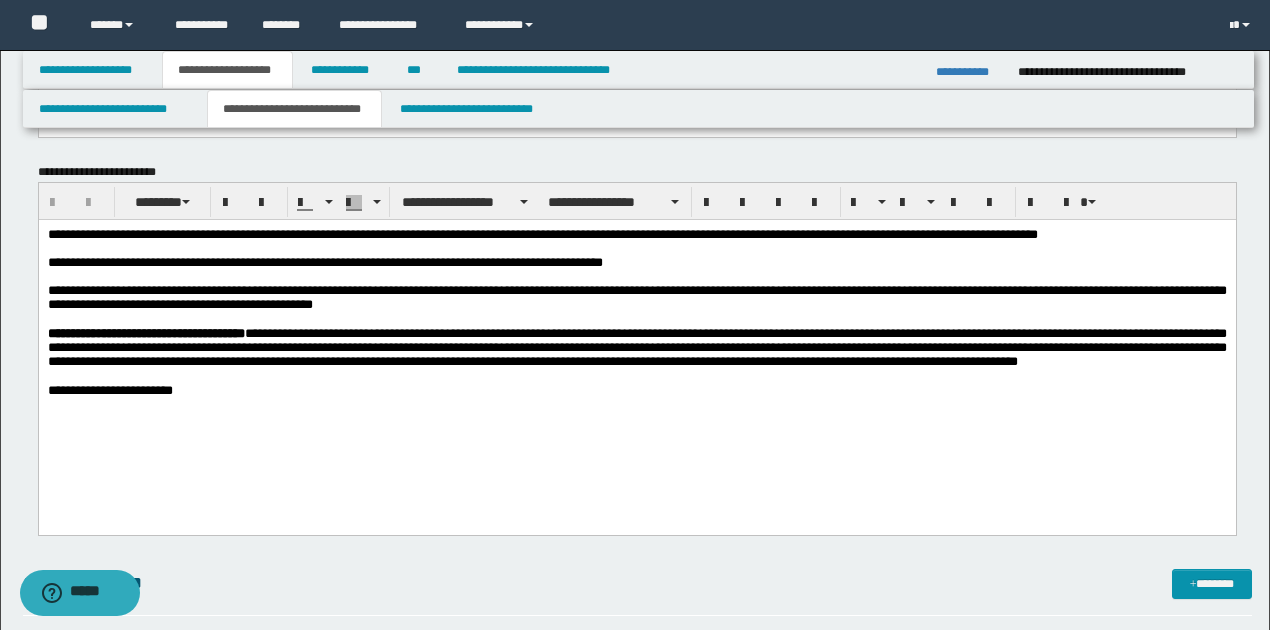 scroll, scrollTop: 333, scrollLeft: 0, axis: vertical 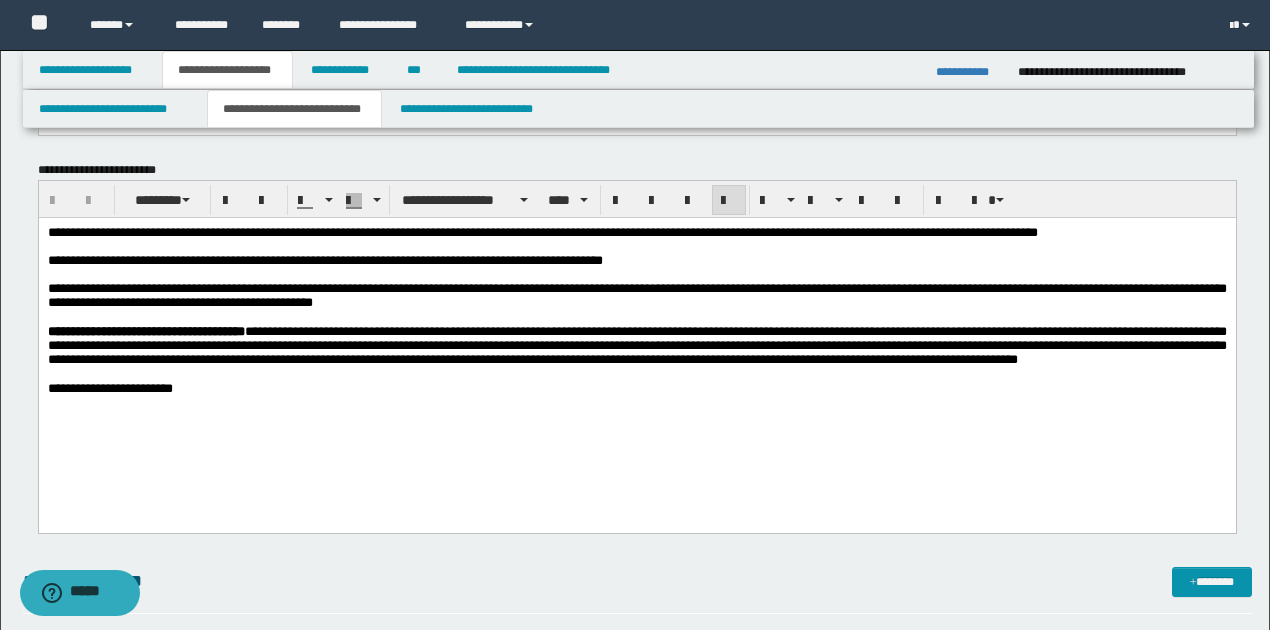 click on "**********" at bounding box center (542, 232) 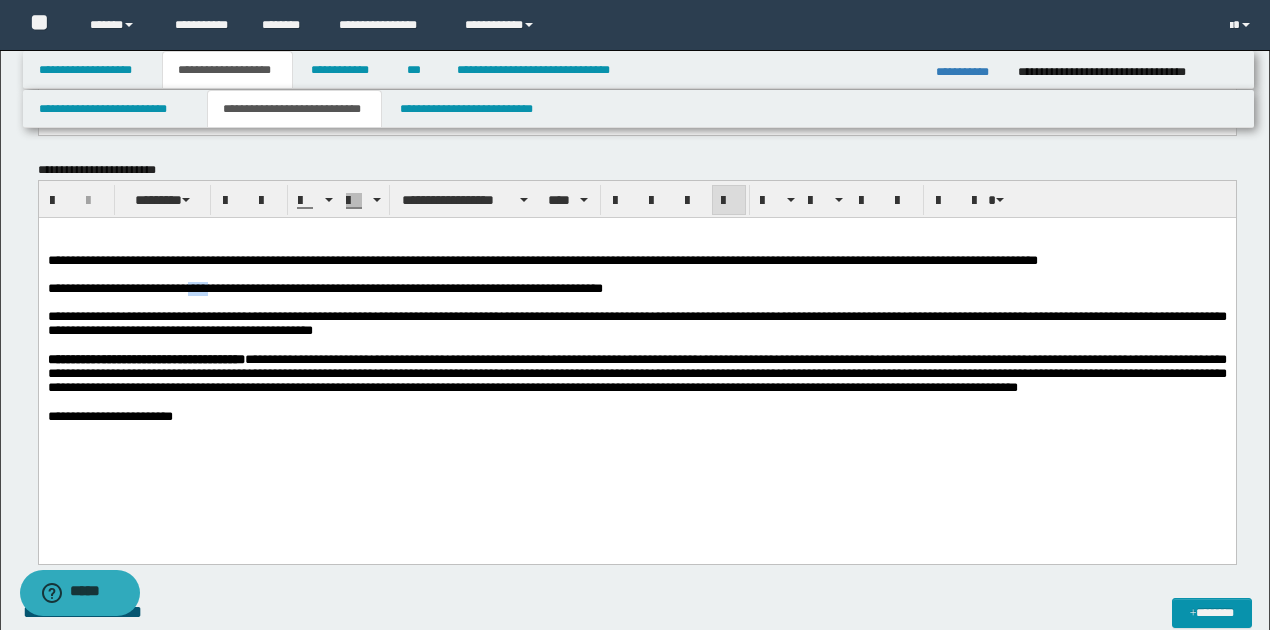 drag, startPoint x: 200, startPoint y: 294, endPoint x: 218, endPoint y: 293, distance: 18.027756 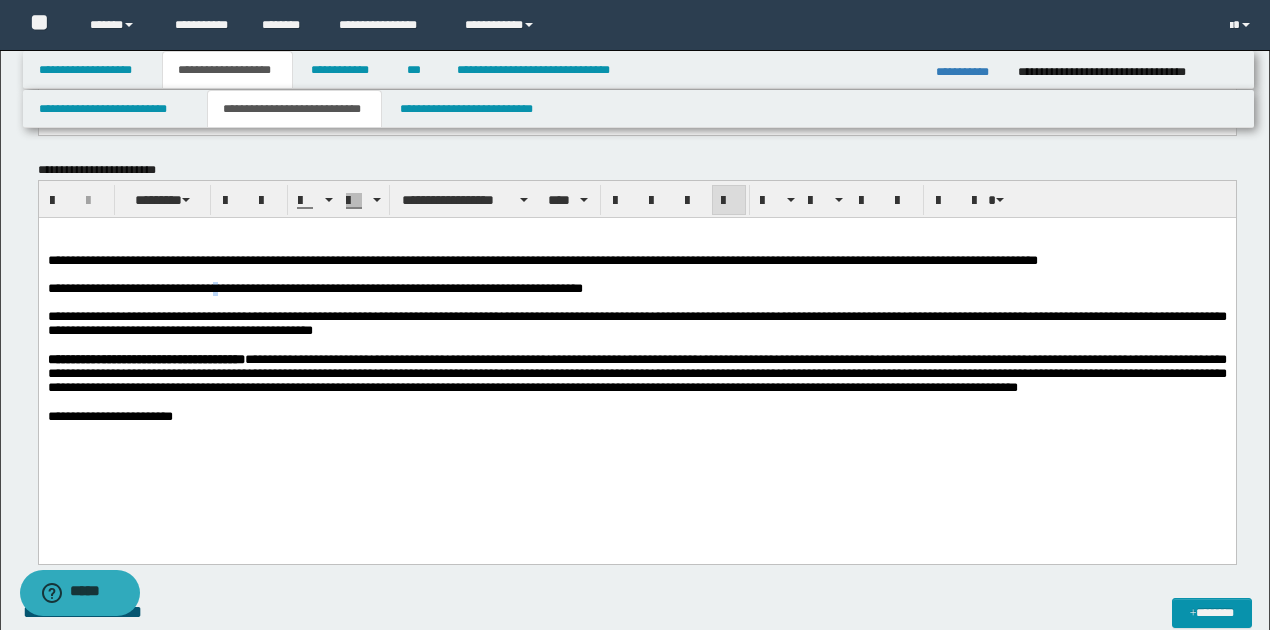 click on "**********" at bounding box center [314, 288] 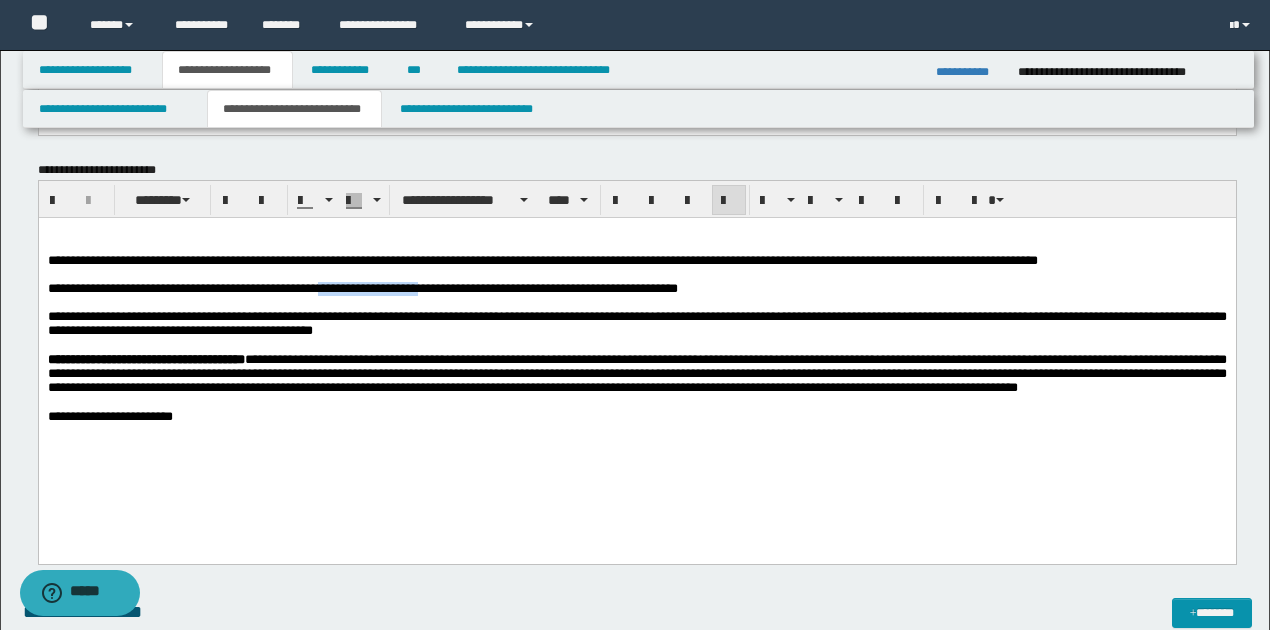 drag, startPoint x: 347, startPoint y: 296, endPoint x: 469, endPoint y: 291, distance: 122.10242 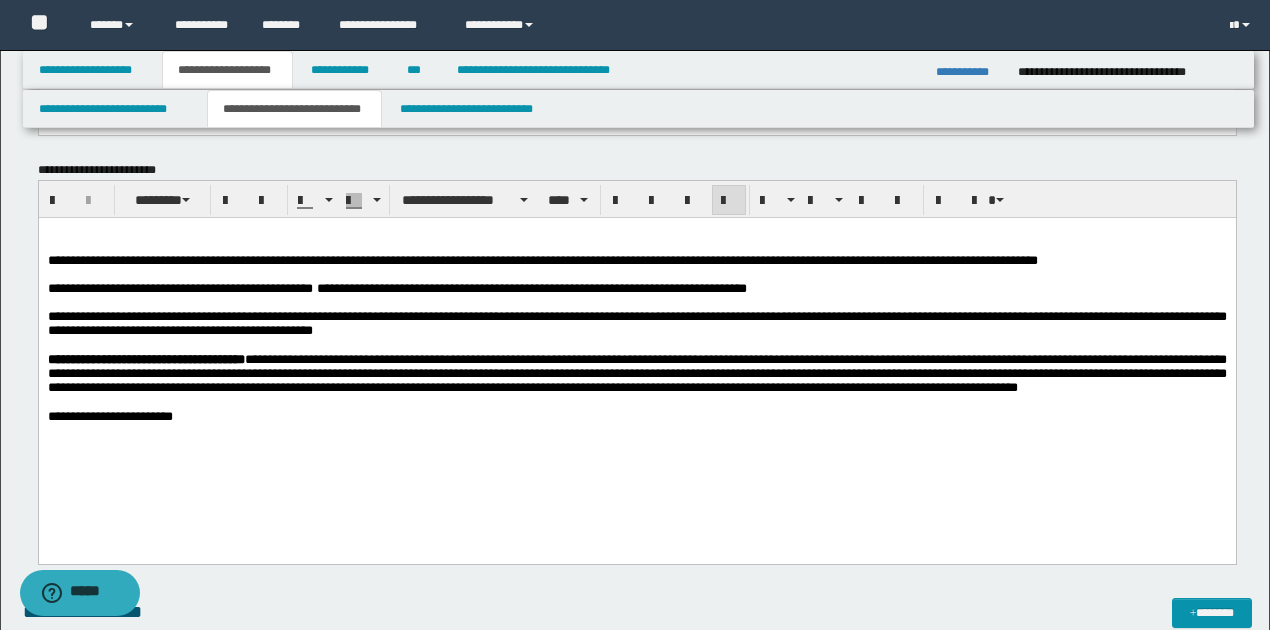 click on "**********" at bounding box center (396, 288) 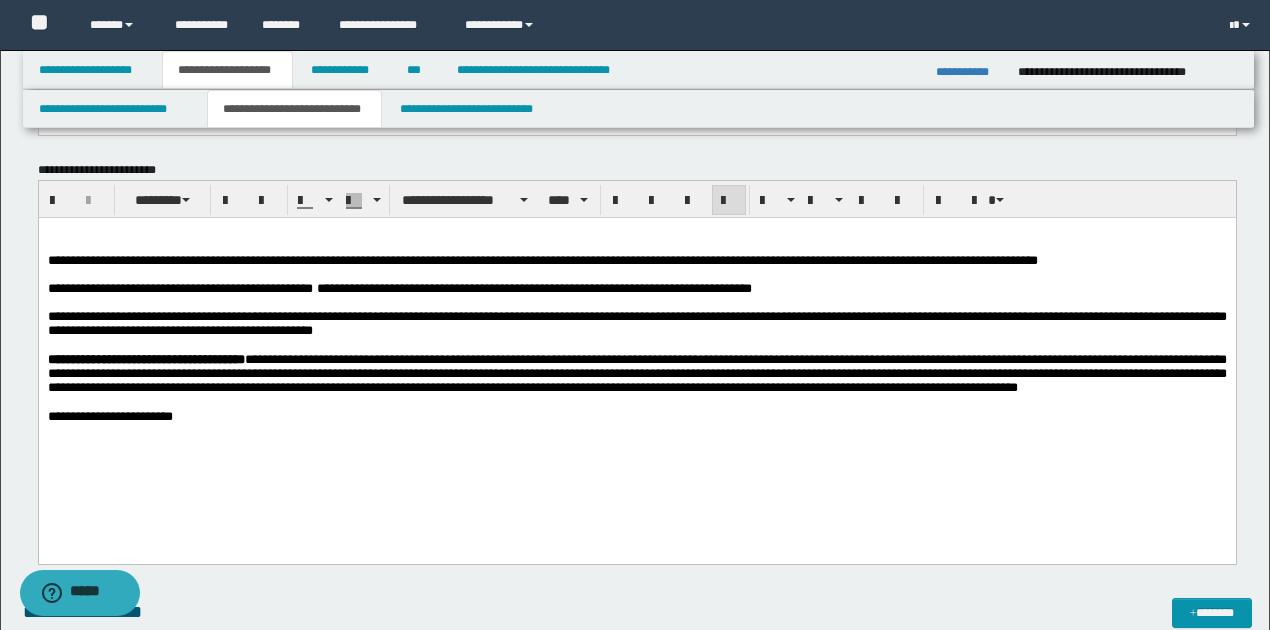 click on "**********" at bounding box center (636, 323) 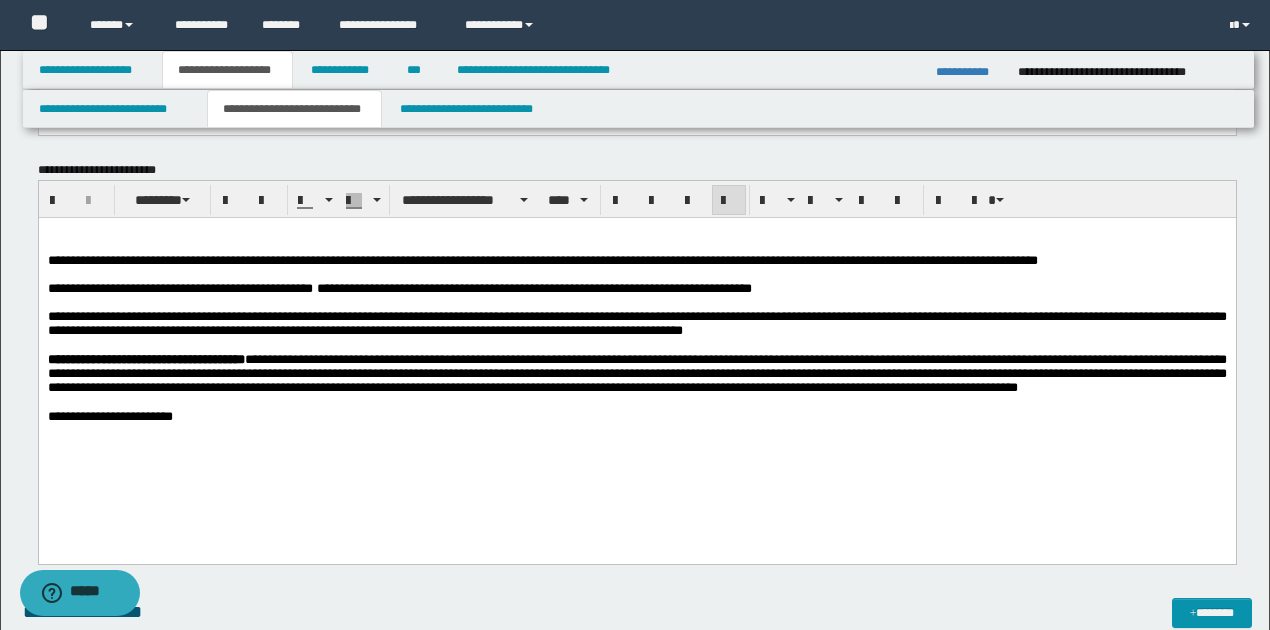 click on "**********" at bounding box center (636, 323) 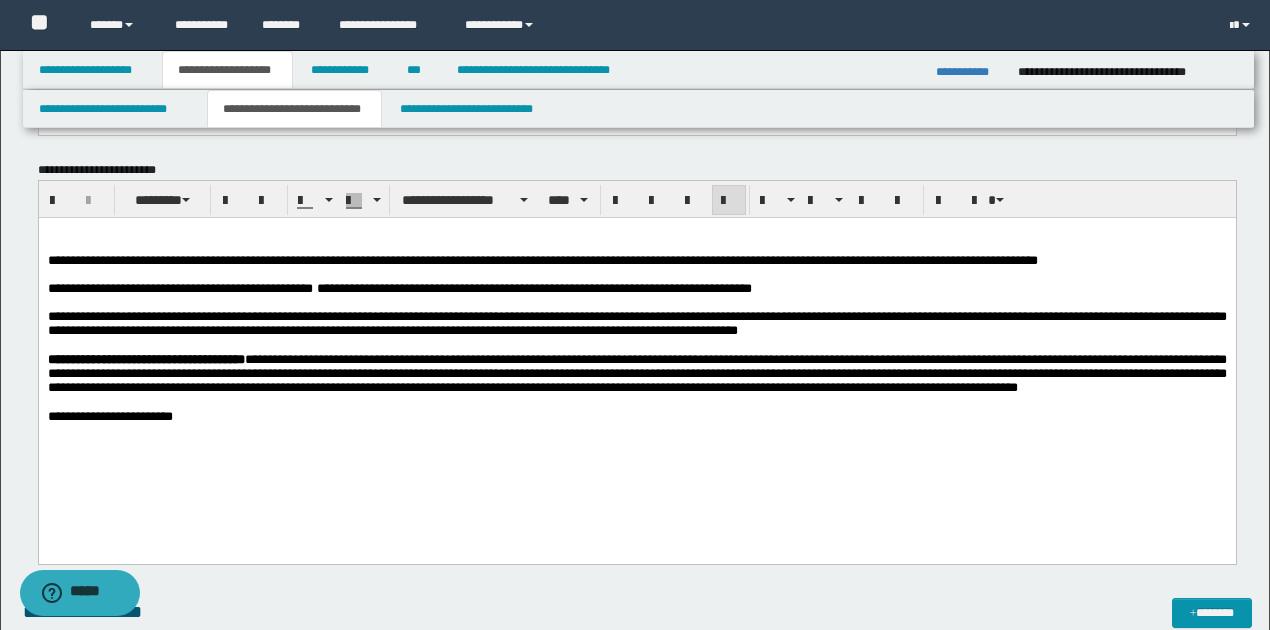 click on "**********" at bounding box center [636, 323] 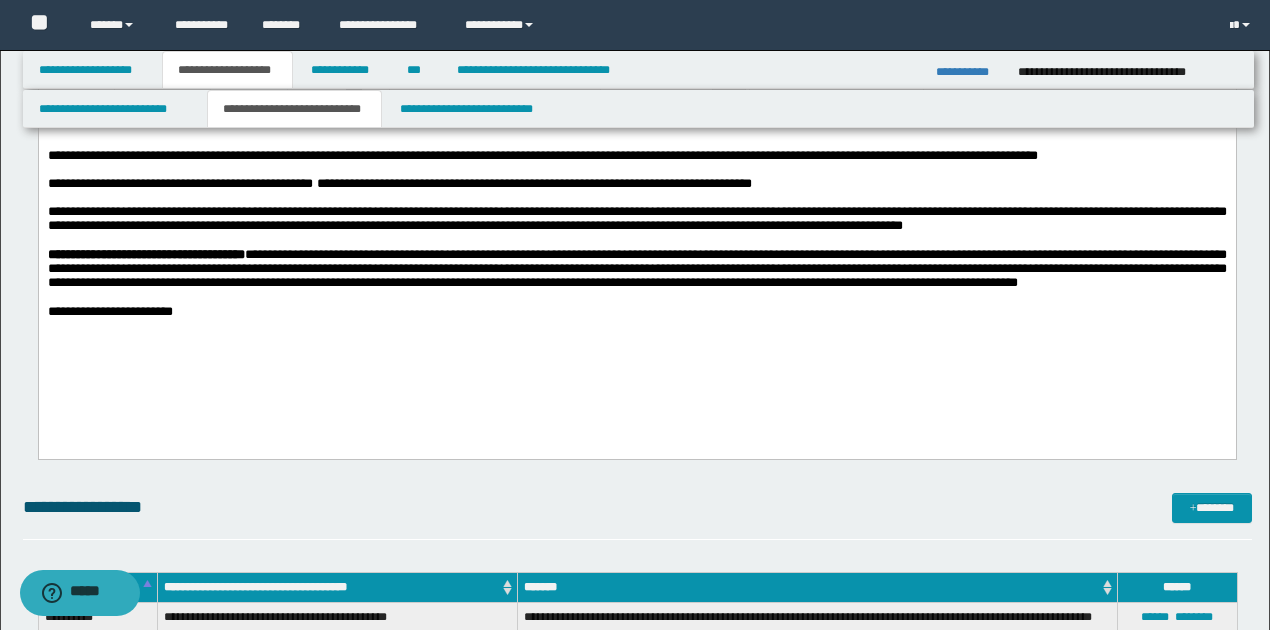 scroll, scrollTop: 400, scrollLeft: 0, axis: vertical 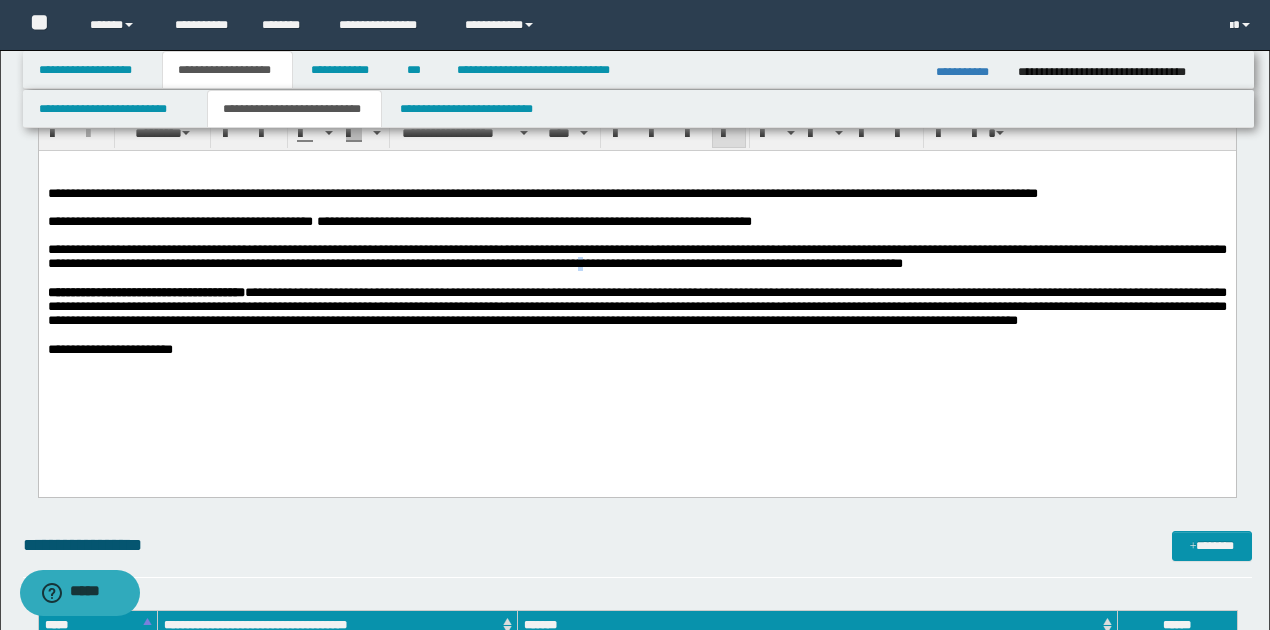 click on "**********" at bounding box center [636, 256] 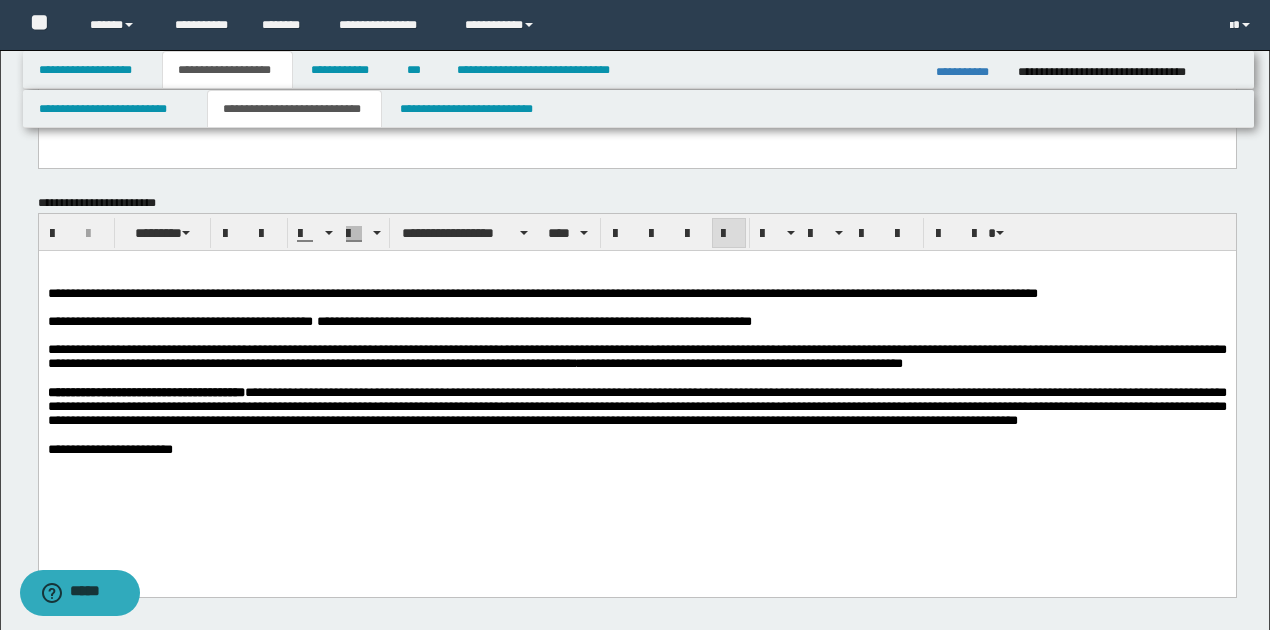 scroll, scrollTop: 266, scrollLeft: 0, axis: vertical 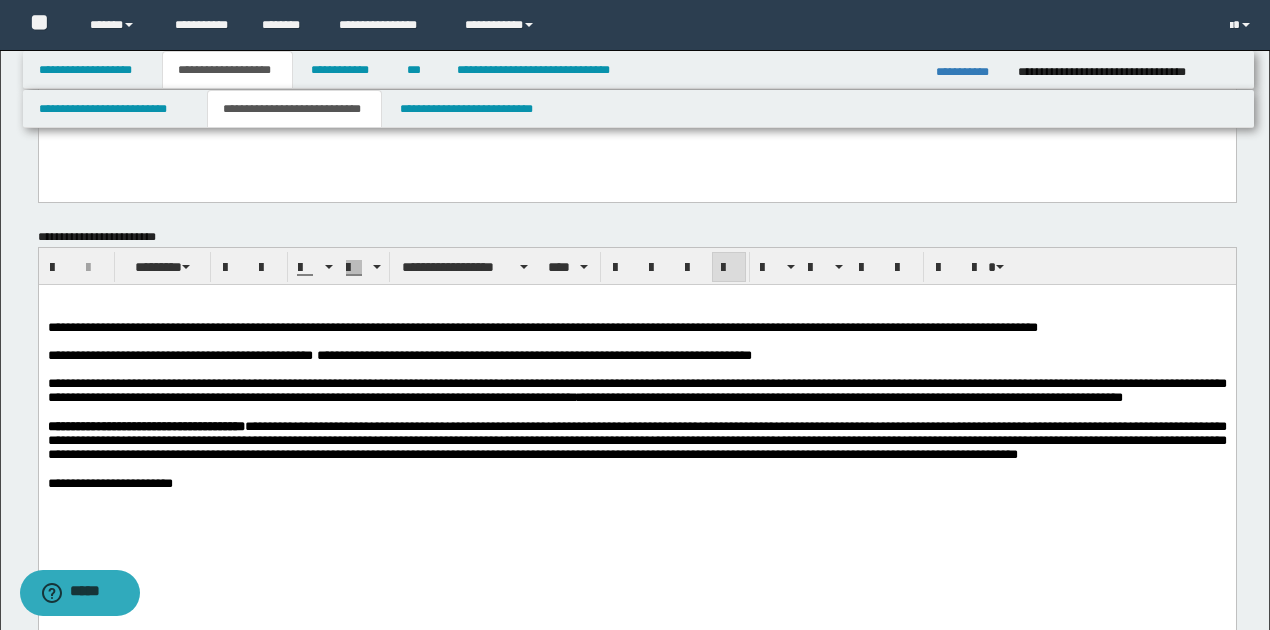 click on "**********" at bounding box center (636, 391) 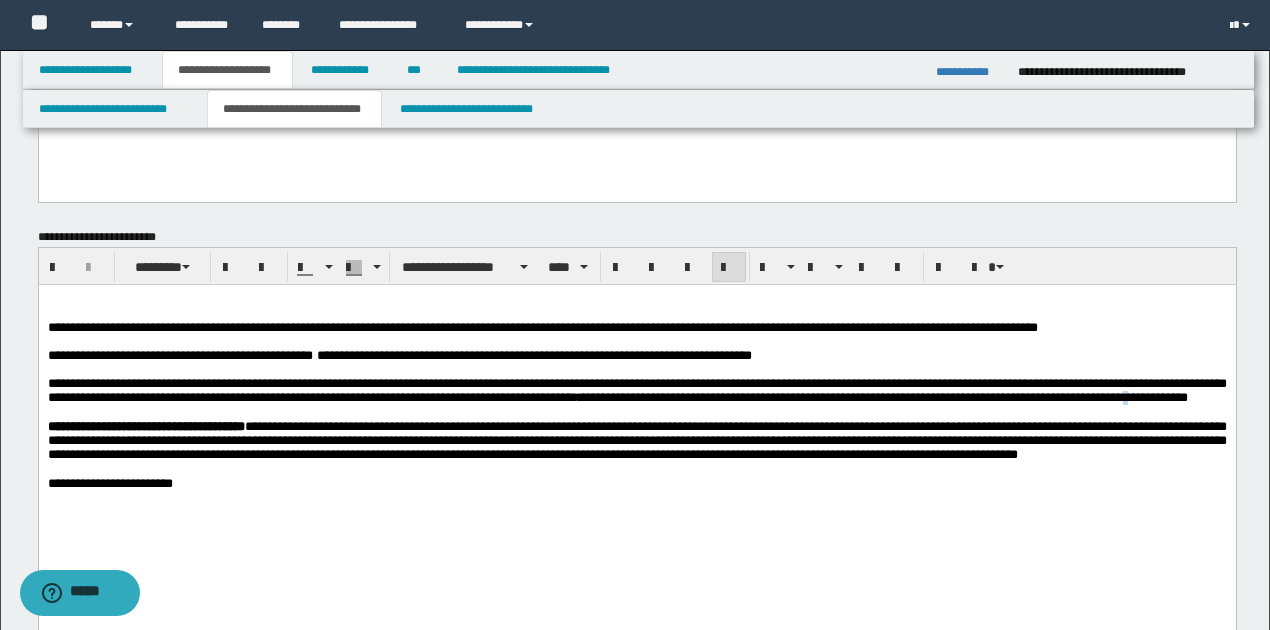 click on "**********" at bounding box center (636, 390) 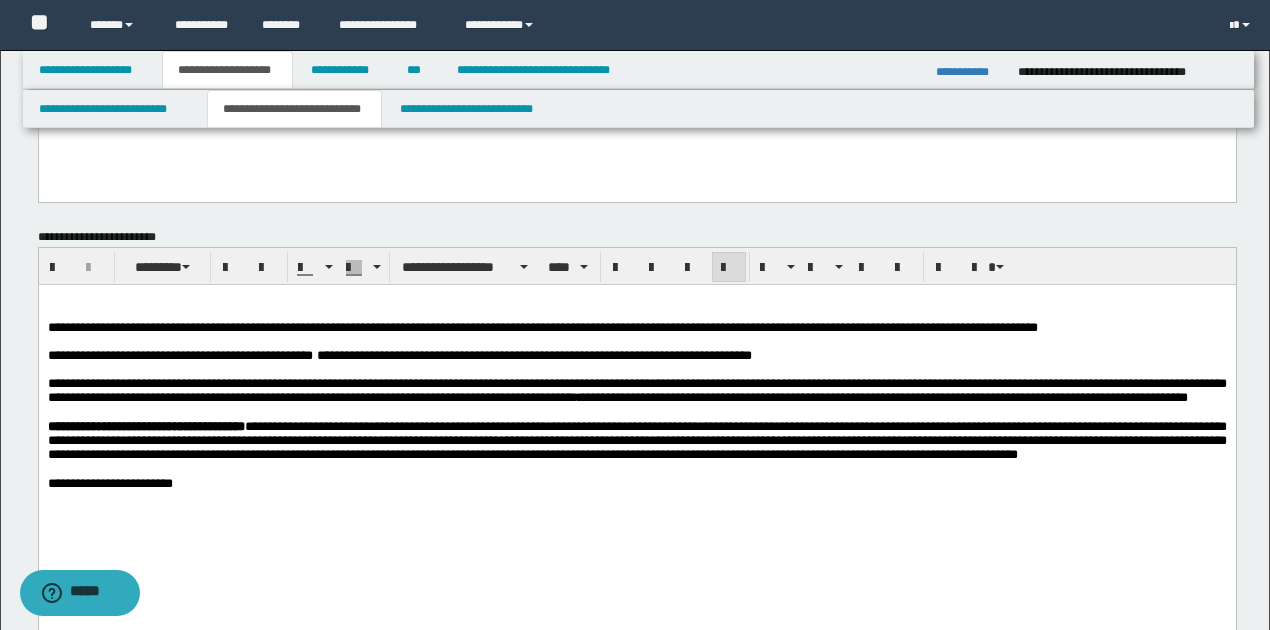 click on "**********" at bounding box center [636, 390] 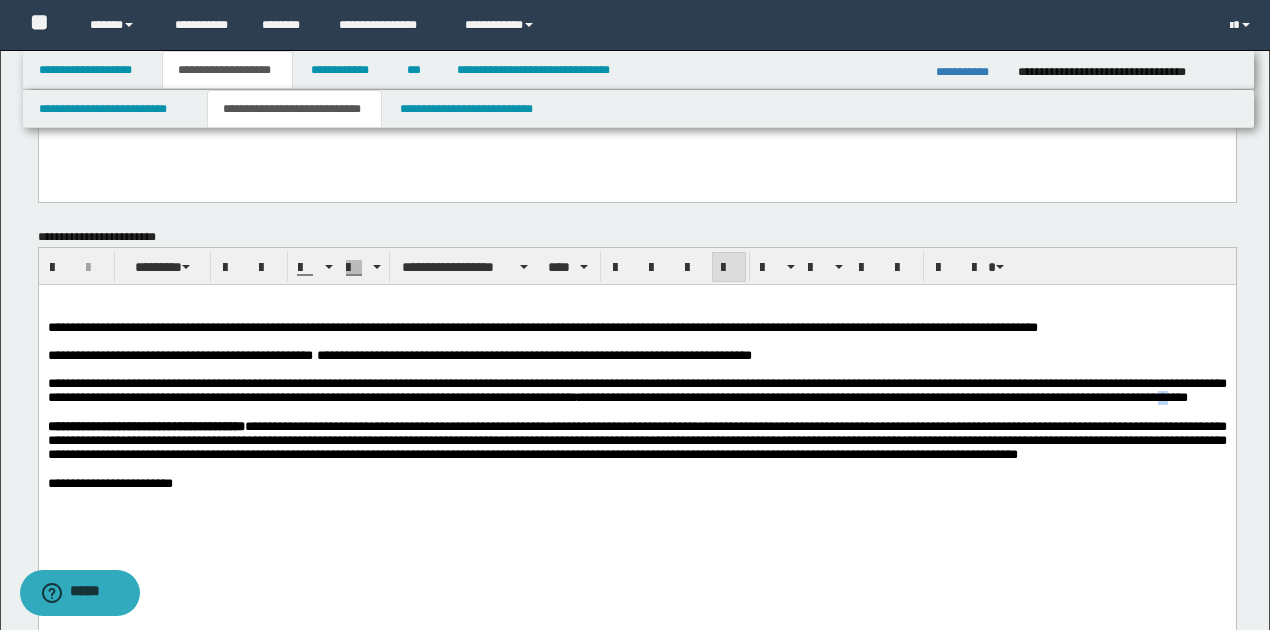 click on "**********" at bounding box center [636, 390] 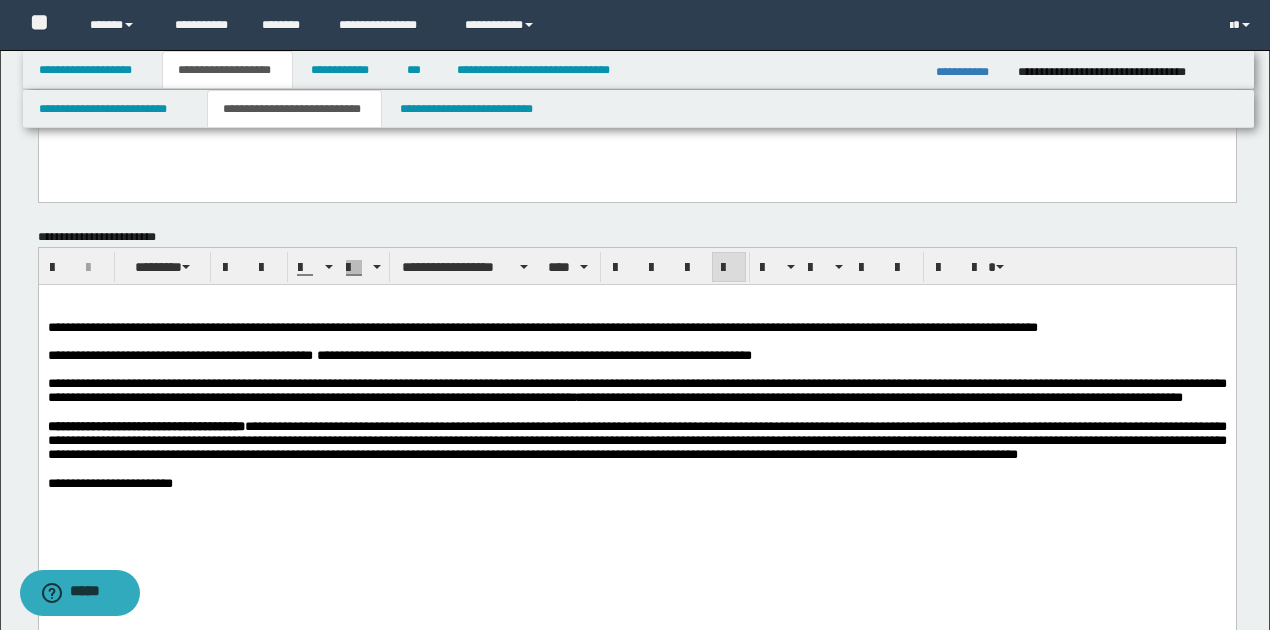 click on "**********" at bounding box center (636, 390) 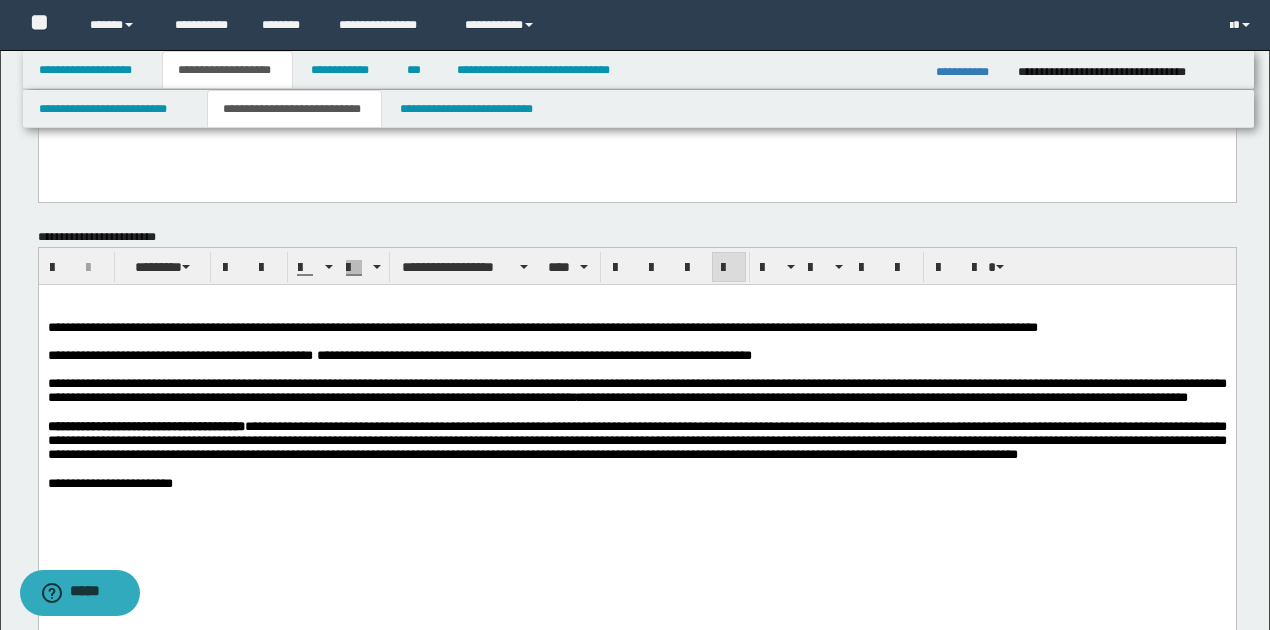 click on "**********" at bounding box center [636, 391] 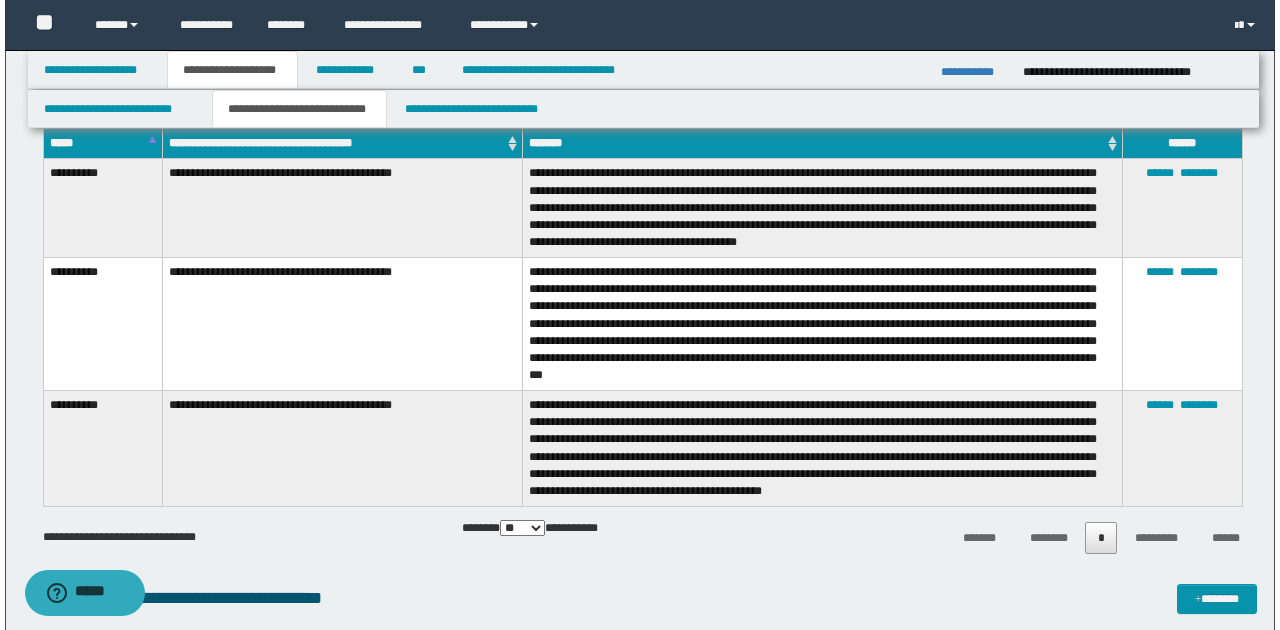 scroll, scrollTop: 866, scrollLeft: 0, axis: vertical 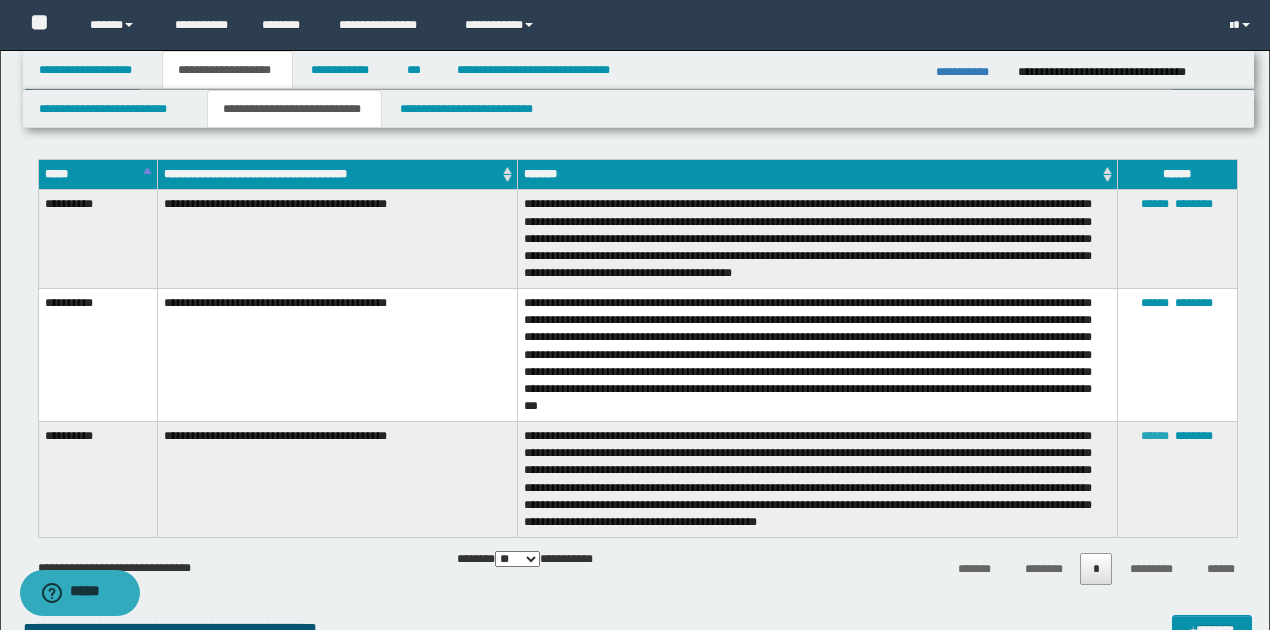 click on "******" at bounding box center [1155, 436] 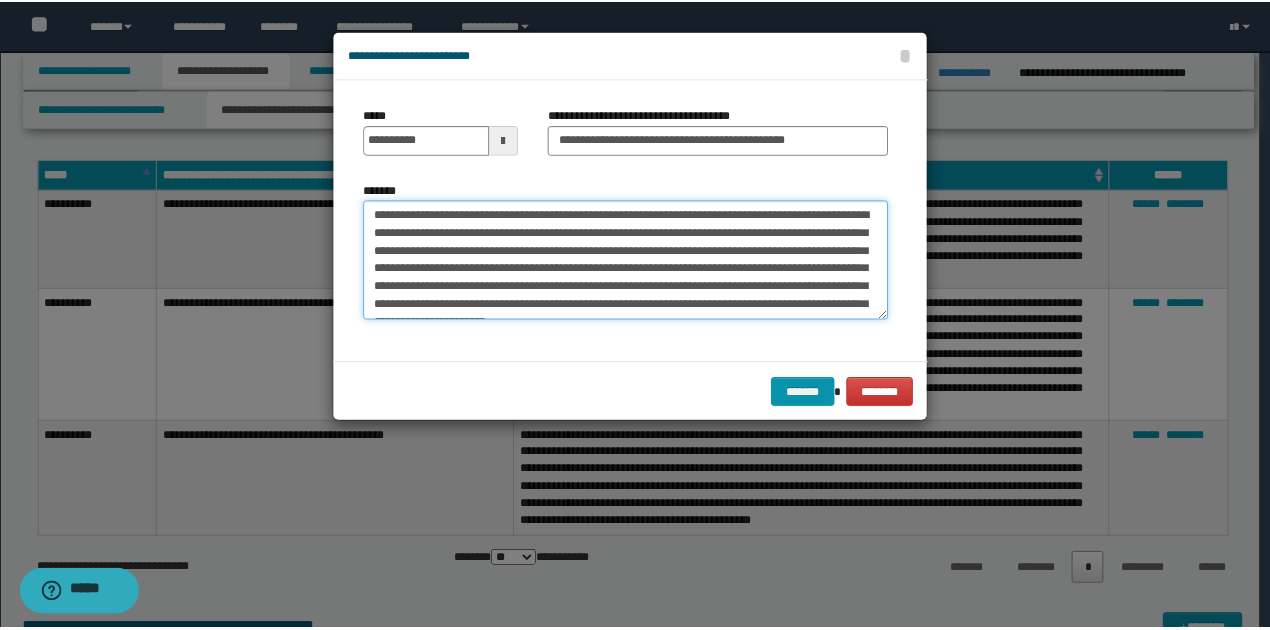 scroll, scrollTop: 18, scrollLeft: 0, axis: vertical 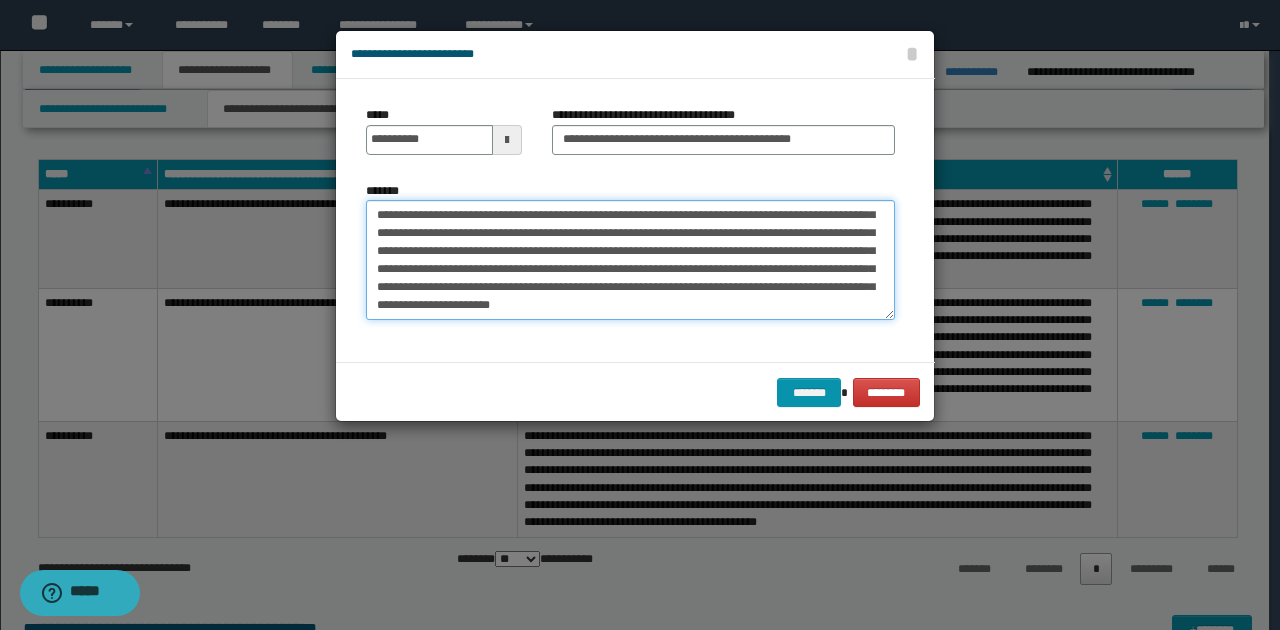 drag, startPoint x: 500, startPoint y: 218, endPoint x: 852, endPoint y: 319, distance: 366.2035 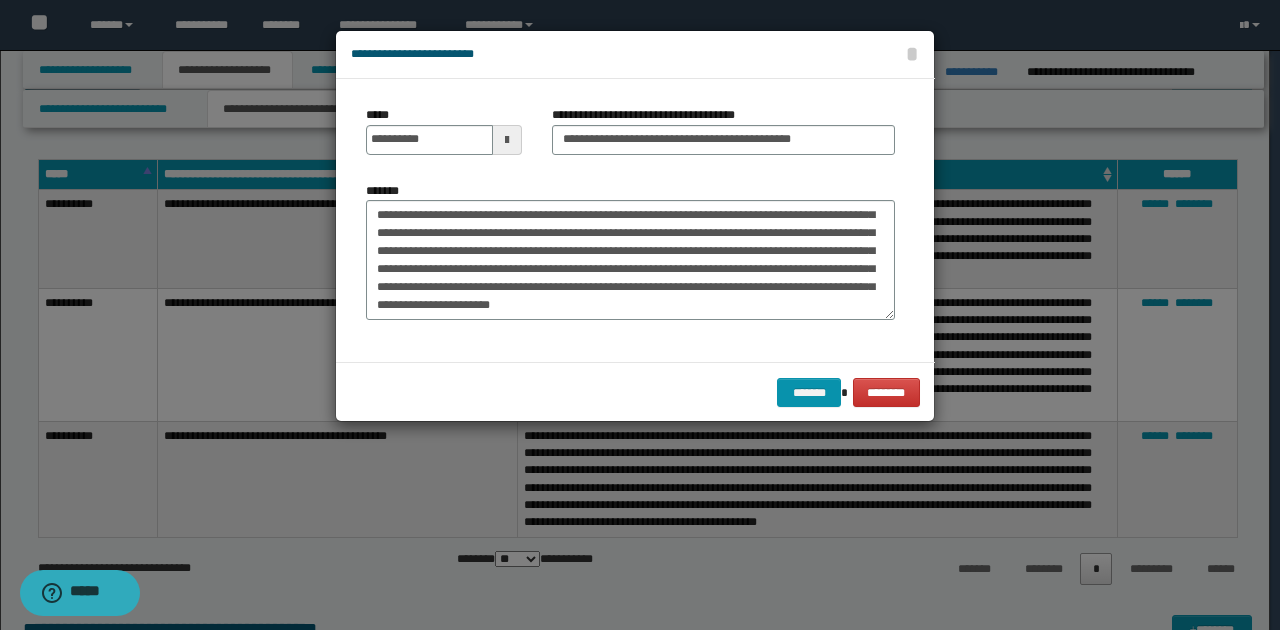 drag, startPoint x: 720, startPoint y: 339, endPoint x: 777, endPoint y: 359, distance: 60.40695 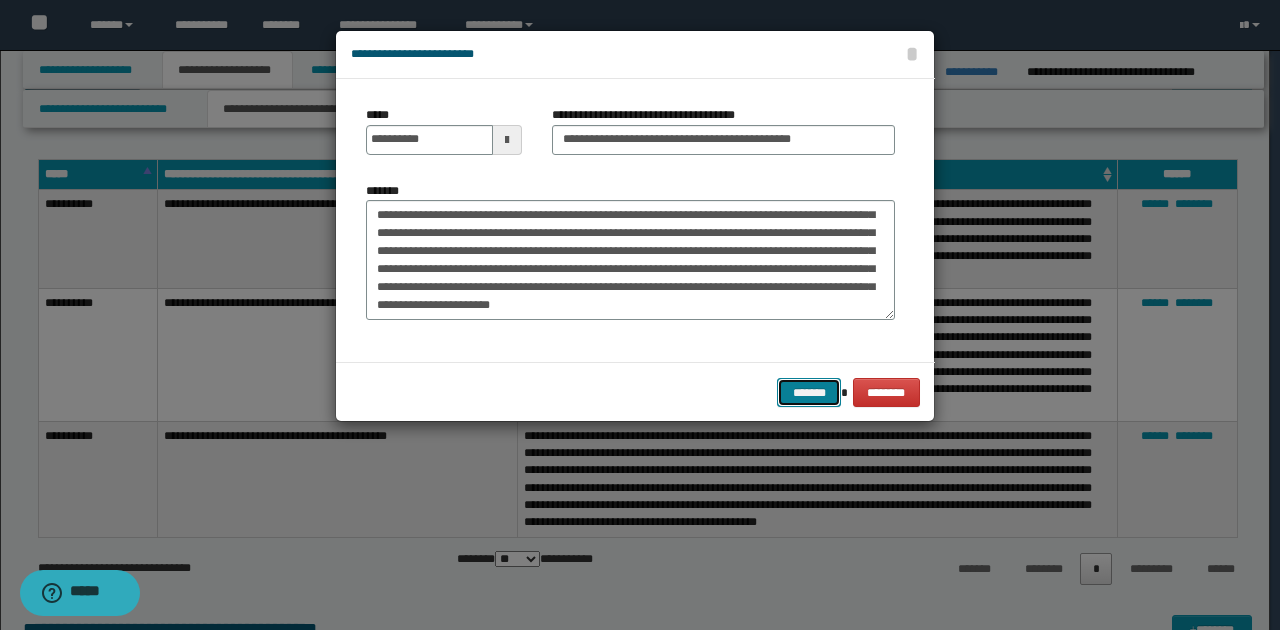 click on "*******" at bounding box center (809, 392) 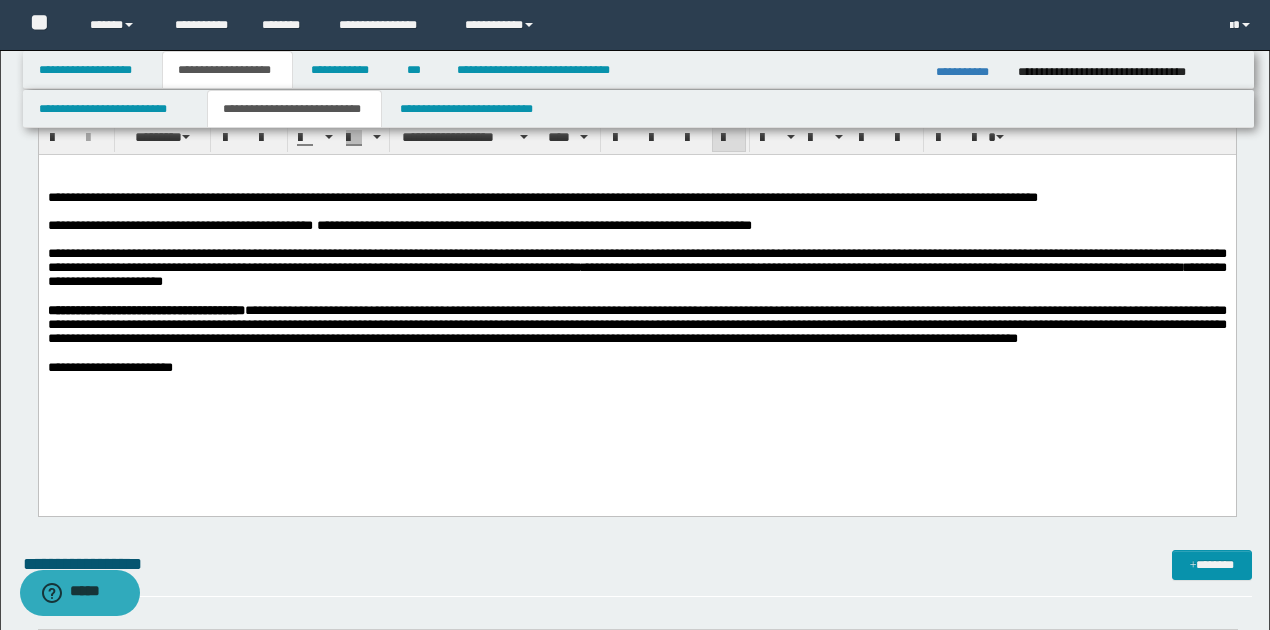 scroll, scrollTop: 333, scrollLeft: 0, axis: vertical 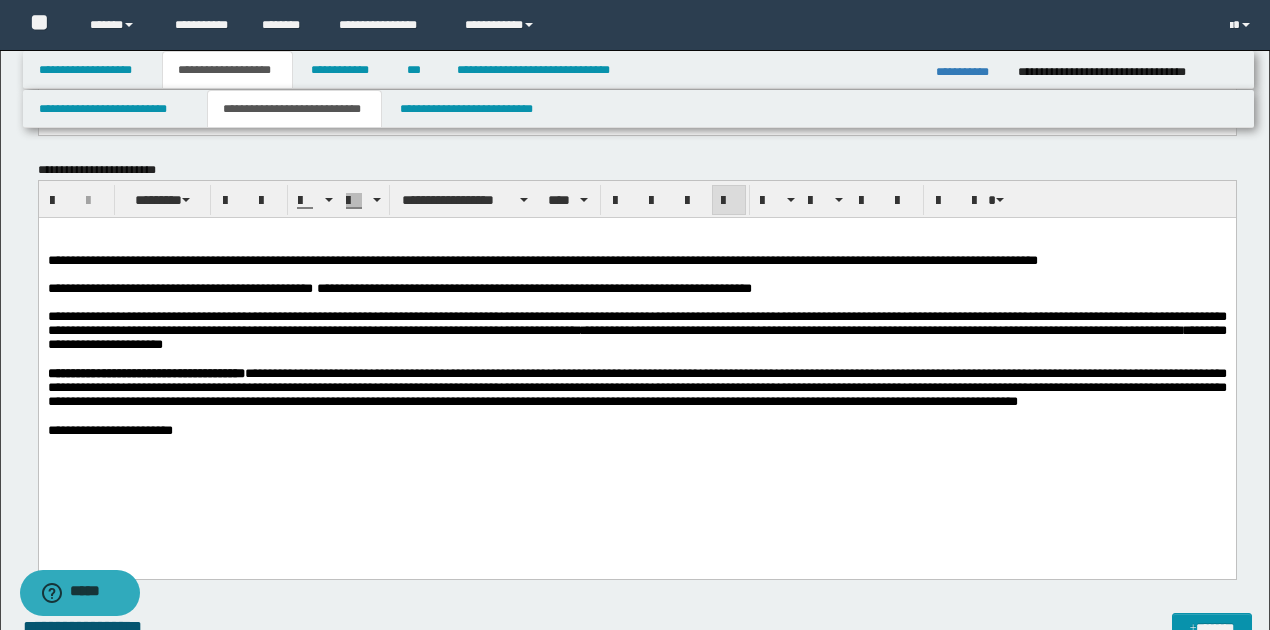click on "**********" at bounding box center (636, 331) 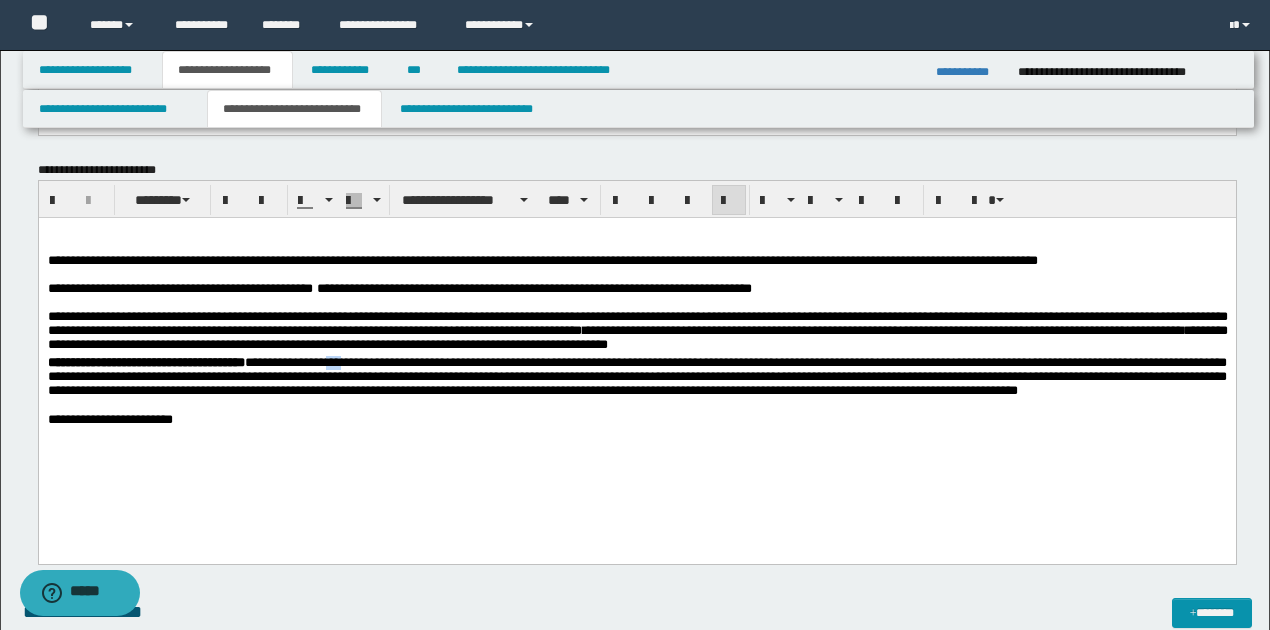 drag, startPoint x: 367, startPoint y: 371, endPoint x: 382, endPoint y: 371, distance: 15 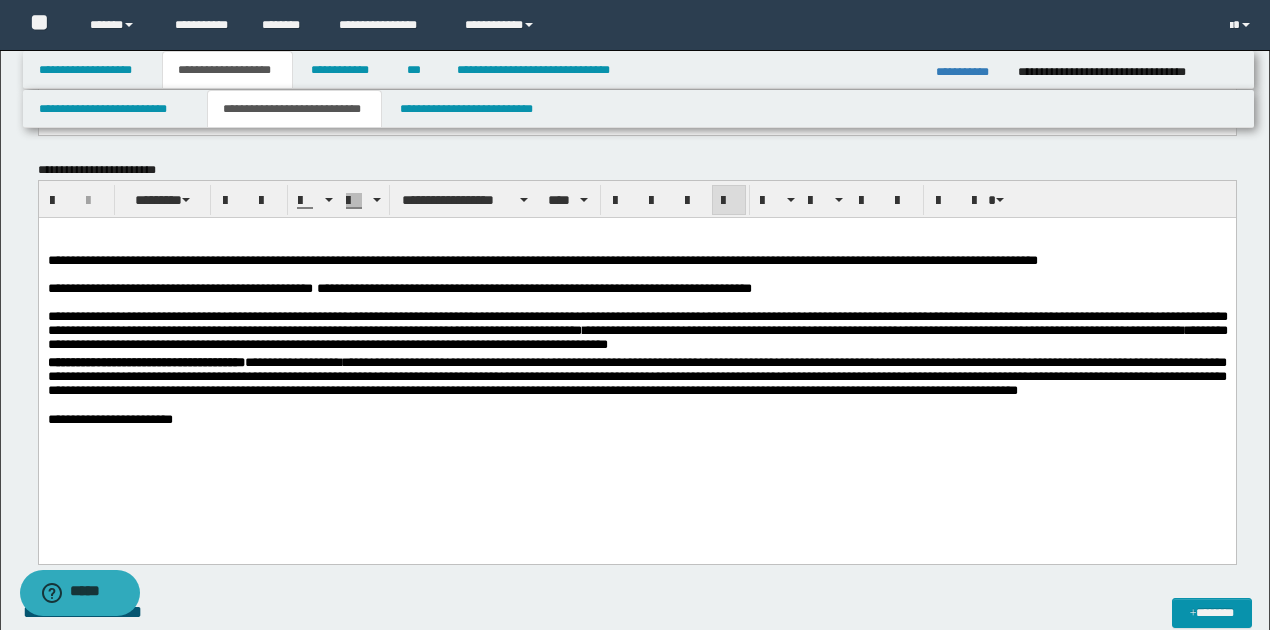 click on "**********" at bounding box center [636, 377] 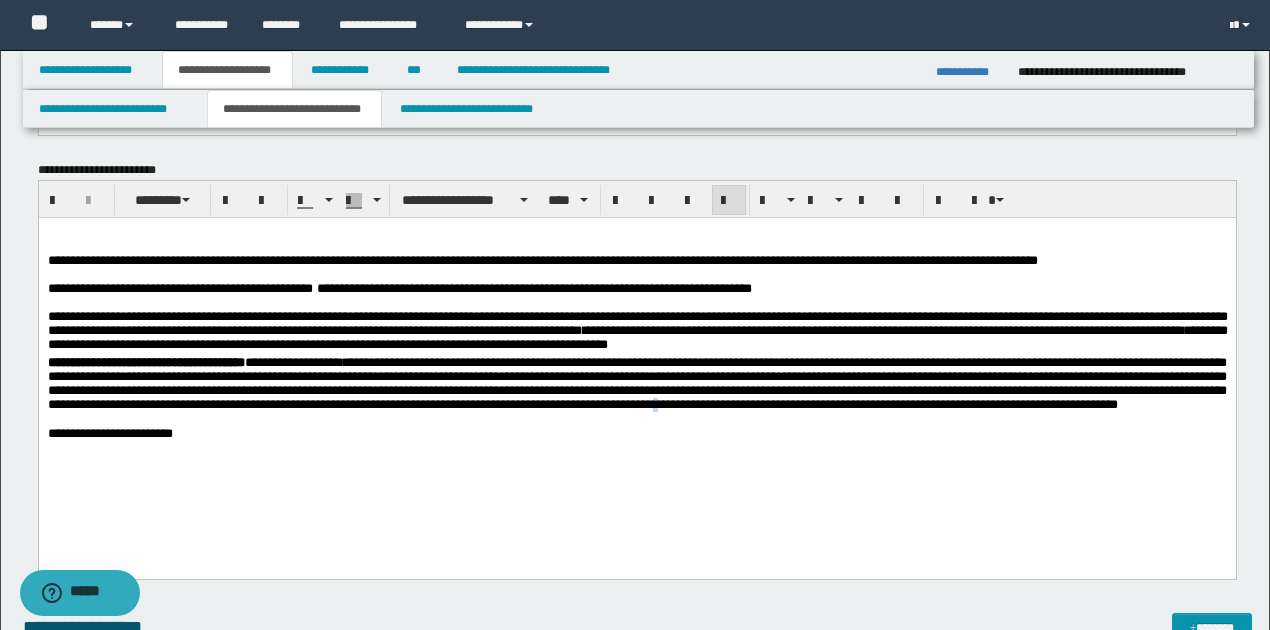 click on "**********" at bounding box center [636, 383] 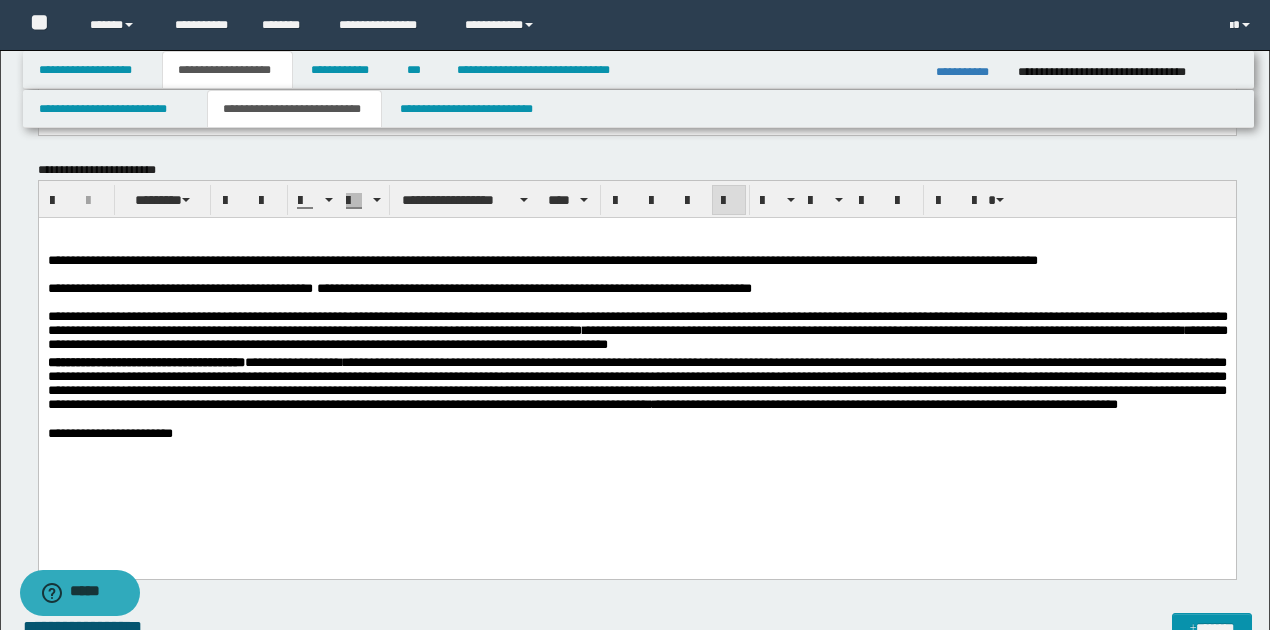 click on "**********" at bounding box center [636, 384] 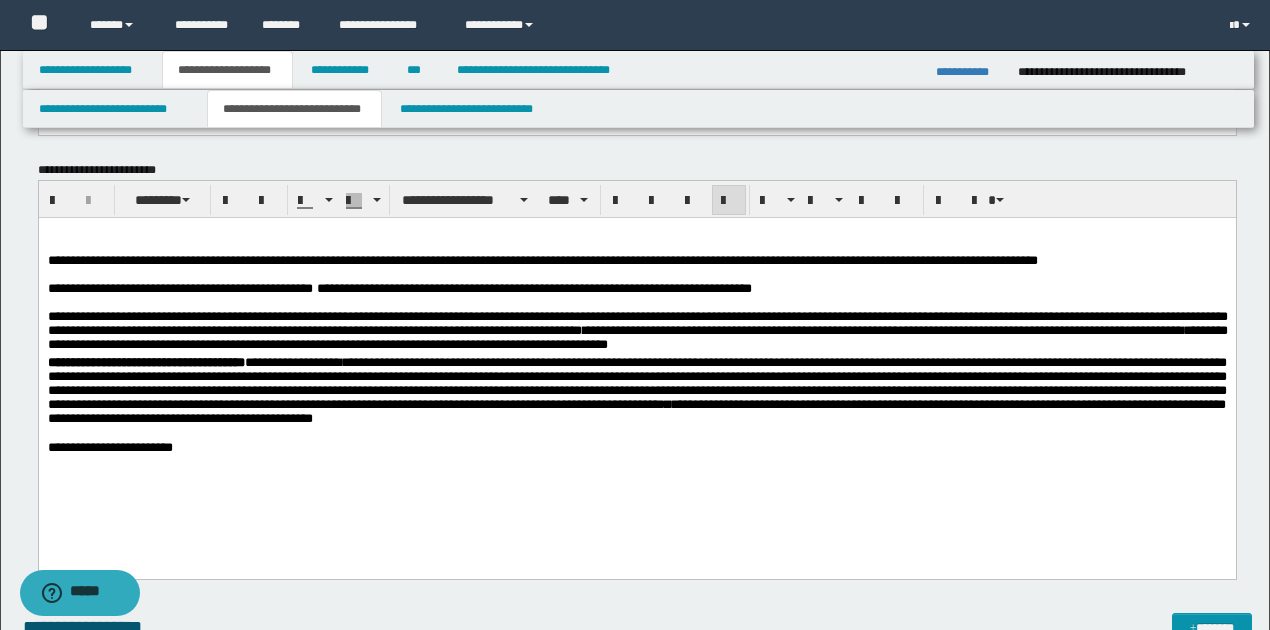 click on "**********" at bounding box center (636, 390) 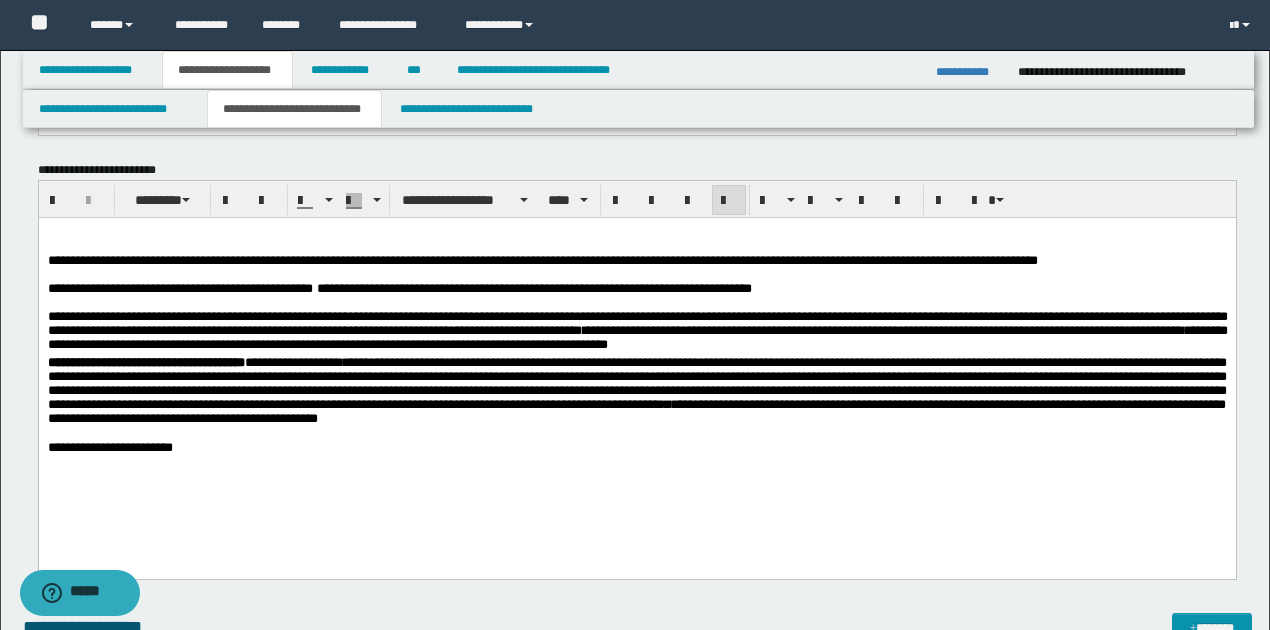 click on "**********" at bounding box center [636, 391] 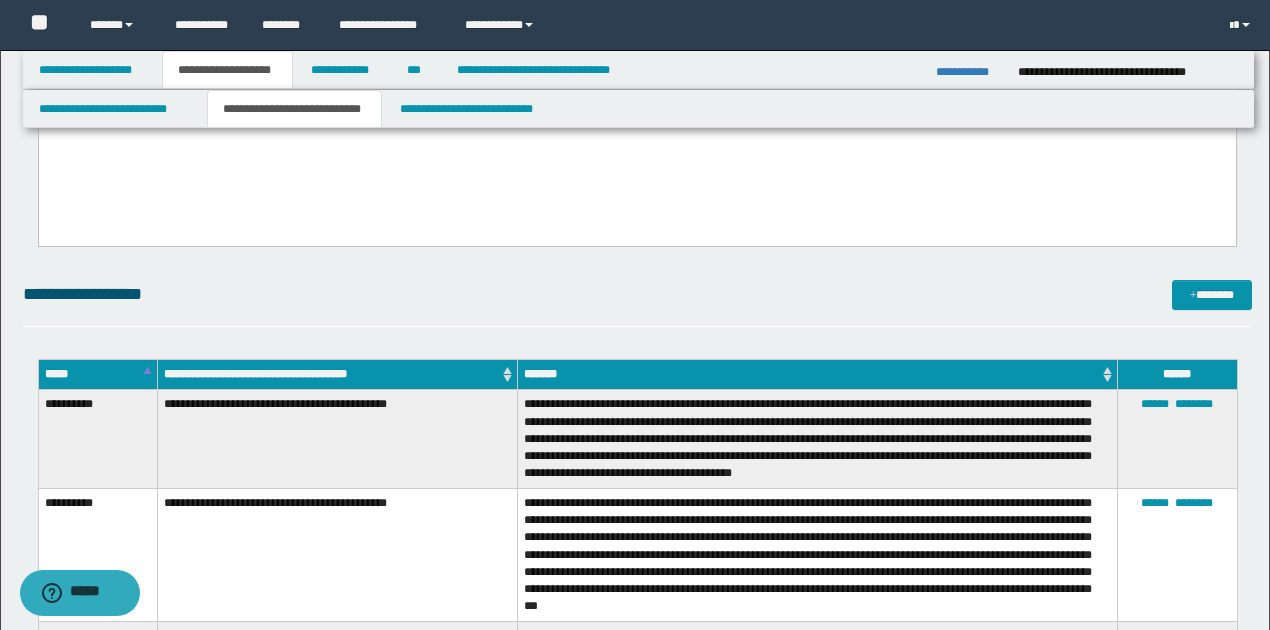 scroll, scrollTop: 466, scrollLeft: 0, axis: vertical 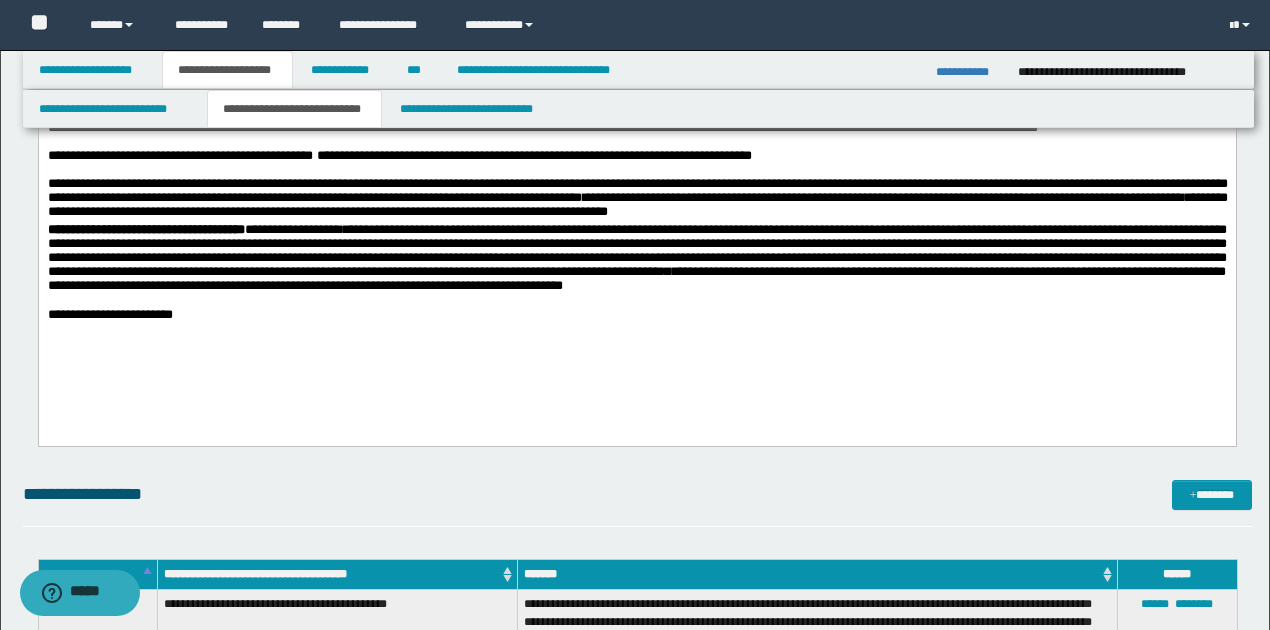 click on "**********" at bounding box center (636, 314) 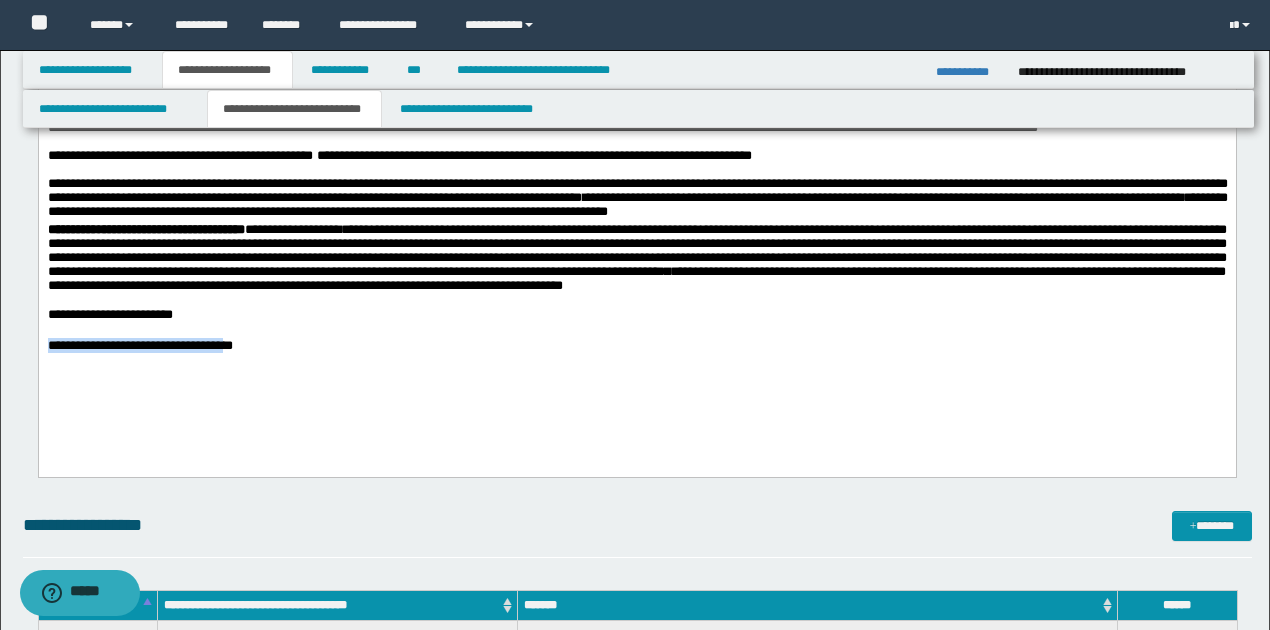 drag, startPoint x: 47, startPoint y: 367, endPoint x: 294, endPoint y: 366, distance: 247.00203 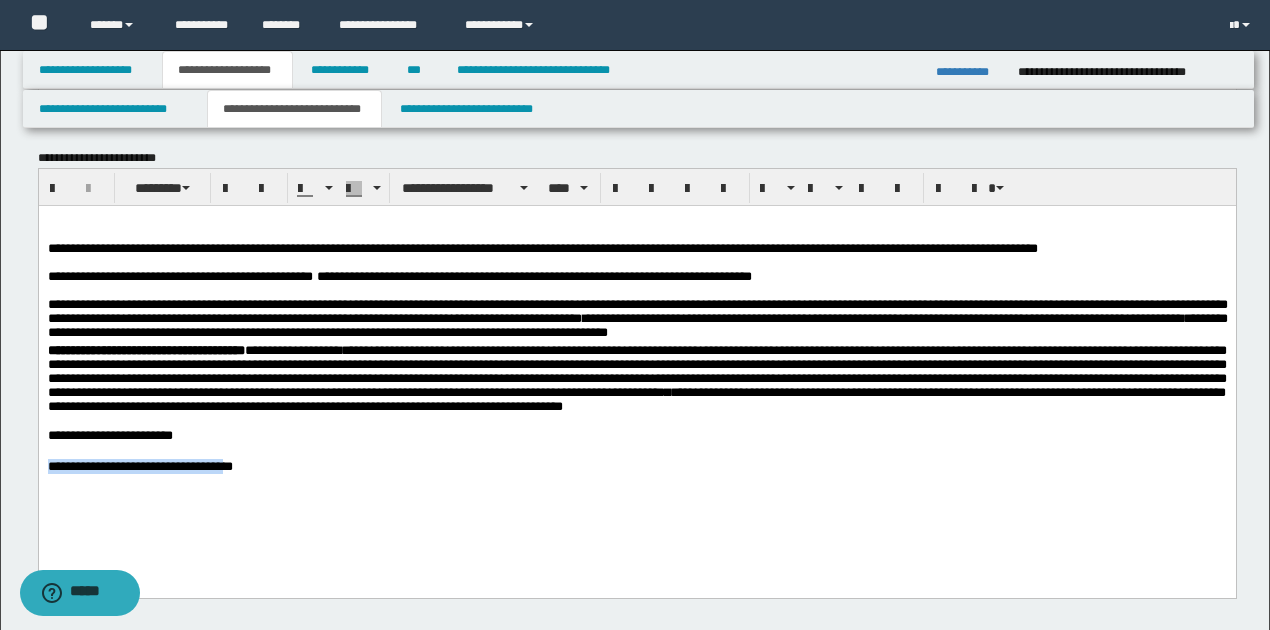 scroll, scrollTop: 333, scrollLeft: 0, axis: vertical 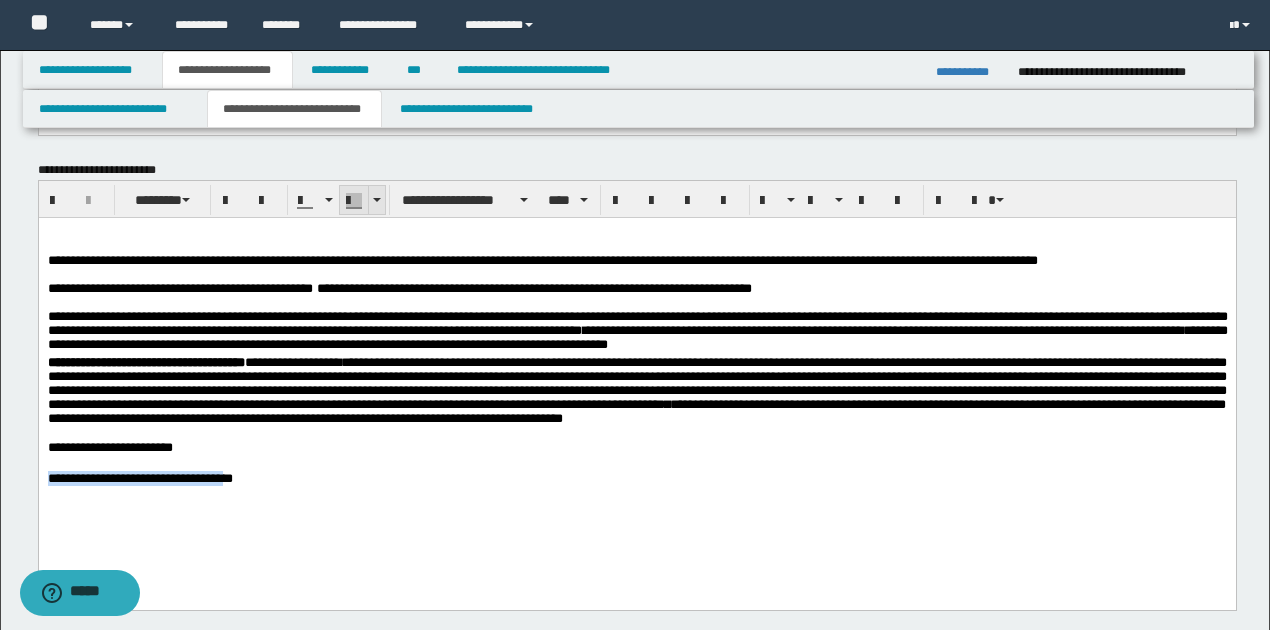 click at bounding box center [376, 200] 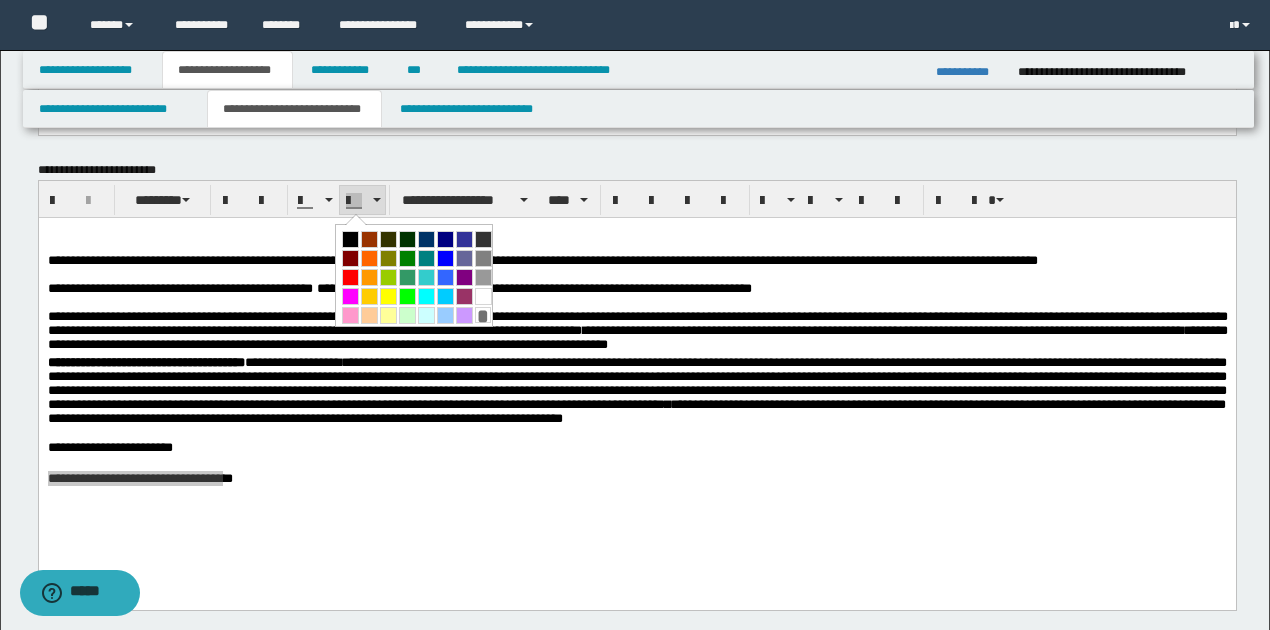 click at bounding box center (350, 296) 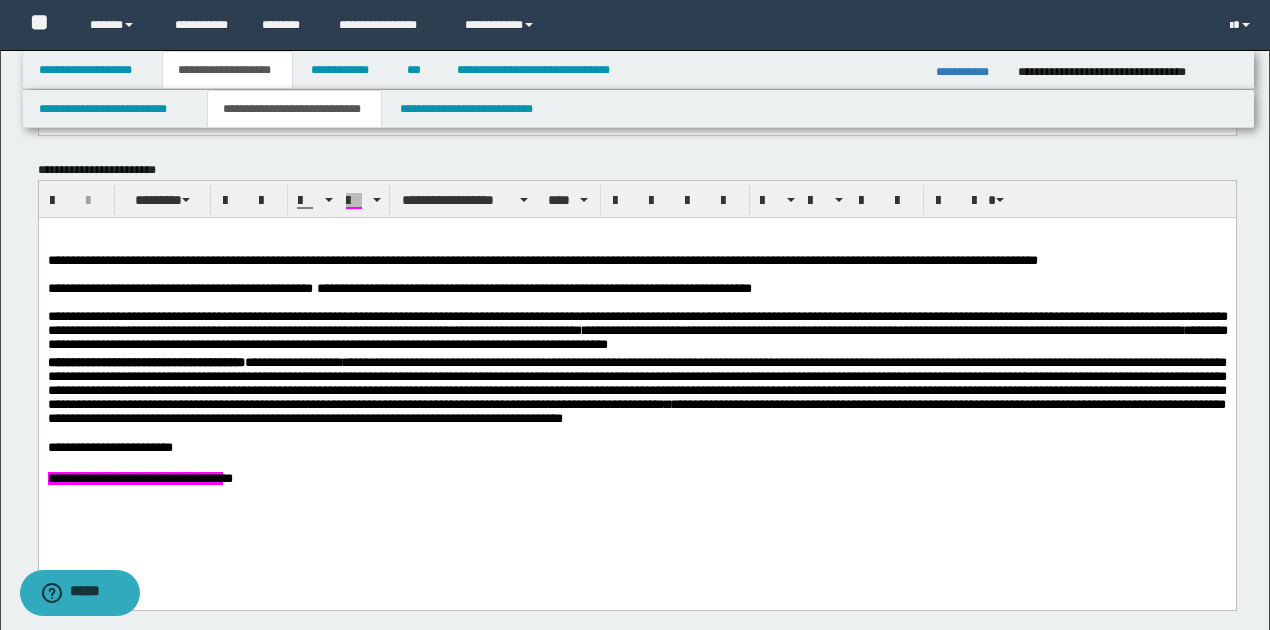 click at bounding box center (636, 433) 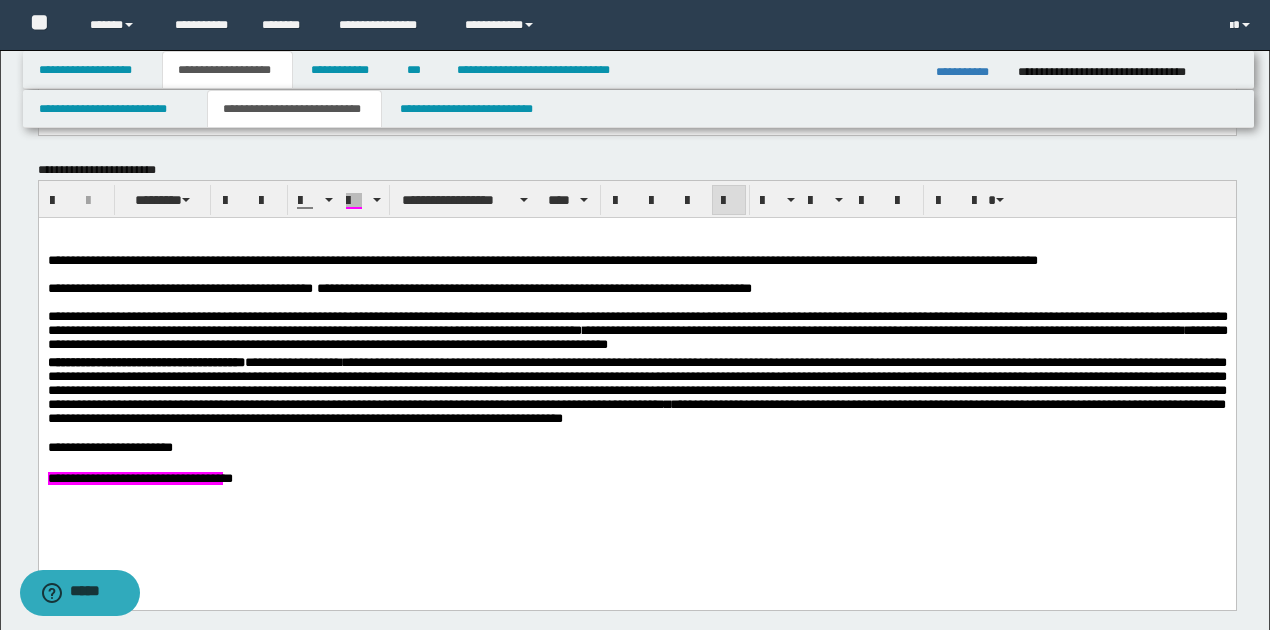 click at bounding box center [636, 462] 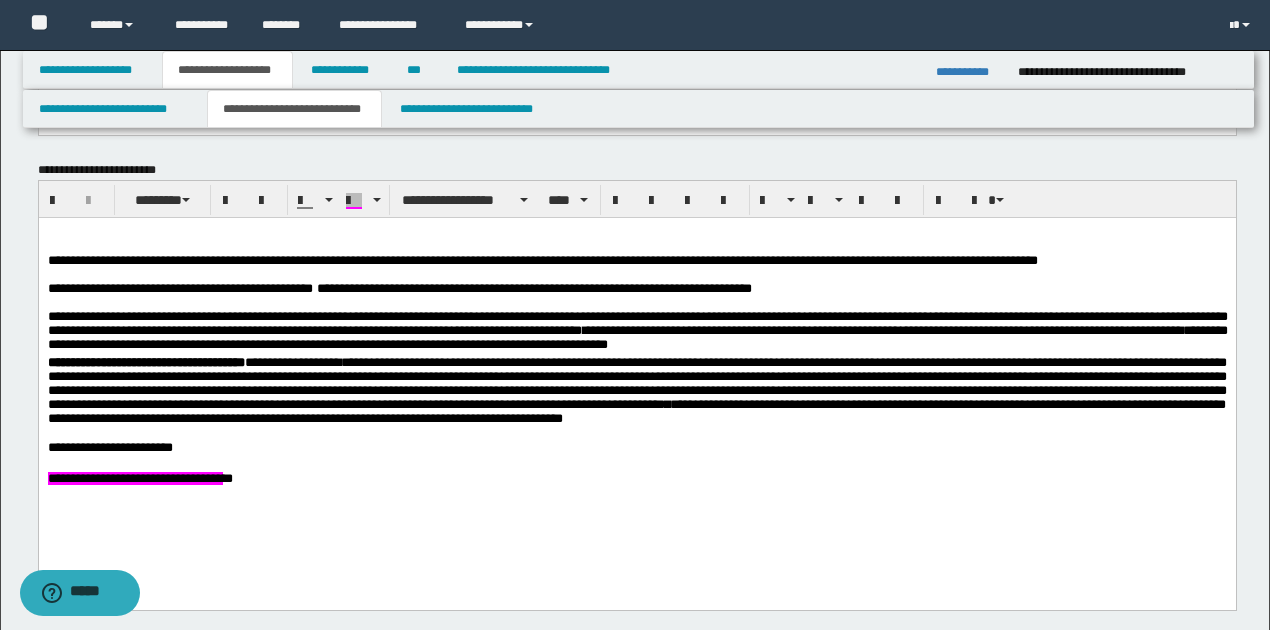 click on "**********" at bounding box center (636, 447) 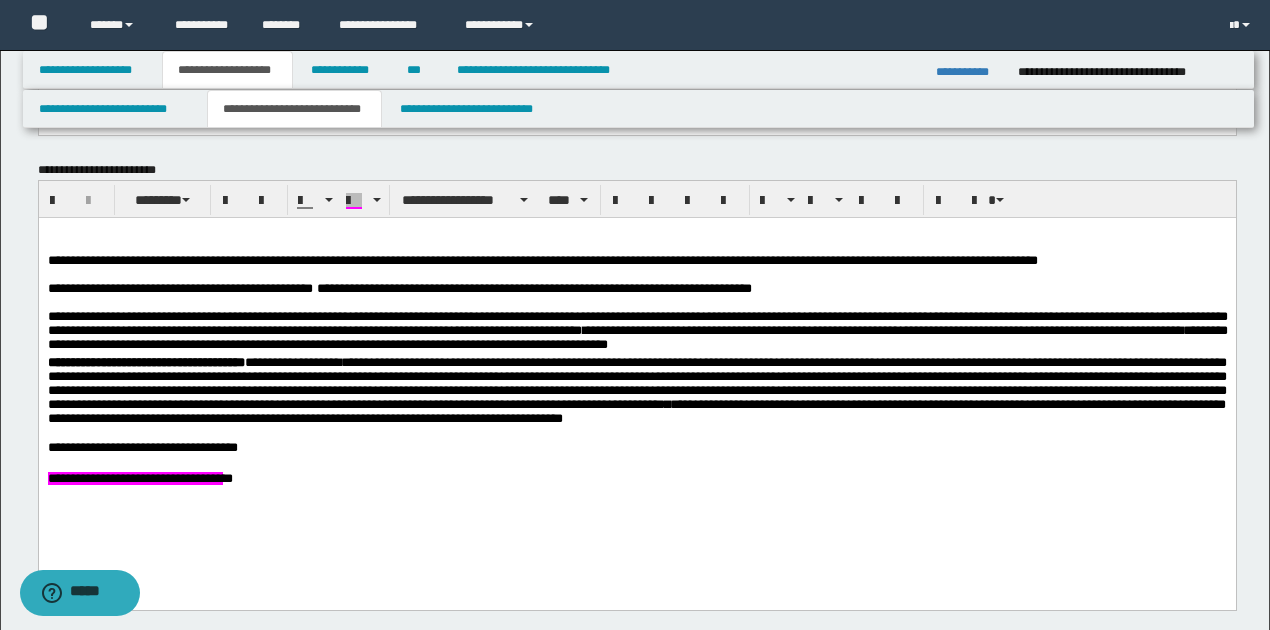 click on "**********" at bounding box center (139, 478) 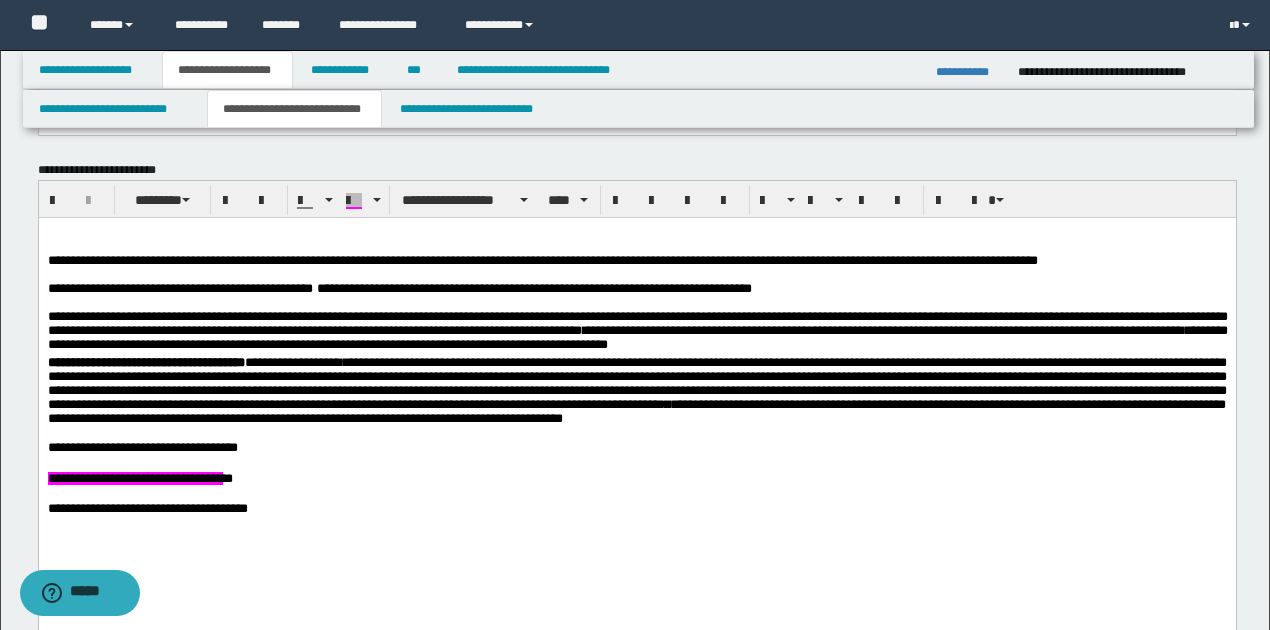 click on "**********" at bounding box center [636, 396] 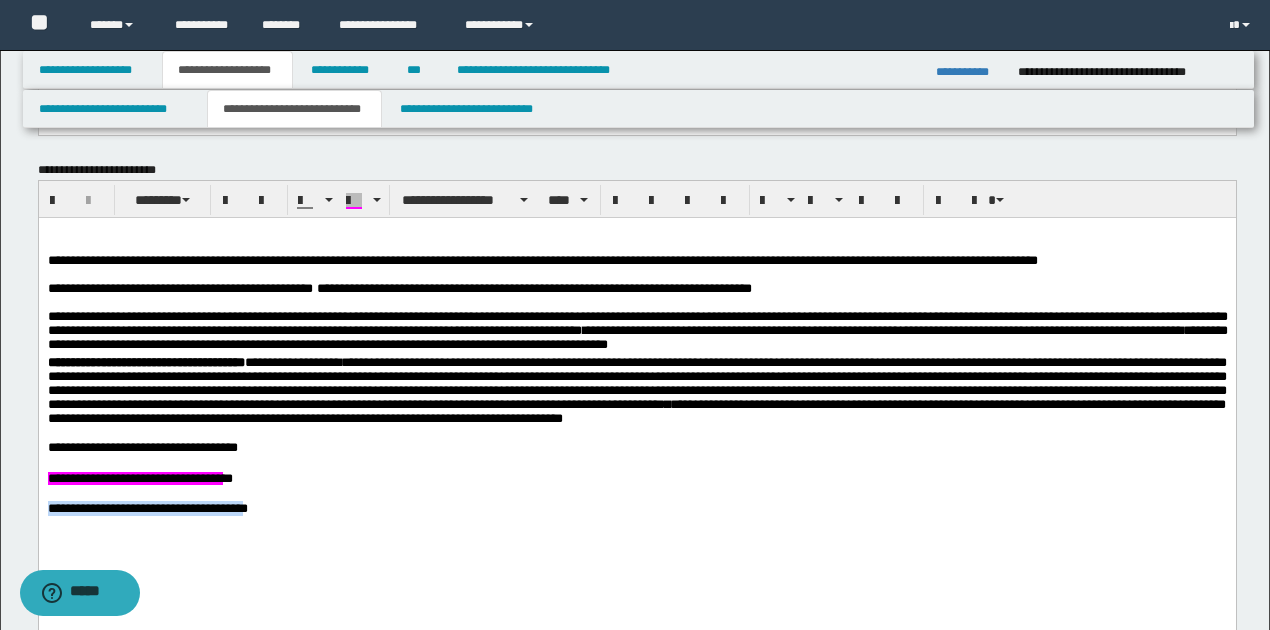 drag, startPoint x: 48, startPoint y: 526, endPoint x: 379, endPoint y: 493, distance: 332.64096 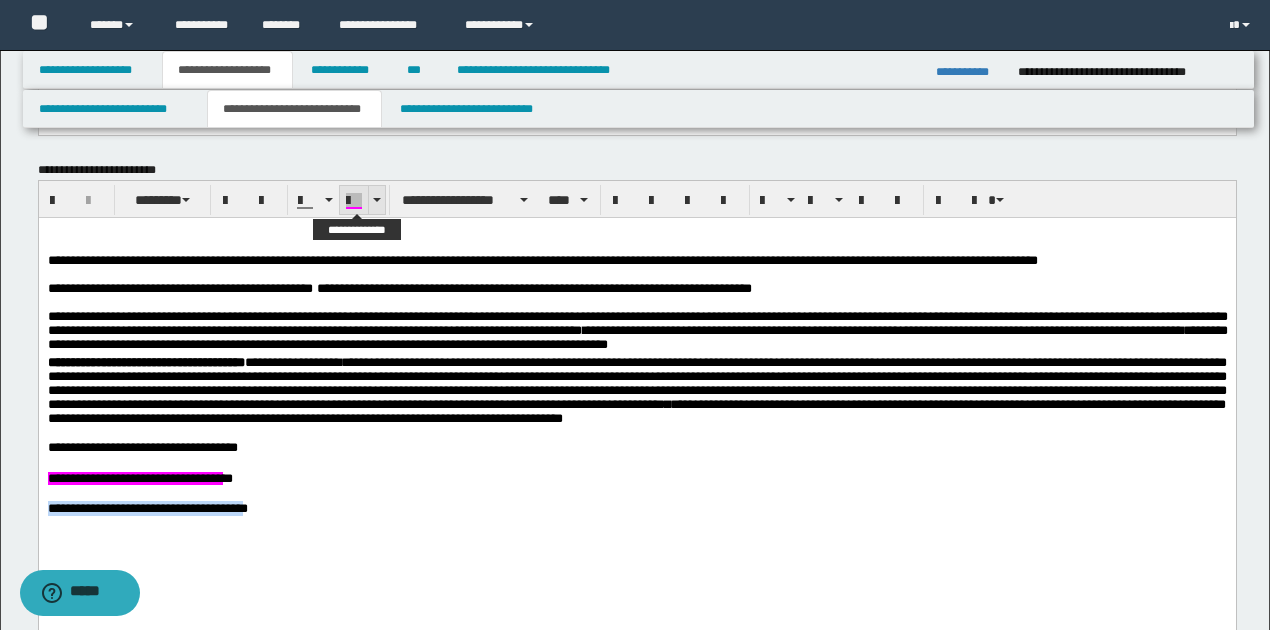 click at bounding box center (354, 208) 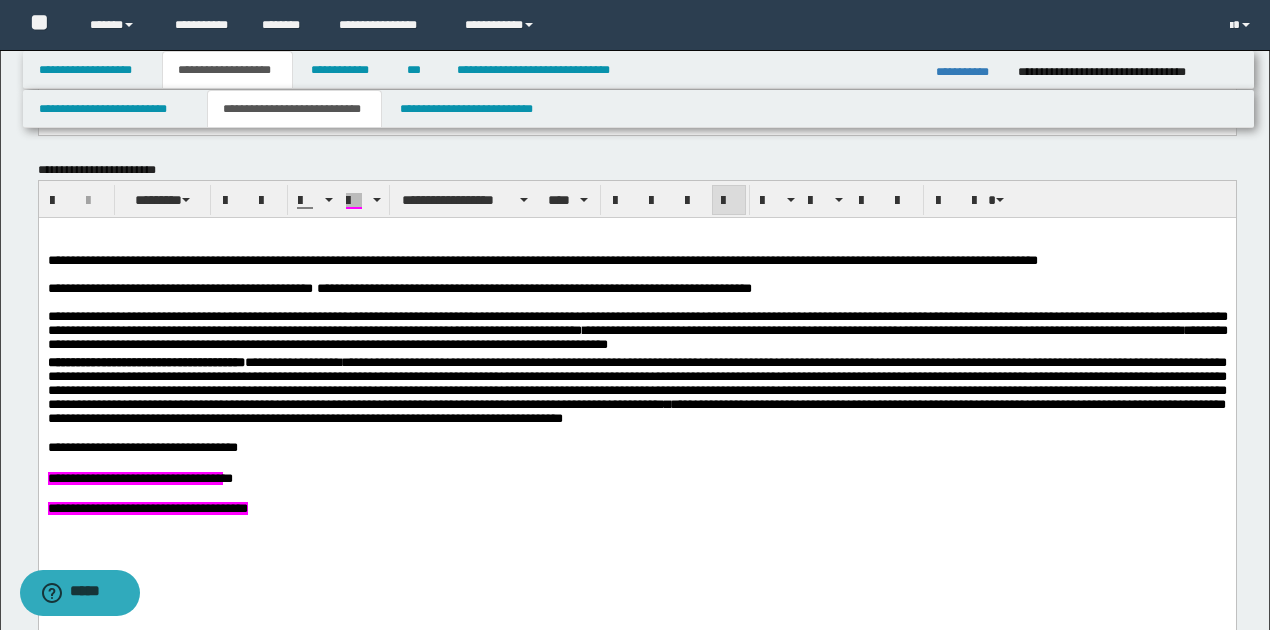 click on "**********" at bounding box center (636, 390) 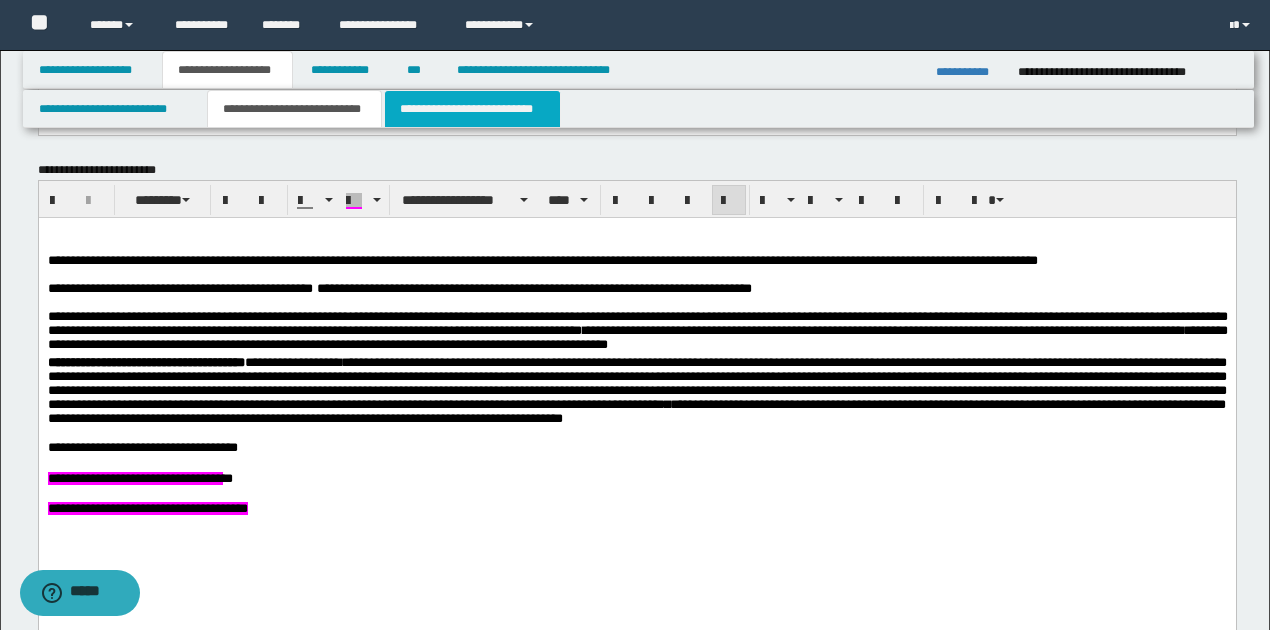 click on "**********" at bounding box center (472, 109) 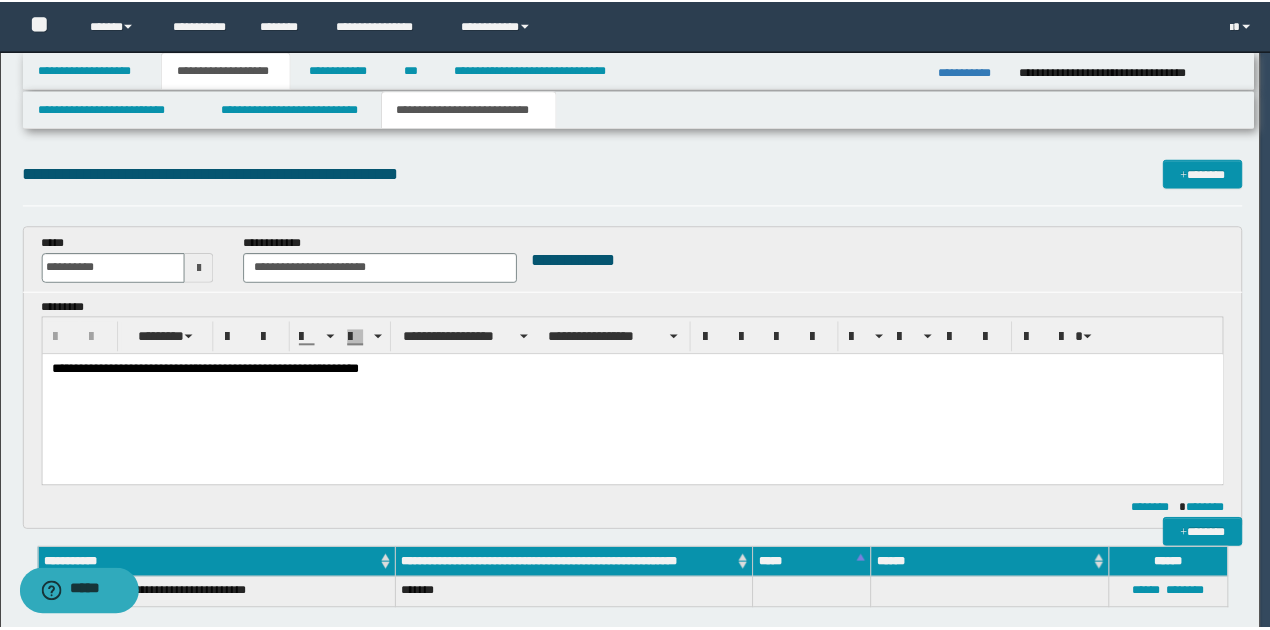 scroll, scrollTop: 0, scrollLeft: 0, axis: both 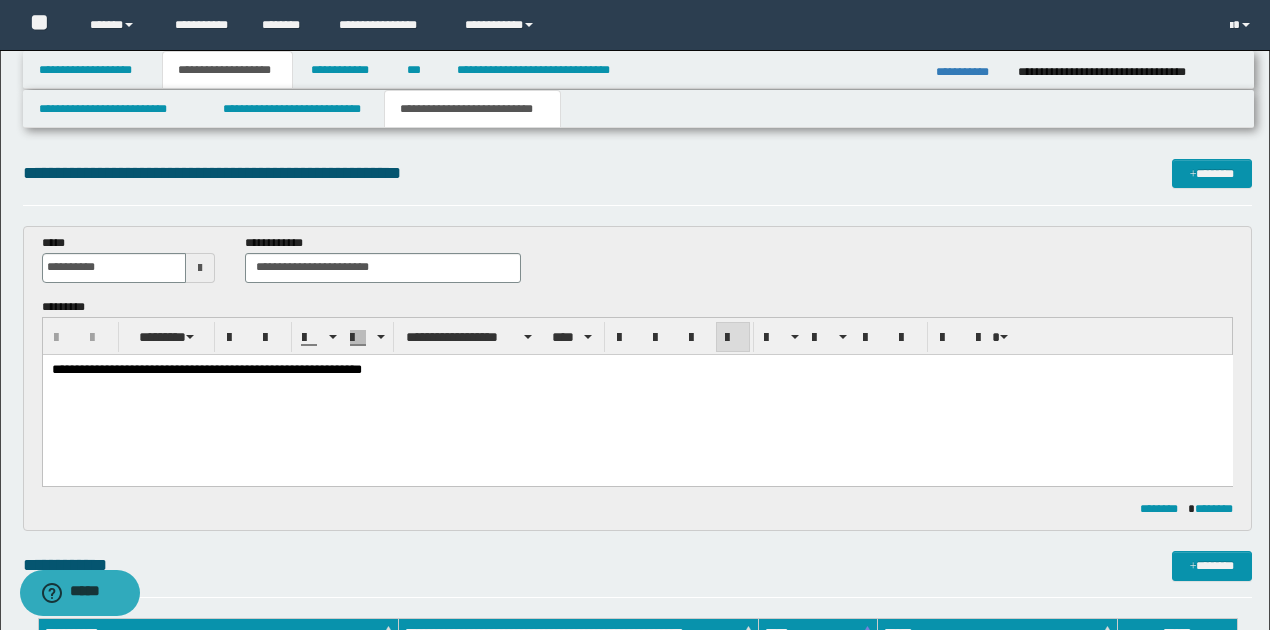 click on "**********" at bounding box center [206, 368] 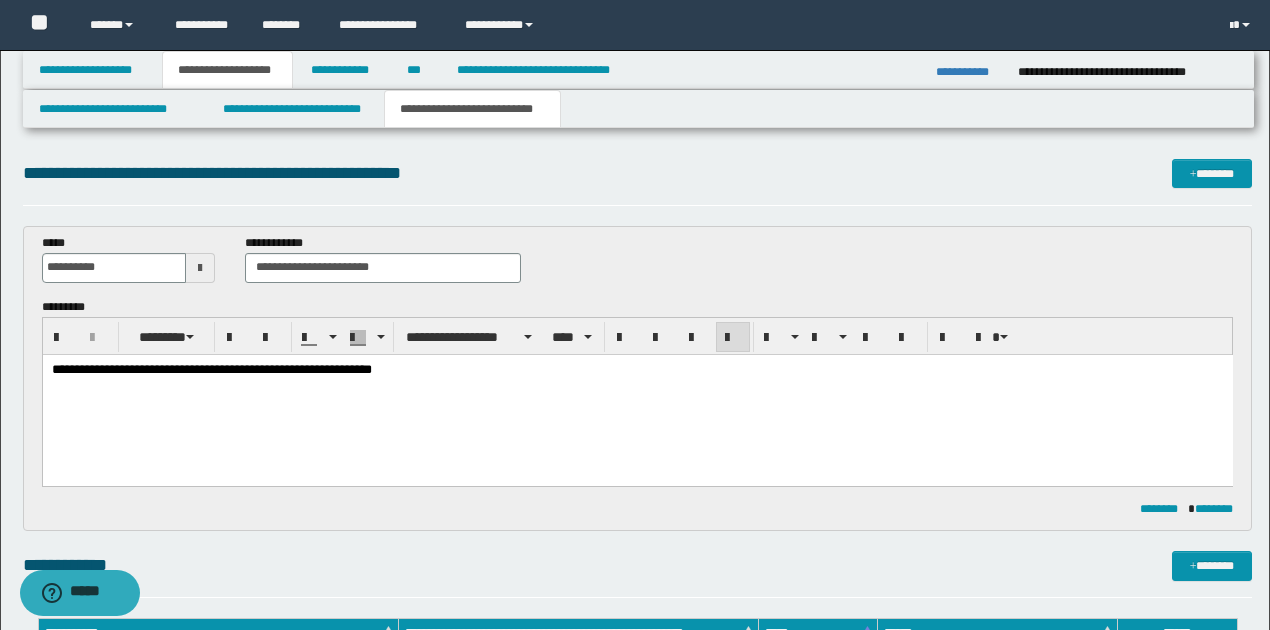 click on "**********" at bounding box center (211, 368) 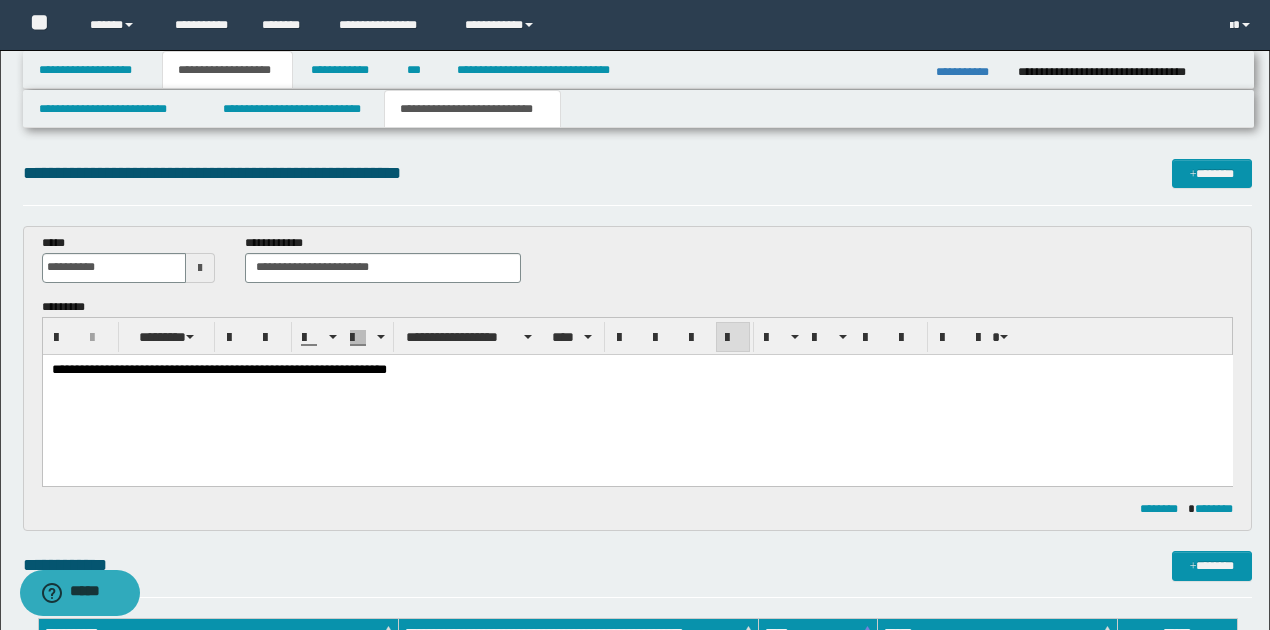 click on "**********" at bounding box center (218, 368) 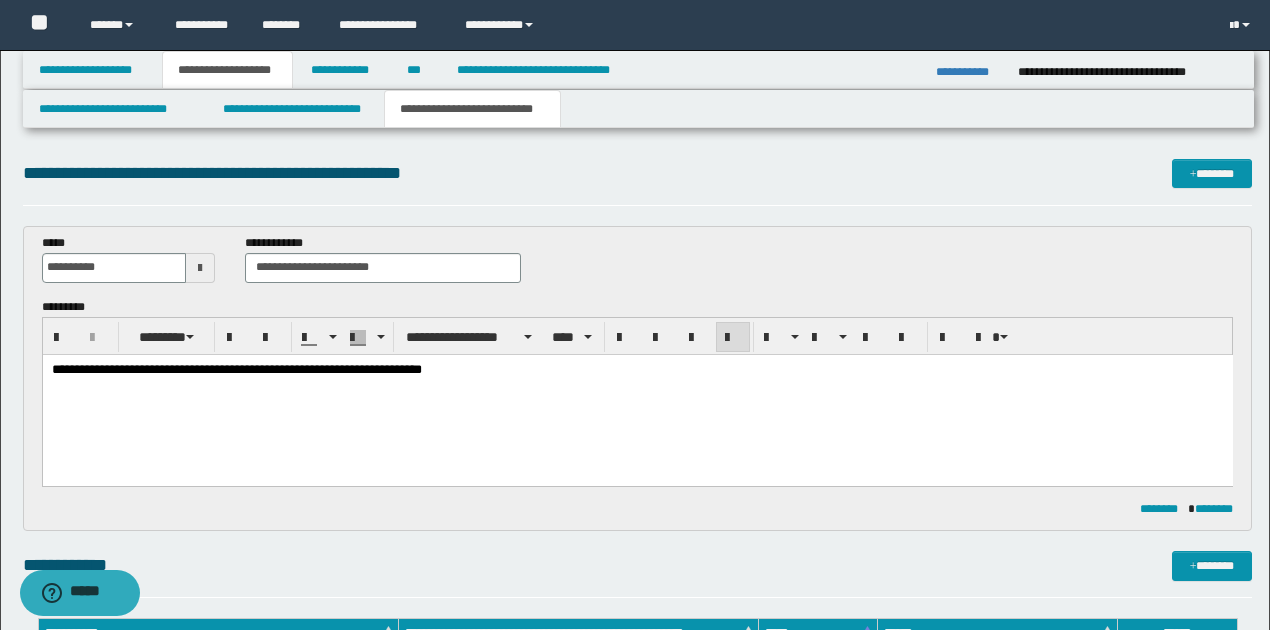 click on "**********" at bounding box center (637, 369) 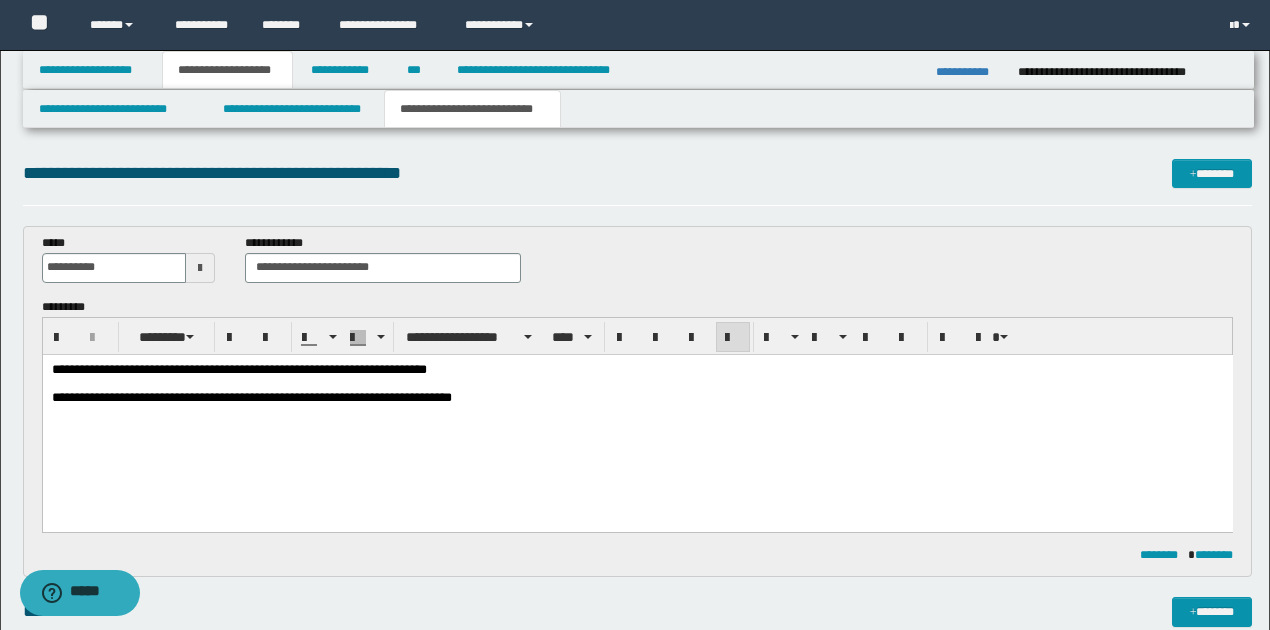 click on "**********" at bounding box center (251, 396) 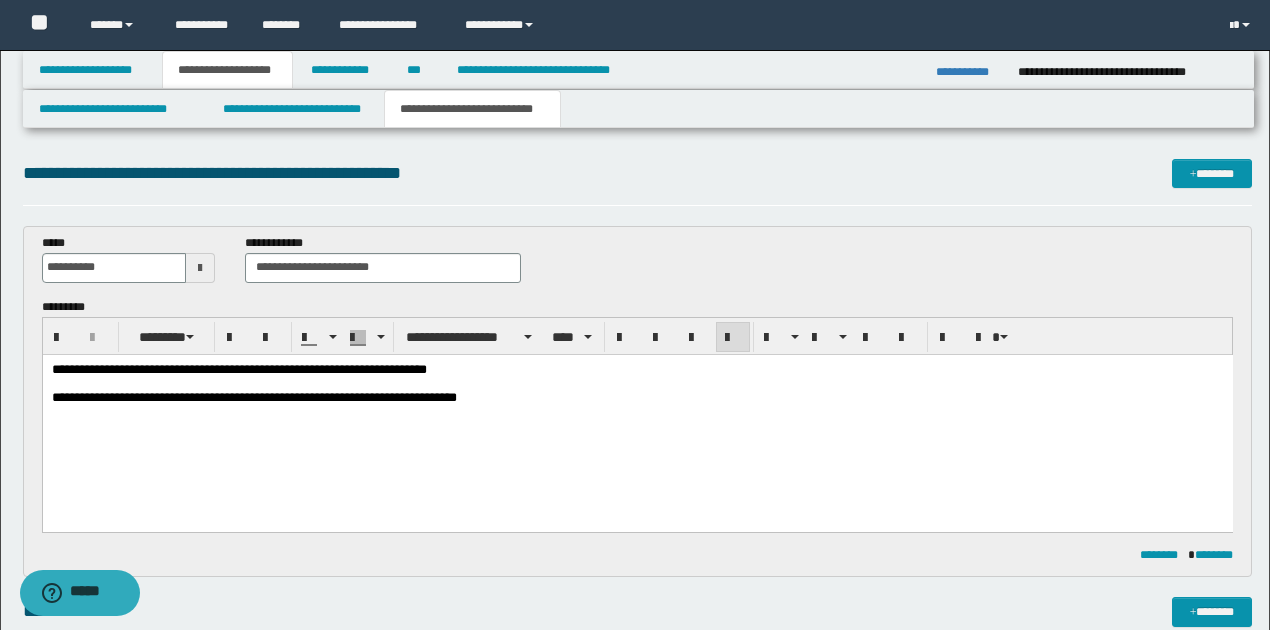 click on "**********" at bounding box center (637, 397) 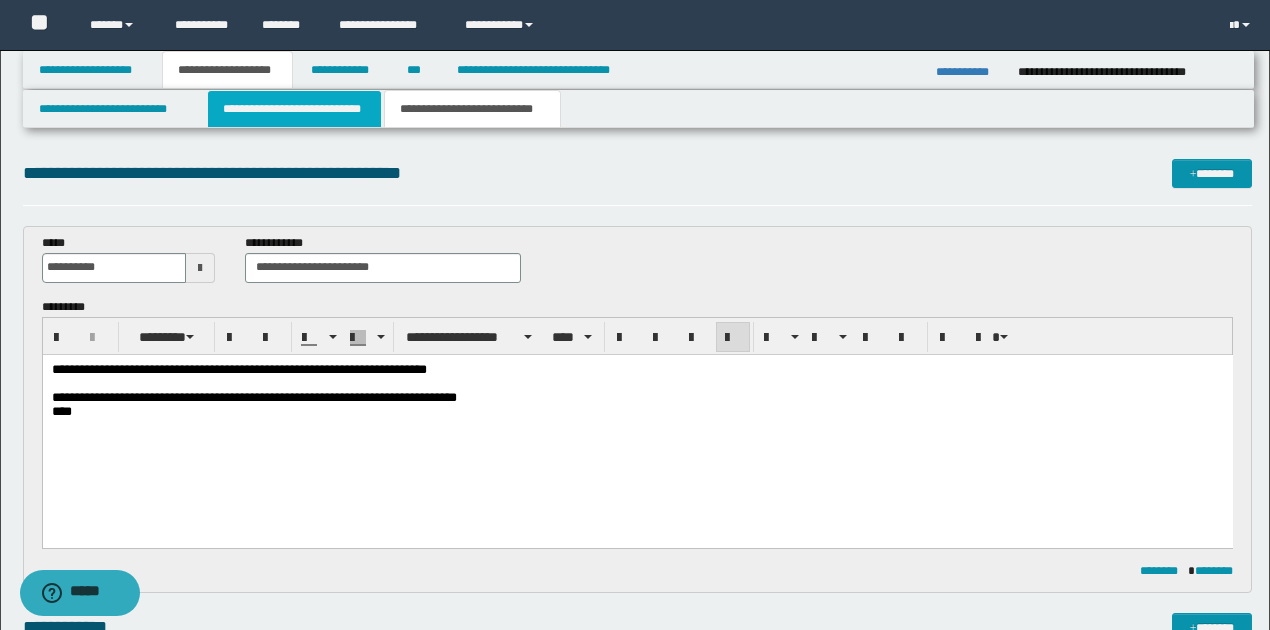 click on "**********" at bounding box center (294, 109) 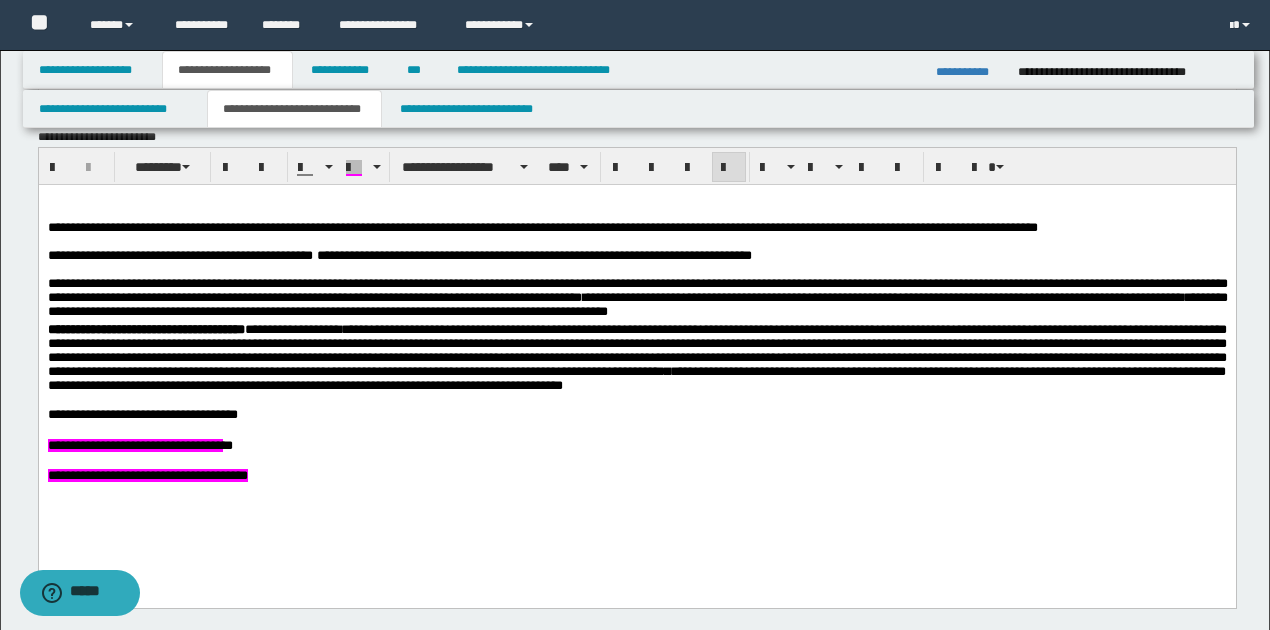 scroll, scrollTop: 400, scrollLeft: 0, axis: vertical 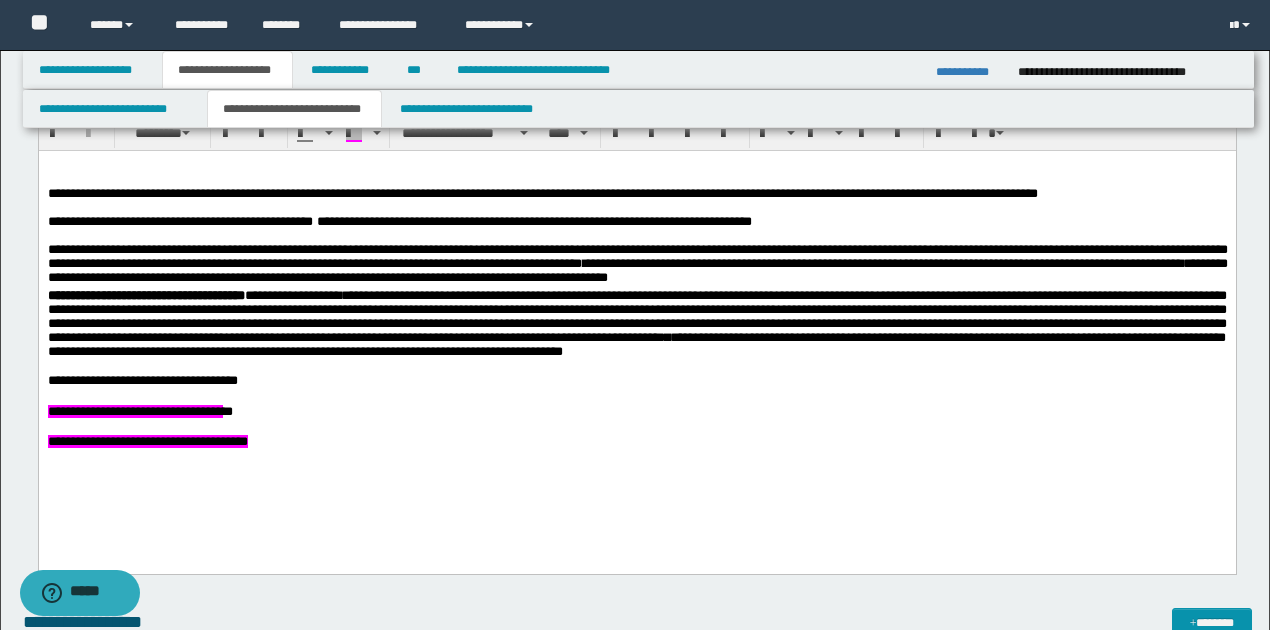 click on "**********" at bounding box center [636, 380] 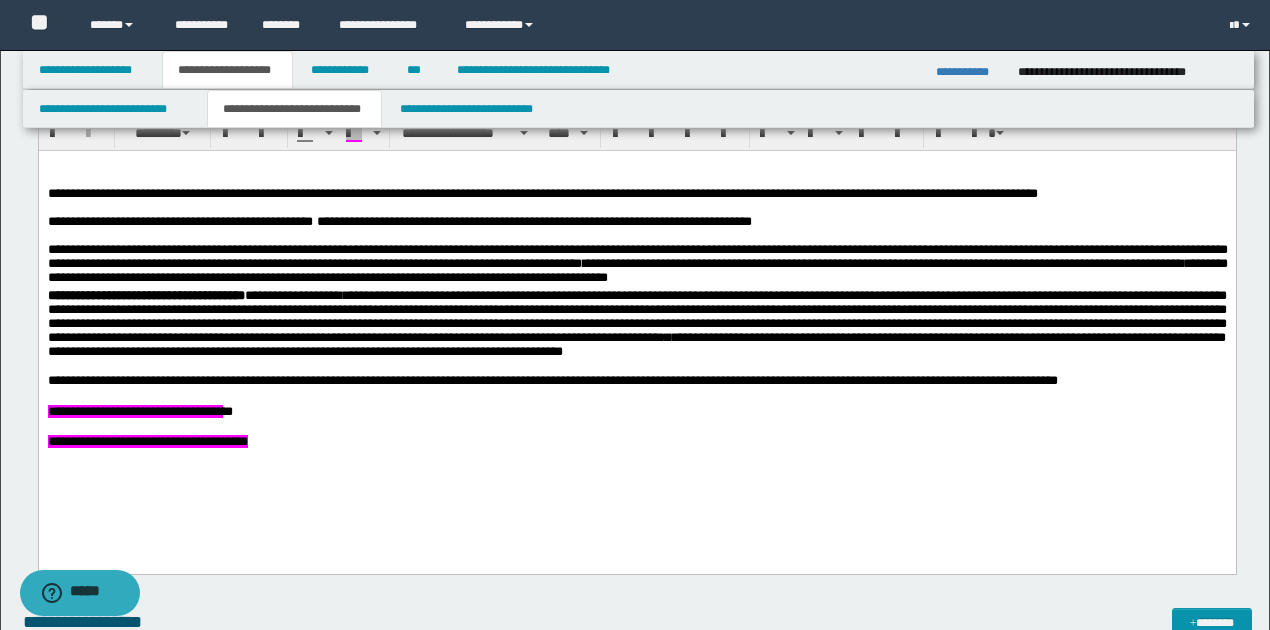 click on "**********" at bounding box center (552, 380) 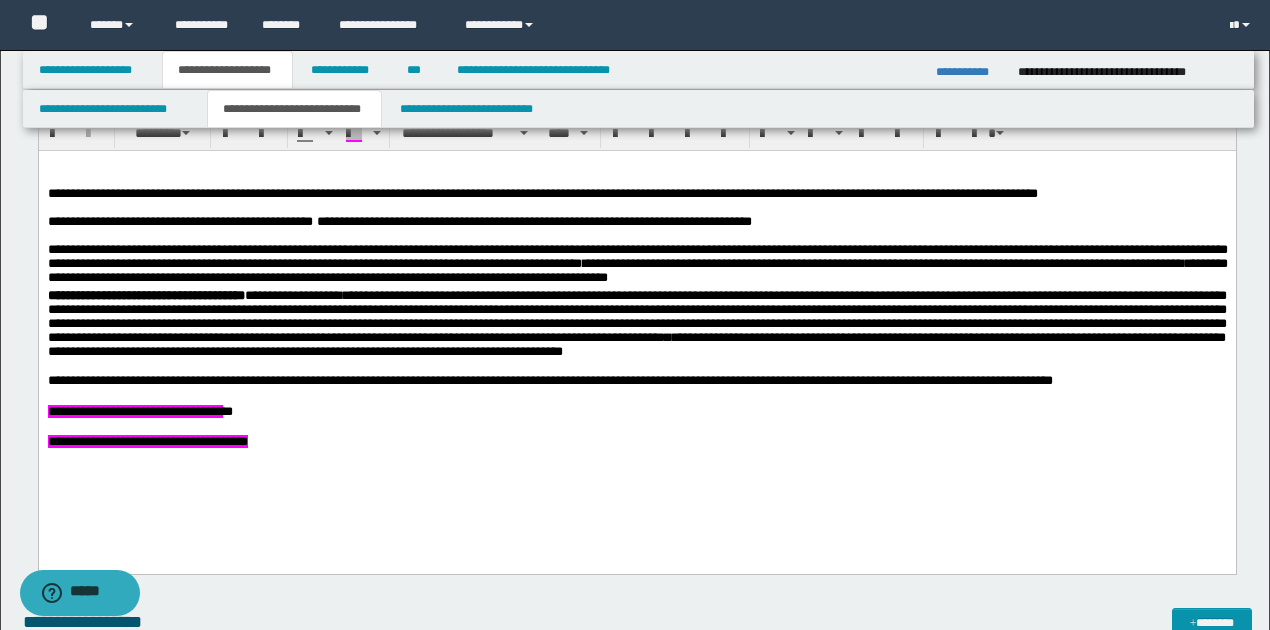 click on "**********" at bounding box center (636, 380) 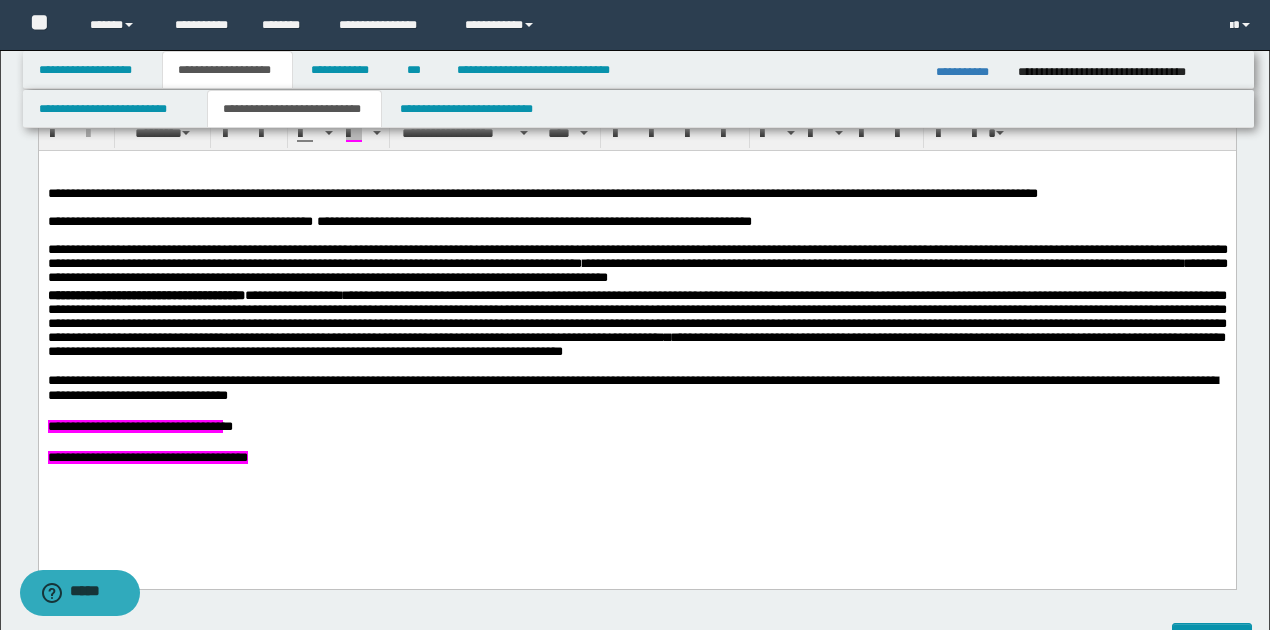 click on "**********" at bounding box center [632, 388] 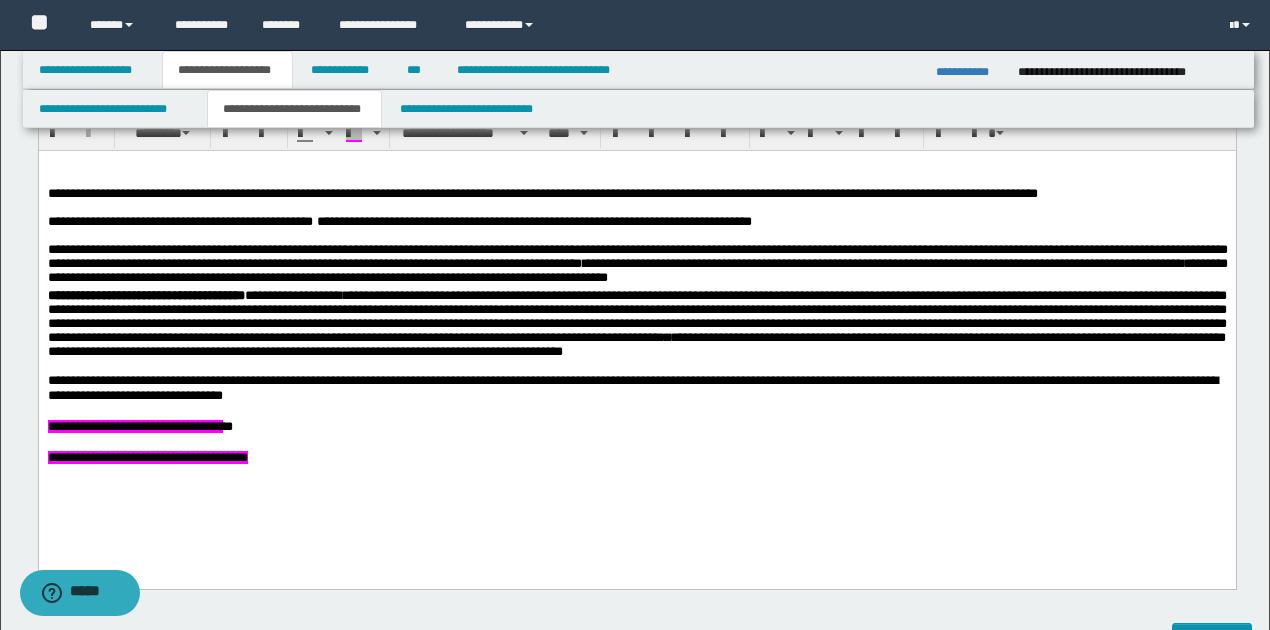 click on "**********" at bounding box center [636, 388] 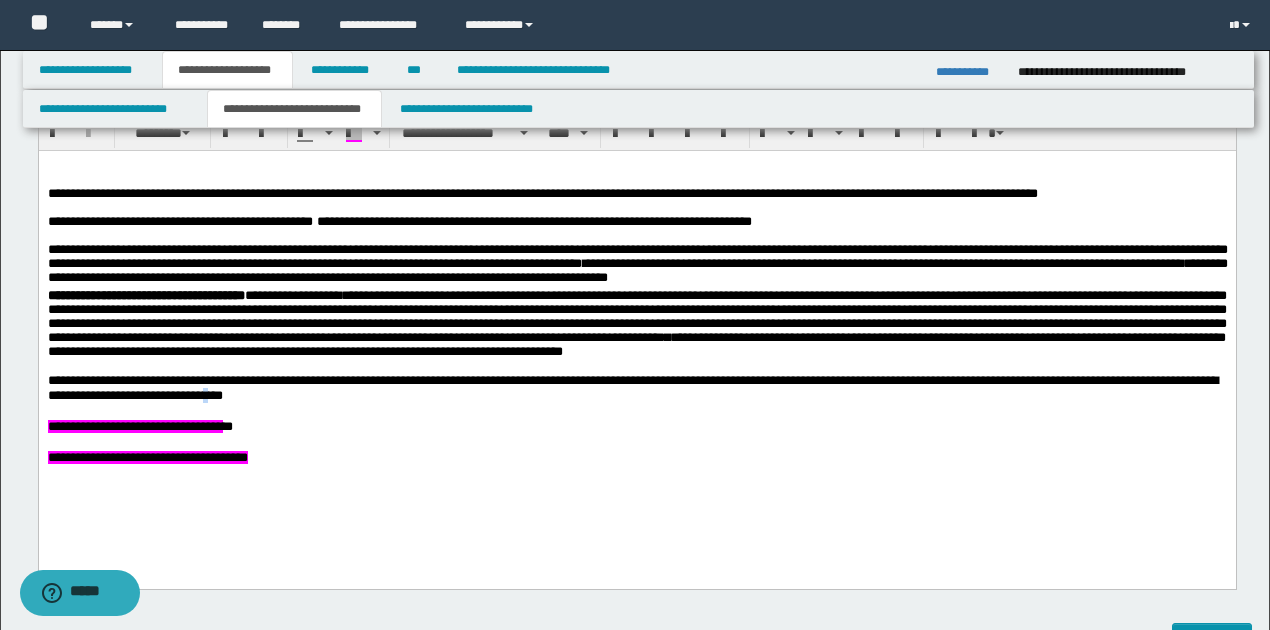 click on "**********" at bounding box center [632, 388] 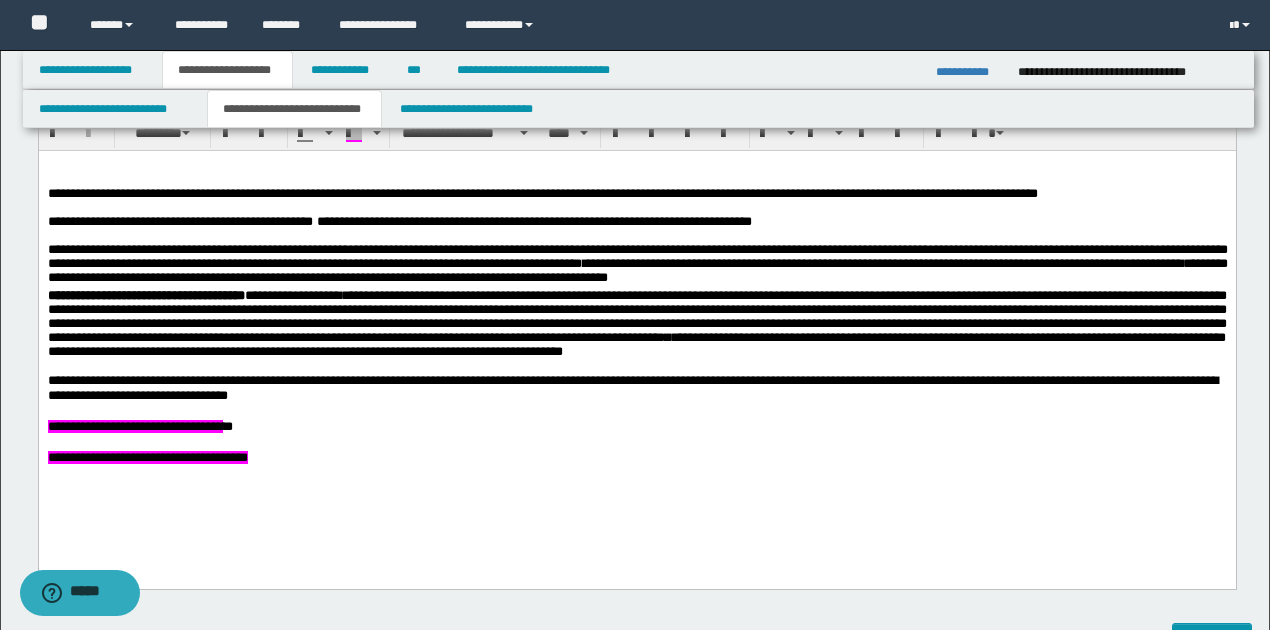click on "**********" at bounding box center [636, 388] 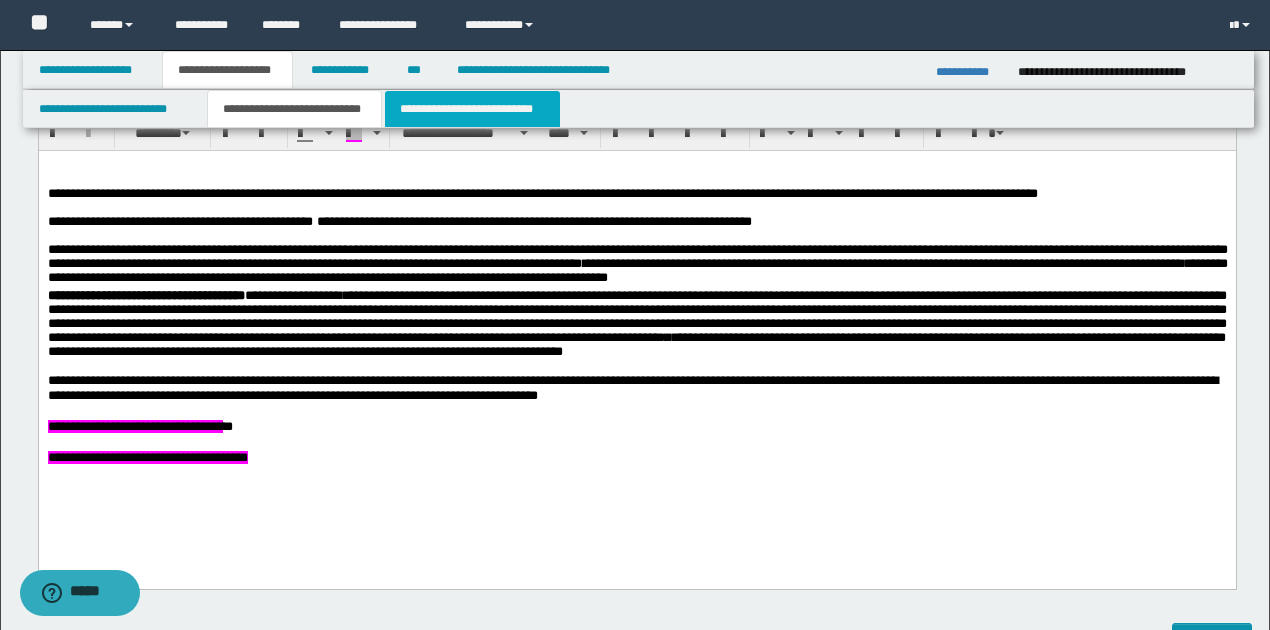 click on "**********" at bounding box center [472, 109] 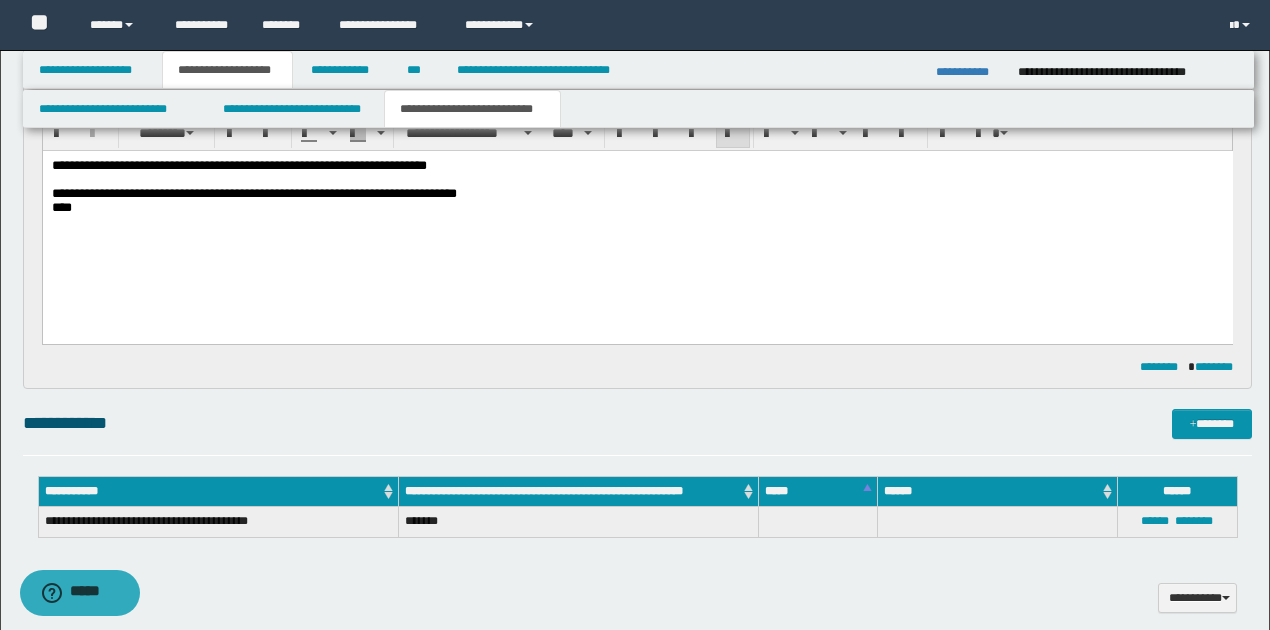 scroll, scrollTop: 133, scrollLeft: 0, axis: vertical 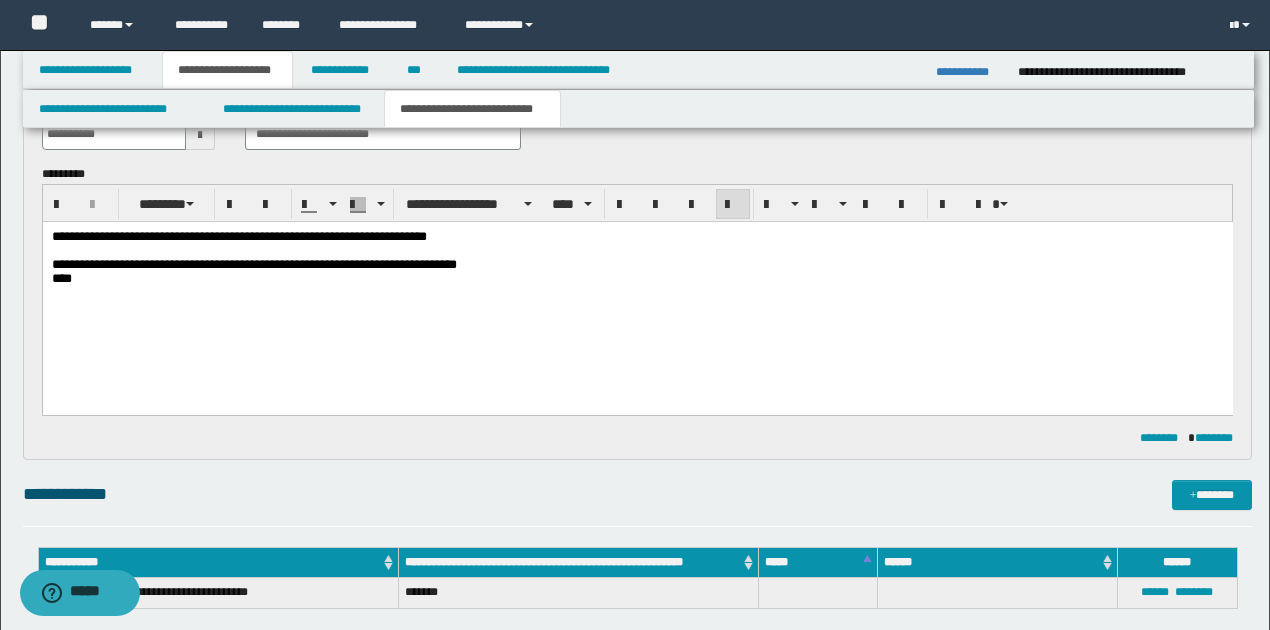 click at bounding box center (637, 292) 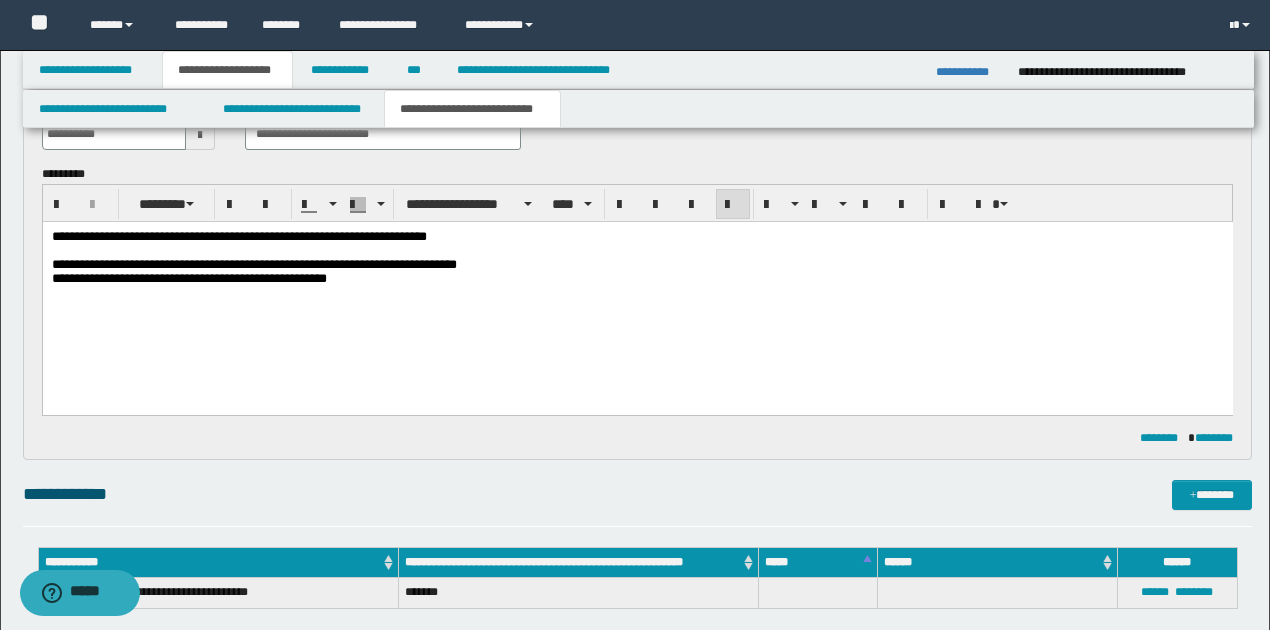 click on "**********" at bounding box center (188, 277) 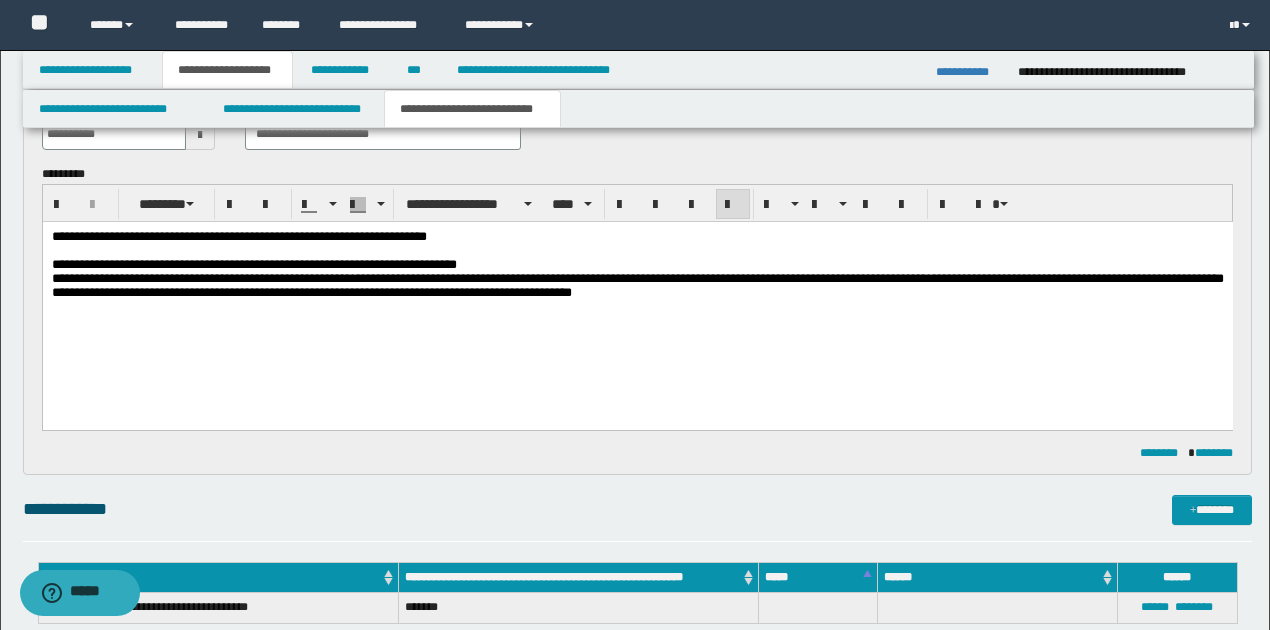 click on "**********" at bounding box center [637, 285] 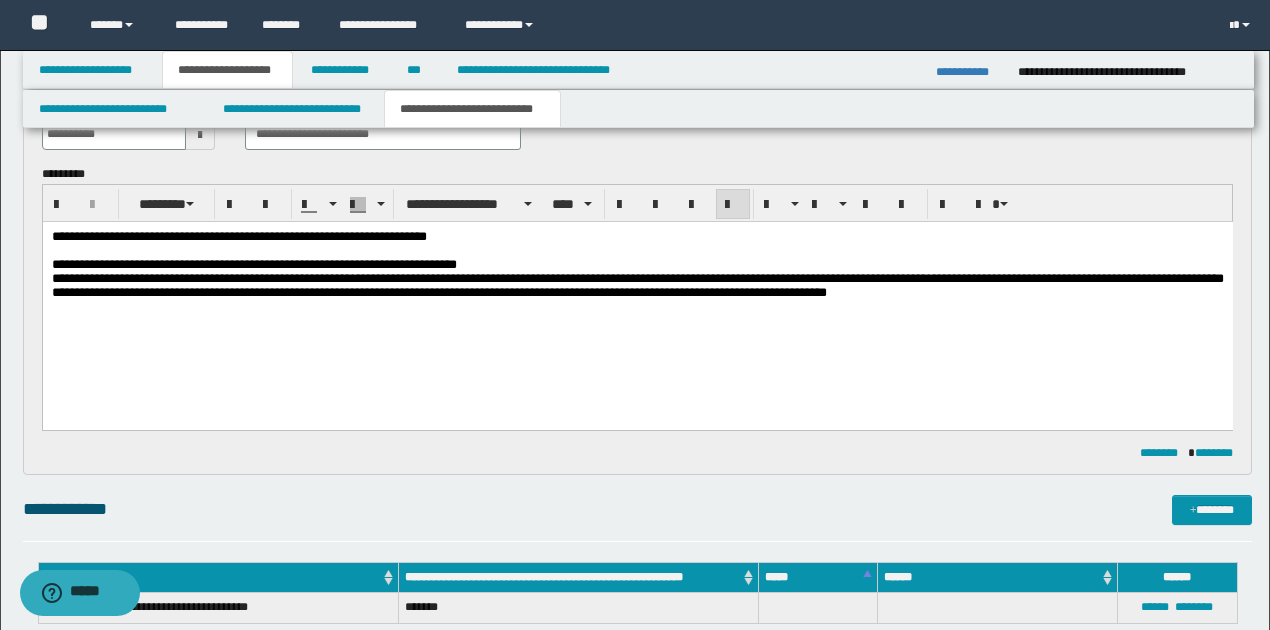 click on "**********" at bounding box center (637, 284) 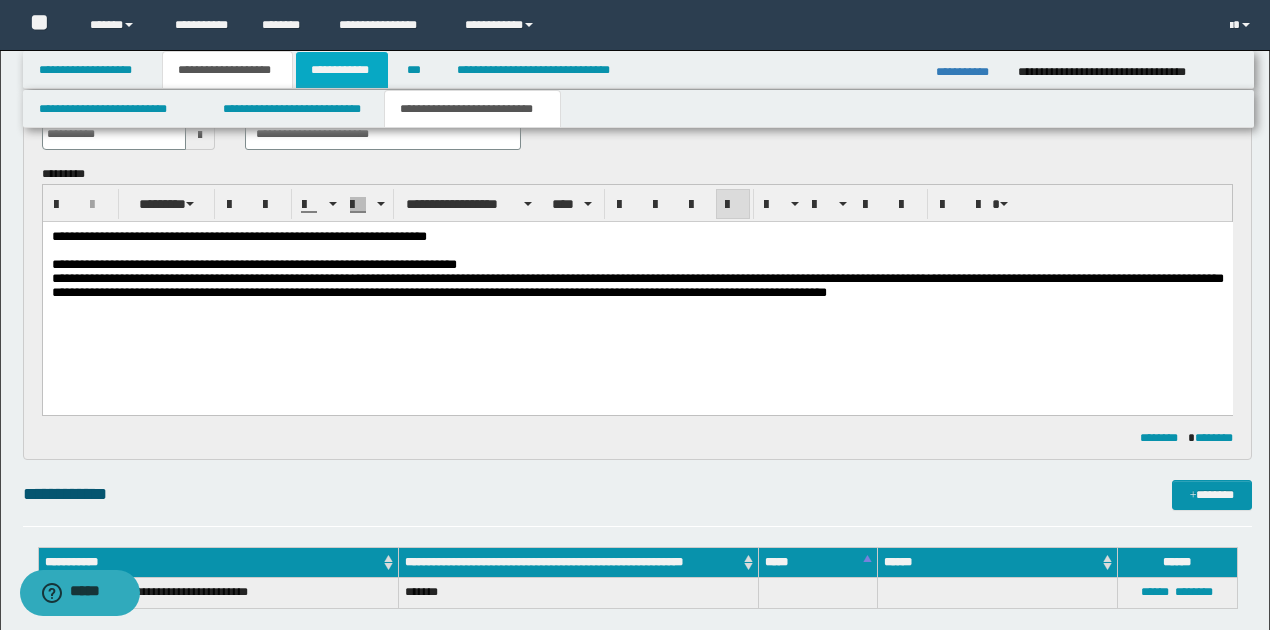 click on "**********" at bounding box center [342, 70] 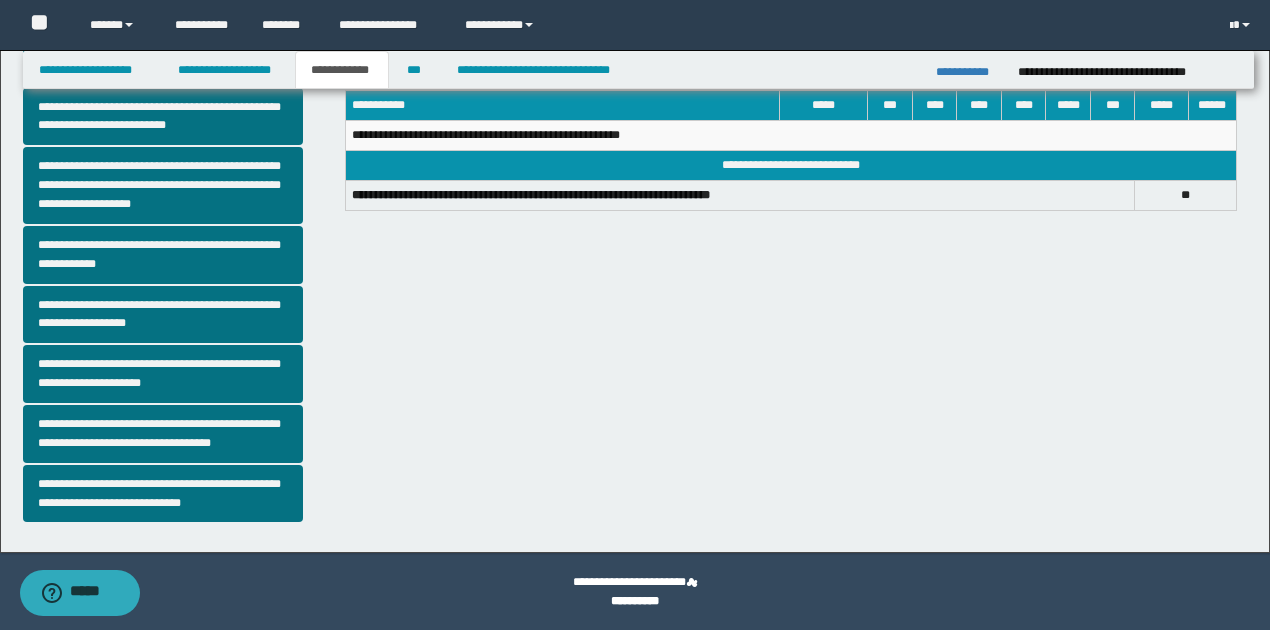 scroll, scrollTop: 452, scrollLeft: 0, axis: vertical 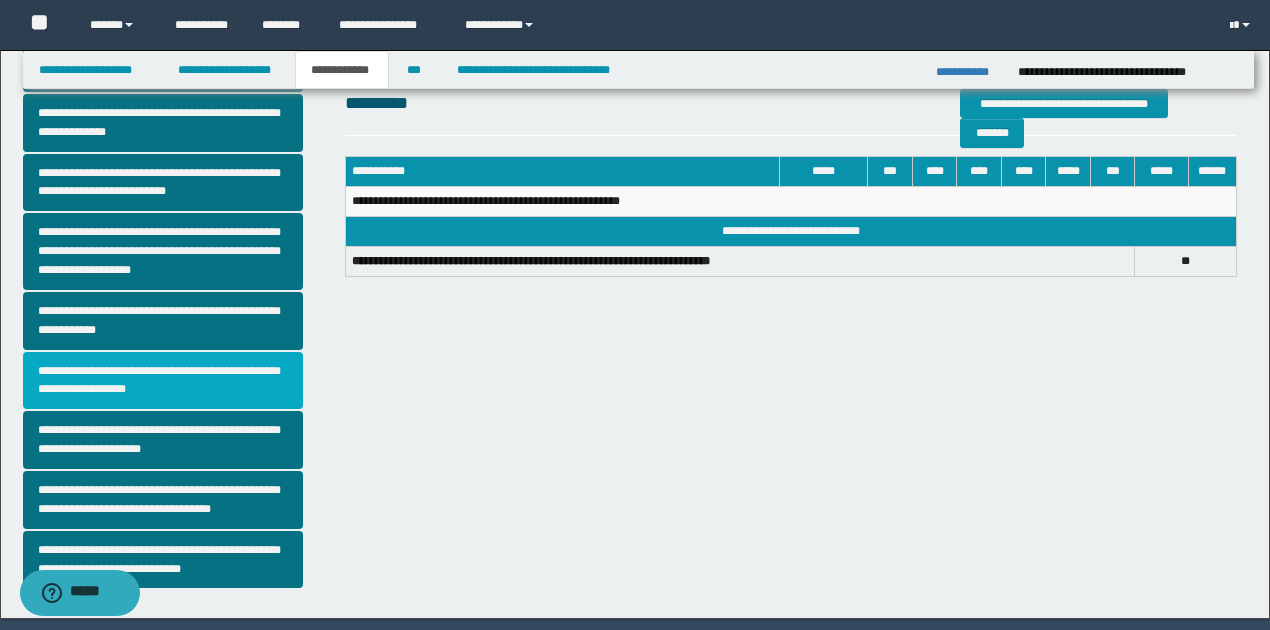 click on "**********" at bounding box center [163, 381] 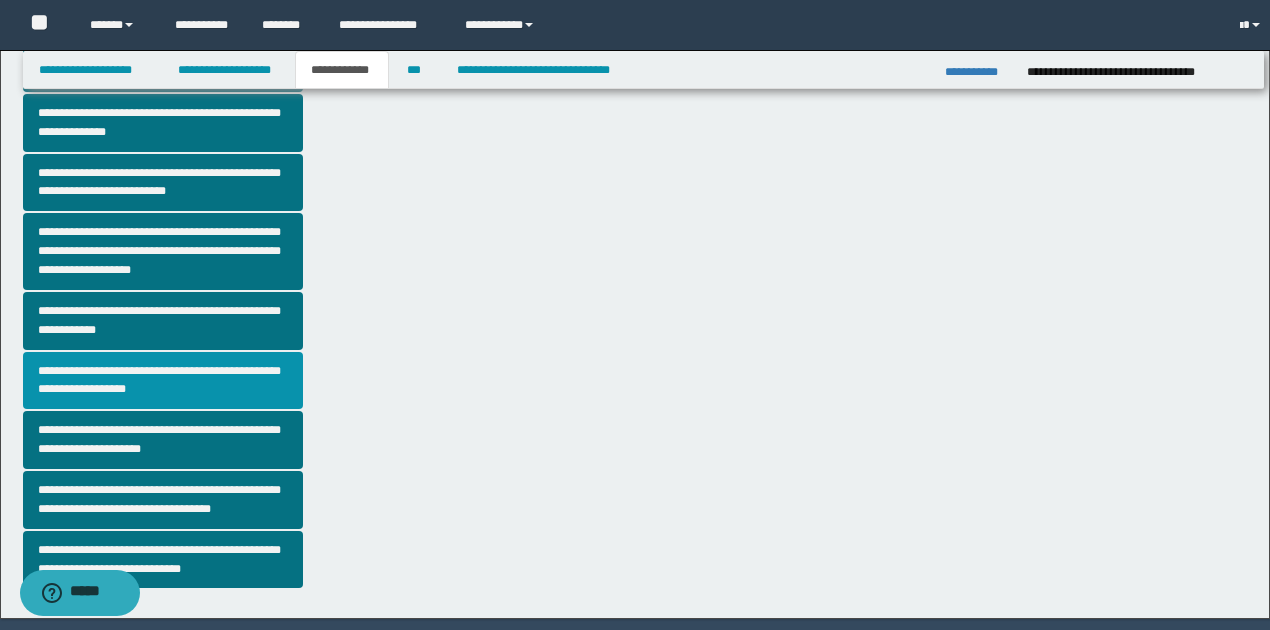 scroll, scrollTop: 0, scrollLeft: 0, axis: both 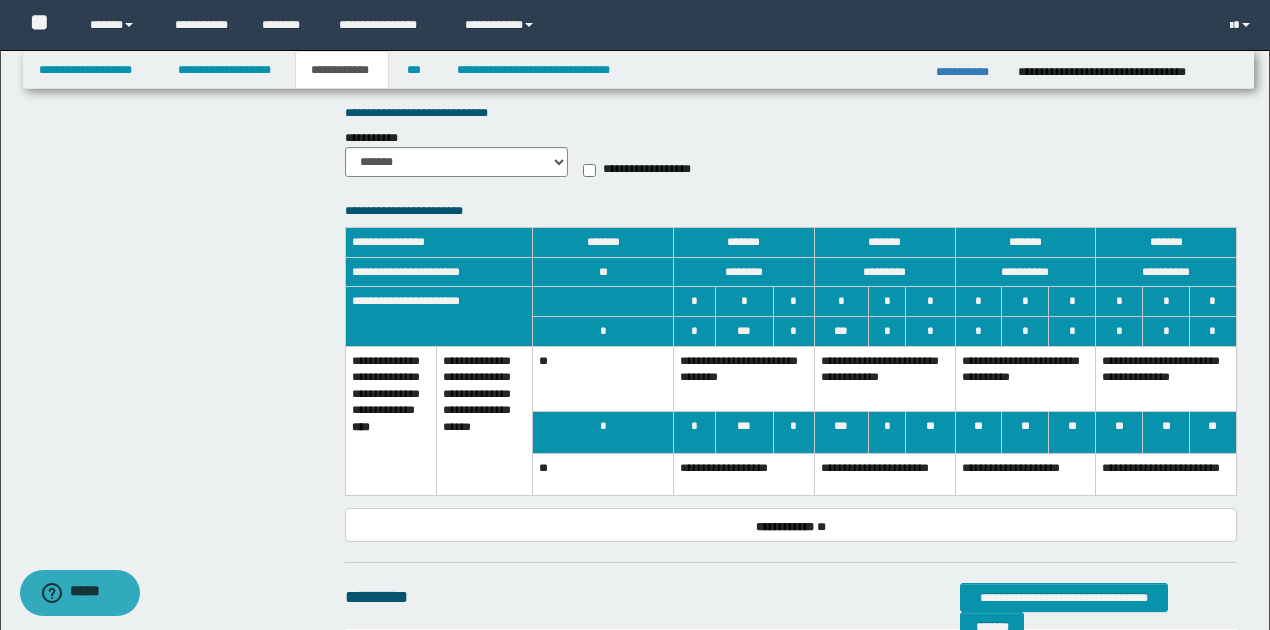 click on "**********" at bounding box center (884, 379) 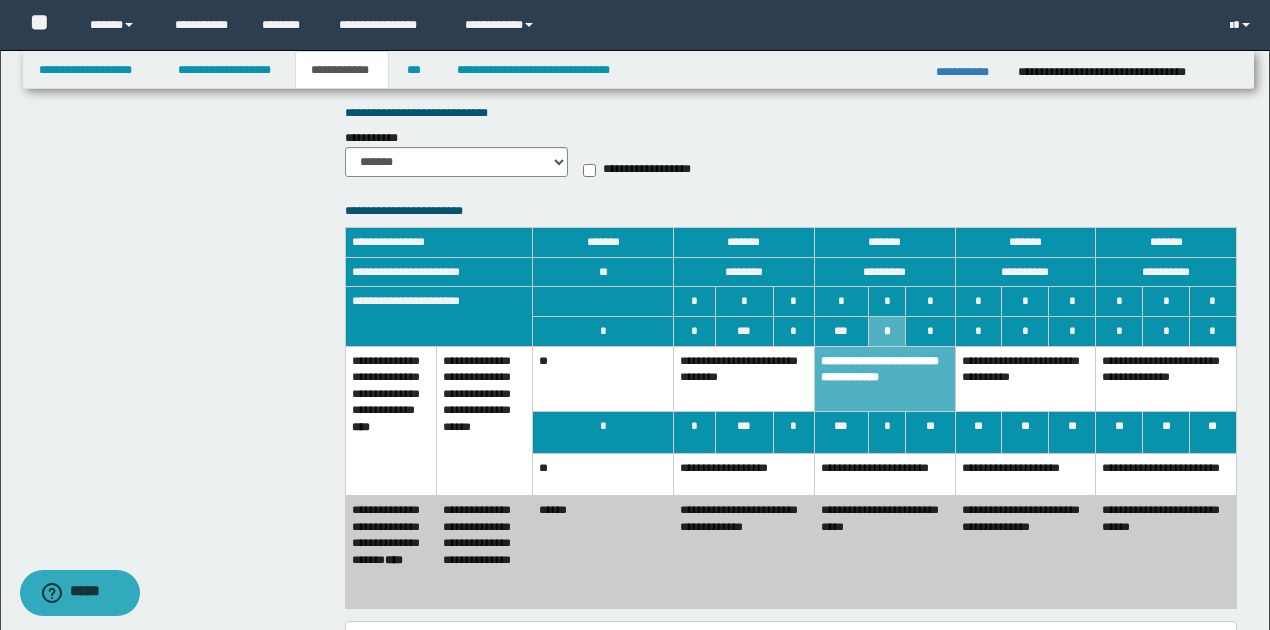 click on "**********" at bounding box center [884, 475] 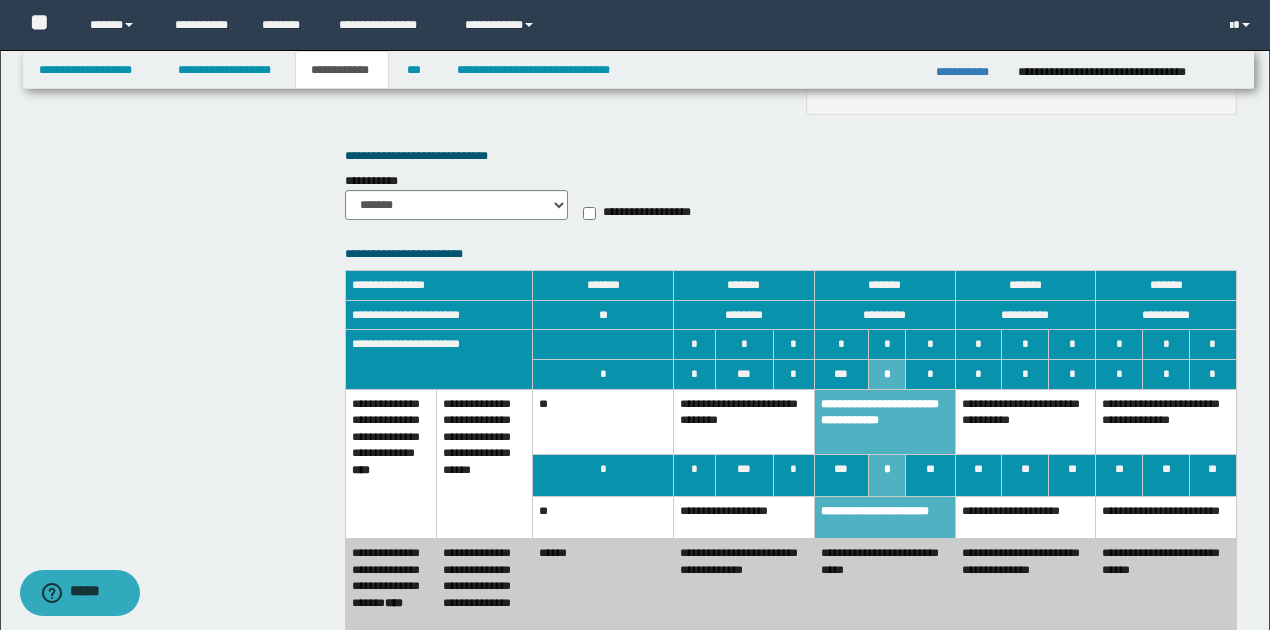 scroll, scrollTop: 1200, scrollLeft: 0, axis: vertical 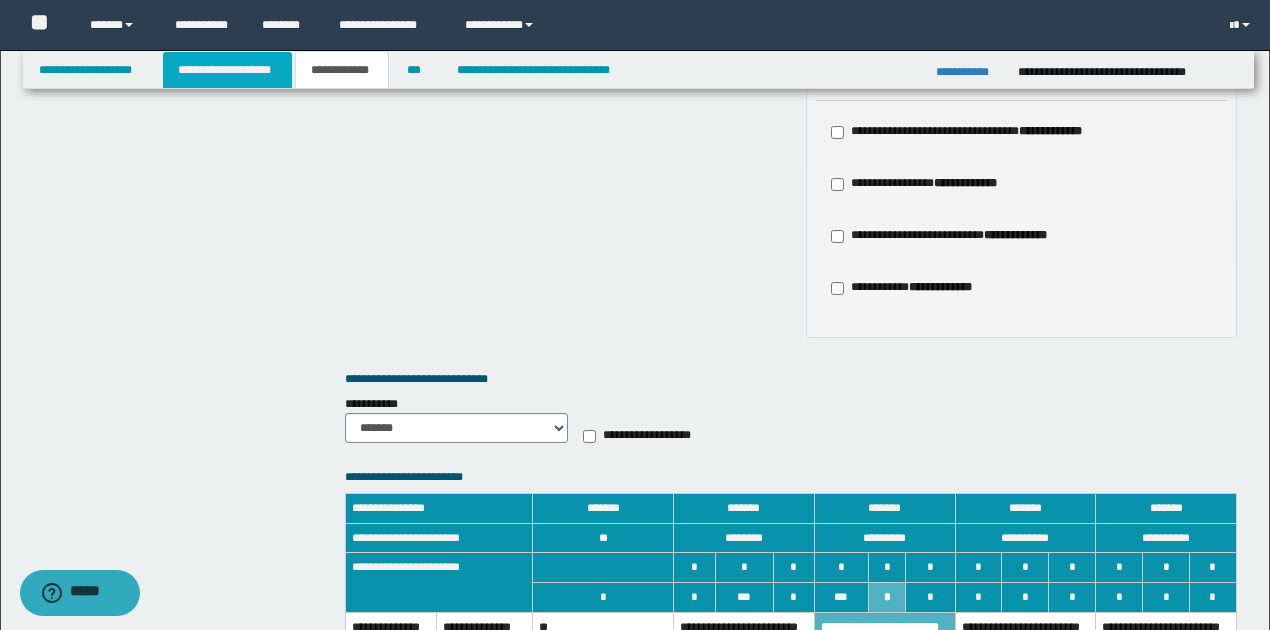 click on "**********" at bounding box center [227, 70] 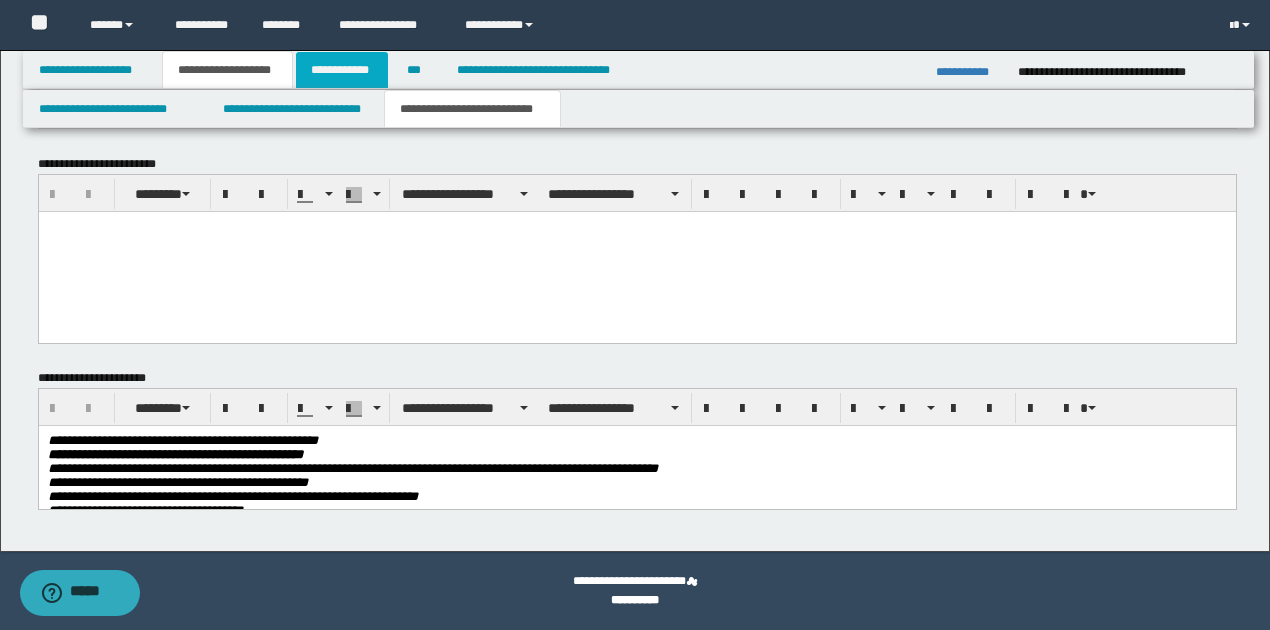 click on "**********" at bounding box center (342, 70) 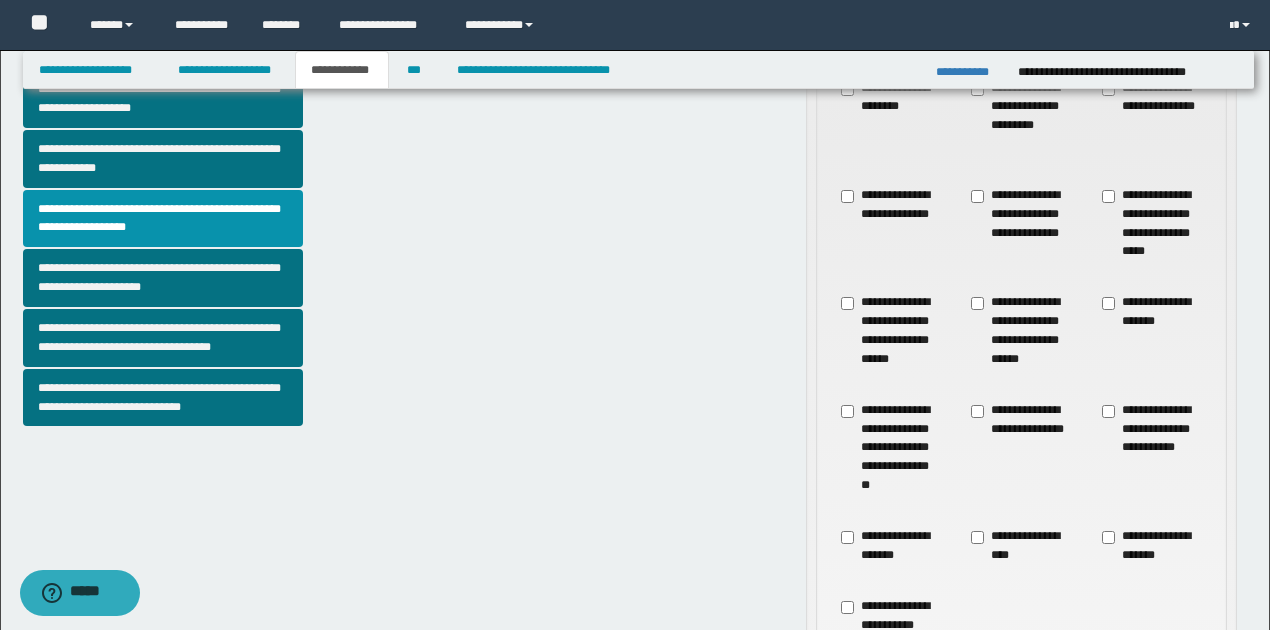 scroll, scrollTop: 525, scrollLeft: 0, axis: vertical 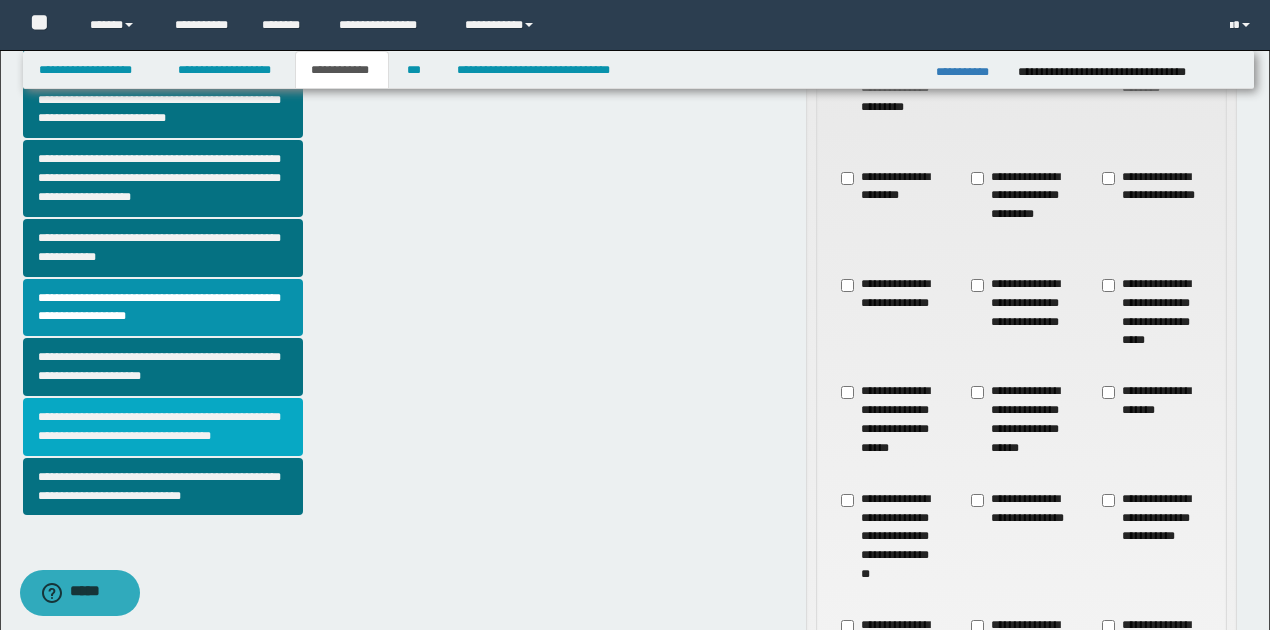 click on "**********" at bounding box center [163, 427] 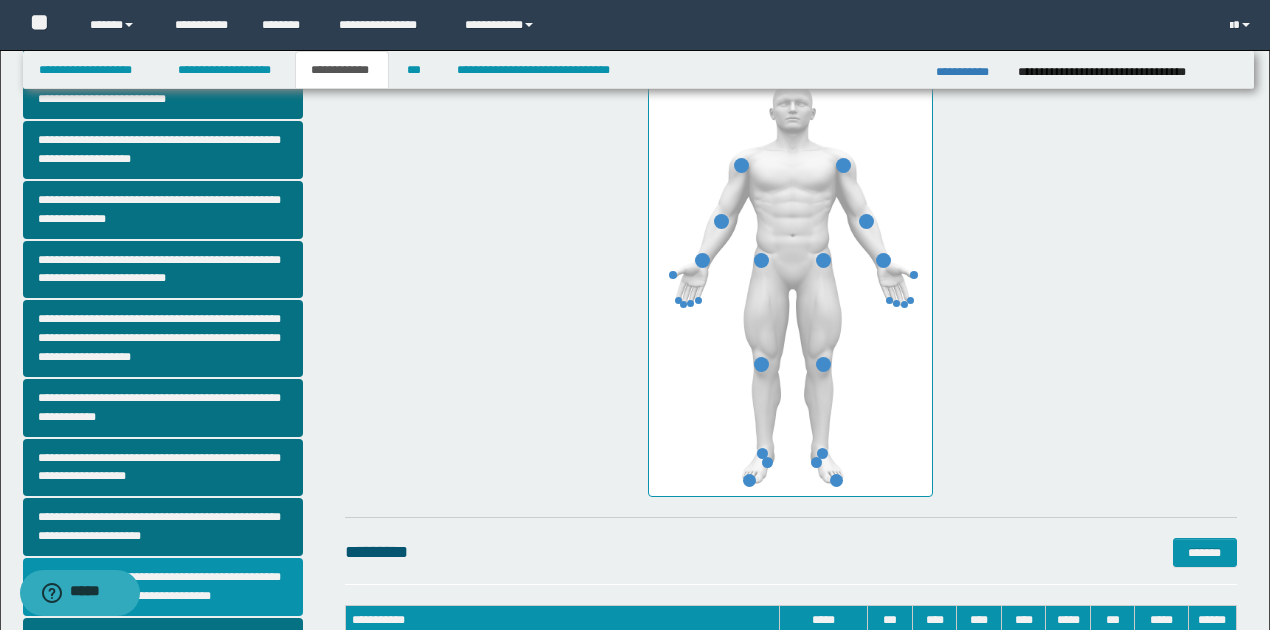 scroll, scrollTop: 333, scrollLeft: 0, axis: vertical 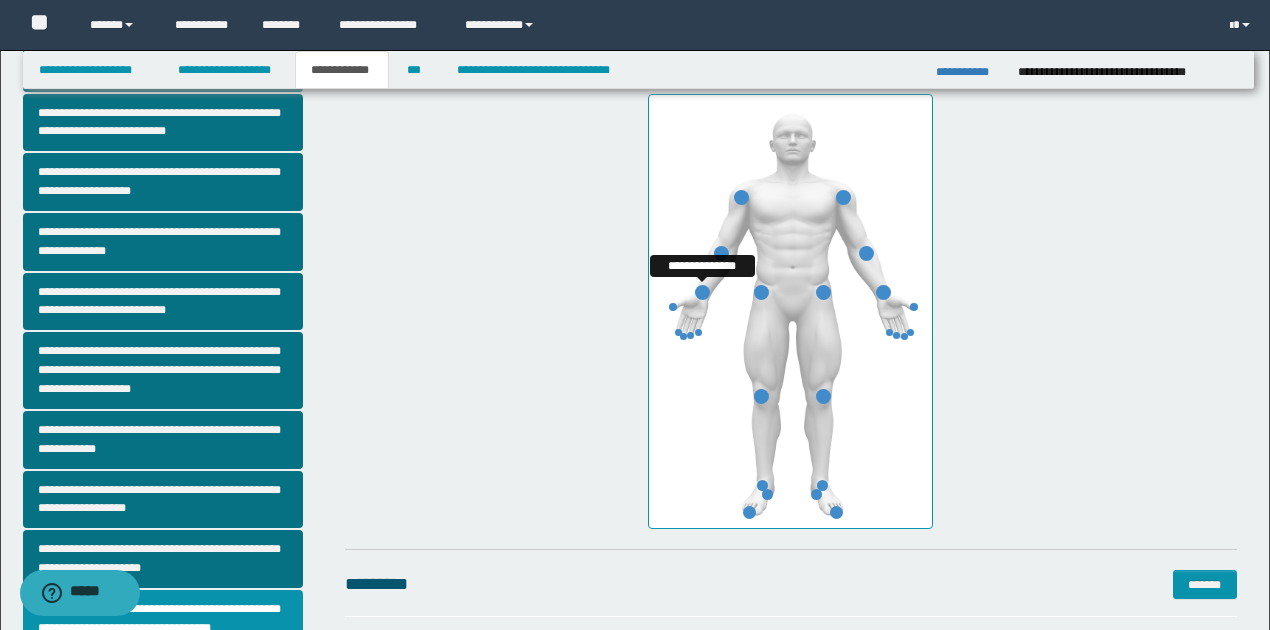 click at bounding box center (702, 292) 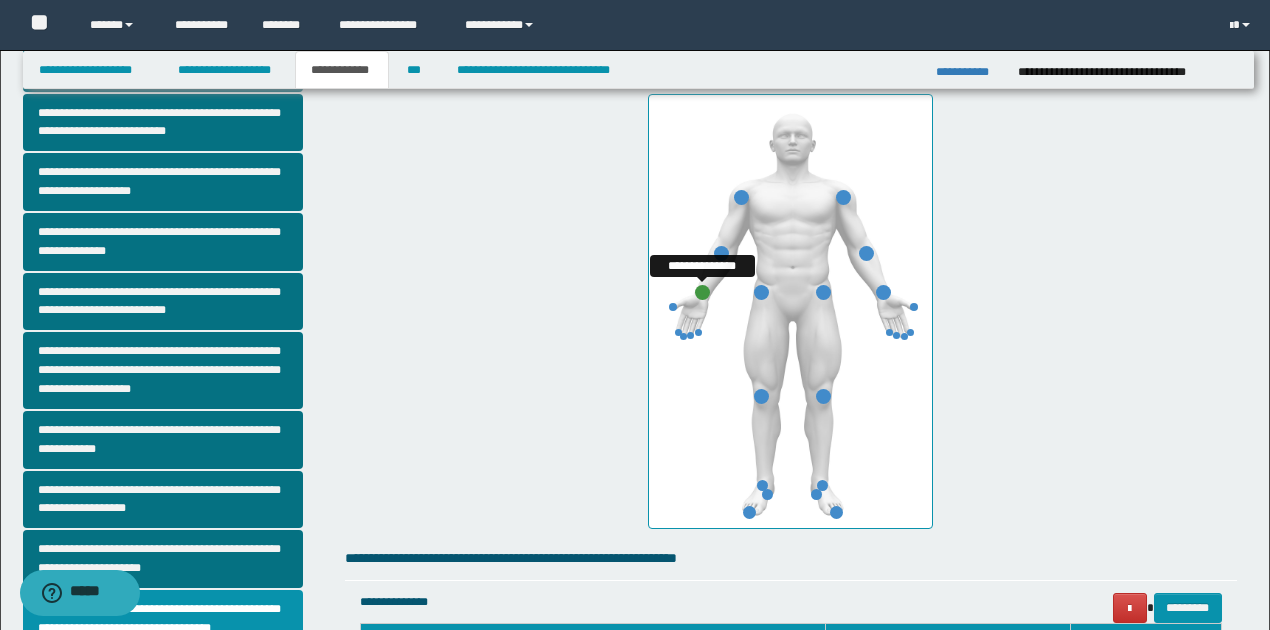 click at bounding box center [702, 292] 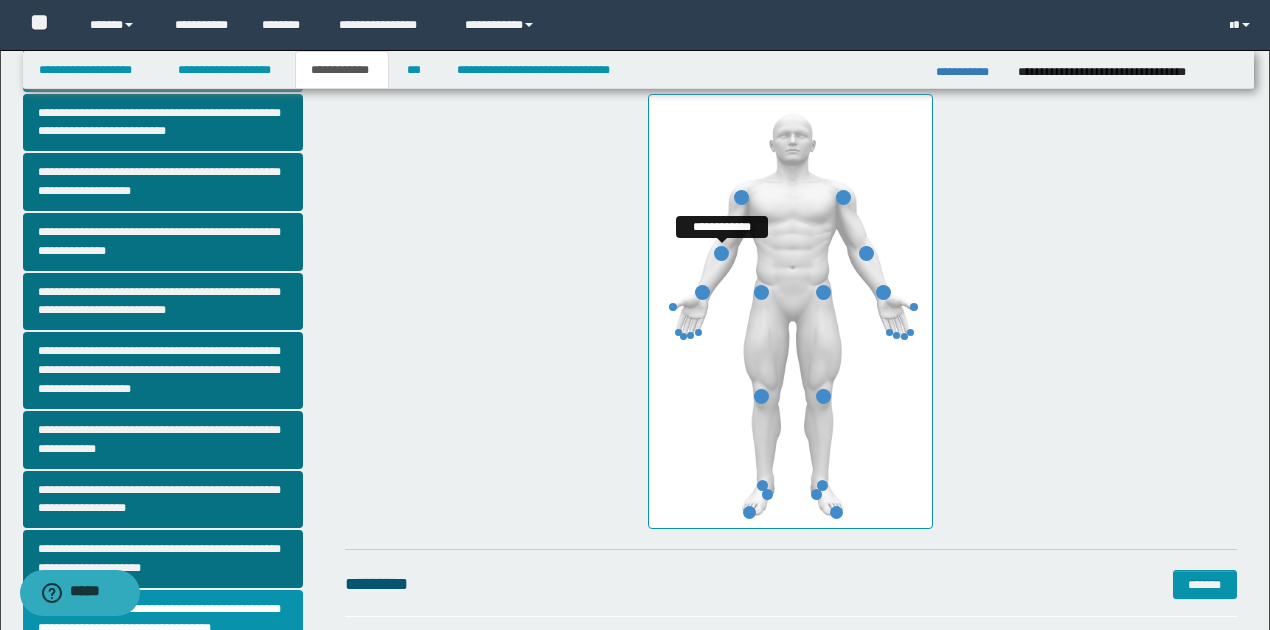 click at bounding box center [721, 253] 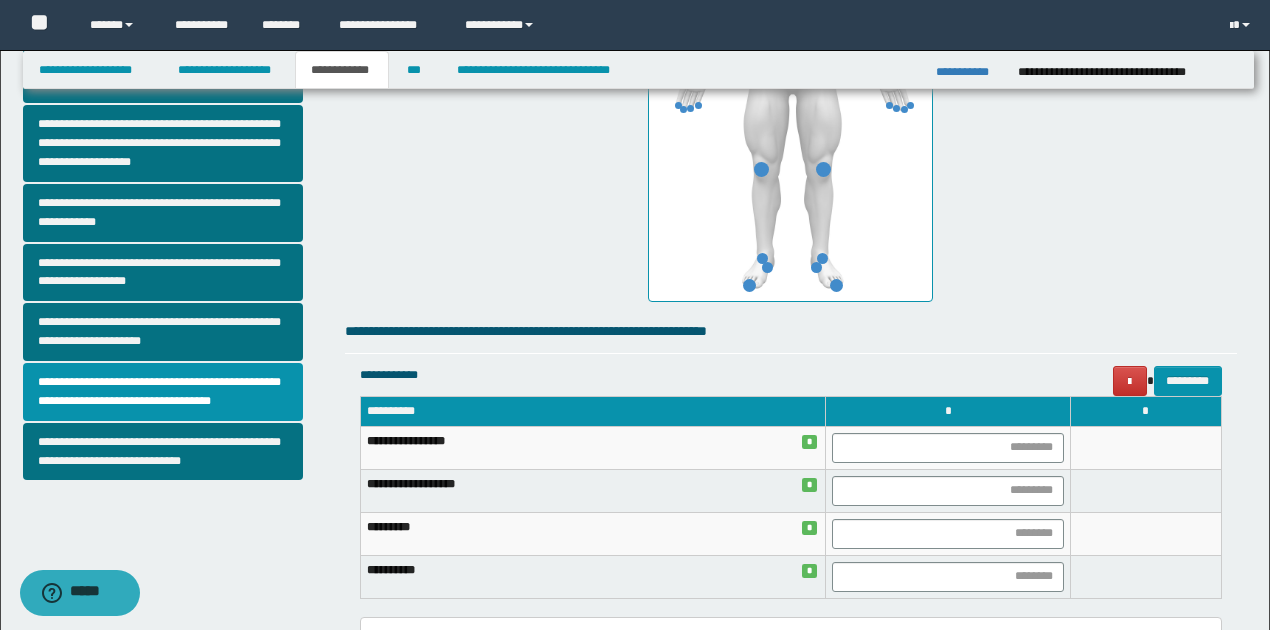 scroll, scrollTop: 666, scrollLeft: 0, axis: vertical 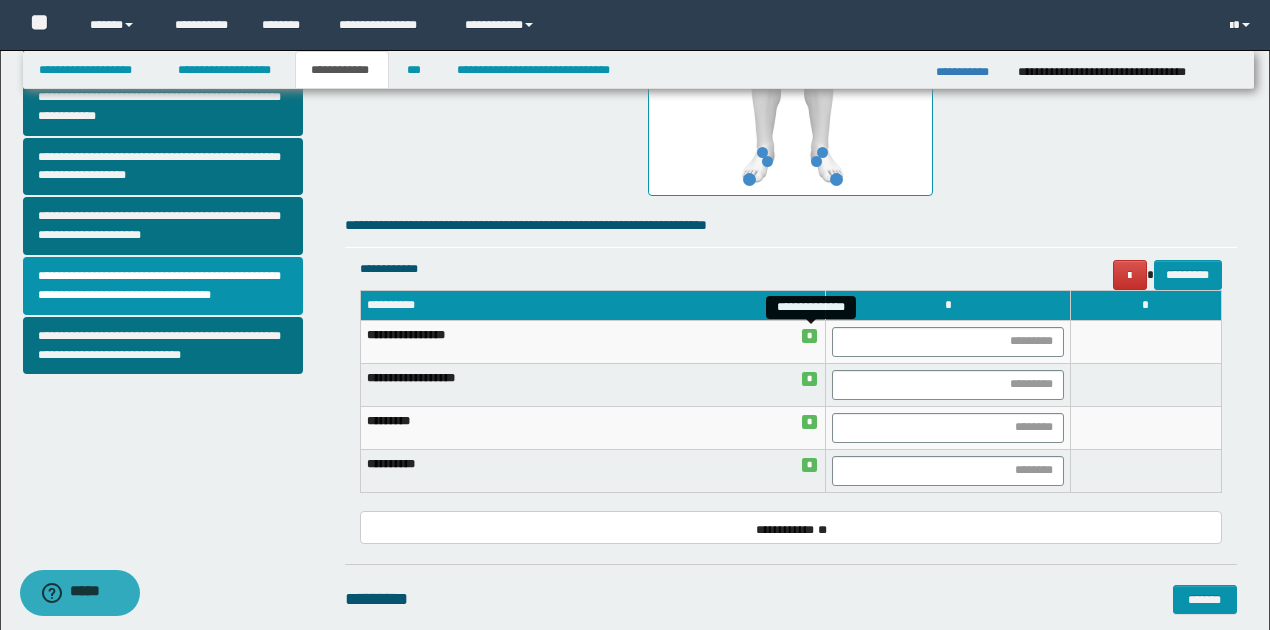 click on "*" at bounding box center [810, 335] 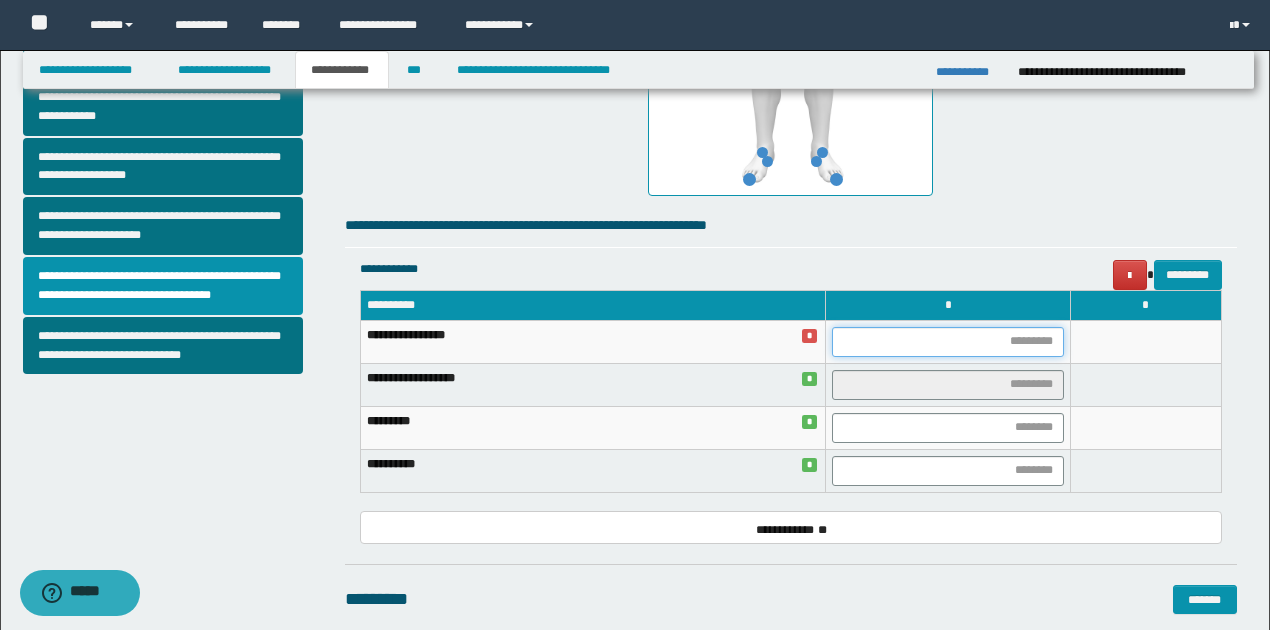 click at bounding box center (947, 342) 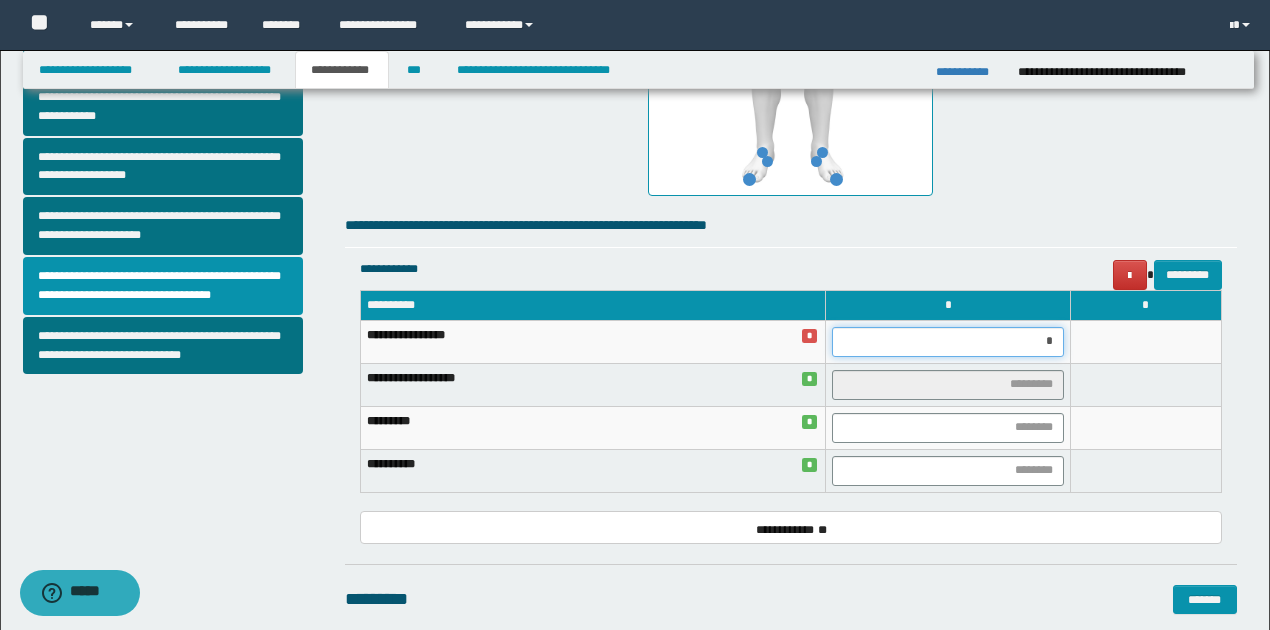 type on "**" 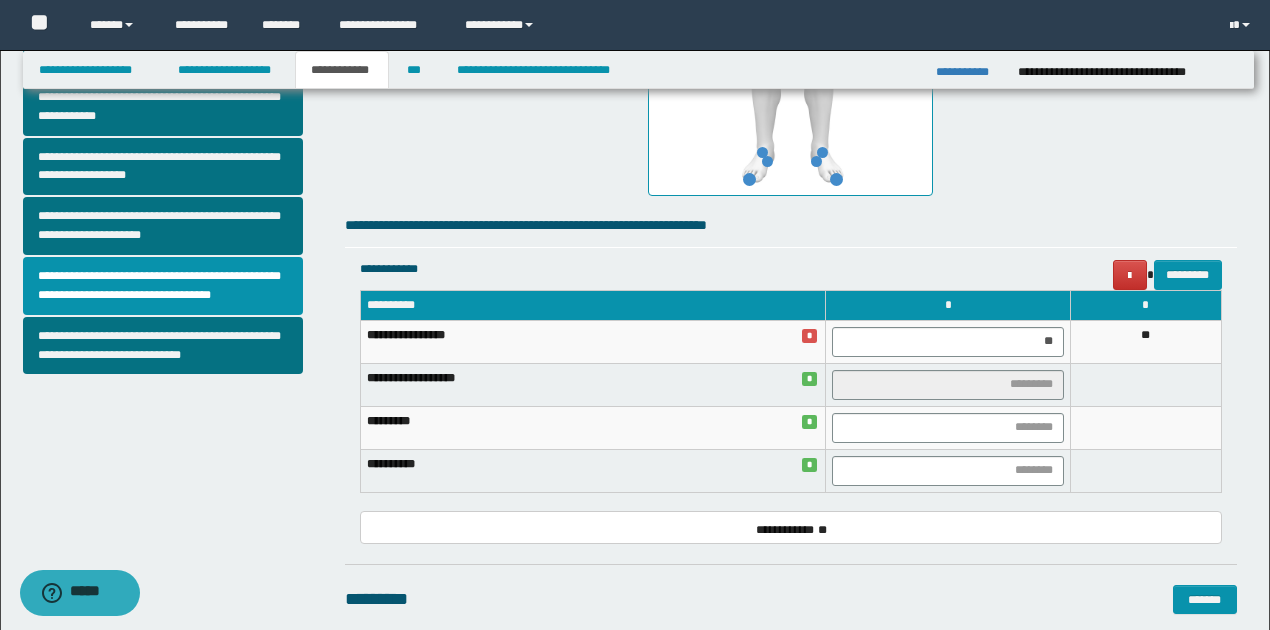 click on "**" at bounding box center (1145, 341) 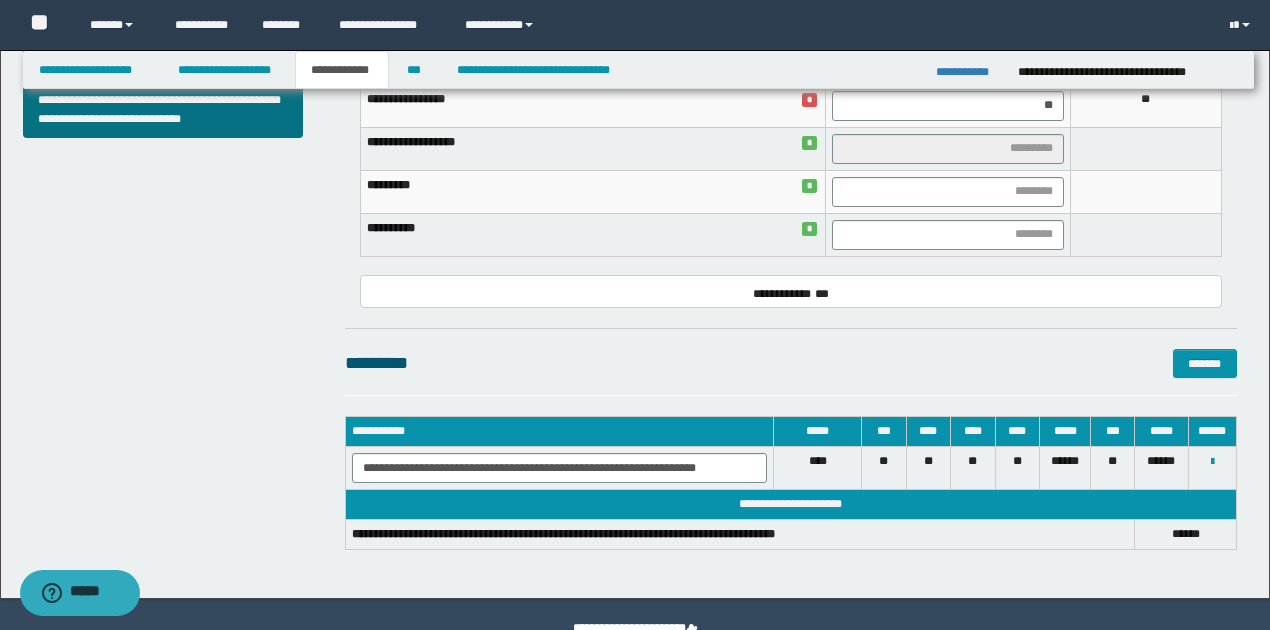 scroll, scrollTop: 933, scrollLeft: 0, axis: vertical 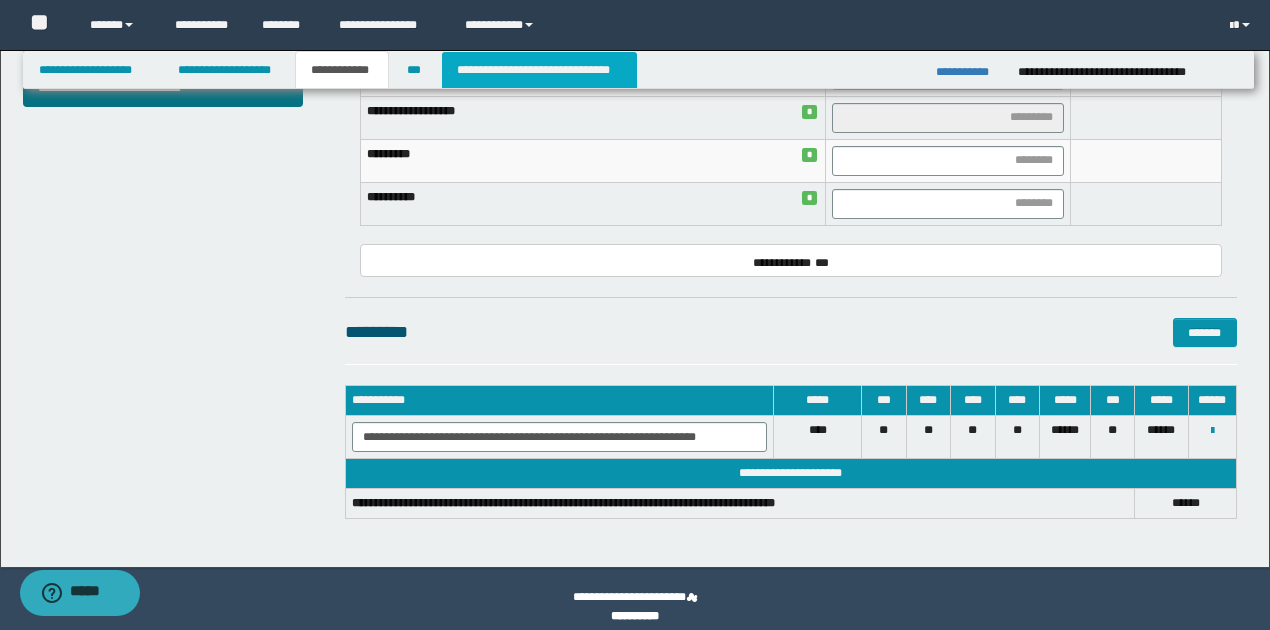 click on "**********" at bounding box center [539, 70] 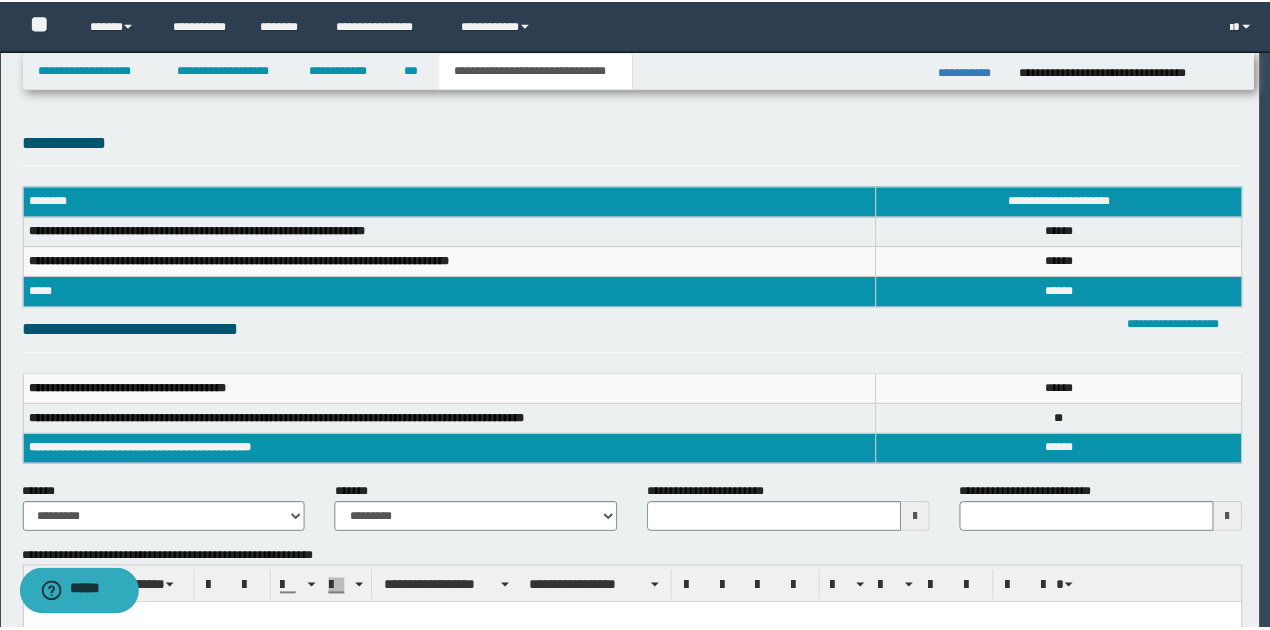 scroll, scrollTop: 0, scrollLeft: 0, axis: both 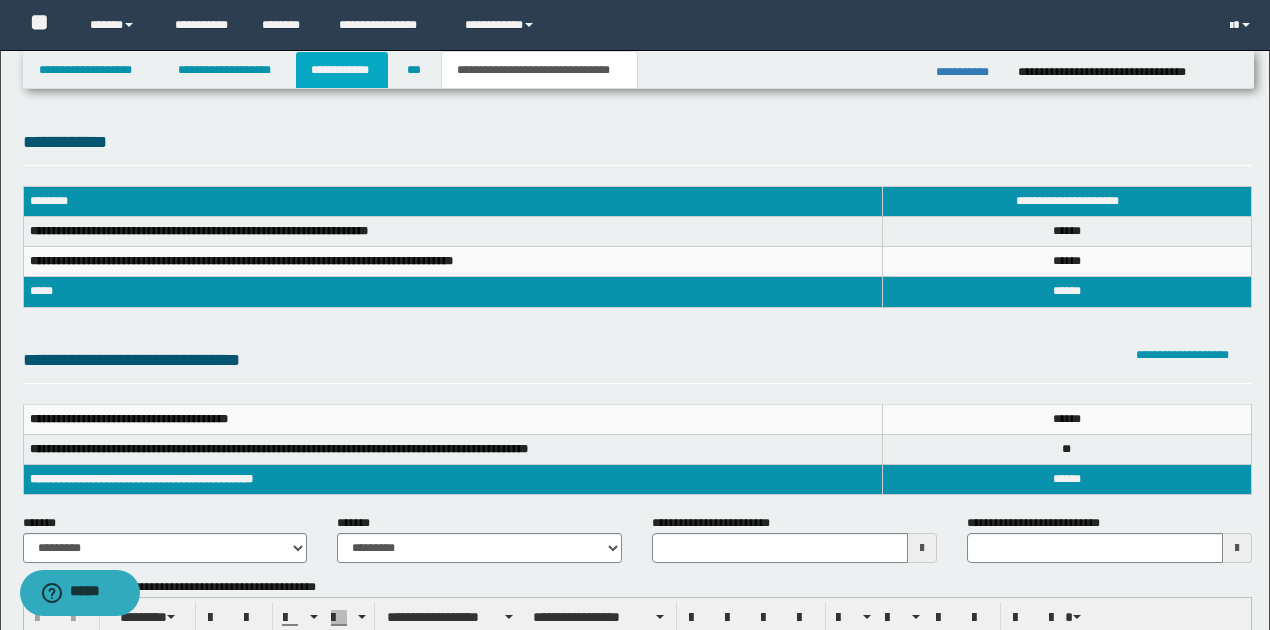 click on "**********" at bounding box center (342, 70) 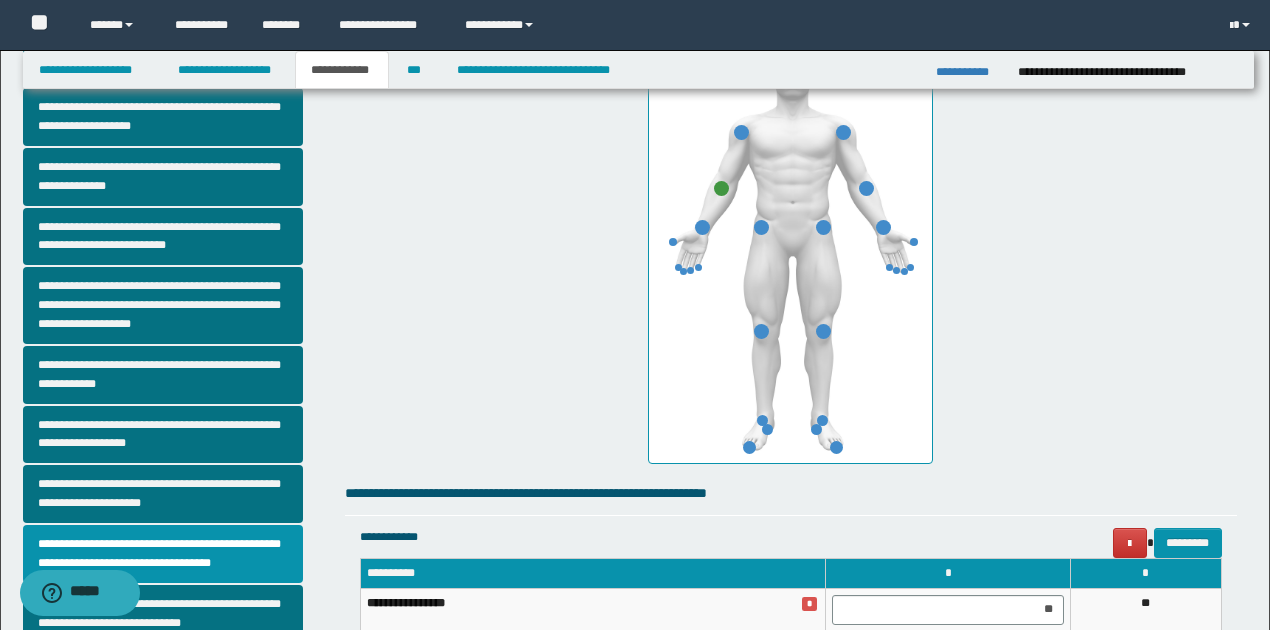 scroll, scrollTop: 600, scrollLeft: 0, axis: vertical 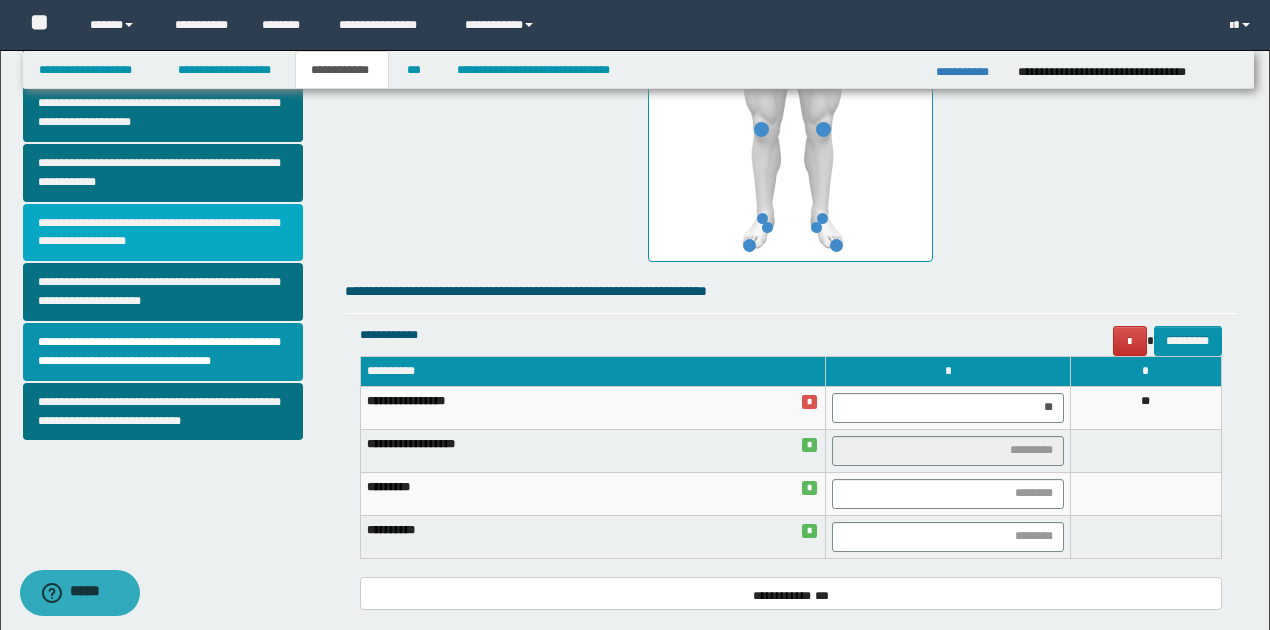 click on "**********" at bounding box center (163, 233) 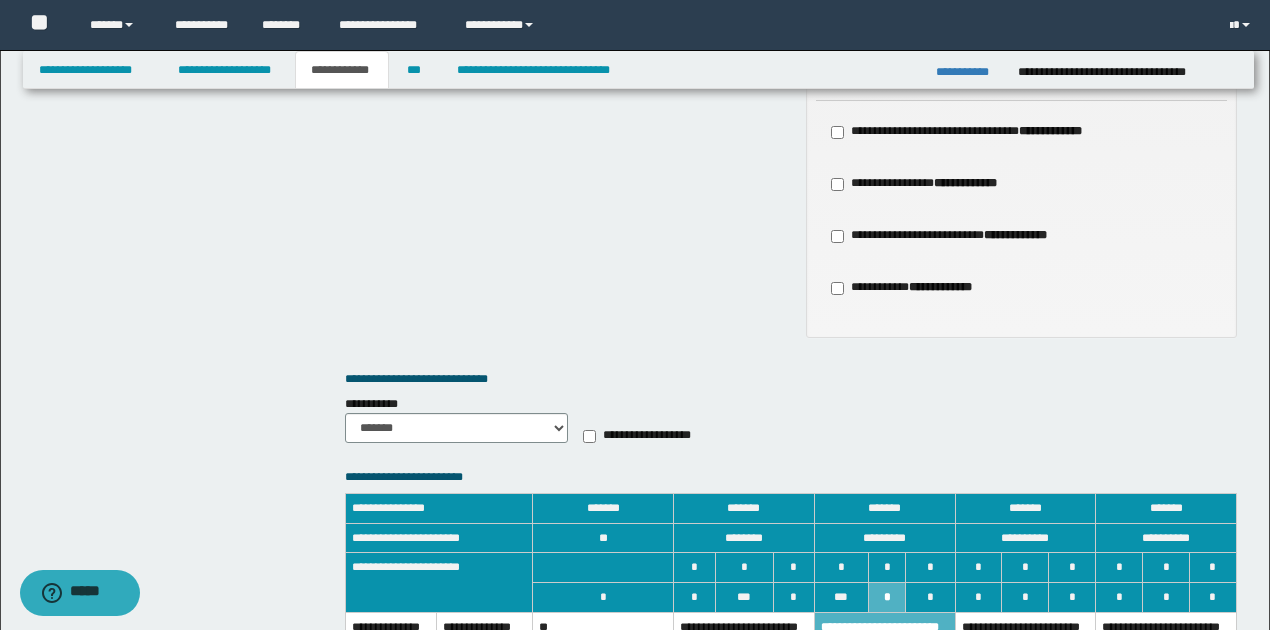 scroll, scrollTop: 1466, scrollLeft: 0, axis: vertical 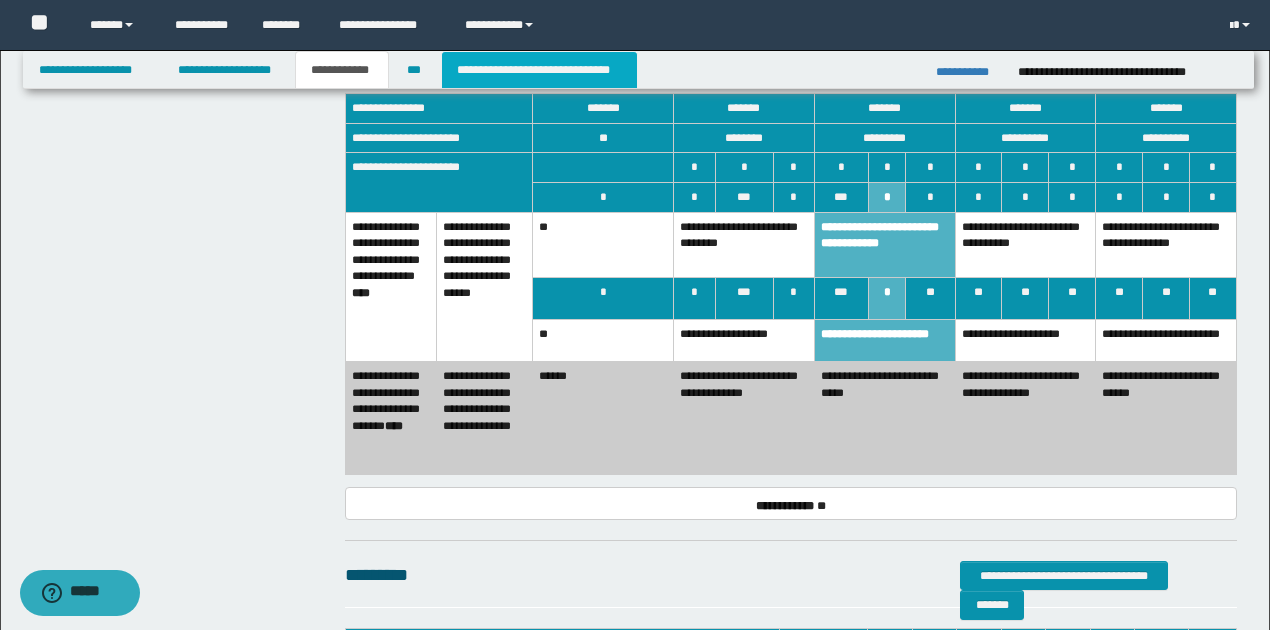 click on "**********" at bounding box center [539, 70] 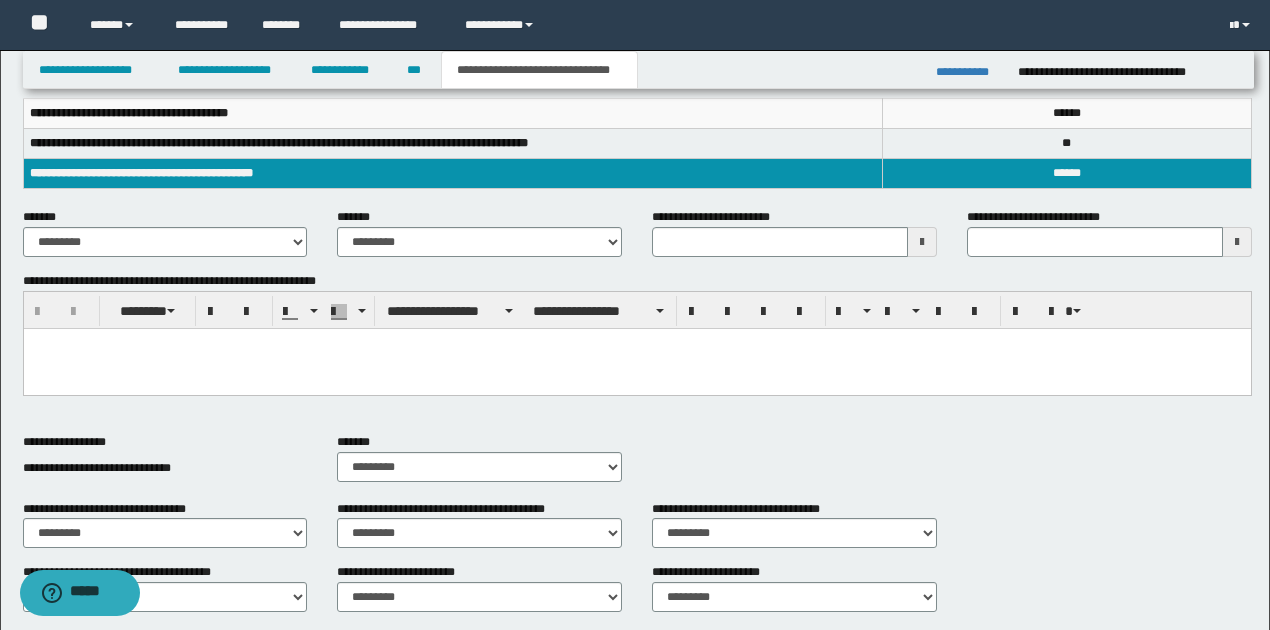 scroll, scrollTop: 92, scrollLeft: 0, axis: vertical 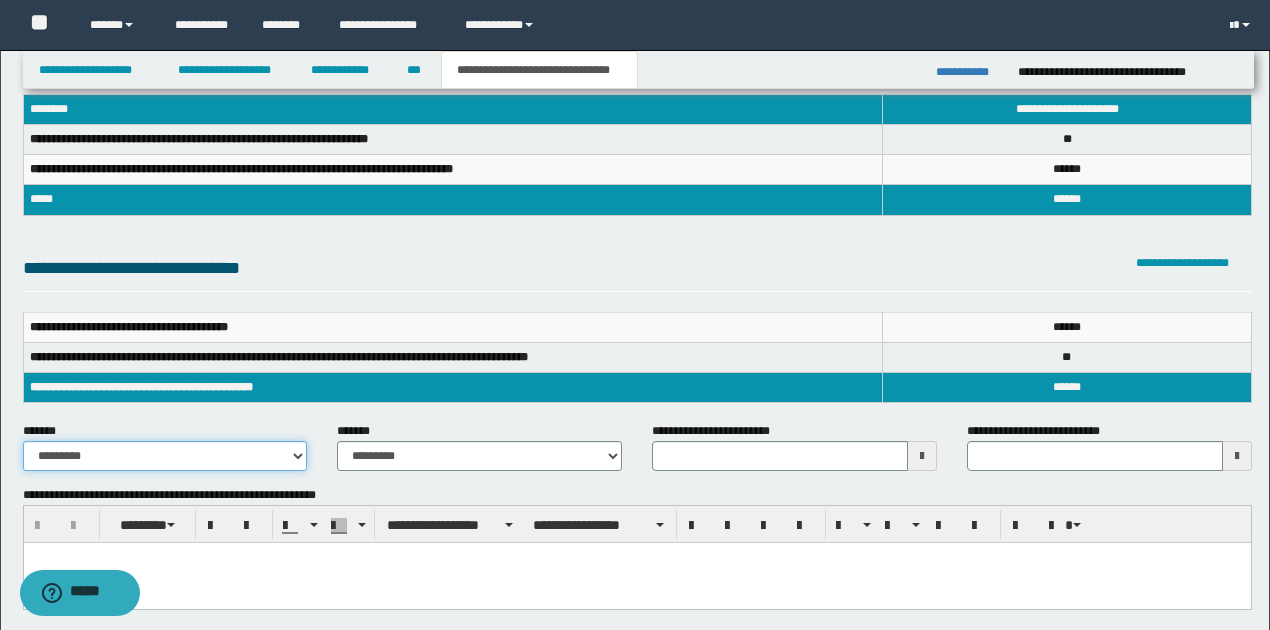 click on "**********" at bounding box center [165, 456] 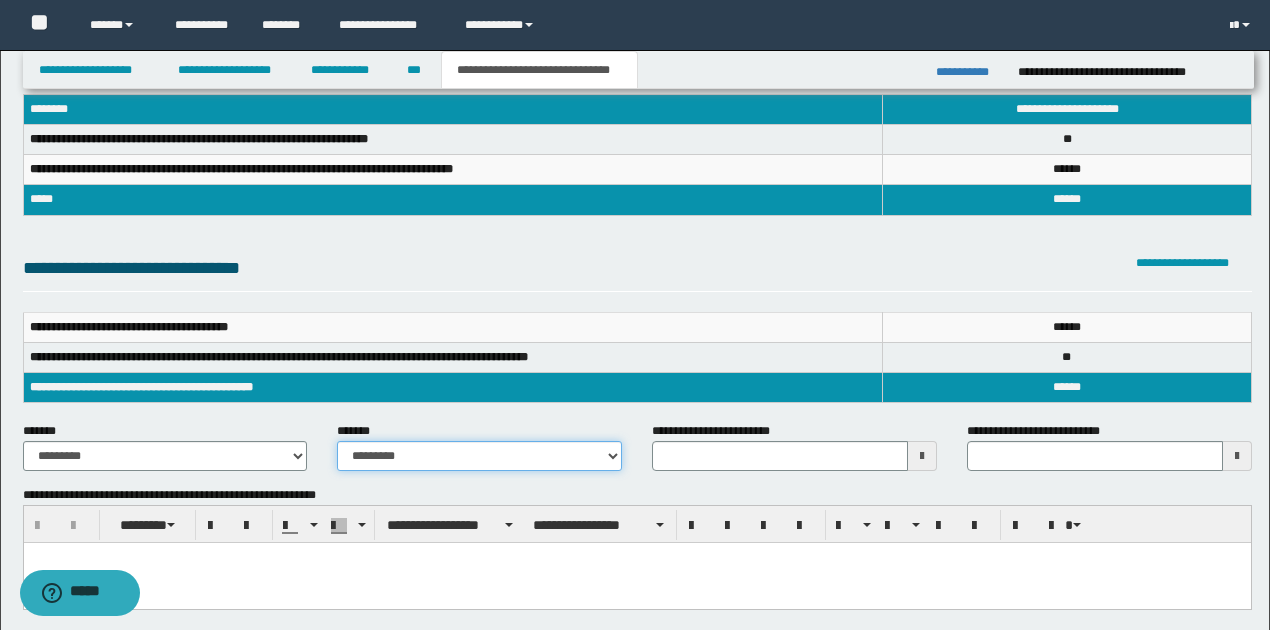 click on "**********" at bounding box center [479, 456] 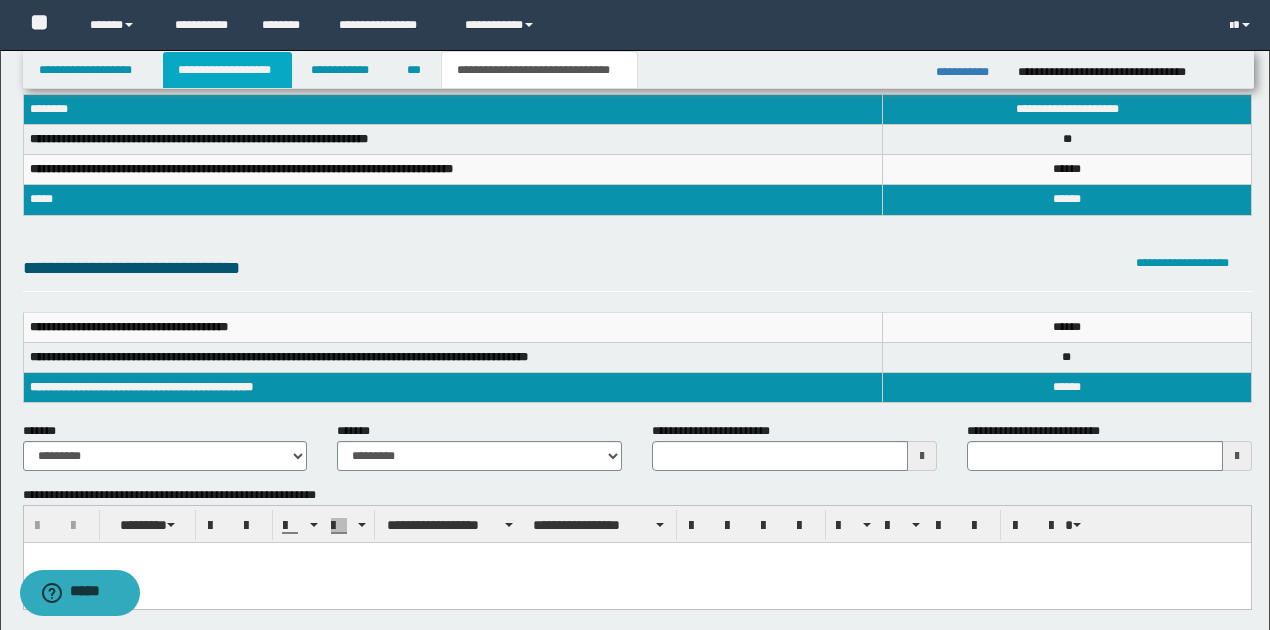 click on "**********" at bounding box center [227, 70] 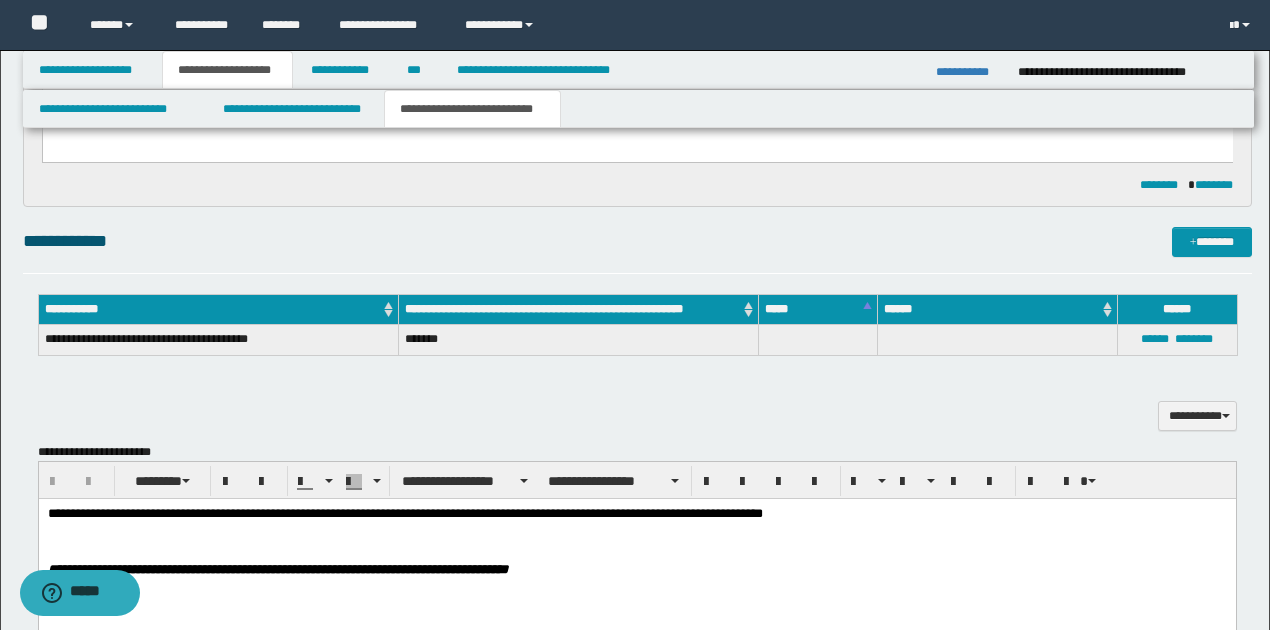 scroll, scrollTop: 390, scrollLeft: 0, axis: vertical 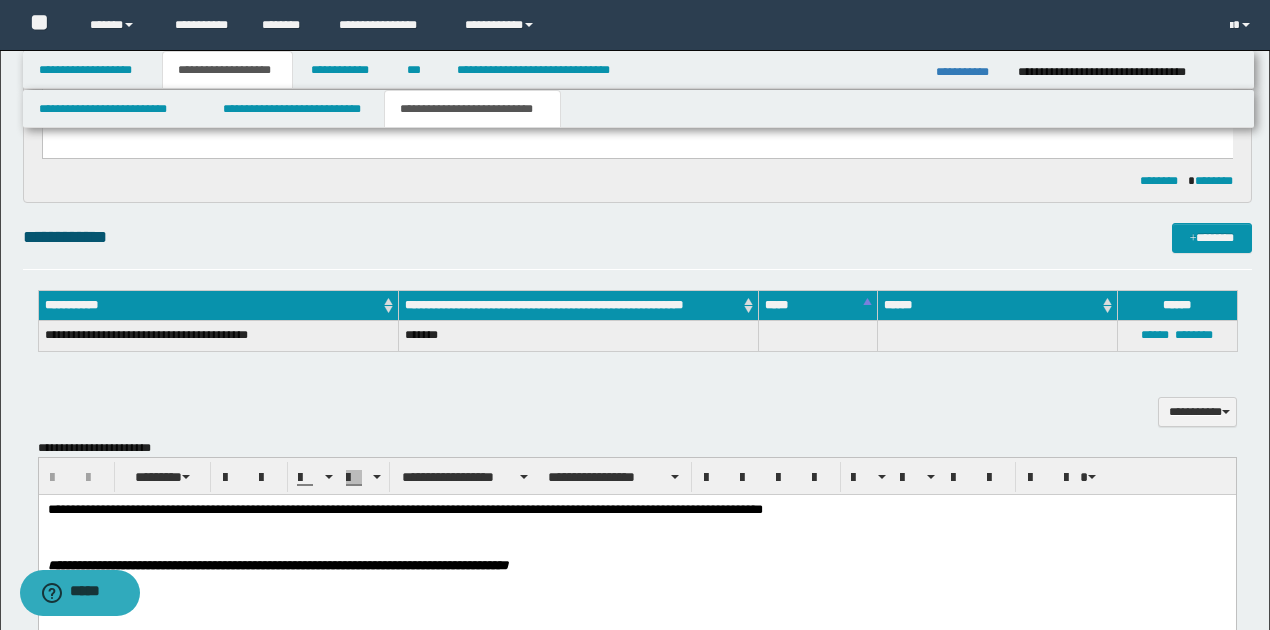 click on "**********" at bounding box center [636, 570] 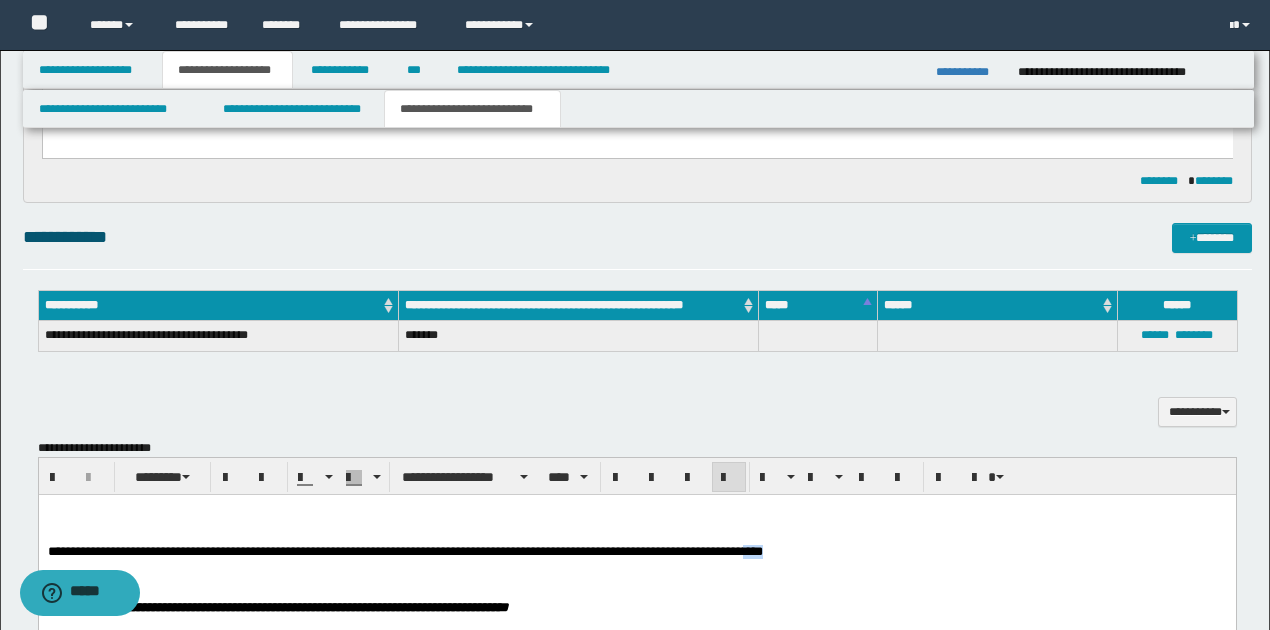 drag, startPoint x: 778, startPoint y: 559, endPoint x: 812, endPoint y: 553, distance: 34.525352 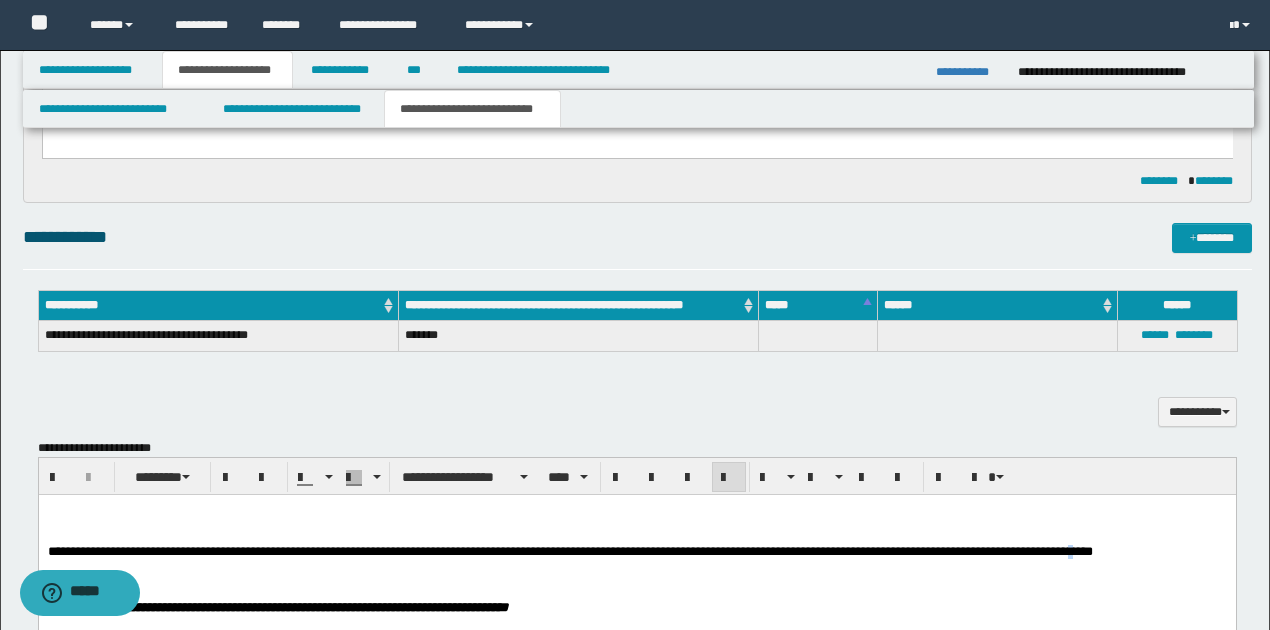 click on "**********" at bounding box center (569, 551) 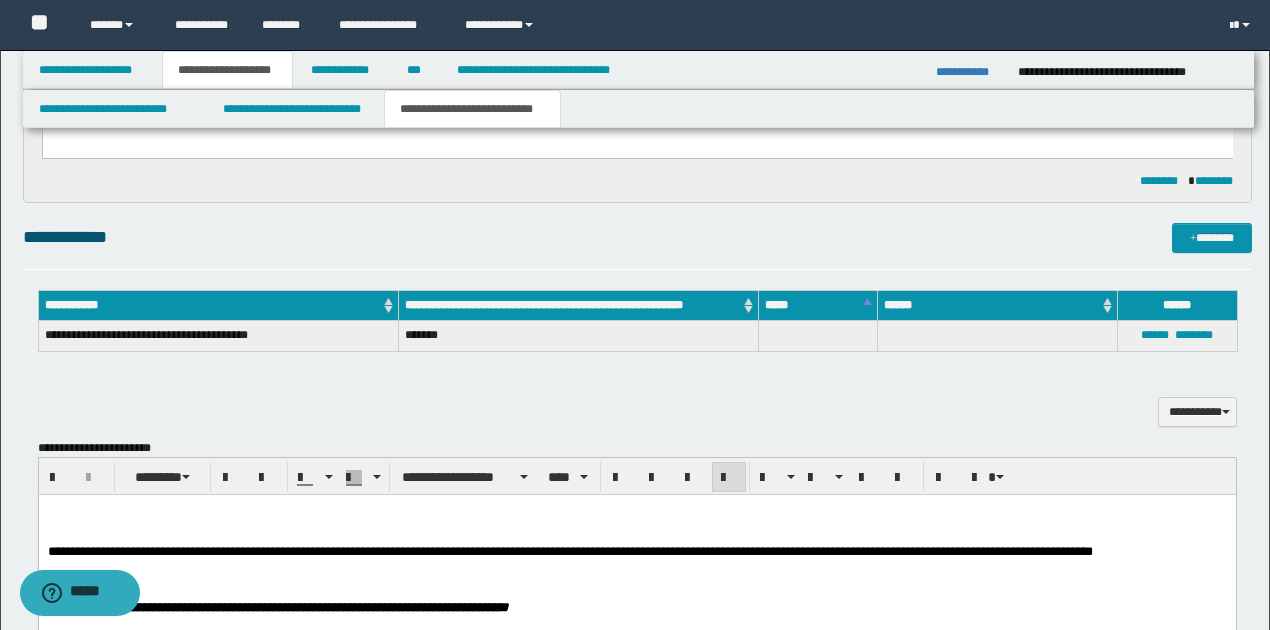 click on "**********" at bounding box center (636, 552) 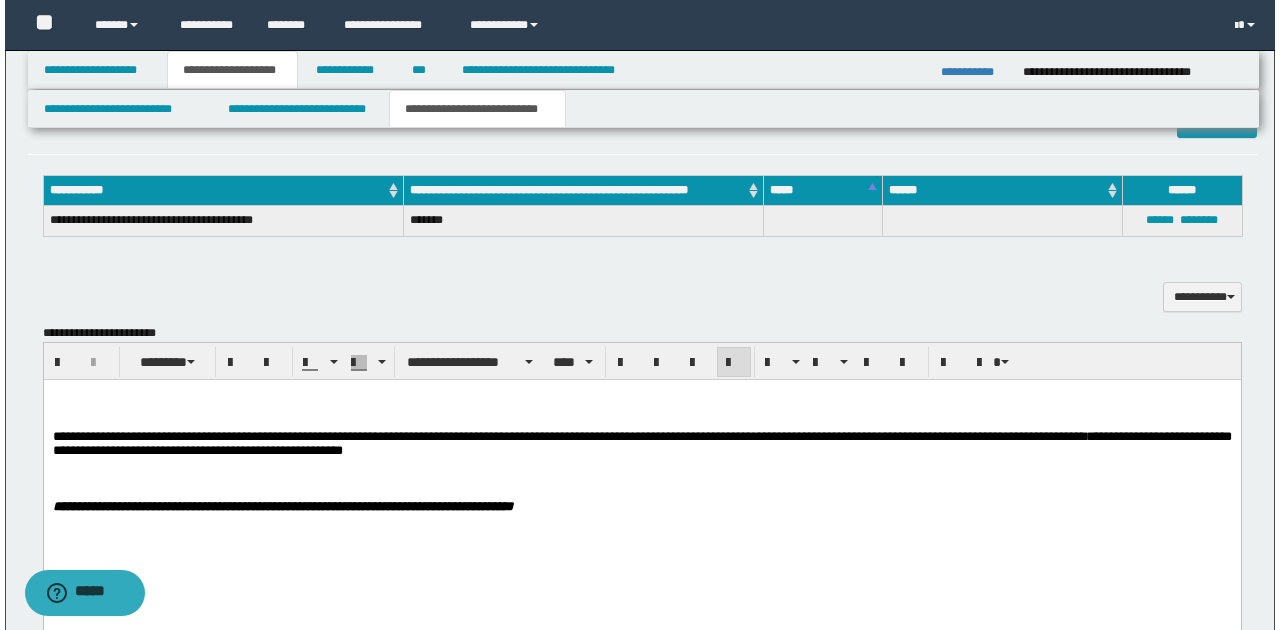scroll, scrollTop: 523, scrollLeft: 0, axis: vertical 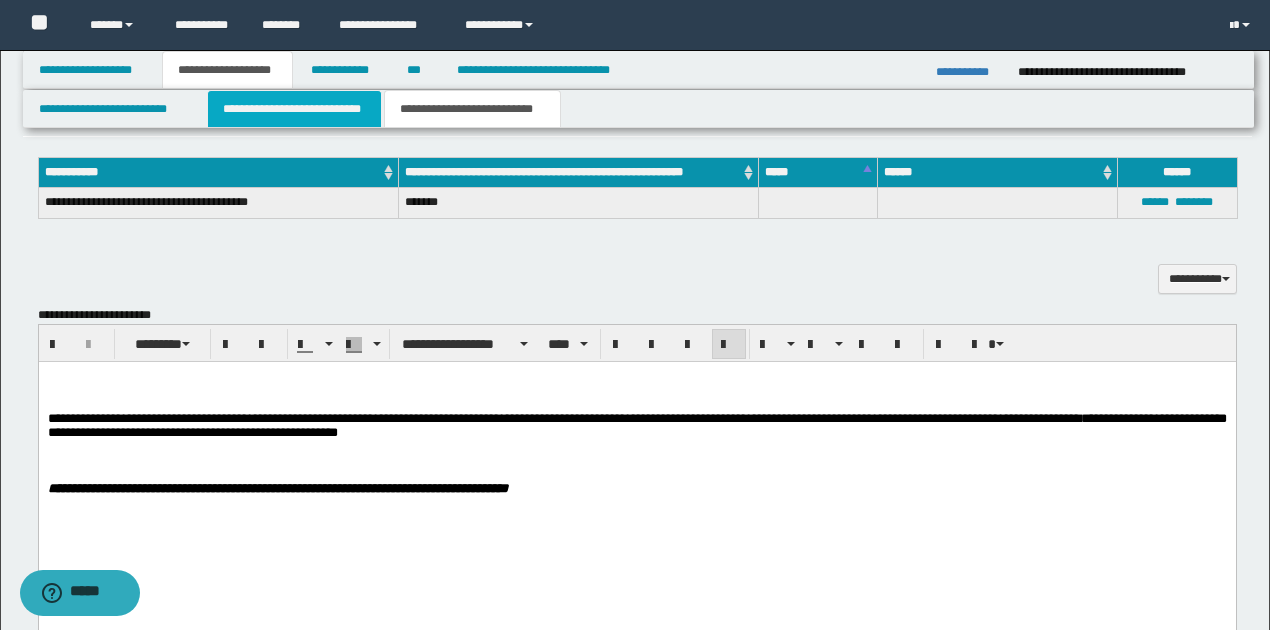 drag, startPoint x: 326, startPoint y: 107, endPoint x: 380, endPoint y: 120, distance: 55.542778 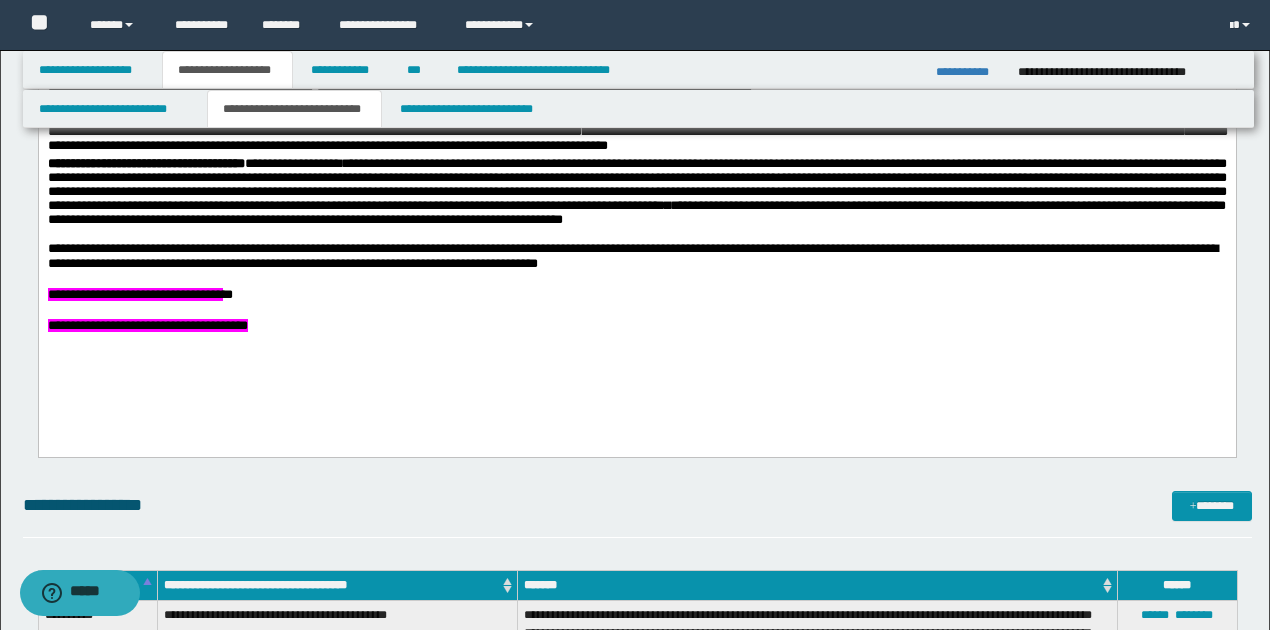 scroll, scrollTop: 523, scrollLeft: 0, axis: vertical 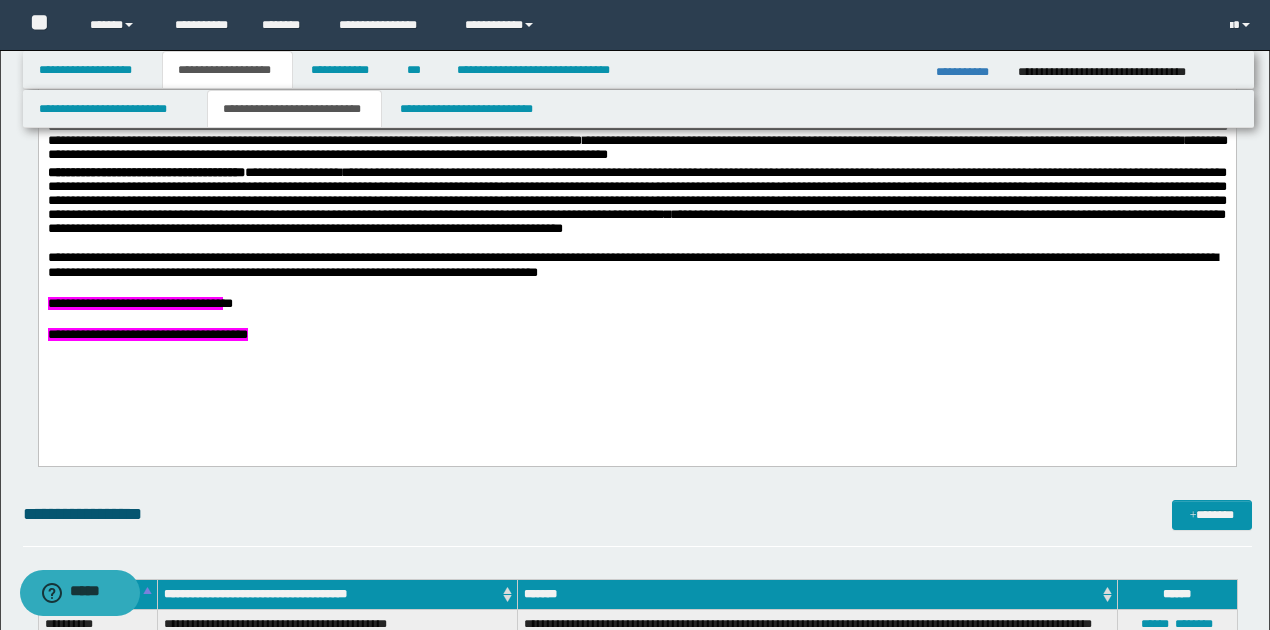 click on "**********" at bounding box center [139, 303] 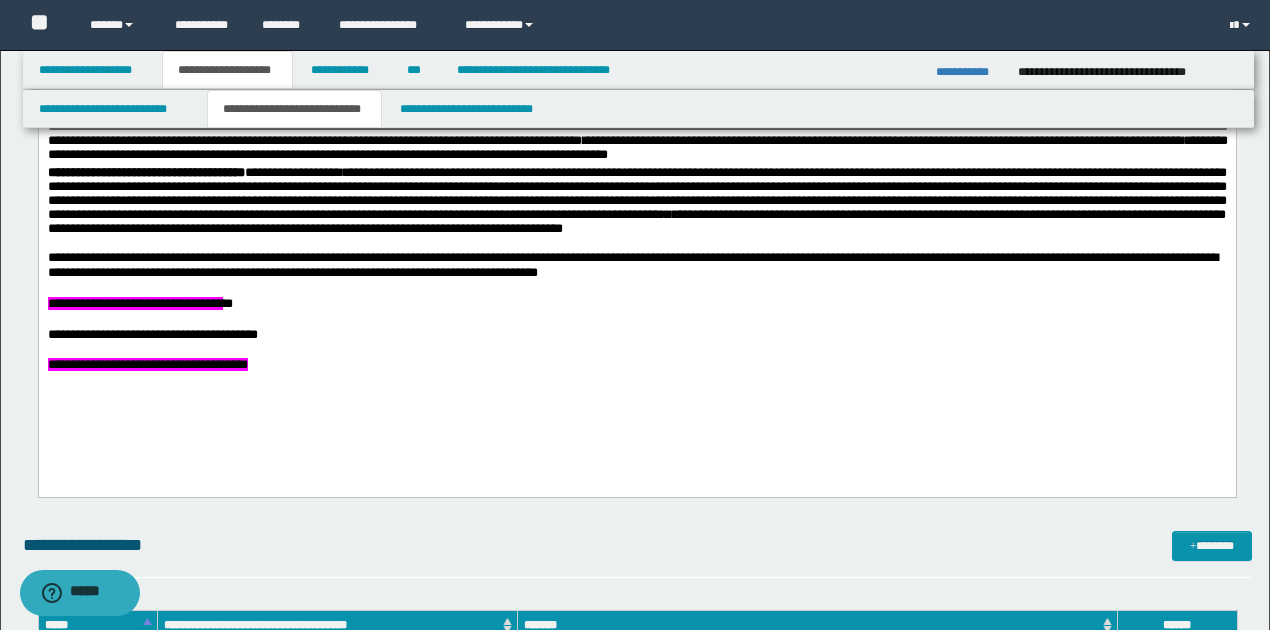 click on "**********" at bounding box center [152, 334] 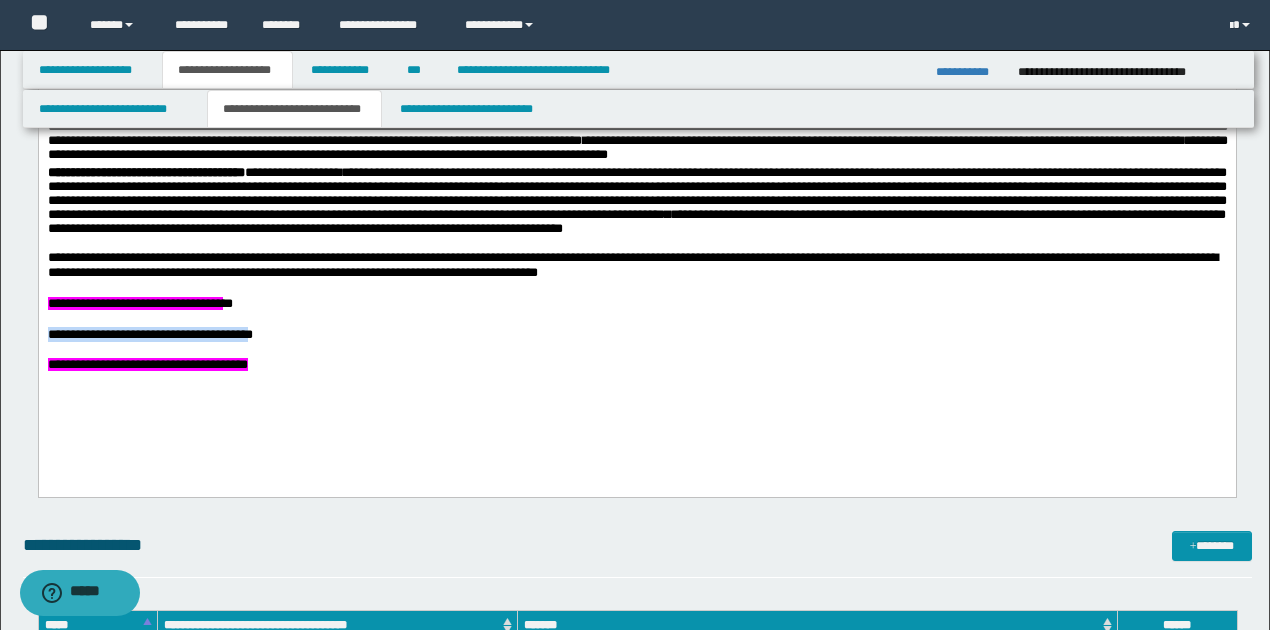 drag, startPoint x: 46, startPoint y: 349, endPoint x: 361, endPoint y: 349, distance: 315 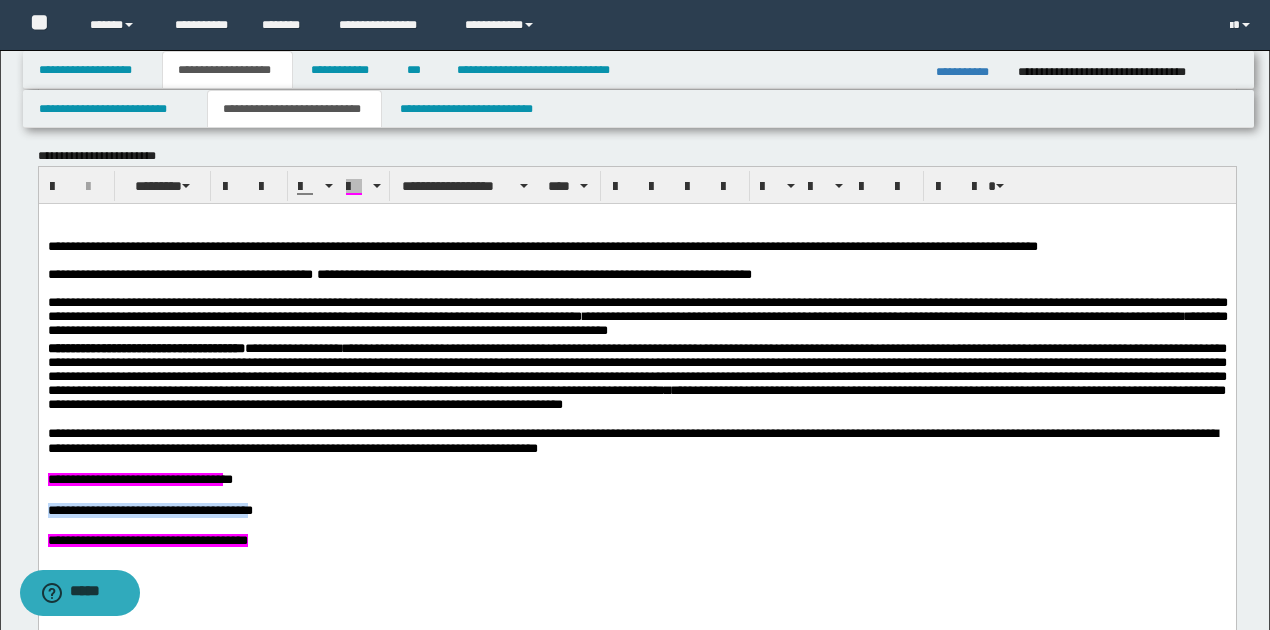 scroll, scrollTop: 323, scrollLeft: 0, axis: vertical 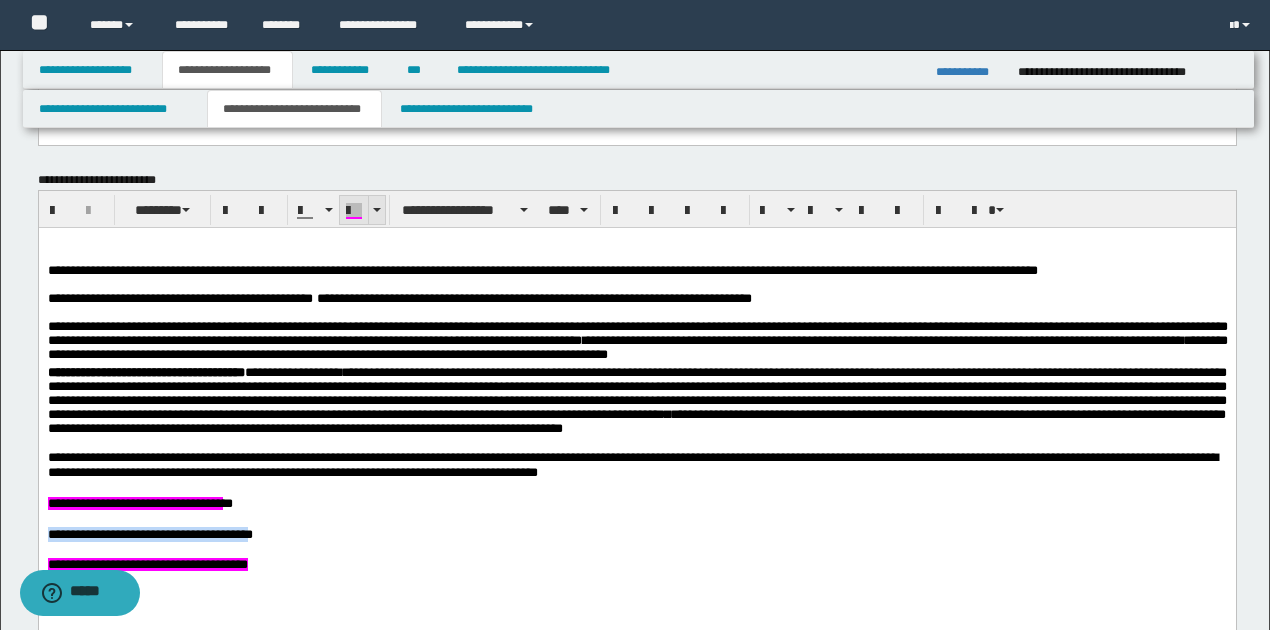 click at bounding box center (354, 211) 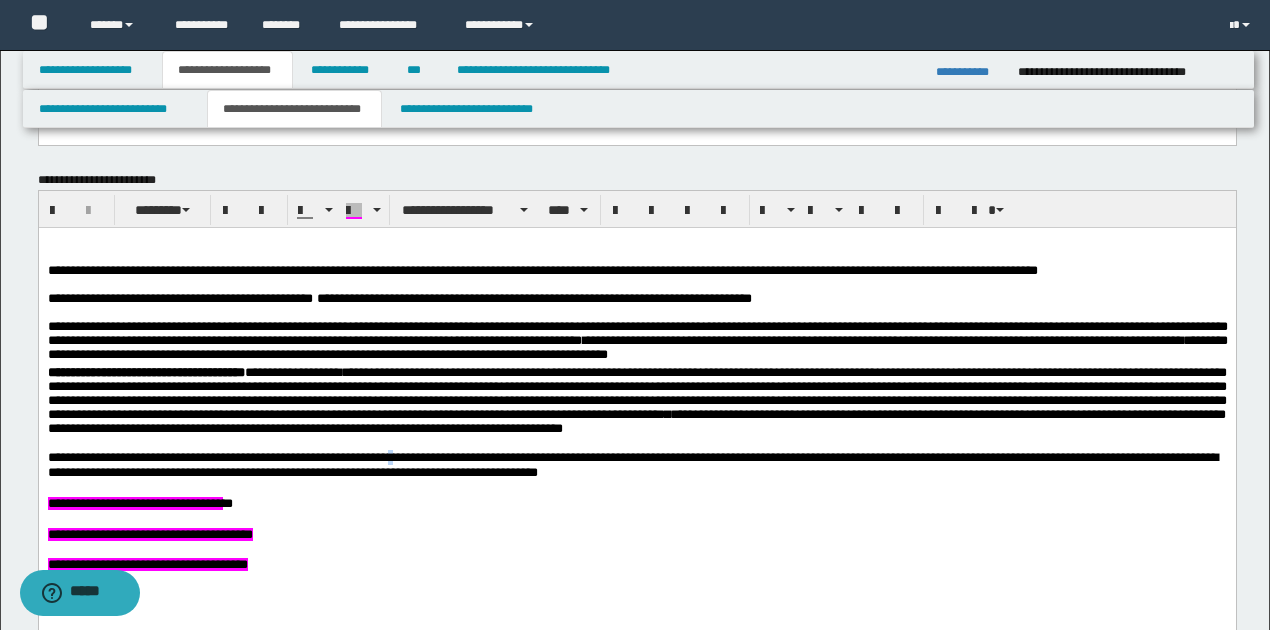 click on "**********" at bounding box center [632, 465] 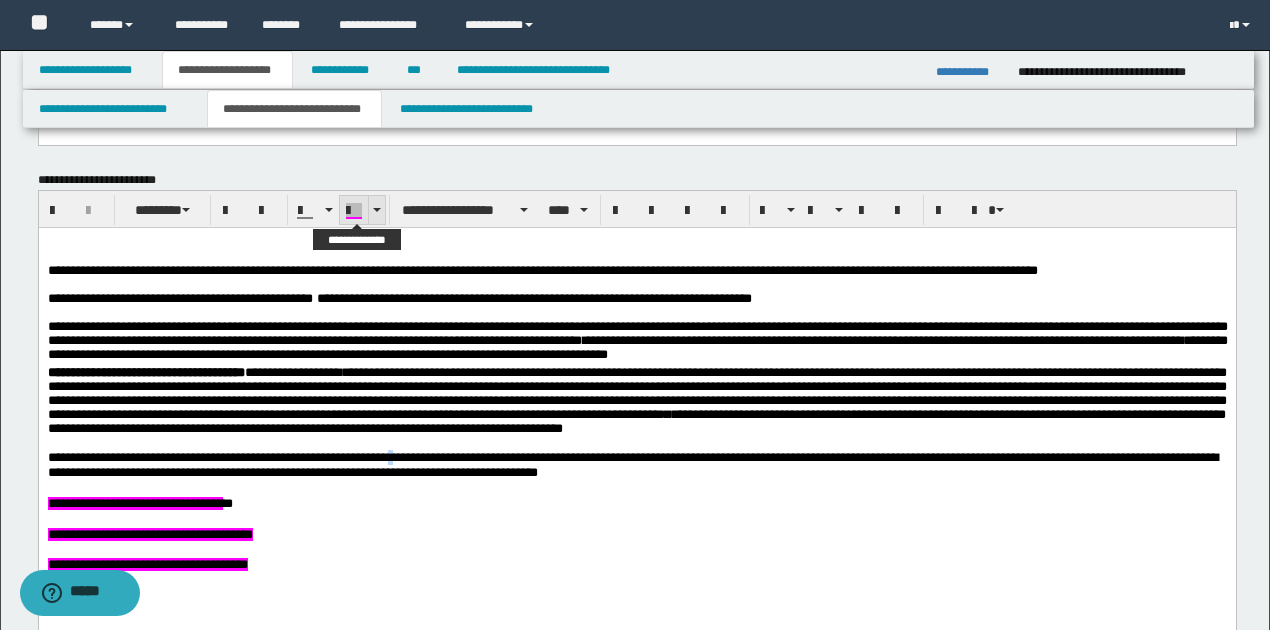 click at bounding box center (376, 210) 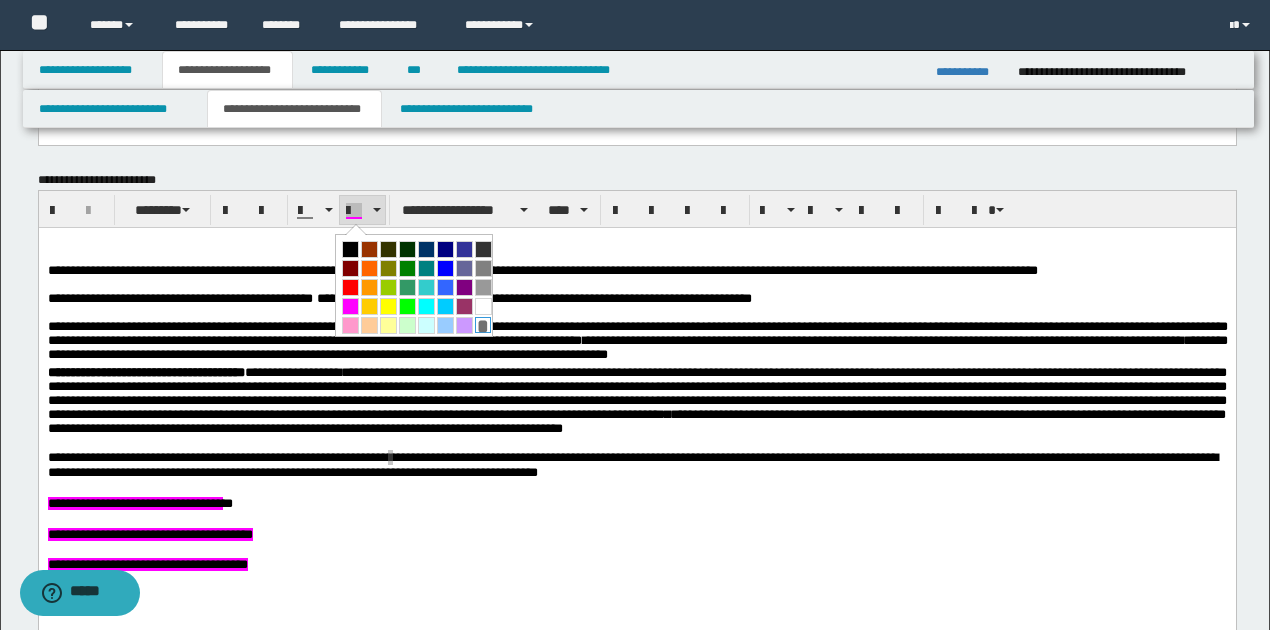 click on "*" at bounding box center (483, 325) 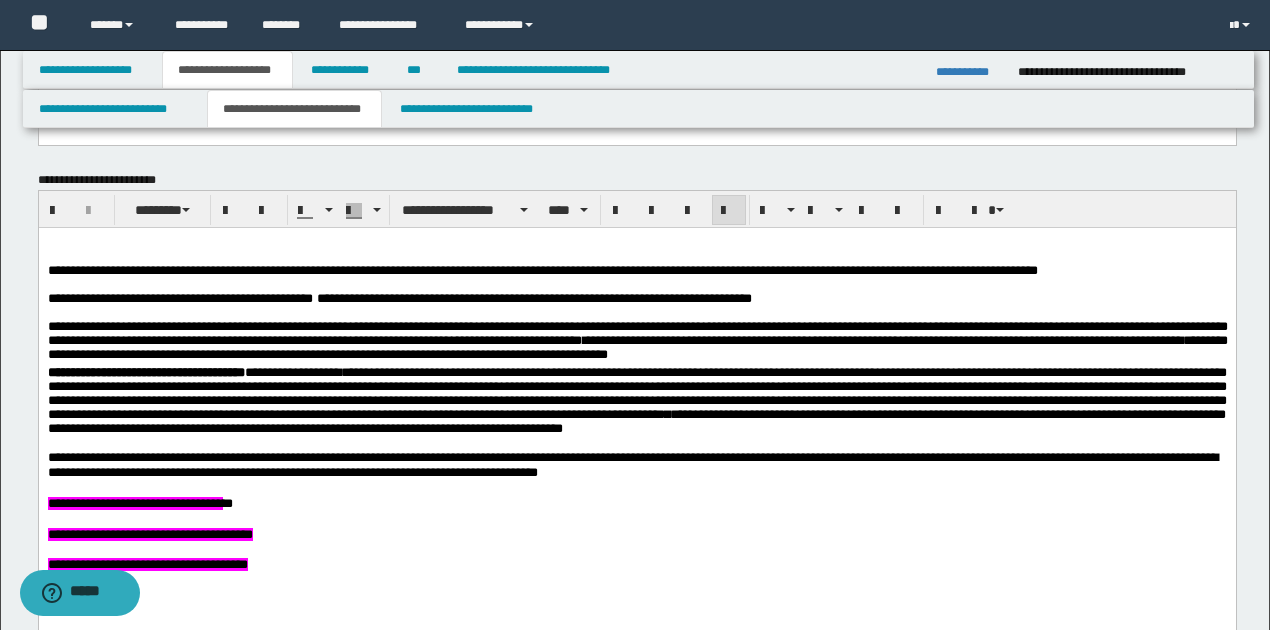 click on "**********" at bounding box center (636, 400) 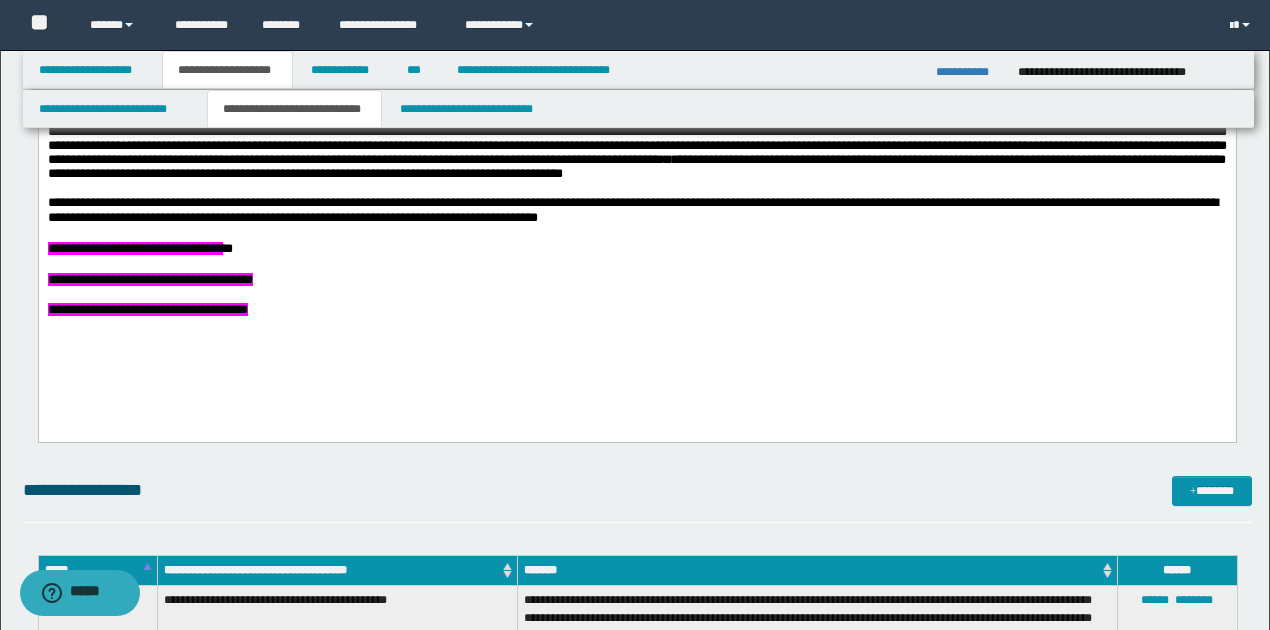 scroll, scrollTop: 523, scrollLeft: 0, axis: vertical 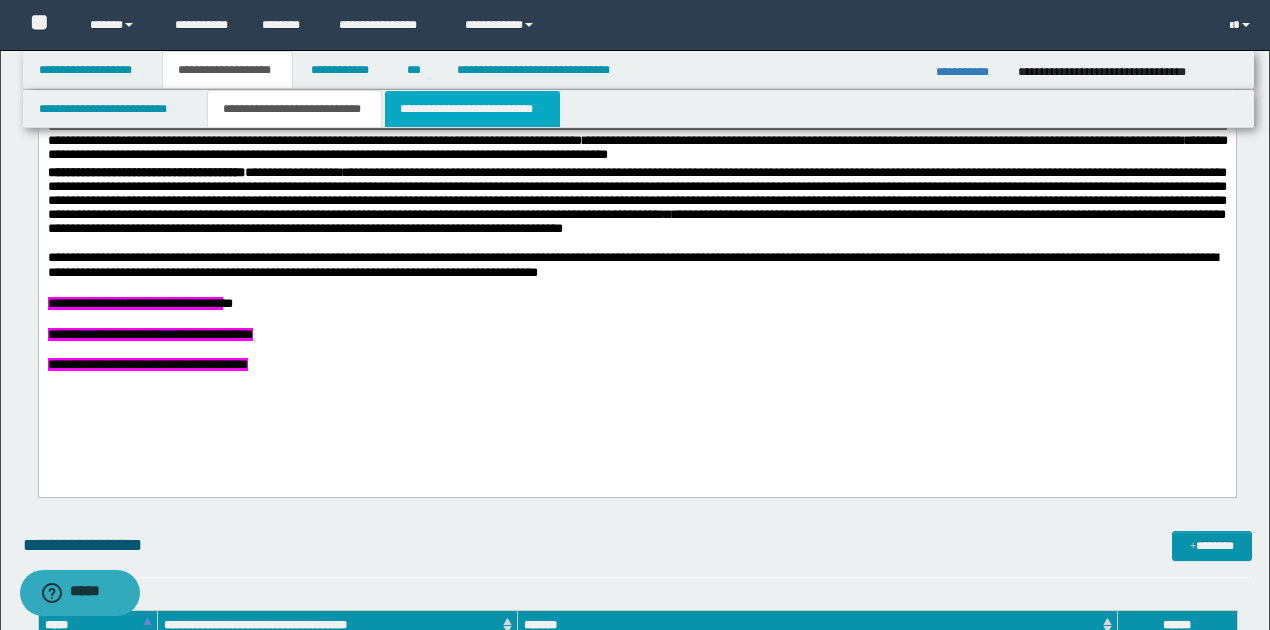 click on "**********" at bounding box center [472, 109] 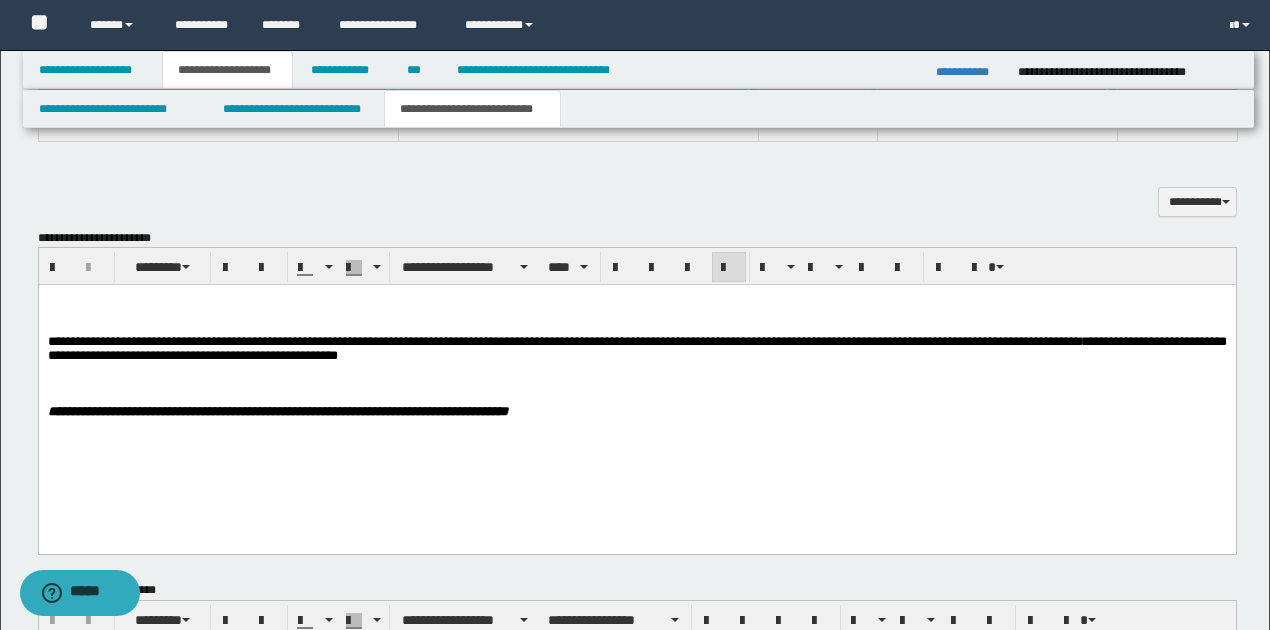 scroll, scrollTop: 600, scrollLeft: 0, axis: vertical 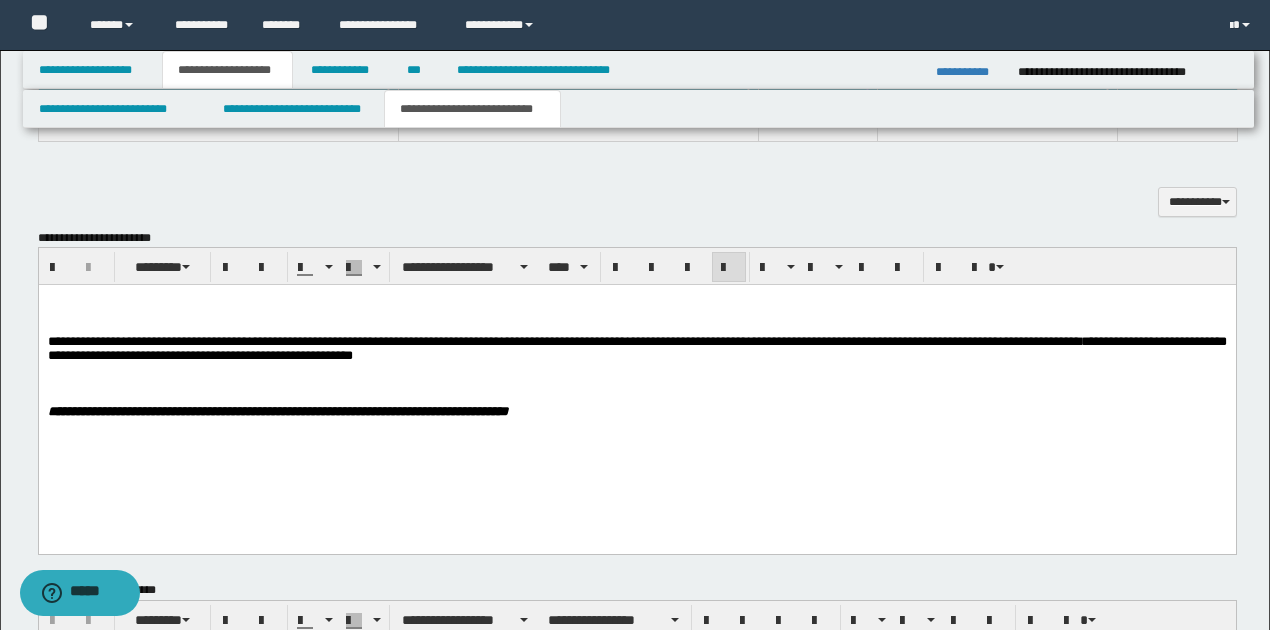 click at bounding box center (636, 314) 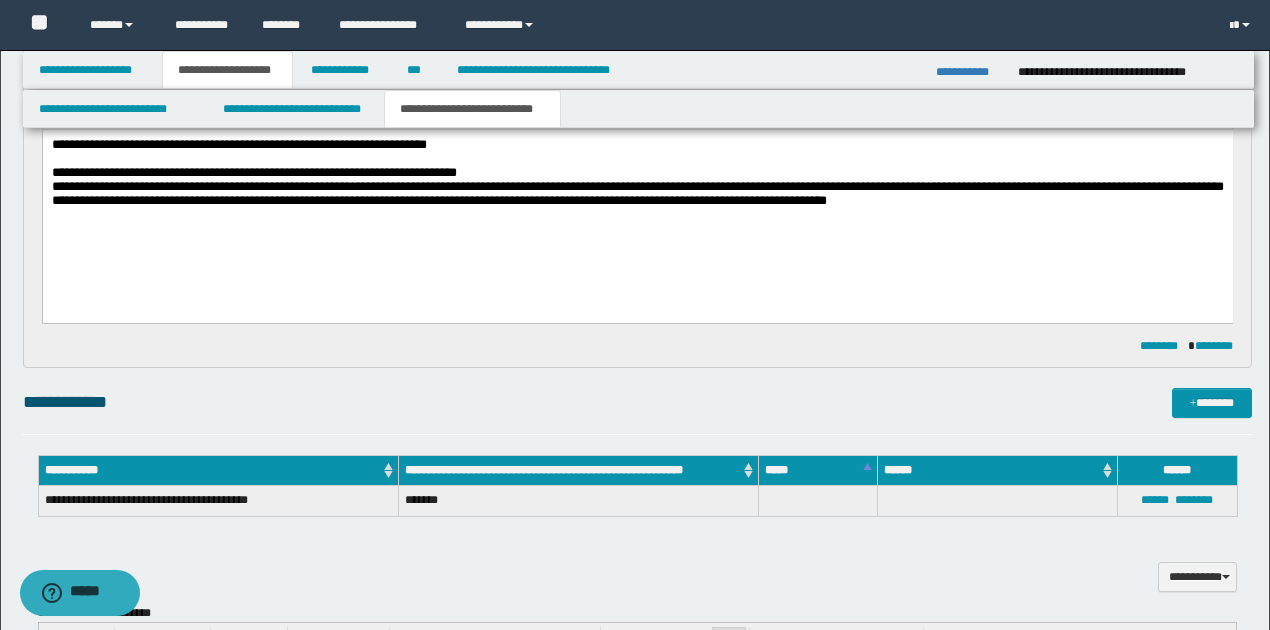 scroll, scrollTop: 200, scrollLeft: 0, axis: vertical 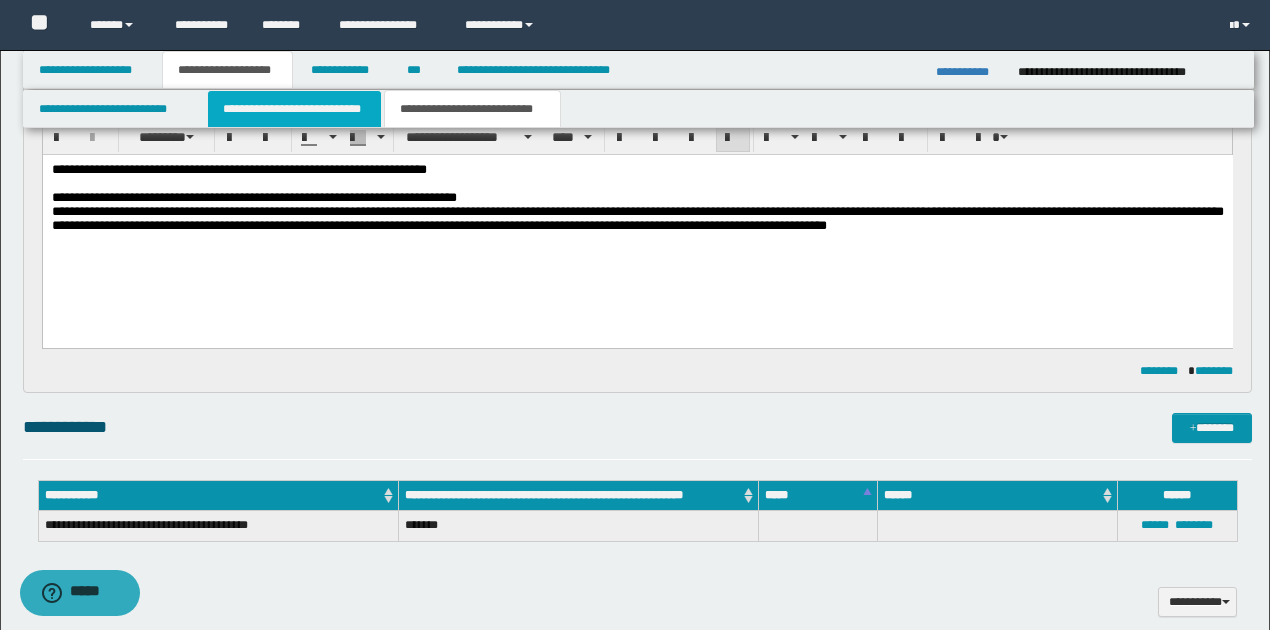 click on "**********" at bounding box center [294, 109] 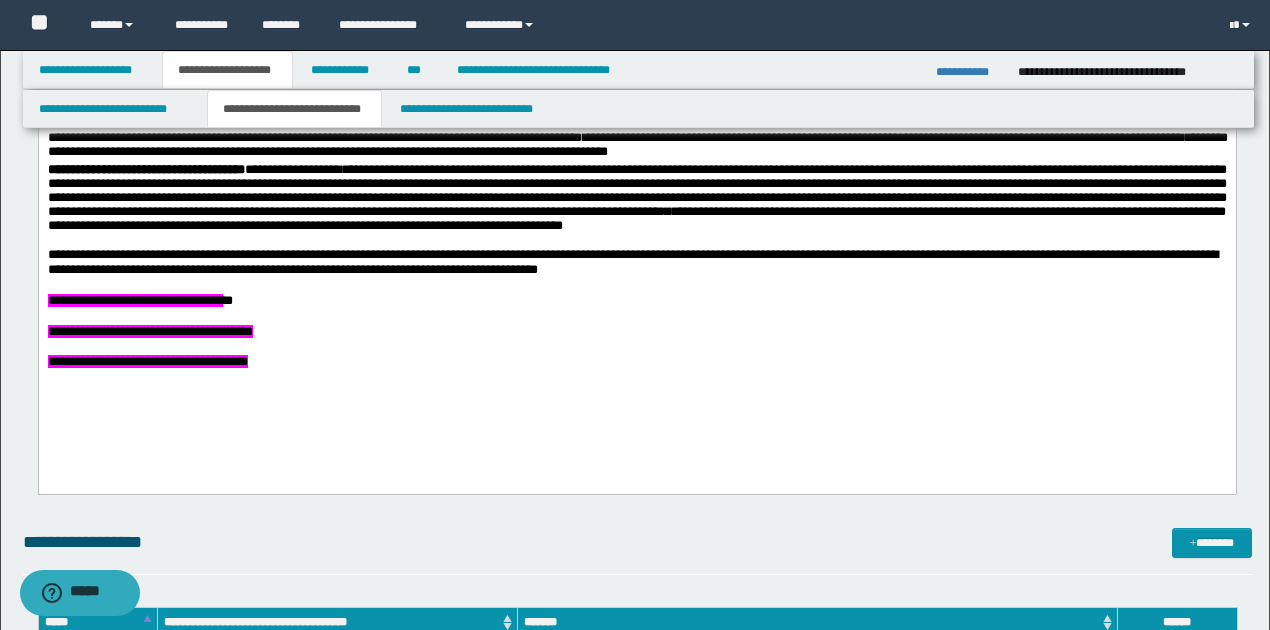 scroll, scrollTop: 533, scrollLeft: 0, axis: vertical 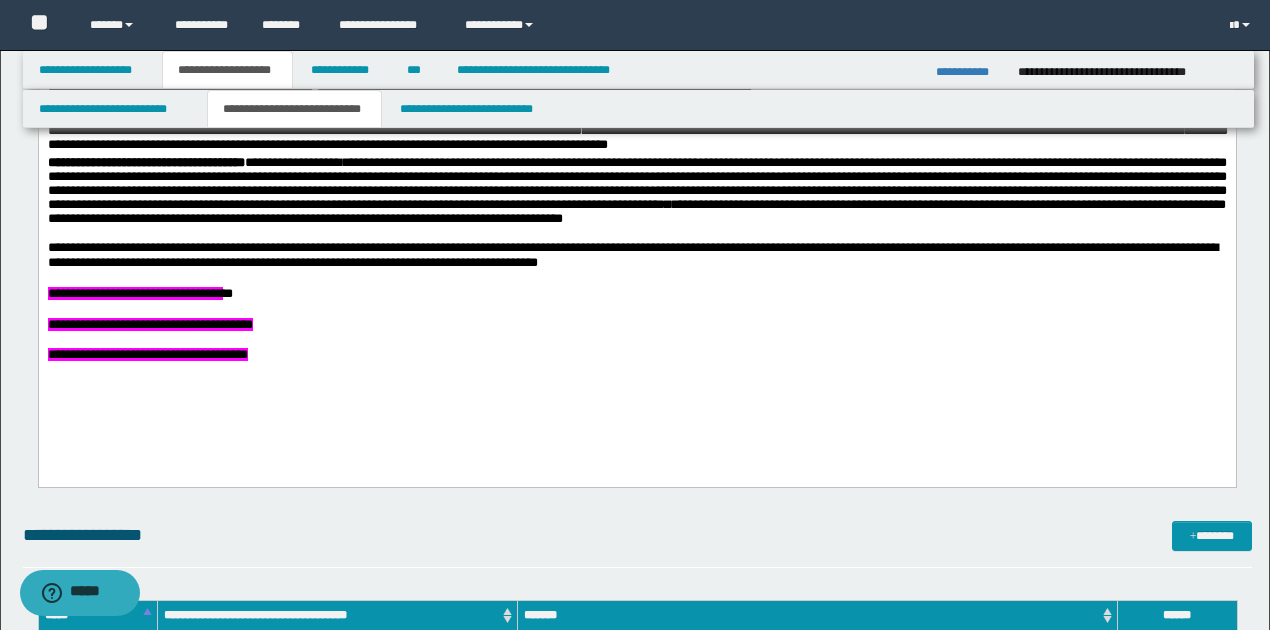 click on "**********" at bounding box center [147, 354] 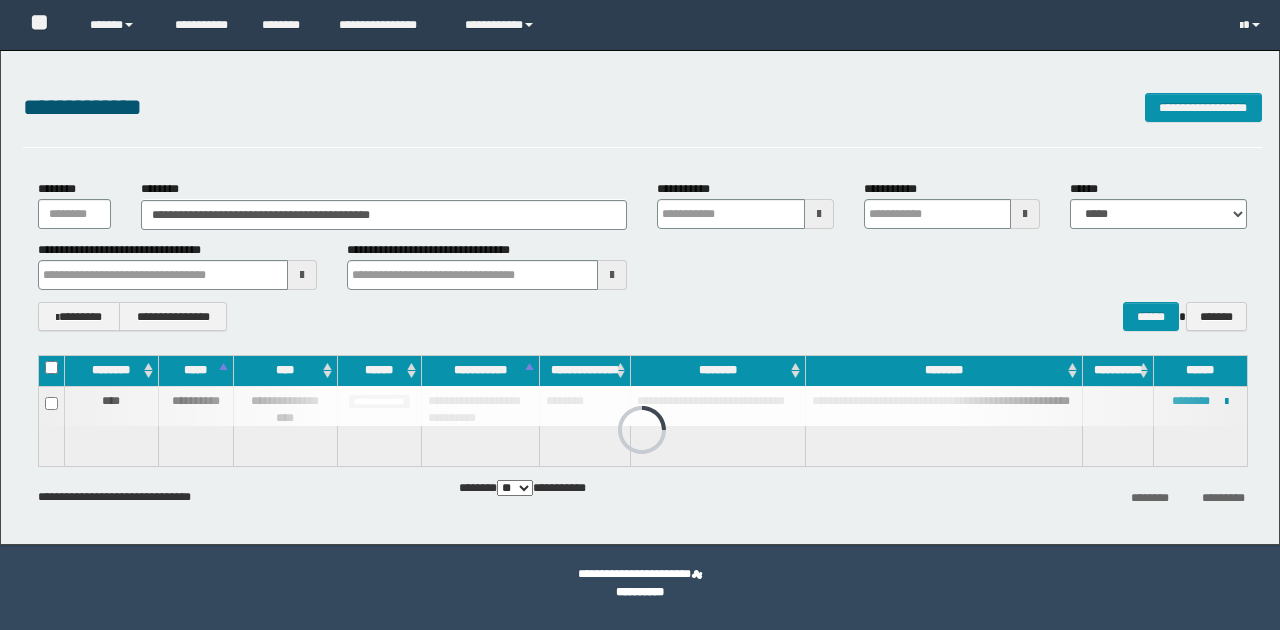scroll, scrollTop: 0, scrollLeft: 0, axis: both 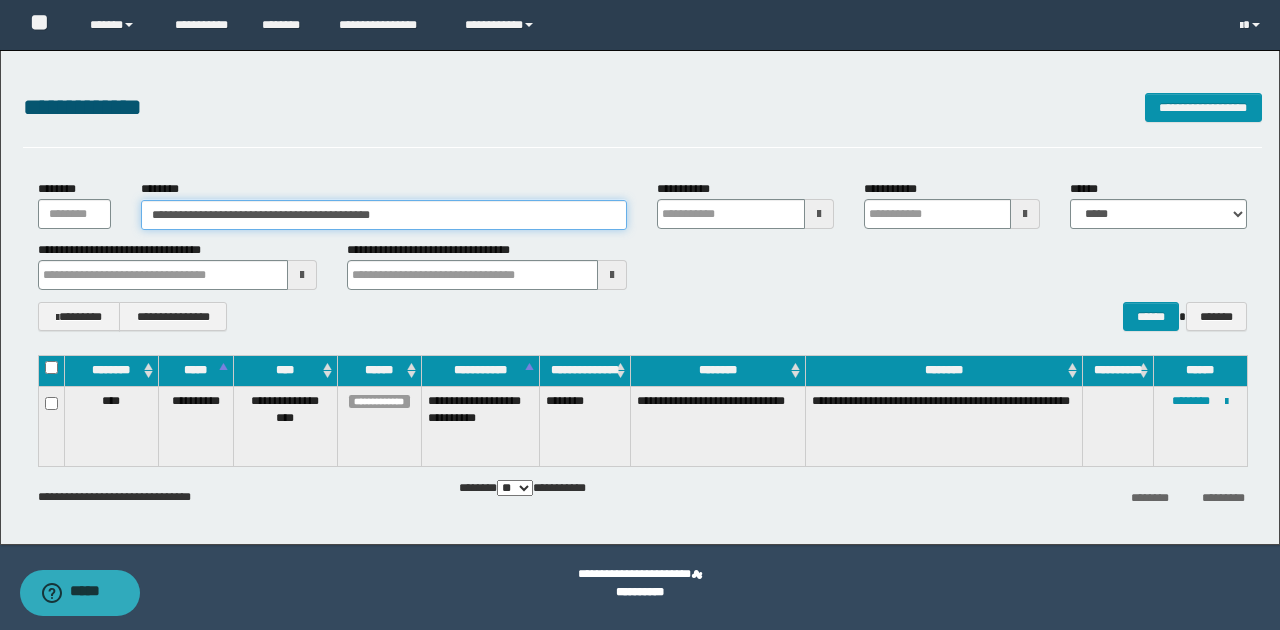 drag, startPoint x: 480, startPoint y: 217, endPoint x: 5, endPoint y: 161, distance: 478.28967 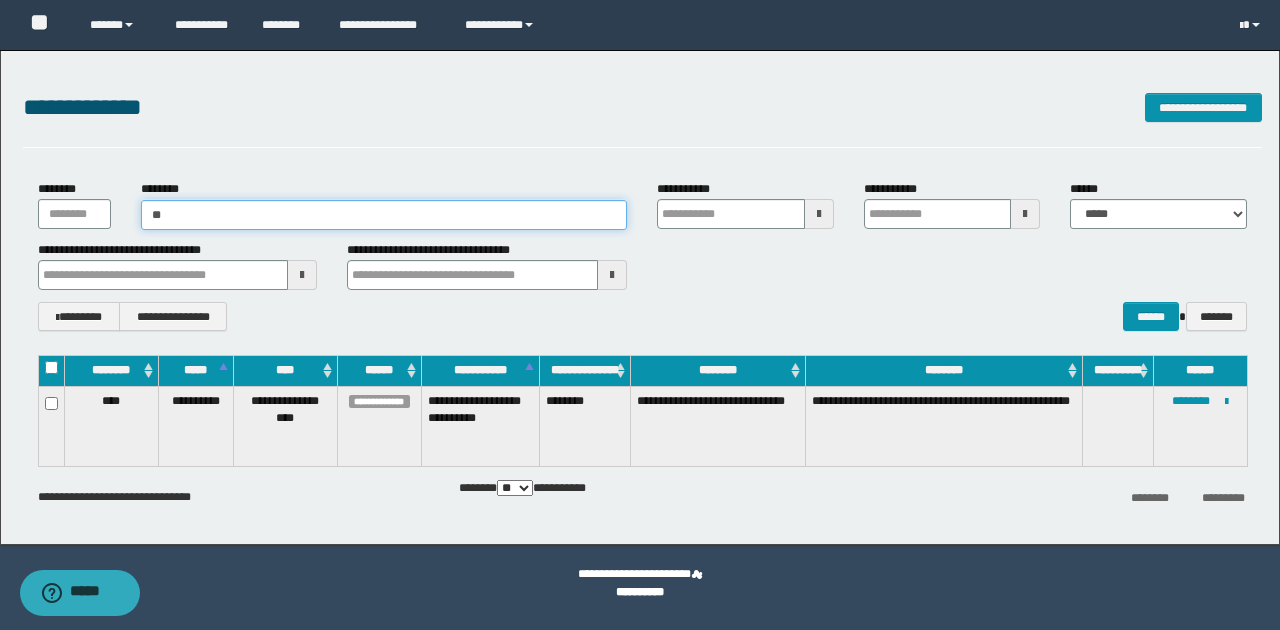 type on "***" 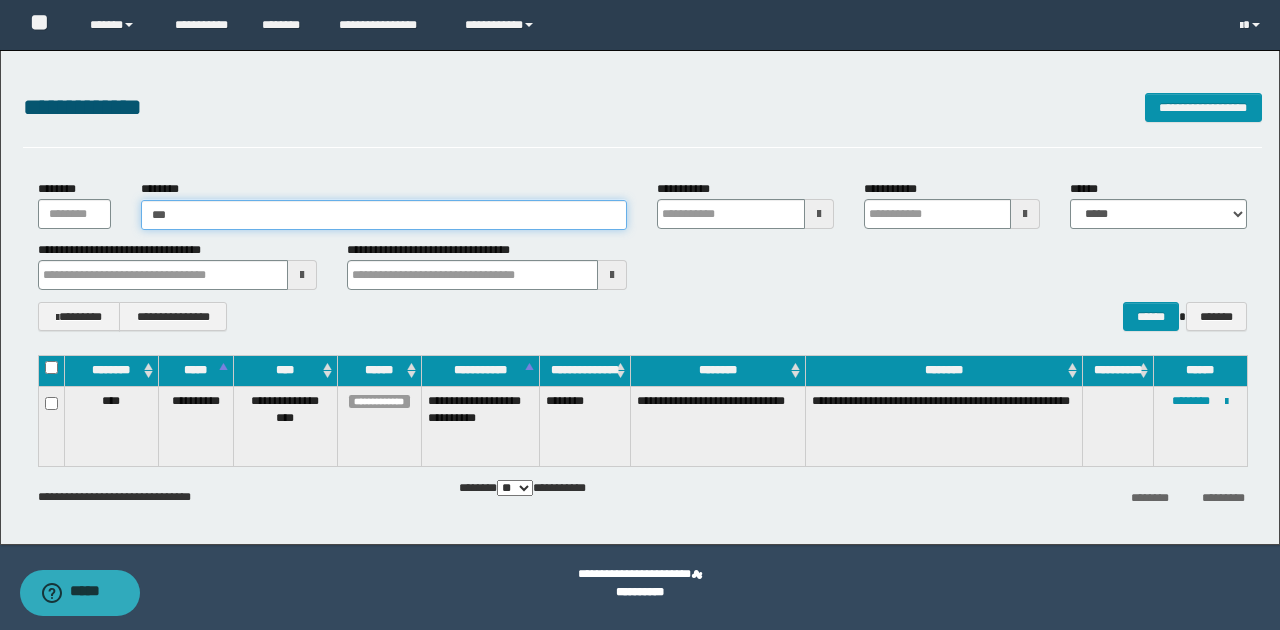 type on "***" 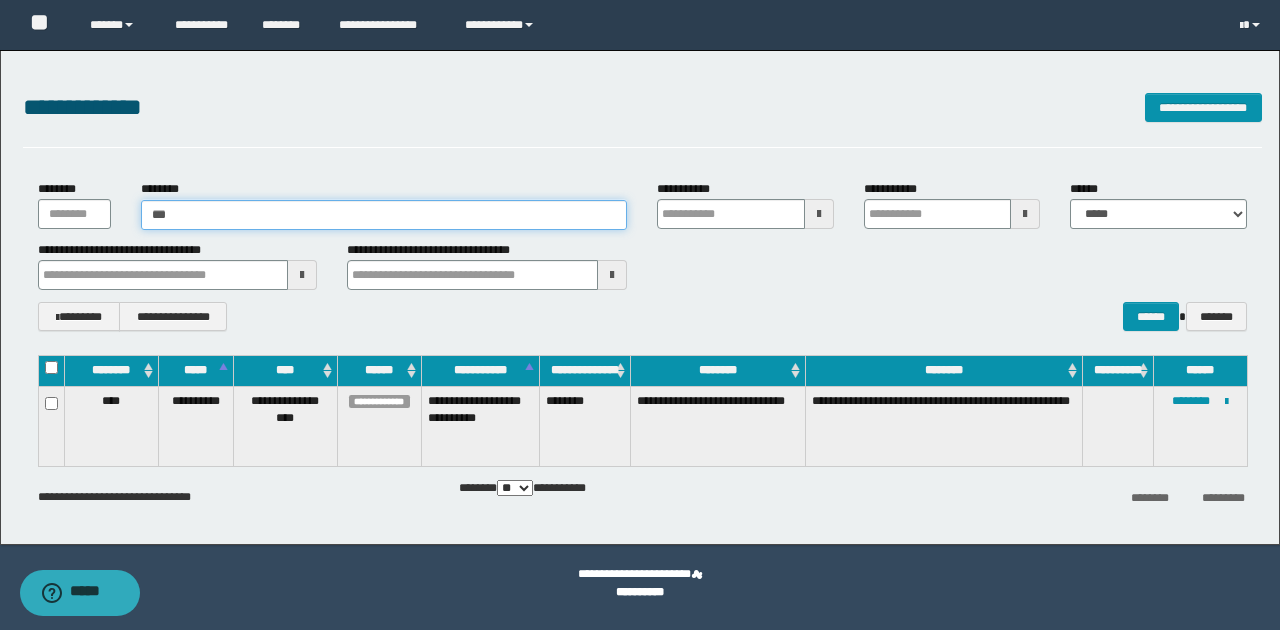 type 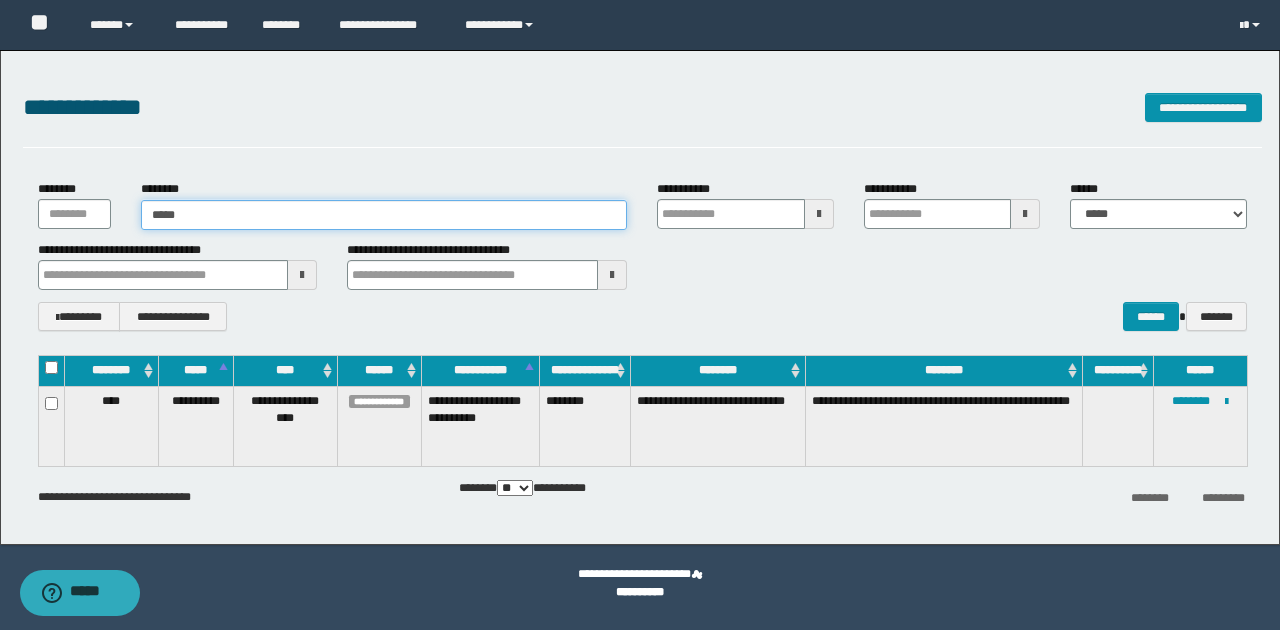 type on "******" 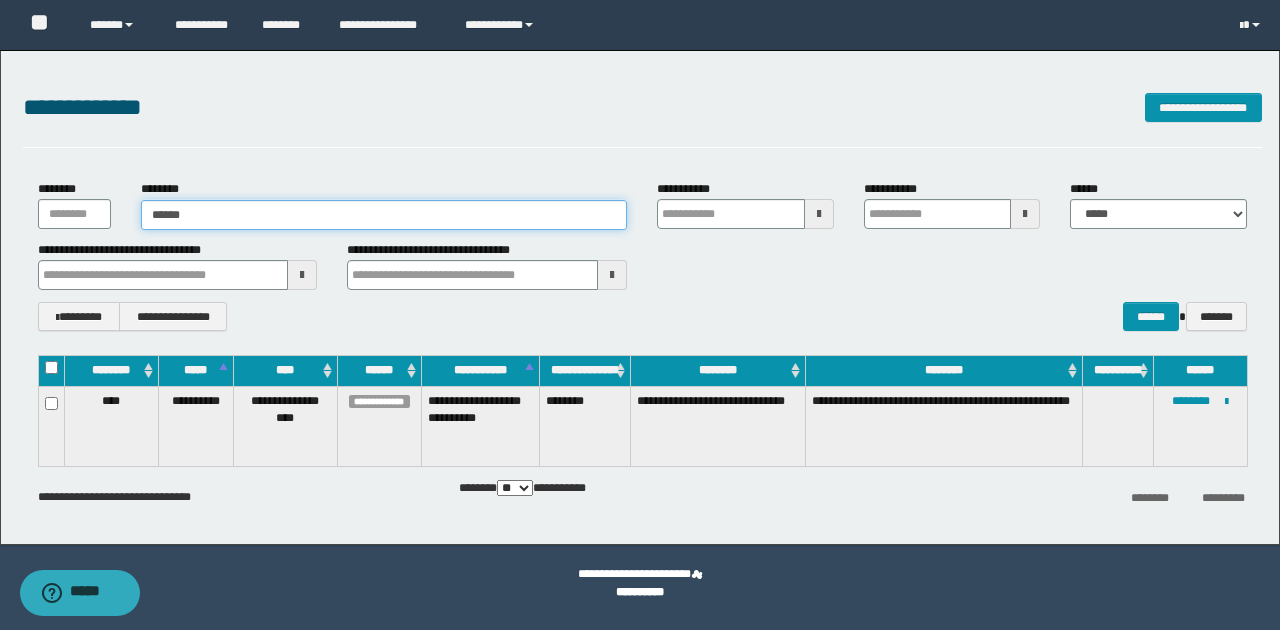 type on "******" 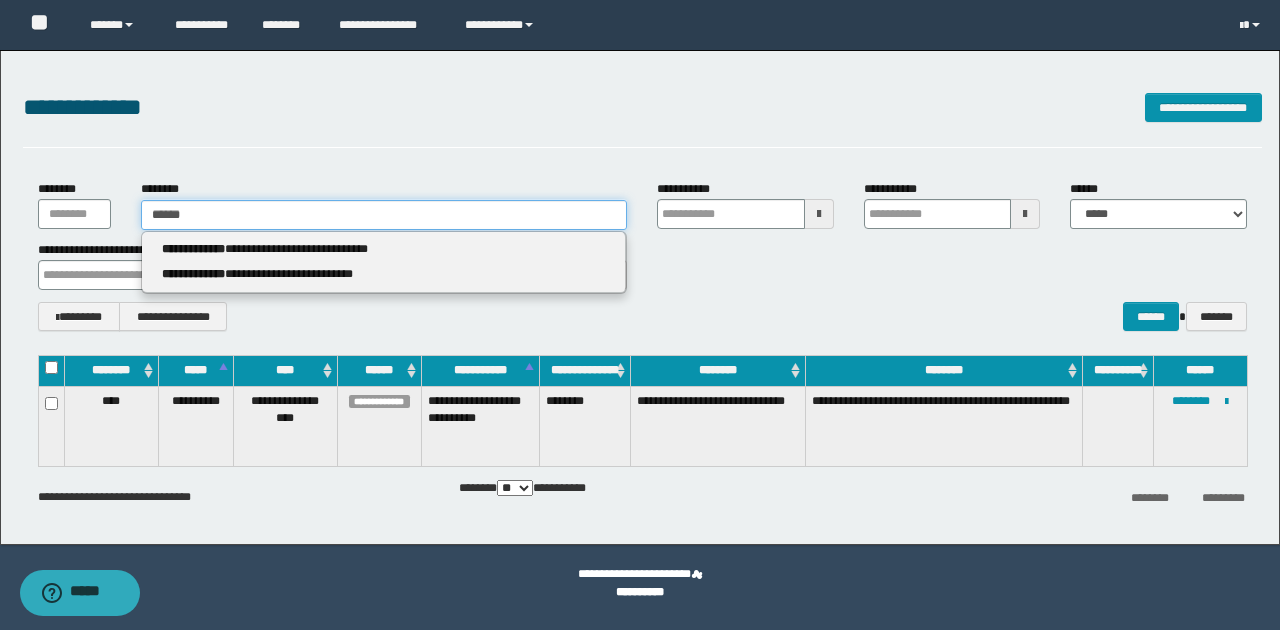 type 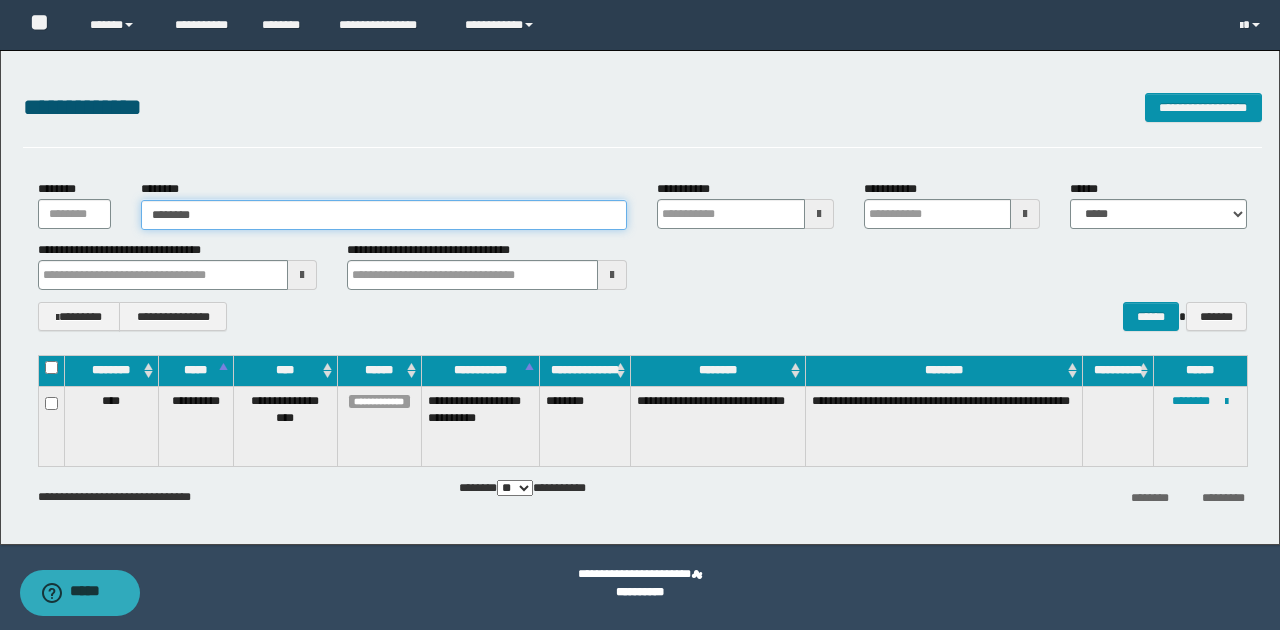 type on "*********" 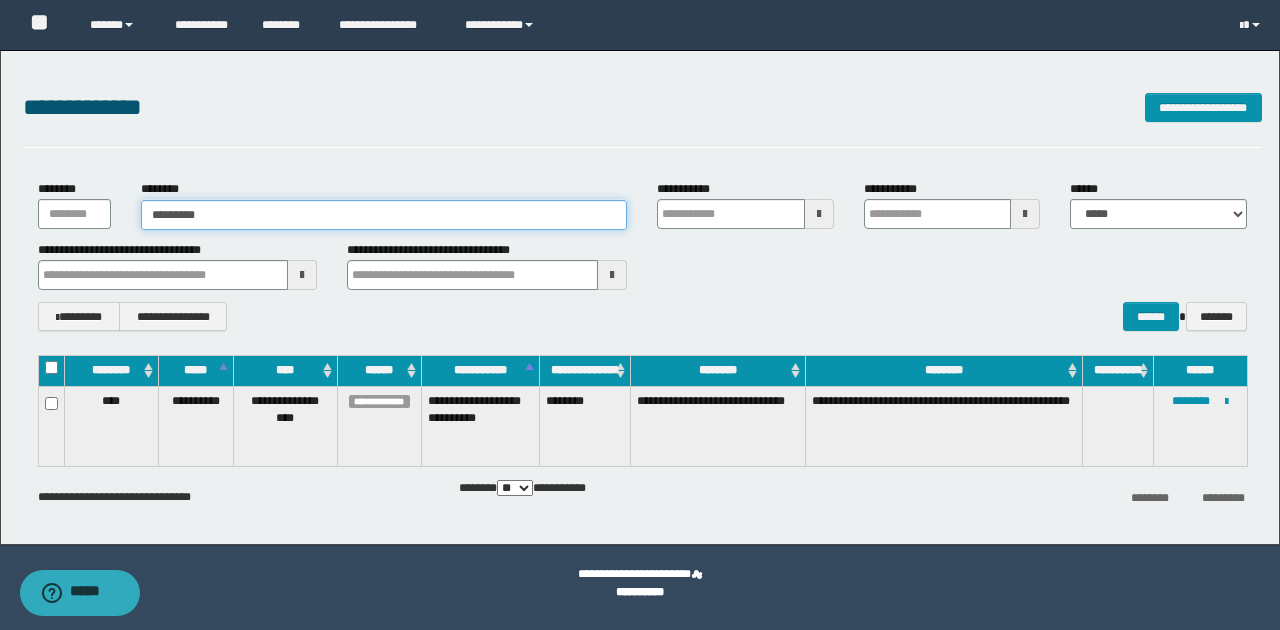 type on "*********" 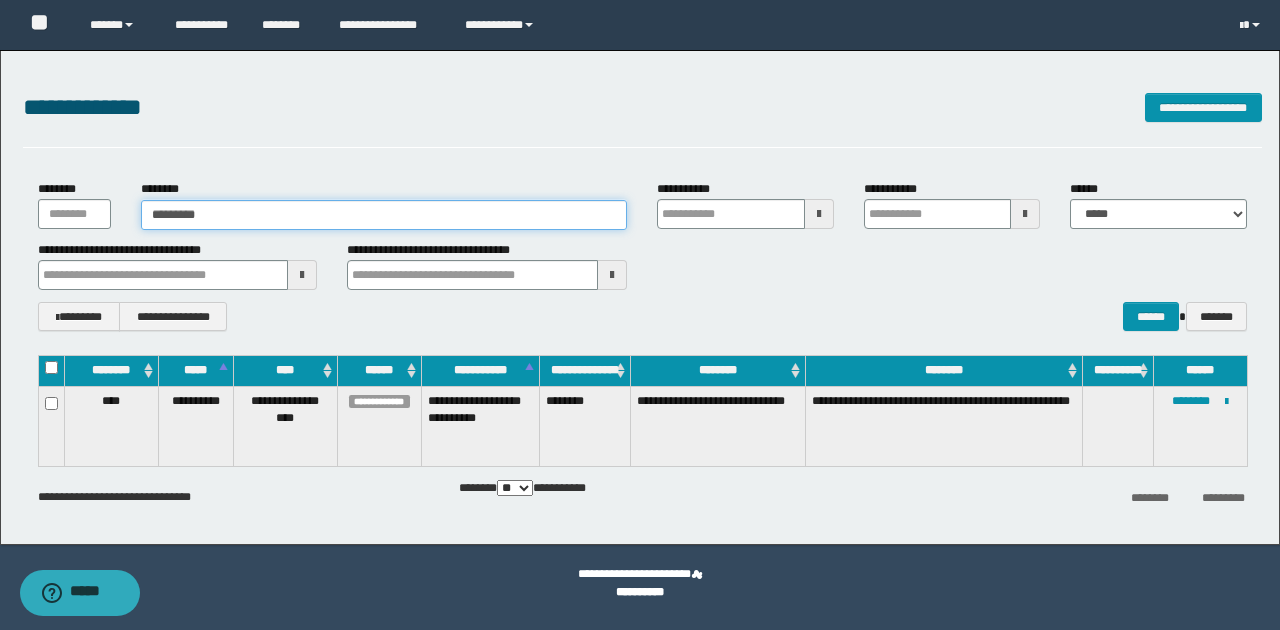type 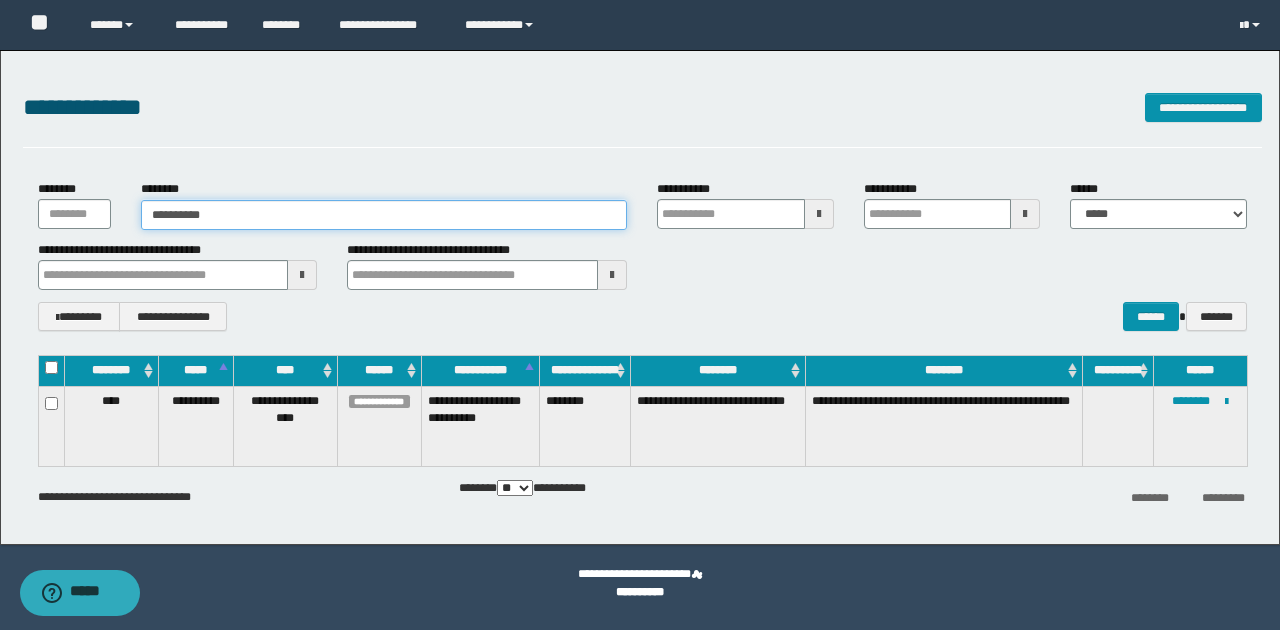 type on "**********" 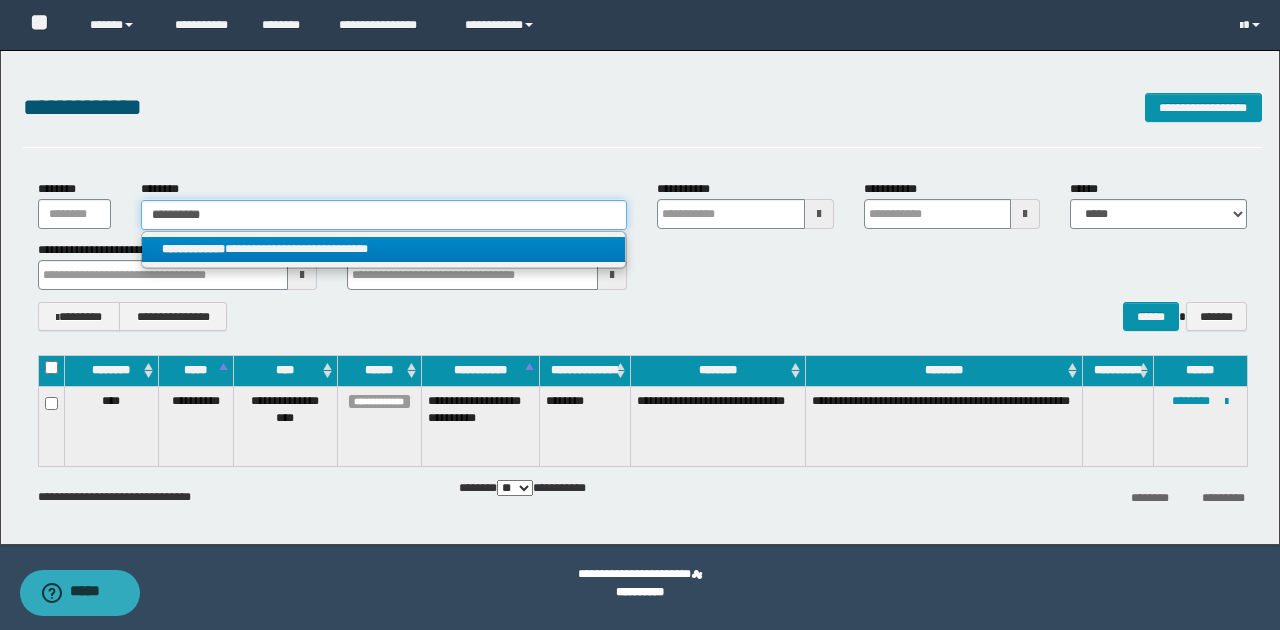type on "**********" 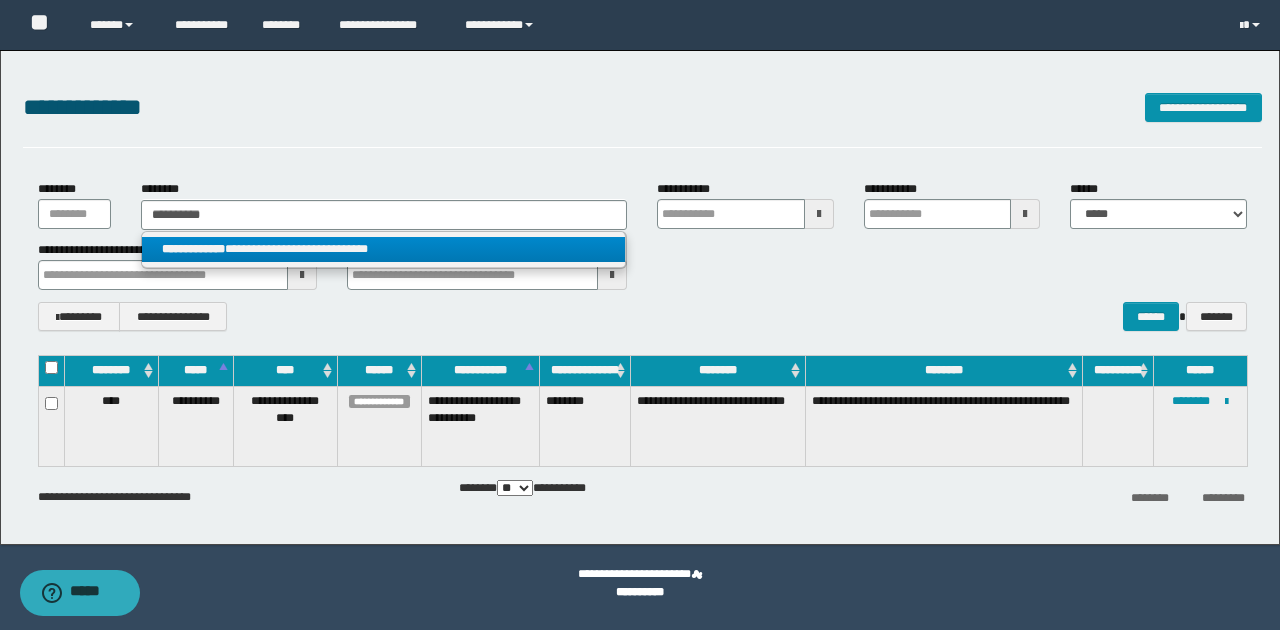 click on "**********" at bounding box center (384, 249) 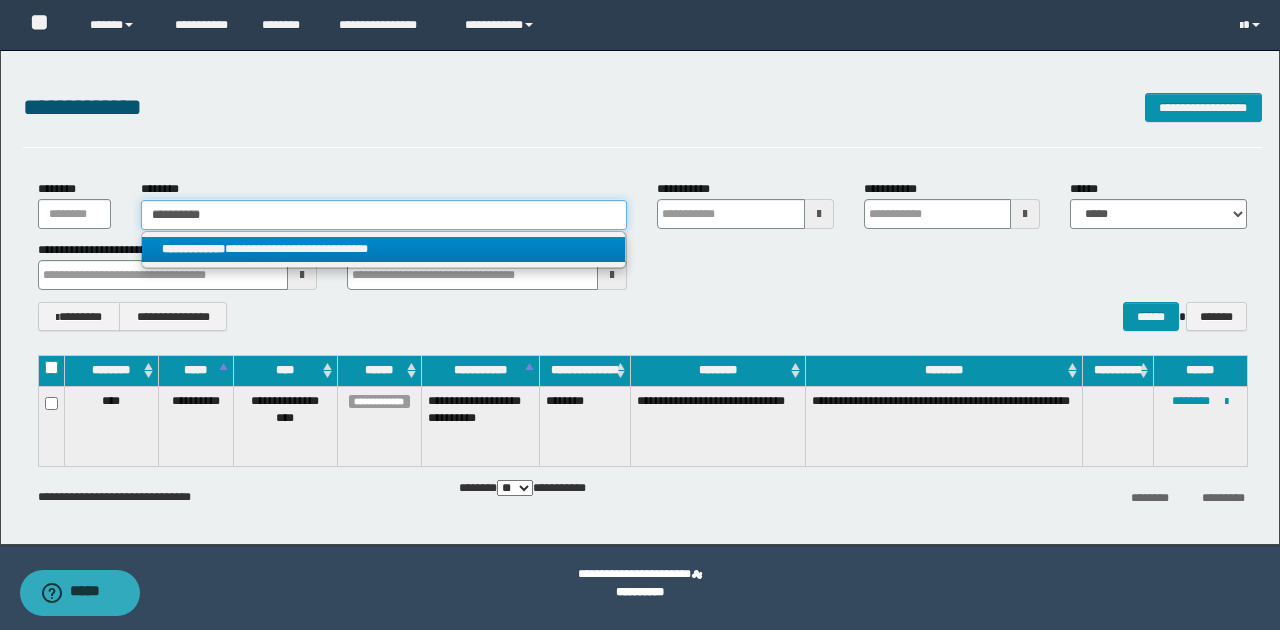 type 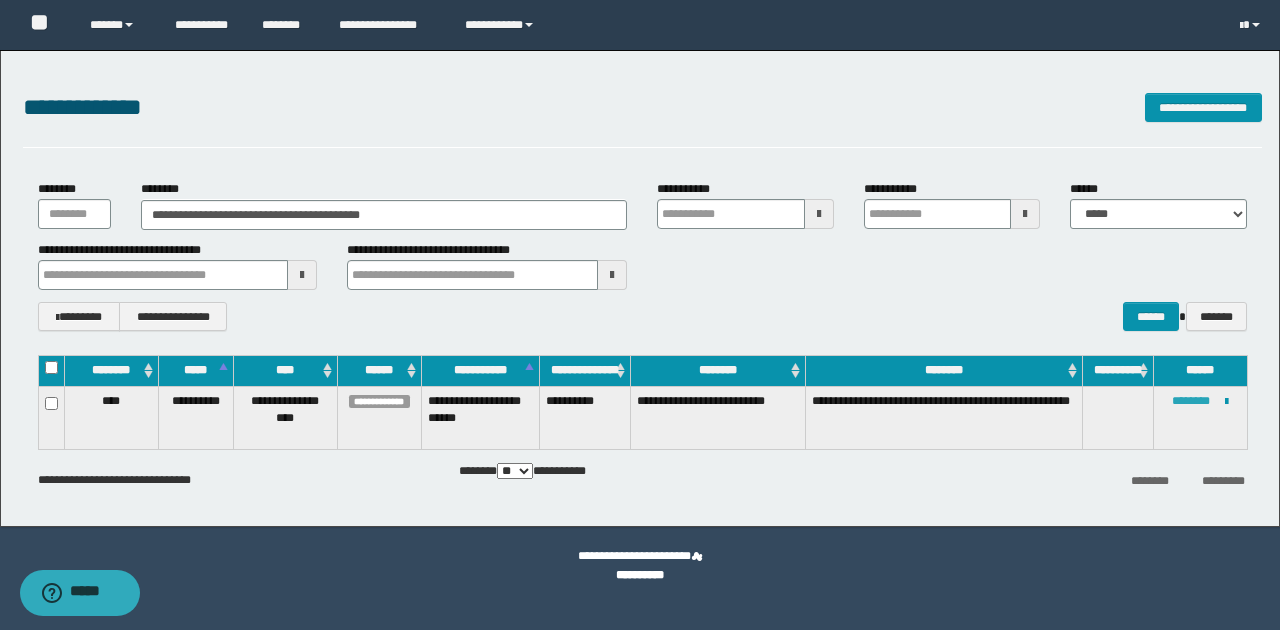 click on "********" at bounding box center (1191, 401) 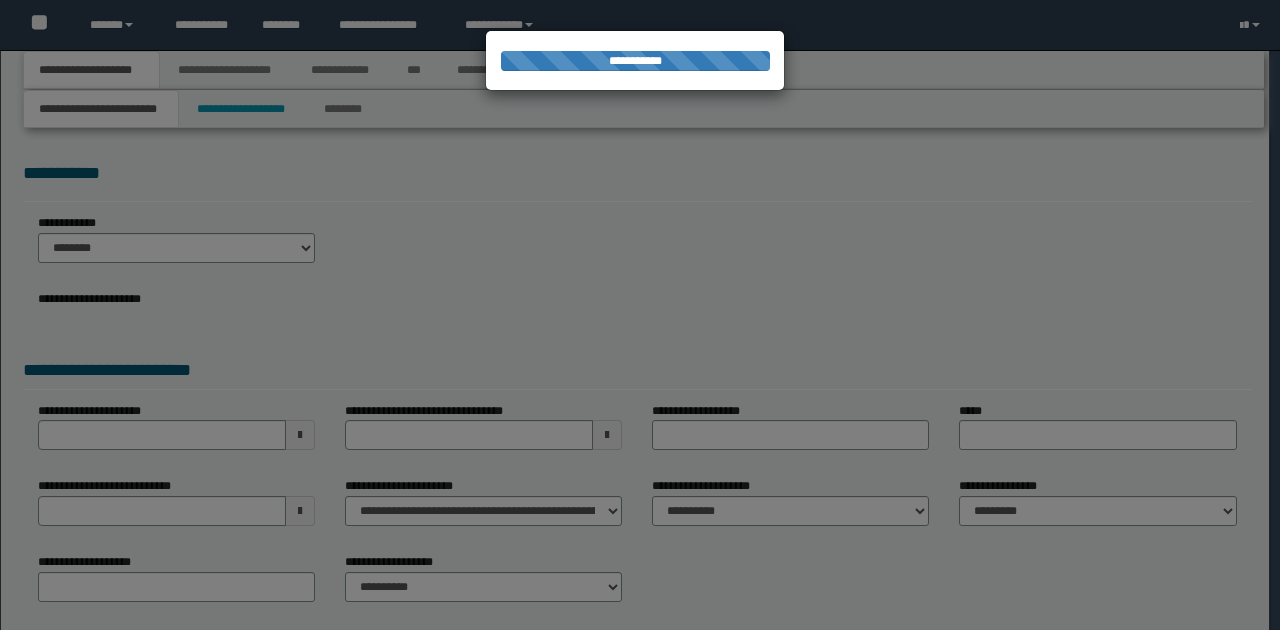 scroll, scrollTop: 0, scrollLeft: 0, axis: both 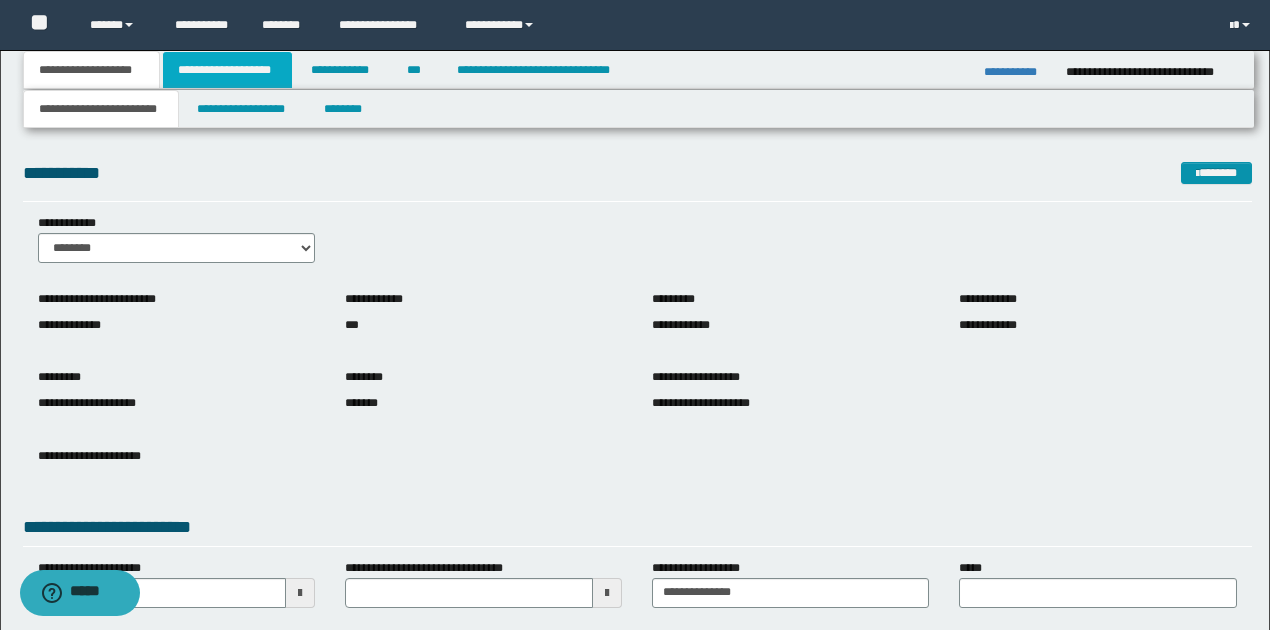 click on "**********" at bounding box center (227, 70) 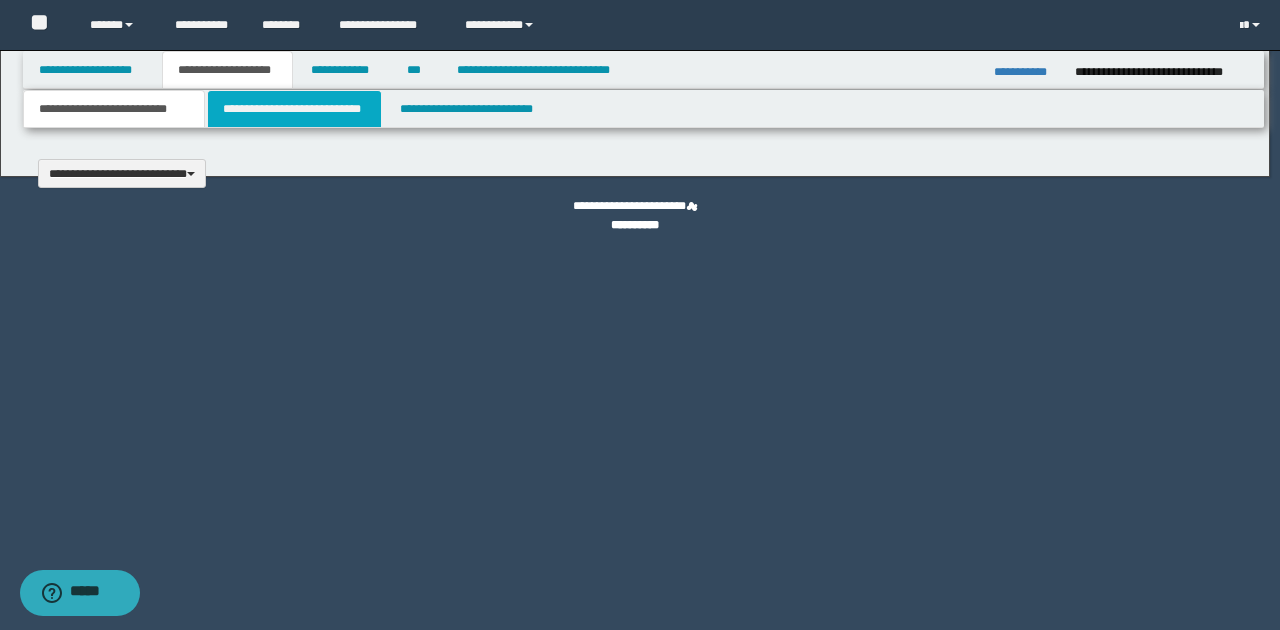 type 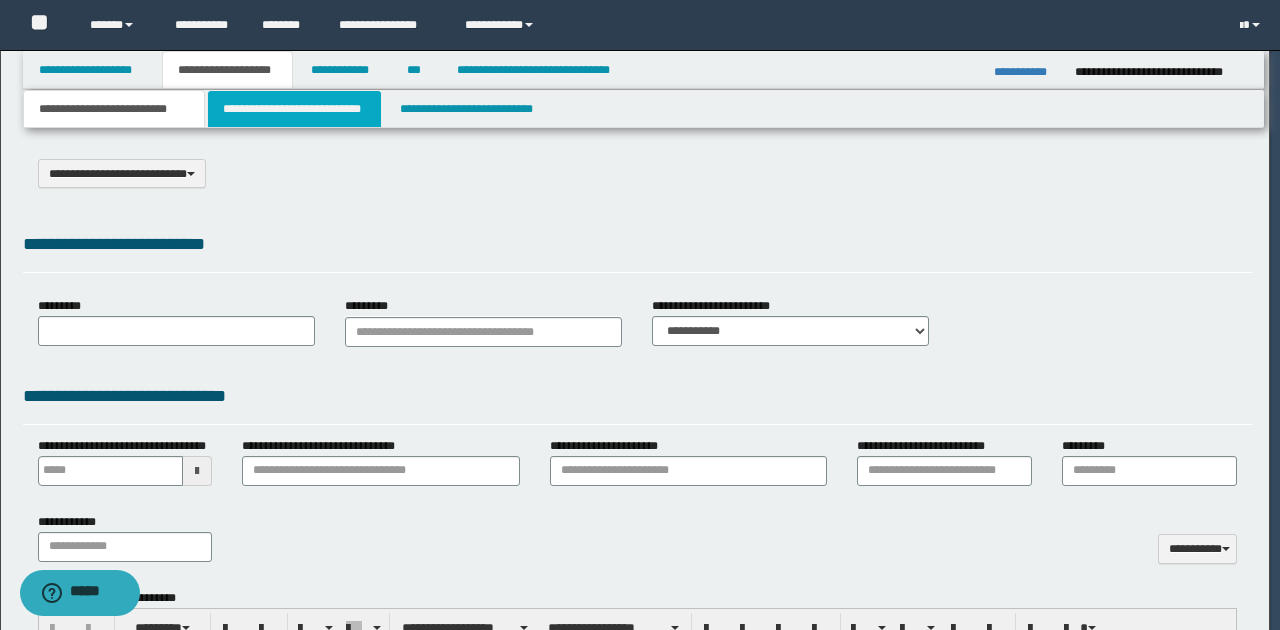 select on "*" 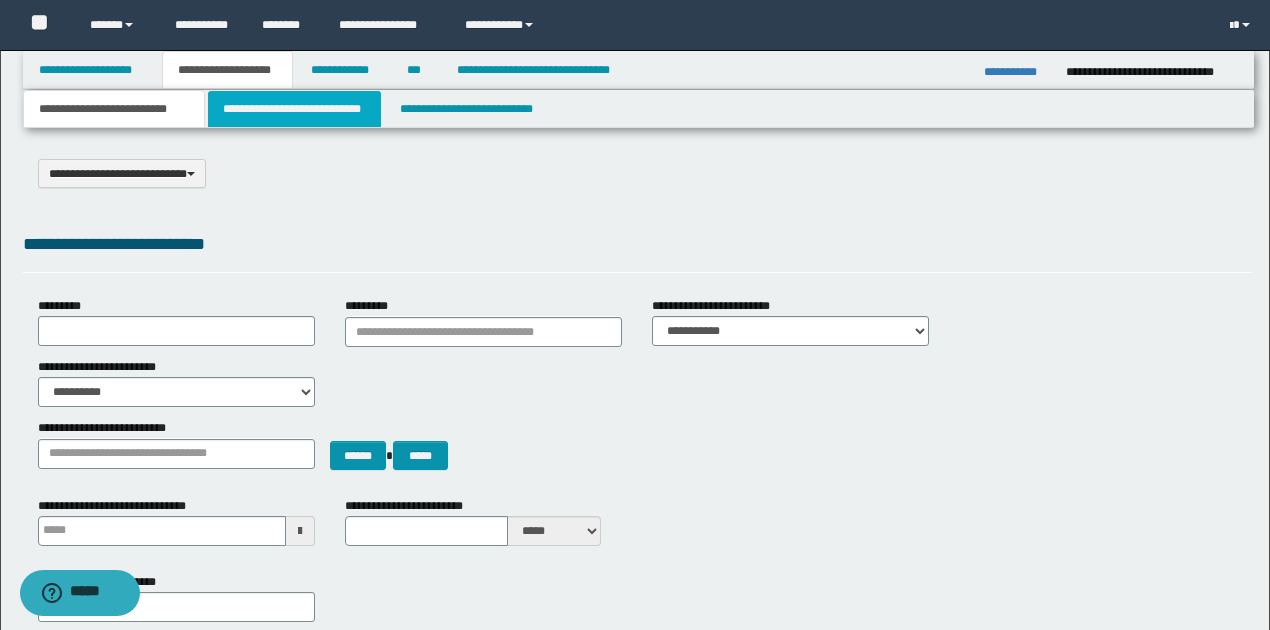 click on "**********" at bounding box center (294, 109) 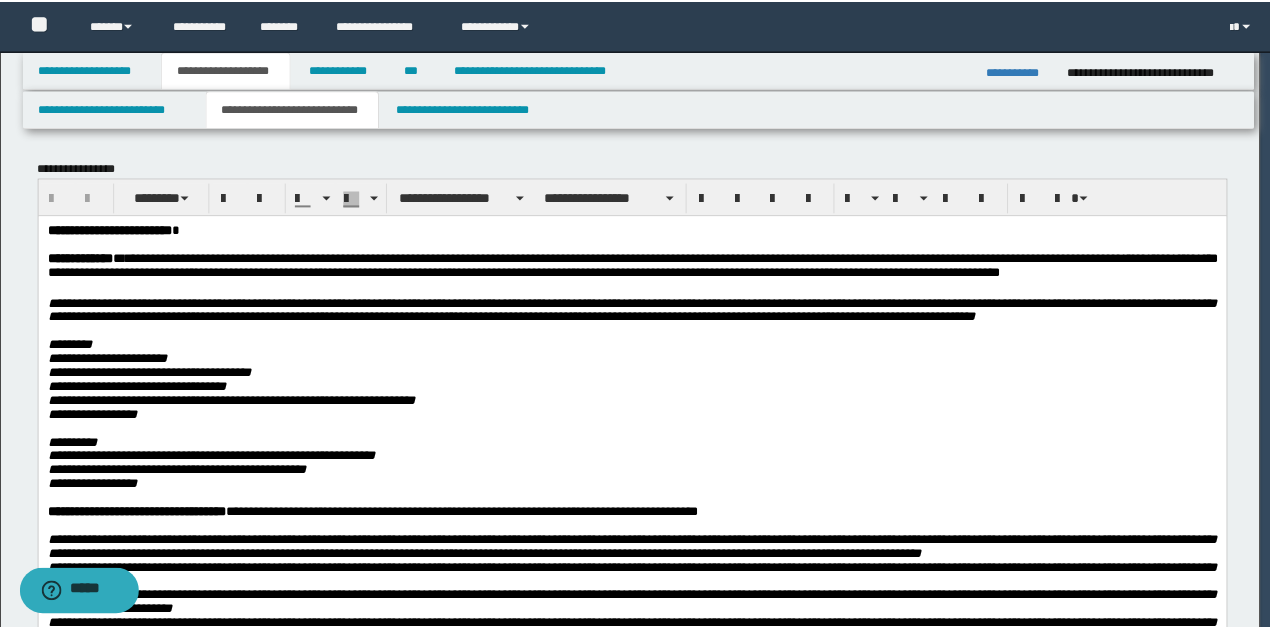 scroll, scrollTop: 0, scrollLeft: 0, axis: both 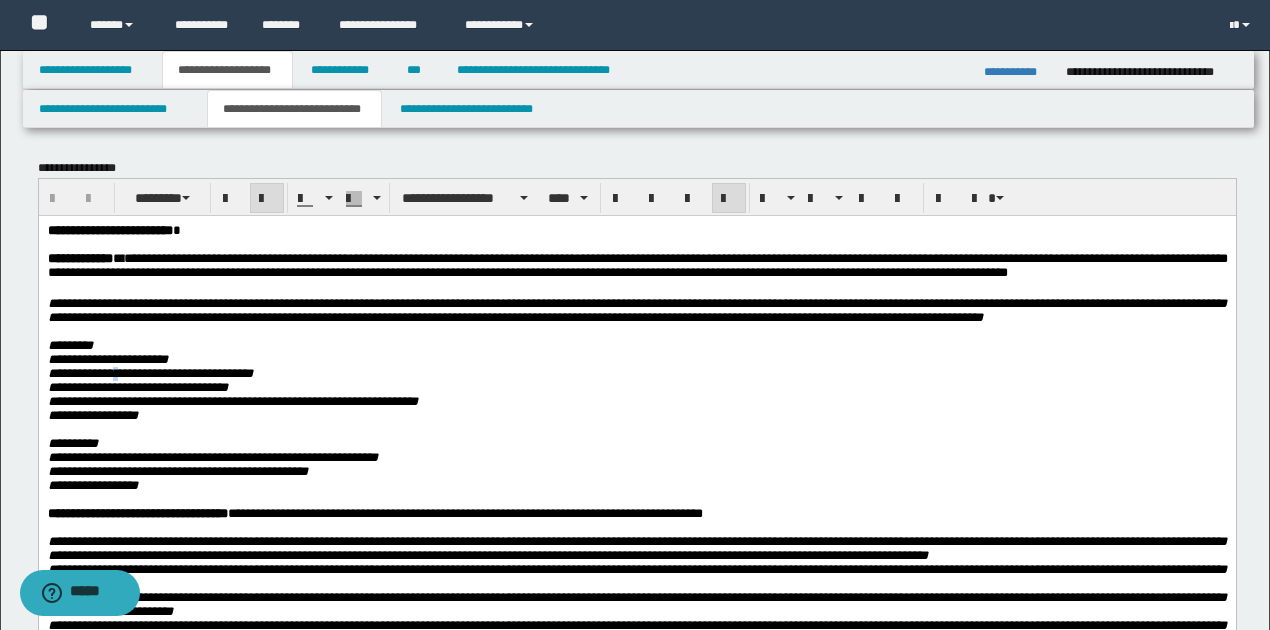 click on "**********" at bounding box center [149, 372] 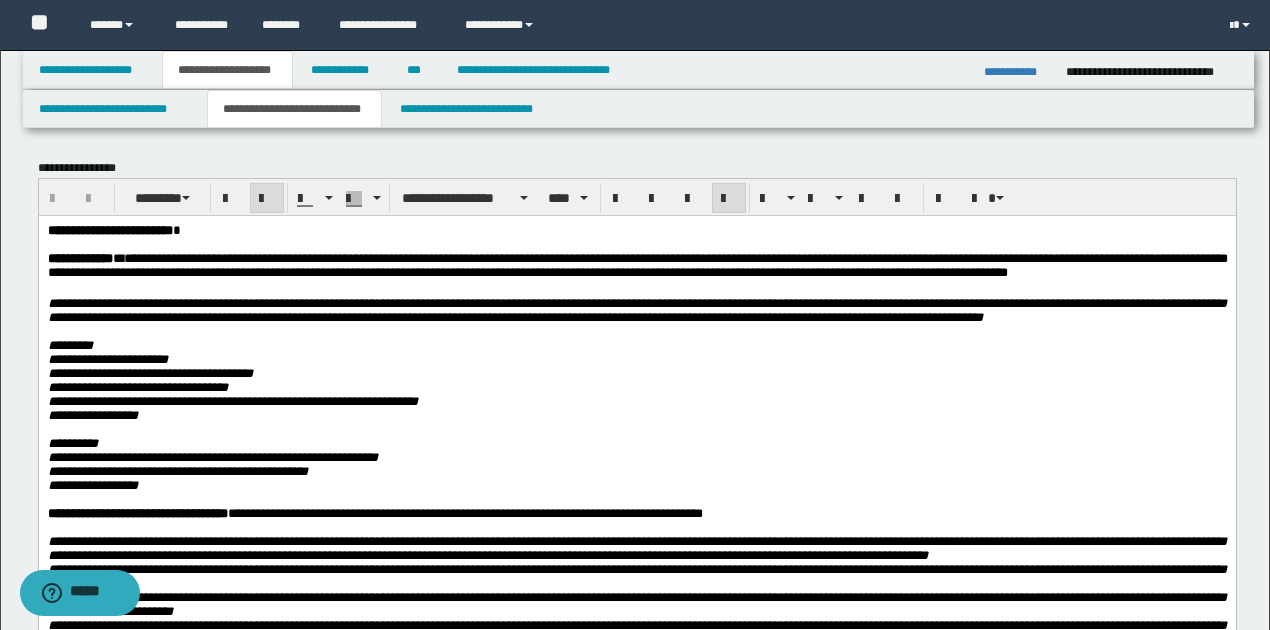 click on "**********" at bounding box center (149, 372) 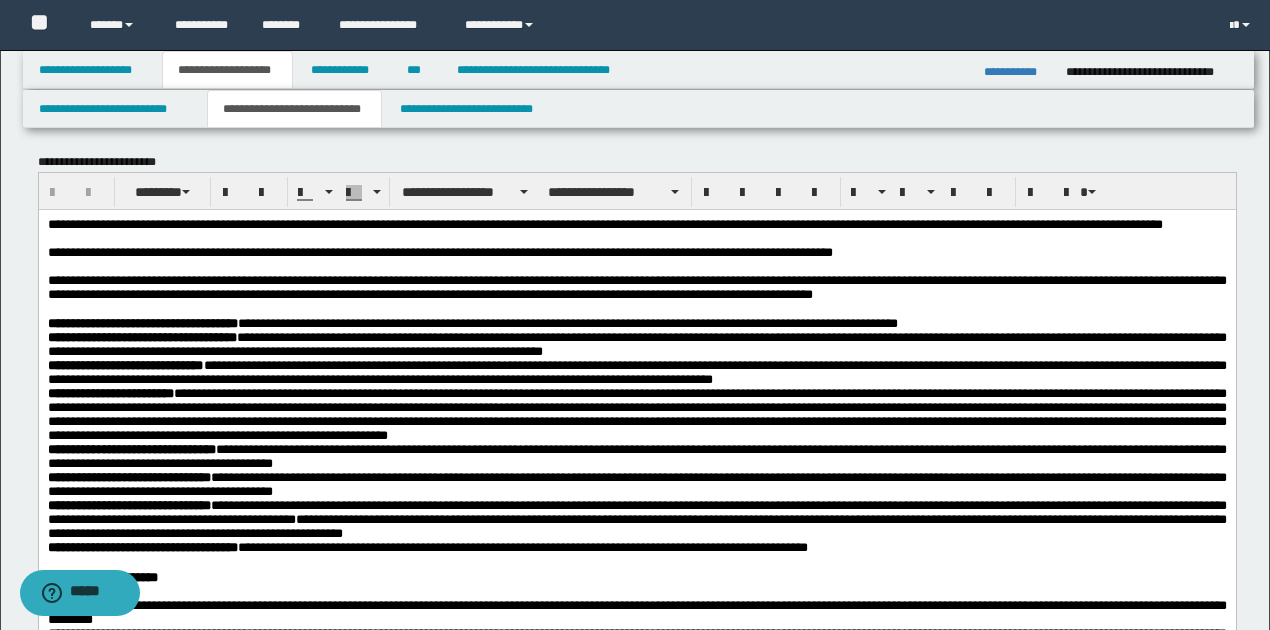 scroll, scrollTop: 800, scrollLeft: 0, axis: vertical 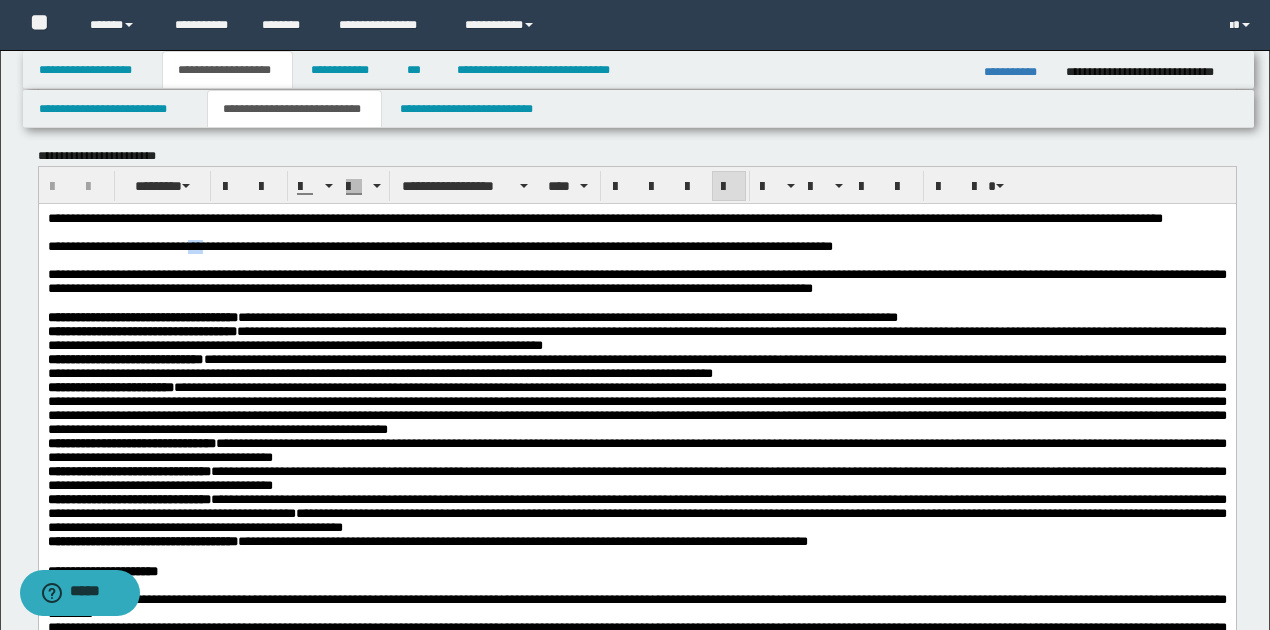 drag, startPoint x: 202, startPoint y: 262, endPoint x: 214, endPoint y: 265, distance: 12.369317 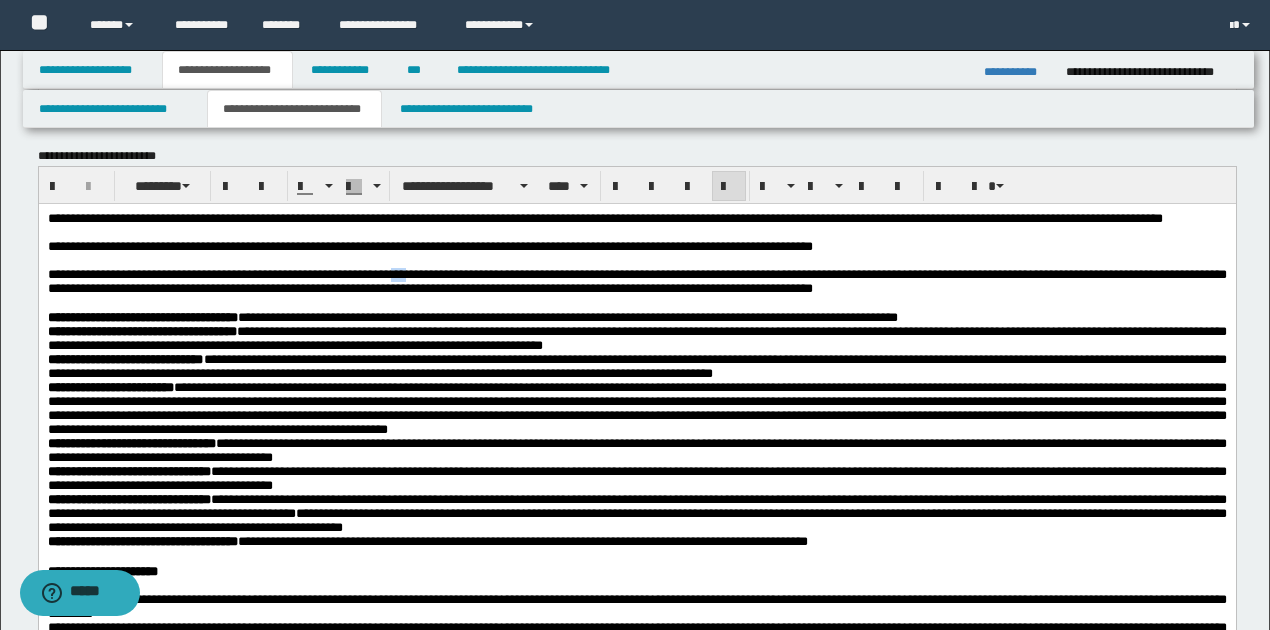 drag, startPoint x: 413, startPoint y: 296, endPoint x: 440, endPoint y: 294, distance: 27.073973 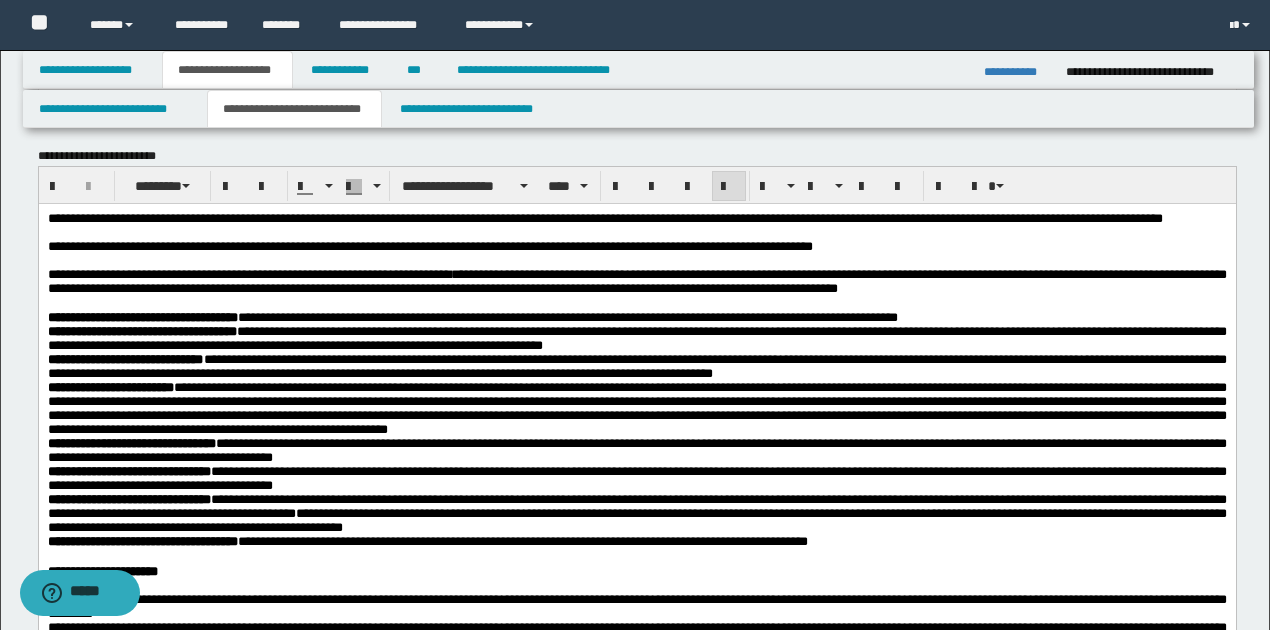 click on "**********" at bounding box center (636, 281) 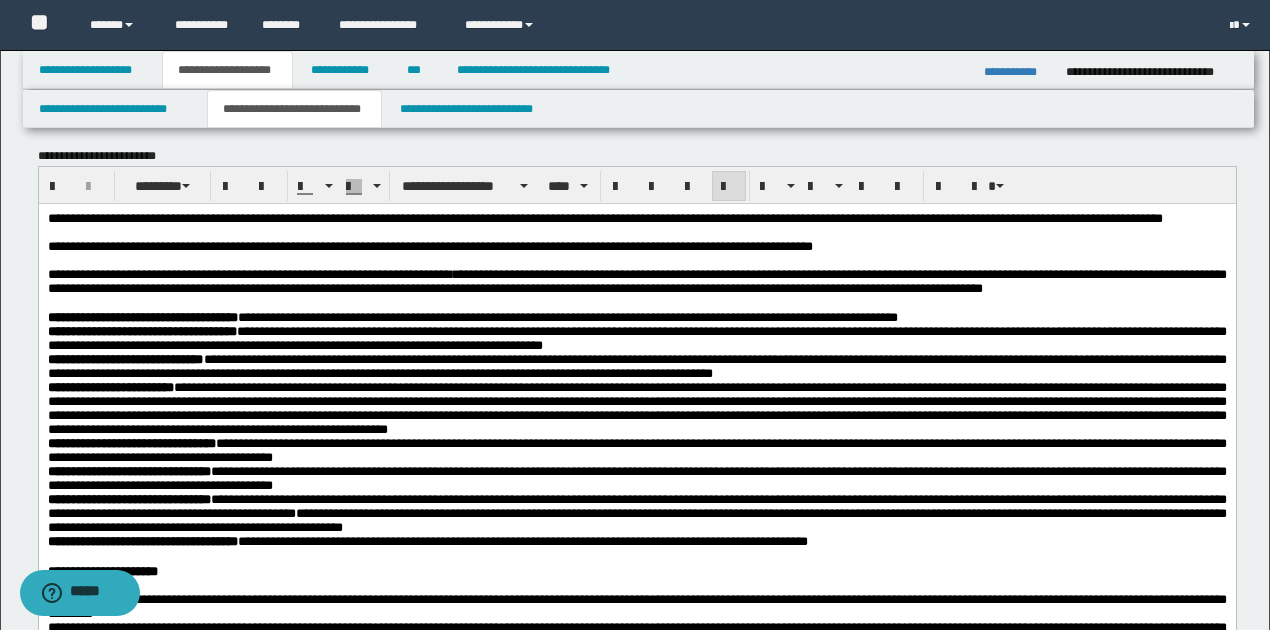 click on "**********" at bounding box center [636, 281] 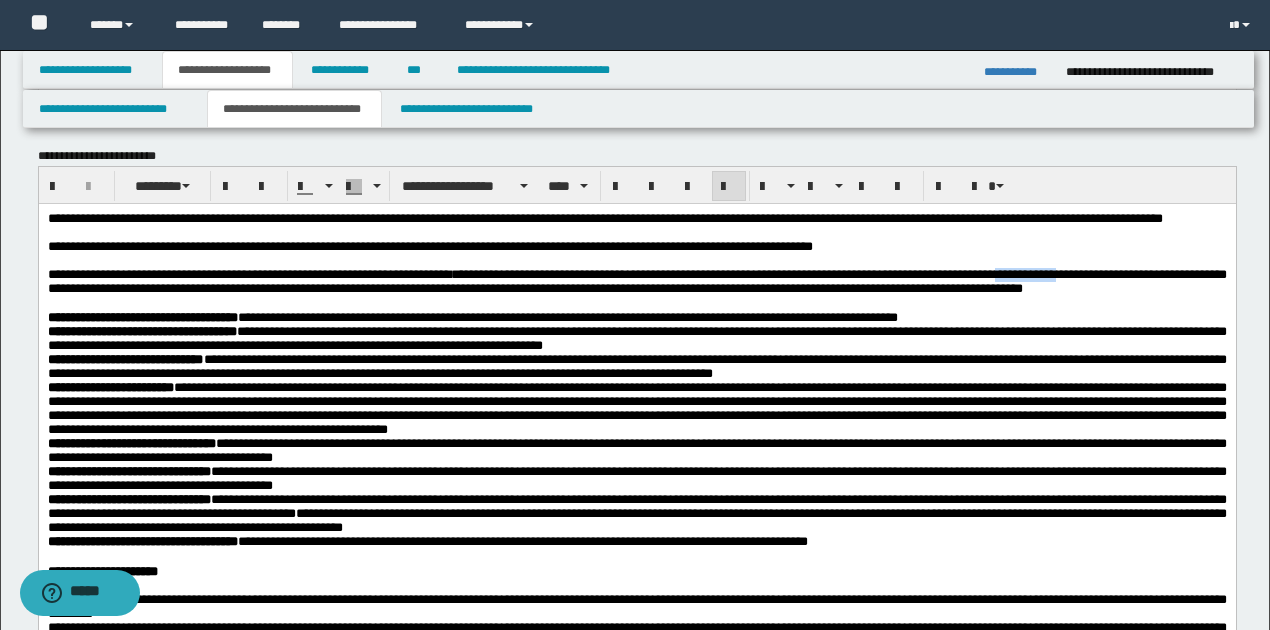 drag, startPoint x: 1065, startPoint y: 300, endPoint x: 1134, endPoint y: 290, distance: 69.72087 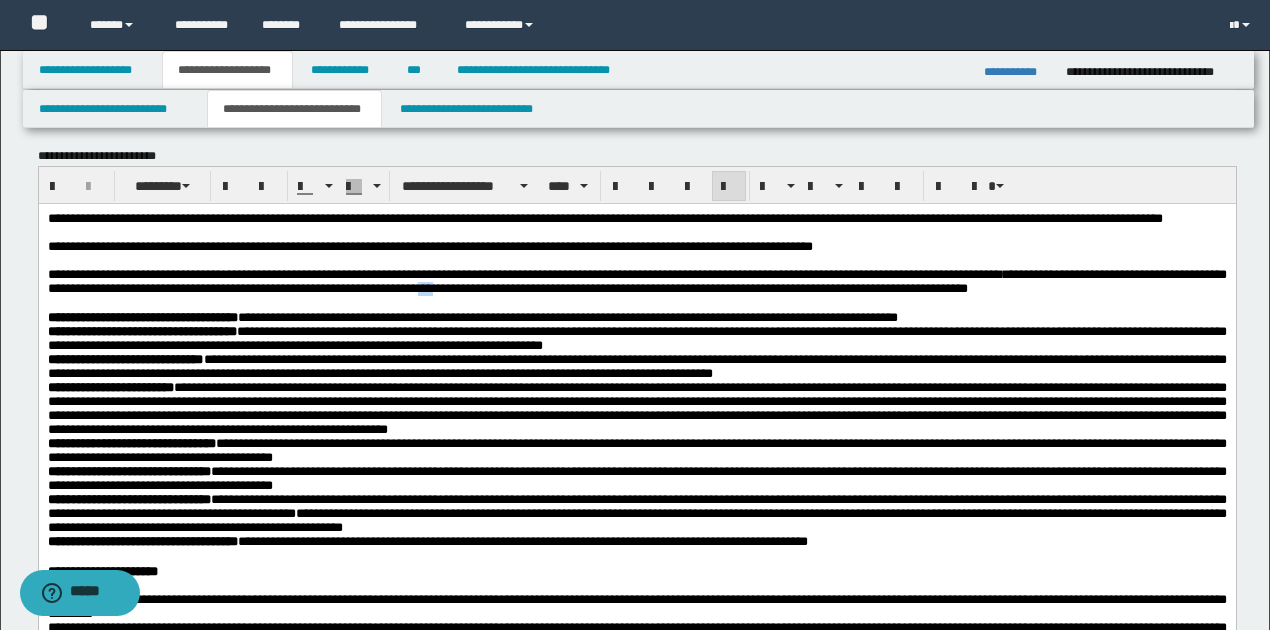 drag, startPoint x: 581, startPoint y: 314, endPoint x: 693, endPoint y: 349, distance: 117.341385 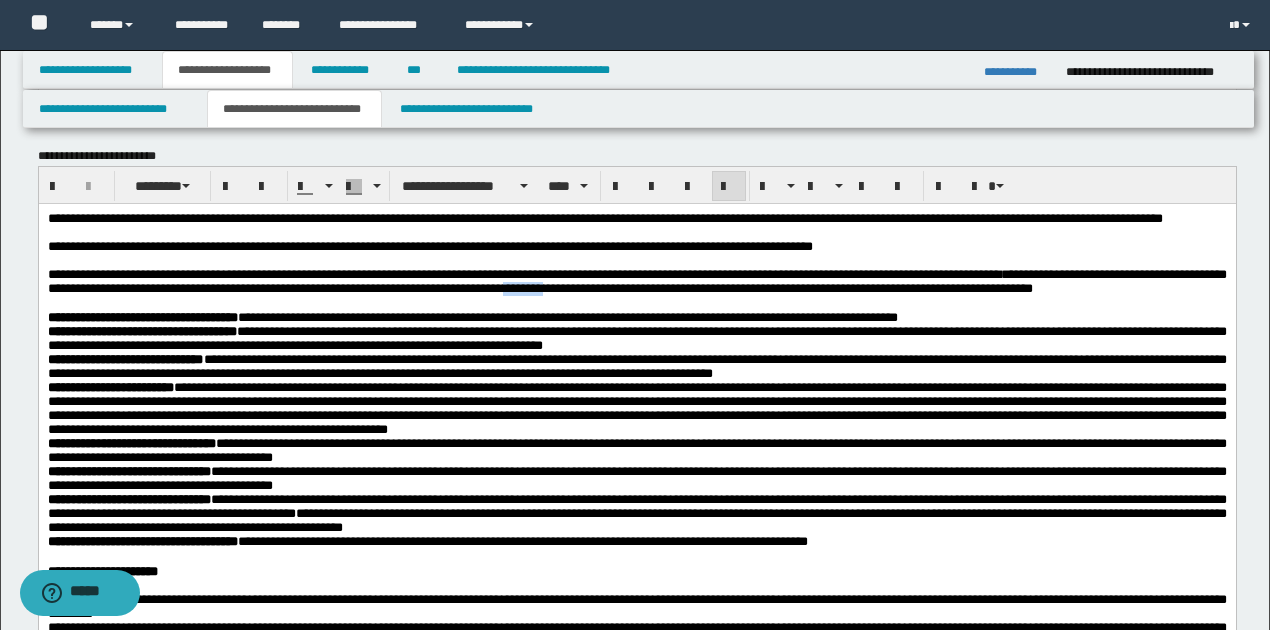 drag, startPoint x: 674, startPoint y: 312, endPoint x: 730, endPoint y: 313, distance: 56.008926 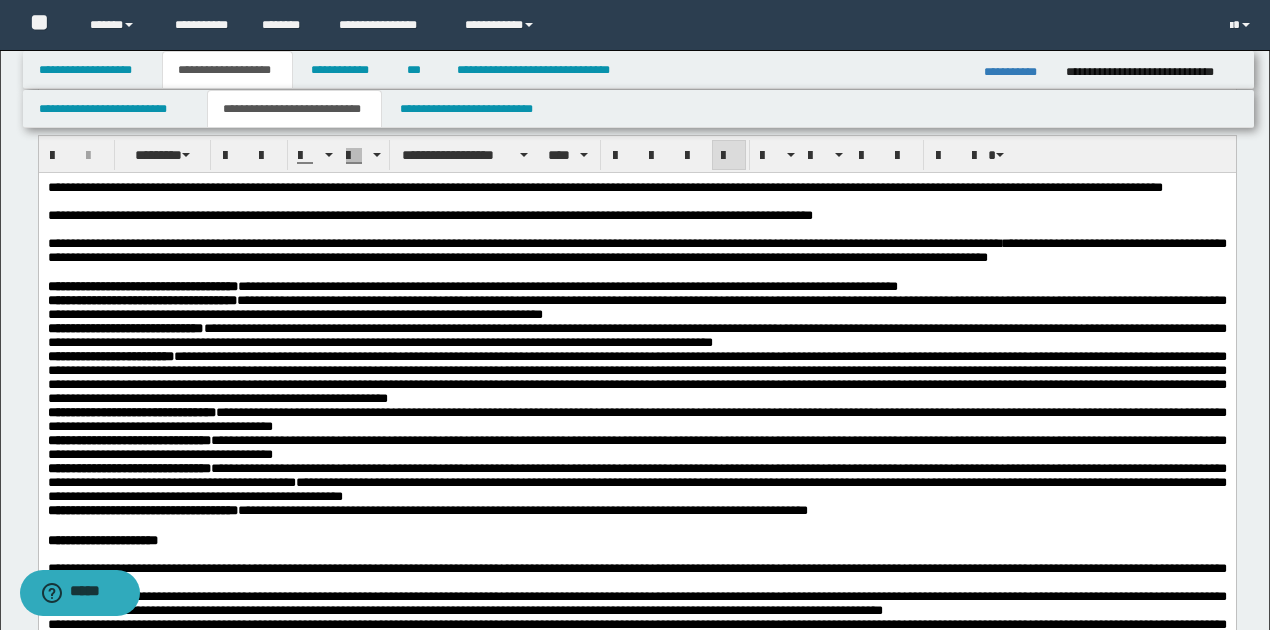 scroll, scrollTop: 800, scrollLeft: 0, axis: vertical 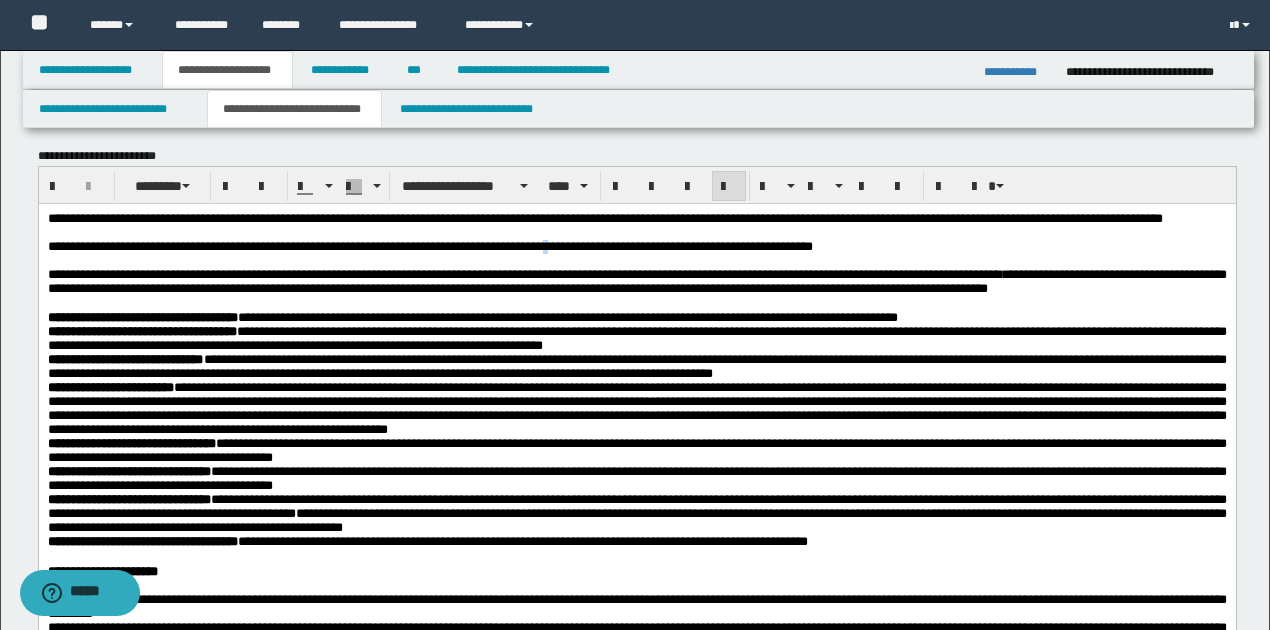 click on "**********" at bounding box center (429, 246) 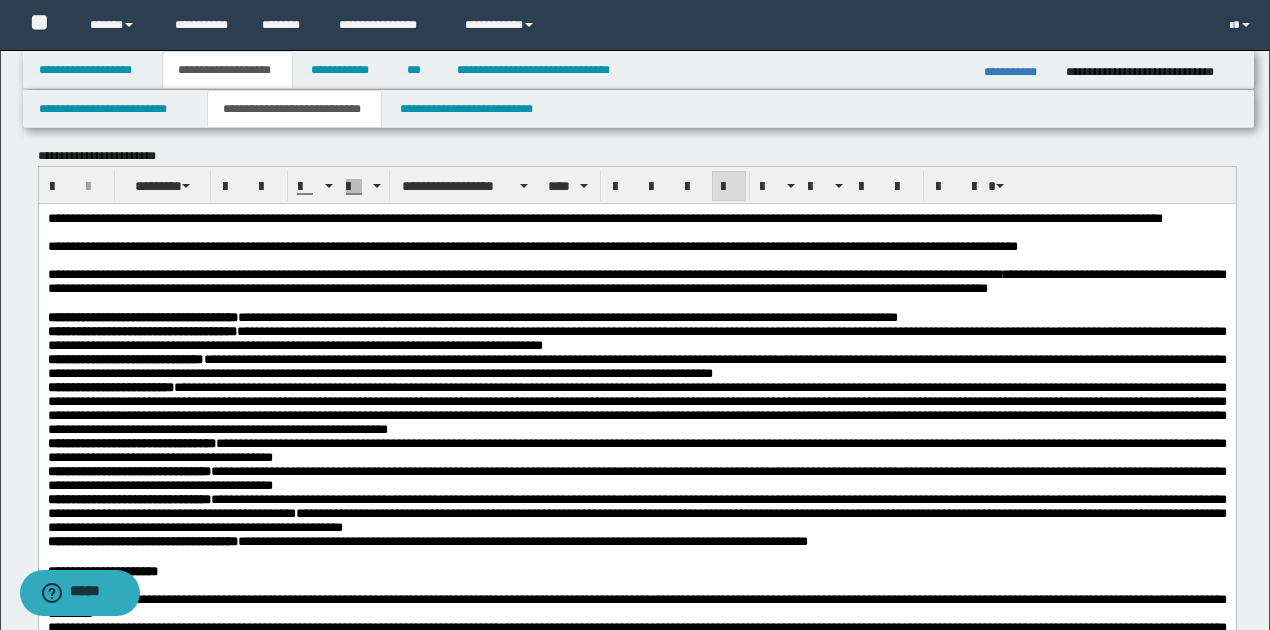 click on "**********" at bounding box center [636, 281] 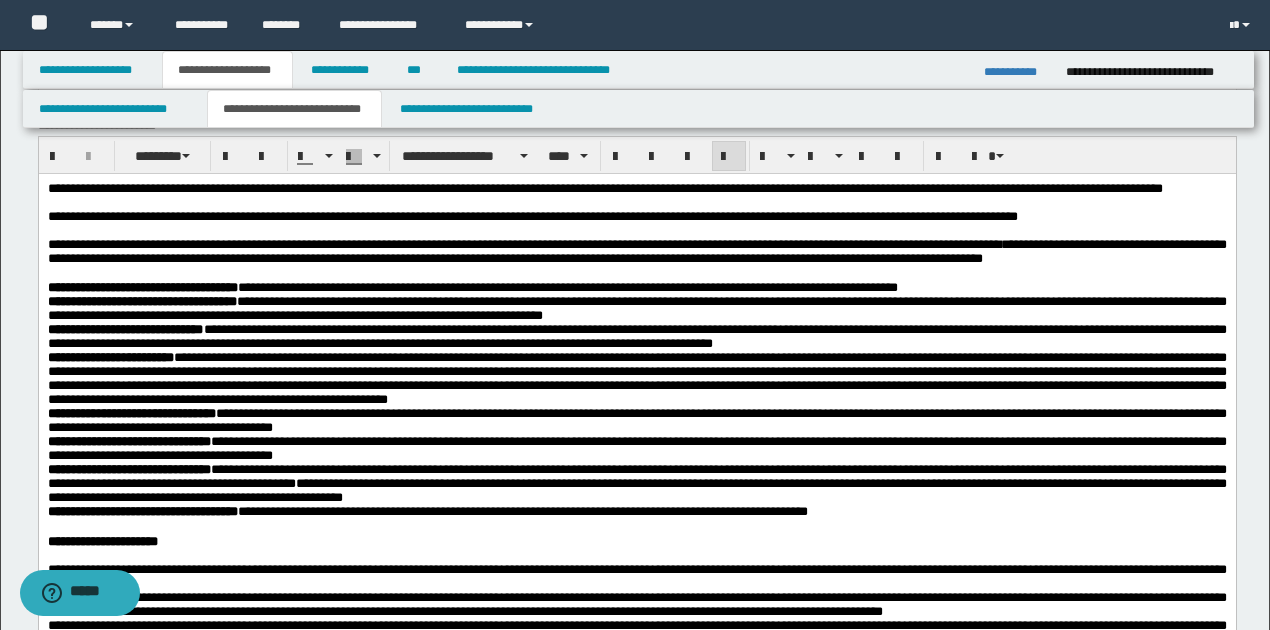 scroll, scrollTop: 800, scrollLeft: 0, axis: vertical 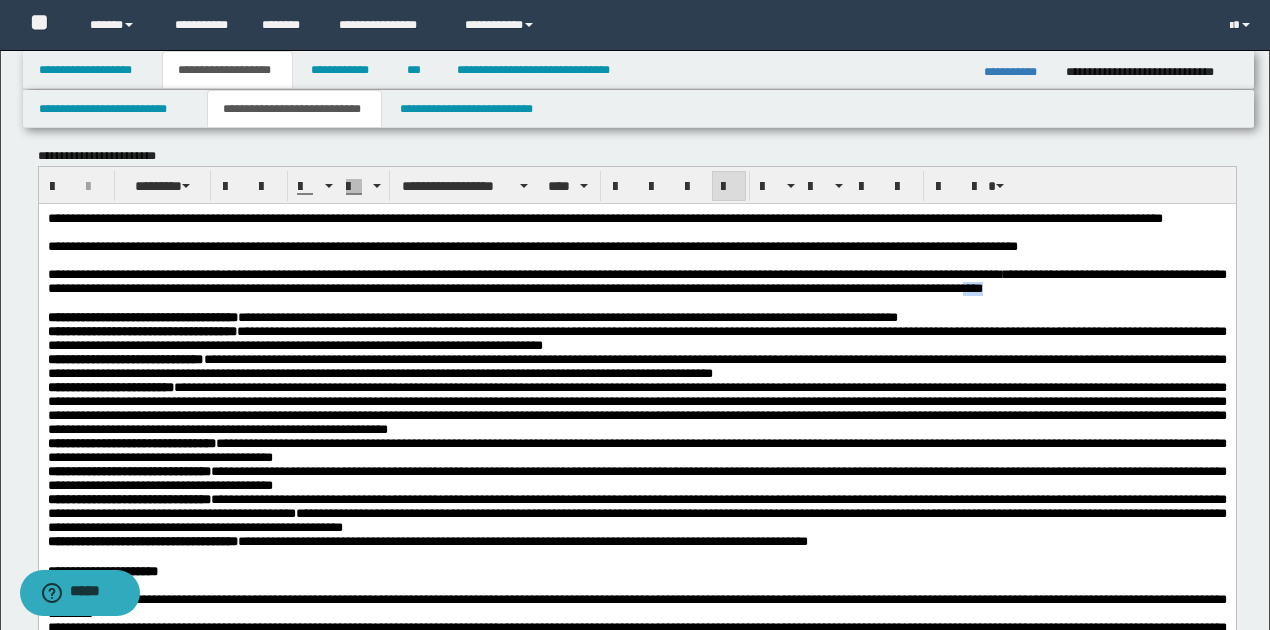 drag, startPoint x: 1172, startPoint y: 310, endPoint x: 1201, endPoint y: 309, distance: 29.017237 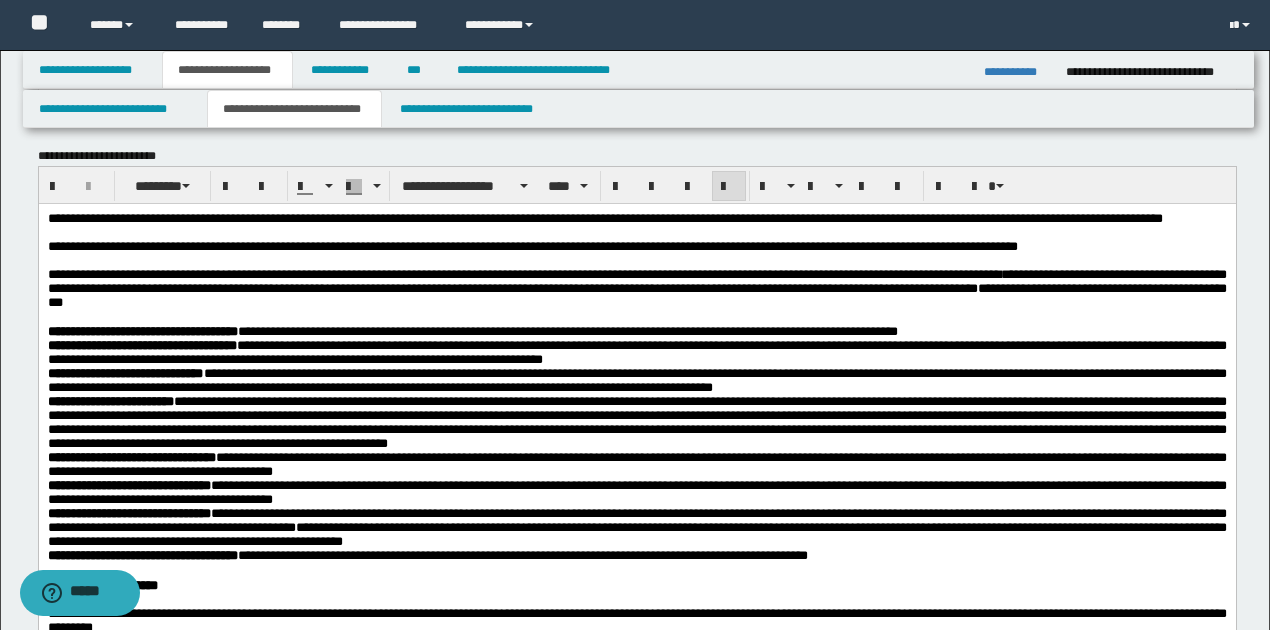 click on "**********" at bounding box center [636, 288] 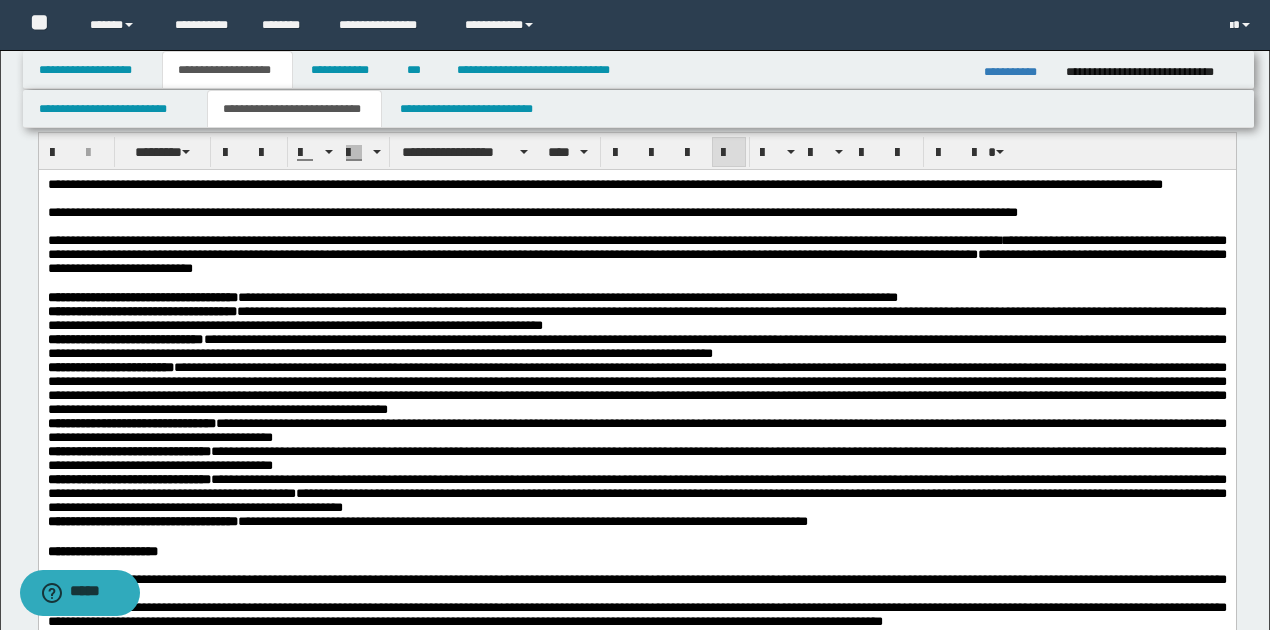scroll, scrollTop: 866, scrollLeft: 0, axis: vertical 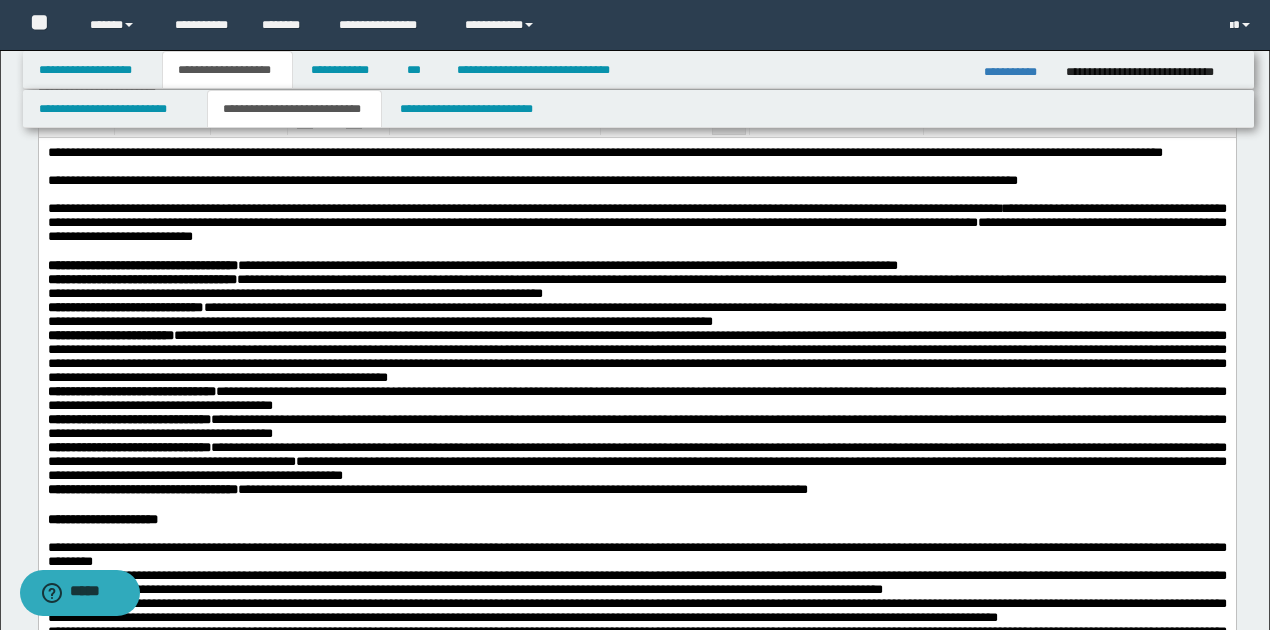click on "**********" at bounding box center [636, 223] 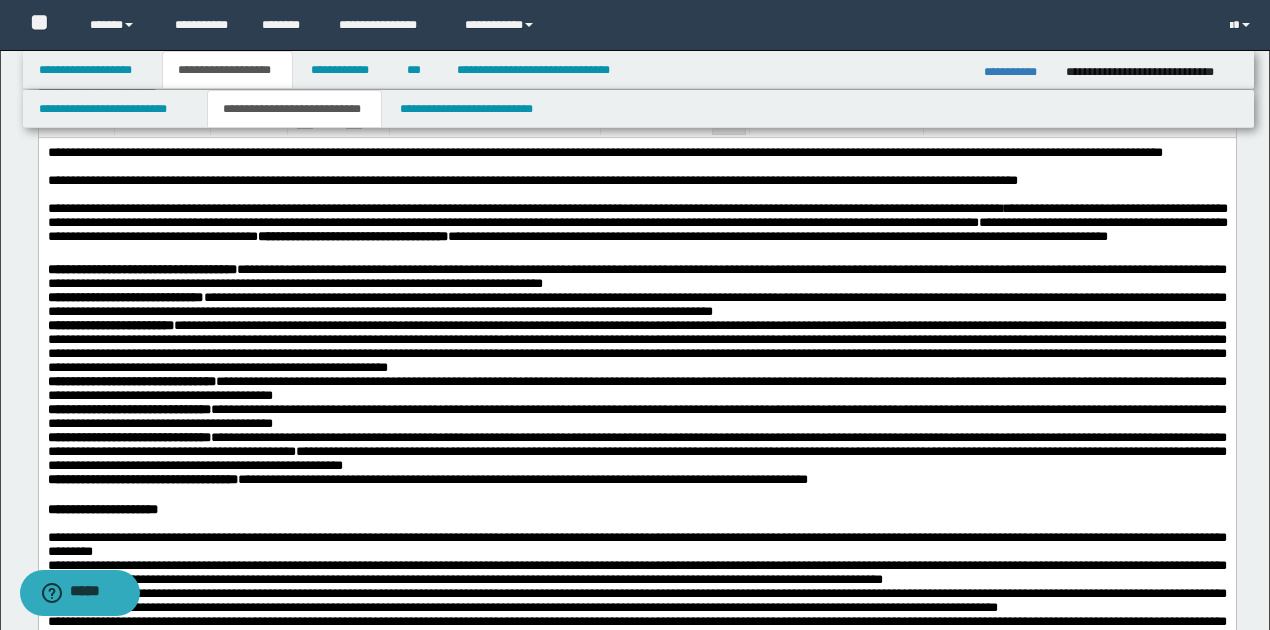 click on "**********" at bounding box center (637, 232) 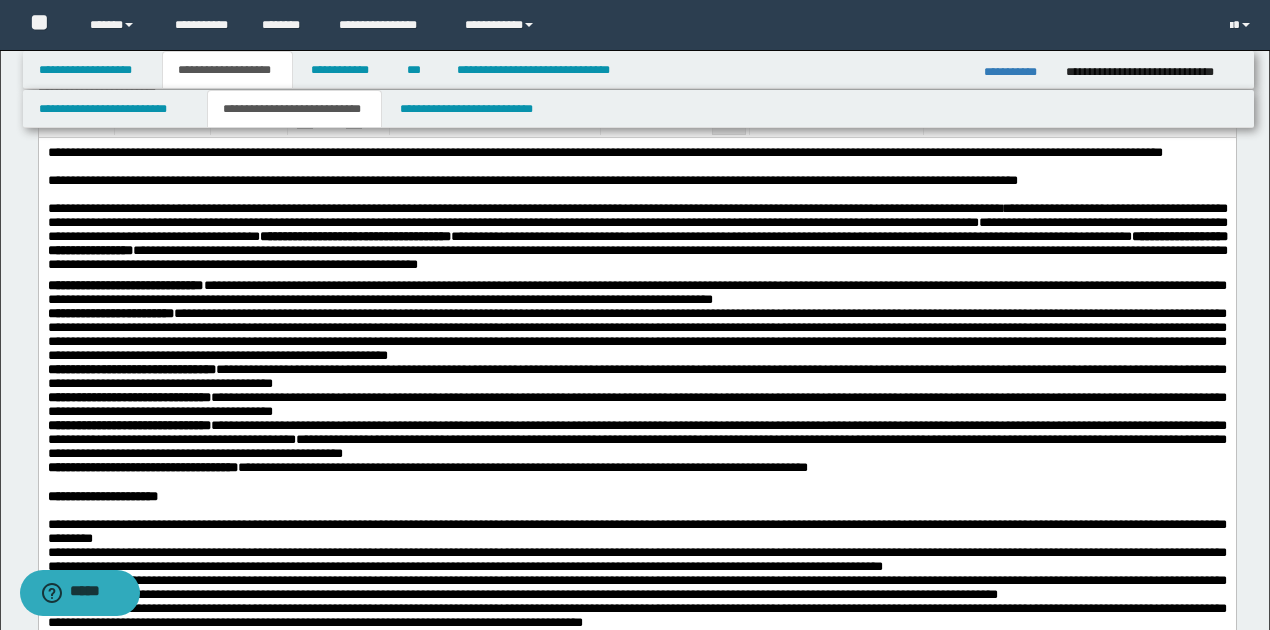 click on "**********" at bounding box center [637, 240] 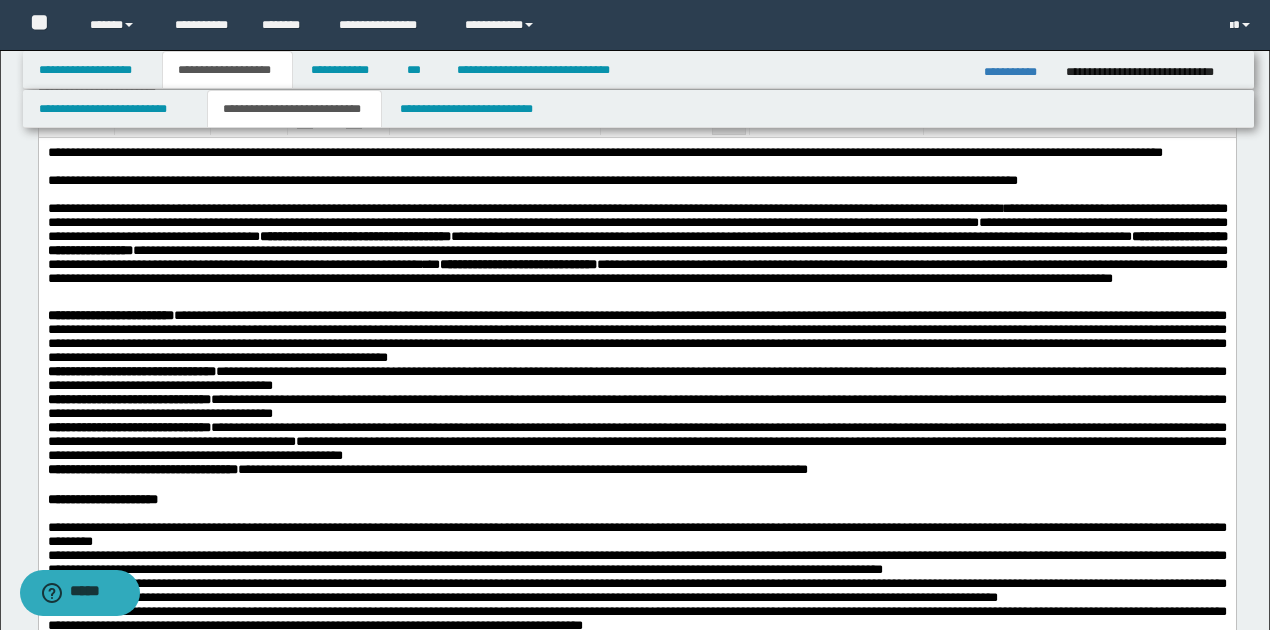 click on "**********" at bounding box center [637, 255] 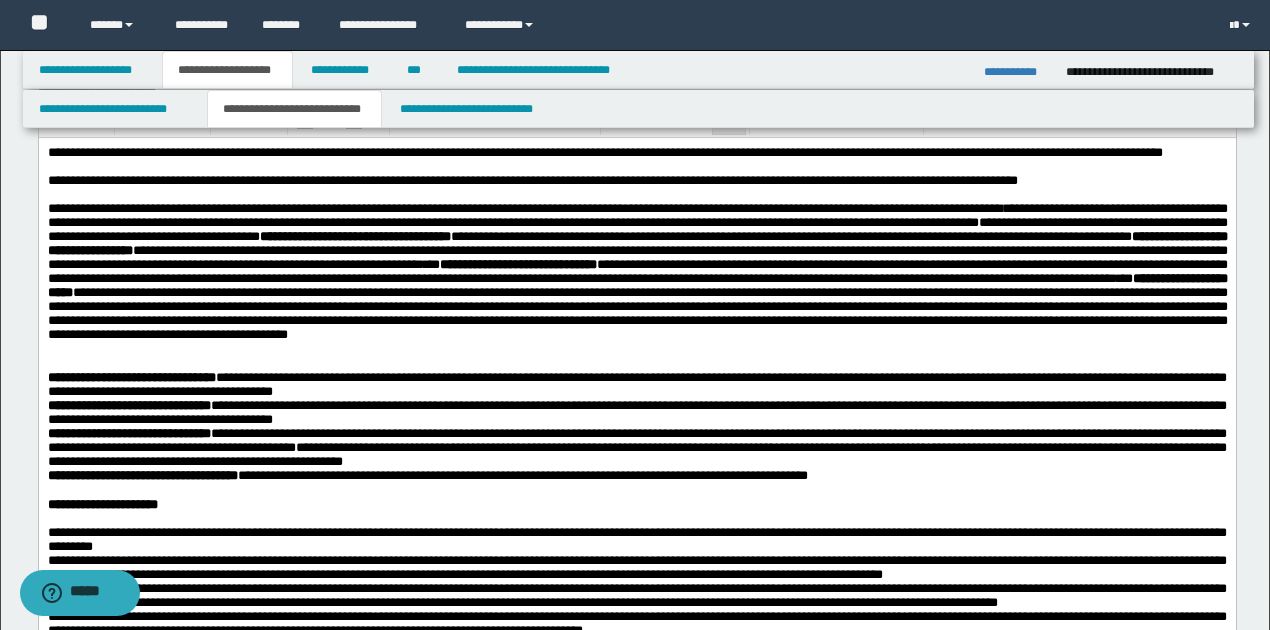 click at bounding box center (289, 334) 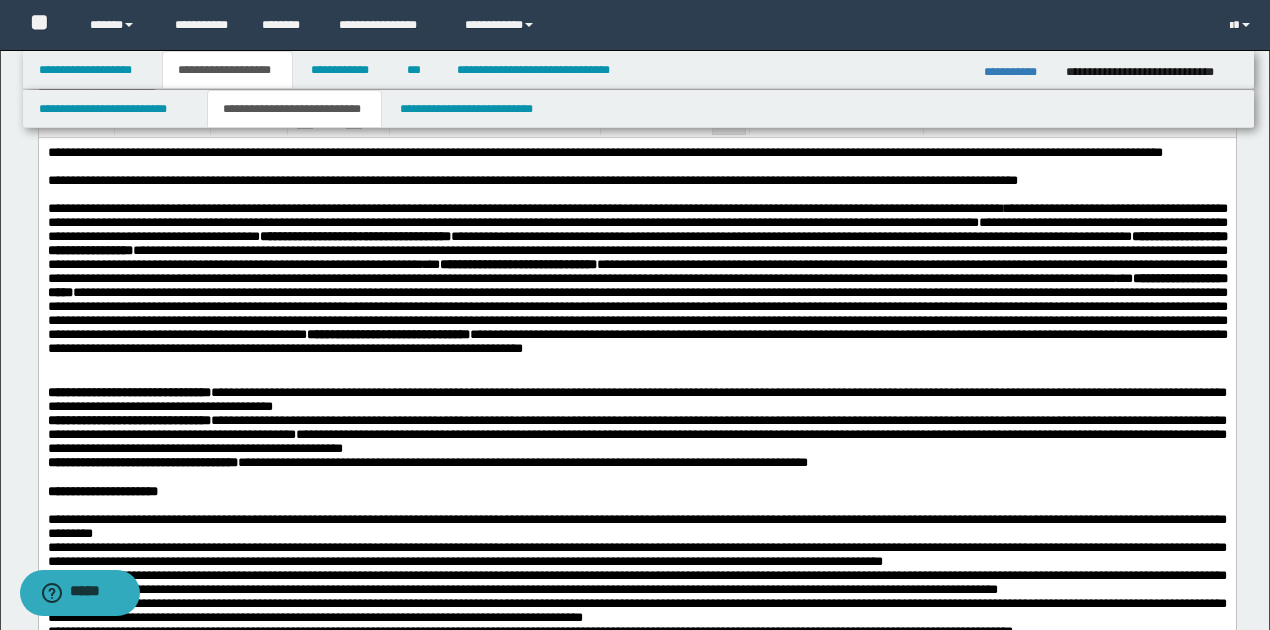 click on "**********" at bounding box center [637, 294] 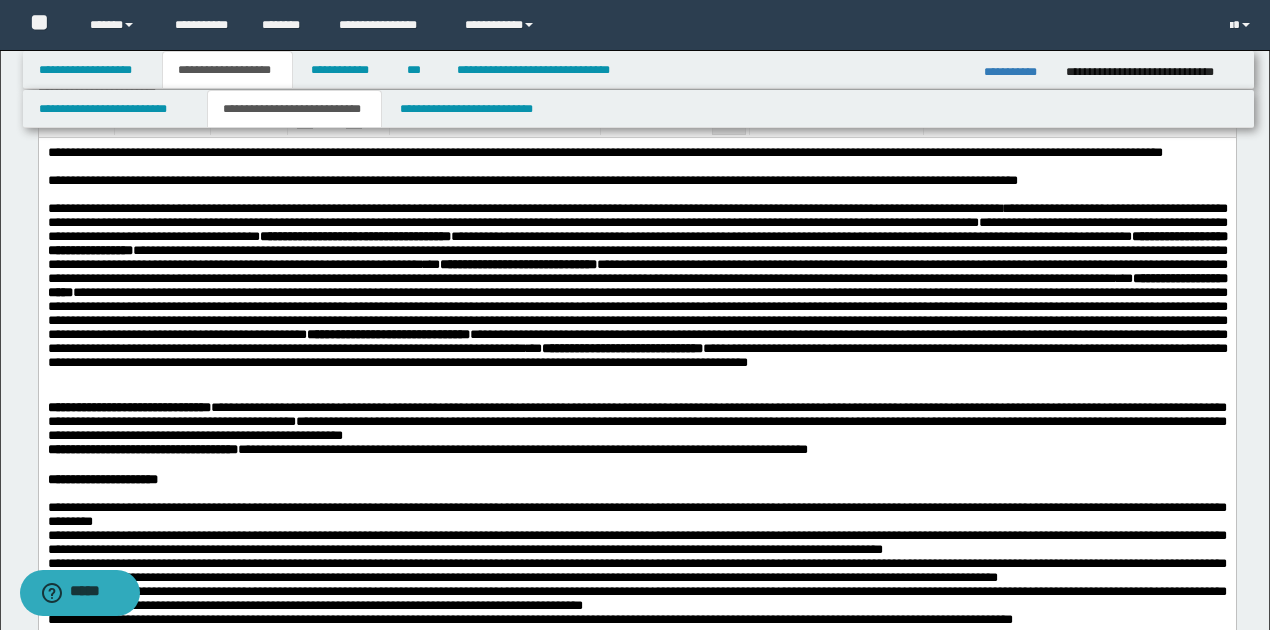 click at bounding box center (749, 362) 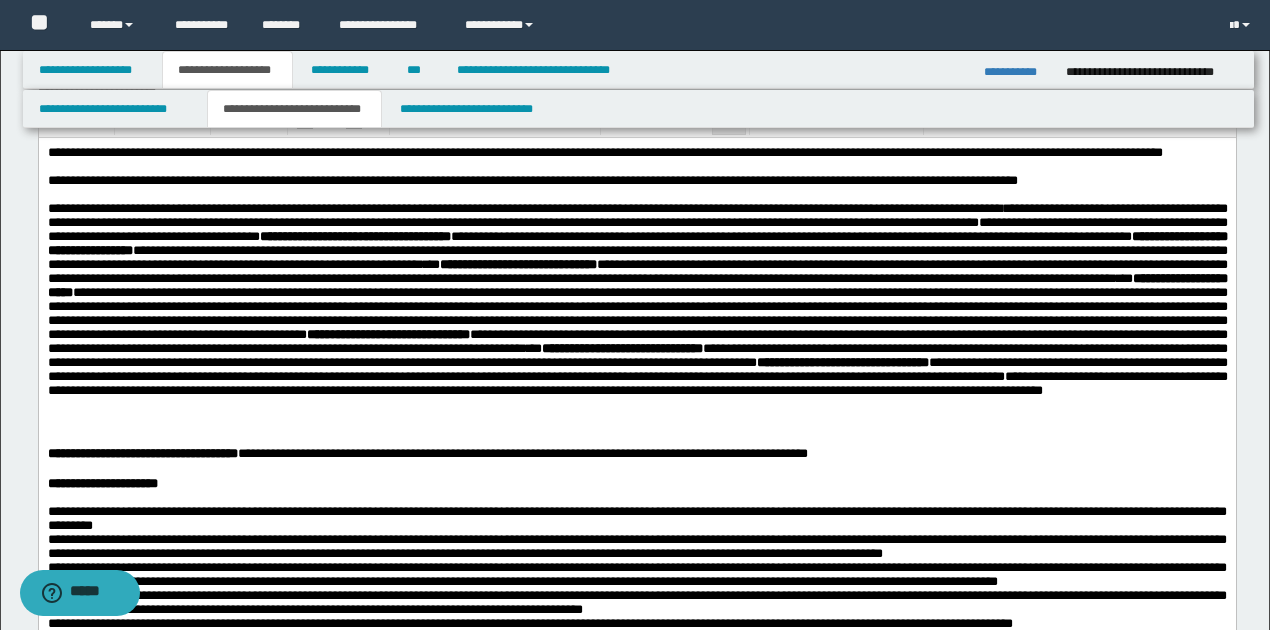 click on "**********" at bounding box center (637, 383) 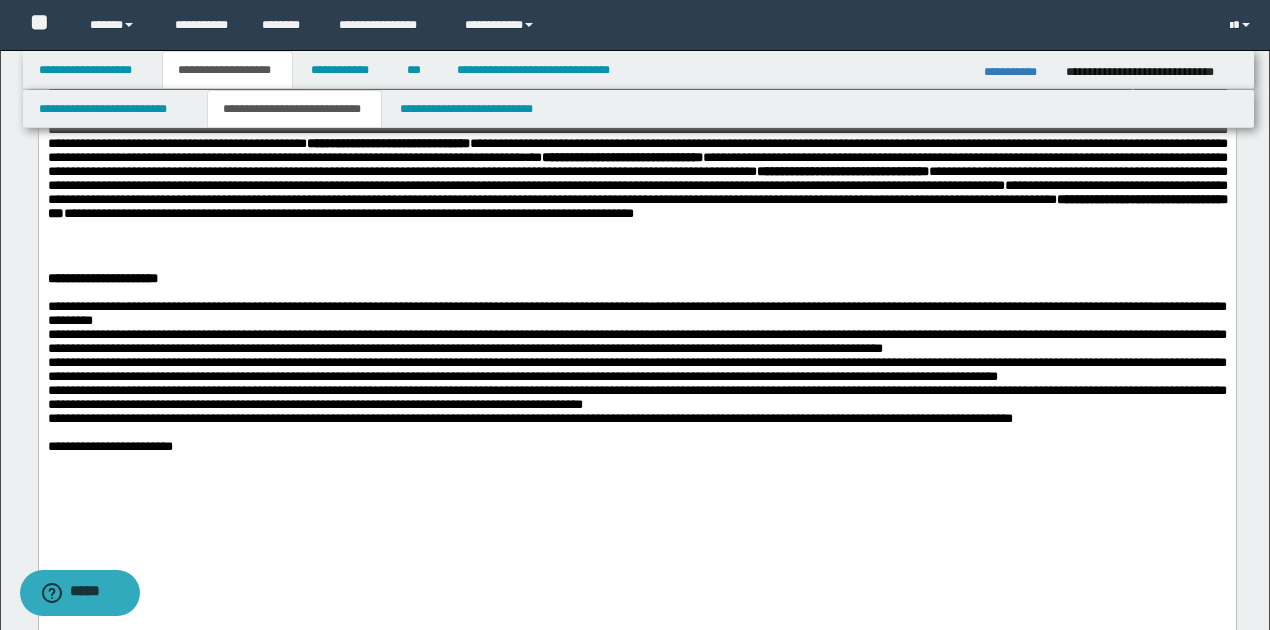 scroll, scrollTop: 1066, scrollLeft: 0, axis: vertical 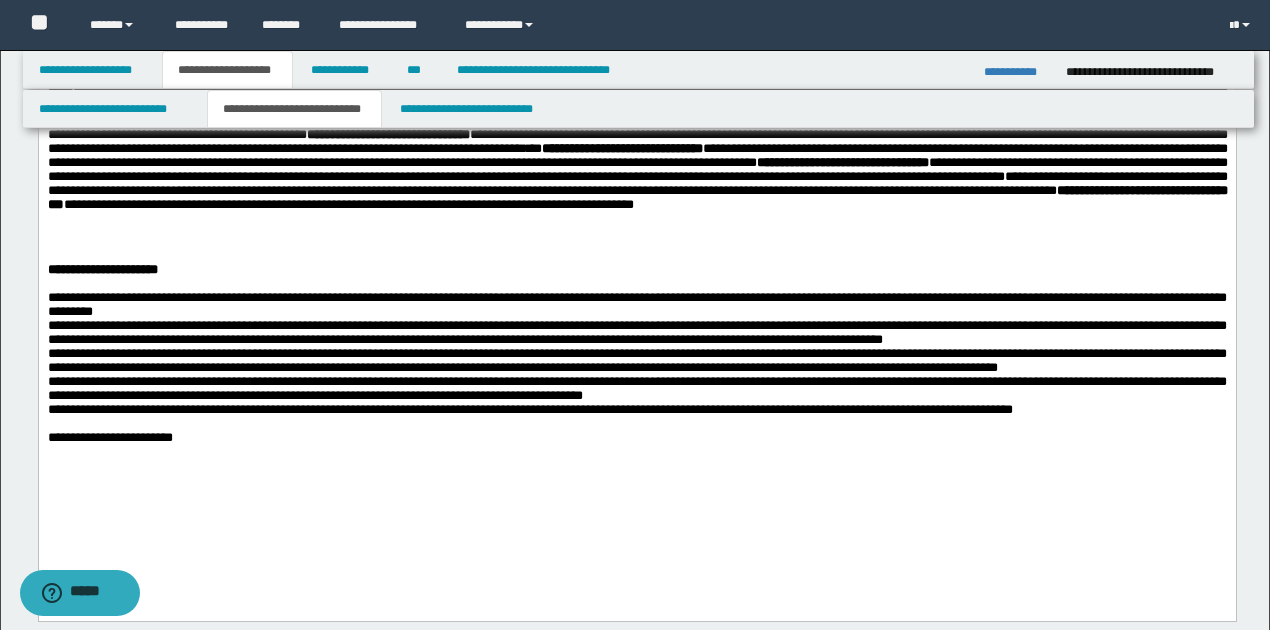 click on "**********" at bounding box center [636, 390] 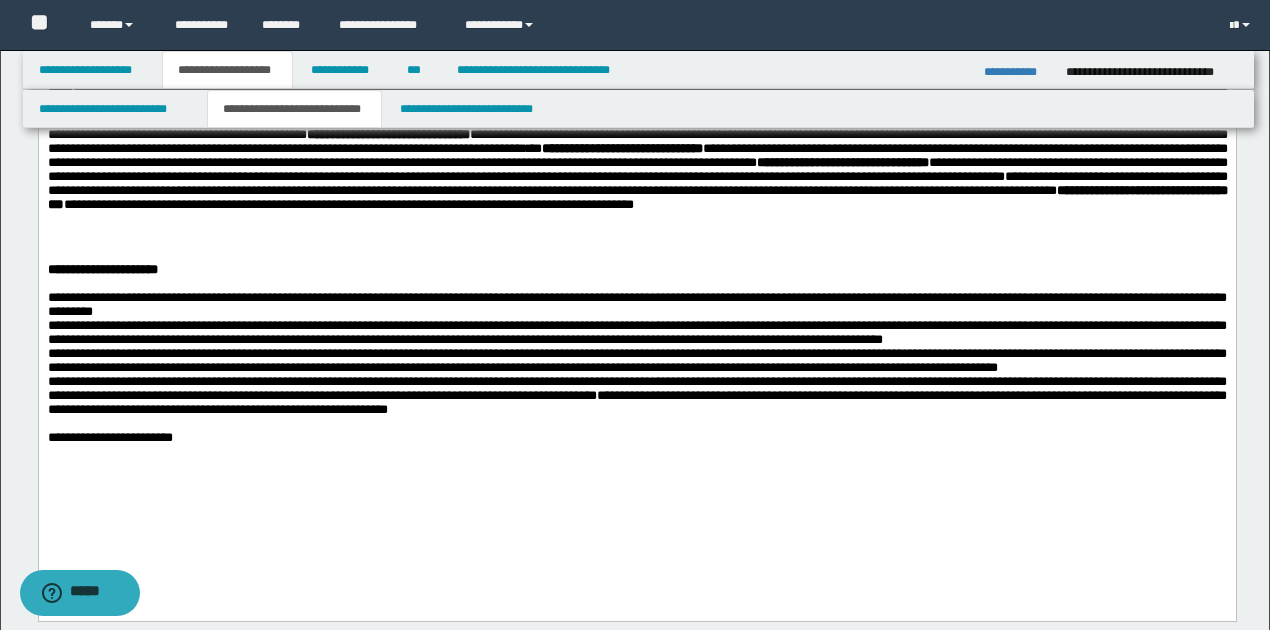 click at bounding box center (637, 255) 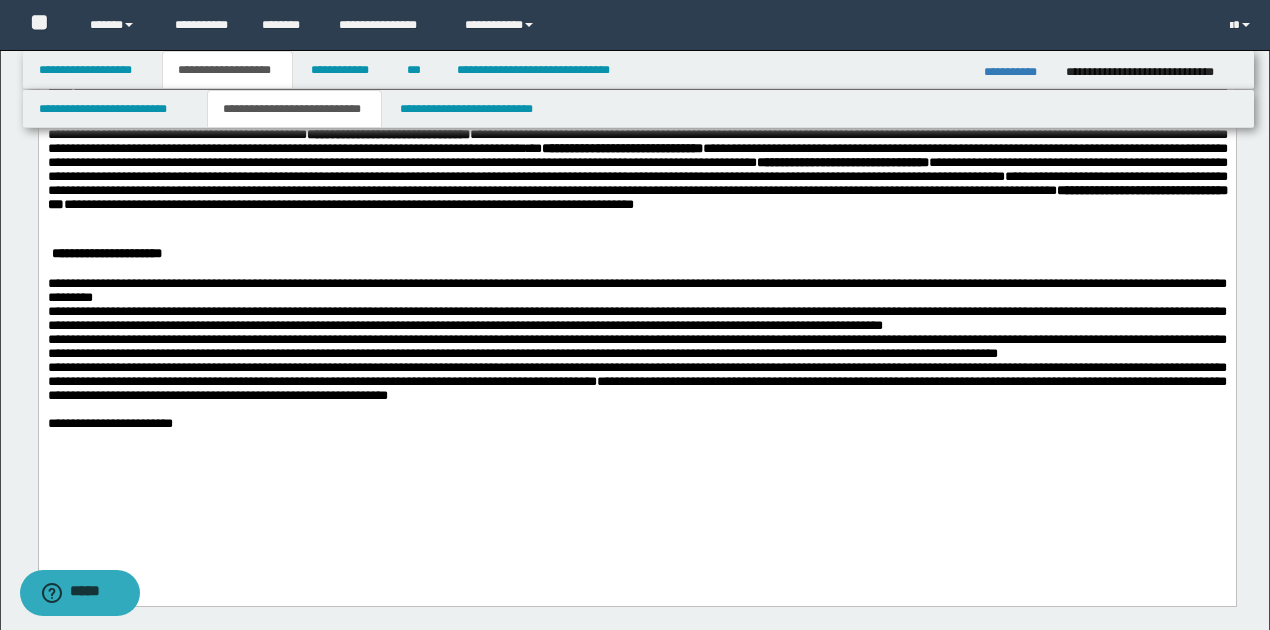 click on "**********" at bounding box center [637, 255] 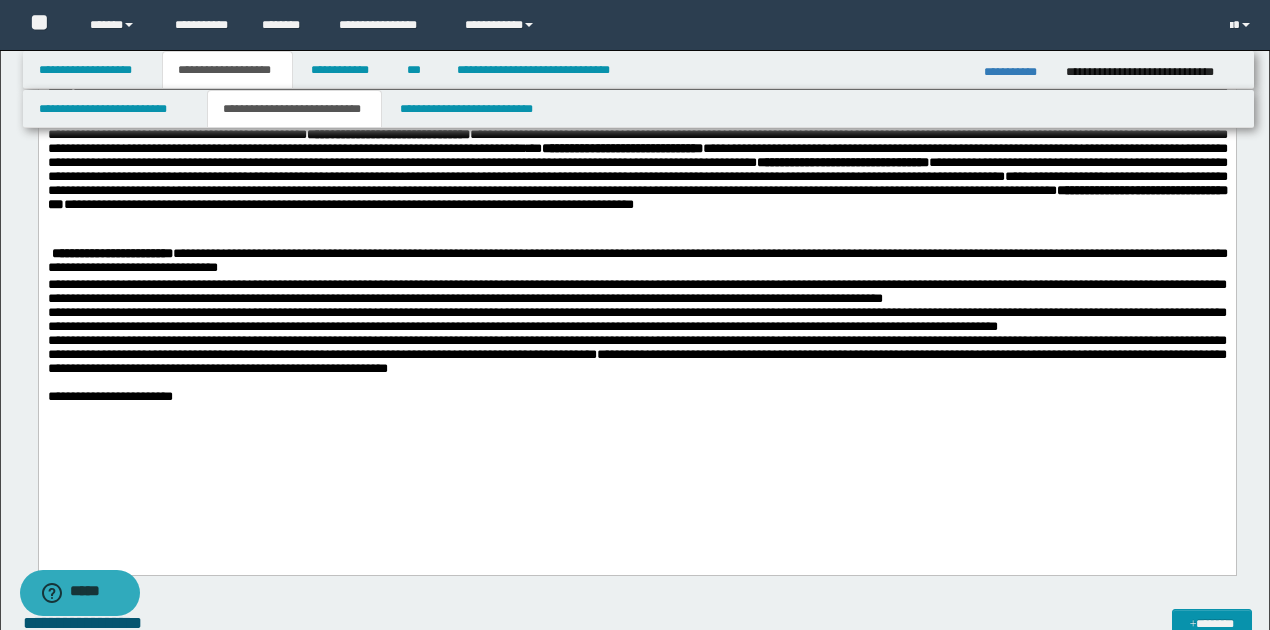 click on "**********" at bounding box center (637, 263) 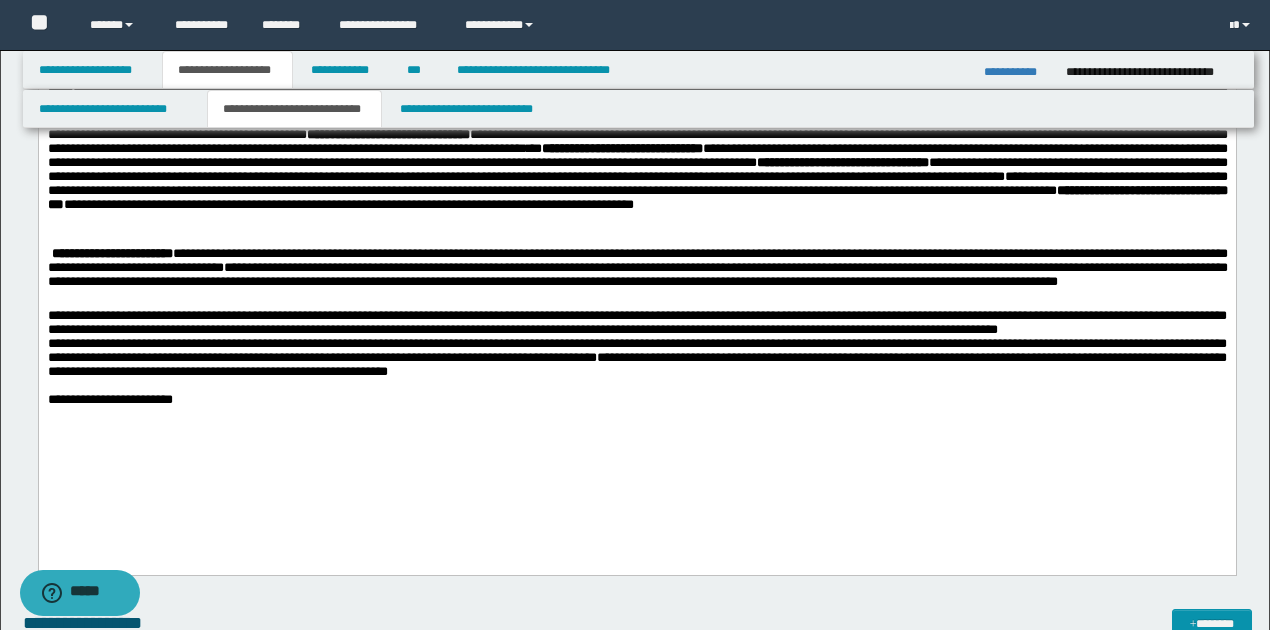 click on "**********" at bounding box center [637, 278] 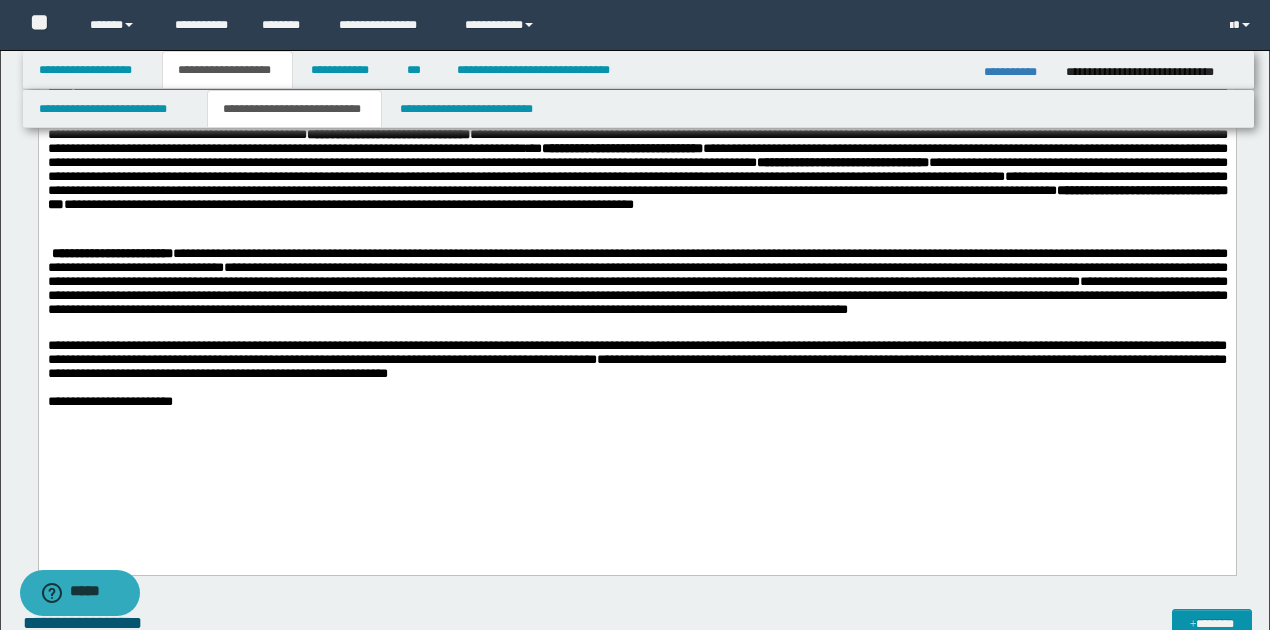 click on "**********" at bounding box center [637, 294] 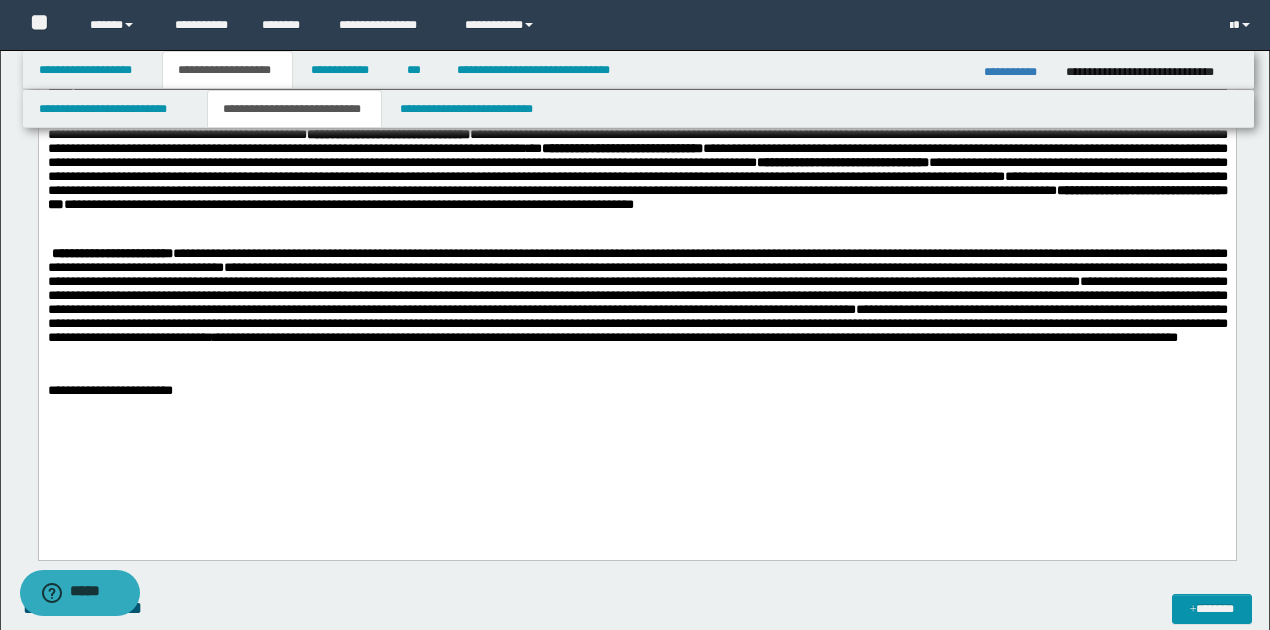click on "**********" at bounding box center (637, 309) 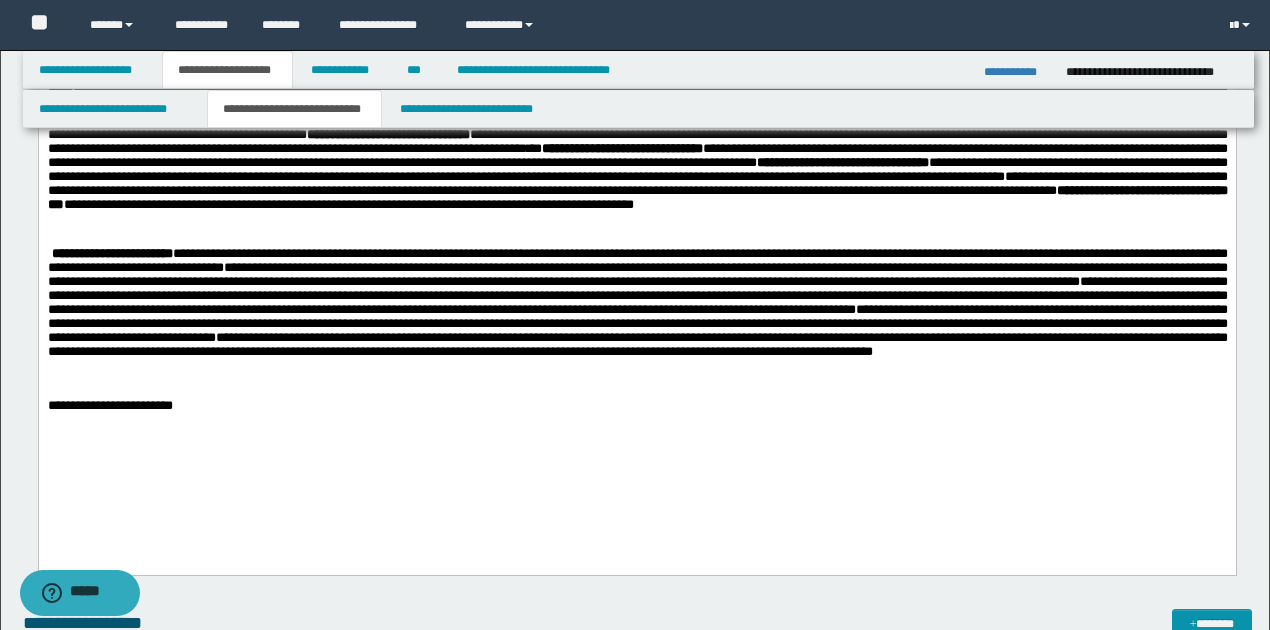 click on "**********" at bounding box center [637, 345] 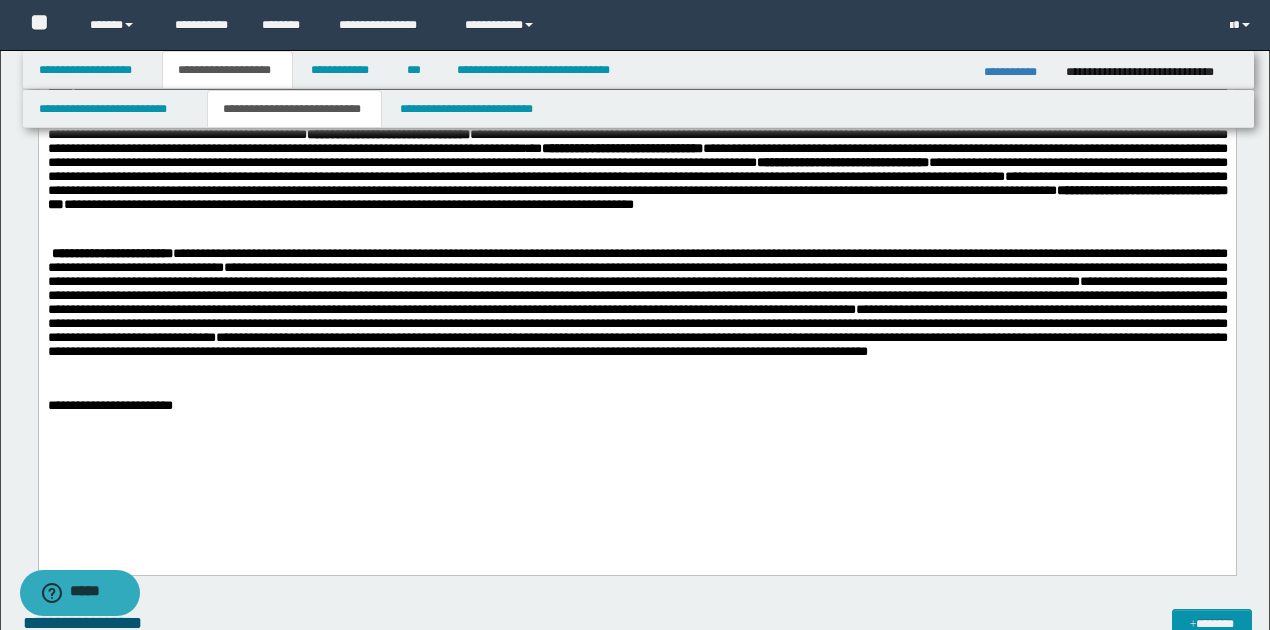 click on "**********" at bounding box center [636, 407] 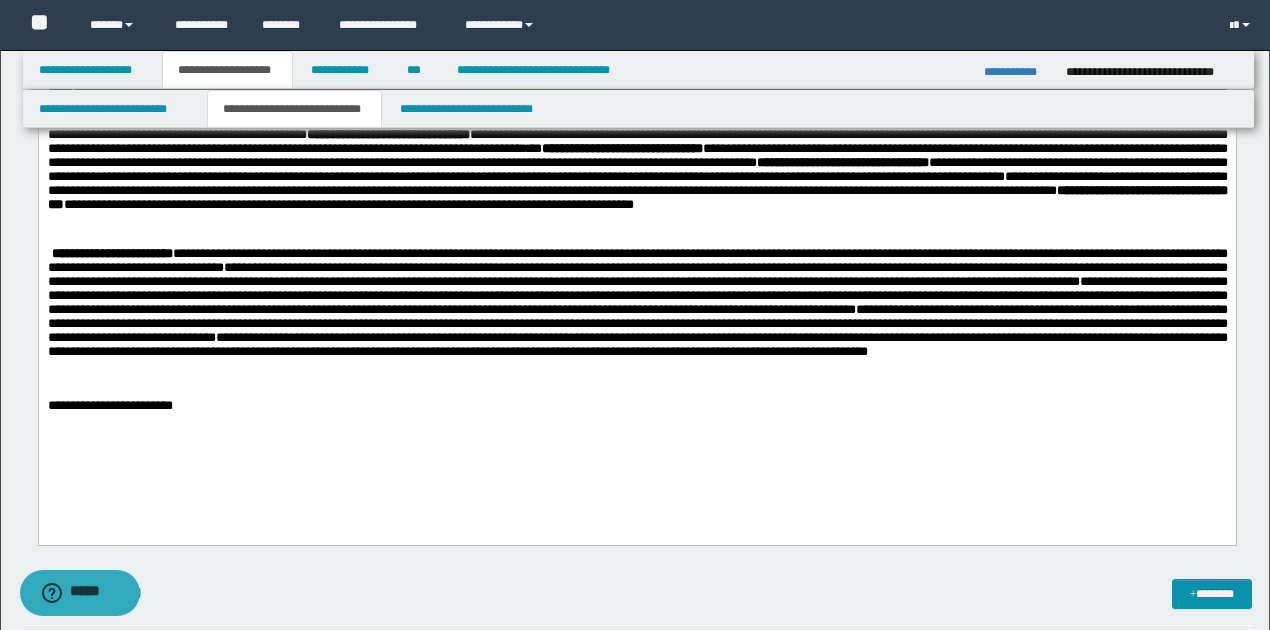 click on "**********" at bounding box center (637, 317) 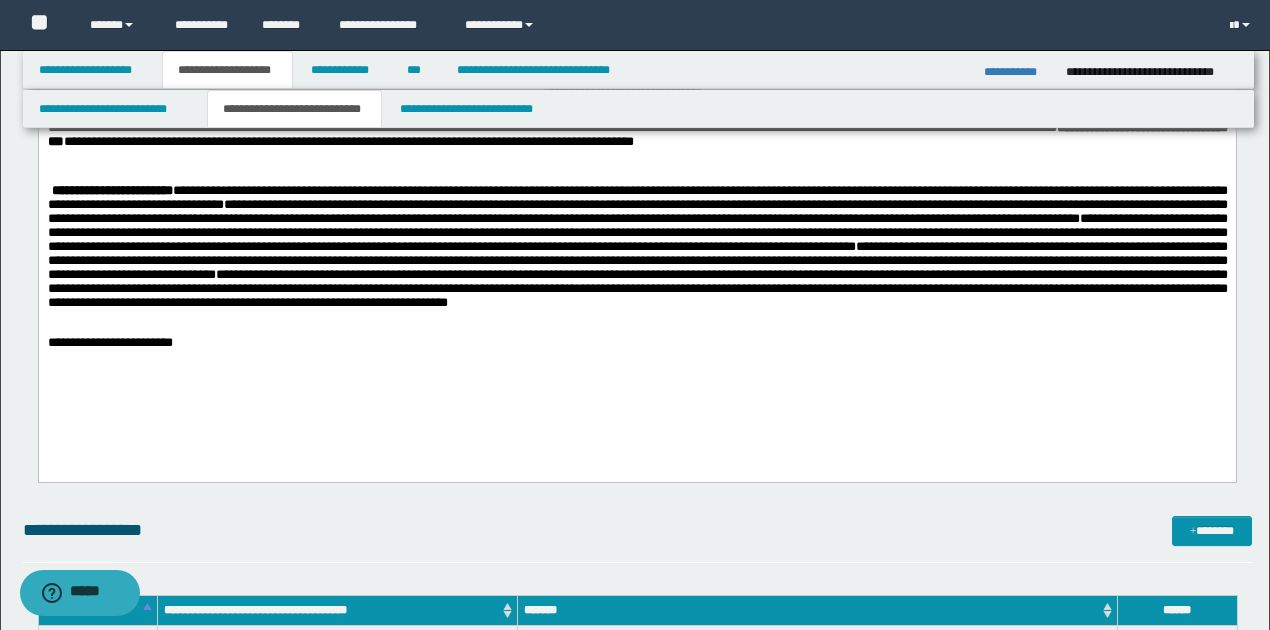 scroll, scrollTop: 1133, scrollLeft: 0, axis: vertical 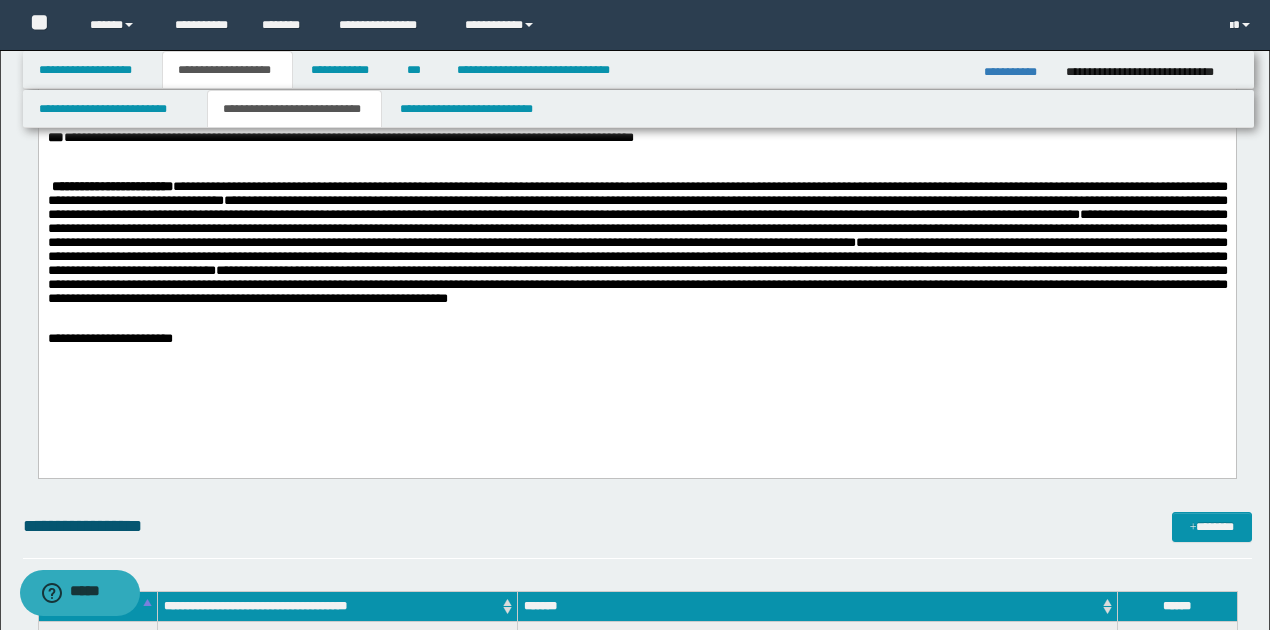 click on "**********" at bounding box center (637, 340) 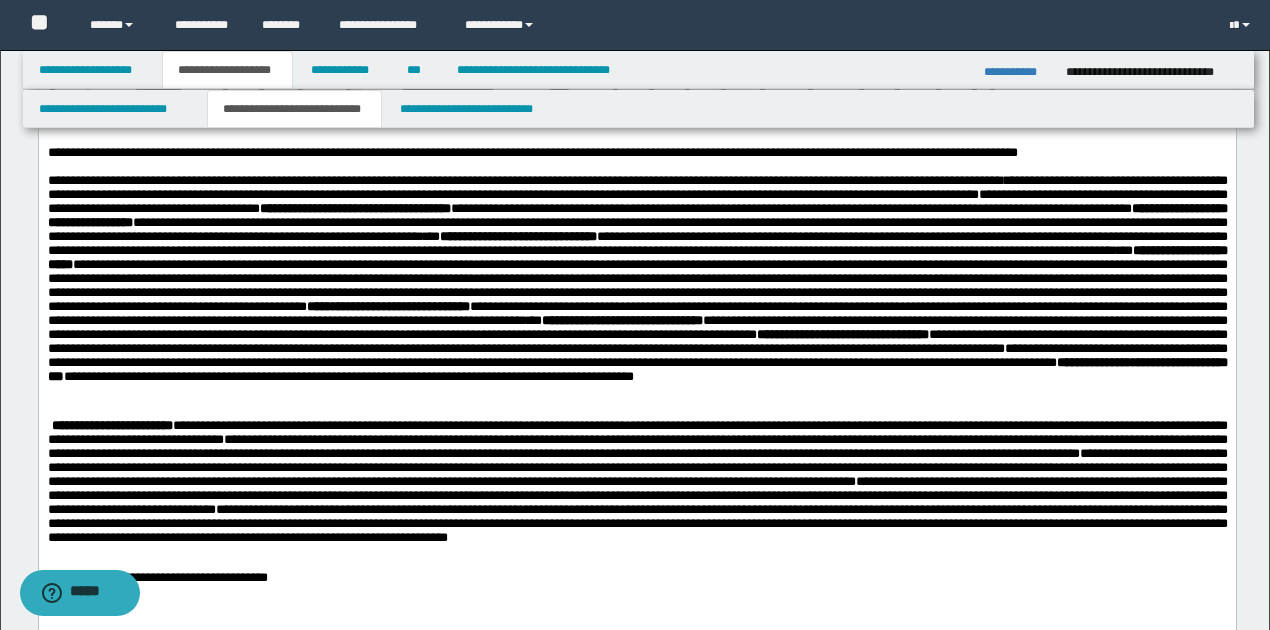 scroll, scrollTop: 866, scrollLeft: 0, axis: vertical 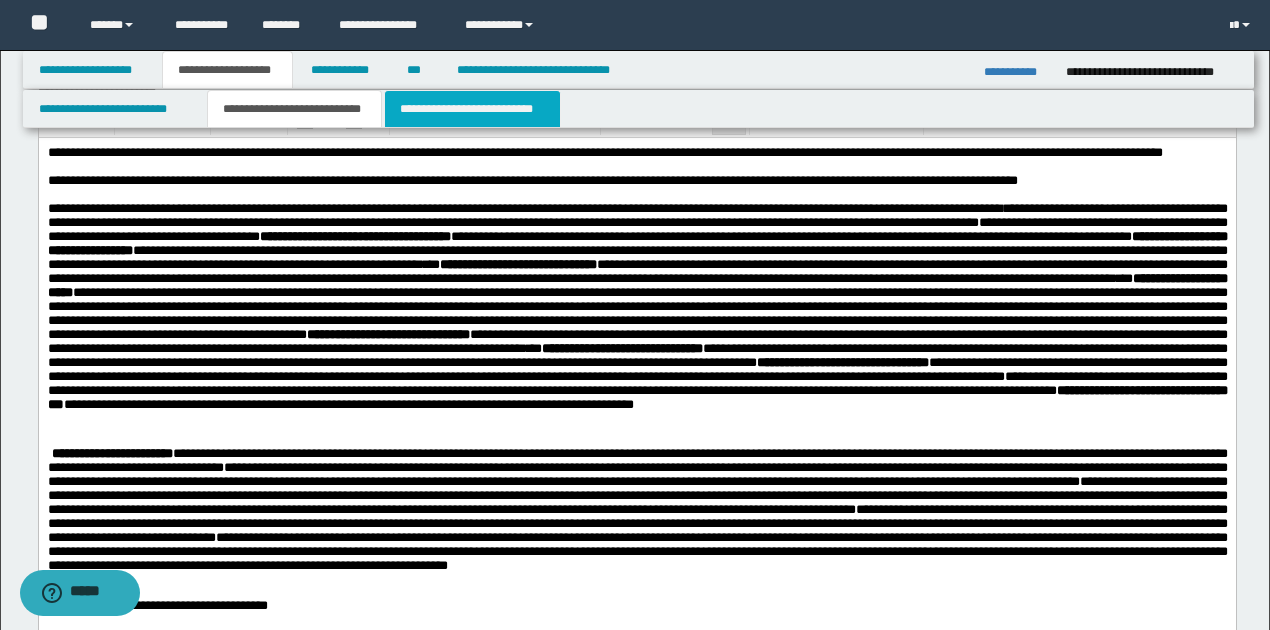 click on "**********" at bounding box center (472, 109) 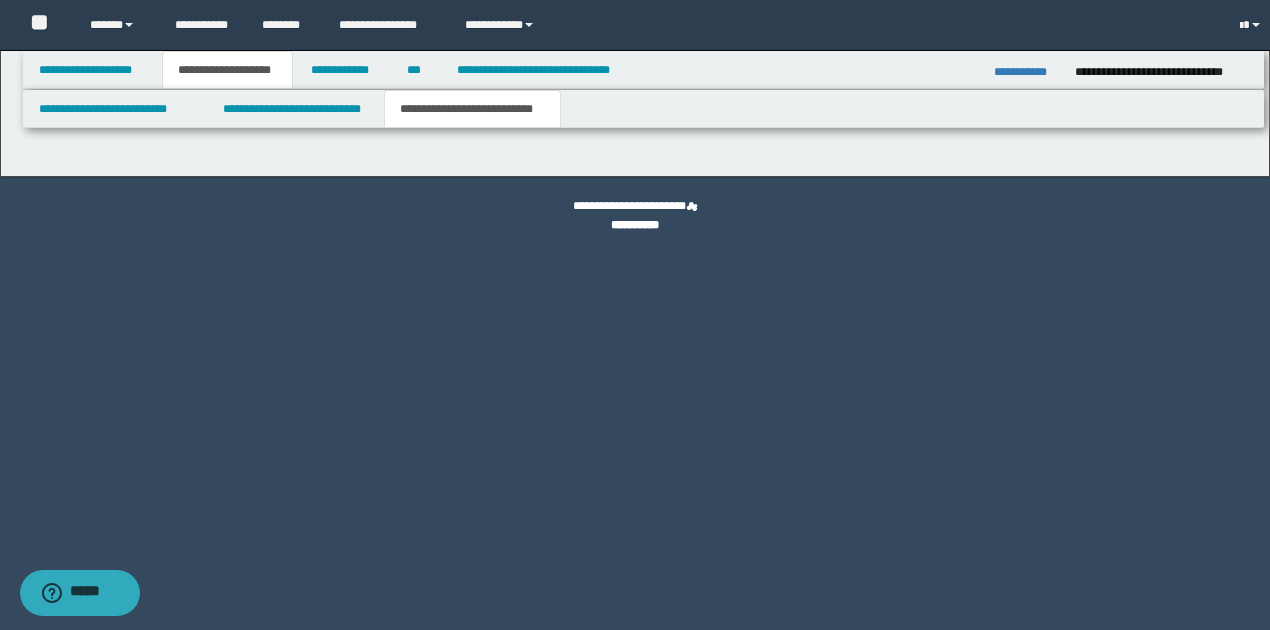 scroll, scrollTop: 0, scrollLeft: 0, axis: both 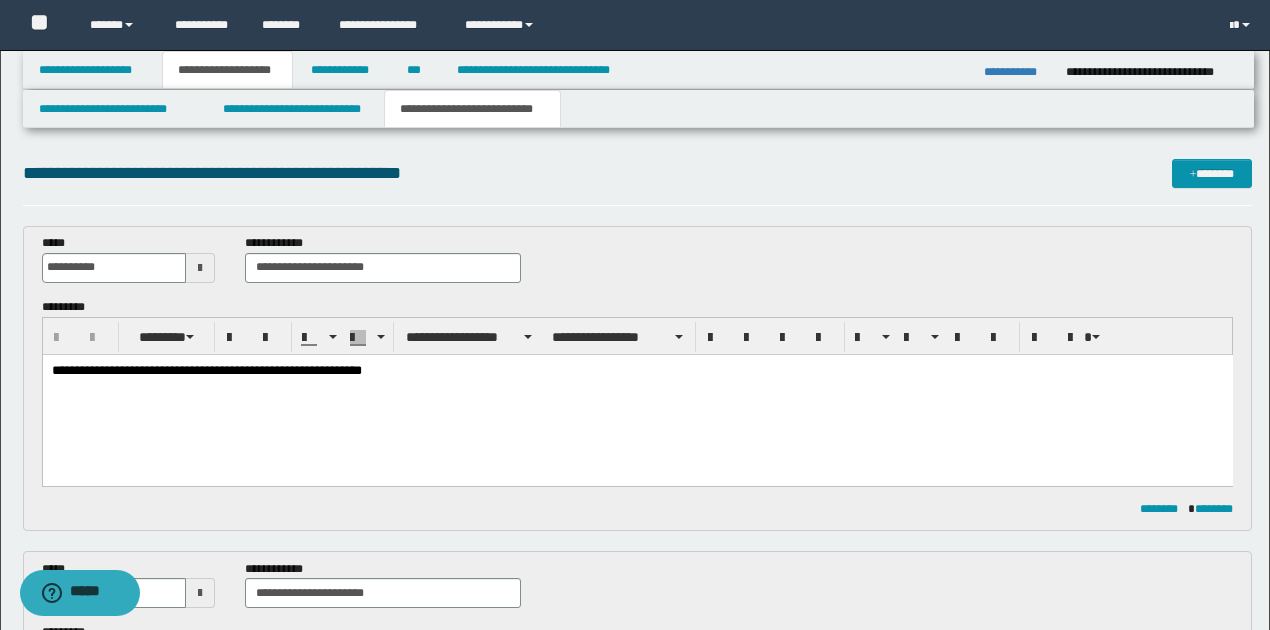 click on "**********" at bounding box center [206, 369] 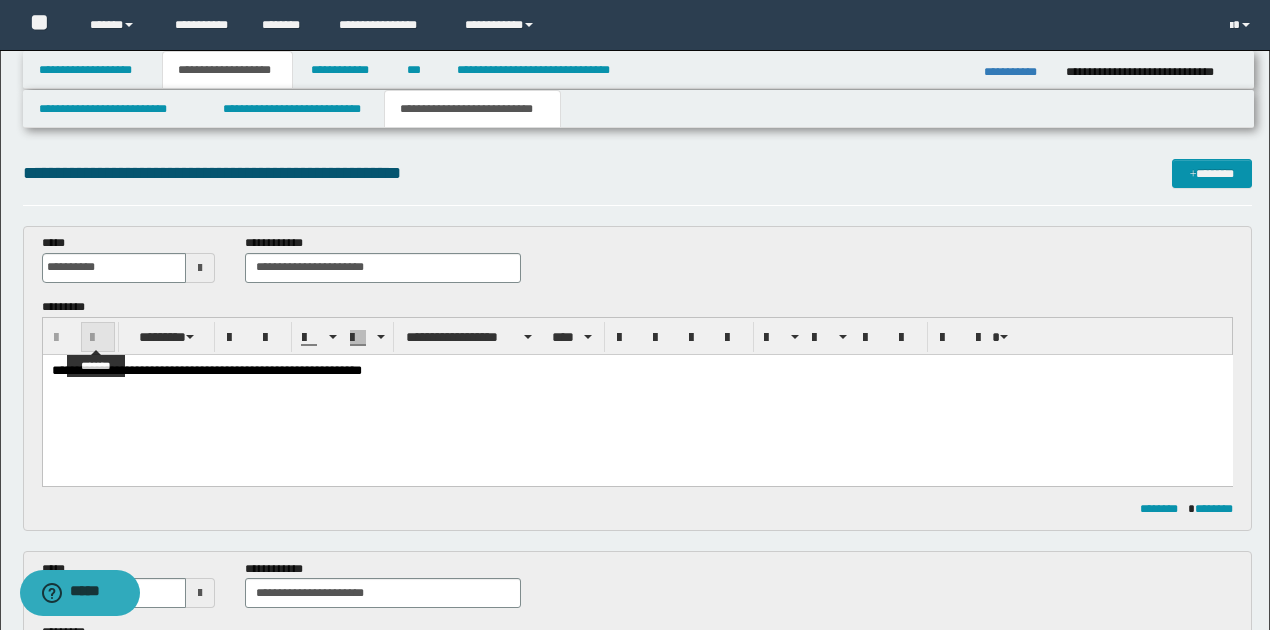 type 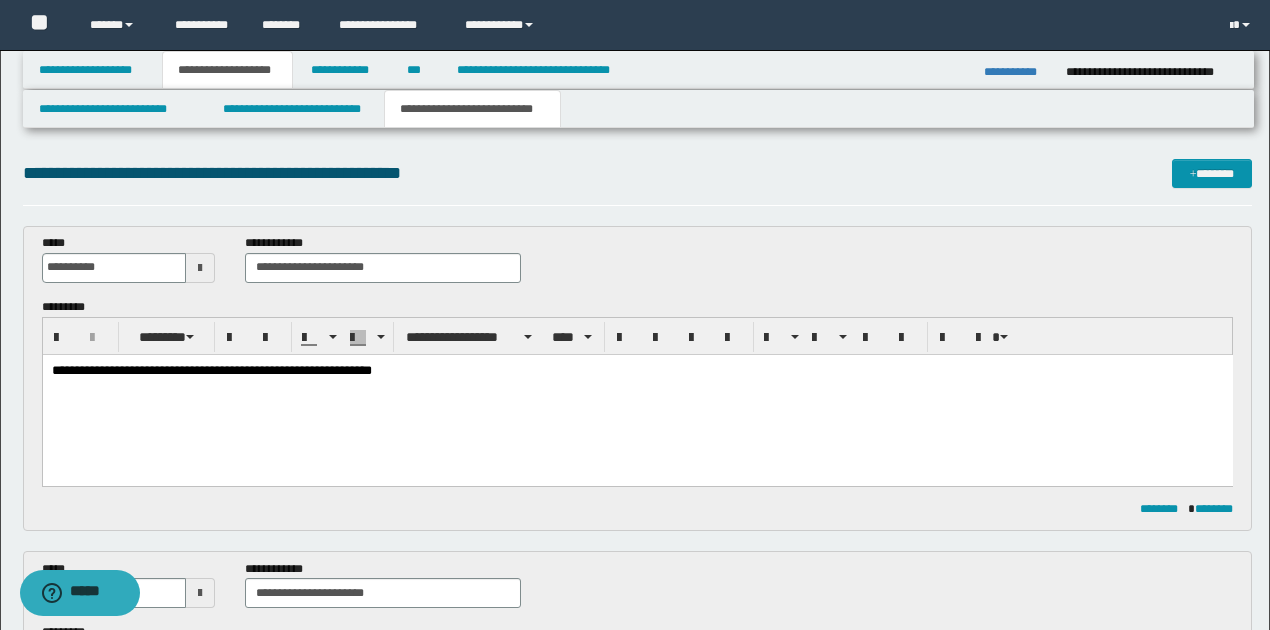 click on "**********" at bounding box center [211, 369] 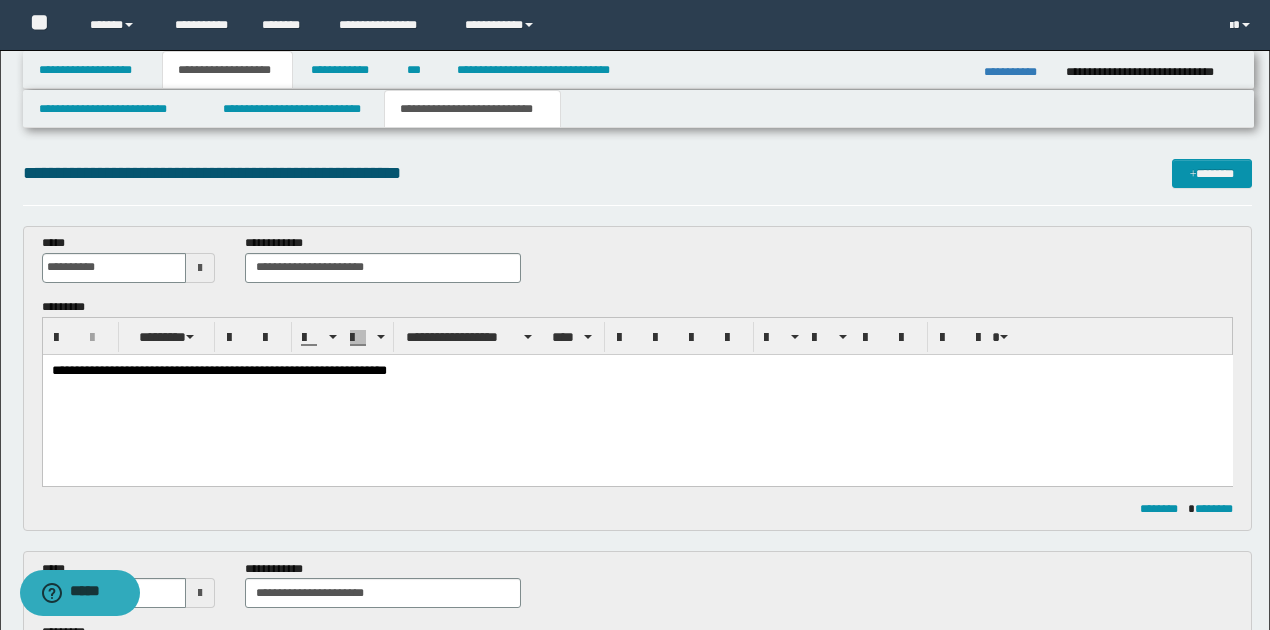 click on "**********" at bounding box center [218, 369] 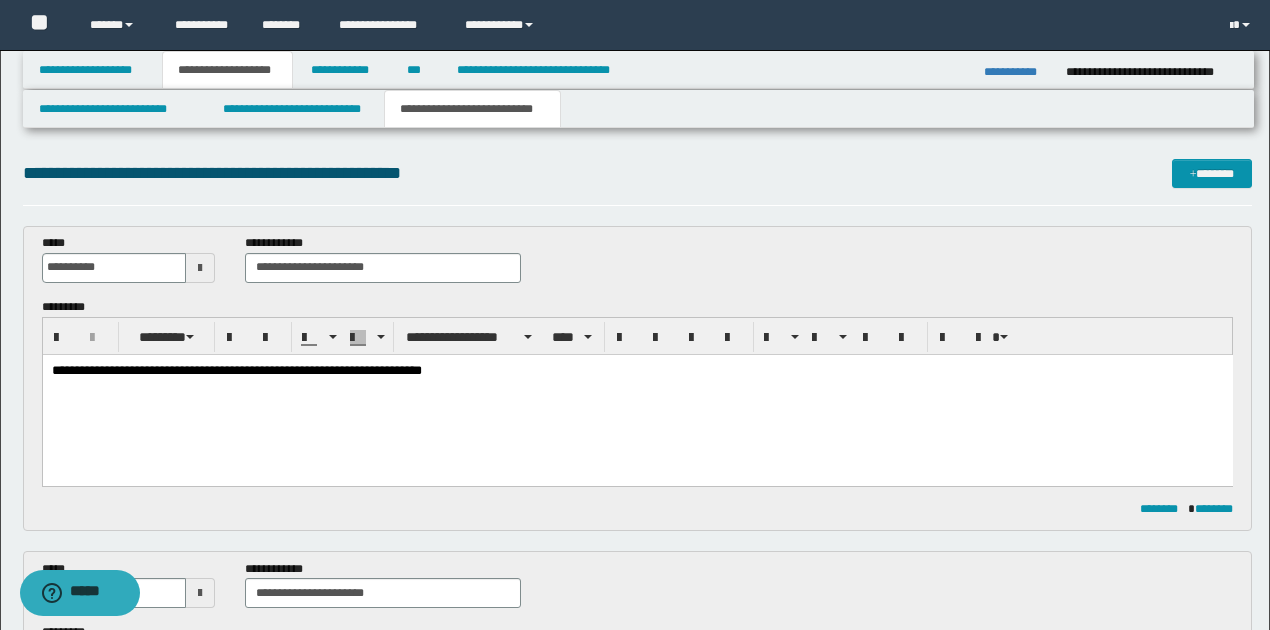 click on "**********" at bounding box center [637, 369] 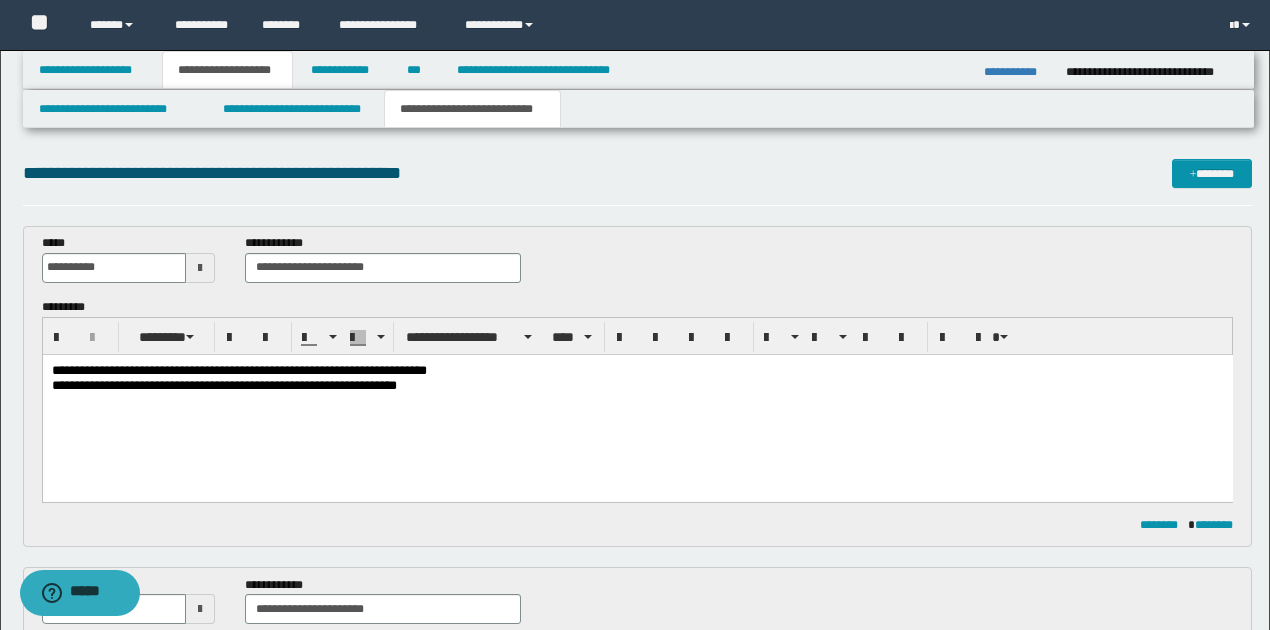 click on "**********" at bounding box center [223, 384] 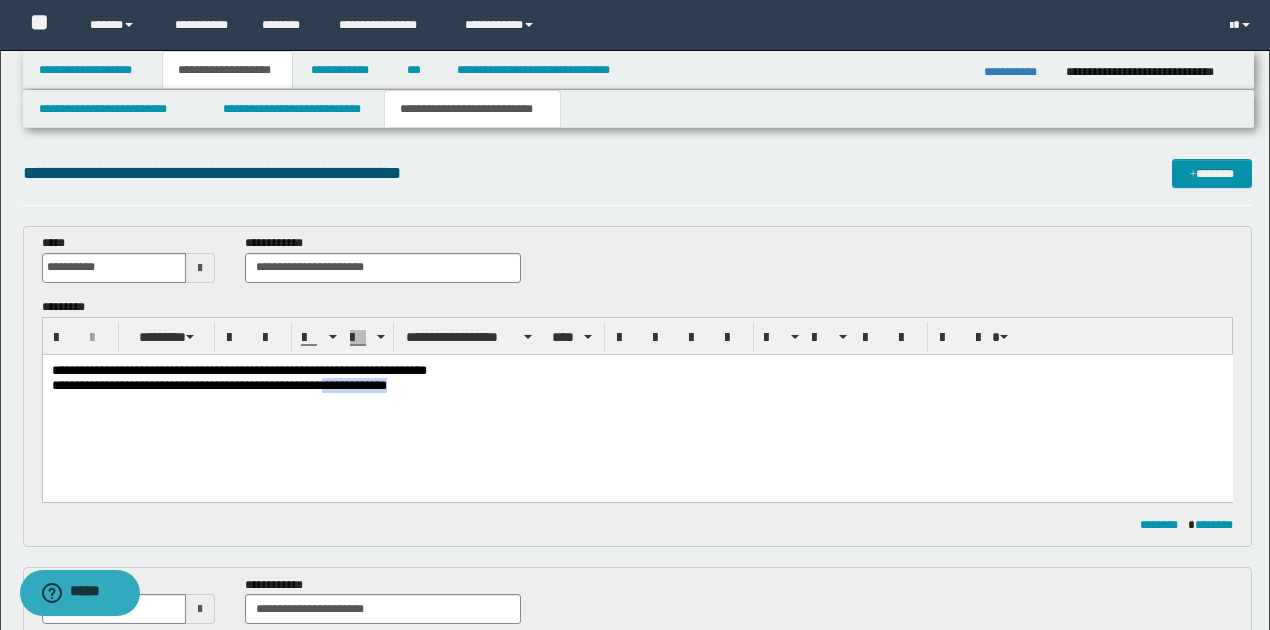 drag, startPoint x: 339, startPoint y: 384, endPoint x: 460, endPoint y: 395, distance: 121.49897 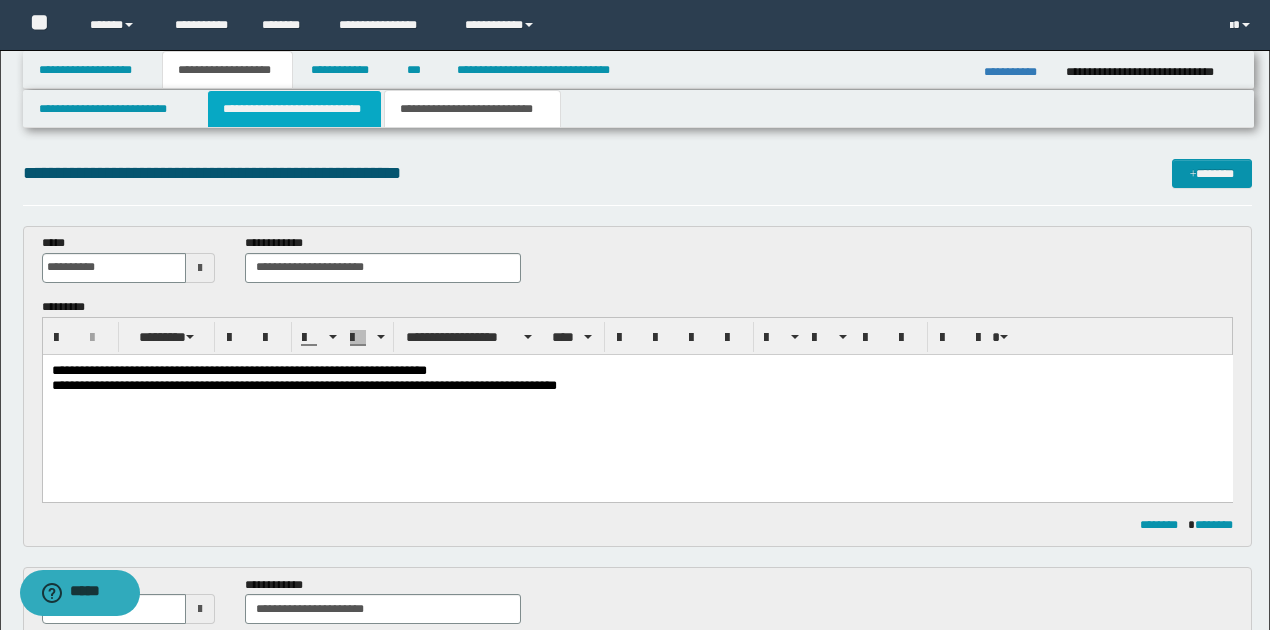 click on "**********" at bounding box center (294, 109) 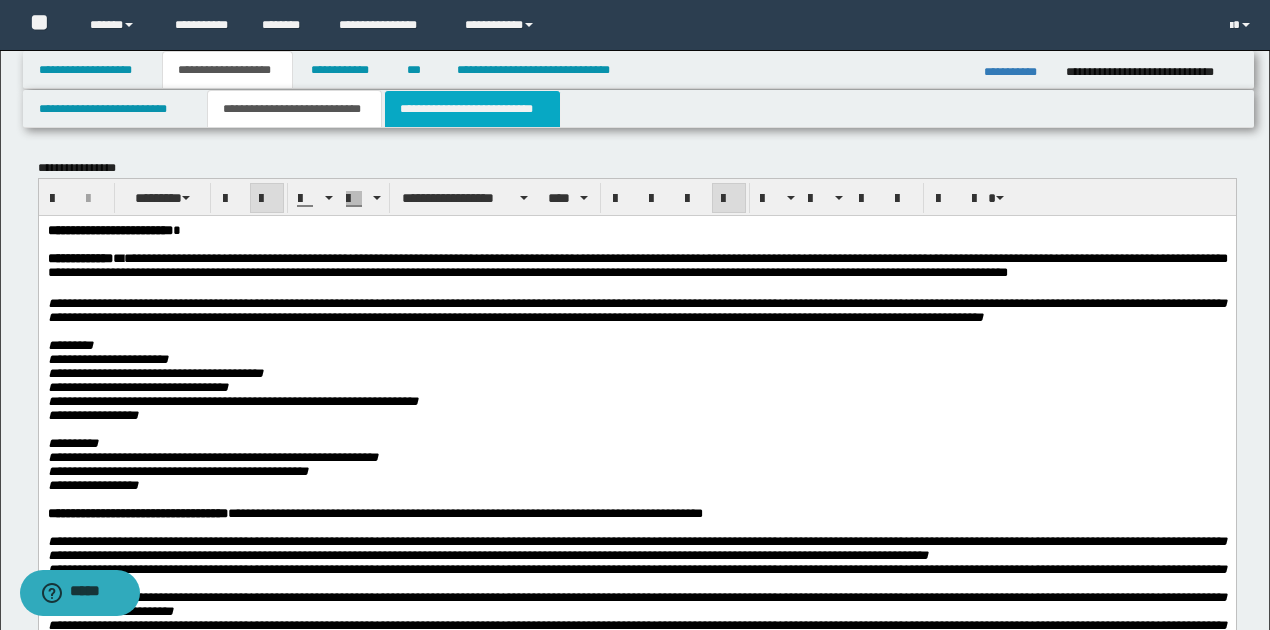 click on "**********" at bounding box center [472, 109] 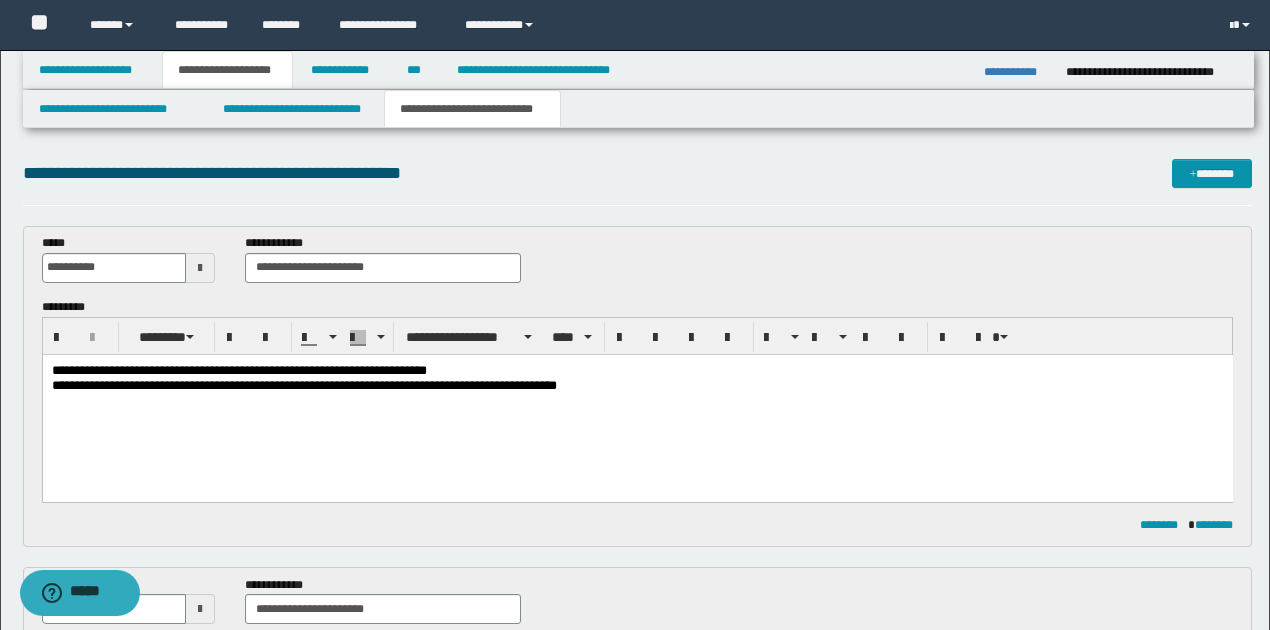 click on "**********" at bounding box center [637, 402] 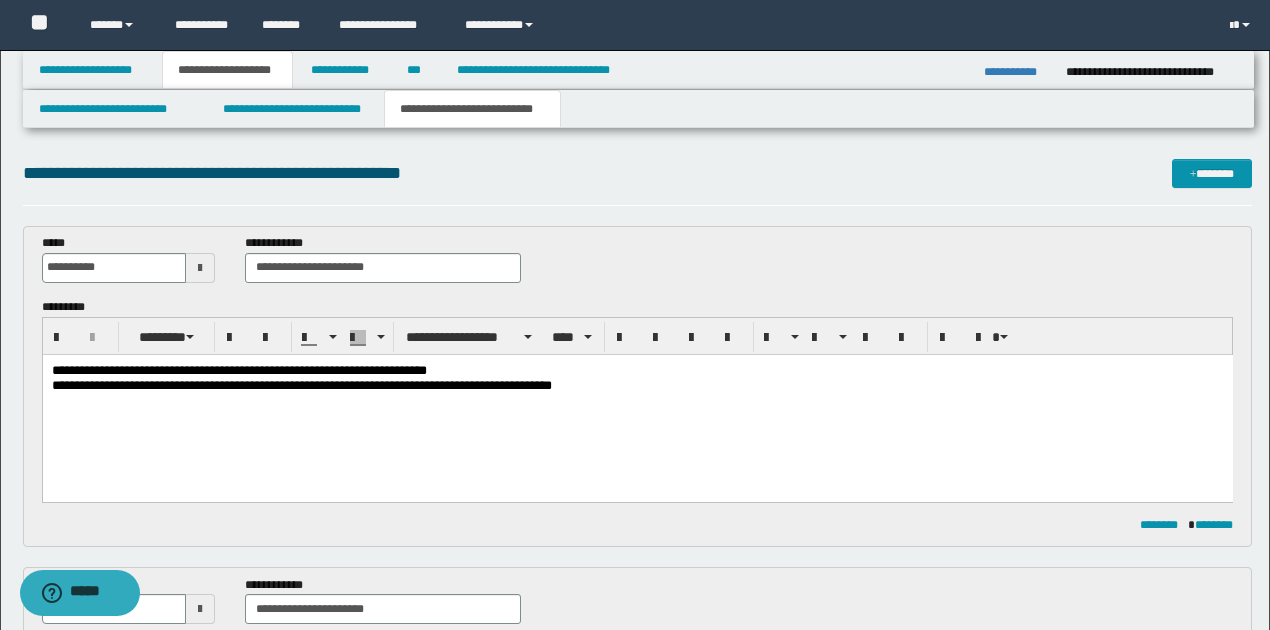 click on "**********" at bounding box center [637, 384] 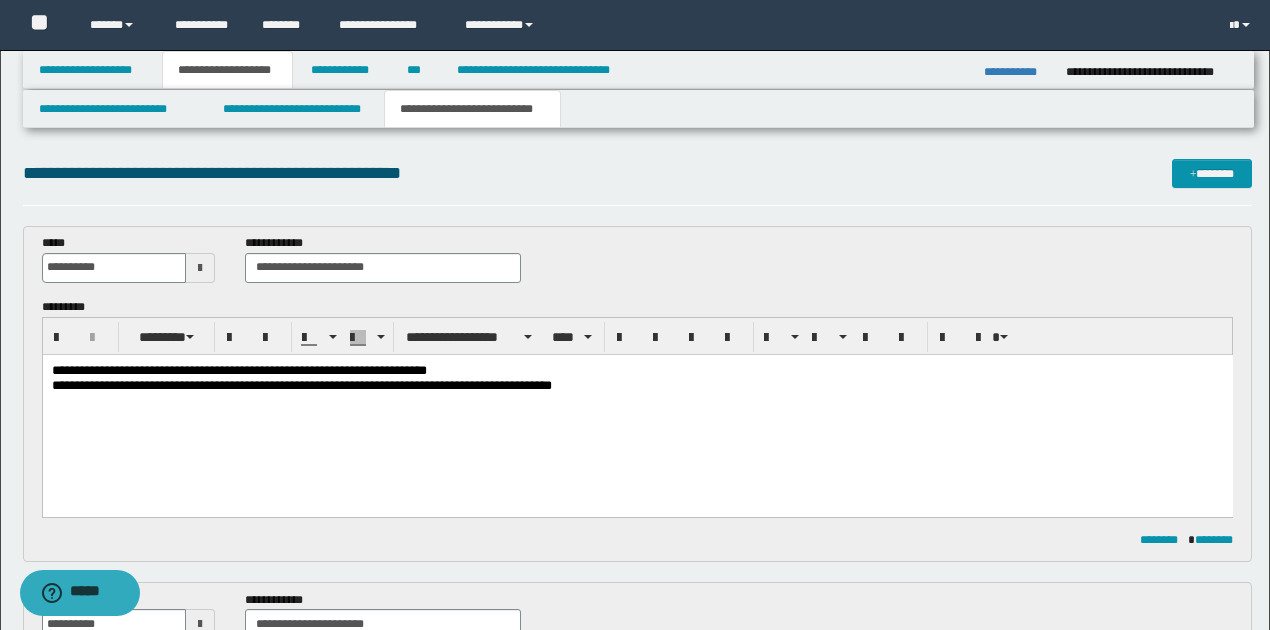 click on "**********" at bounding box center (637, 384) 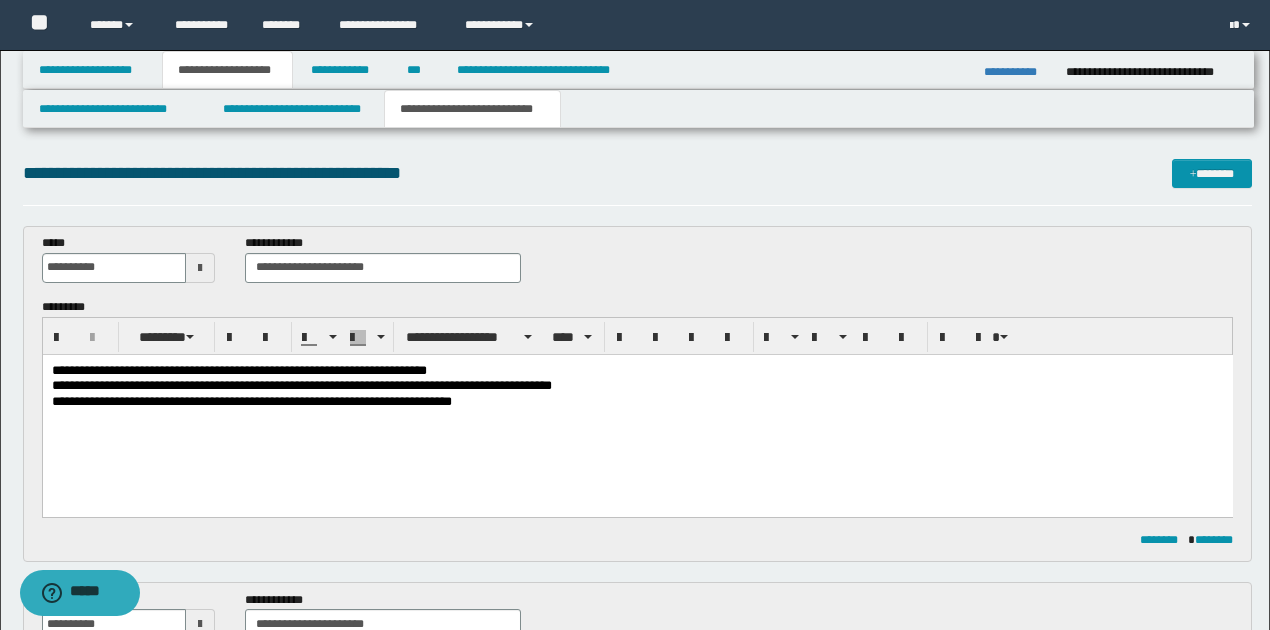 click on "**********" at bounding box center (251, 400) 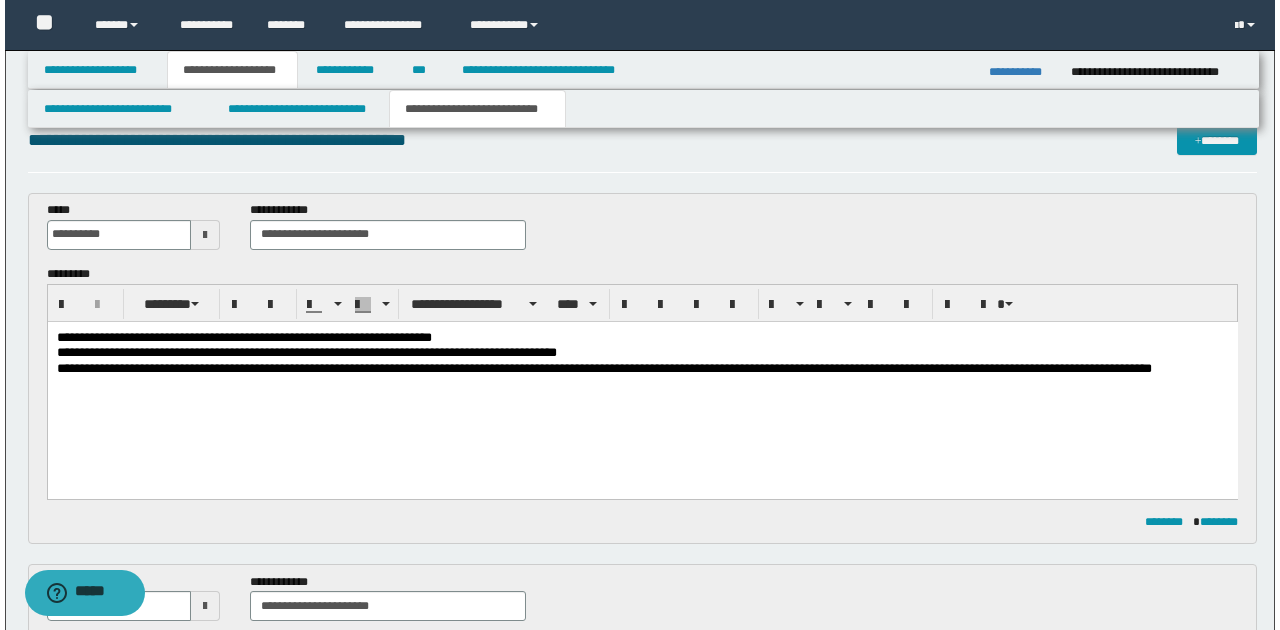 scroll, scrollTop: 0, scrollLeft: 0, axis: both 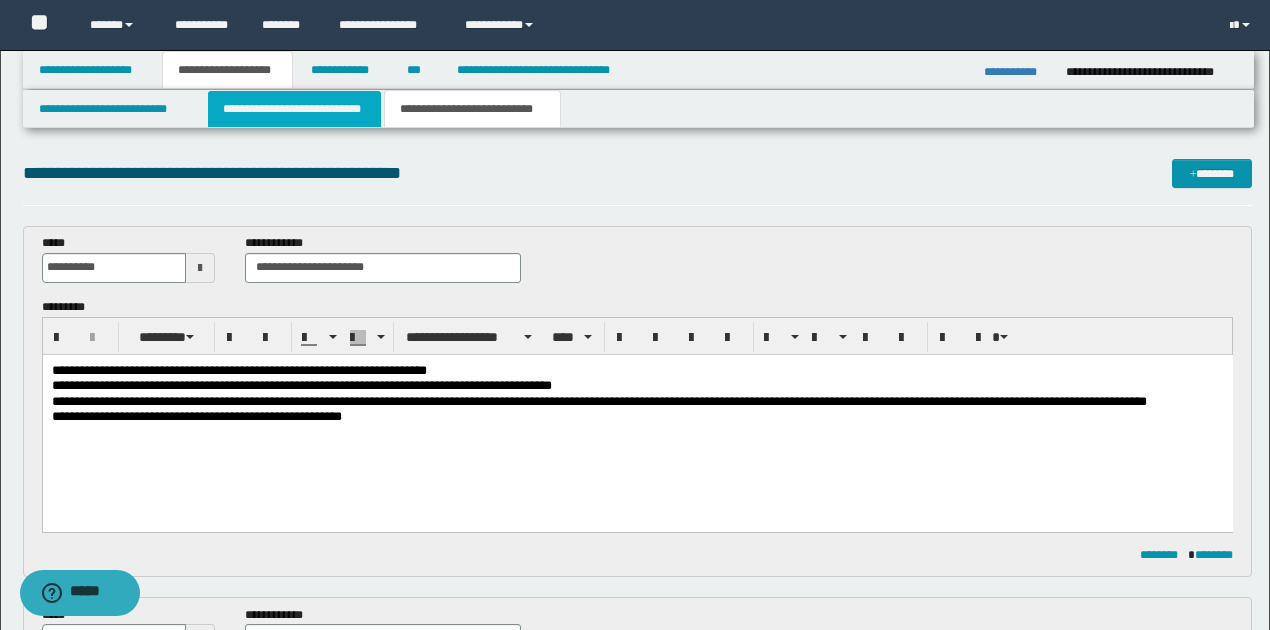 click on "**********" at bounding box center (294, 109) 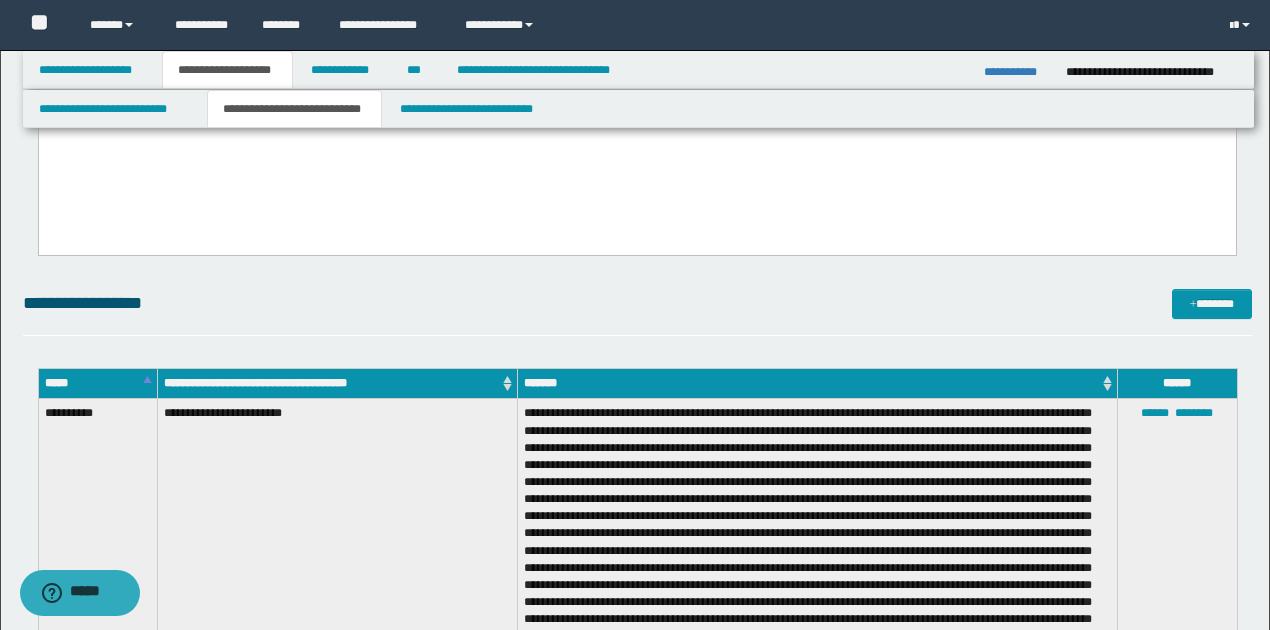scroll, scrollTop: 1333, scrollLeft: 0, axis: vertical 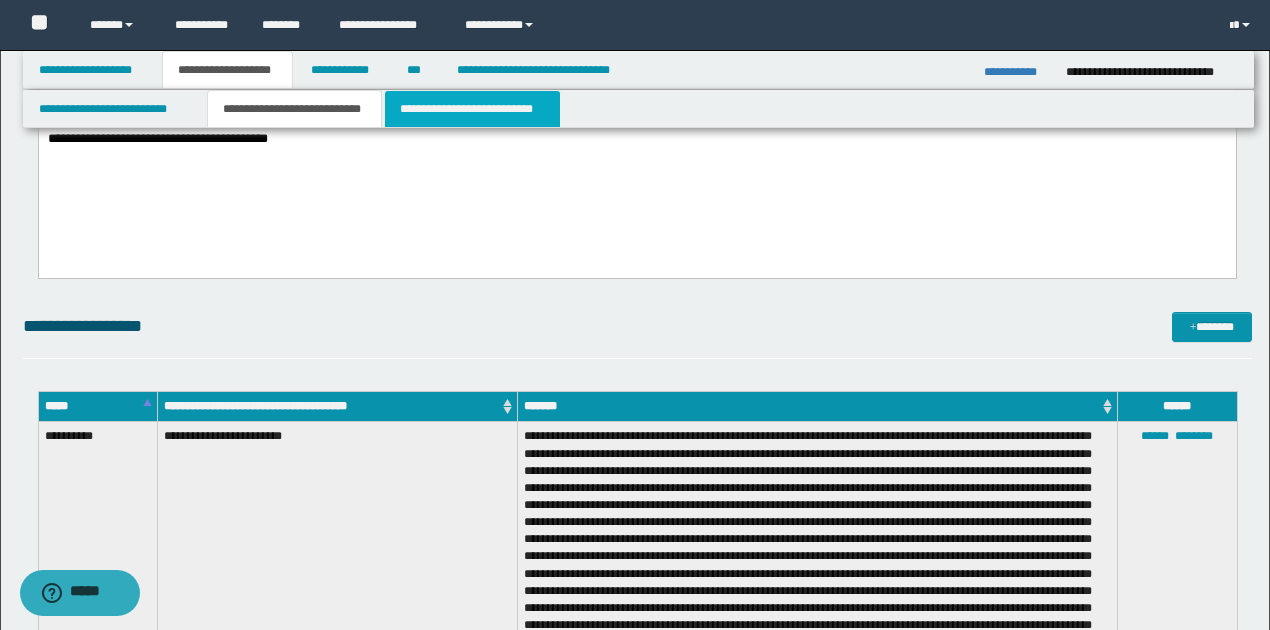 click on "**********" at bounding box center [472, 109] 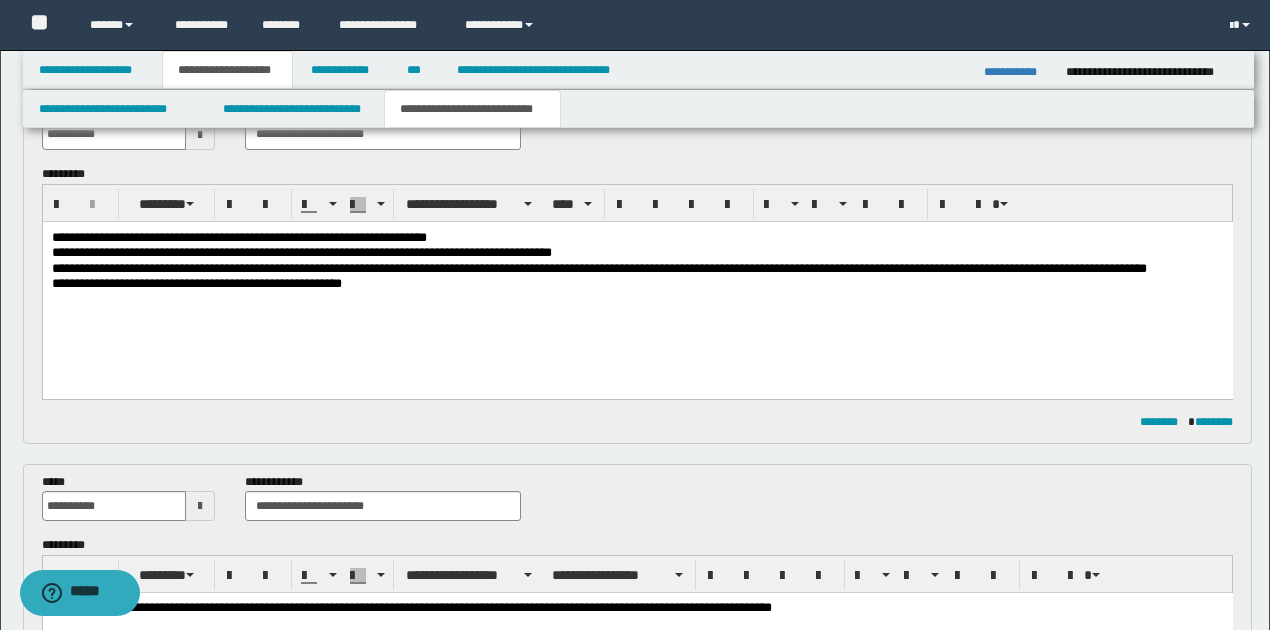 scroll, scrollTop: 66, scrollLeft: 0, axis: vertical 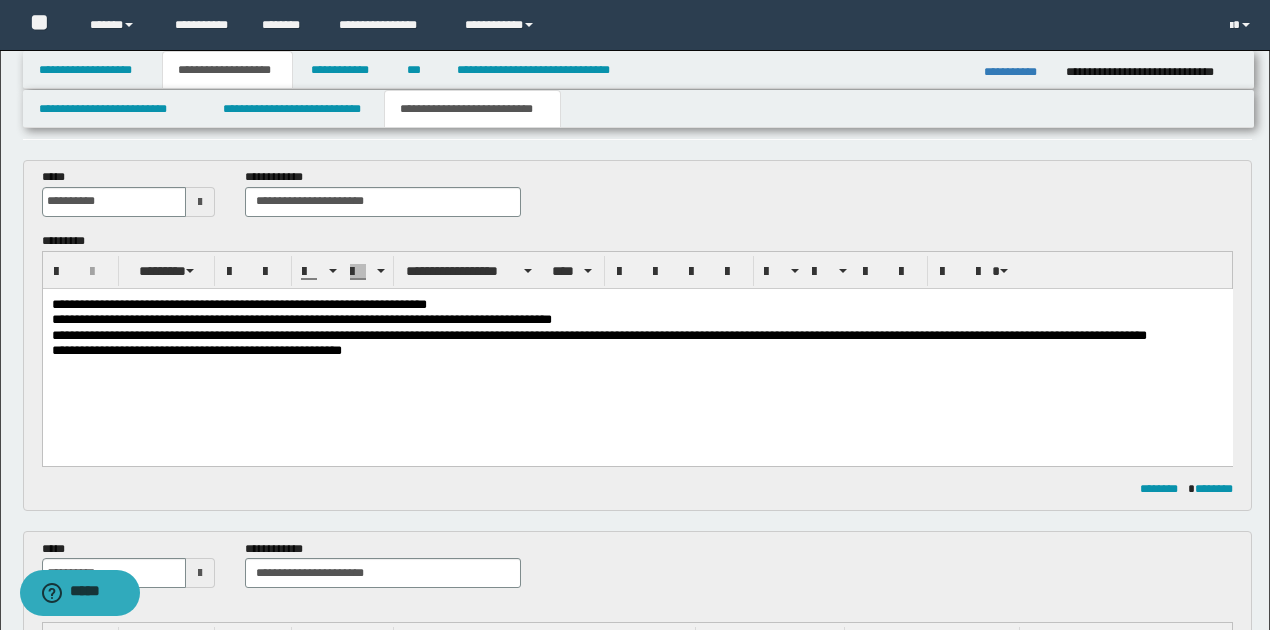 click on "**********" at bounding box center [637, 349] 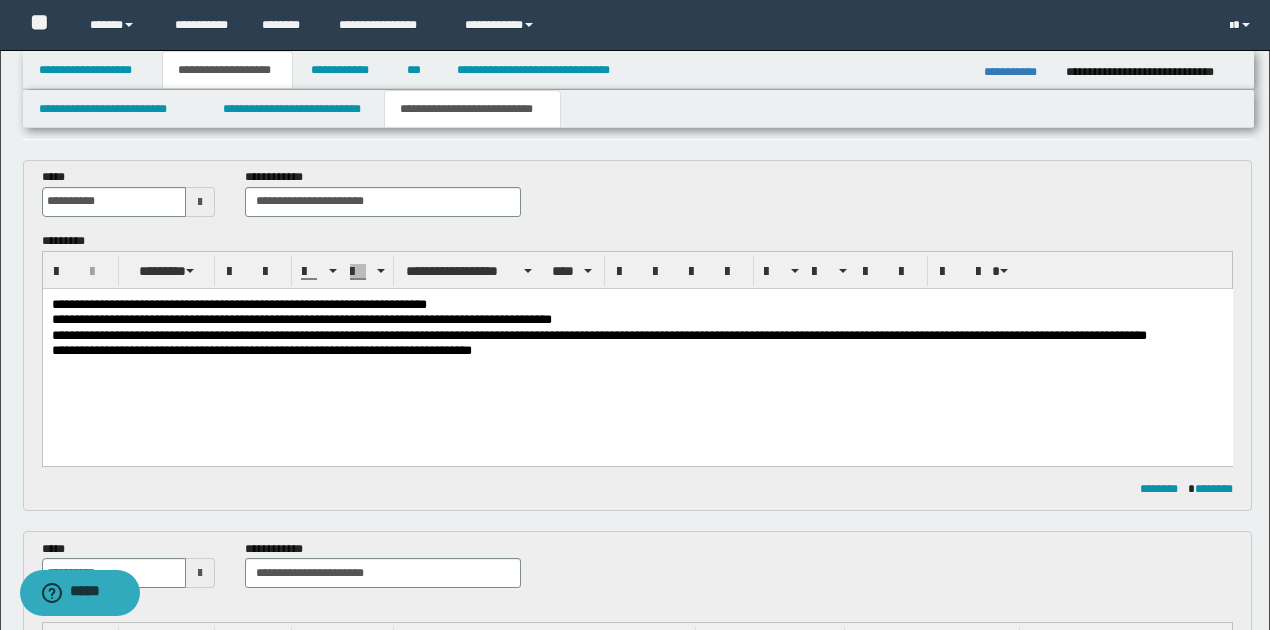 click on "**********" at bounding box center [637, 349] 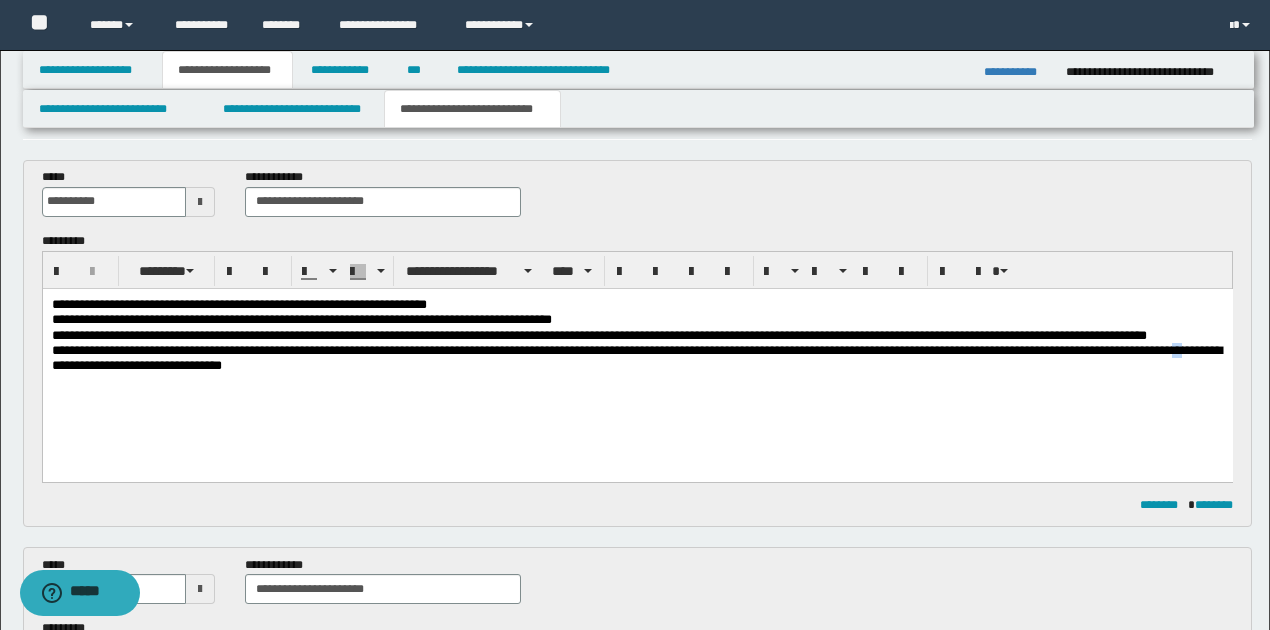drag, startPoint x: 1207, startPoint y: 353, endPoint x: 1226, endPoint y: 352, distance: 19.026299 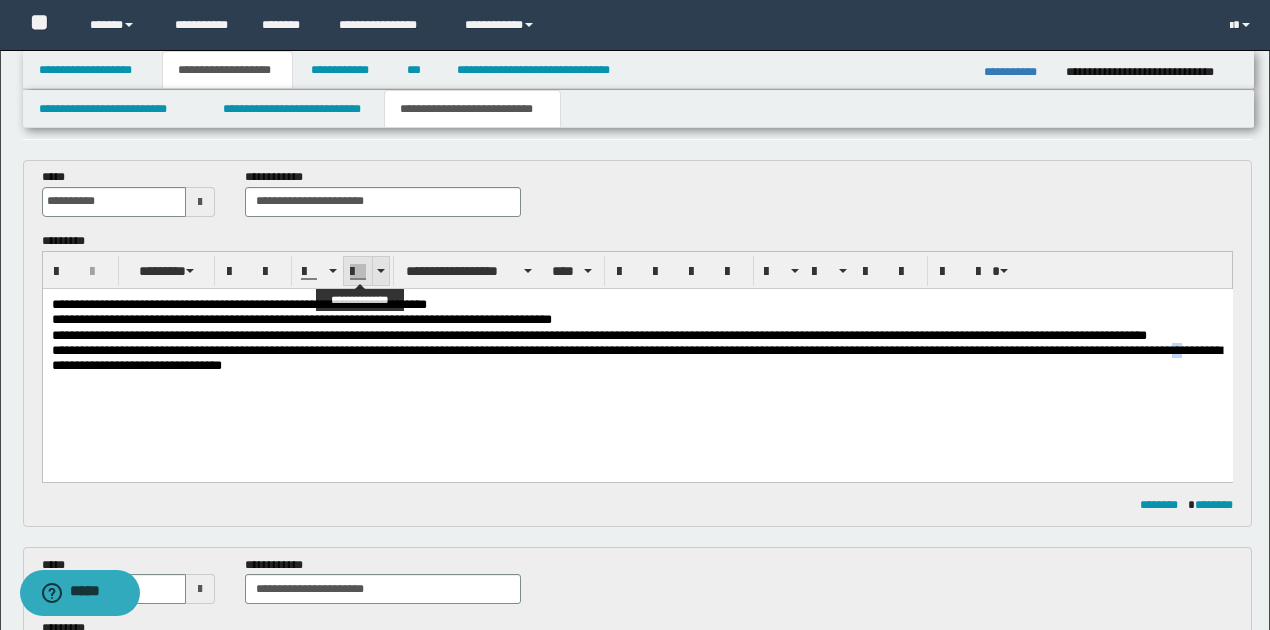 click at bounding box center (380, 271) 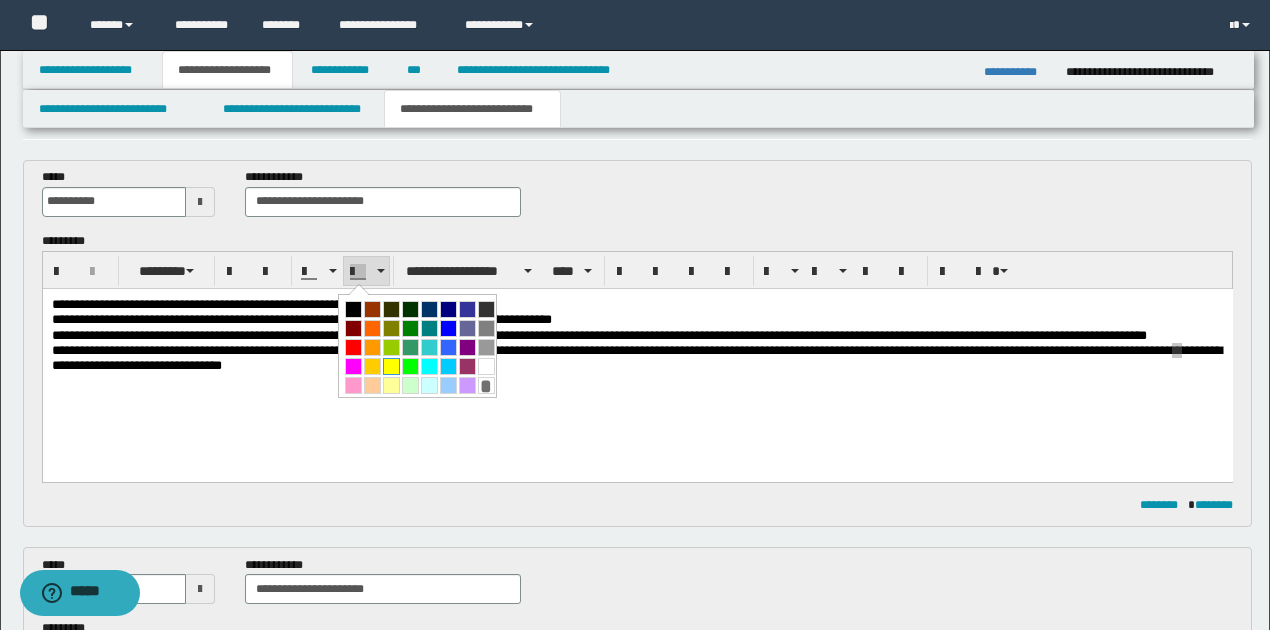 click at bounding box center [391, 366] 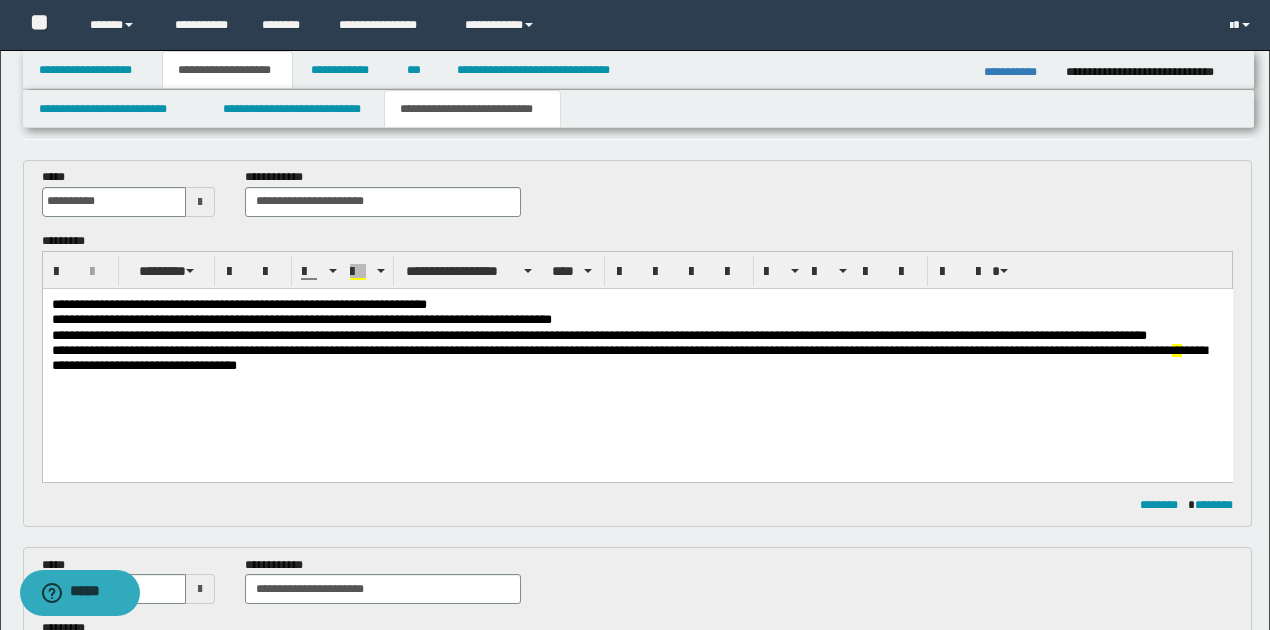 click on "**********" at bounding box center (637, 357) 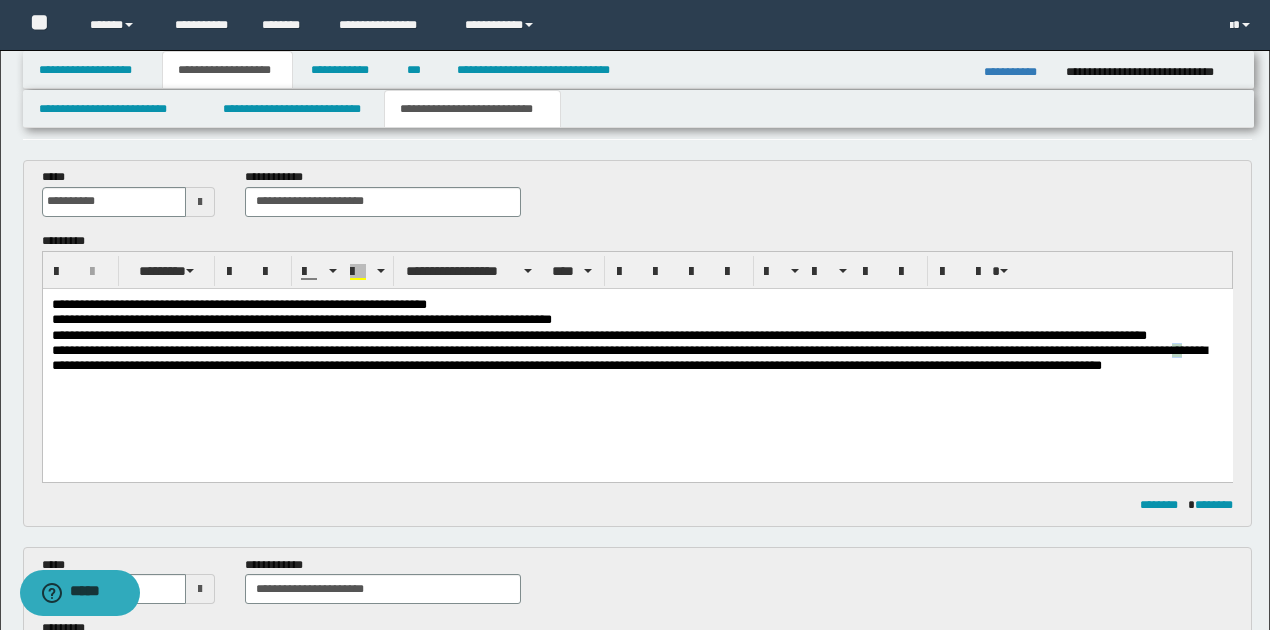 drag, startPoint x: 1216, startPoint y: 348, endPoint x: 1206, endPoint y: 349, distance: 10.049875 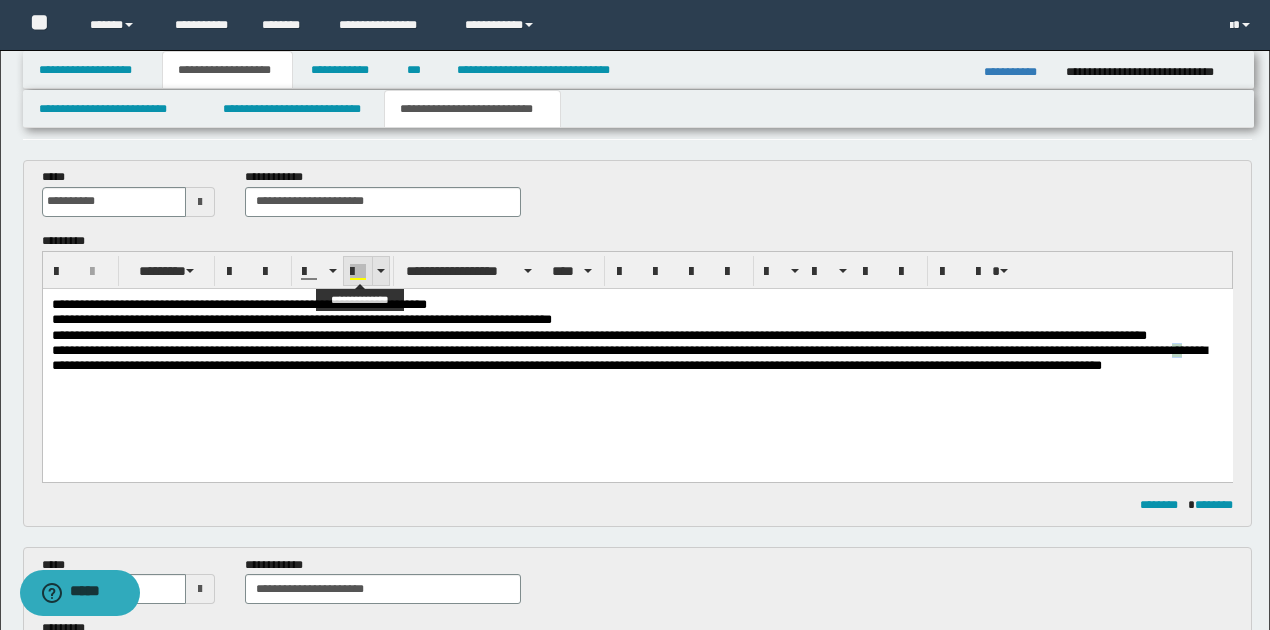 click at bounding box center [380, 271] 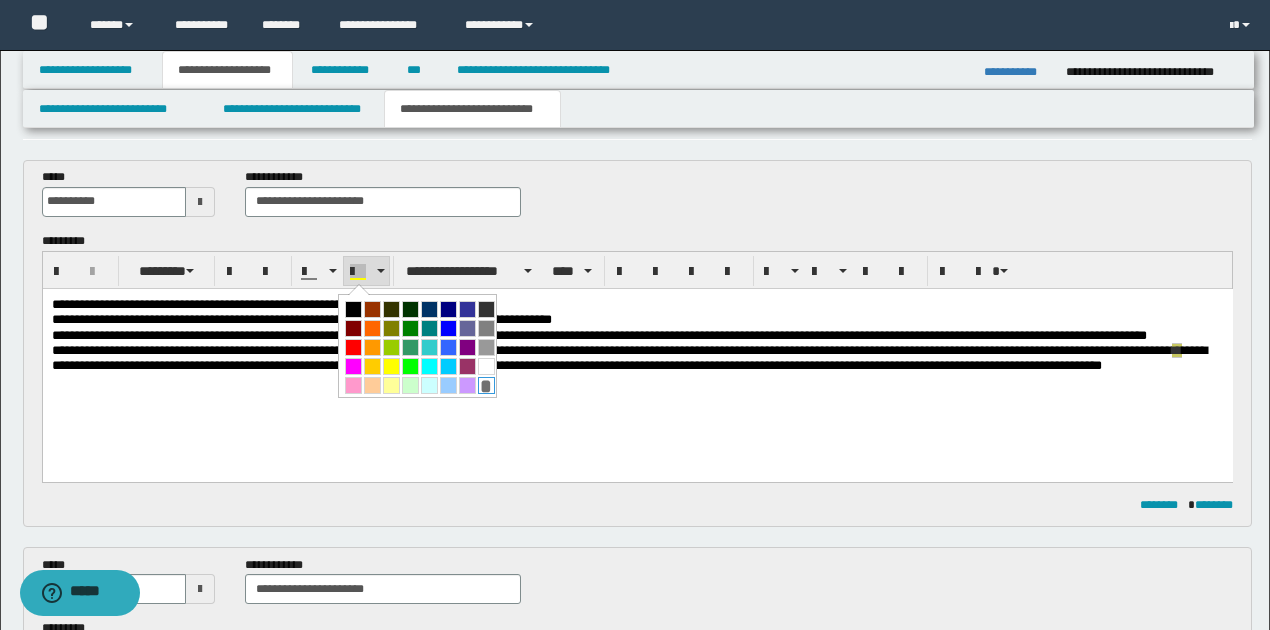 click on "*" at bounding box center (486, 385) 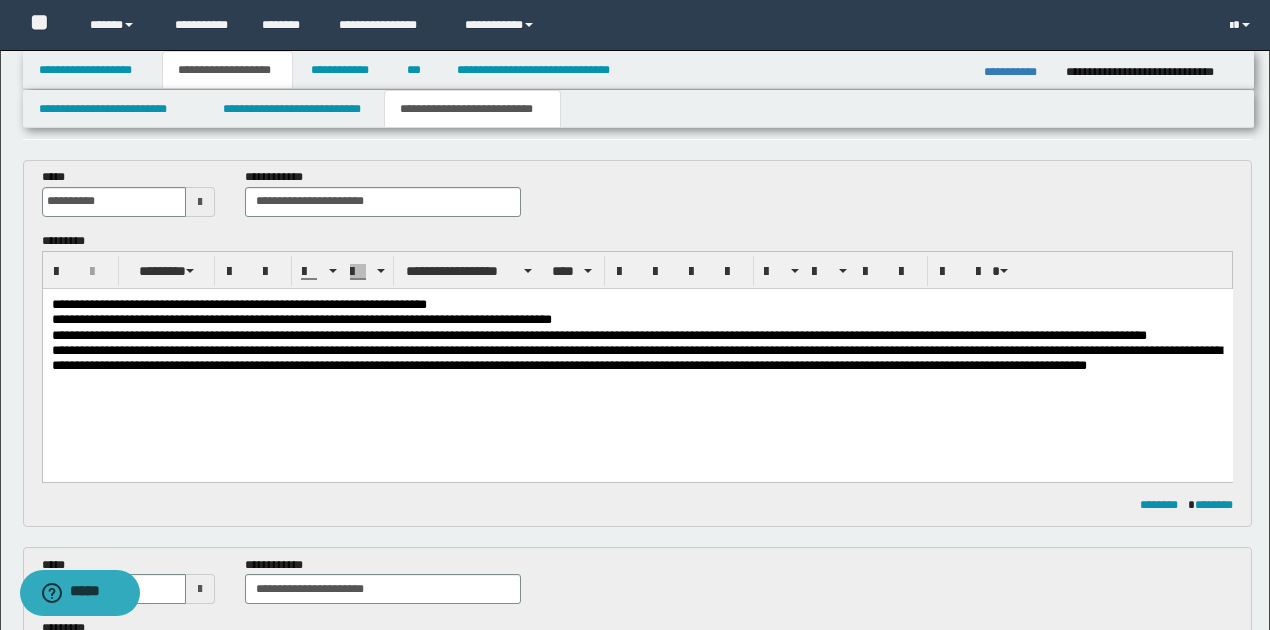click on "**********" at bounding box center (637, 357) 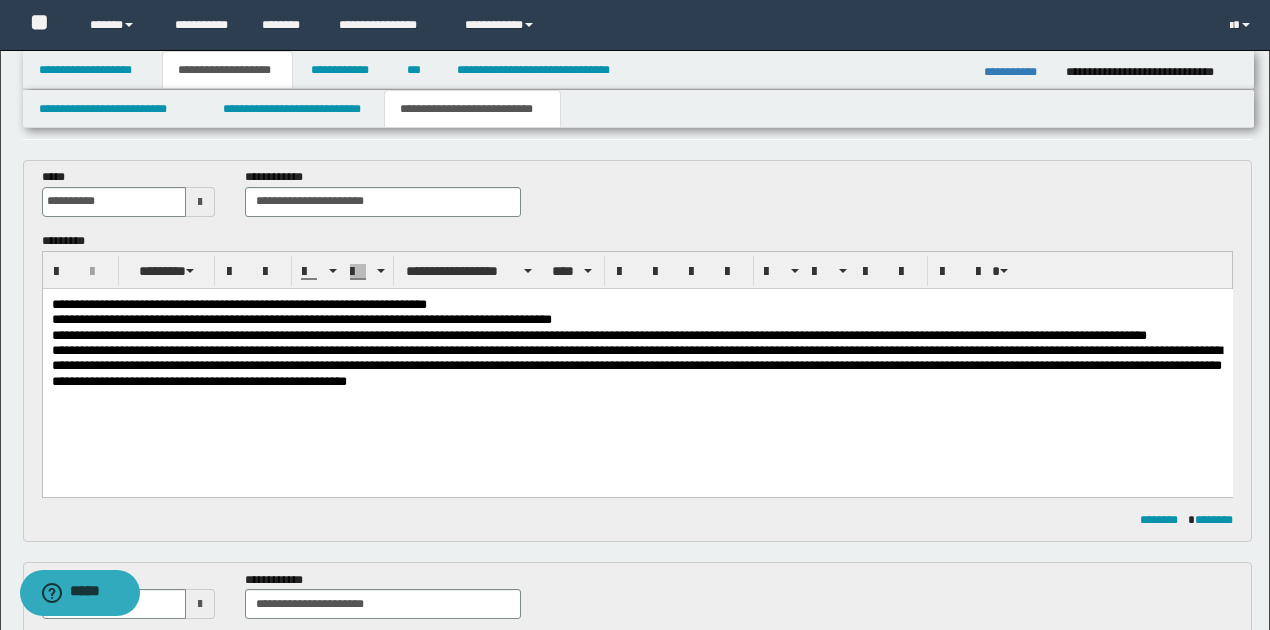 click on "**********" at bounding box center (636, 365) 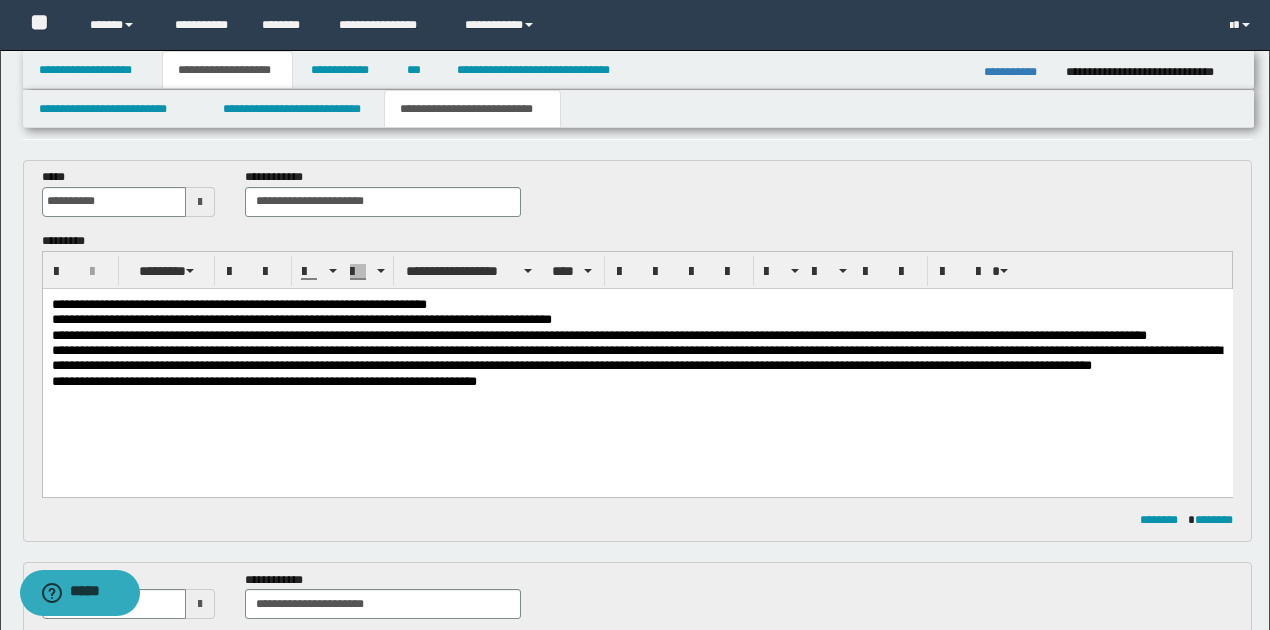 click on "**********" at bounding box center (637, 380) 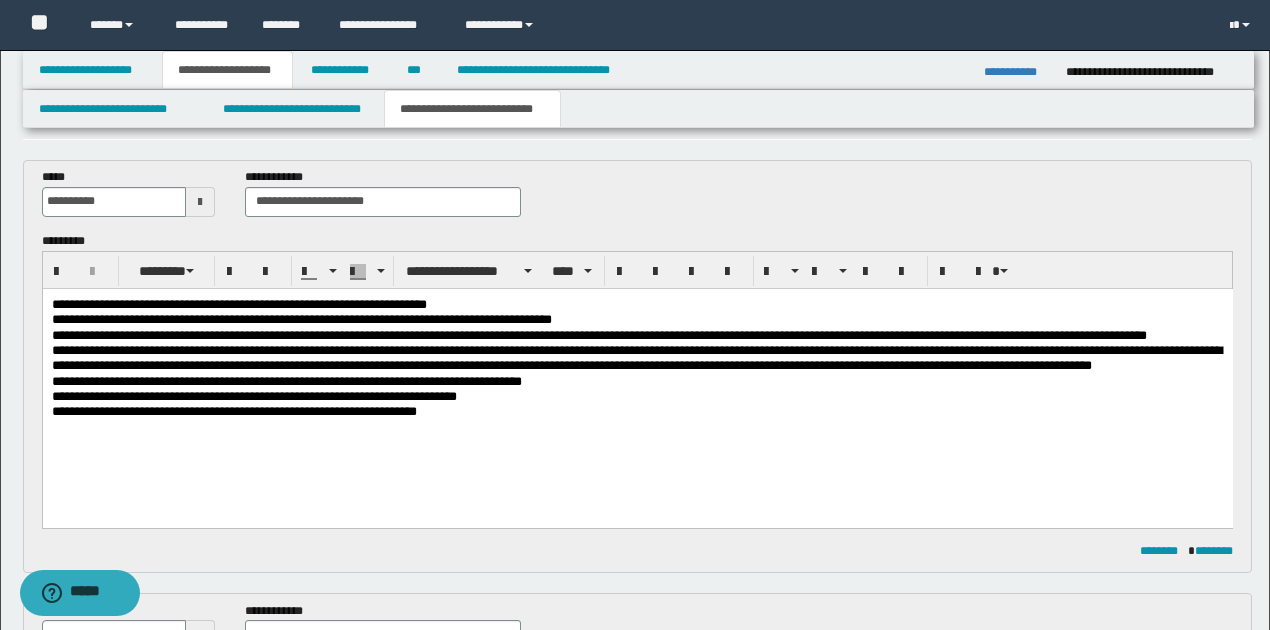 click on "**********" at bounding box center (637, 395) 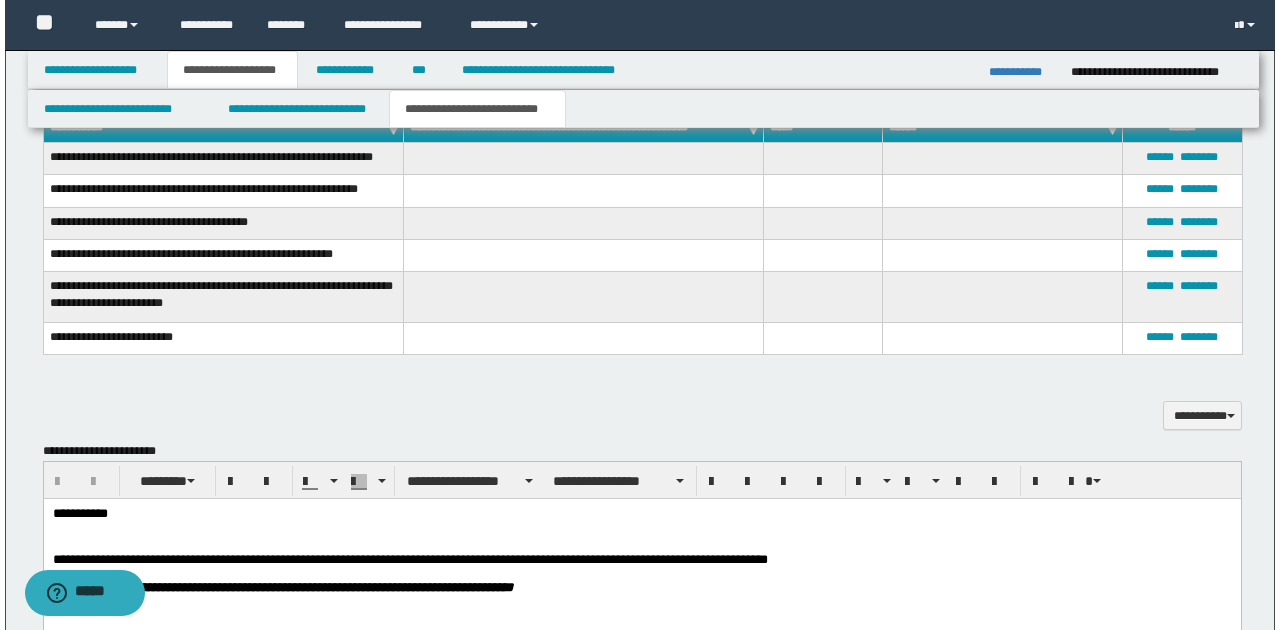 scroll, scrollTop: 1133, scrollLeft: 0, axis: vertical 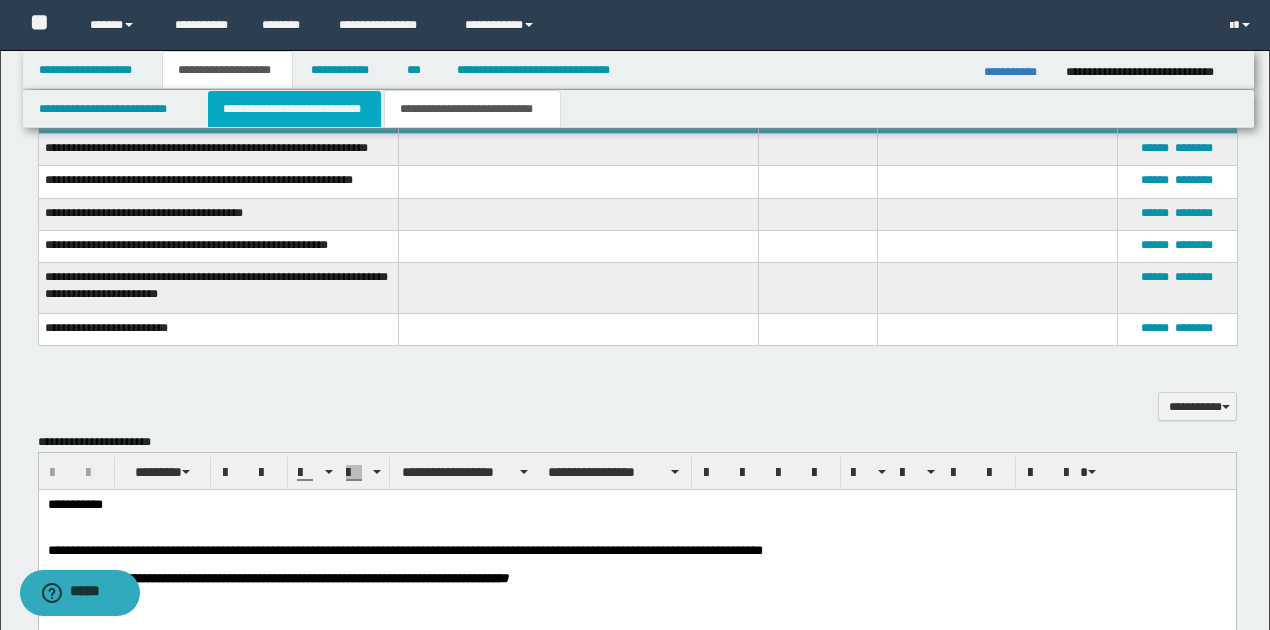 click on "**********" at bounding box center [294, 109] 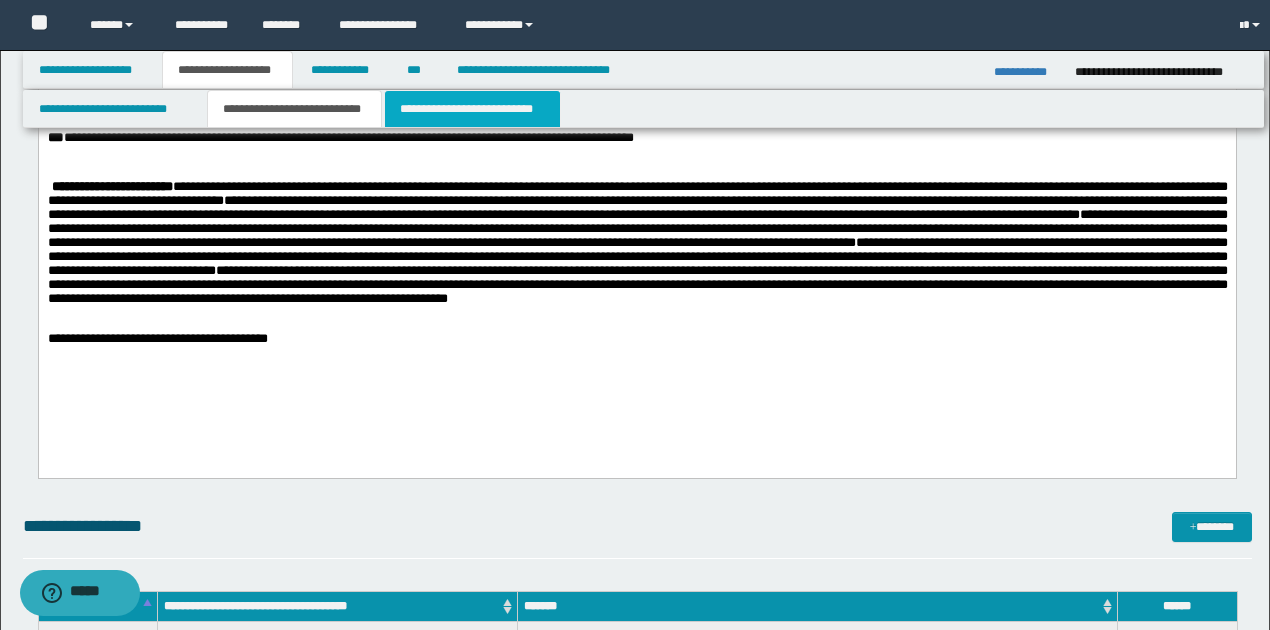 click on "**********" at bounding box center [472, 109] 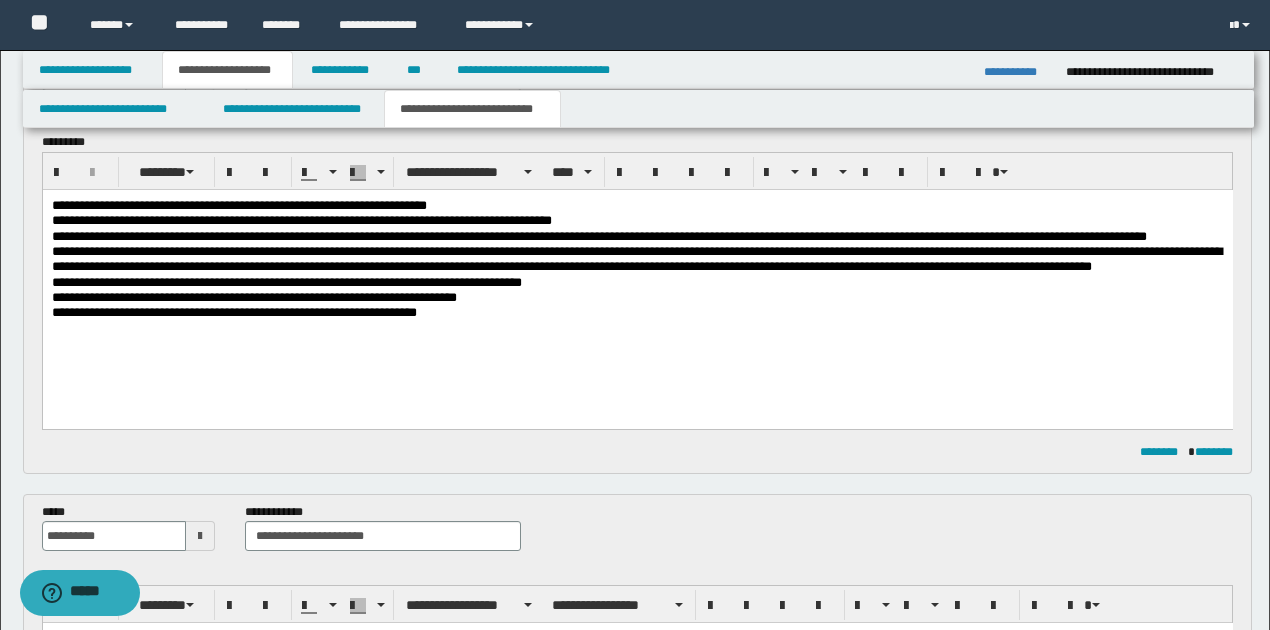 scroll, scrollTop: 133, scrollLeft: 0, axis: vertical 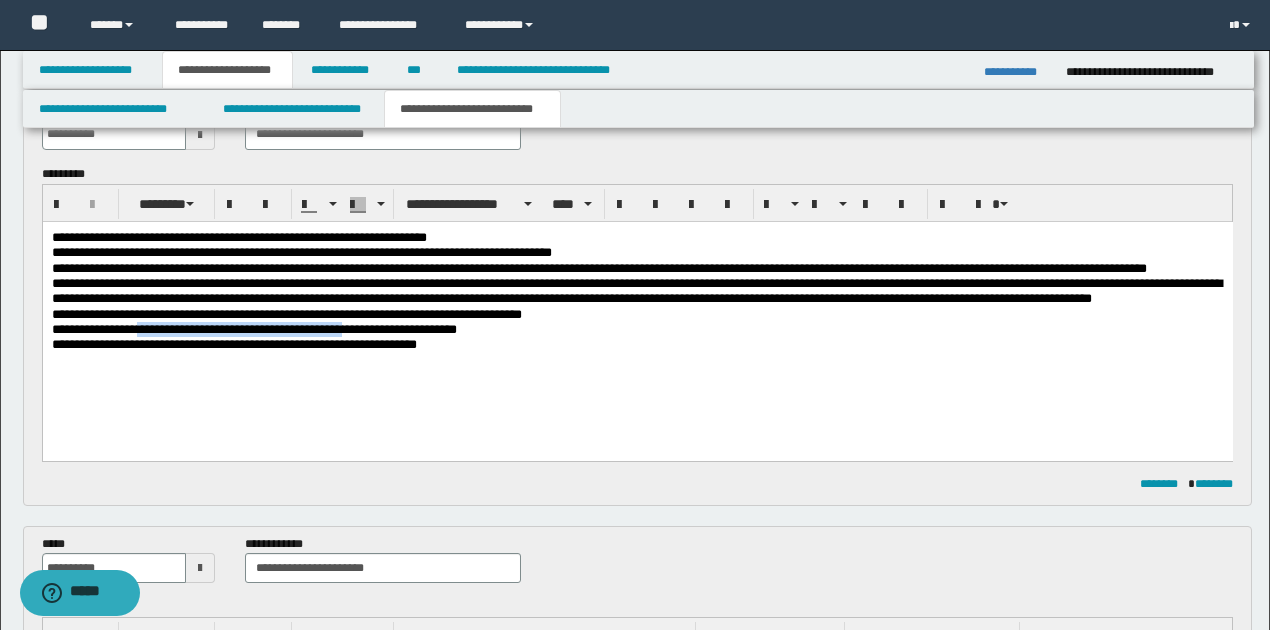 drag, startPoint x: 134, startPoint y: 329, endPoint x: 351, endPoint y: 326, distance: 217.02074 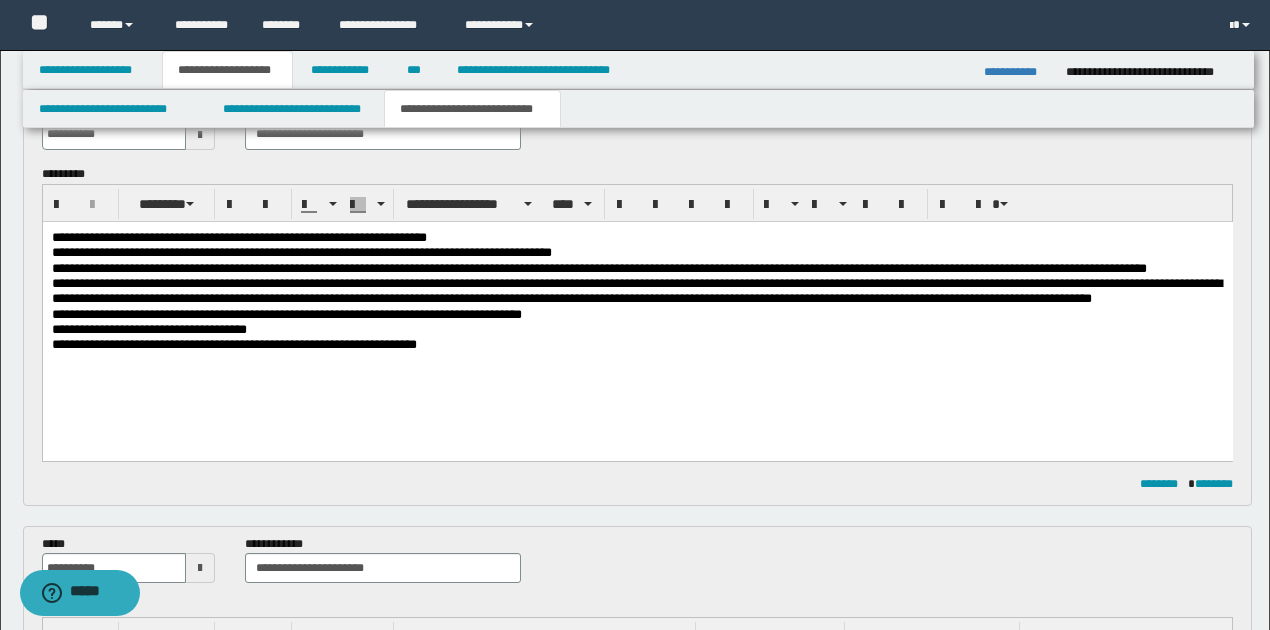 click on "**********" at bounding box center [148, 328] 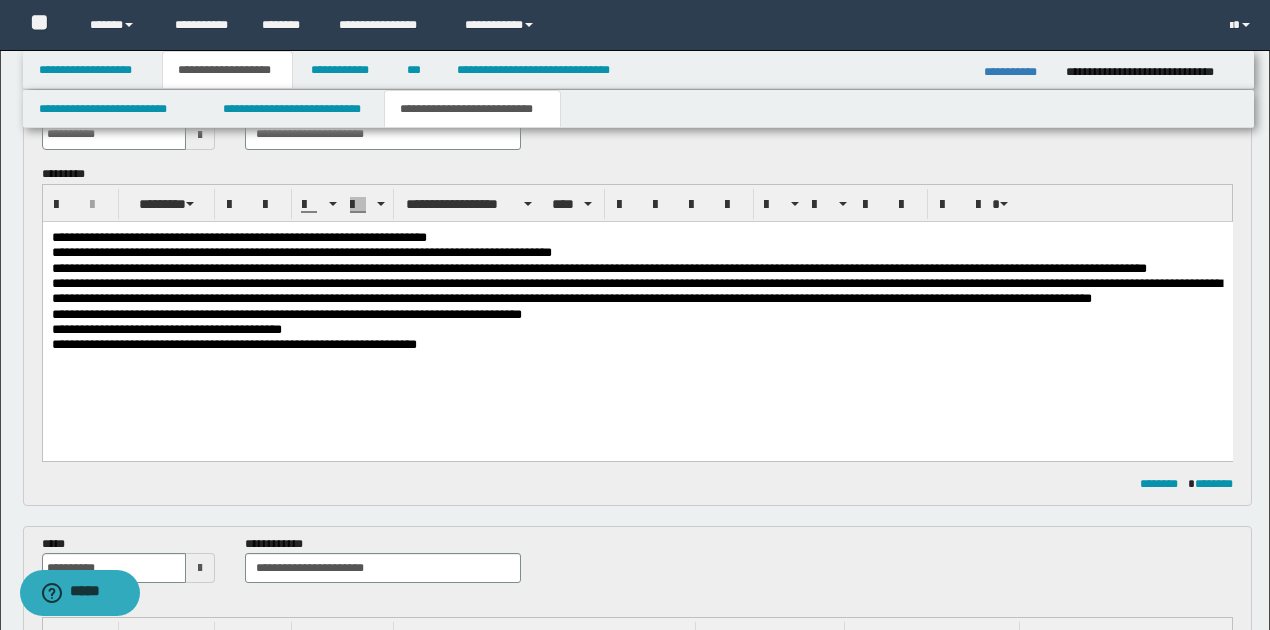 click on "**********" at bounding box center (166, 328) 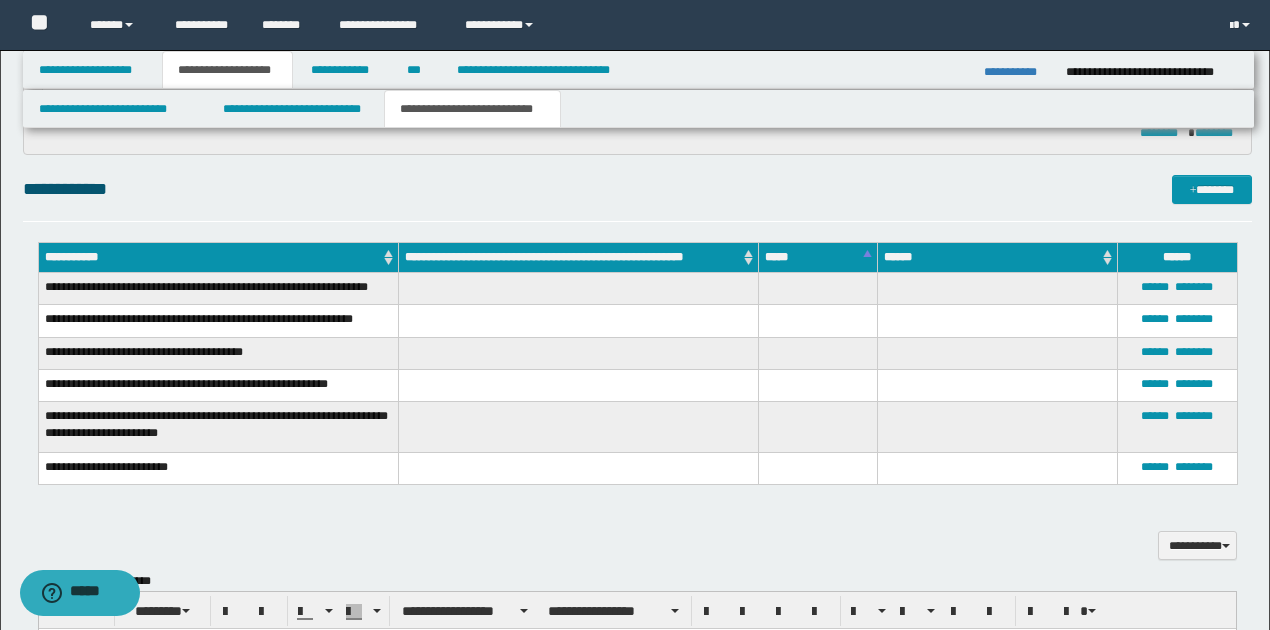 scroll, scrollTop: 1000, scrollLeft: 0, axis: vertical 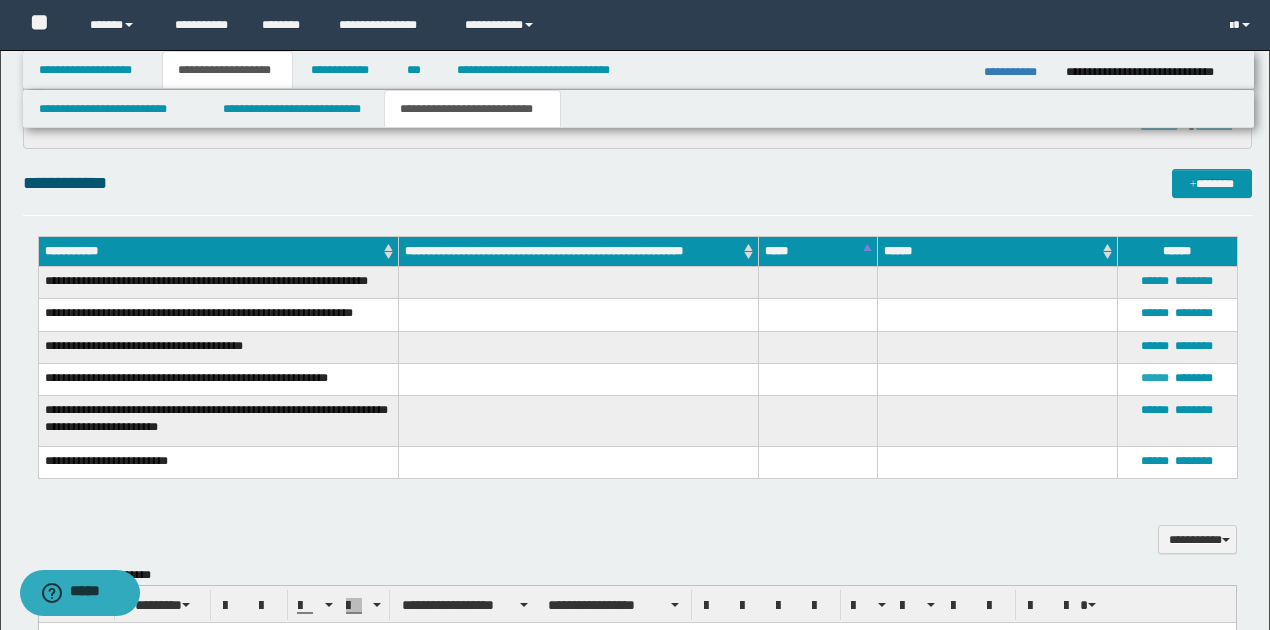 click on "******" at bounding box center (1155, 378) 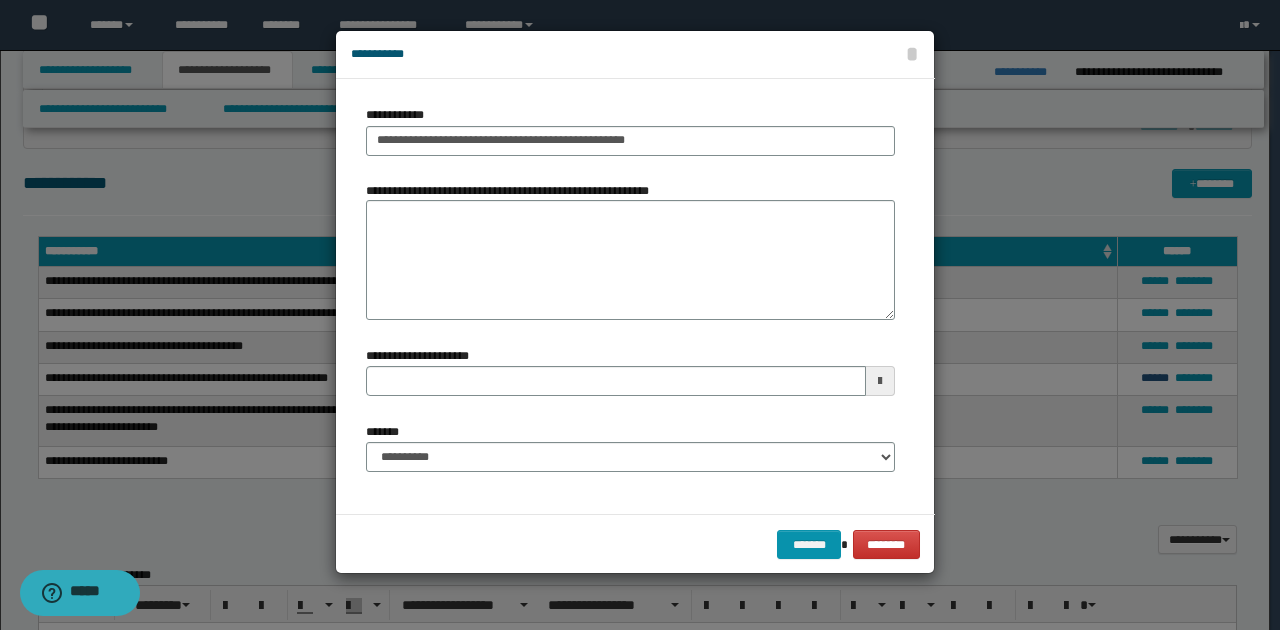 type 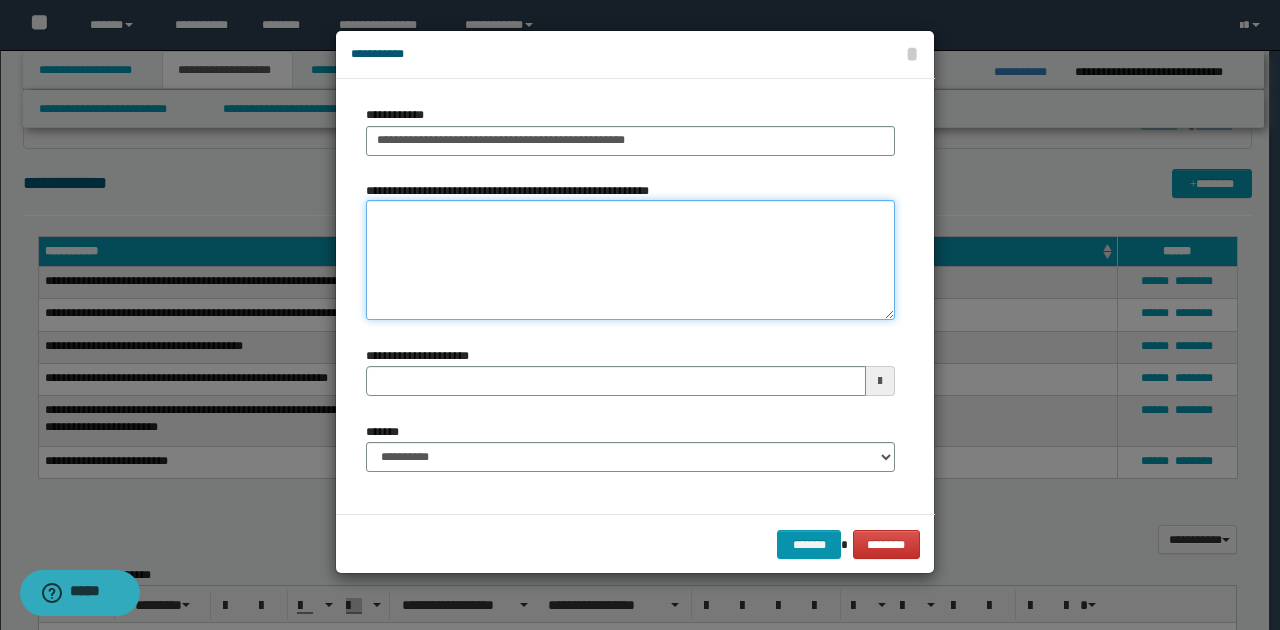 click on "**********" at bounding box center [630, 260] 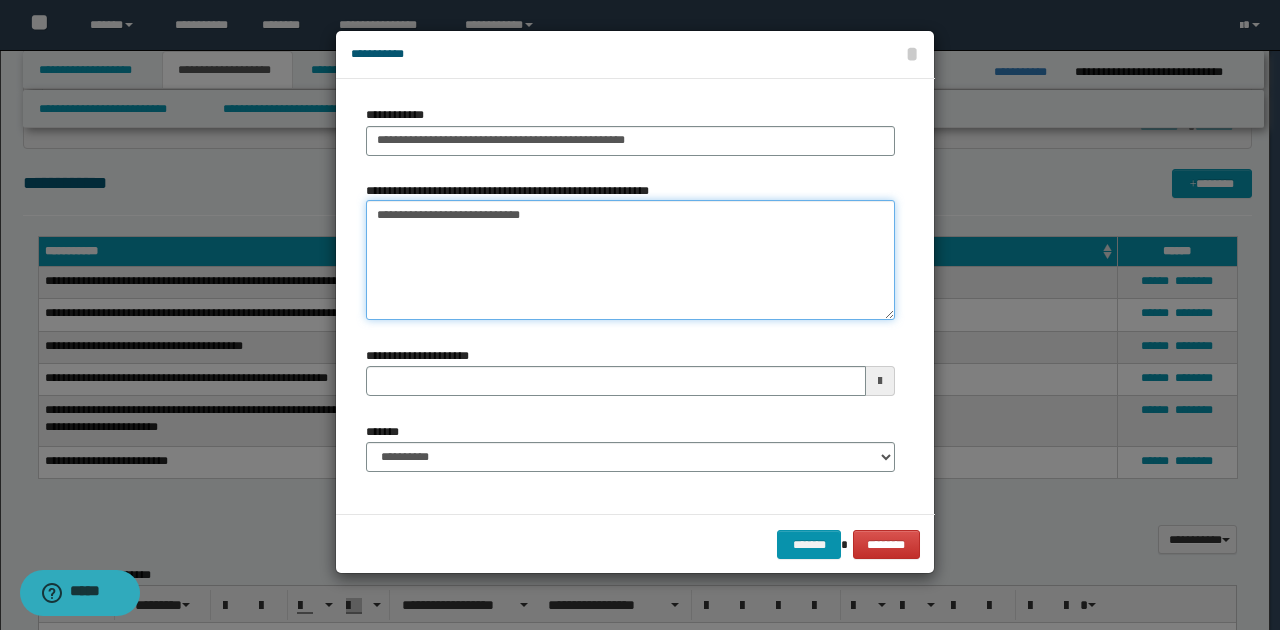type on "**********" 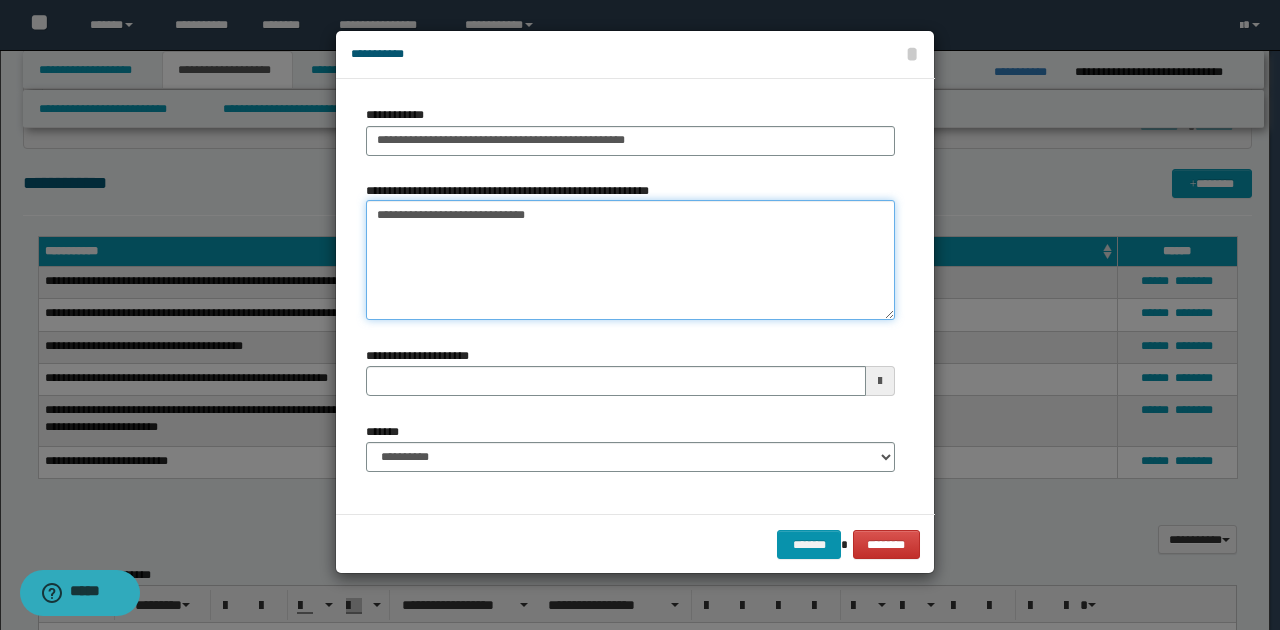 type 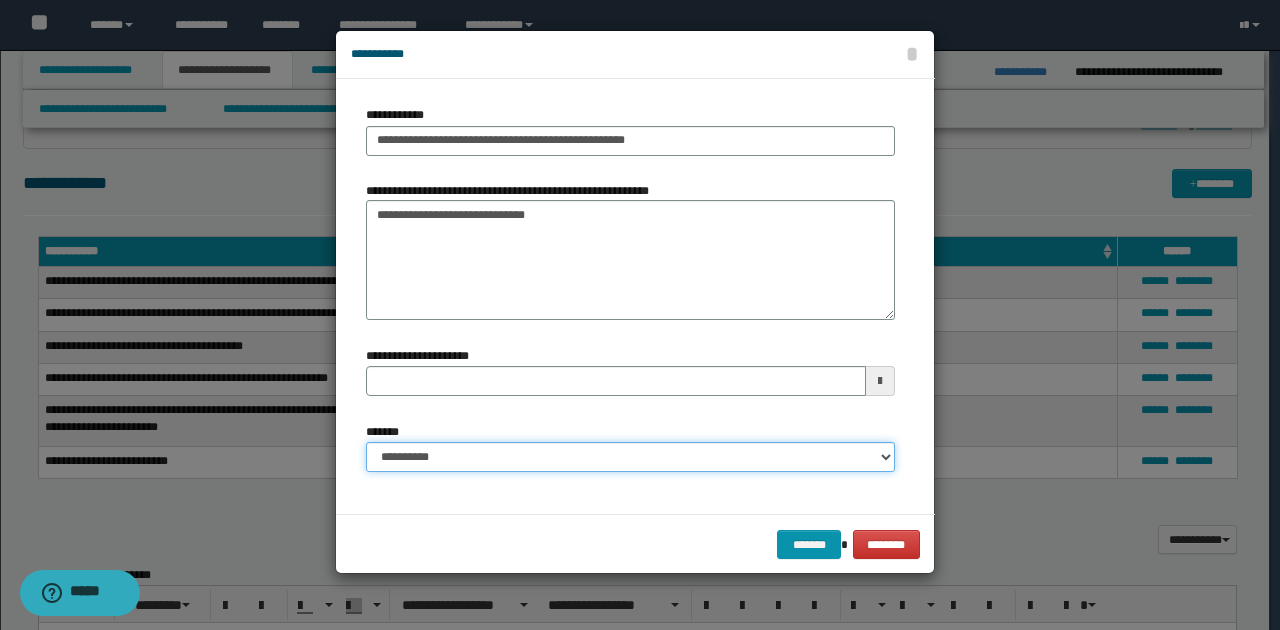 click on "**********" at bounding box center (630, 457) 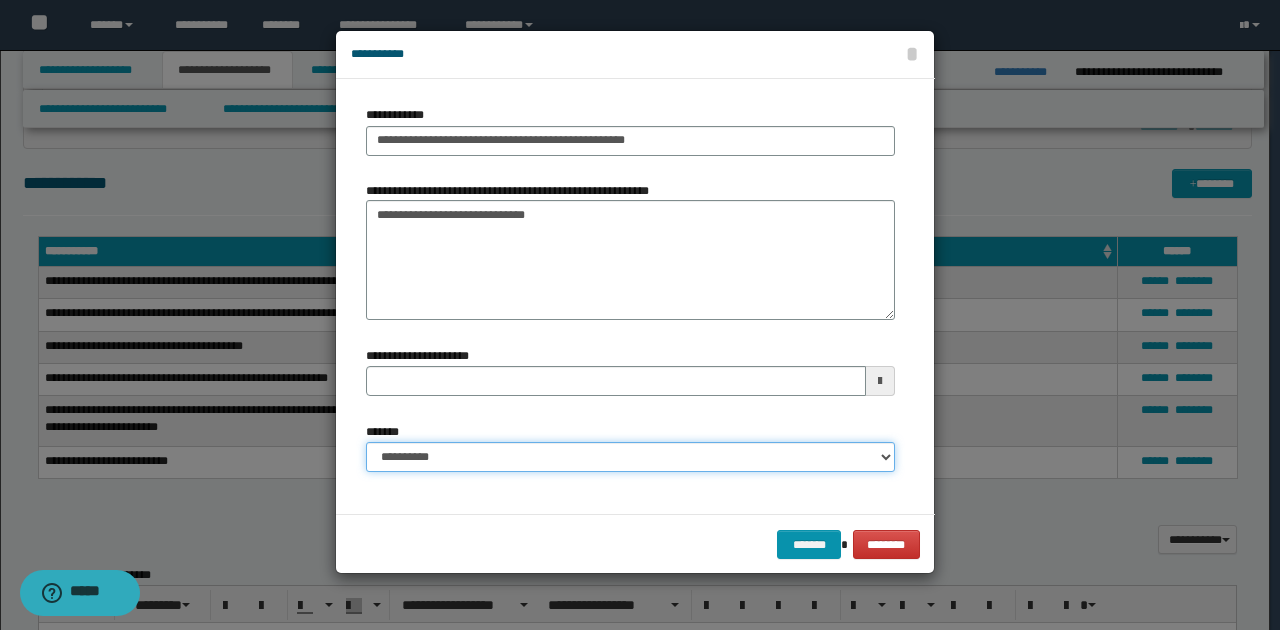 select on "*" 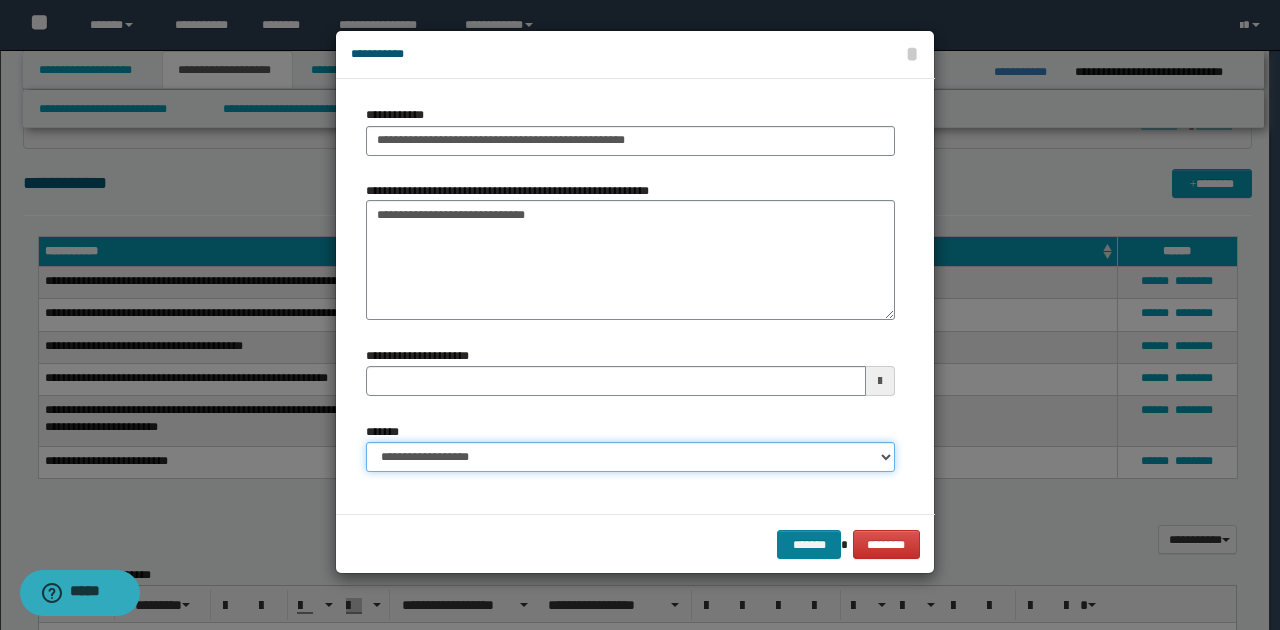 type 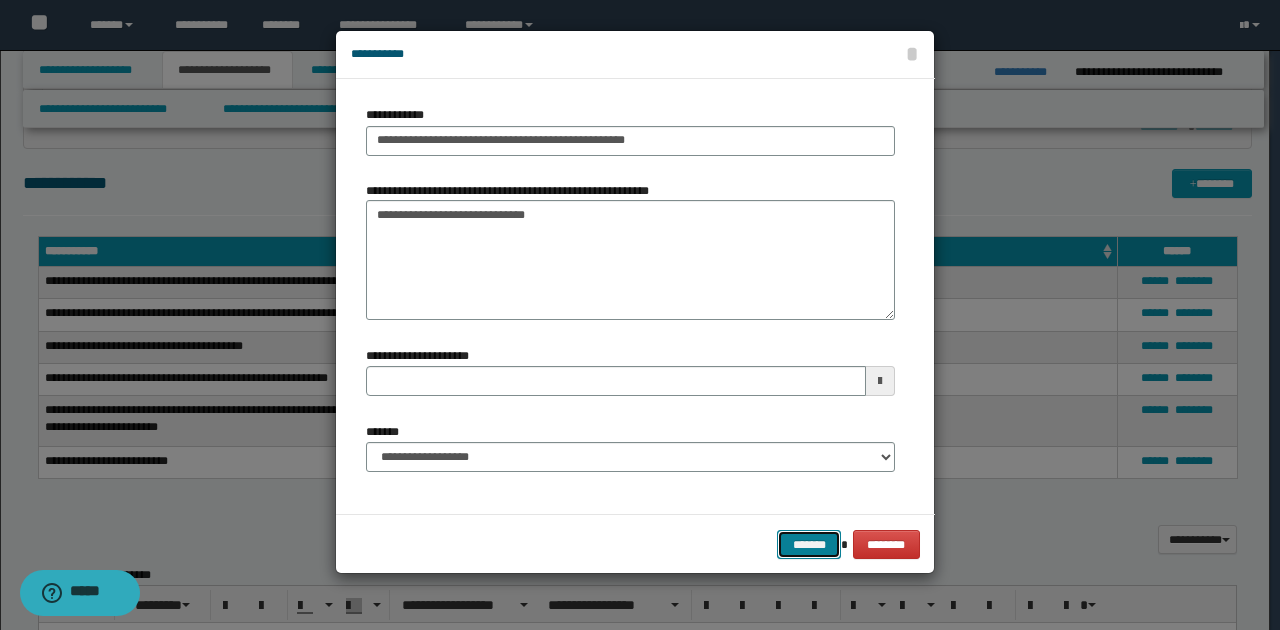 click on "*******" at bounding box center [809, 544] 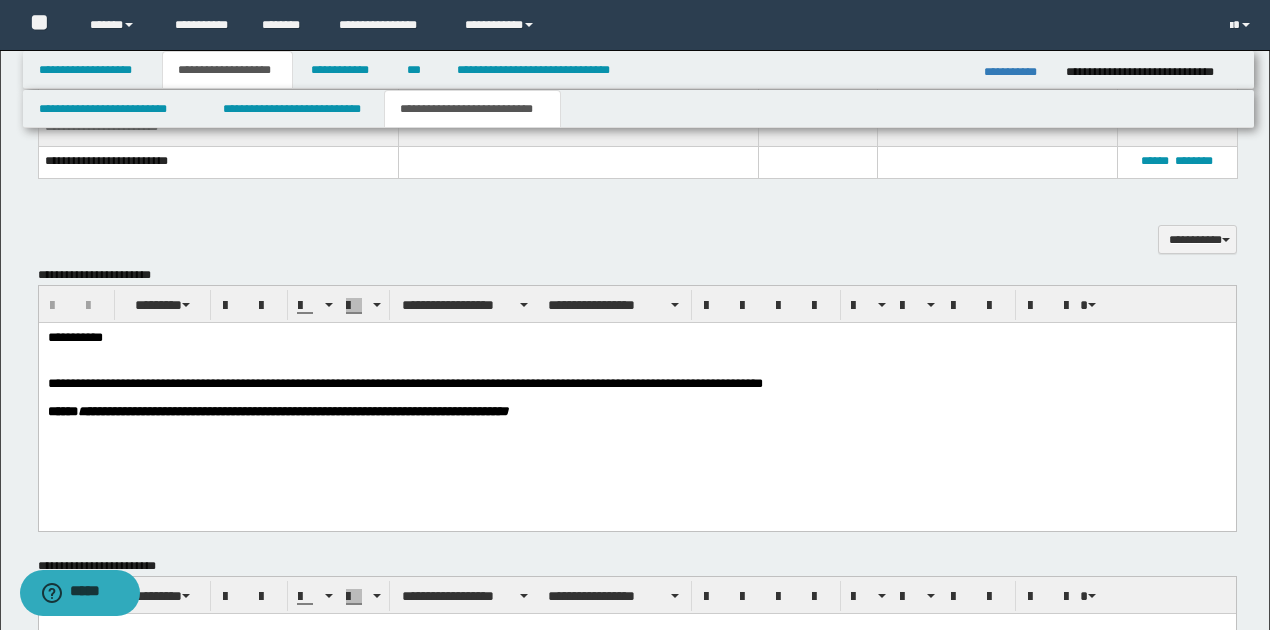 scroll, scrollTop: 1266, scrollLeft: 0, axis: vertical 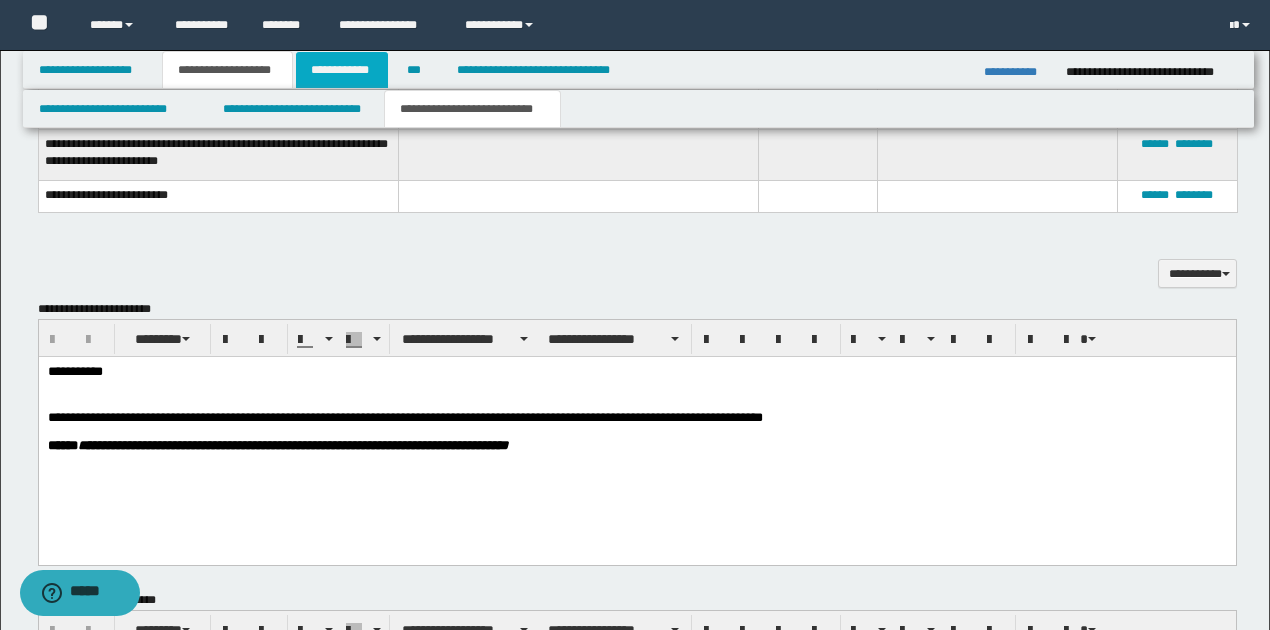 click on "**********" at bounding box center [342, 70] 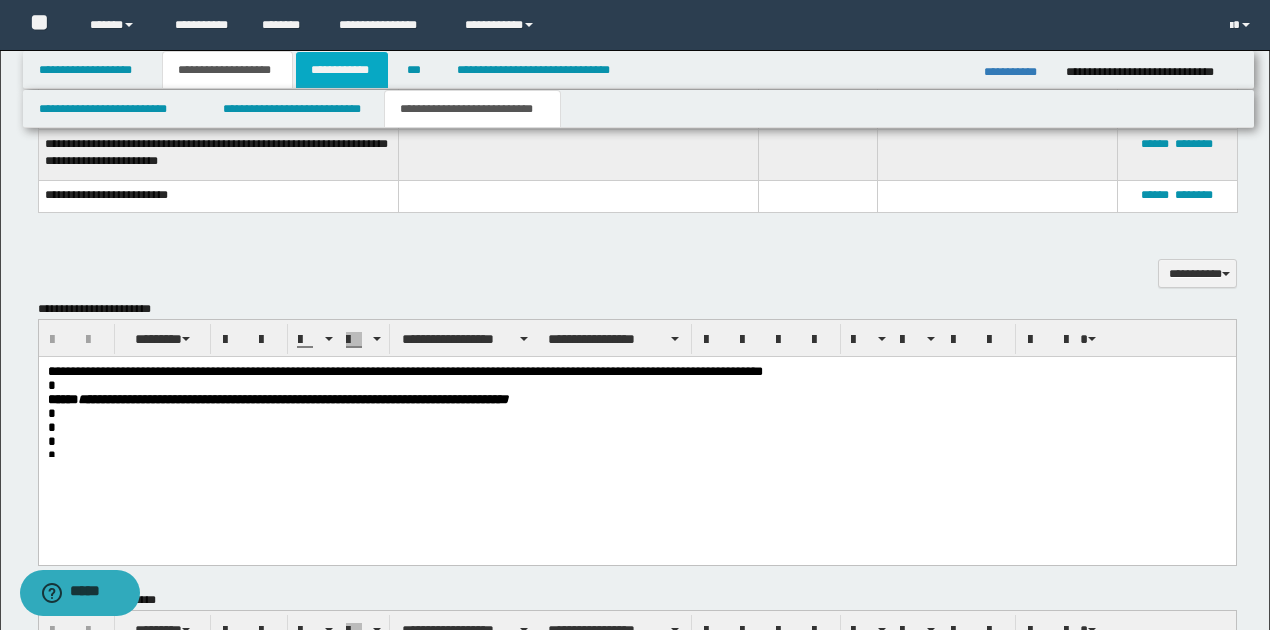 scroll, scrollTop: 518, scrollLeft: 0, axis: vertical 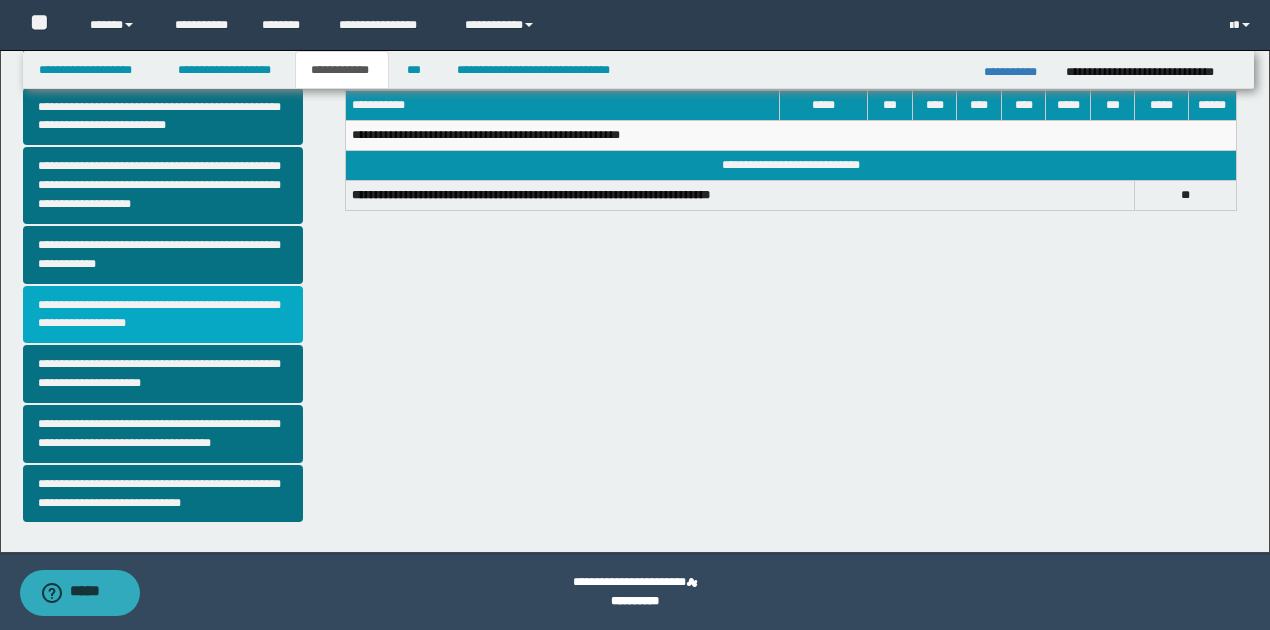 click on "**********" at bounding box center [163, 315] 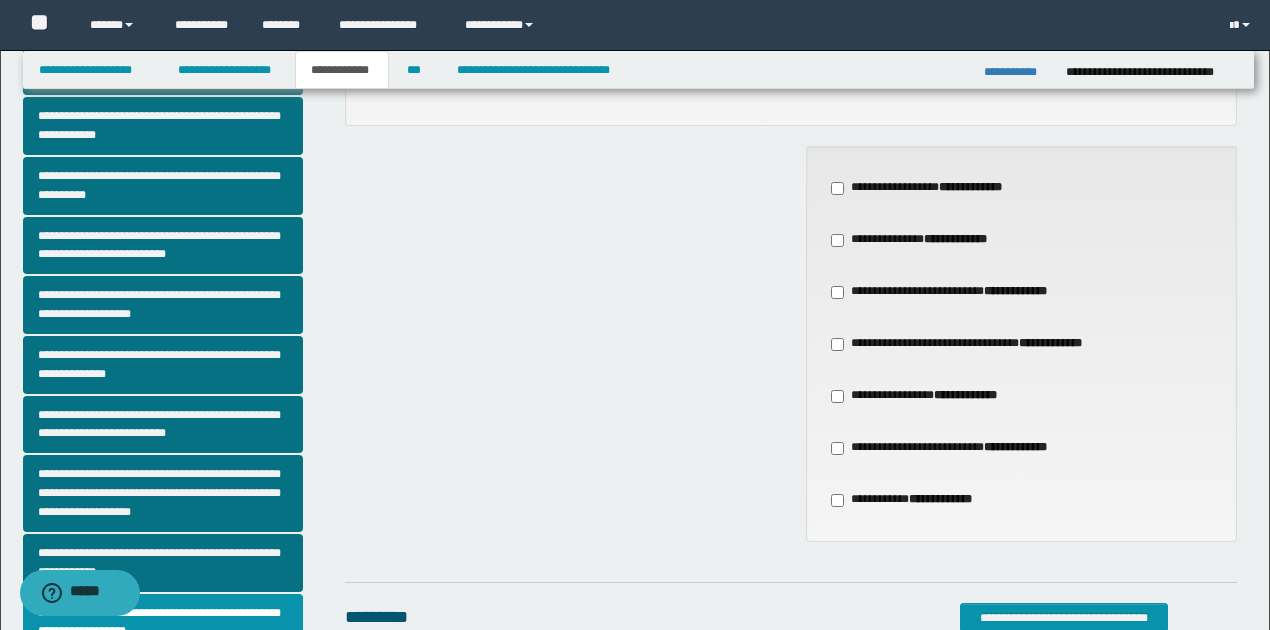 scroll, scrollTop: 200, scrollLeft: 0, axis: vertical 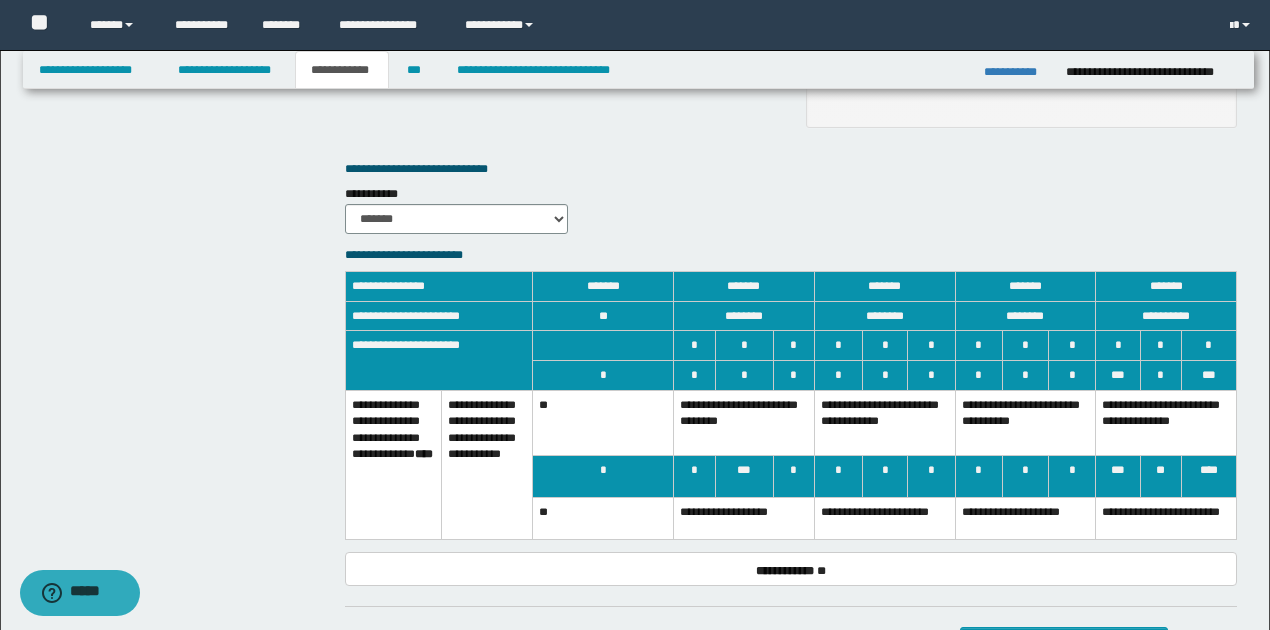 click on "**********" at bounding box center [1025, 519] 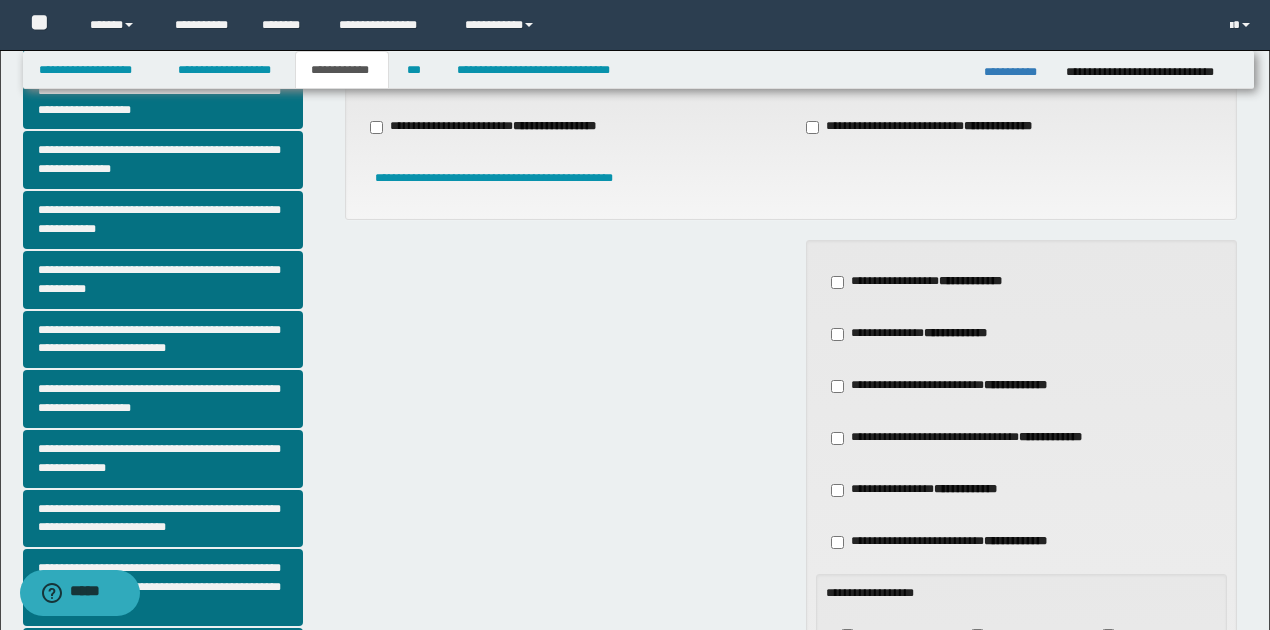 scroll, scrollTop: 0, scrollLeft: 0, axis: both 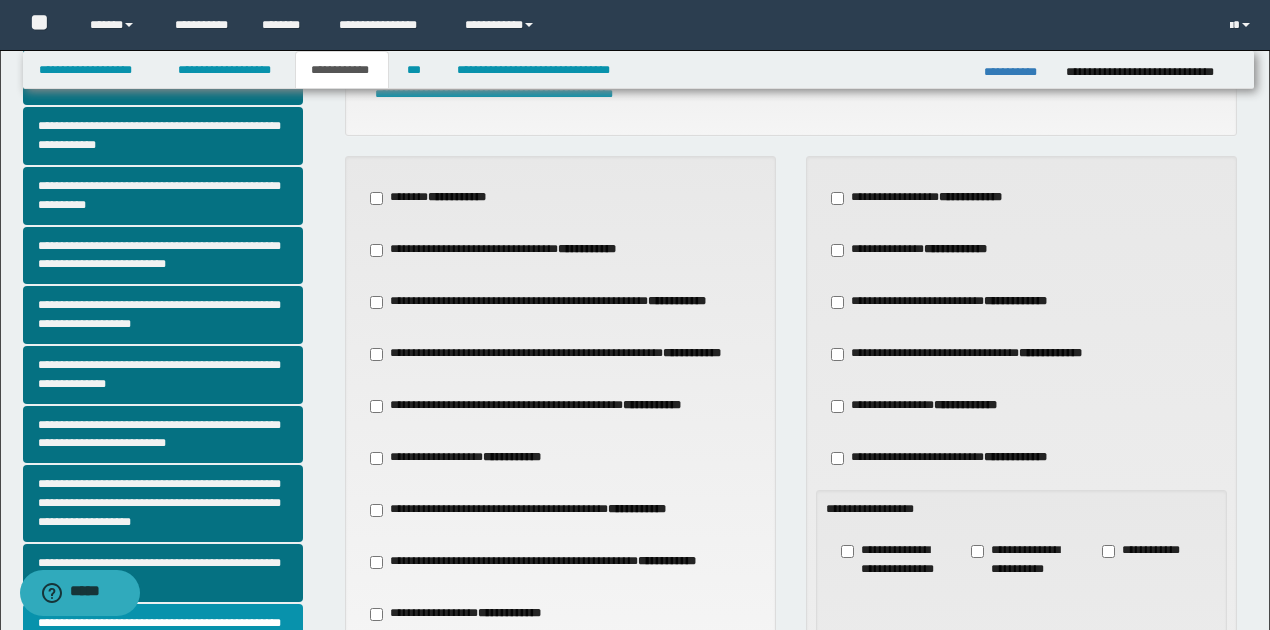 click on "**********" at bounding box center [538, 406] 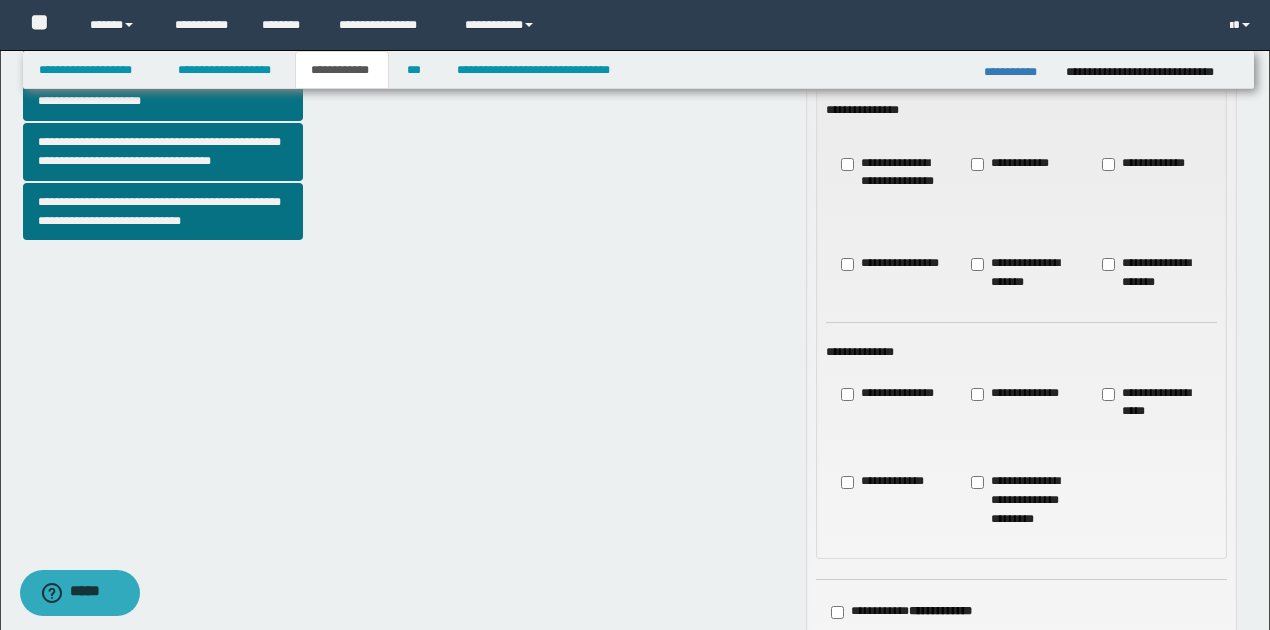 scroll, scrollTop: 1133, scrollLeft: 0, axis: vertical 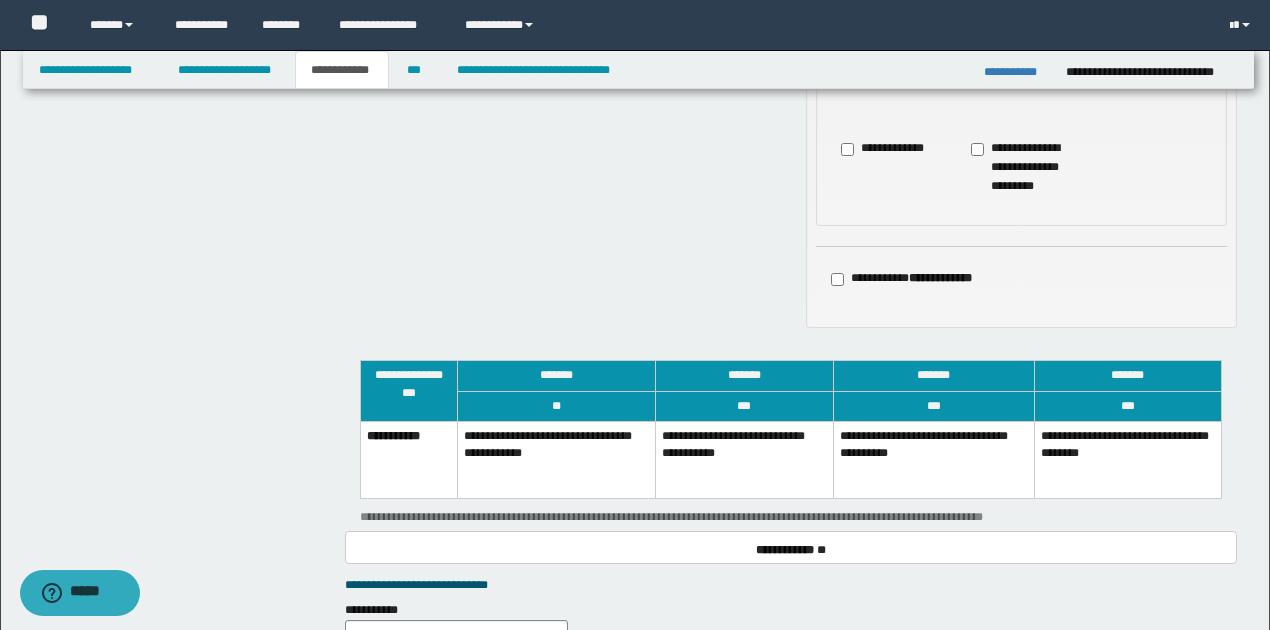 click on "**********" at bounding box center [934, 459] 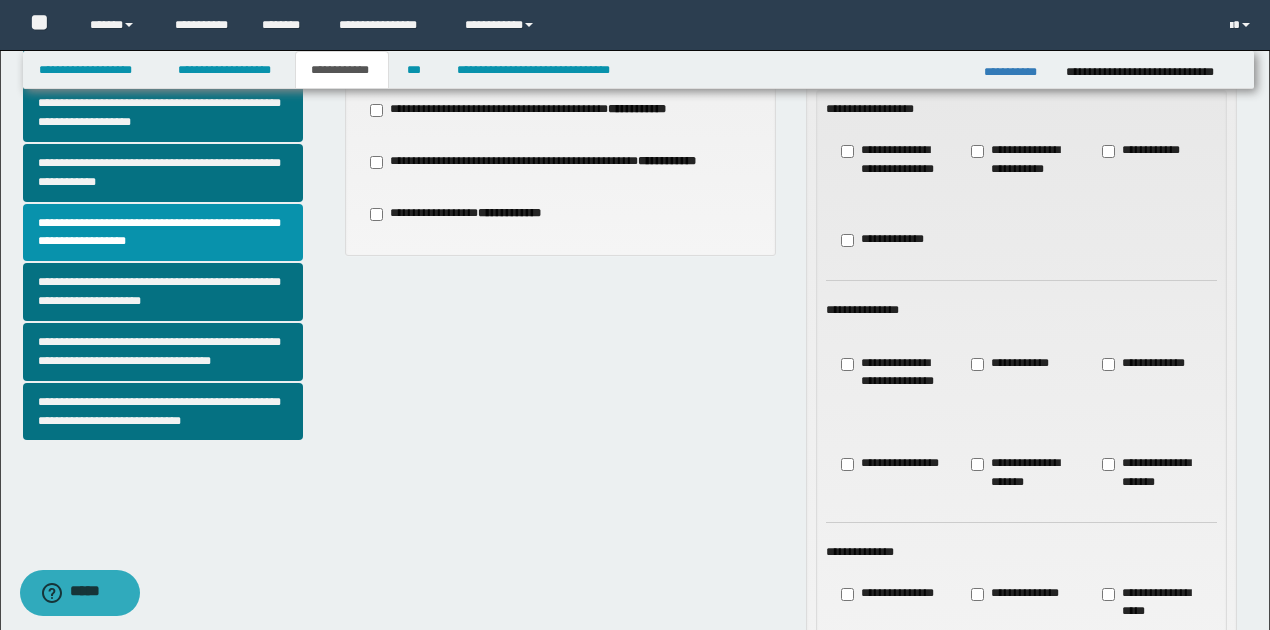scroll, scrollTop: 666, scrollLeft: 0, axis: vertical 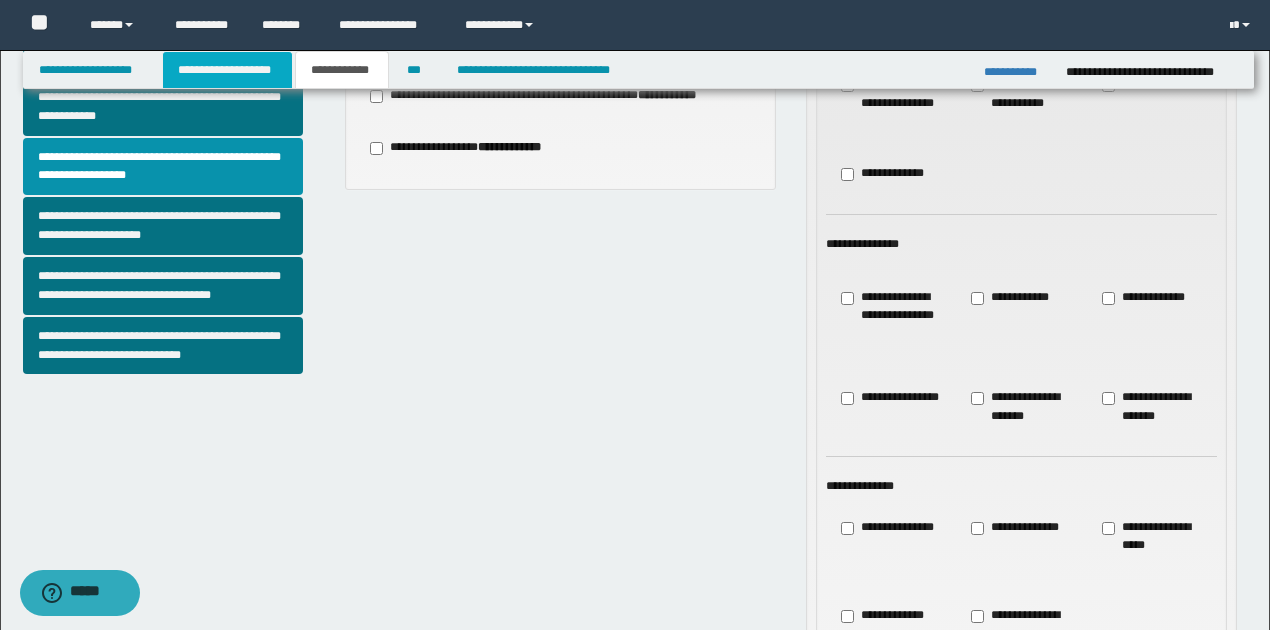 click on "**********" at bounding box center [227, 70] 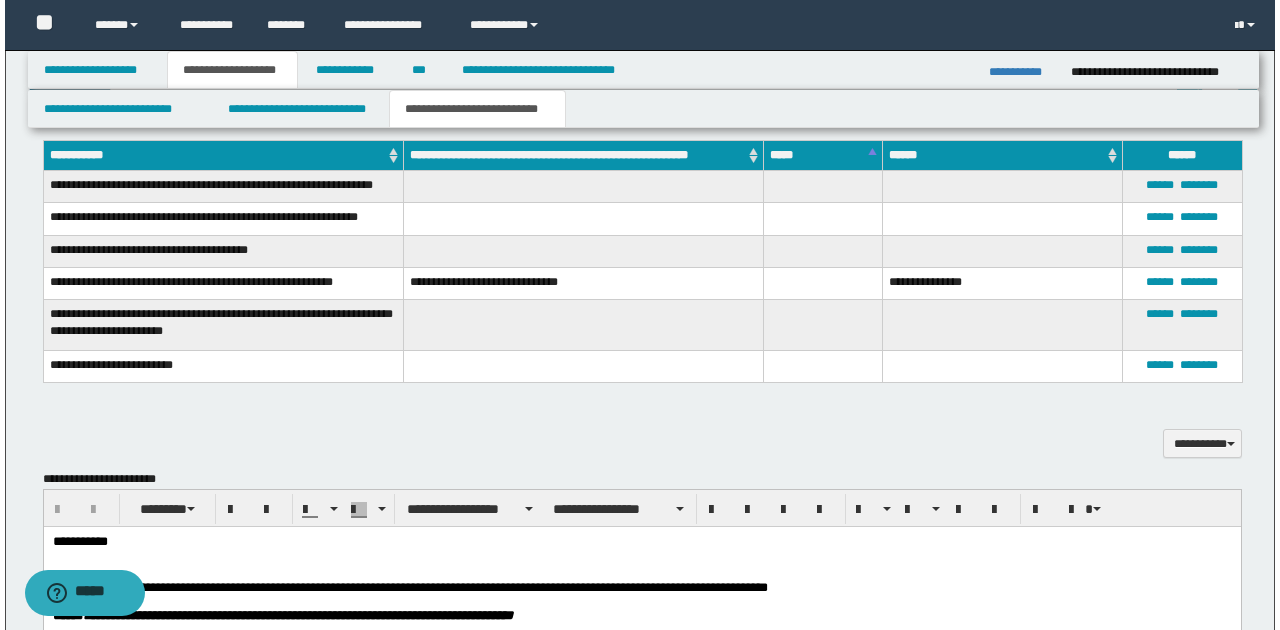 scroll, scrollTop: 1097, scrollLeft: 0, axis: vertical 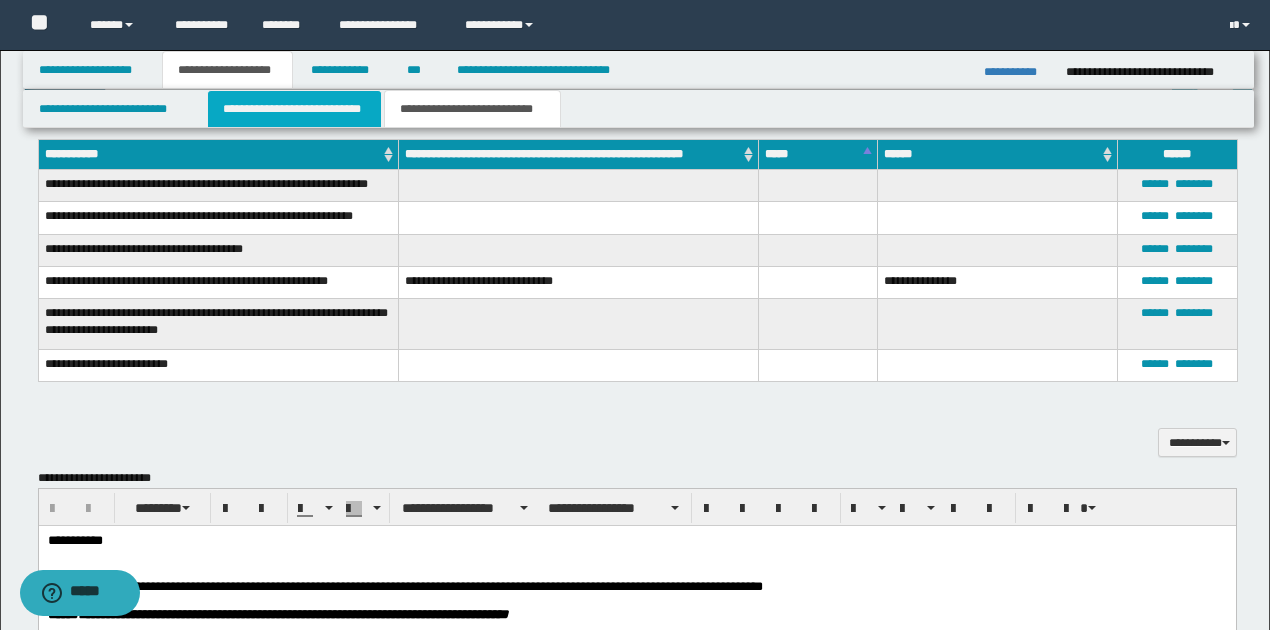 click on "**********" at bounding box center [294, 109] 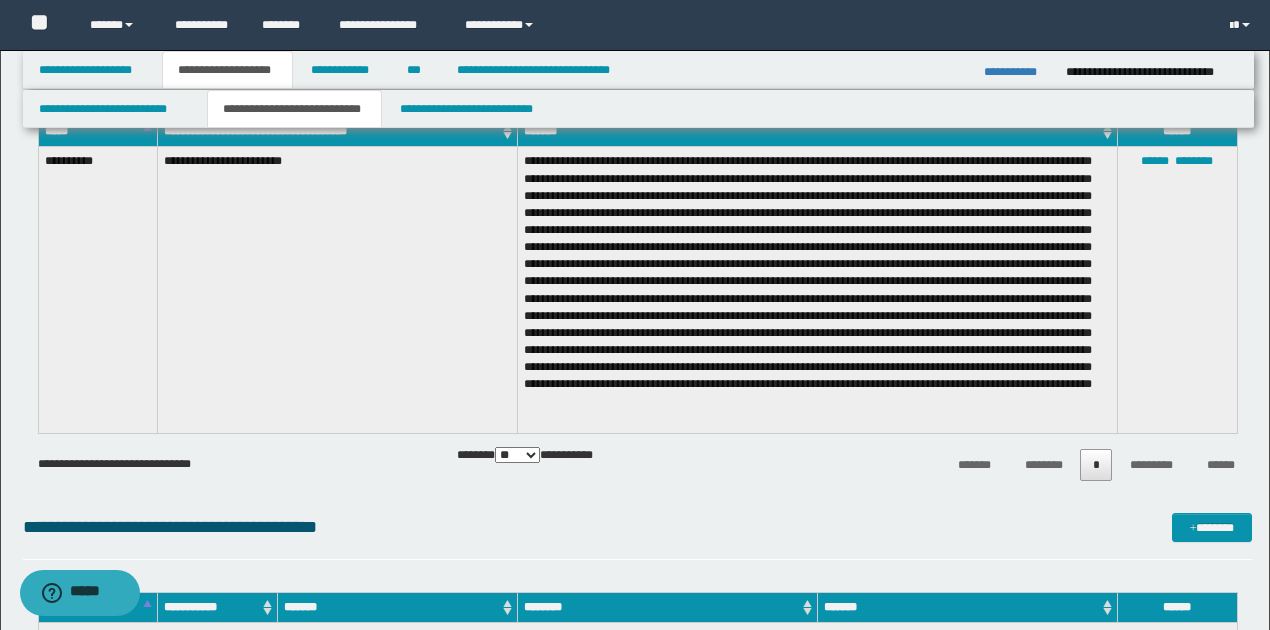 scroll, scrollTop: 1630, scrollLeft: 0, axis: vertical 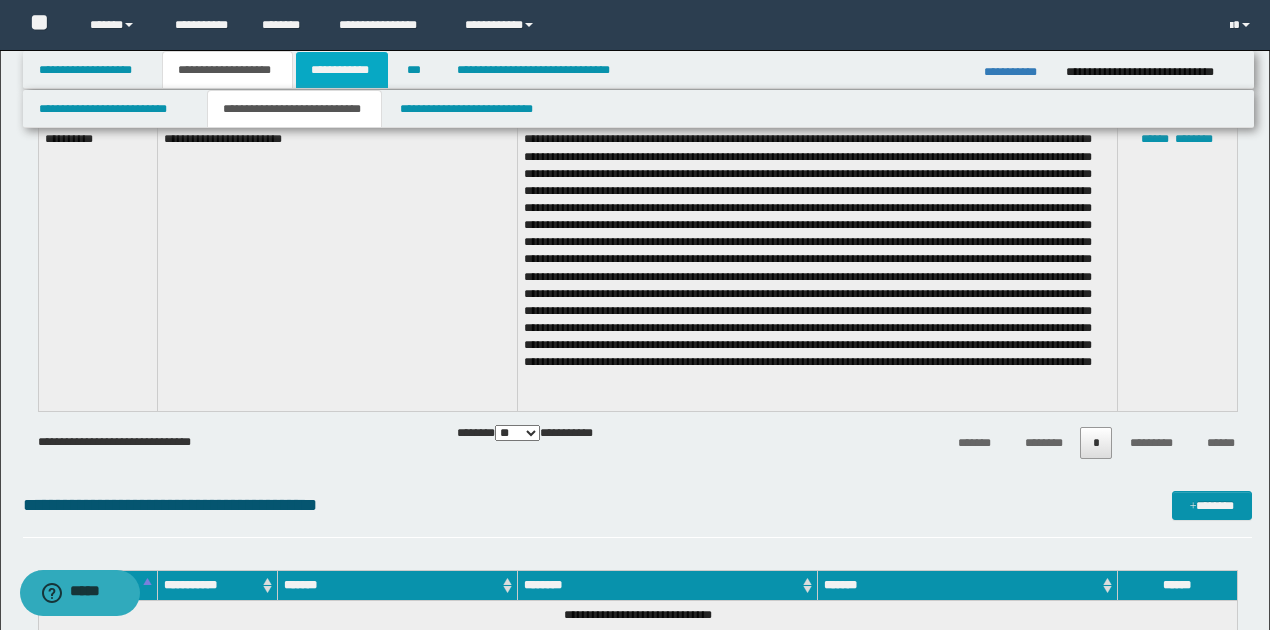 click on "**********" at bounding box center [342, 70] 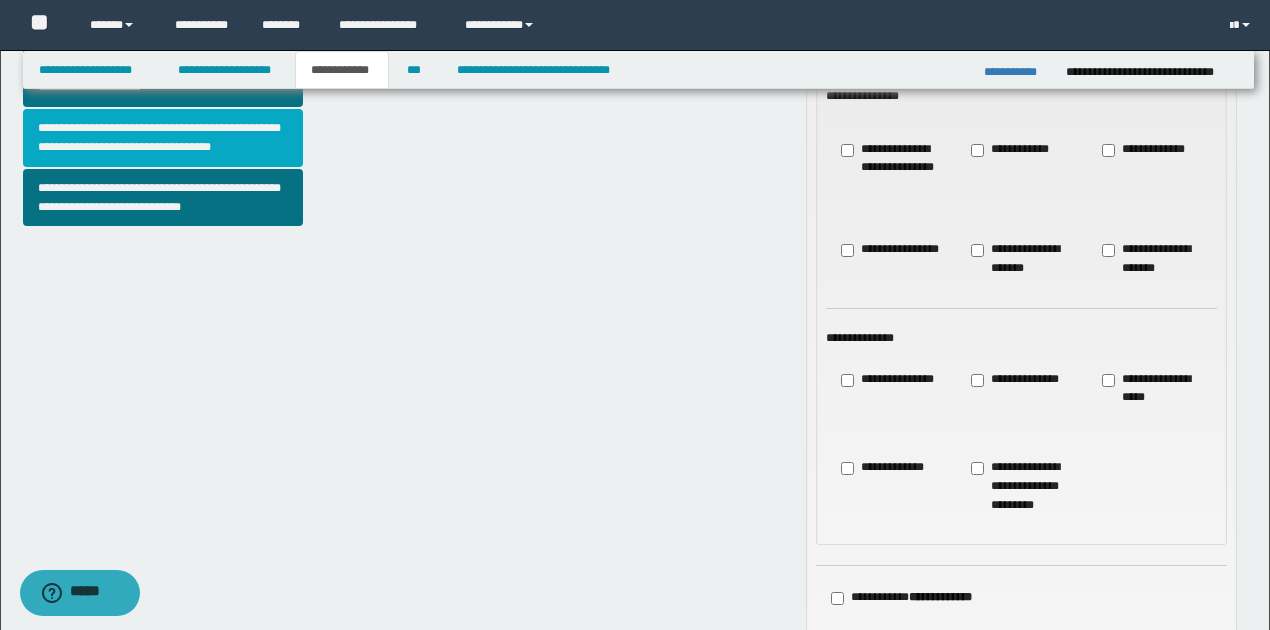 scroll, scrollTop: 628, scrollLeft: 0, axis: vertical 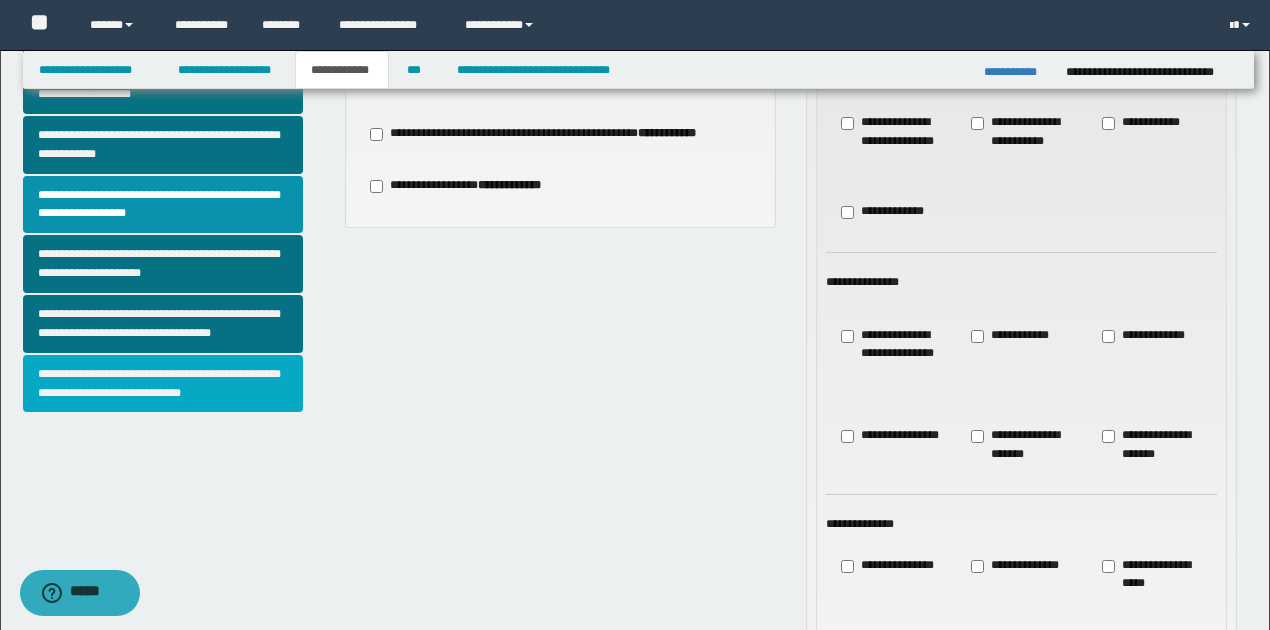 click on "**********" at bounding box center (163, 384) 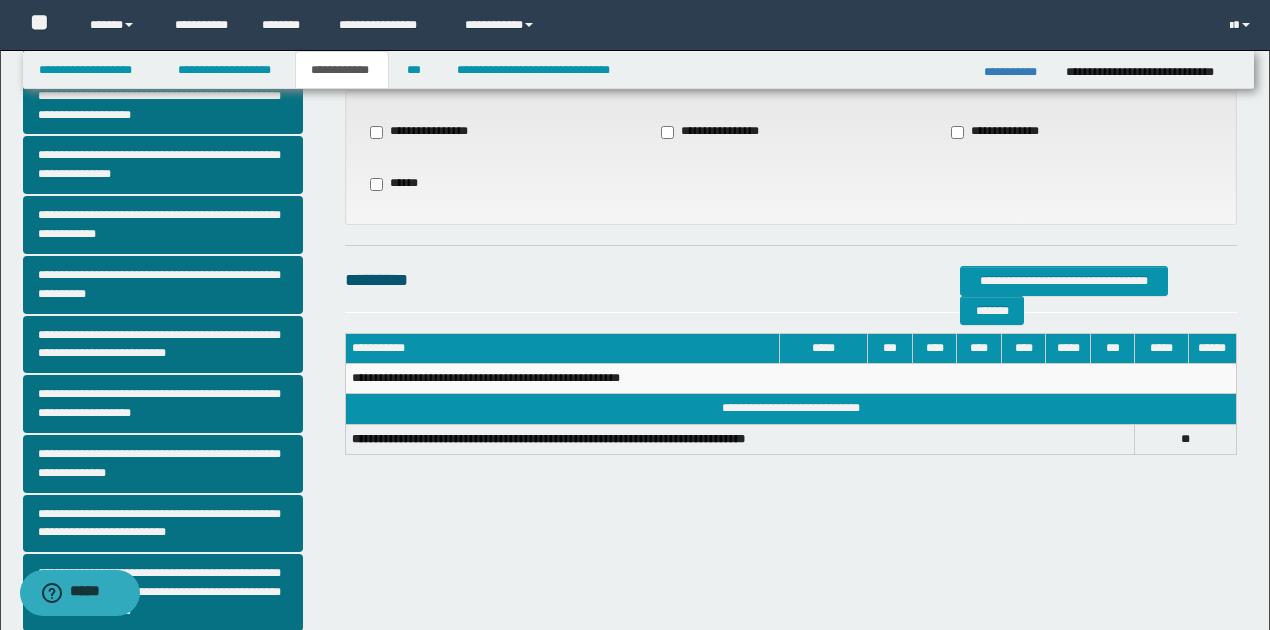 scroll, scrollTop: 133, scrollLeft: 0, axis: vertical 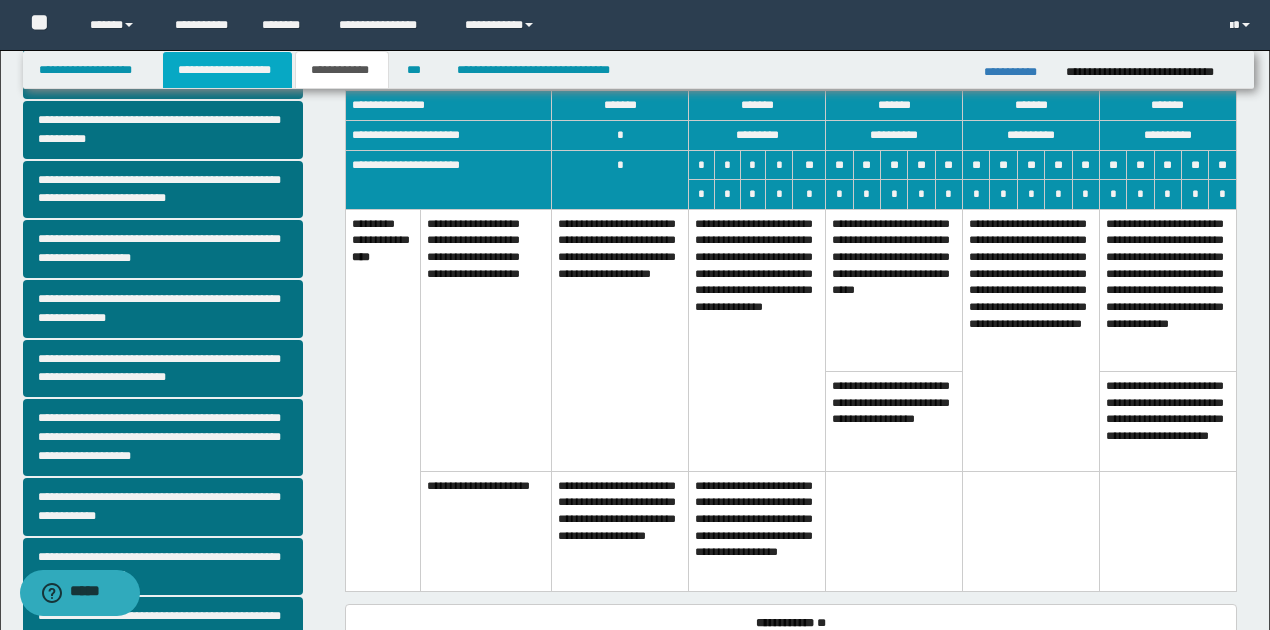 click on "**********" at bounding box center [227, 70] 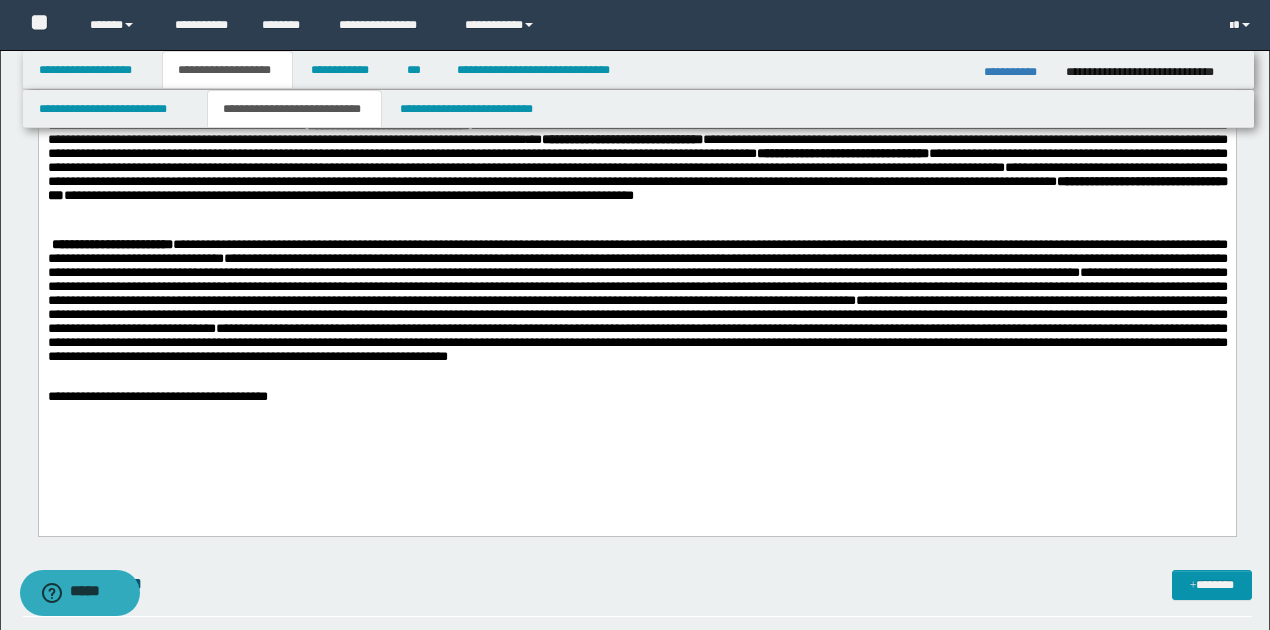 scroll, scrollTop: 1097, scrollLeft: 0, axis: vertical 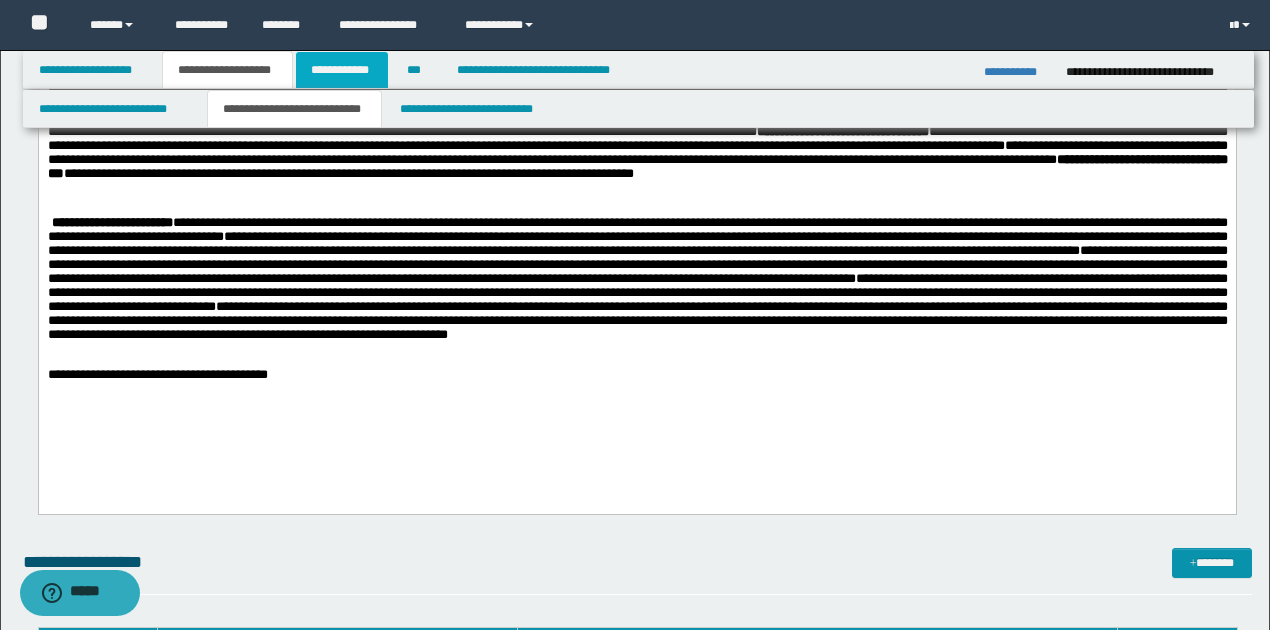 click on "**********" at bounding box center (342, 70) 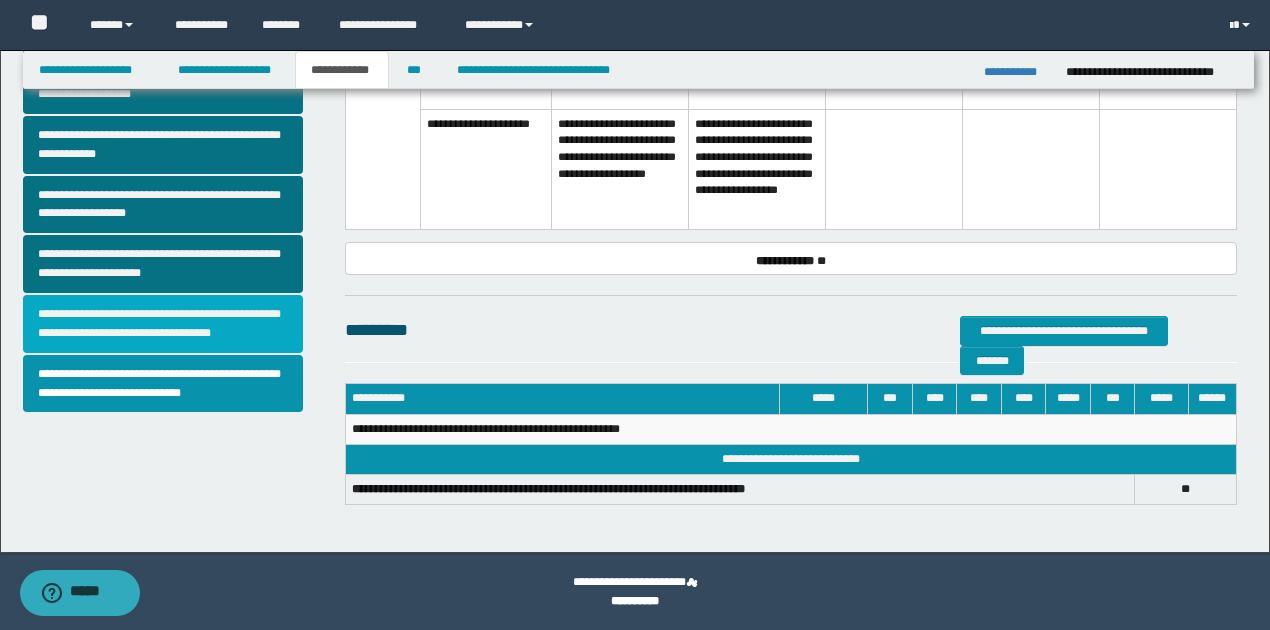 click on "**********" at bounding box center [163, 324] 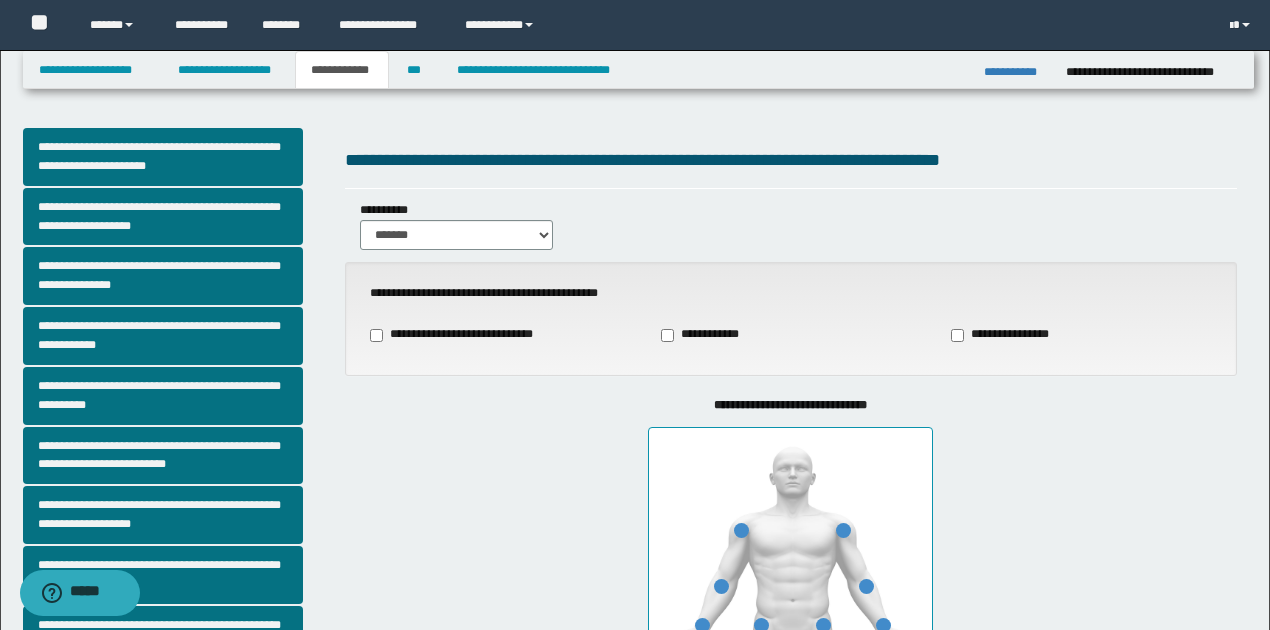 scroll, scrollTop: 266, scrollLeft: 0, axis: vertical 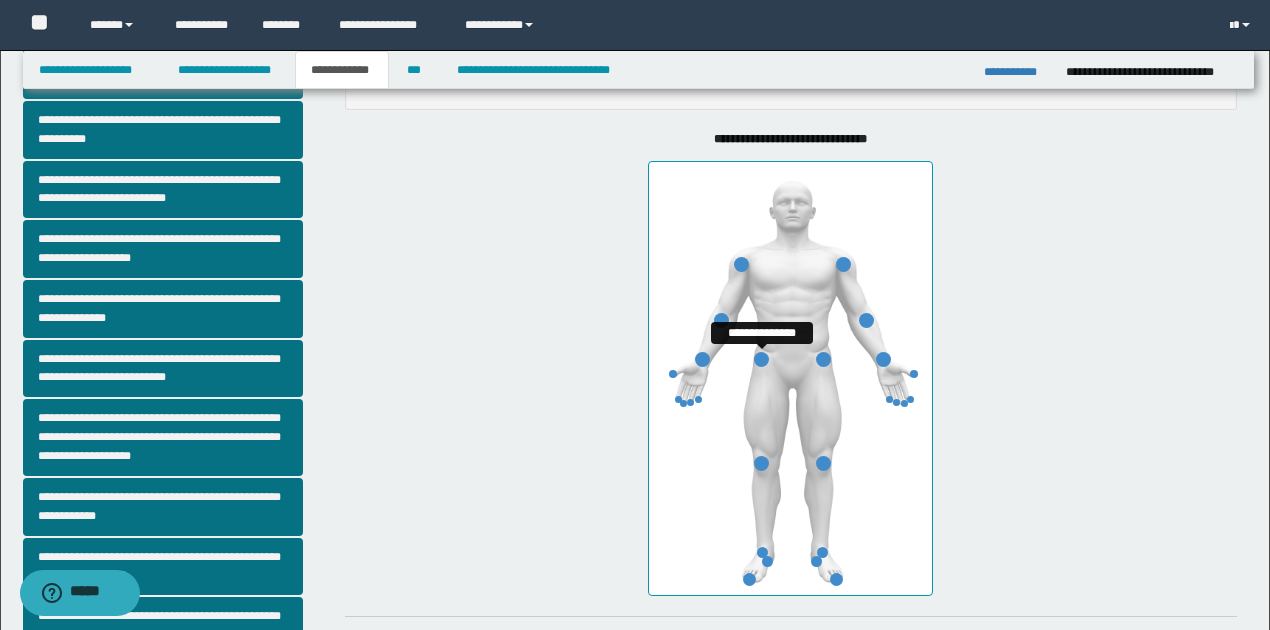 click at bounding box center (761, 359) 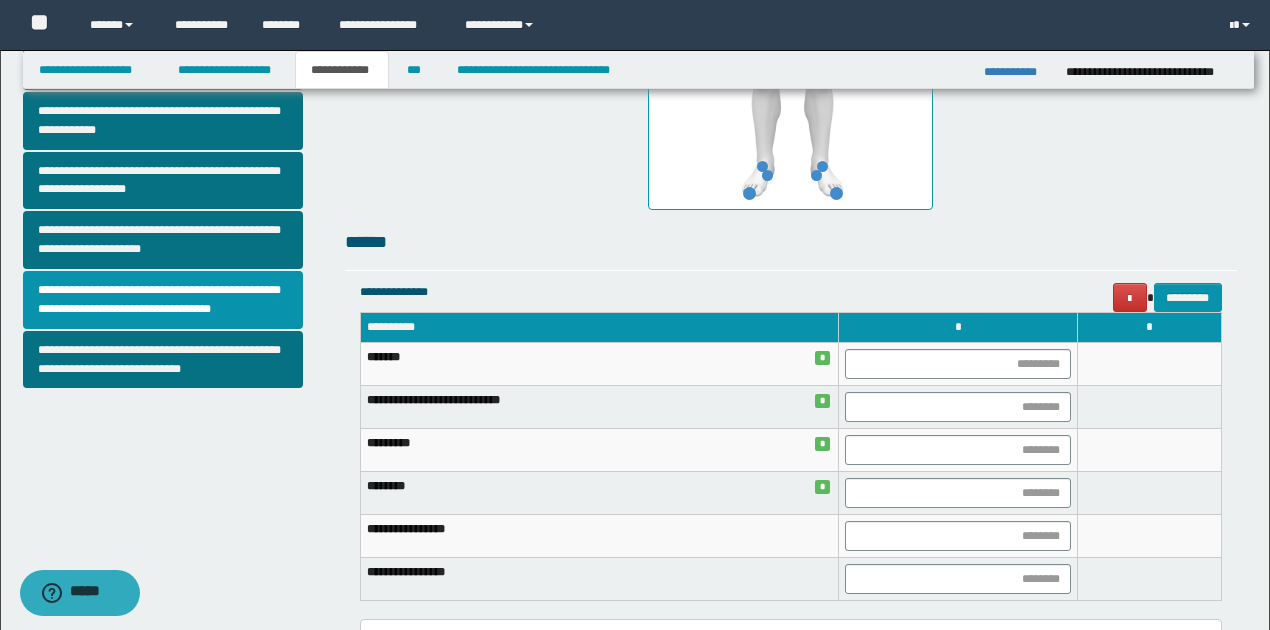 scroll, scrollTop: 733, scrollLeft: 0, axis: vertical 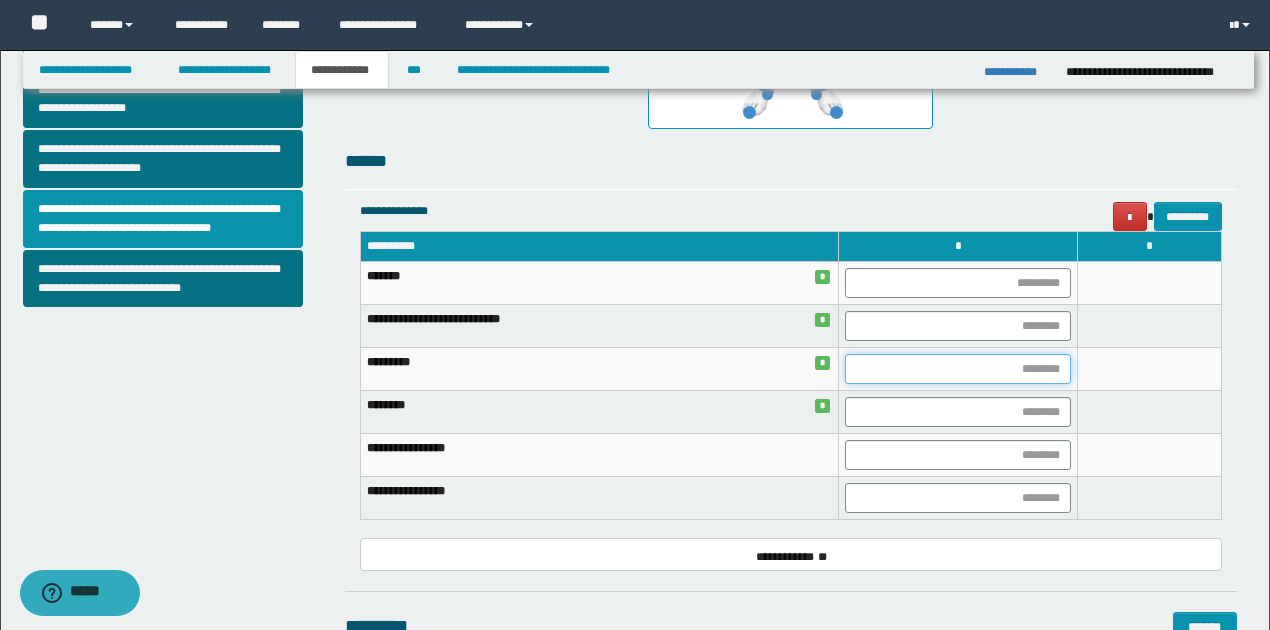 click at bounding box center (958, 369) 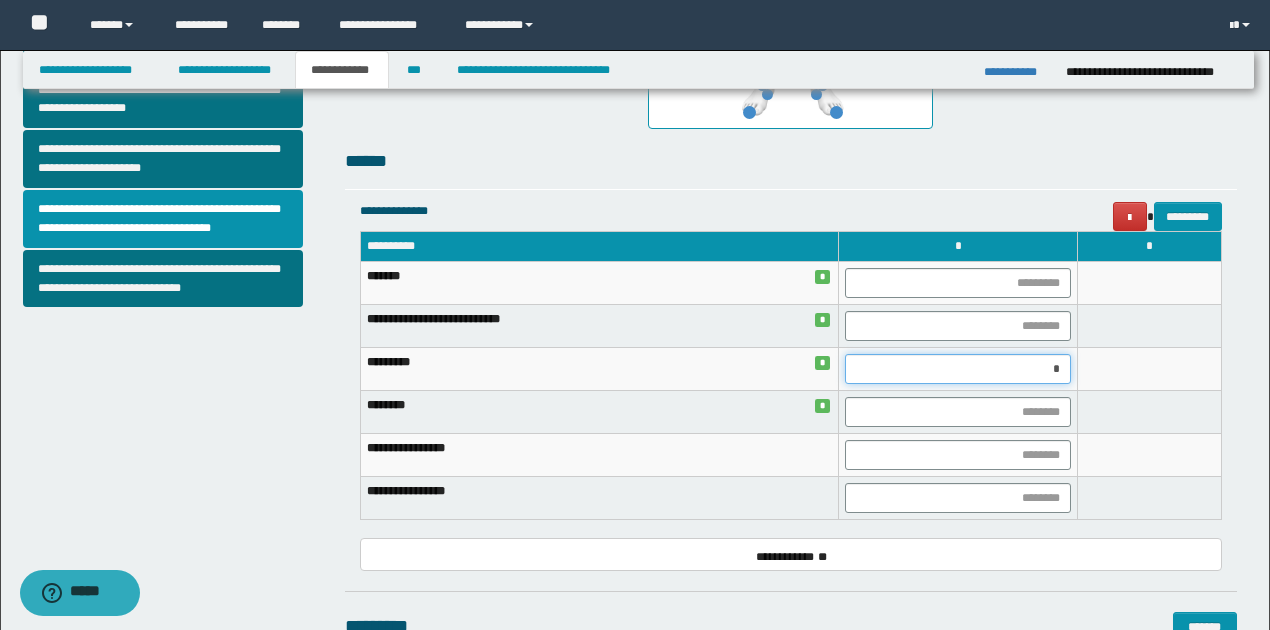 type on "**" 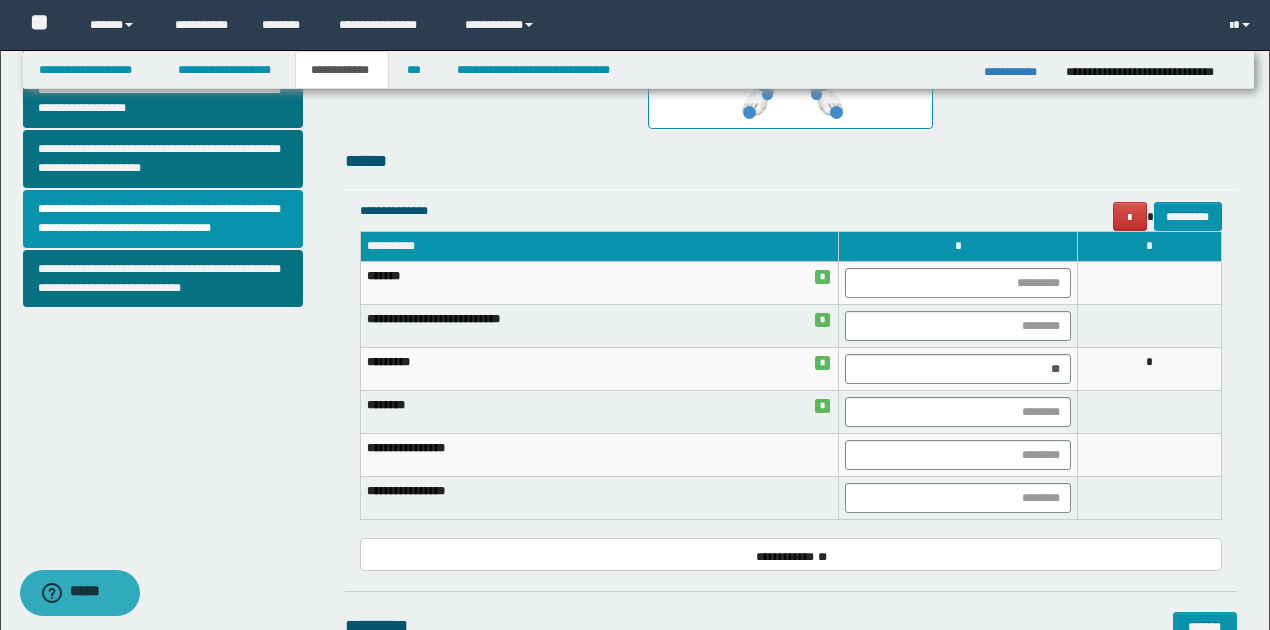 click on "*" at bounding box center [1150, 369] 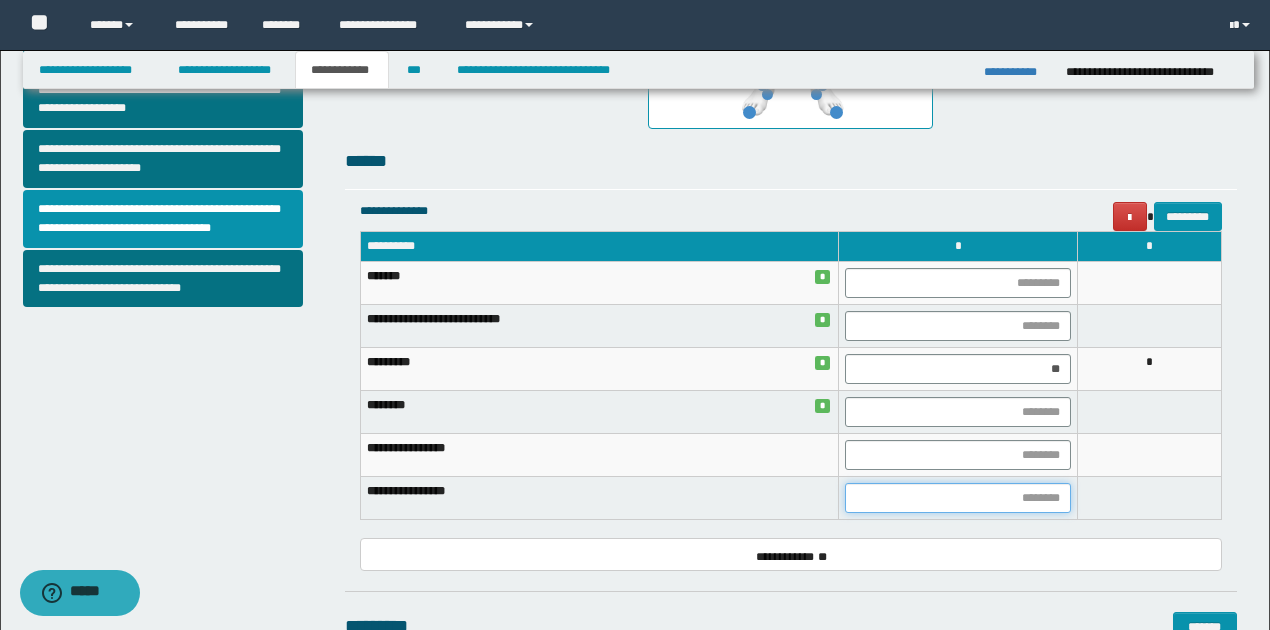 click at bounding box center (958, 498) 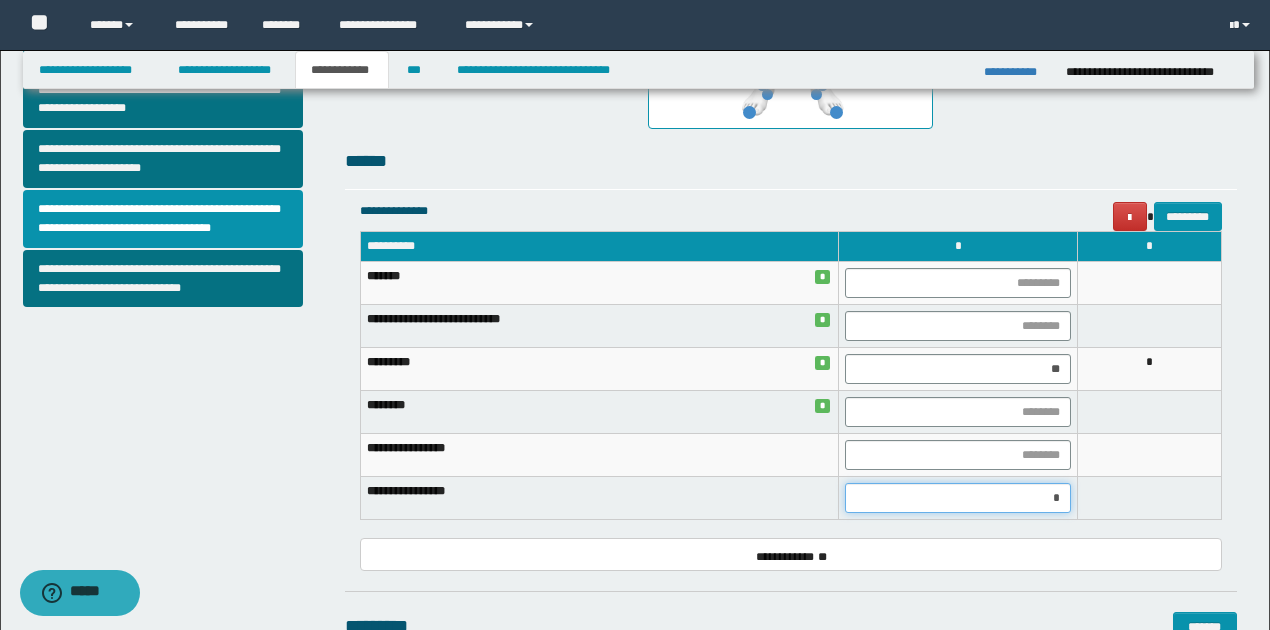type on "**" 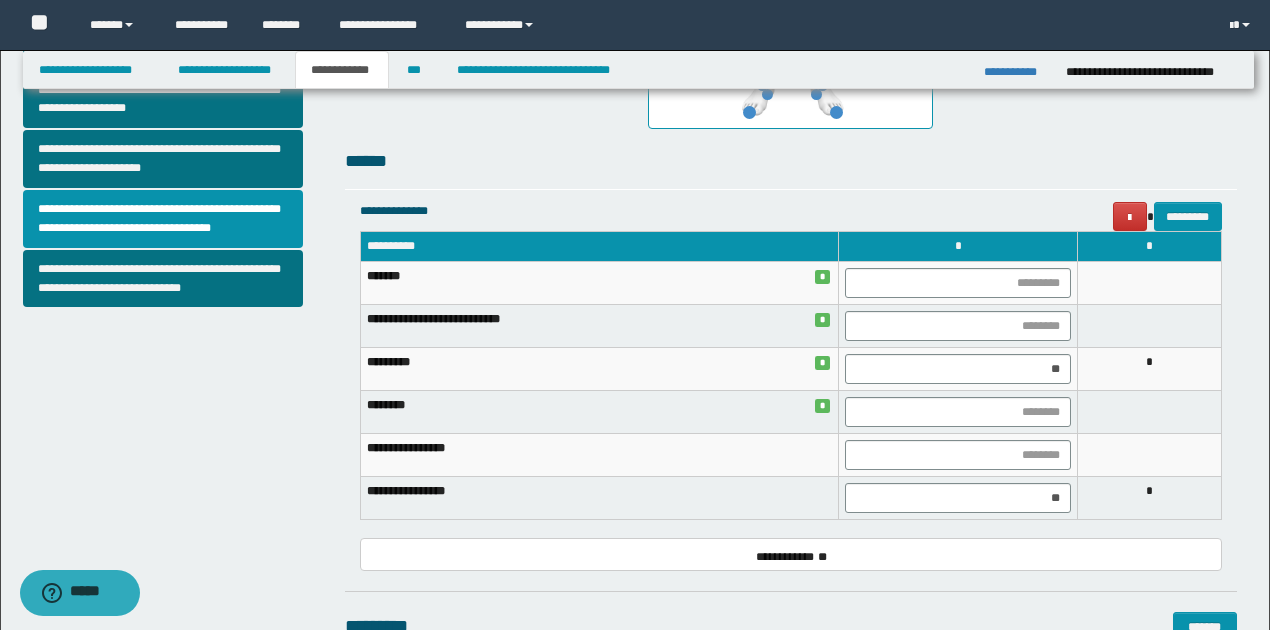 click on "*" at bounding box center (1150, 498) 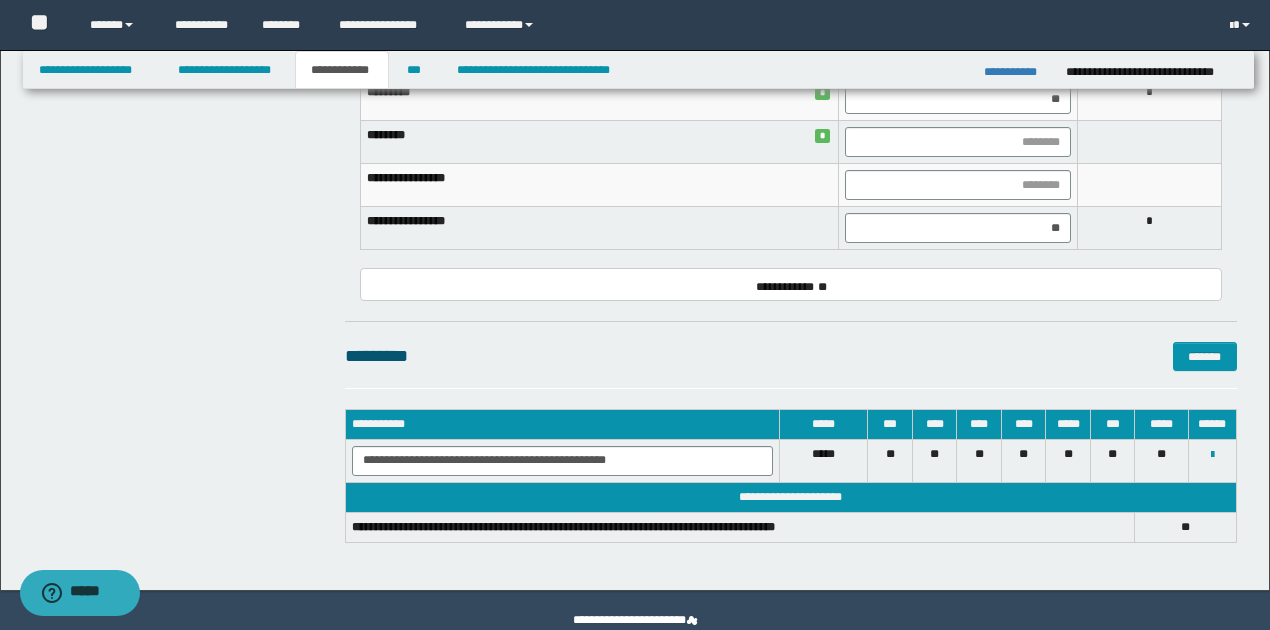 scroll, scrollTop: 1042, scrollLeft: 0, axis: vertical 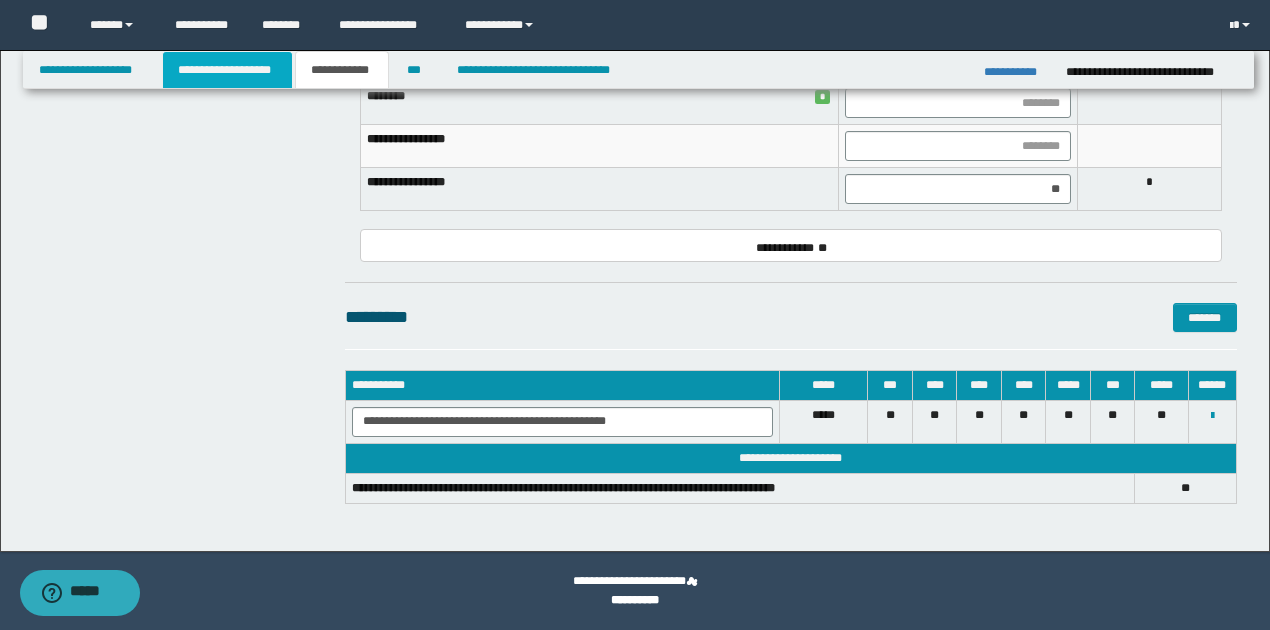 click on "**********" at bounding box center [227, 70] 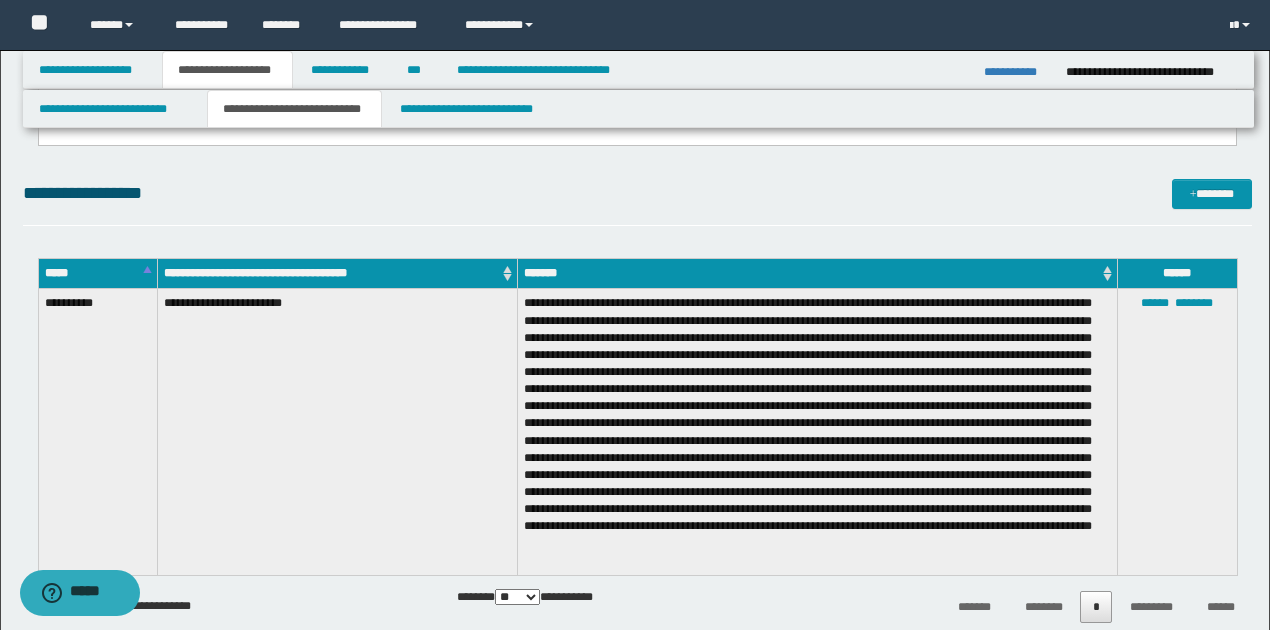 scroll, scrollTop: 1472, scrollLeft: 0, axis: vertical 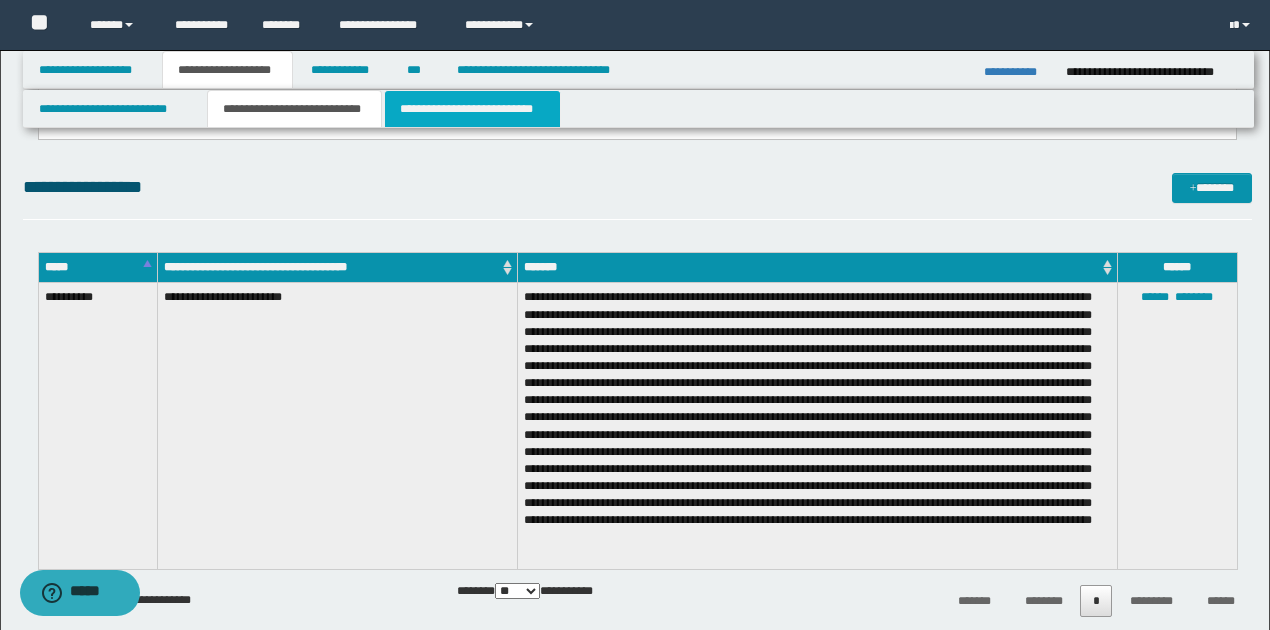 click on "**********" at bounding box center (472, 109) 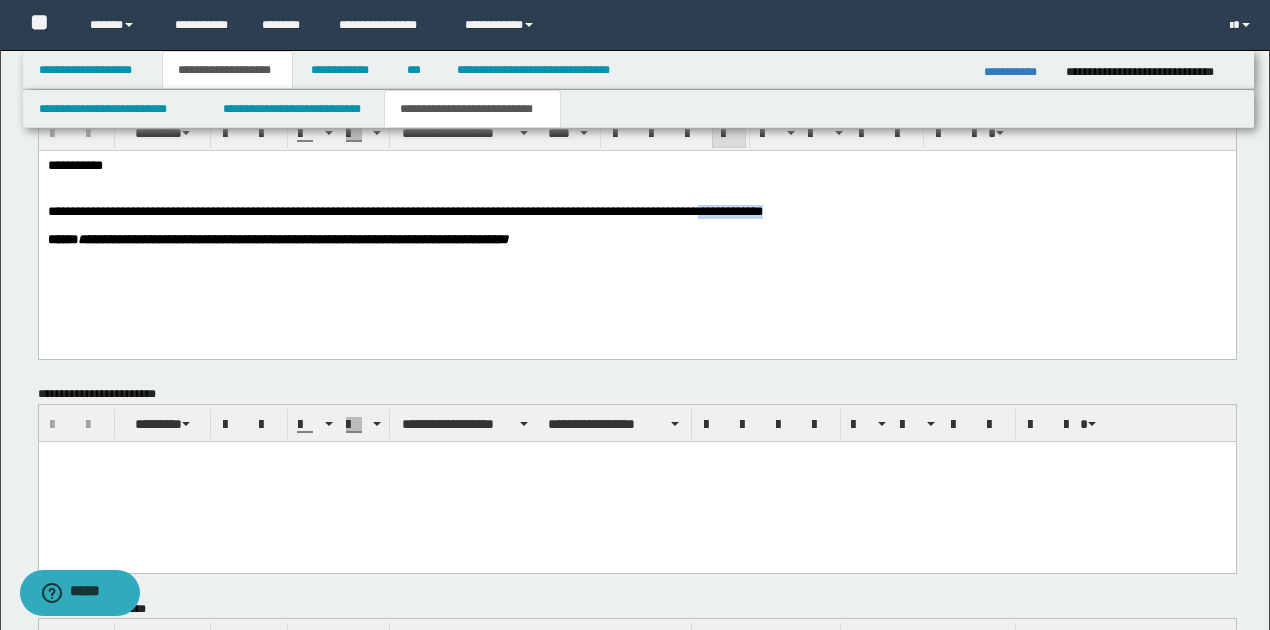 drag, startPoint x: 735, startPoint y: 212, endPoint x: 819, endPoint y: 208, distance: 84.095184 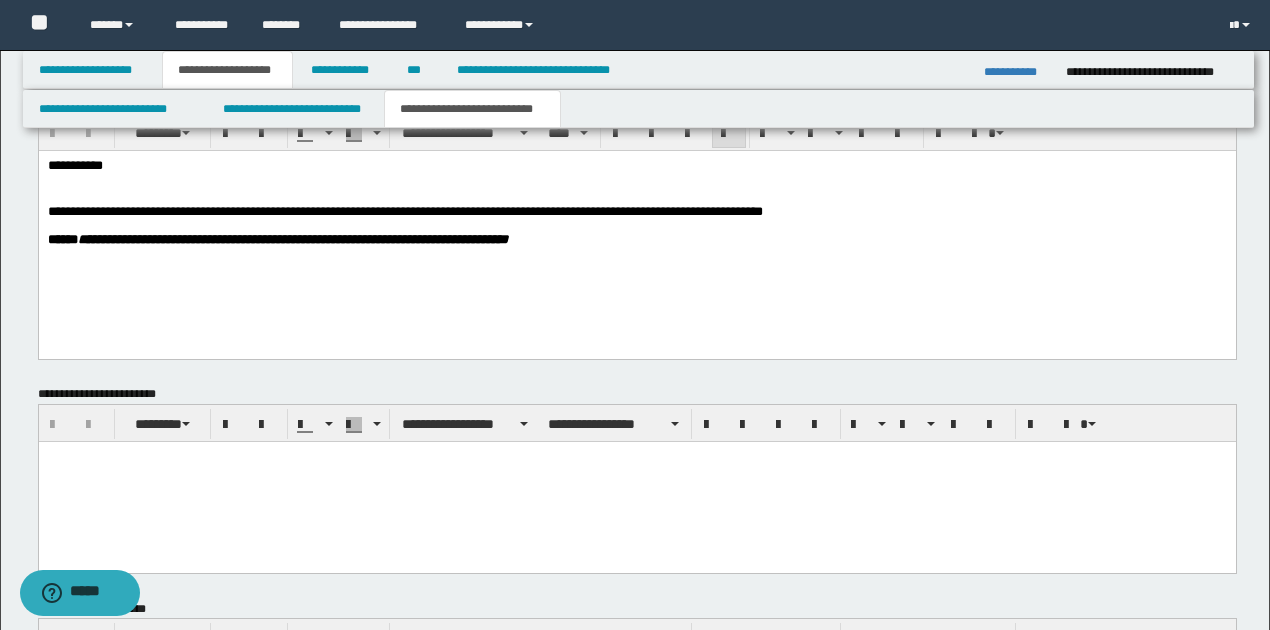click on "**********" at bounding box center [637, 166] 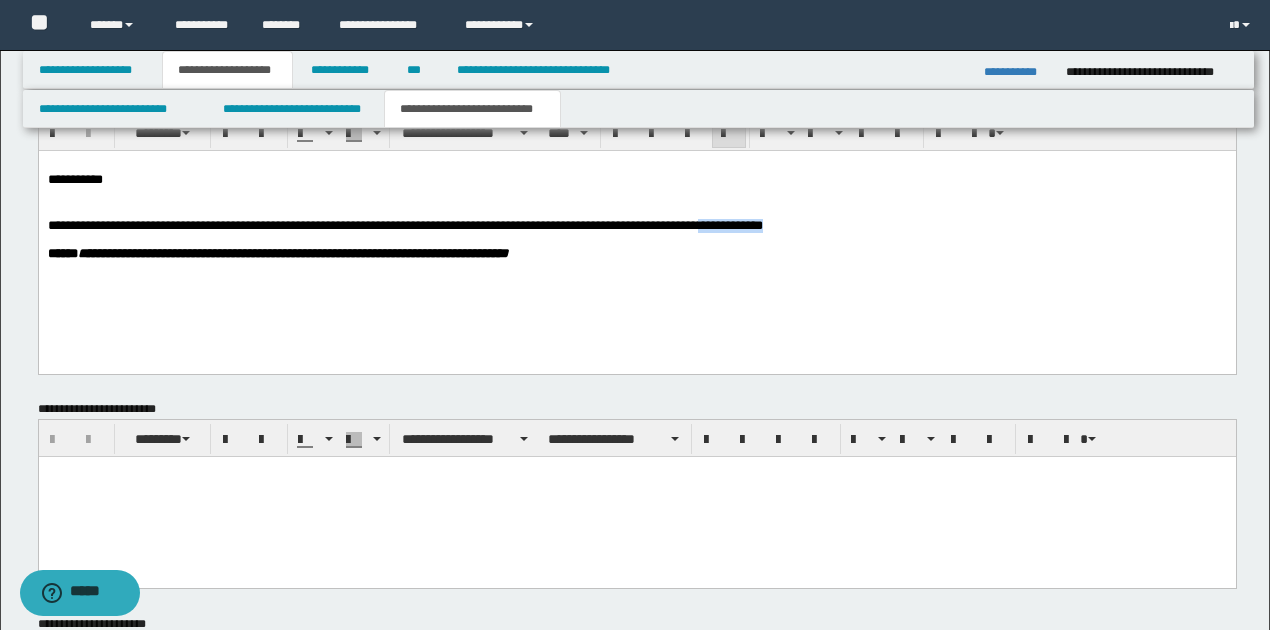 drag, startPoint x: 737, startPoint y: 226, endPoint x: 818, endPoint y: 220, distance: 81.22192 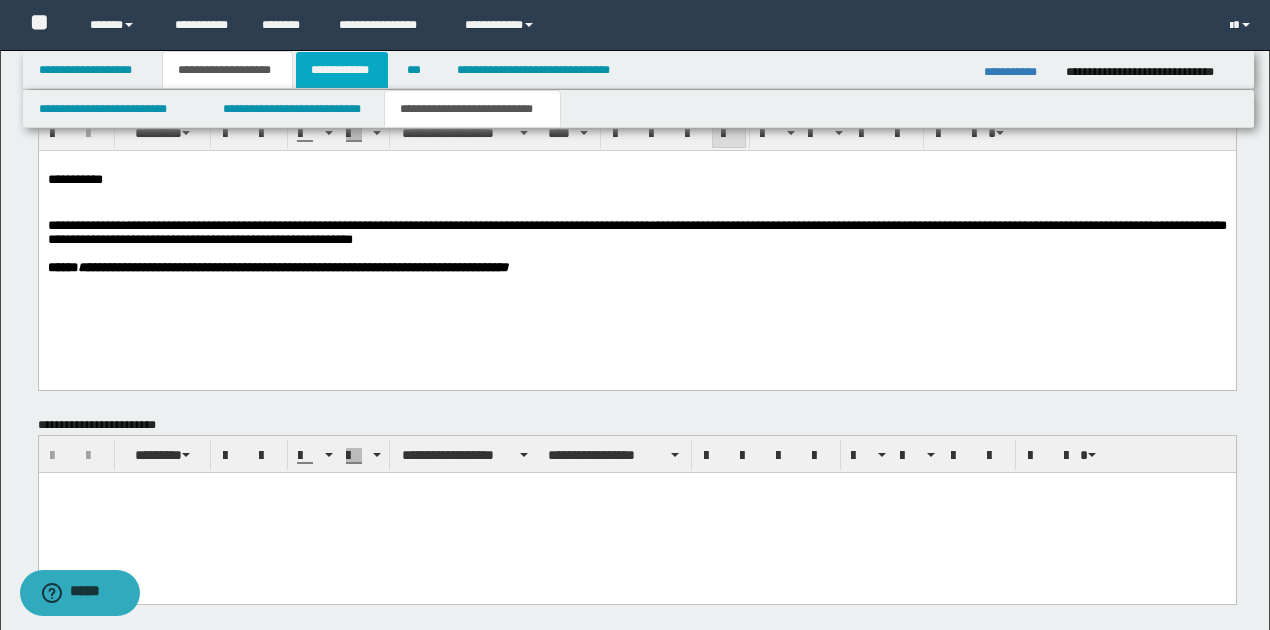 click on "**********" at bounding box center (342, 70) 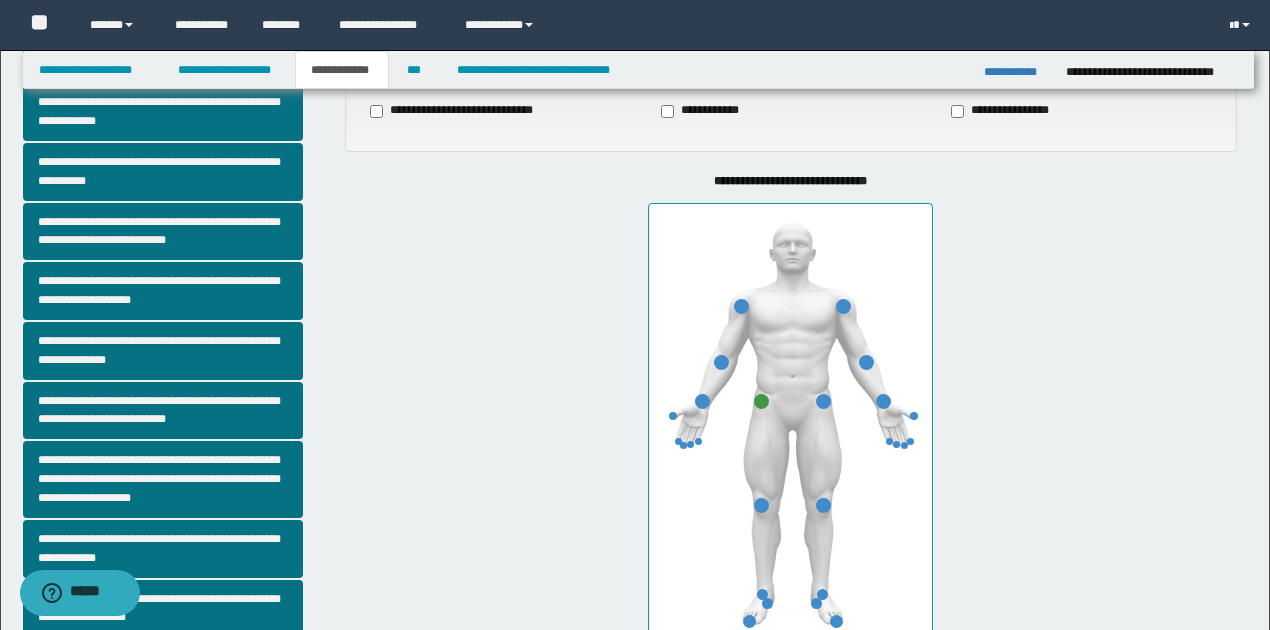 scroll, scrollTop: 175, scrollLeft: 0, axis: vertical 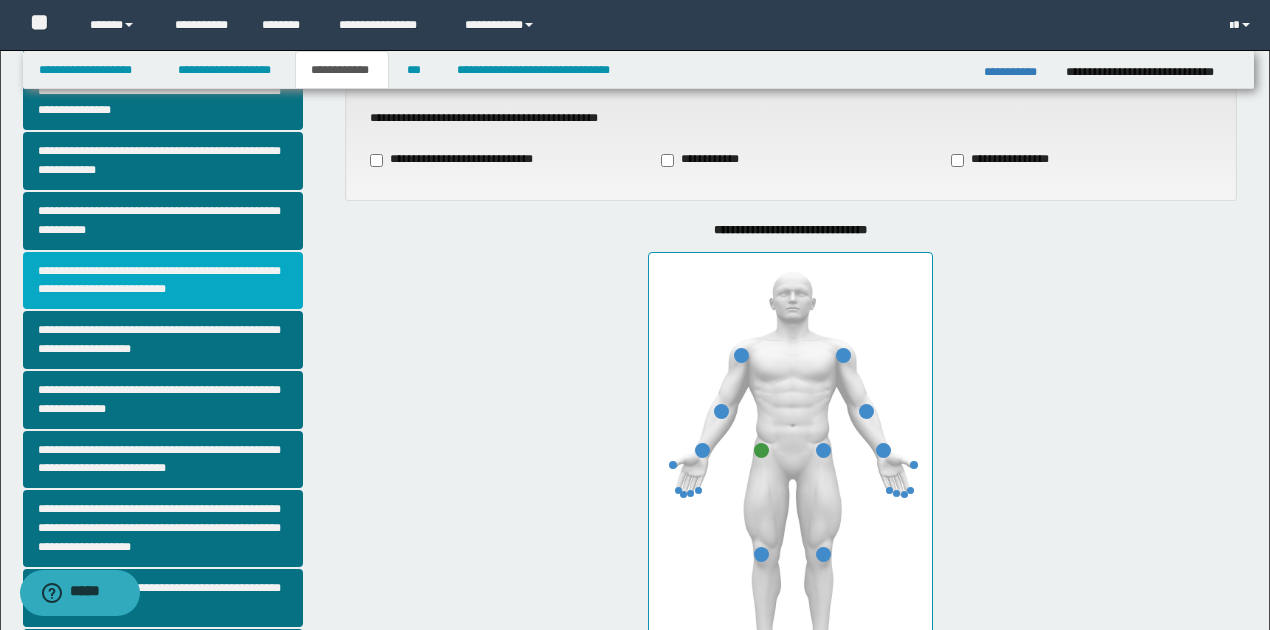 click on "**********" at bounding box center [163, 281] 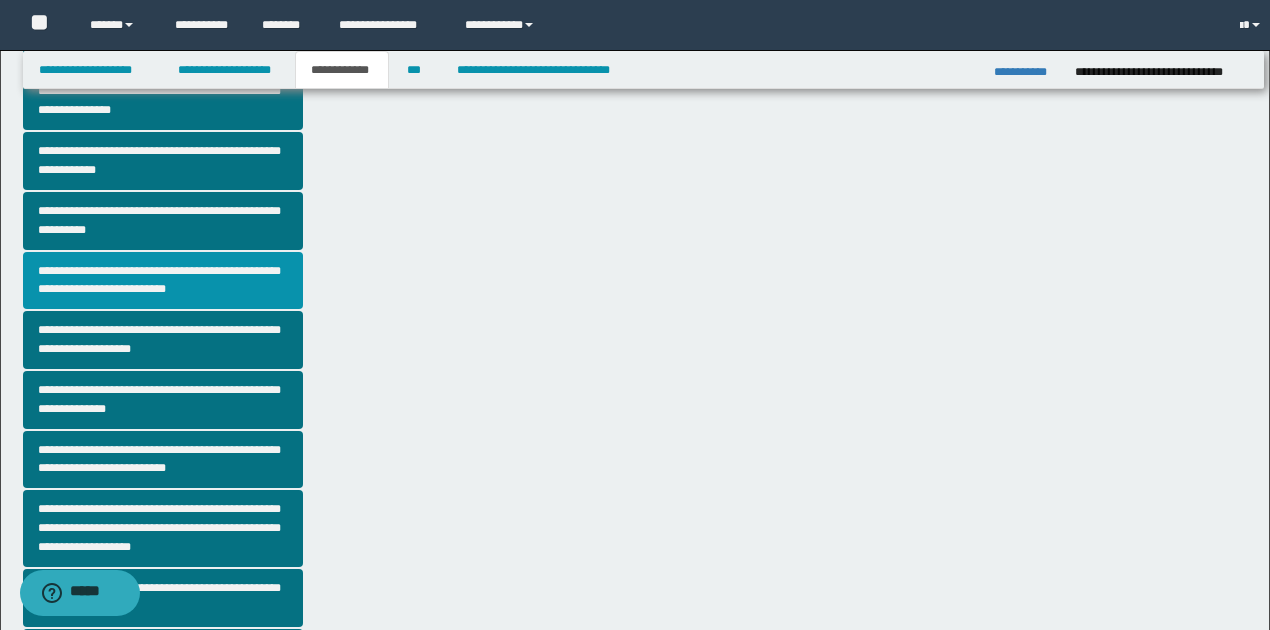 scroll, scrollTop: 0, scrollLeft: 0, axis: both 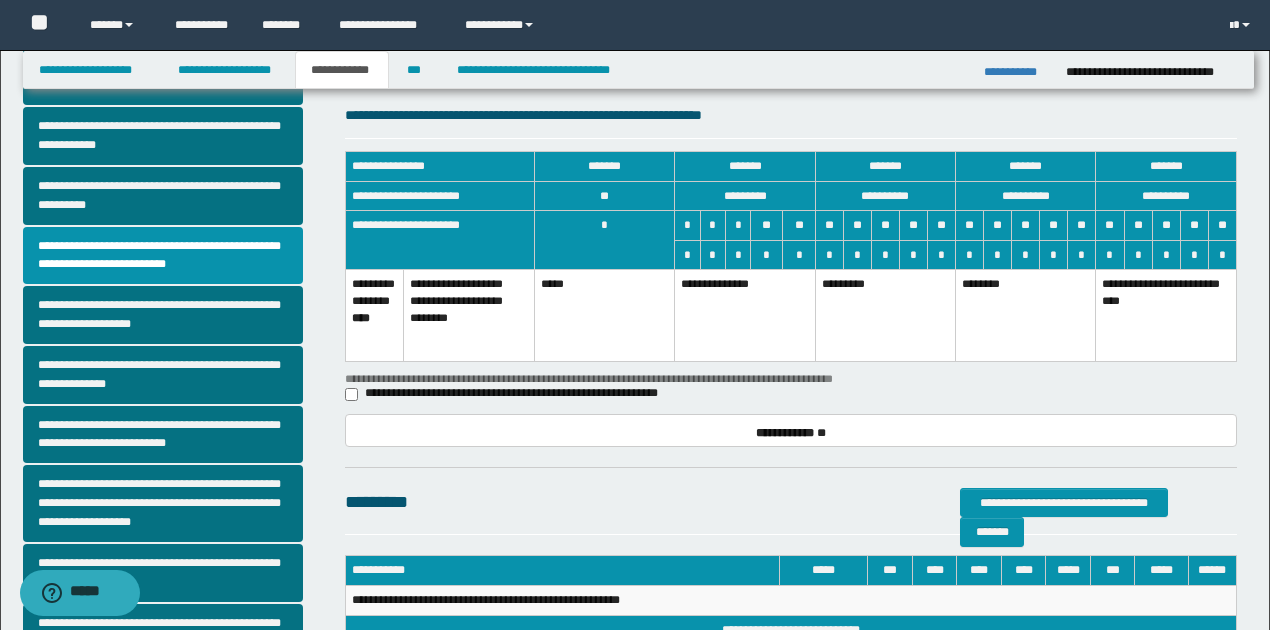 click on "**********" at bounding box center [745, 315] 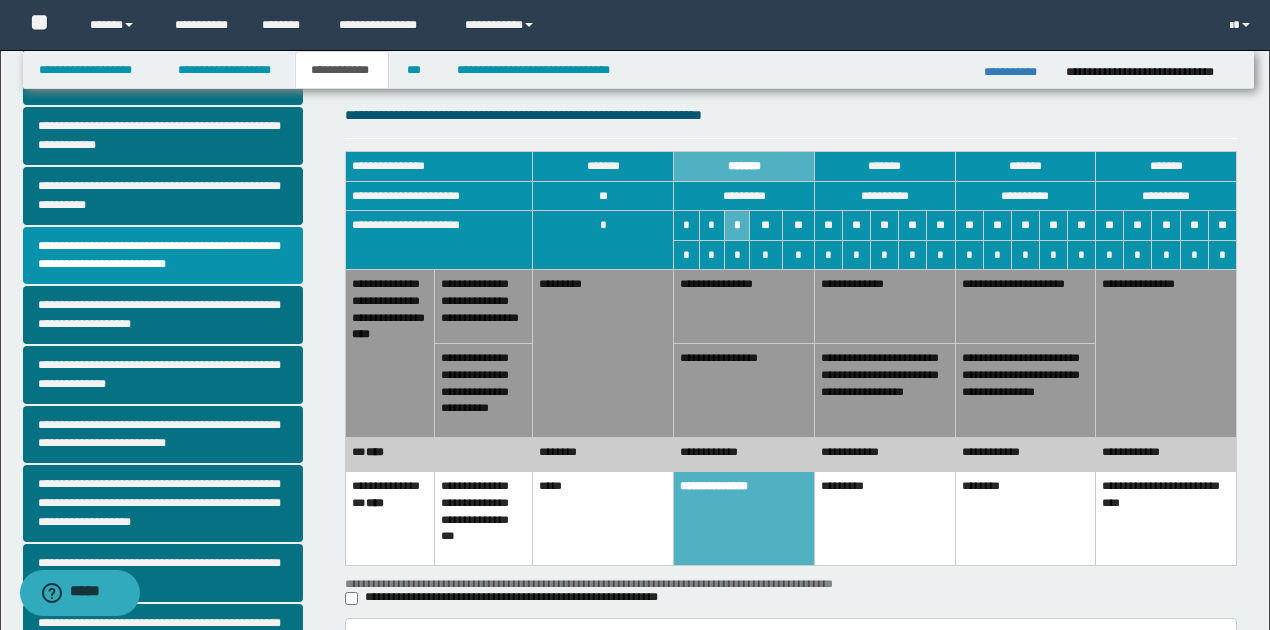 drag, startPoint x: 630, startPoint y: 445, endPoint x: 686, endPoint y: 421, distance: 60.926186 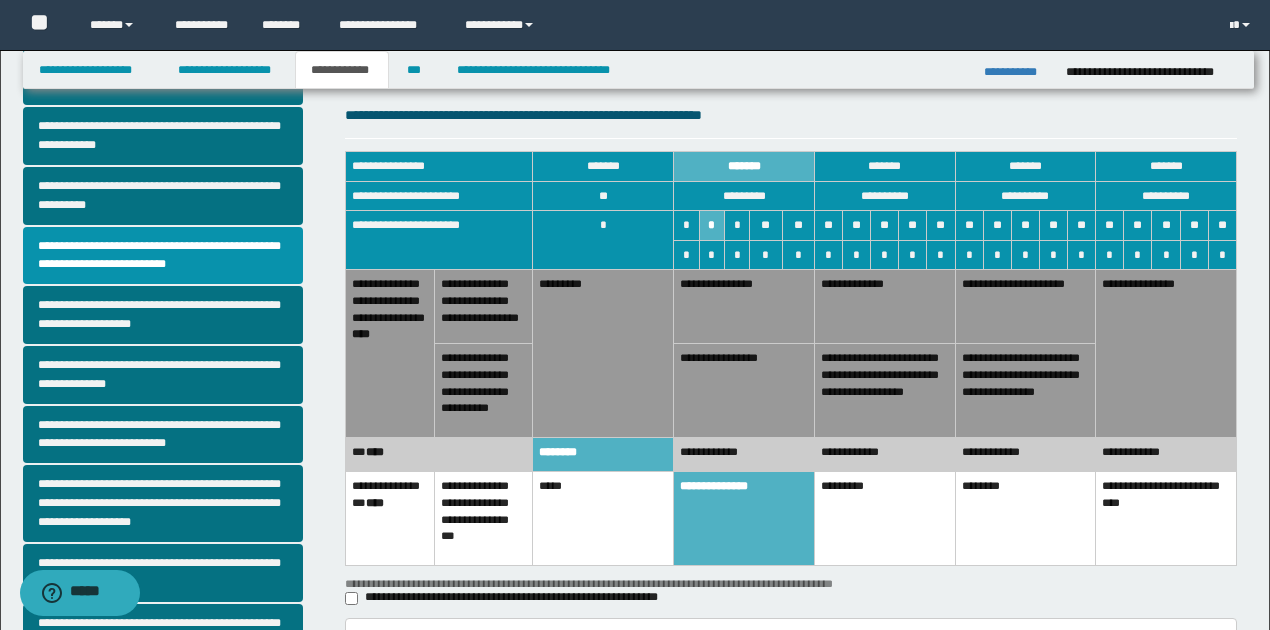 click on "**********" at bounding box center (744, 390) 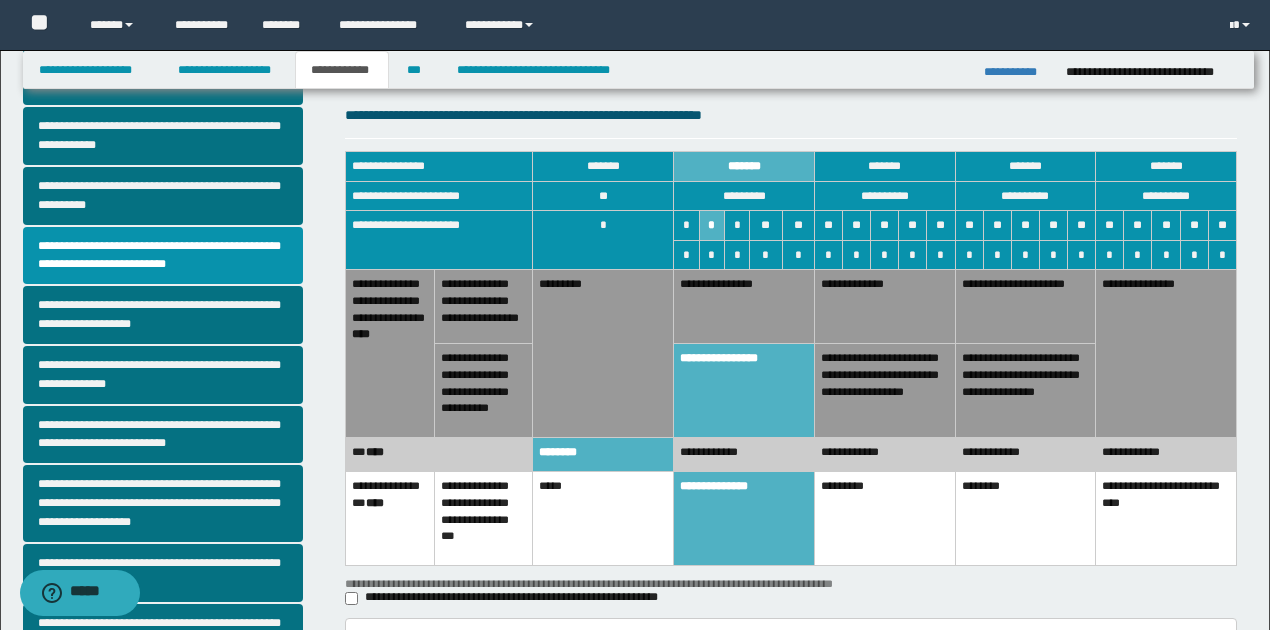 click on "**********" at bounding box center [744, 307] 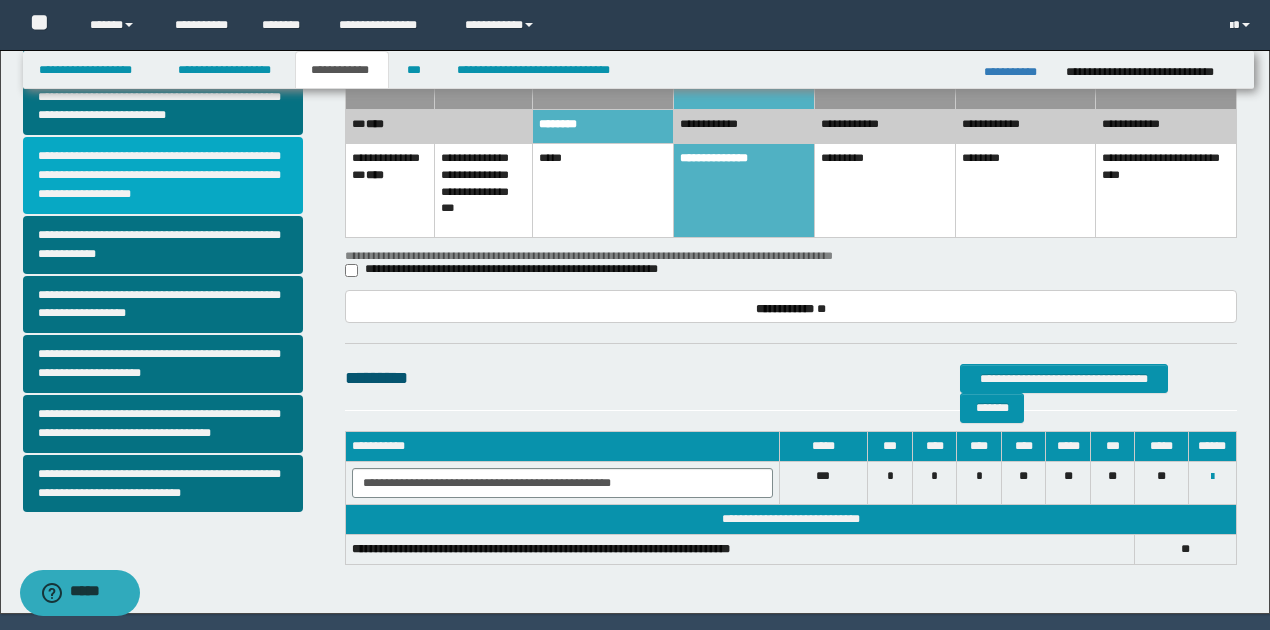 scroll, scrollTop: 533, scrollLeft: 0, axis: vertical 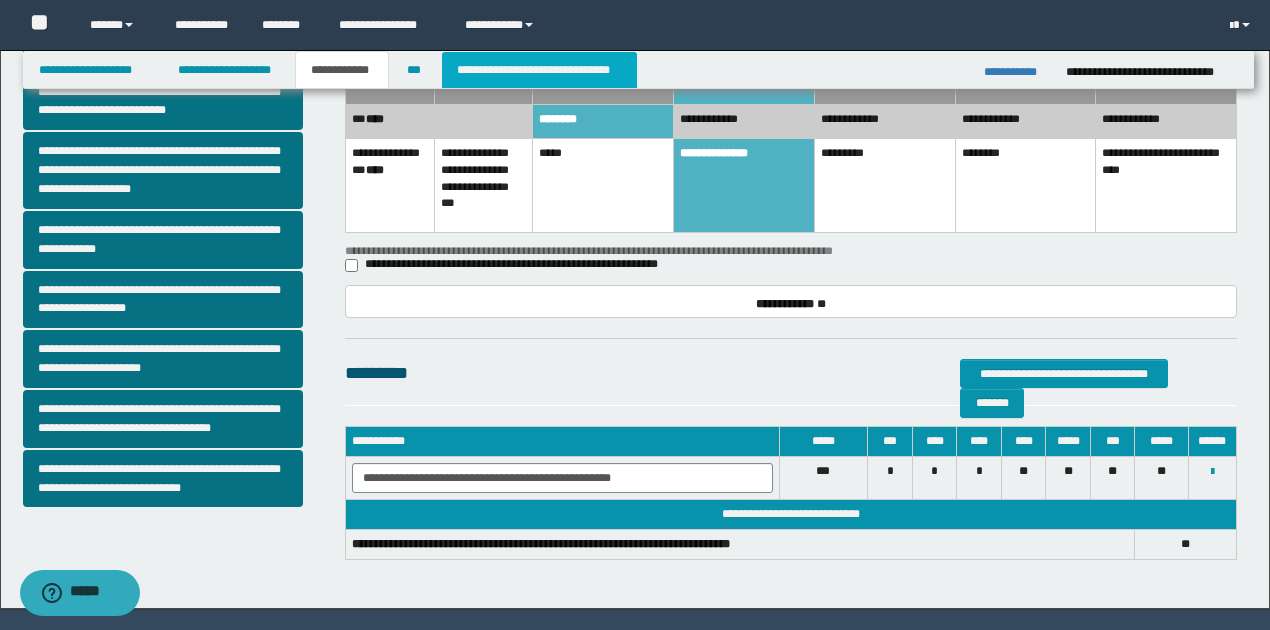 click on "**********" at bounding box center (539, 70) 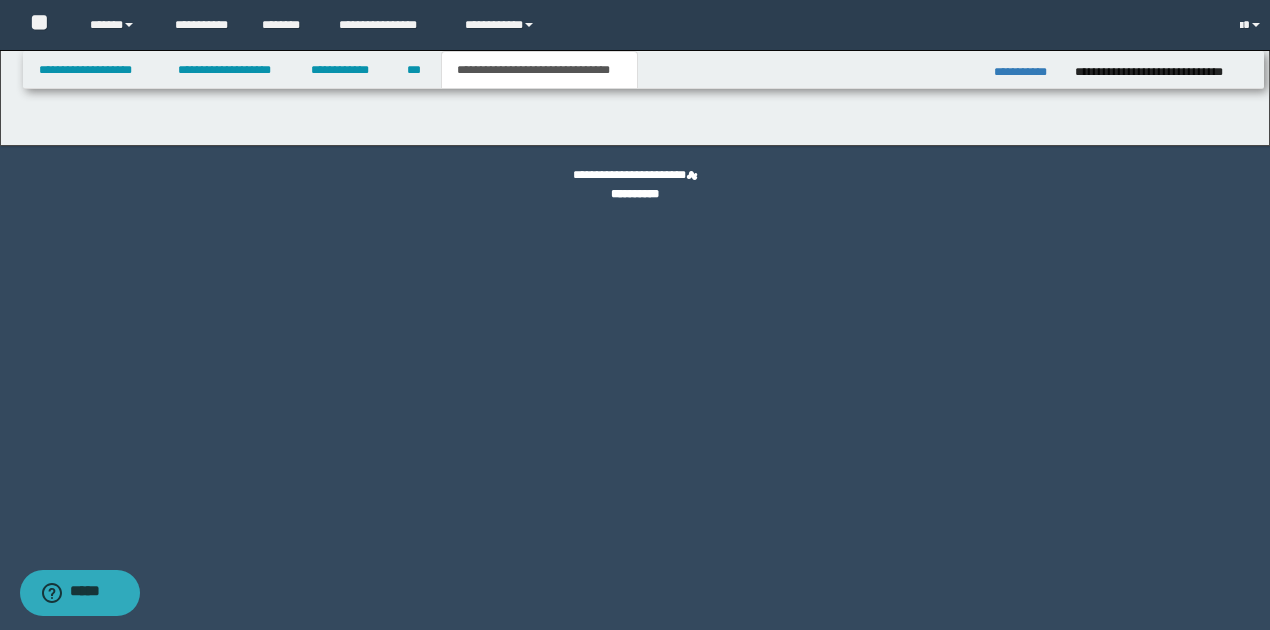 scroll, scrollTop: 0, scrollLeft: 0, axis: both 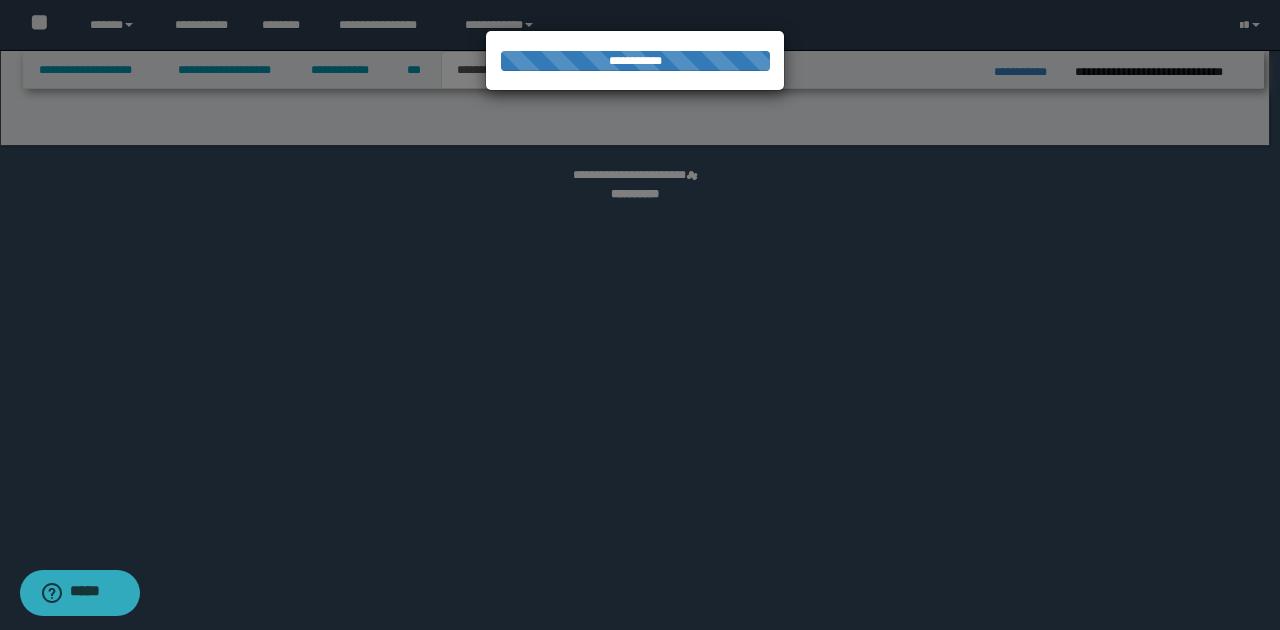 select on "*" 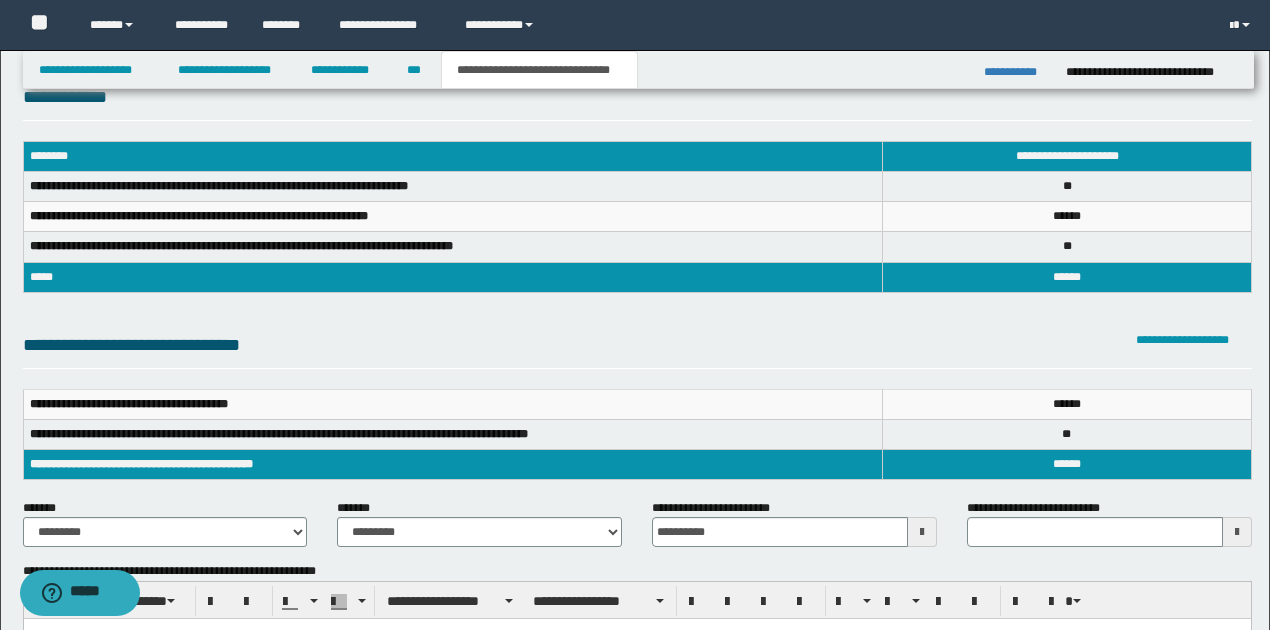 scroll, scrollTop: 66, scrollLeft: 0, axis: vertical 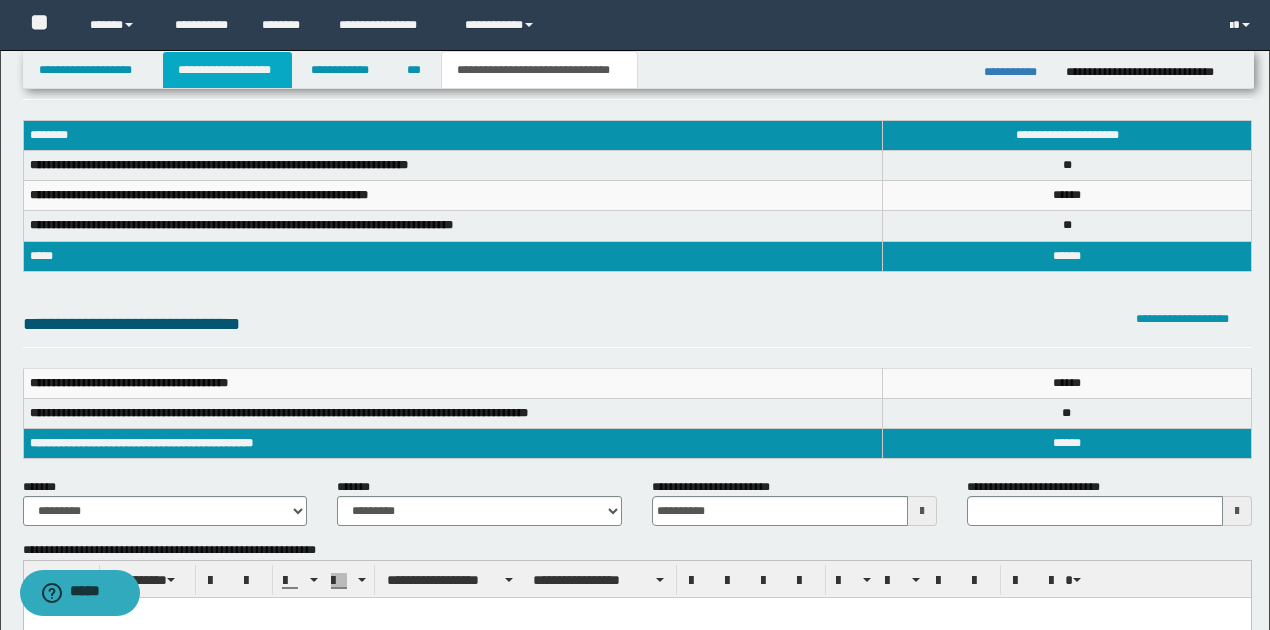 click on "**********" at bounding box center (227, 70) 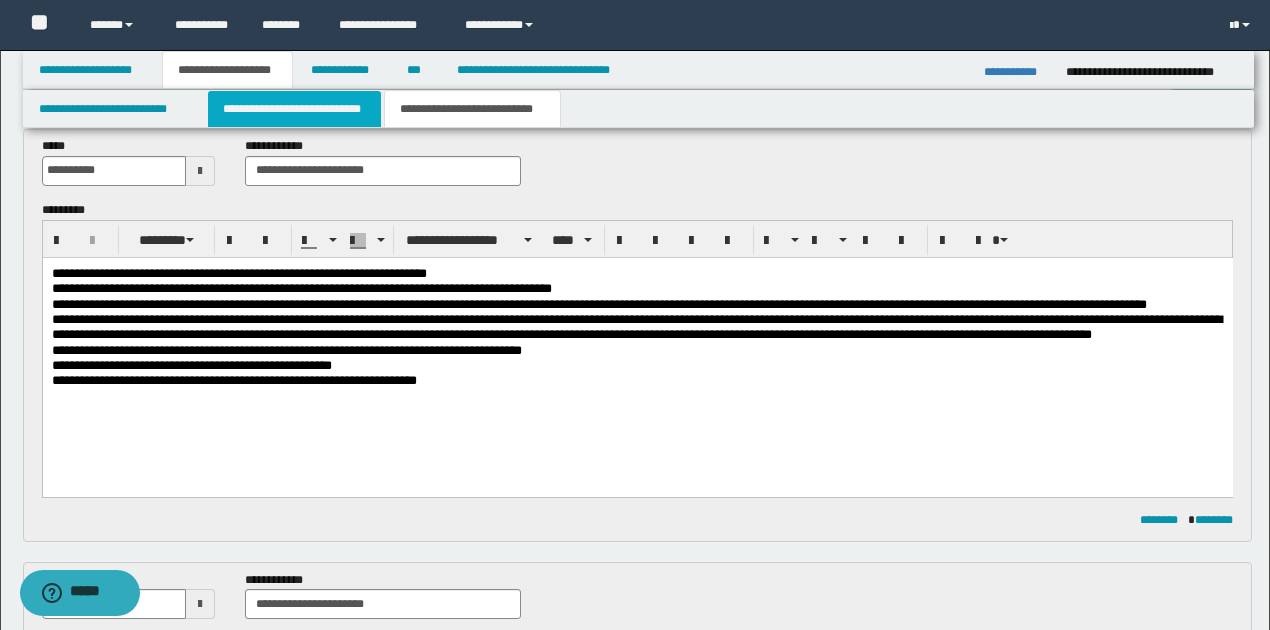click on "**********" at bounding box center (294, 109) 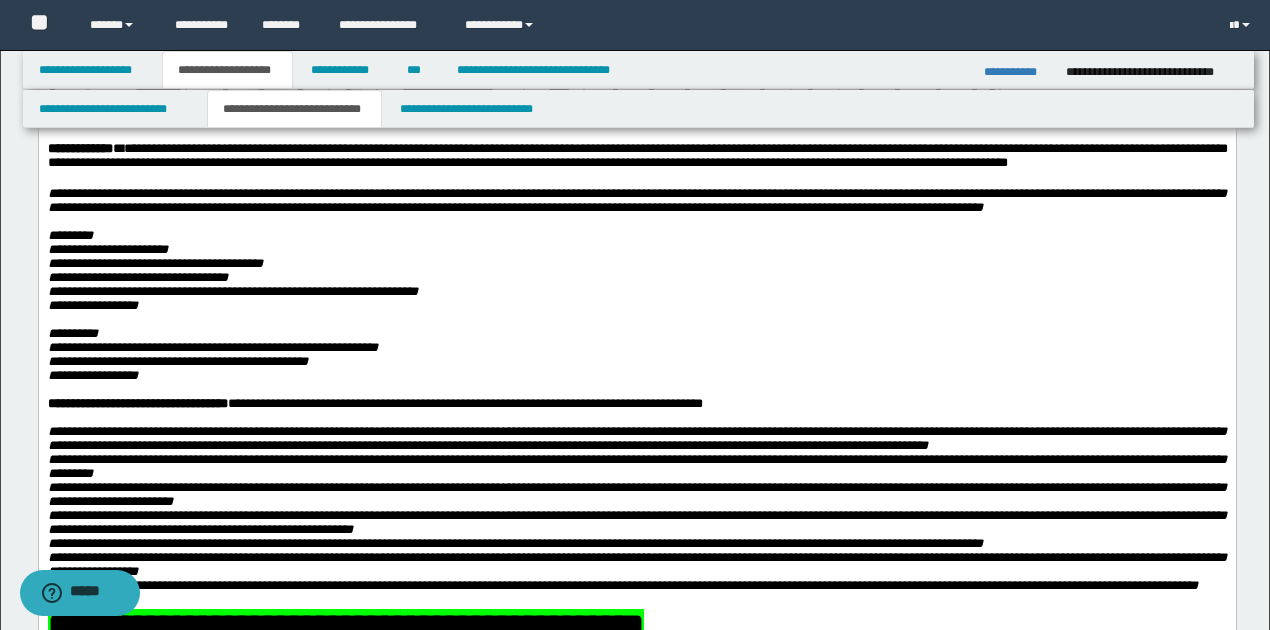 scroll, scrollTop: 133, scrollLeft: 0, axis: vertical 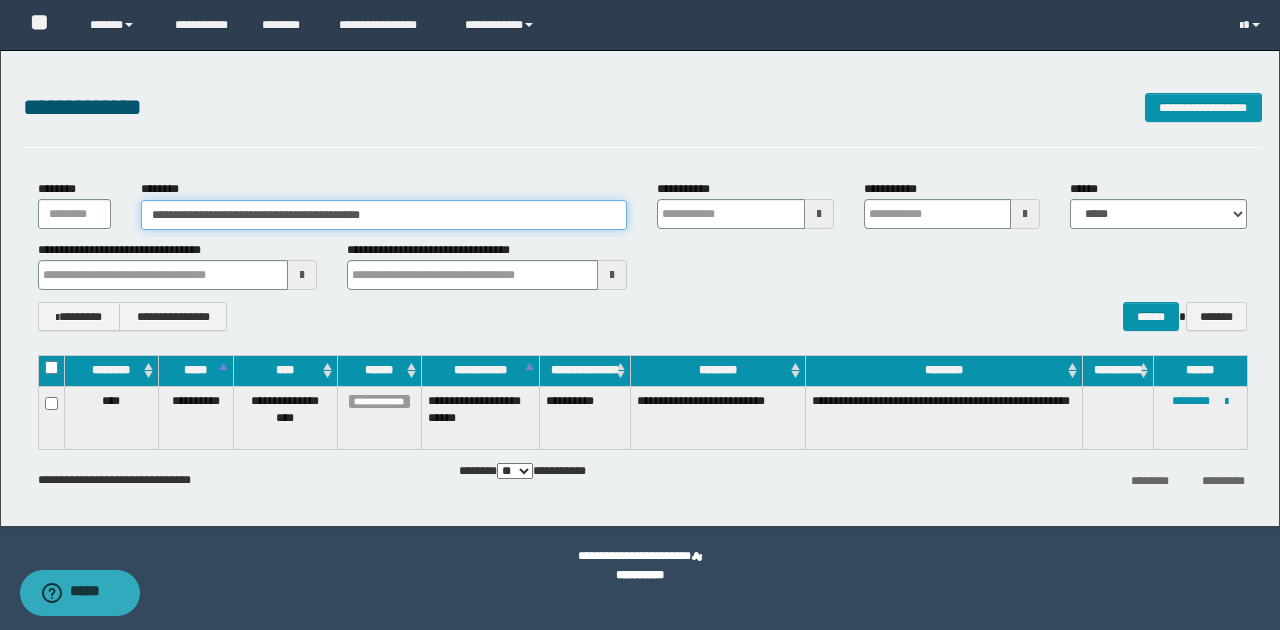 drag, startPoint x: 150, startPoint y: 217, endPoint x: 440, endPoint y: 215, distance: 290.0069 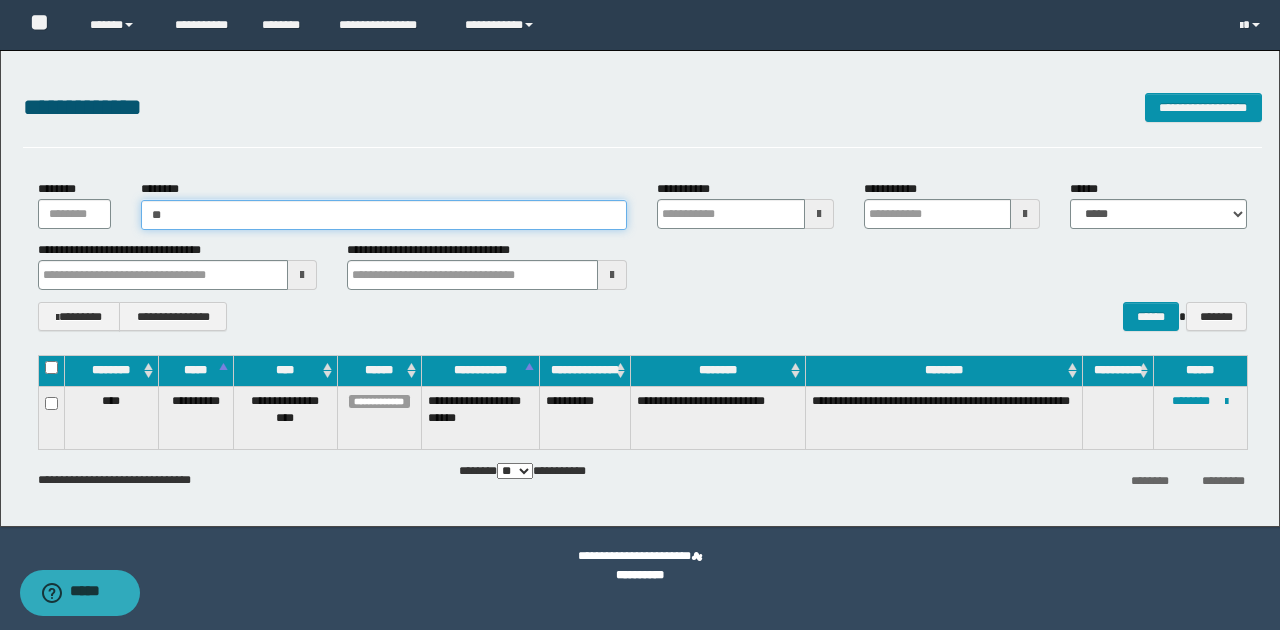 type on "***" 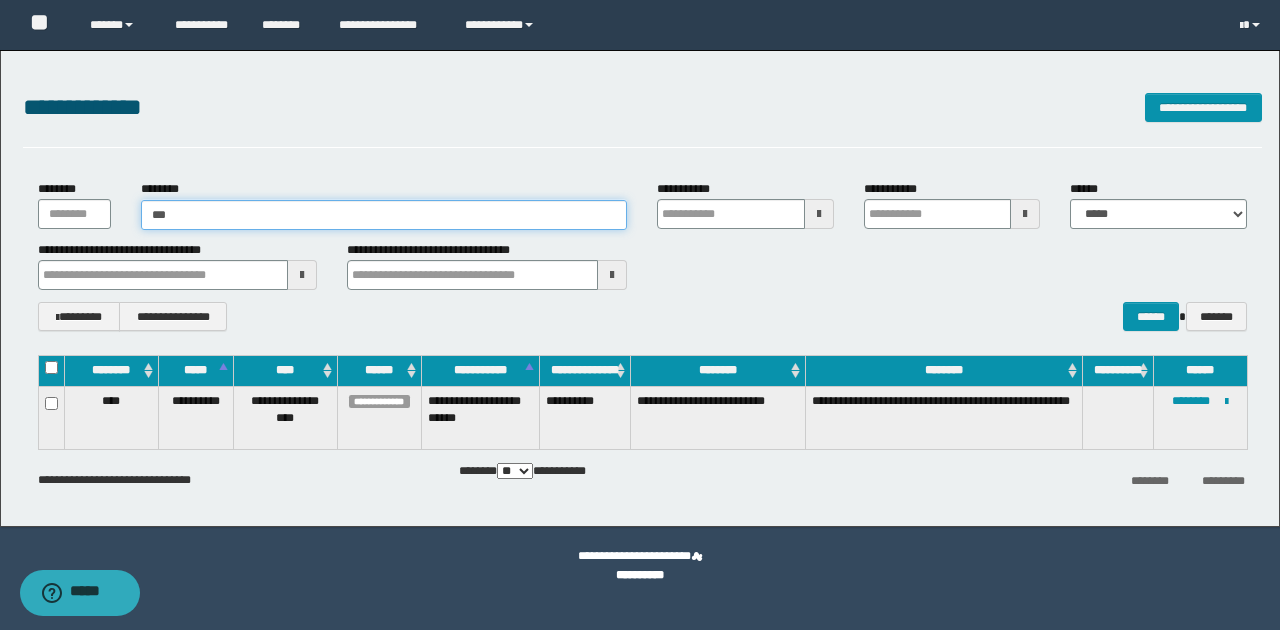 type on "***" 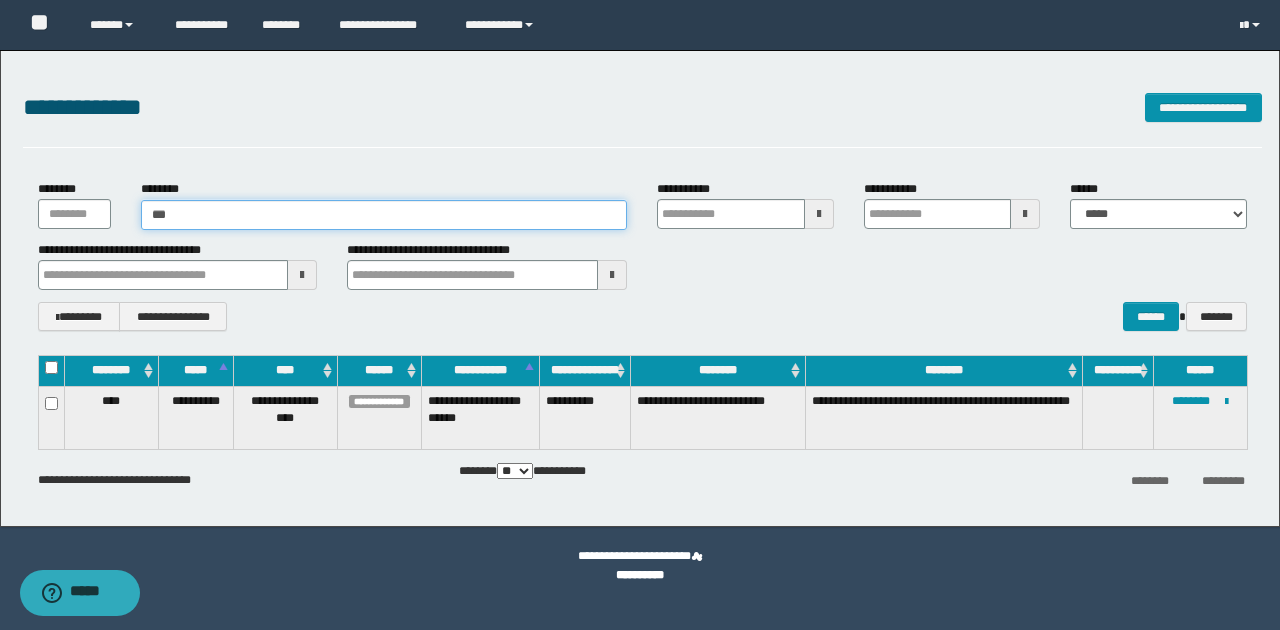 type 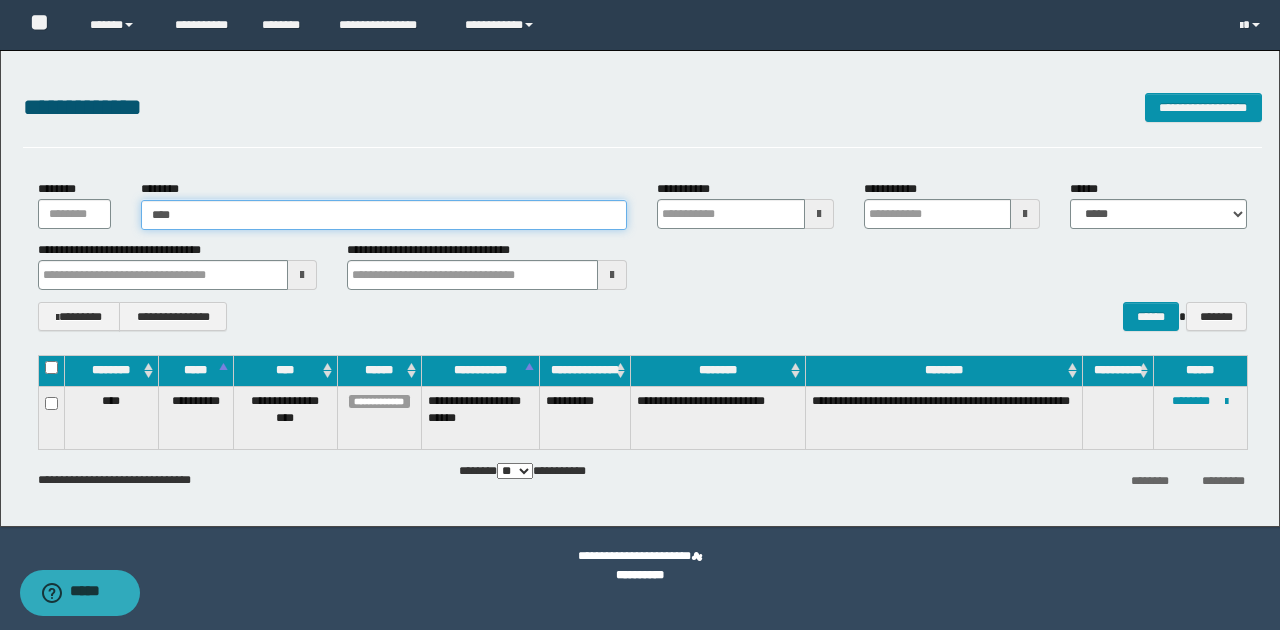 type on "*****" 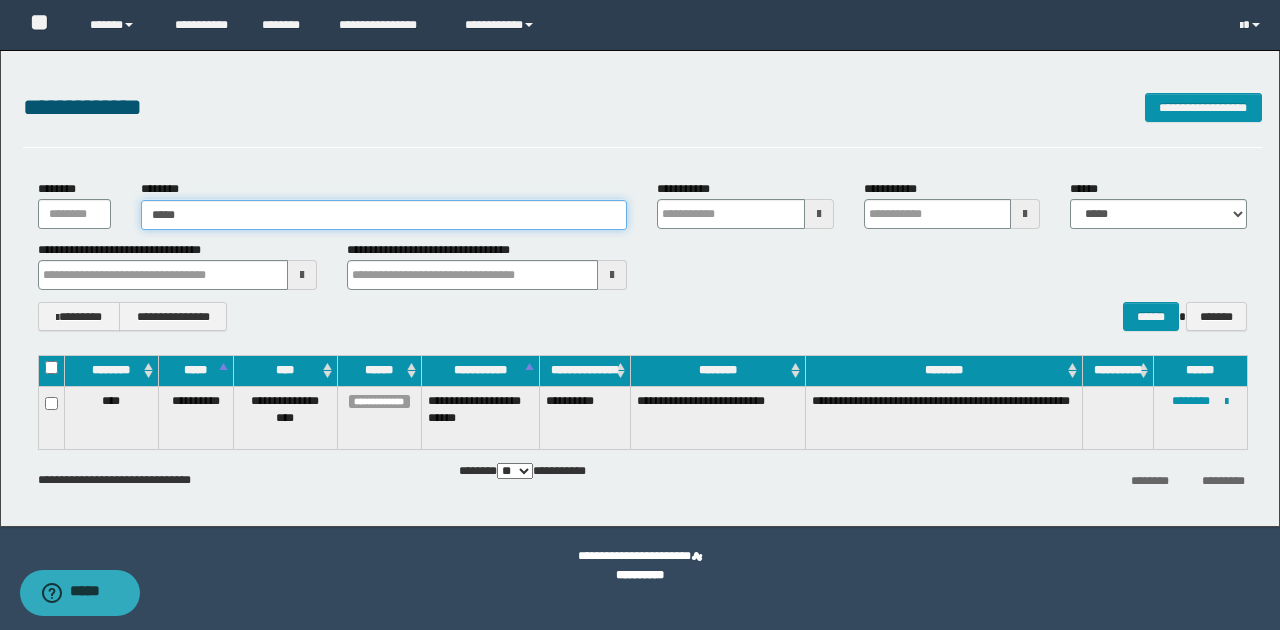 type on "*****" 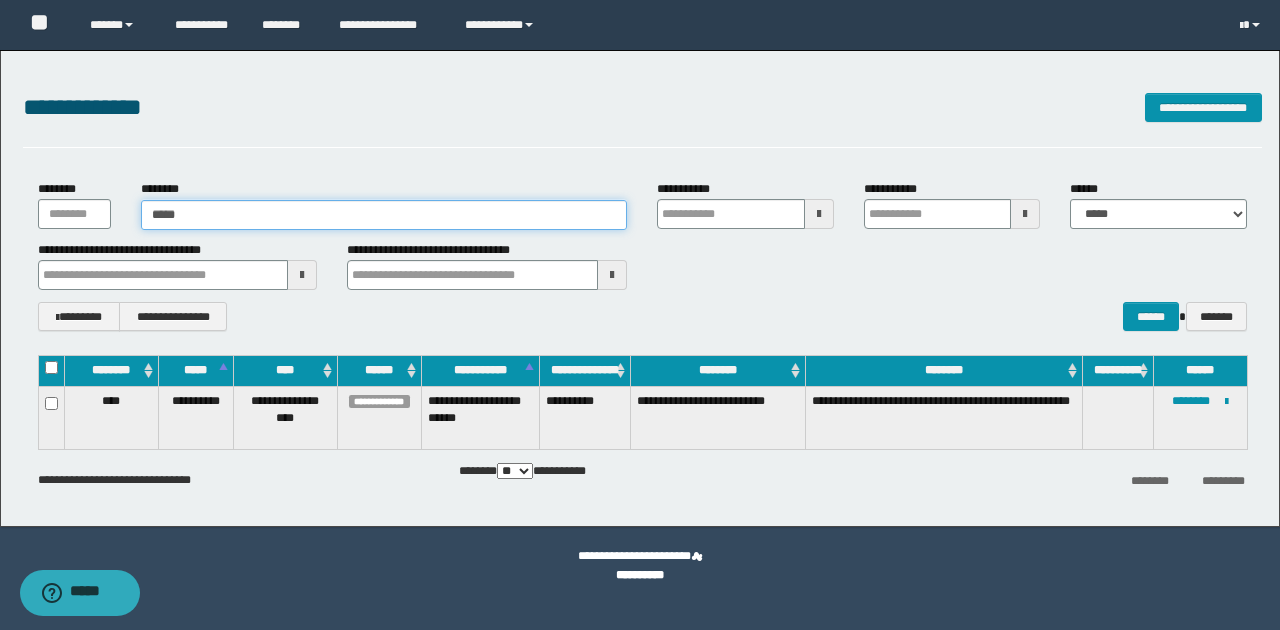 type 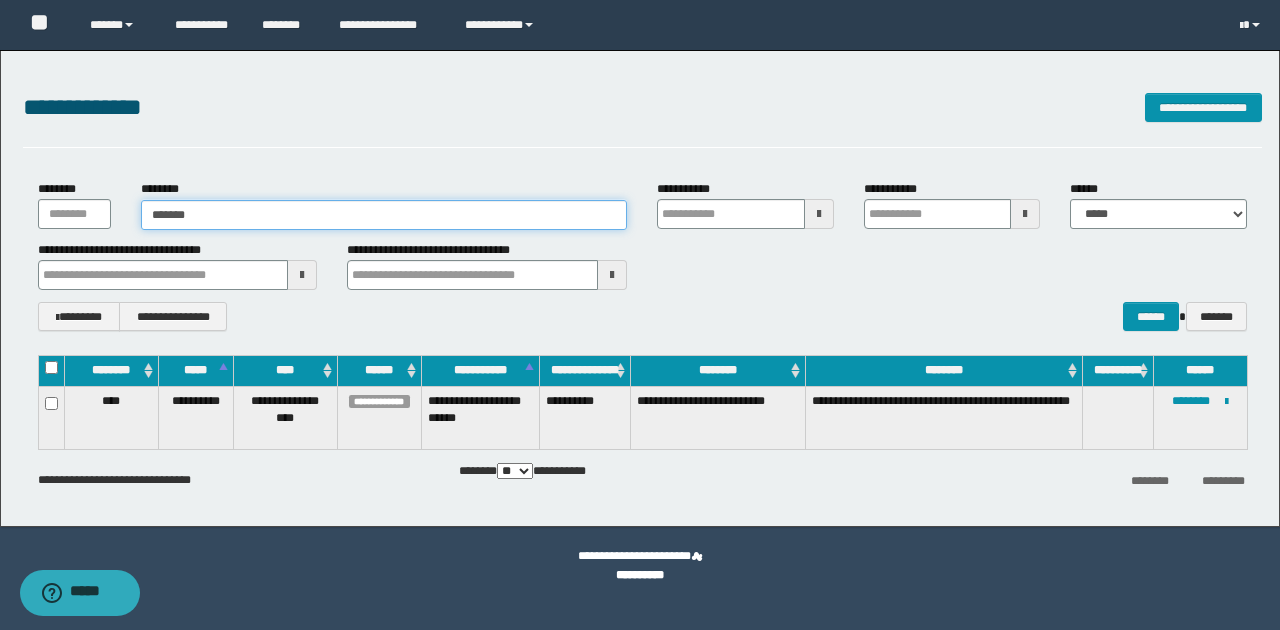 type on "********" 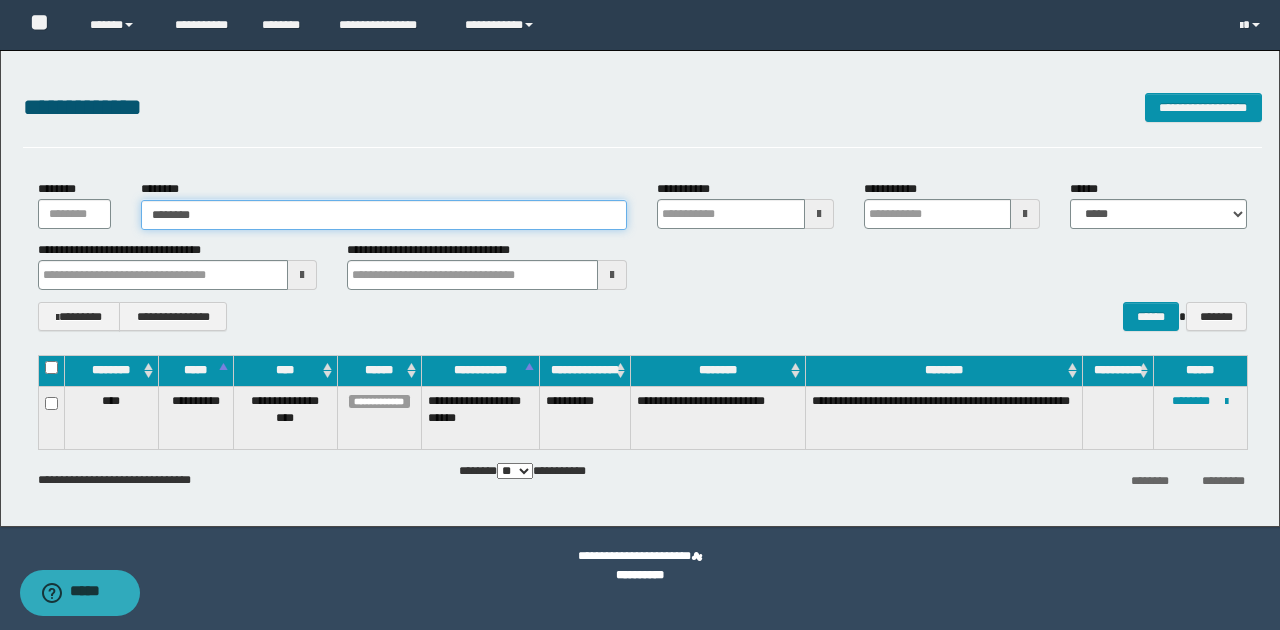 type on "********" 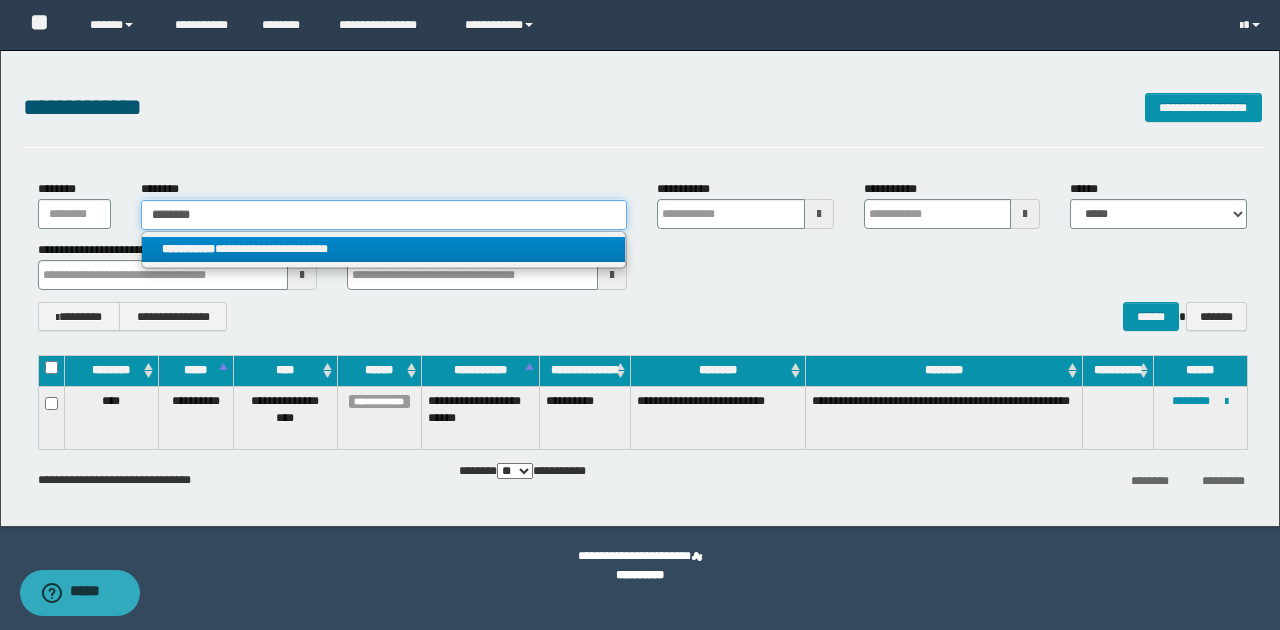 type on "********" 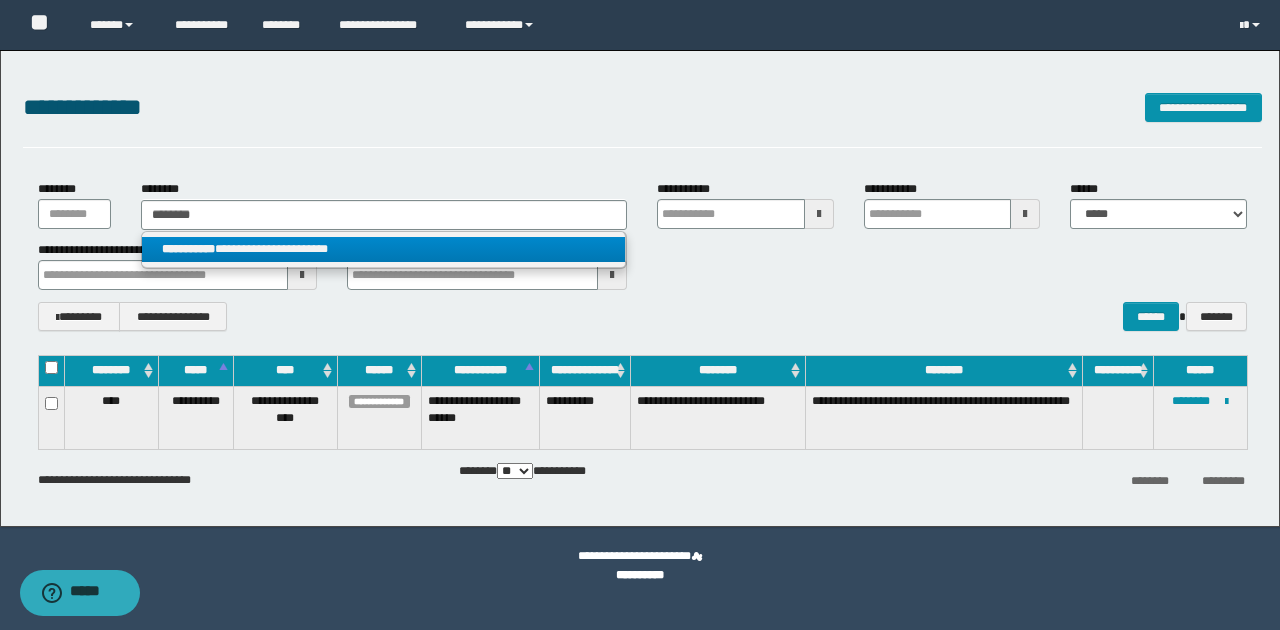 click on "**********" at bounding box center [384, 249] 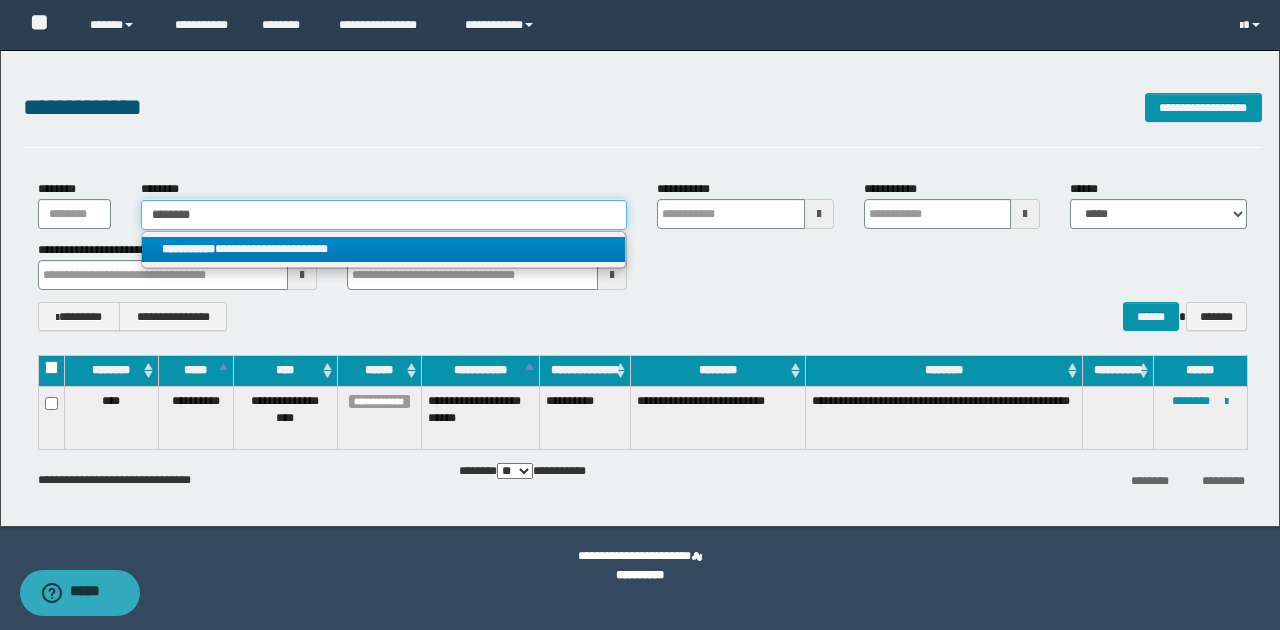 type 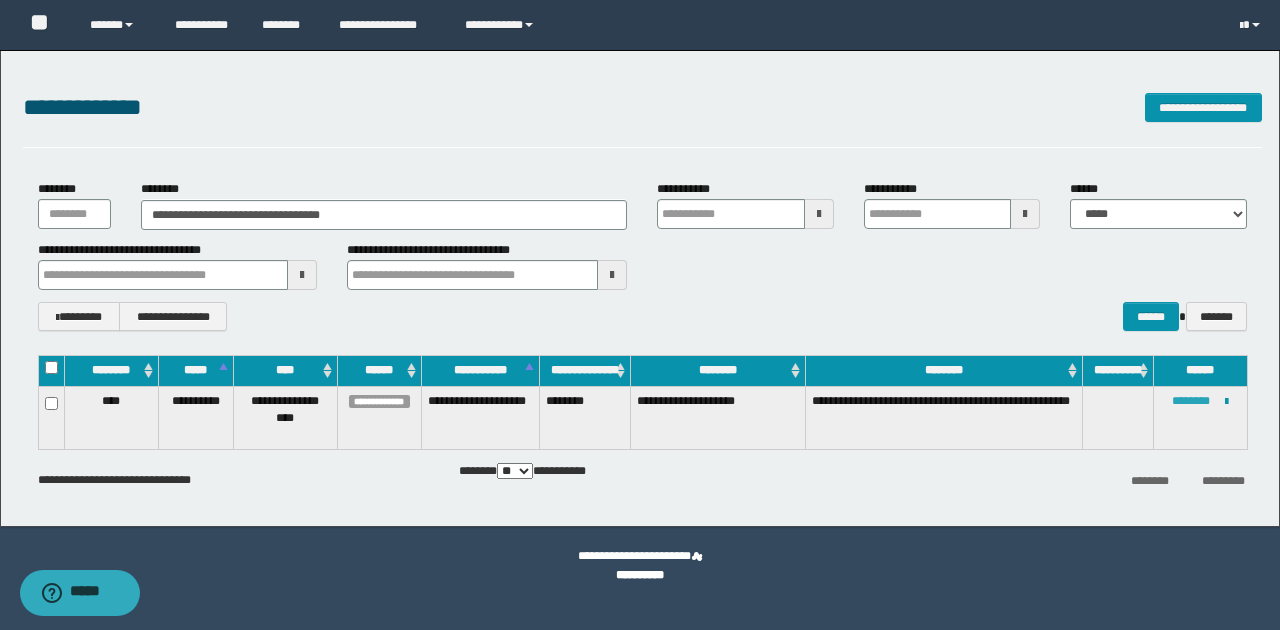 click on "********" at bounding box center (1191, 401) 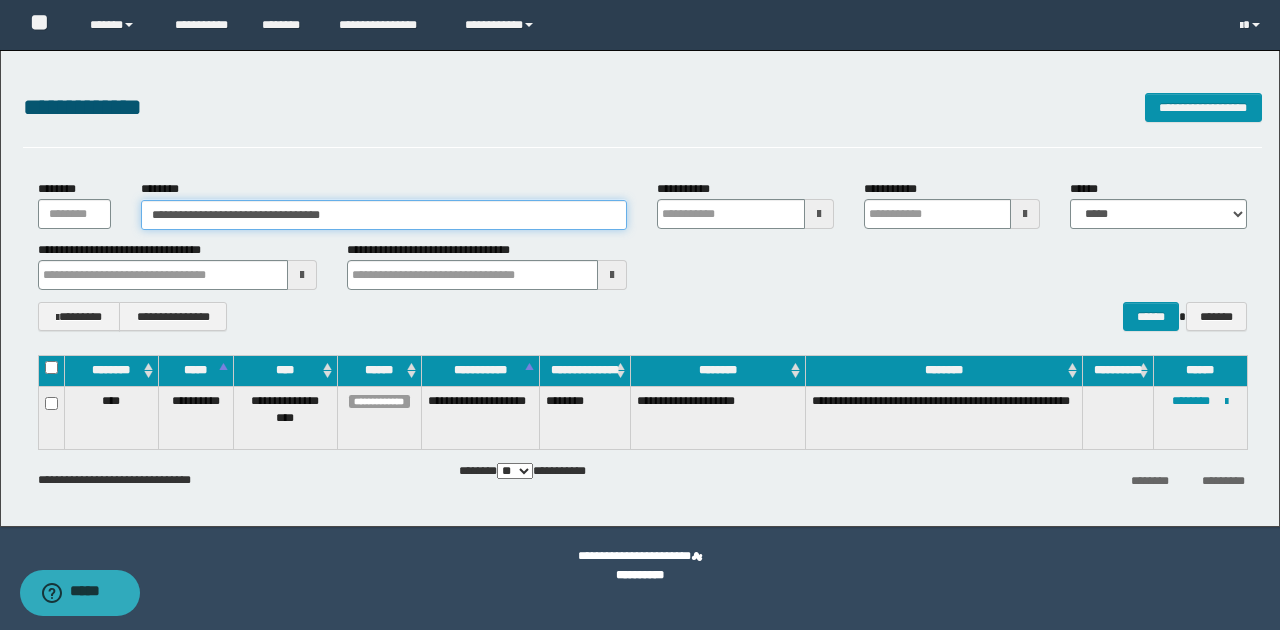 drag, startPoint x: 385, startPoint y: 218, endPoint x: 152, endPoint y: 202, distance: 233.5487 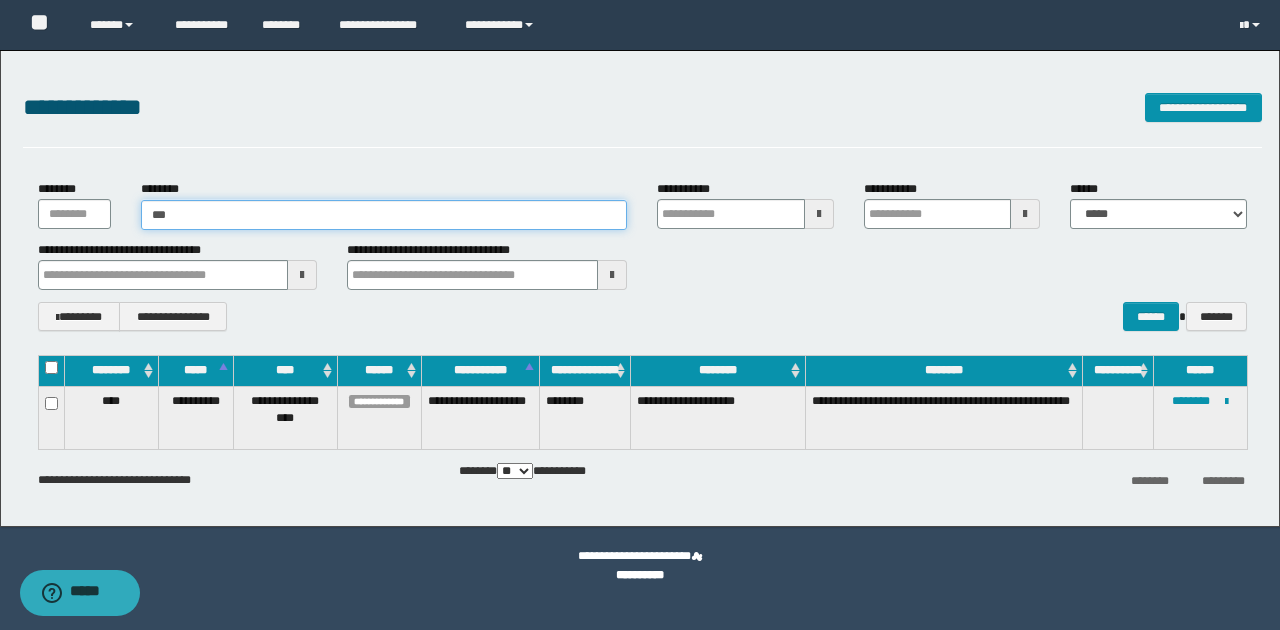type on "****" 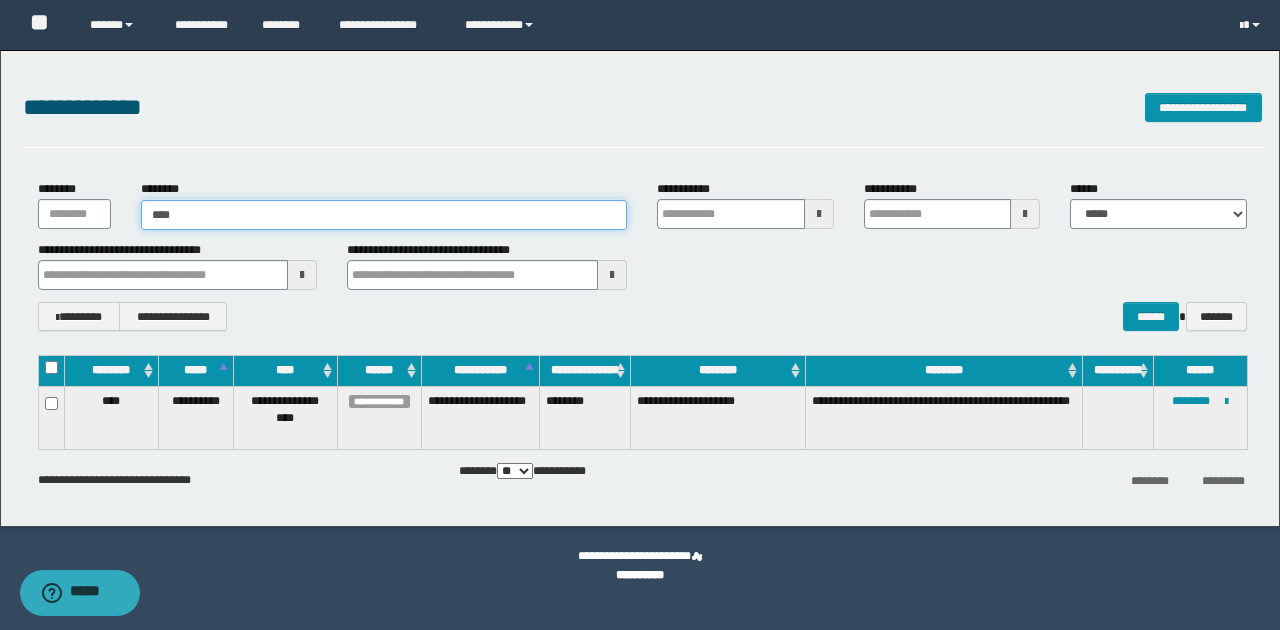 type on "****" 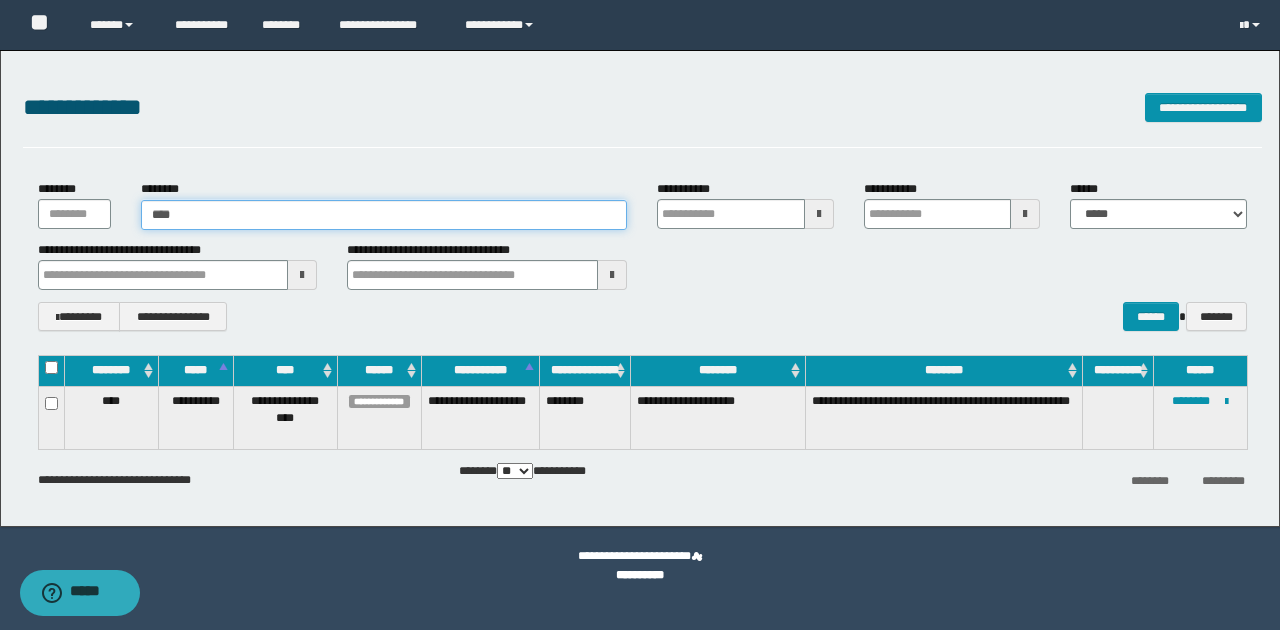 type 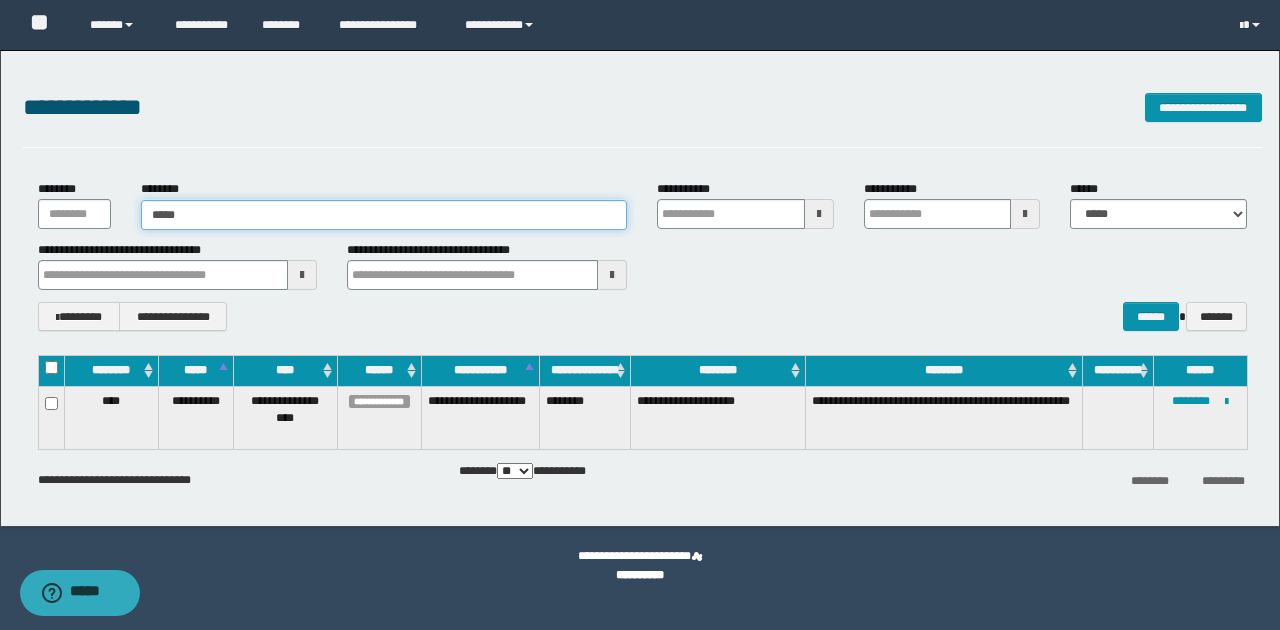 type on "*****" 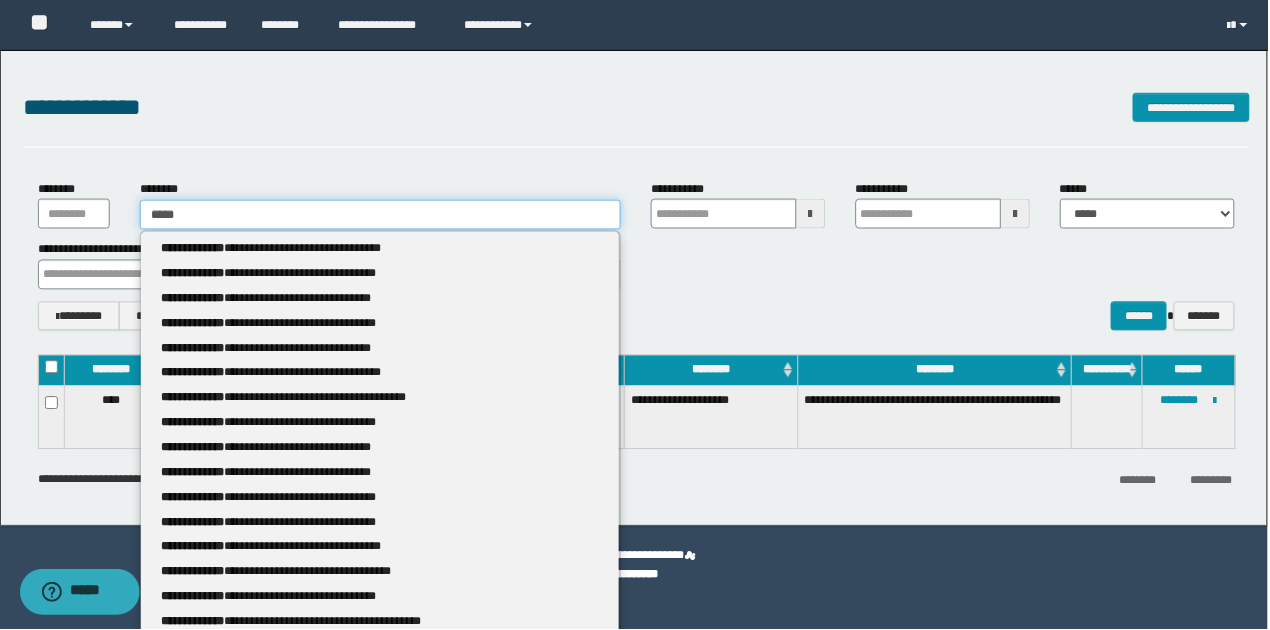 type 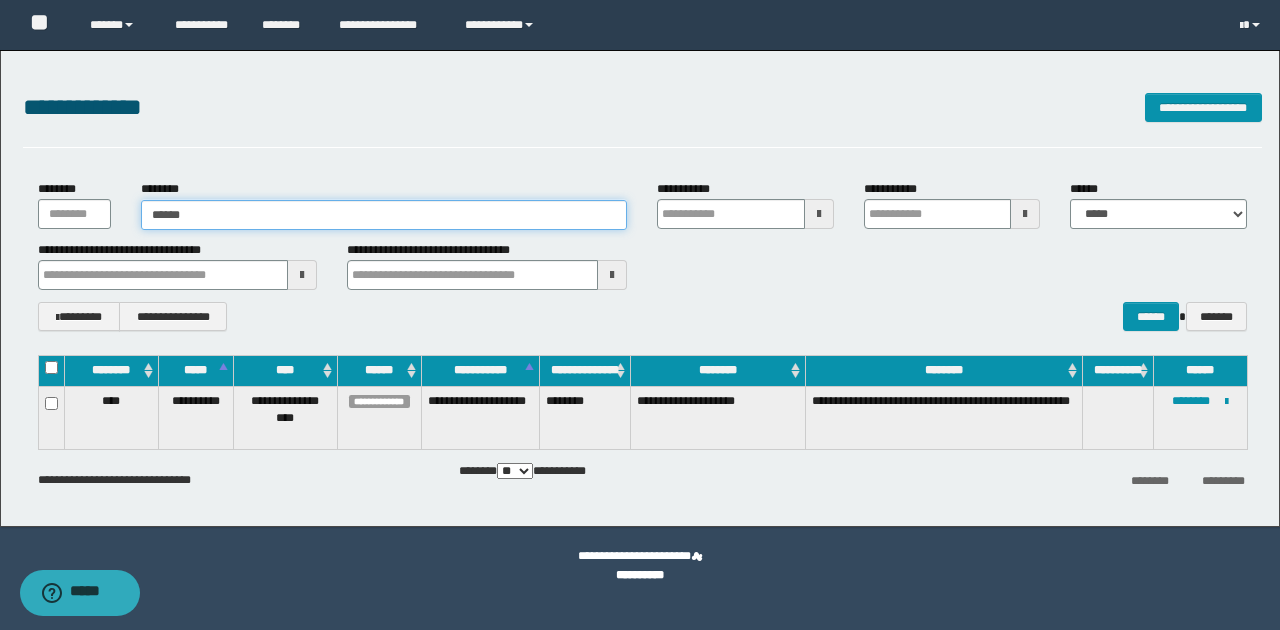 type on "*******" 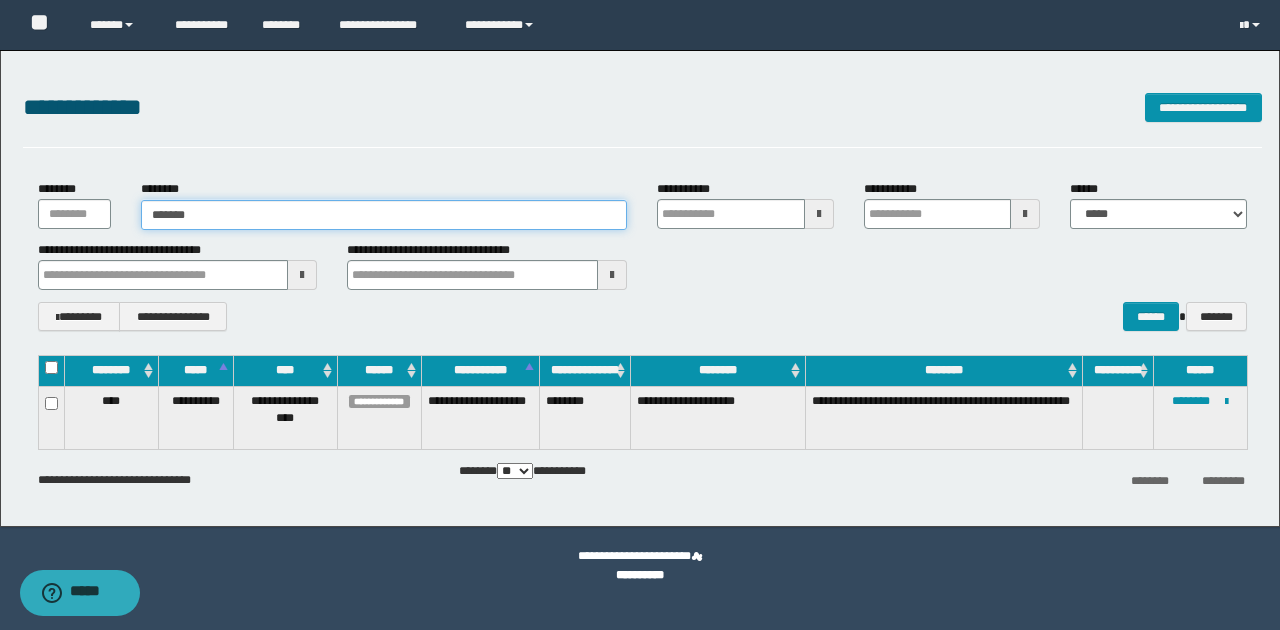 type on "*******" 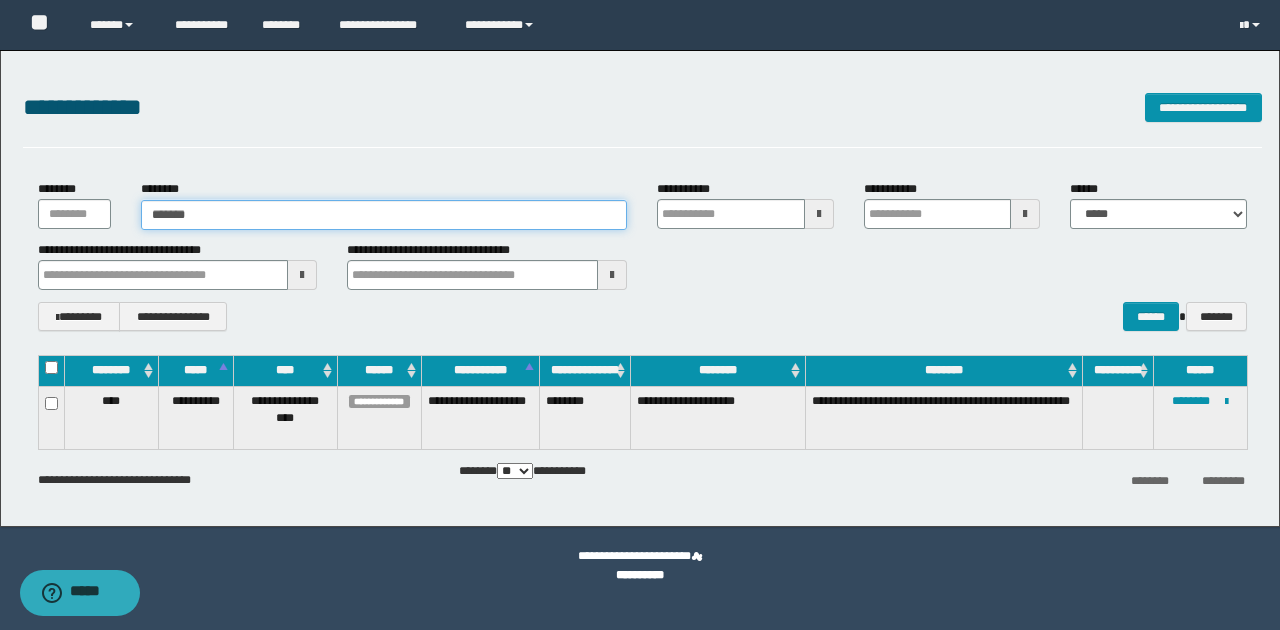 type 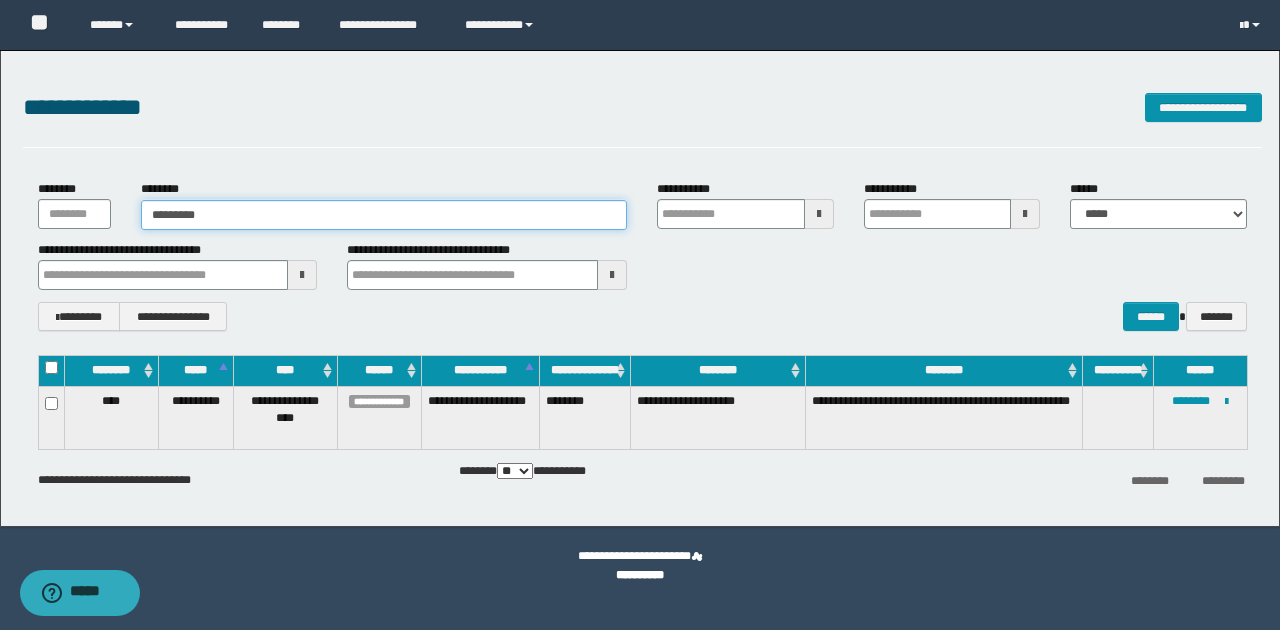 type on "**********" 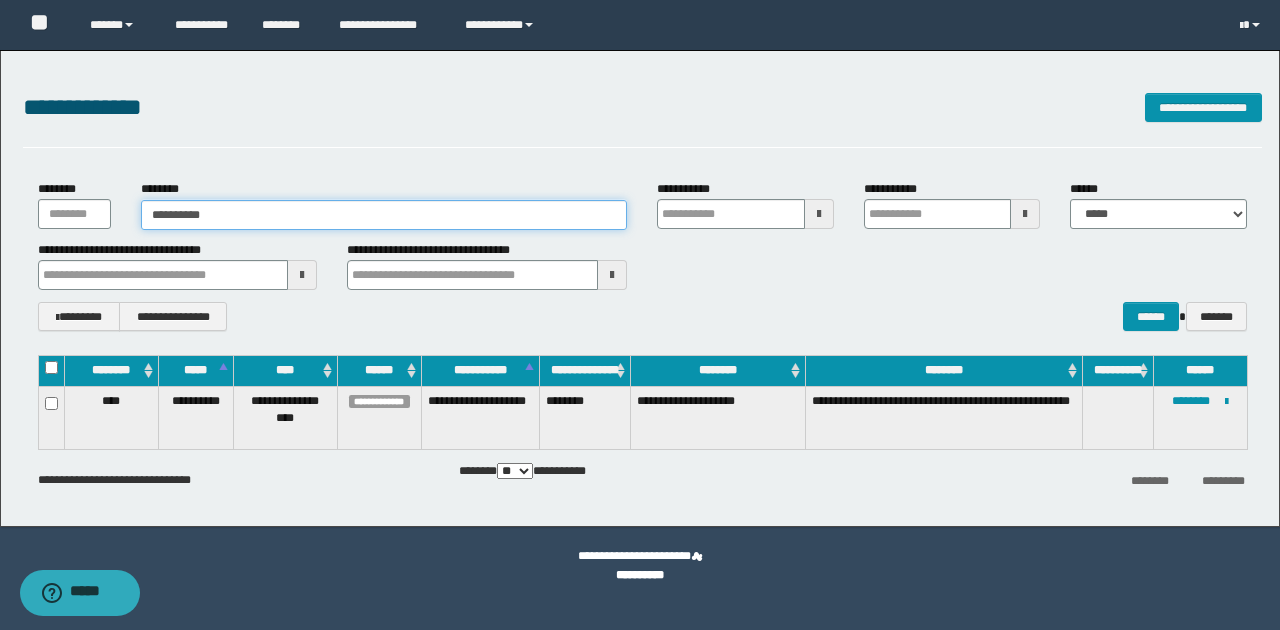 type on "**********" 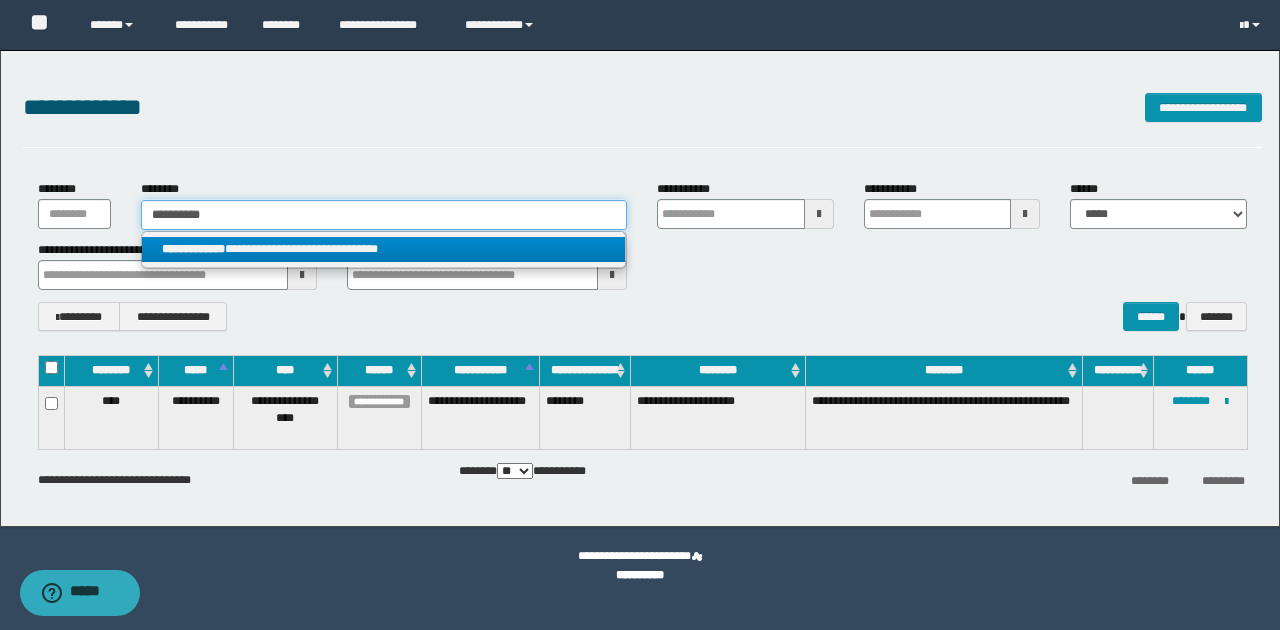 type on "**********" 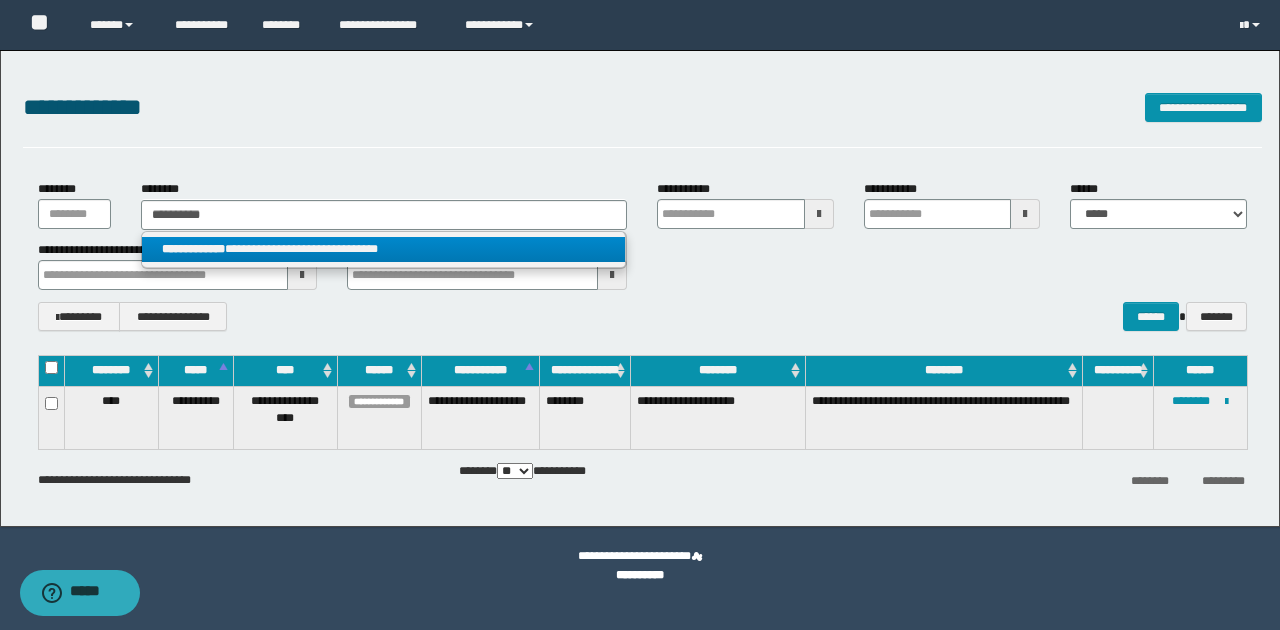 click on "**********" at bounding box center [384, 249] 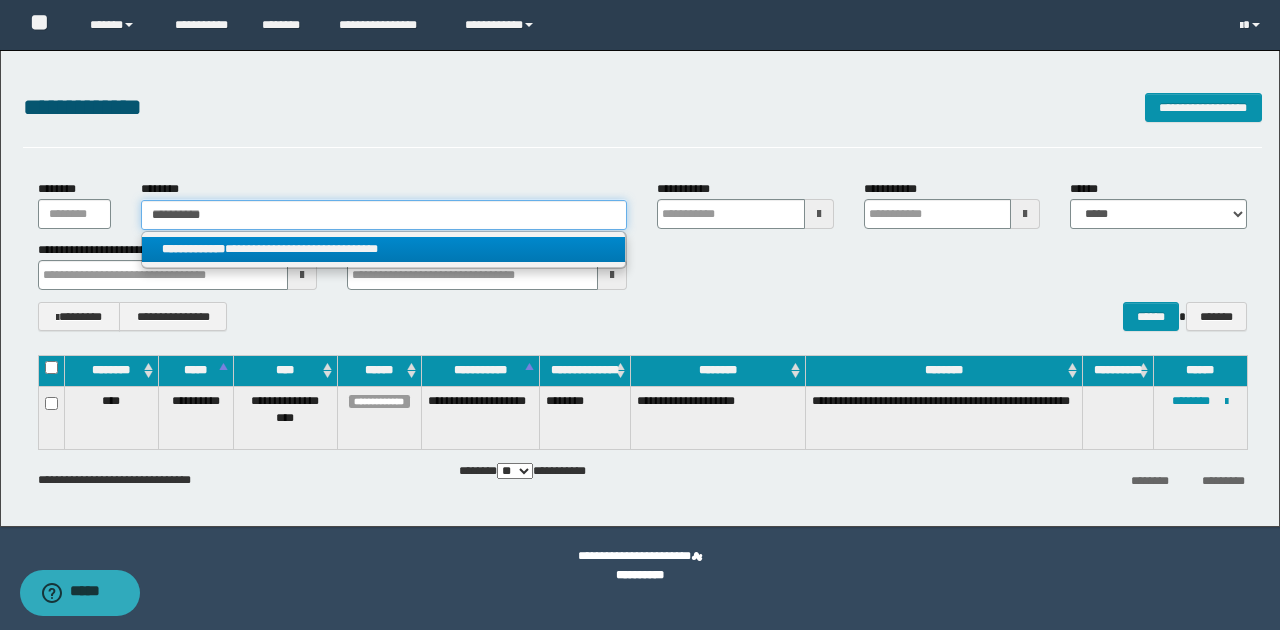 type 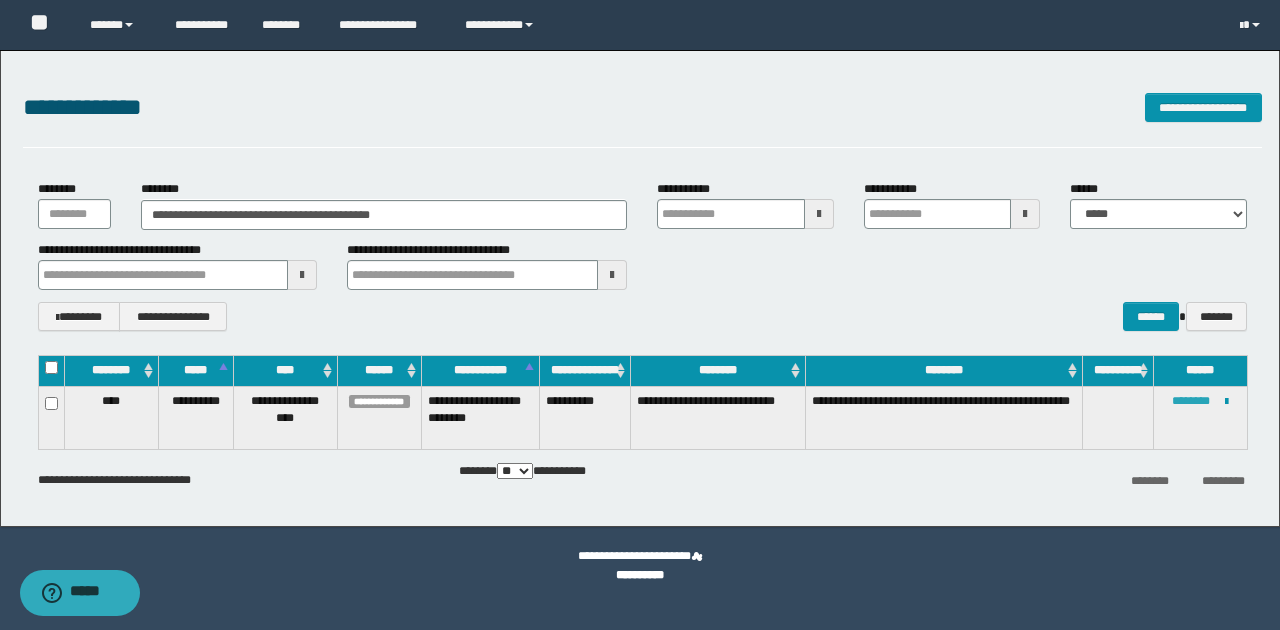 click on "********" at bounding box center [1191, 401] 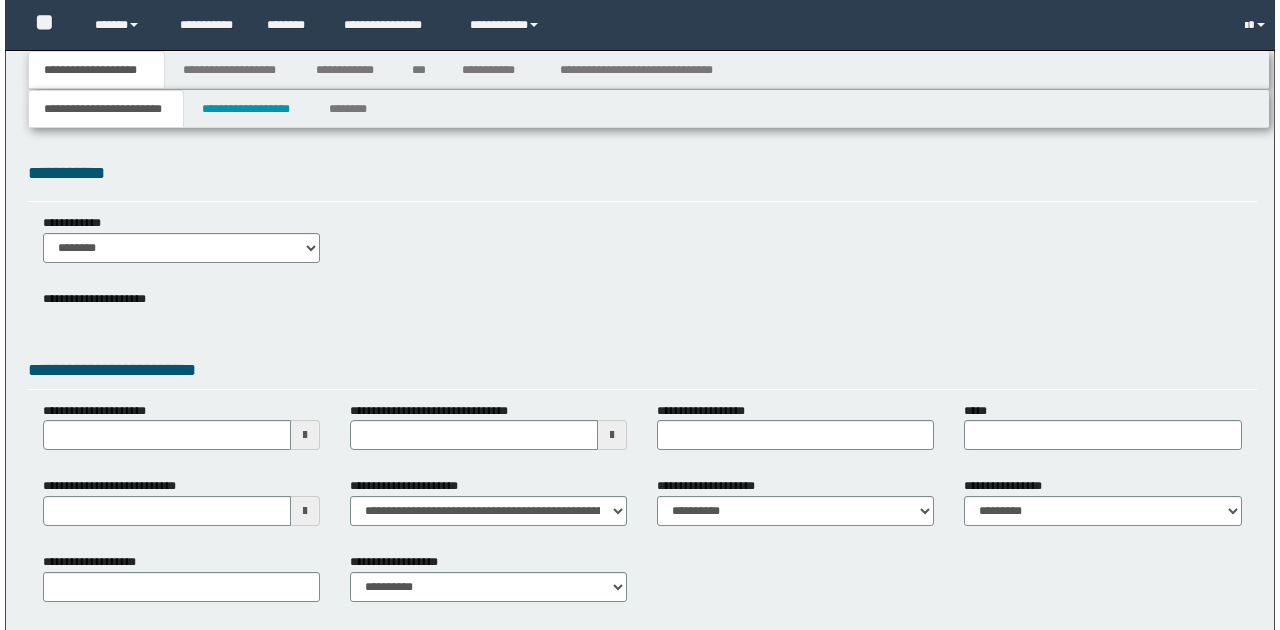scroll, scrollTop: 0, scrollLeft: 0, axis: both 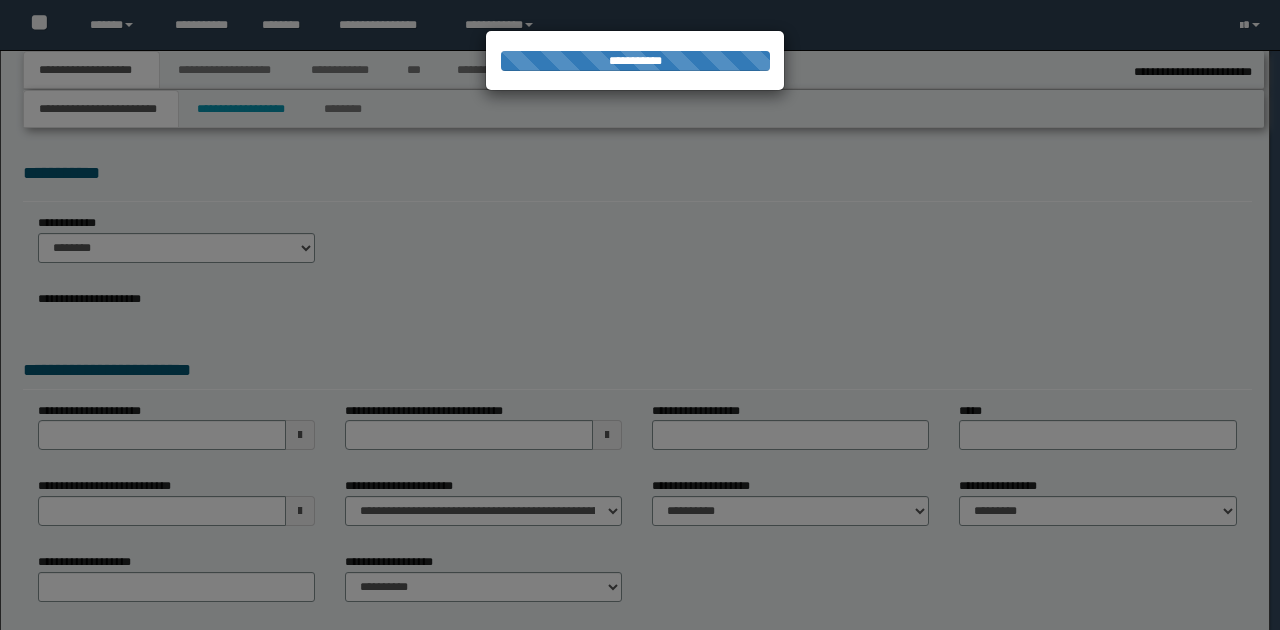 type on "**********" 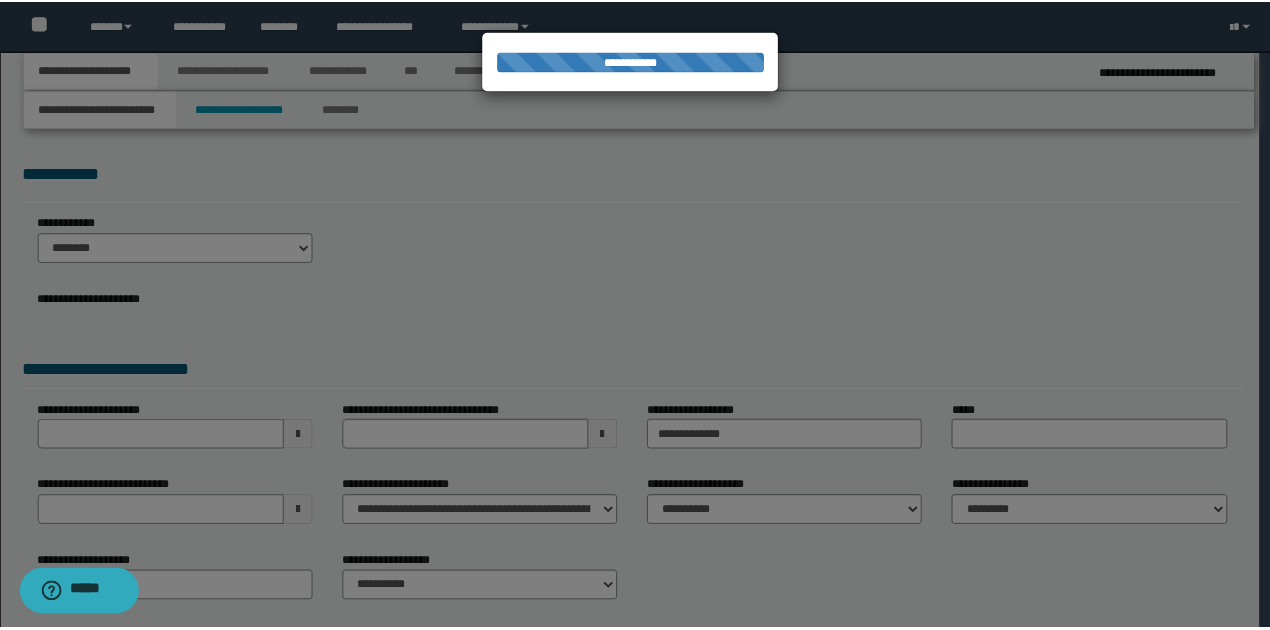 scroll, scrollTop: 0, scrollLeft: 0, axis: both 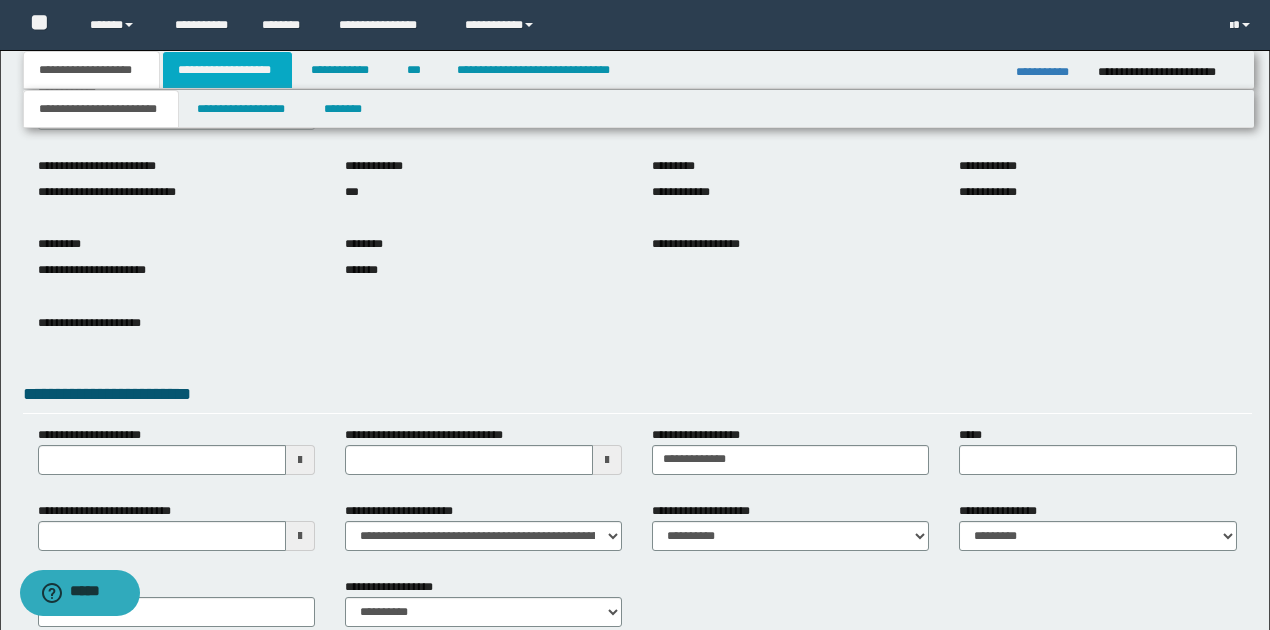 click on "**********" at bounding box center [227, 70] 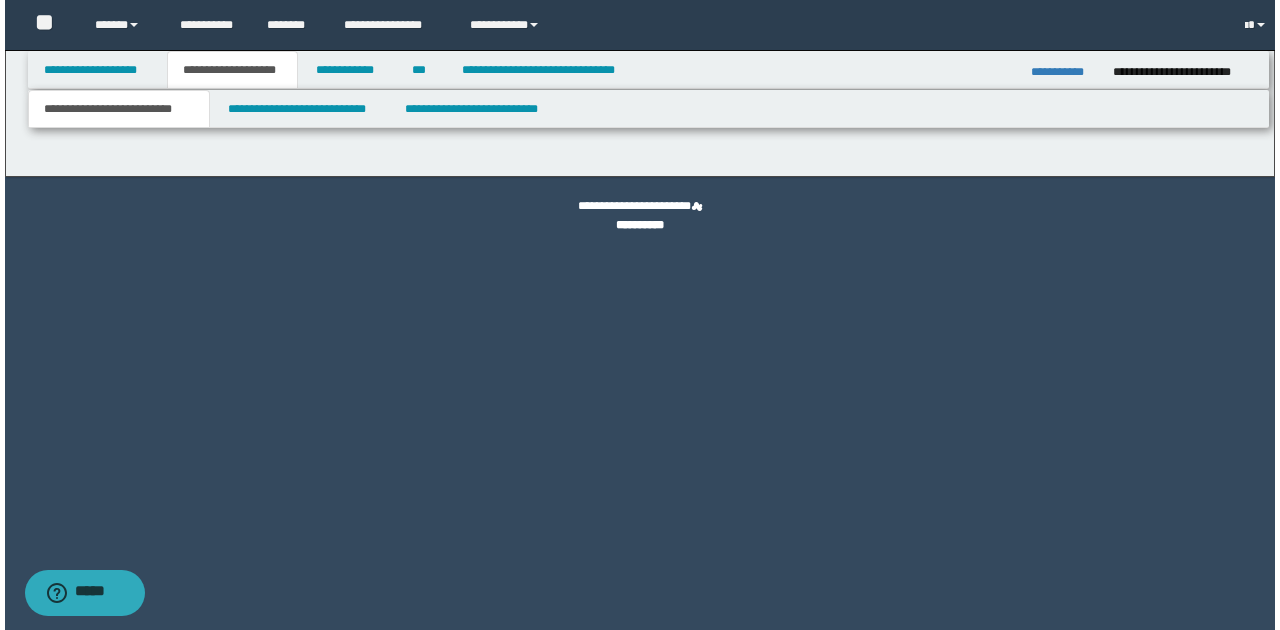 scroll, scrollTop: 0, scrollLeft: 0, axis: both 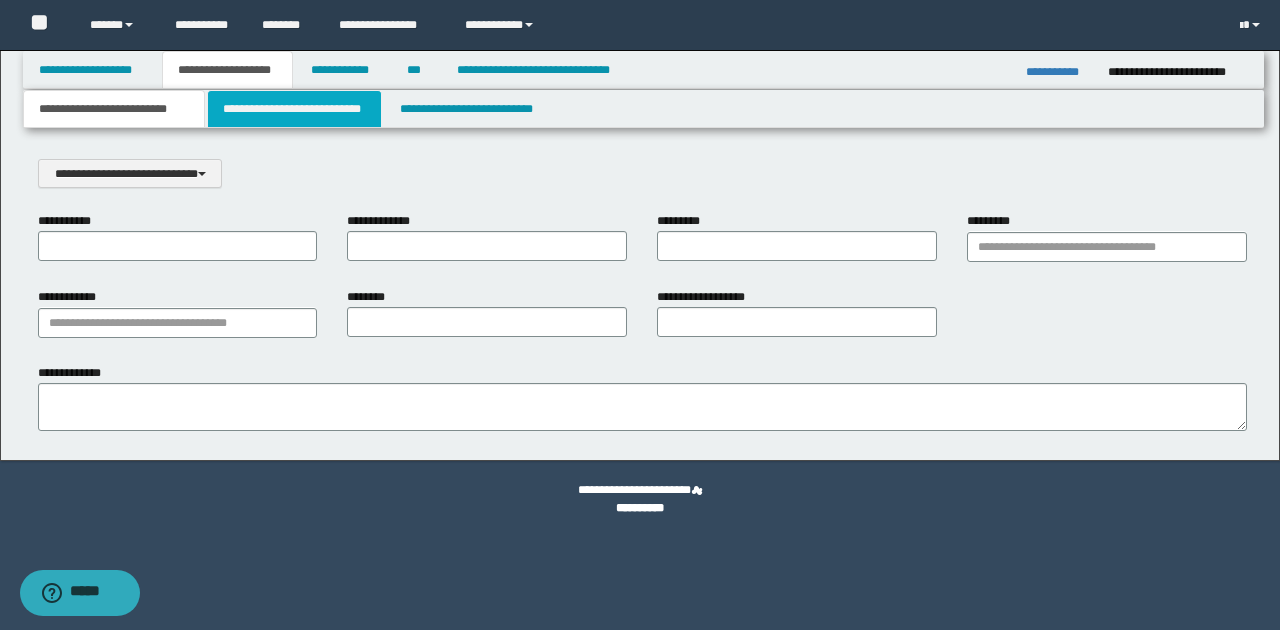 click on "**********" at bounding box center [294, 109] 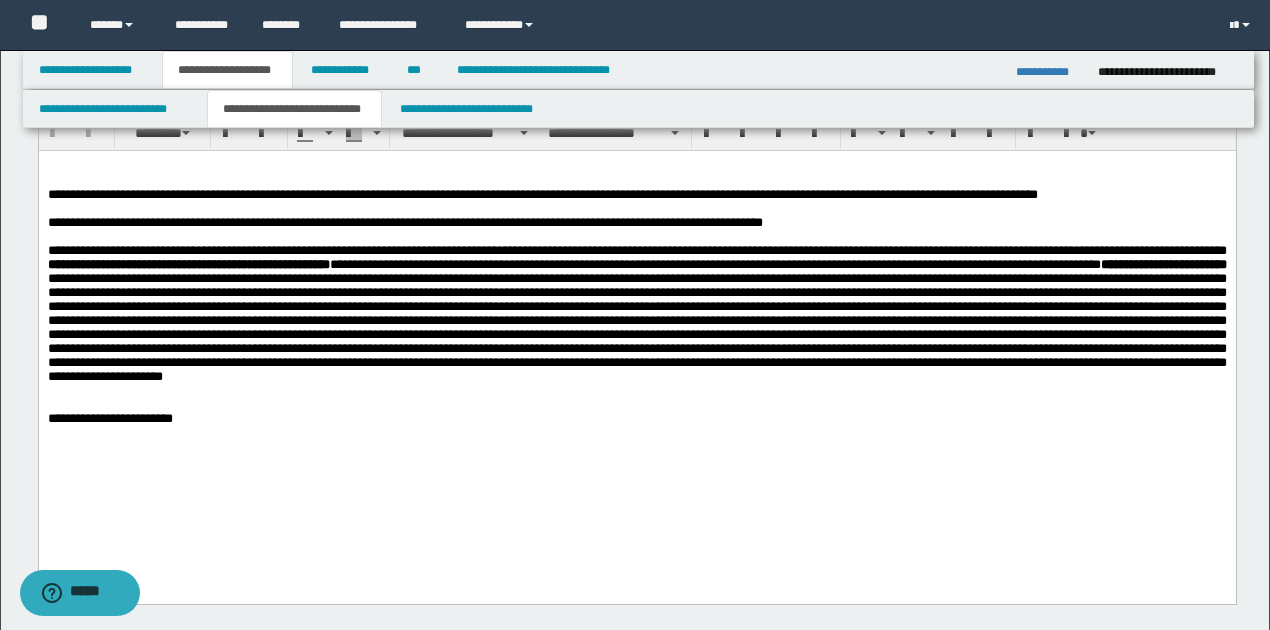 scroll, scrollTop: 1400, scrollLeft: 0, axis: vertical 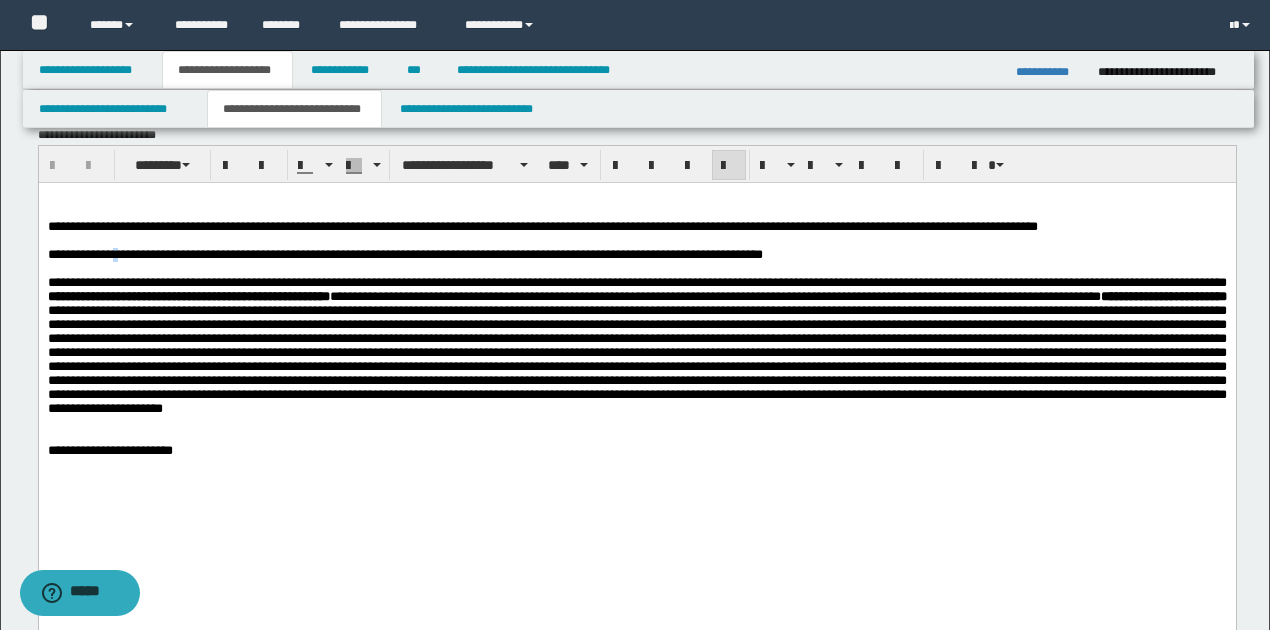 click on "**********" at bounding box center [404, 254] 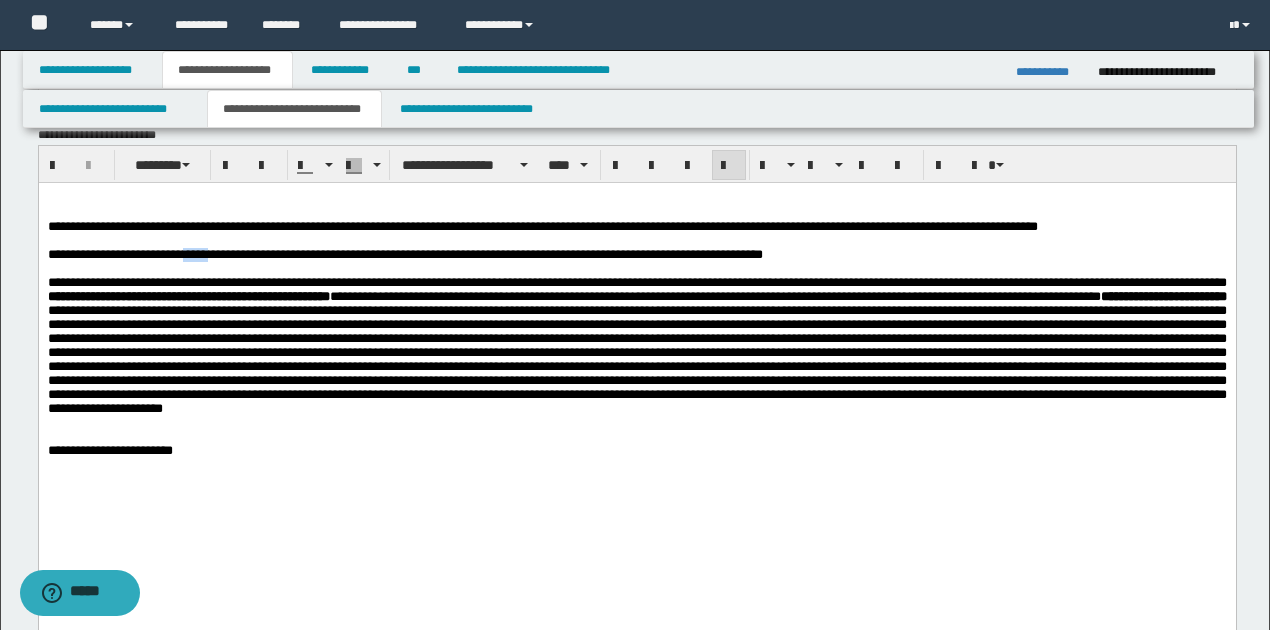 drag, startPoint x: 197, startPoint y: 261, endPoint x: 218, endPoint y: 260, distance: 21.023796 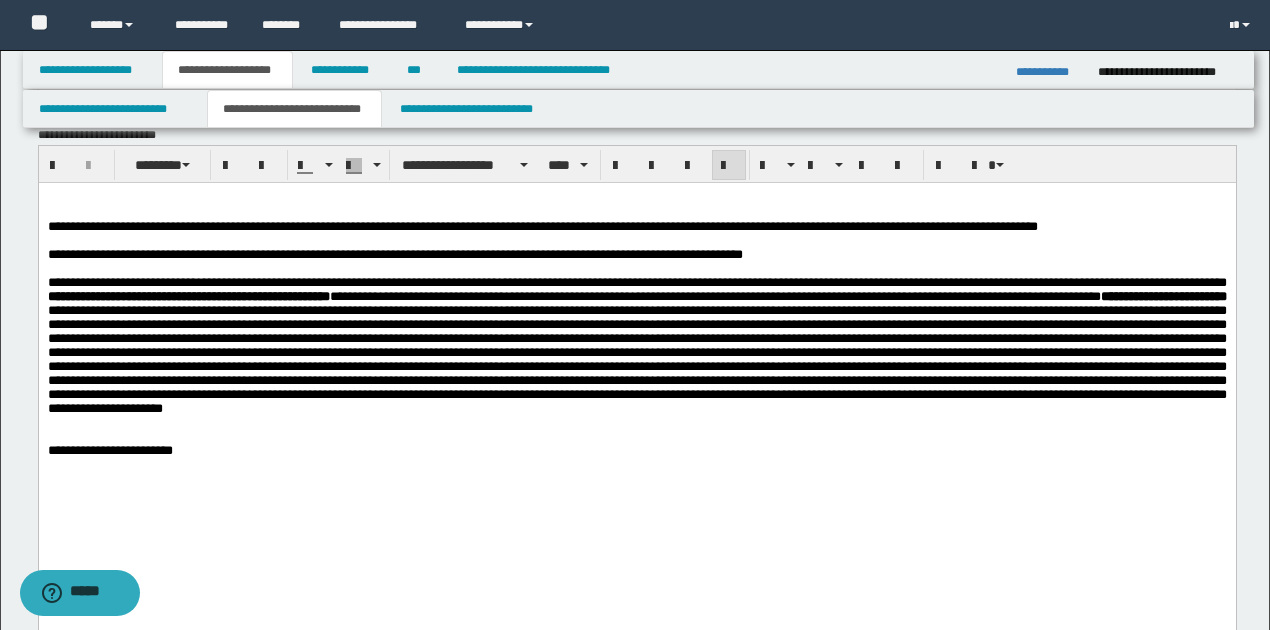 click on "**********" at bounding box center (394, 254) 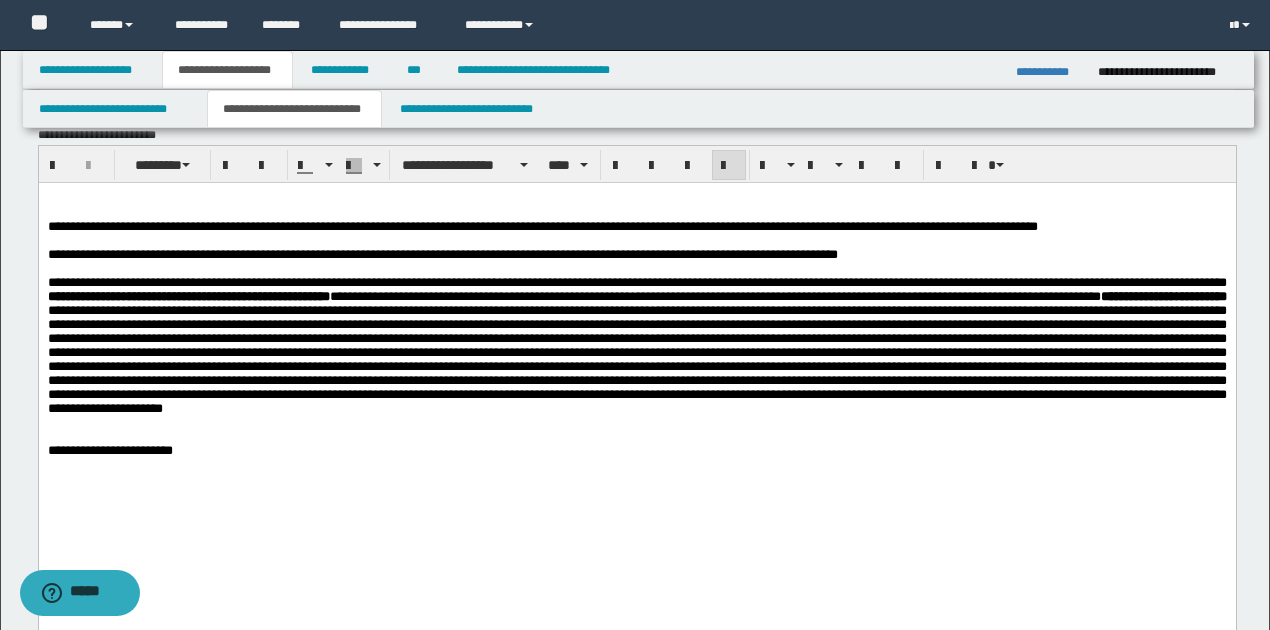 click on "**********" at bounding box center (442, 254) 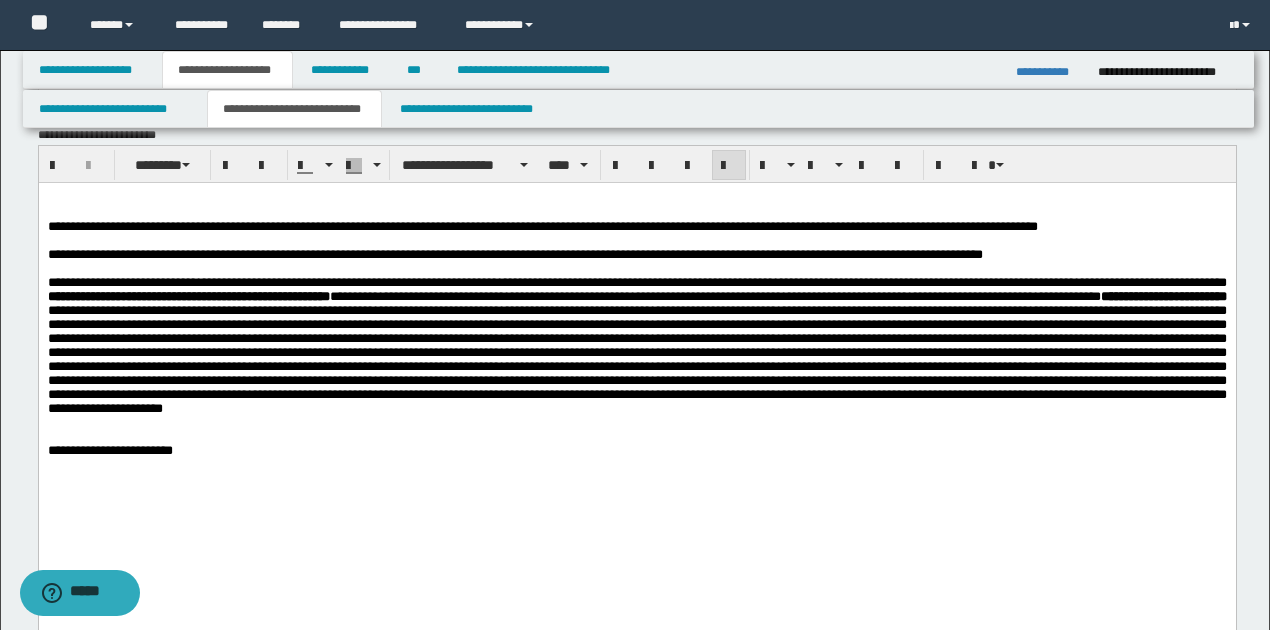 click on "**********" at bounding box center (636, 345) 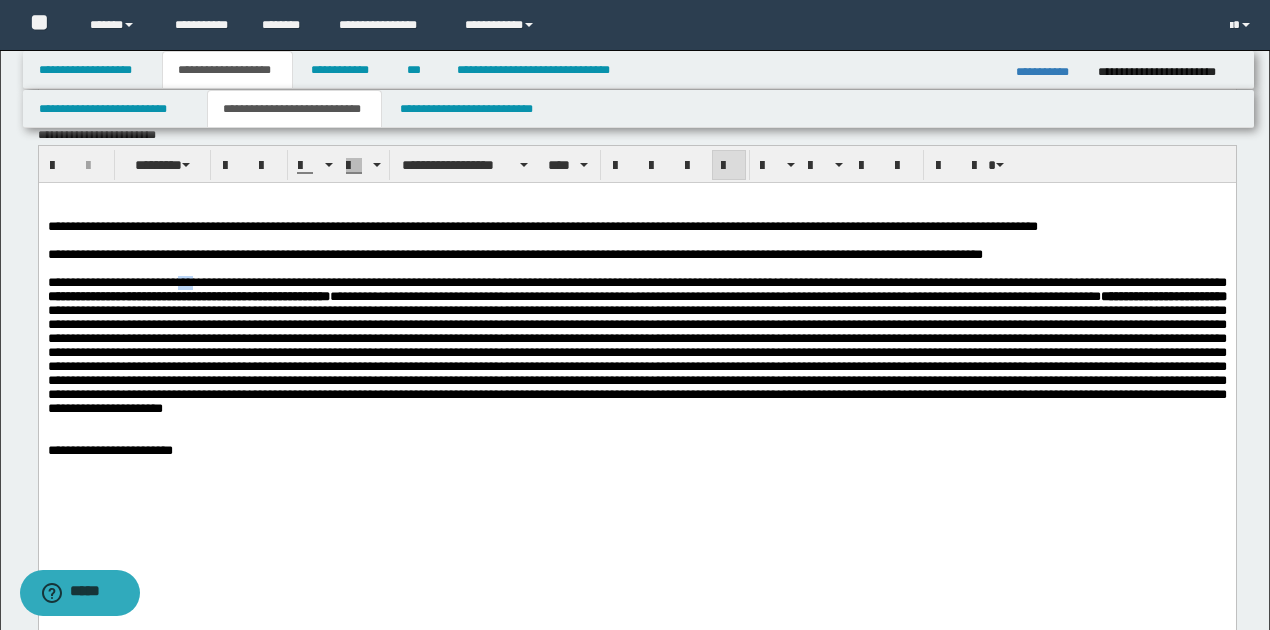 drag, startPoint x: 187, startPoint y: 291, endPoint x: 210, endPoint y: 296, distance: 23.537205 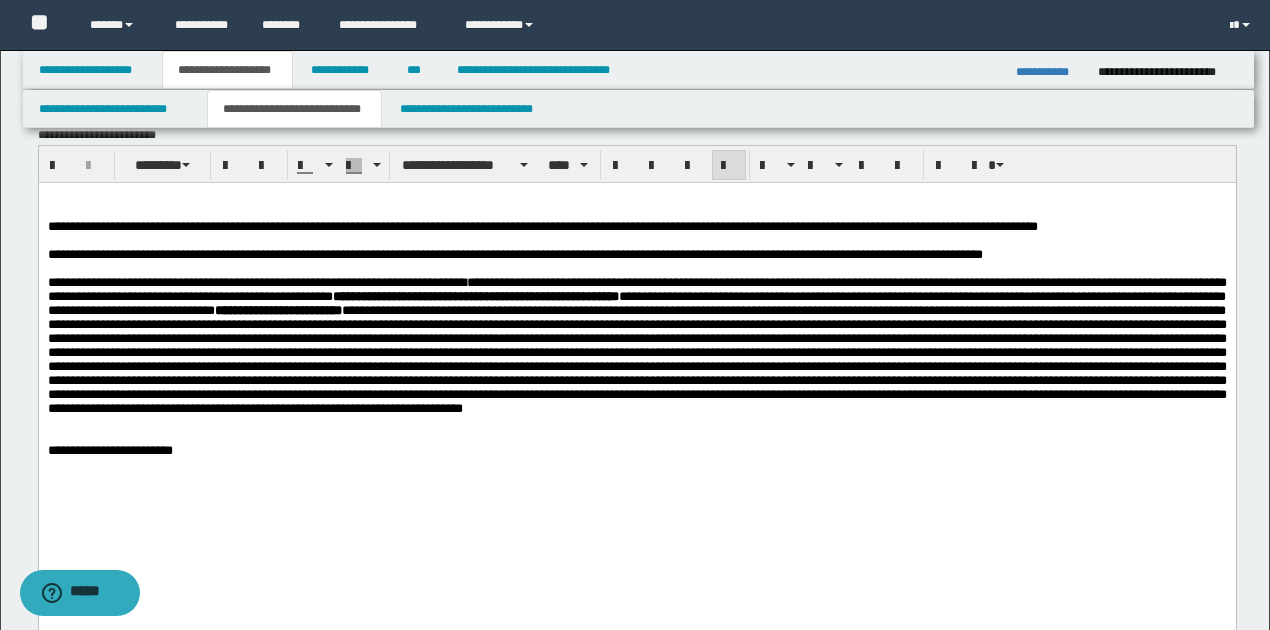 click on "**********" at bounding box center [636, 345] 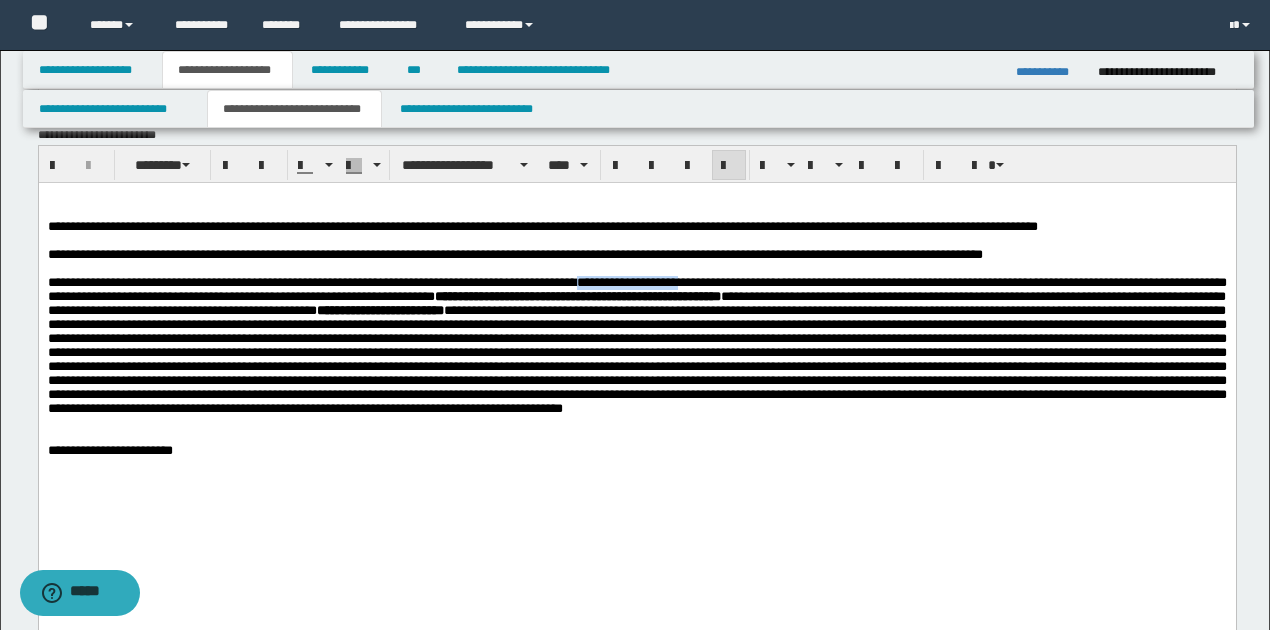 drag, startPoint x: 627, startPoint y: 293, endPoint x: 741, endPoint y: 290, distance: 114.03947 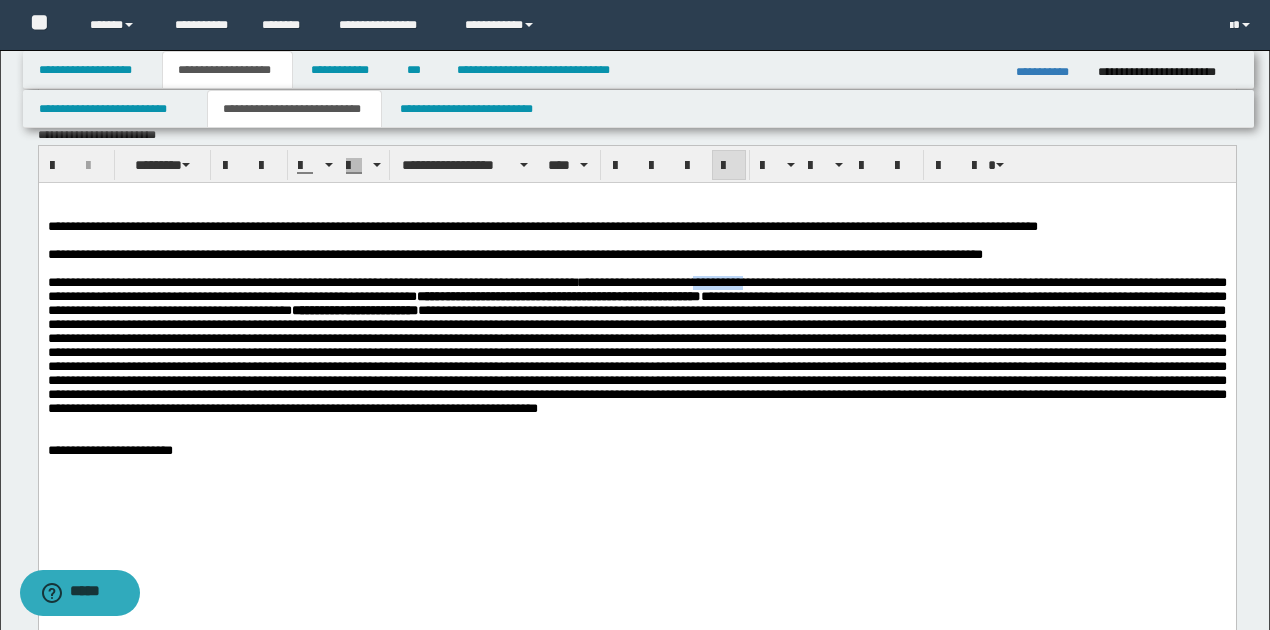 drag, startPoint x: 768, startPoint y: 292, endPoint x: 819, endPoint y: 290, distance: 51.0392 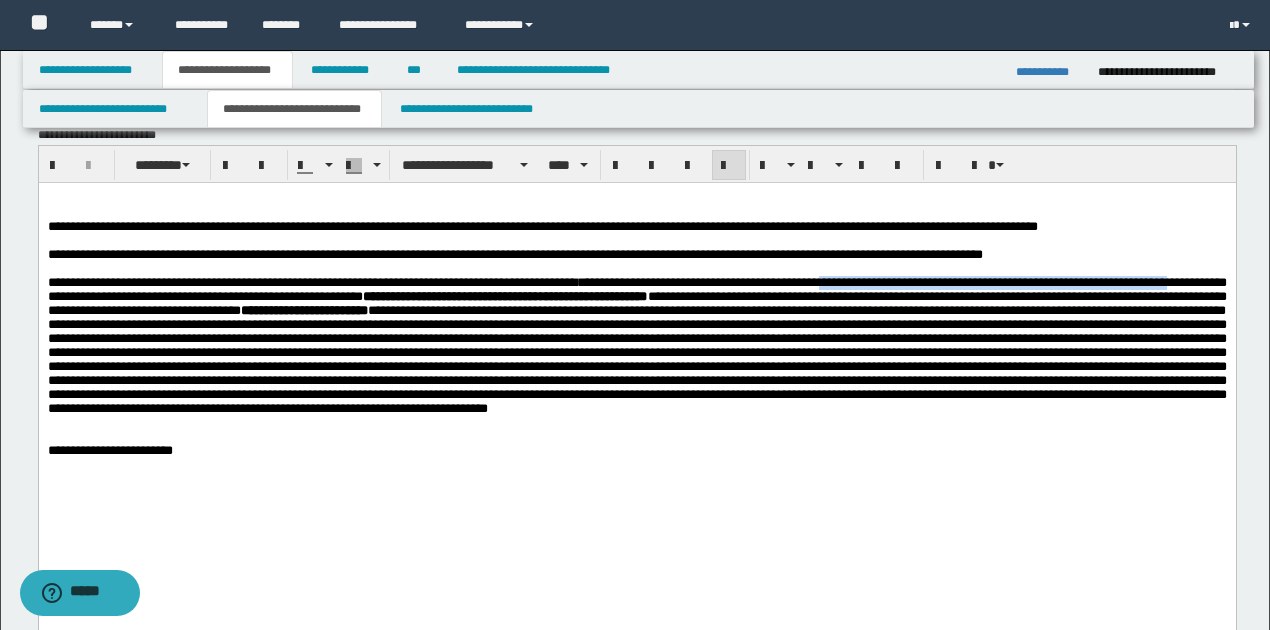 drag, startPoint x: 894, startPoint y: 288, endPoint x: 102, endPoint y: 306, distance: 792.2045 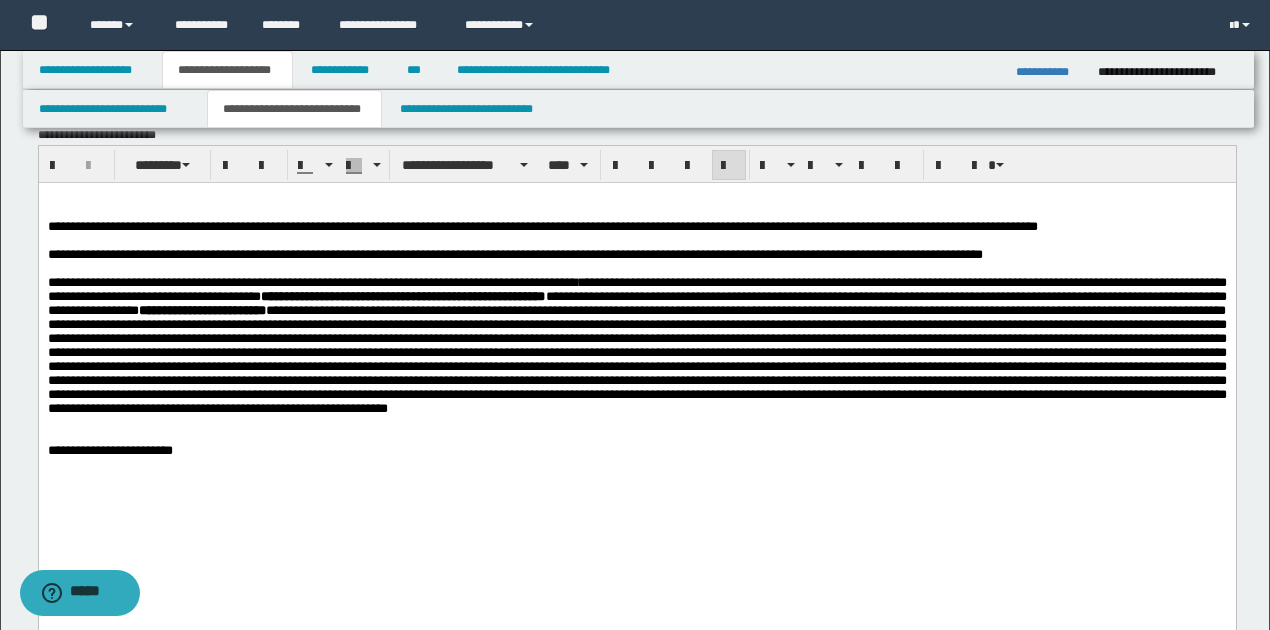 click on "**********" at bounding box center (636, 345) 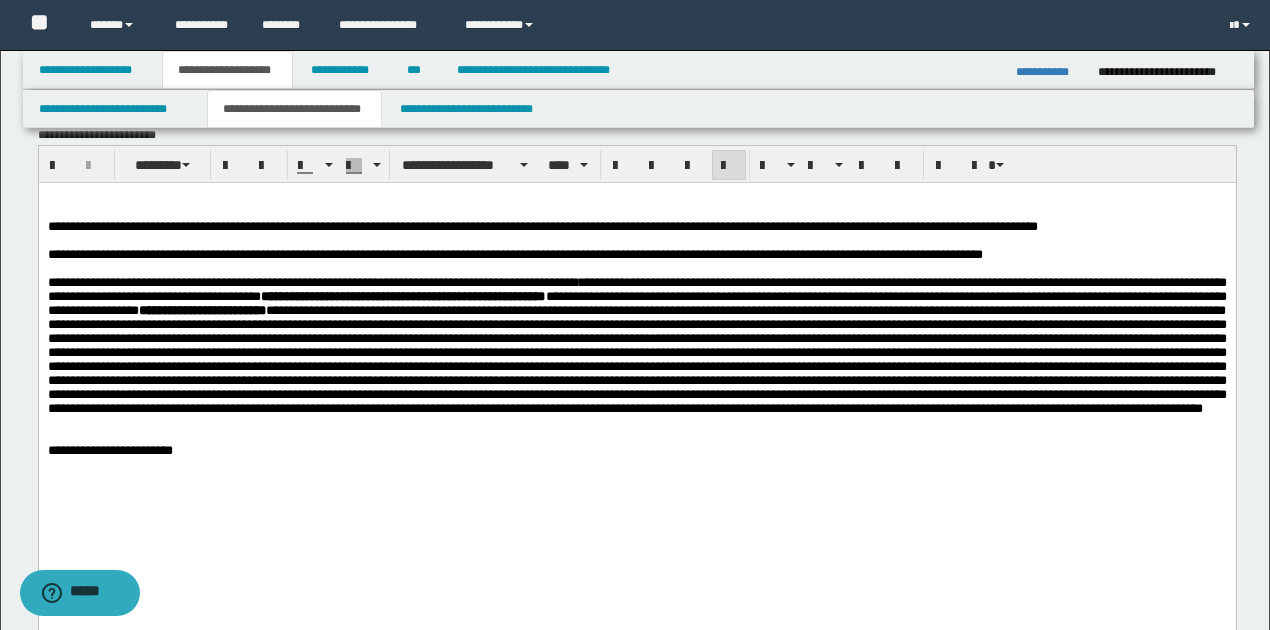 click at bounding box center (636, 465) 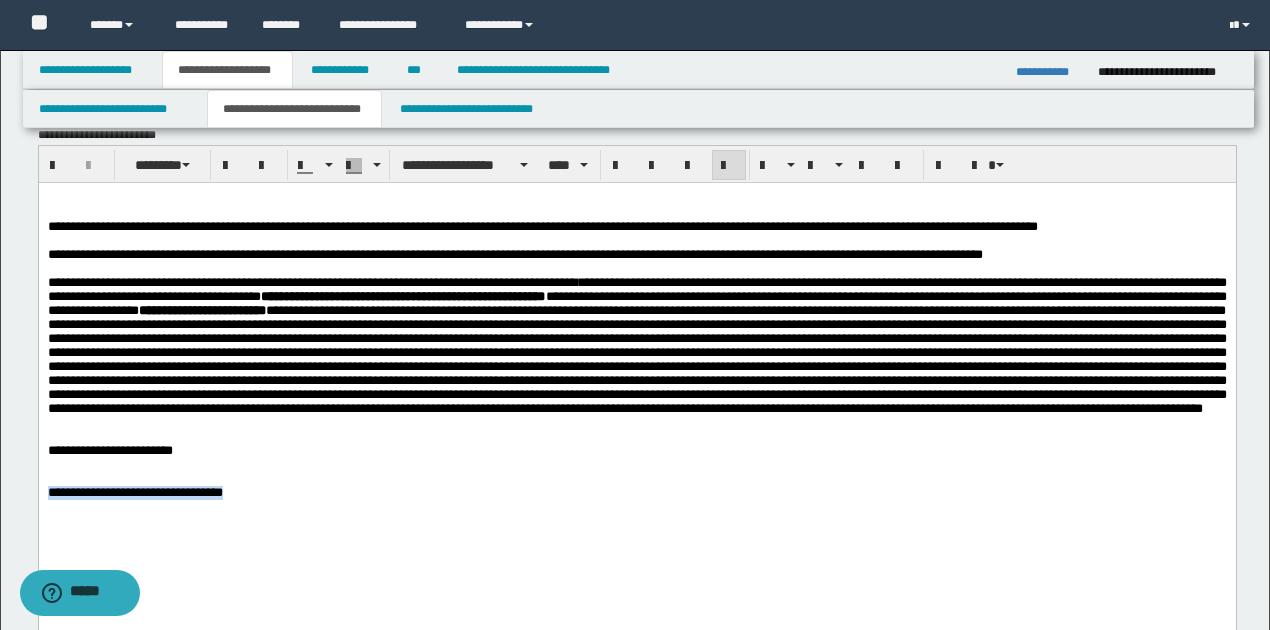 drag, startPoint x: 48, startPoint y: 538, endPoint x: 339, endPoint y: 433, distance: 309.36386 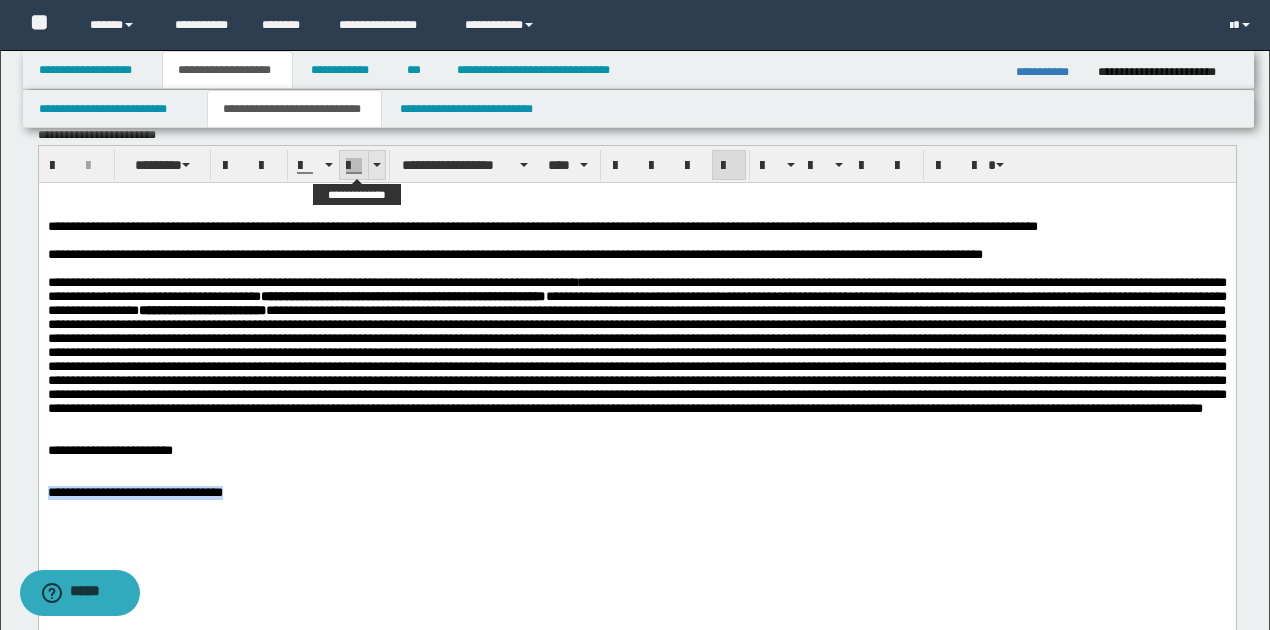 click at bounding box center [376, 165] 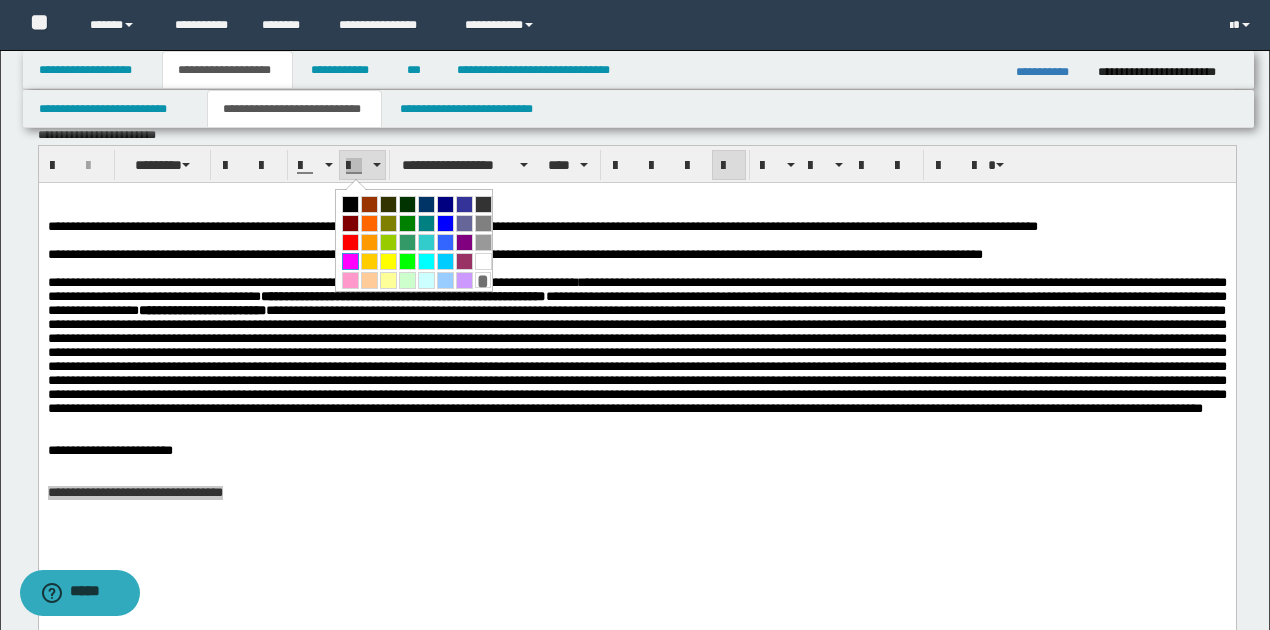 click at bounding box center (350, 261) 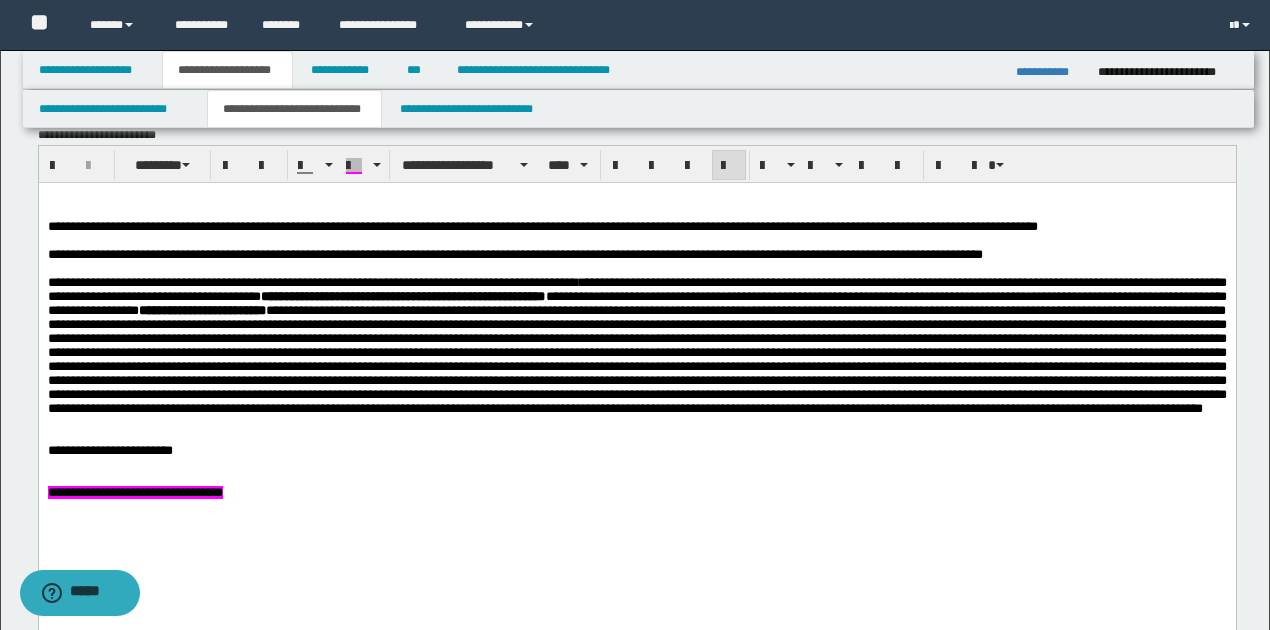 click on "**********" at bounding box center [636, 345] 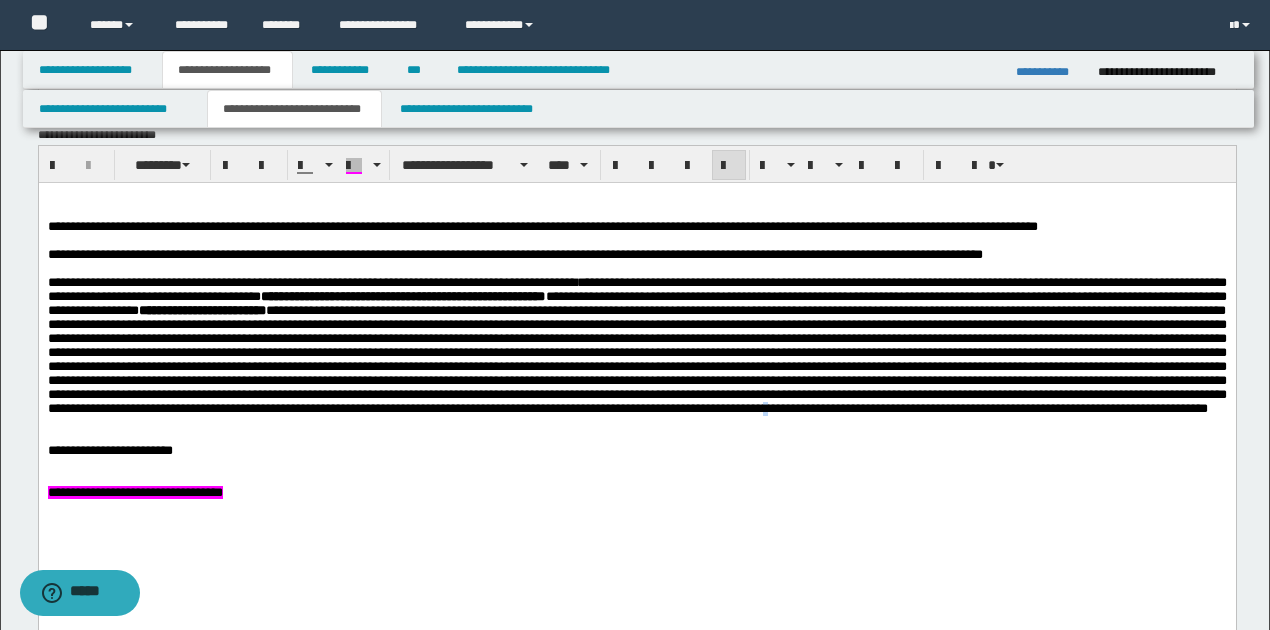 click on "**********" at bounding box center [636, 345] 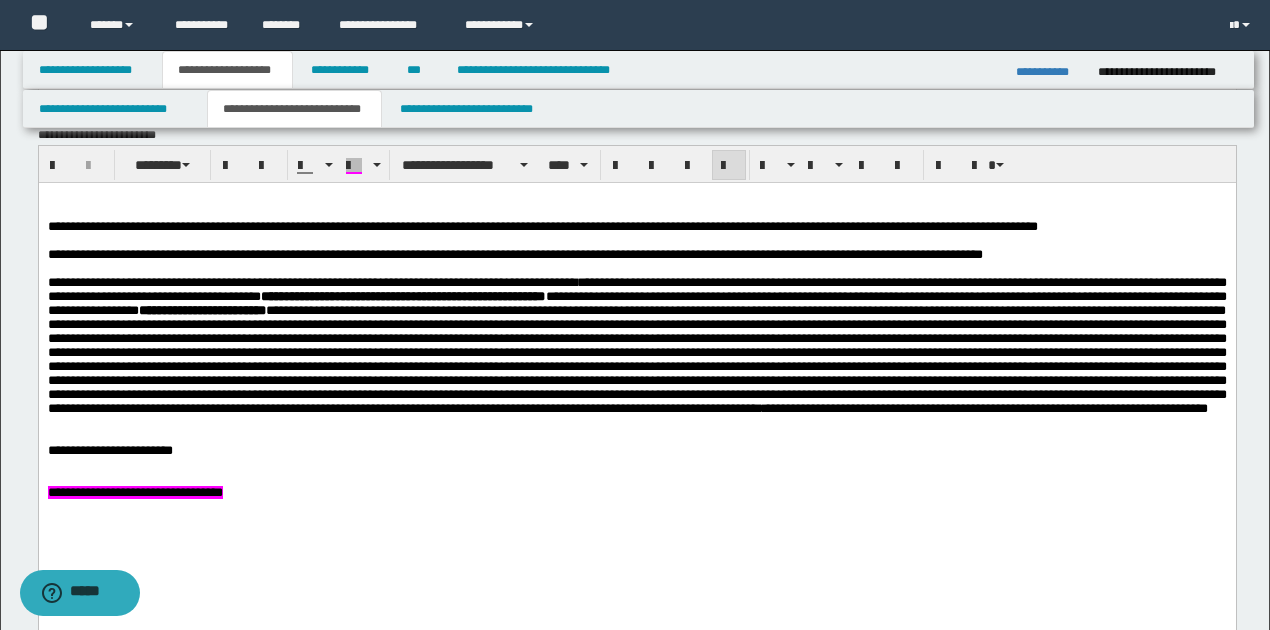 click on "**********" at bounding box center (636, 345) 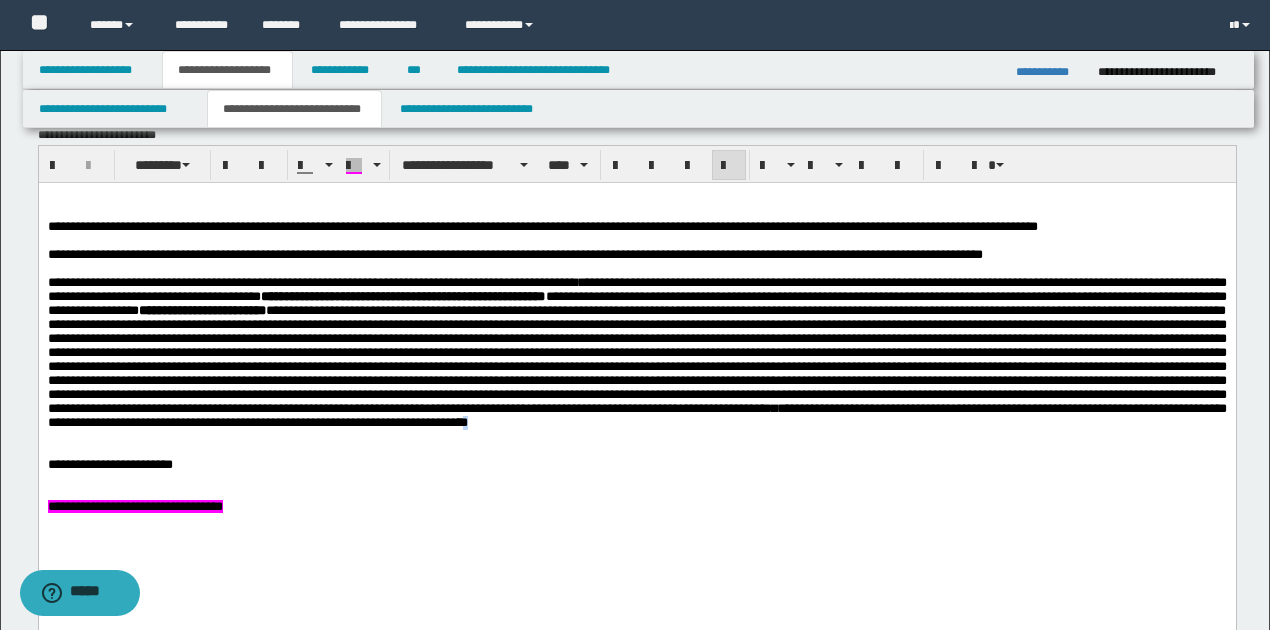 drag, startPoint x: 494, startPoint y: 460, endPoint x: 527, endPoint y: 458, distance: 33.06055 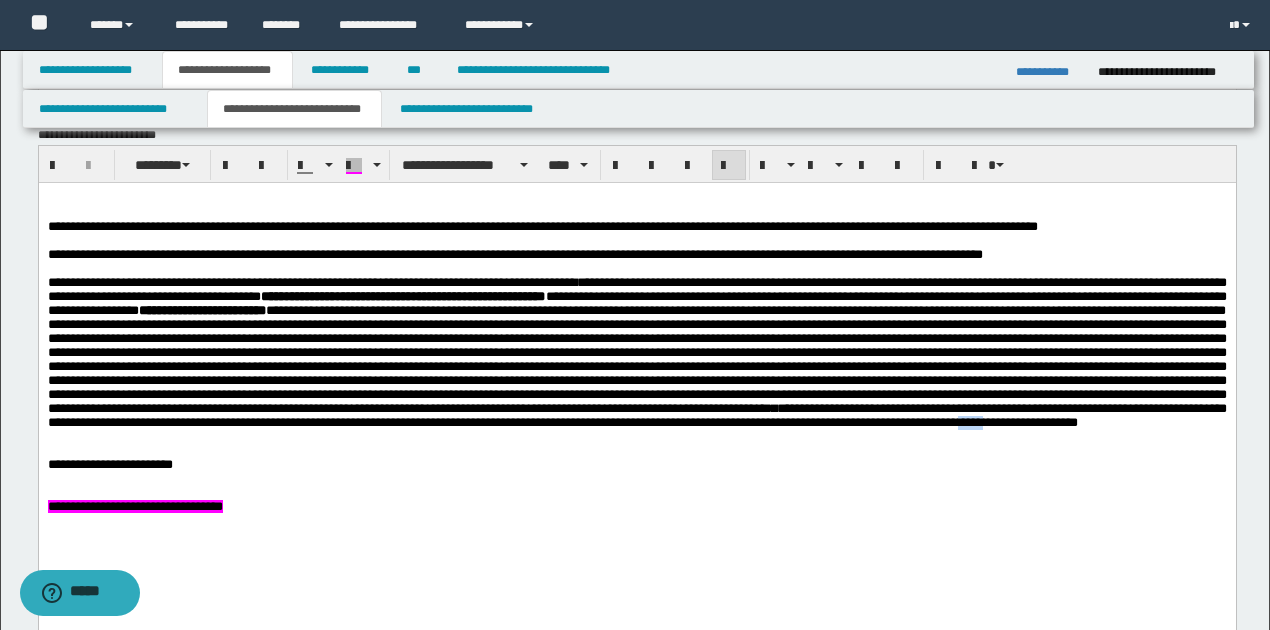 drag, startPoint x: 1040, startPoint y: 460, endPoint x: 1066, endPoint y: 456, distance: 26.305893 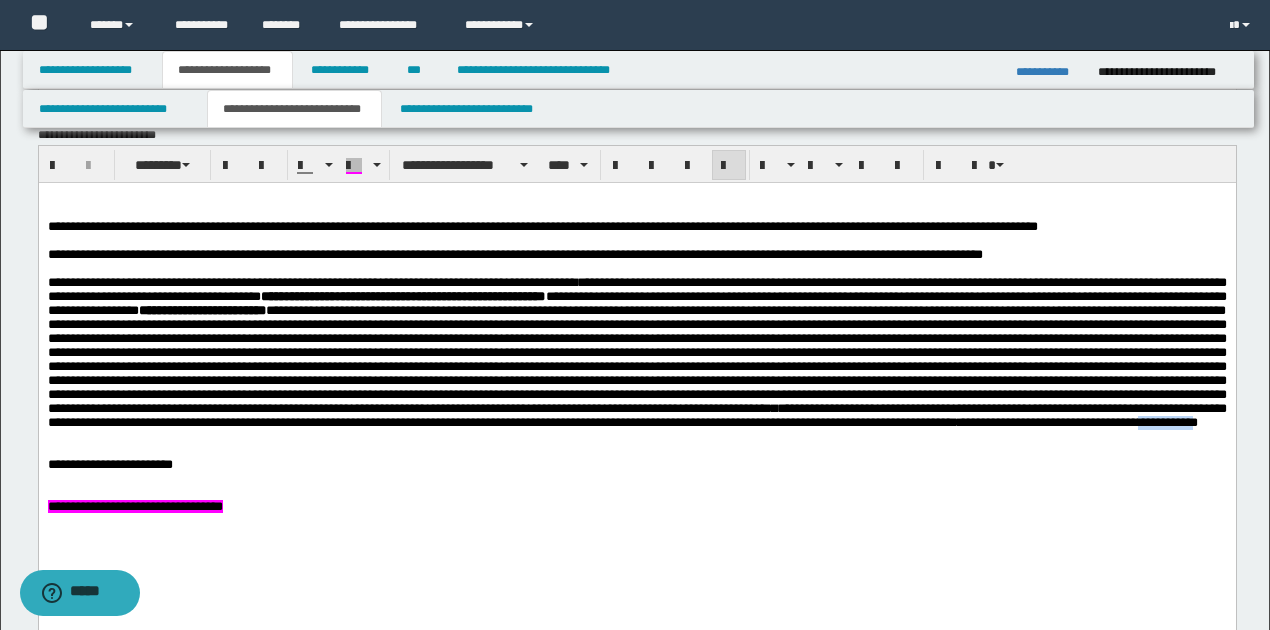 drag, startPoint x: 50, startPoint y: 478, endPoint x: 102, endPoint y: 479, distance: 52.009613 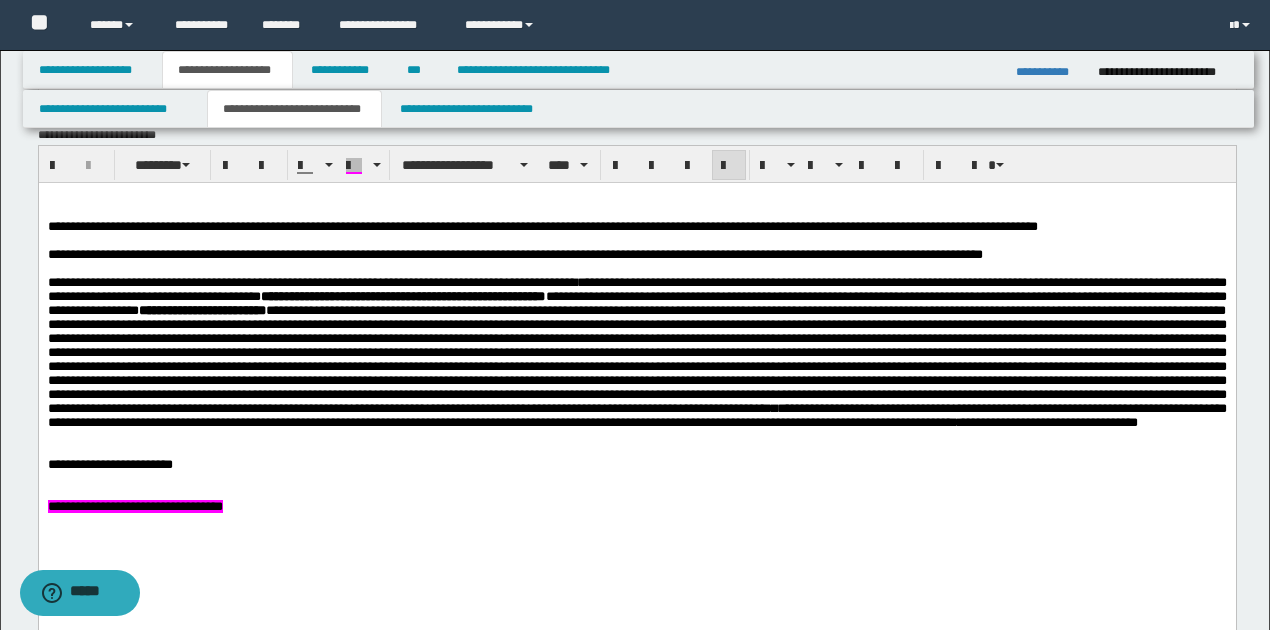 click at bounding box center (636, 437) 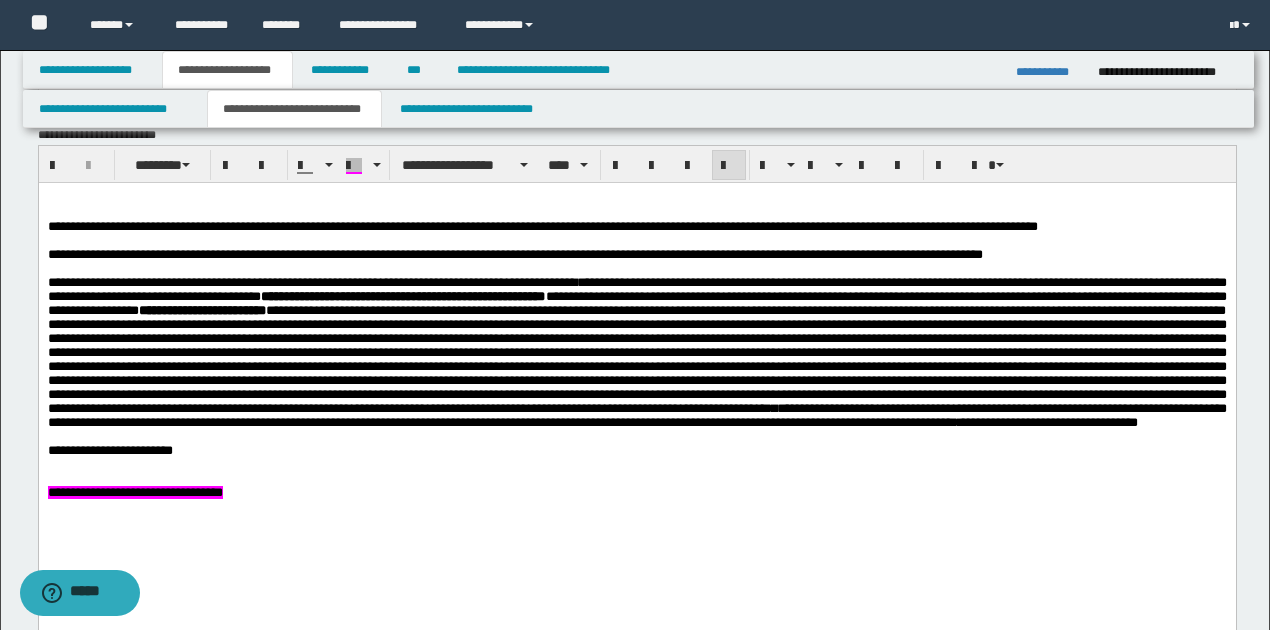 click on "**********" at bounding box center (636, 451) 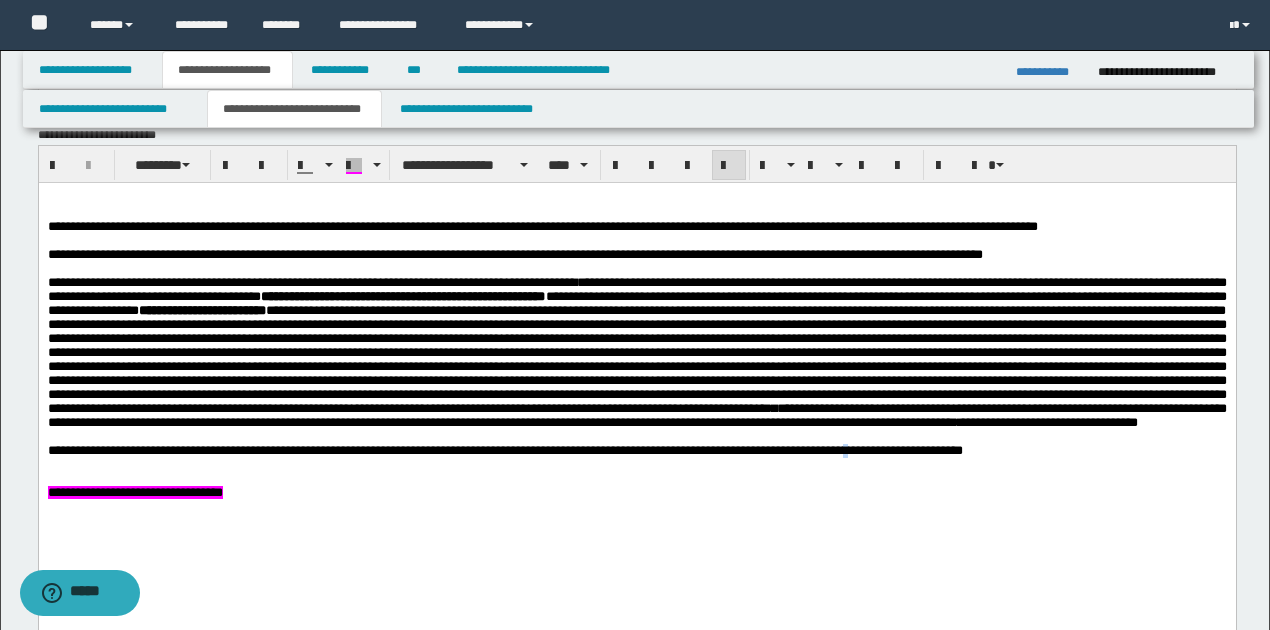 click on "**********" at bounding box center (504, 450) 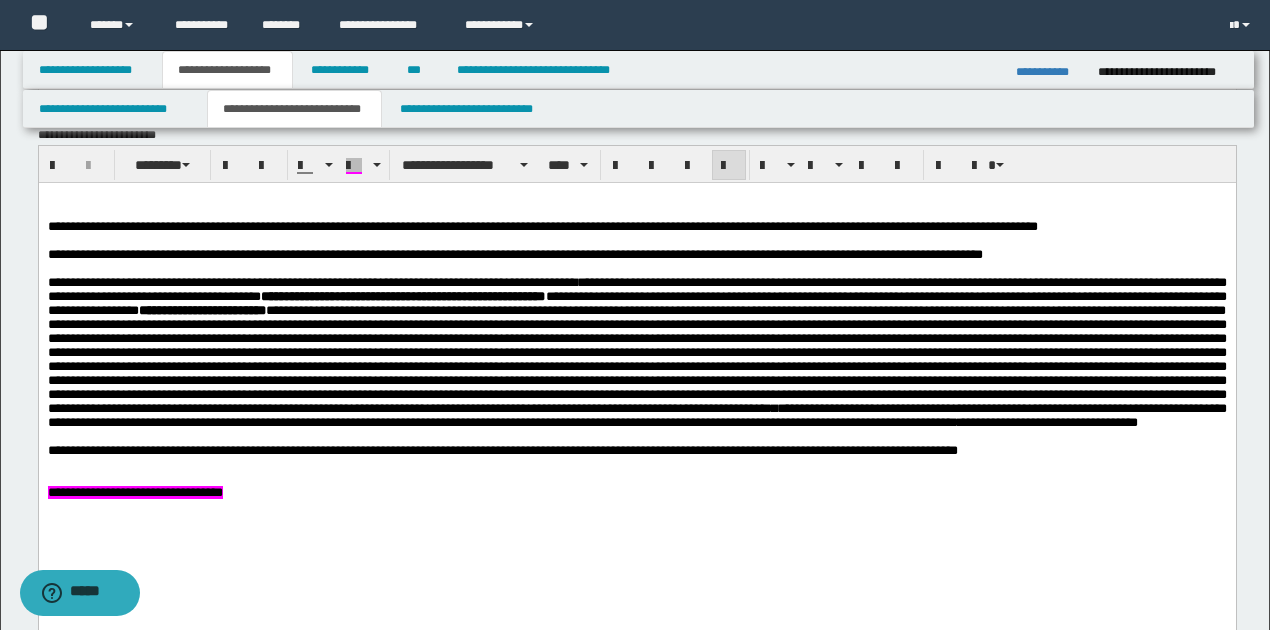 click on "**********" at bounding box center (636, 451) 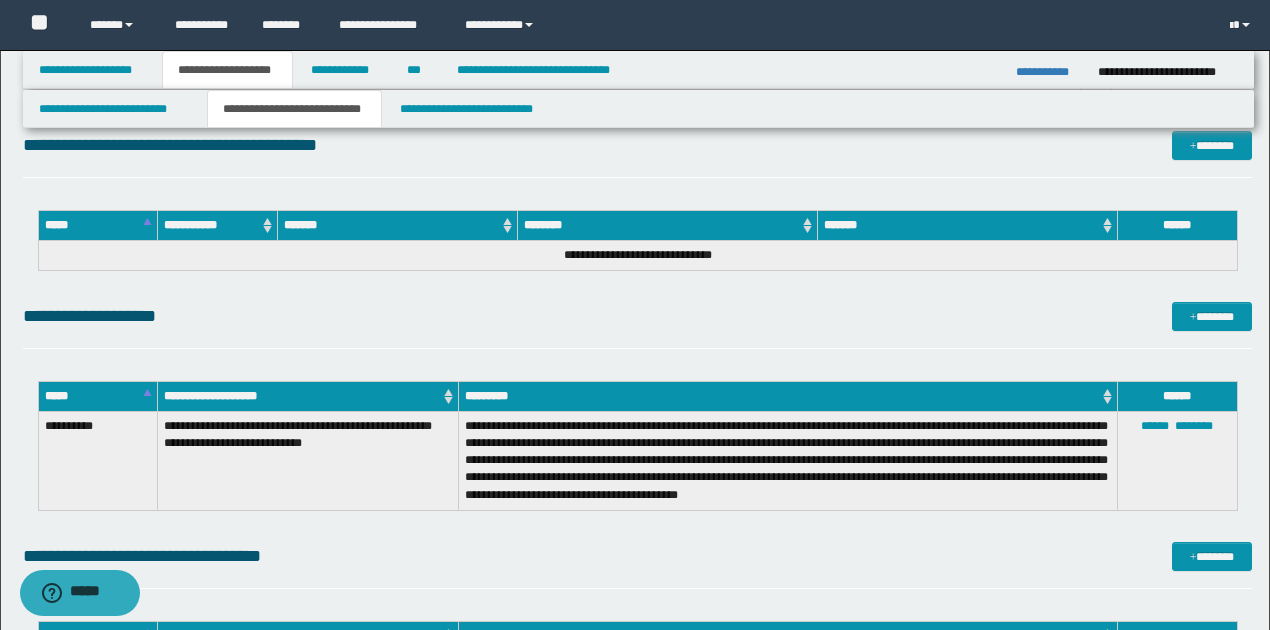 scroll, scrollTop: 2600, scrollLeft: 0, axis: vertical 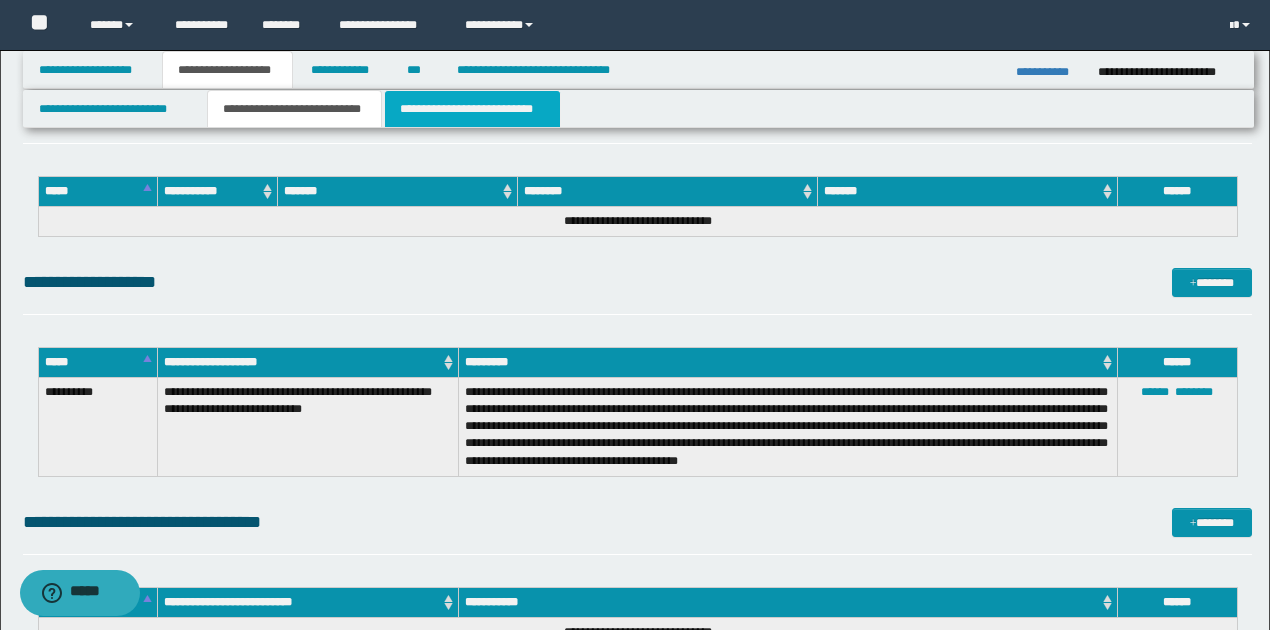 click on "**********" at bounding box center (472, 109) 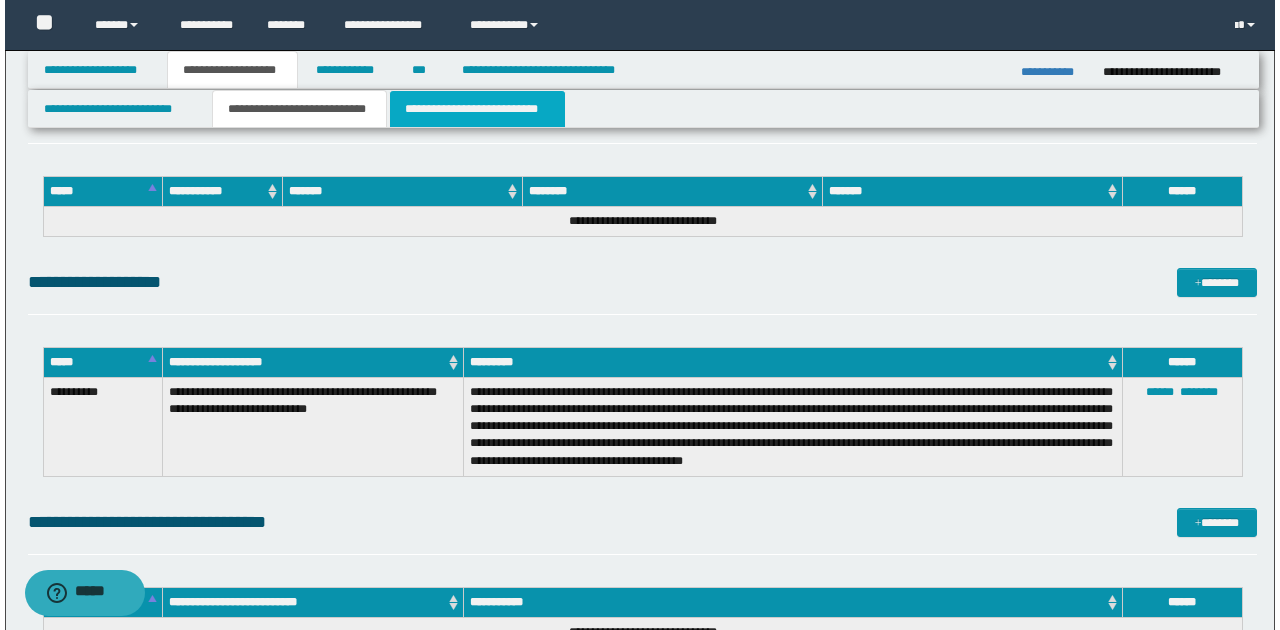 scroll, scrollTop: 0, scrollLeft: 0, axis: both 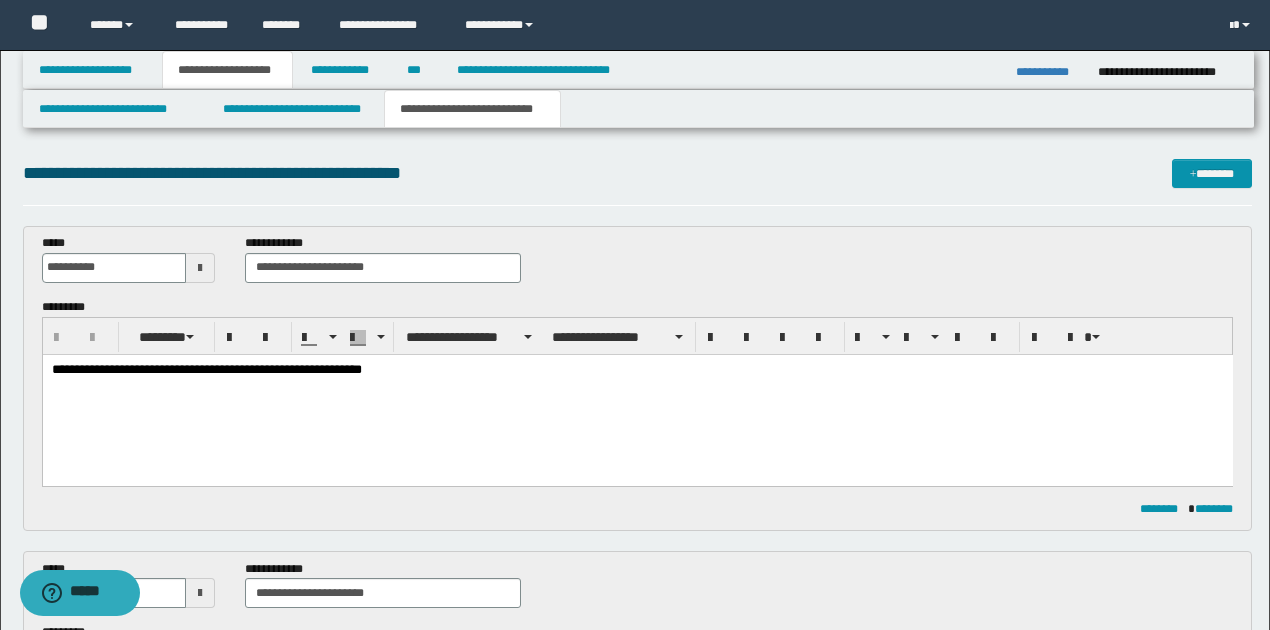 click on "**********" at bounding box center (637, 369) 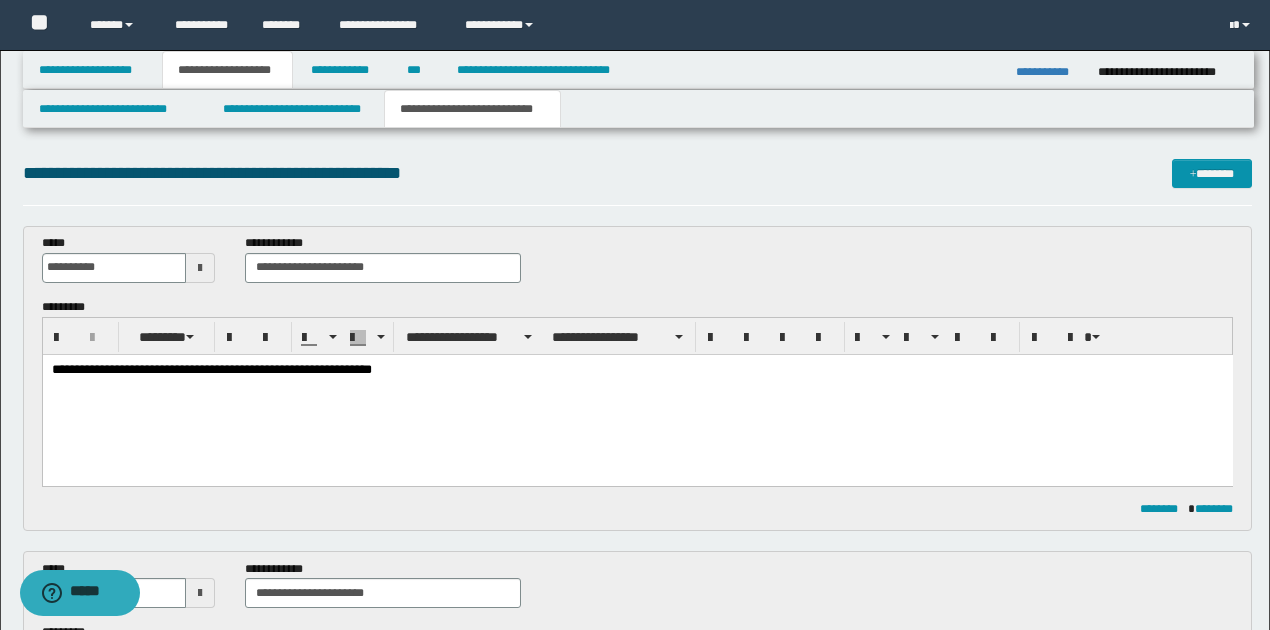 click on "**********" at bounding box center [637, 369] 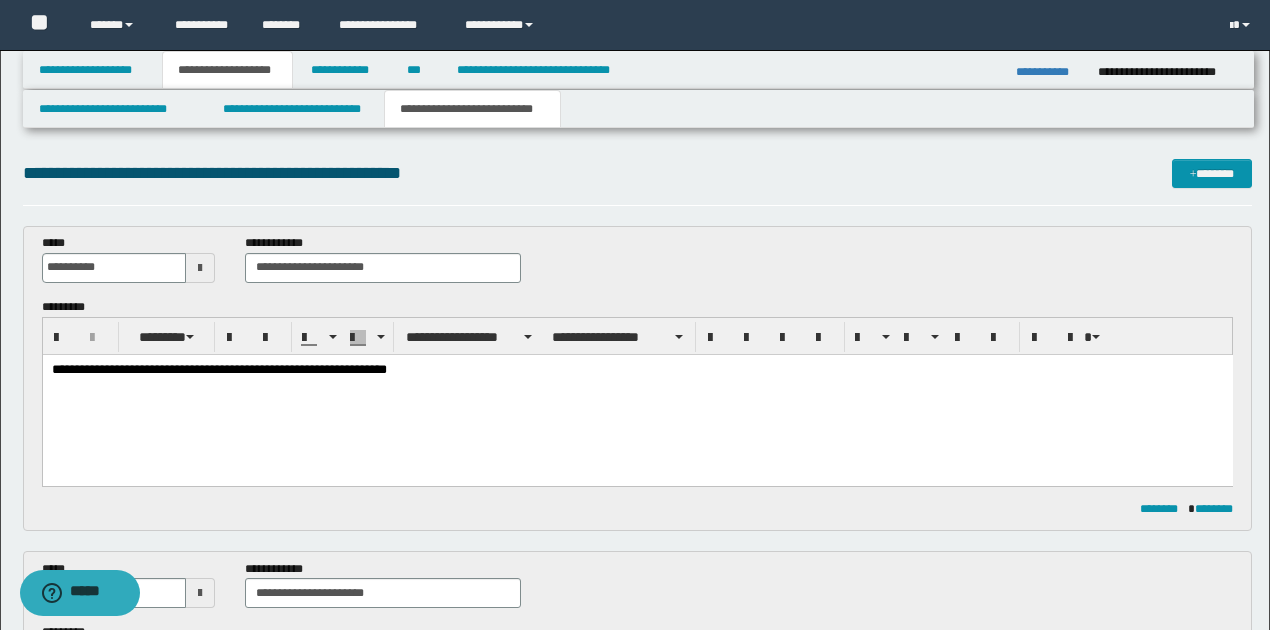 click on "**********" at bounding box center [637, 369] 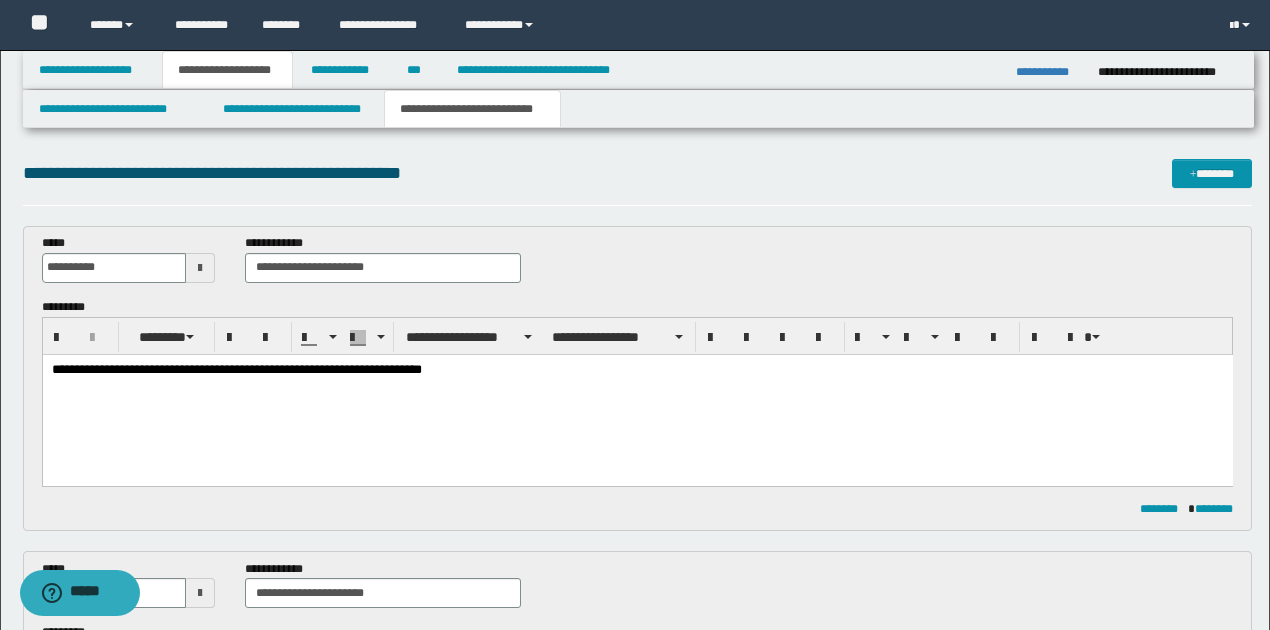 click on "**********" at bounding box center [637, 369] 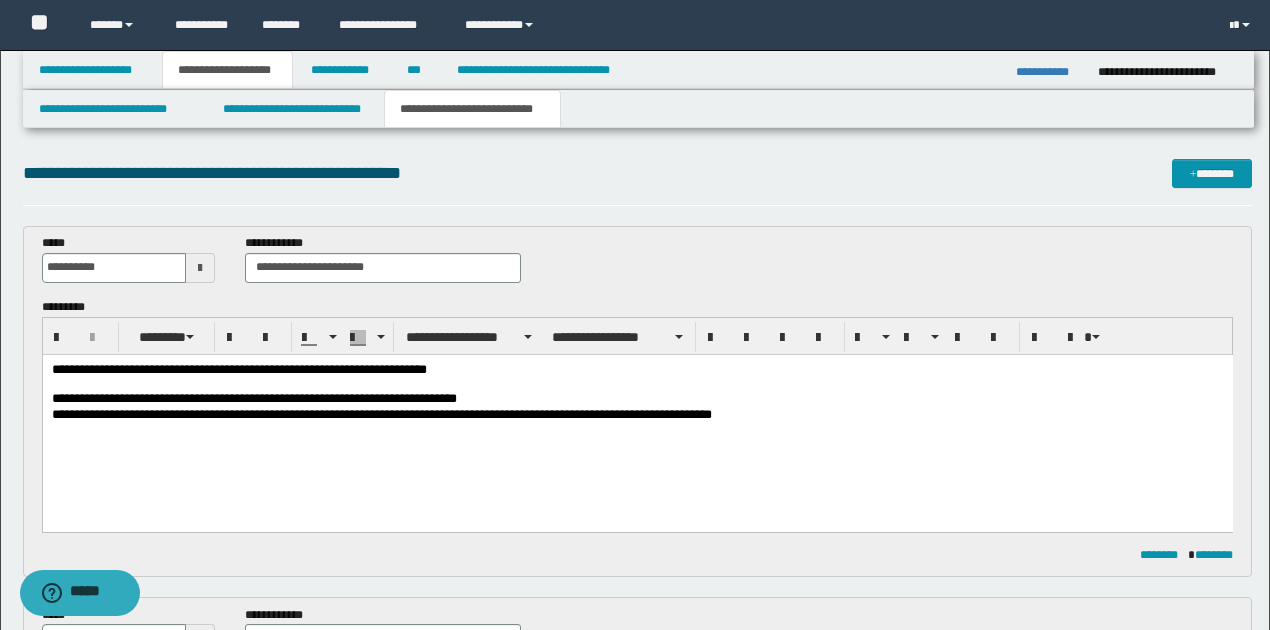 click on "**********" at bounding box center [637, 414] 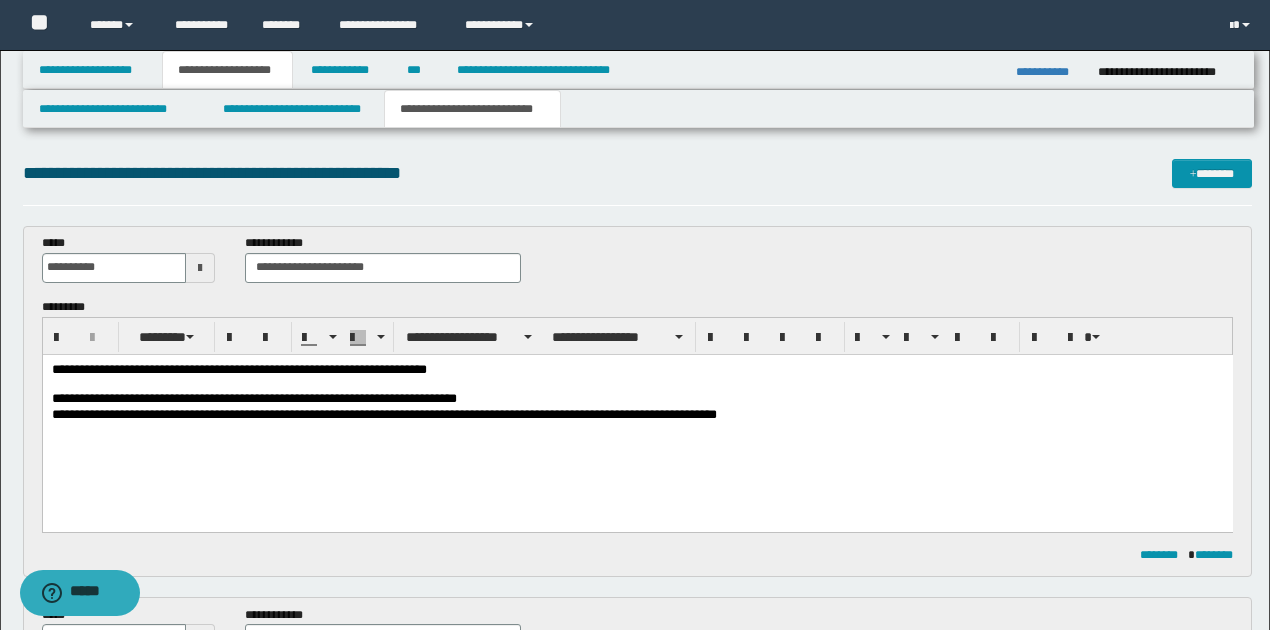 click on "**********" at bounding box center [637, 414] 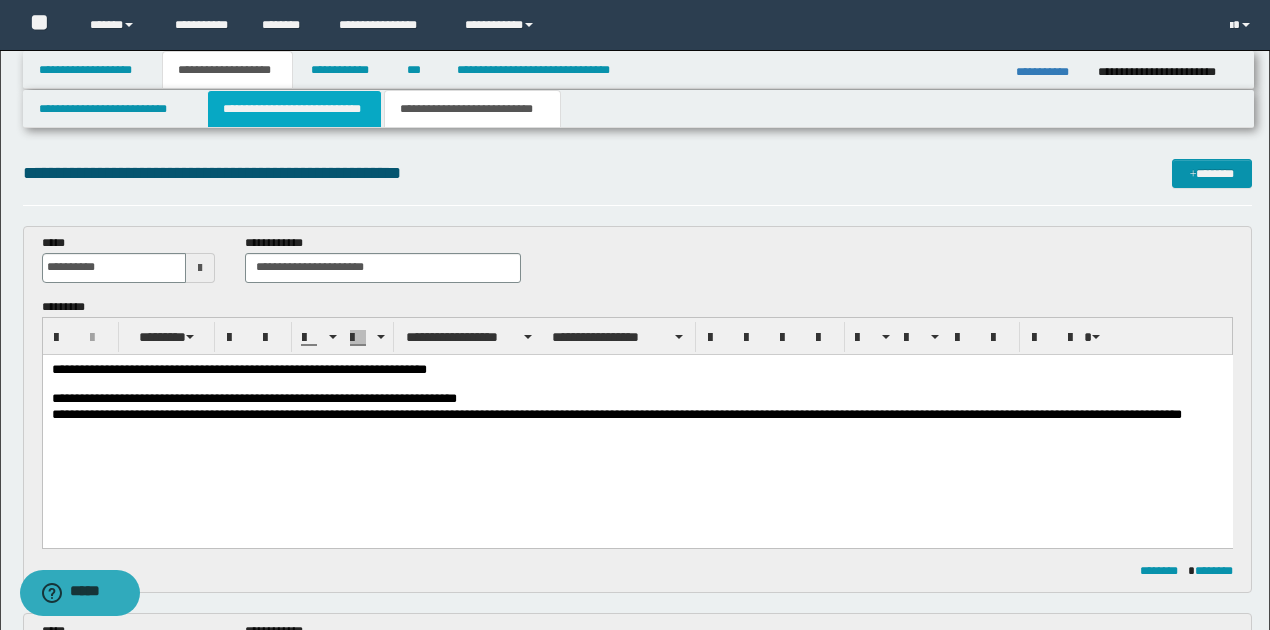 click on "**********" at bounding box center [294, 109] 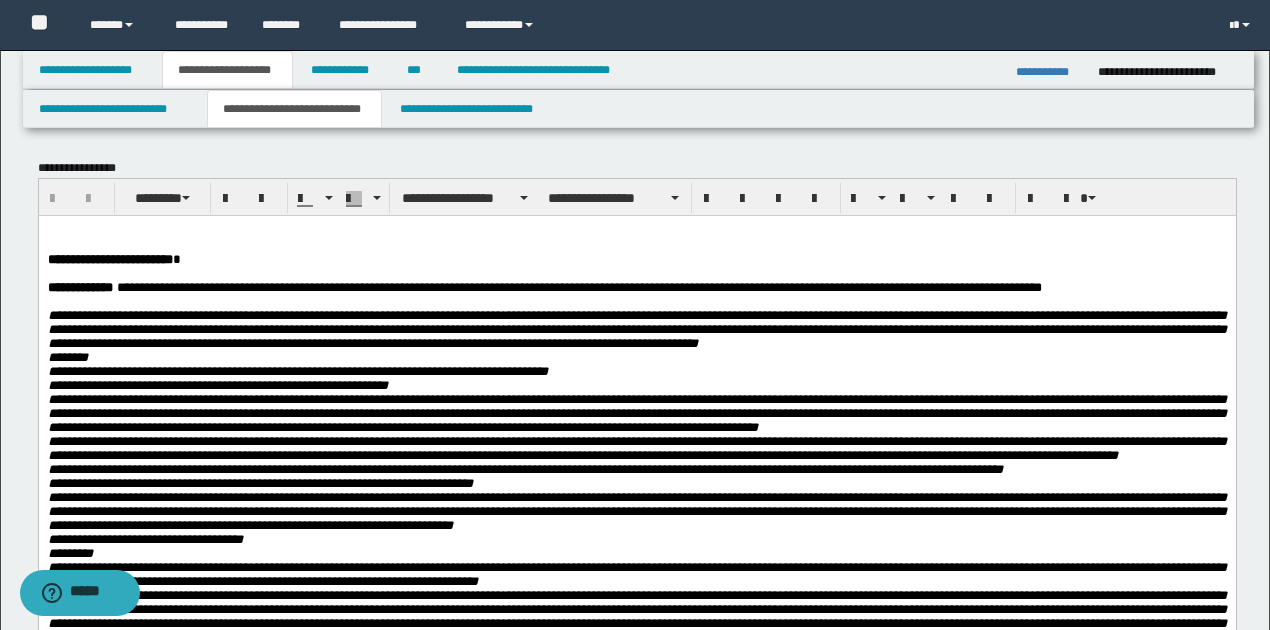 scroll, scrollTop: 66, scrollLeft: 0, axis: vertical 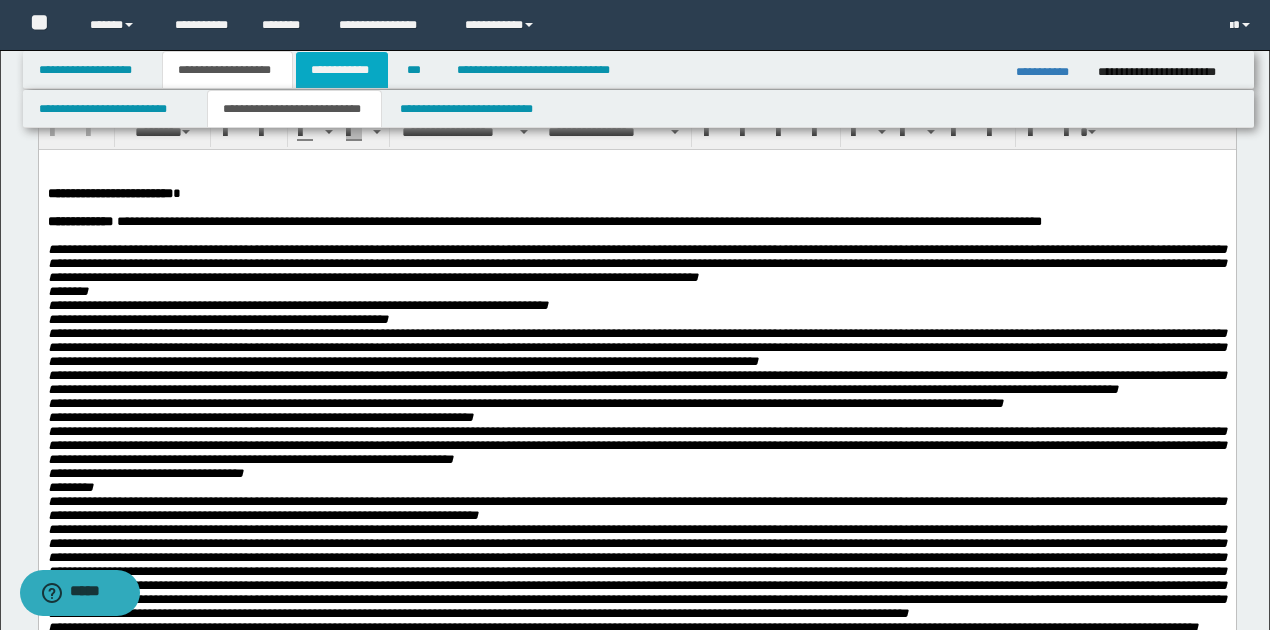 click on "**********" at bounding box center [342, 70] 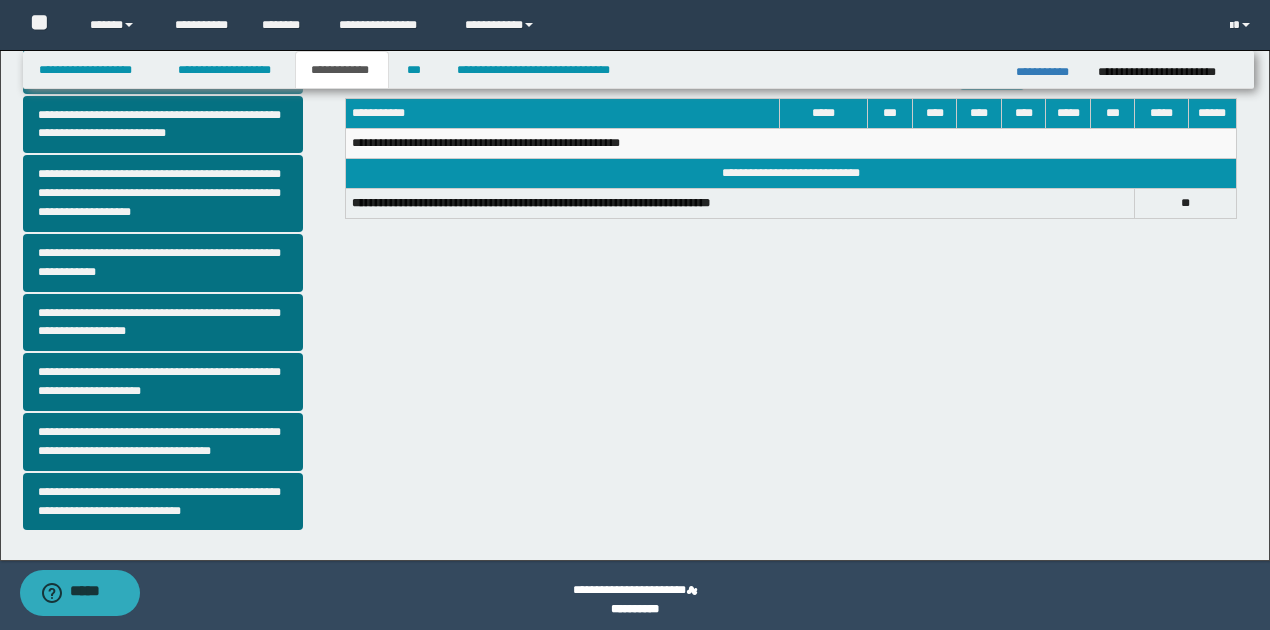 scroll, scrollTop: 518, scrollLeft: 0, axis: vertical 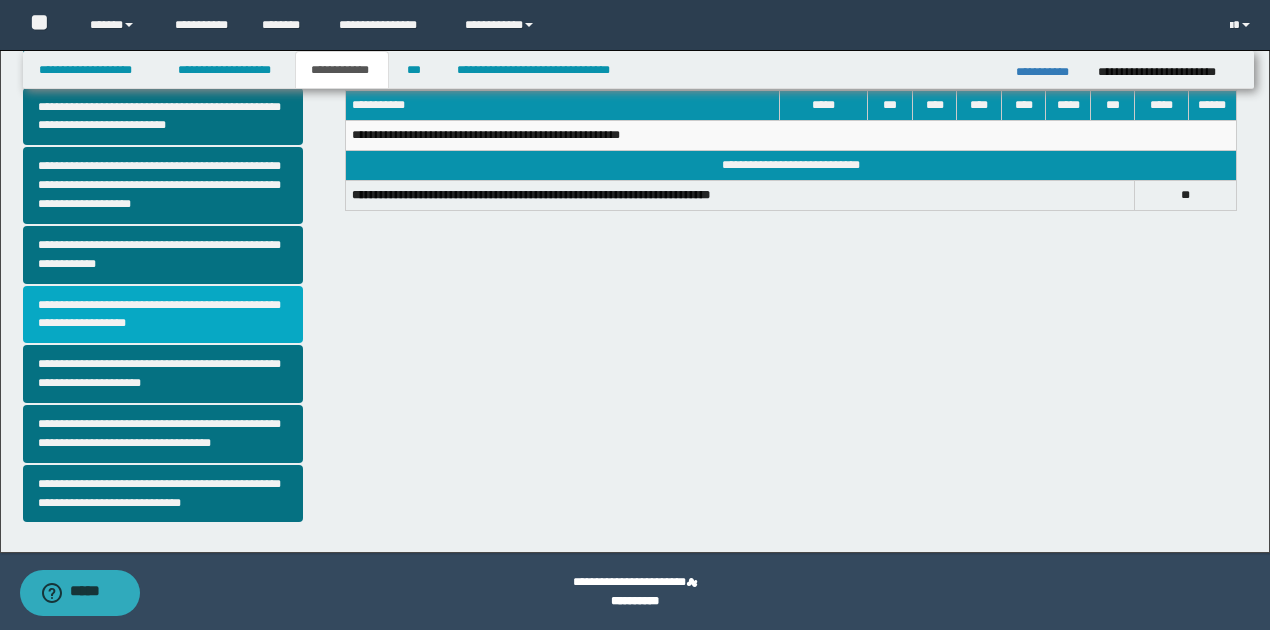 click on "**********" at bounding box center [163, 315] 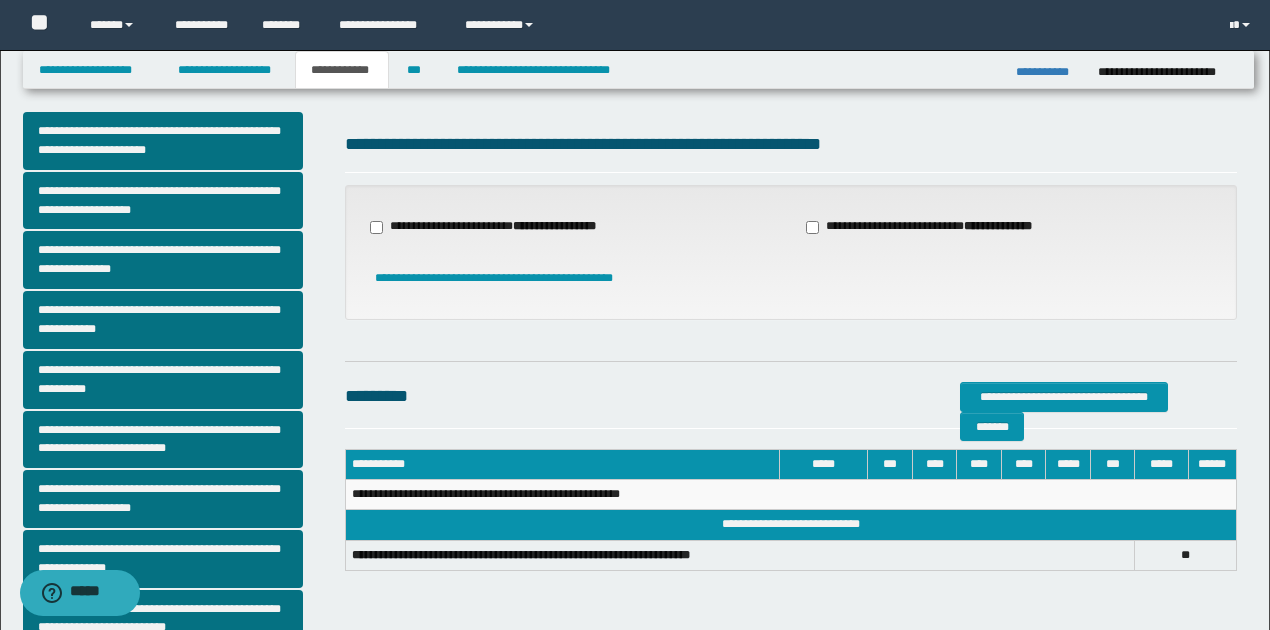scroll, scrollTop: 0, scrollLeft: 0, axis: both 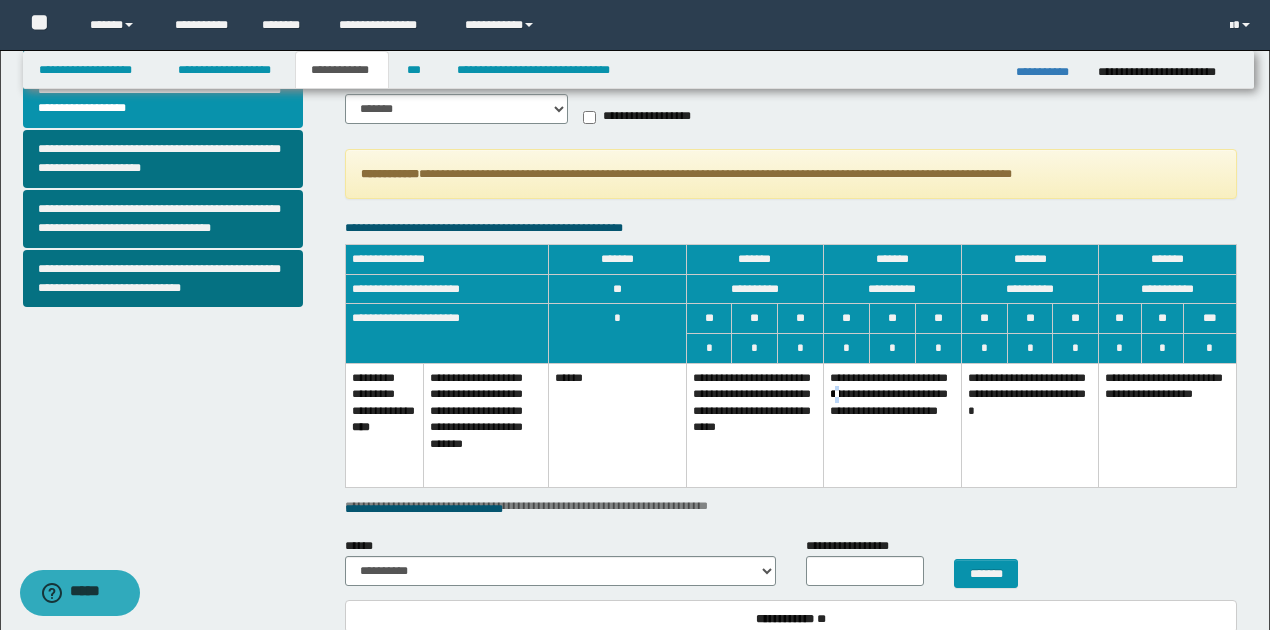 click on "**********" at bounding box center [893, 425] 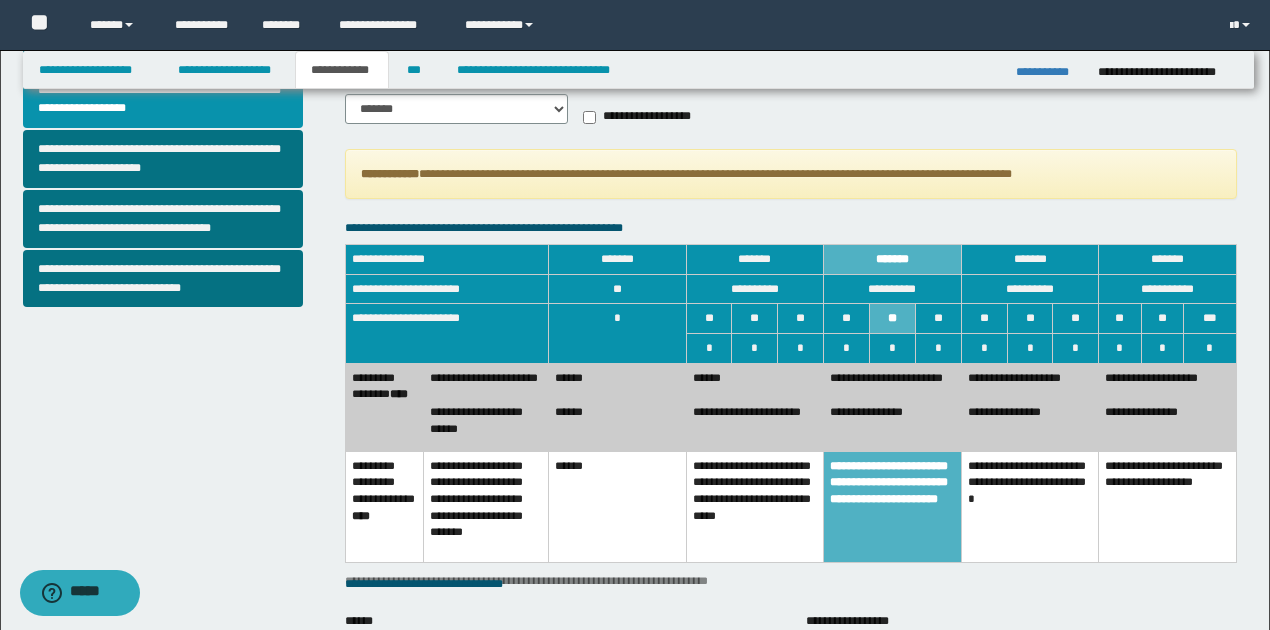 click on "**********" at bounding box center [755, 424] 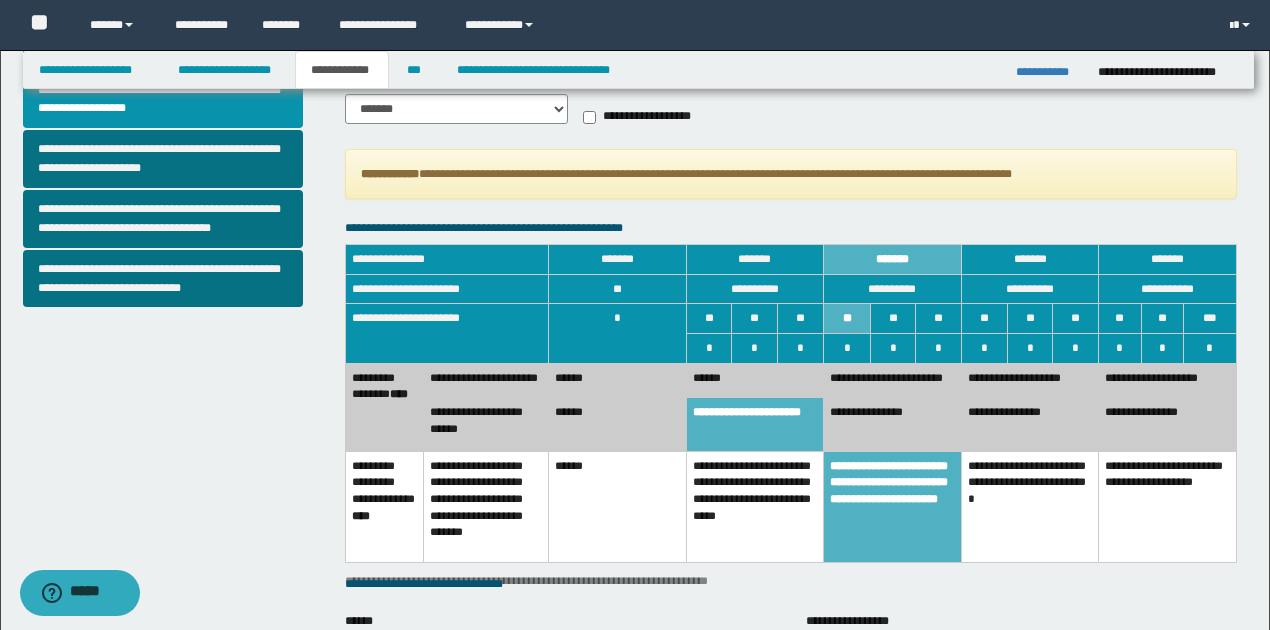 click on "******" at bounding box center (755, 380) 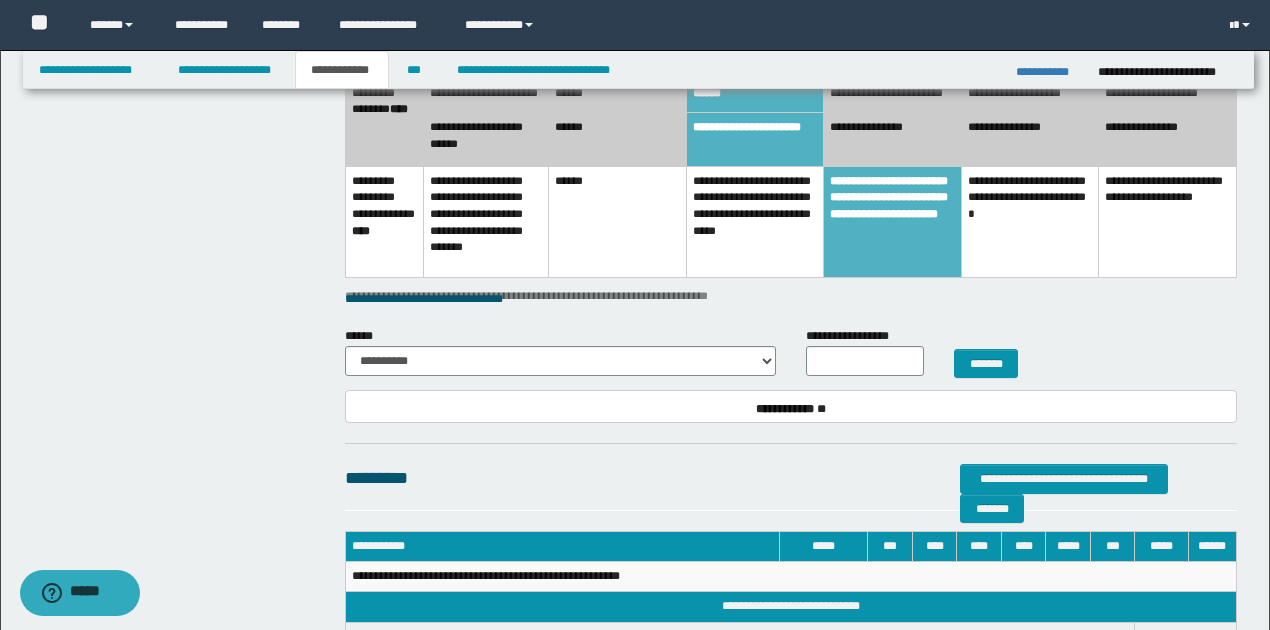 scroll, scrollTop: 1066, scrollLeft: 0, axis: vertical 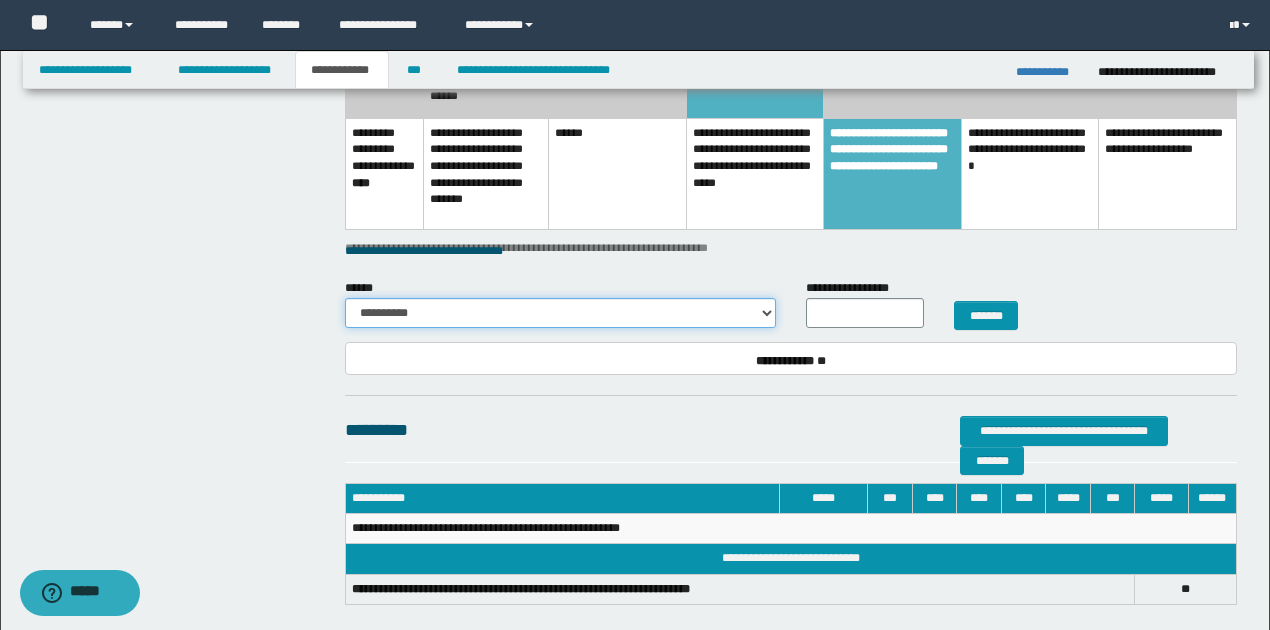 click on "**********" at bounding box center [560, 313] 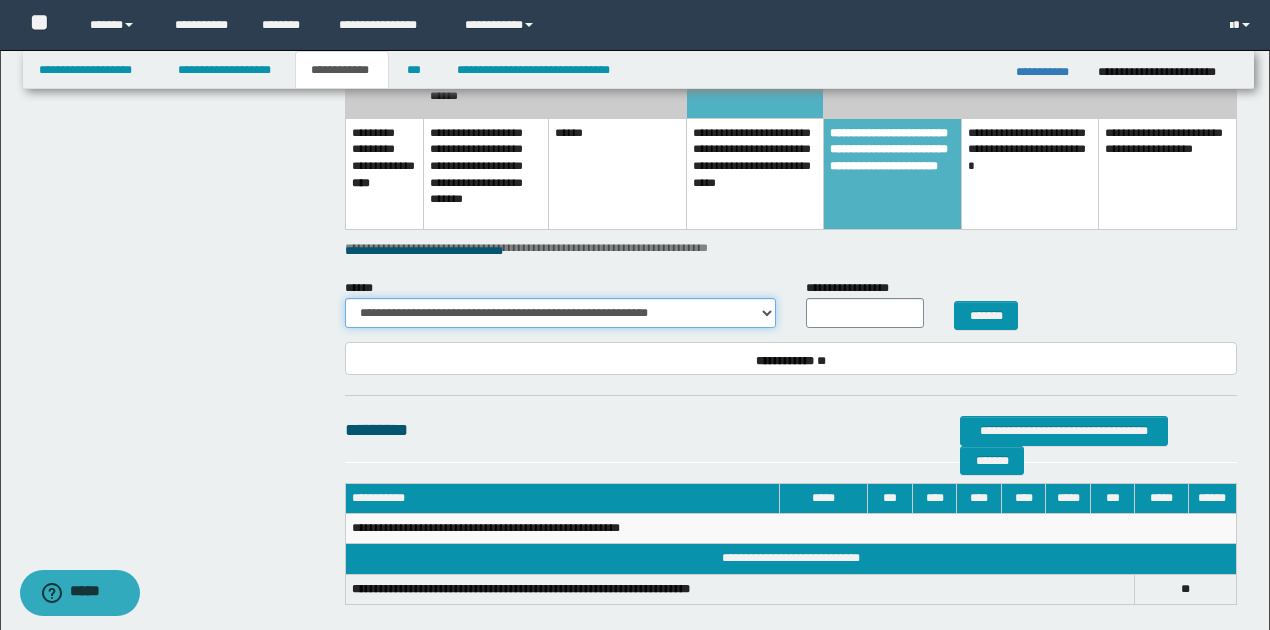 click on "**********" at bounding box center [560, 313] 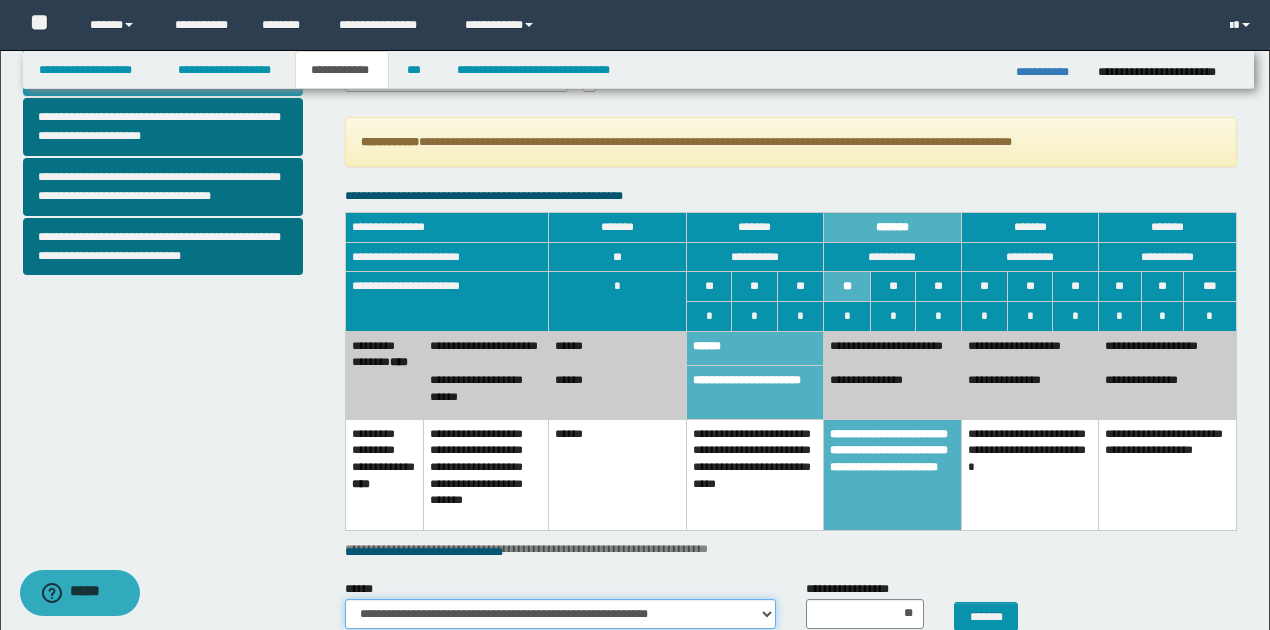 scroll, scrollTop: 733, scrollLeft: 0, axis: vertical 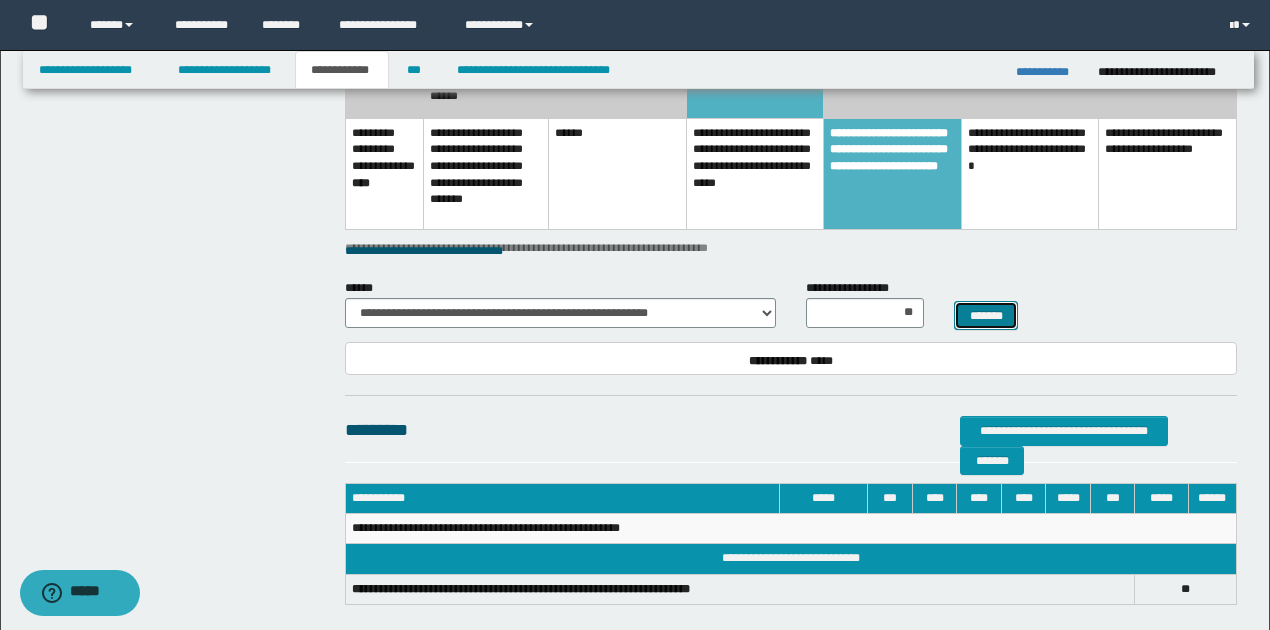 click on "*******" at bounding box center [986, 315] 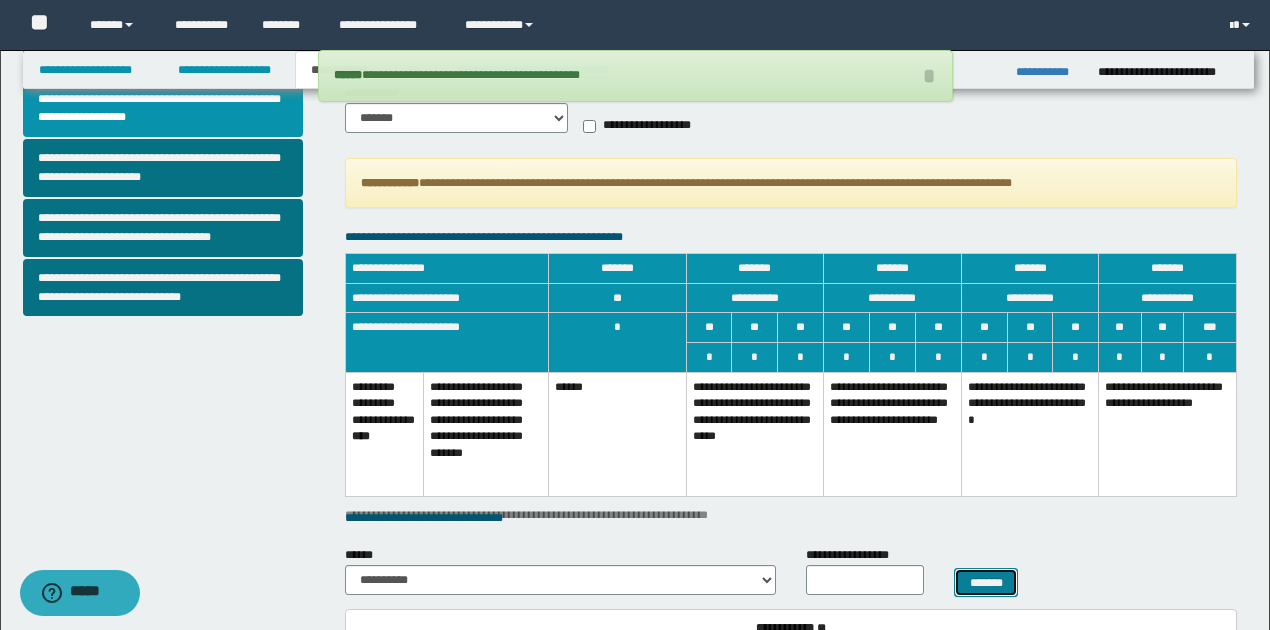 scroll, scrollTop: 591, scrollLeft: 0, axis: vertical 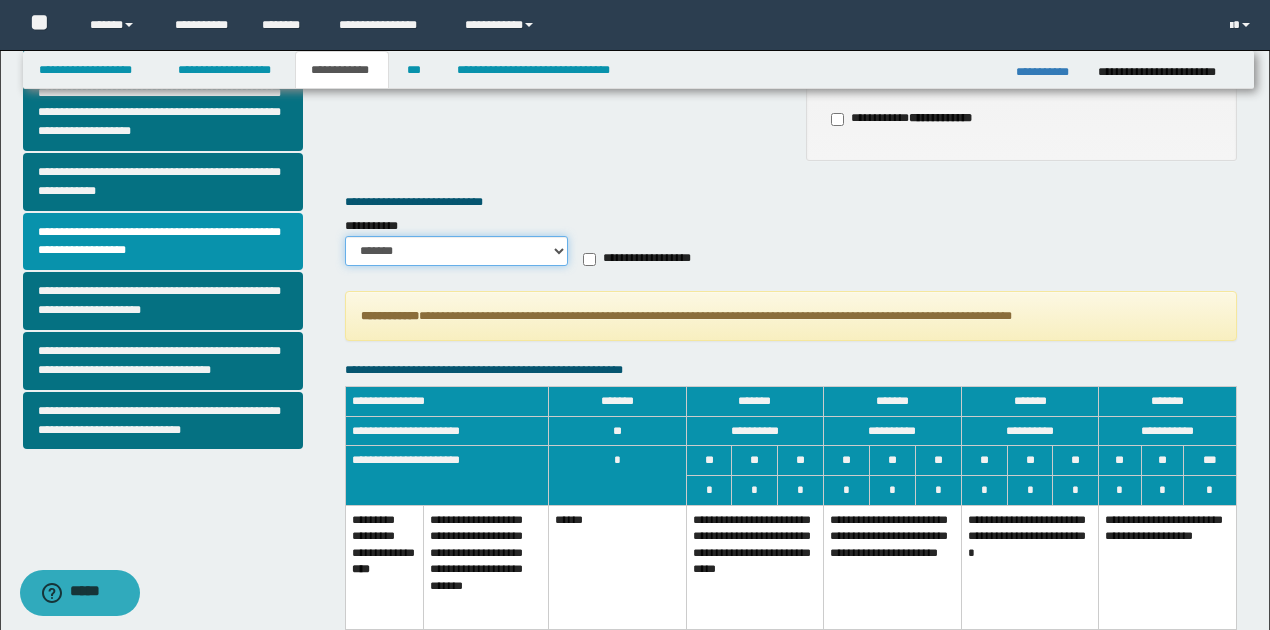 click on "*******
*********" at bounding box center (456, 251) 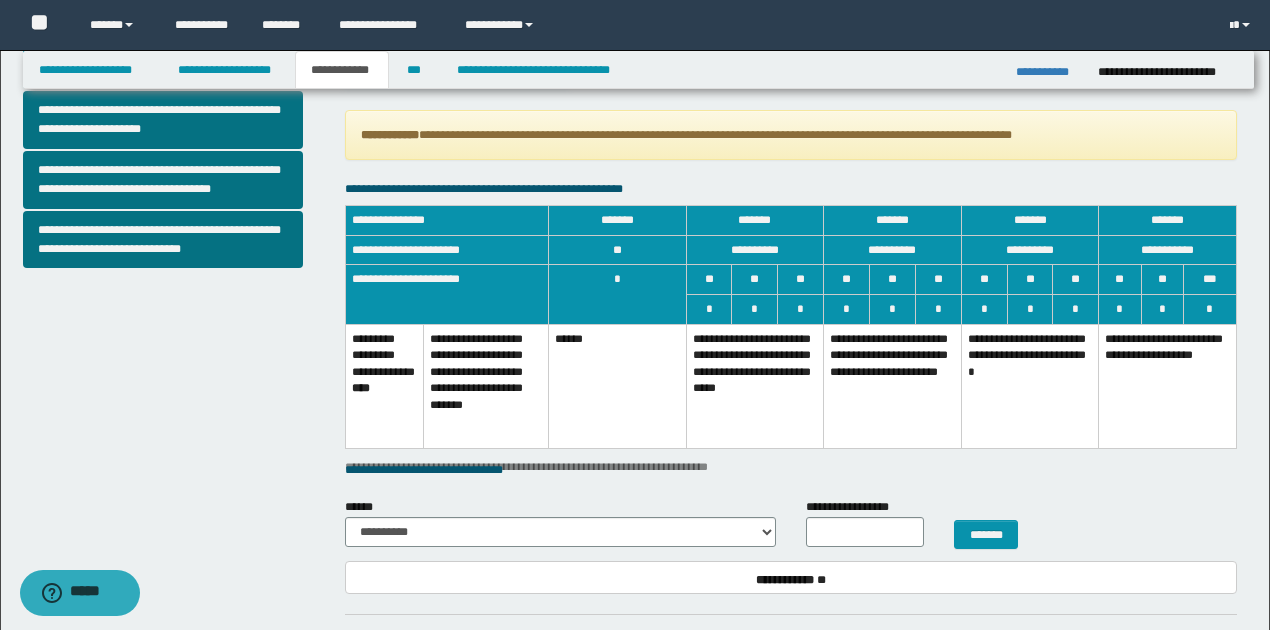 scroll, scrollTop: 791, scrollLeft: 0, axis: vertical 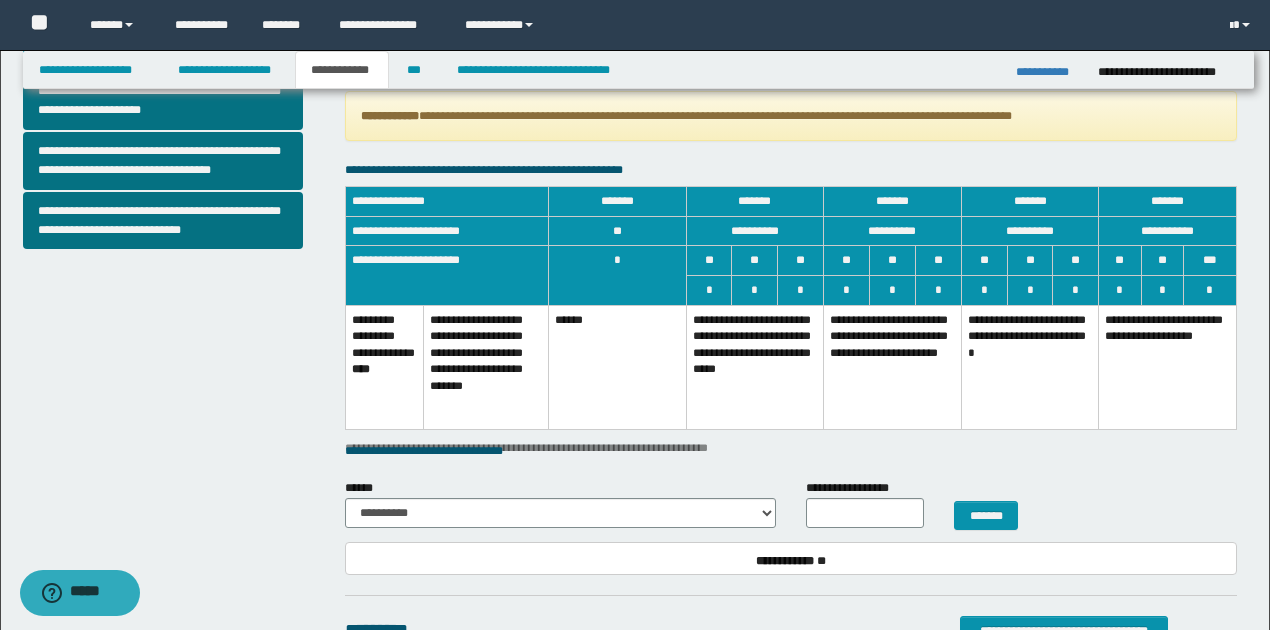 click on "**********" at bounding box center [893, 367] 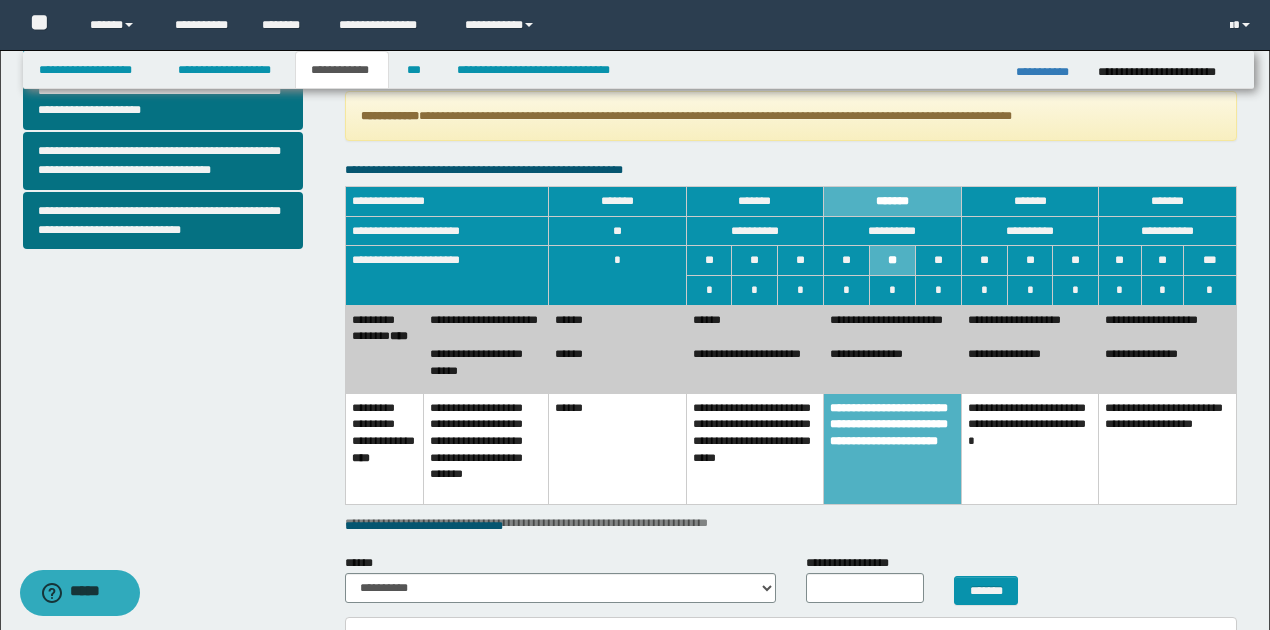drag, startPoint x: 769, startPoint y: 358, endPoint x: 747, endPoint y: 328, distance: 37.202152 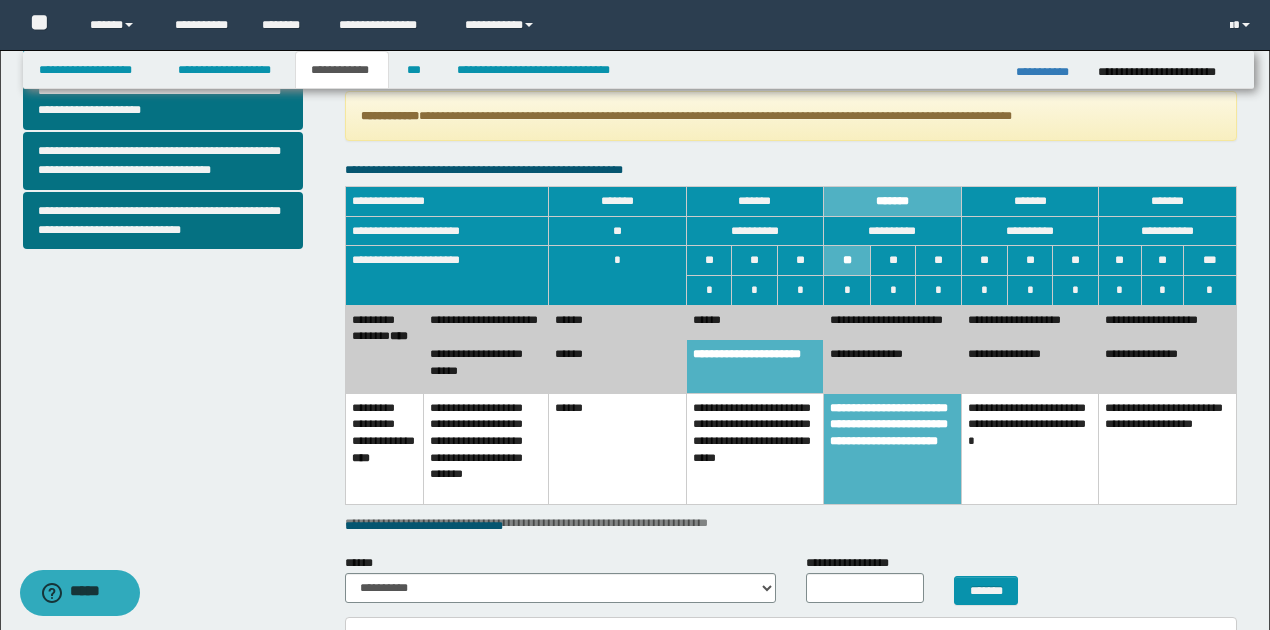 click on "******" at bounding box center [755, 322] 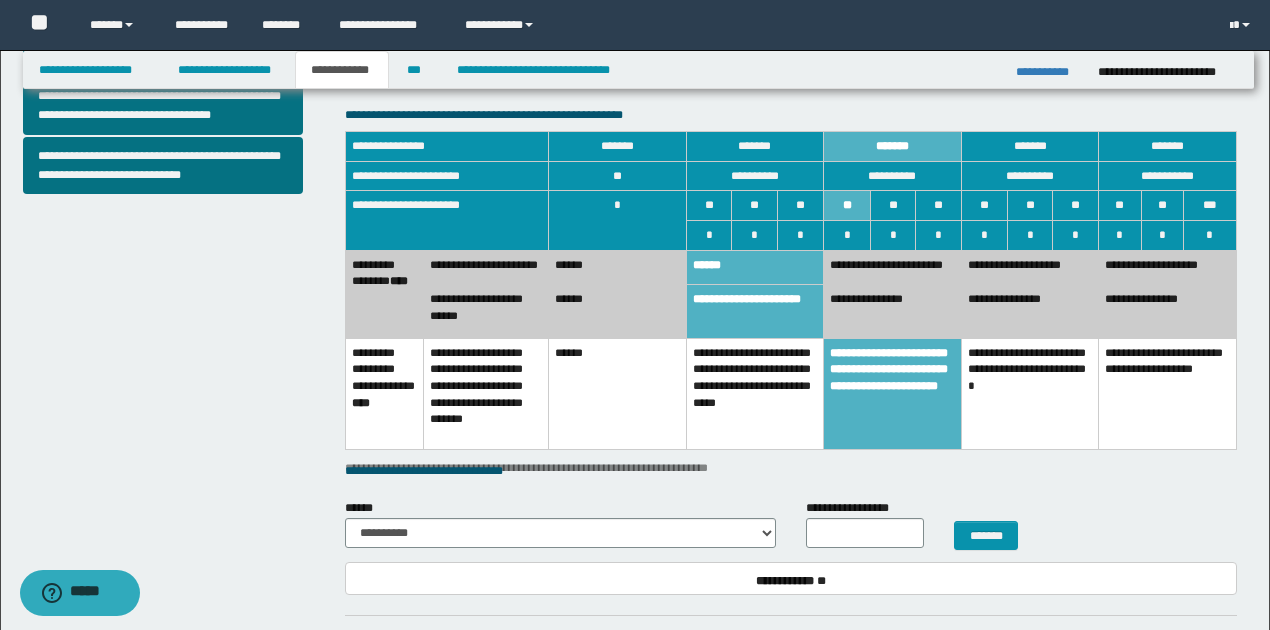 scroll, scrollTop: 924, scrollLeft: 0, axis: vertical 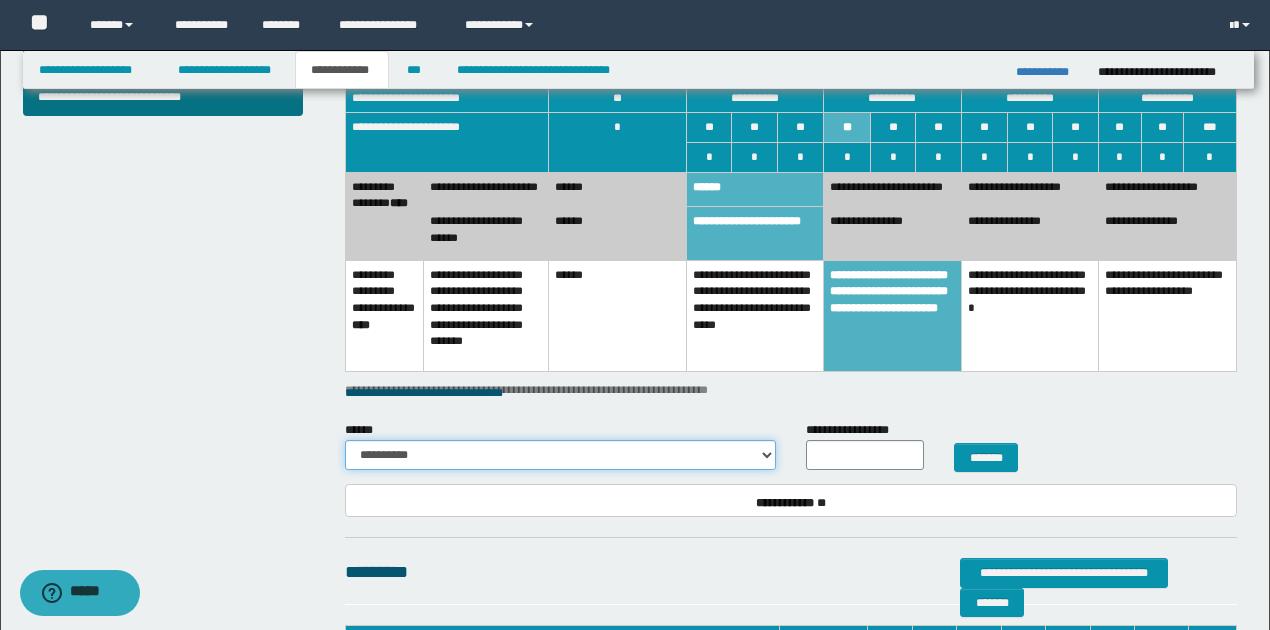 click on "**********" at bounding box center [560, 455] 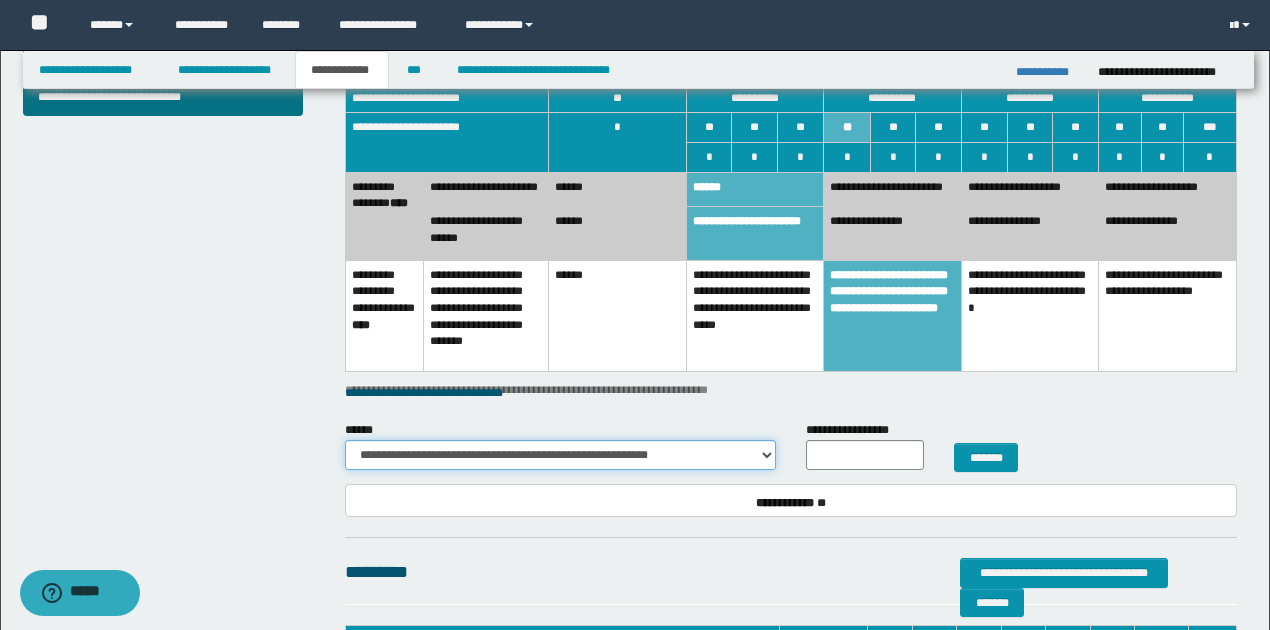 click on "**********" at bounding box center [560, 455] 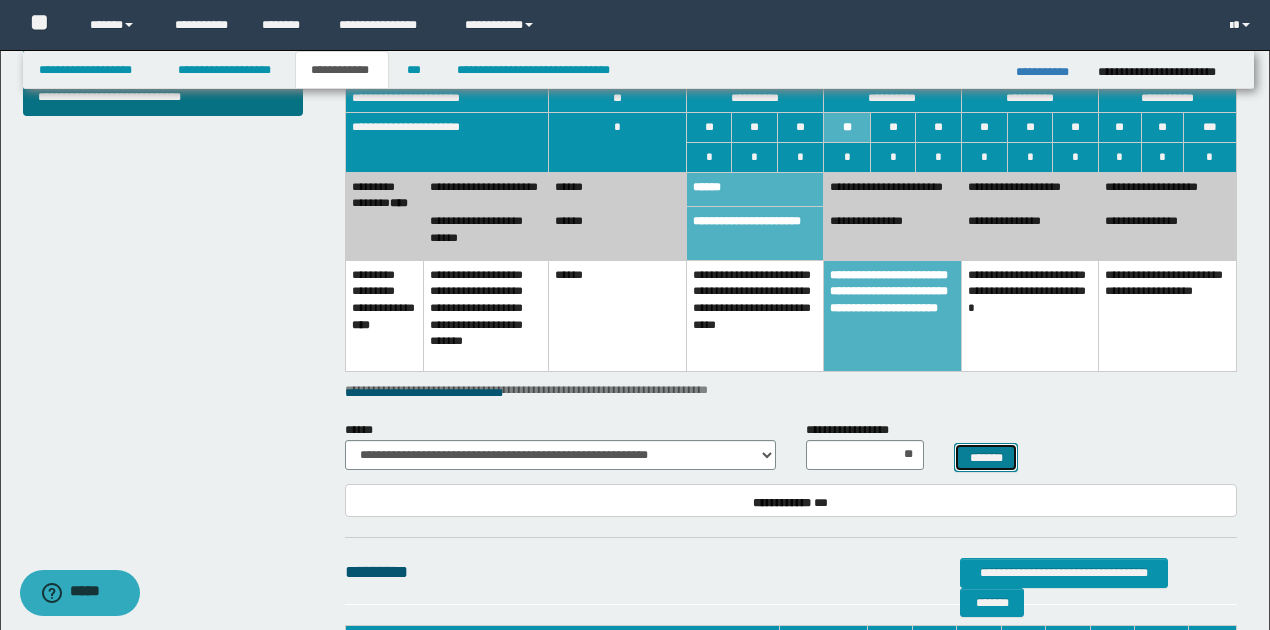 click on "*******" at bounding box center (986, 457) 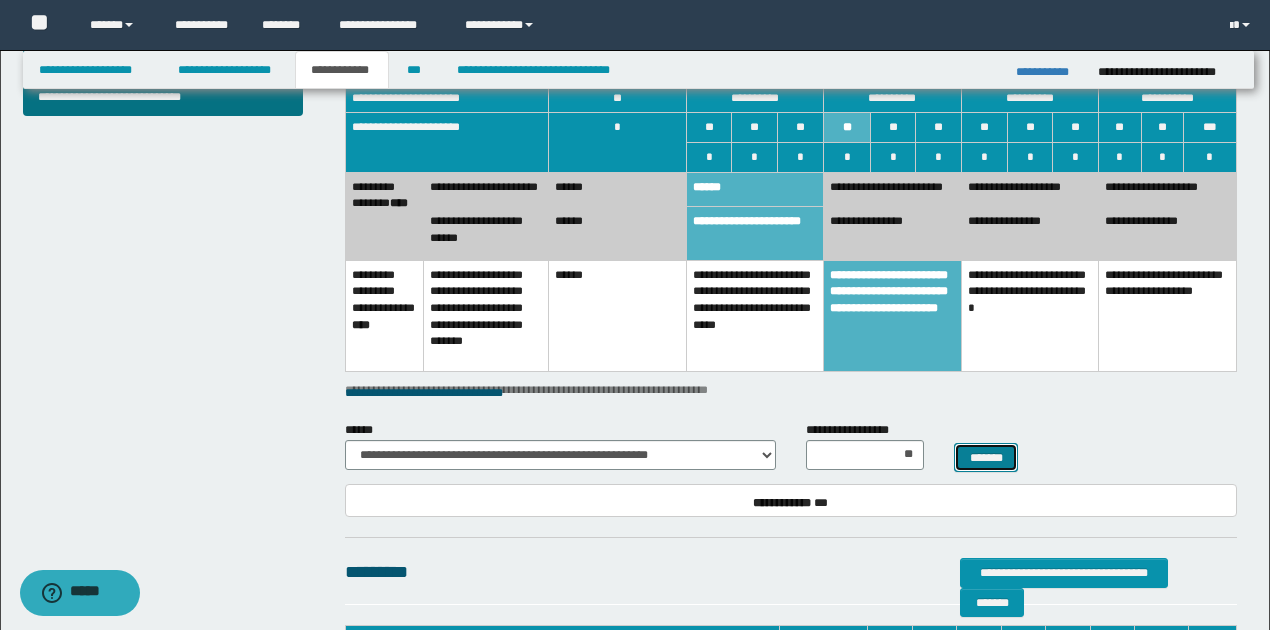 select 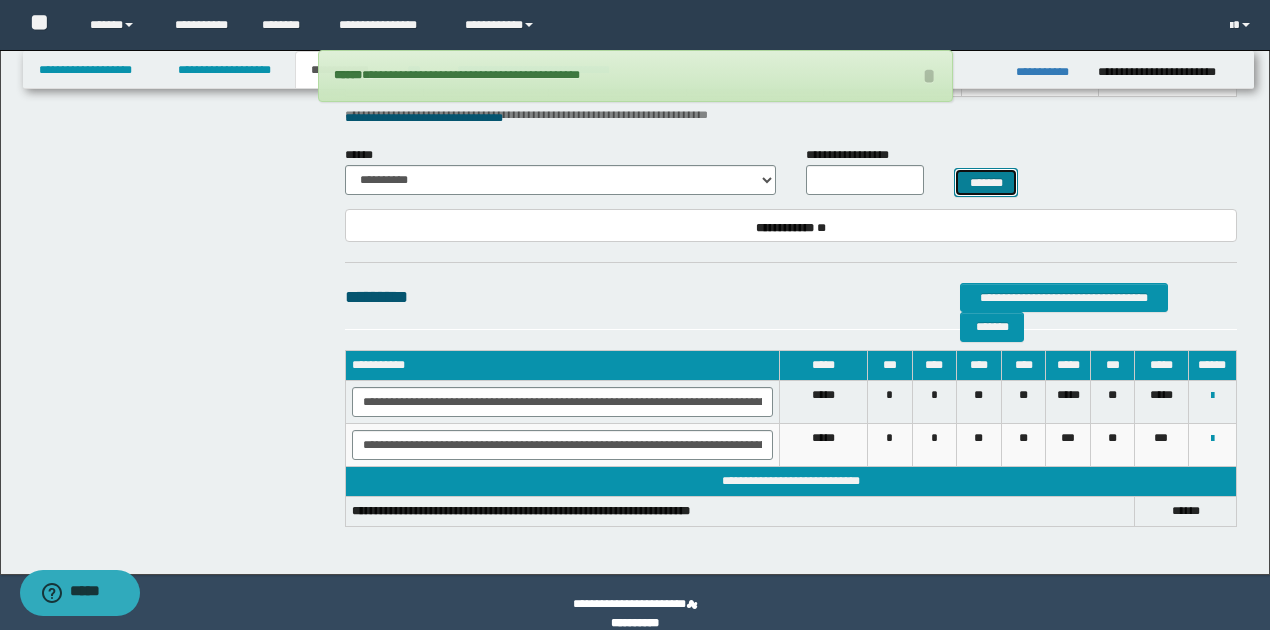 scroll, scrollTop: 1124, scrollLeft: 0, axis: vertical 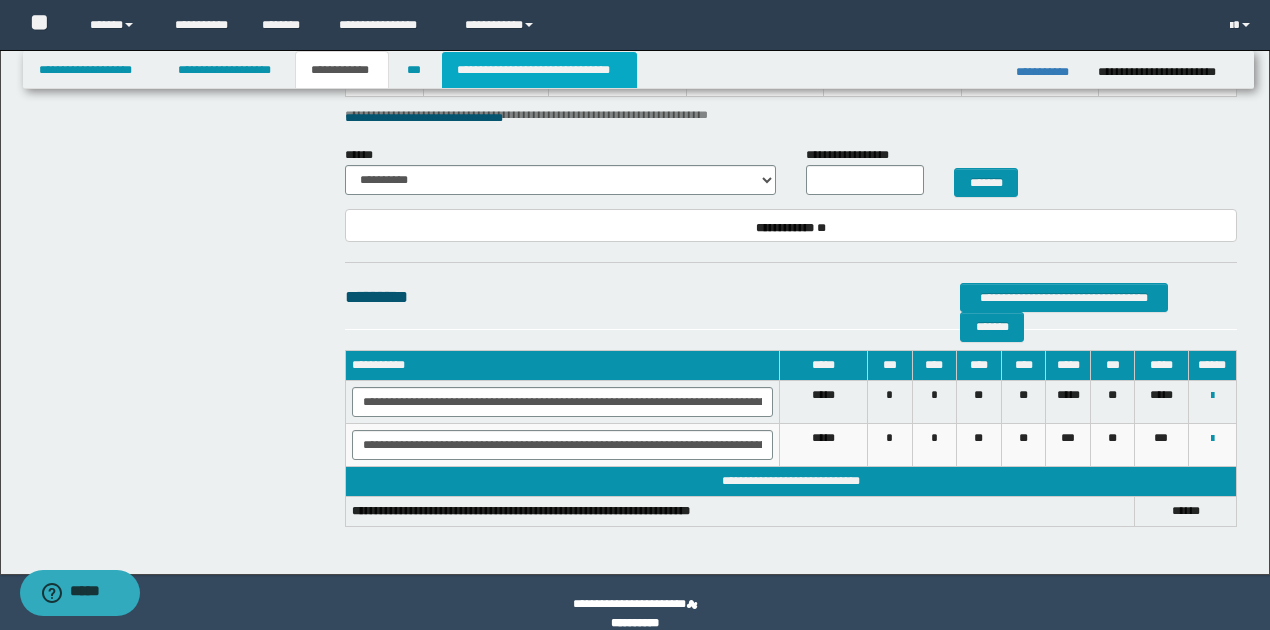 click on "**********" at bounding box center [539, 70] 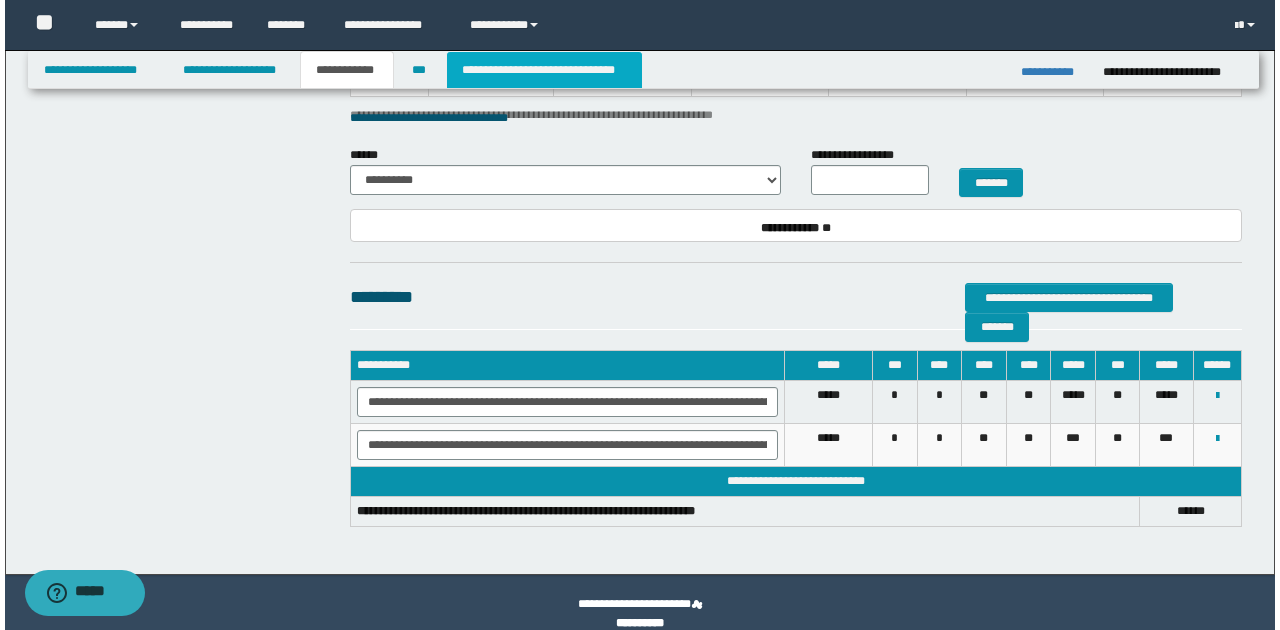 scroll, scrollTop: 0, scrollLeft: 0, axis: both 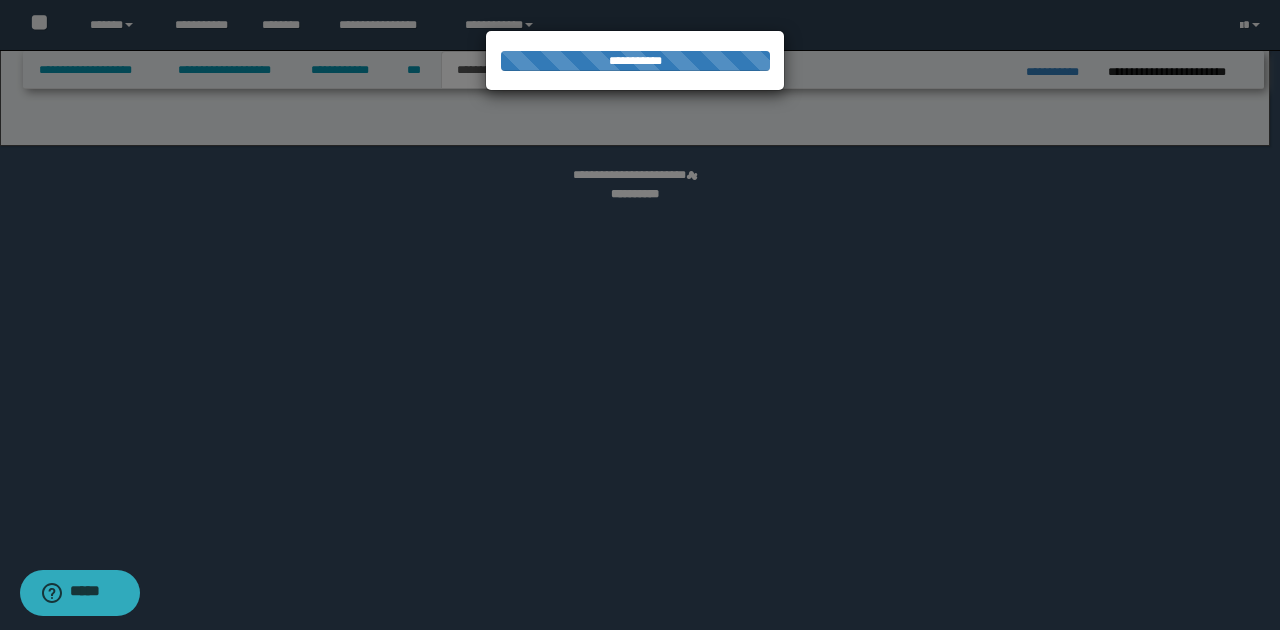 select on "*" 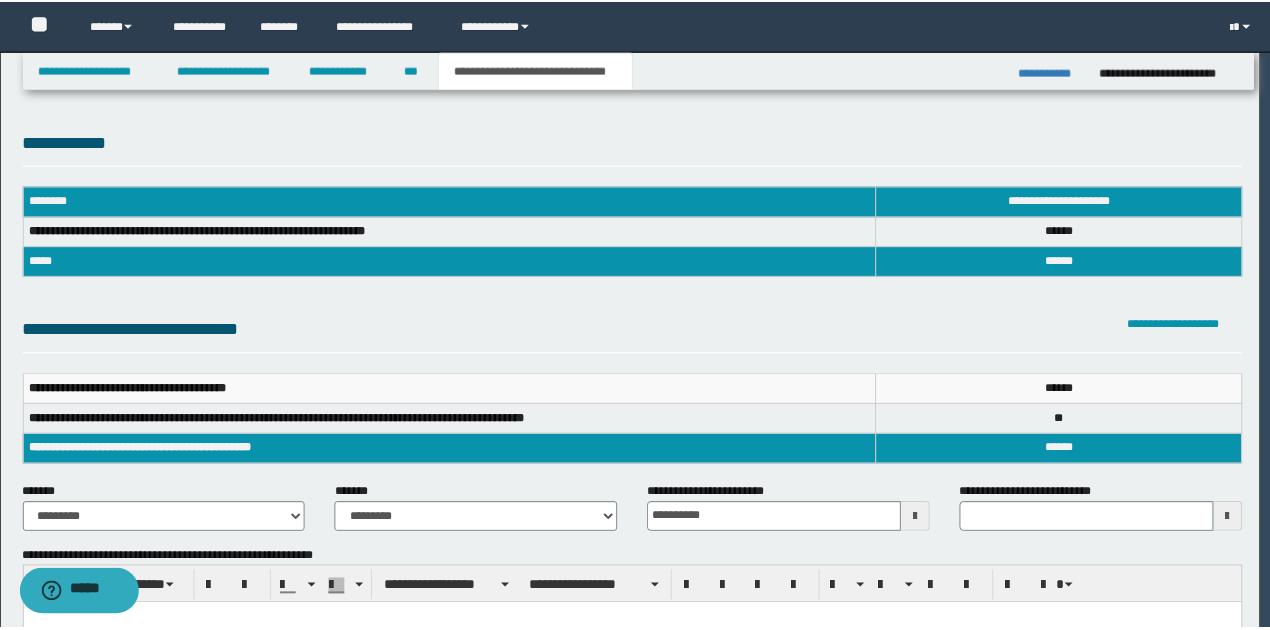 scroll, scrollTop: 0, scrollLeft: 0, axis: both 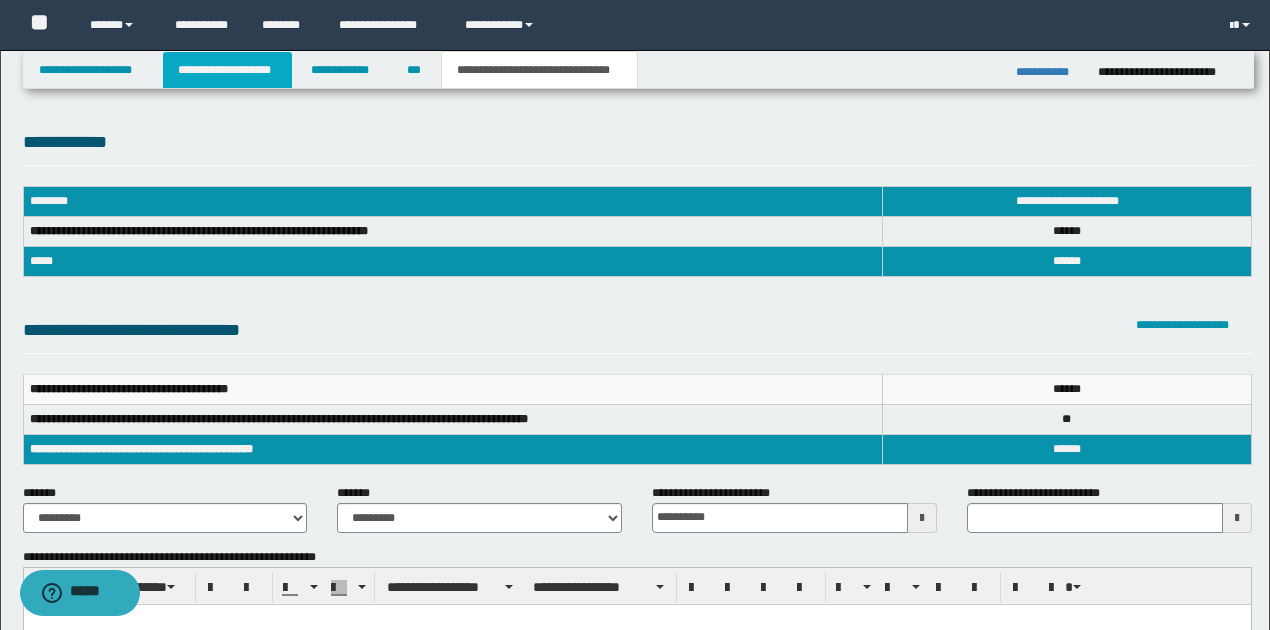 click on "**********" at bounding box center (227, 70) 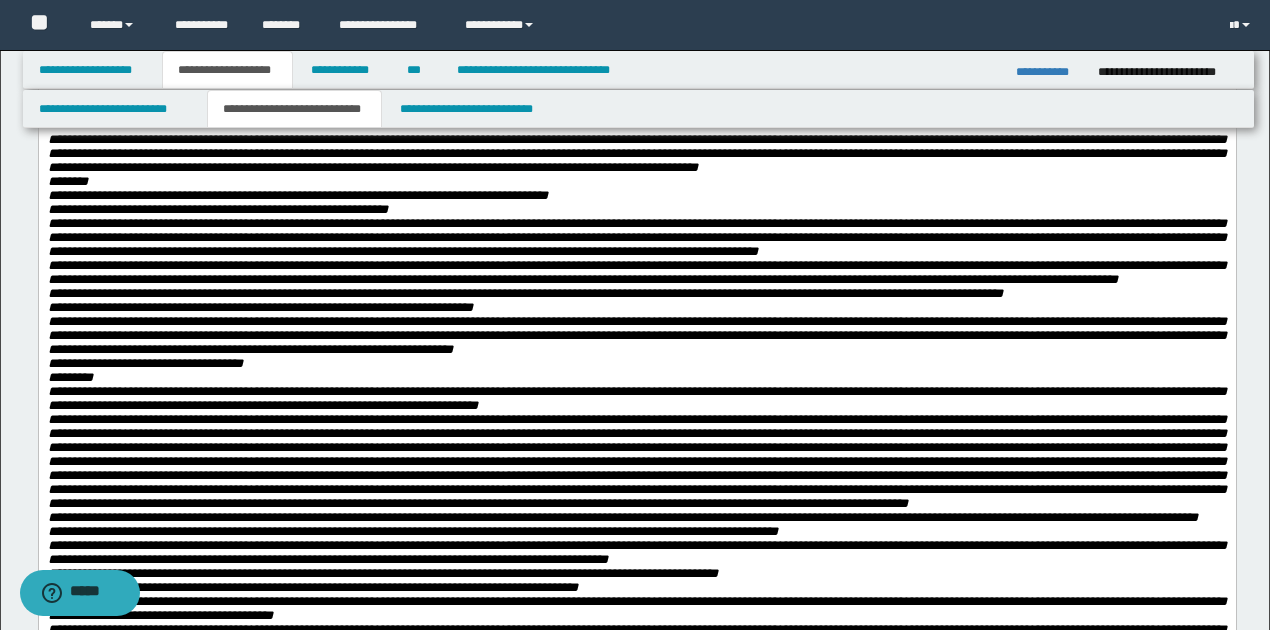 scroll, scrollTop: 200, scrollLeft: 0, axis: vertical 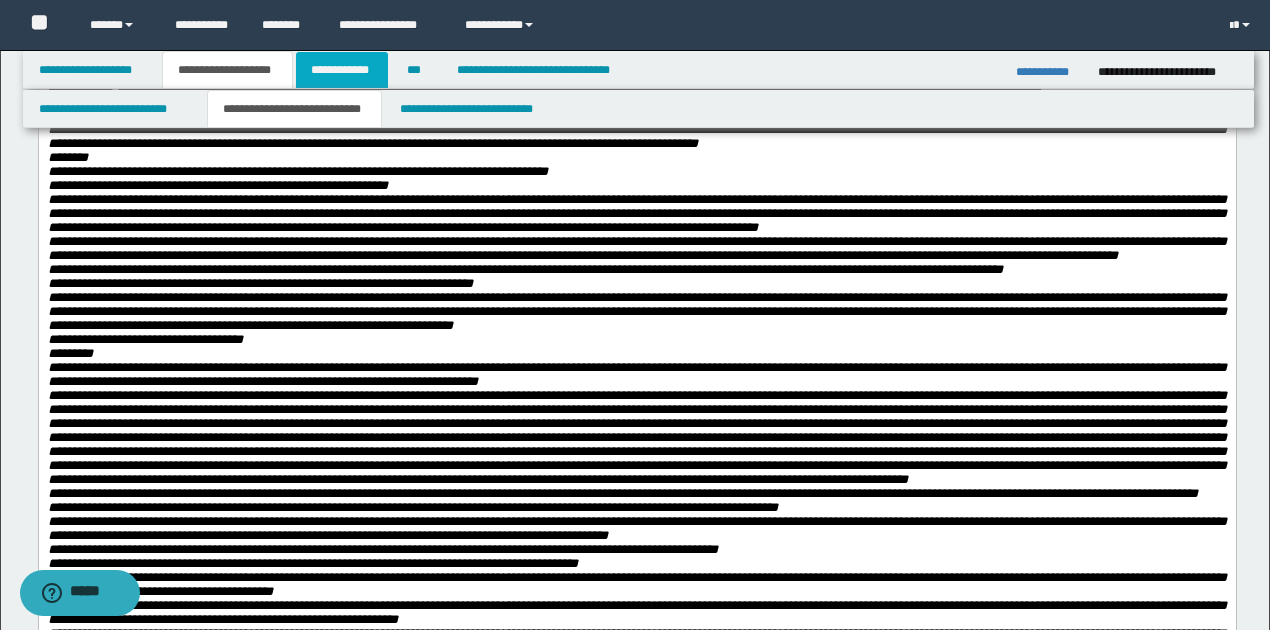 click on "**********" at bounding box center (342, 70) 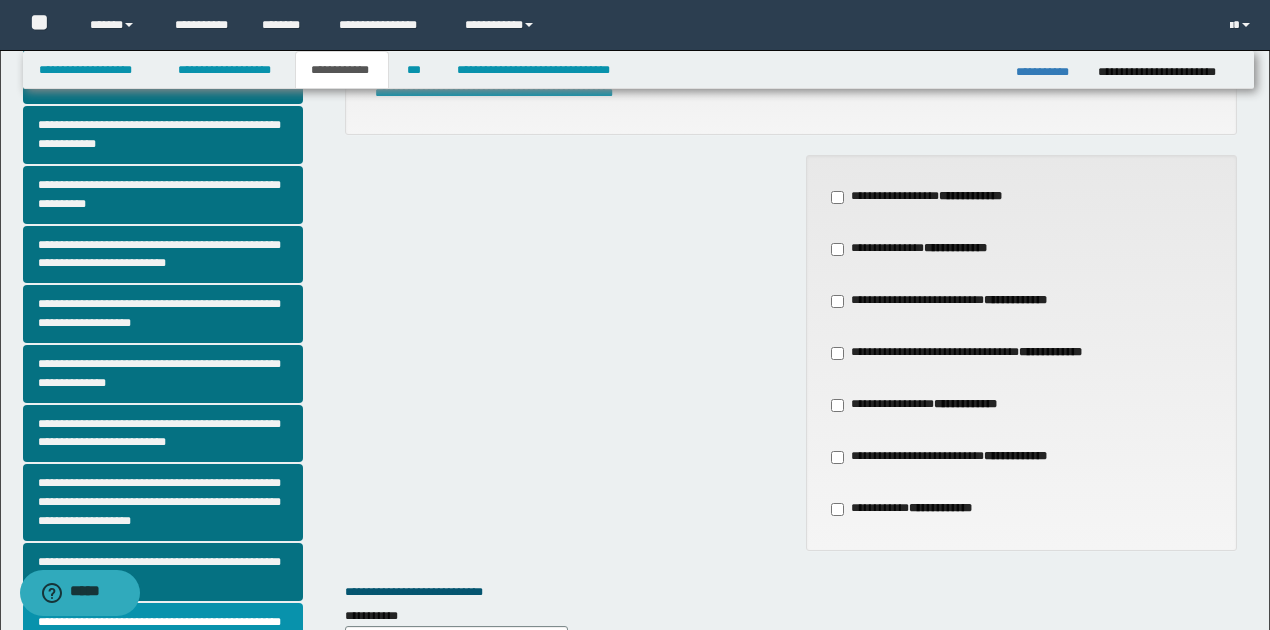 scroll, scrollTop: 169, scrollLeft: 0, axis: vertical 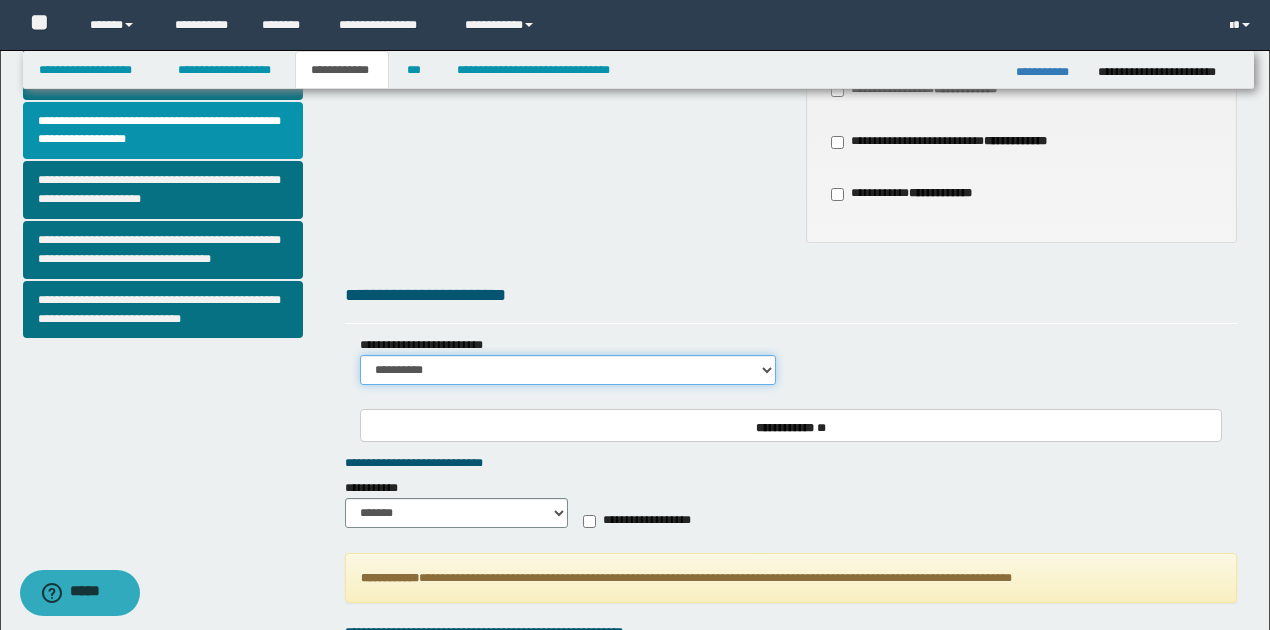 click on "**********" at bounding box center (568, 370) 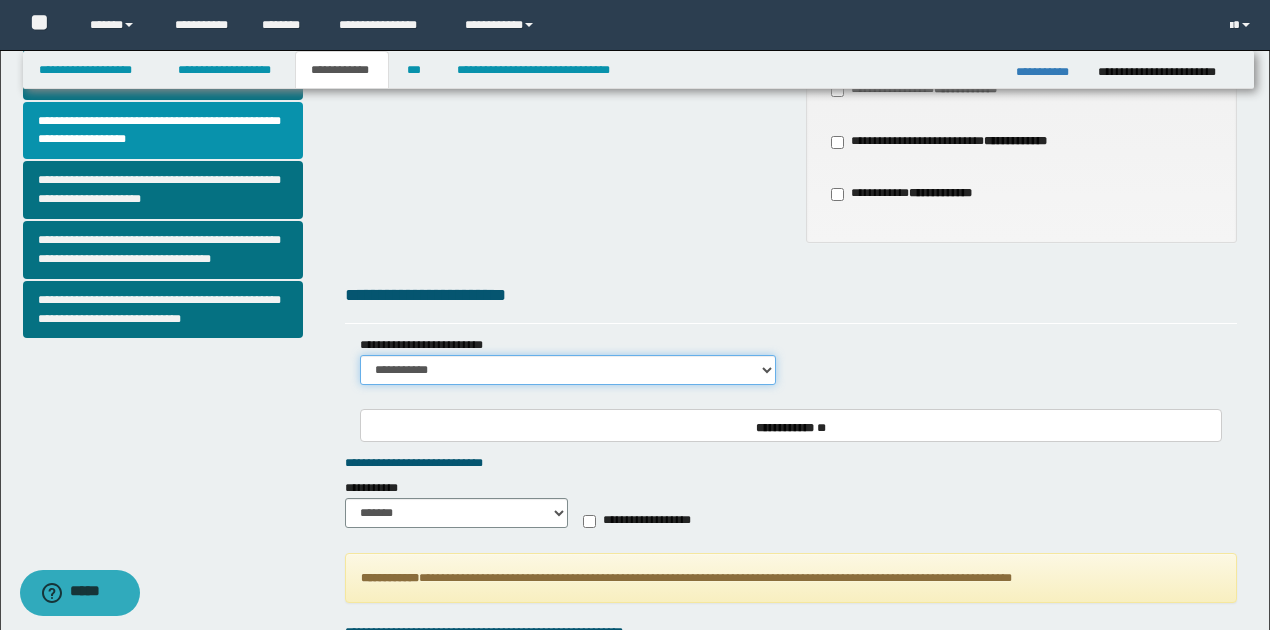 click on "**********" at bounding box center [568, 370] 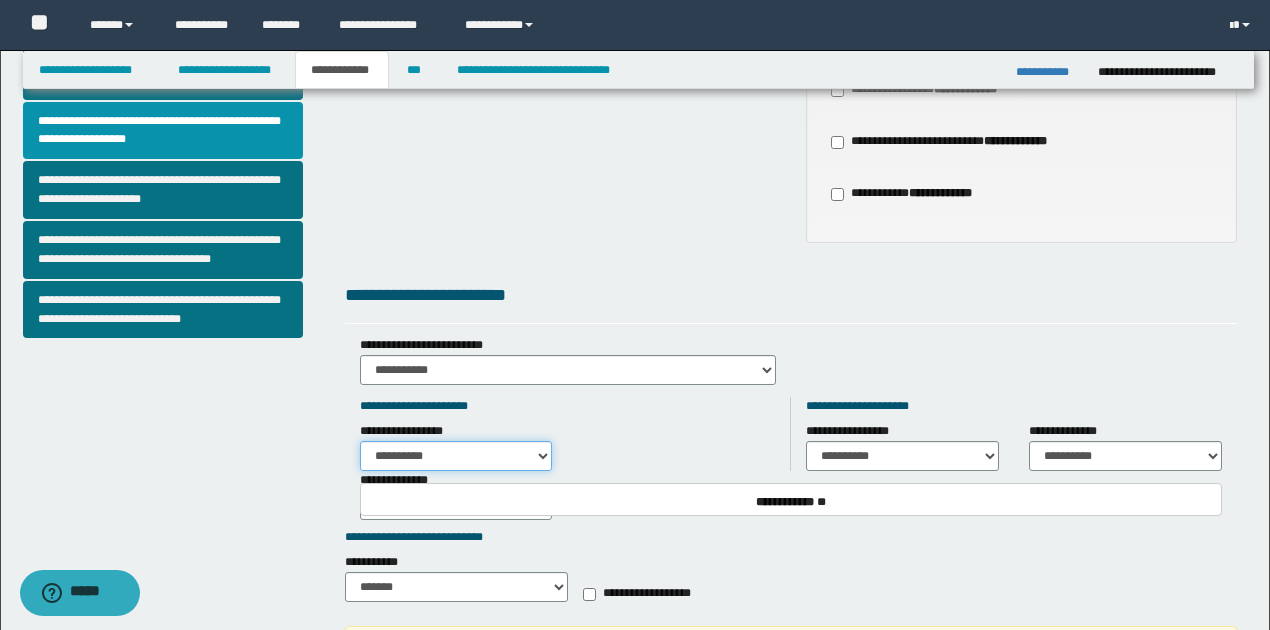 click on "**********" at bounding box center (456, 456) 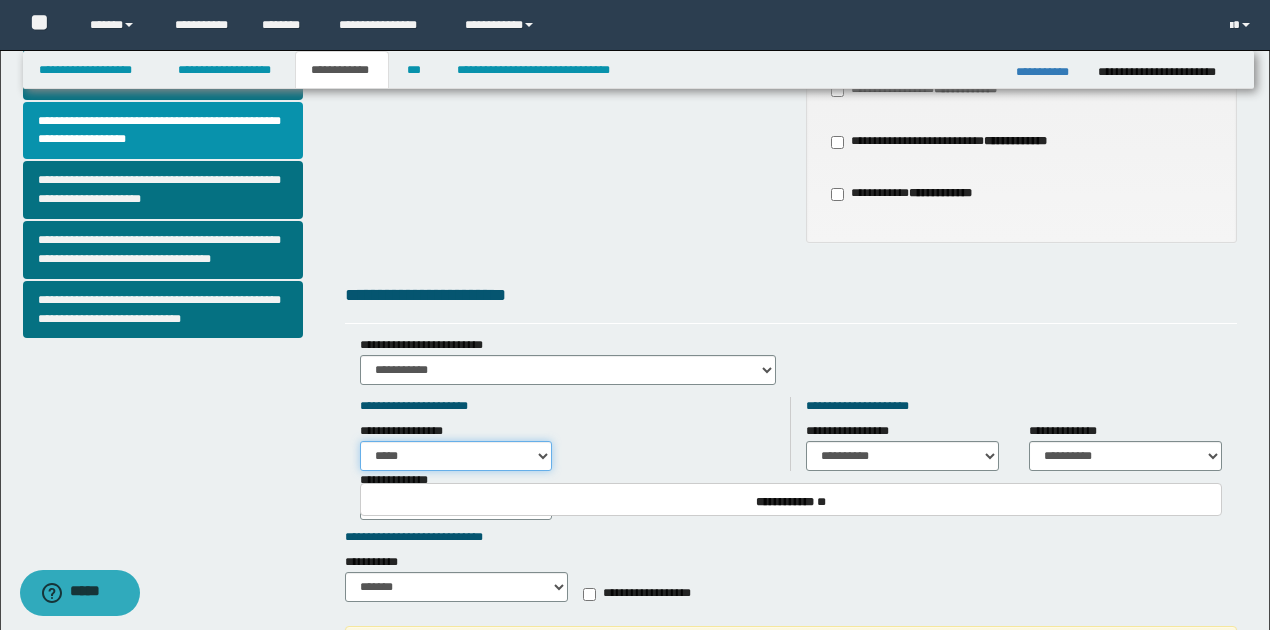 click on "**********" at bounding box center [456, 456] 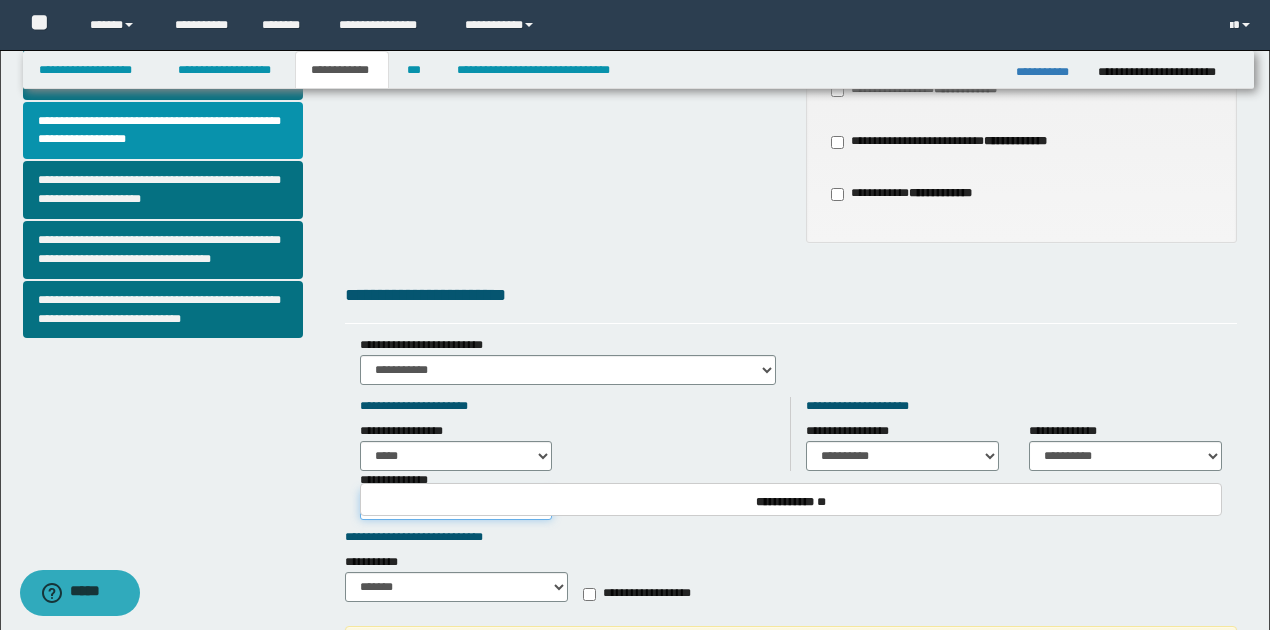 click on "**********" at bounding box center (456, 505) 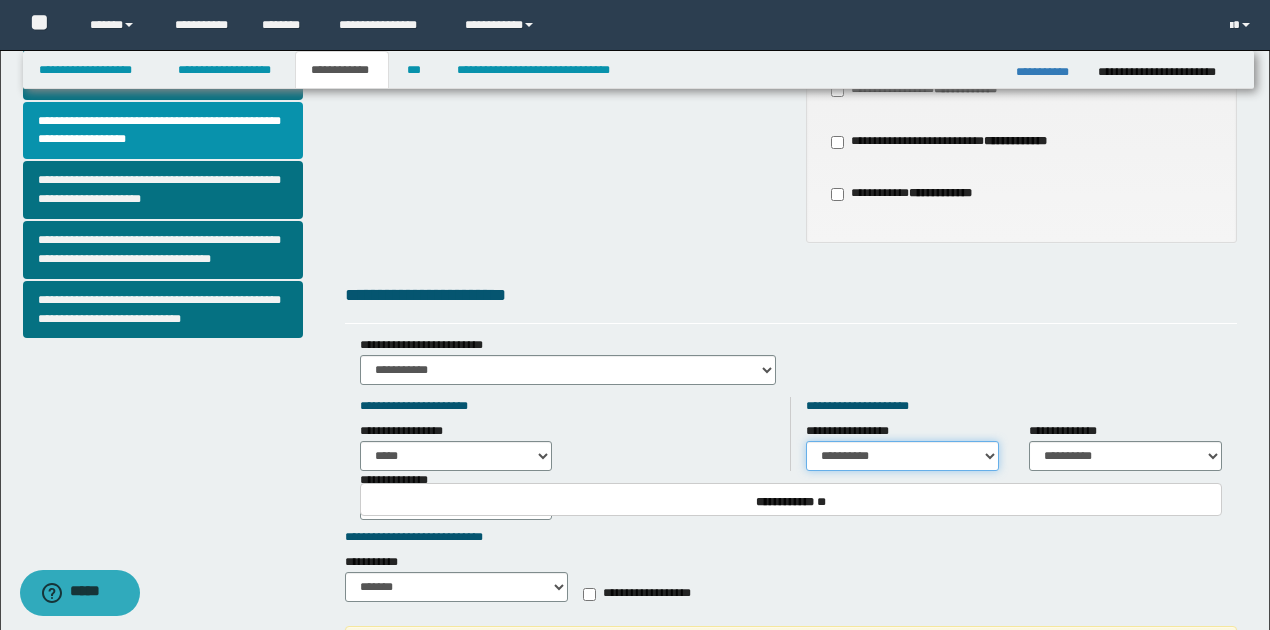 click on "**********" at bounding box center [902, 456] 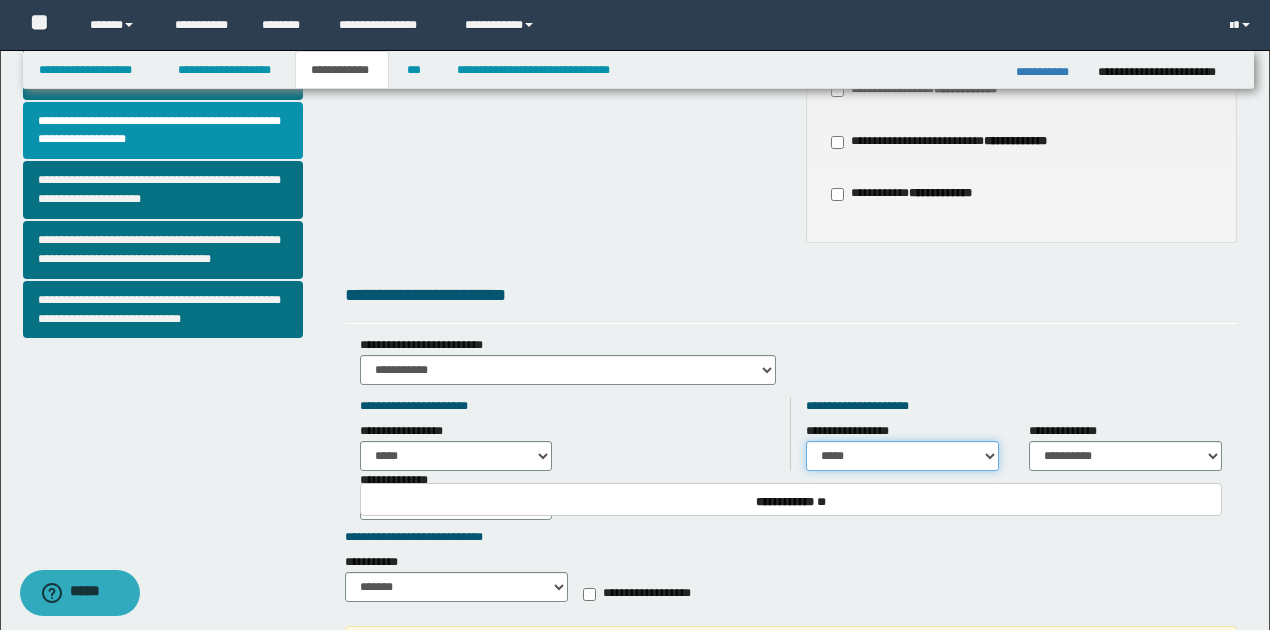click on "**********" at bounding box center [902, 456] 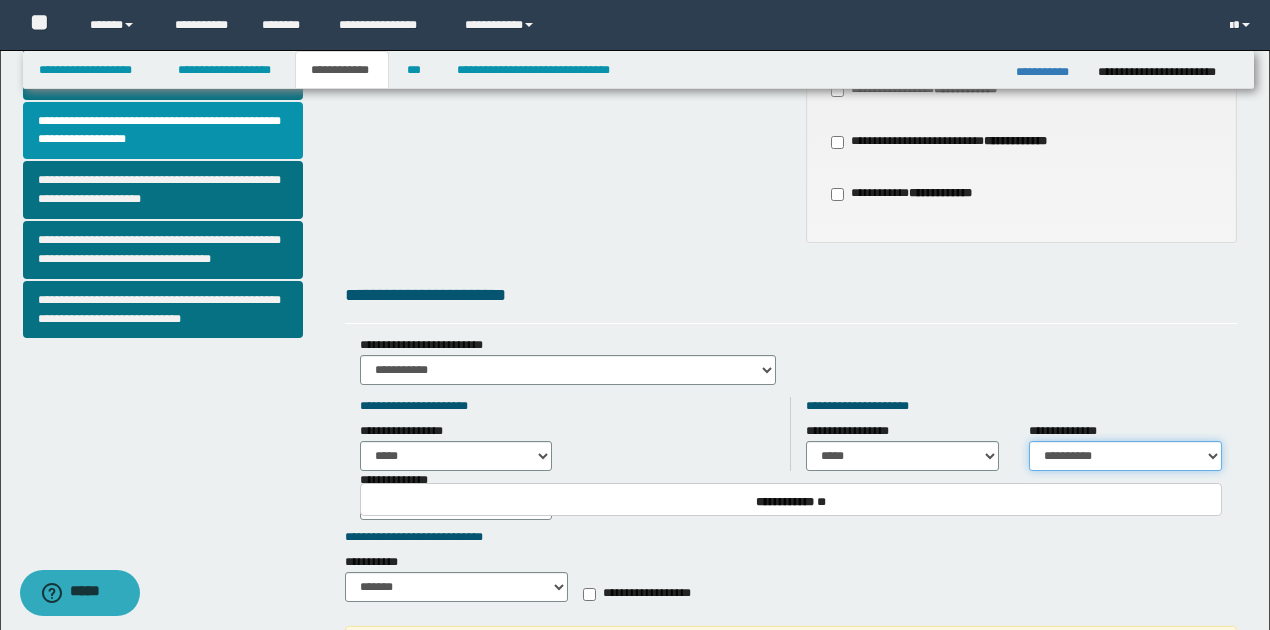 click on "**********" at bounding box center (1125, 456) 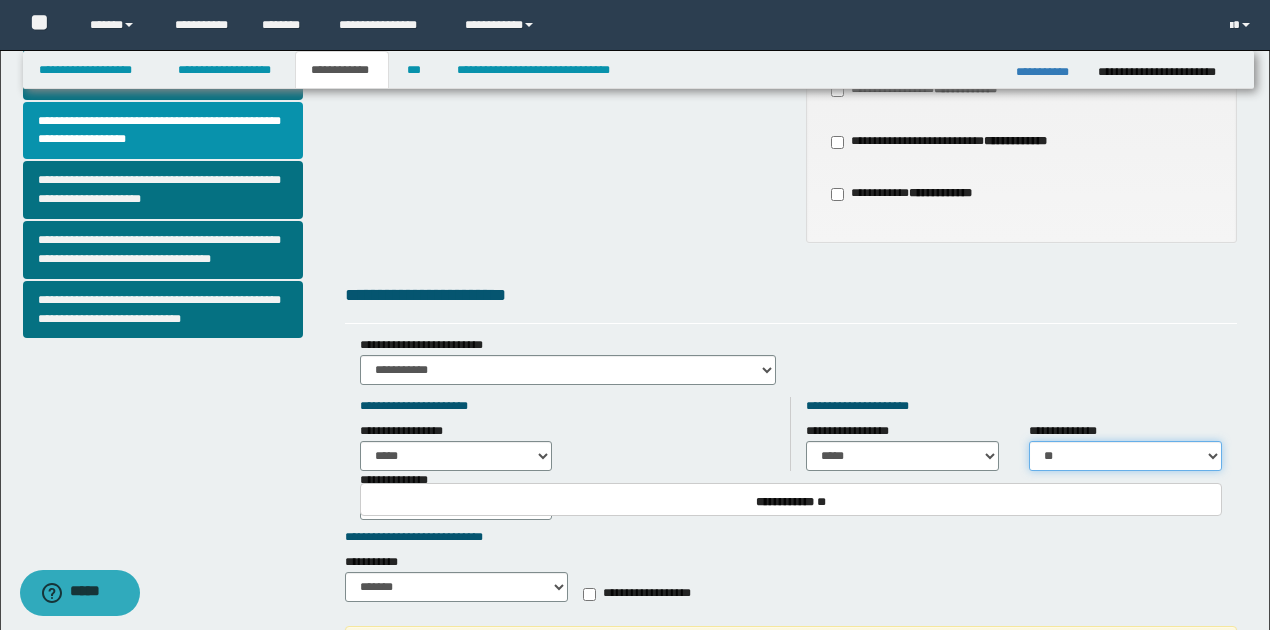 click on "**********" at bounding box center [1125, 456] 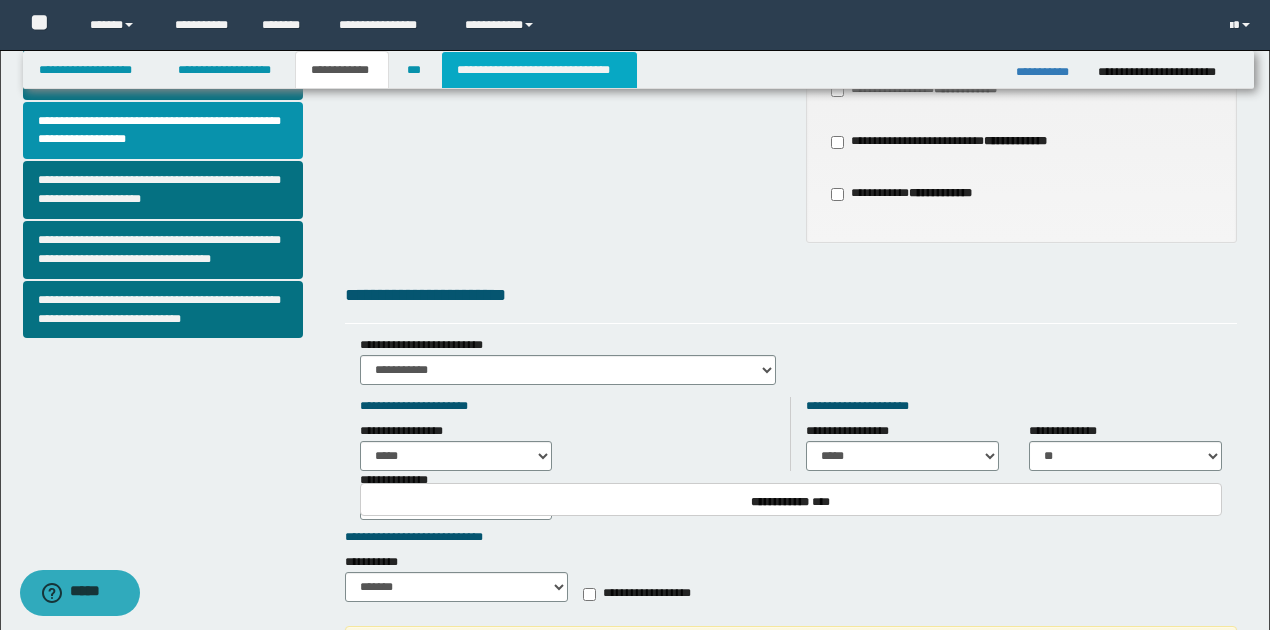 click on "**********" at bounding box center [539, 70] 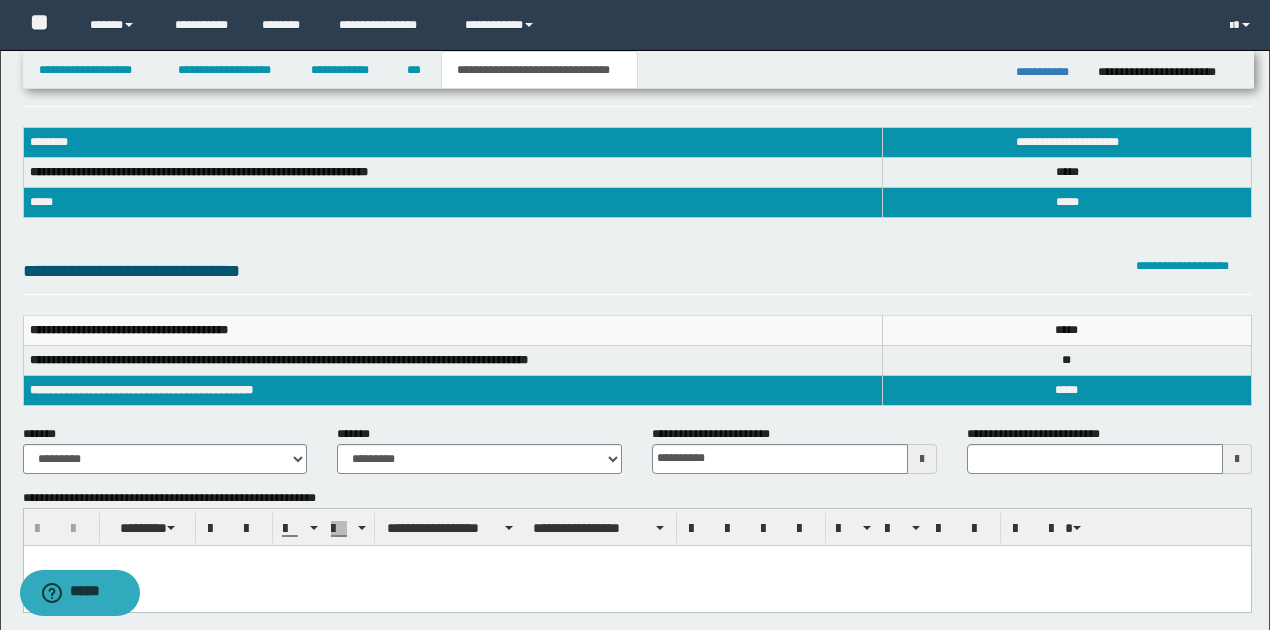 scroll, scrollTop: 36, scrollLeft: 0, axis: vertical 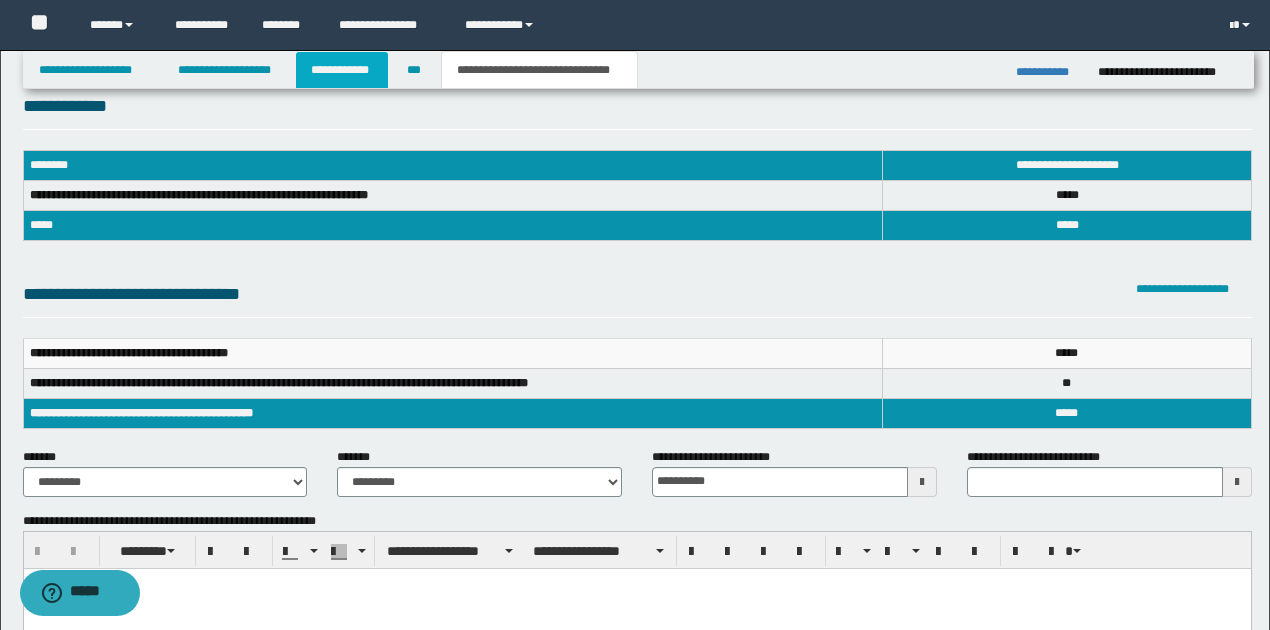 click on "**********" at bounding box center [342, 70] 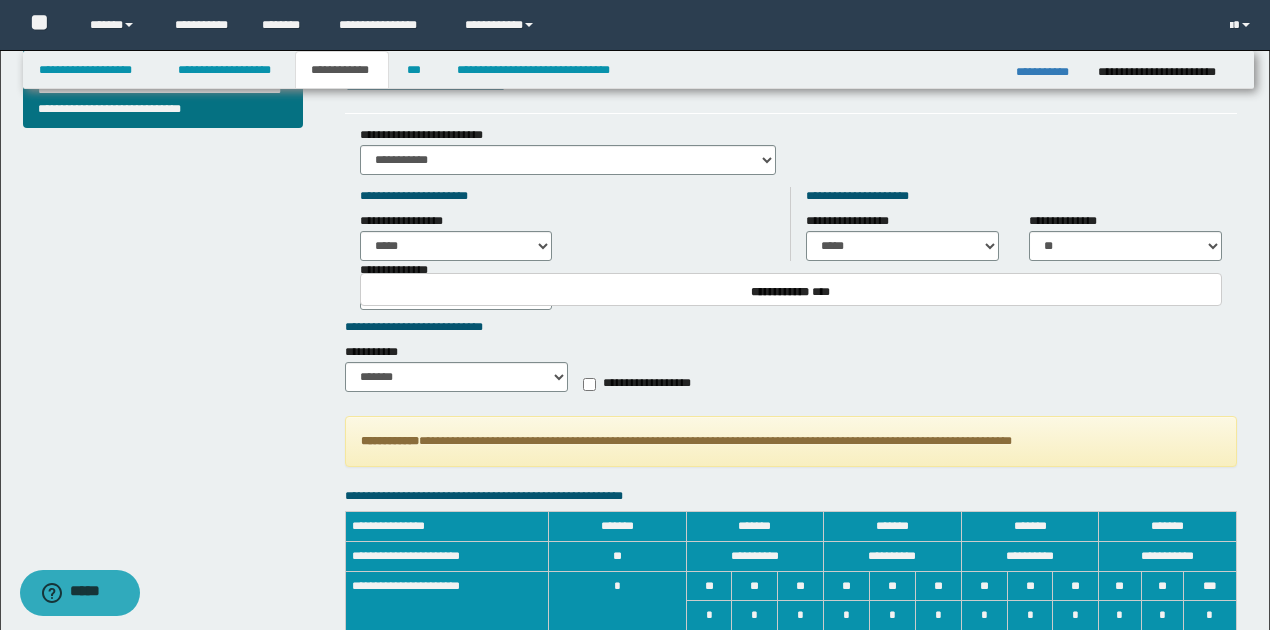 scroll, scrollTop: 902, scrollLeft: 0, axis: vertical 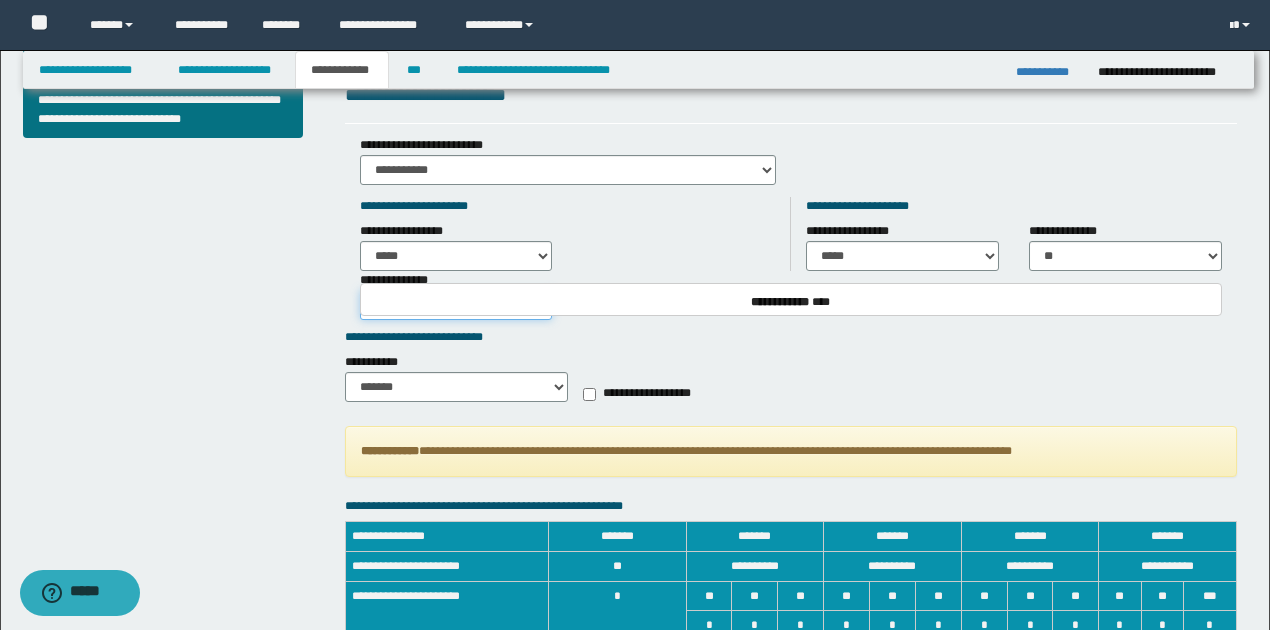 click on "**********" at bounding box center [456, 305] 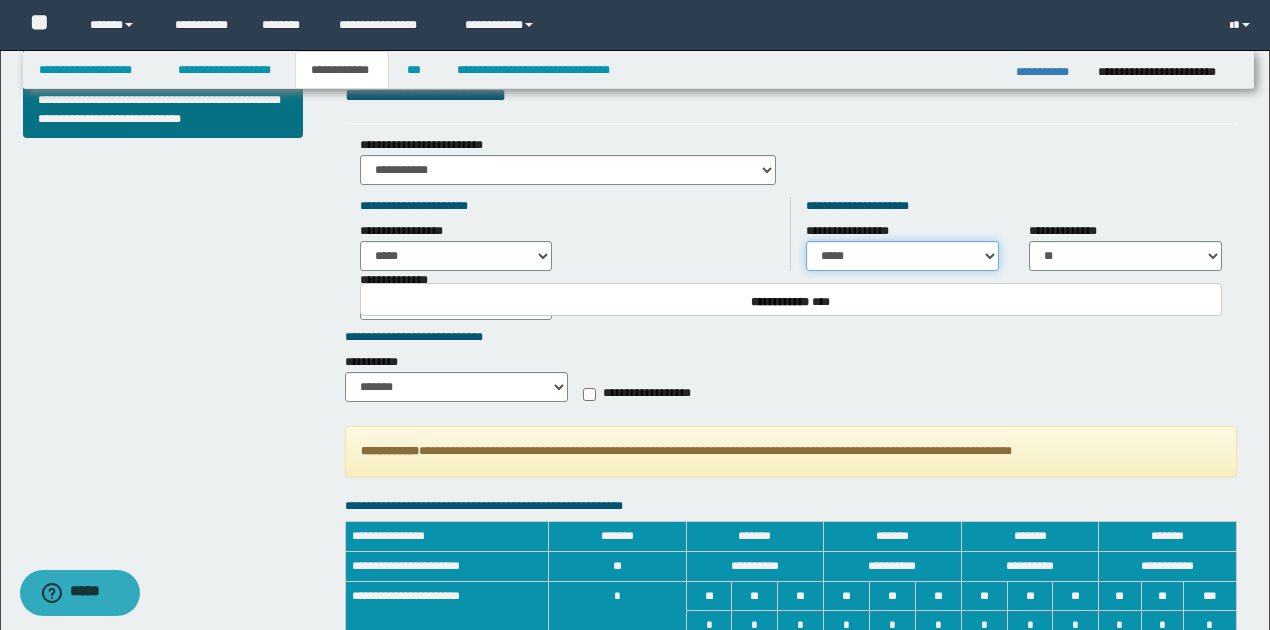 click on "**********" at bounding box center (902, 256) 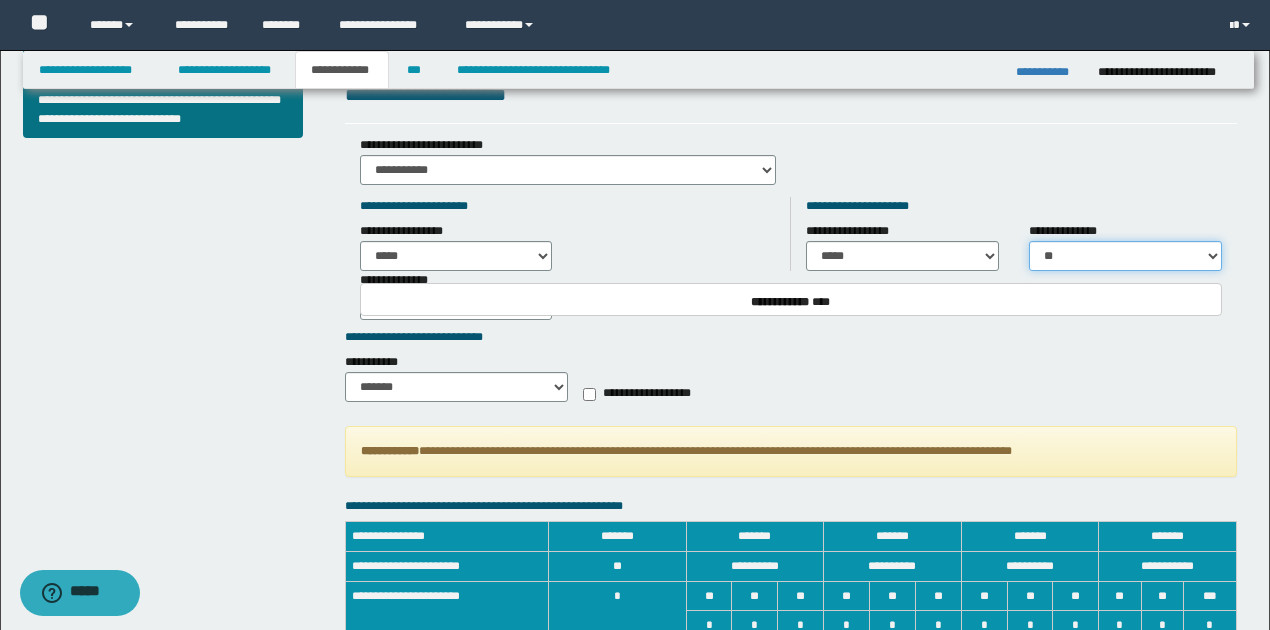 click on "**********" at bounding box center (1125, 256) 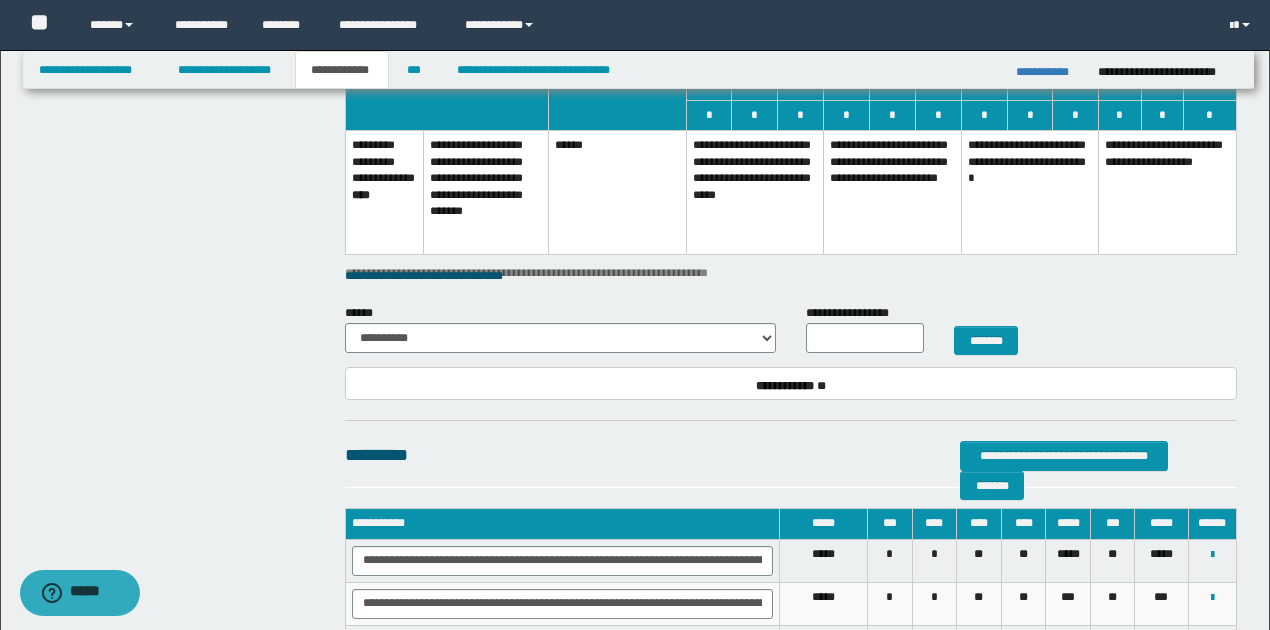 scroll, scrollTop: 1502, scrollLeft: 0, axis: vertical 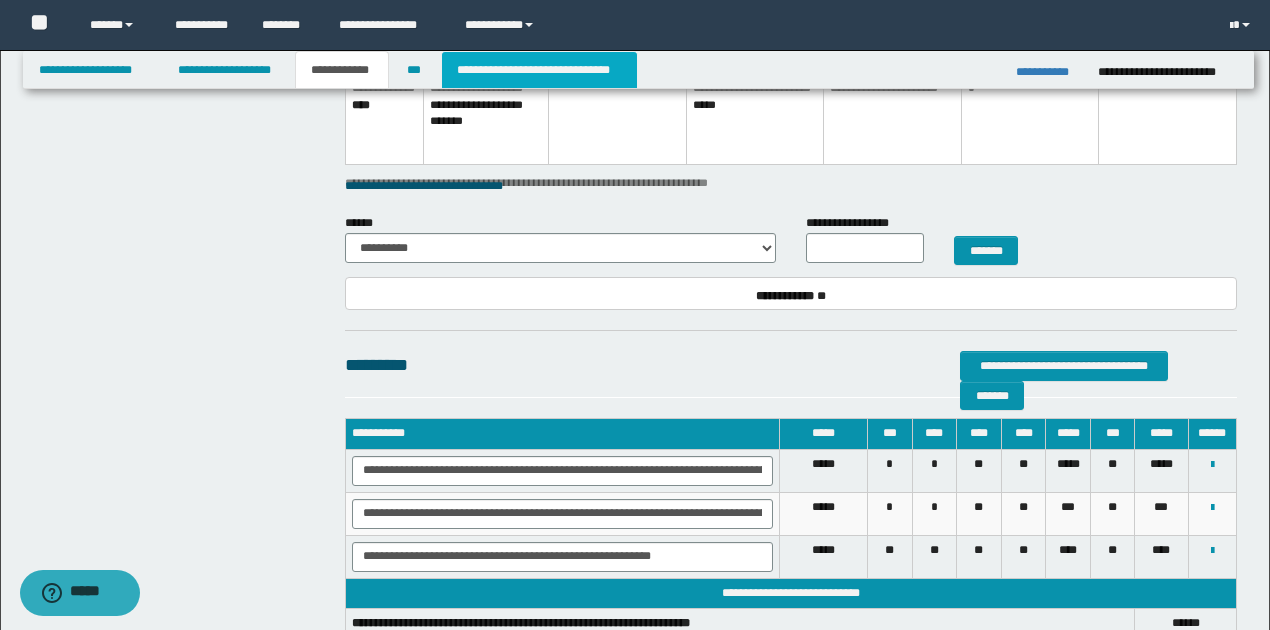 click on "**********" at bounding box center [539, 70] 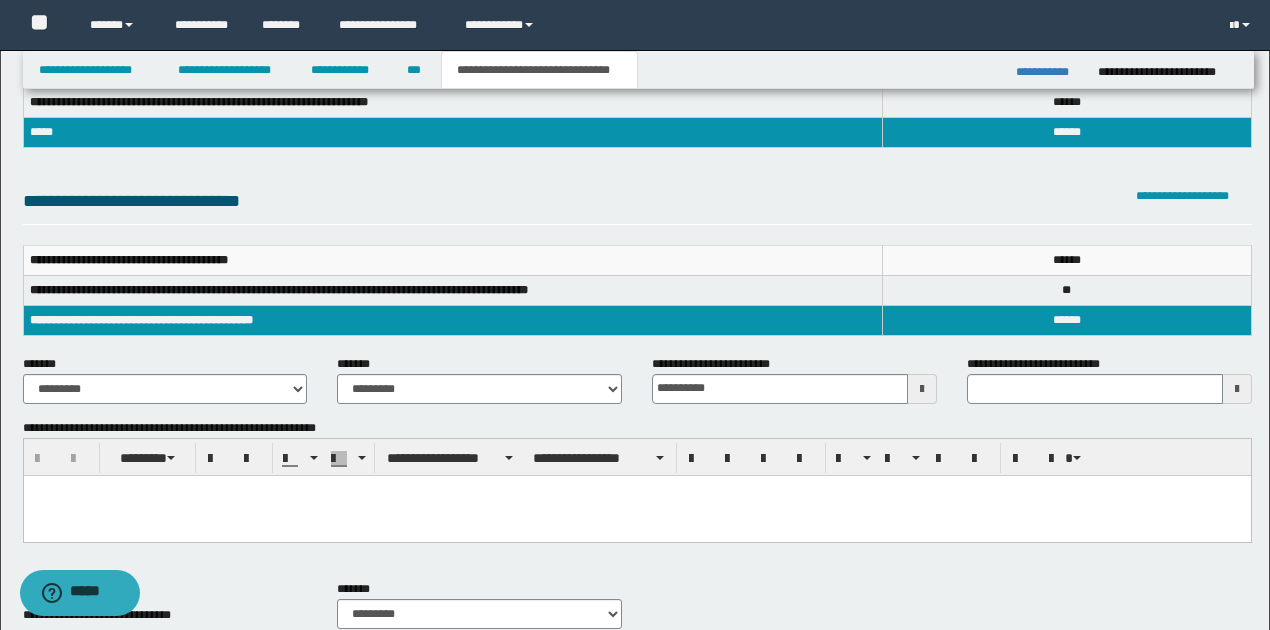 scroll, scrollTop: 62, scrollLeft: 0, axis: vertical 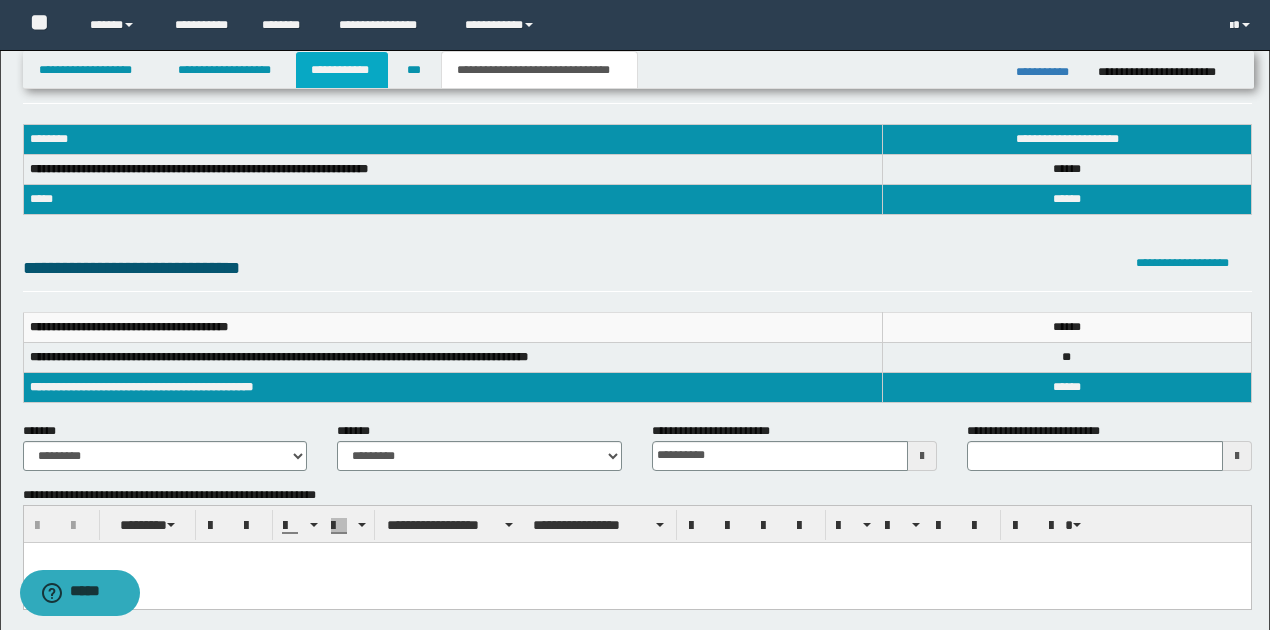 click on "**********" at bounding box center (342, 70) 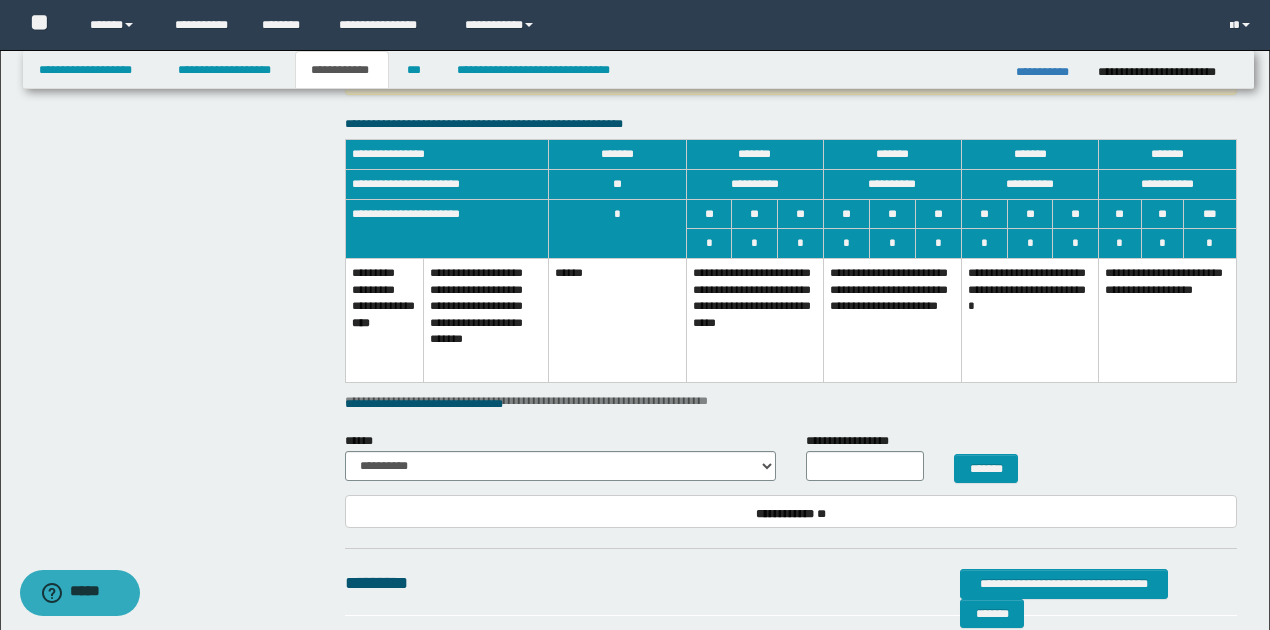 scroll, scrollTop: 1262, scrollLeft: 0, axis: vertical 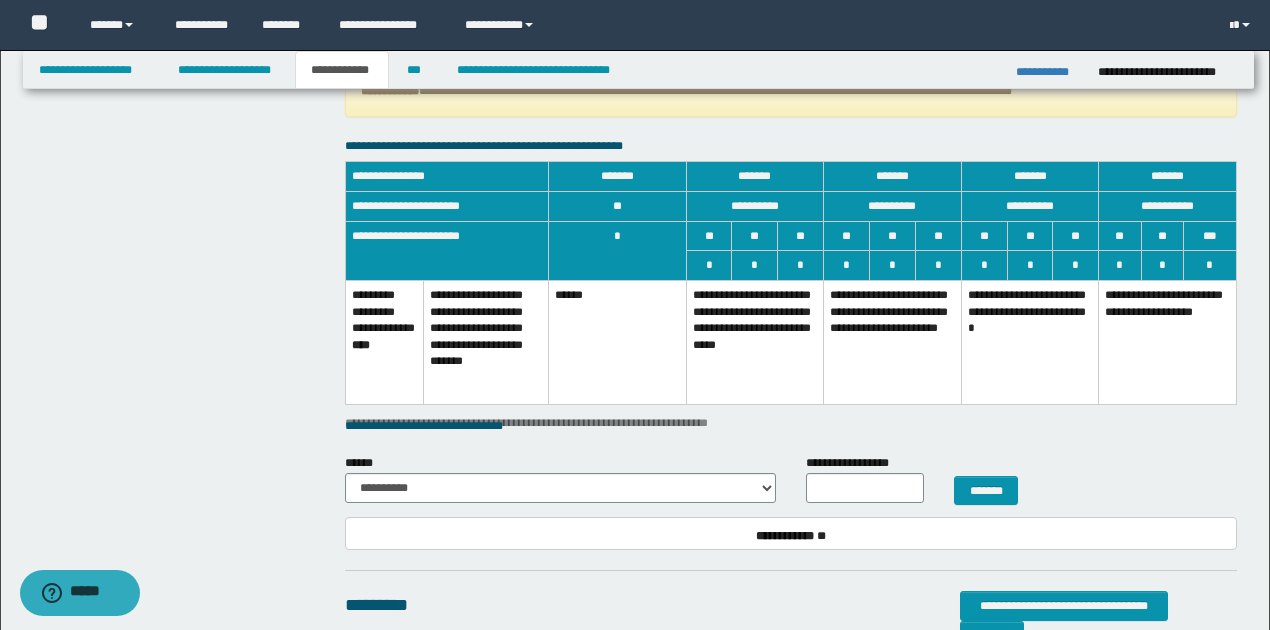click on "**********" at bounding box center (893, 342) 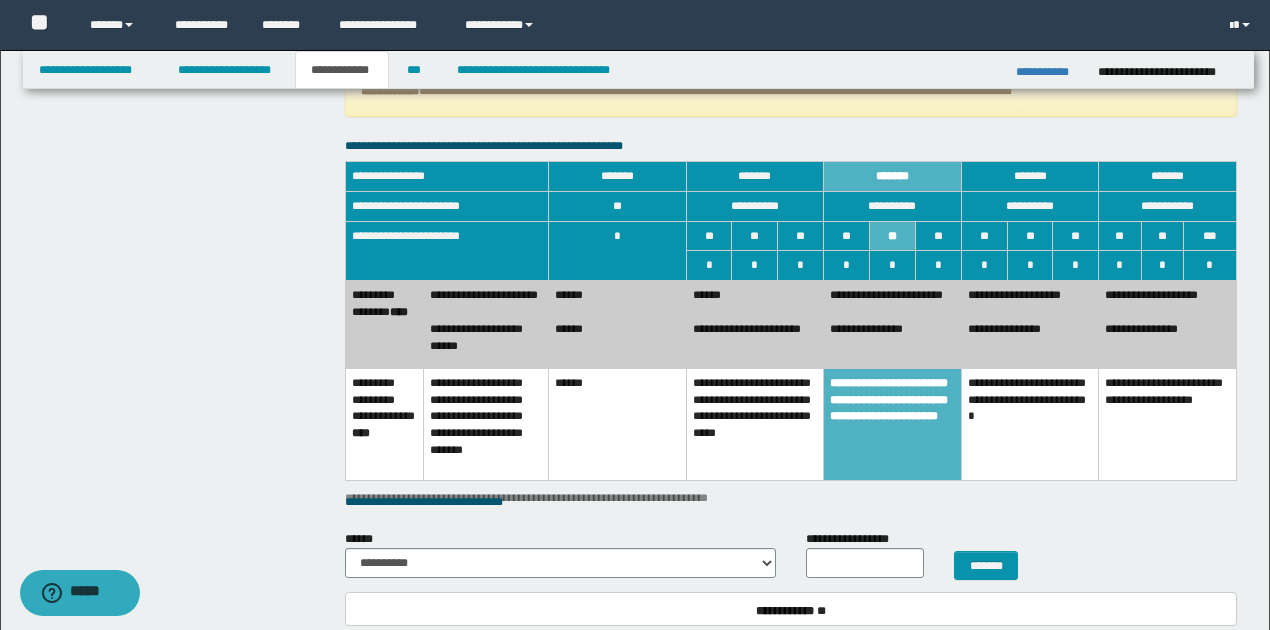click on "**********" at bounding box center (893, 342) 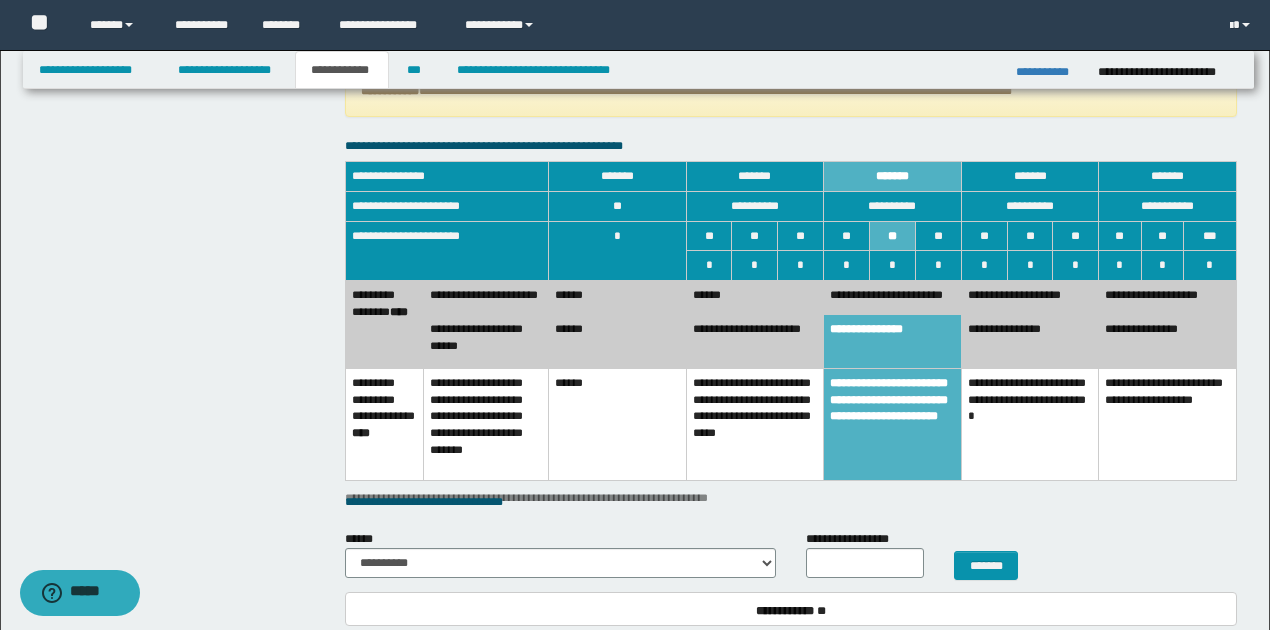 click on "**********" at bounding box center (893, 297) 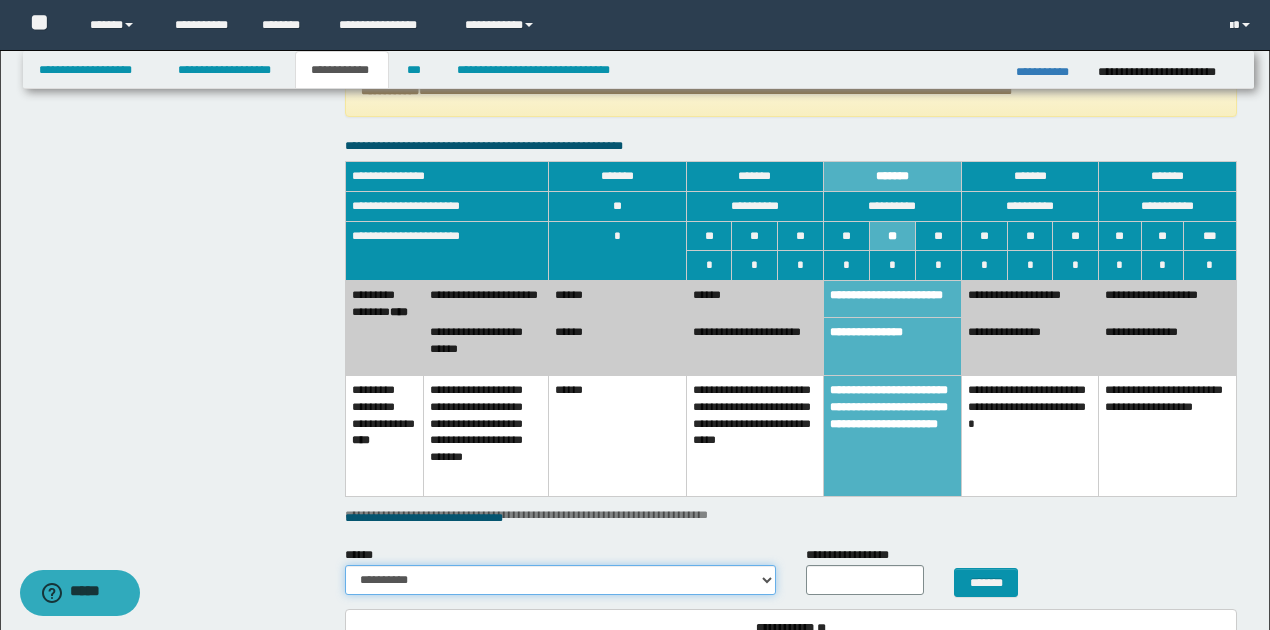 click on "**********" at bounding box center [560, 580] 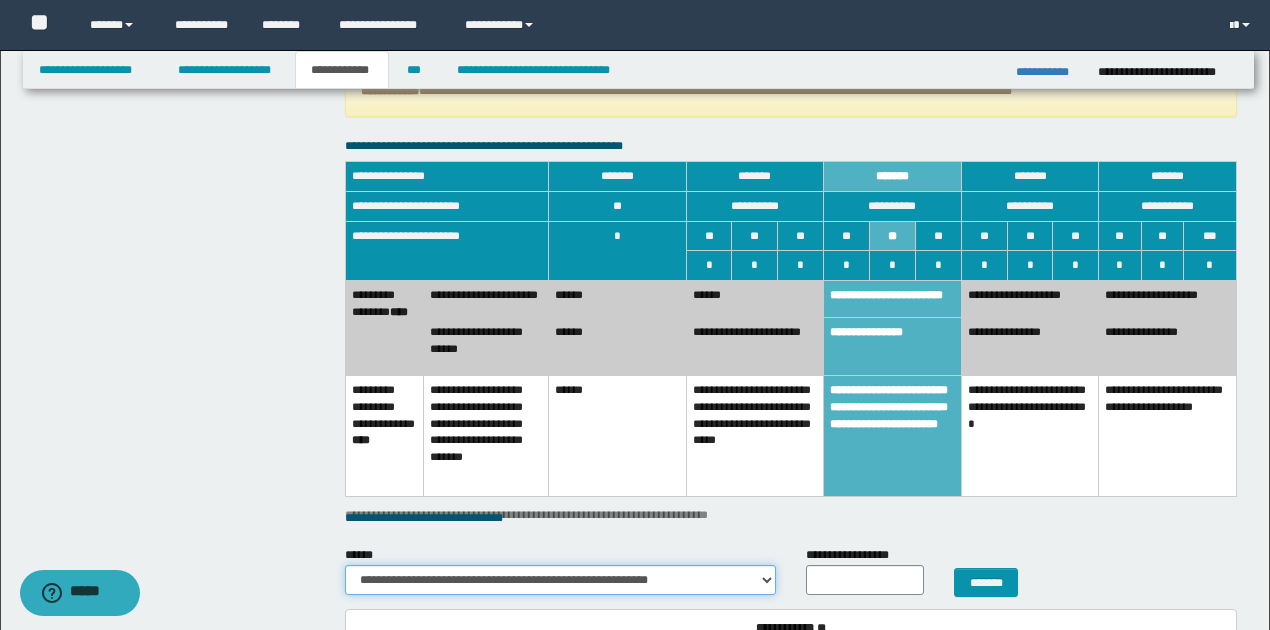 click on "**********" at bounding box center [560, 580] 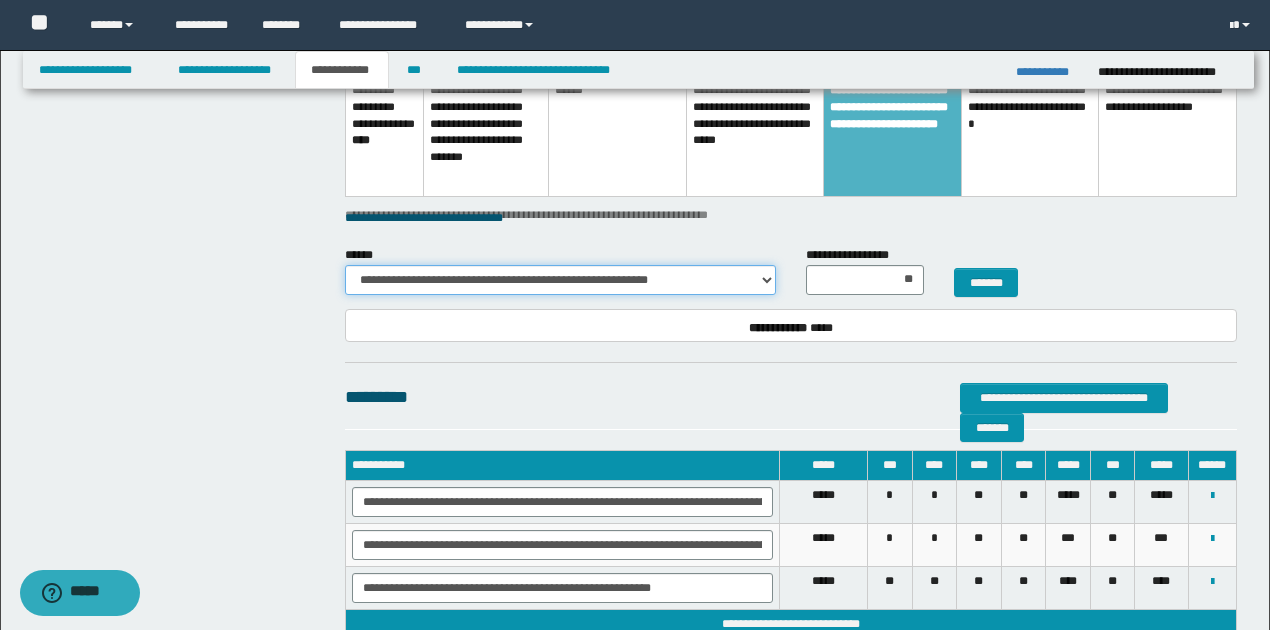 scroll, scrollTop: 1529, scrollLeft: 0, axis: vertical 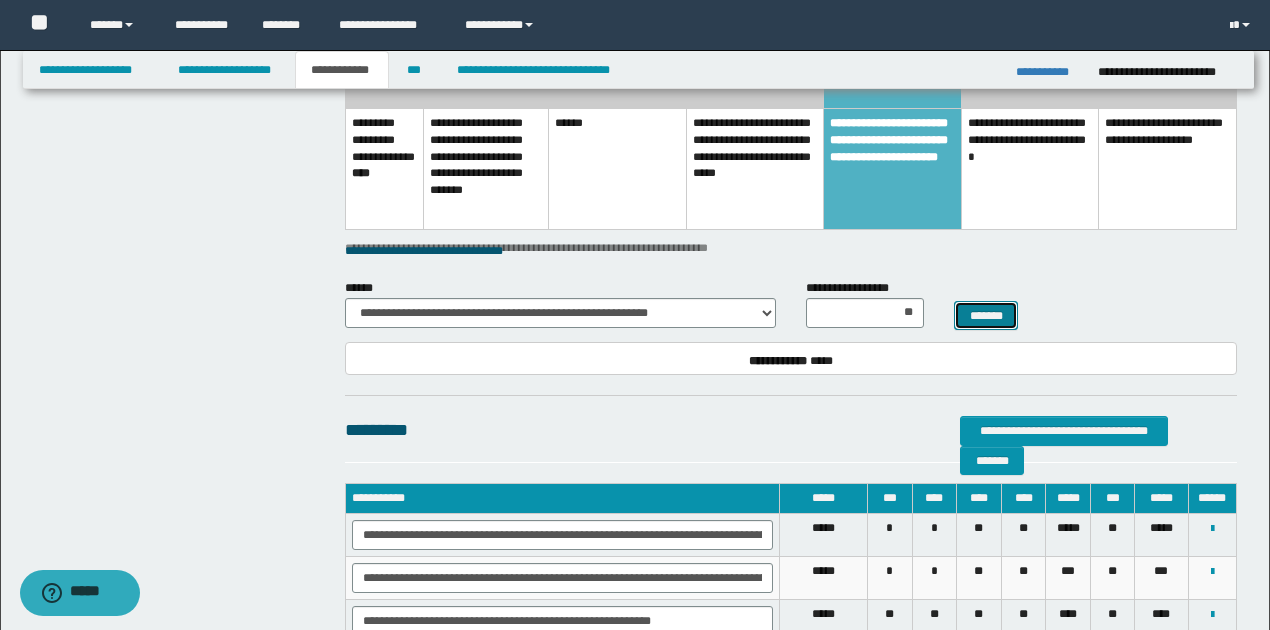 click on "*******" at bounding box center [986, 315] 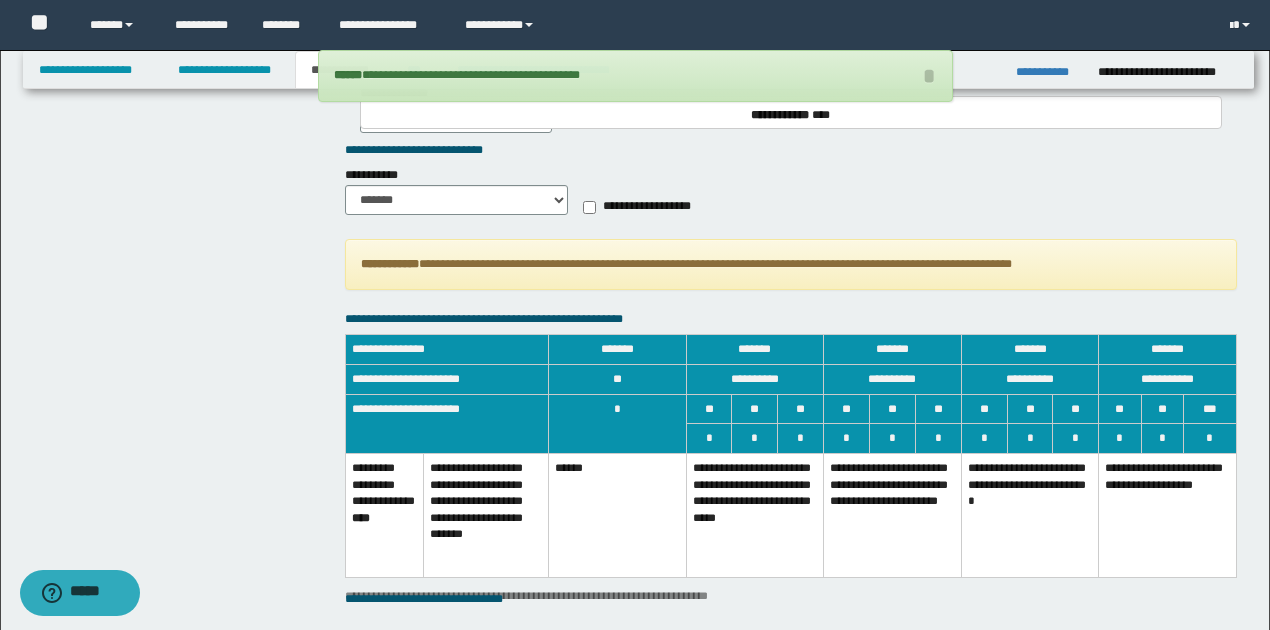 scroll, scrollTop: 1037, scrollLeft: 0, axis: vertical 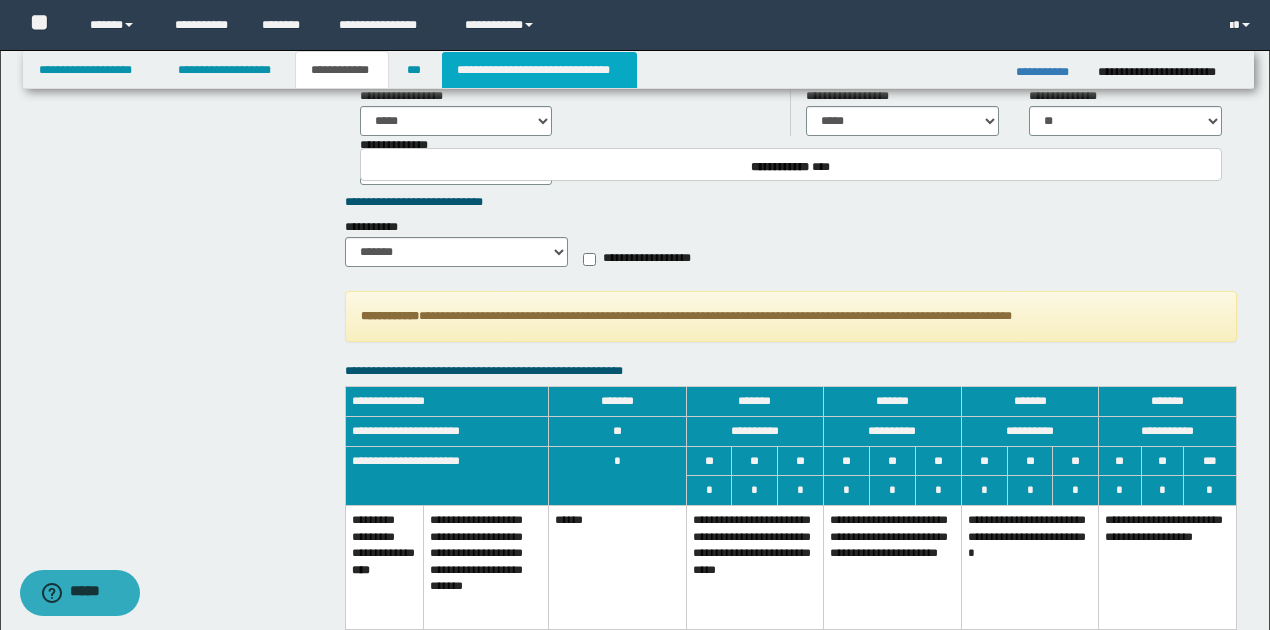 click on "**********" at bounding box center (539, 70) 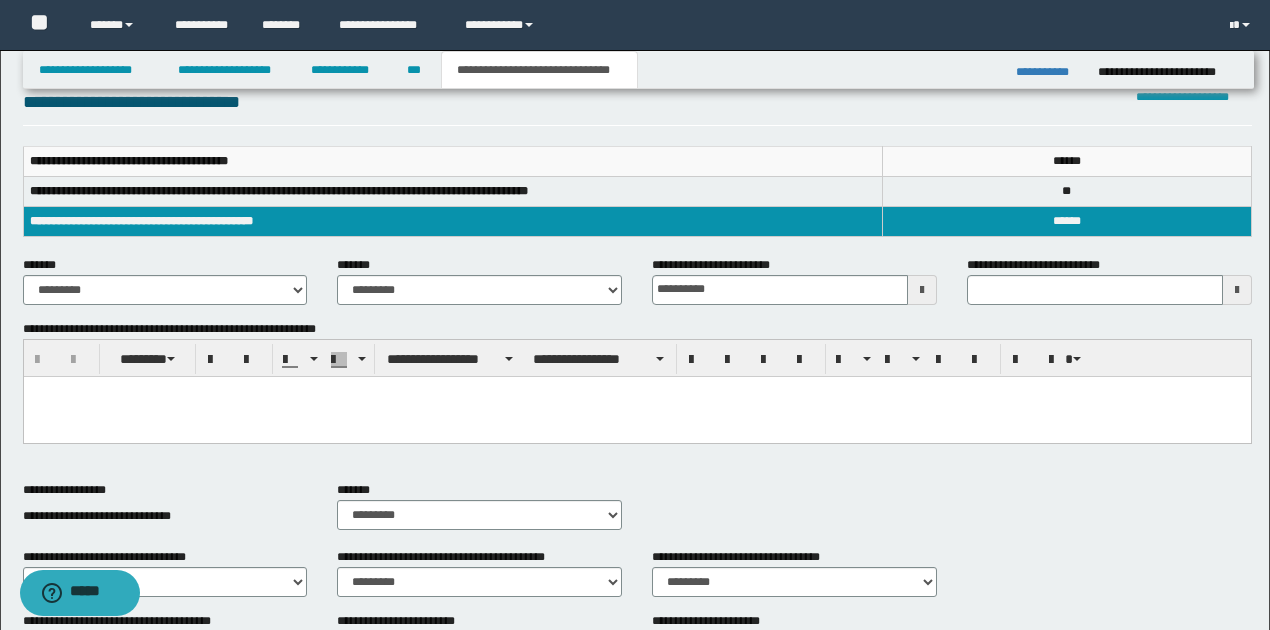 scroll, scrollTop: 262, scrollLeft: 0, axis: vertical 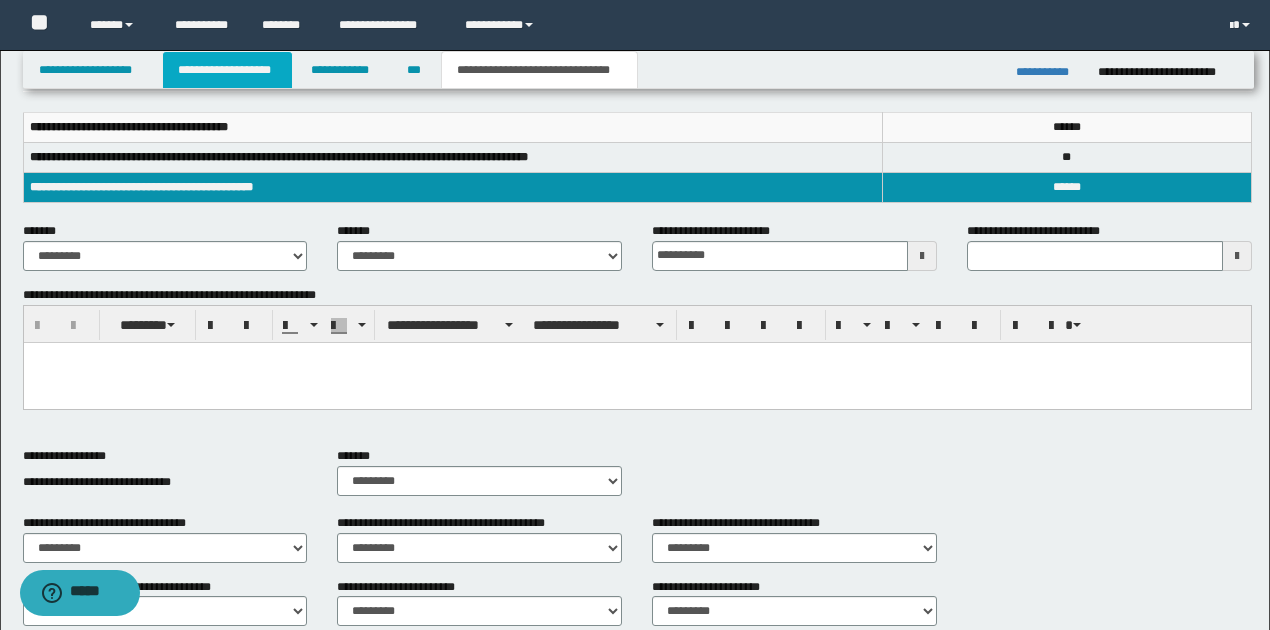 click on "**********" at bounding box center (227, 70) 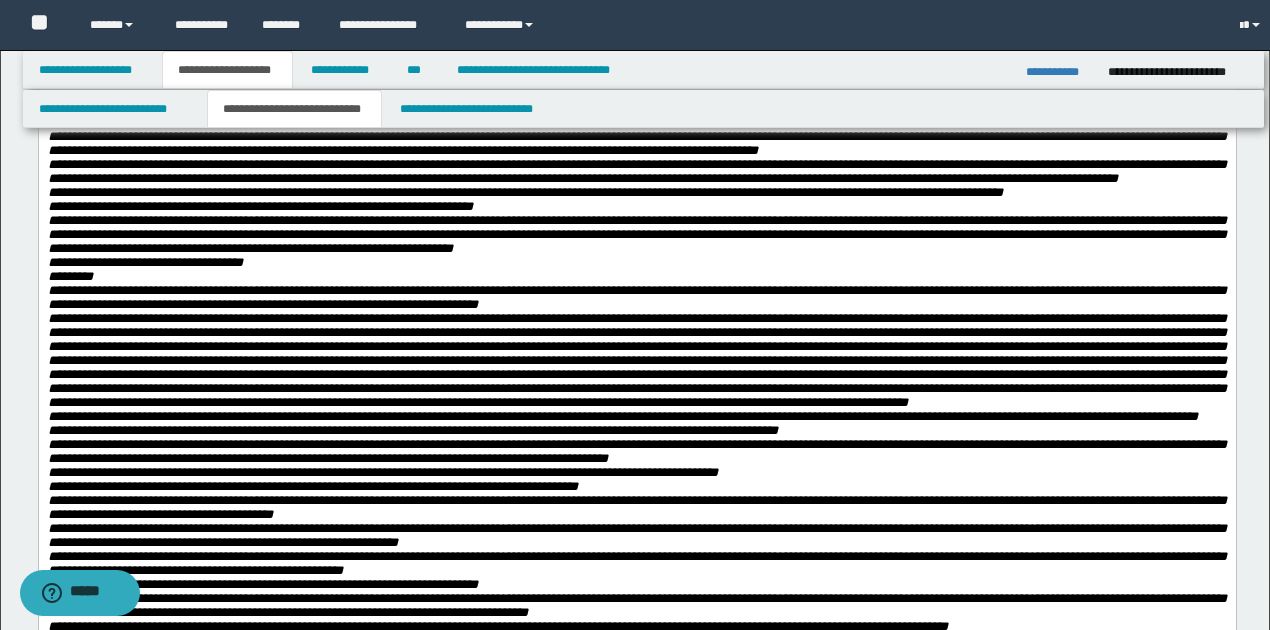 scroll, scrollTop: 293, scrollLeft: 0, axis: vertical 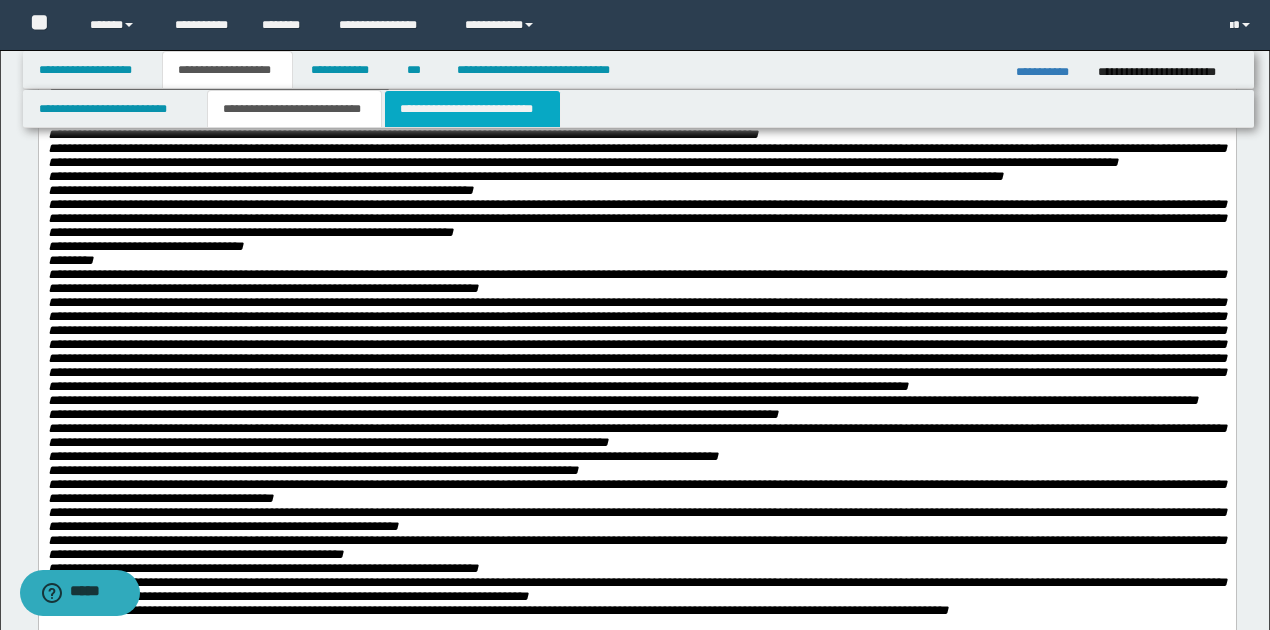 click on "**********" at bounding box center (472, 109) 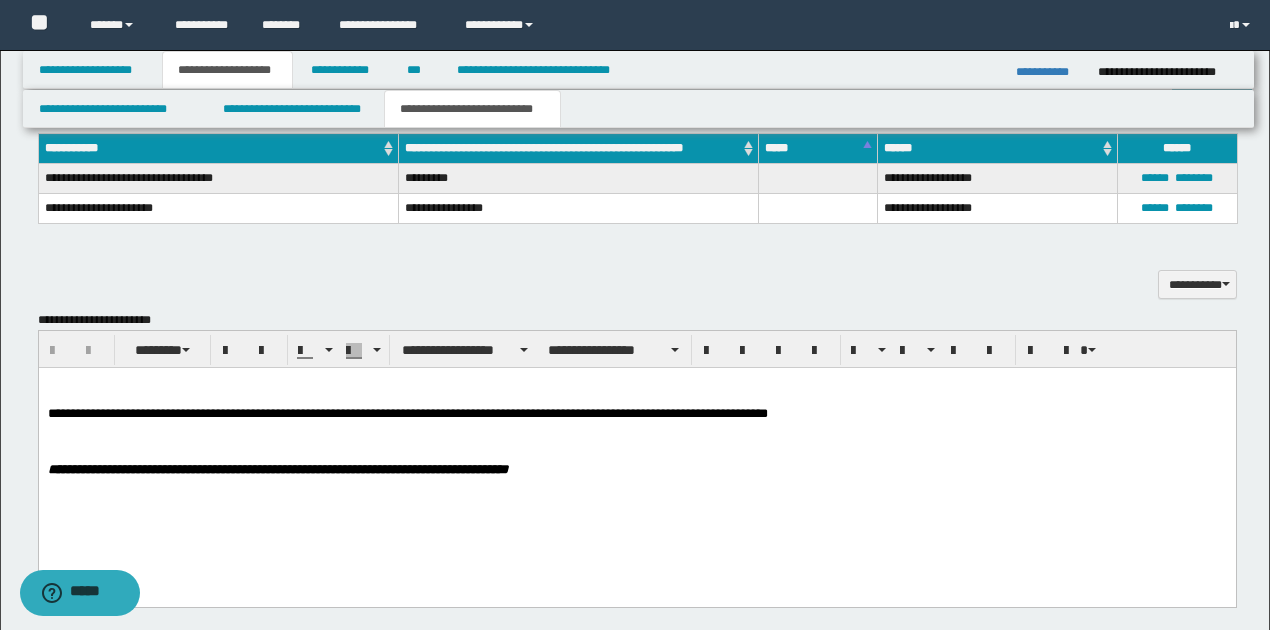 scroll, scrollTop: 1160, scrollLeft: 0, axis: vertical 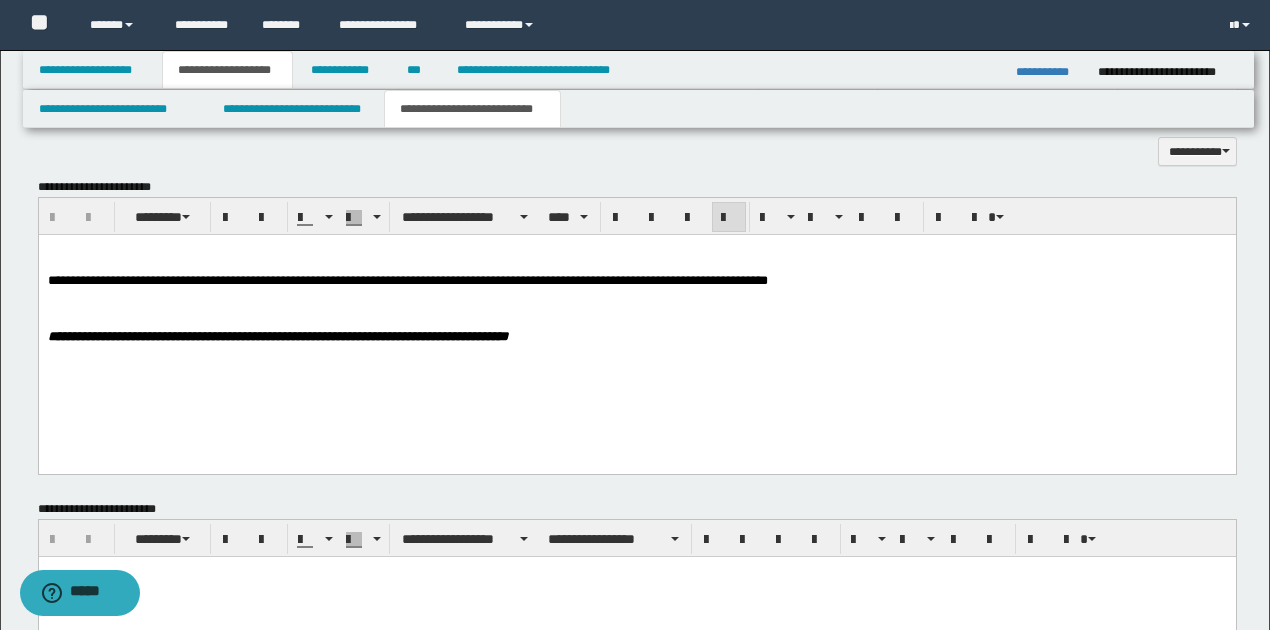 click on "**********" at bounding box center [407, 279] 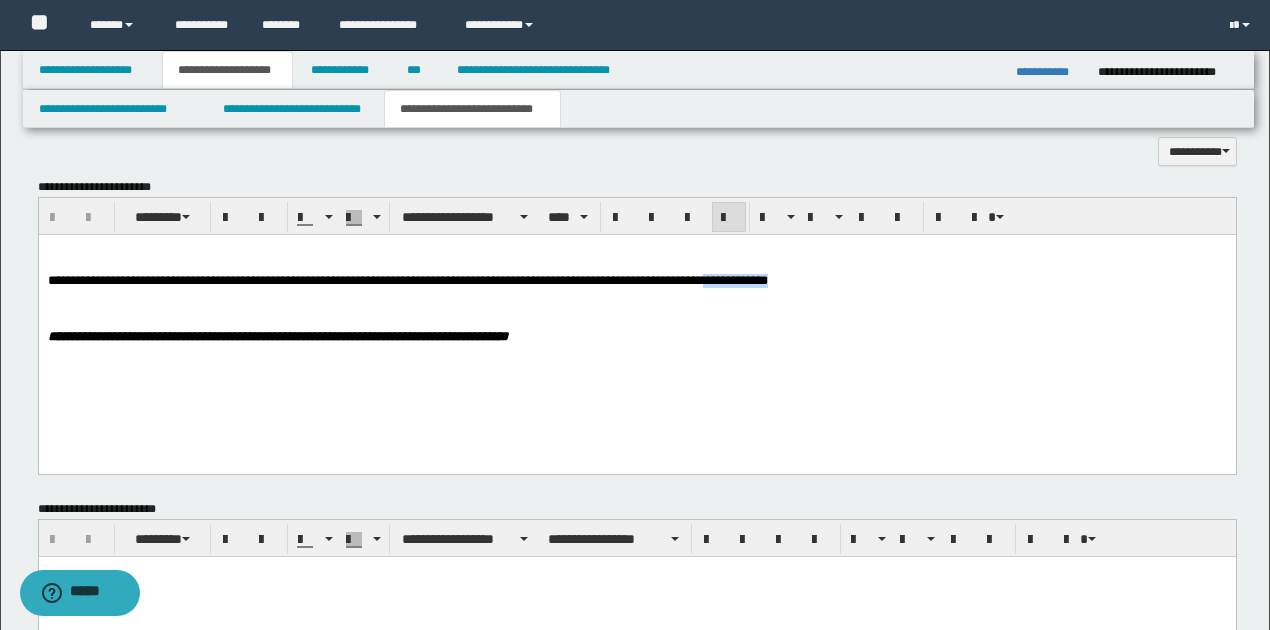 drag, startPoint x: 740, startPoint y: 285, endPoint x: 818, endPoint y: 283, distance: 78.025635 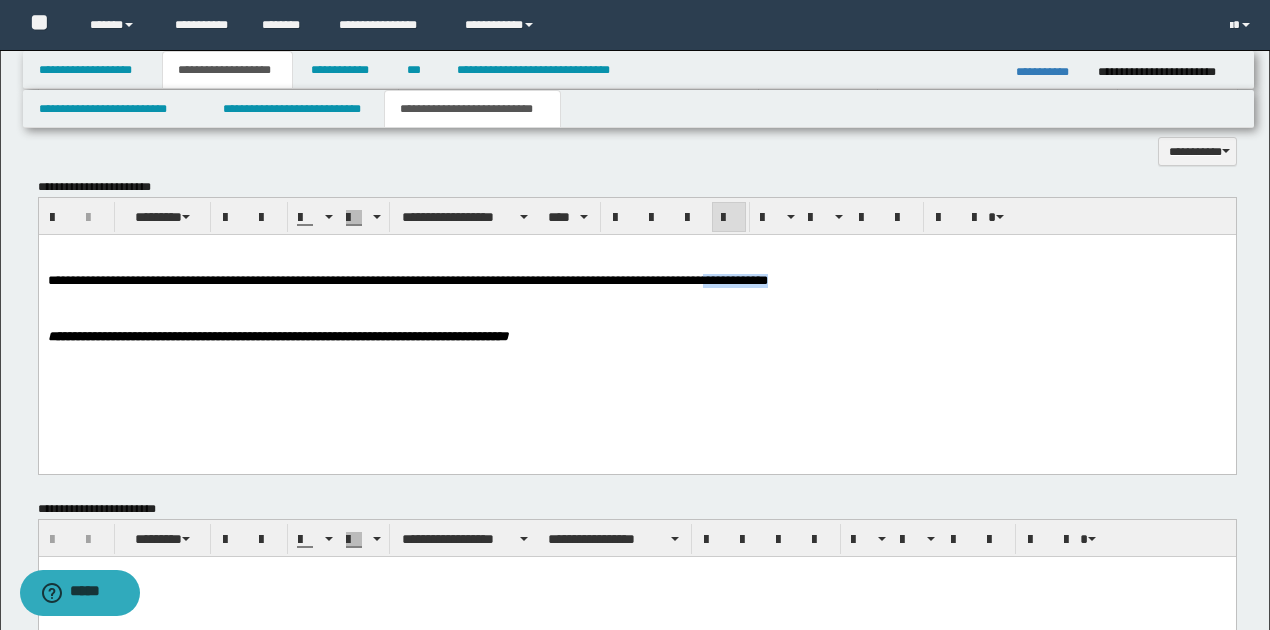 type 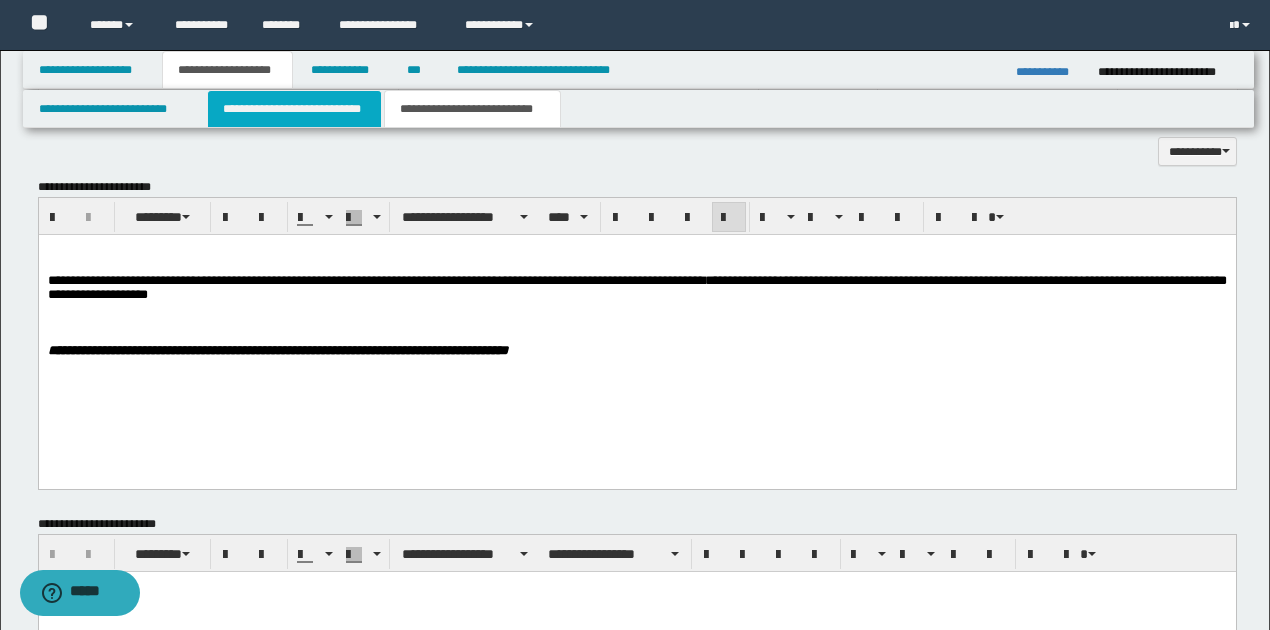 click on "**********" at bounding box center [294, 109] 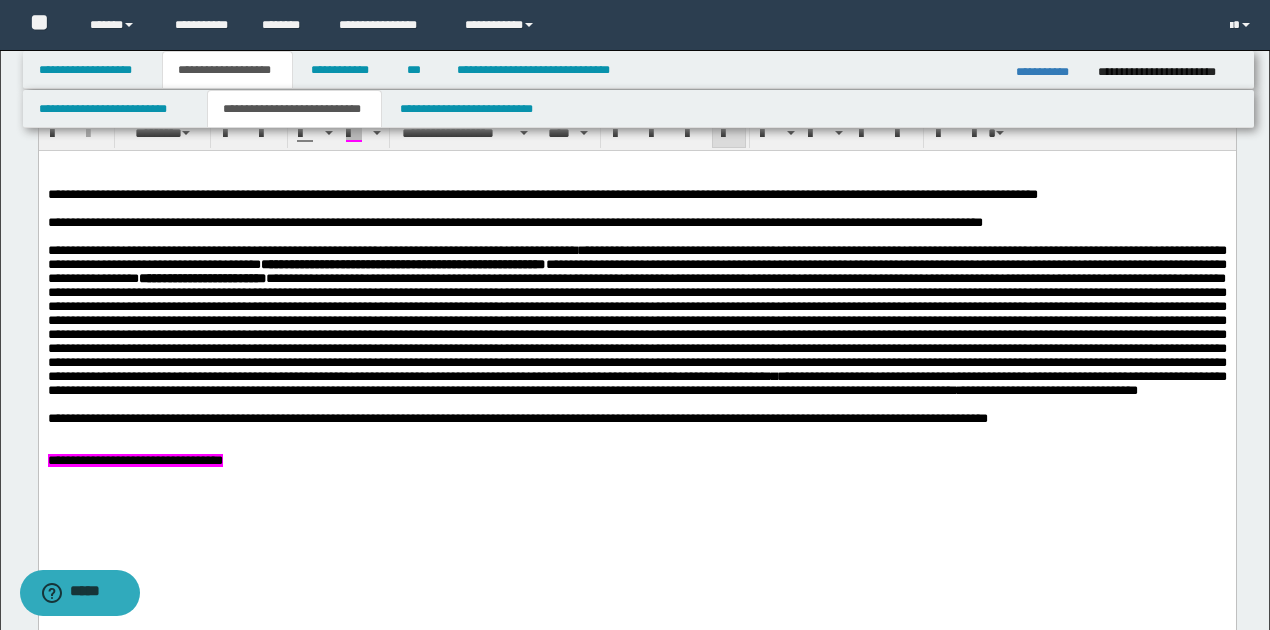 scroll, scrollTop: 1426, scrollLeft: 0, axis: vertical 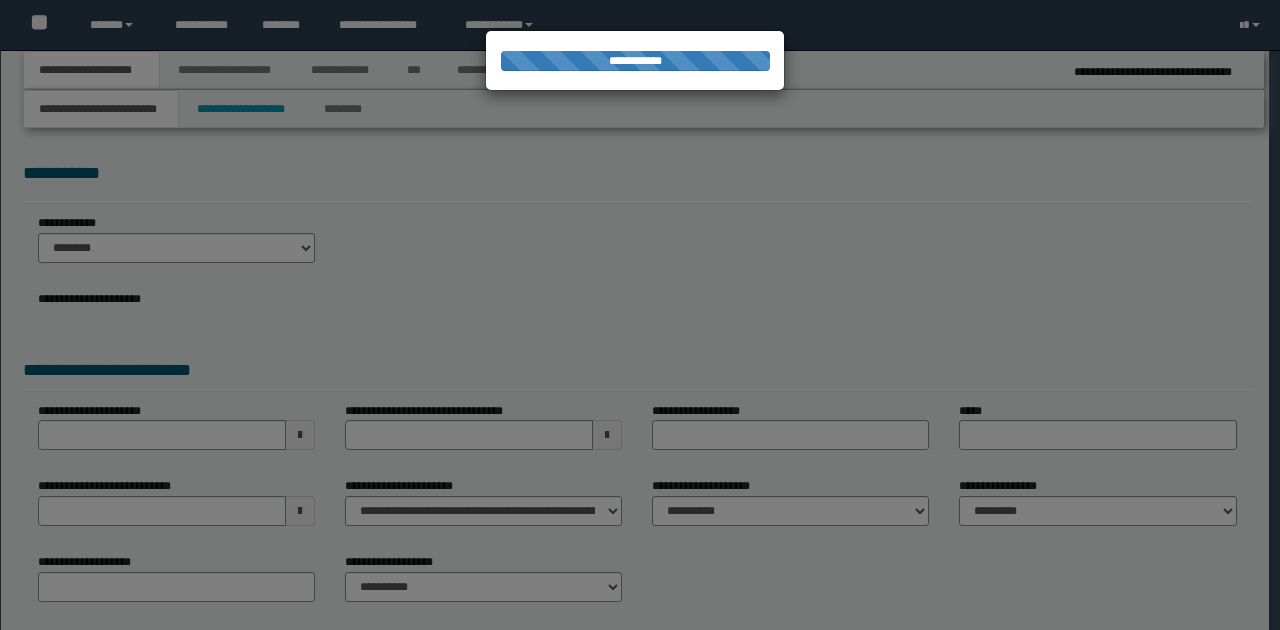 type on "**********" 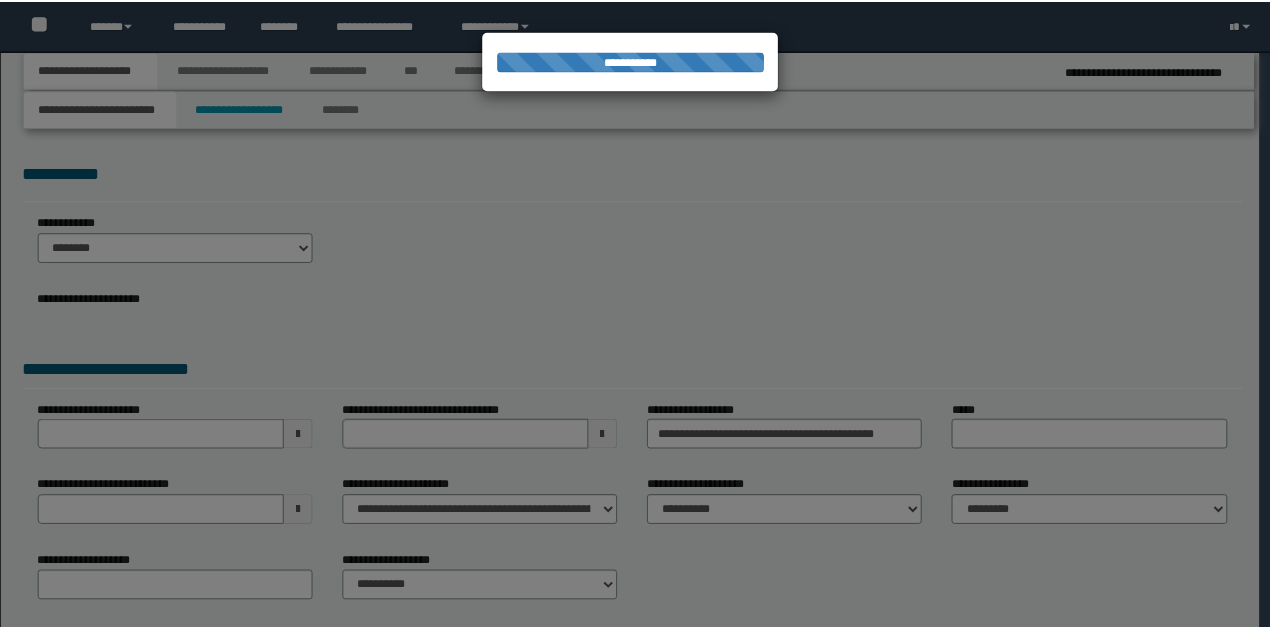 scroll, scrollTop: 0, scrollLeft: 0, axis: both 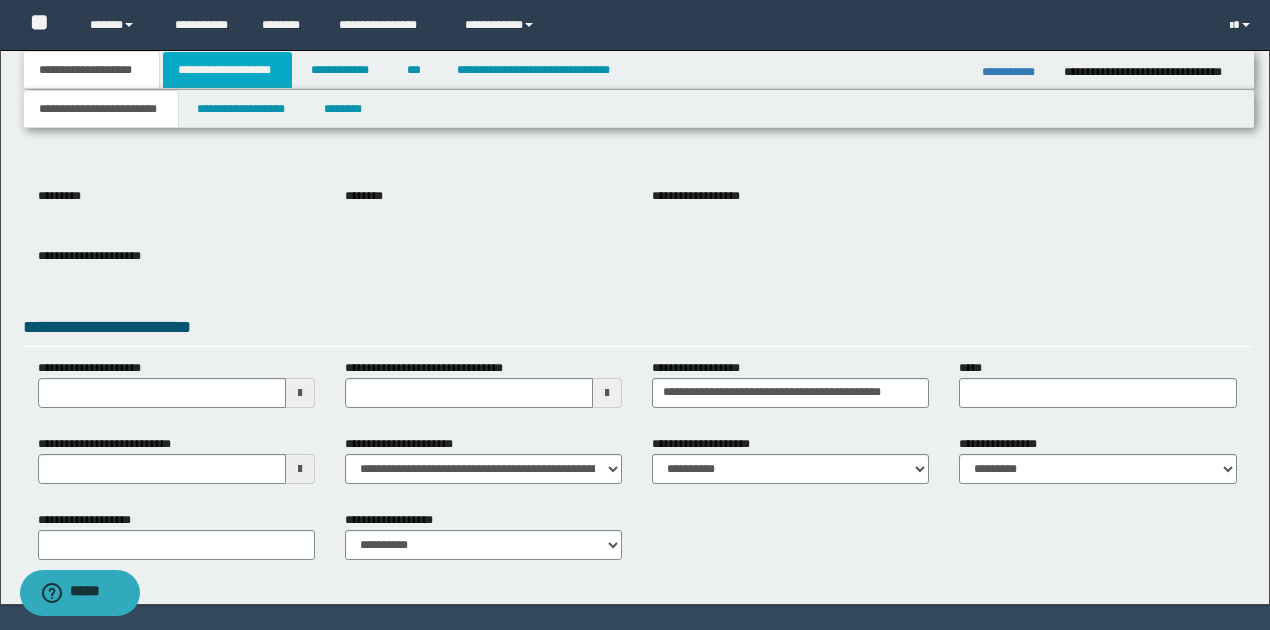 click on "**********" at bounding box center (227, 70) 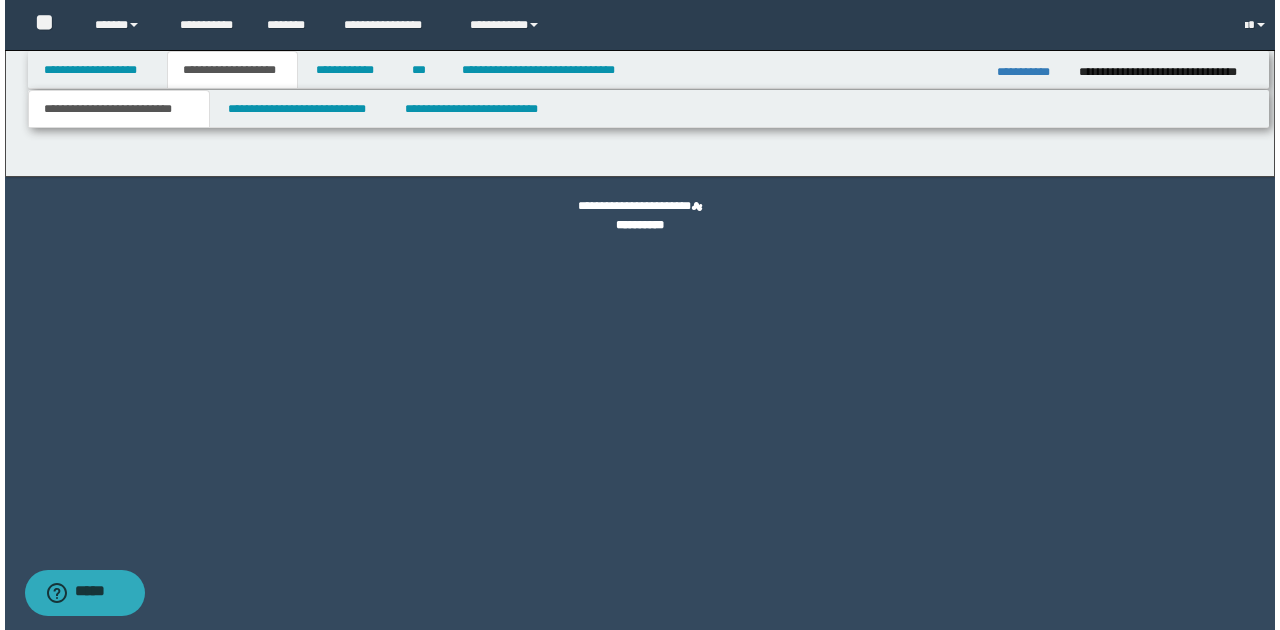 scroll, scrollTop: 0, scrollLeft: 0, axis: both 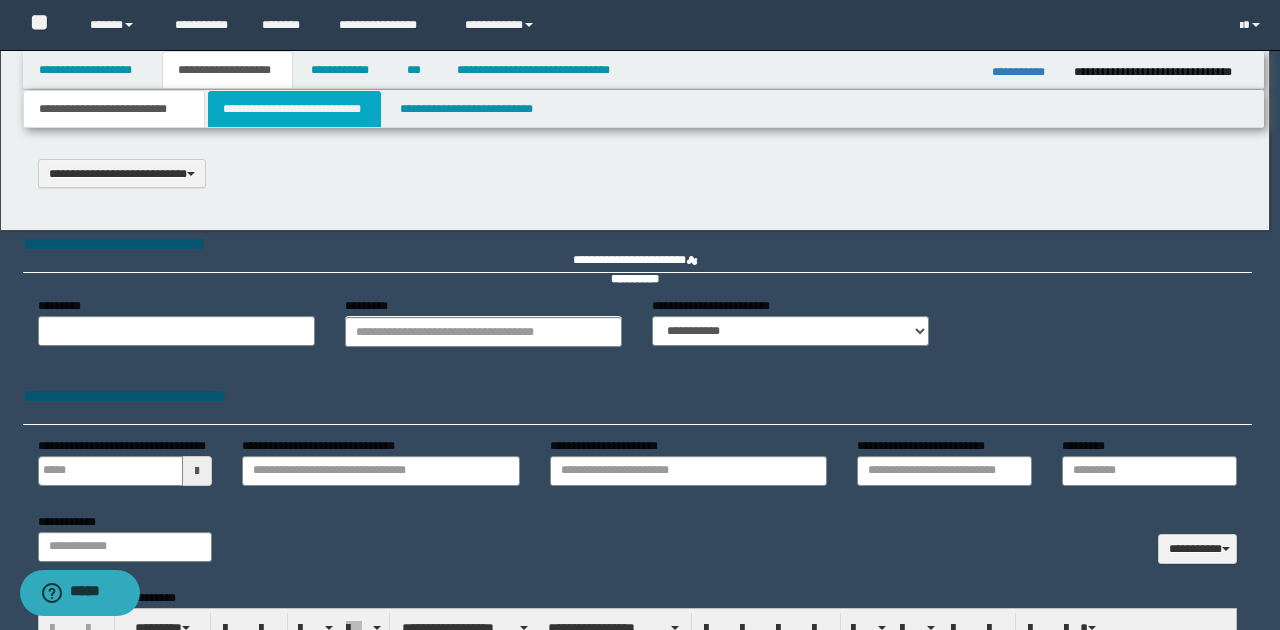 select on "*" 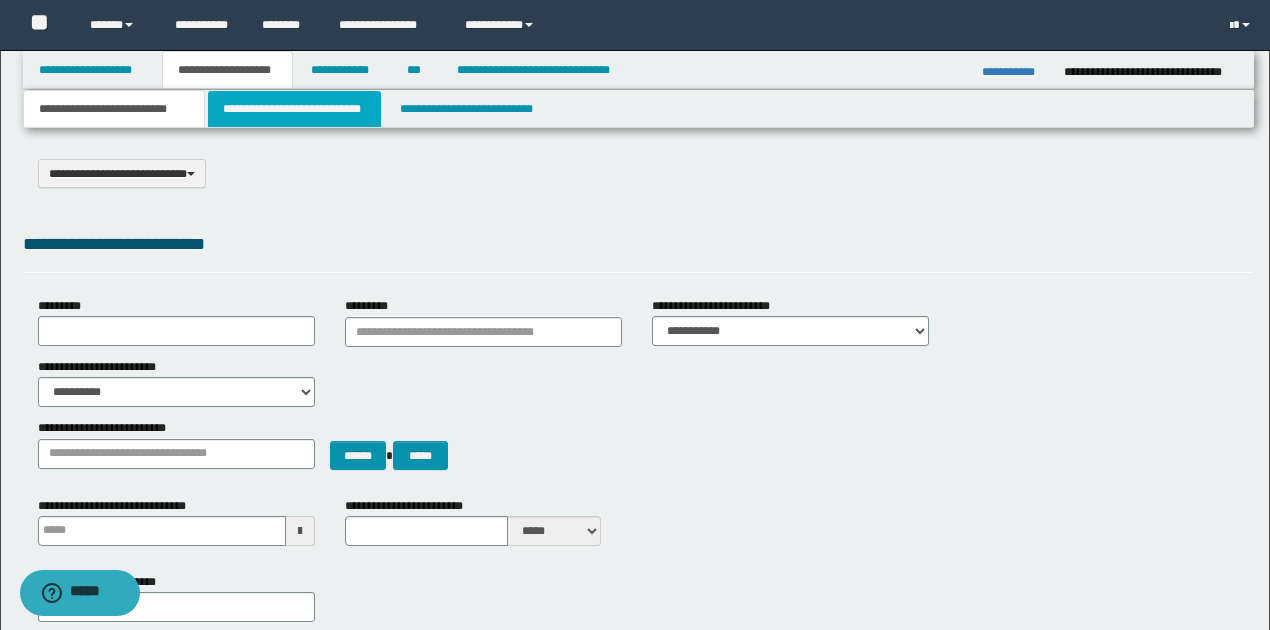 click on "**********" at bounding box center [294, 109] 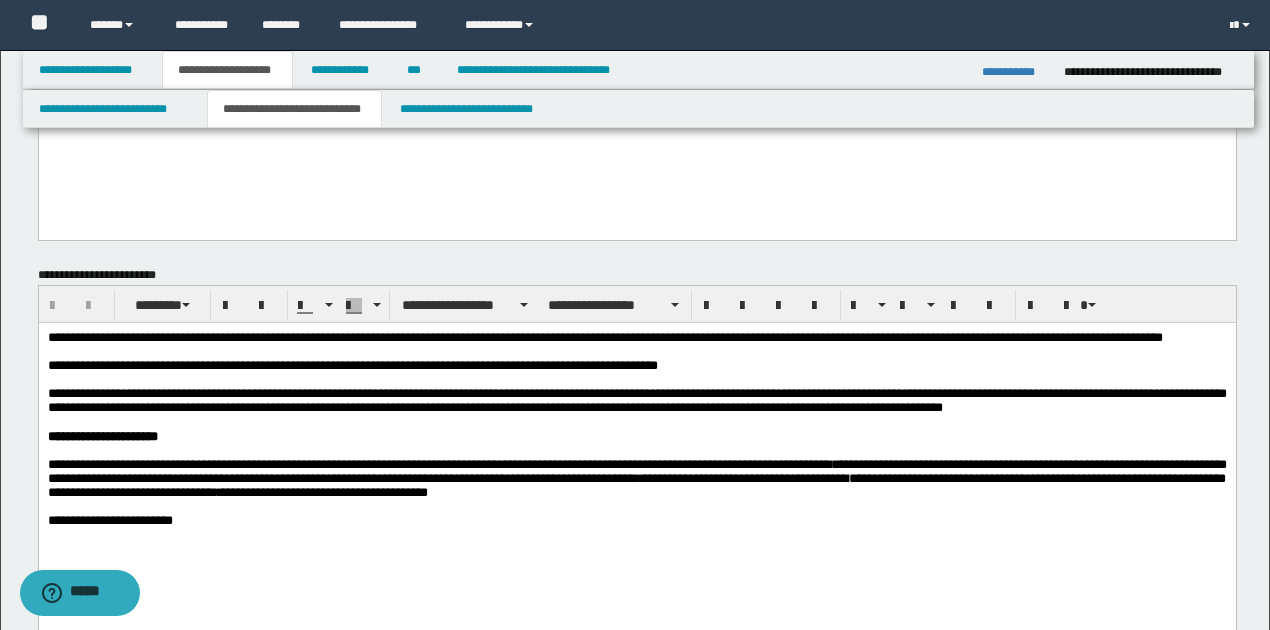 scroll, scrollTop: 200, scrollLeft: 0, axis: vertical 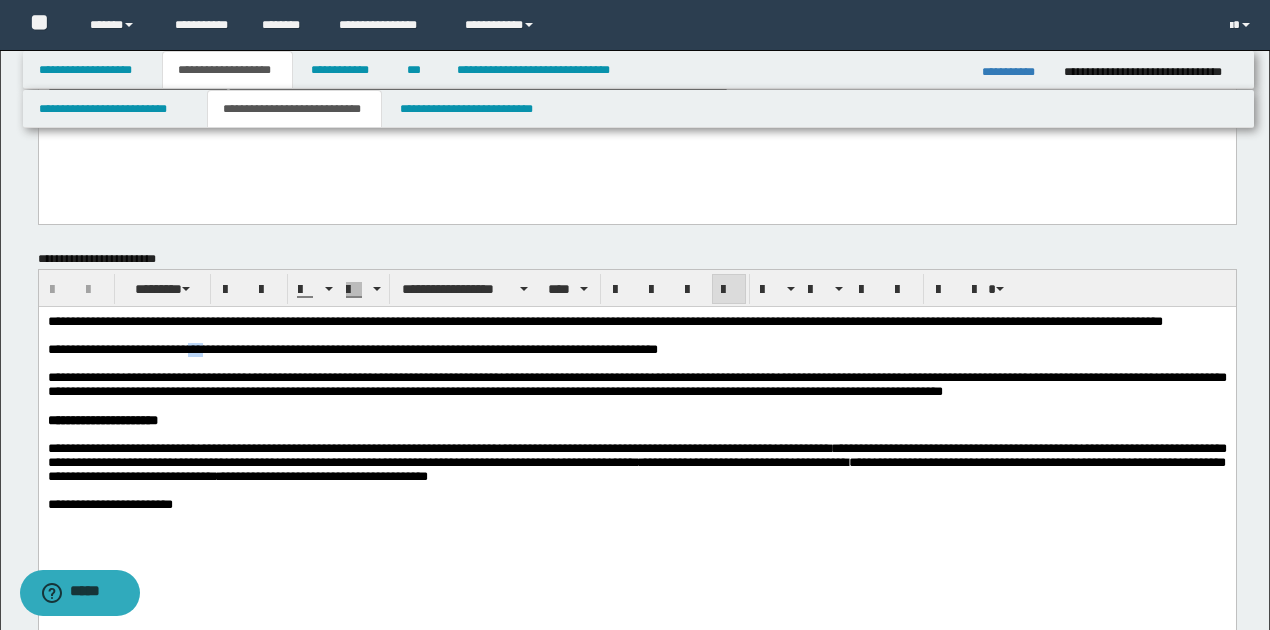 drag, startPoint x: 200, startPoint y: 369, endPoint x: 216, endPoint y: 370, distance: 16.03122 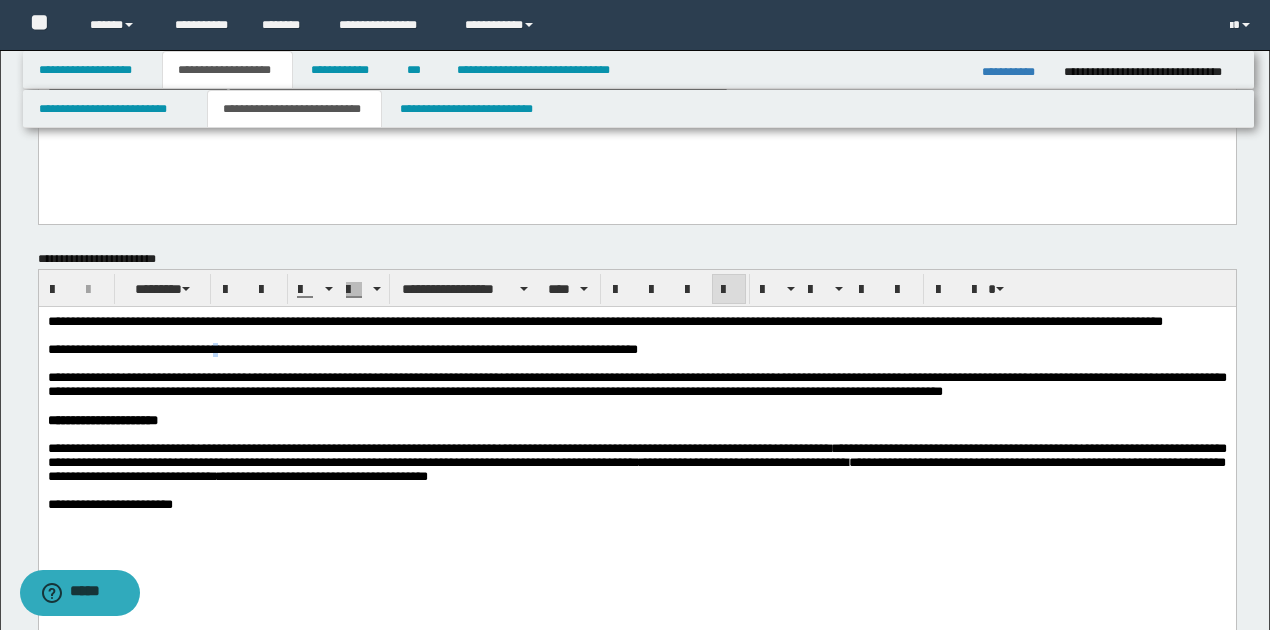 click on "**********" at bounding box center [342, 349] 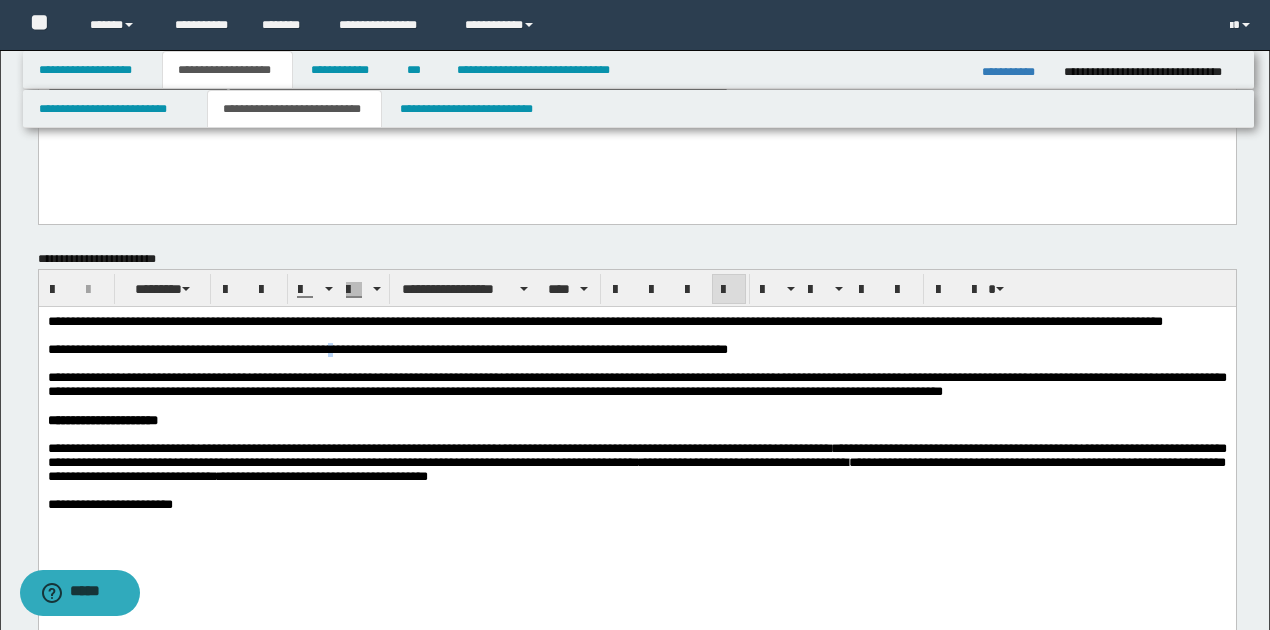 click on "**********" at bounding box center [387, 349] 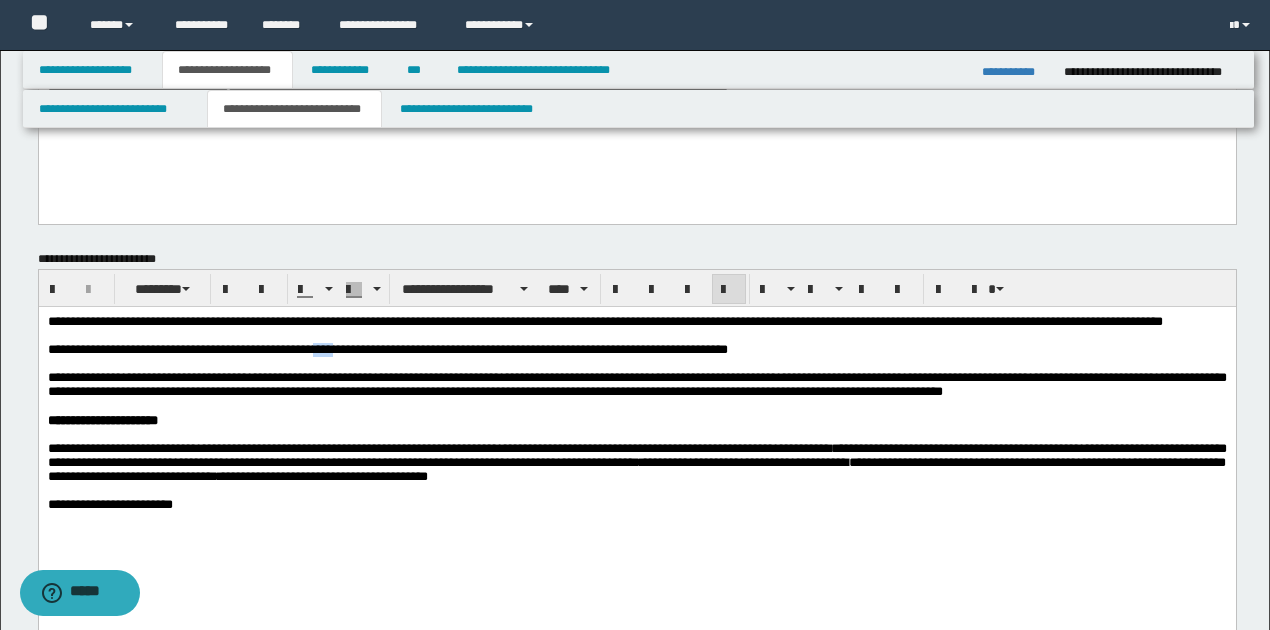 drag, startPoint x: 338, startPoint y: 370, endPoint x: 358, endPoint y: 370, distance: 20 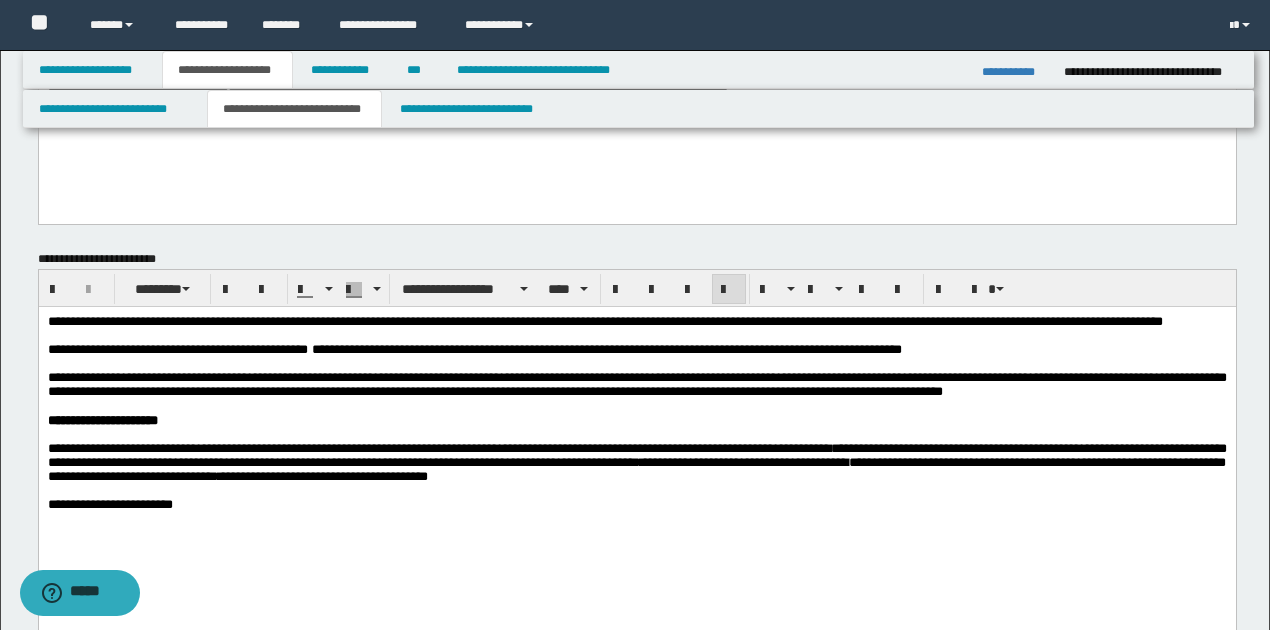 click on "**********" at bounding box center (474, 349) 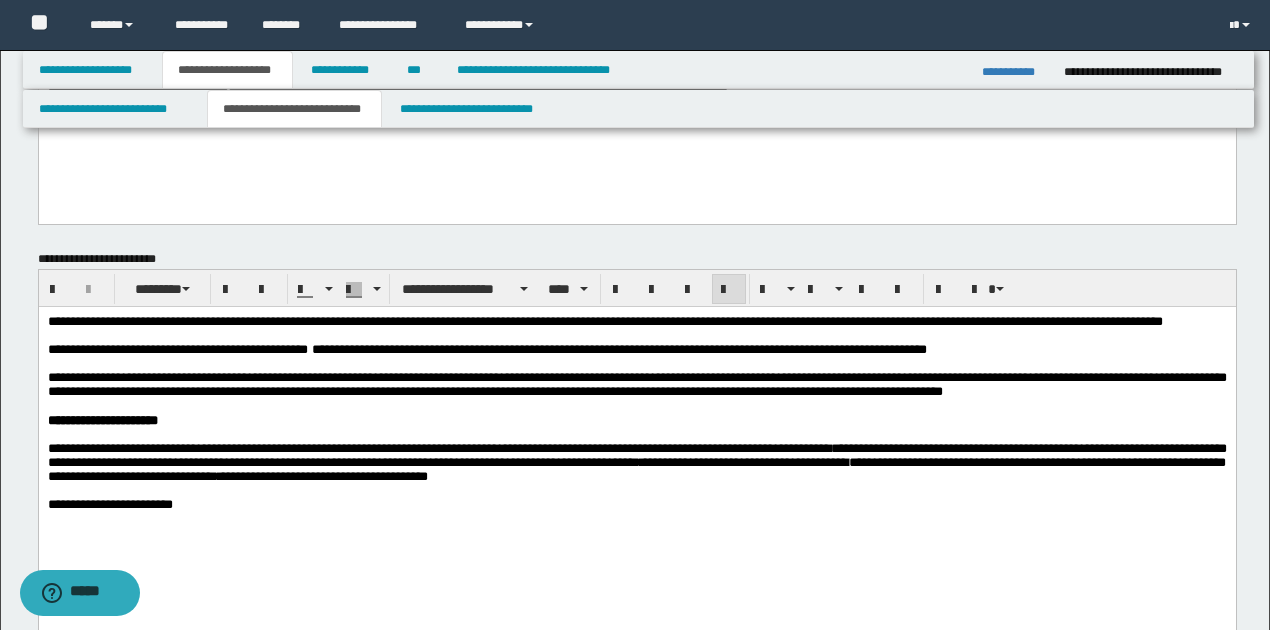 click on "**********" at bounding box center (486, 349) 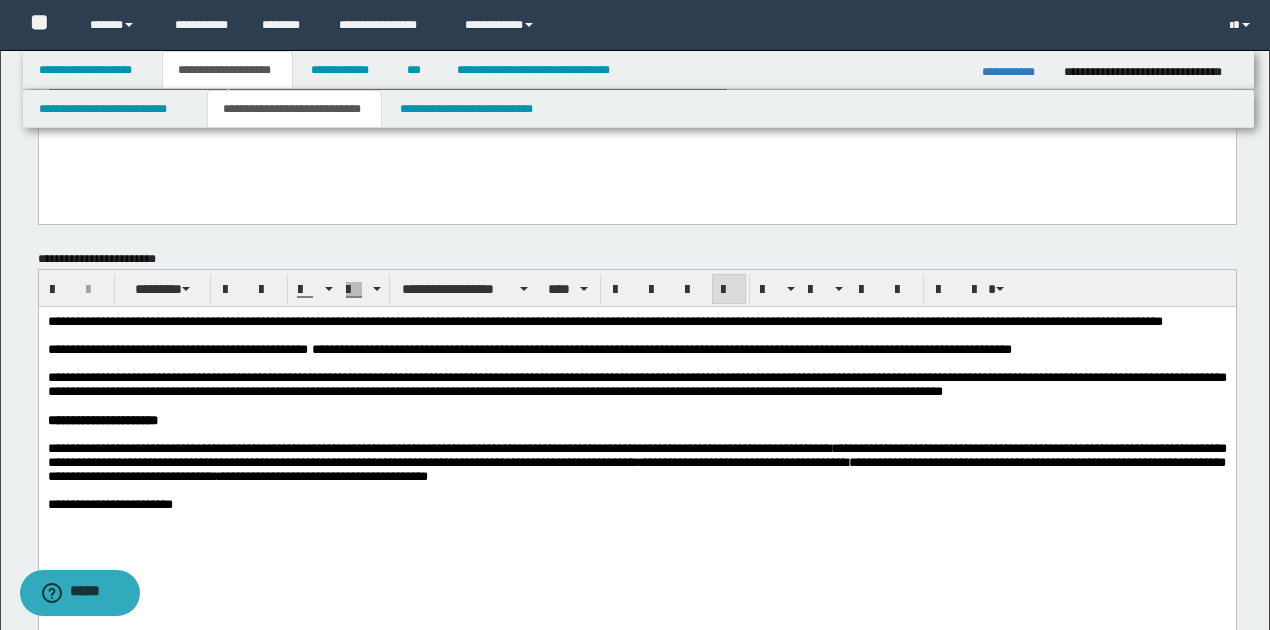 click on "**********" at bounding box center (636, 384) 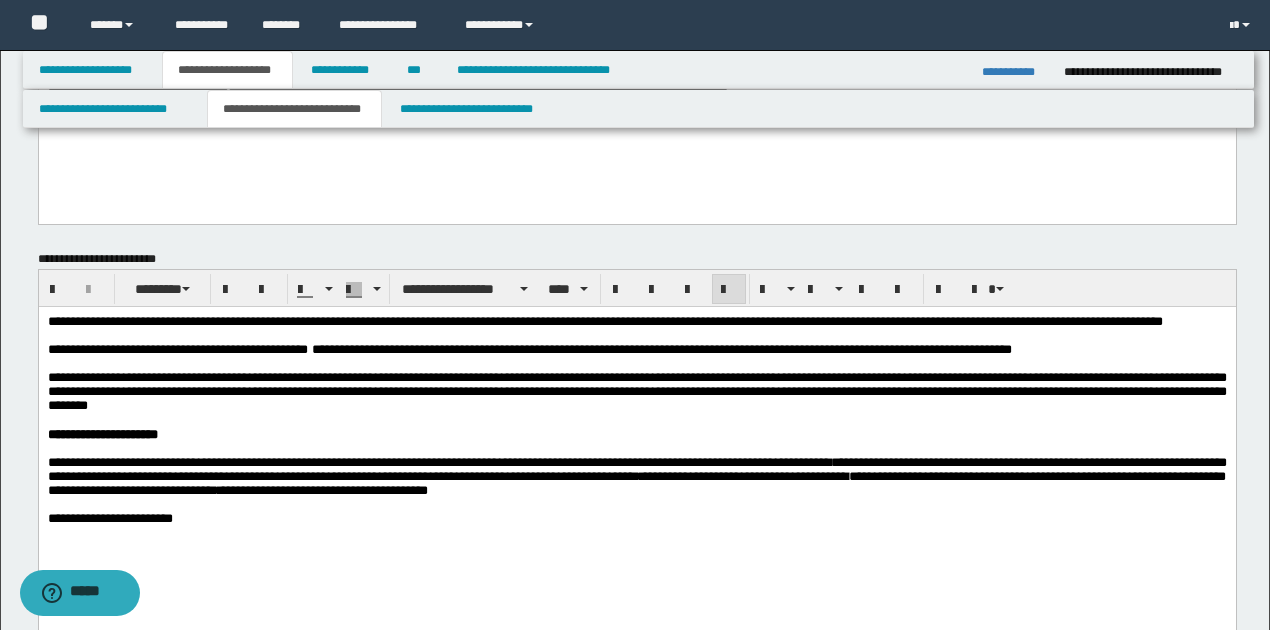 click on "**********" at bounding box center (636, 391) 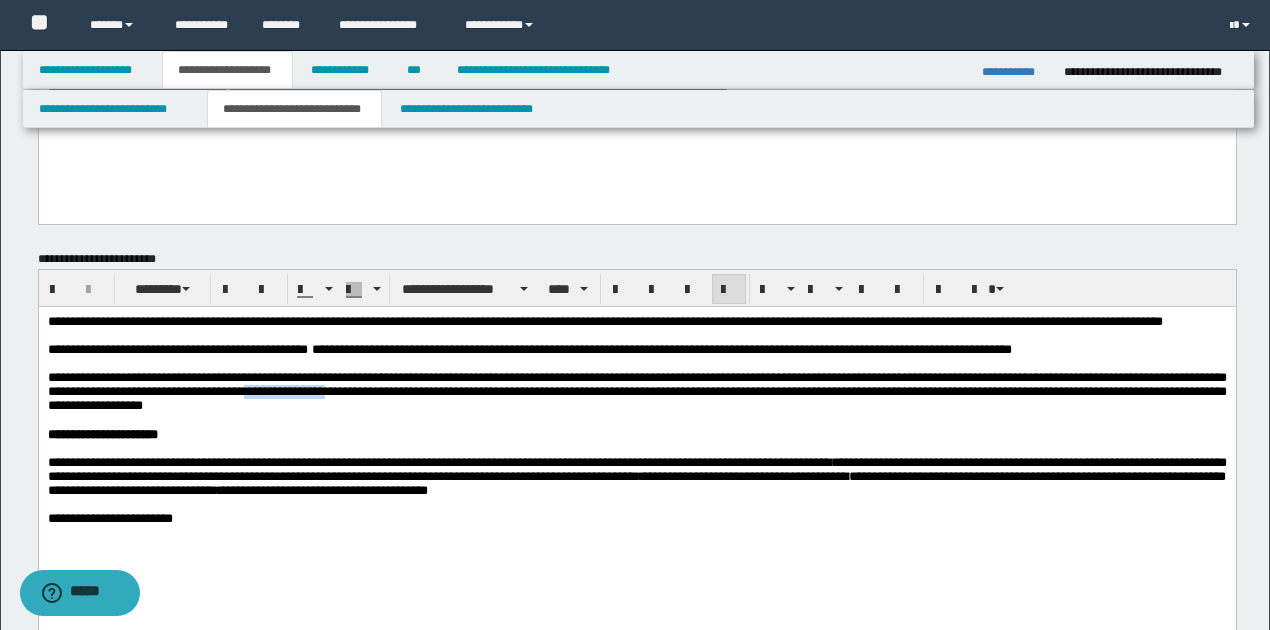 drag, startPoint x: 345, startPoint y: 416, endPoint x: 434, endPoint y: 412, distance: 89.08984 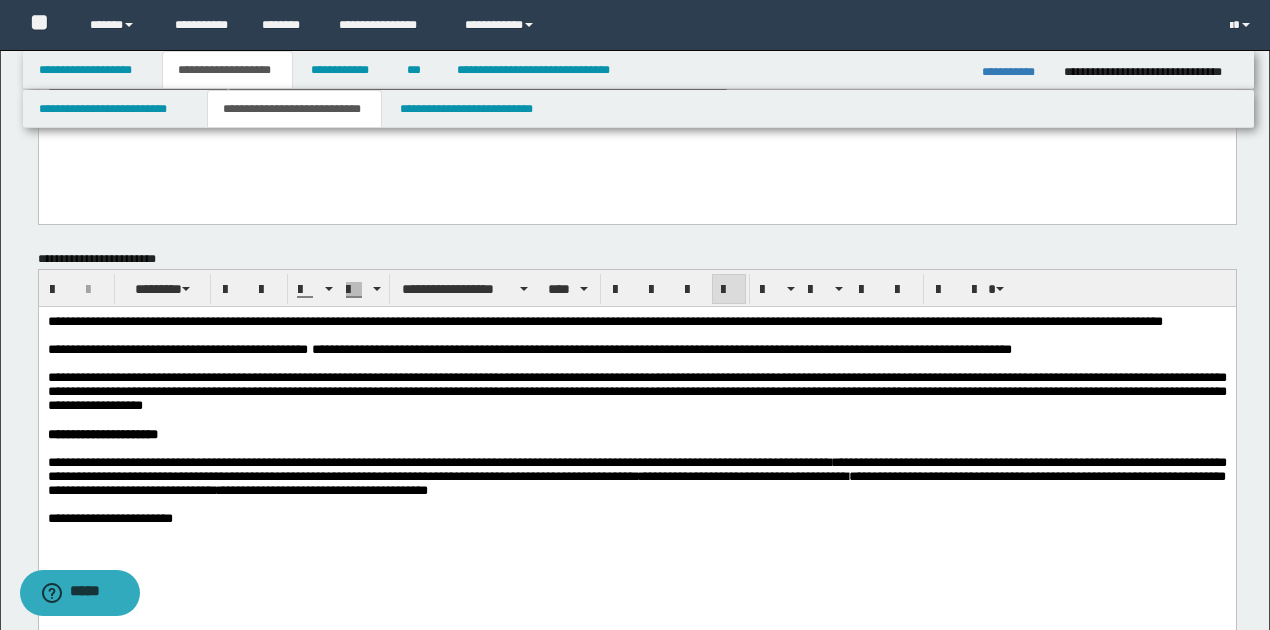 click on "**********" at bounding box center [636, 392] 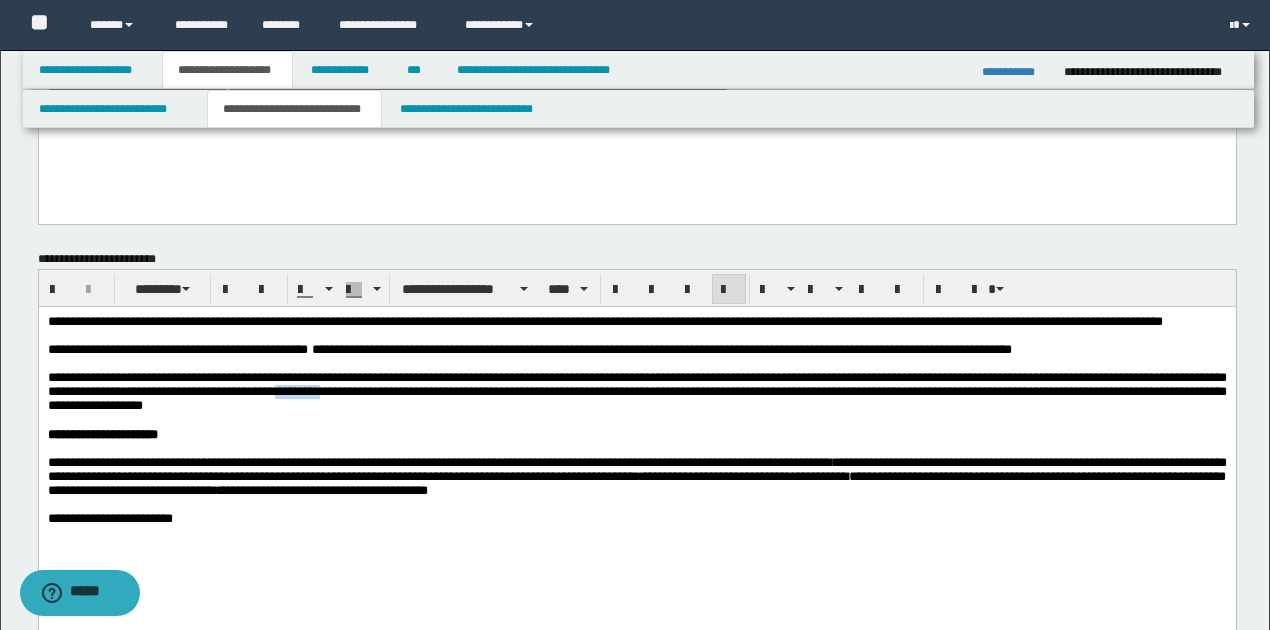 drag, startPoint x: 382, startPoint y: 416, endPoint x: 426, endPoint y: 417, distance: 44.011364 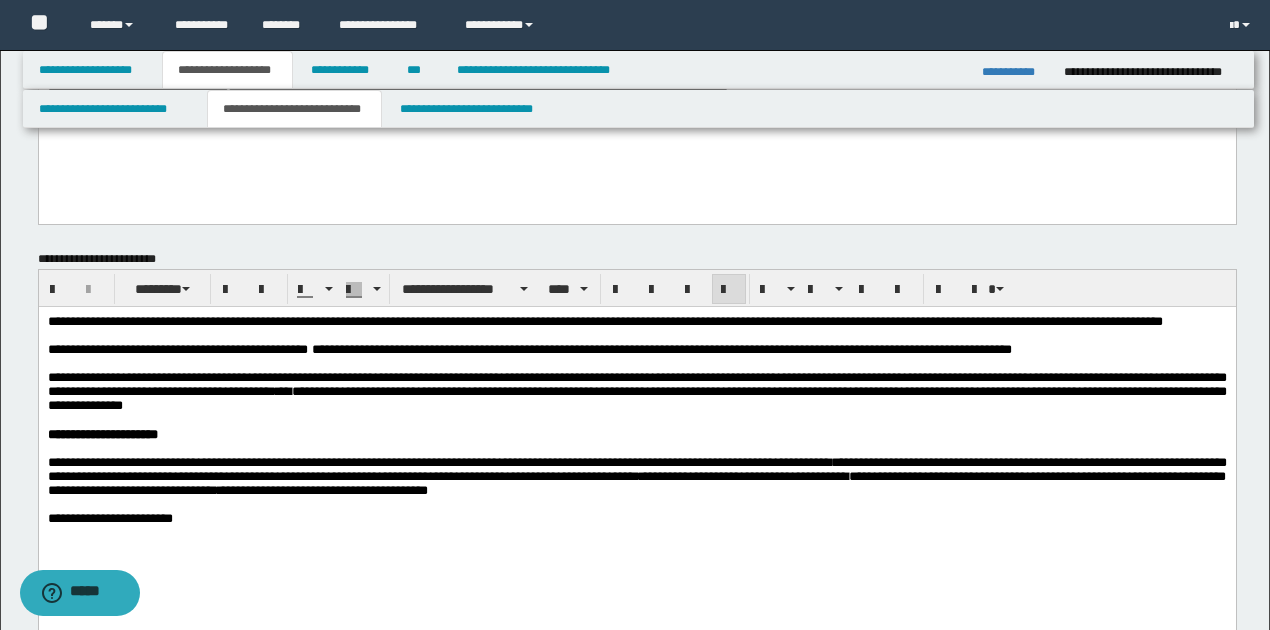 click on "**********" at bounding box center [636, 391] 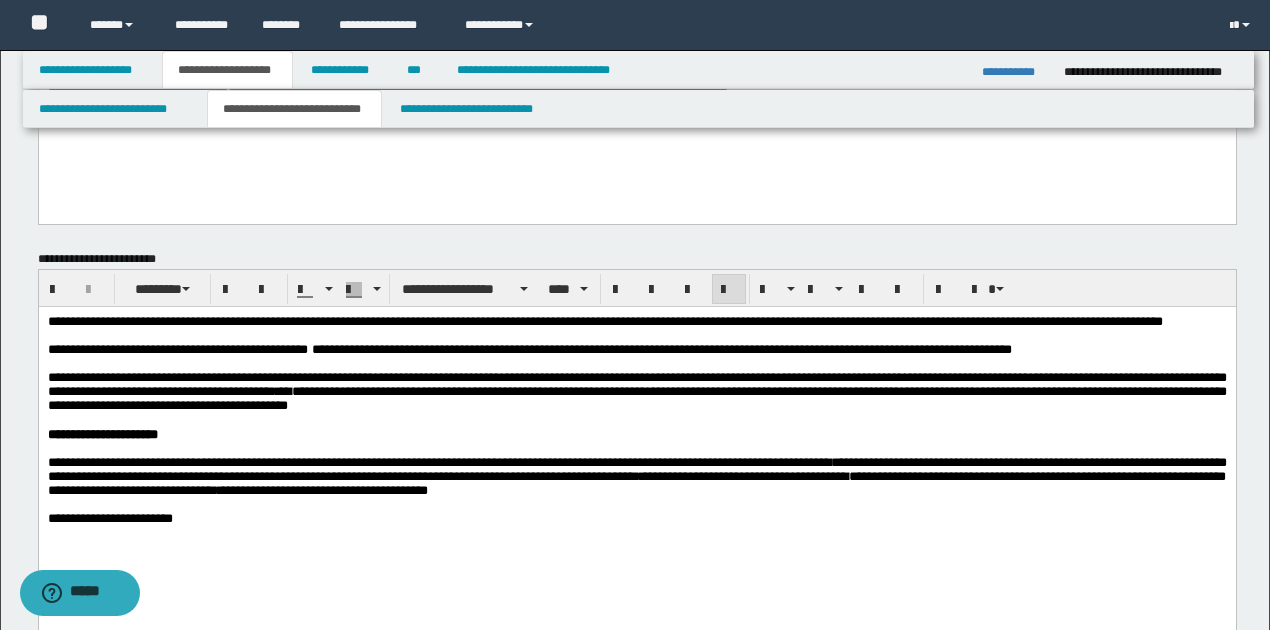 click on "**********" at bounding box center (636, 391) 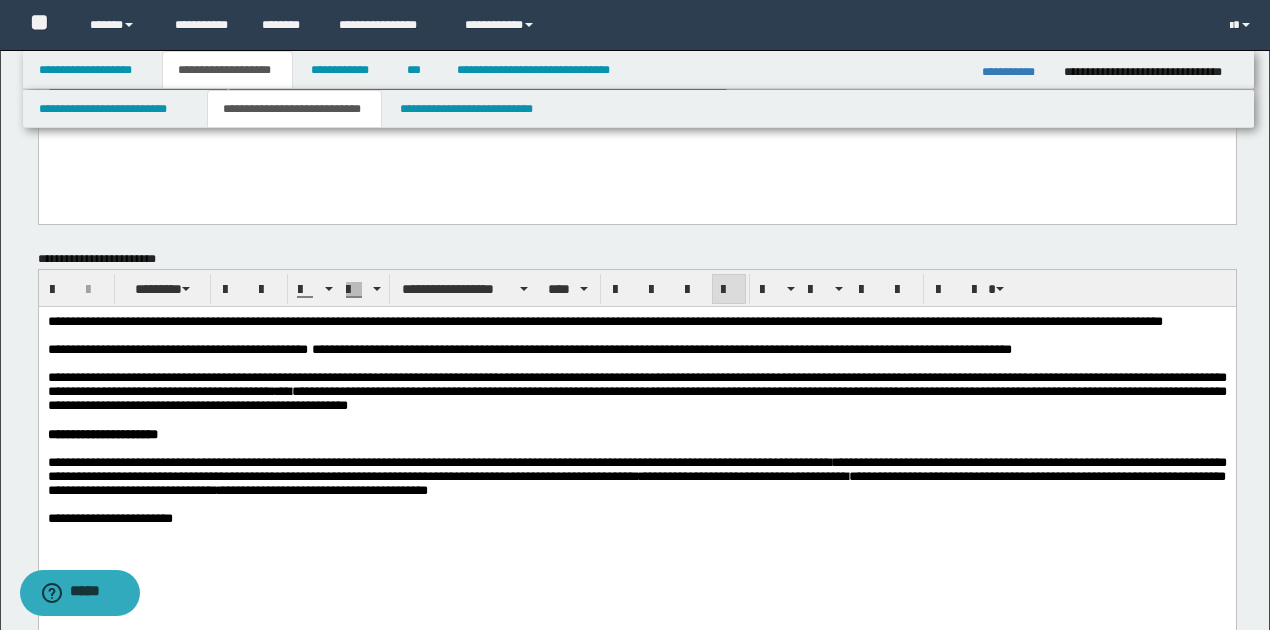 click on "**********" at bounding box center (636, 391) 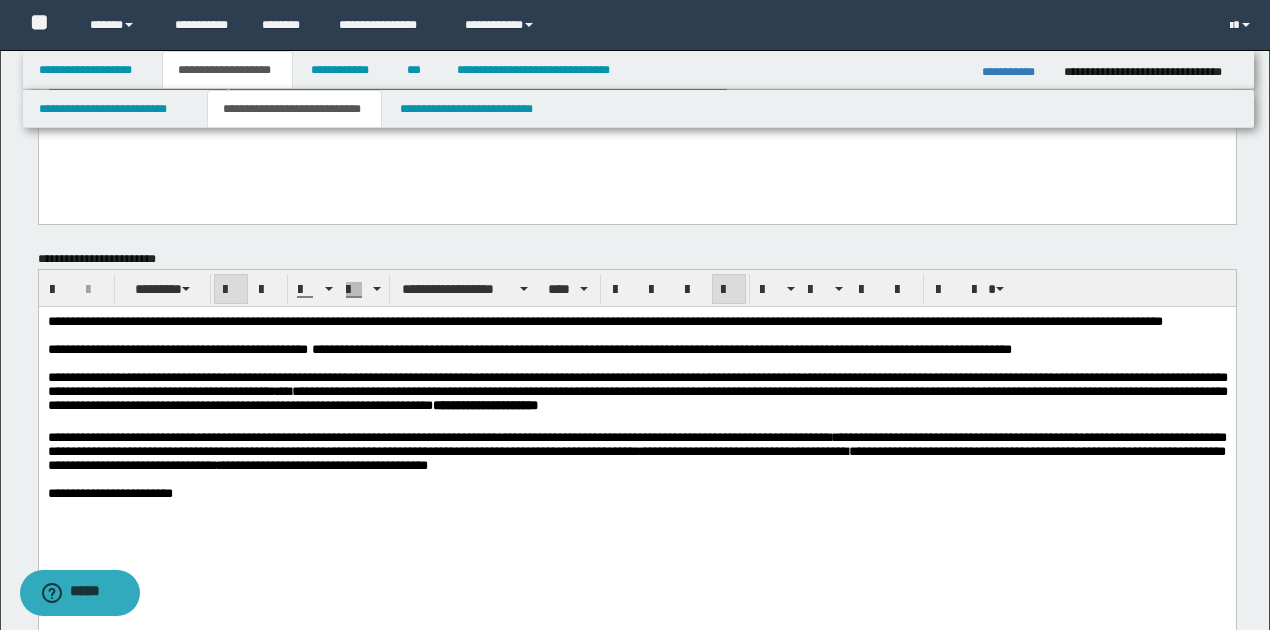 click on "**********" at bounding box center (637, 394) 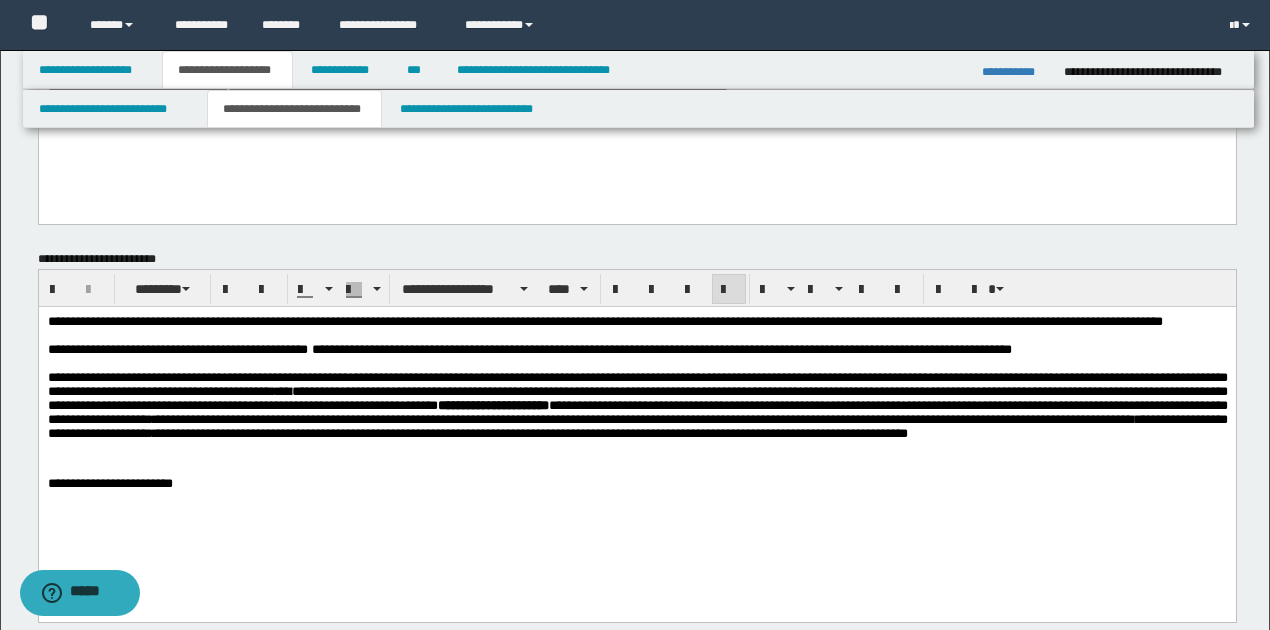click on "**********" at bounding box center (802, 433) 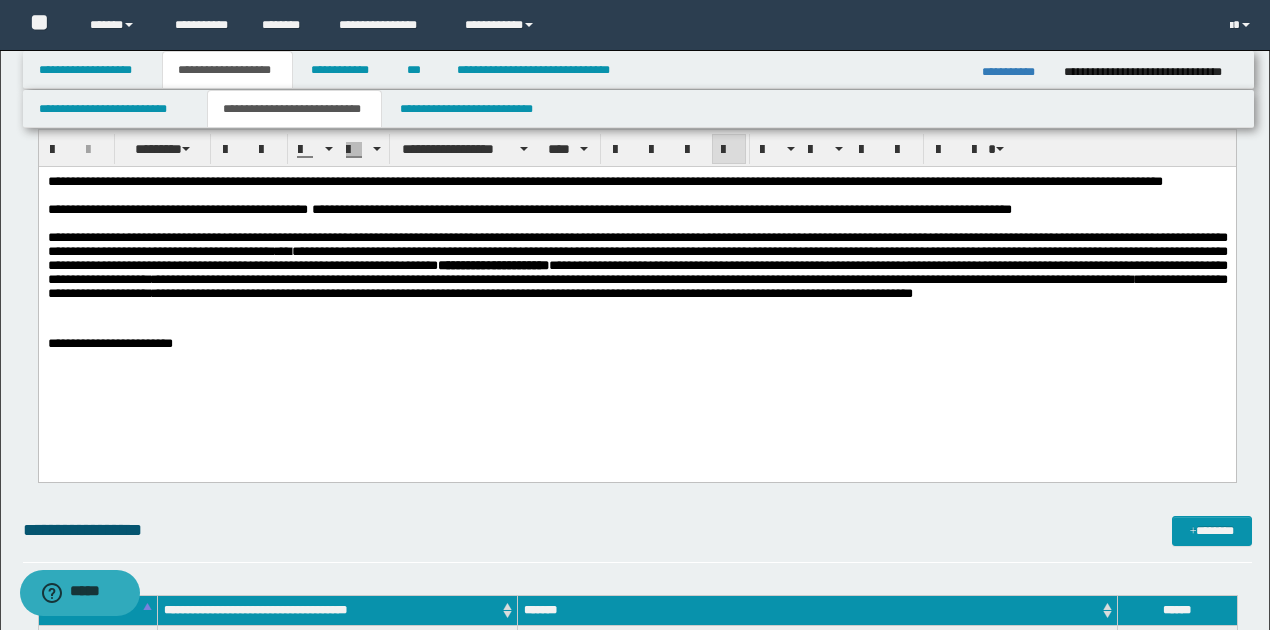 scroll, scrollTop: 333, scrollLeft: 0, axis: vertical 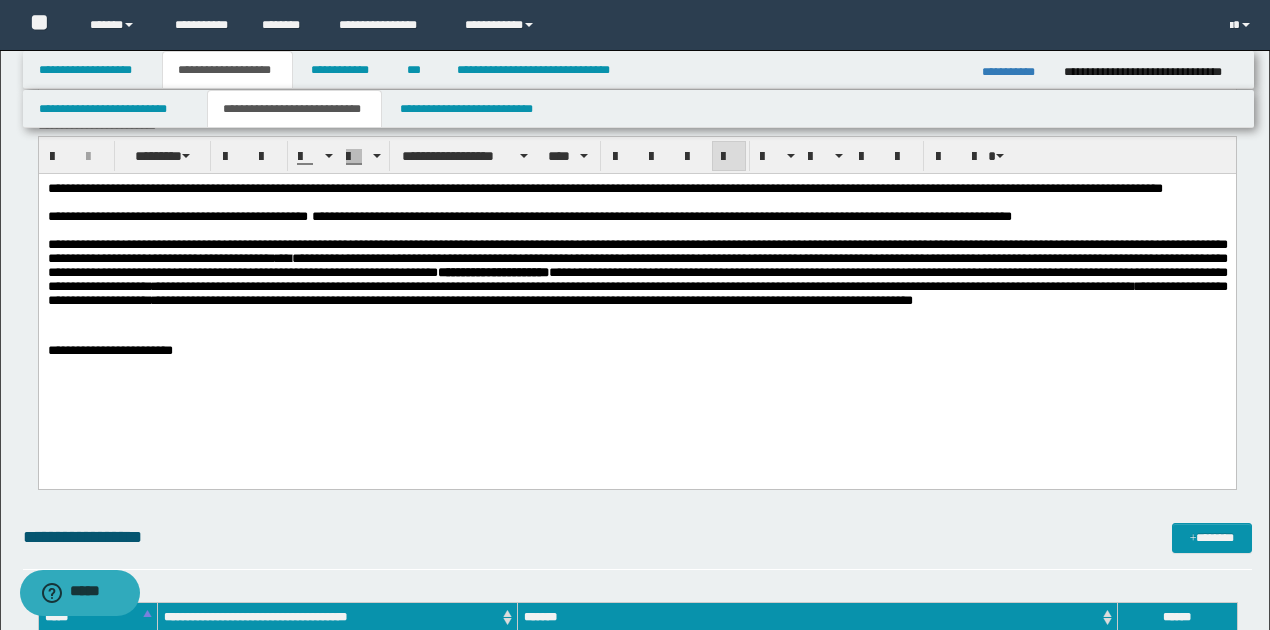click on "**********" at bounding box center (637, 284) 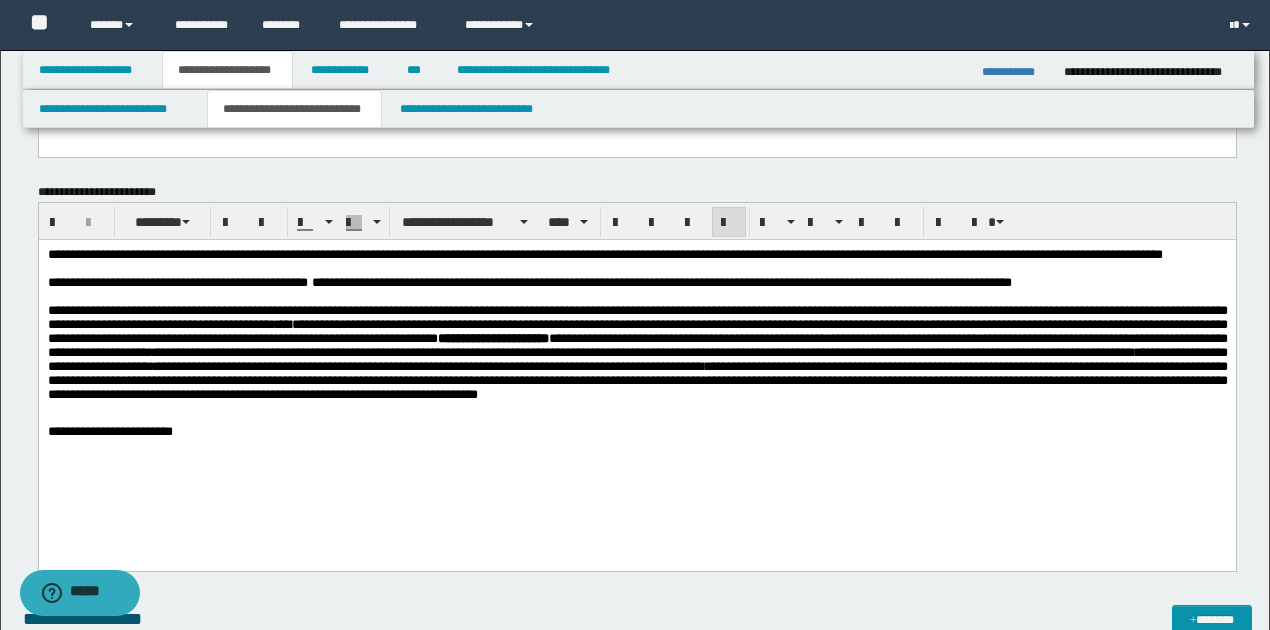 scroll, scrollTop: 266, scrollLeft: 0, axis: vertical 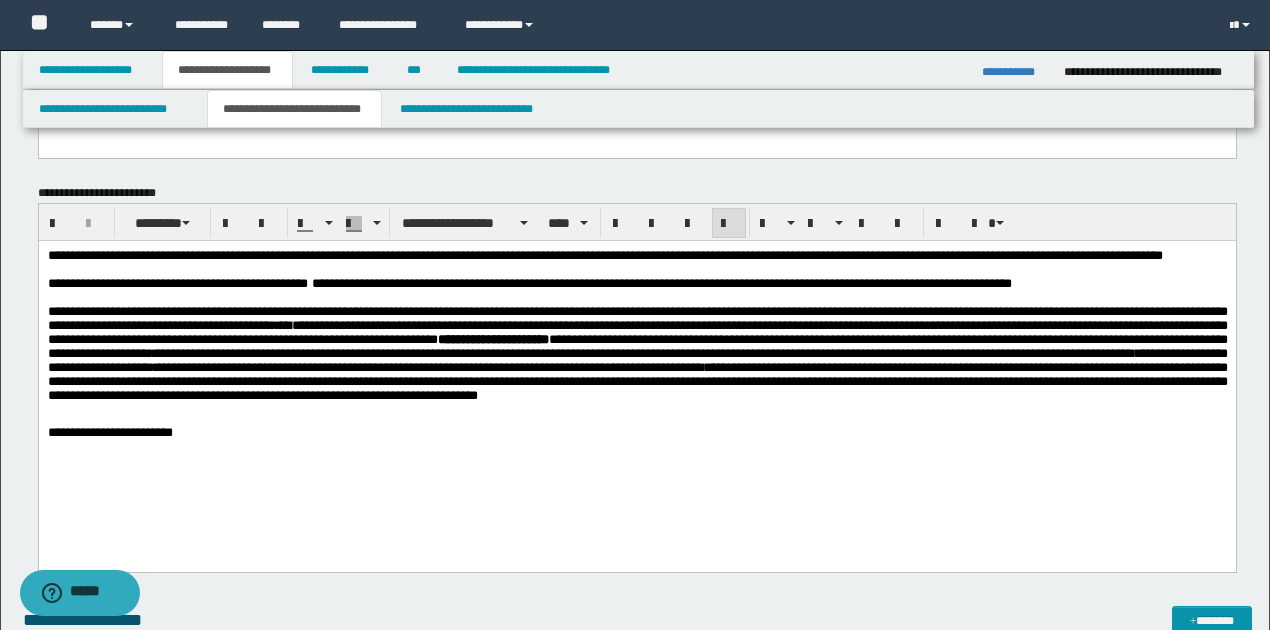 click on "**********" at bounding box center [636, 433] 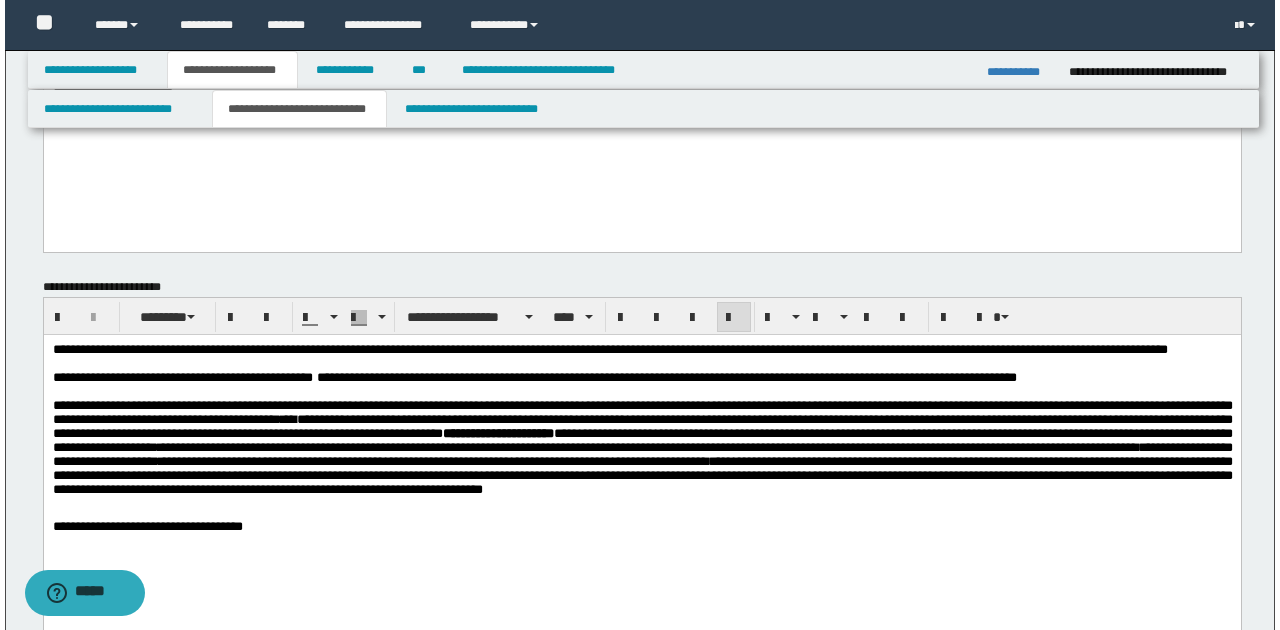 scroll, scrollTop: 0, scrollLeft: 0, axis: both 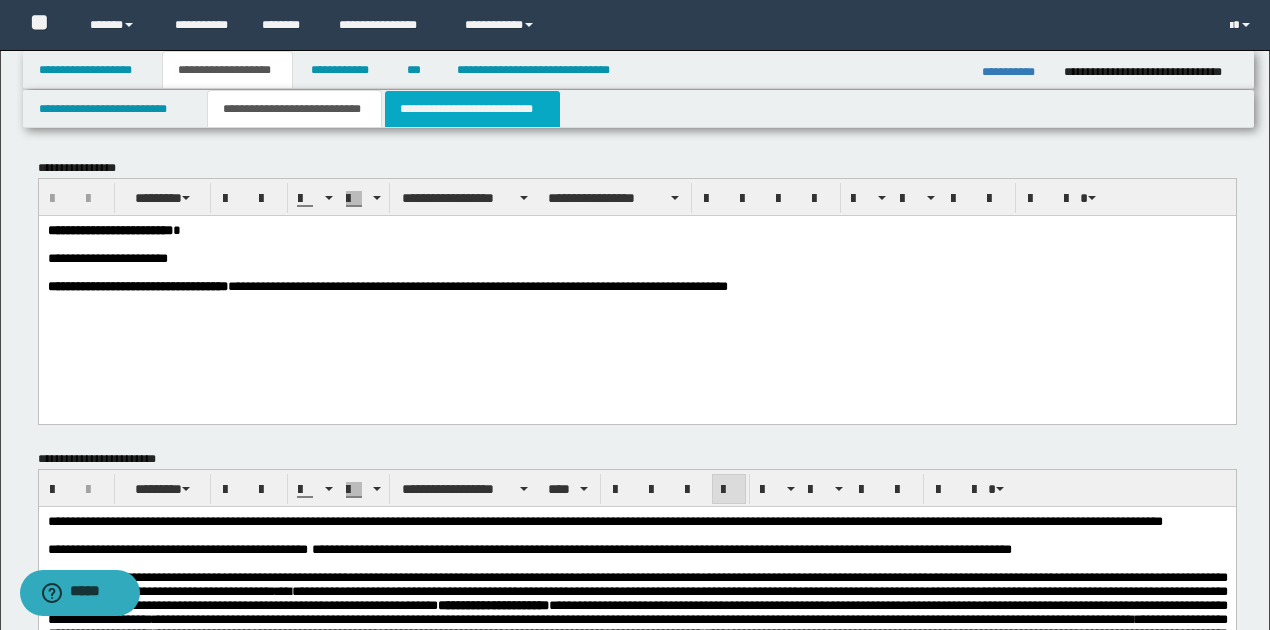 click on "**********" at bounding box center [472, 109] 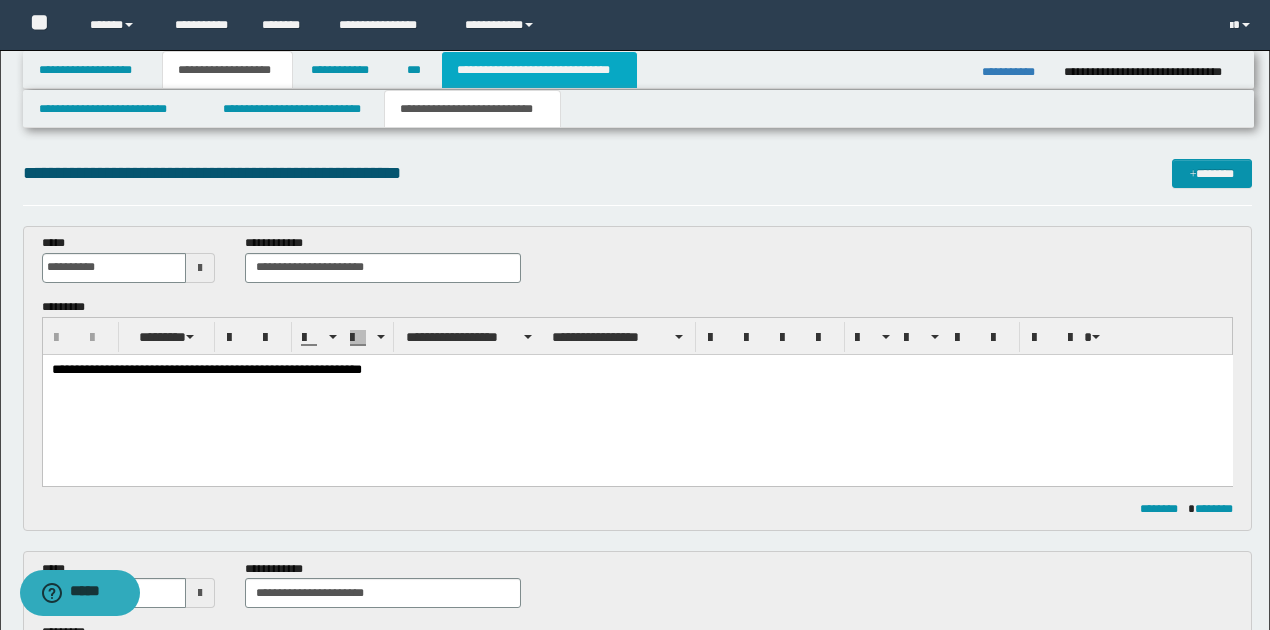 scroll, scrollTop: 0, scrollLeft: 0, axis: both 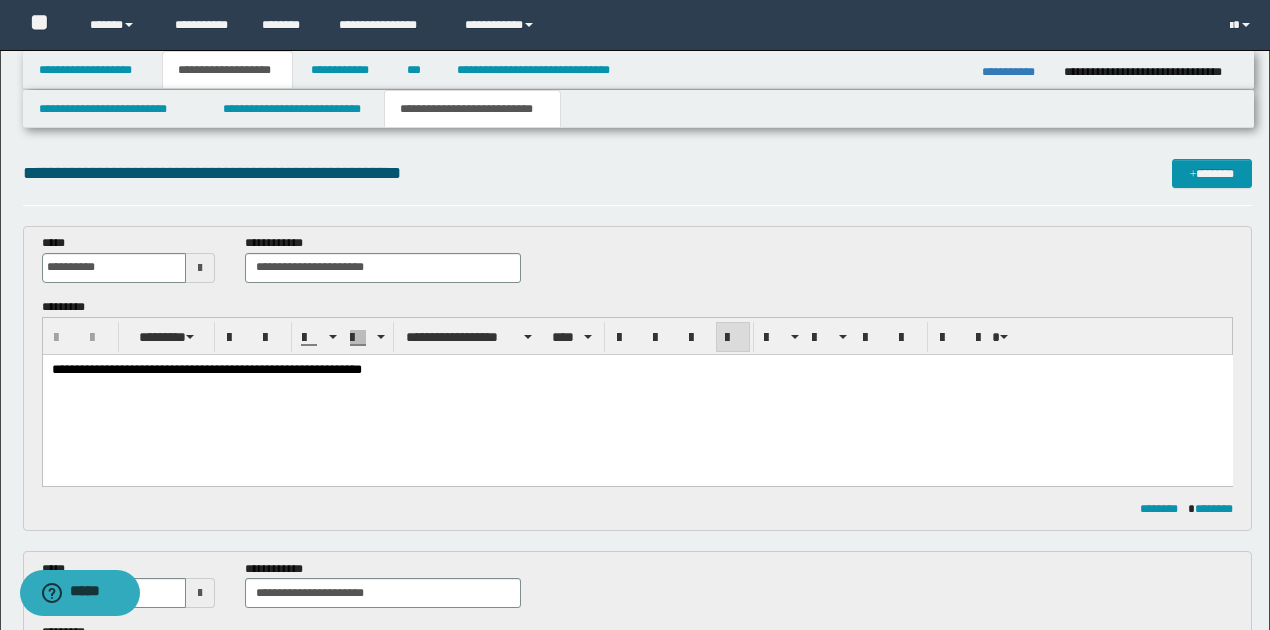 click on "**********" at bounding box center (206, 368) 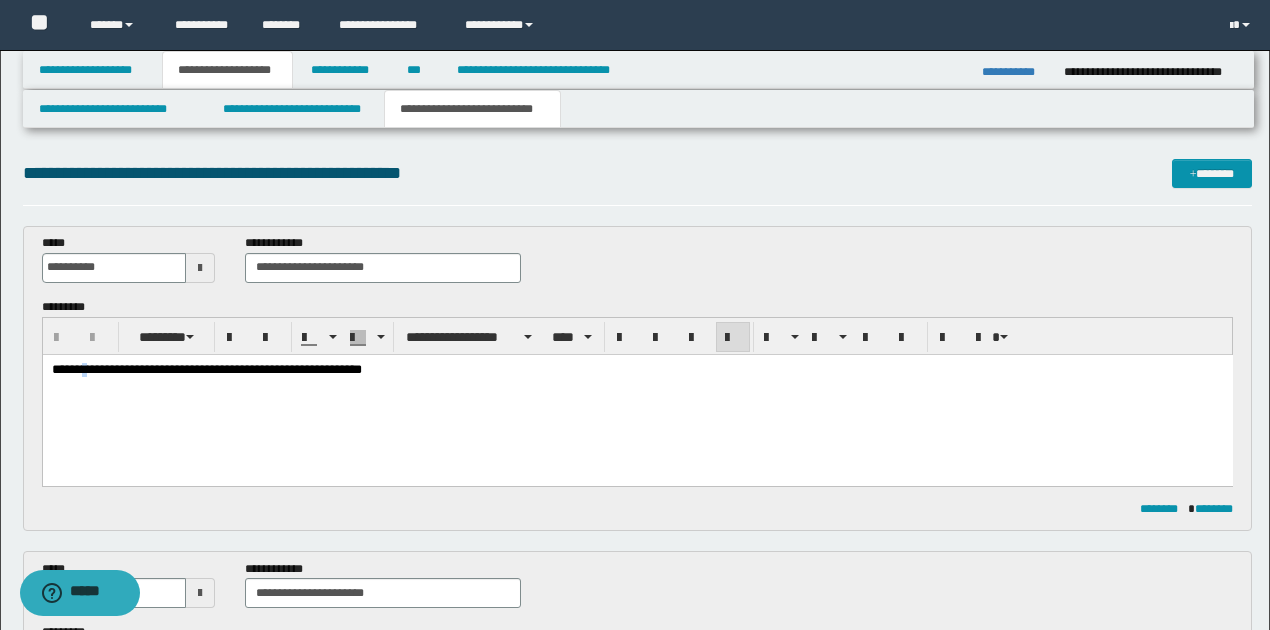 type 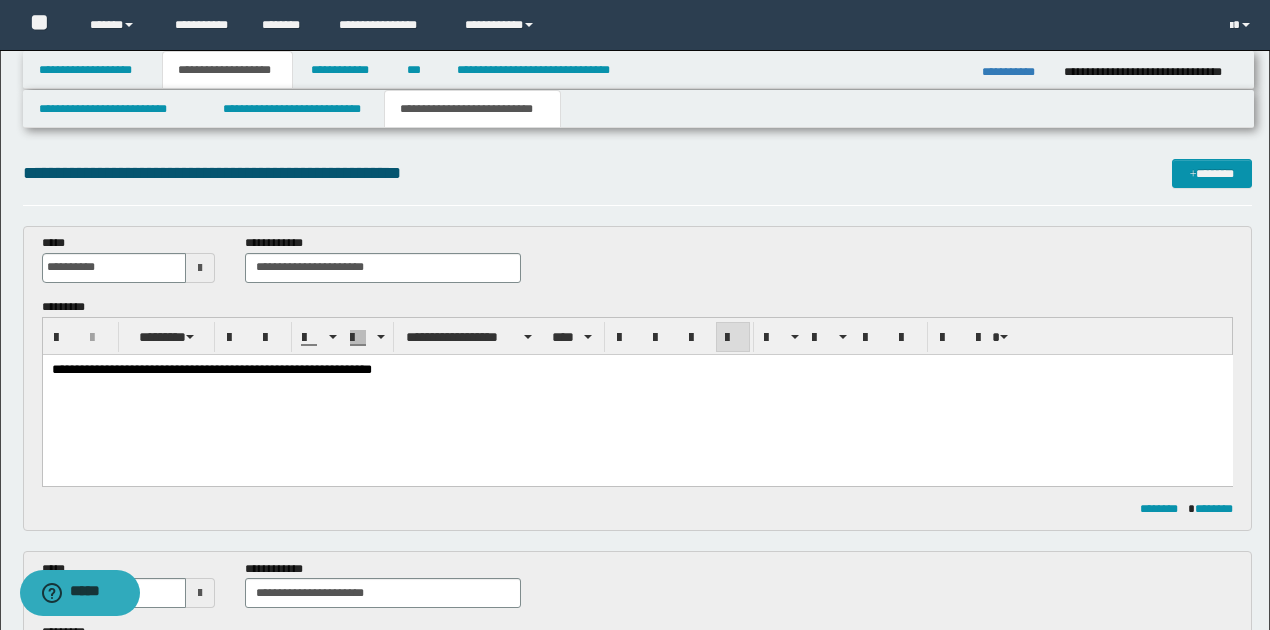 click on "**********" at bounding box center (211, 368) 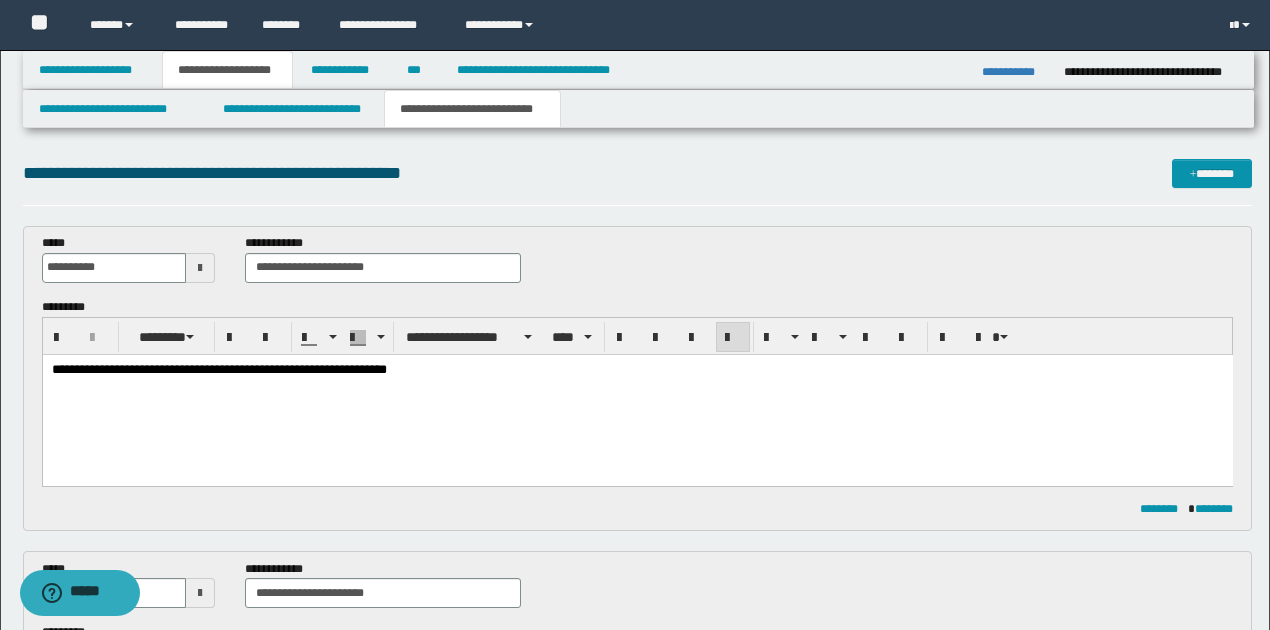 click on "**********" at bounding box center [218, 368] 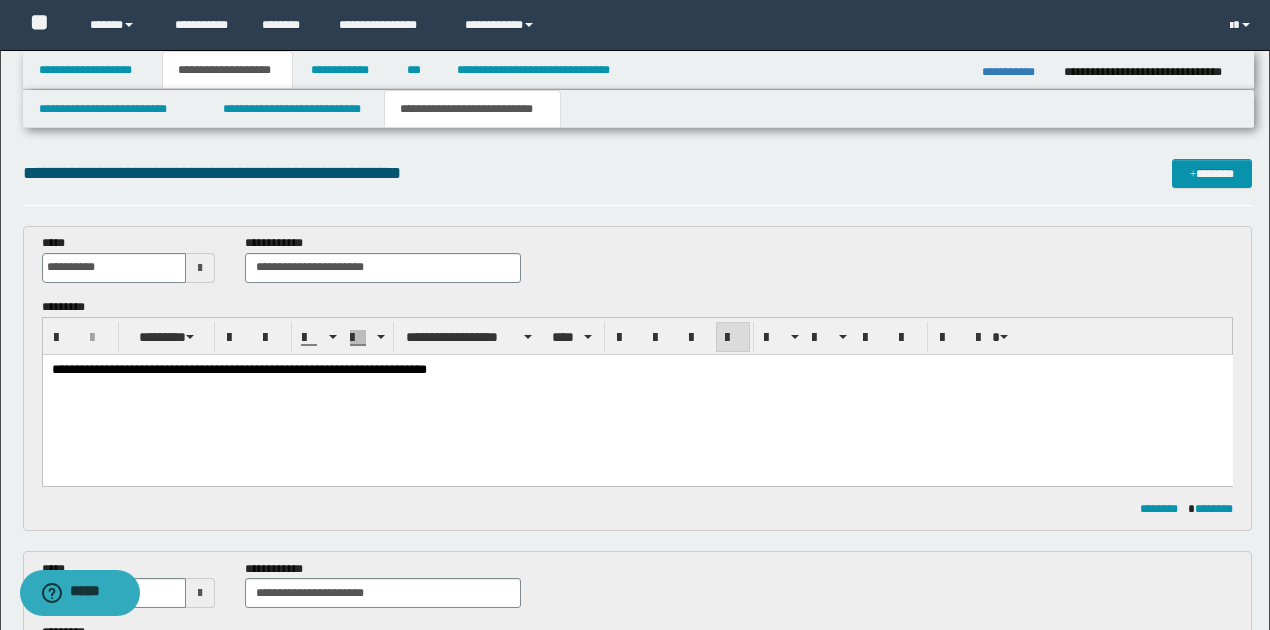 click on "**********" at bounding box center [637, 369] 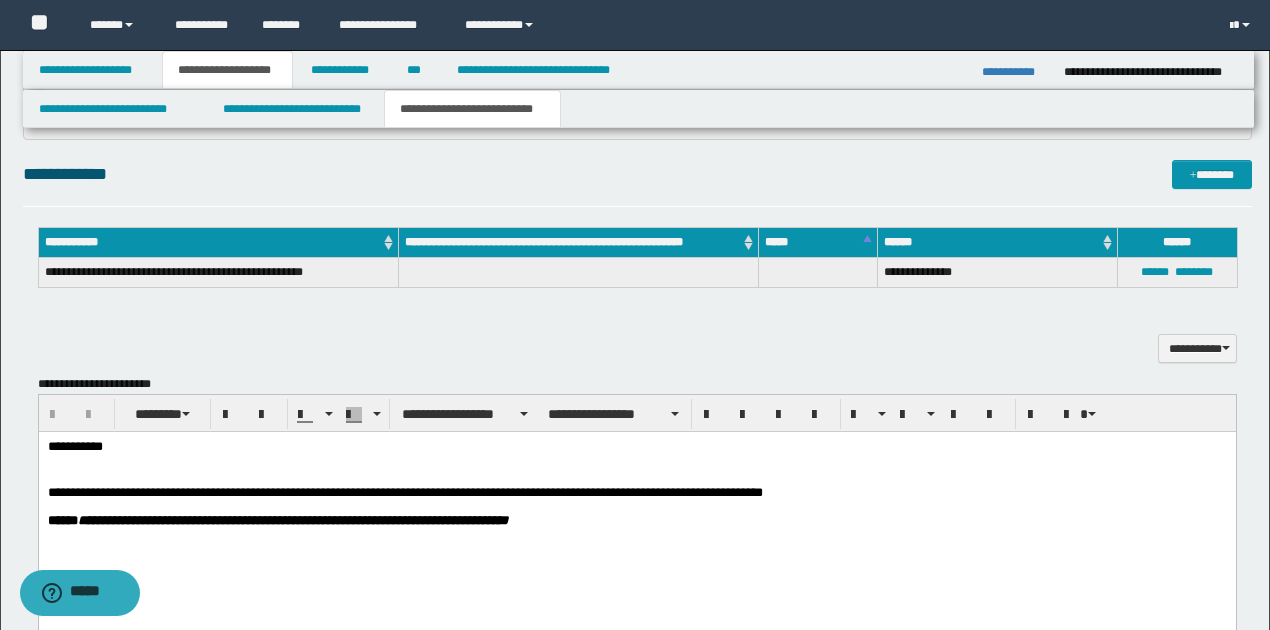 scroll, scrollTop: 933, scrollLeft: 0, axis: vertical 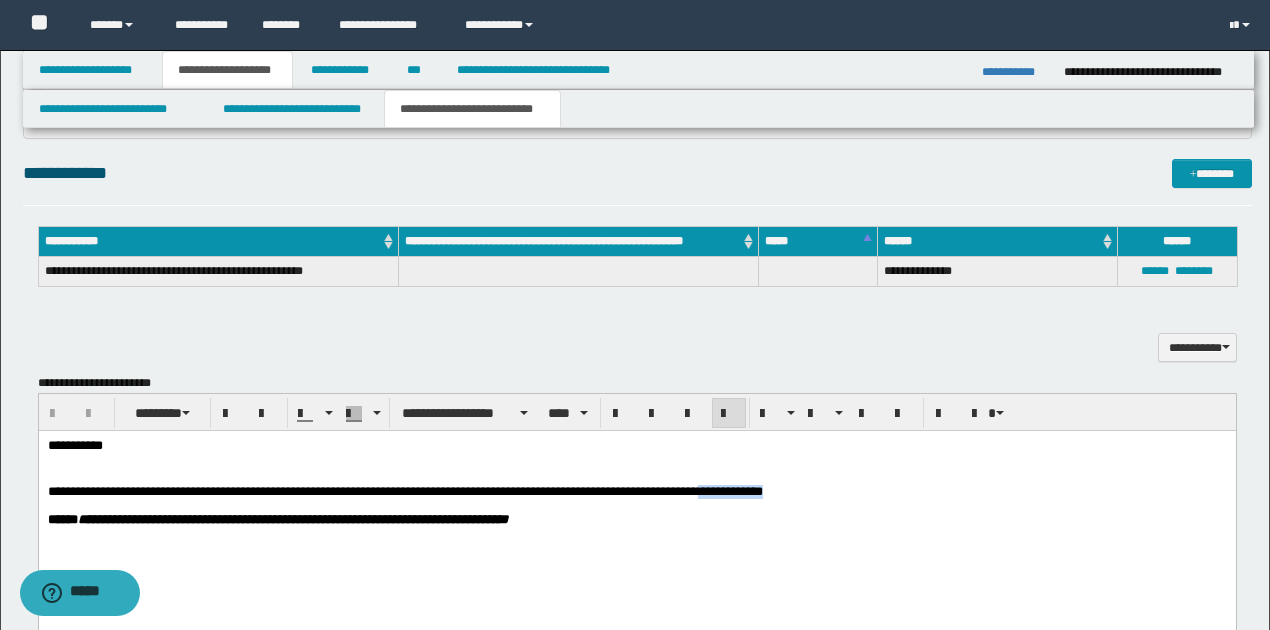 drag, startPoint x: 736, startPoint y: 492, endPoint x: 835, endPoint y: 484, distance: 99.32271 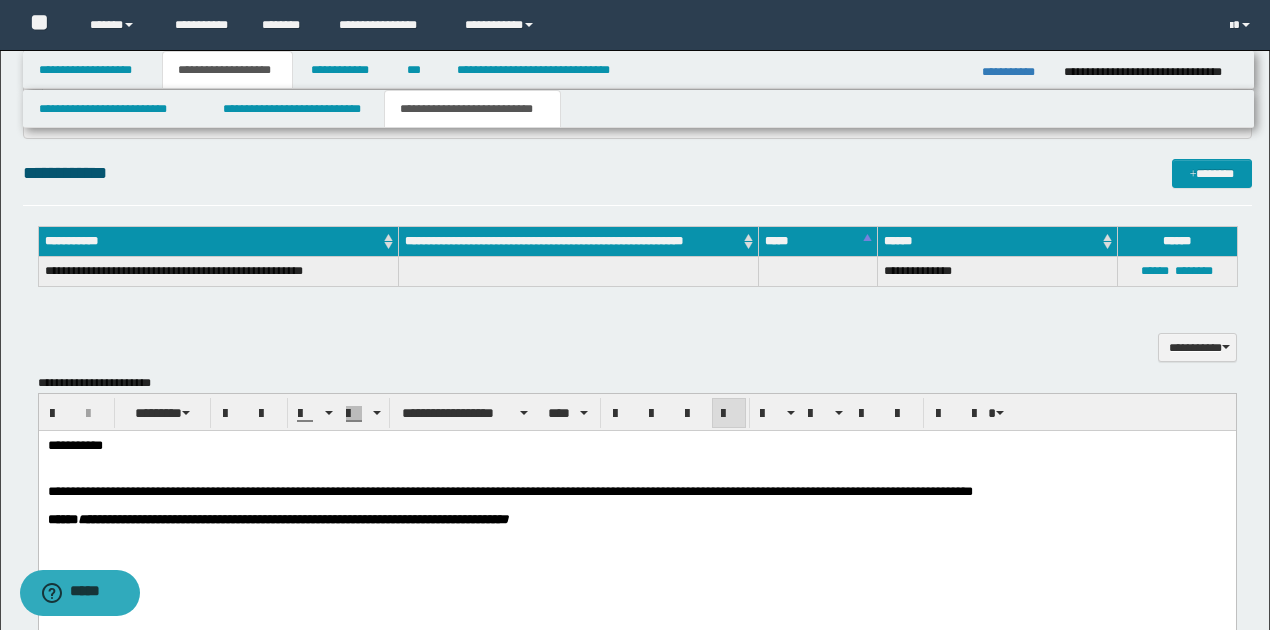 click on "**********" at bounding box center (509, 490) 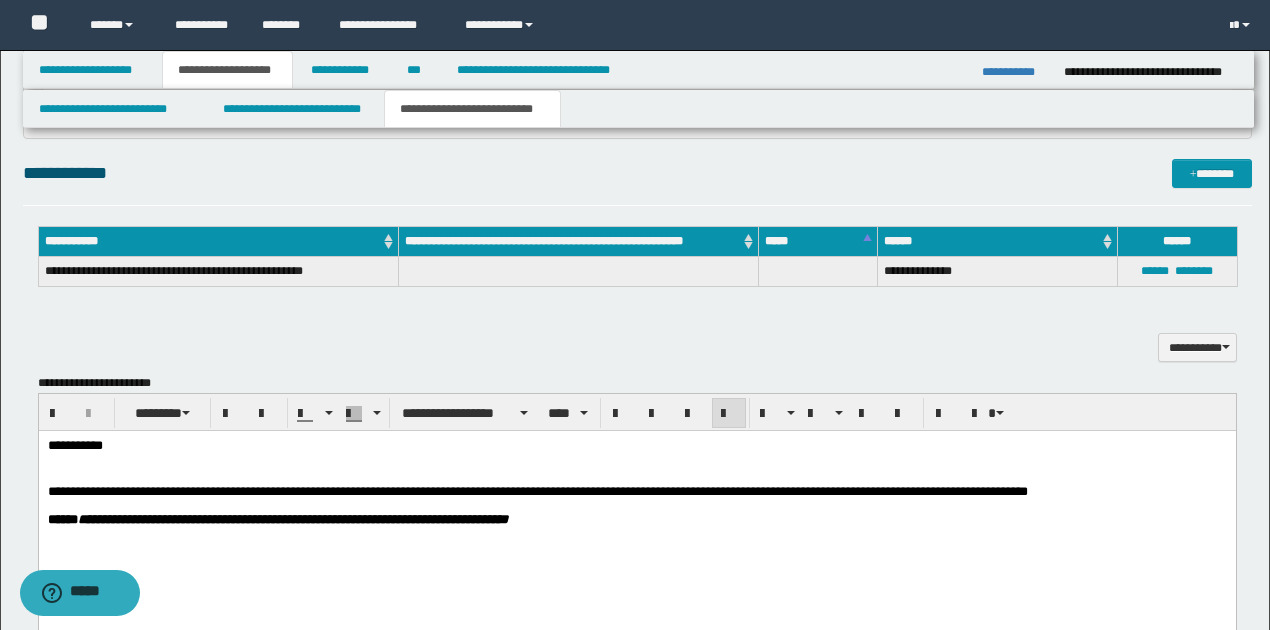 click on "**********" at bounding box center (537, 490) 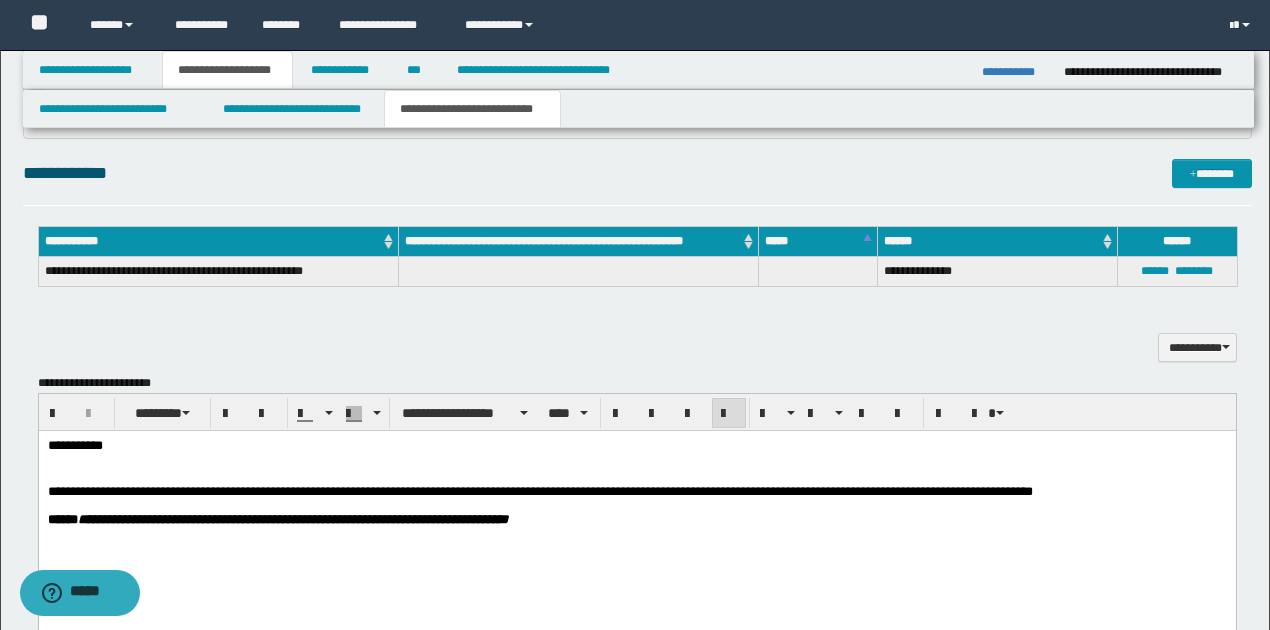 click on "**********" at bounding box center (539, 490) 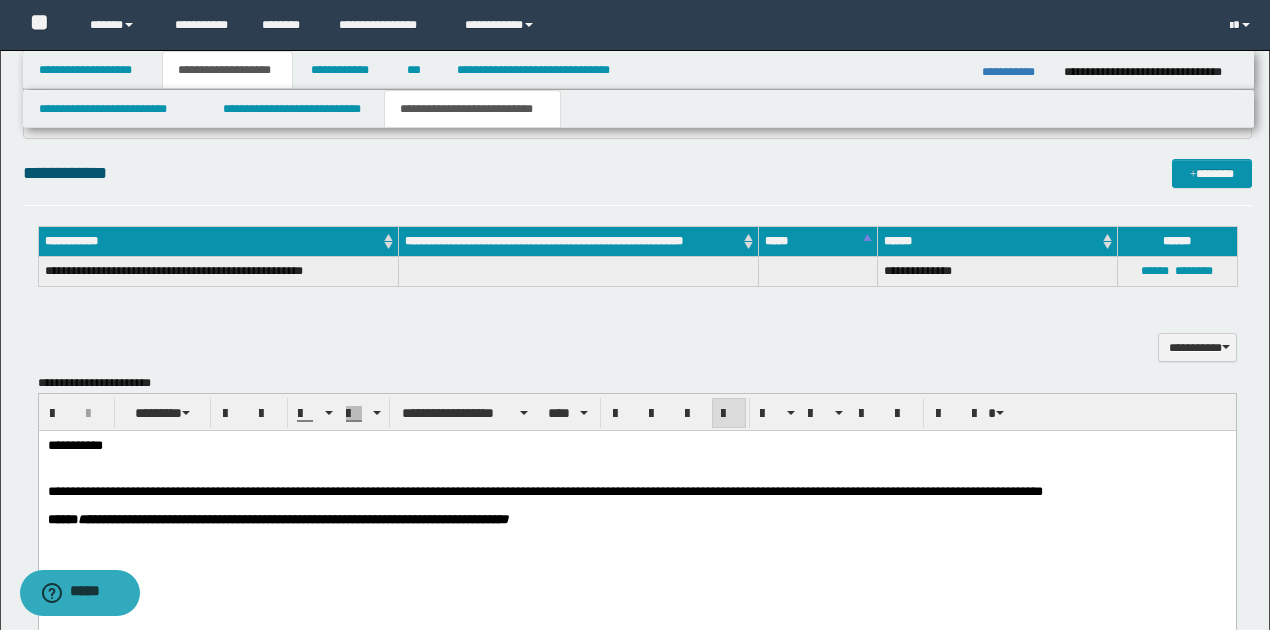 click on "**********" at bounding box center (544, 490) 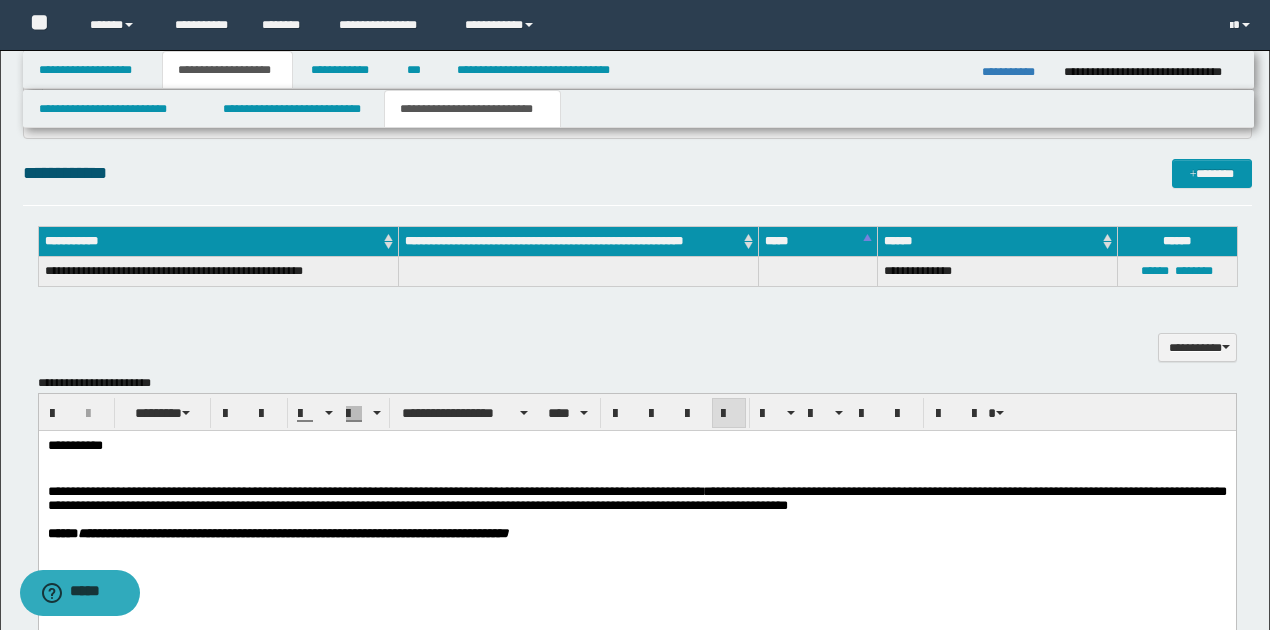 click on "**********" at bounding box center (636, 497) 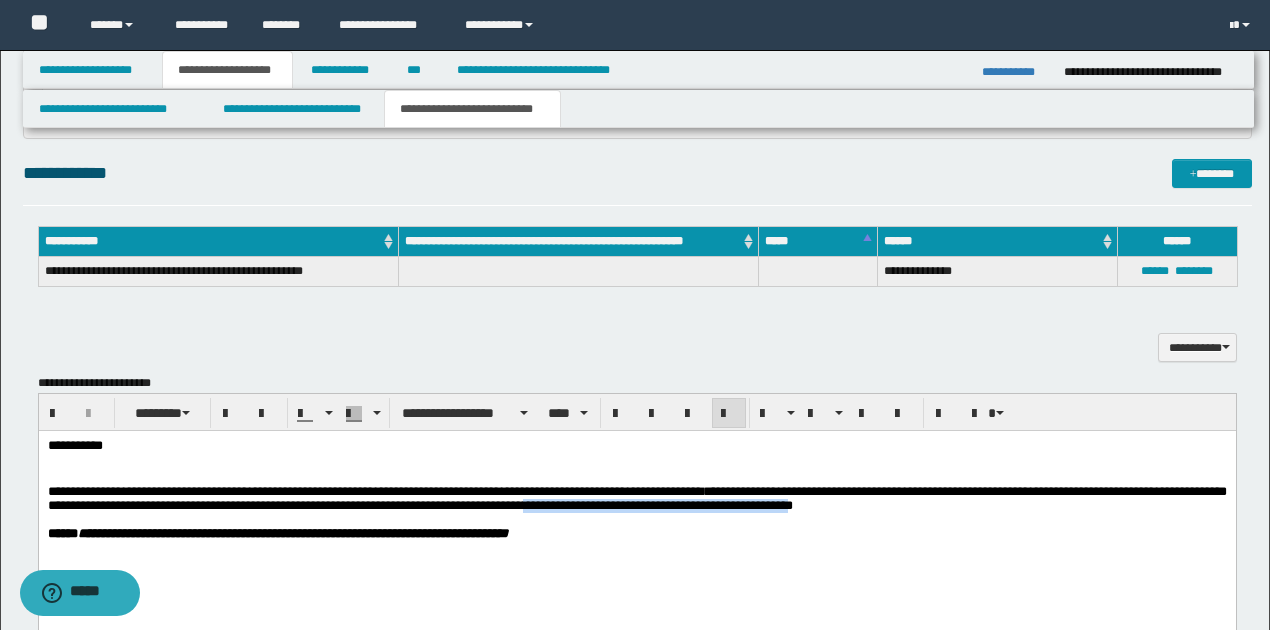 drag, startPoint x: 656, startPoint y: 507, endPoint x: 1051, endPoint y: 509, distance: 395.00507 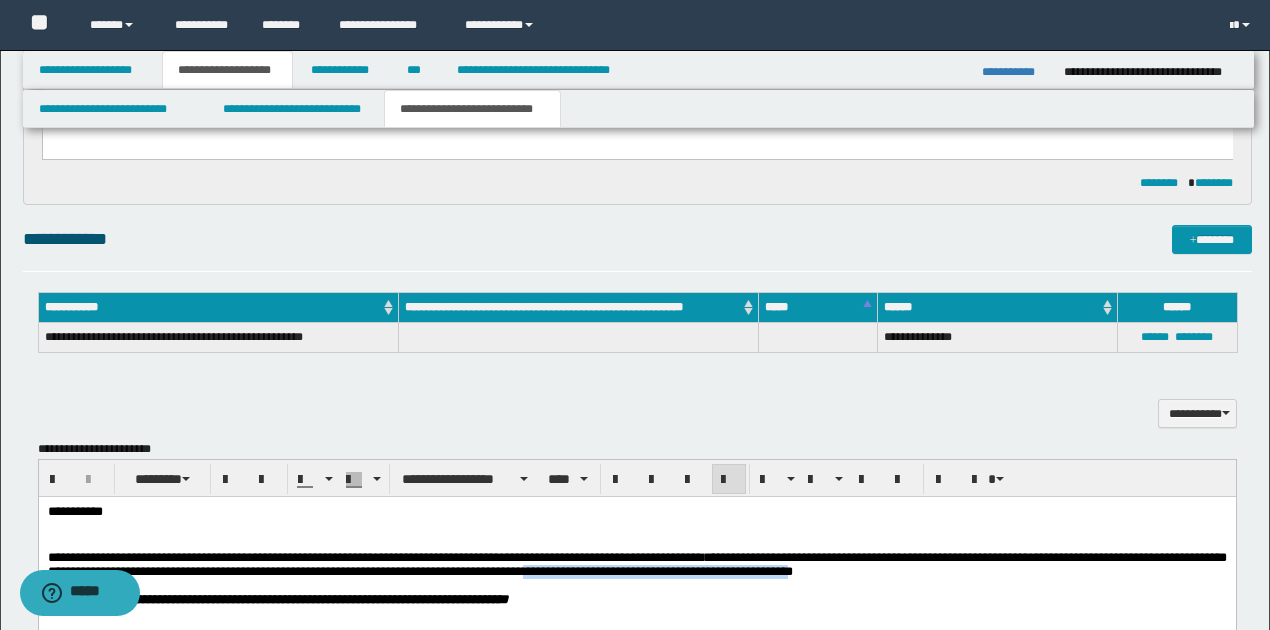 scroll, scrollTop: 866, scrollLeft: 0, axis: vertical 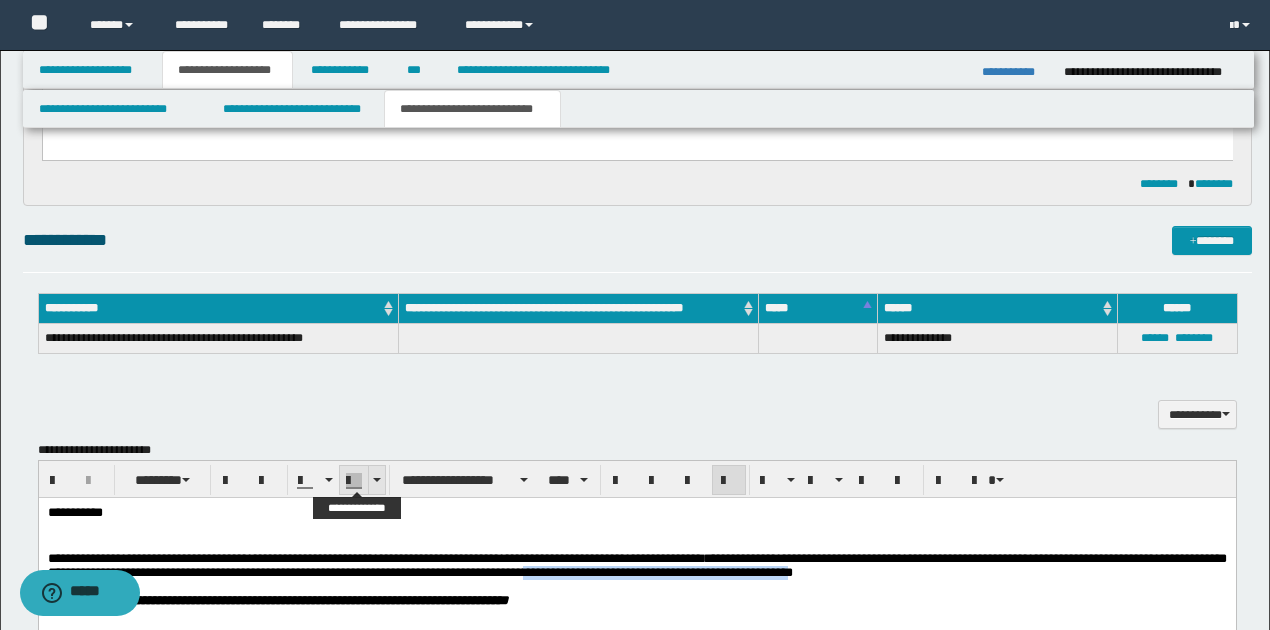 click at bounding box center [376, 480] 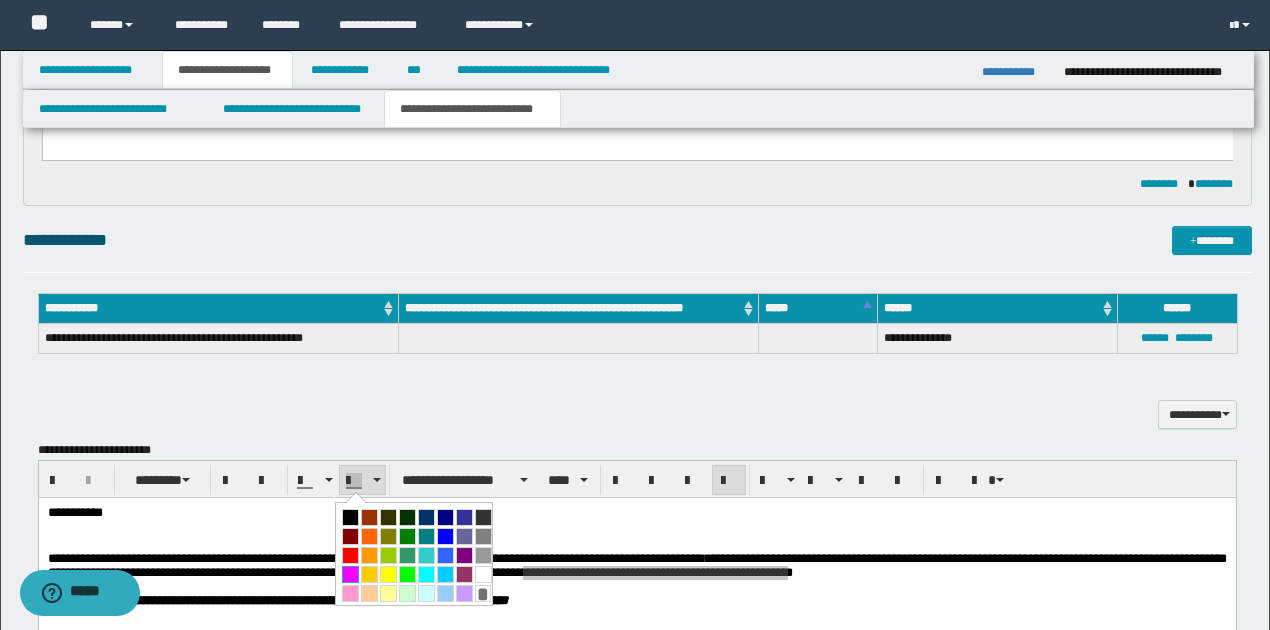 click at bounding box center (350, 574) 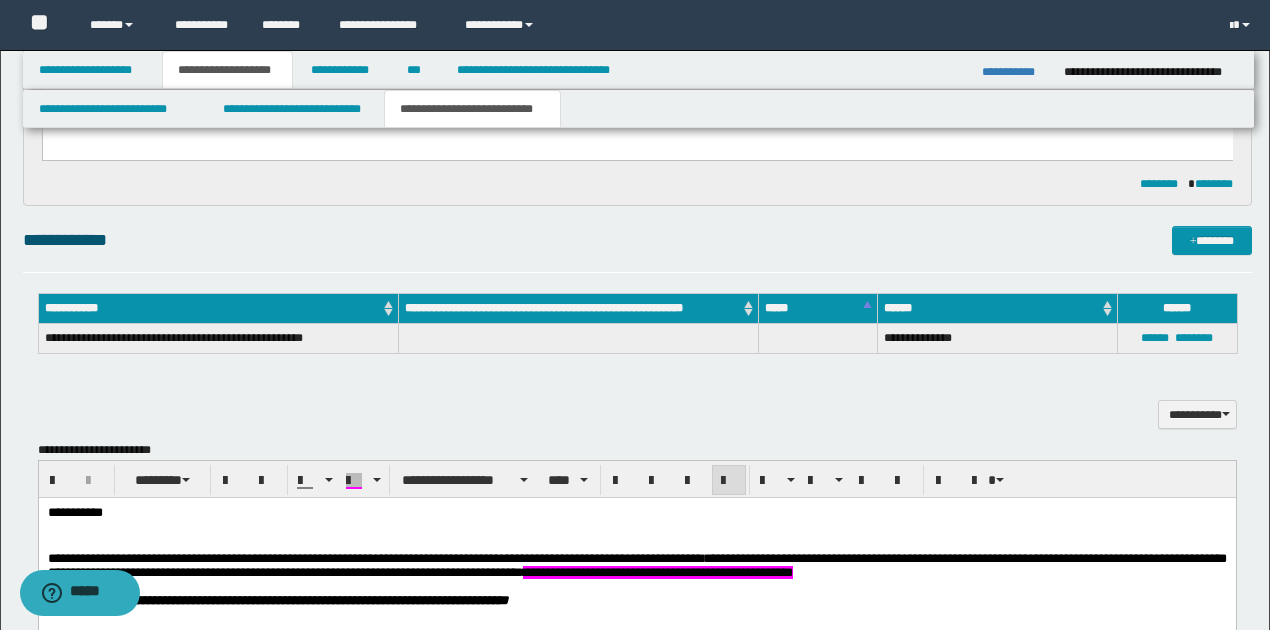 click on "**********" at bounding box center (636, 565) 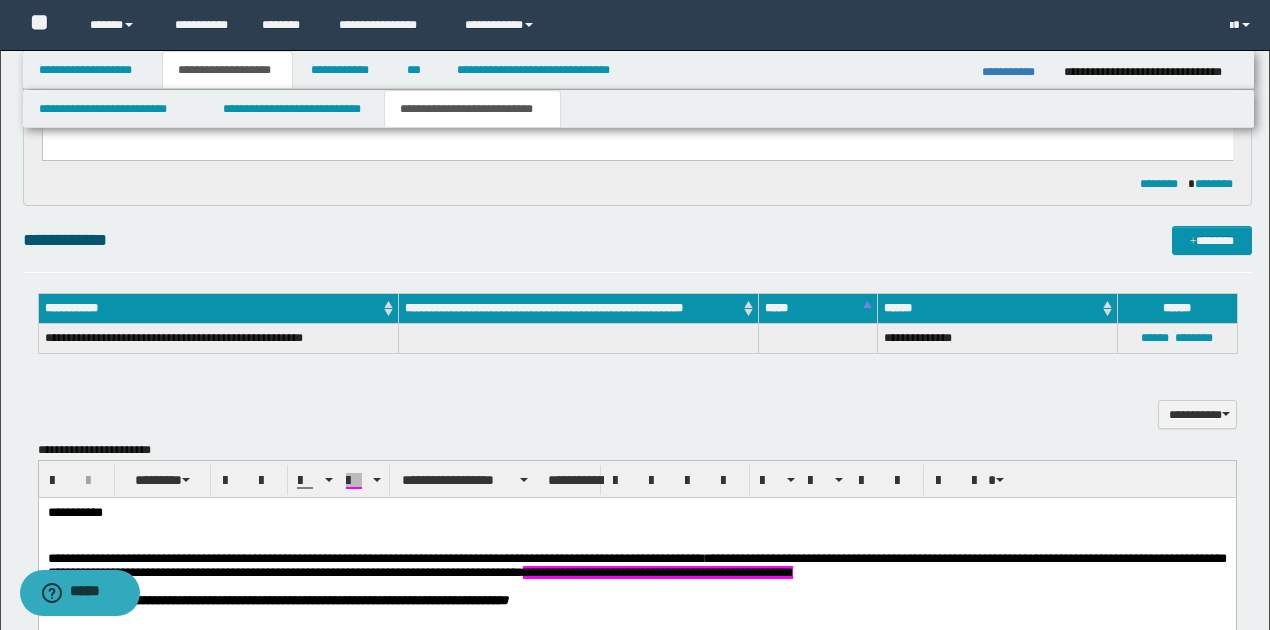 click on "**********" at bounding box center (637, 512) 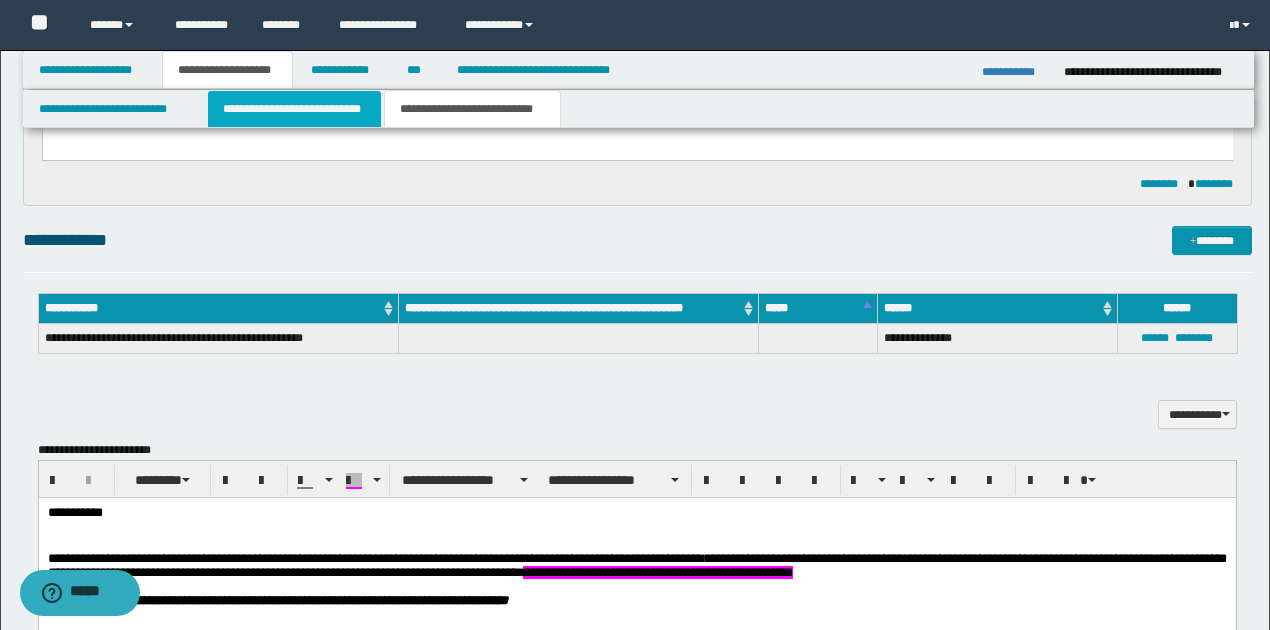click on "**********" at bounding box center [294, 109] 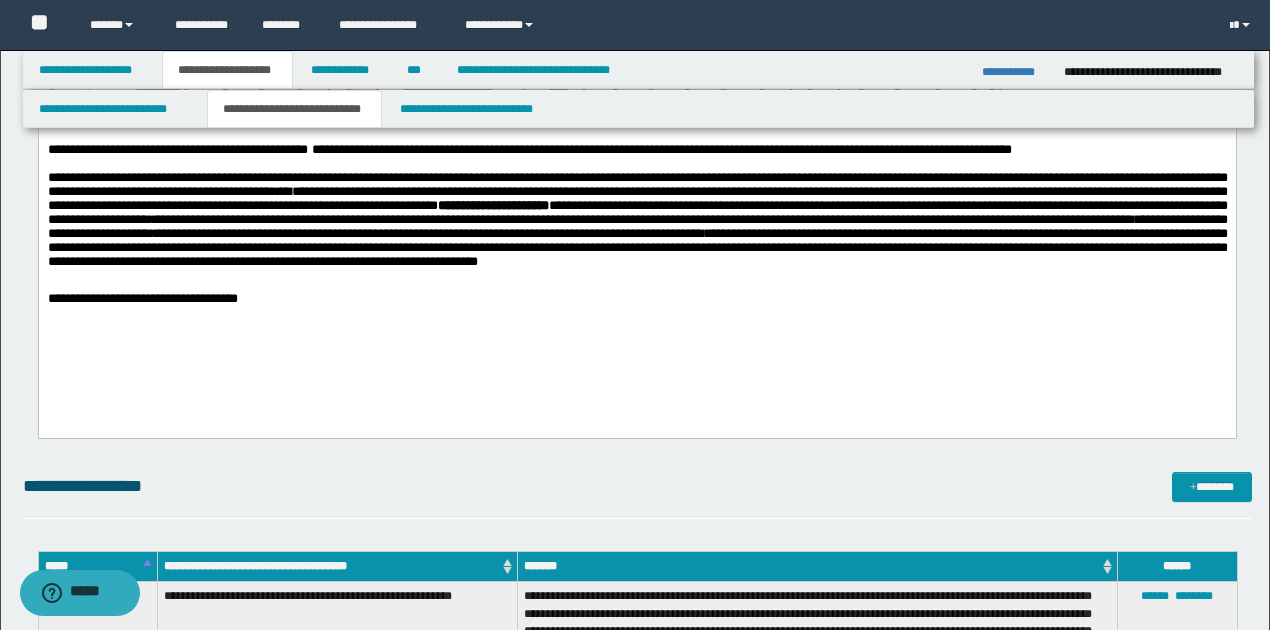 scroll, scrollTop: 333, scrollLeft: 0, axis: vertical 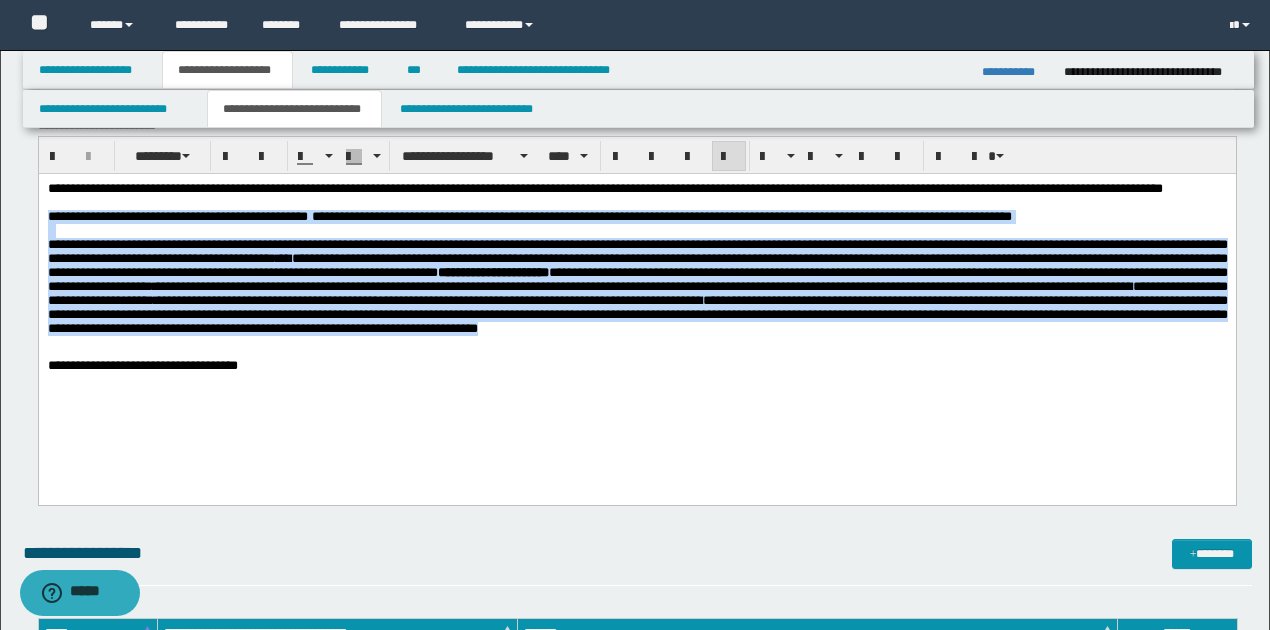 drag, startPoint x: 49, startPoint y: 235, endPoint x: 1217, endPoint y: 356, distance: 1174.2509 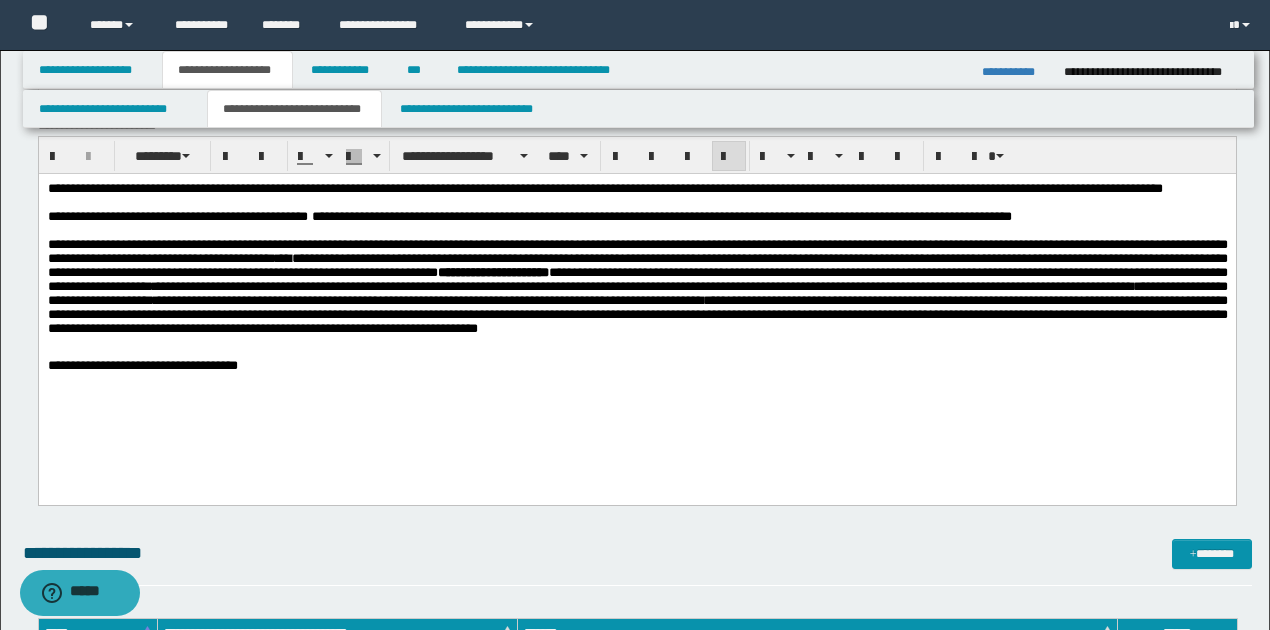 click on "**********" at bounding box center [636, 366] 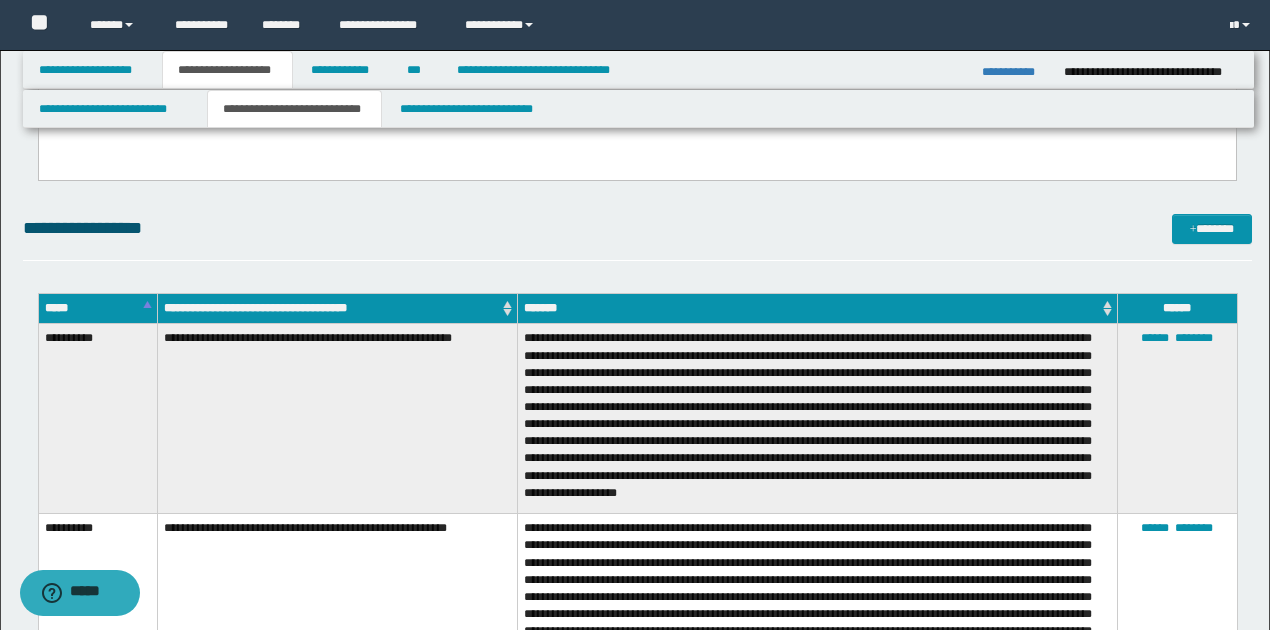 scroll, scrollTop: 666, scrollLeft: 0, axis: vertical 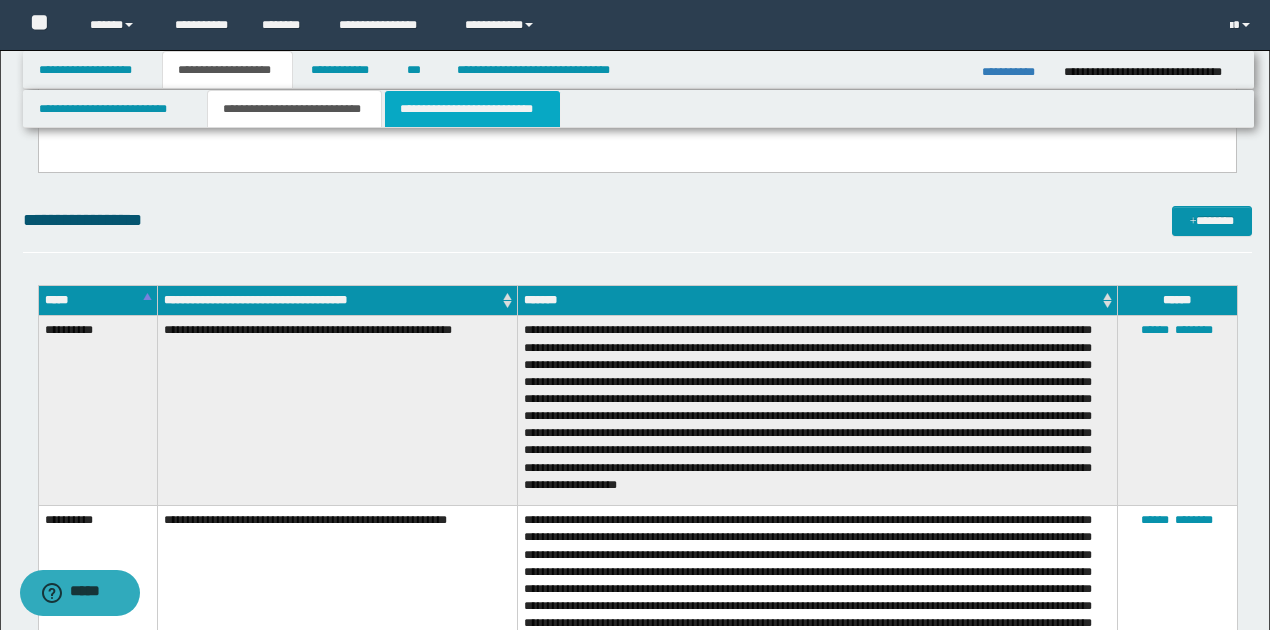 click on "**********" at bounding box center (472, 109) 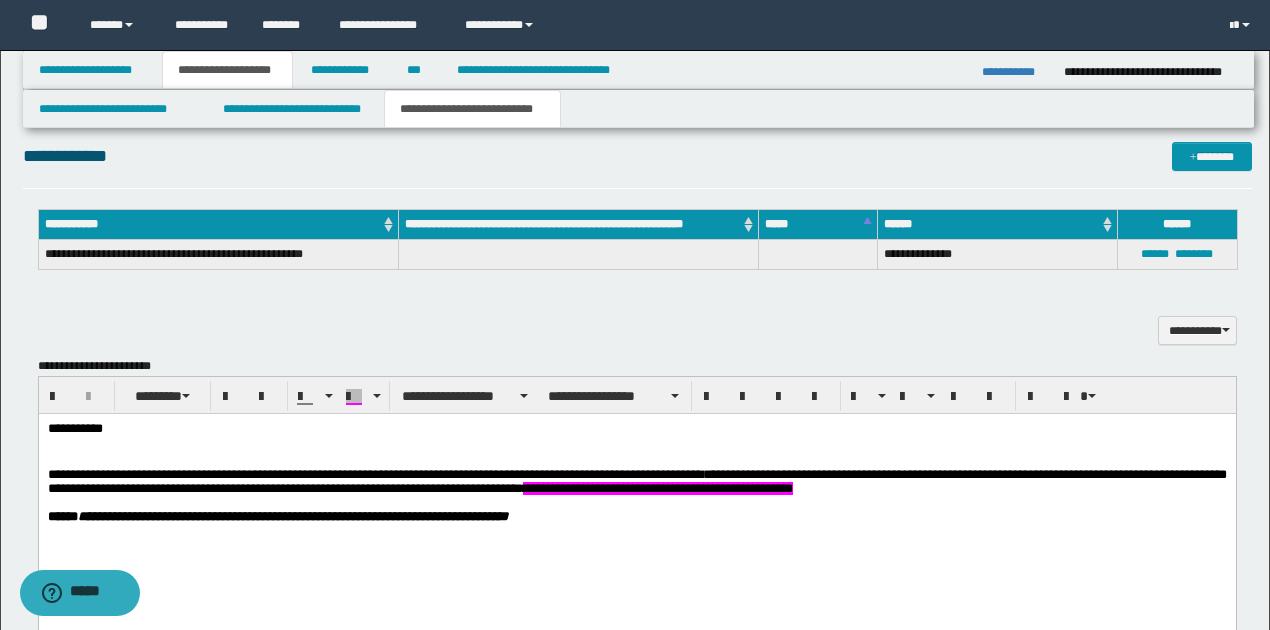 scroll, scrollTop: 1133, scrollLeft: 0, axis: vertical 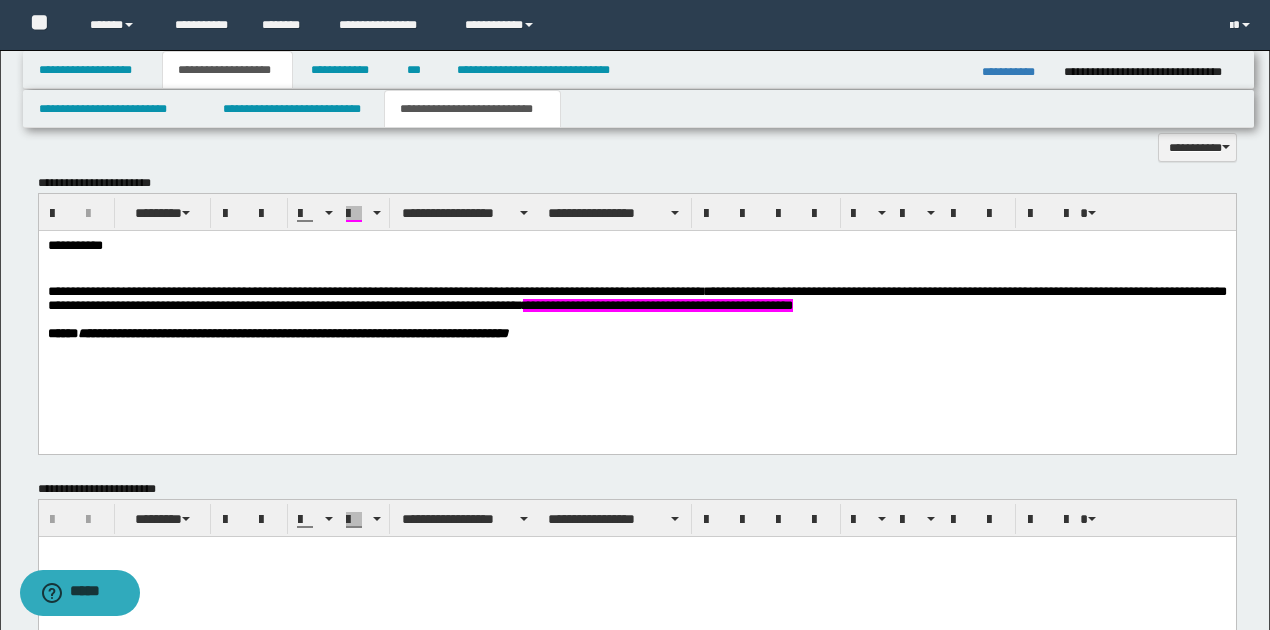 click on "**********" at bounding box center (637, 245) 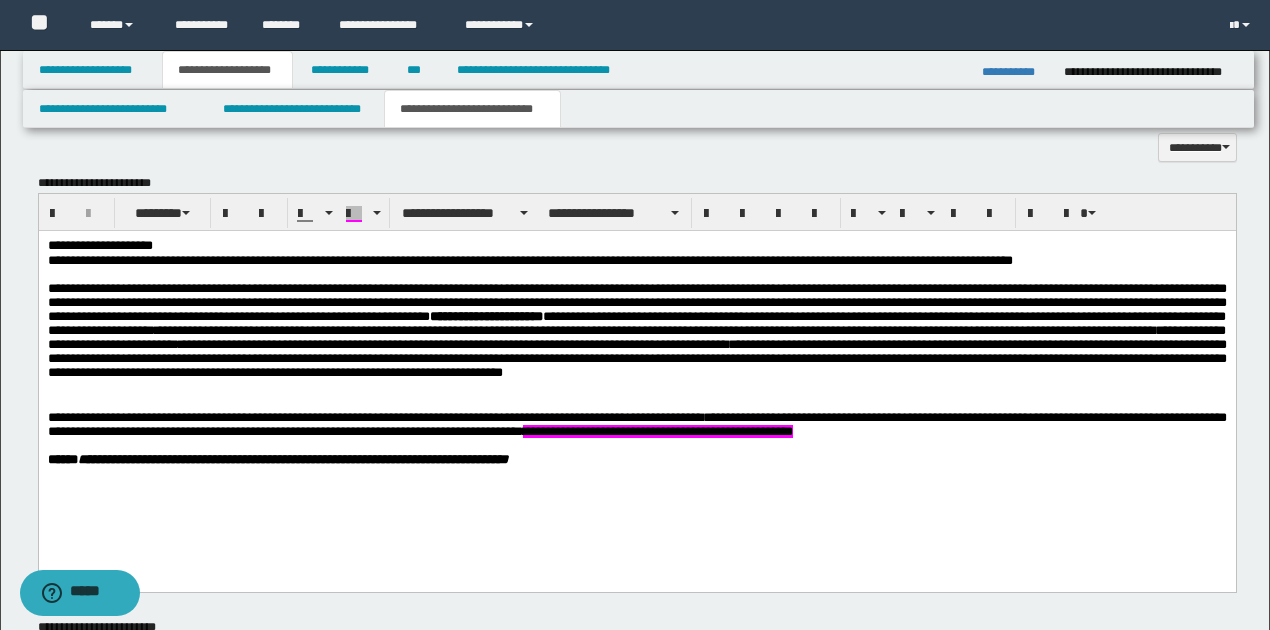 click on "**********" at bounding box center [637, 245] 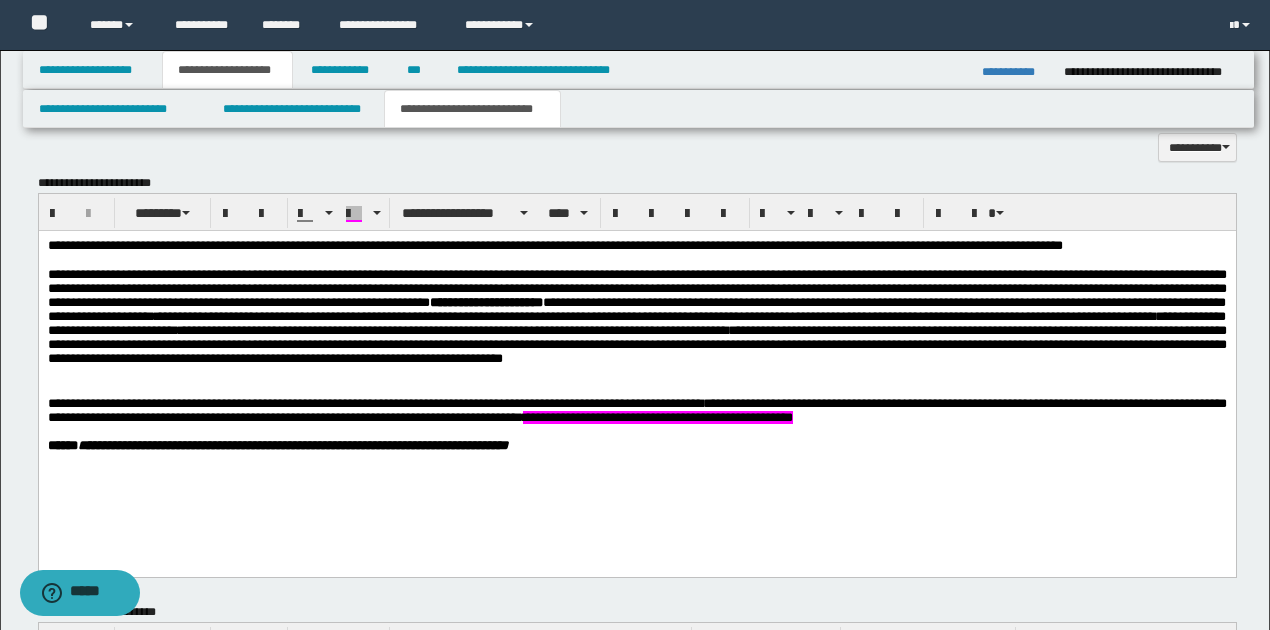 click on "**********" at bounding box center [637, 245] 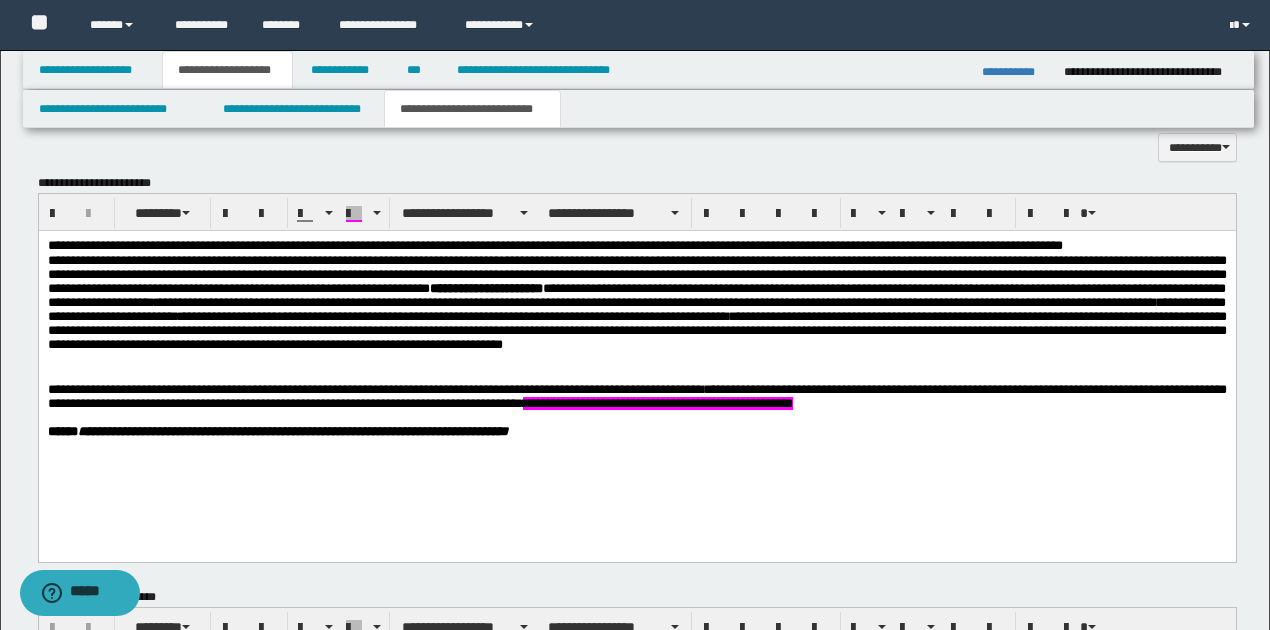 click on "**********" at bounding box center (637, 245) 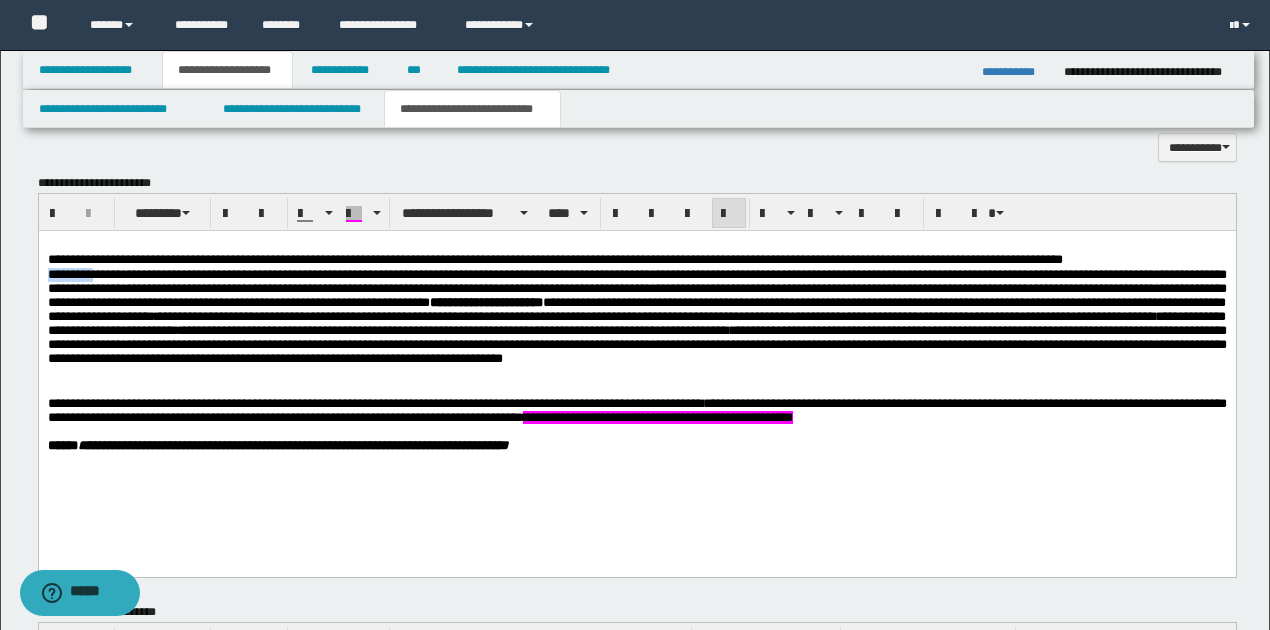 drag, startPoint x: 48, startPoint y: 275, endPoint x: 94, endPoint y: 272, distance: 46.09772 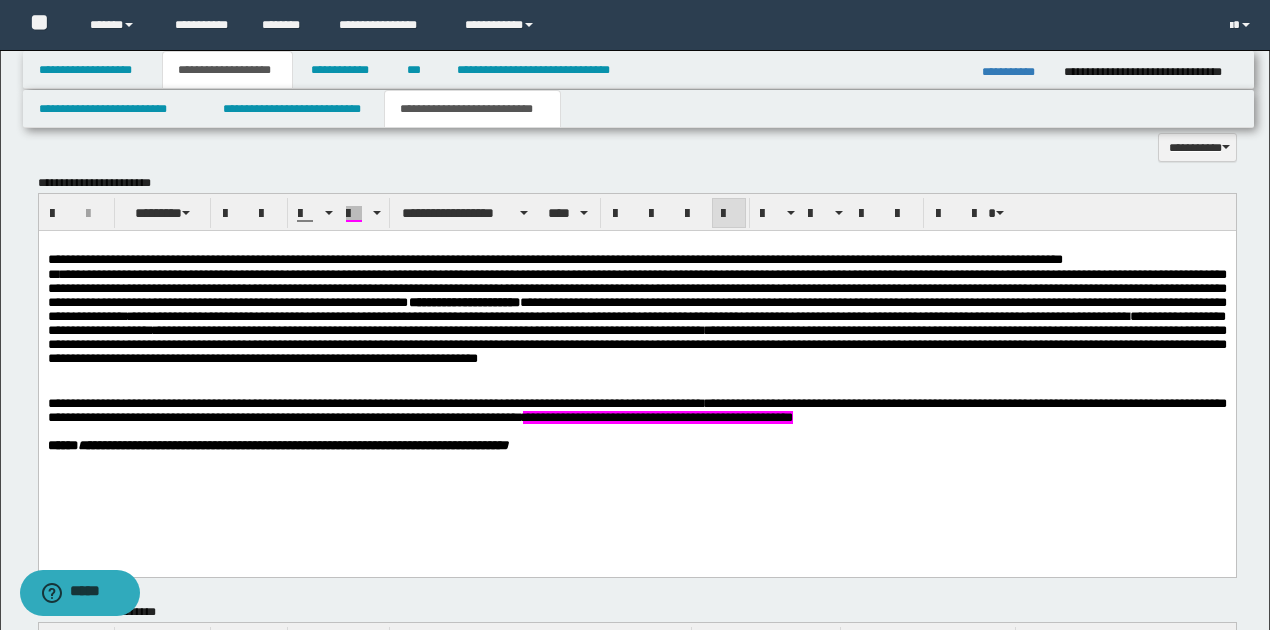 click on "**********" at bounding box center (636, 316) 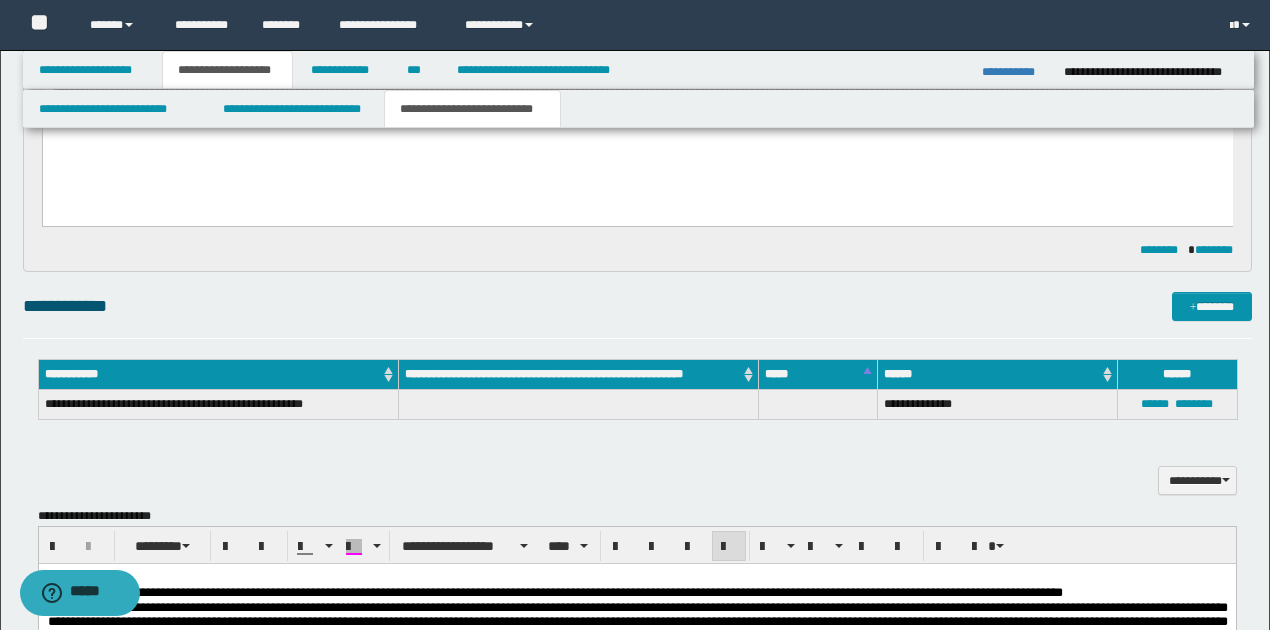 scroll, scrollTop: 800, scrollLeft: 0, axis: vertical 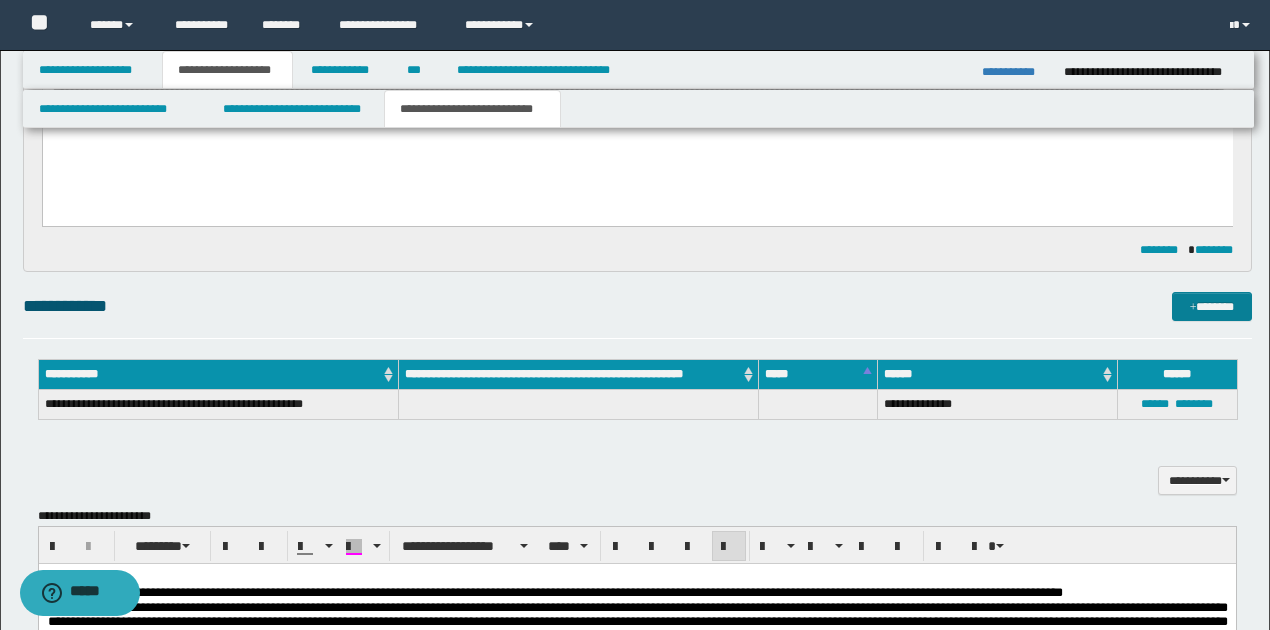click on "*******" at bounding box center [1211, 306] 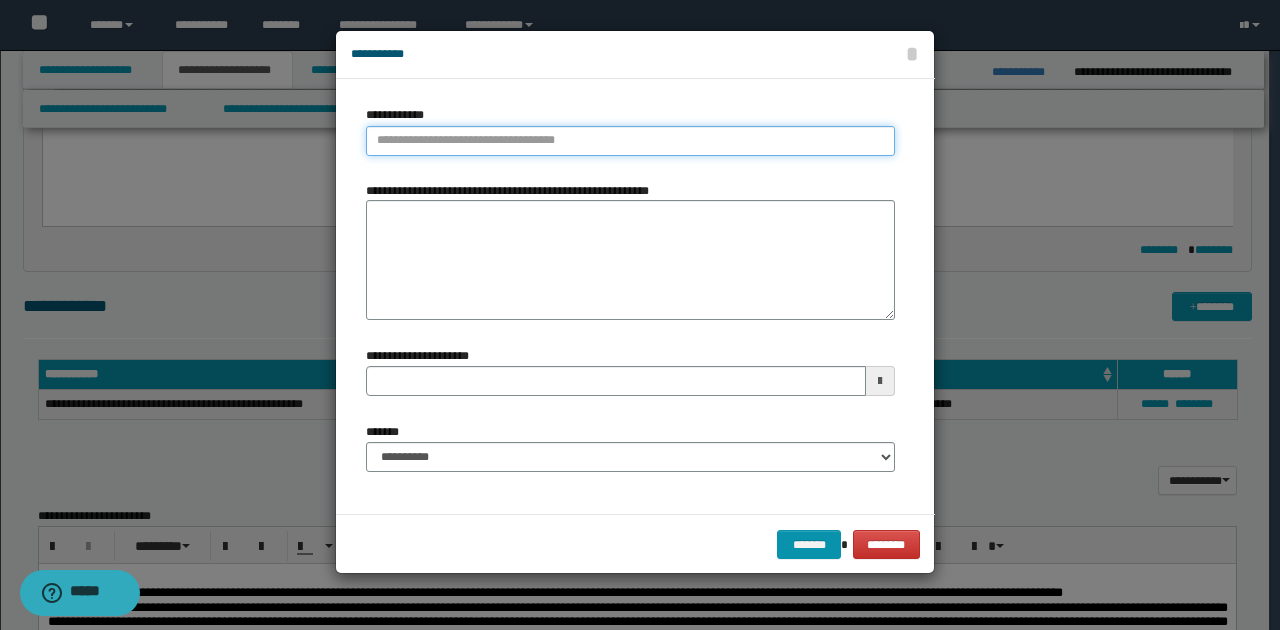 click on "**********" at bounding box center (630, 141) 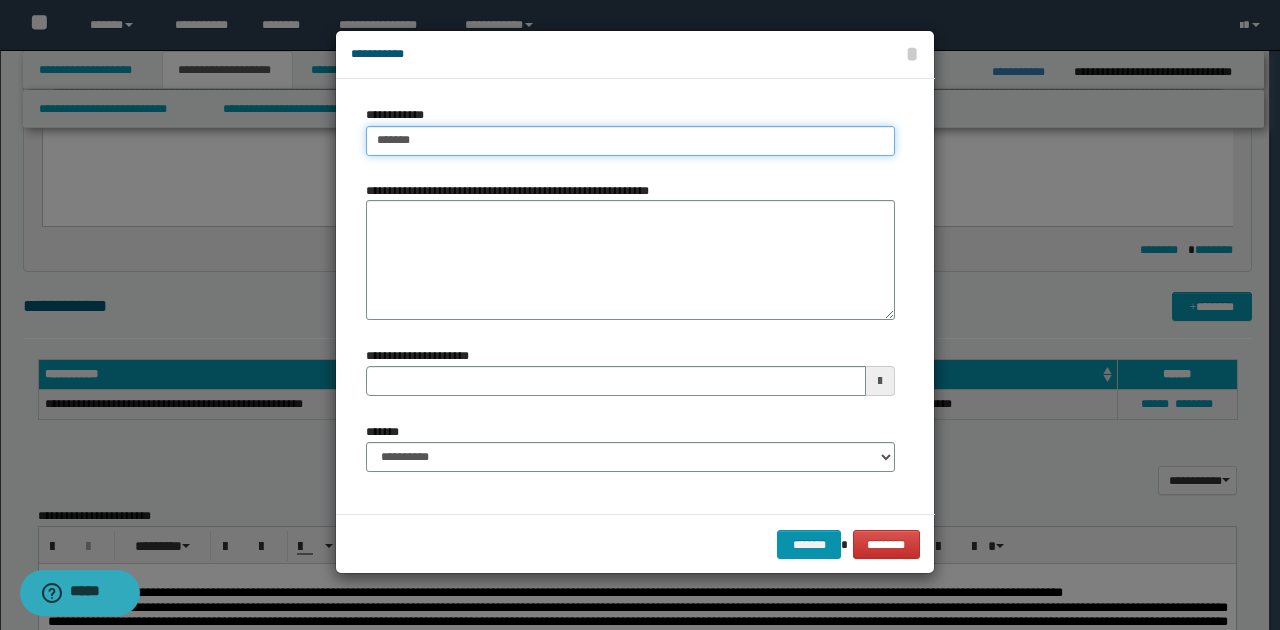 type on "********" 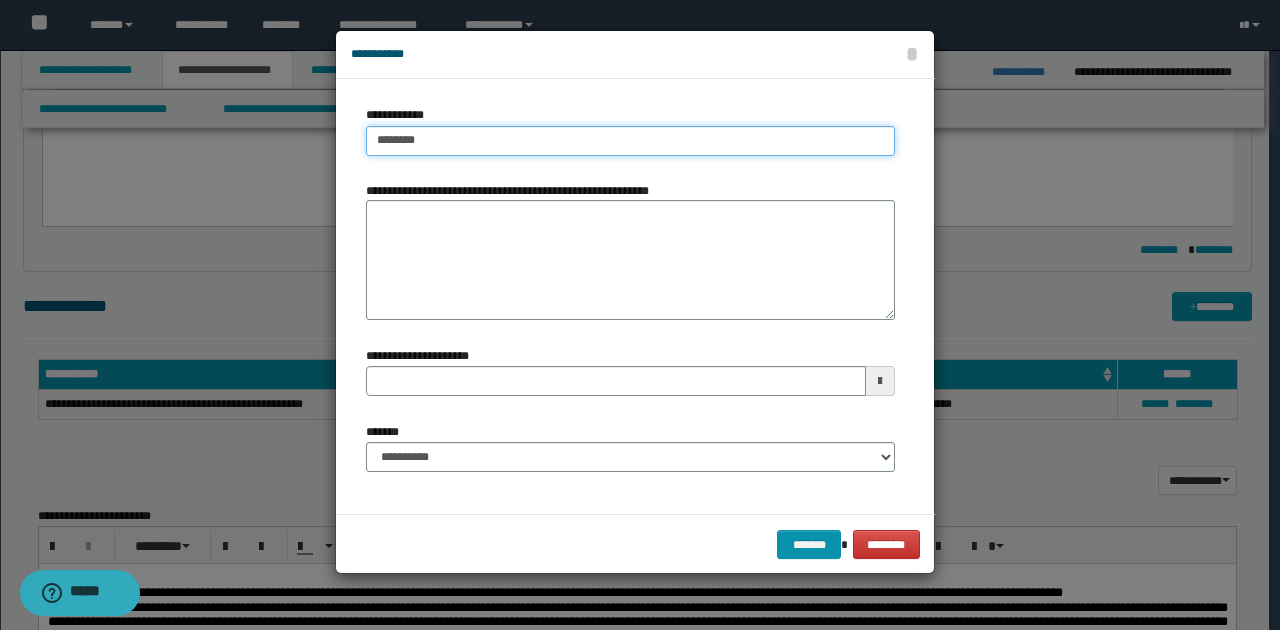 type on "**********" 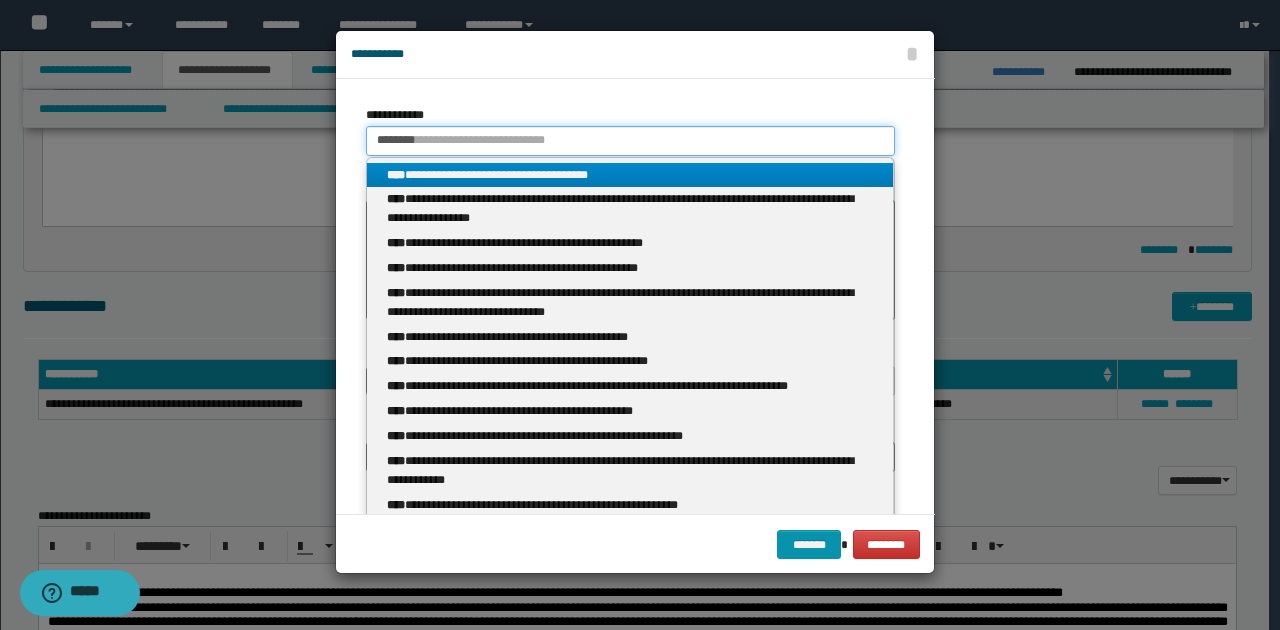 type 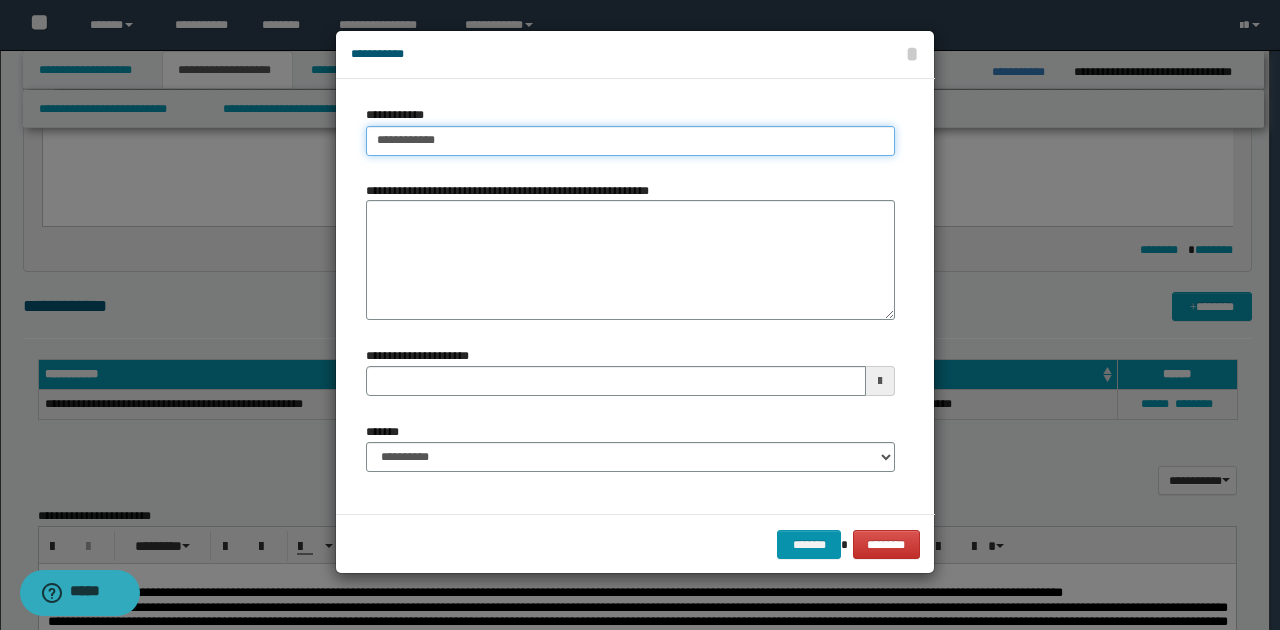 type on "**********" 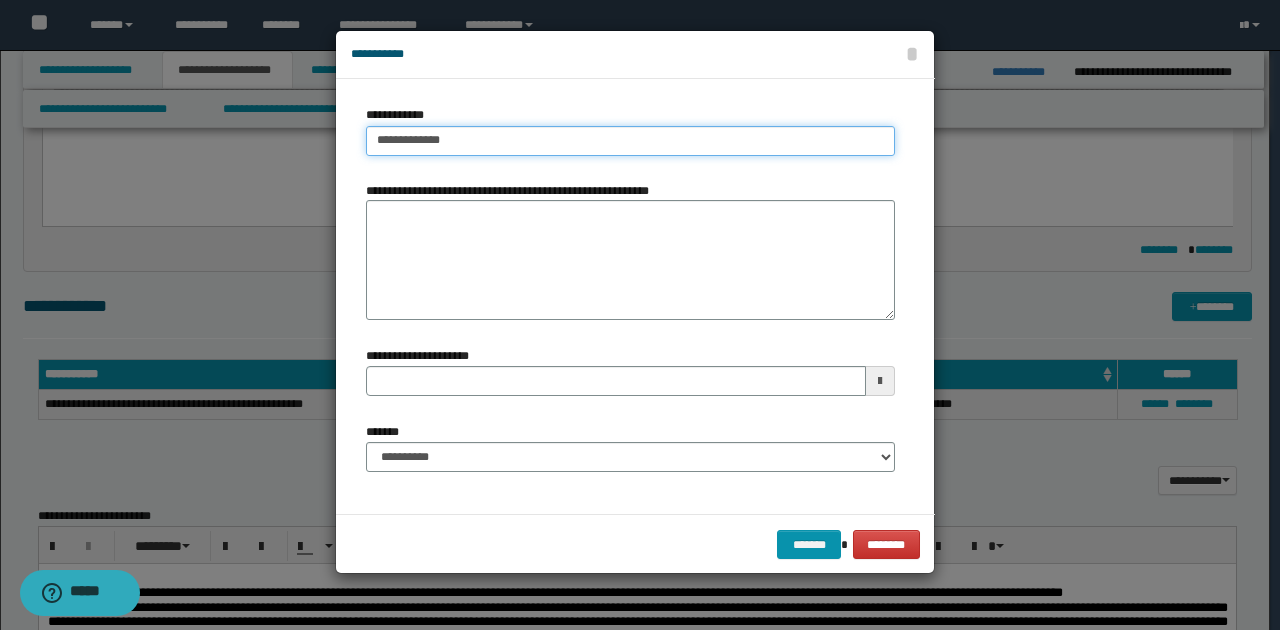 type on "**********" 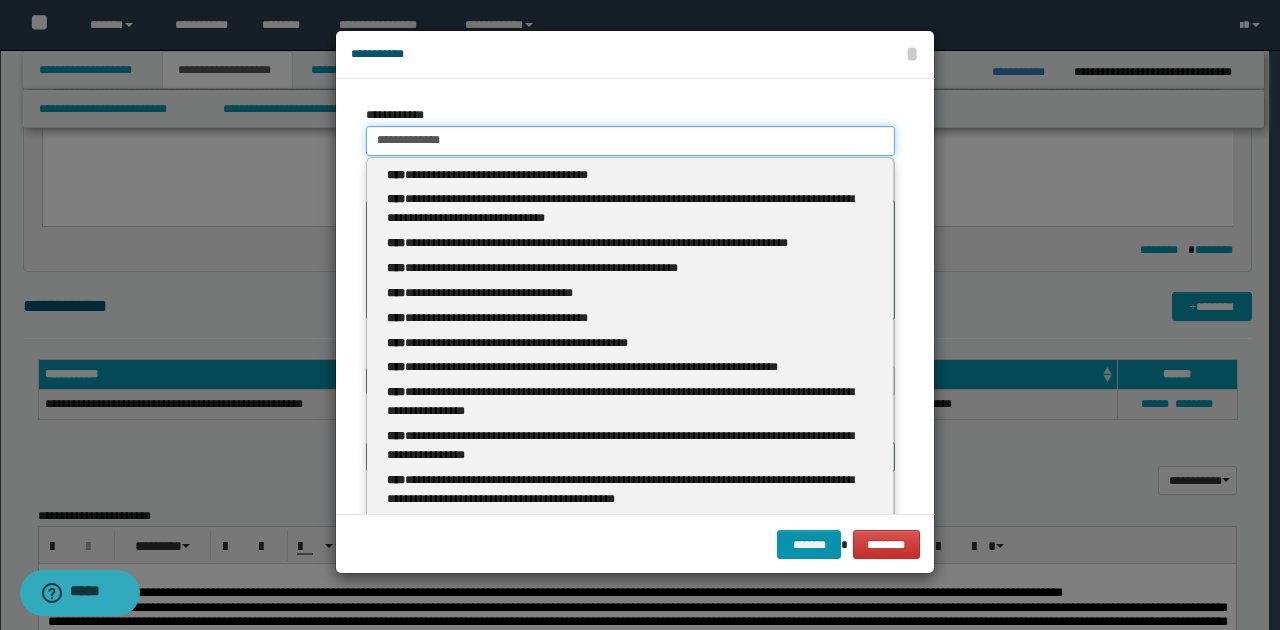 type 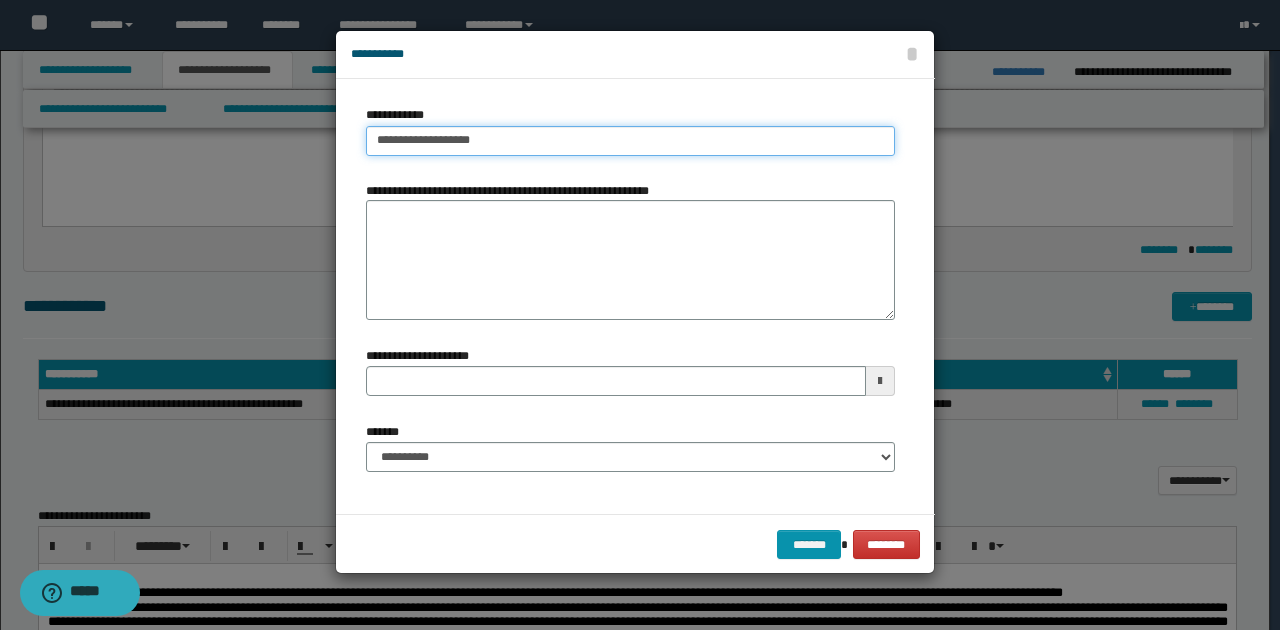 type on "**********" 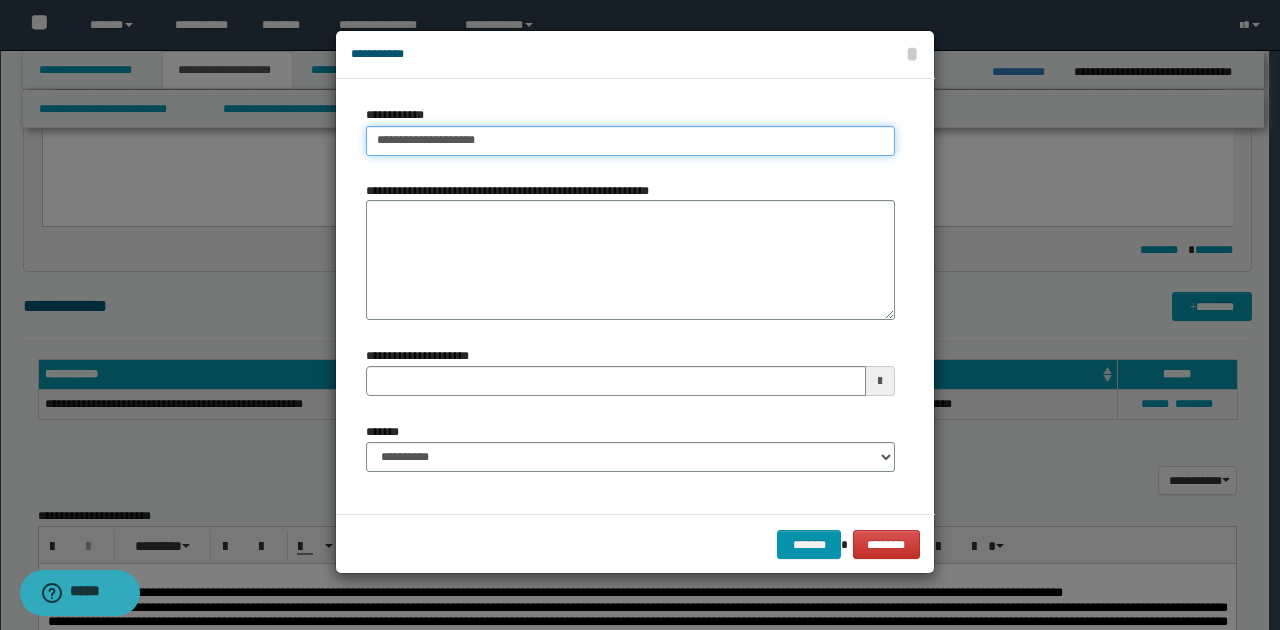 type on "**********" 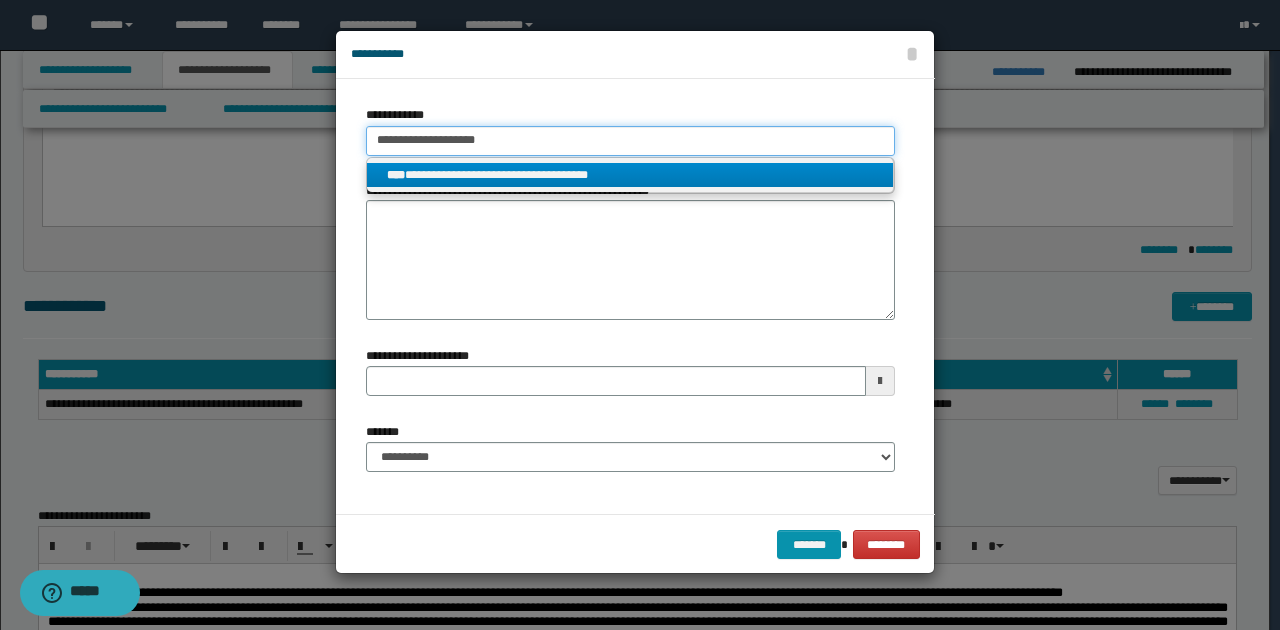 type on "**********" 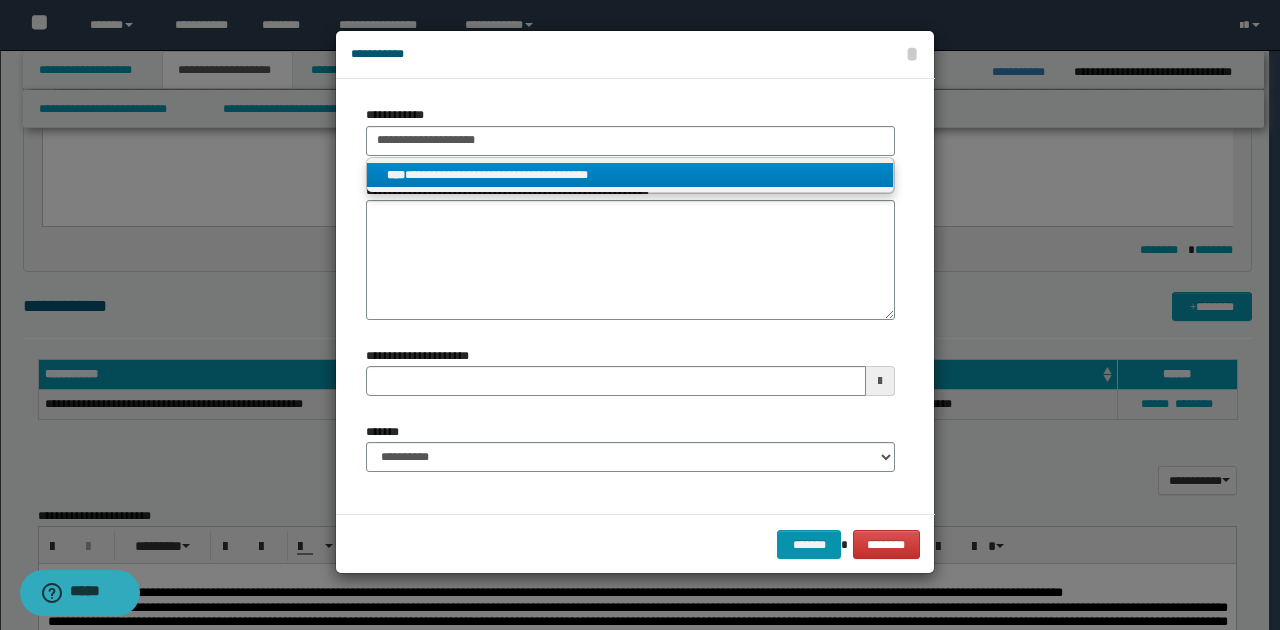 click on "**********" at bounding box center [630, 175] 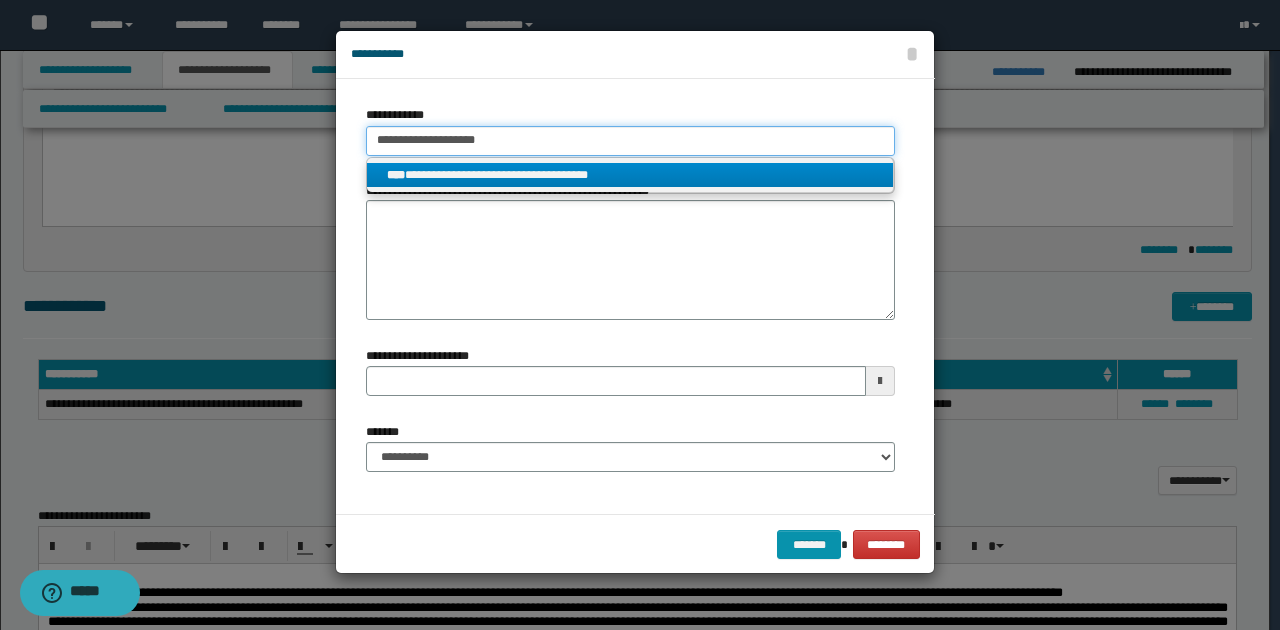 type 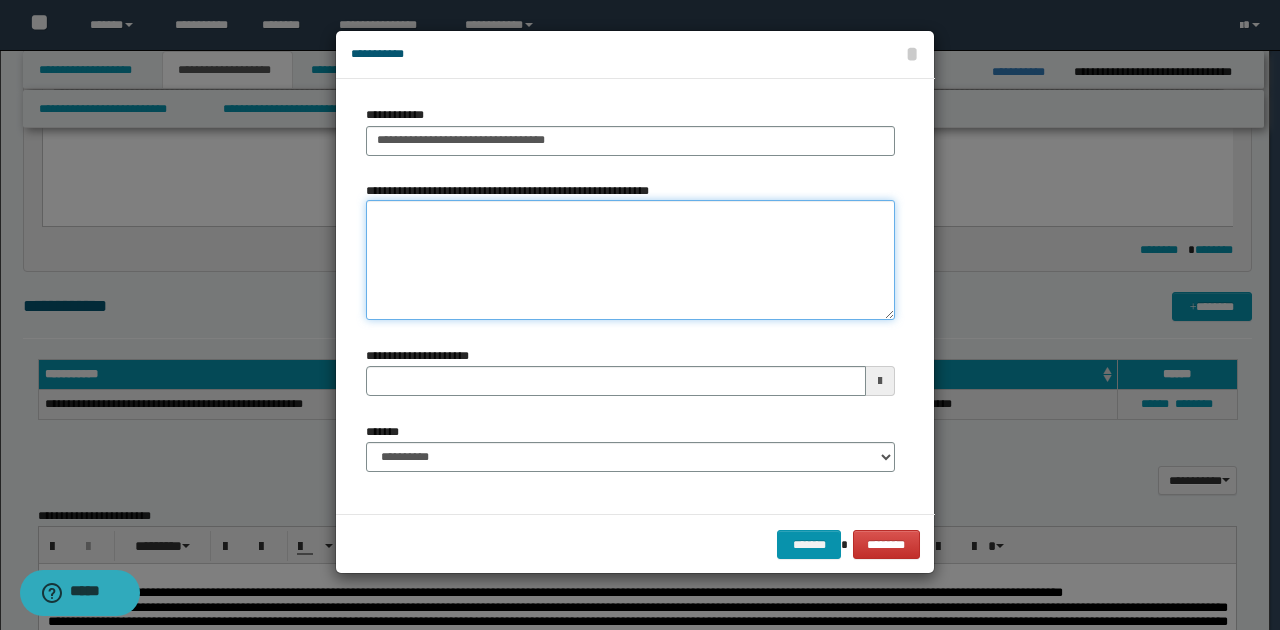 click on "**********" at bounding box center [630, 260] 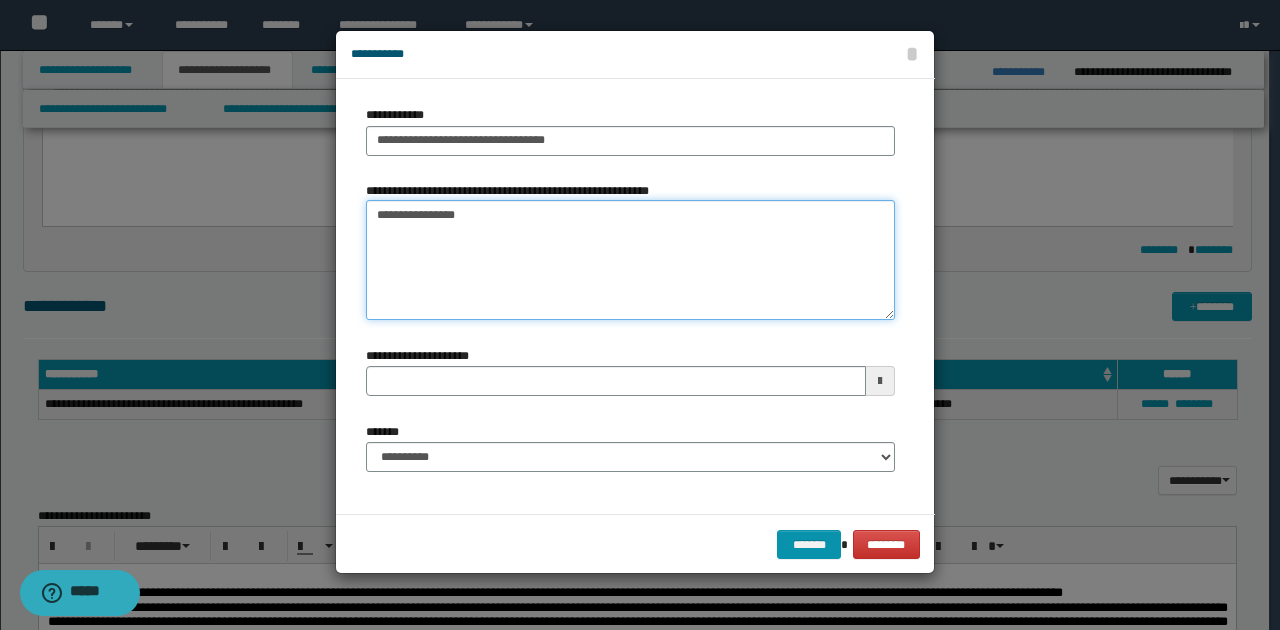 type on "**********" 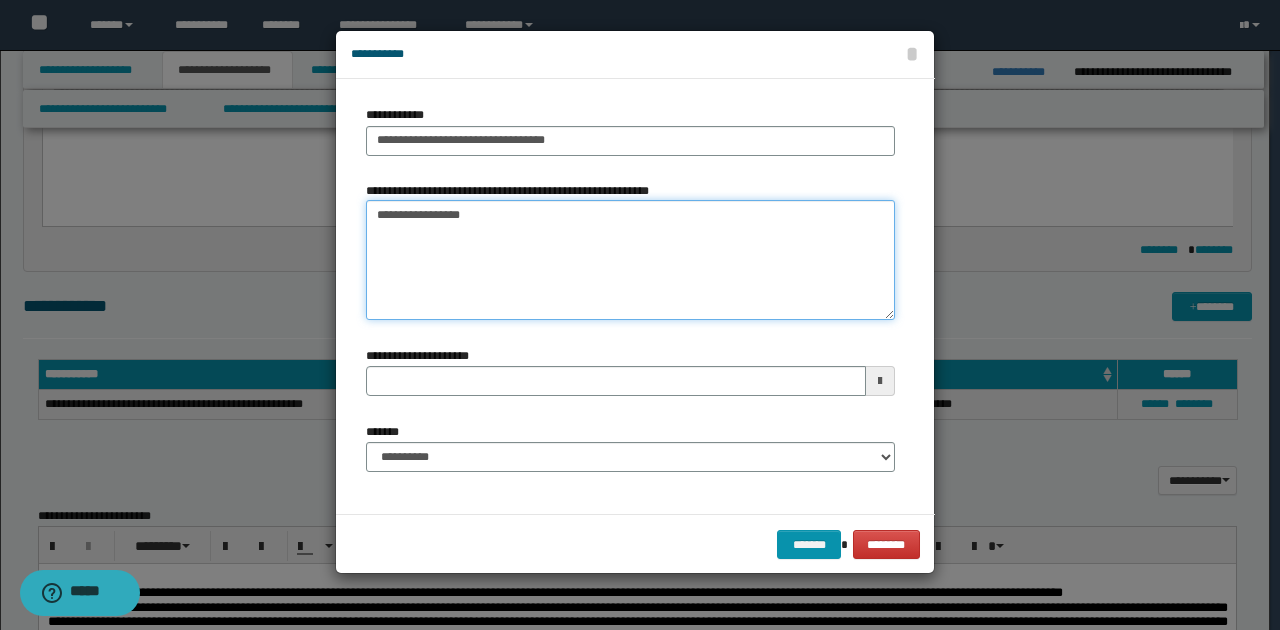 type 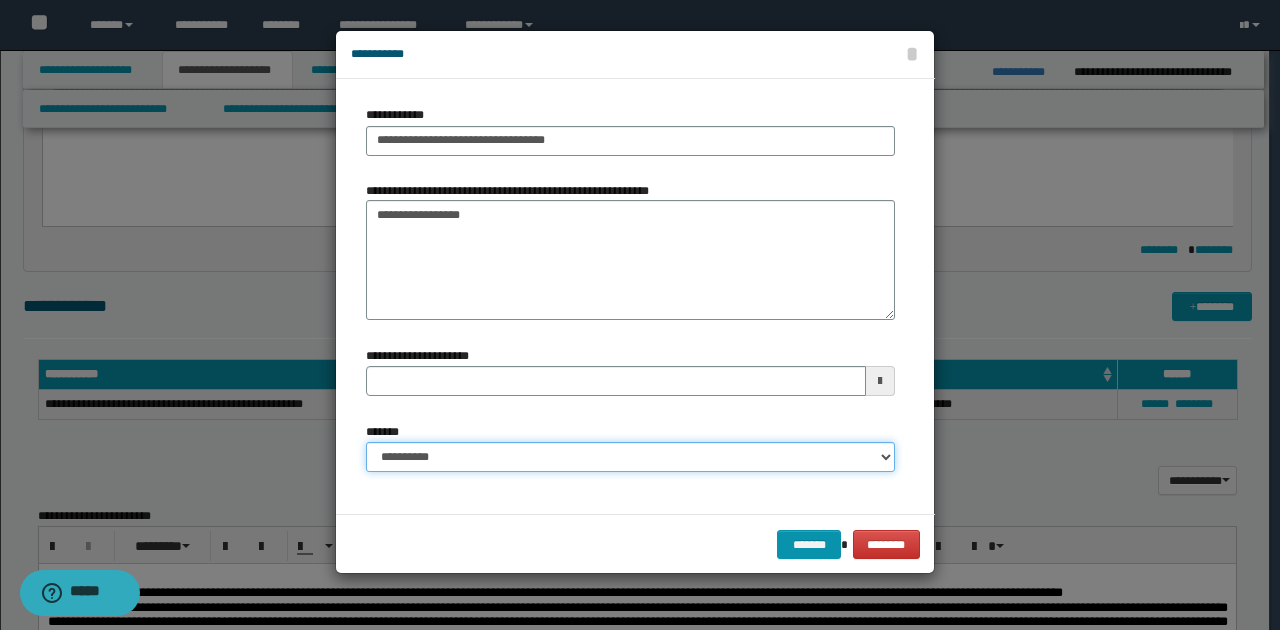 click on "**********" at bounding box center (630, 457) 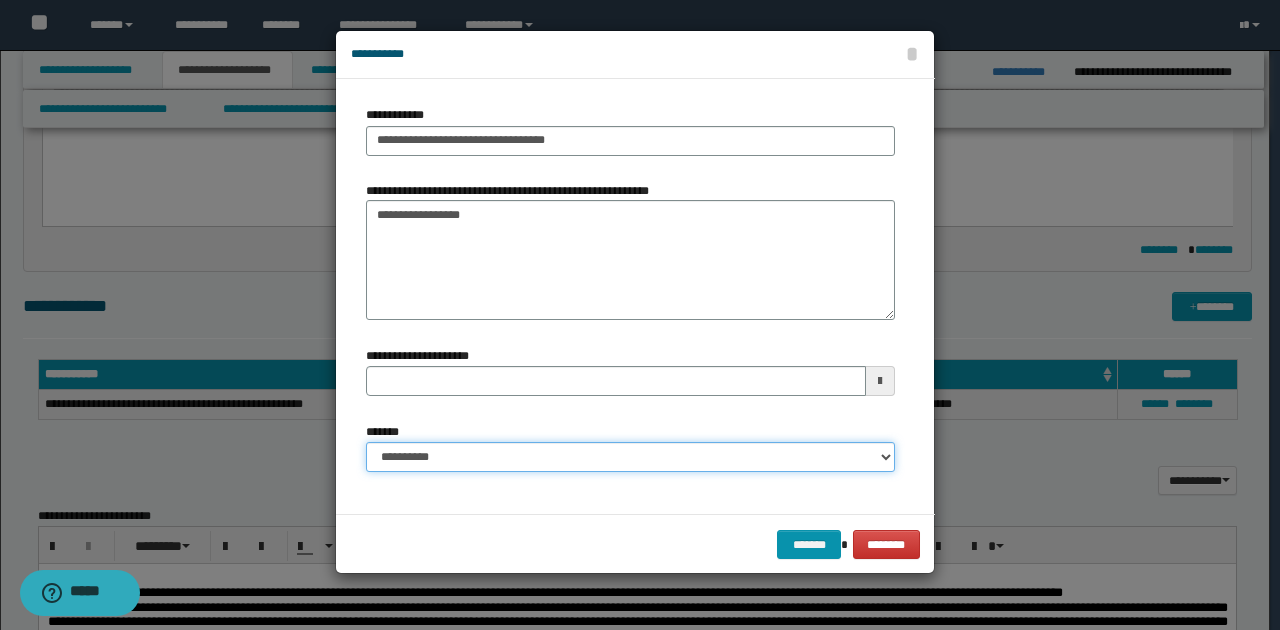 select on "*" 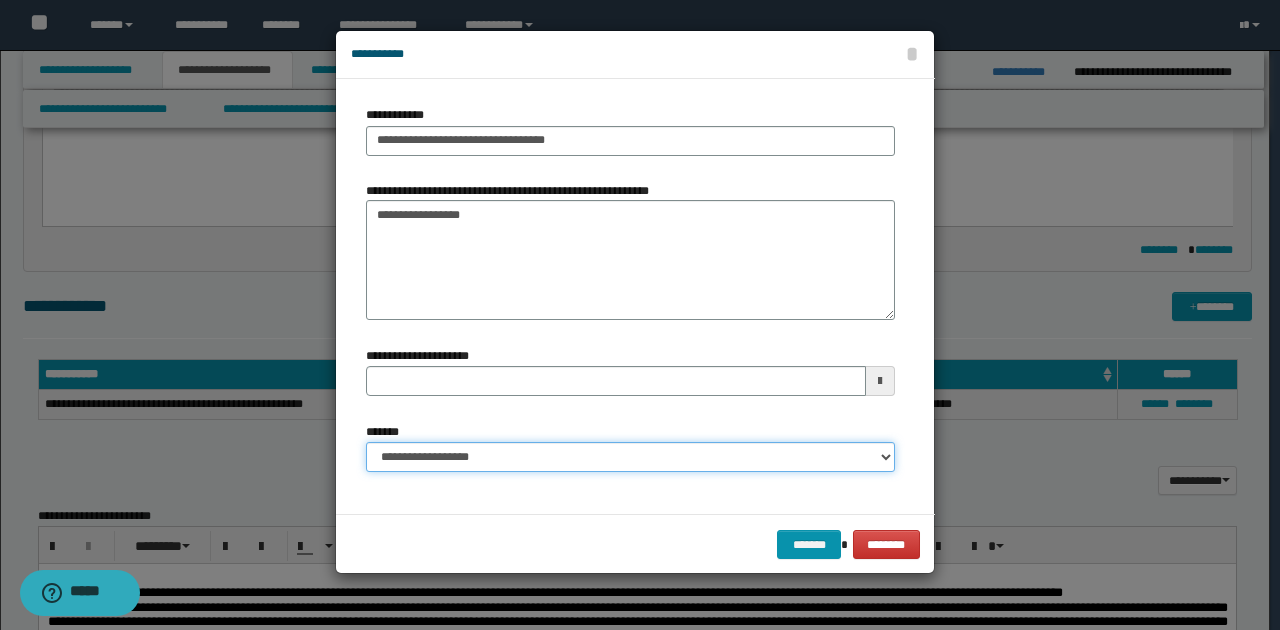 type 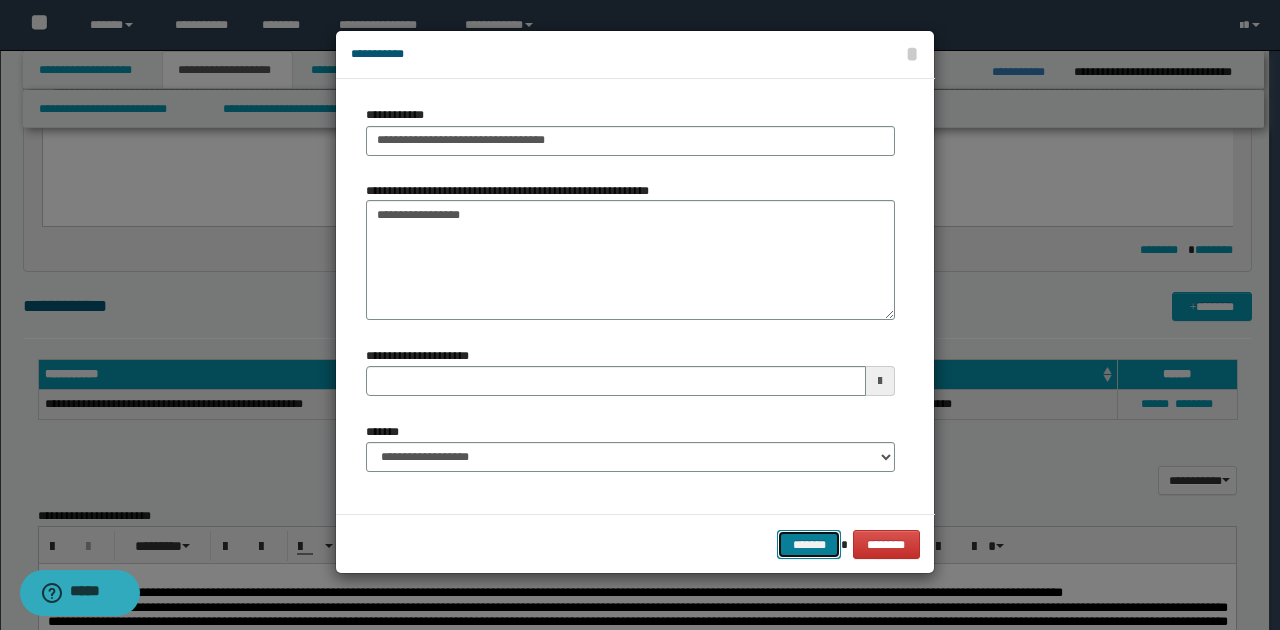 click on "*******" at bounding box center (809, 544) 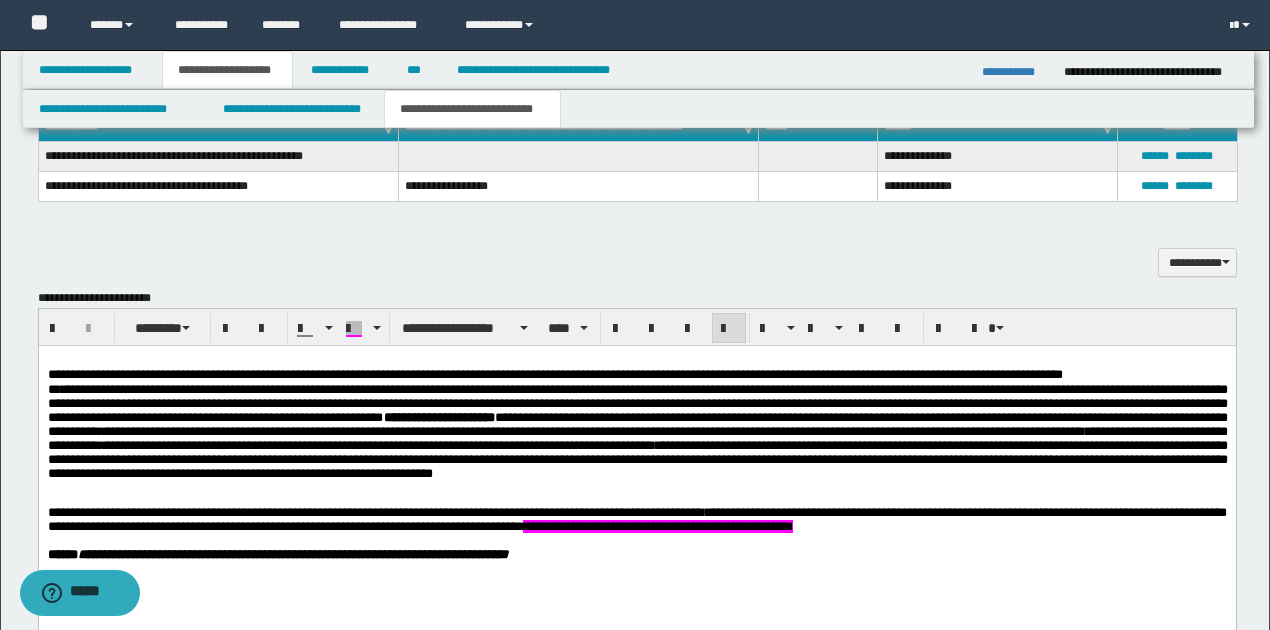scroll, scrollTop: 1000, scrollLeft: 0, axis: vertical 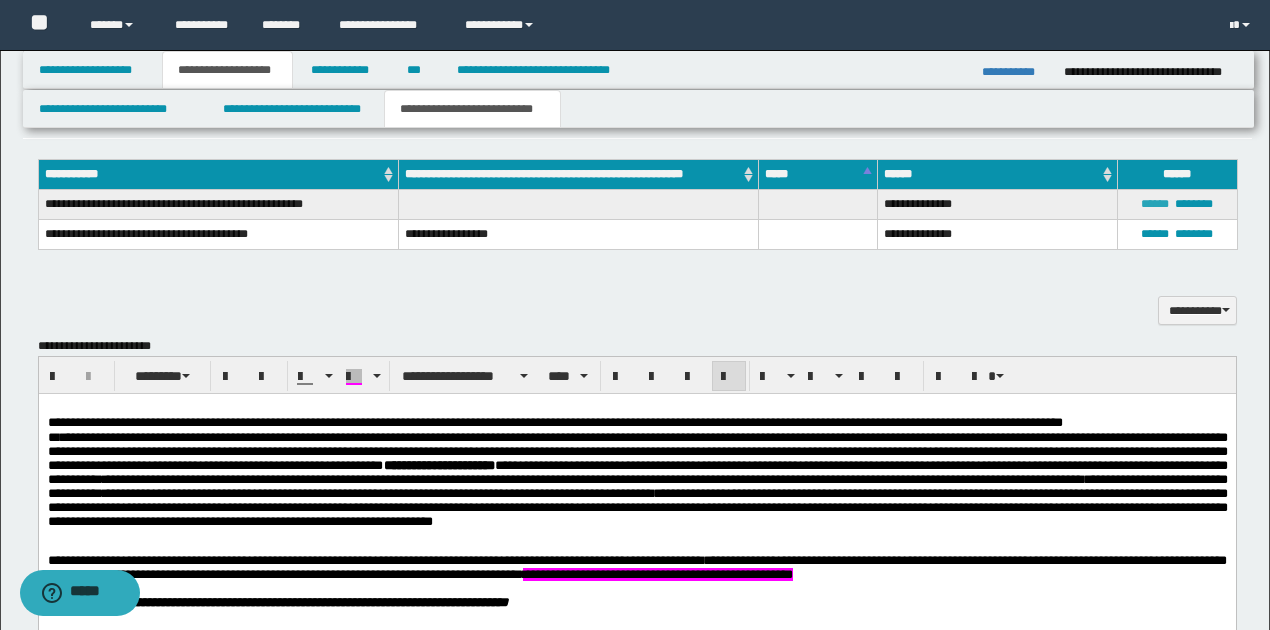 click on "******" at bounding box center (1155, 204) 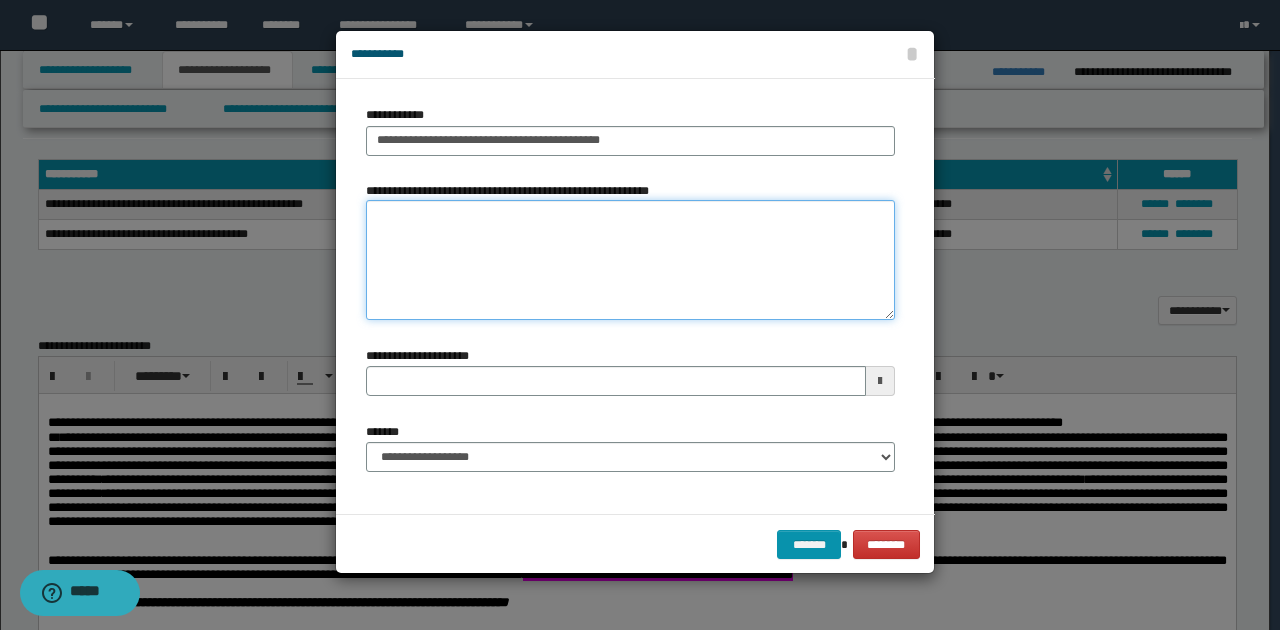 click on "**********" at bounding box center (630, 260) 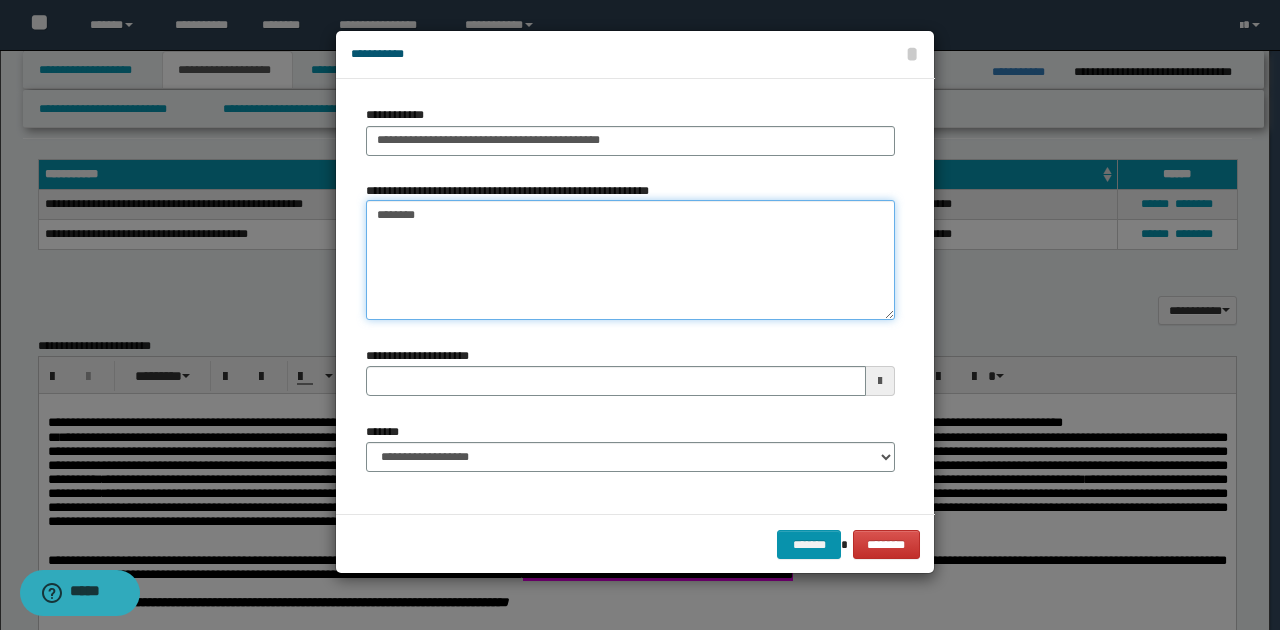 type on "*********" 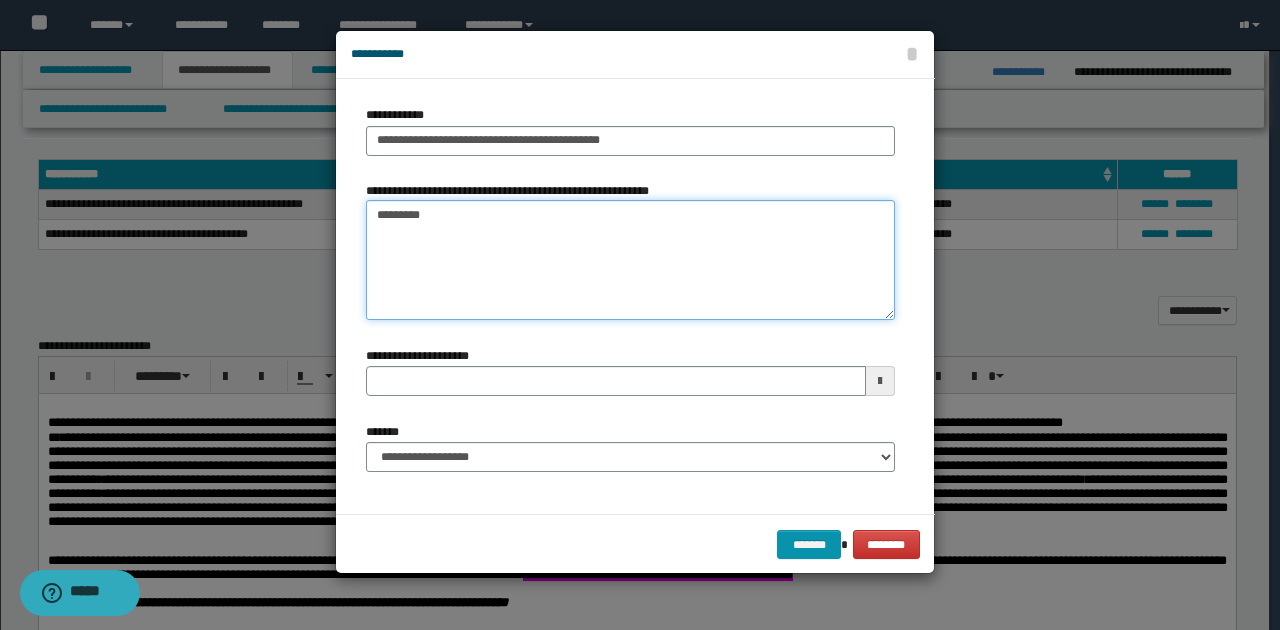type 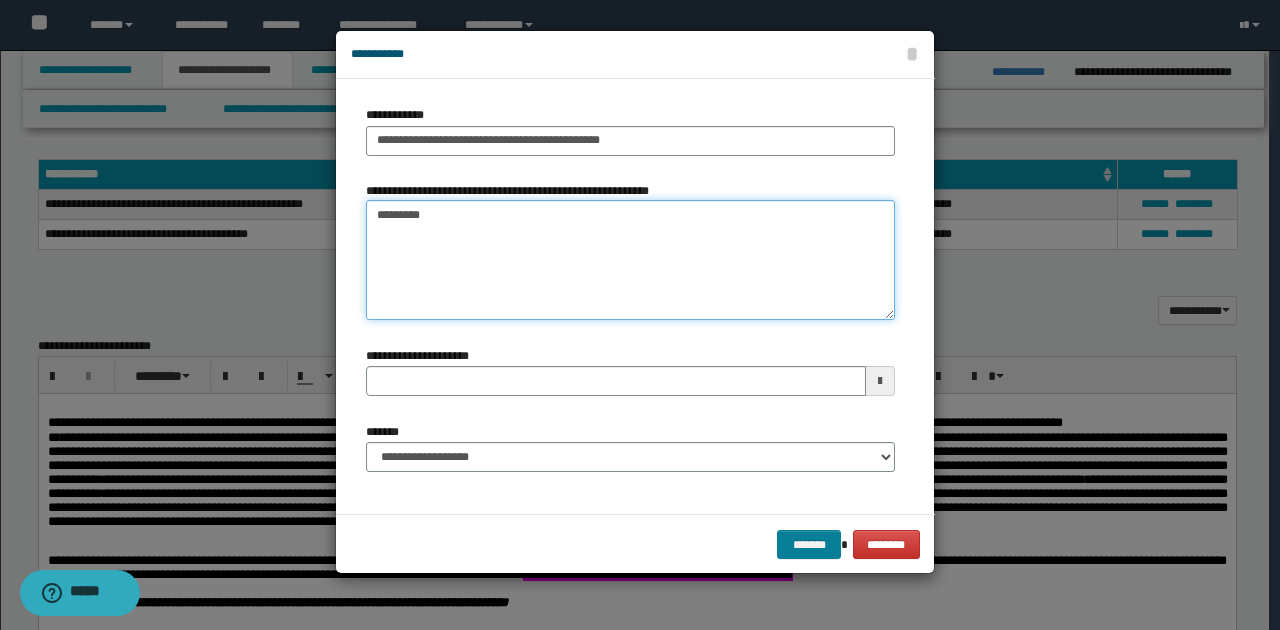 type on "*********" 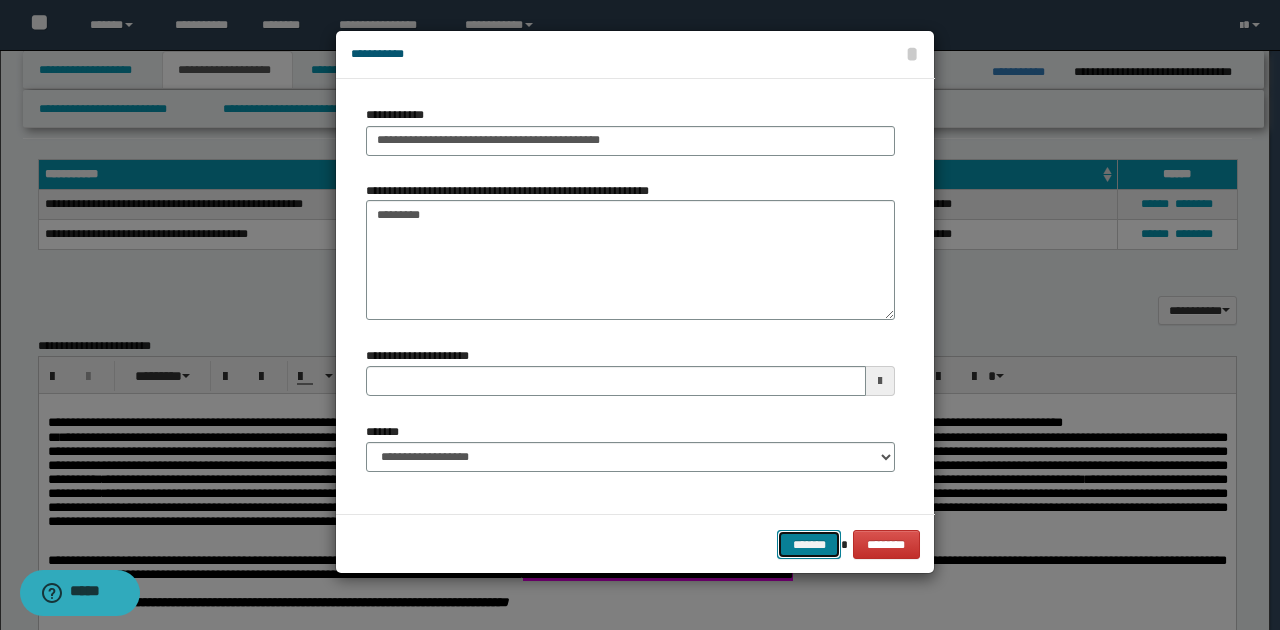click on "*******" at bounding box center (809, 544) 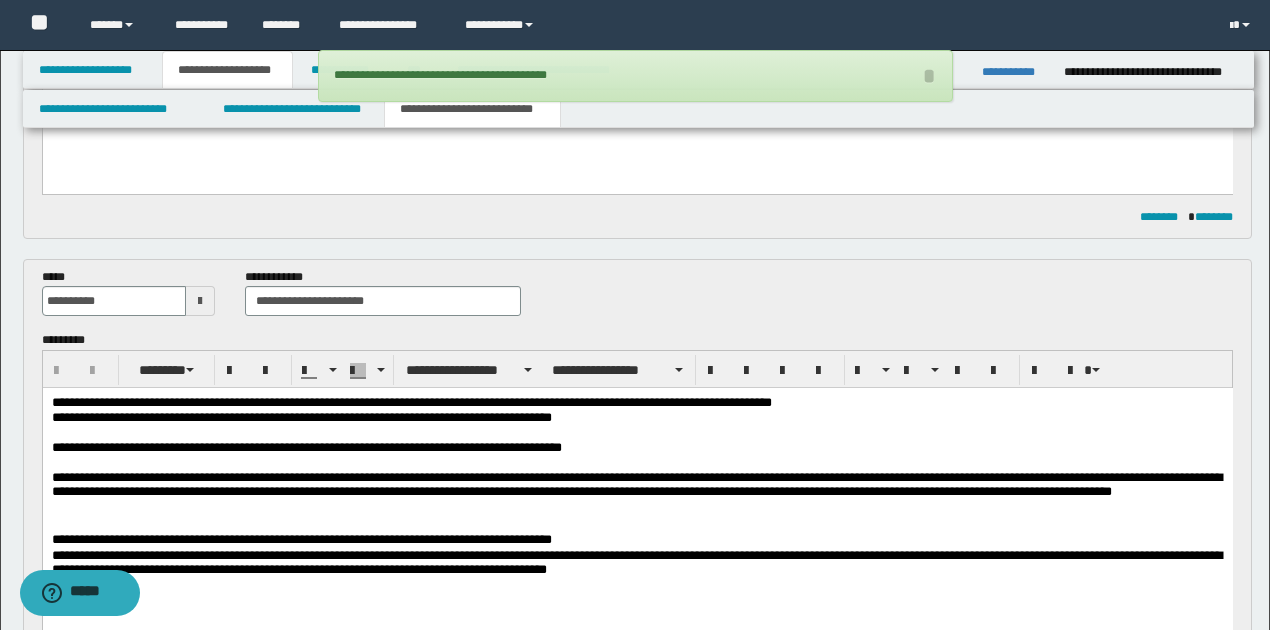 scroll, scrollTop: 333, scrollLeft: 0, axis: vertical 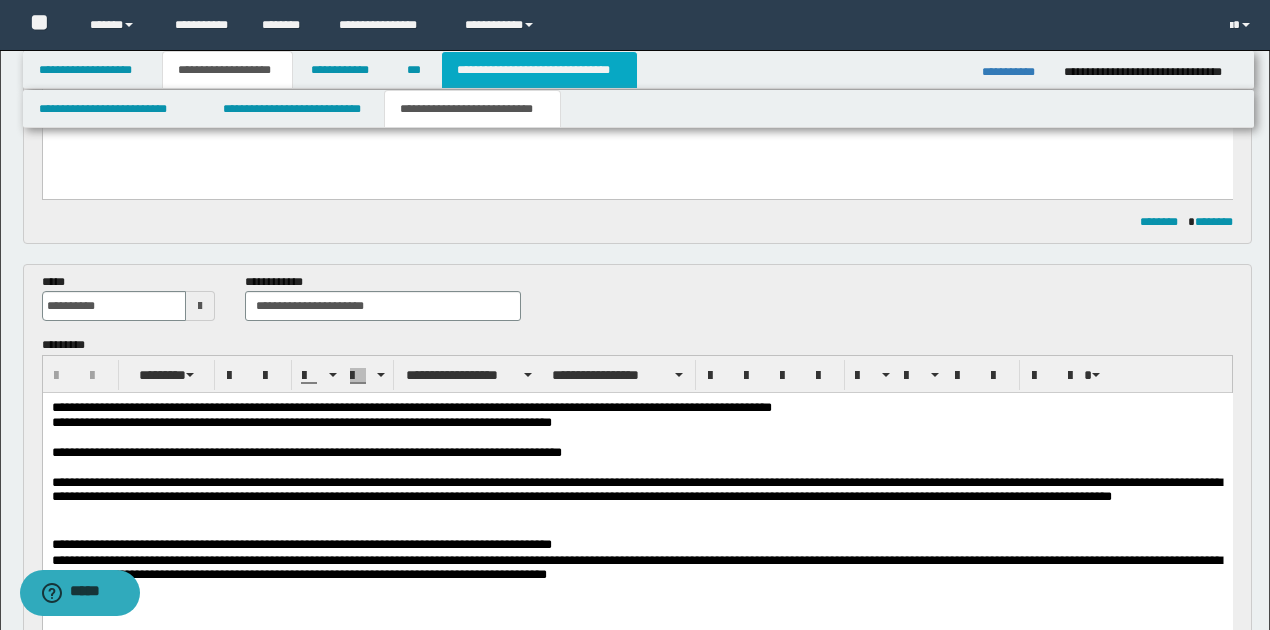 click on "**********" at bounding box center [539, 70] 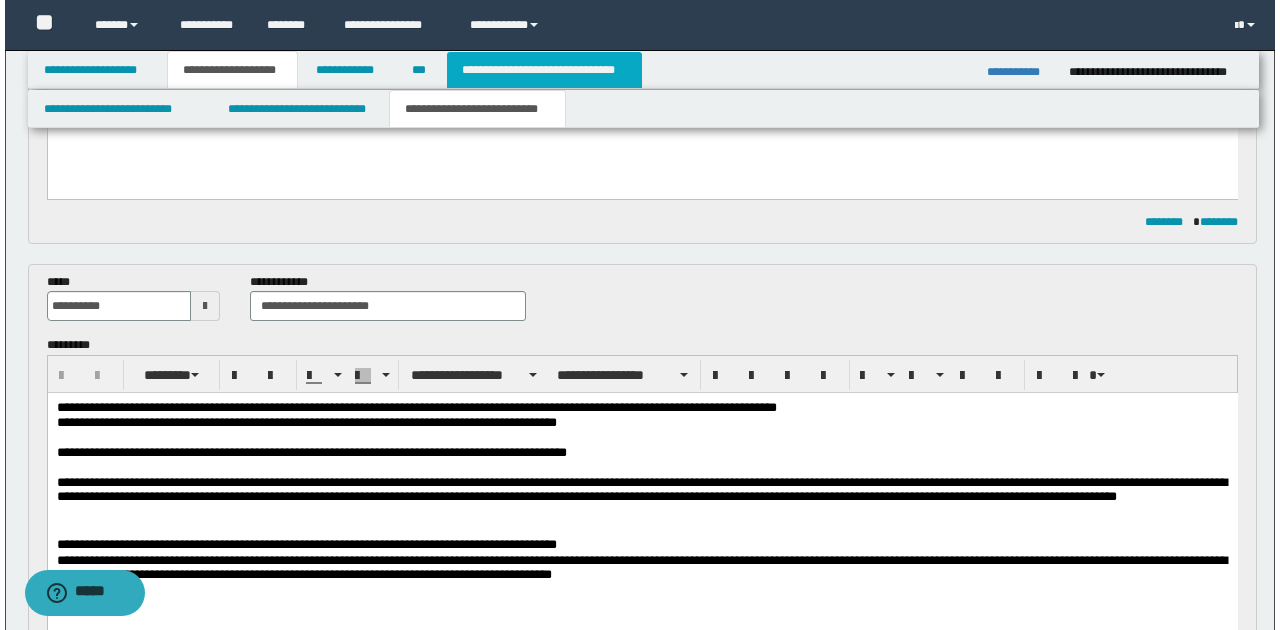 scroll, scrollTop: 0, scrollLeft: 0, axis: both 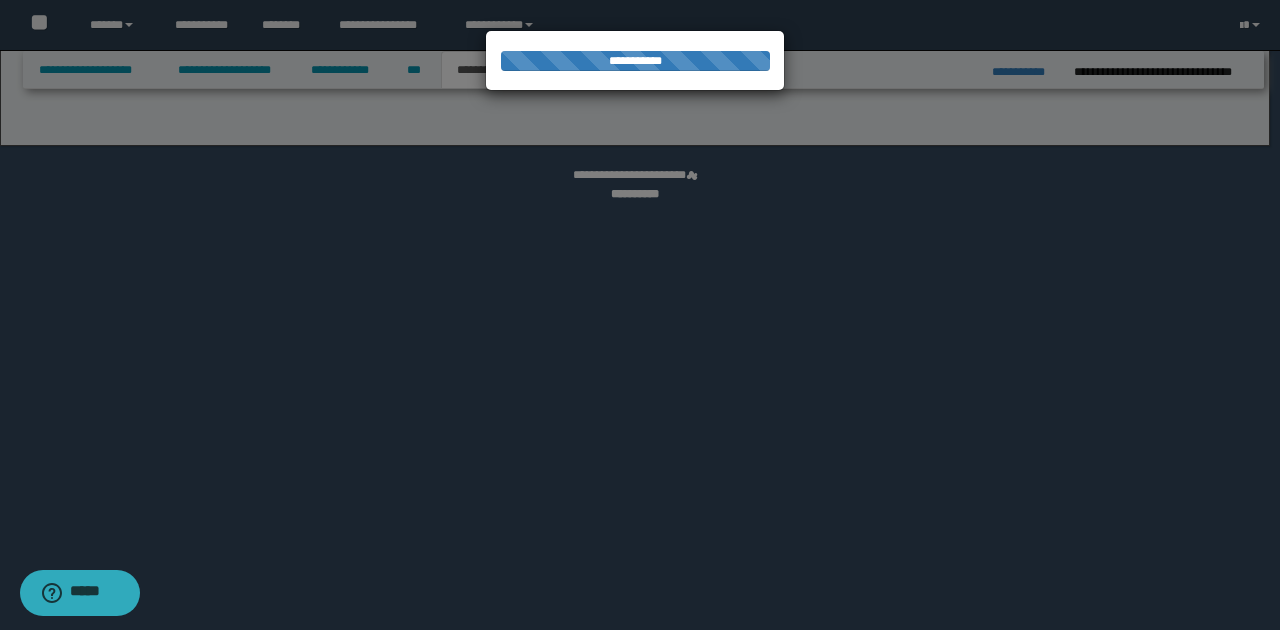 select on "*" 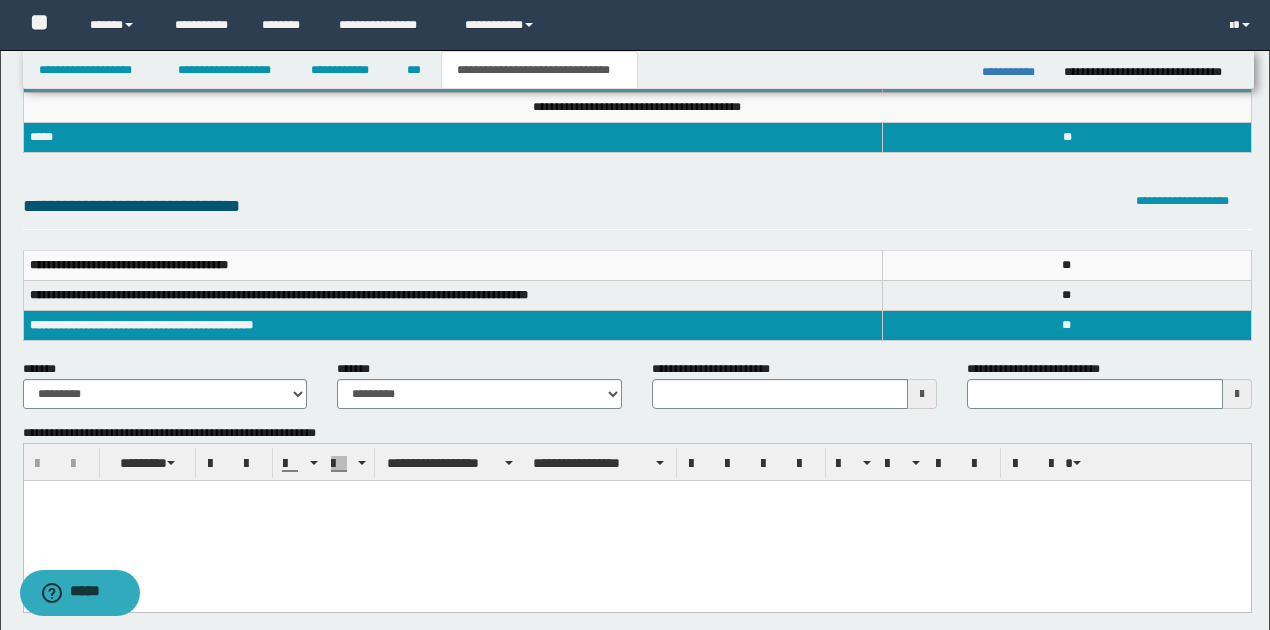 scroll, scrollTop: 0, scrollLeft: 0, axis: both 